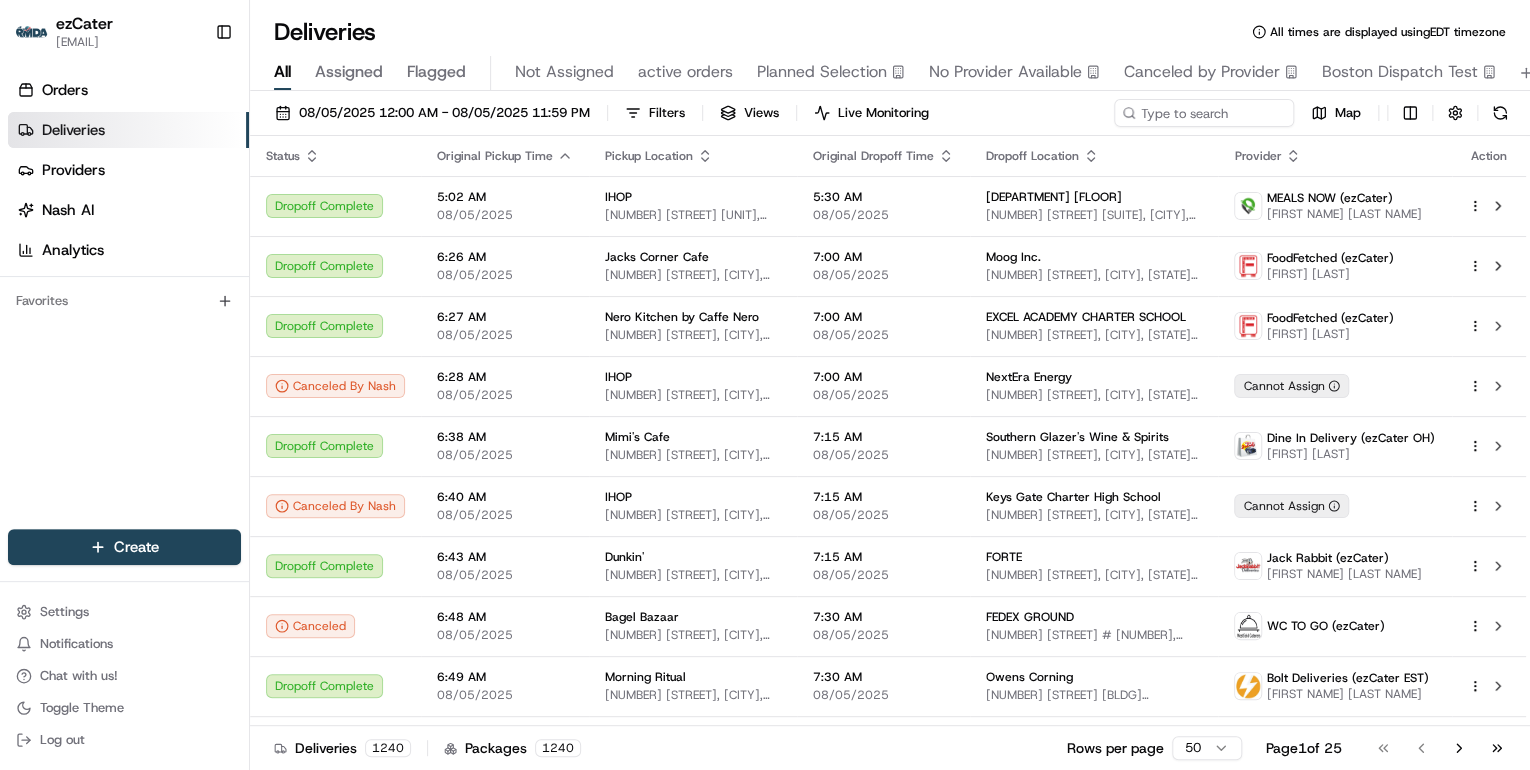 scroll, scrollTop: 0, scrollLeft: 0, axis: both 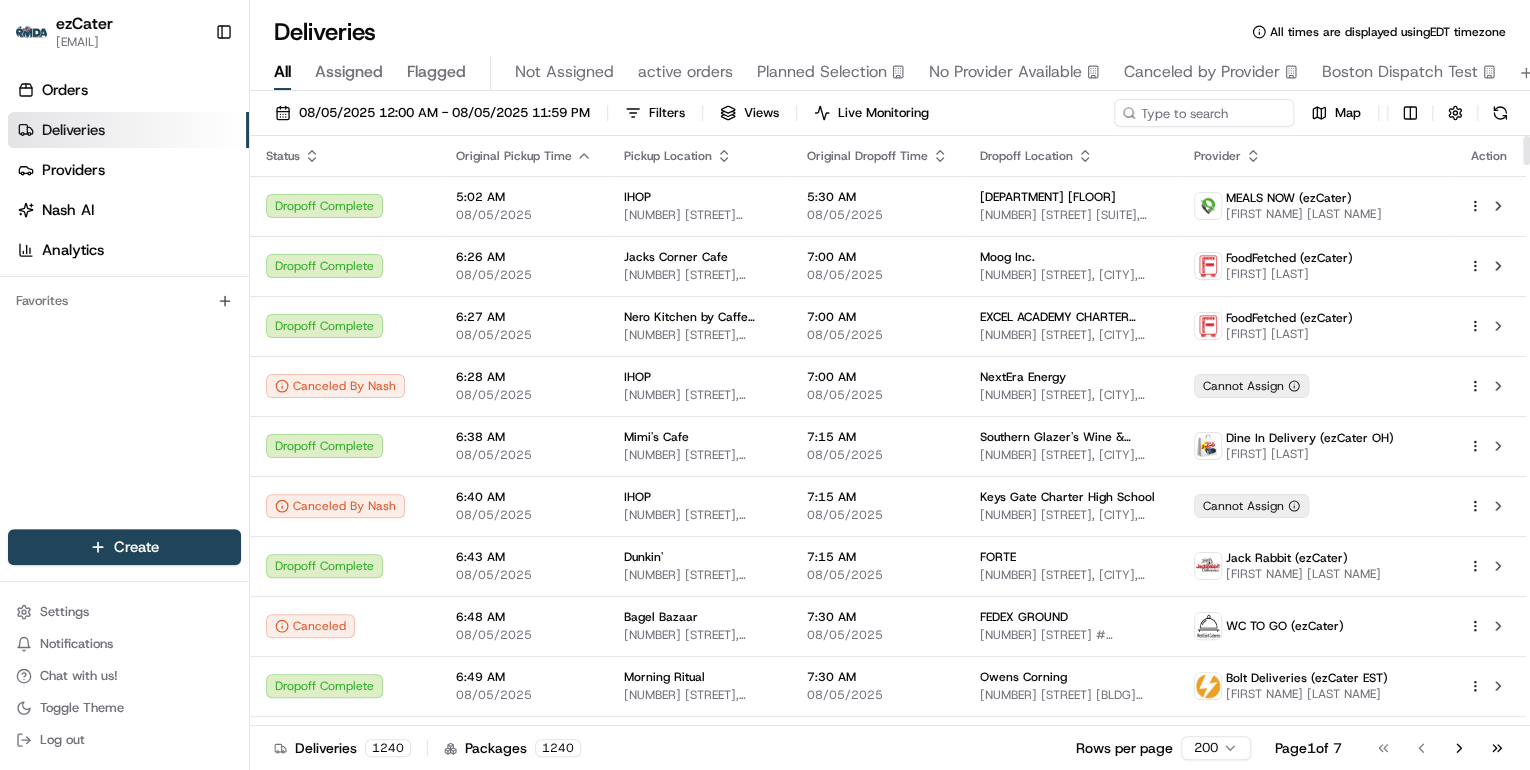click 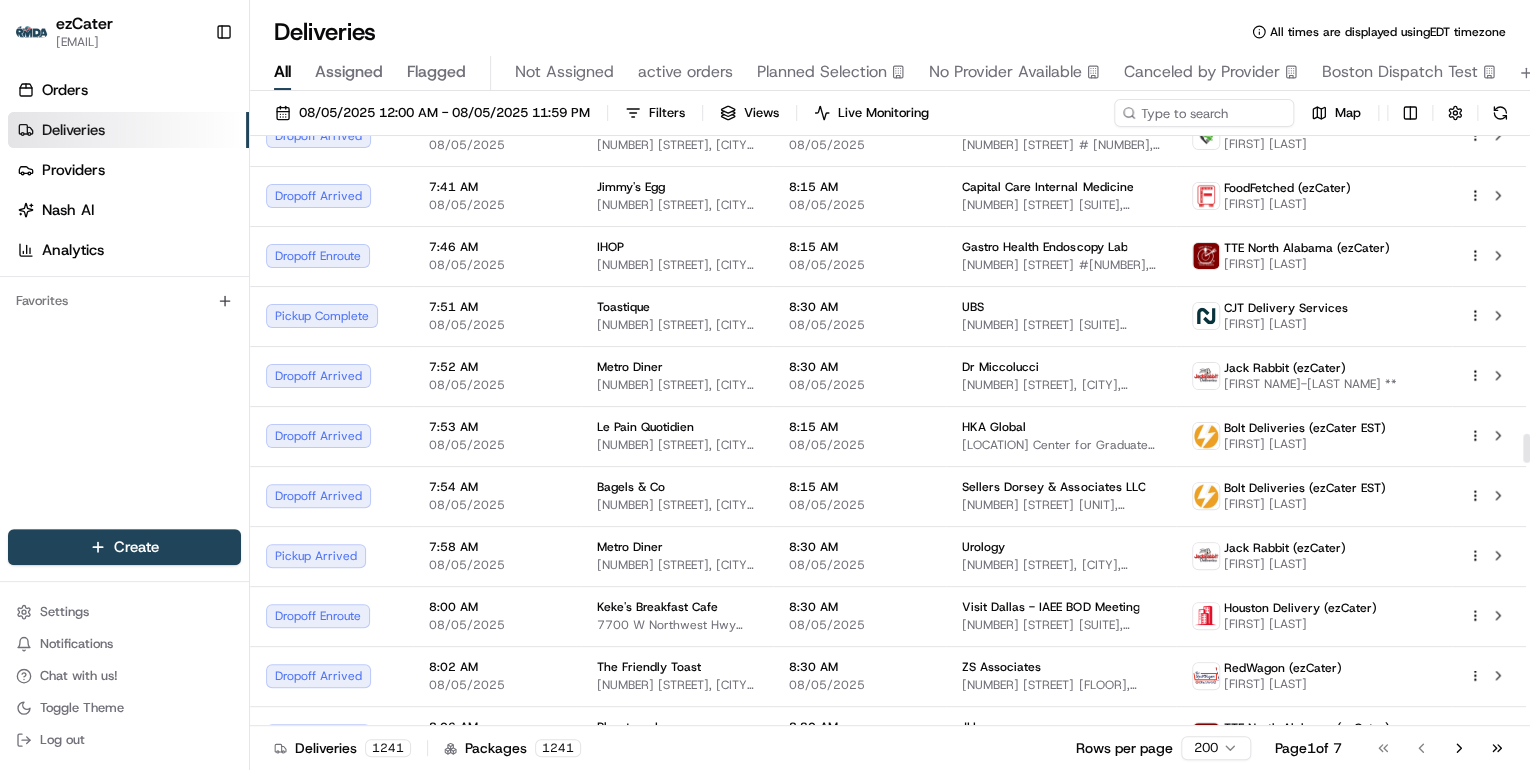 scroll, scrollTop: 6160, scrollLeft: 0, axis: vertical 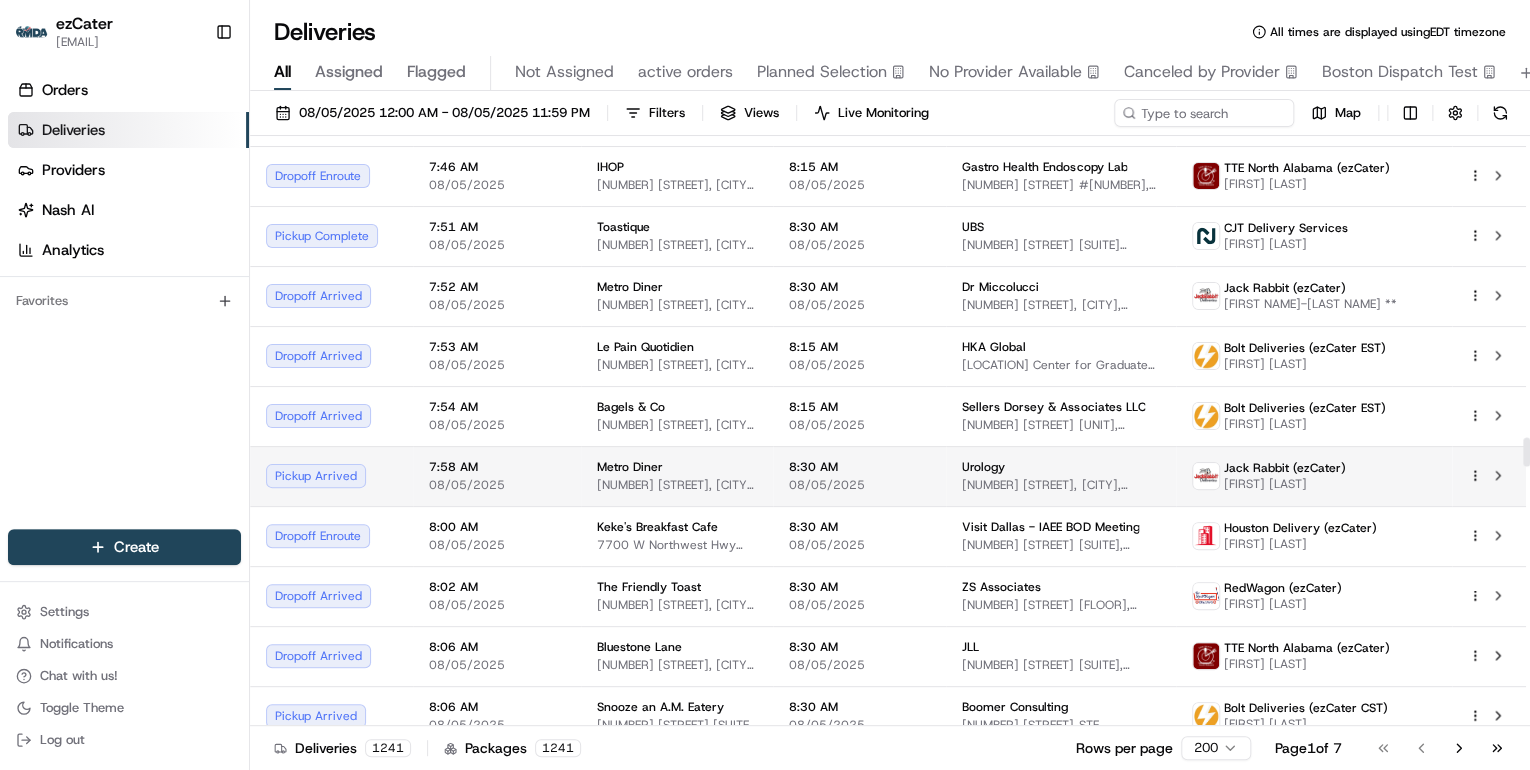 click on "Metro Diner" at bounding box center [677, 467] 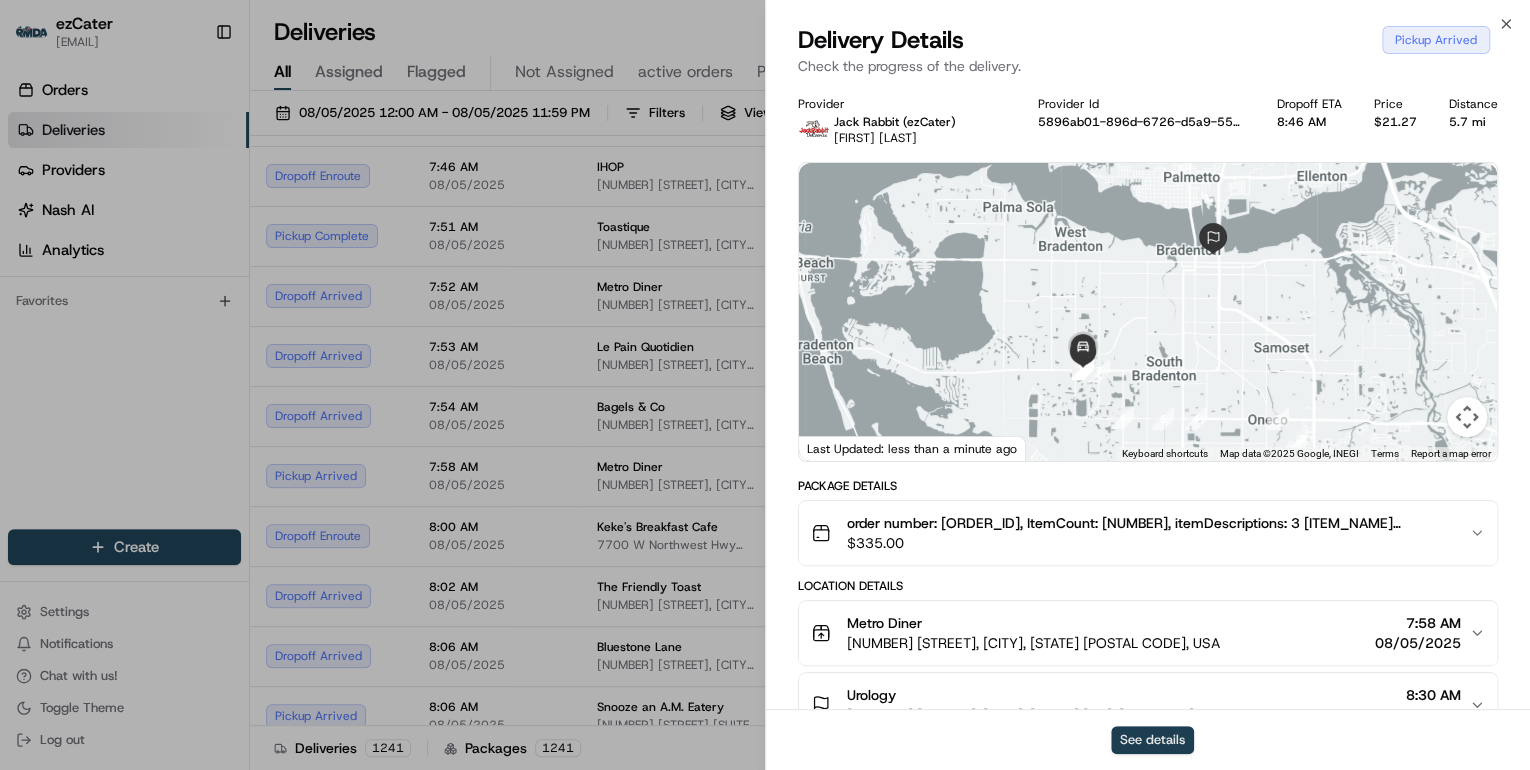 click on "See details" at bounding box center [1152, 740] 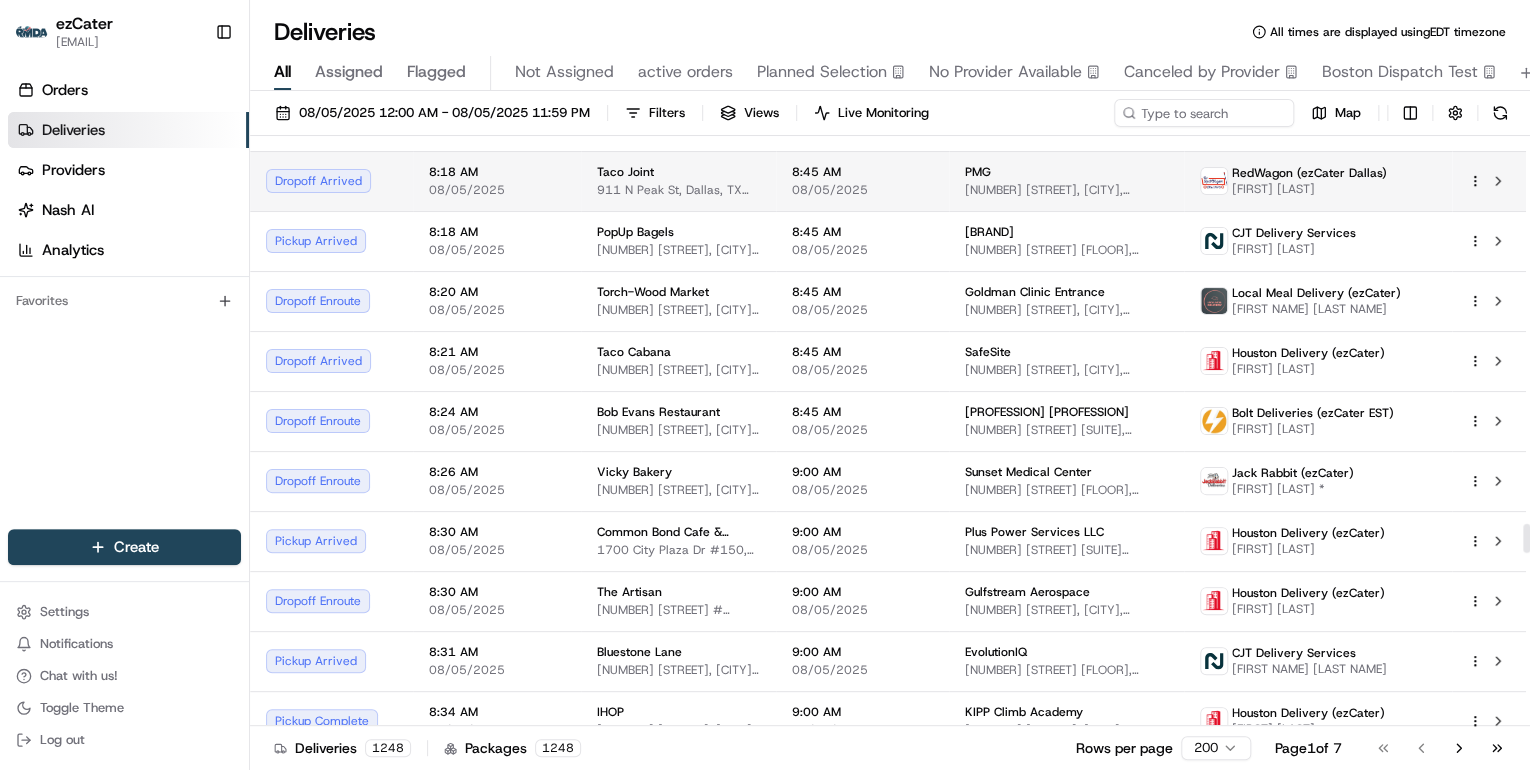 scroll, scrollTop: 7920, scrollLeft: 0, axis: vertical 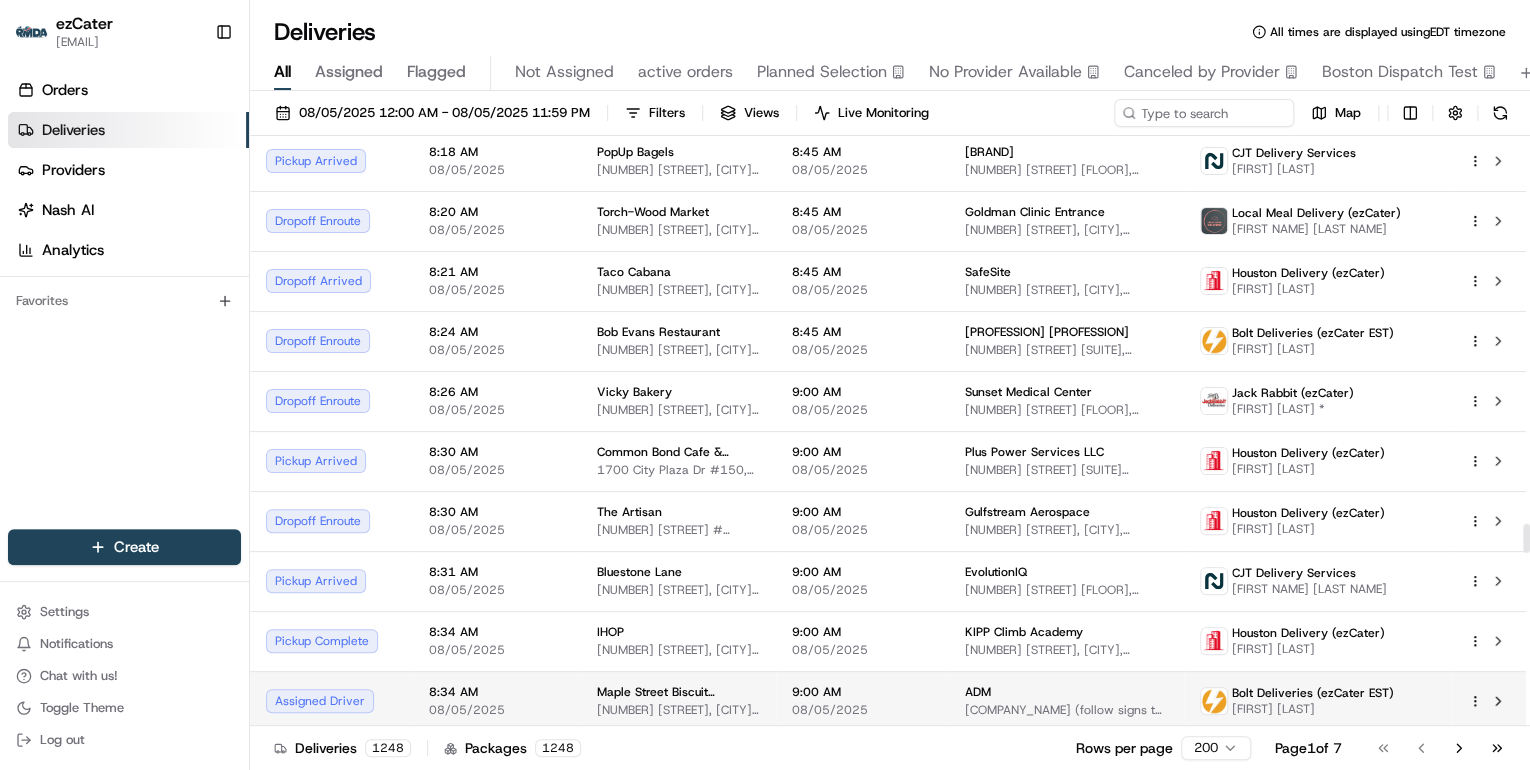 click on "Maple Street Biscuit Company 6785 Houston Rd, Florence, KY 41042, USA" at bounding box center [678, 701] 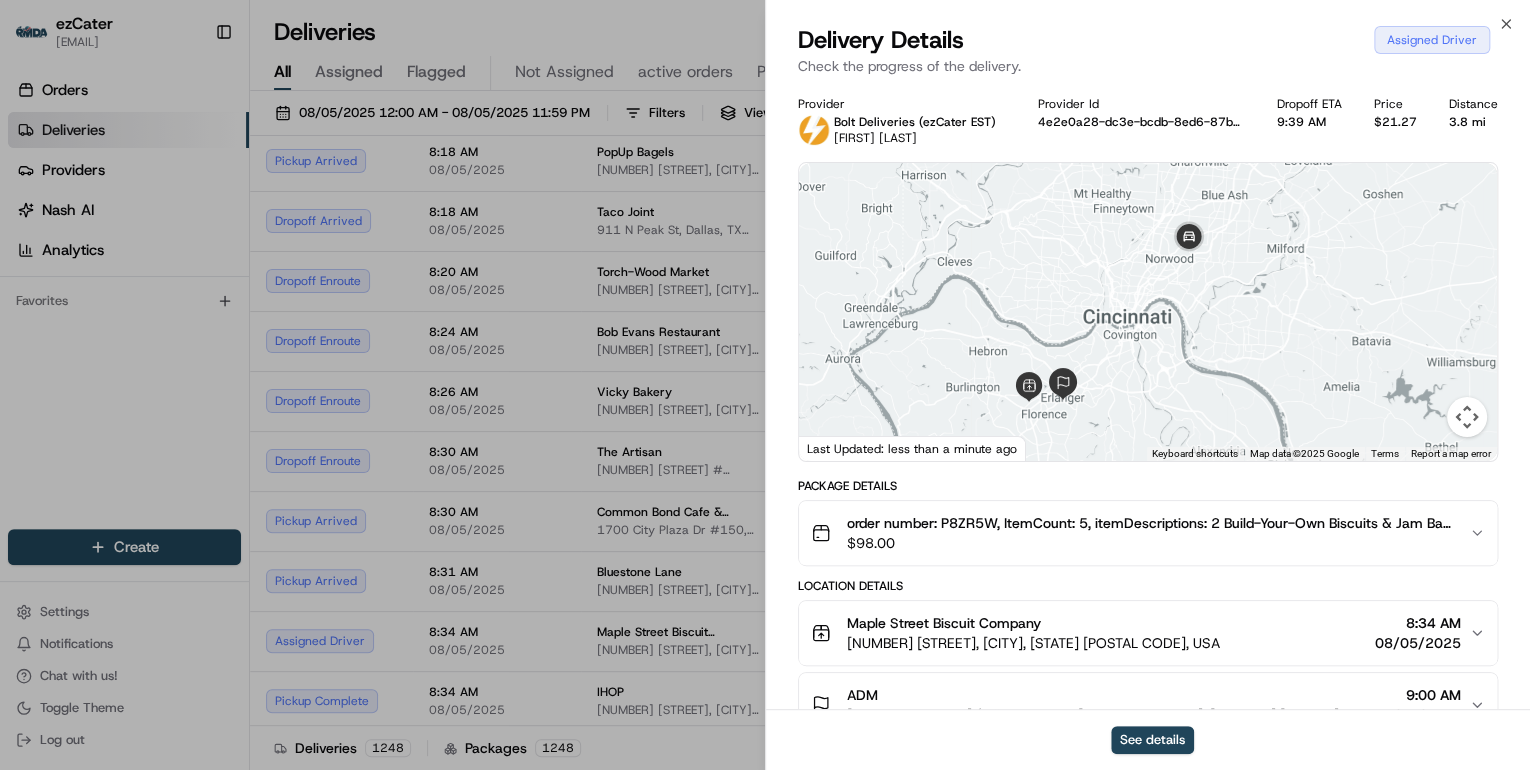 click on "order number: P8ZR5W,
ItemCount: 5,
itemDescriptions:
2 Build-Your-Own Biscuits & Jam Bar,
1 Sausage Gravy,
2 Box of Coffee $ 98.00" at bounding box center (1148, 533) 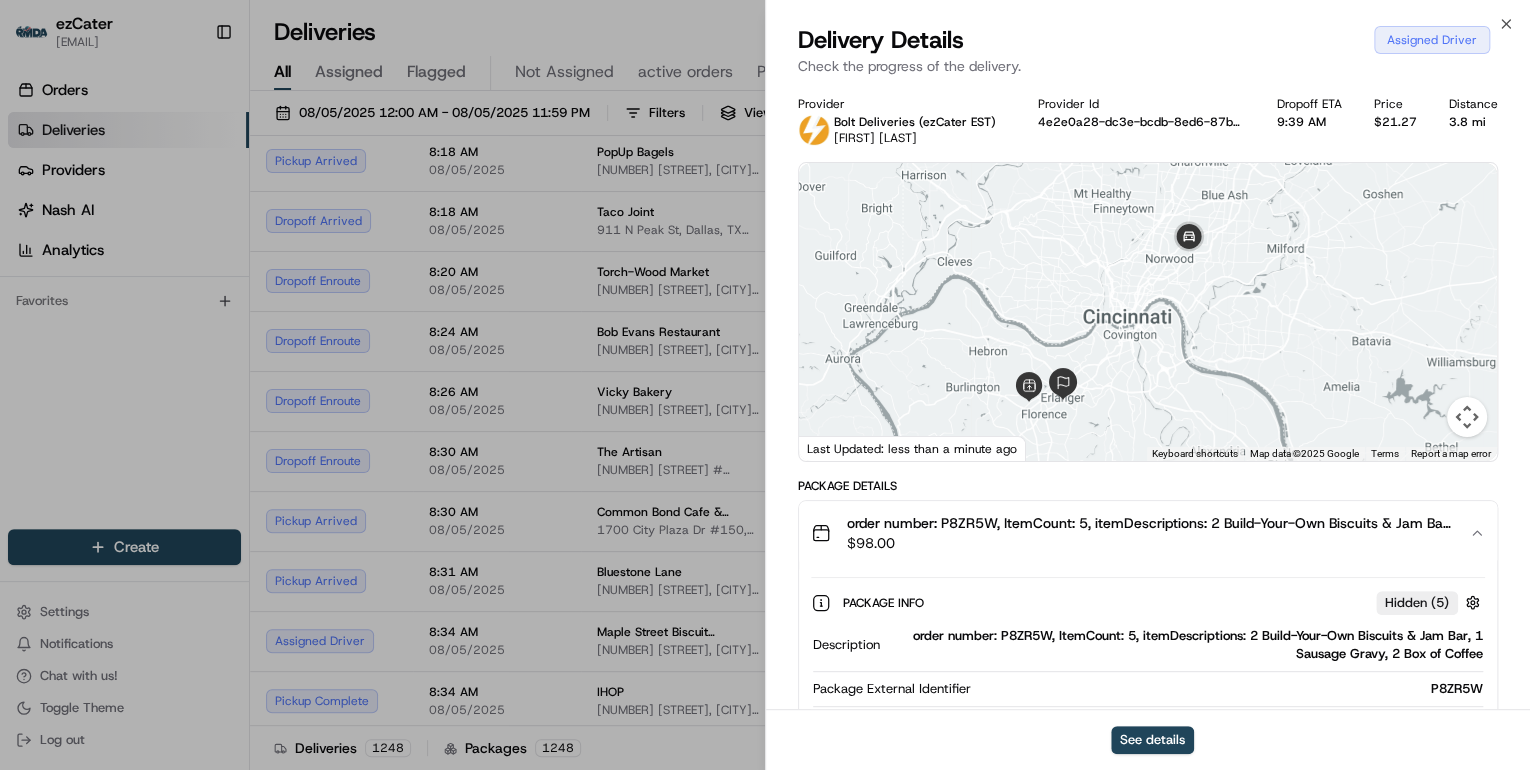 click on "order number: P8ZR5W,
ItemCount: 5,
itemDescriptions:
2 Build-Your-Own Biscuits & Jam Bar,
1 Sausage Gravy,
2 Box of Coffee" at bounding box center [1185, 645] 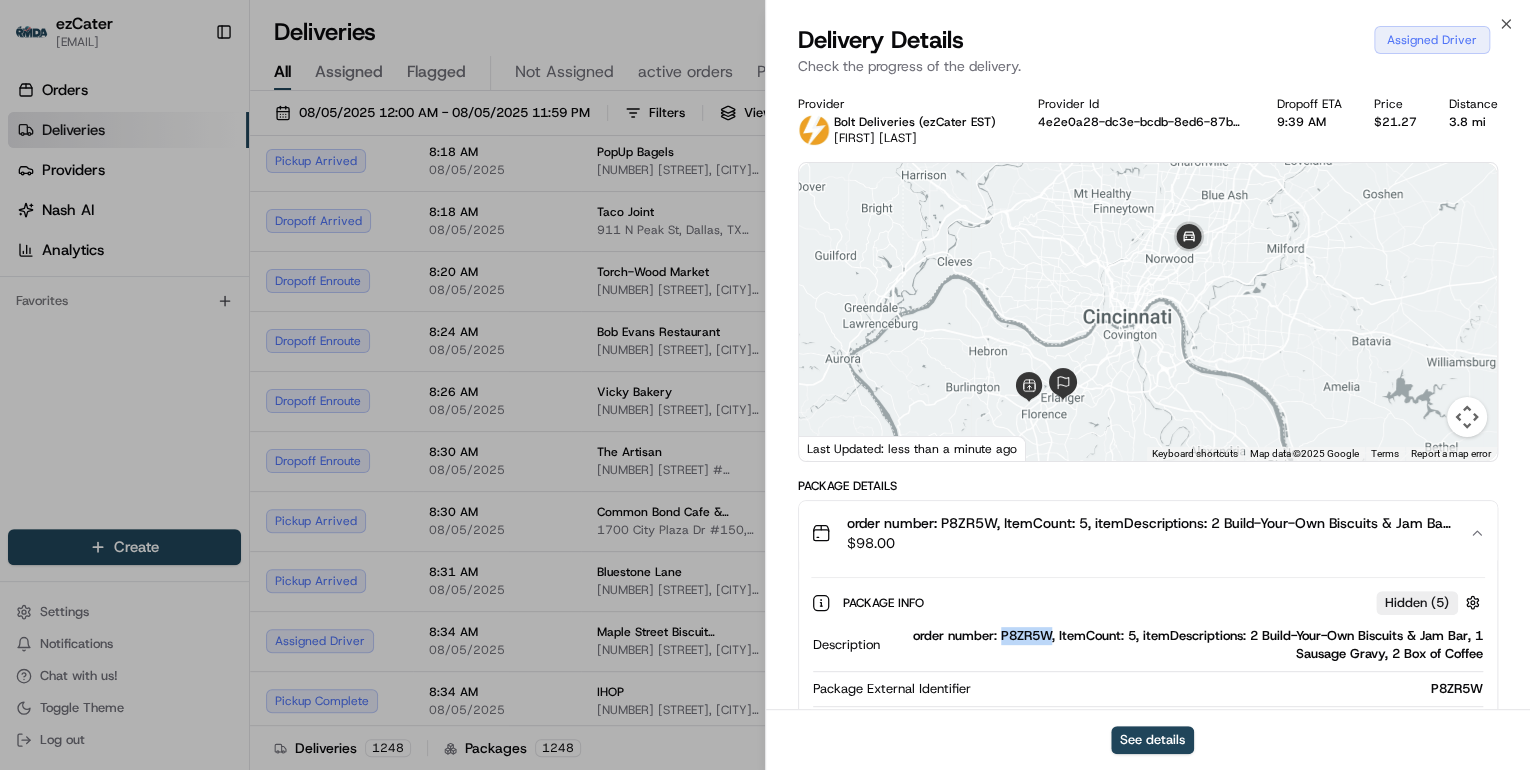 click on "order number: P8ZR5W,
ItemCount: 5,
itemDescriptions:
2 Build-Your-Own Biscuits & Jam Bar,
1 Sausage Gravy,
2 Box of Coffee" at bounding box center (1185, 645) 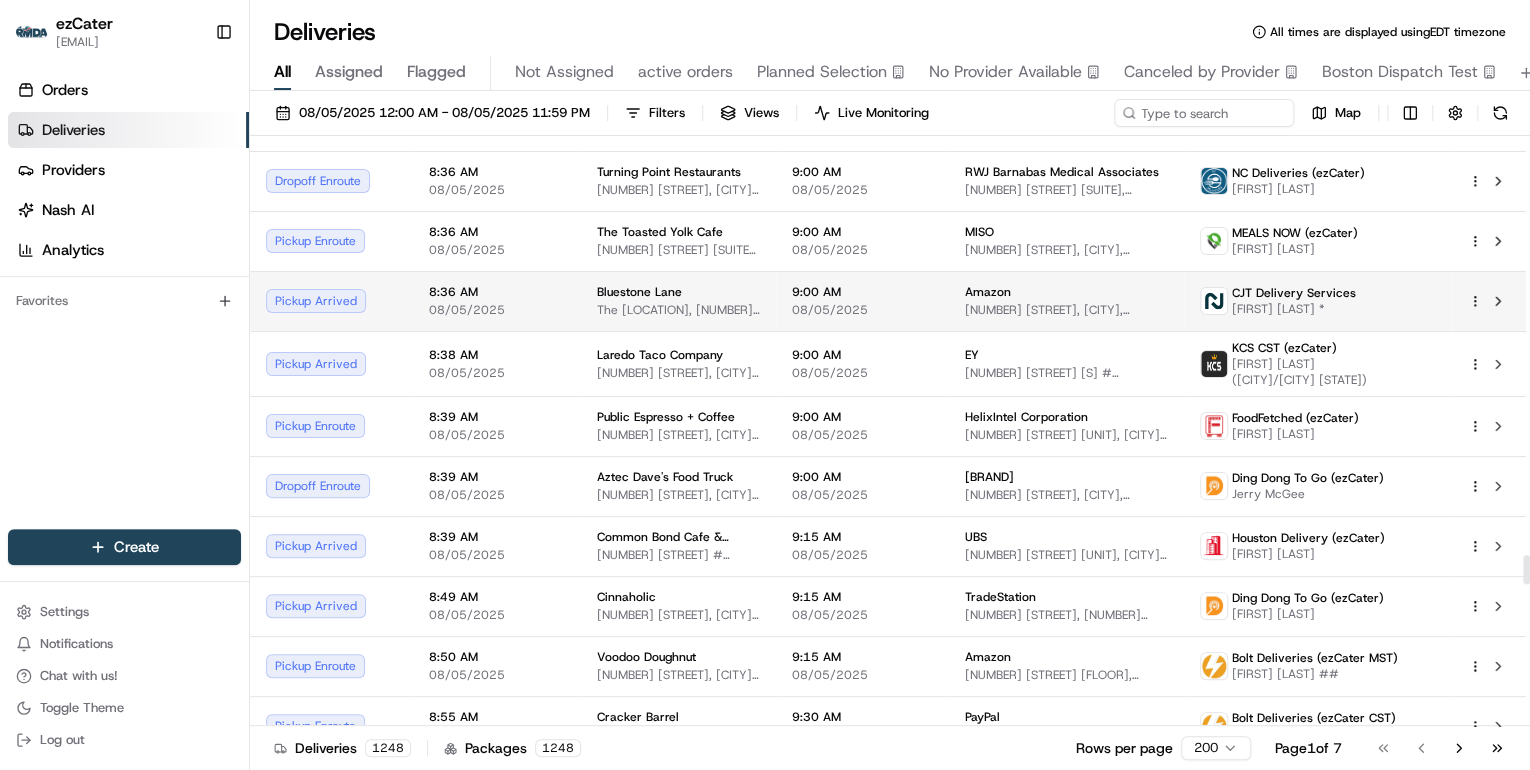 scroll, scrollTop: 8800, scrollLeft: 0, axis: vertical 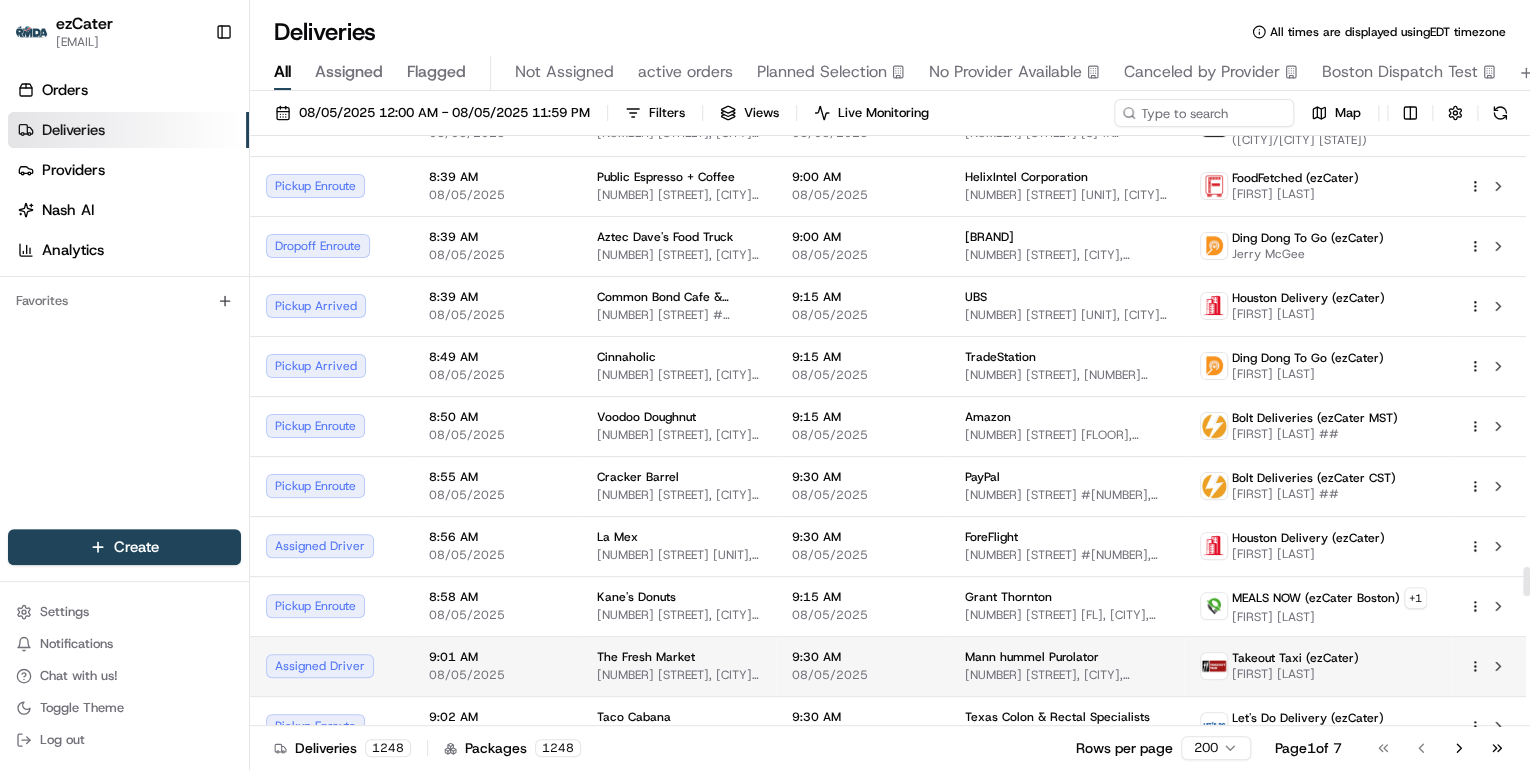 click on "9:01 AM 08/05/2025" at bounding box center [497, 666] 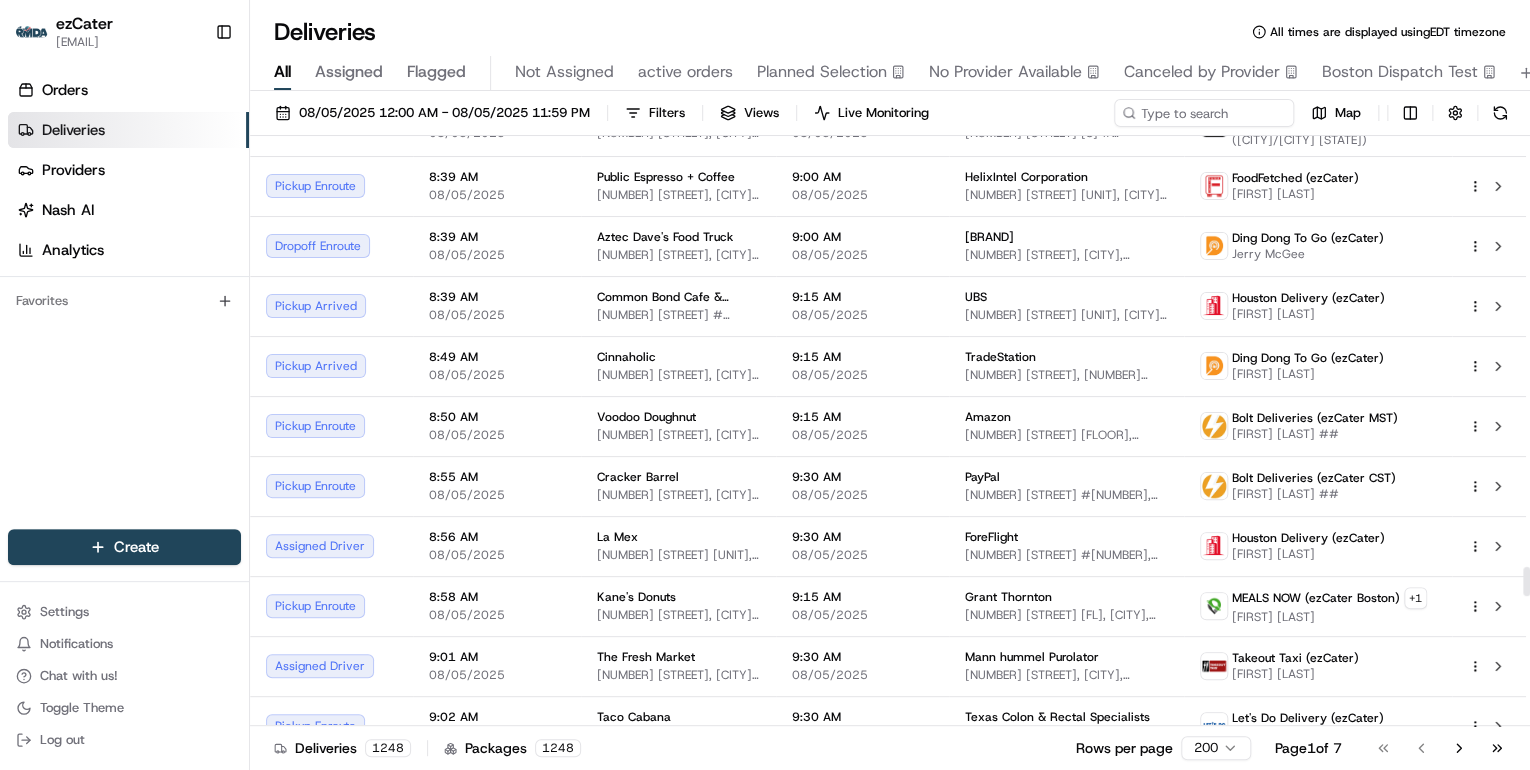 click on "8:55 AM" at bounding box center (497, 477) 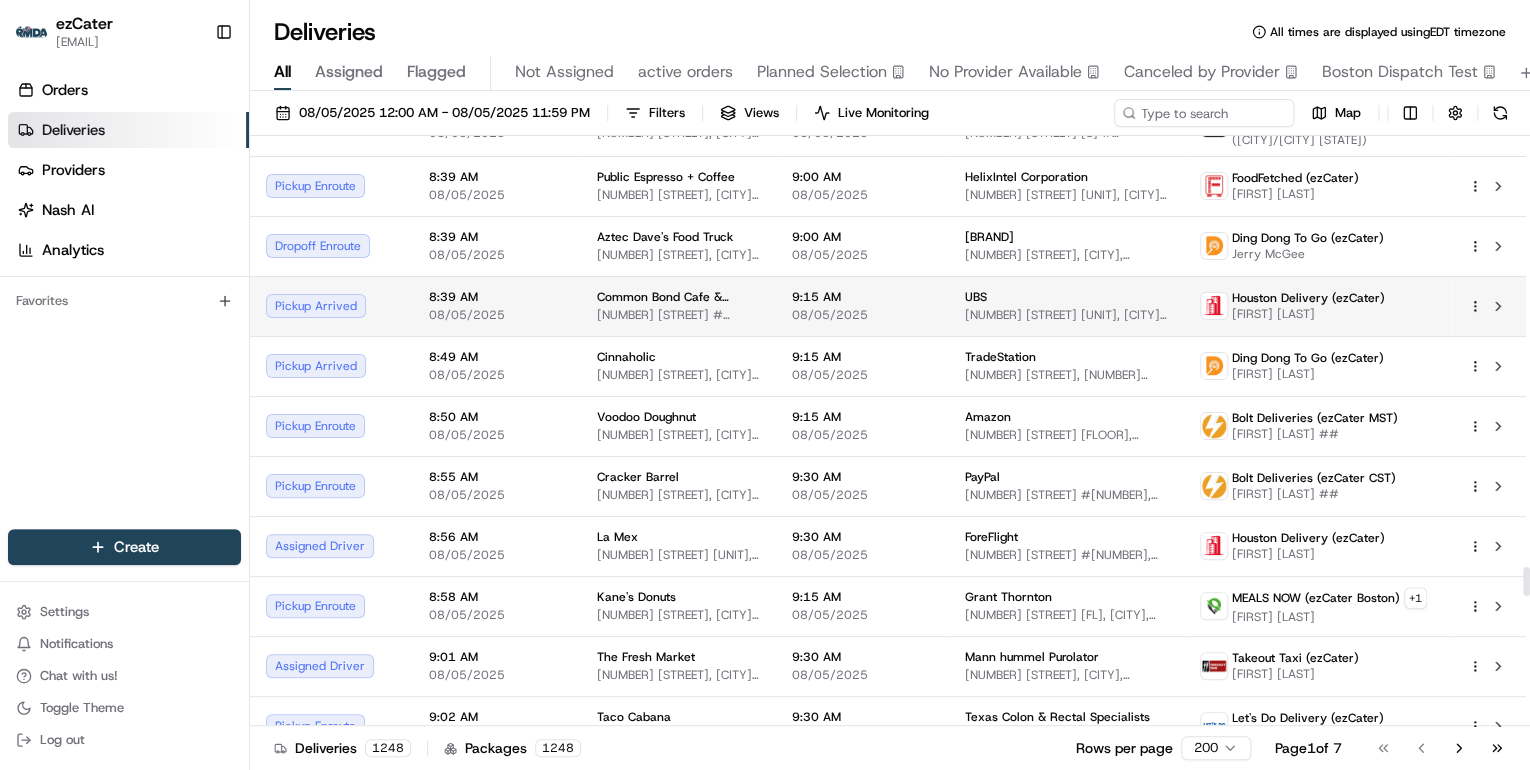 scroll, scrollTop: 8720, scrollLeft: 0, axis: vertical 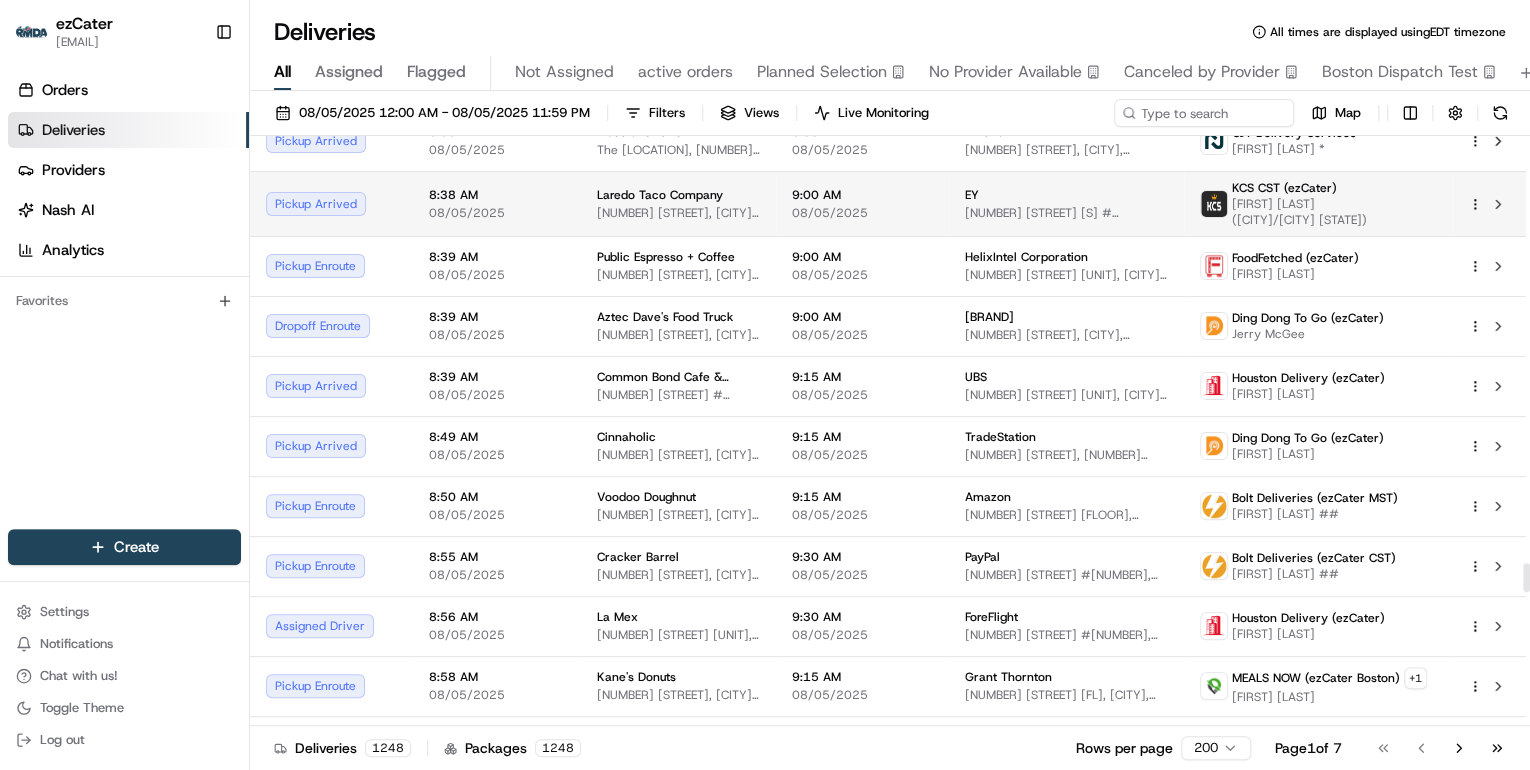 click on "8:38 AM" at bounding box center [497, 195] 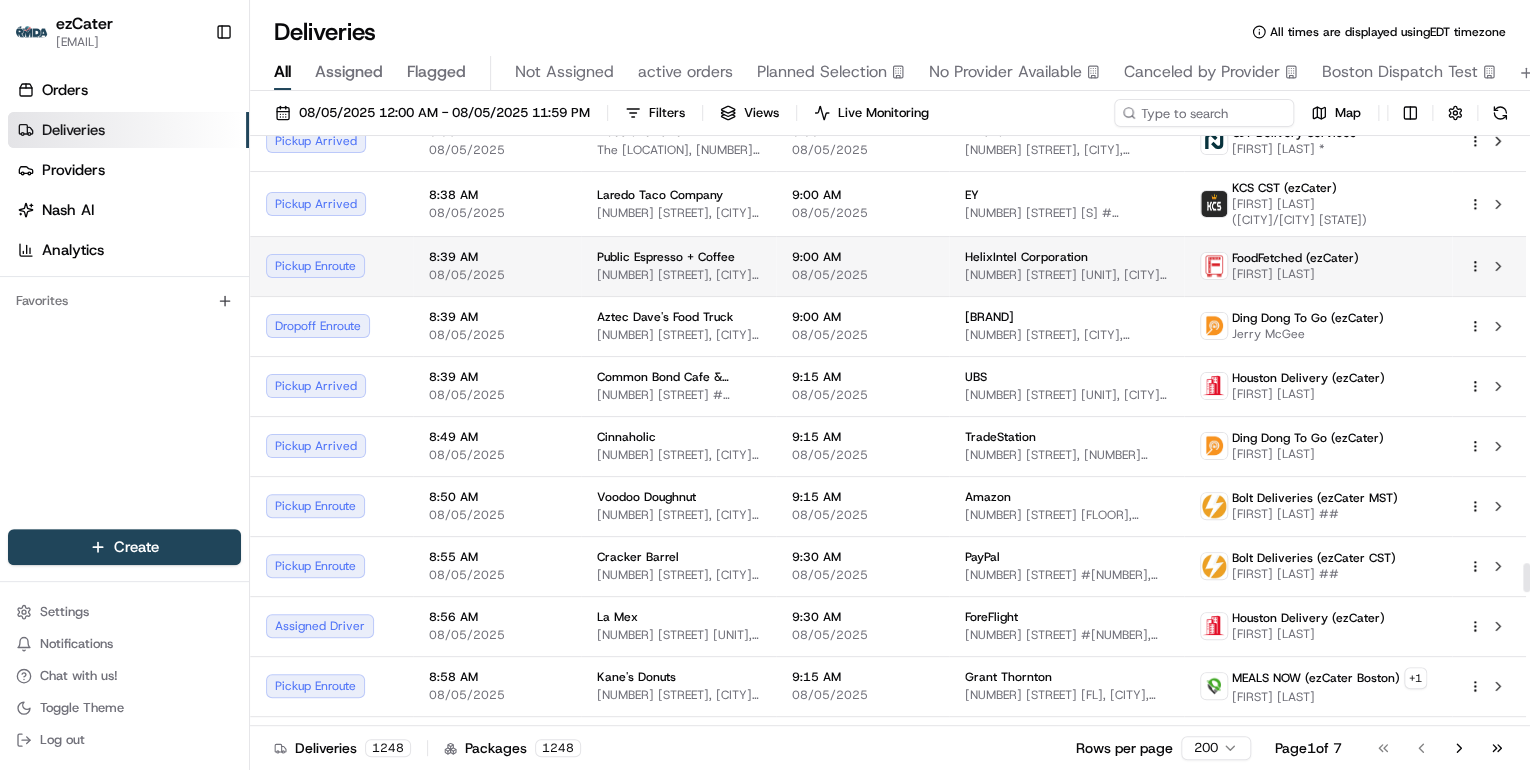 click on "08/05/2025" at bounding box center (497, 275) 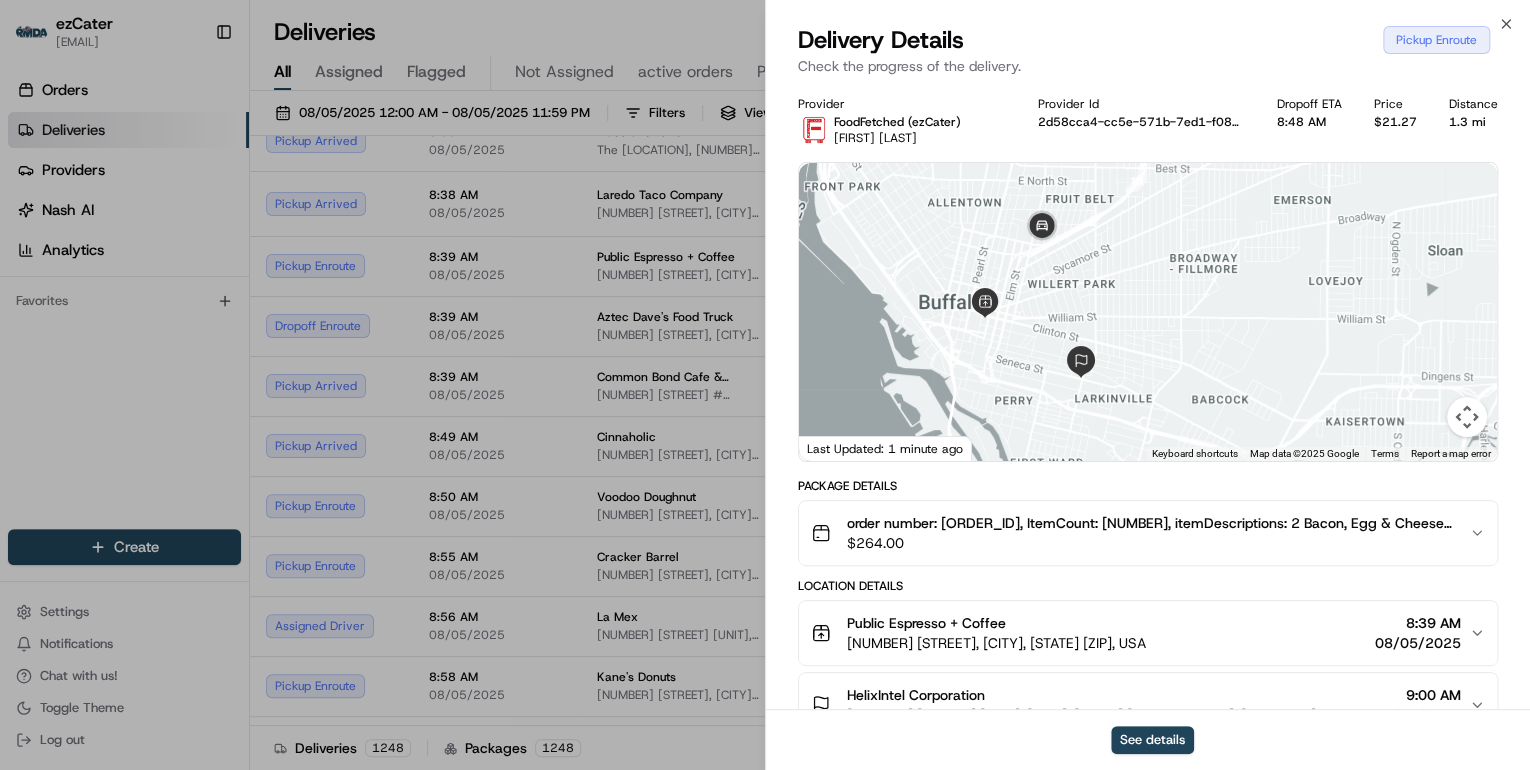 click on "$ 264.00" at bounding box center (1150, 543) 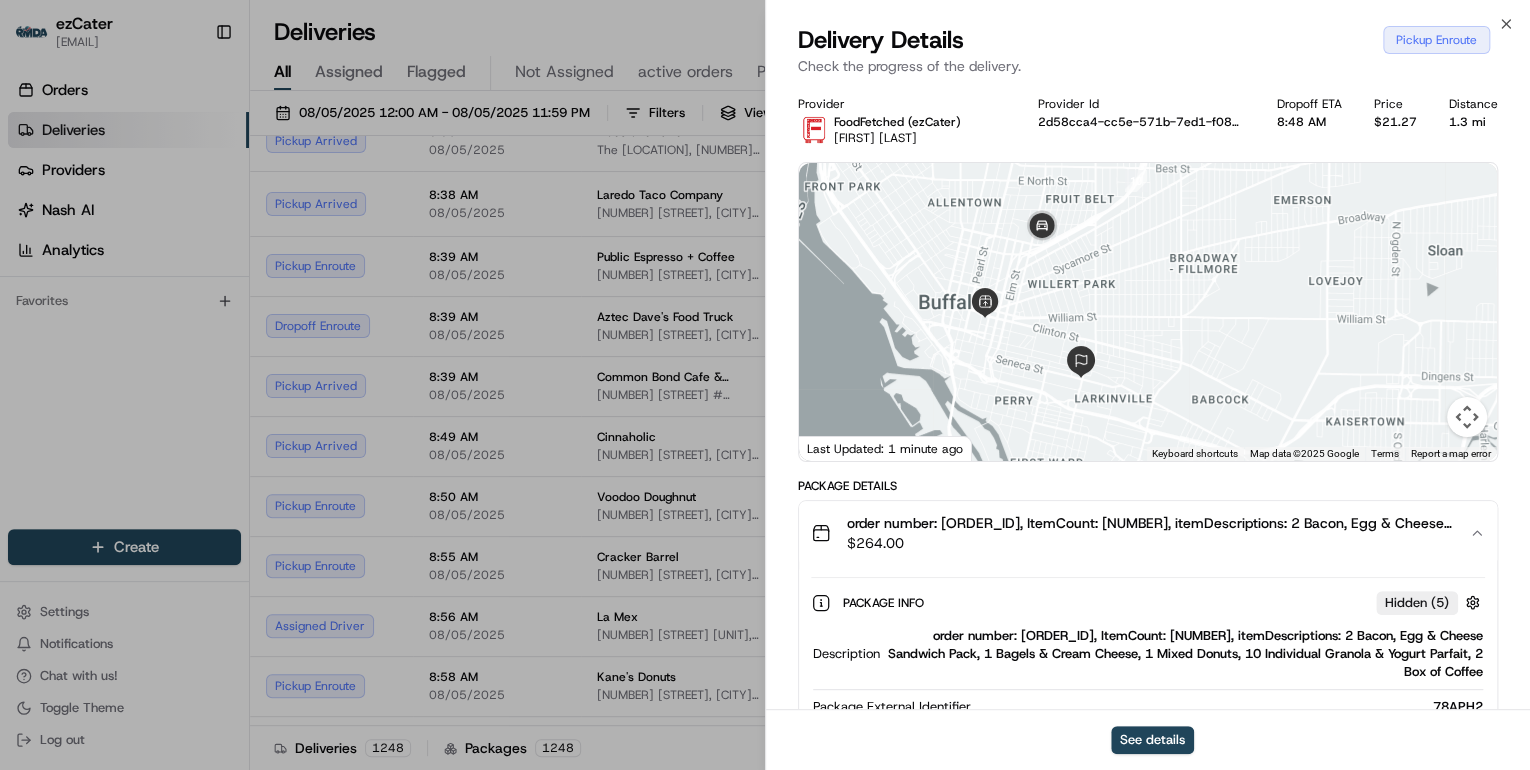 click on "order number: 78APH2,
ItemCount: 16,
itemDescriptions:
2 Bacon, Egg & Cheese Sandwich Pack,
1 Bagels & Cream Cheese,
1 Mixed Donuts,
10 Individual Granola & Yogurt Parfait,
2 Box of Coffee" at bounding box center [1185, 654] 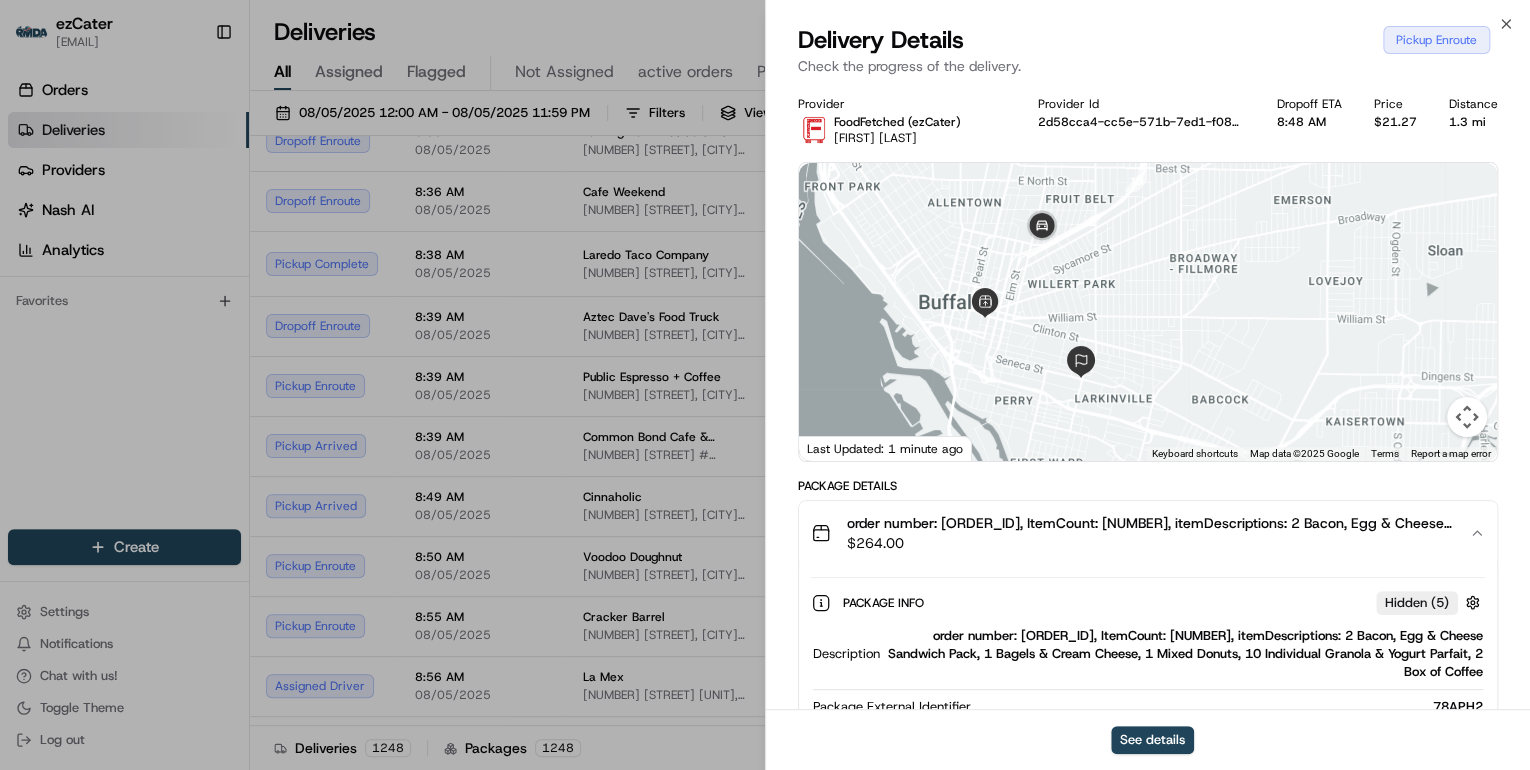 click on "order number: 78APH2,
ItemCount: 16,
itemDescriptions:
2 Bacon, Egg & Cheese Sandwich Pack,
1 Bagels & Cream Cheese,
1 Mixed Donuts,
10 Individual Granola & Yogurt Parfait,
2 Box of Coffee" at bounding box center [1185, 654] 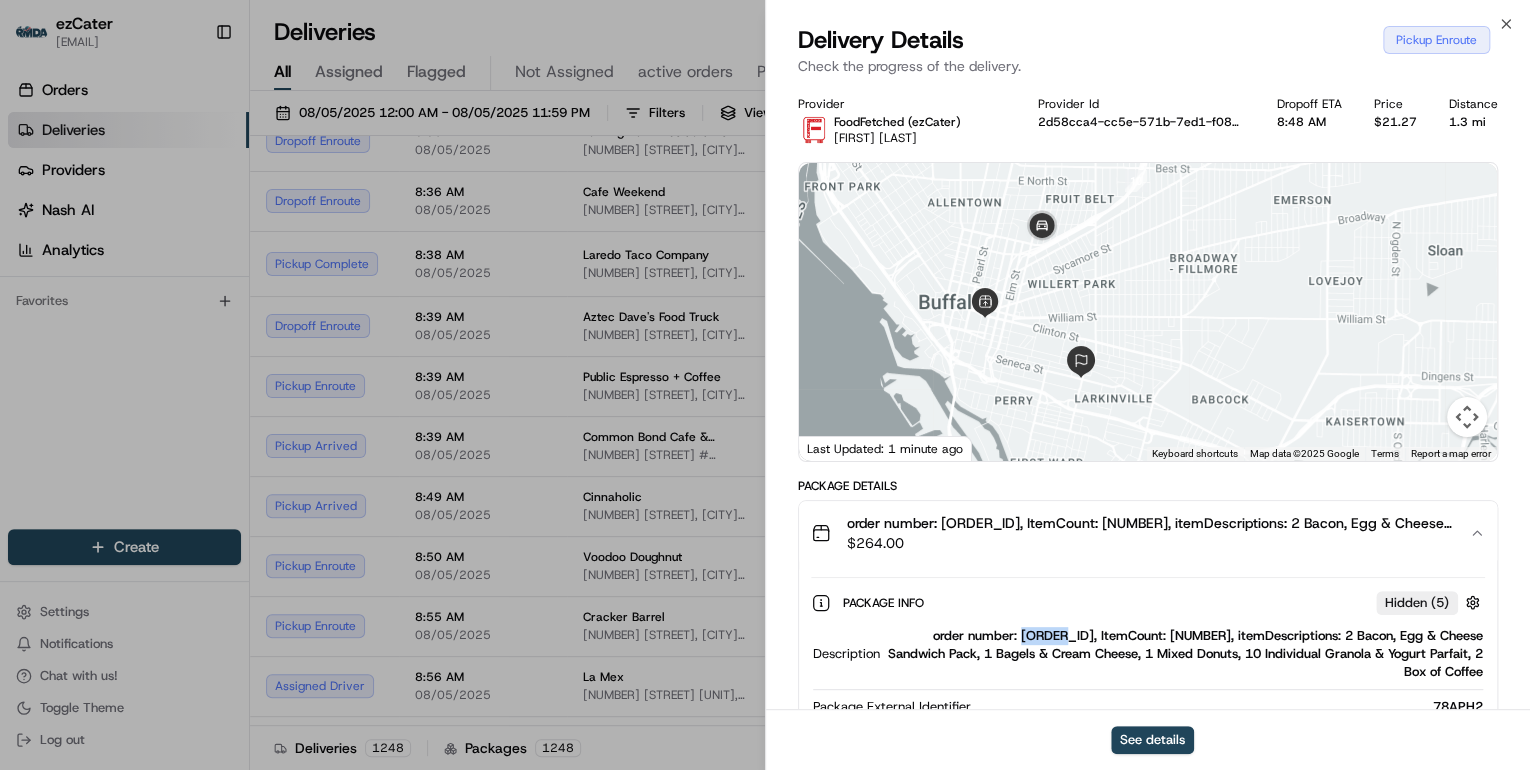click on "order number: 78APH2,
ItemCount: 16,
itemDescriptions:
2 Bacon, Egg & Cheese Sandwich Pack,
1 Bagels & Cream Cheese,
1 Mixed Donuts,
10 Individual Granola & Yogurt Parfait,
2 Box of Coffee" at bounding box center [1185, 654] 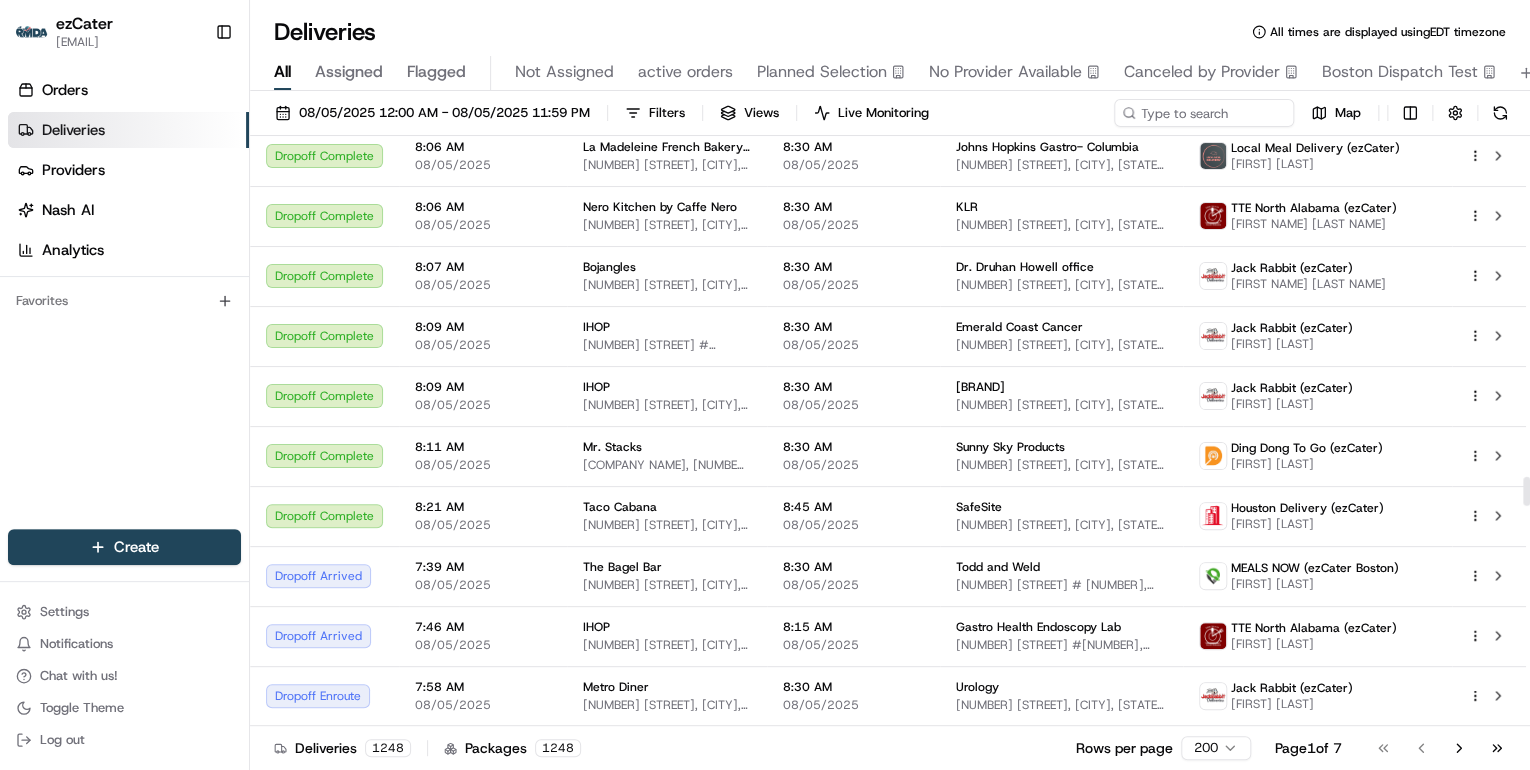 scroll, scrollTop: 6960, scrollLeft: 0, axis: vertical 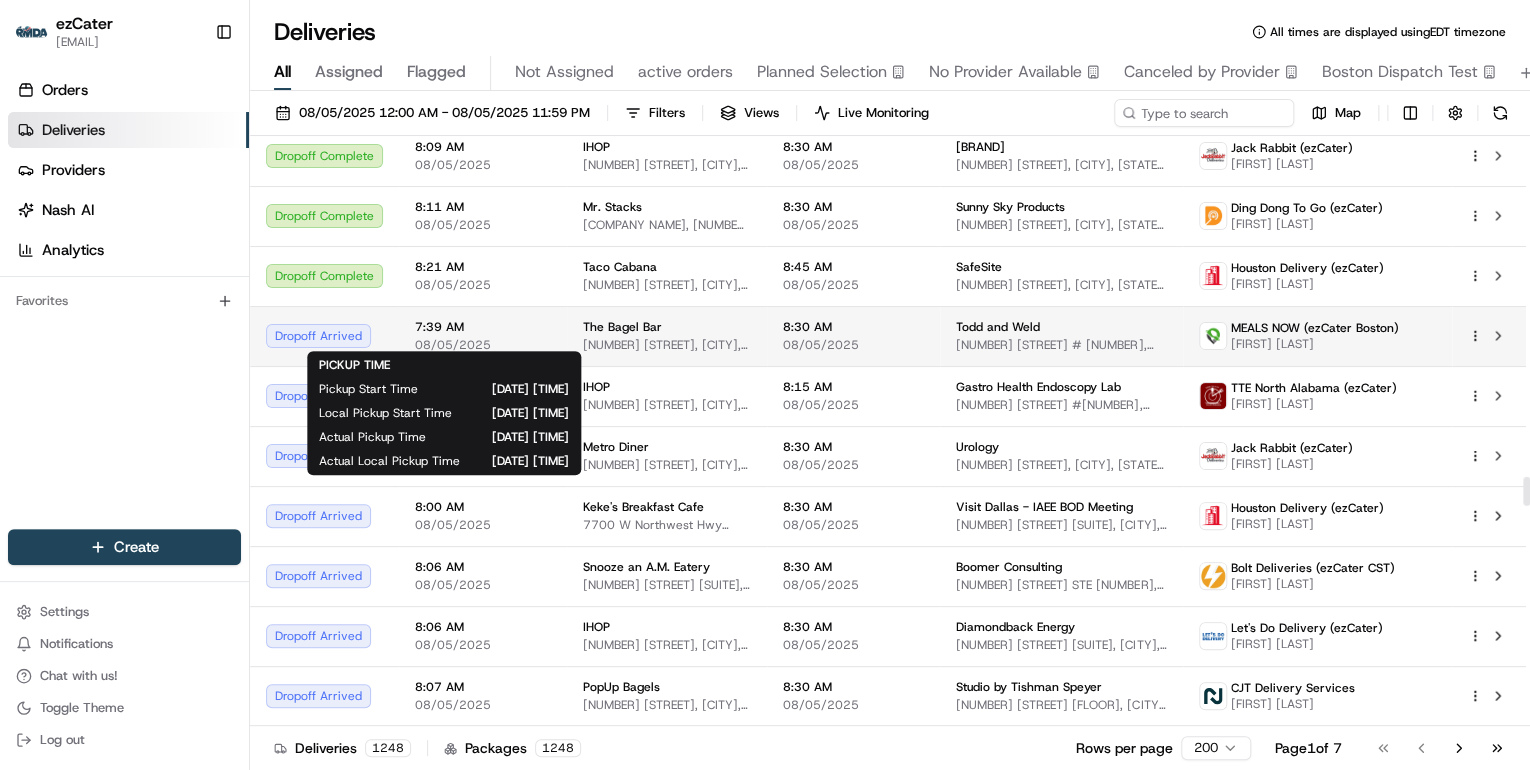 click on "08/05/2025" at bounding box center [483, 345] 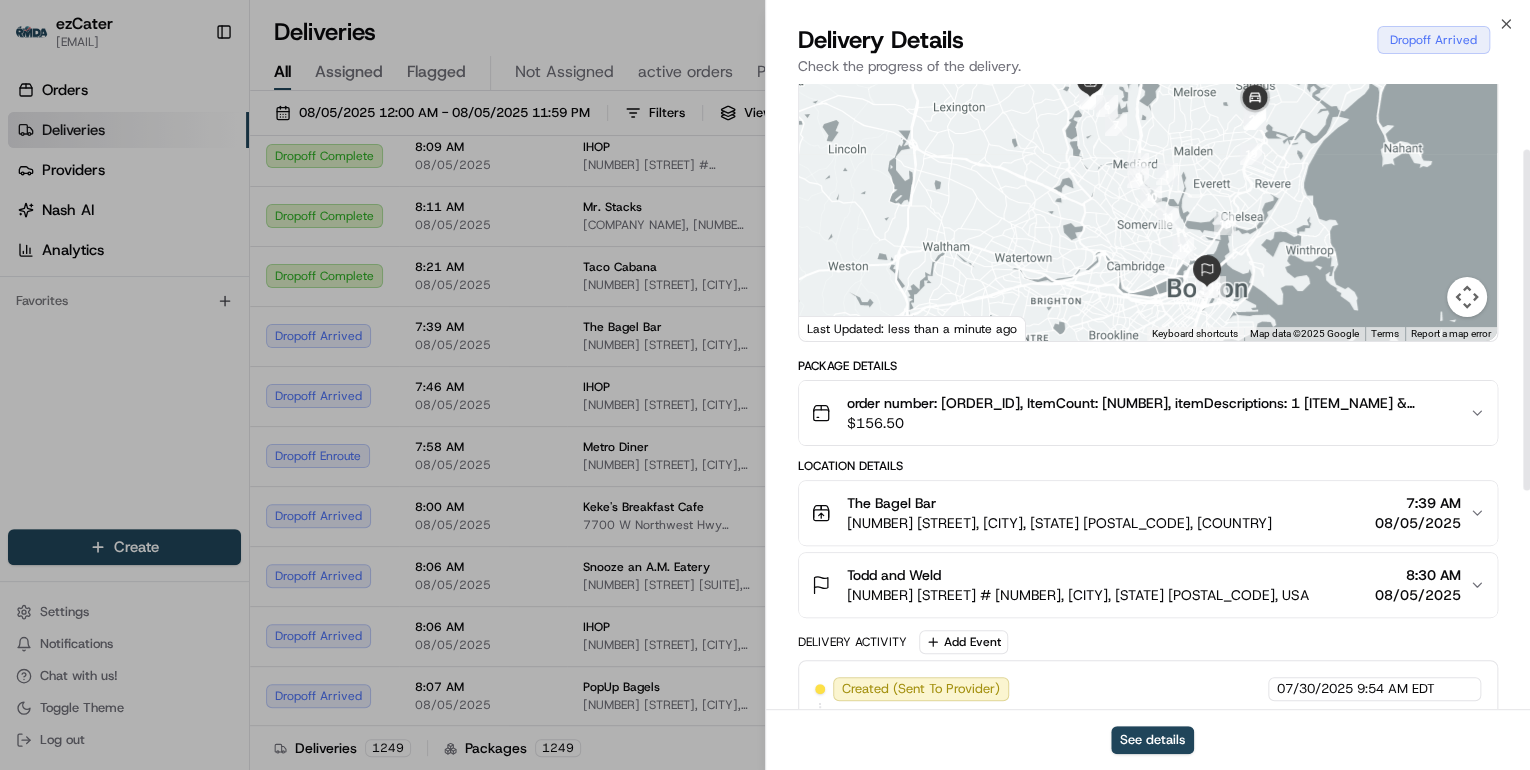 scroll, scrollTop: 40, scrollLeft: 0, axis: vertical 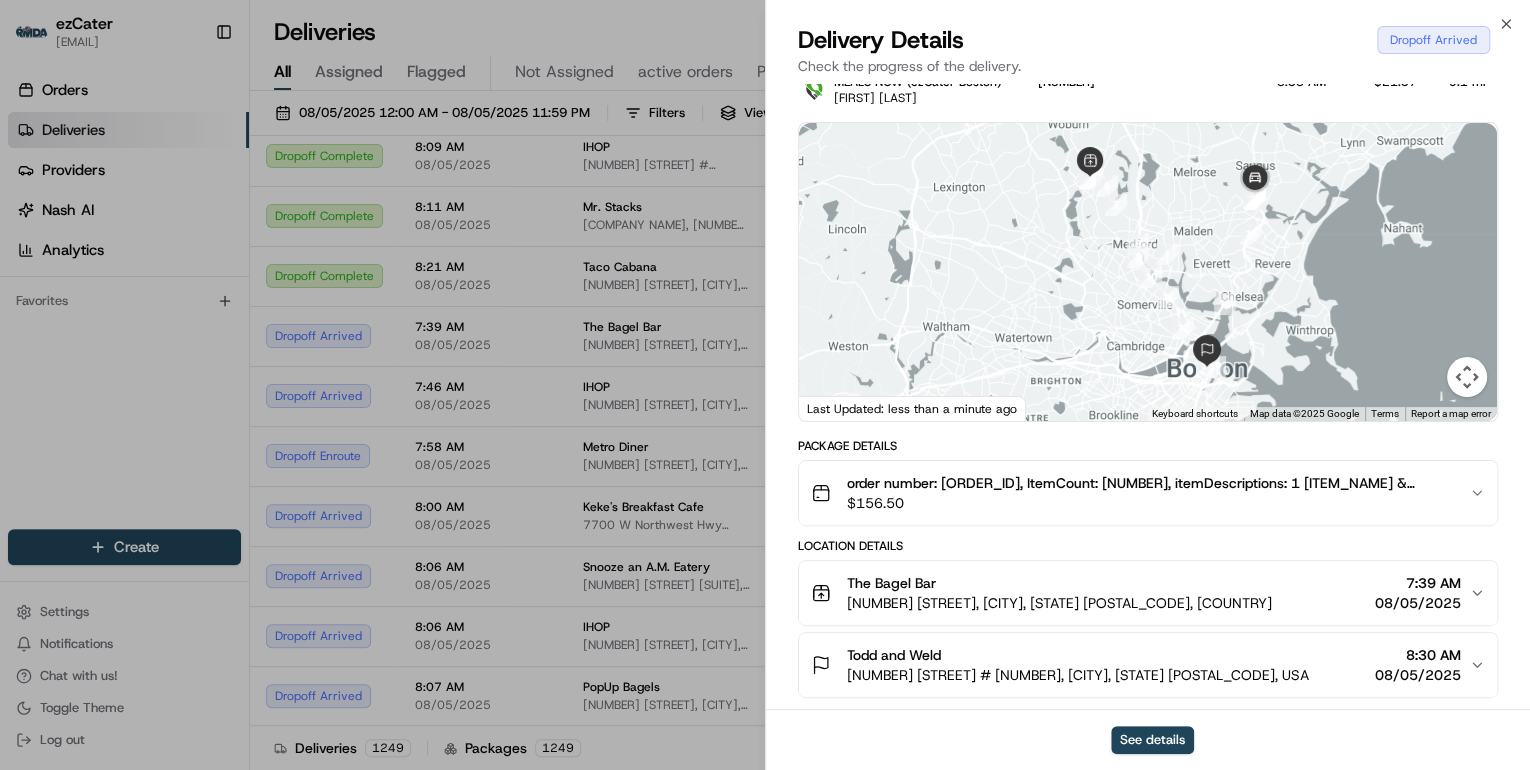 click on "order number: FPMGZH,
ItemCount: 6,
itemDescriptions:
1 Bagel & Cream Cheese Platter,
1 Bagel & Cream Cheese Platter,
1 Gluten-Free Half Dozen Bagels,
1 Half Dozen Muffins,
1 8oz Spread,
1 Half-Dozen Danish $ 156.50" at bounding box center [1148, 493] 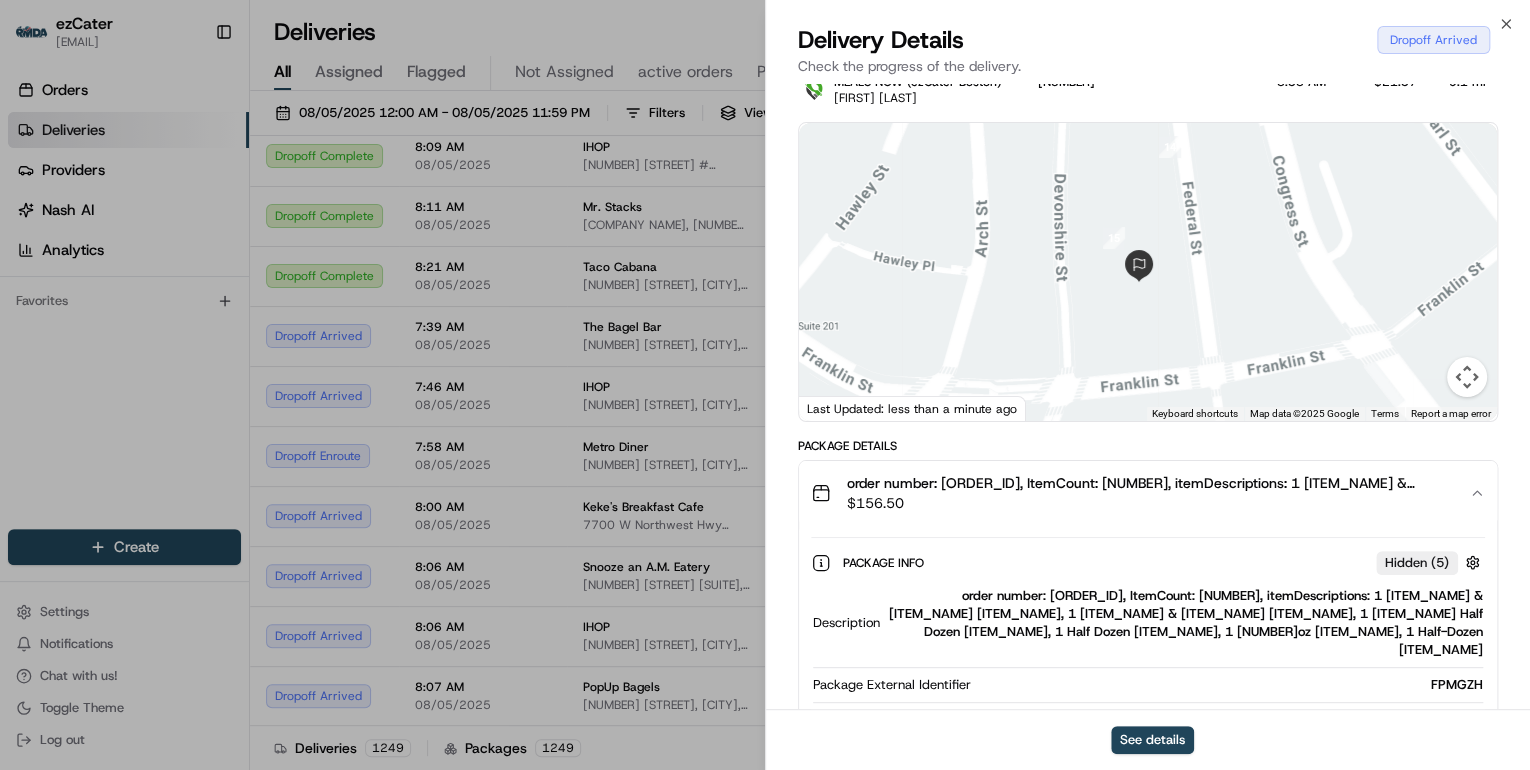 click on "$ 156.50" at bounding box center (1150, 503) 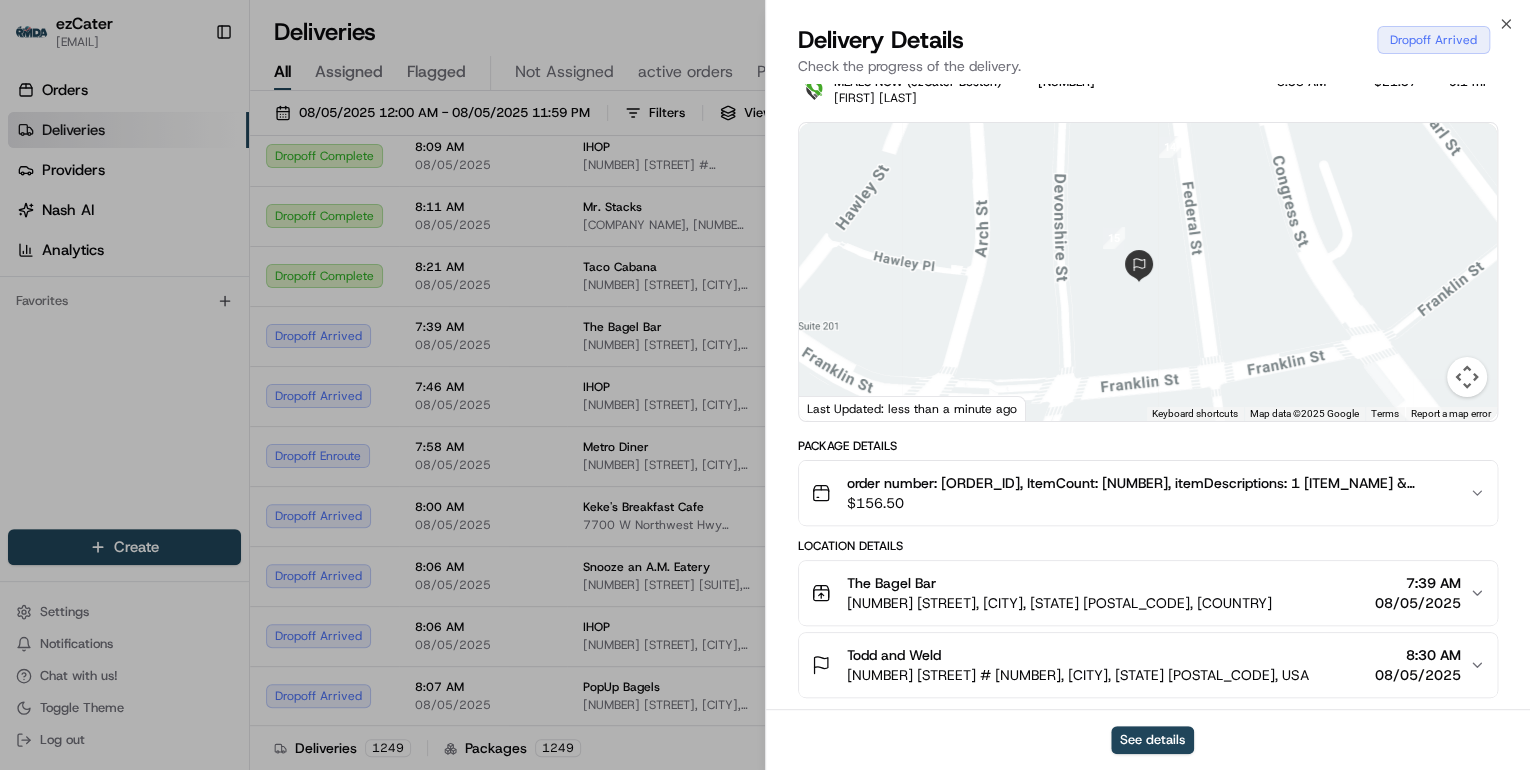 click on "$ 156.50" at bounding box center [1150, 503] 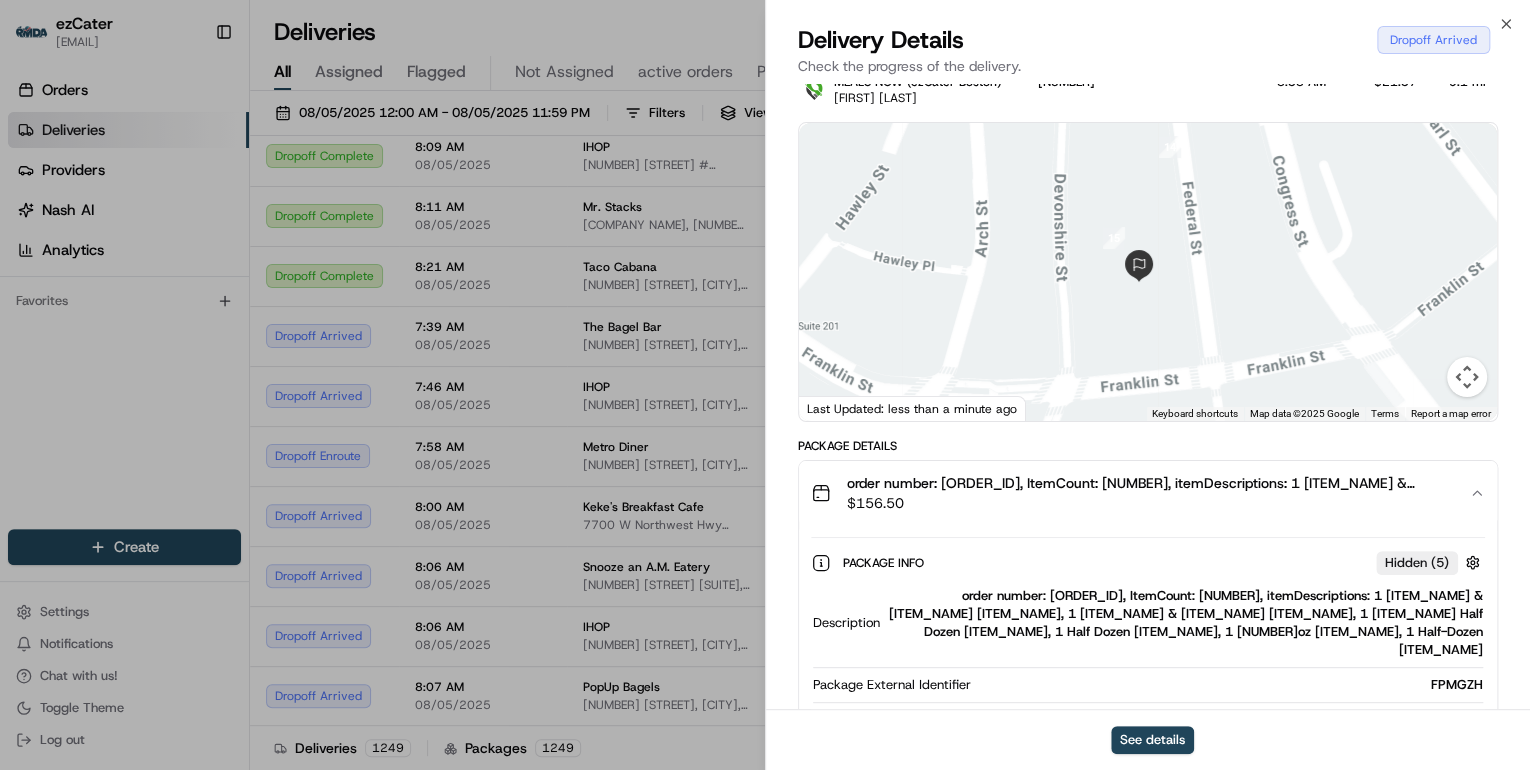 click on "order number: FPMGZH,
ItemCount: 6,
itemDescriptions:
1 Bagel & Cream Cheese Platter,
1 Bagel & Cream Cheese Platter,
1 Gluten-Free Half Dozen Bagels,
1 Half Dozen Muffins,
1 8oz Spread,
1 Half-Dozen Danish" at bounding box center [1185, 623] 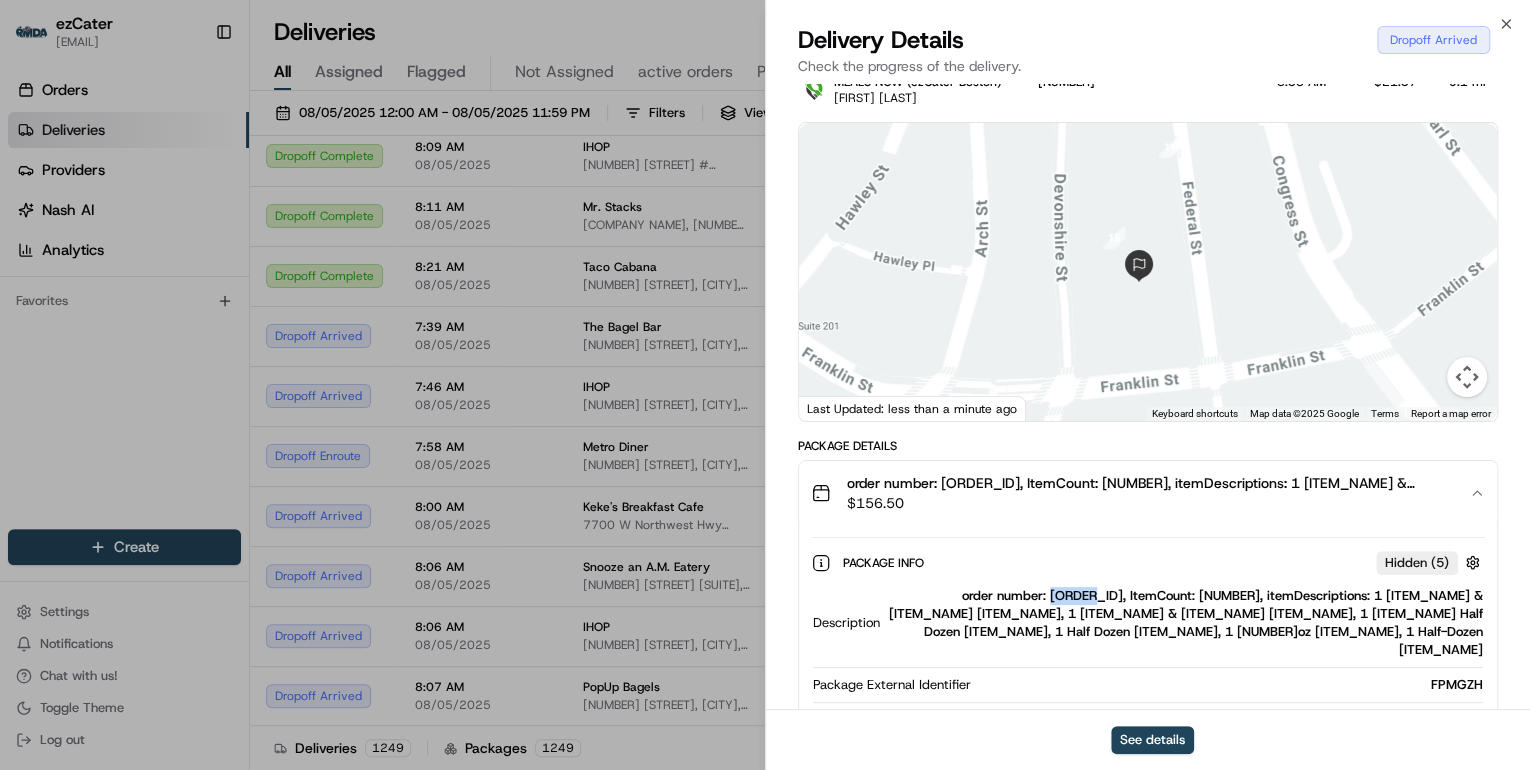 click on "order number: FPMGZH,
ItemCount: 6,
itemDescriptions:
1 Bagel & Cream Cheese Platter,
1 Bagel & Cream Cheese Platter,
1 Gluten-Free Half Dozen Bagels,
1 Half Dozen Muffins,
1 8oz Spread,
1 Half-Dozen Danish" at bounding box center [1185, 623] 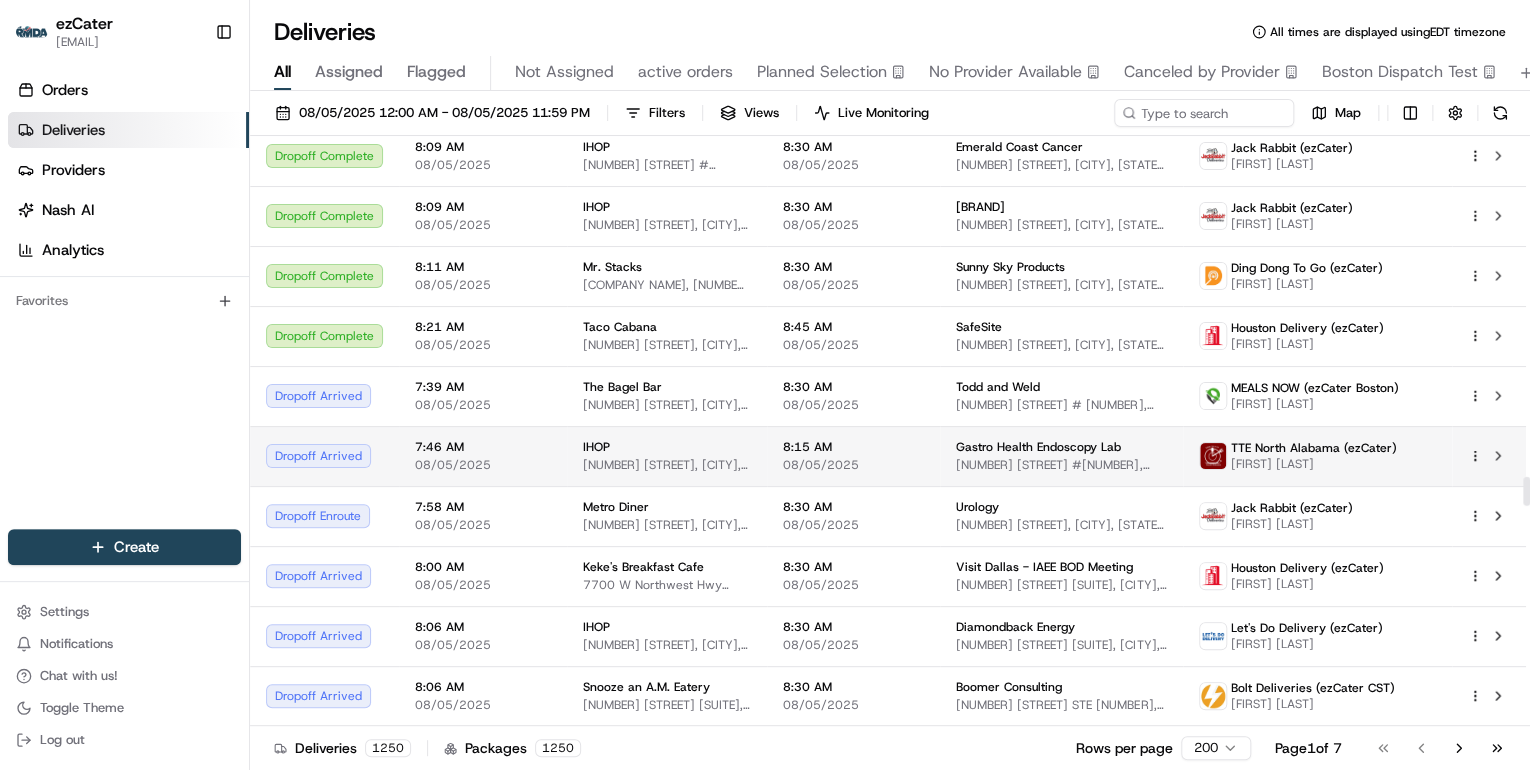 click on "7:46 AM 08/05/2025" at bounding box center [483, 456] 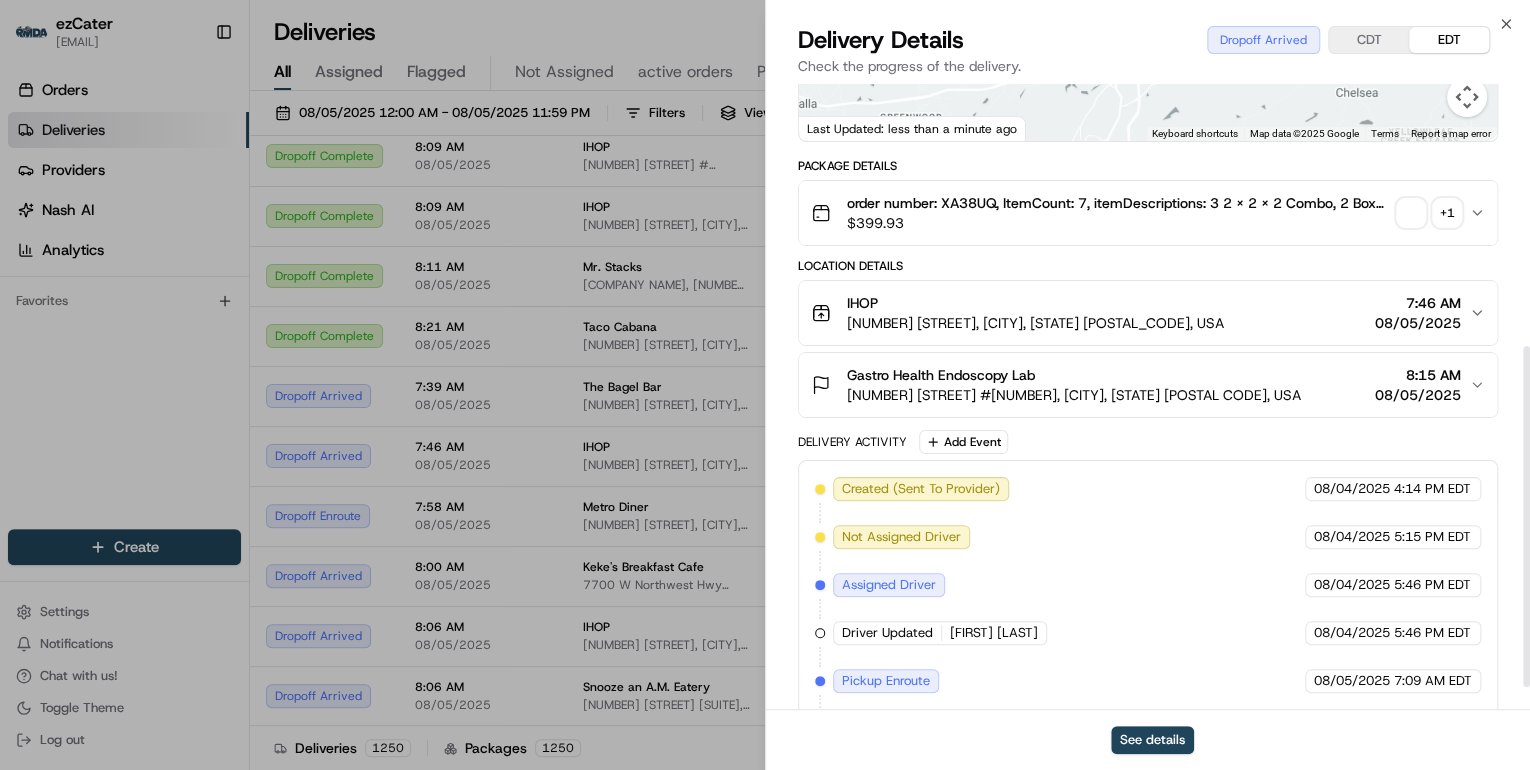 scroll, scrollTop: 520, scrollLeft: 0, axis: vertical 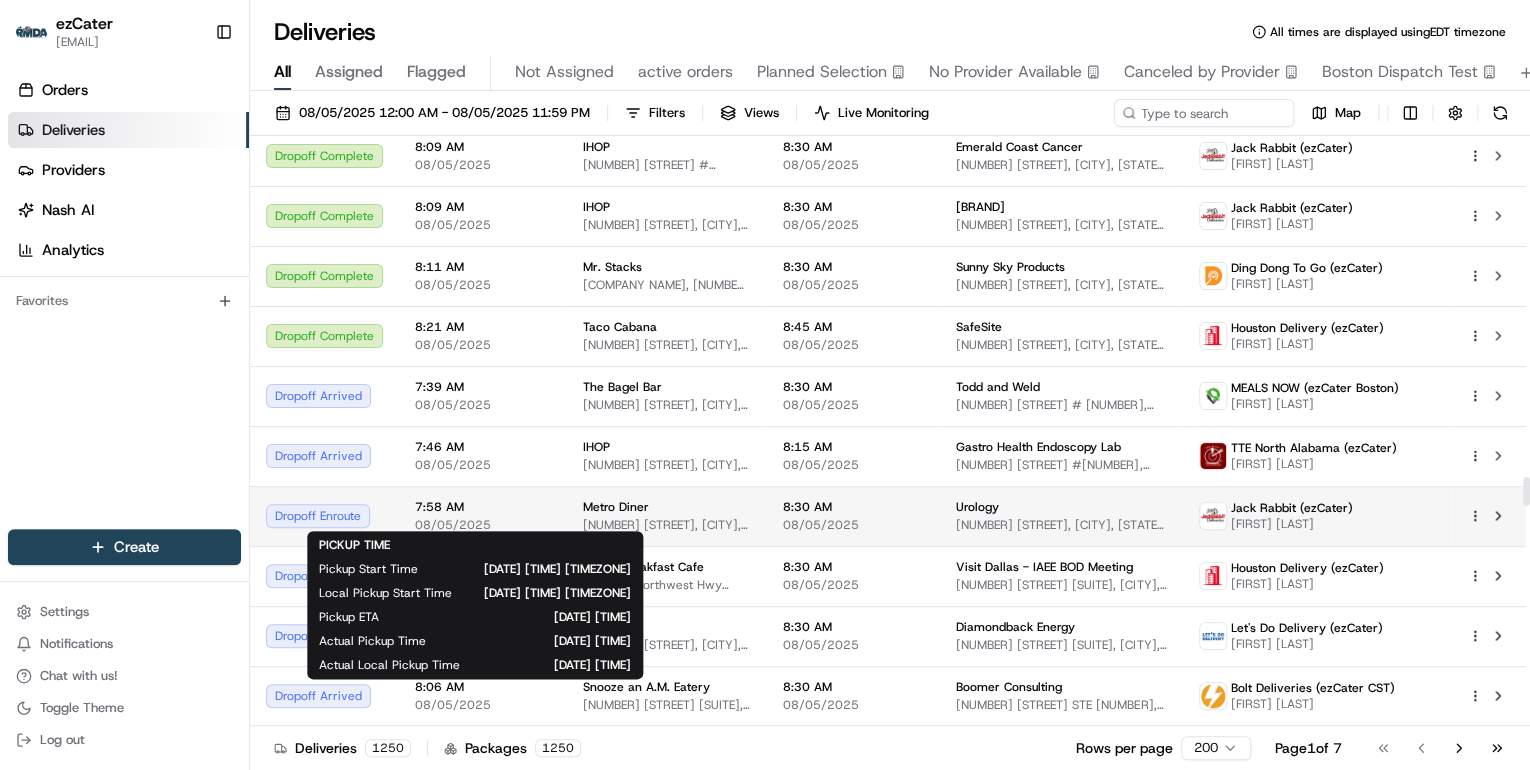 click on "08/05/2025" at bounding box center (483, 525) 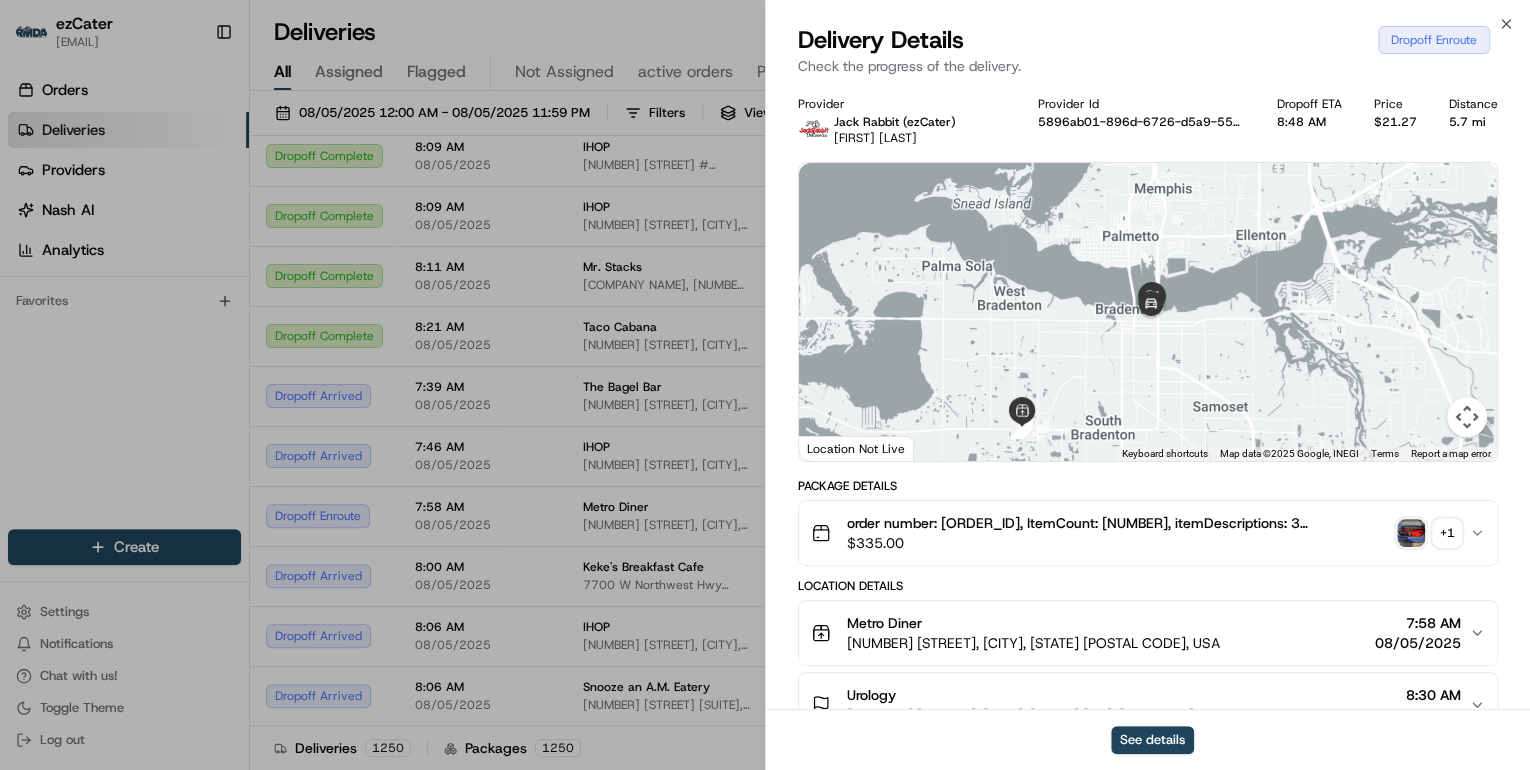 drag, startPoint x: 1179, startPoint y: 270, endPoint x: 1161, endPoint y: 370, distance: 101.607086 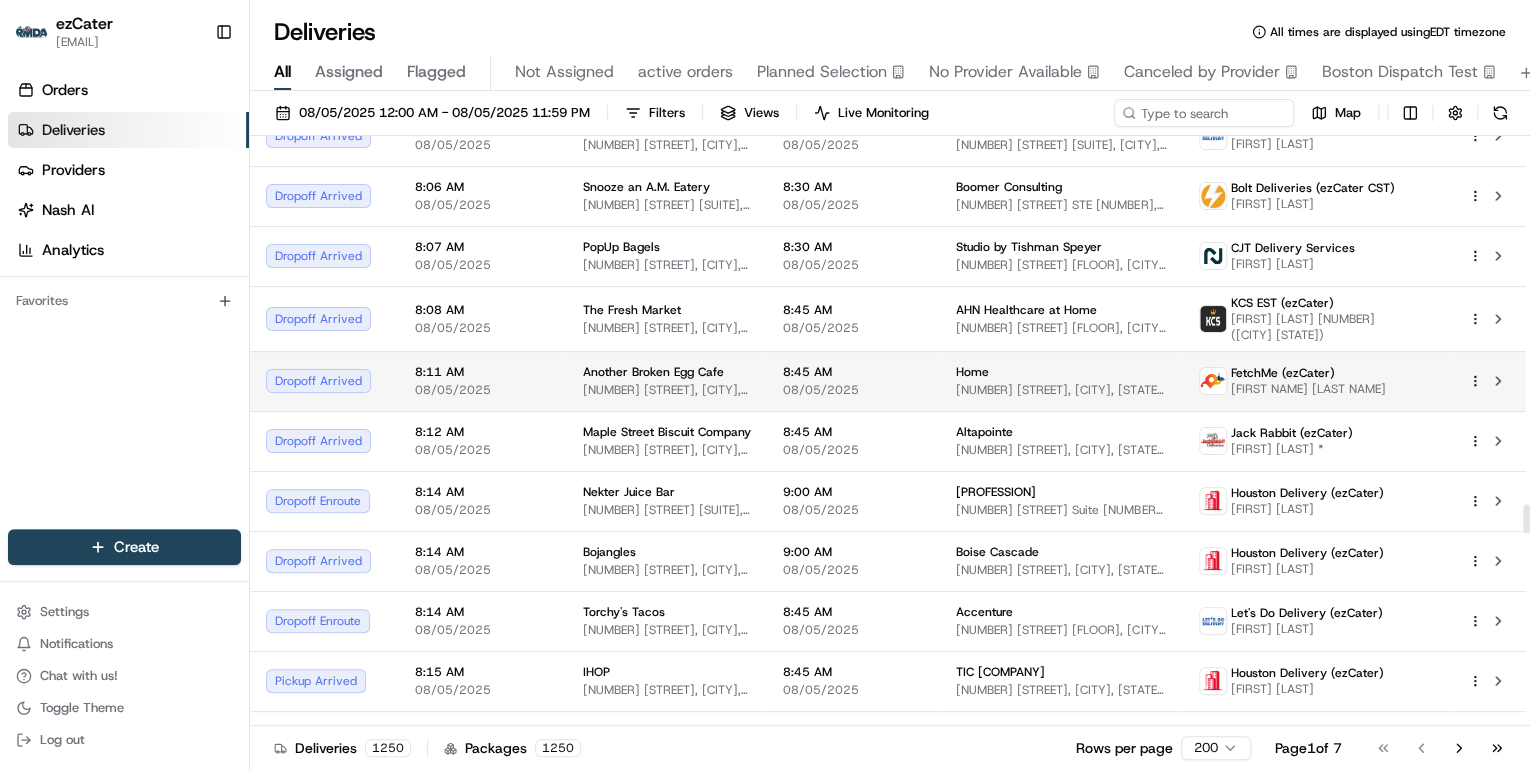 scroll, scrollTop: 7680, scrollLeft: 0, axis: vertical 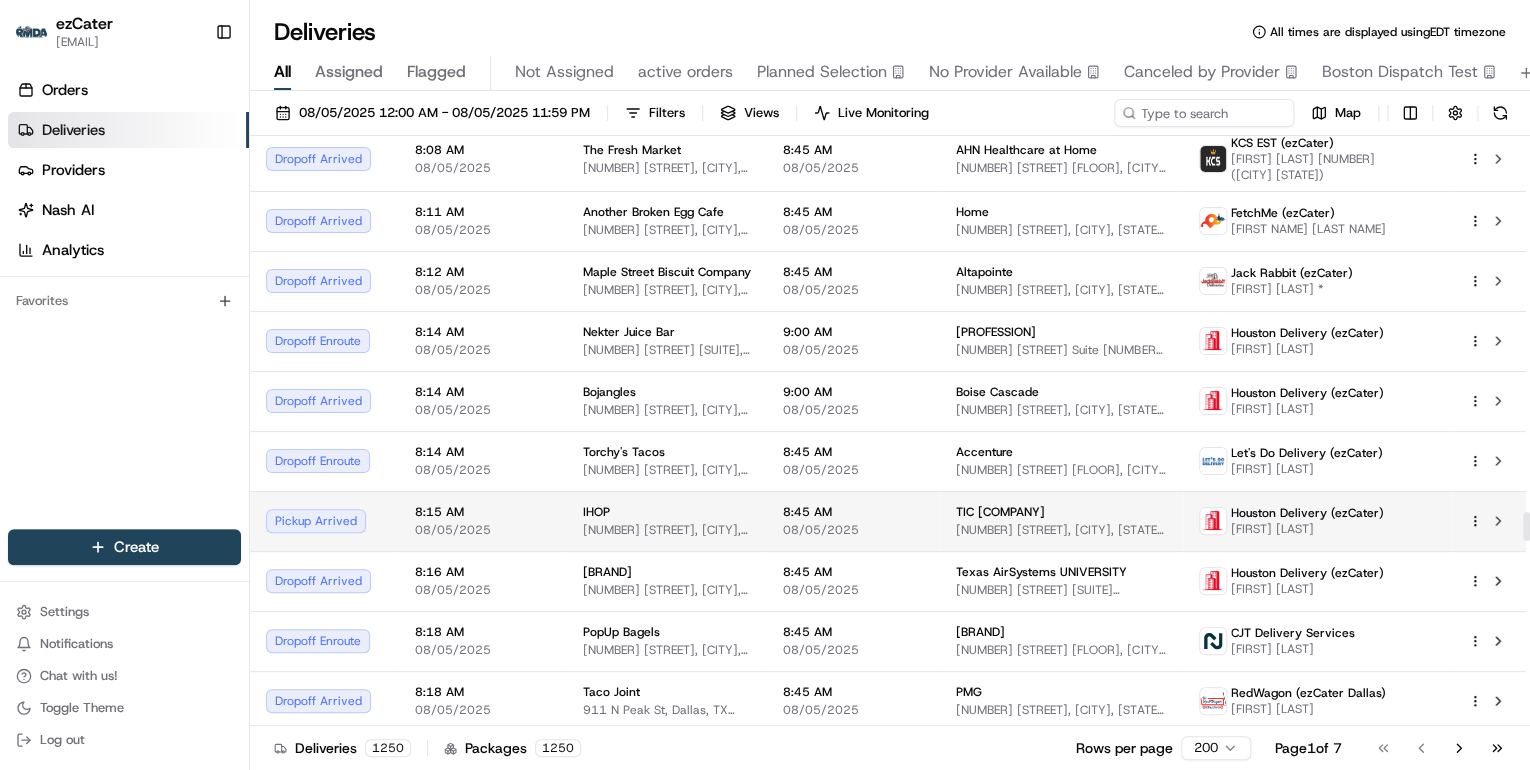 click on "08/05/2025" at bounding box center (483, 530) 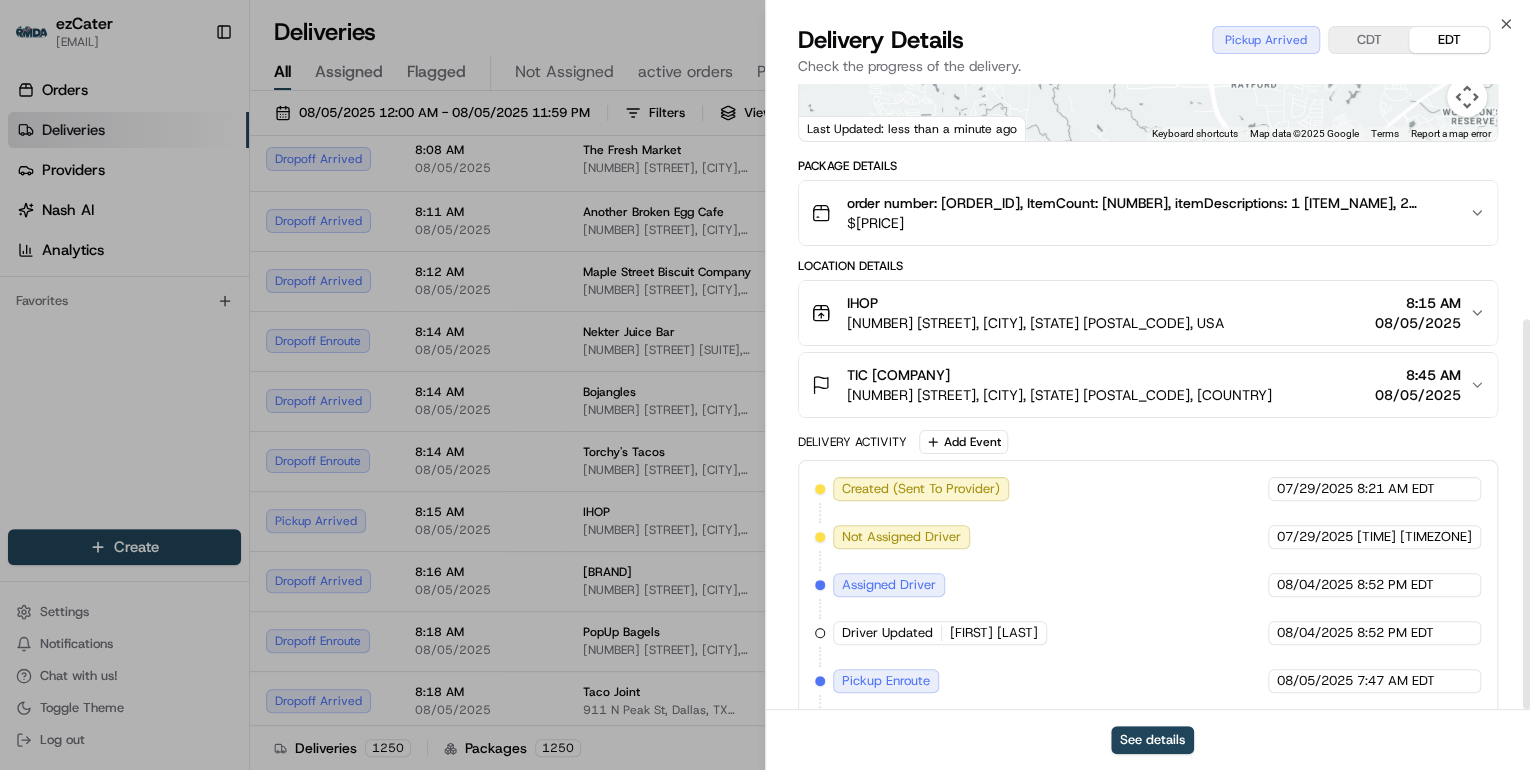 scroll, scrollTop: 377, scrollLeft: 0, axis: vertical 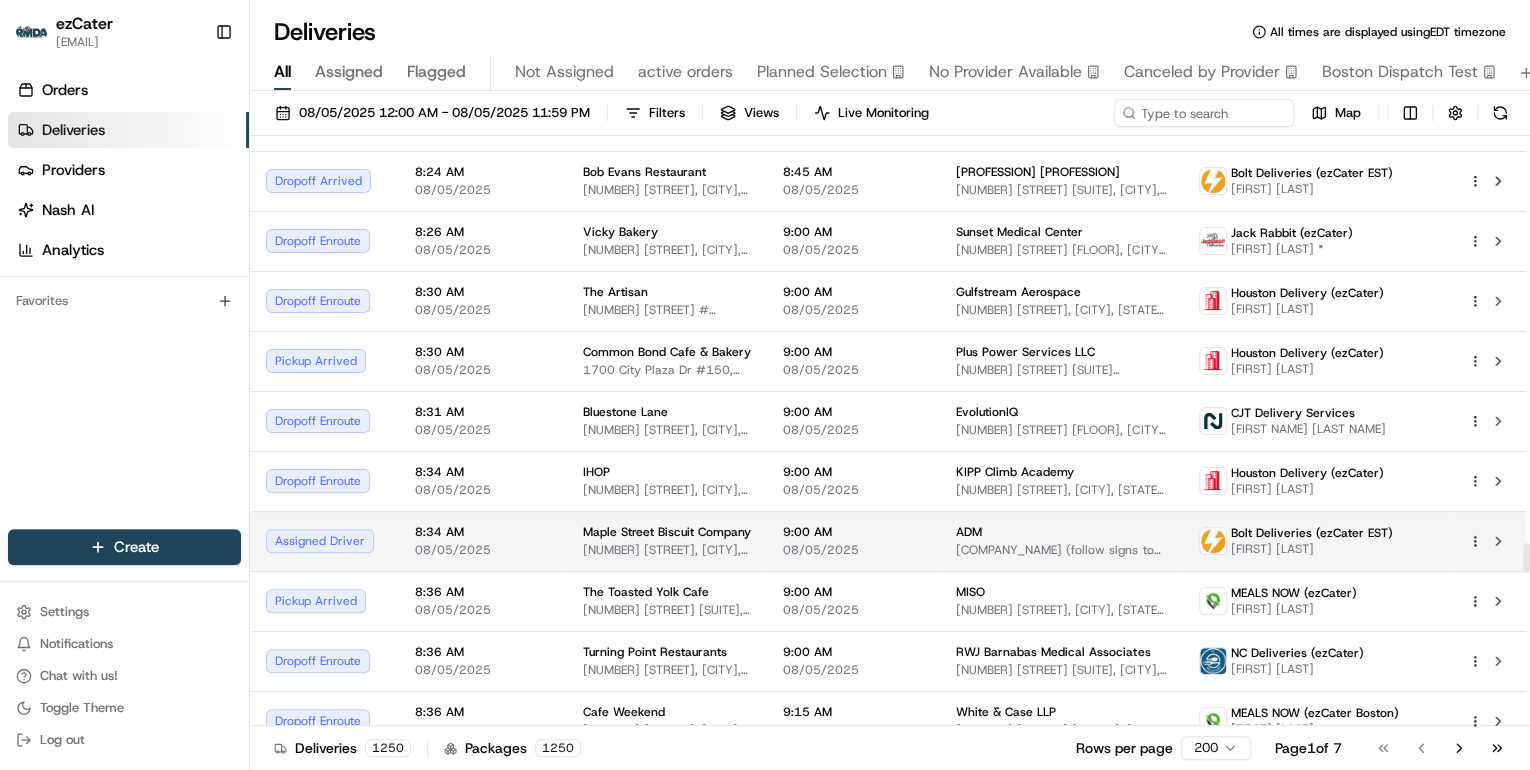 click on "Maple Street Biscuit Company 6785 Houston Rd, Florence, KY 41042, USA" at bounding box center (667, 541) 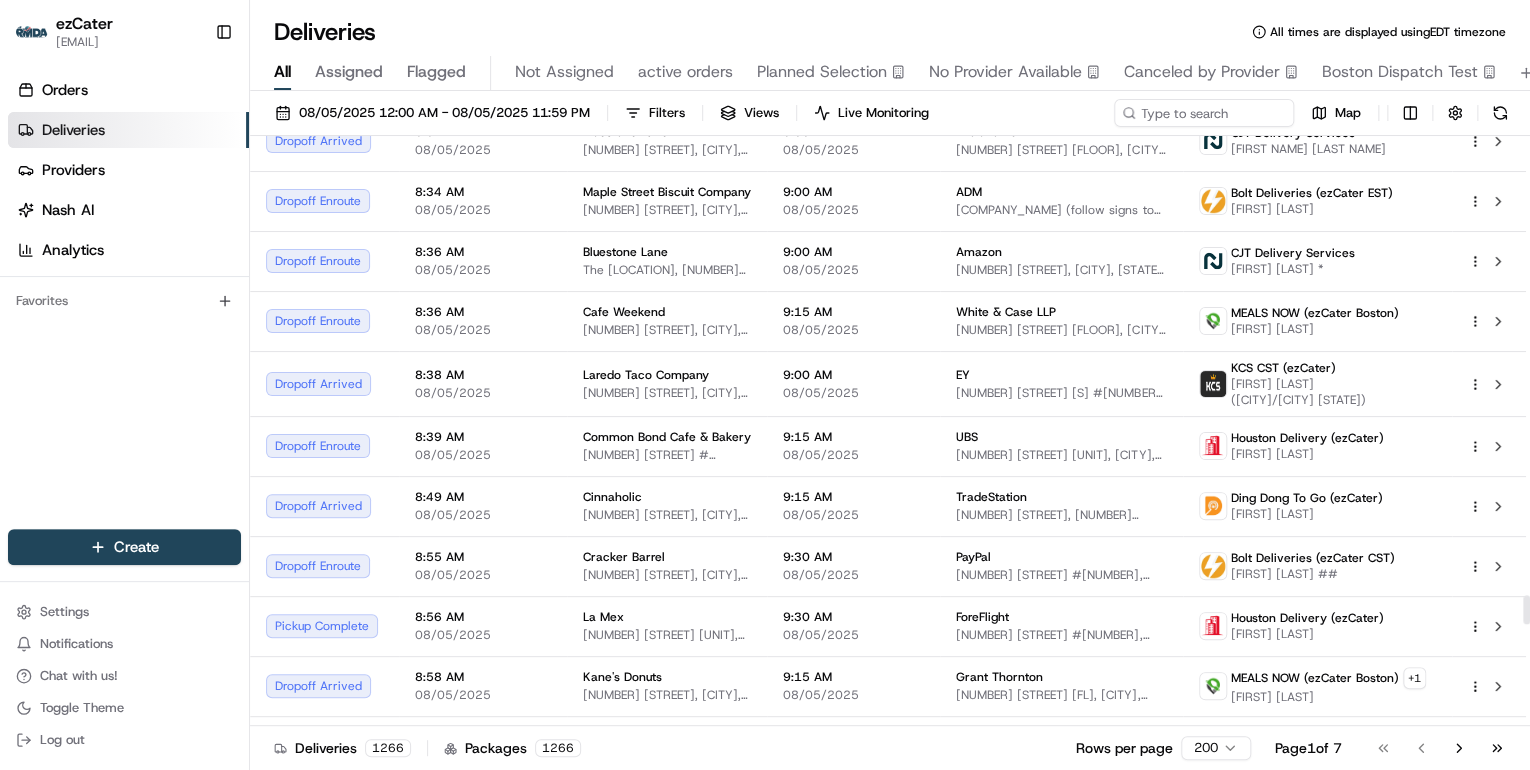 scroll, scrollTop: 9460, scrollLeft: 0, axis: vertical 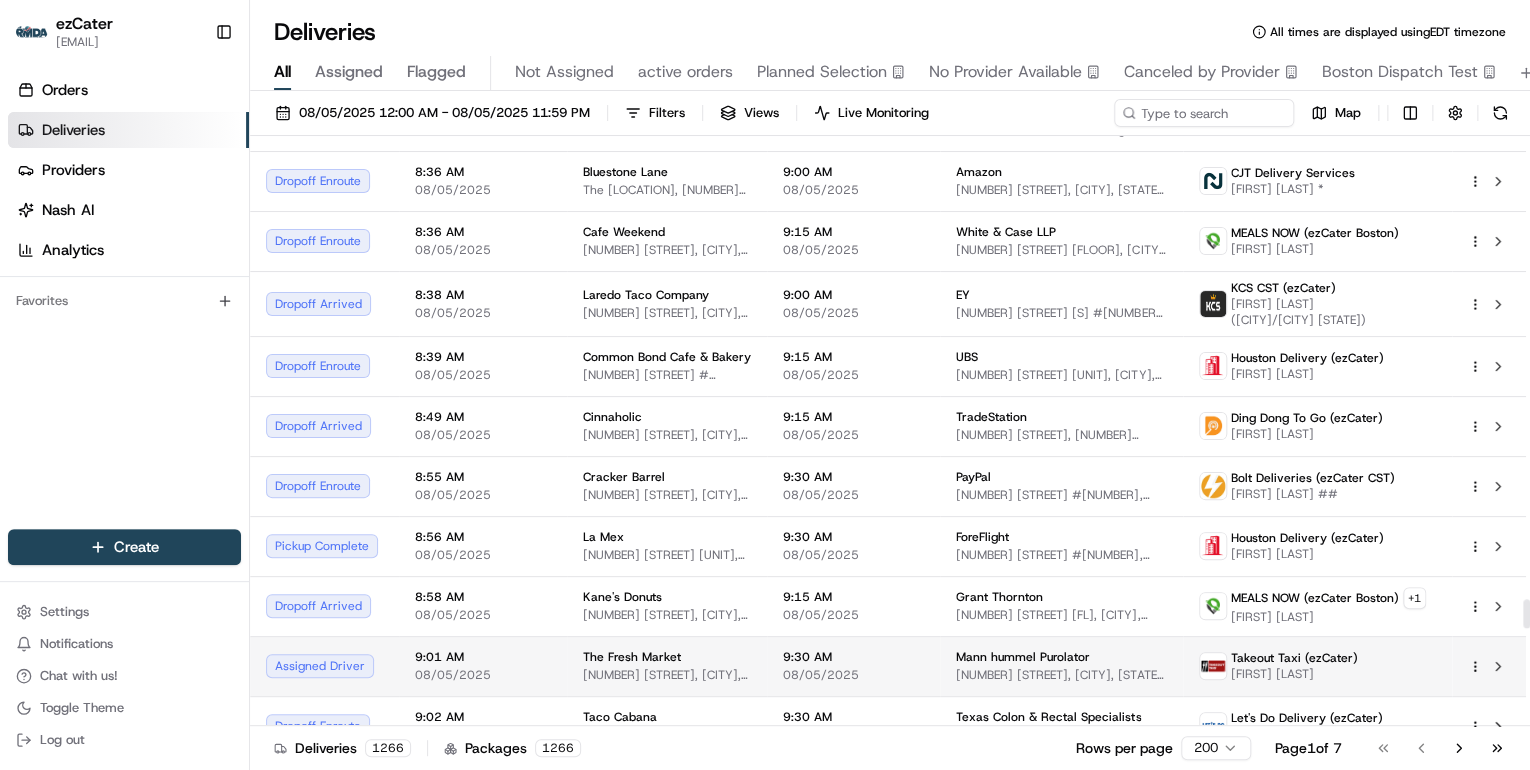 click on "[NUMBER] [STREET], [CITY], [STATE] [POSTAL_CODE], [COUNTRY]" at bounding box center (667, 675) 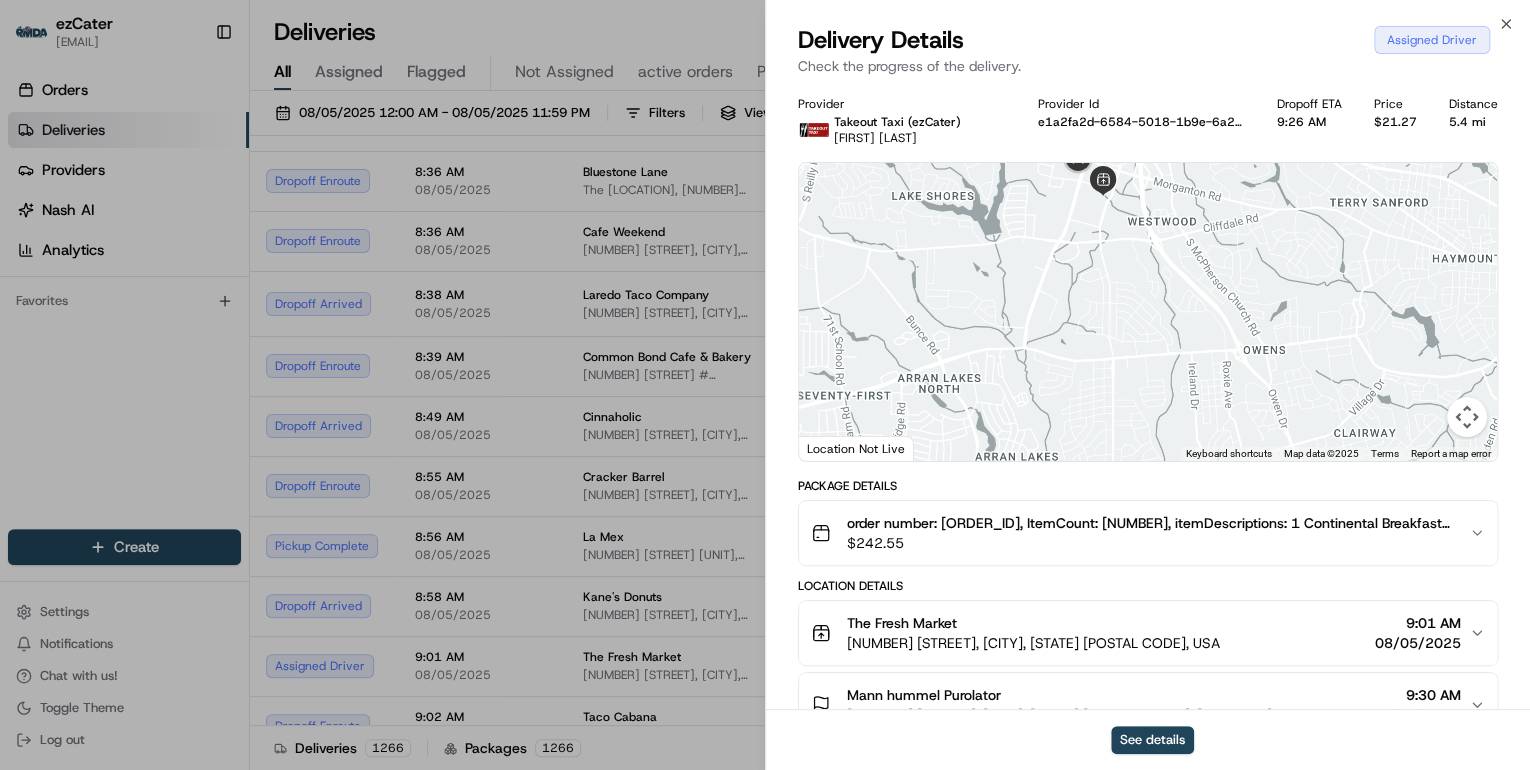 drag, startPoint x: 1116, startPoint y: 224, endPoint x: 1067, endPoint y: 314, distance: 102.47439 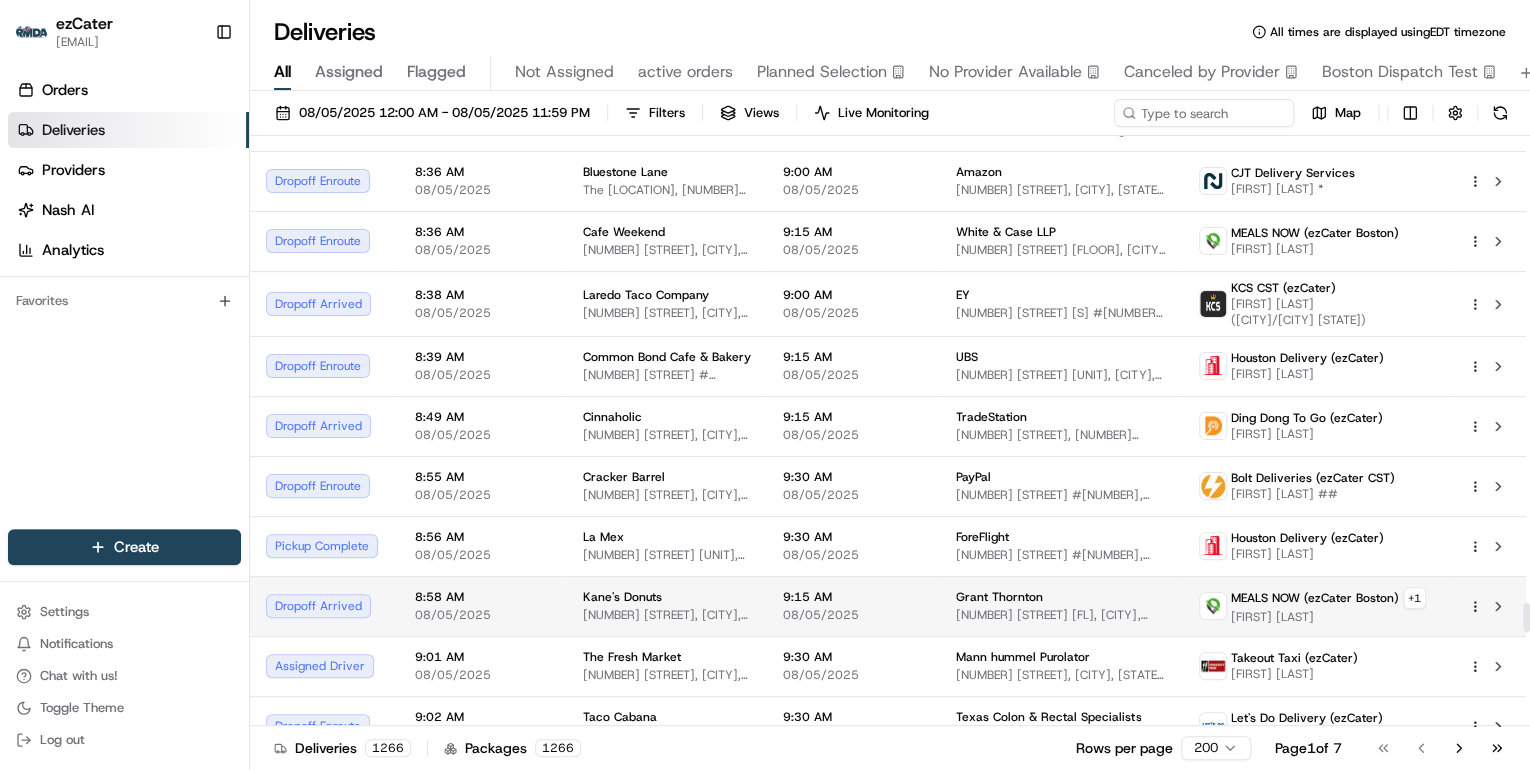 scroll, scrollTop: 9540, scrollLeft: 0, axis: vertical 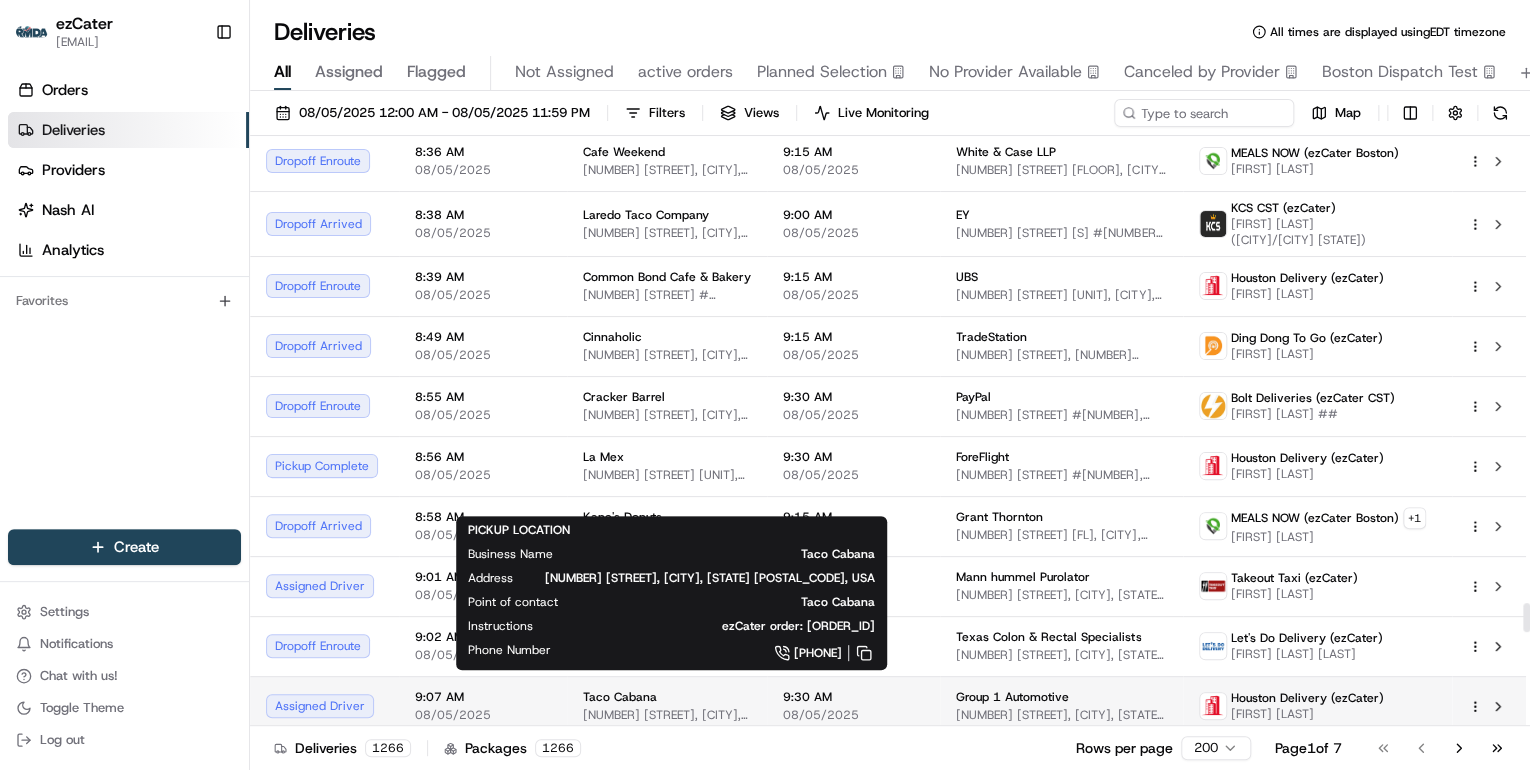 click on "Taco Cabana 8930 W Sam Houston Pkwy N, Houston, TX 77040, USA" at bounding box center (667, 706) 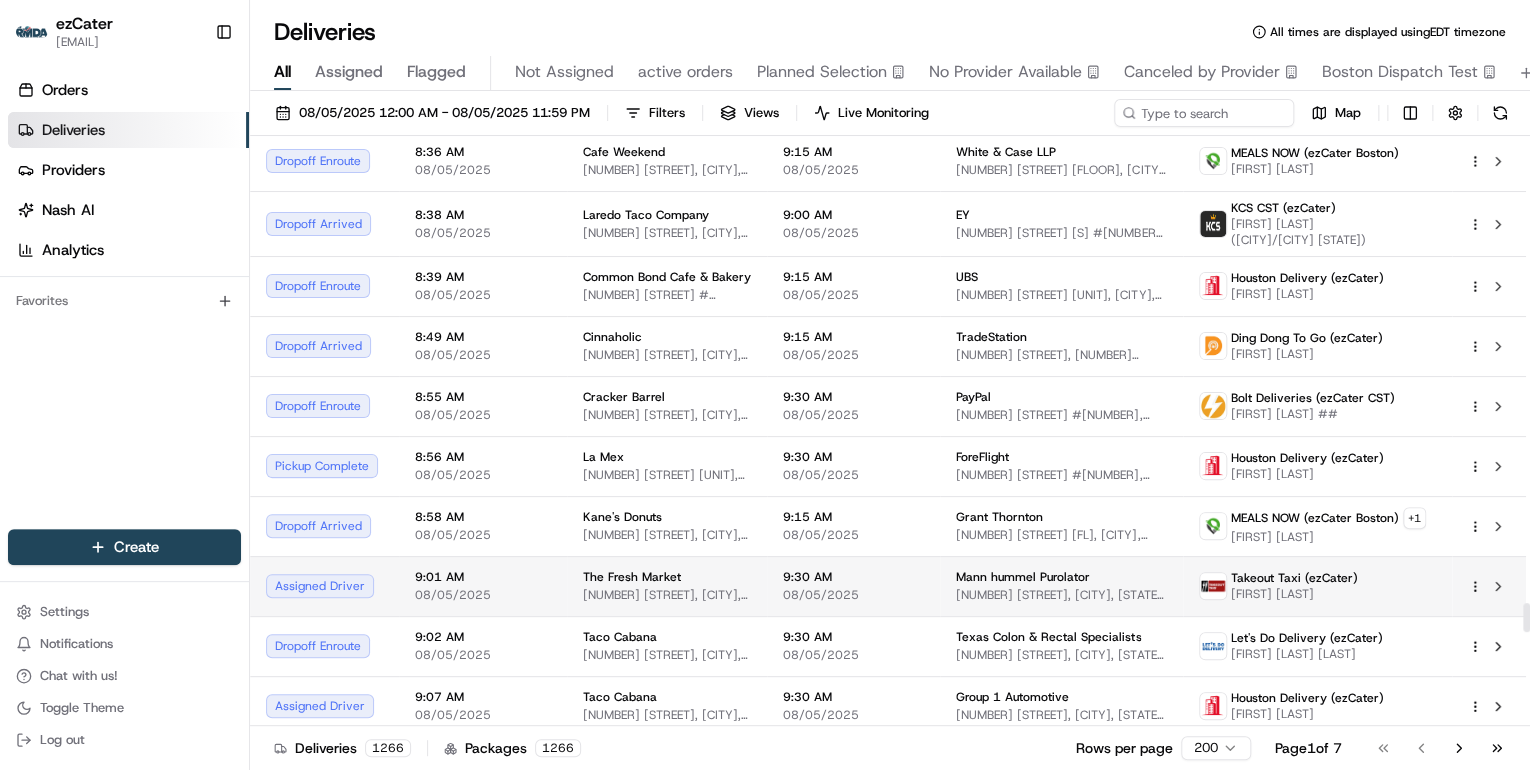 scroll, scrollTop: 9700, scrollLeft: 0, axis: vertical 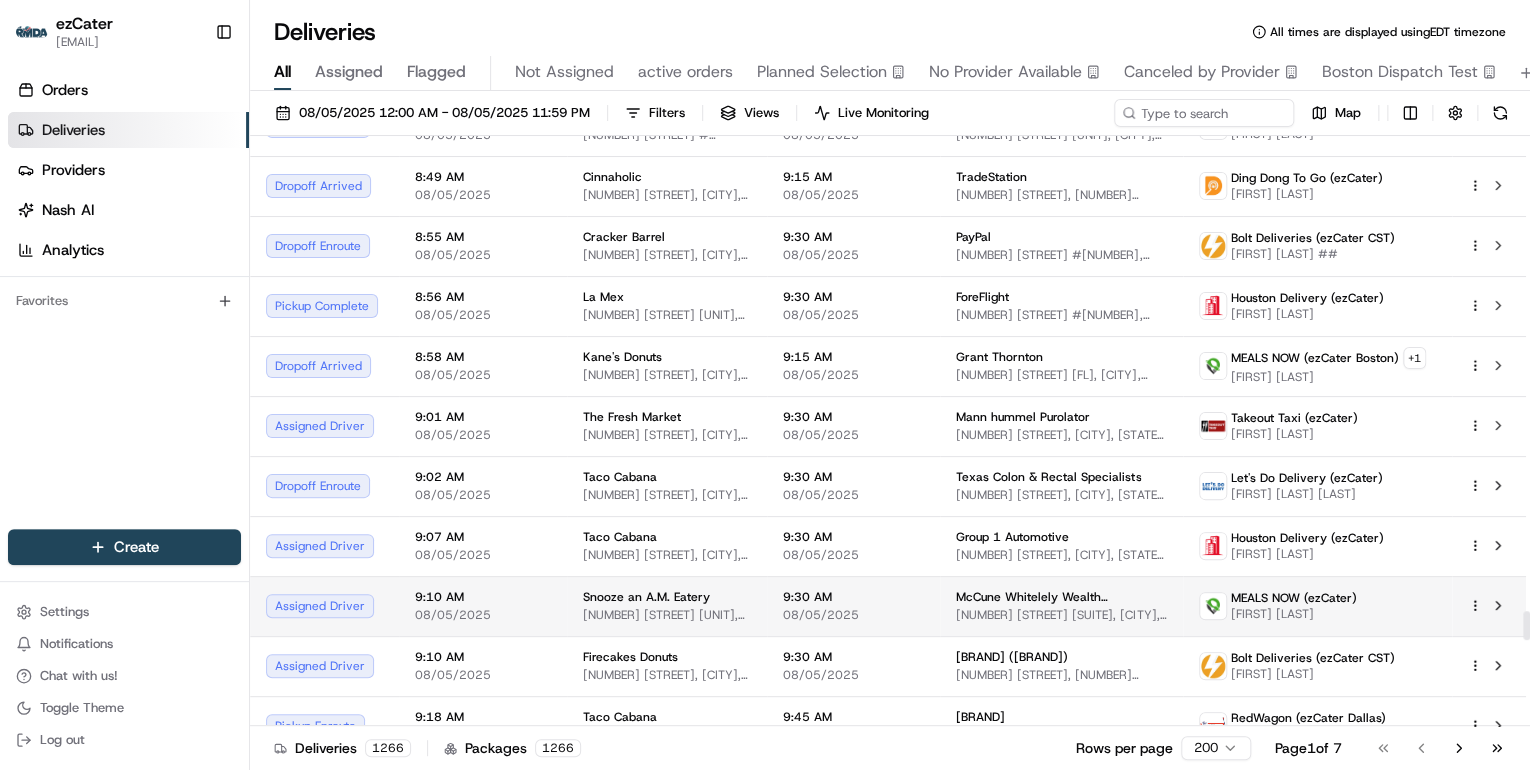 click on "08/05/2025" at bounding box center (483, 615) 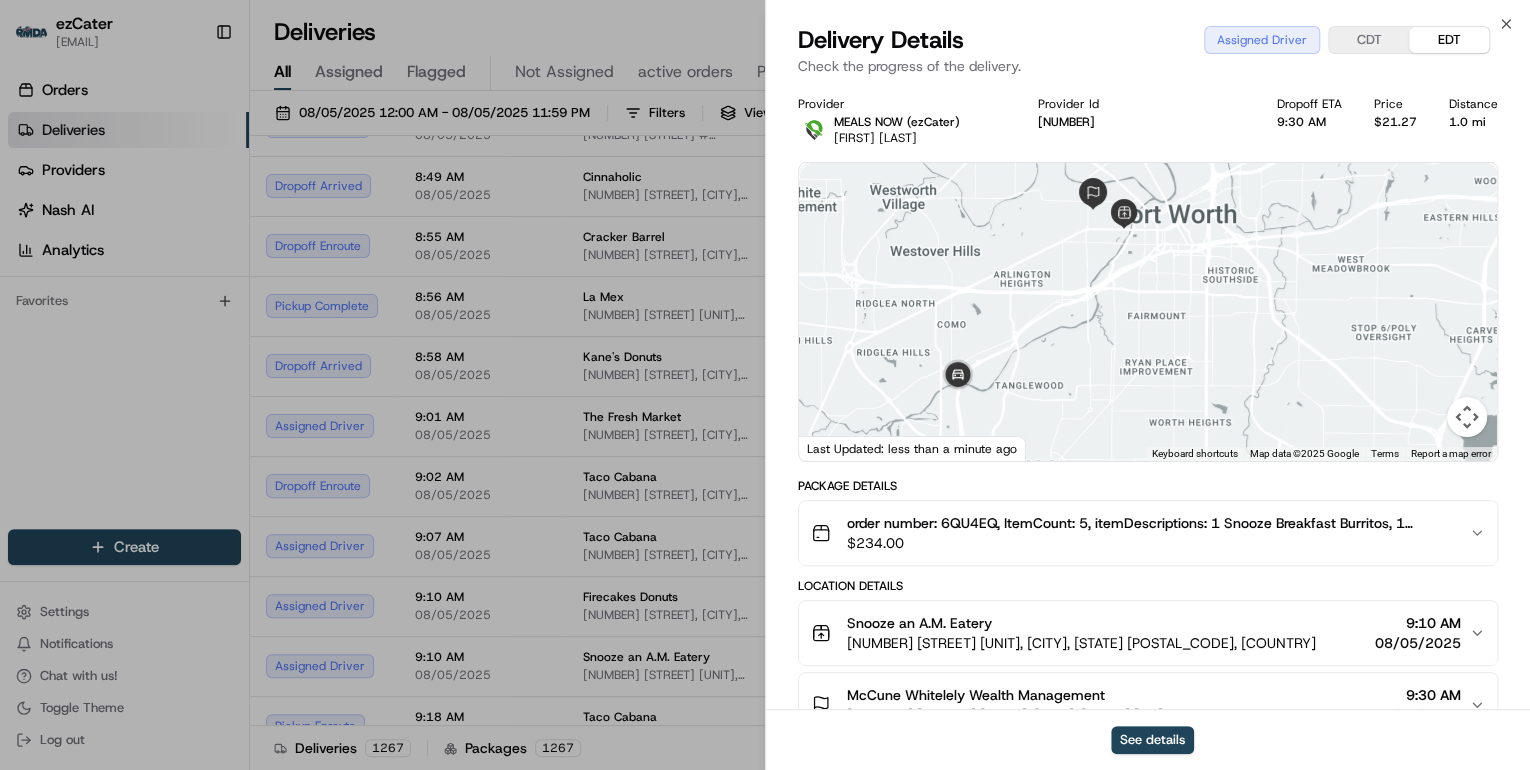 drag, startPoint x: 908, startPoint y: 422, endPoint x: 1064, endPoint y: 249, distance: 232.94849 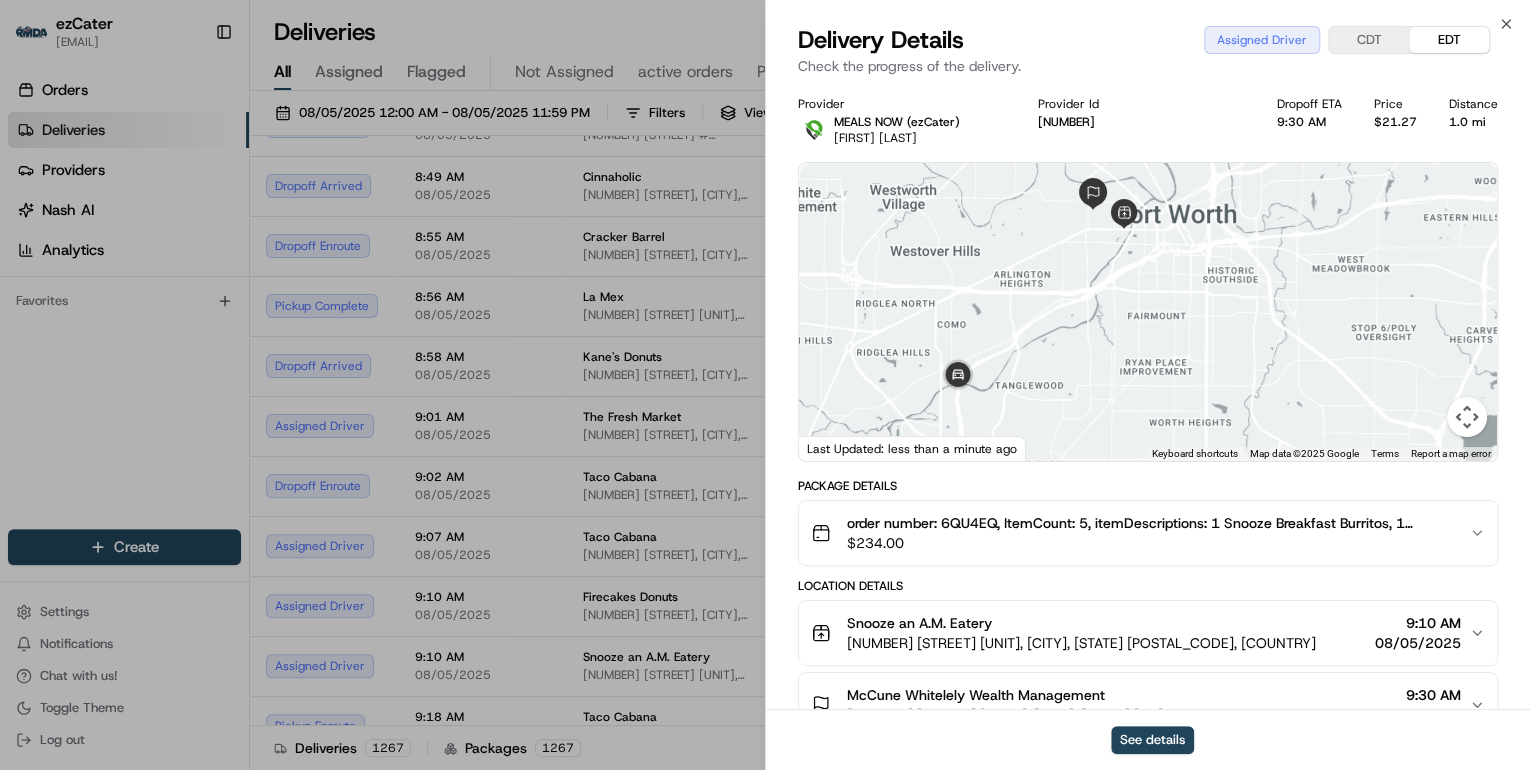 click on "$ 234.00" at bounding box center (1150, 543) 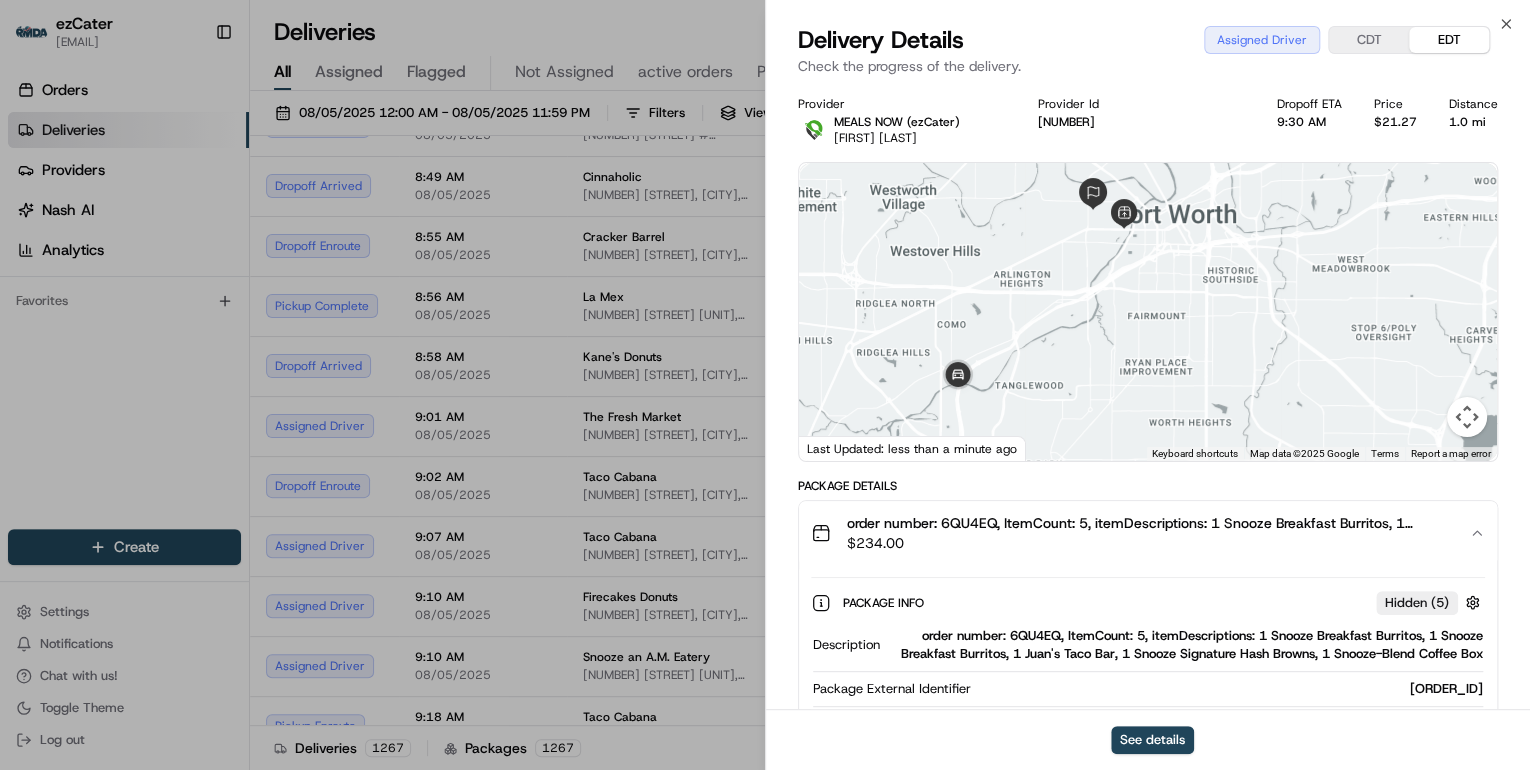 click on "order number: 6QU4EQ,
ItemCount: 5,
itemDescriptions:
1 Snooze Breakfast Burritos,
1 Snooze Breakfast Burritos,
1 Juan's Taco Bar,
1 Snooze Signature Hash Browns,
1 Snooze-Blend Coffee Box" at bounding box center (1185, 645) 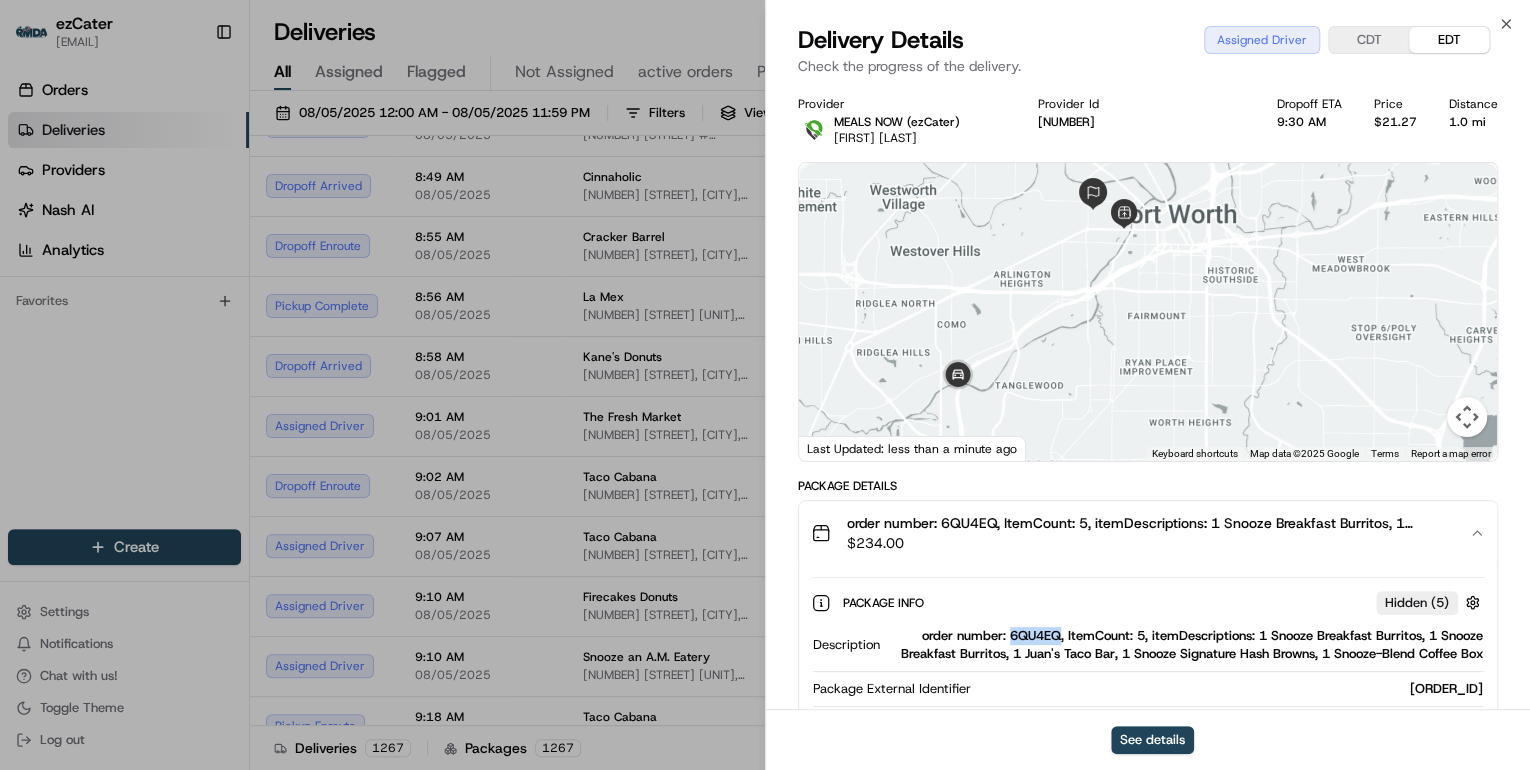 click on "order number: 6QU4EQ,
ItemCount: 5,
itemDescriptions:
1 Snooze Breakfast Burritos,
1 Snooze Breakfast Burritos,
1 Juan's Taco Bar,
1 Snooze Signature Hash Browns,
1 Snooze-Blend Coffee Box" at bounding box center (1185, 645) 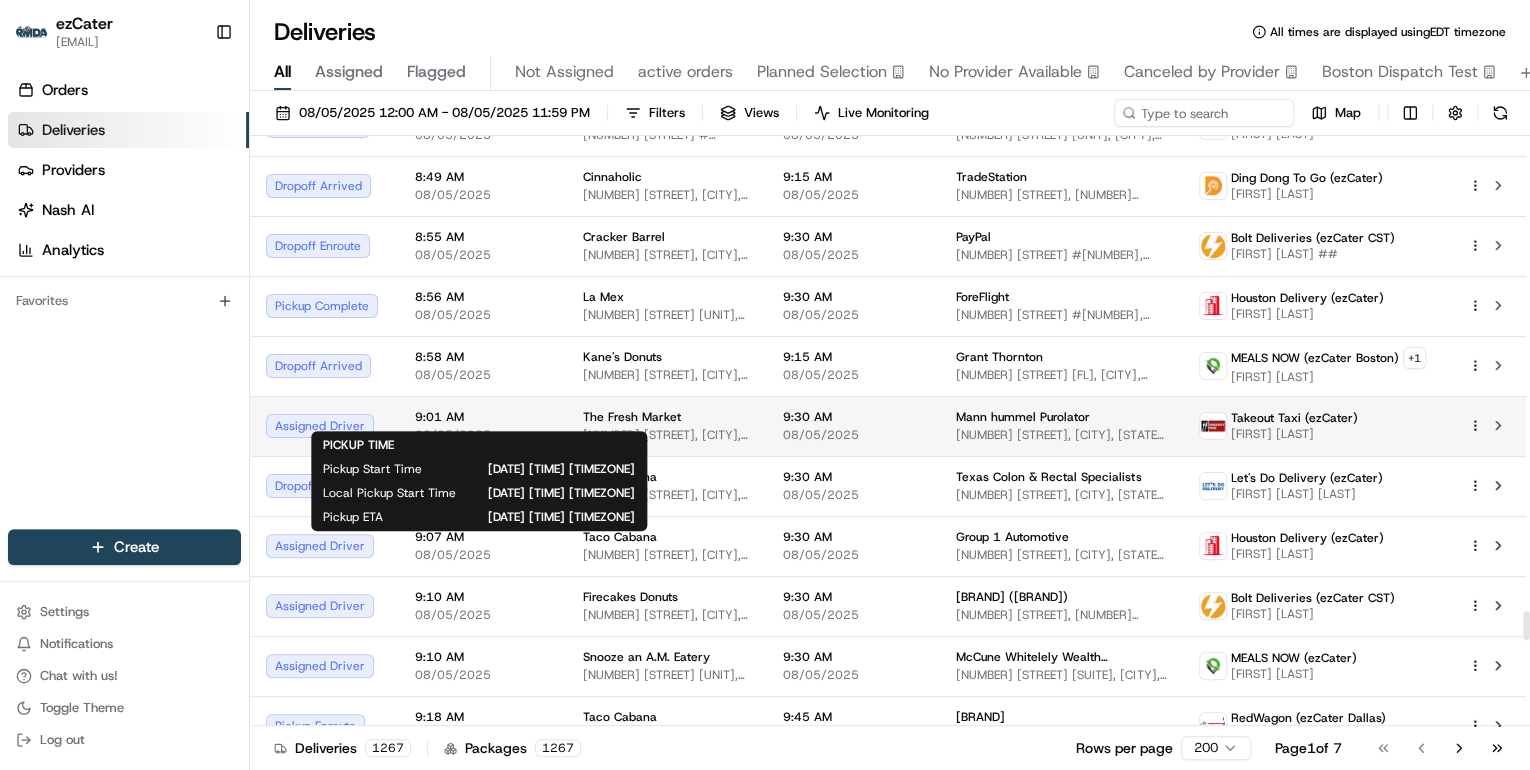 click on "08/05/2025" at bounding box center (483, 435) 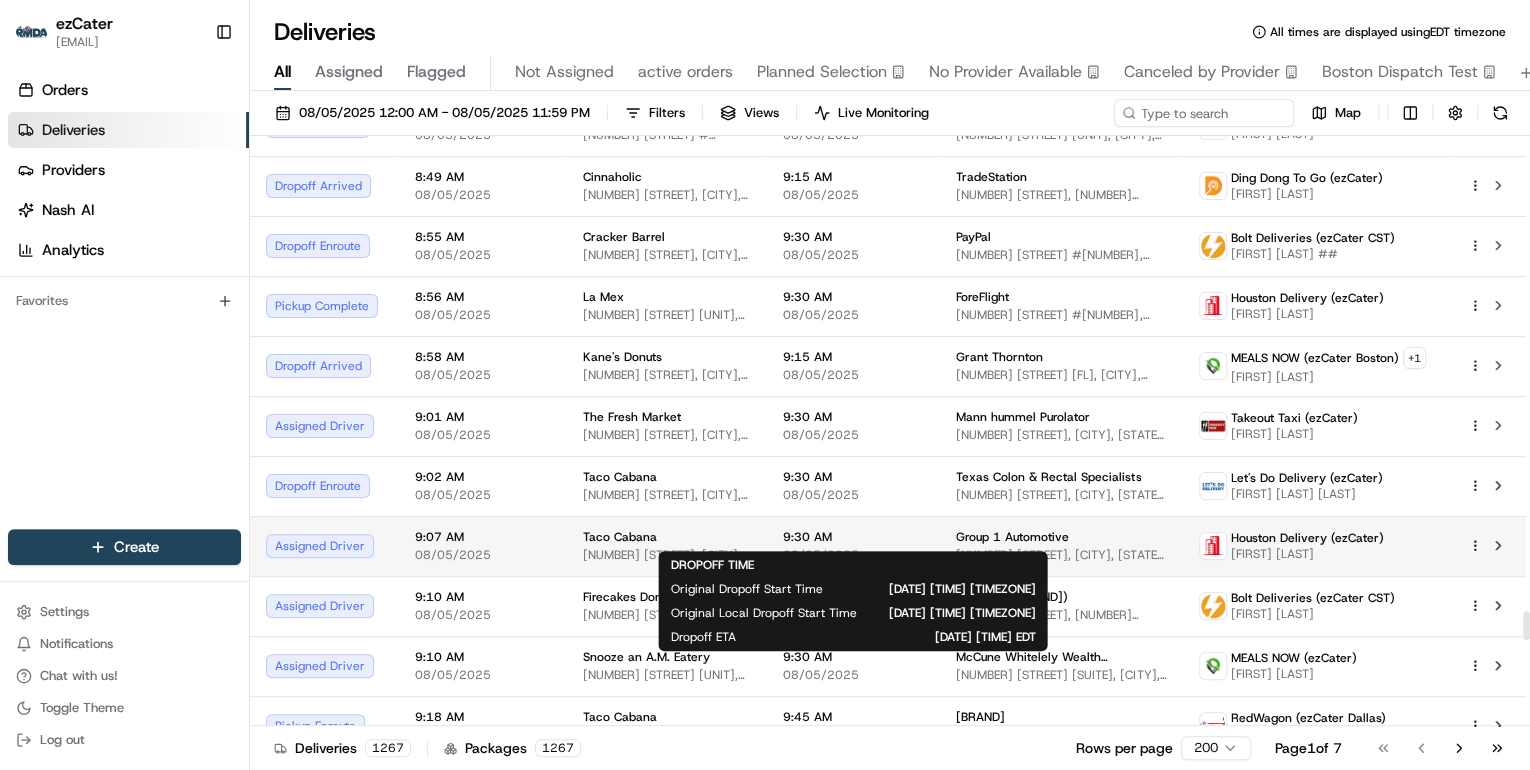 click on "9:30 AM" at bounding box center (853, 537) 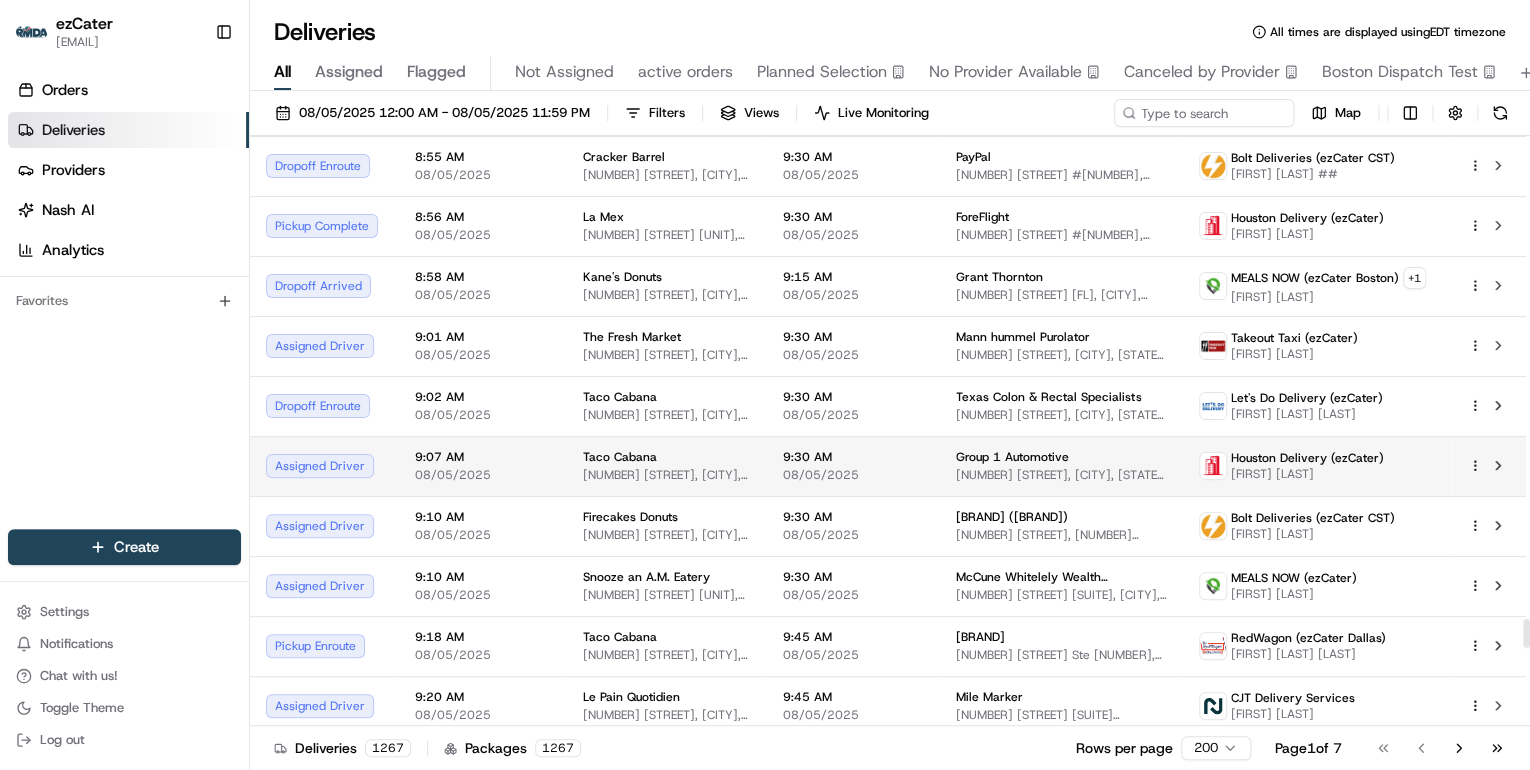 scroll, scrollTop: 9860, scrollLeft: 0, axis: vertical 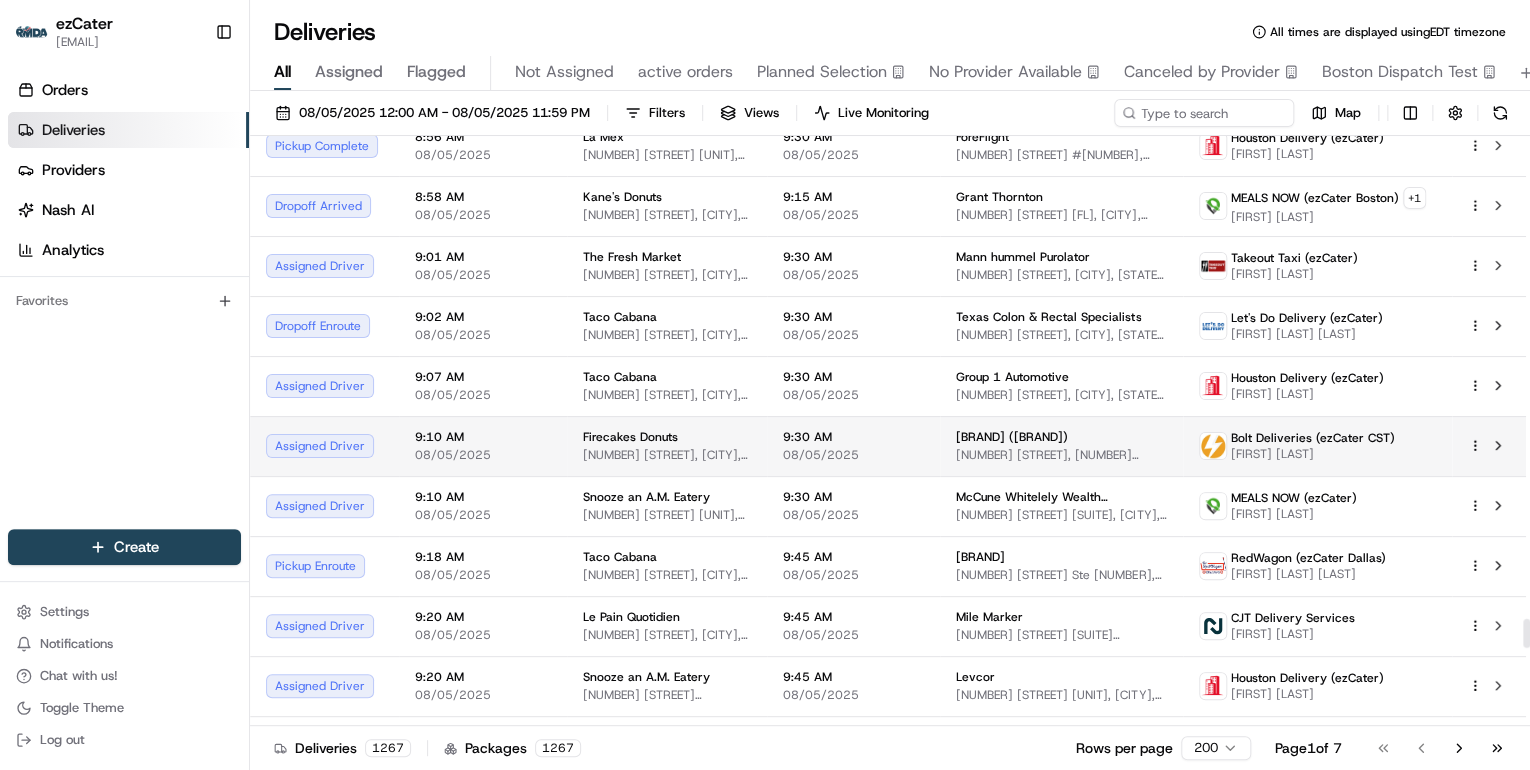 click on "Firecakes Donuts 68 W Hubbard St, Chicago, IL 60654, USA" at bounding box center [667, 446] 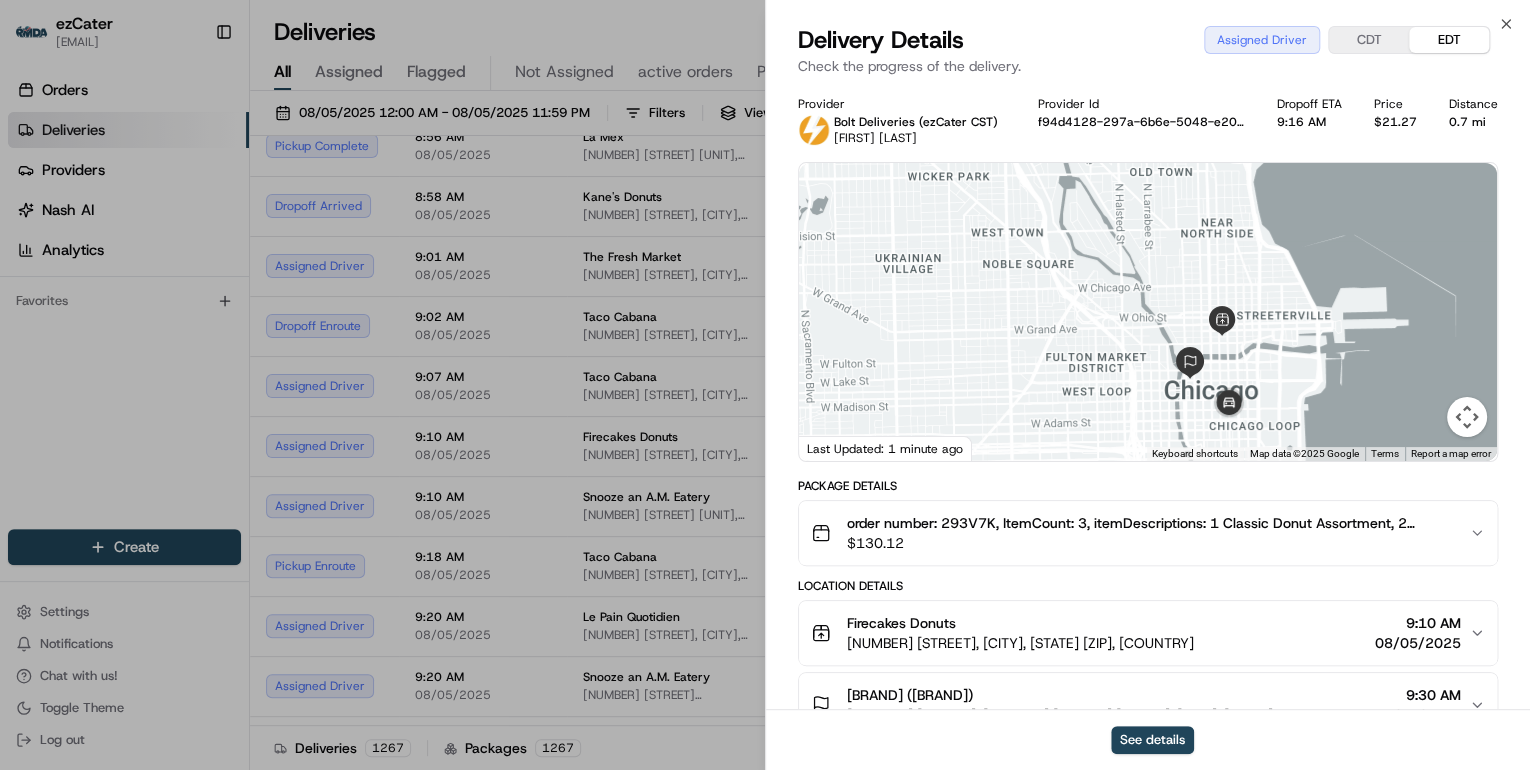 click on "$ 130.12" at bounding box center (1150, 543) 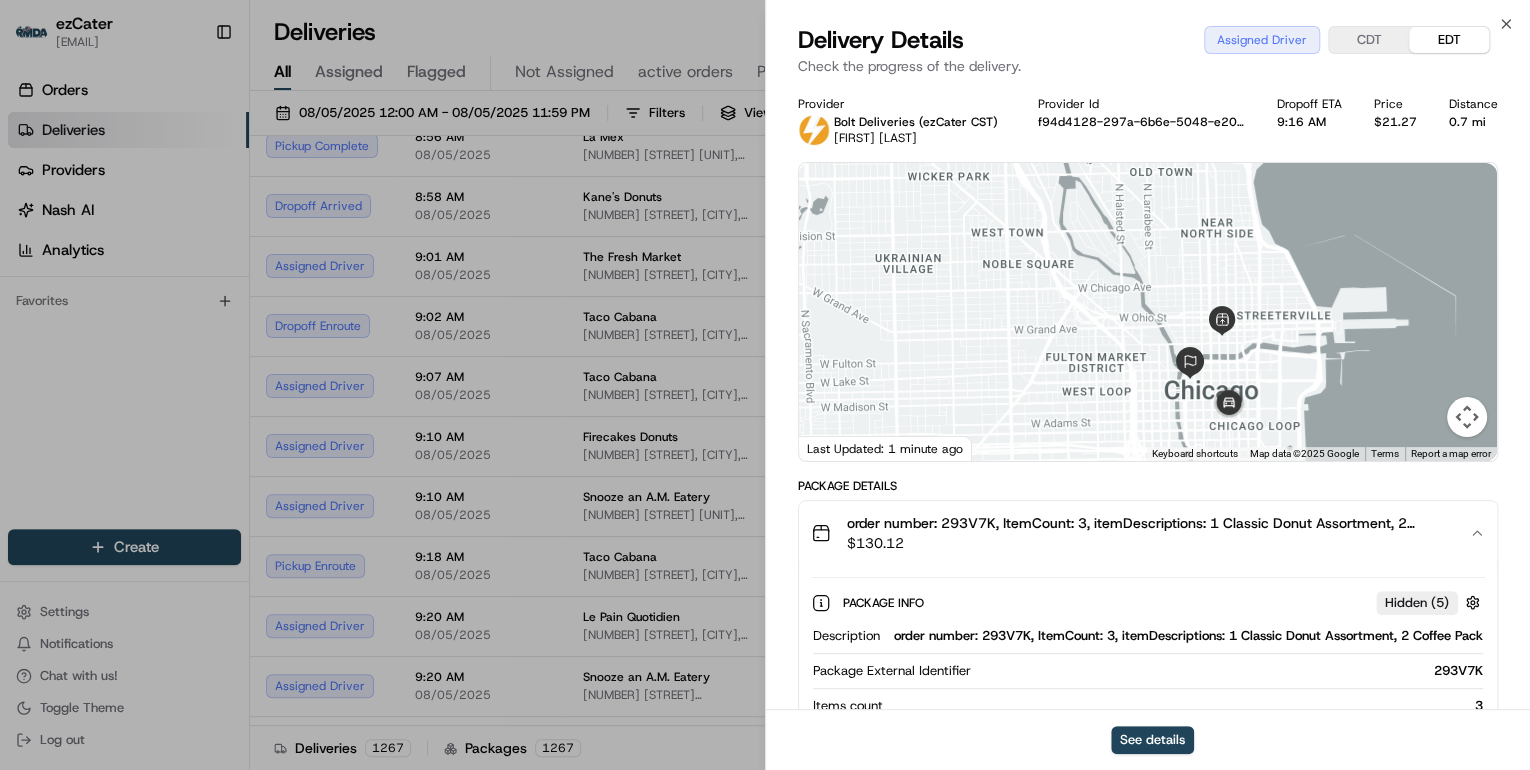 click on "order number: 293V7K,
ItemCount: 3,
itemDescriptions:
1 Classic Donut Assortment,
2 Coffee Pack" at bounding box center (1185, 636) 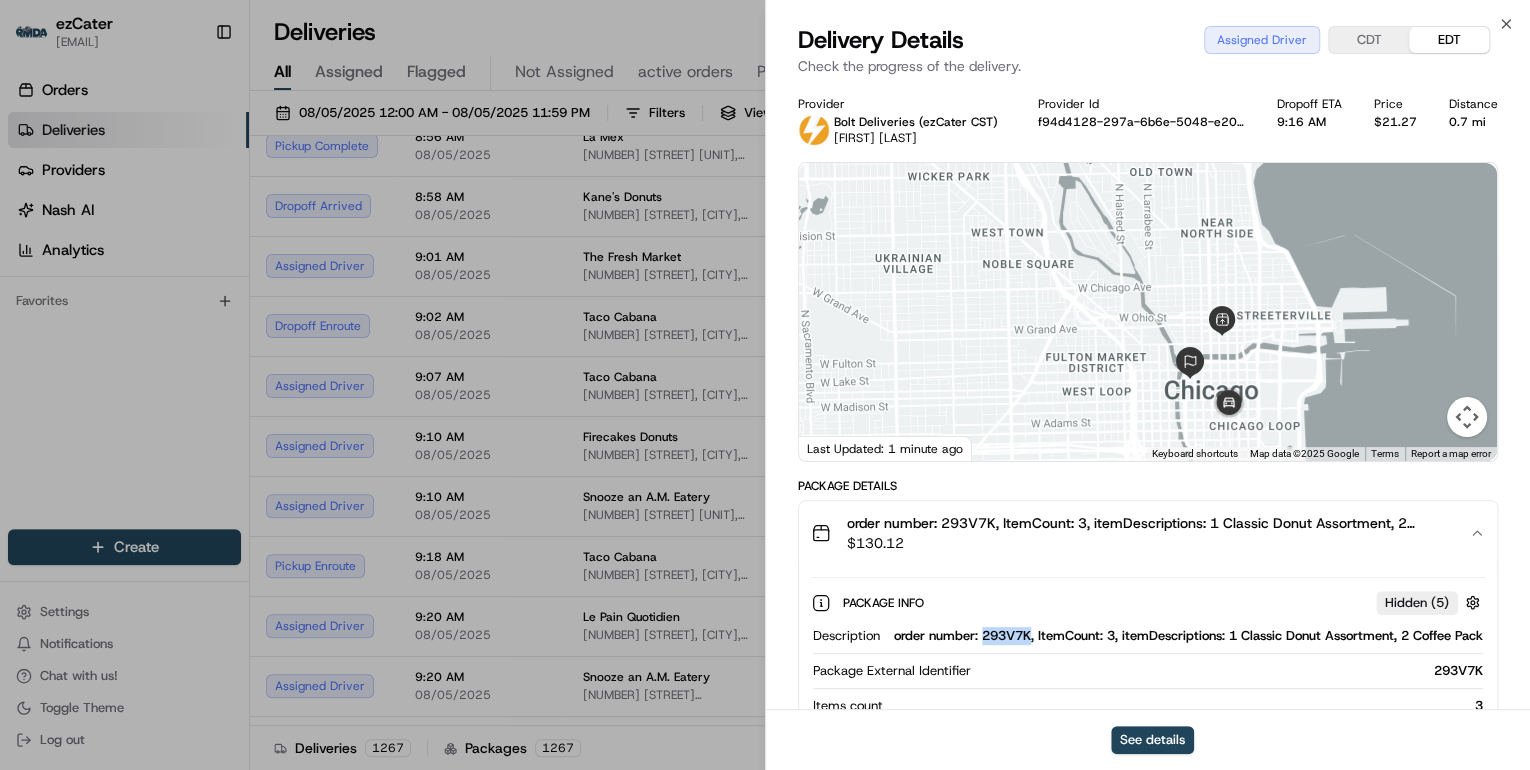 click on "order number: 293V7K,
ItemCount: 3,
itemDescriptions:
1 Classic Donut Assortment,
2 Coffee Pack" at bounding box center (1185, 636) 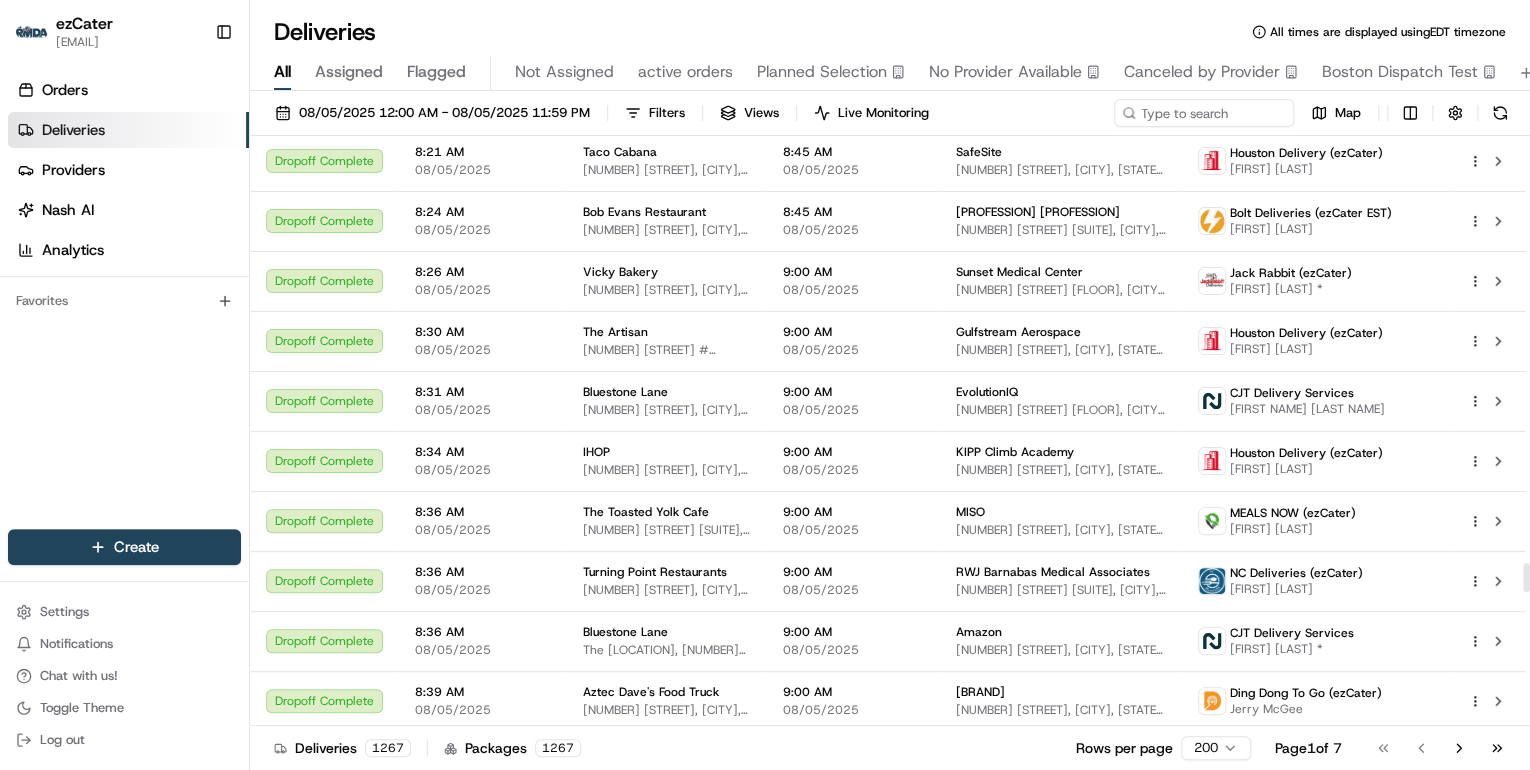 scroll, scrollTop: 9040, scrollLeft: 0, axis: vertical 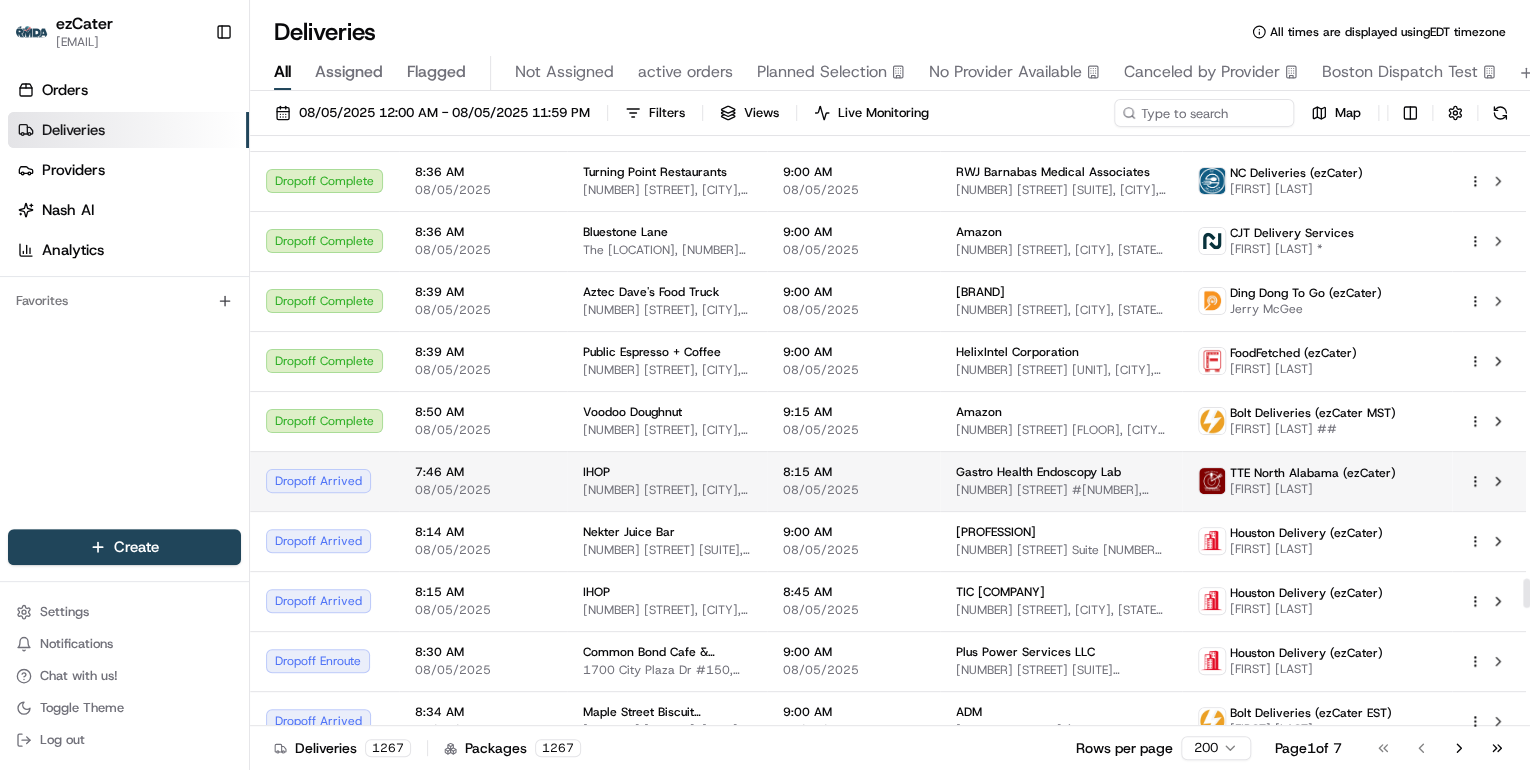 click on "[NUMBER] [STREET], [CITY], [STATE] [POSTAL_CODE], USA" at bounding box center (667, 490) 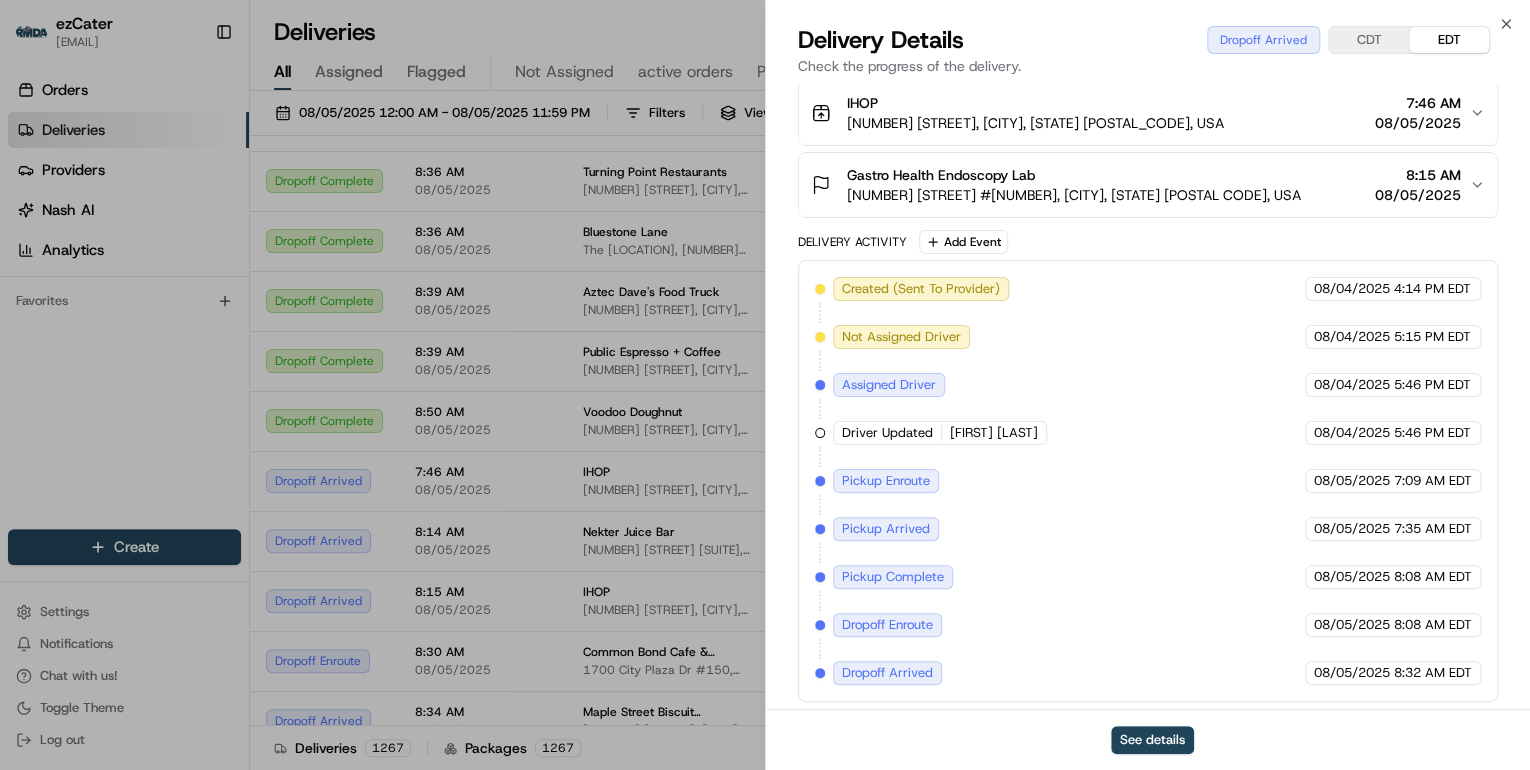 scroll, scrollTop: 360, scrollLeft: 0, axis: vertical 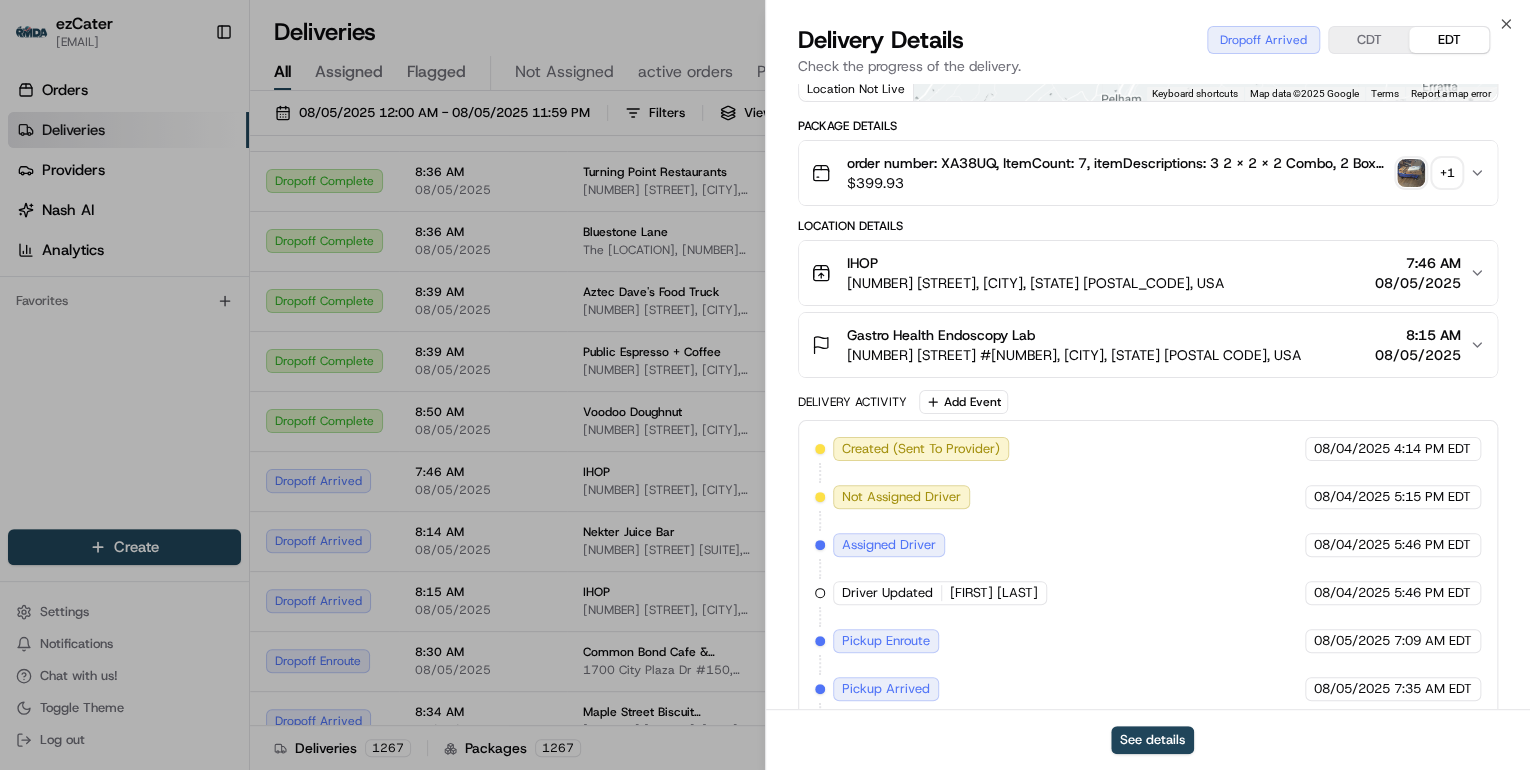 click on "$ 399.93" at bounding box center (1118, 183) 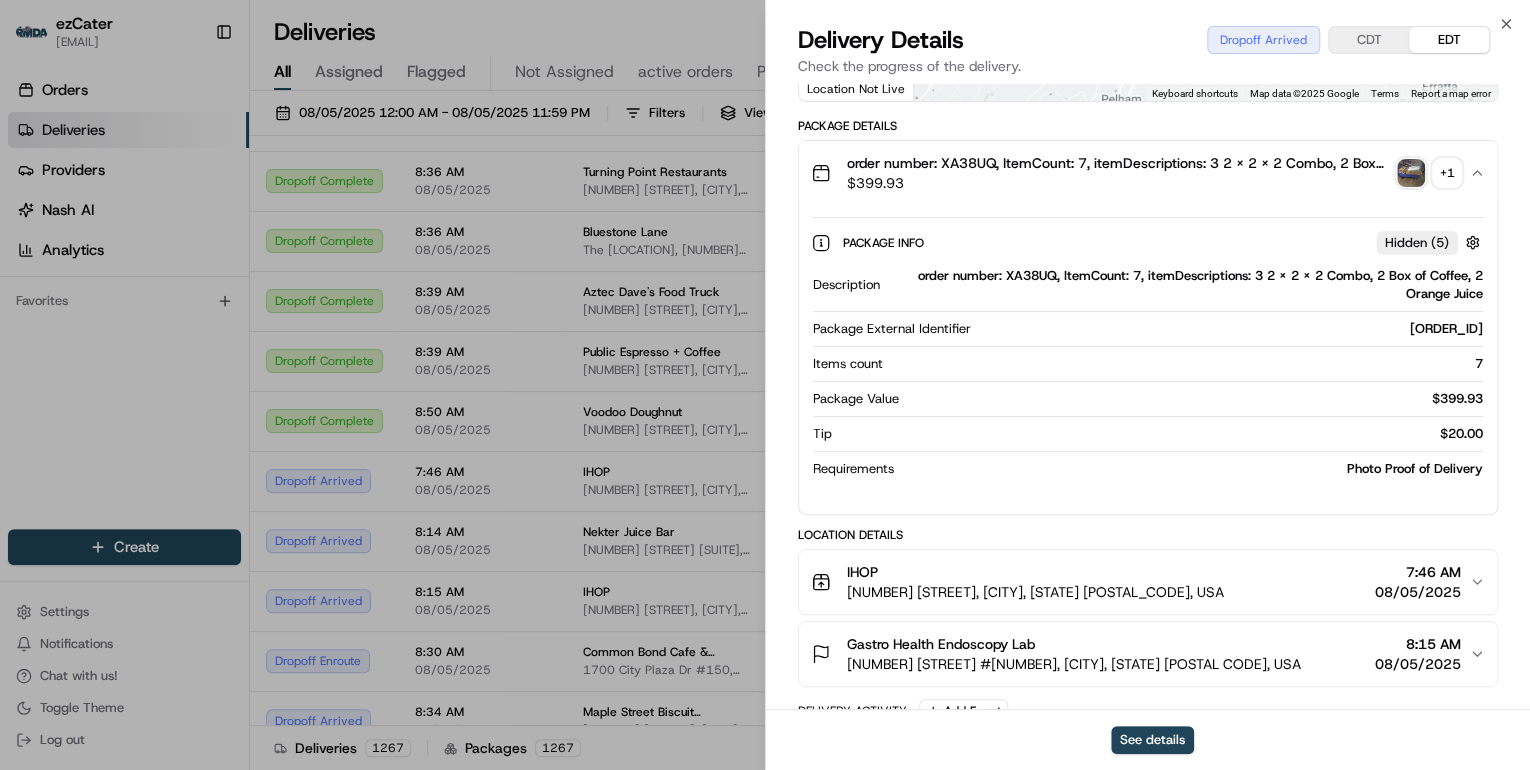 click on "order number: XA38UQ,
ItemCount: 7,
itemDescriptions:
3 2 x 2 x 2 Combo,
2 Box of Coffee,
2 Orange Juice" at bounding box center (1185, 285) 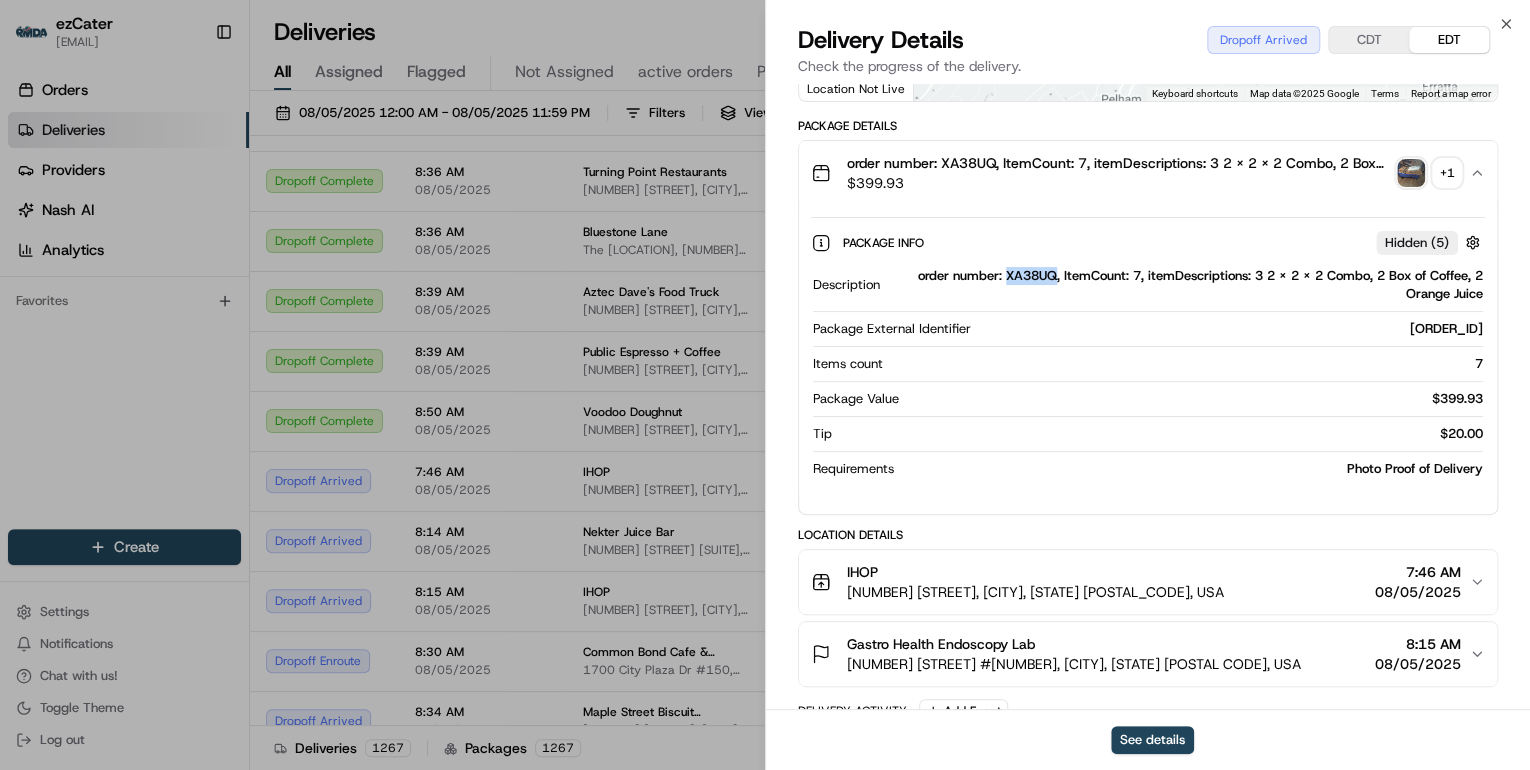 click on "order number: XA38UQ,
ItemCount: 7,
itemDescriptions:
3 2 x 2 x 2 Combo,
2 Box of Coffee,
2 Orange Juice" at bounding box center (1185, 285) 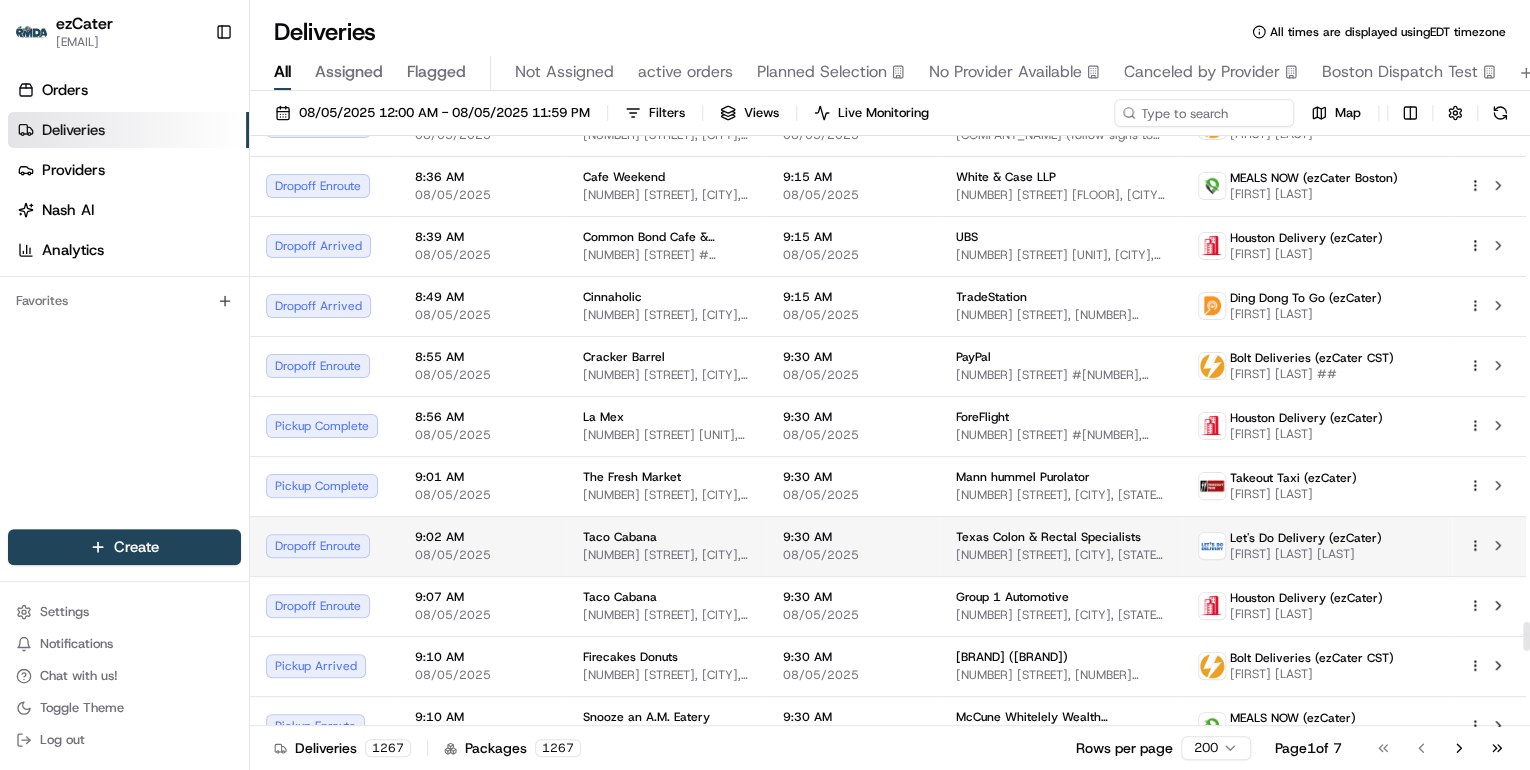 scroll, scrollTop: 9920, scrollLeft: 0, axis: vertical 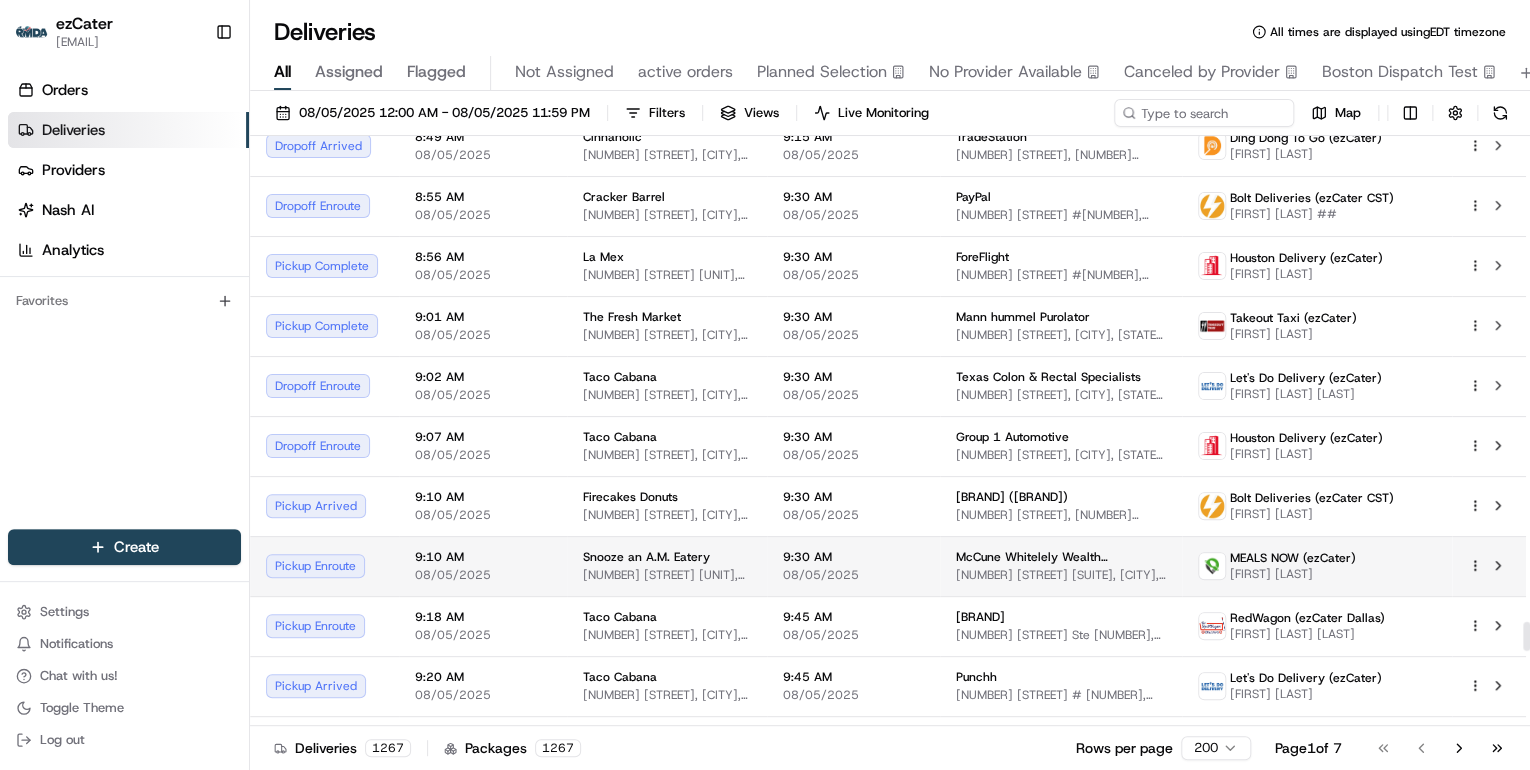 click on "2150 W 7th St #108, Fort Worth, TX 76107, USA" at bounding box center [667, 575] 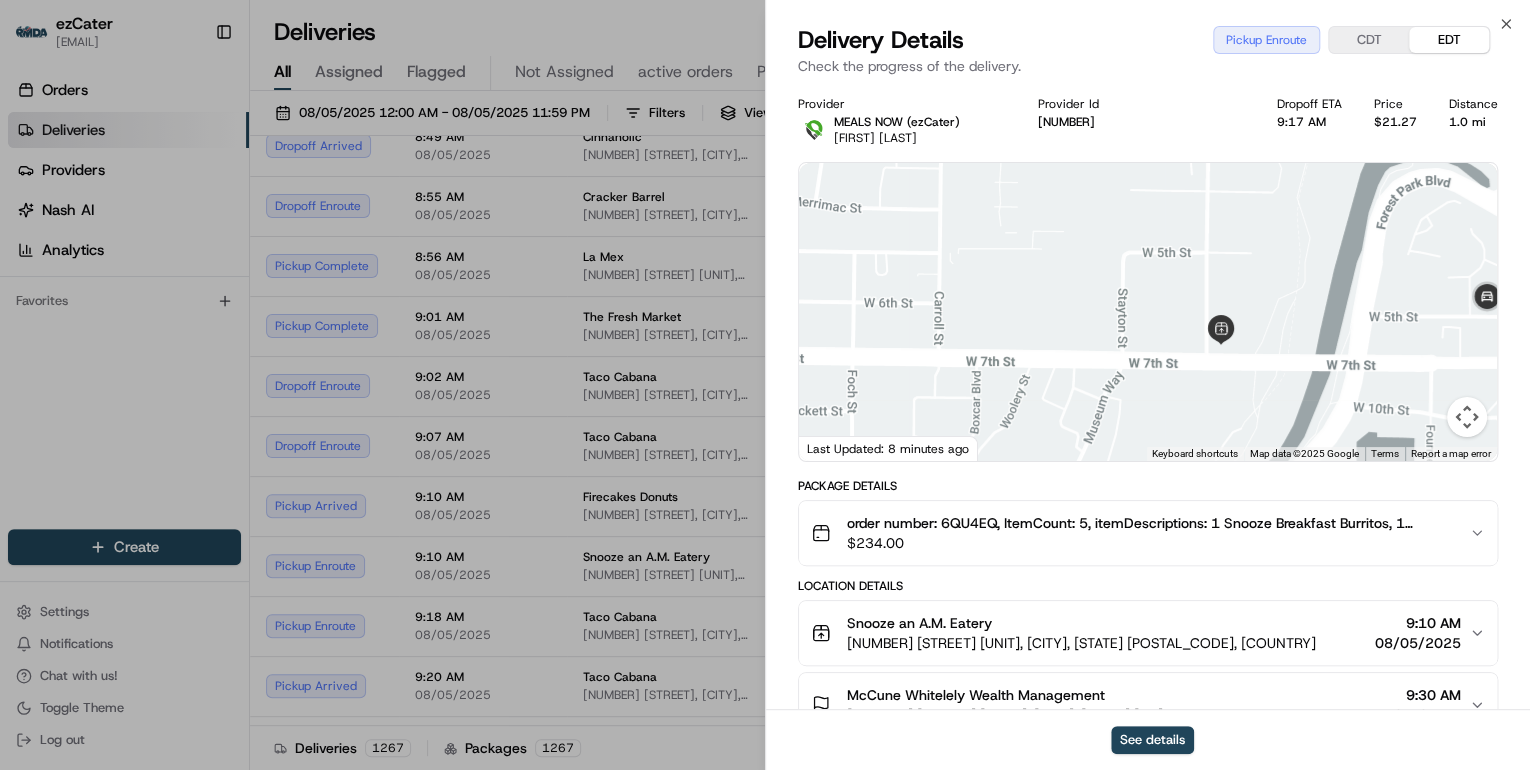 click at bounding box center (1148, 312) 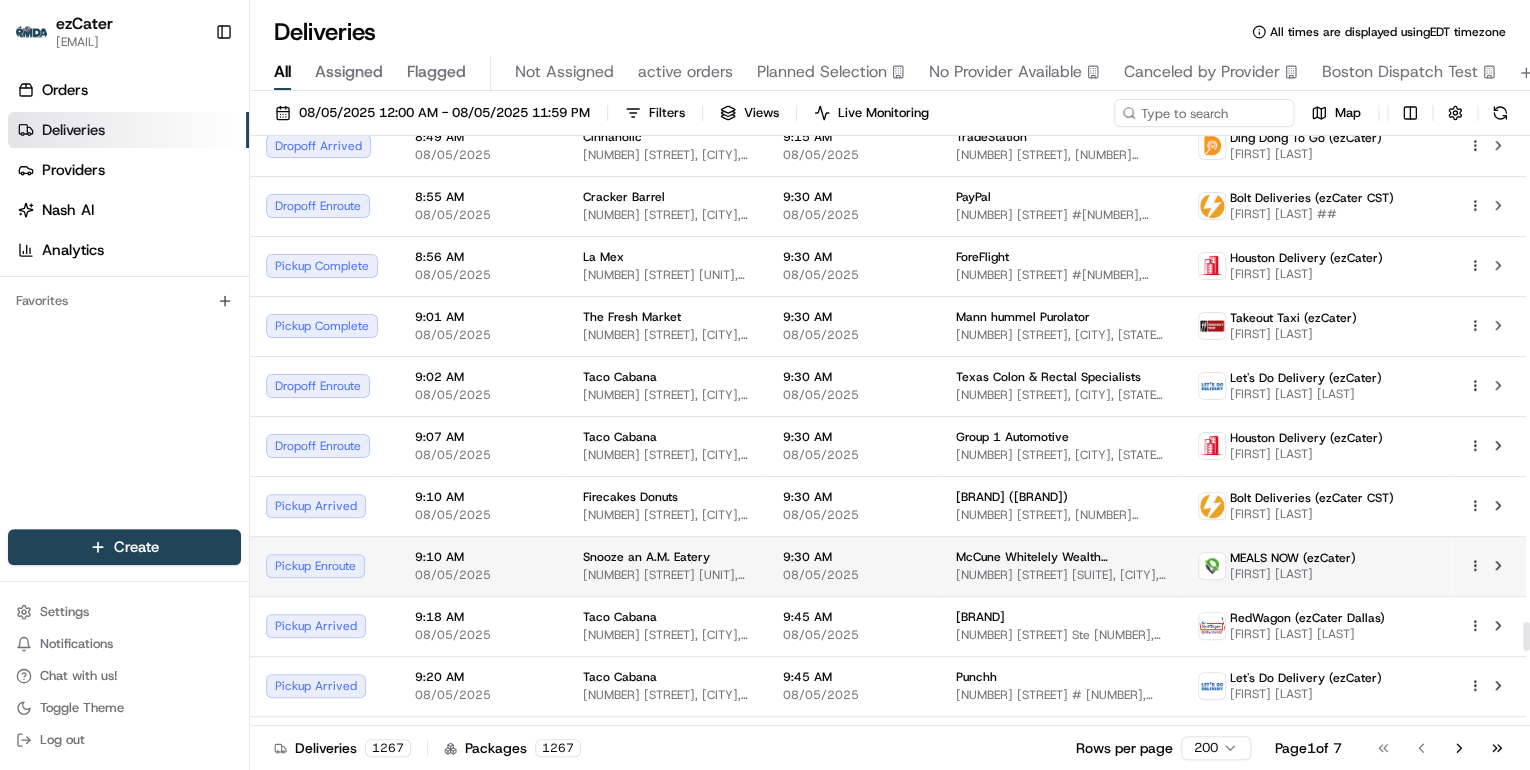scroll, scrollTop: 10000, scrollLeft: 0, axis: vertical 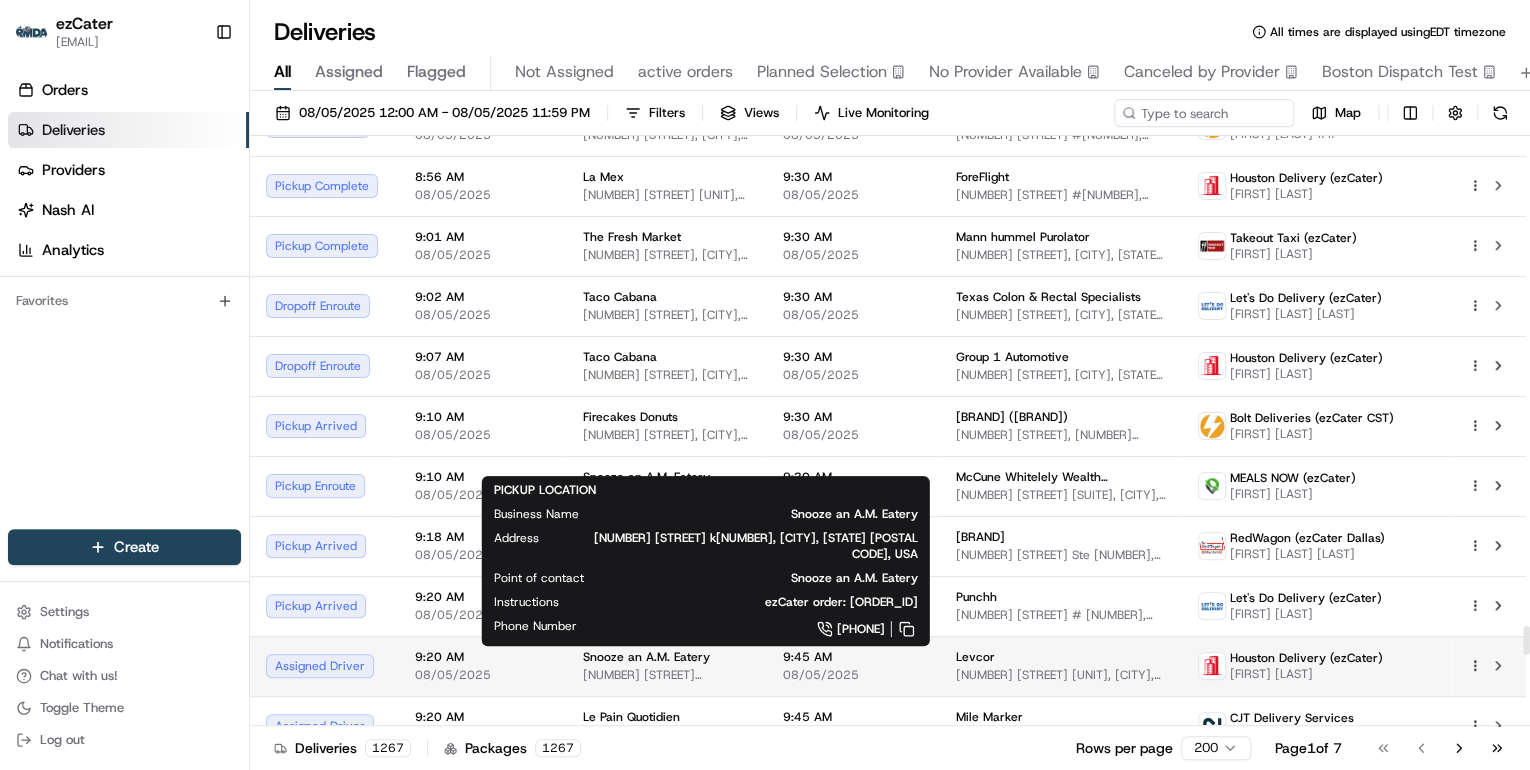 click on "718 W 18th St k100, Houston, TX 77008, USA" at bounding box center (667, 675) 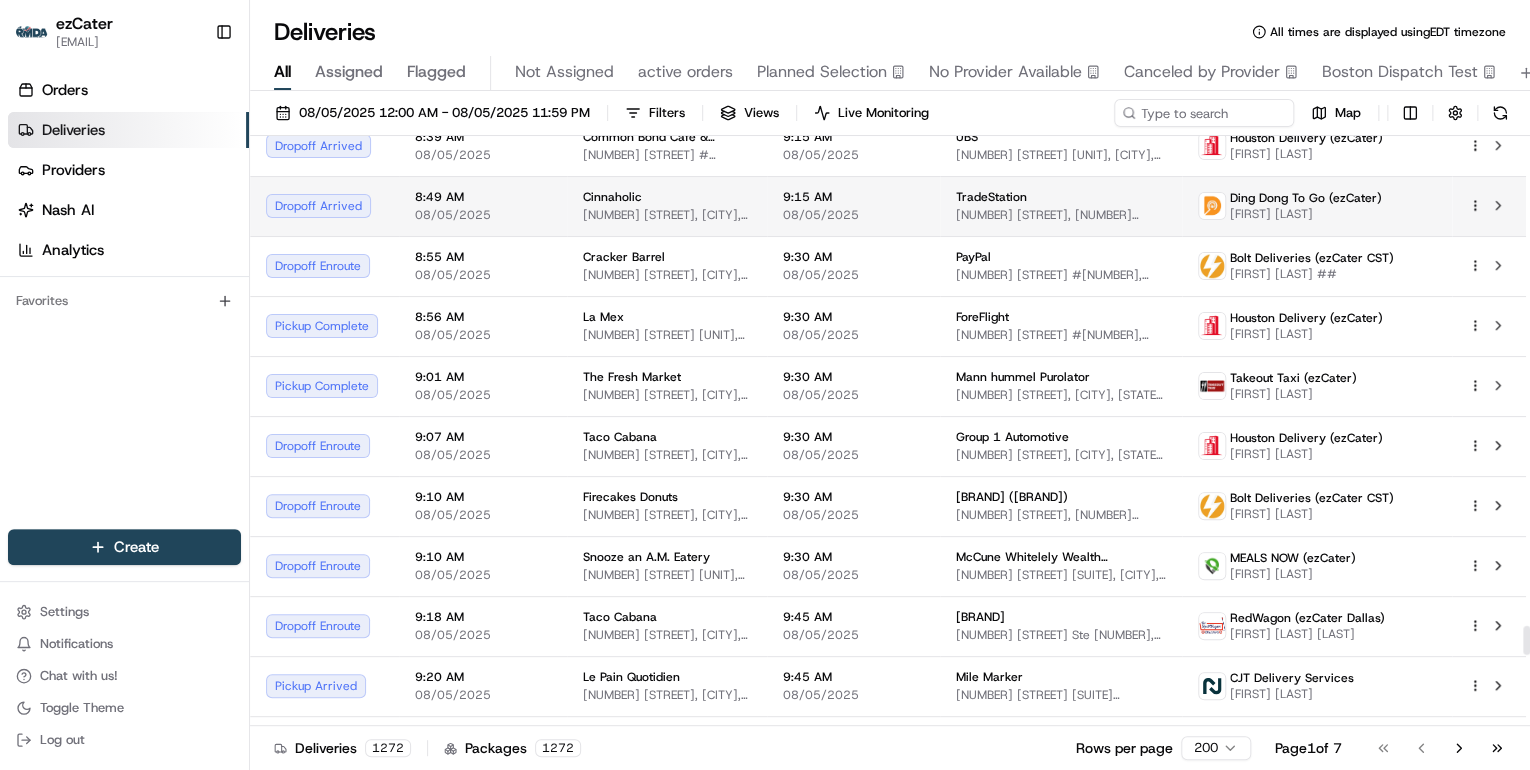 scroll, scrollTop: 10000, scrollLeft: 0, axis: vertical 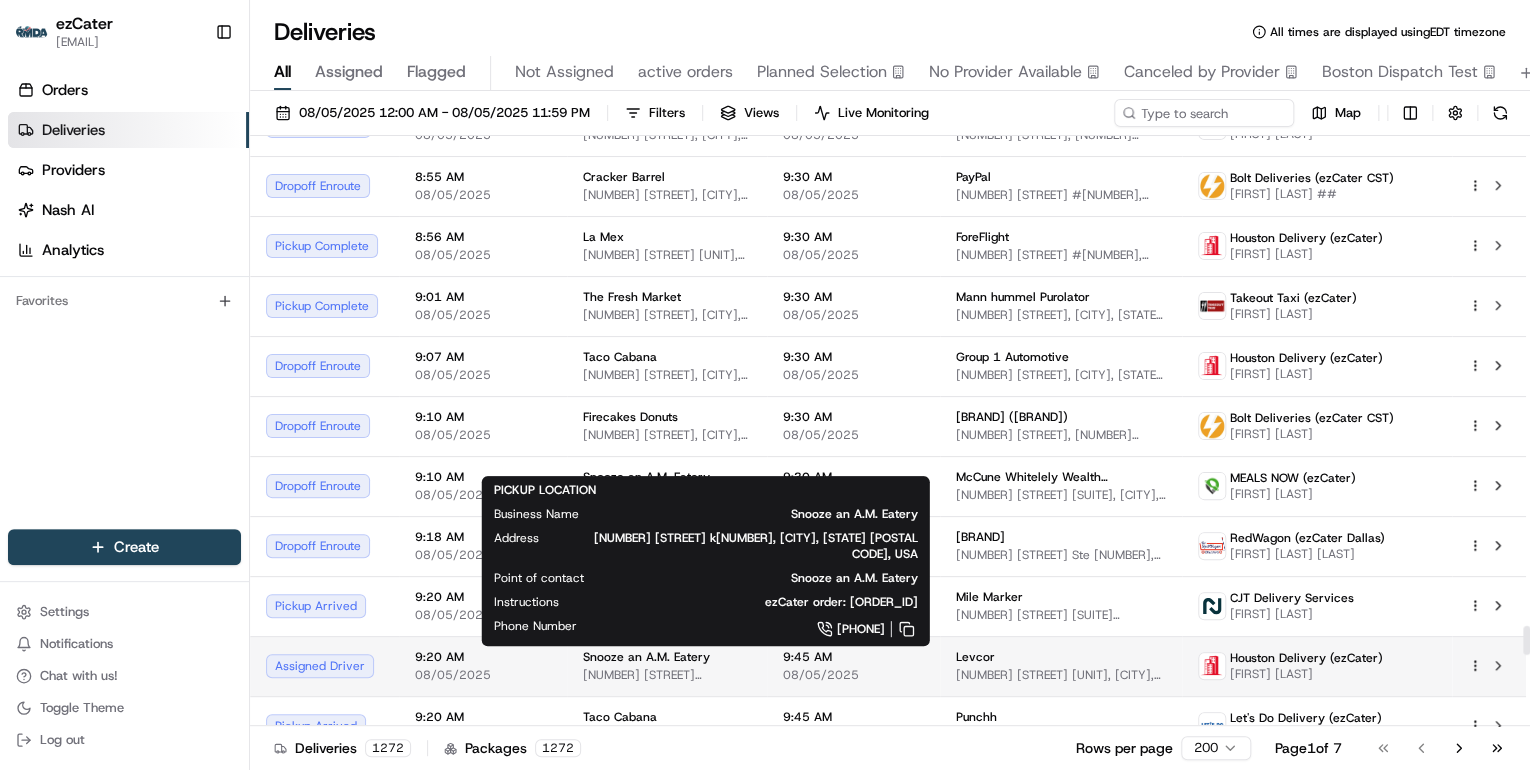 click on "Snooze an A.M. Eatery" at bounding box center [646, 657] 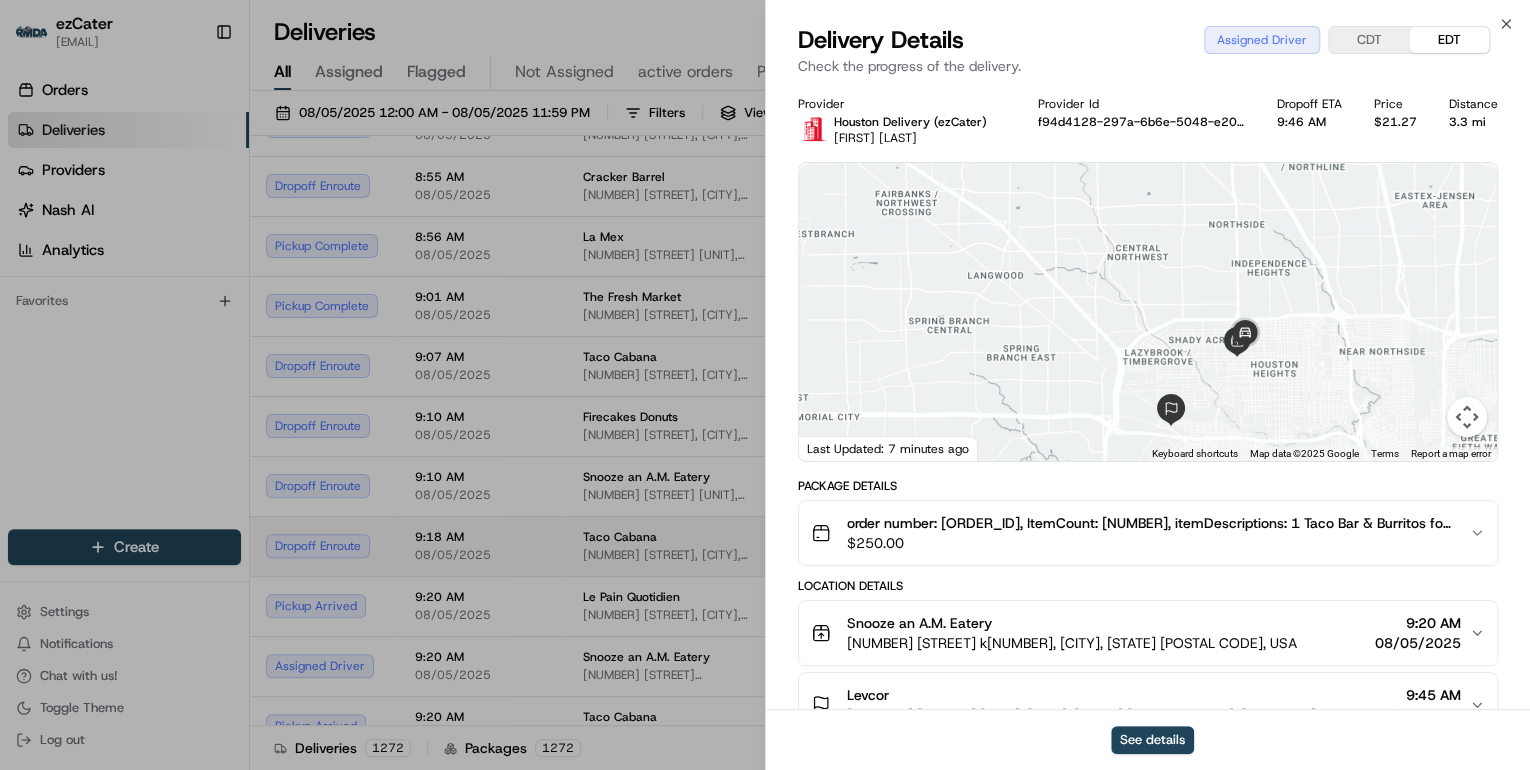 drag, startPoint x: 603, startPoint y: 645, endPoint x: 465, endPoint y: 540, distance: 173.40416 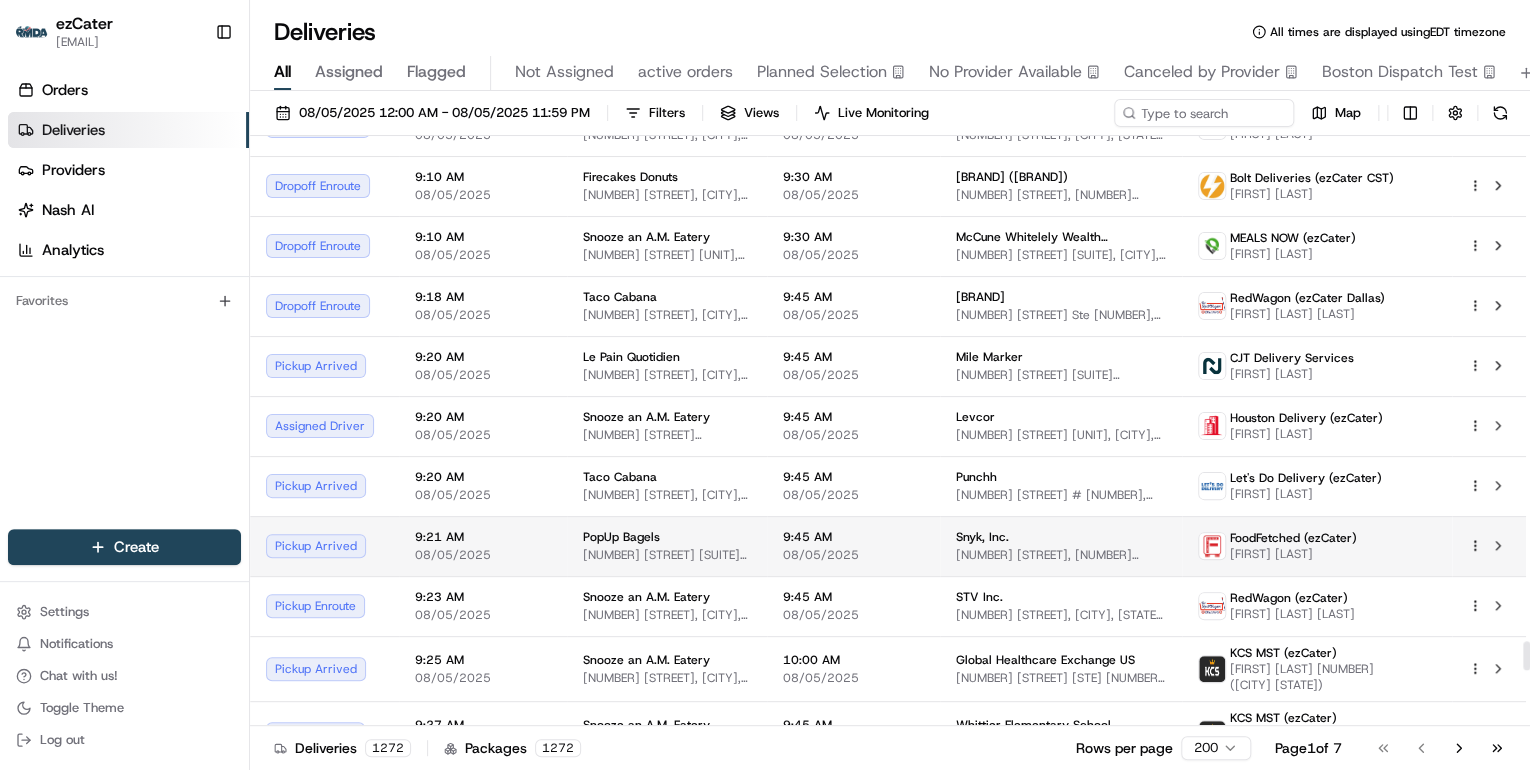 scroll, scrollTop: 10320, scrollLeft: 0, axis: vertical 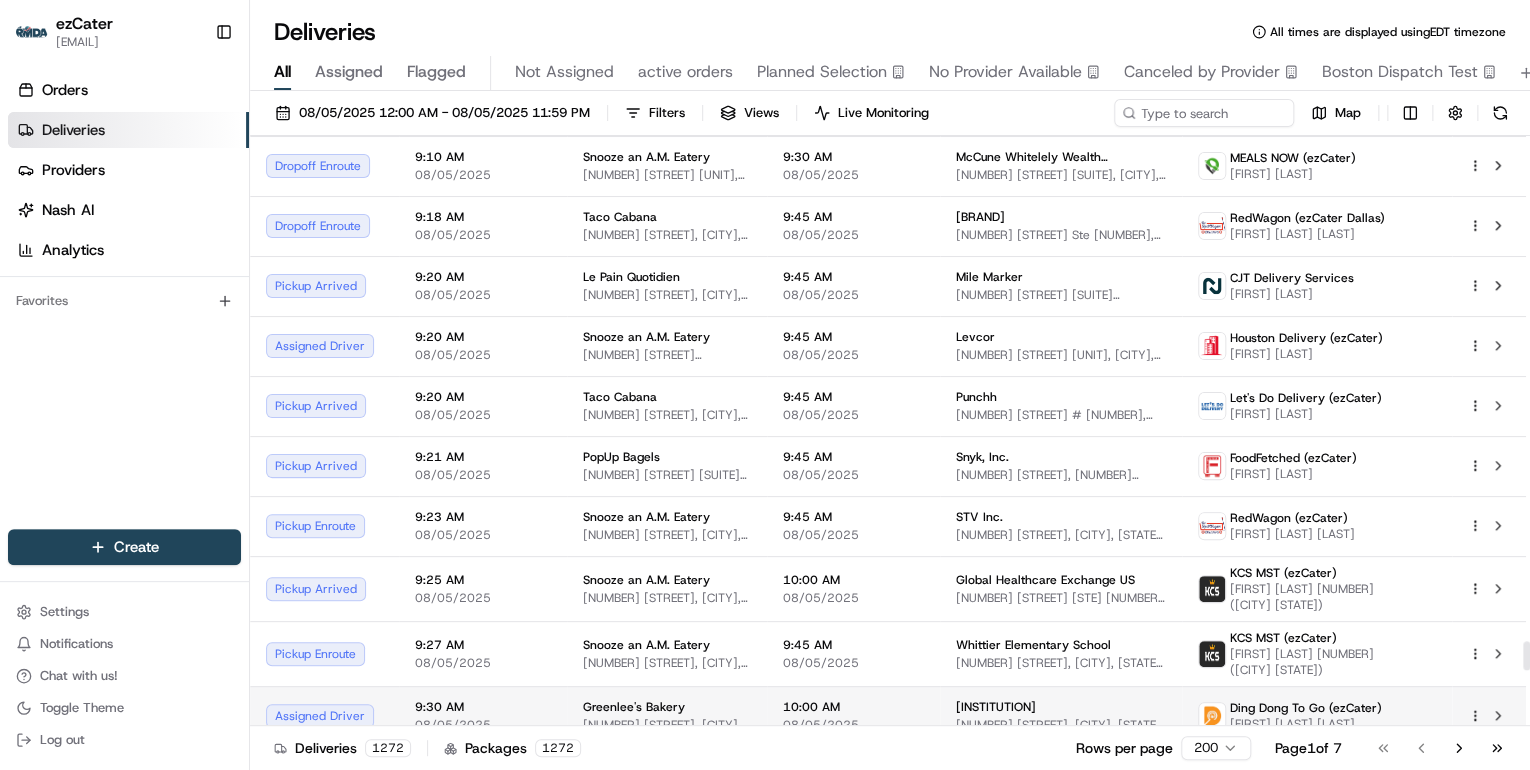 click on "Greenlee's Bakery" at bounding box center [634, 707] 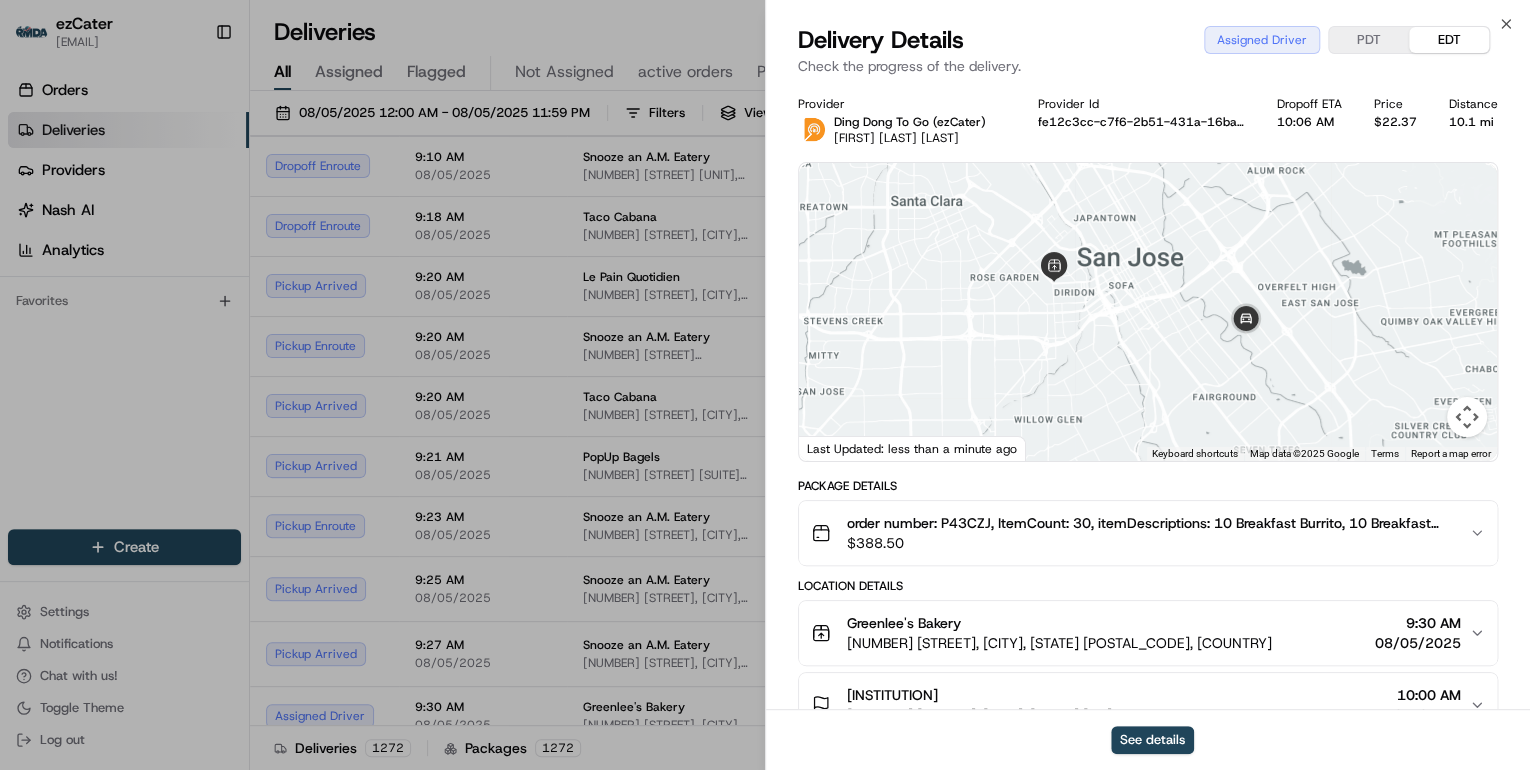 drag, startPoint x: 1135, startPoint y: 302, endPoint x: 1140, endPoint y: 396, distance: 94.13288 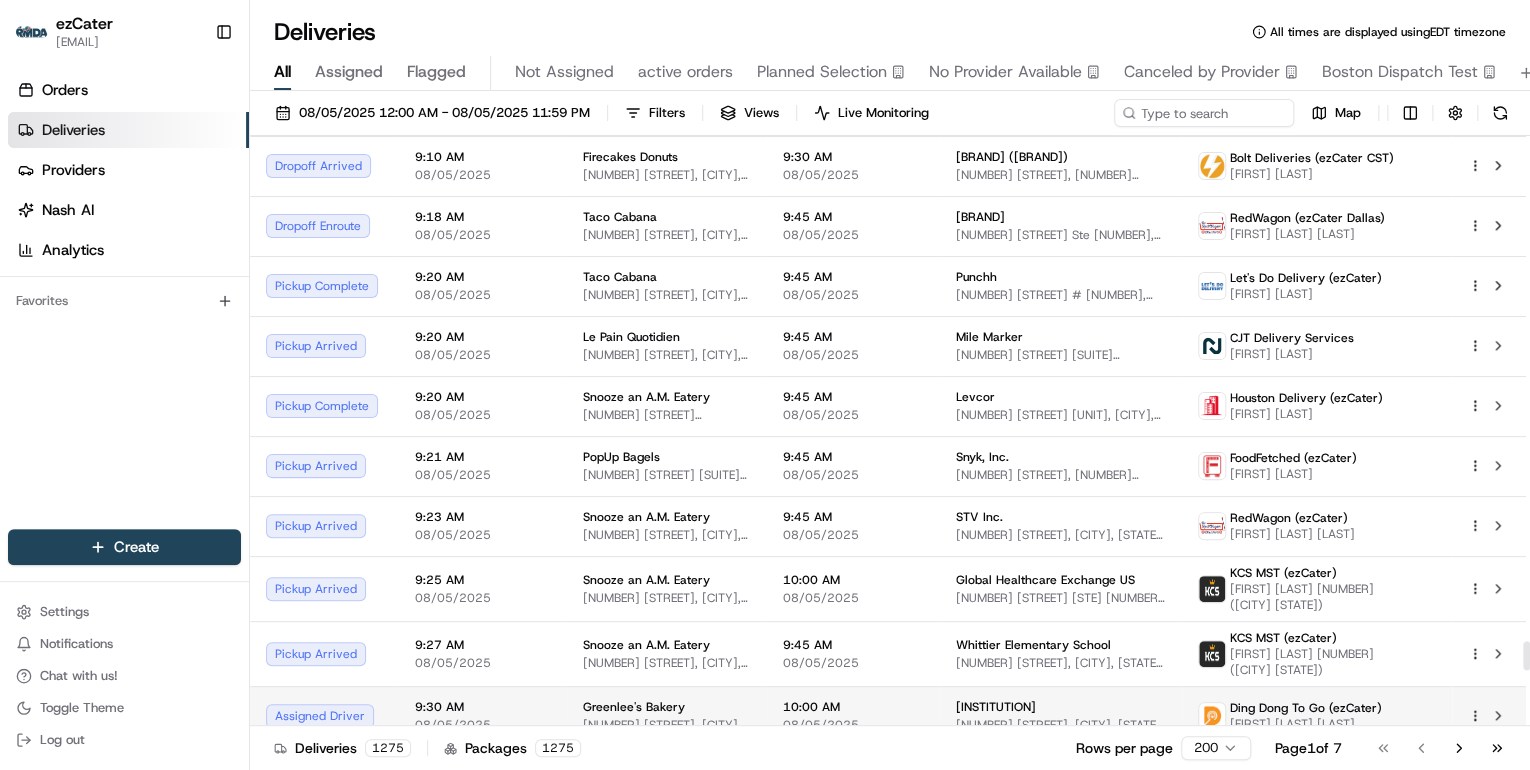 click on "1081 The Alameda, San Jose, CA 95126, USA" at bounding box center [667, 725] 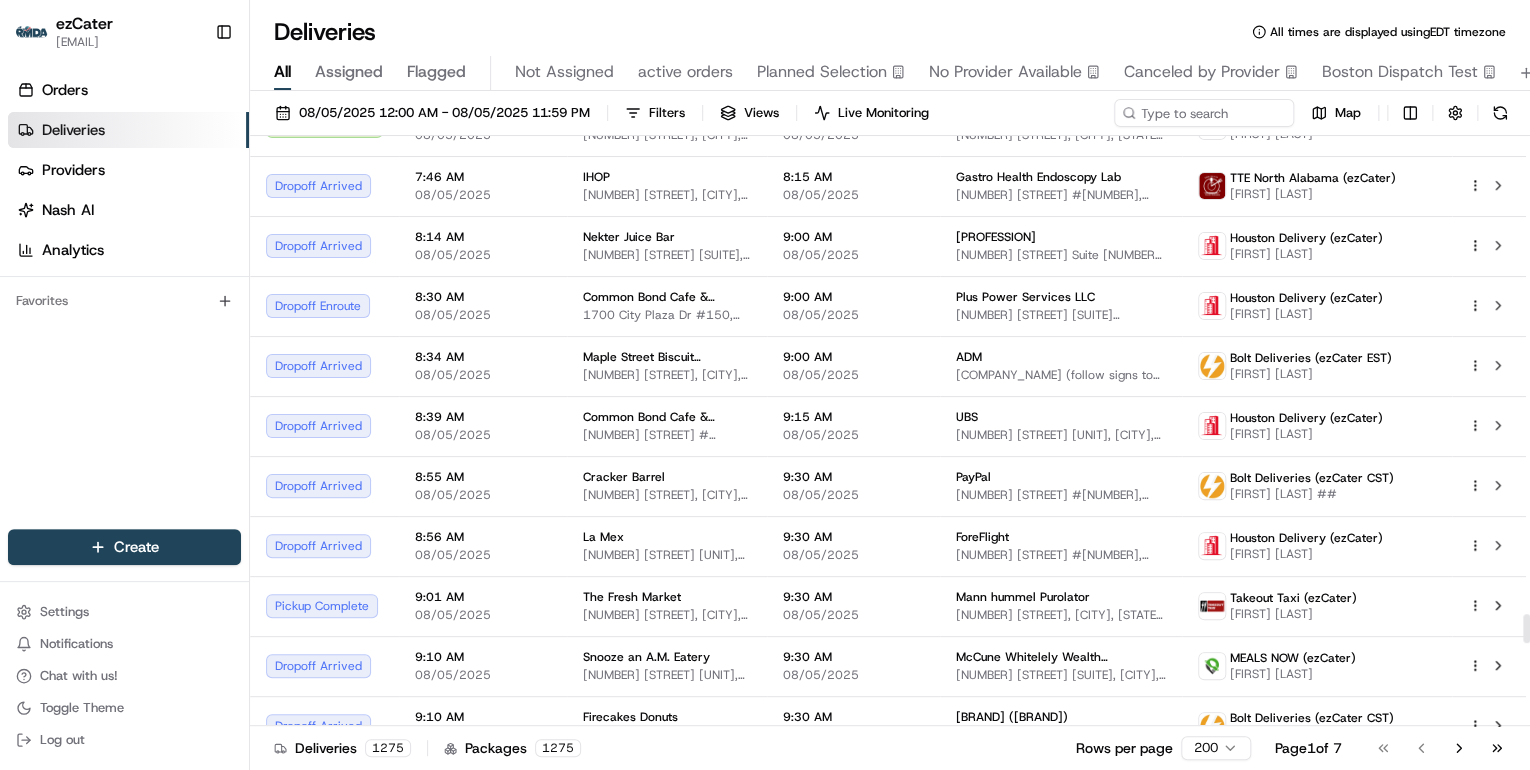 scroll, scrollTop: 9600, scrollLeft: 0, axis: vertical 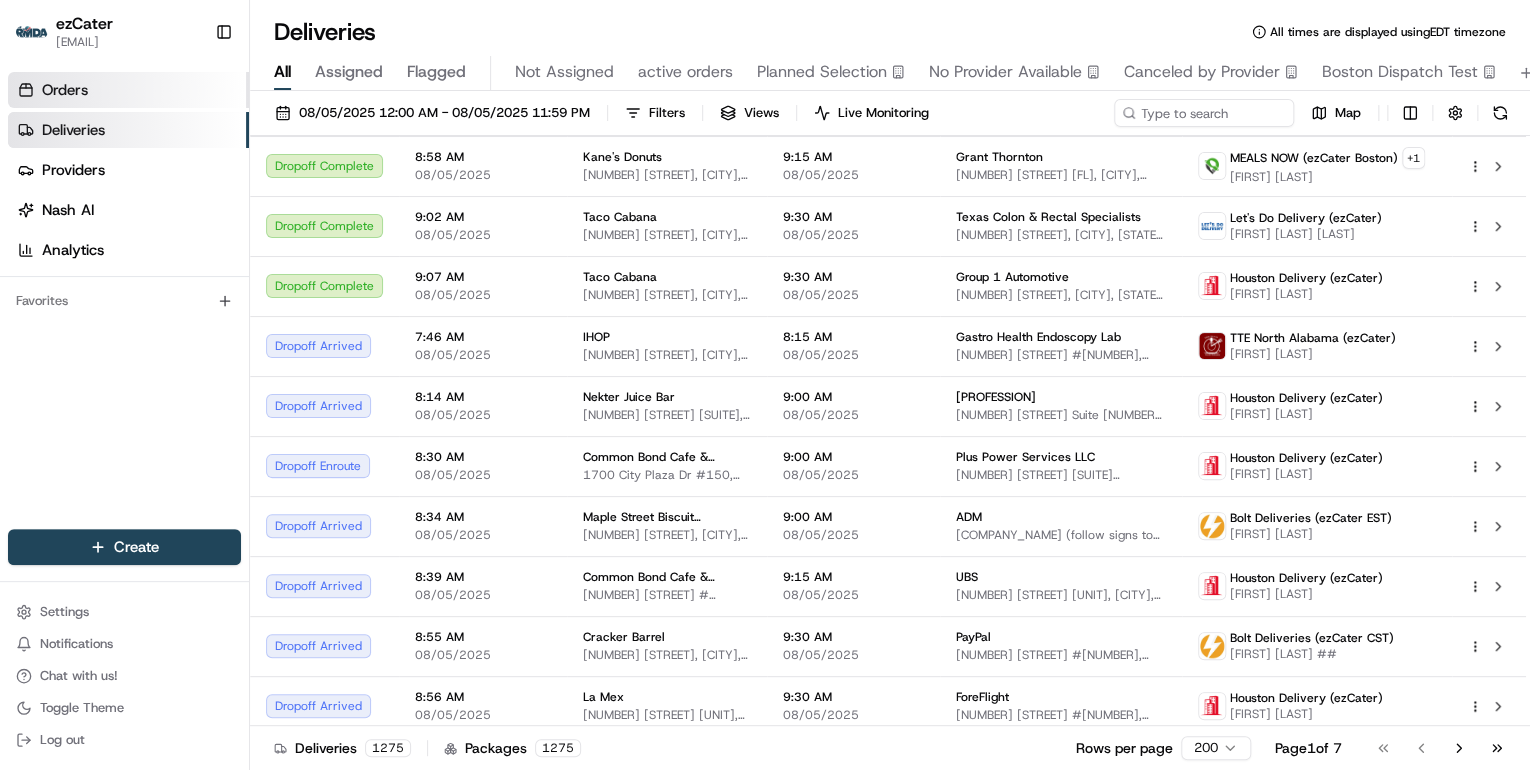 click on "Orders" at bounding box center [128, 90] 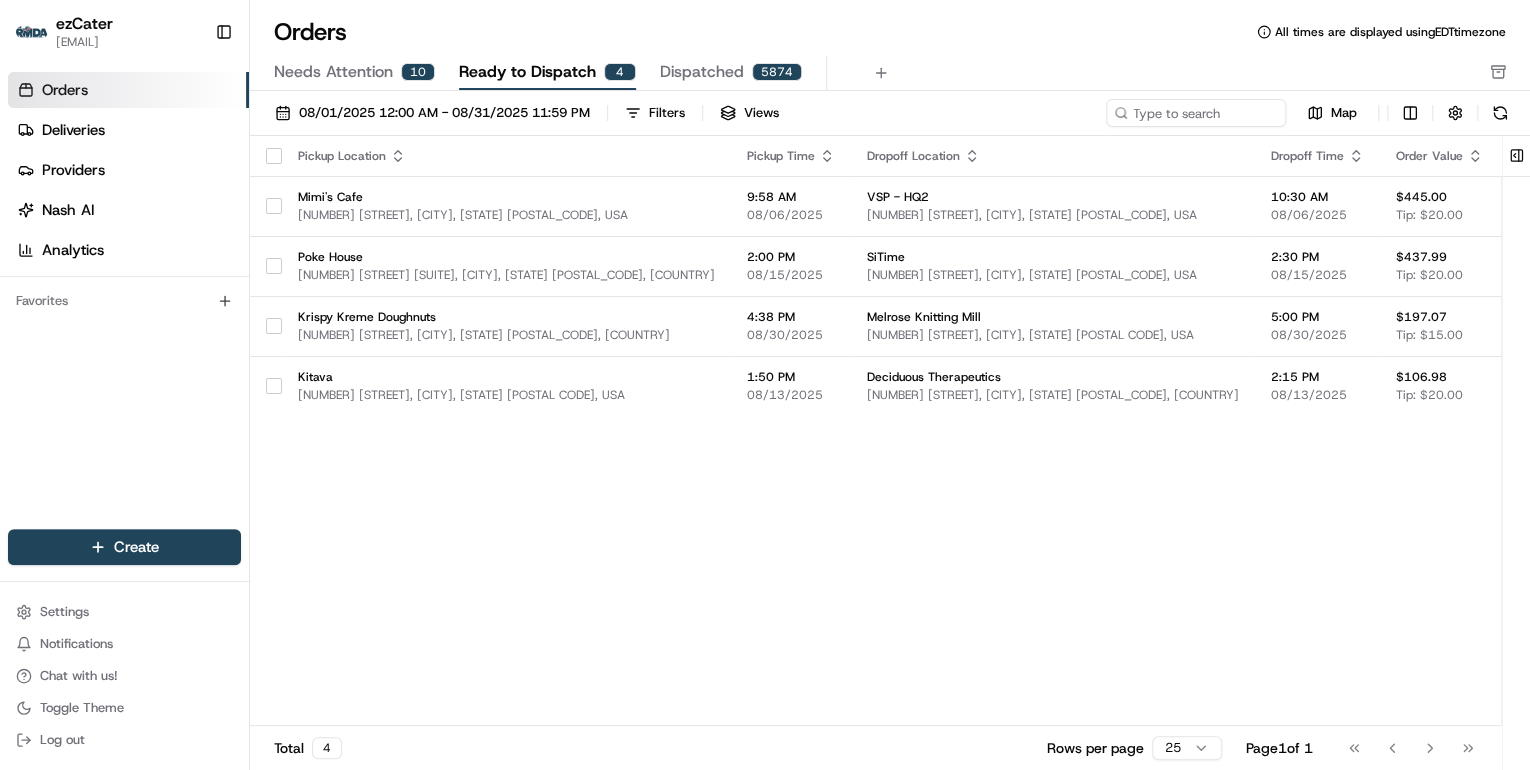 click on "Needs Attention" at bounding box center (333, 72) 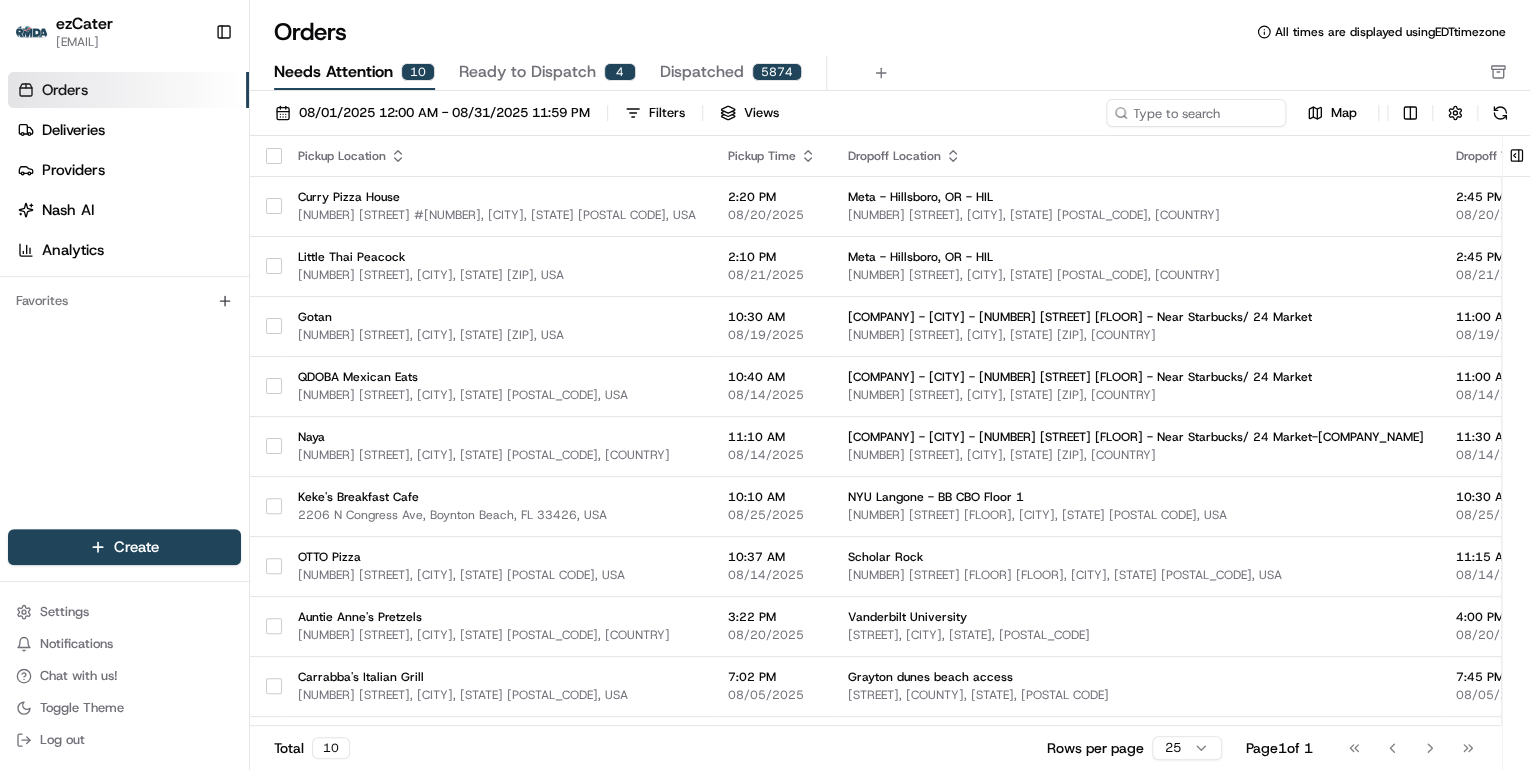 click 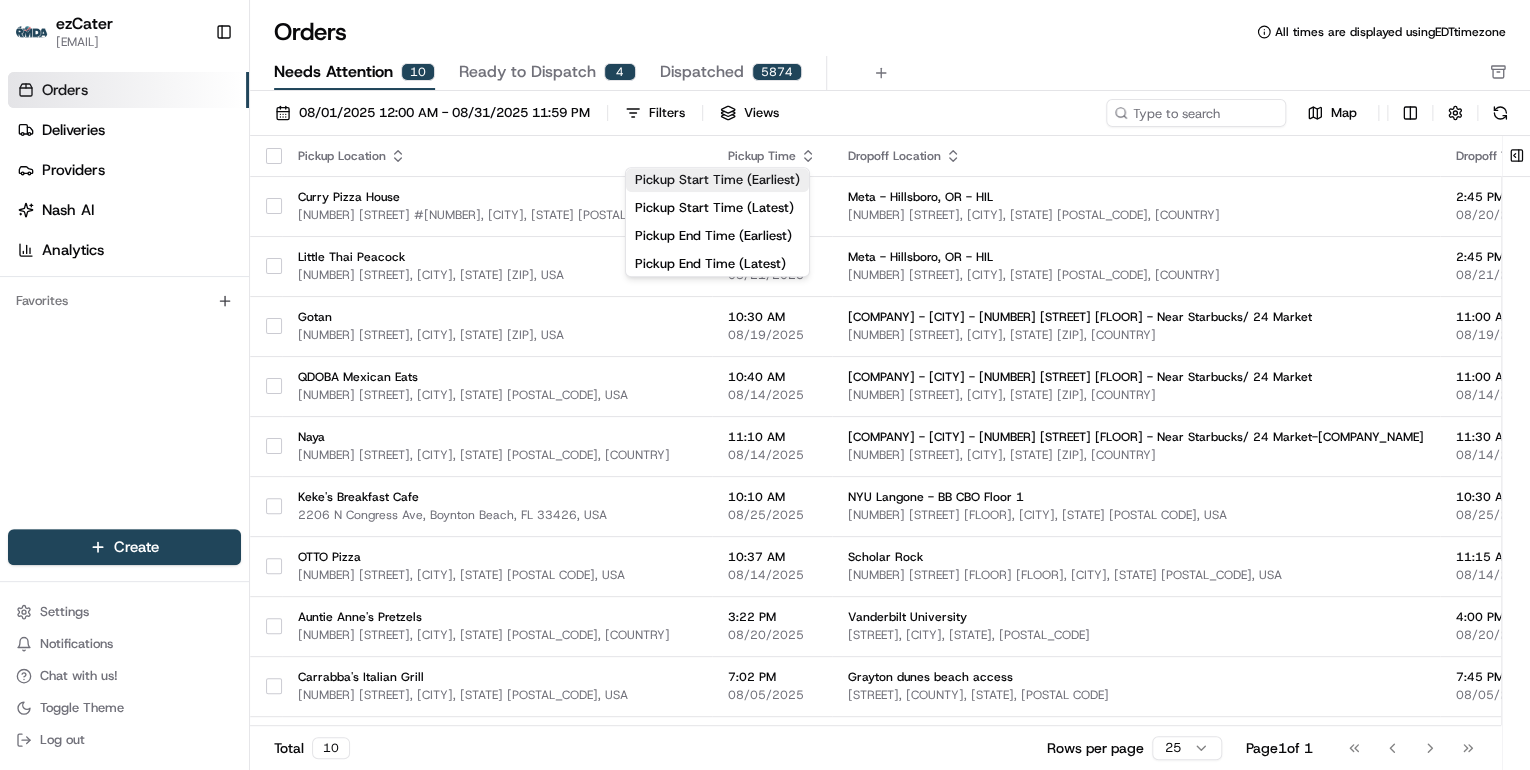 click on "Pickup Start Time (Earliest)" at bounding box center [717, 180] 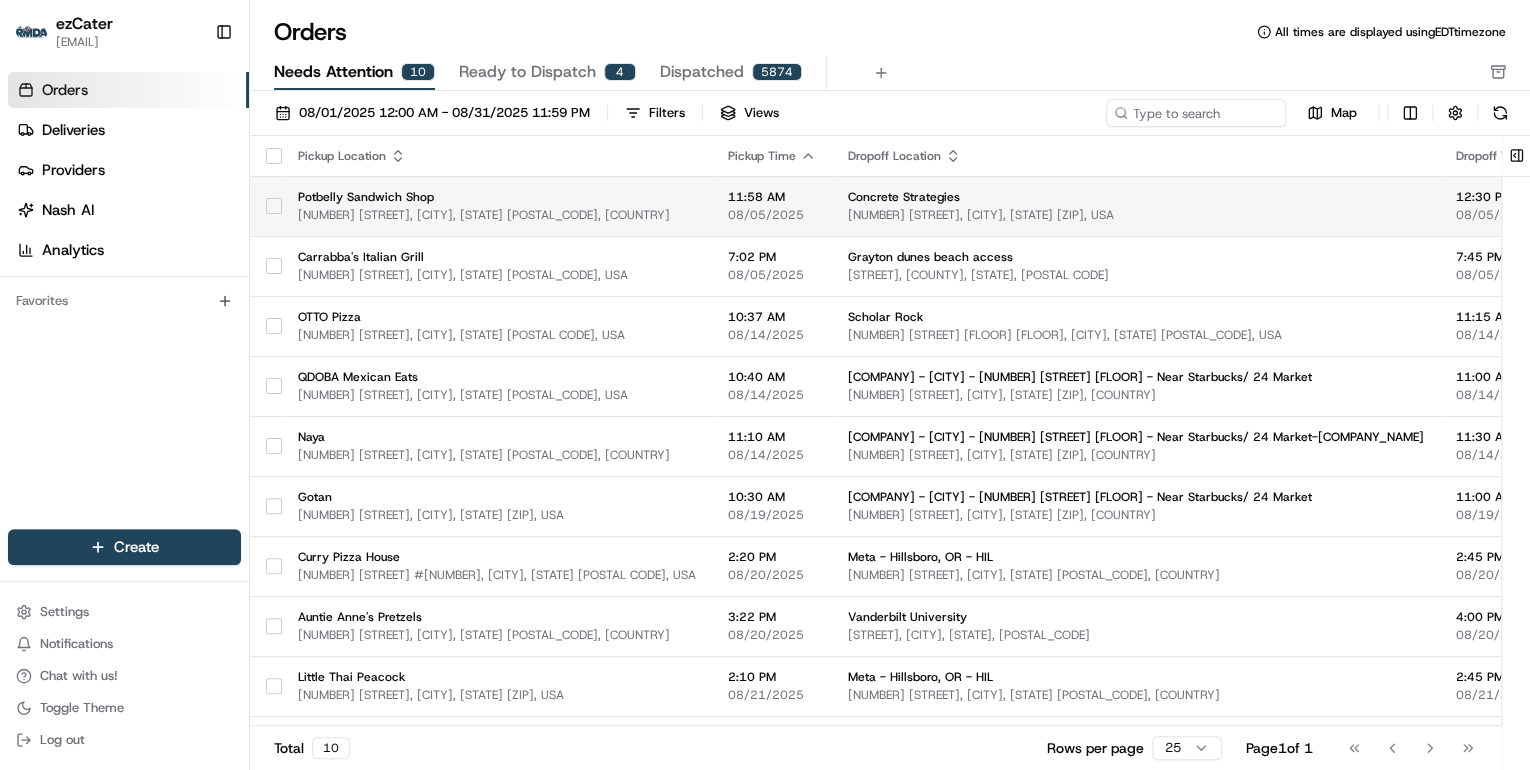 click on "Concrete Strategies 9829 Commerce Pkwy, Lenexa, KS 66219, USA" at bounding box center [1136, 206] 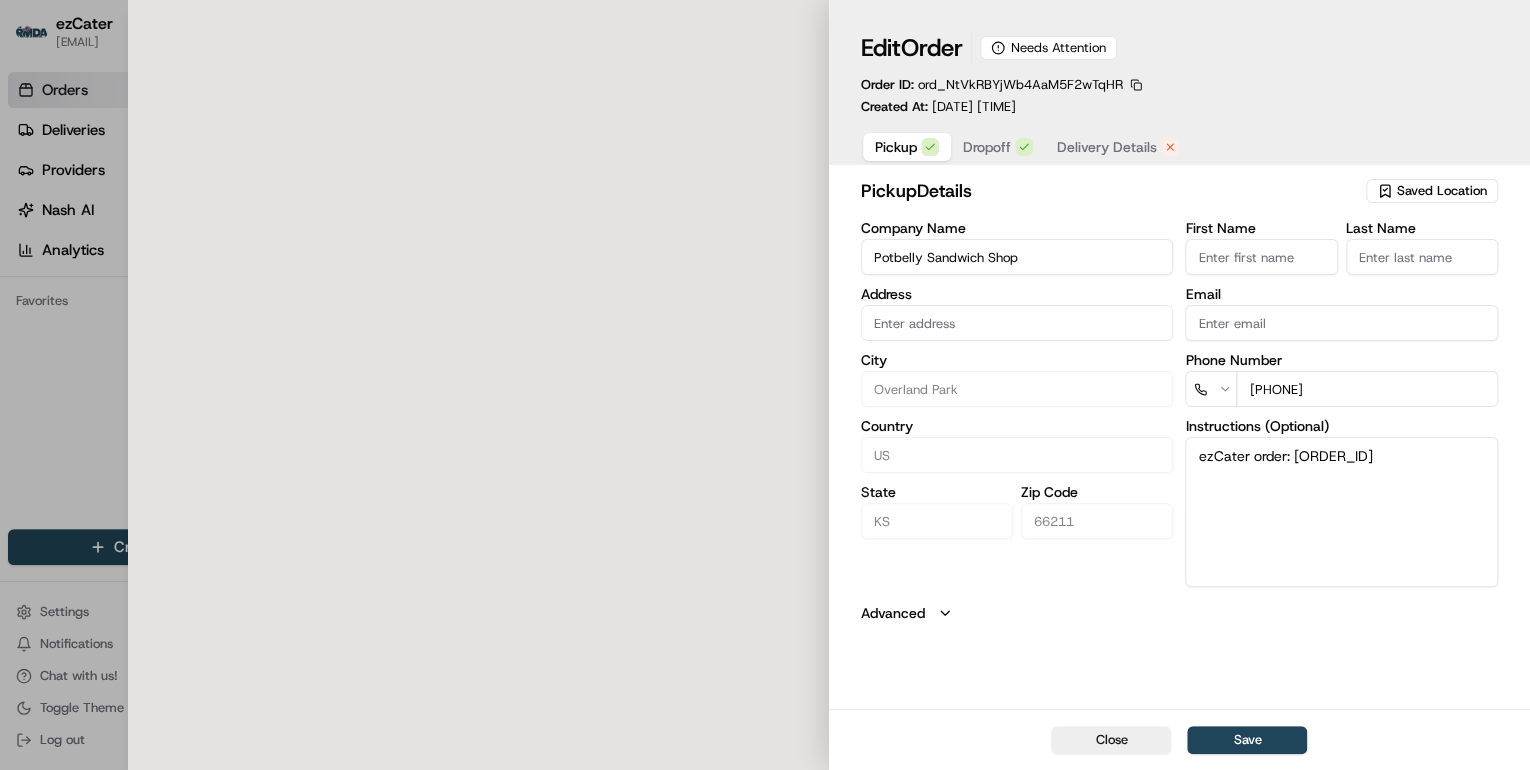 type on "6751 College Blvd, Overland Park, KS, 66211" 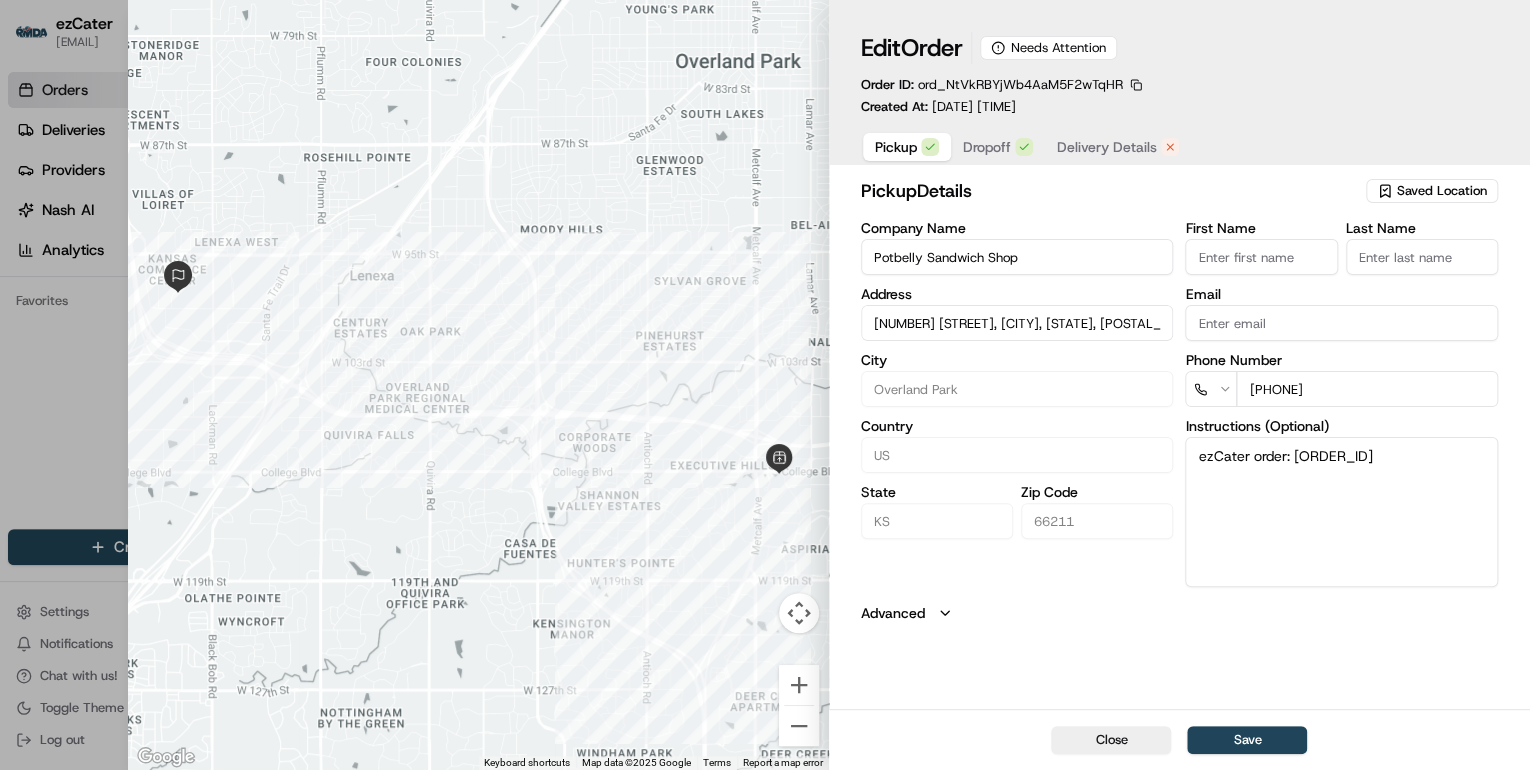click on "Delivery Details" at bounding box center [1107, 147] 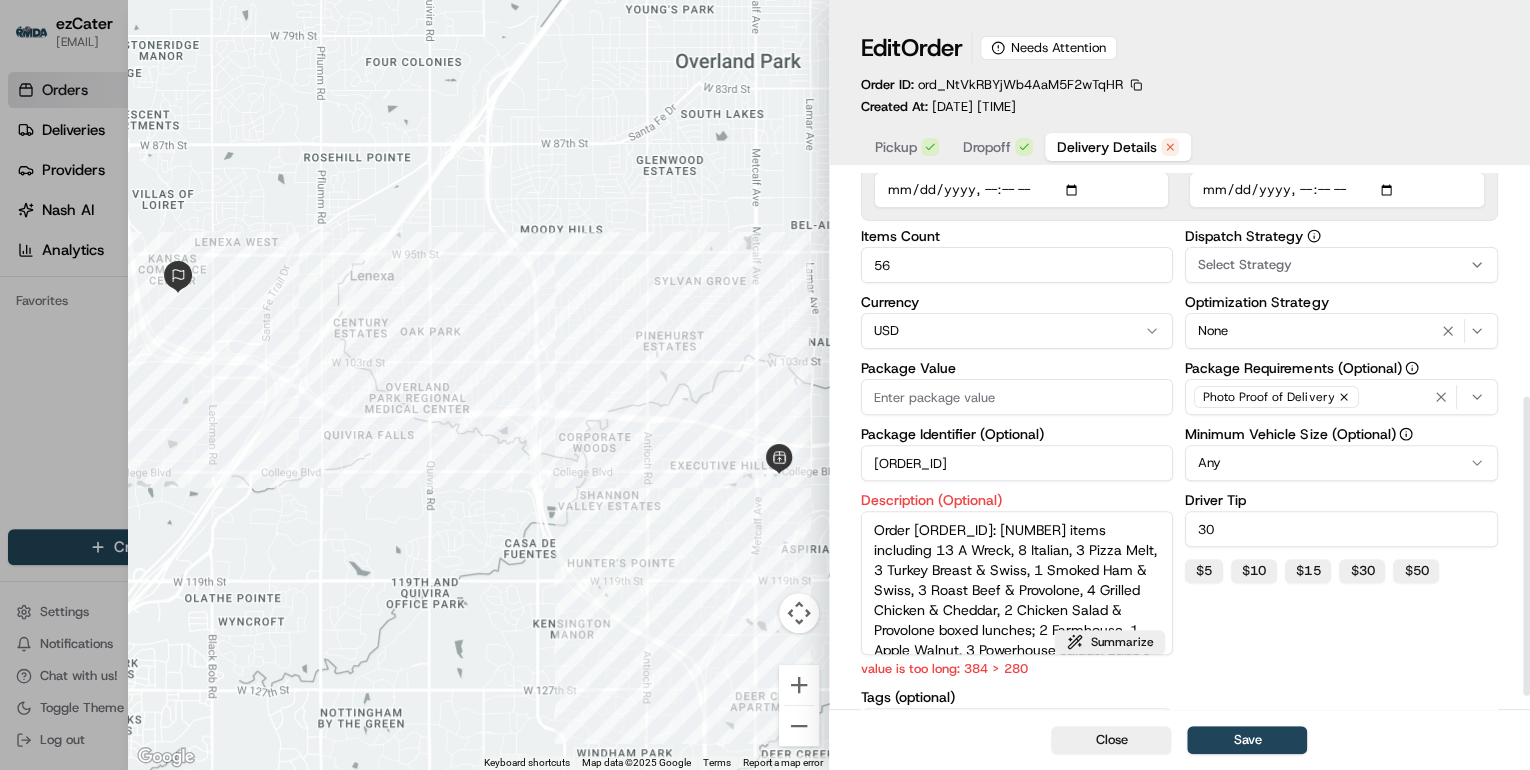 scroll, scrollTop: 400, scrollLeft: 0, axis: vertical 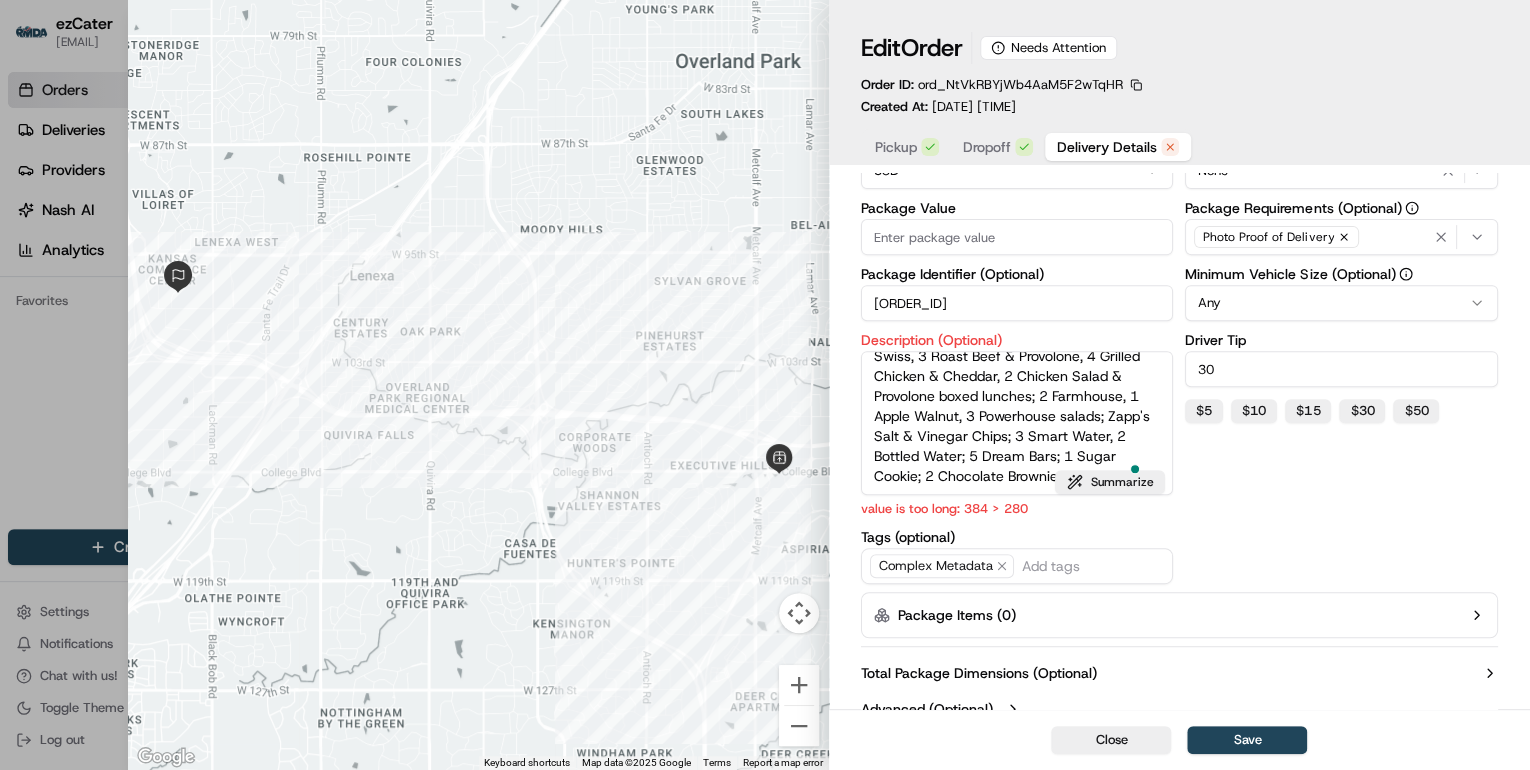 drag, startPoint x: 871, startPoint y: 367, endPoint x: 1261, endPoint y: 529, distance: 422.30795 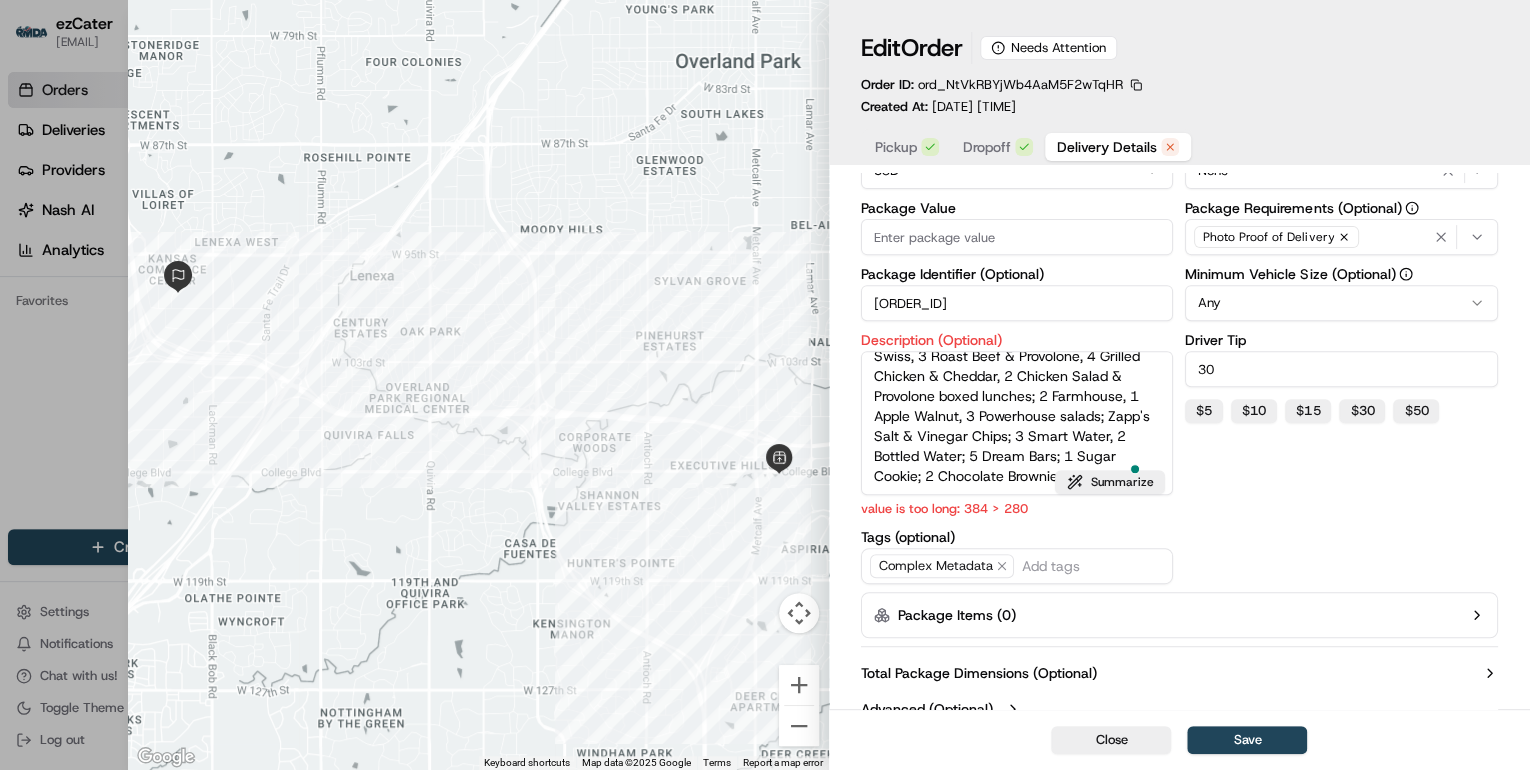 click on "Items Count 56 Currency USD Package Value 593.67 Package Identifier (Optional) UGCQZ0 Description (Optional) Order UGCQZ0: 56 items including 13 A Wreck, 8 Italian, 3 Pizza Melt, 3 Turkey Breast & Swiss, 1 Smoked Ham & Swiss, 3 Roast Beef & Provolone, 4 Grilled Chicken & Cheddar, 2 Chicken Salad & Provolone boxed lunches; 2 Farmhouse, 1 Apple Walnut, 3 Powerhouse salads; Zapp's Salt & Vinegar Chips; 3 Smart Water, 2 Bottled Water; 5 Dream Bars; 1 Sugar Cookie; 2 Chocolate Brownie Cookies. value is too long: 384 > 280 Summarize Tags (optional) Complex Metadata Dispatch Strategy Select Strategy Optimization Strategy None Package Requirements (Optional) Photo Proof of Delivery Minimum Vehicle Size (Optional) Any Driver Tip 30 $ 5 $ 10 $ 15 $ 30 $ 50" at bounding box center (1179, 326) 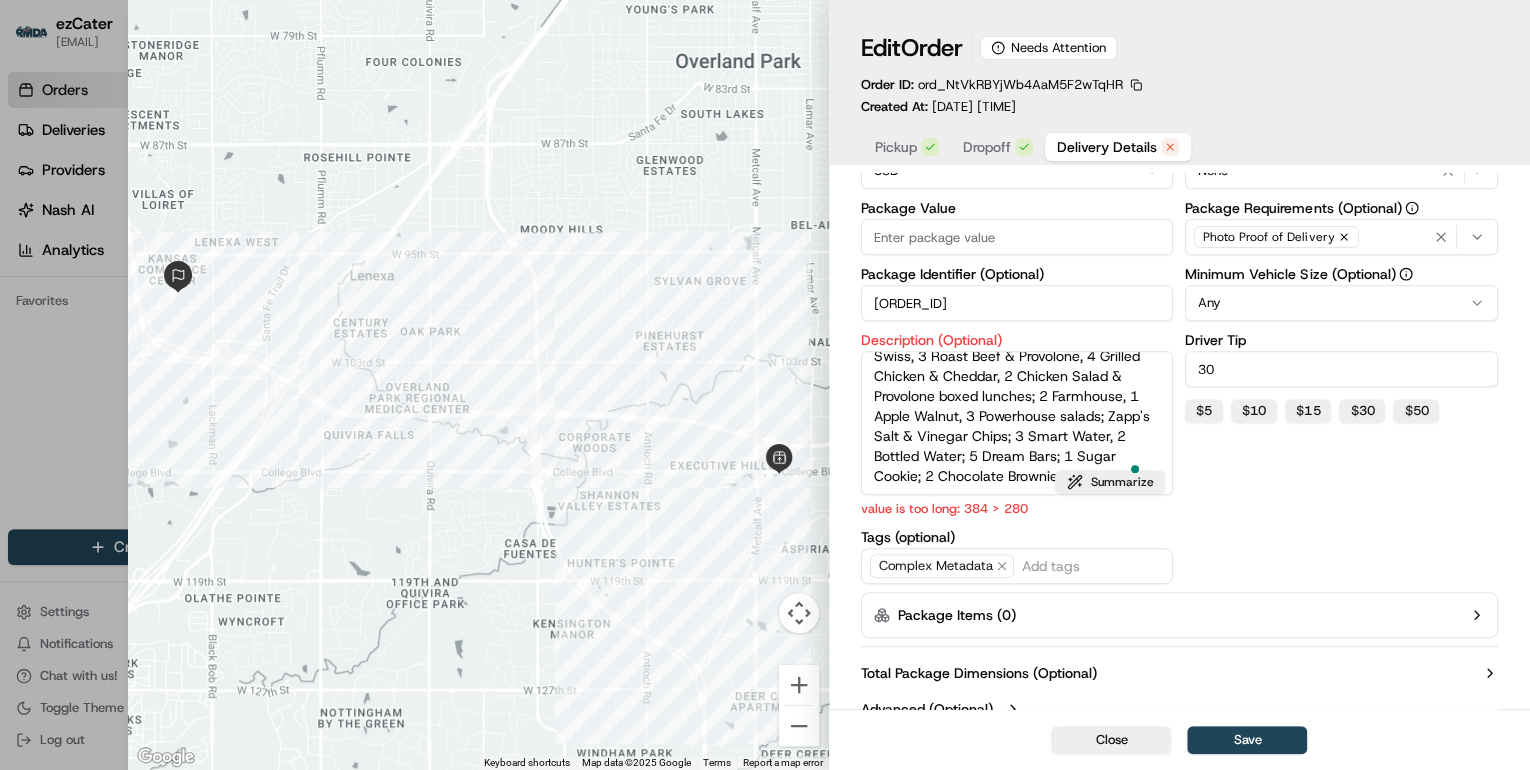 scroll, scrollTop: 398, scrollLeft: 0, axis: vertical 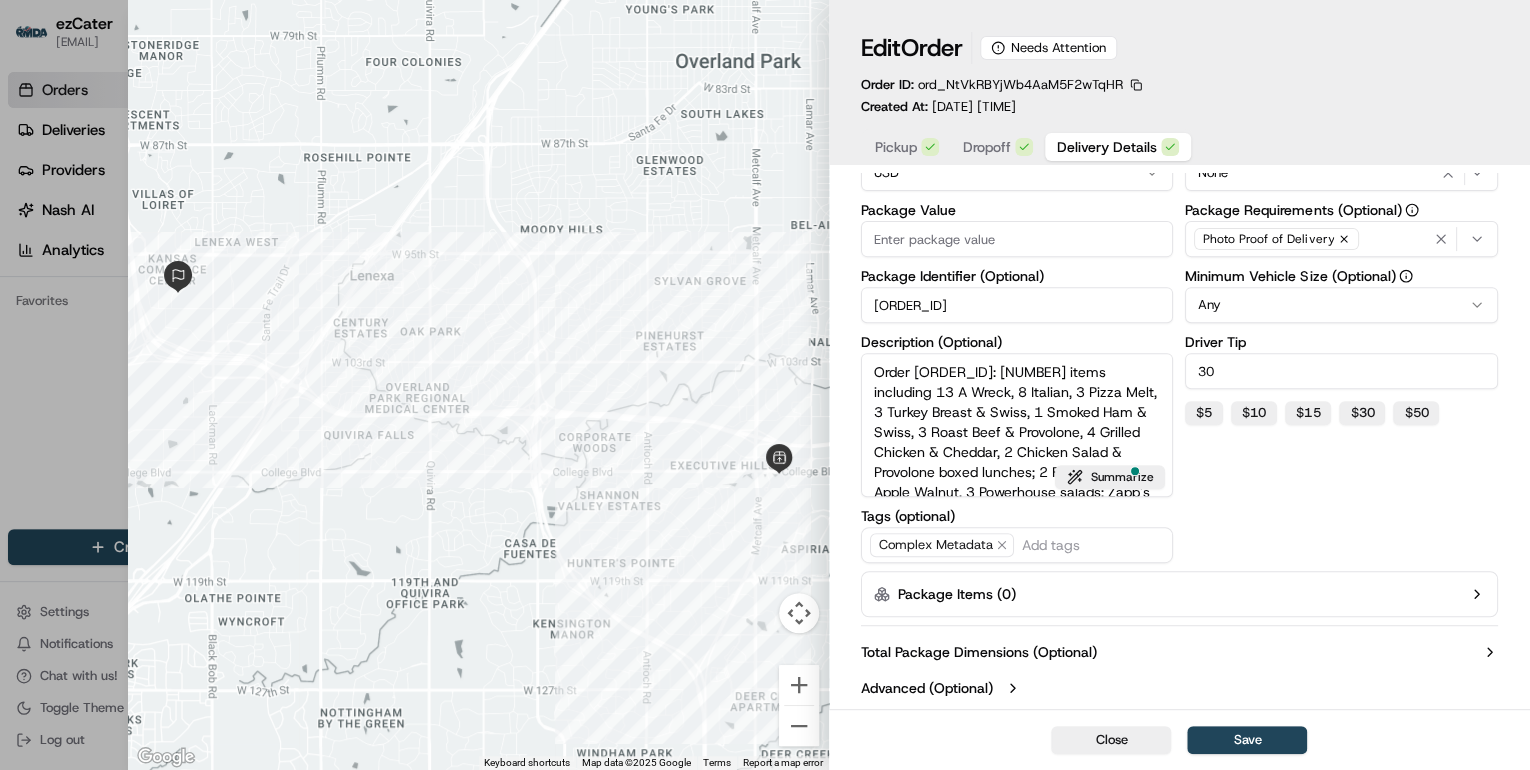 click on "Order UGCQZ0: 56 items including 13 A Wreck, 8 Italian, 3 Pizza Melt, 3 Turkey Breast & Swiss, 1 Smoked Ham & Swiss, 3 Roast Beef & Provolone, 4 Grilled Chicken & Cheddar, 2 Chicken Salad & Provolone boxed lunches; 2 Farmhouse, 1 Apple Walnut, 3 Powerhouse salads; Zapp's Salt & Vinegar Chips; 3 Smart Water, 2 Bottled Water; 5 Dream Bars; 1 Sugar Cookie; 2 Chocolate Brownie Cookies." at bounding box center (1017, 425) 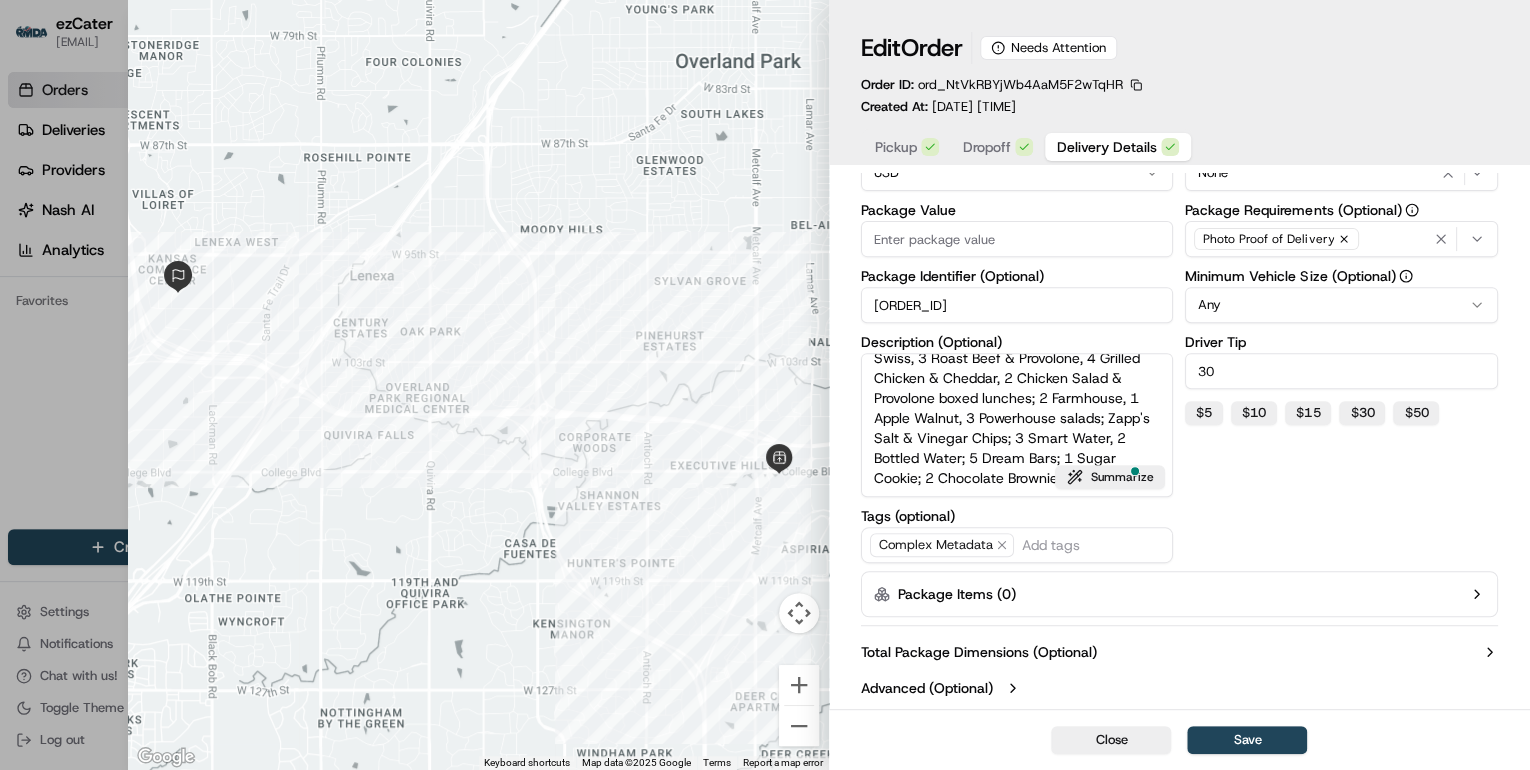 drag, startPoint x: 1044, startPoint y: 371, endPoint x: 1227, endPoint y: 568, distance: 268.88287 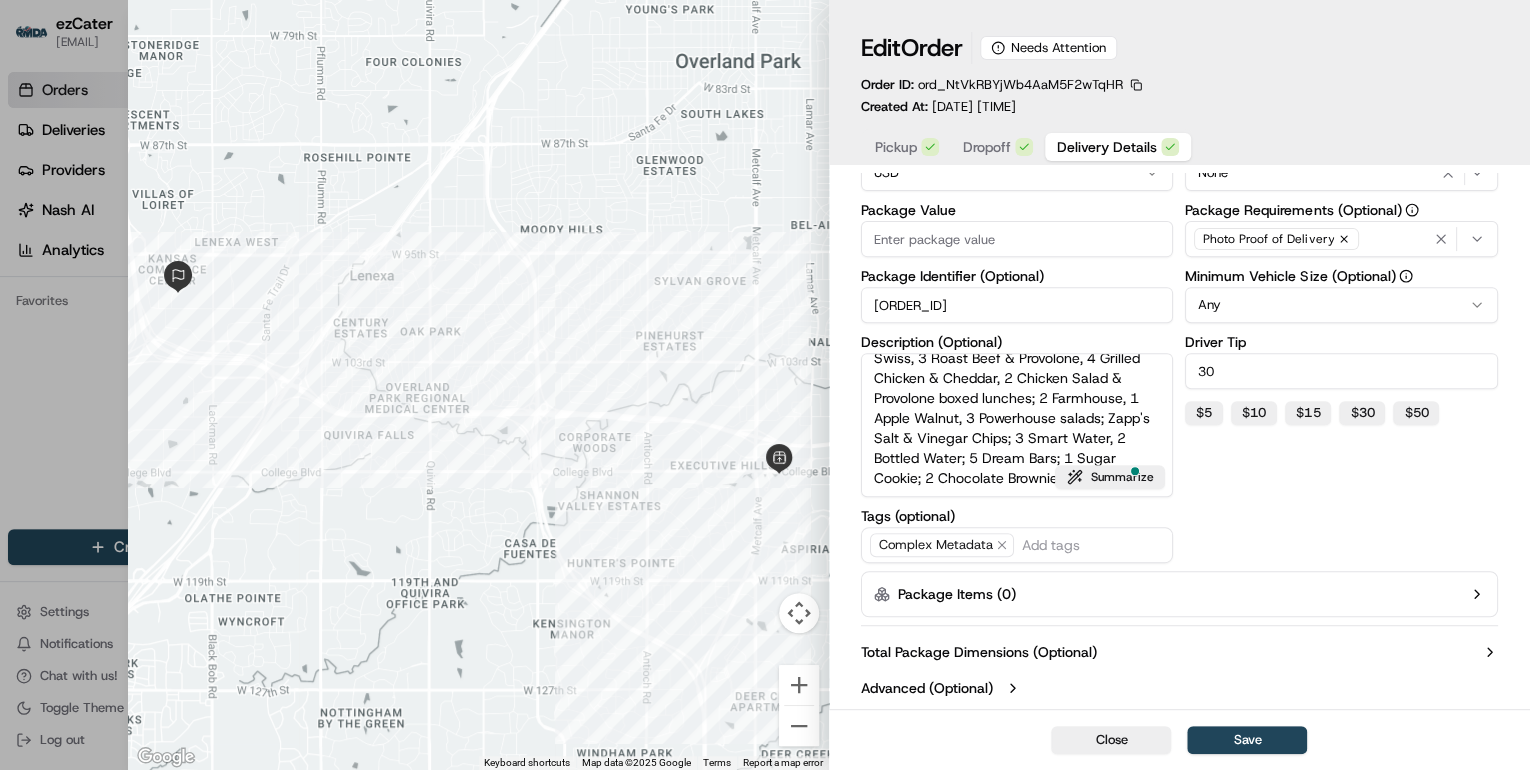 click on "Delivery Details now scheduled Time Zone (UTC-04.00) America/New York EDT Pickup Start Time Pickup End Time Dropoff Start Time Dropoff End Time Items Count 56 Currency USD Package Value 593.67 Package Identifier (Optional) UGCQZ0 Description (Optional) Order UGCQZ0: 56 items including 13 A Wreck, 8 Italian, 3 Pizza Melt, 3 Turkey Breast & Swiss, 1 Smoked Ham & Swiss, 3 Roast Beef & Provolone, 4 Grilled Chicken & Cheddar, 2 Chicken Salad & Provolone boxed lunches; 2 Farmhouse, 1 Apple Walnut, 3 Powerhouse salads; Zapp's Salt & Vinegar Chips; 3 Smart Water, 2 Bottled Water; 5 Dream Bars; 1 Sugar Cookie; 2 Chocolate Brownie Cookies. Summarize Tags (optional) Complex Metadata Dispatch Strategy Select Strategy Optimization Strategy None Package Requirements (Optional) Photo Proof of Delivery Minimum Vehicle Size (Optional) Any Driver Tip 30 $ 5 $ 10 $ 15 $ 30 $ 50 Package Items ( 0 ) Total Package Dimensions (Optional) Advanced (Optional)" at bounding box center [1179, 242] 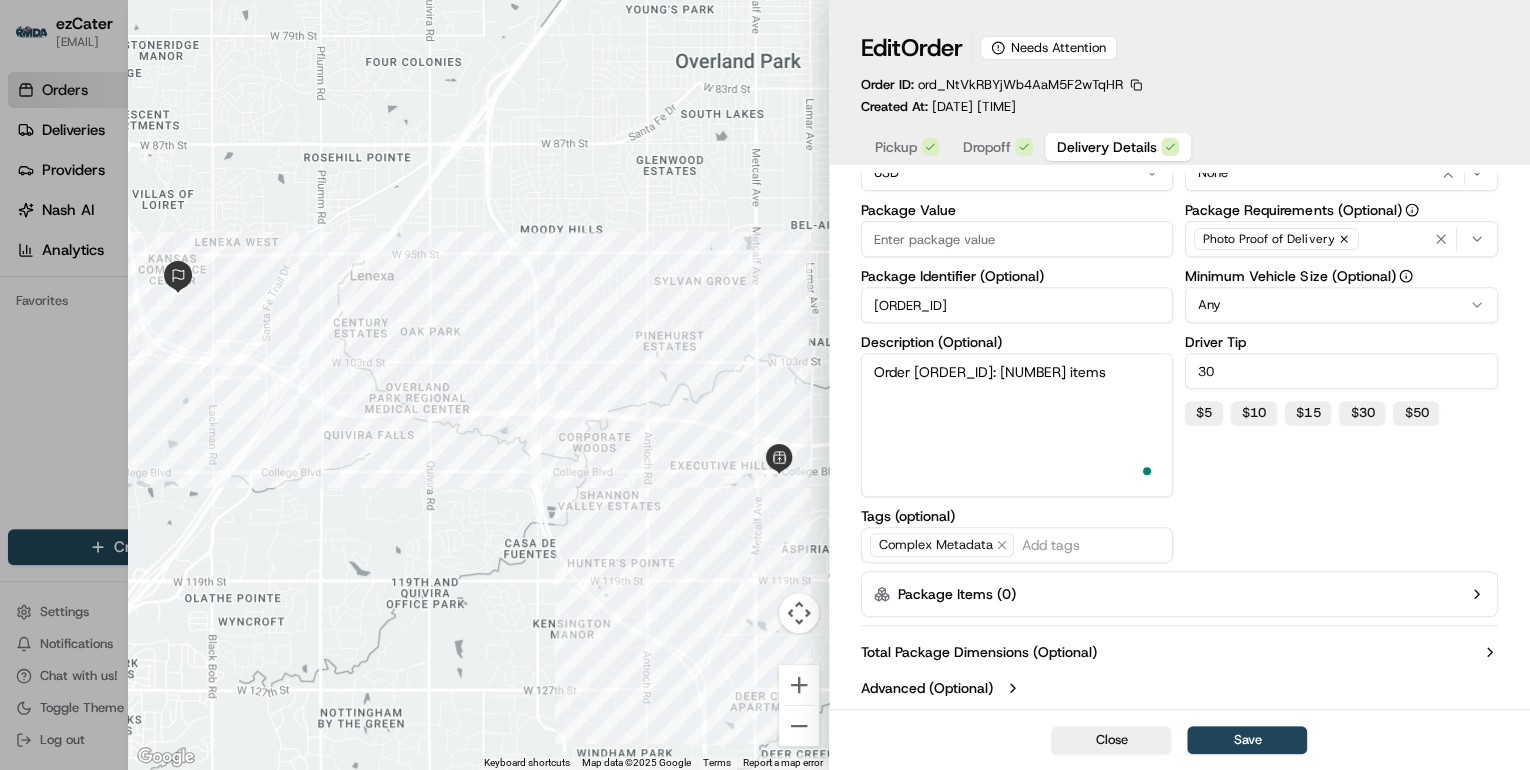 scroll, scrollTop: 0, scrollLeft: 0, axis: both 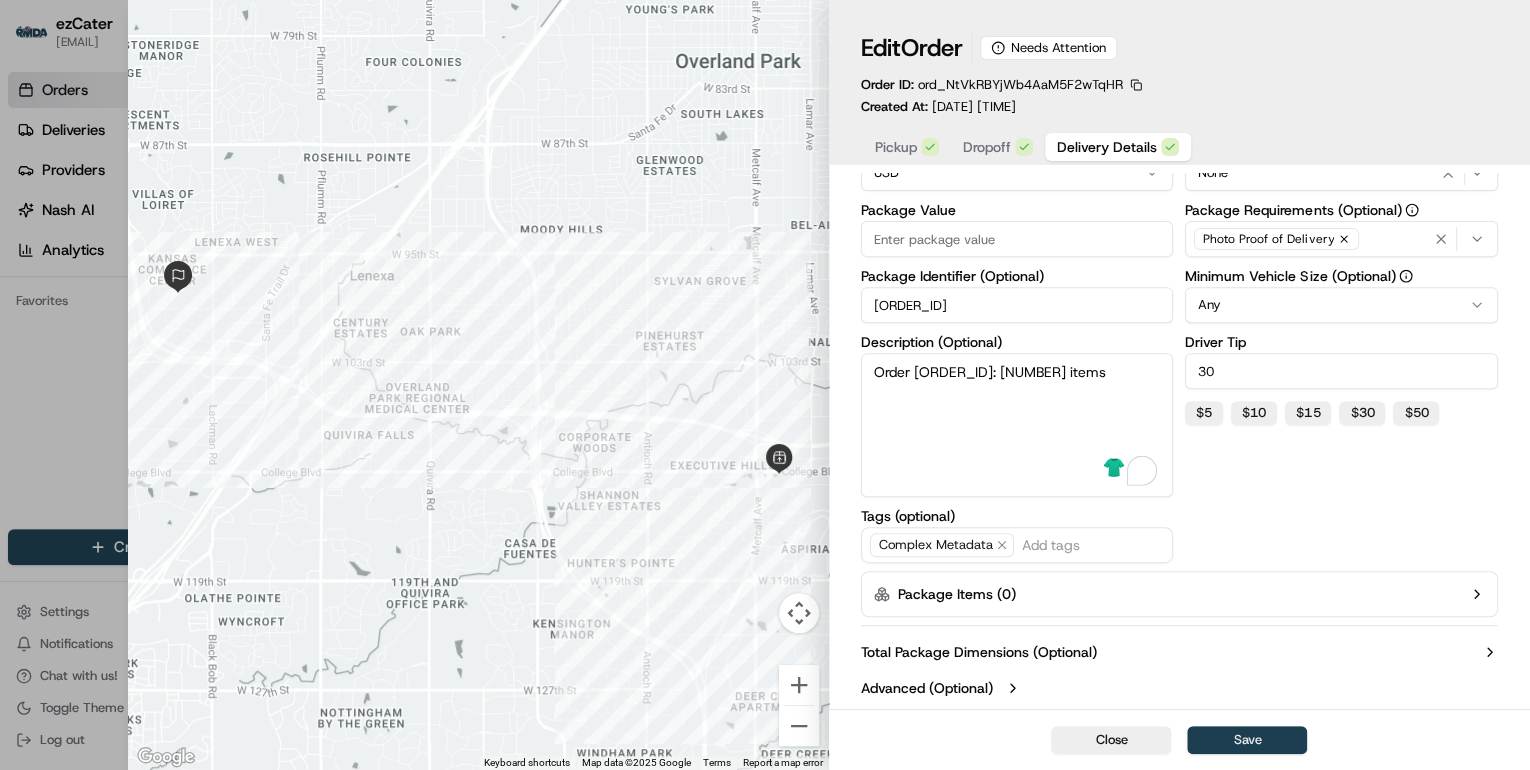 type on "Order UGCQZ0: 56 items" 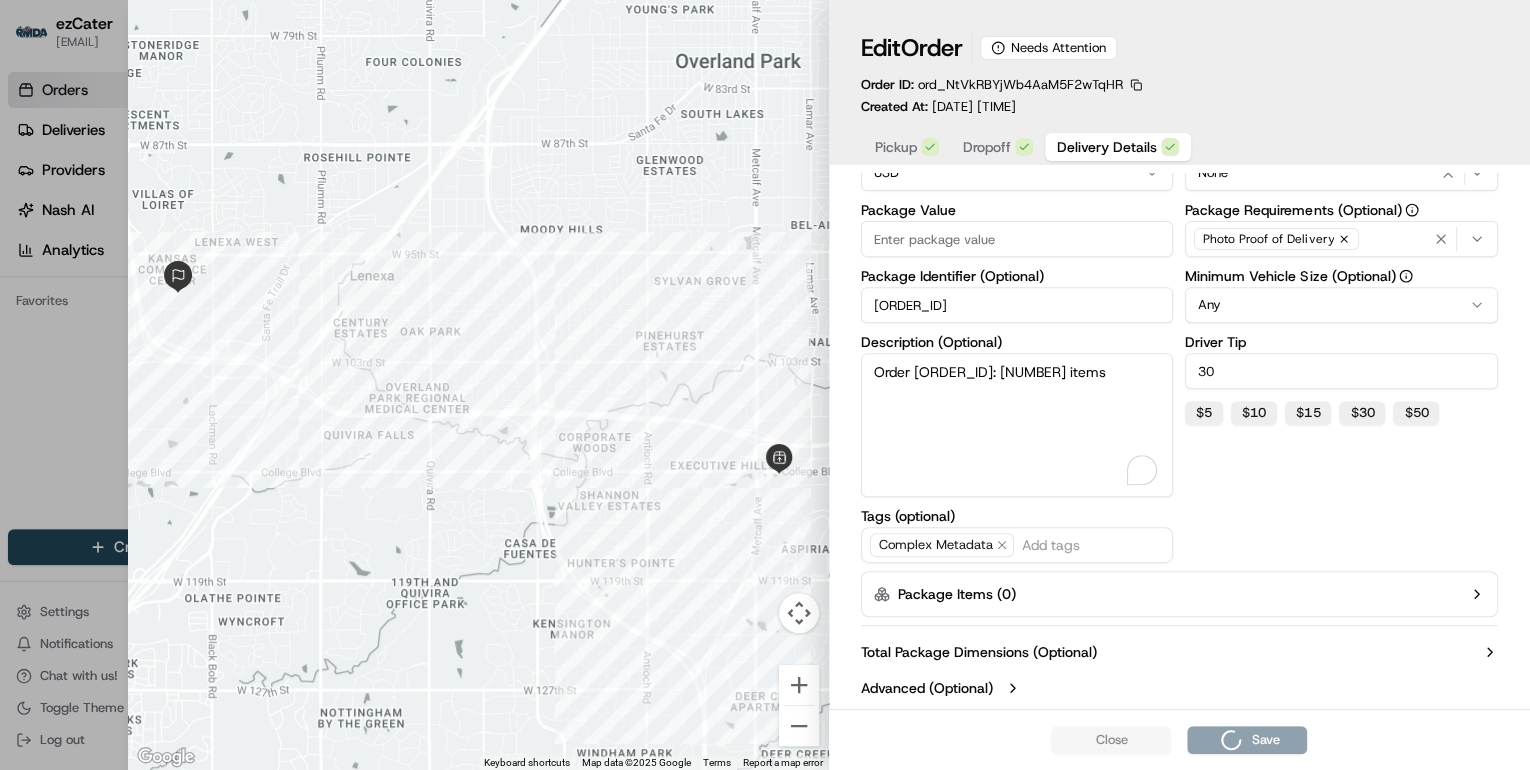 type on "1" 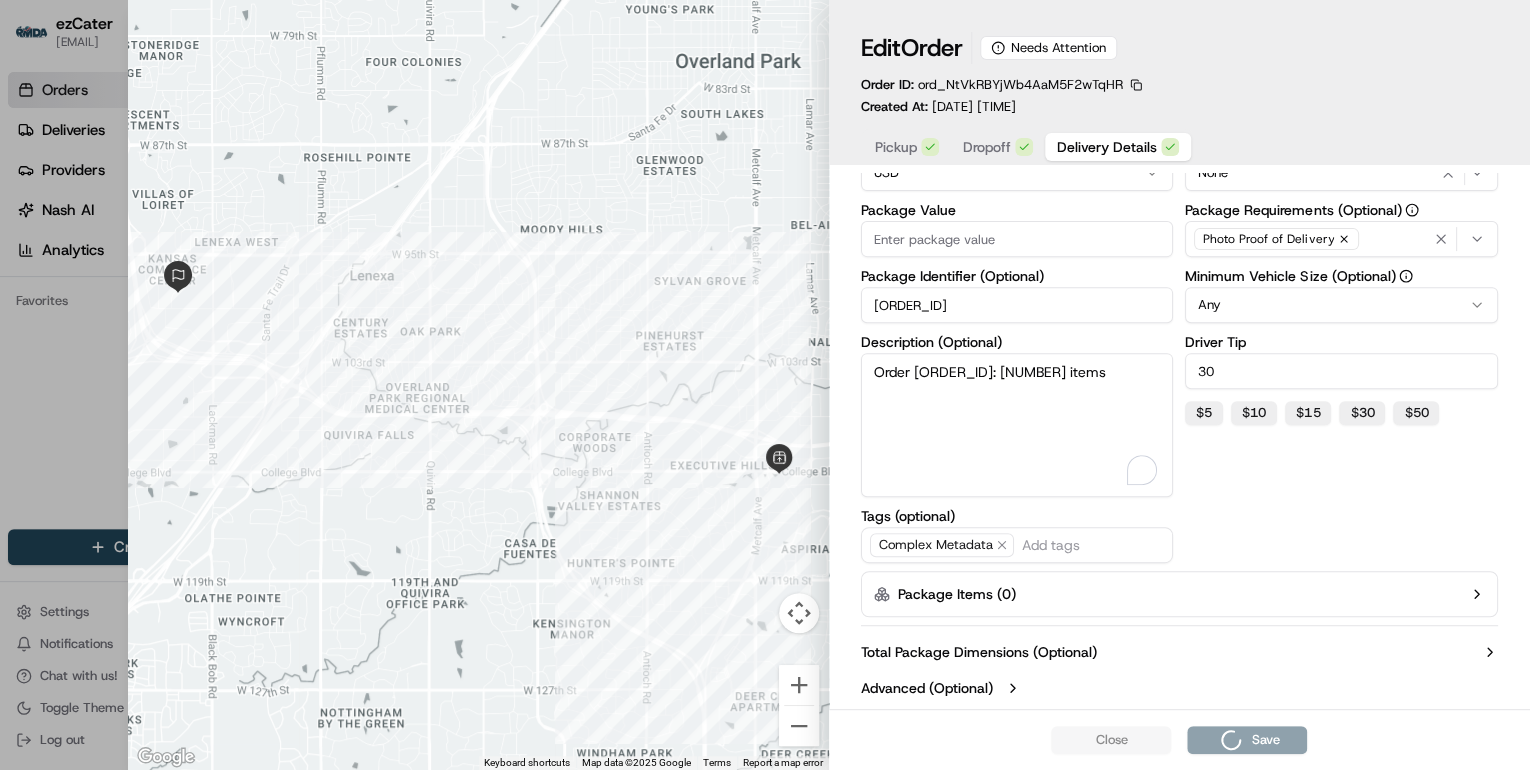 type 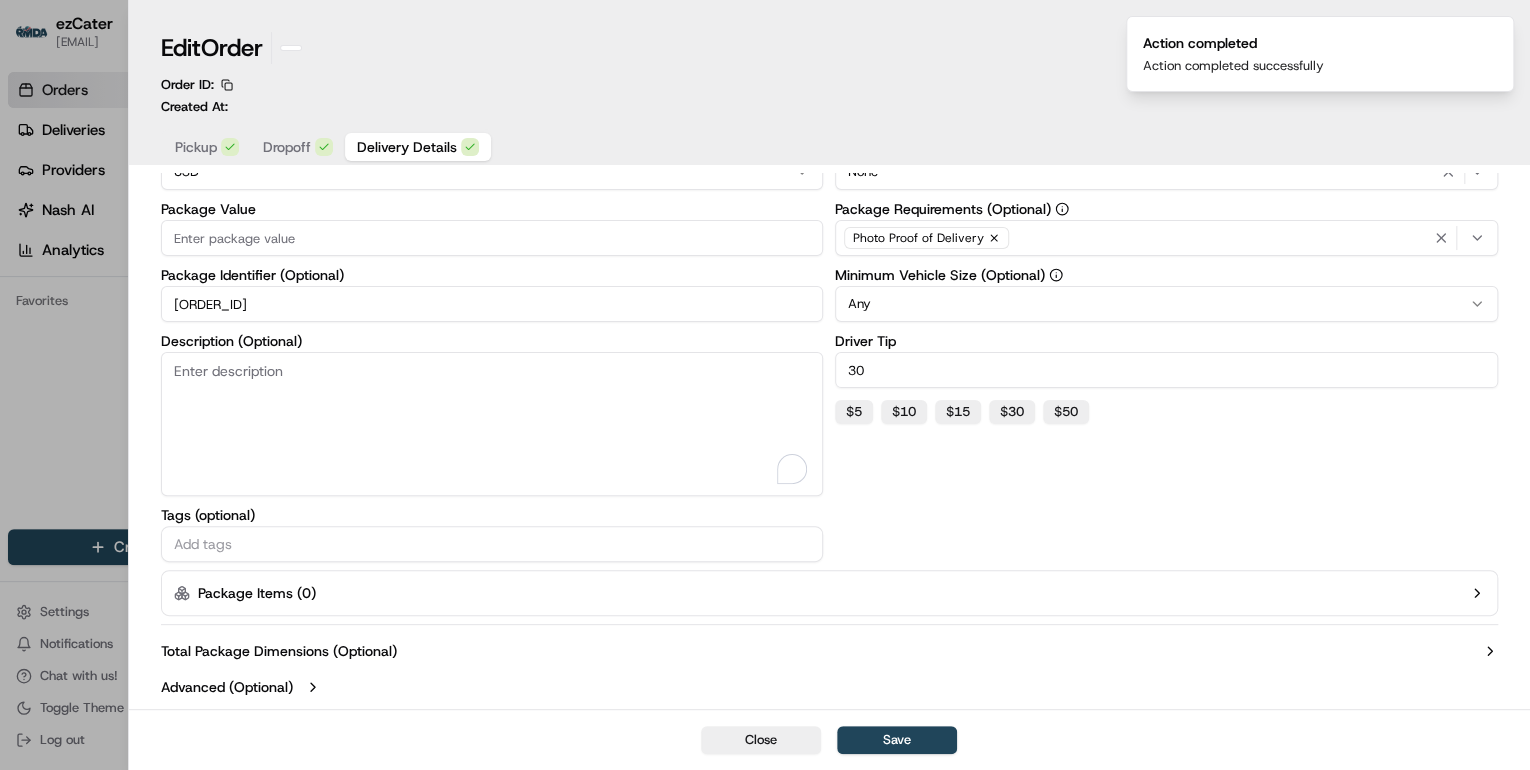 scroll, scrollTop: 191, scrollLeft: 0, axis: vertical 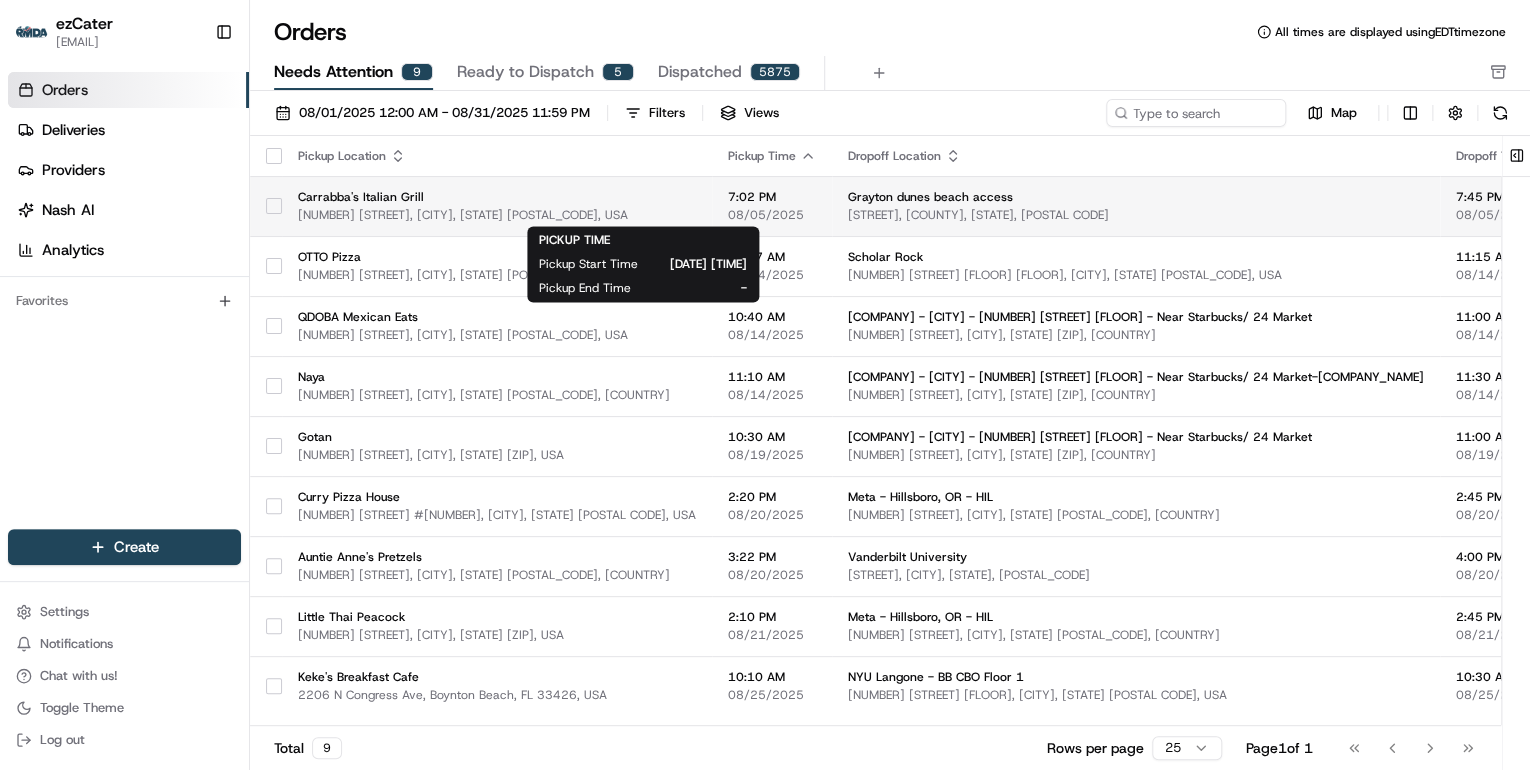 click on "08/05/2025" at bounding box center (772, 215) 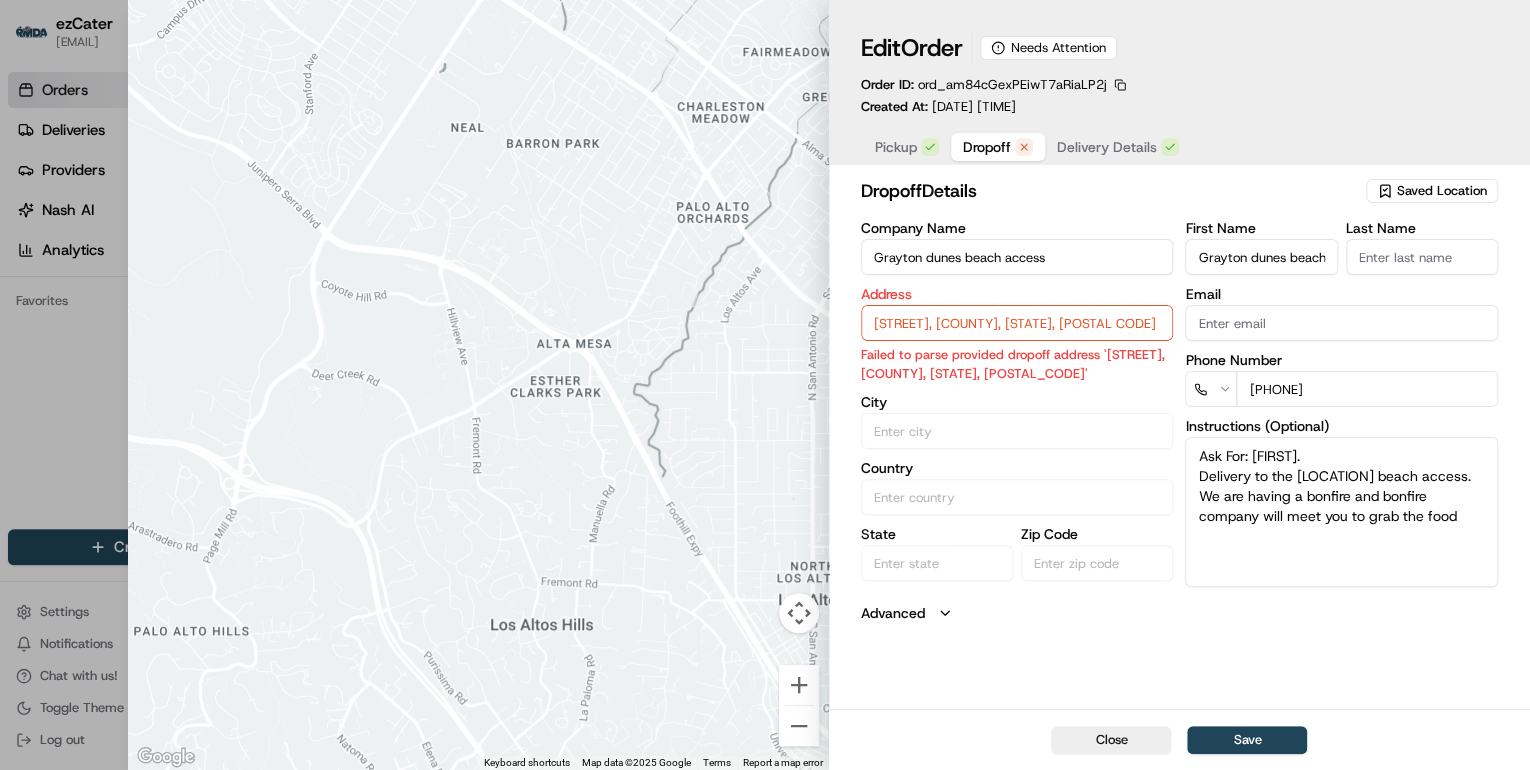 click on "Dropoff" at bounding box center [987, 147] 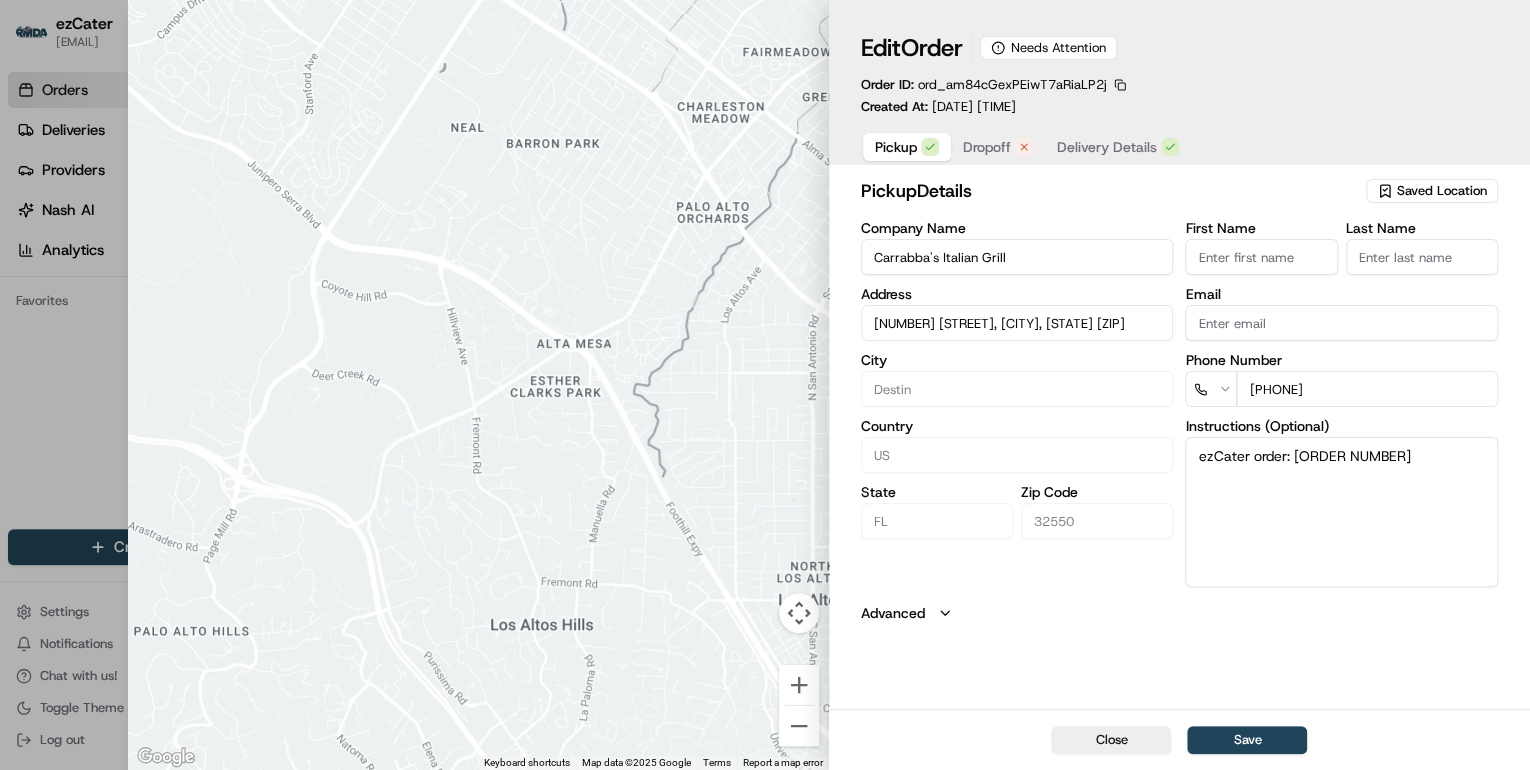 click on "Pickup" at bounding box center (896, 147) 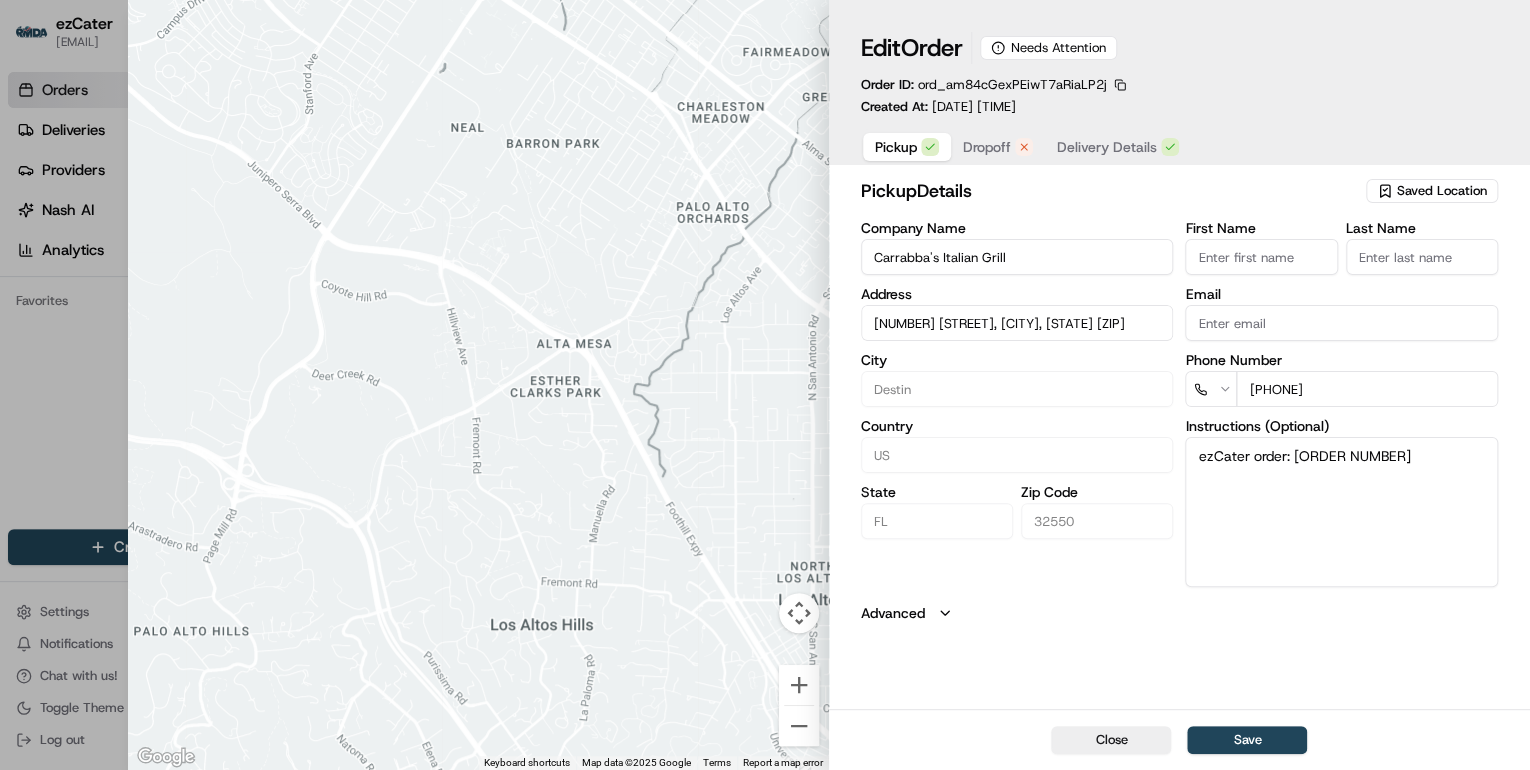 click on "ezCater order: Q7AGU3" at bounding box center (1341, 512) 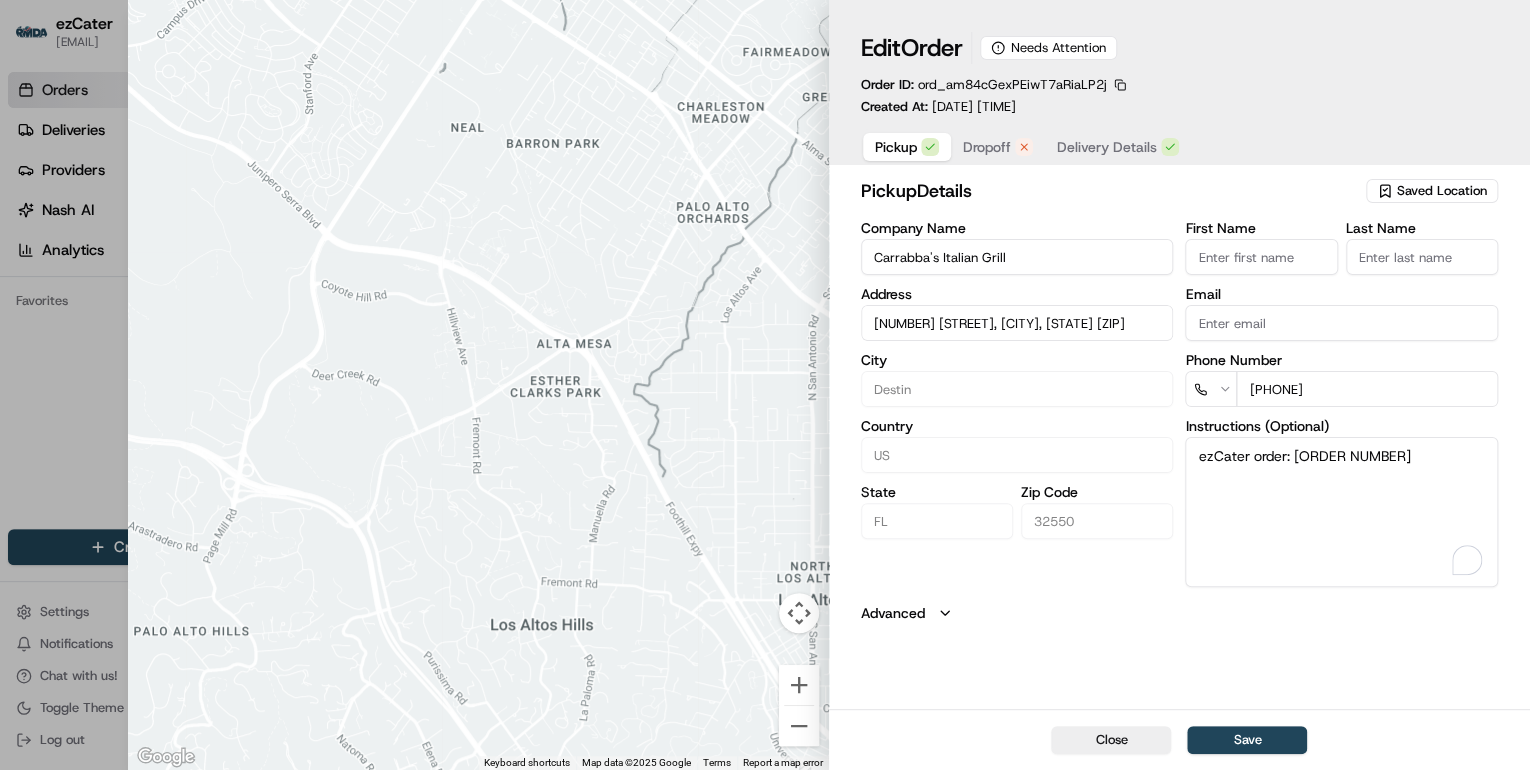 click on "ezCater order: Q7AGU3" at bounding box center [1341, 512] 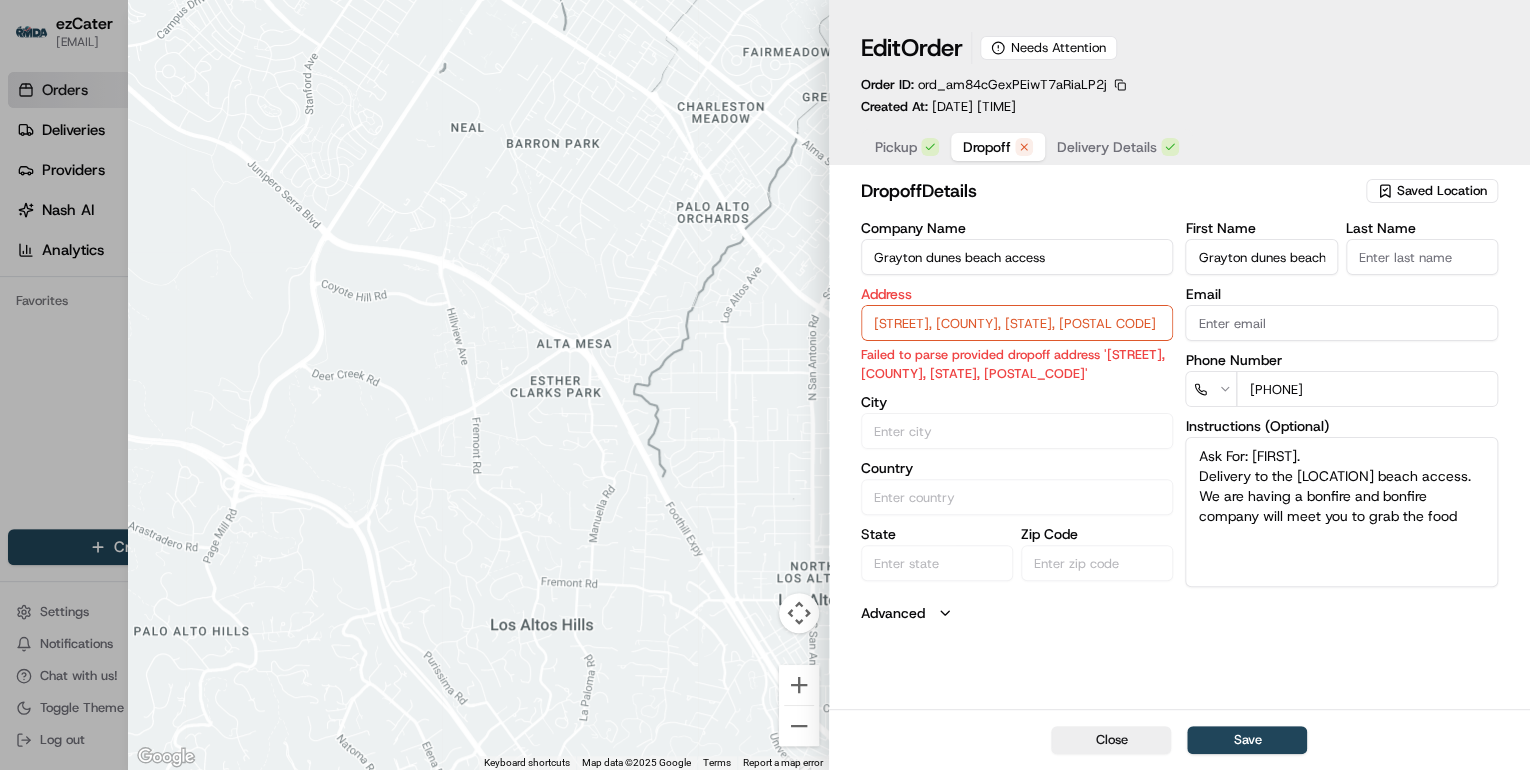 click on "Dropoff" at bounding box center [987, 147] 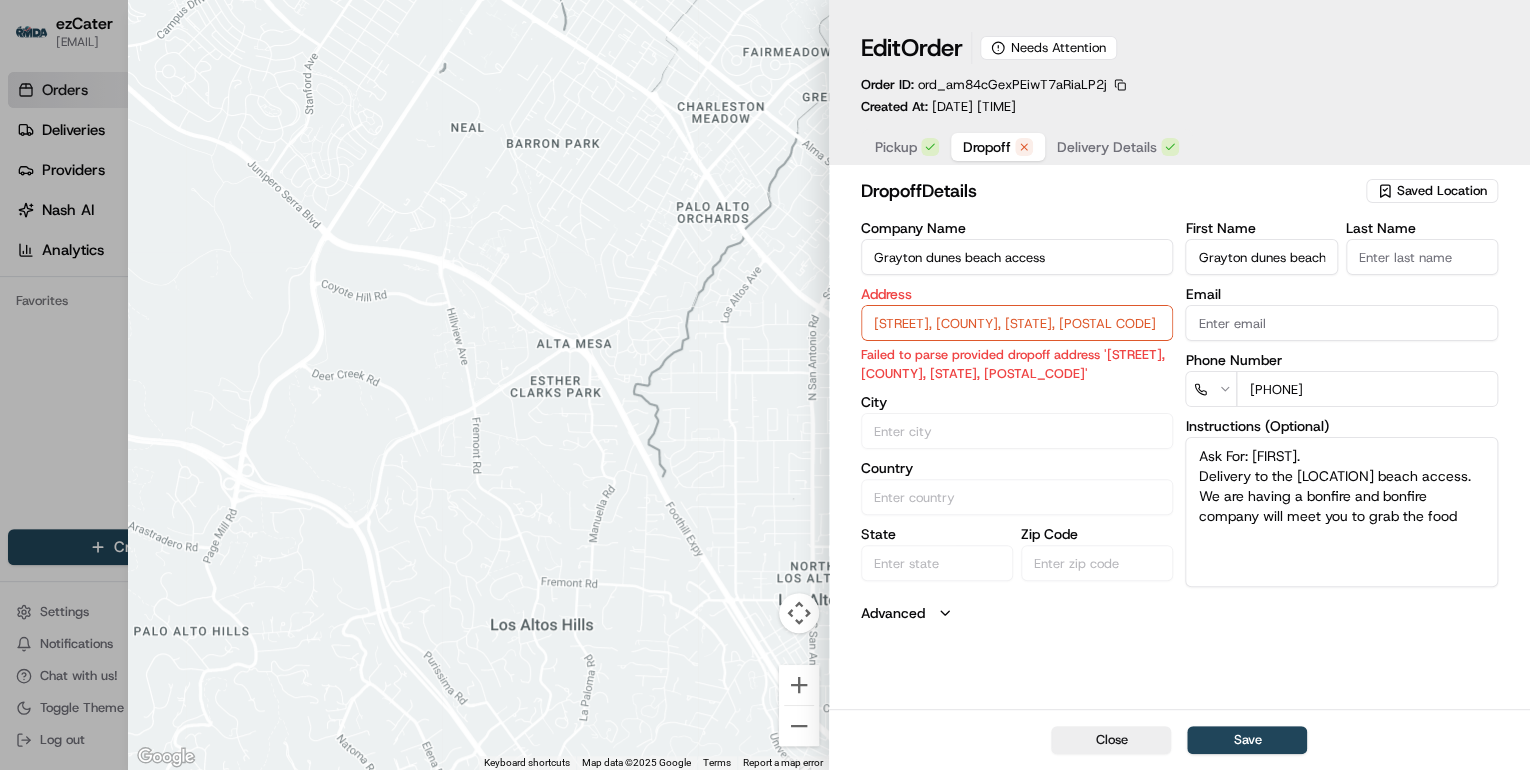 type 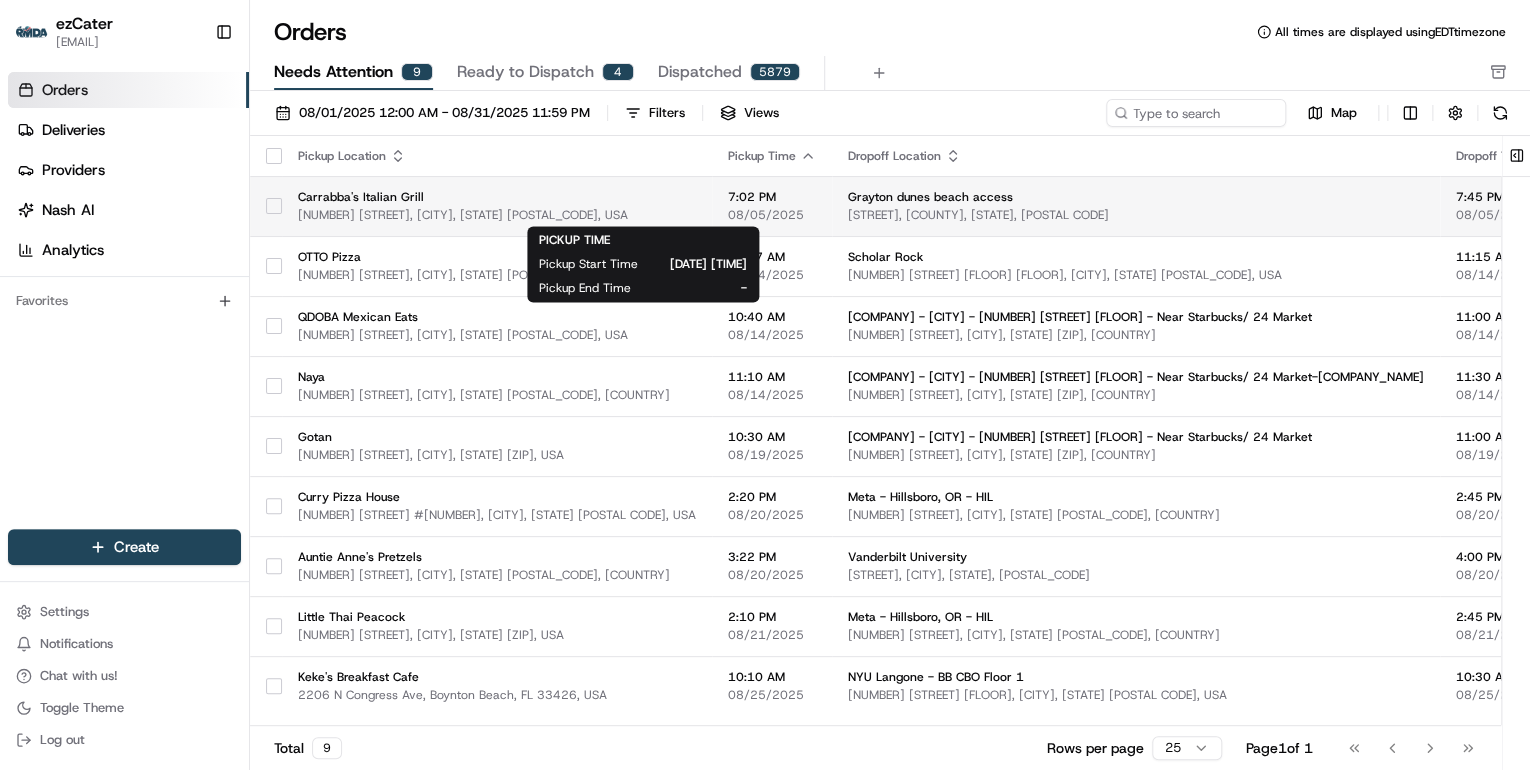 click on "08/05/2025" at bounding box center (772, 215) 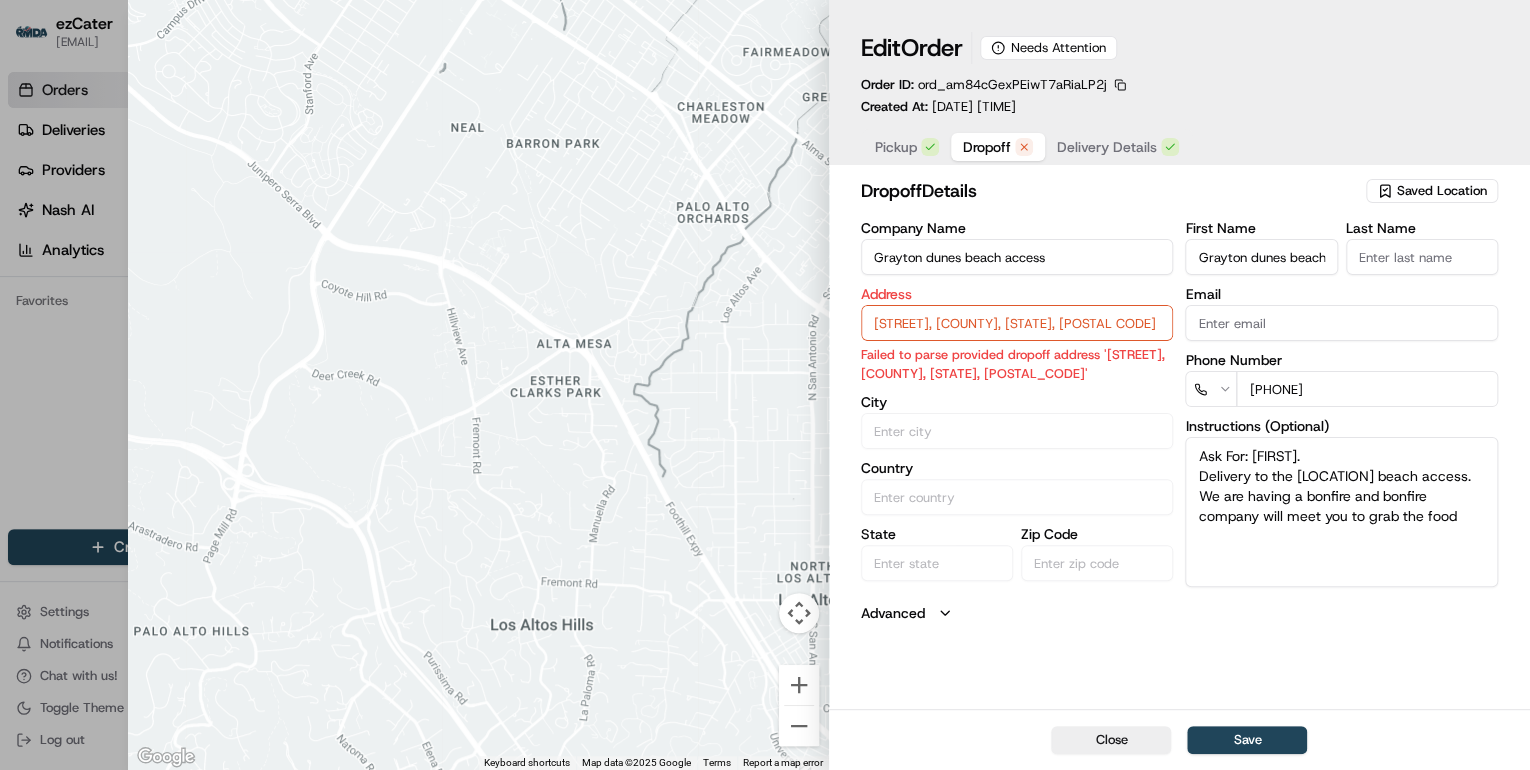 click on "Grayton dunes beach access" at bounding box center (1261, 257) 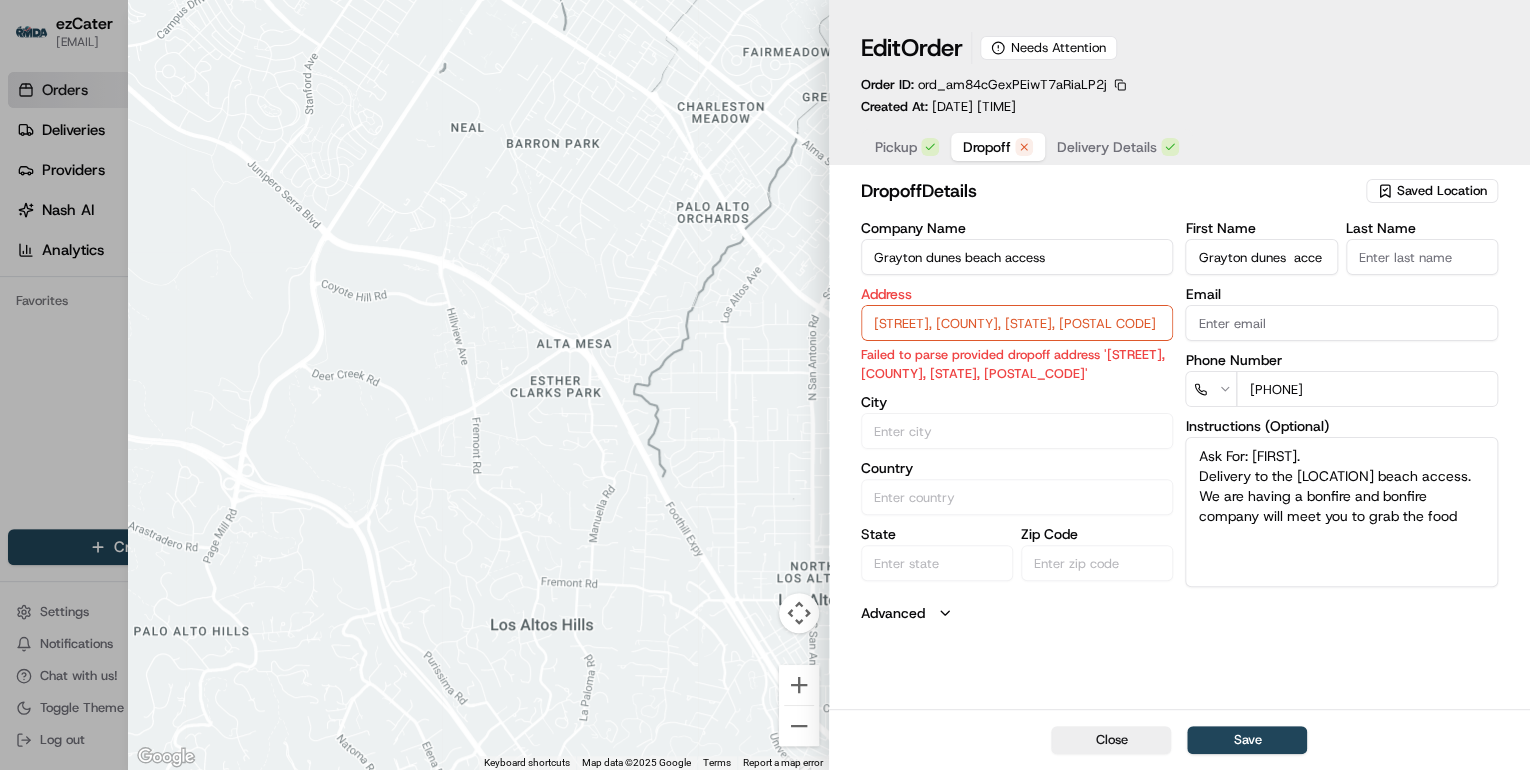 scroll, scrollTop: 0, scrollLeft: 0, axis: both 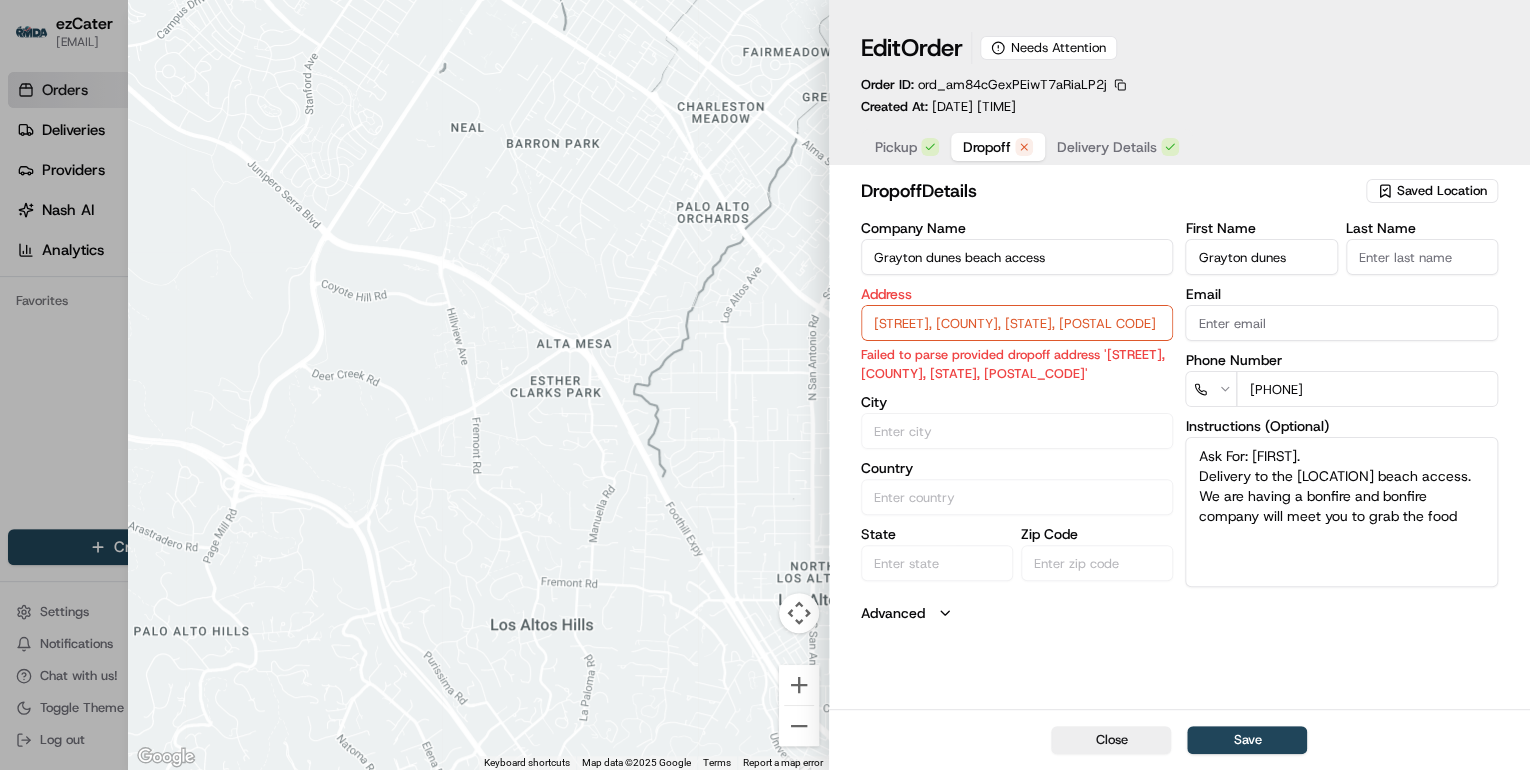 type on "Grayton dunes" 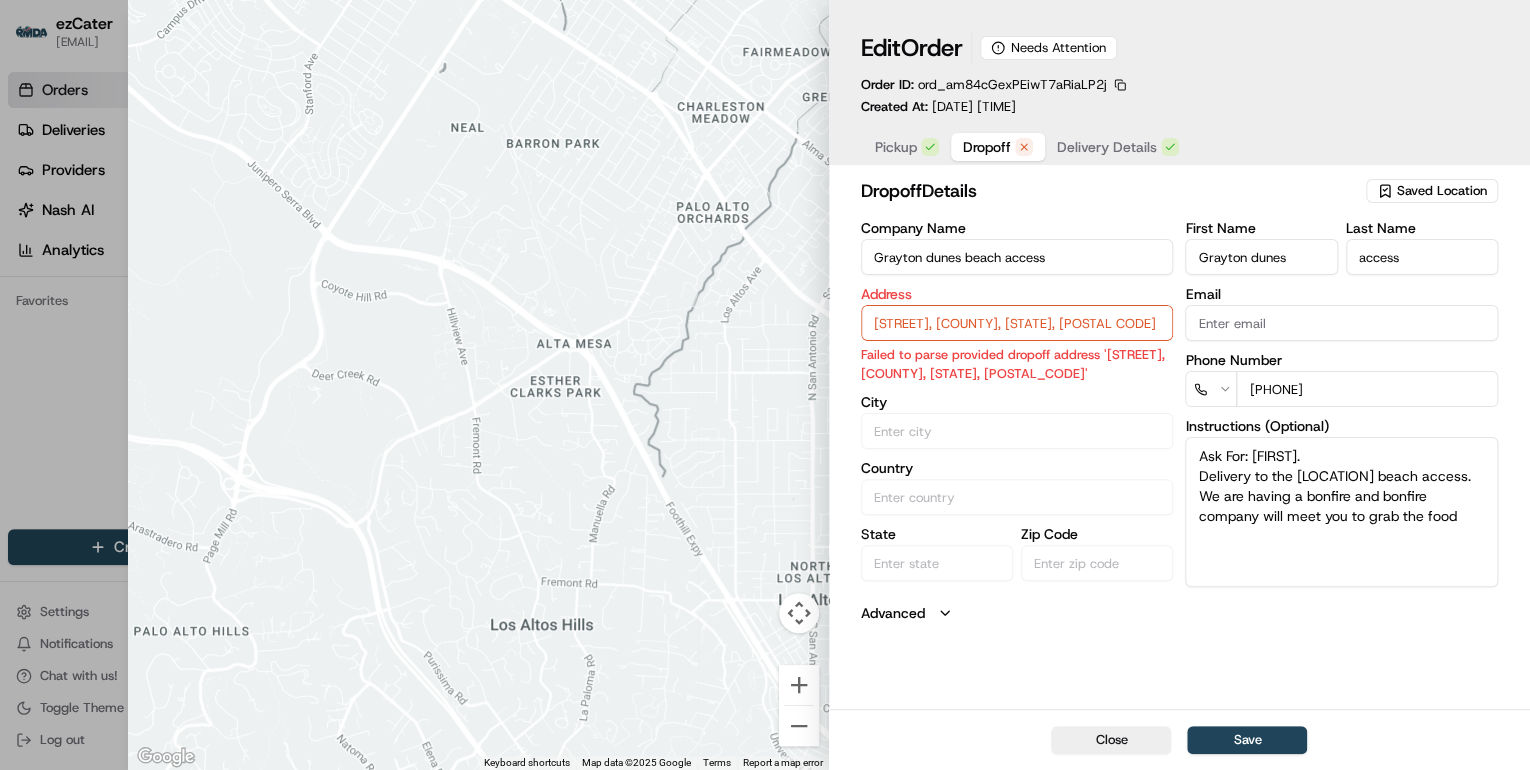 type on "access" 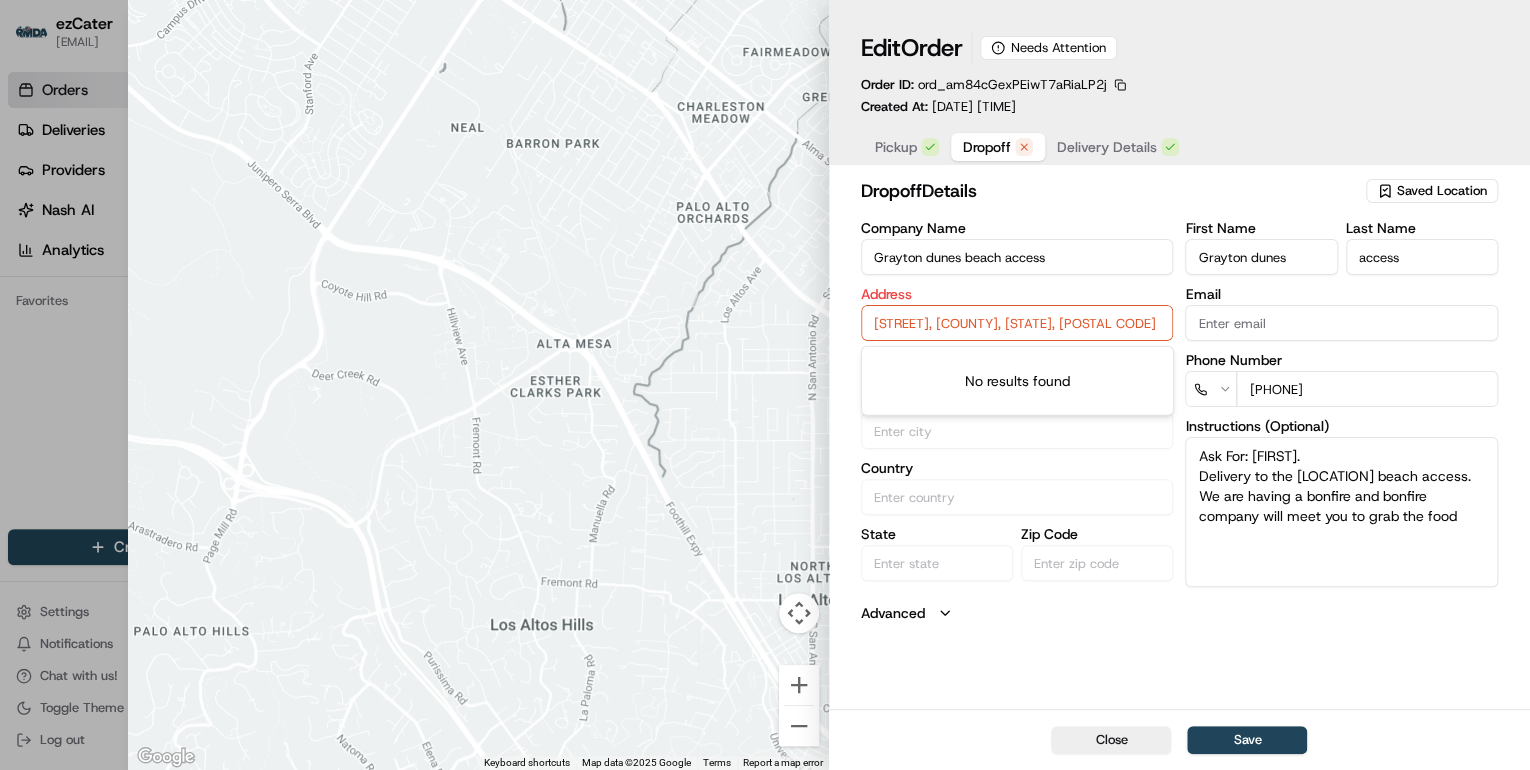 drag, startPoint x: 1104, startPoint y: 325, endPoint x: 732, endPoint y: 320, distance: 372.0336 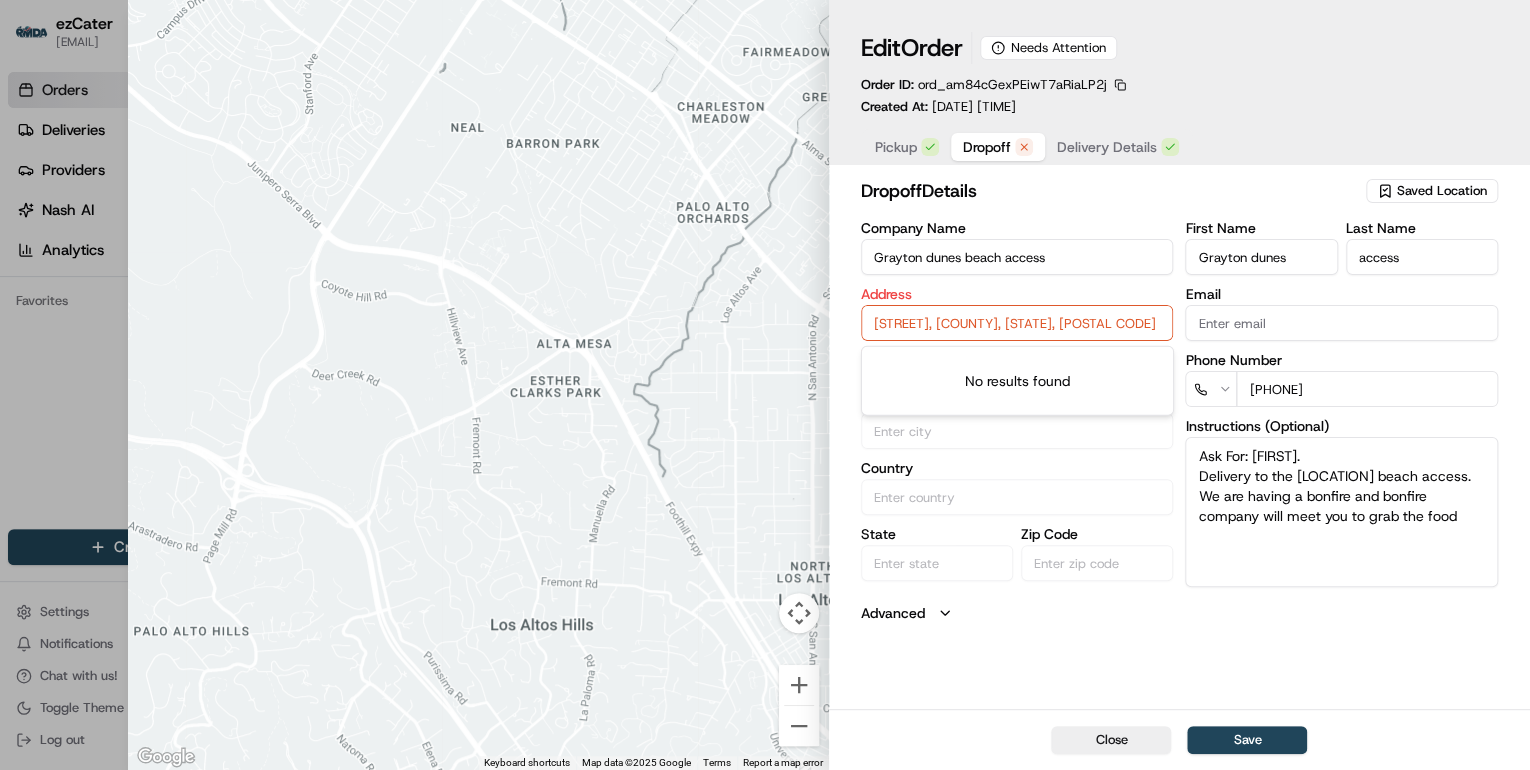 click on "Close ← Move left → Move right ↑ Move up ↓ Move down + Zoom in - Zoom out Home Jump left by 75% End Jump right by 75% Page Up Jump up by 75% Page Down Jump down by 75% Keyboard shortcuts Map Data Map data ©2025 Google Map data ©2025 Google 500 m  Click to toggle between metric and imperial units Terms Report a map error Edit  Order Needs Attention Order ID:   ord_am84cGexPEiwT7aRiaLP2j Created At:   08/05/2025 08:41 Pickup Dropoff Delivery Details dropoff  Details Saved Location Company Name Grayton dunes beach access Address Garfield St, Walton County, FL, 32459 Failed to parse provided dropoff address 'Garfield St, Walton County, FL, 32459' City Country State Zip Code First Name Grayton dunes Last Name access Email Phone Number 7863824519 Instructions (Optional) Ask For: Courtney.
Delivery to the Grayton dunes beach access. We are having a bonfire and bonfire company will meet you to grab the food Advanced Close Save" at bounding box center (829, 385) 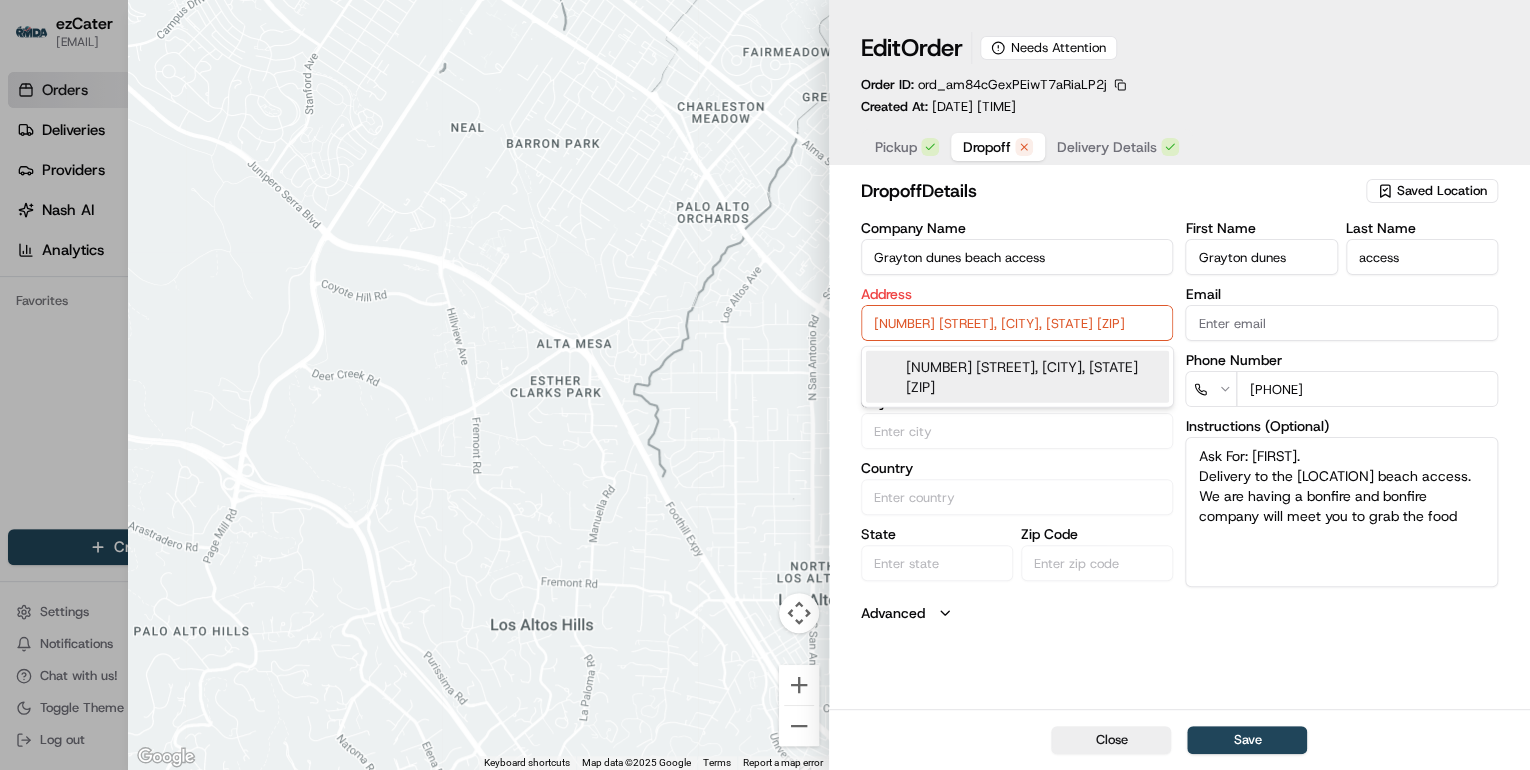 click on "288 Garfield St, Santa Rosa Beach, FL 32459" at bounding box center (1017, 377) 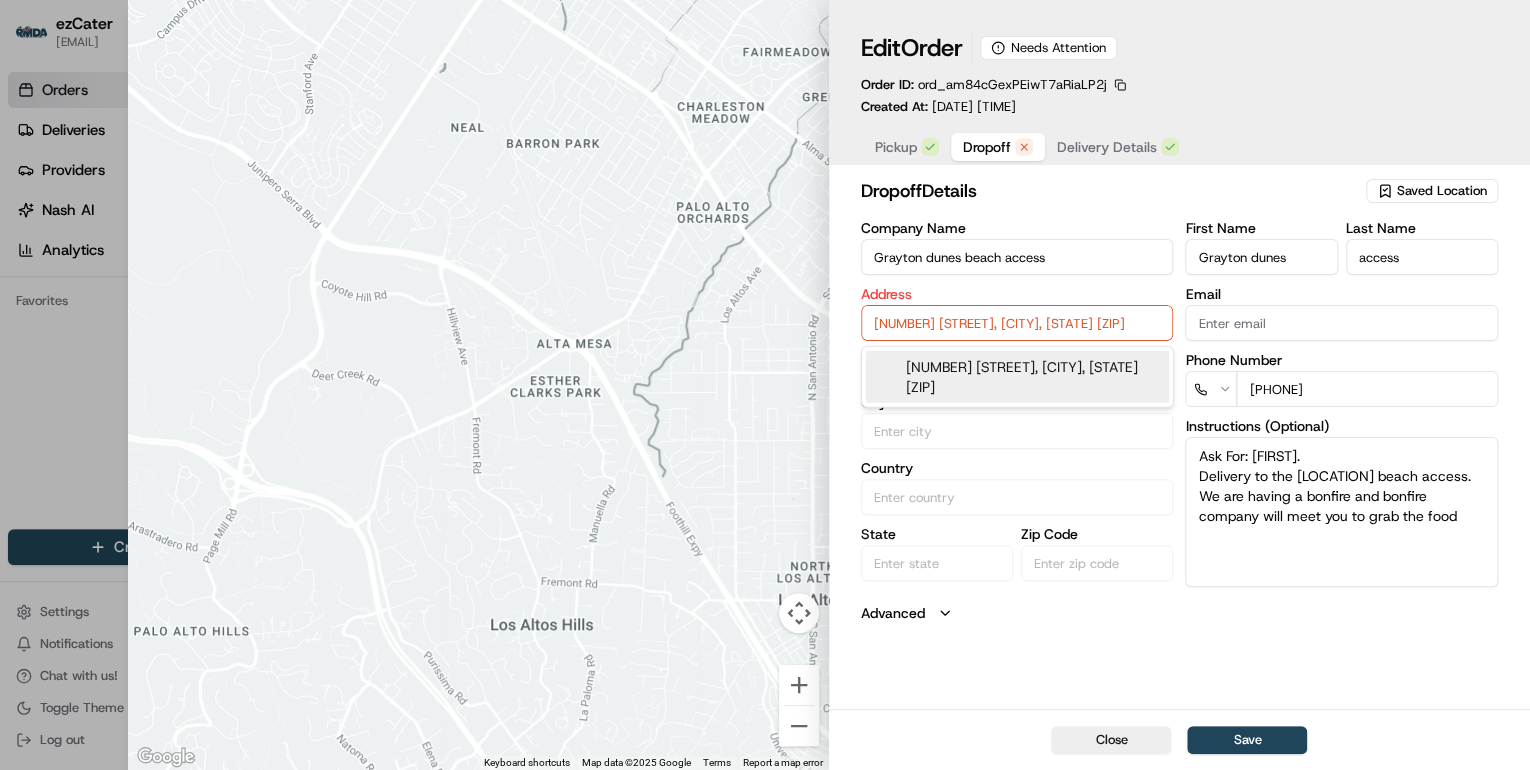 type on "288 Garfield St, Santa Rosa Beach, FL 32459, USA" 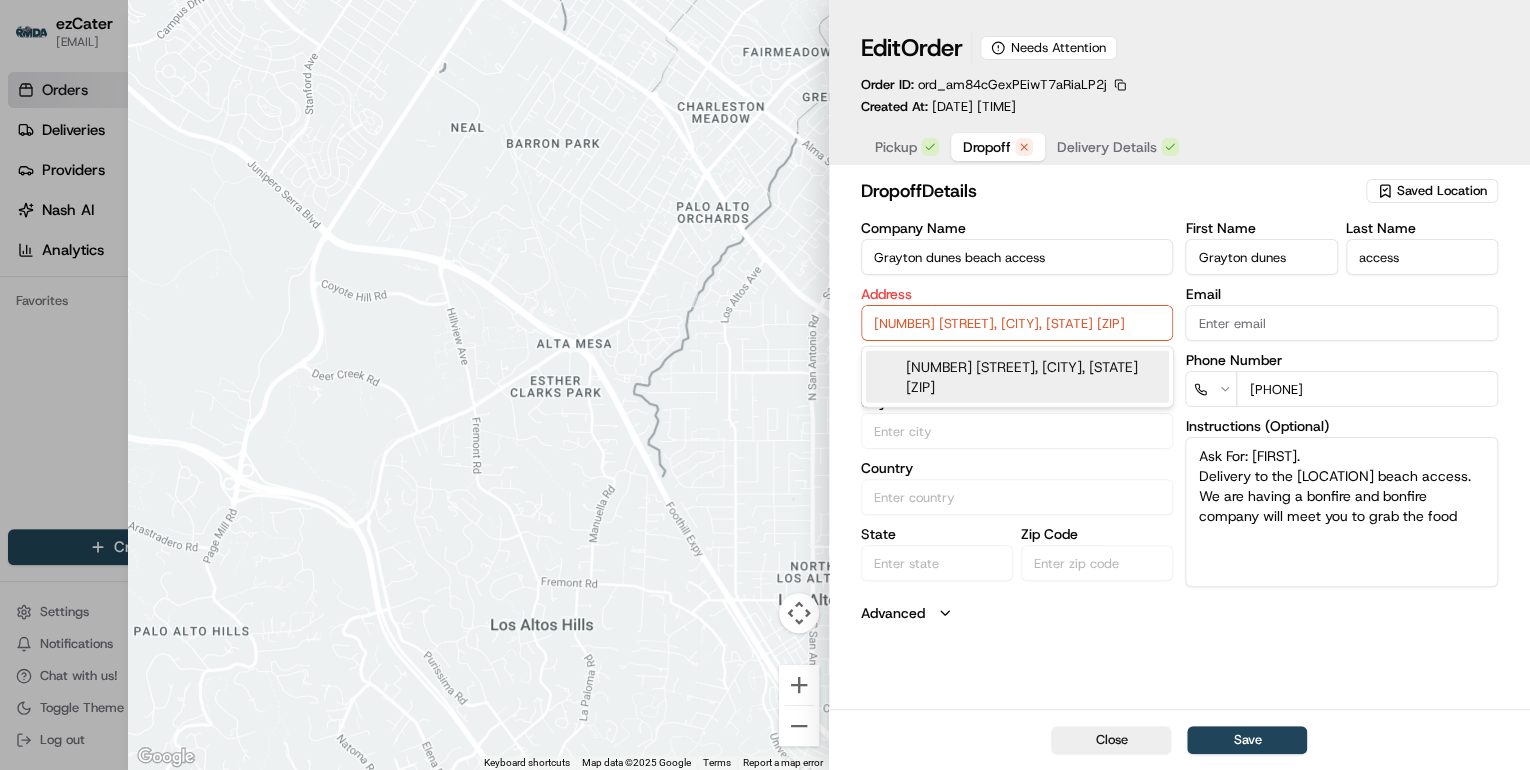 type on "Santa Rosa Beach" 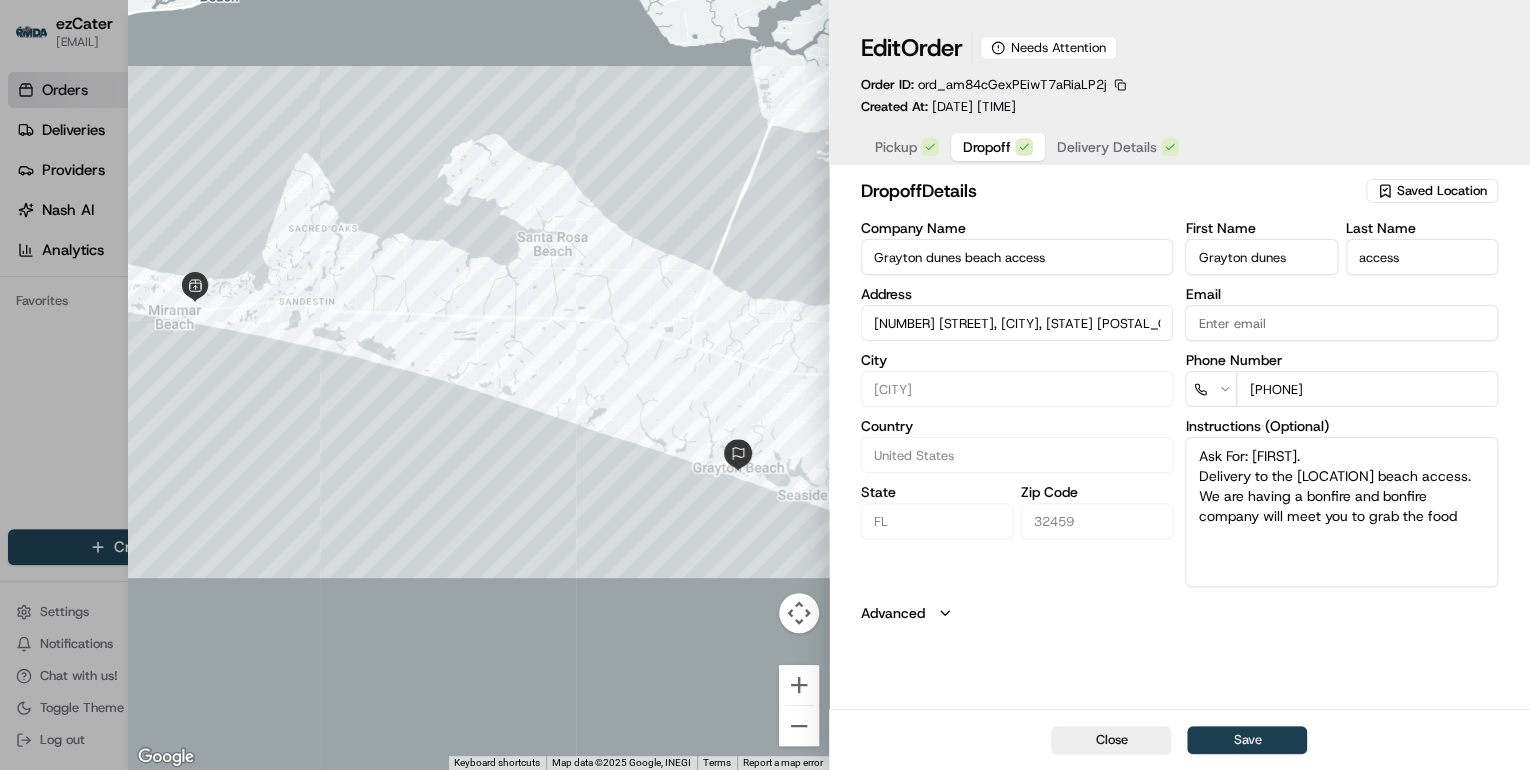 type on "288 Garfield St, Santa Rosa Beach, FL 32459, USA" 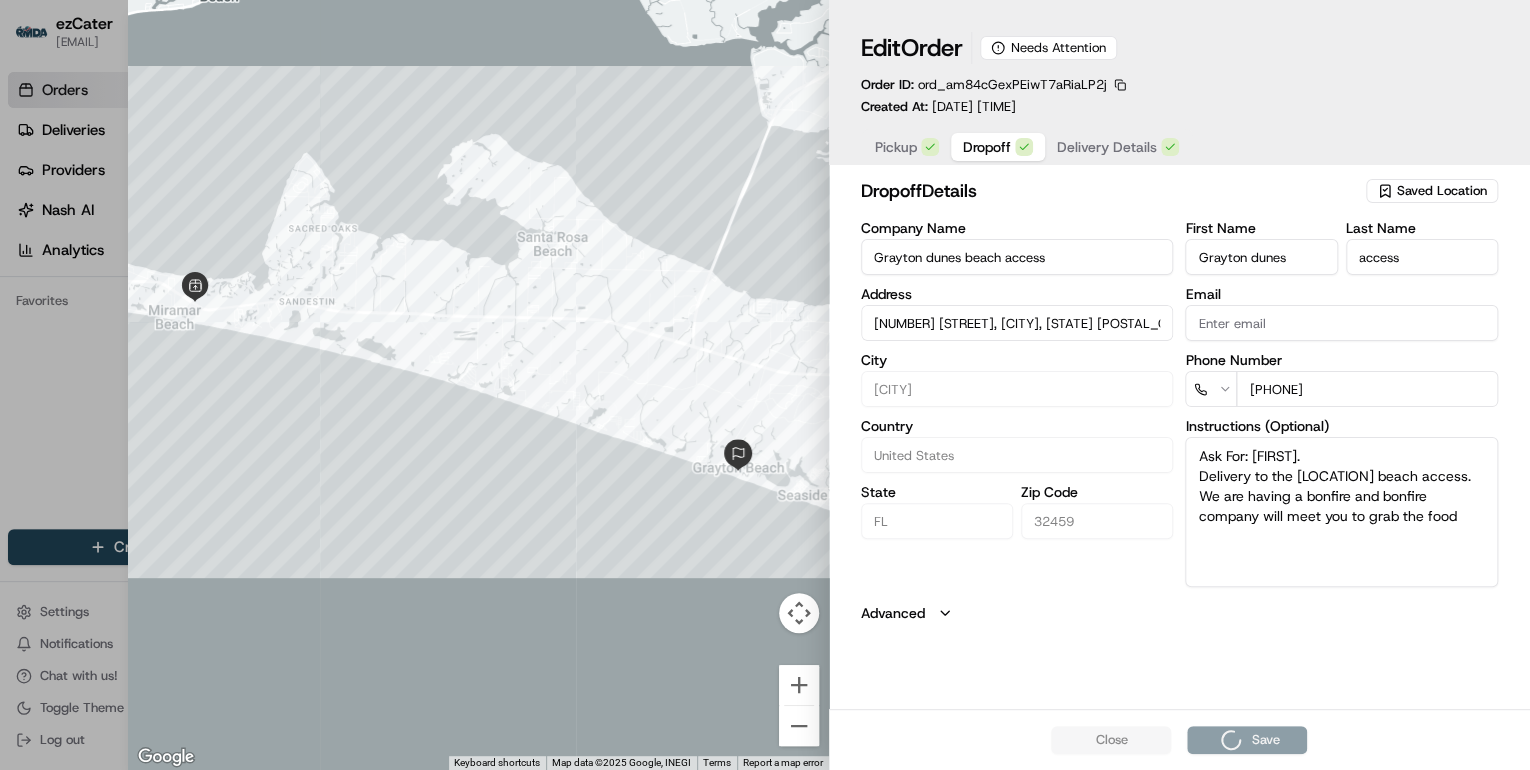 type 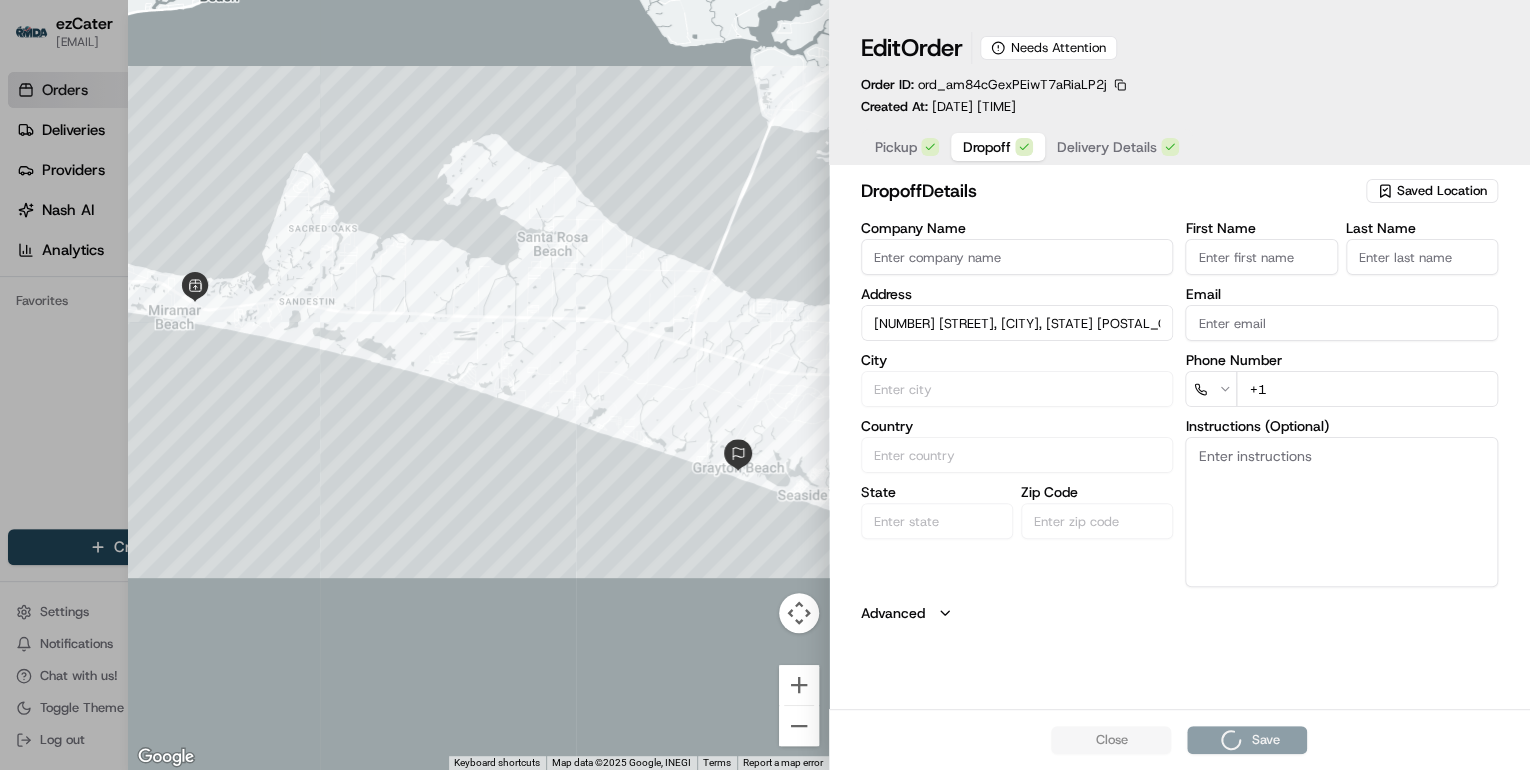 type 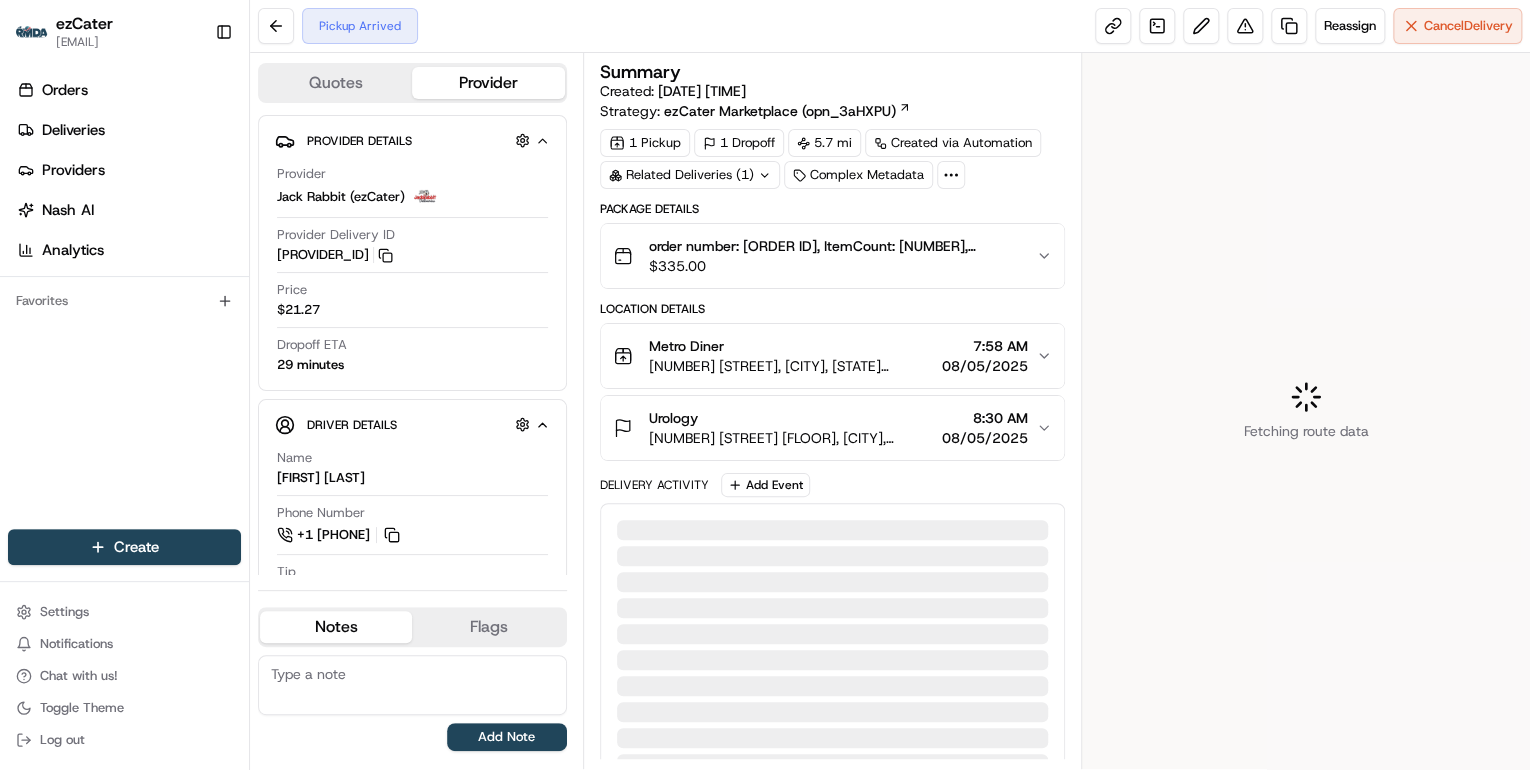 scroll, scrollTop: 0, scrollLeft: 0, axis: both 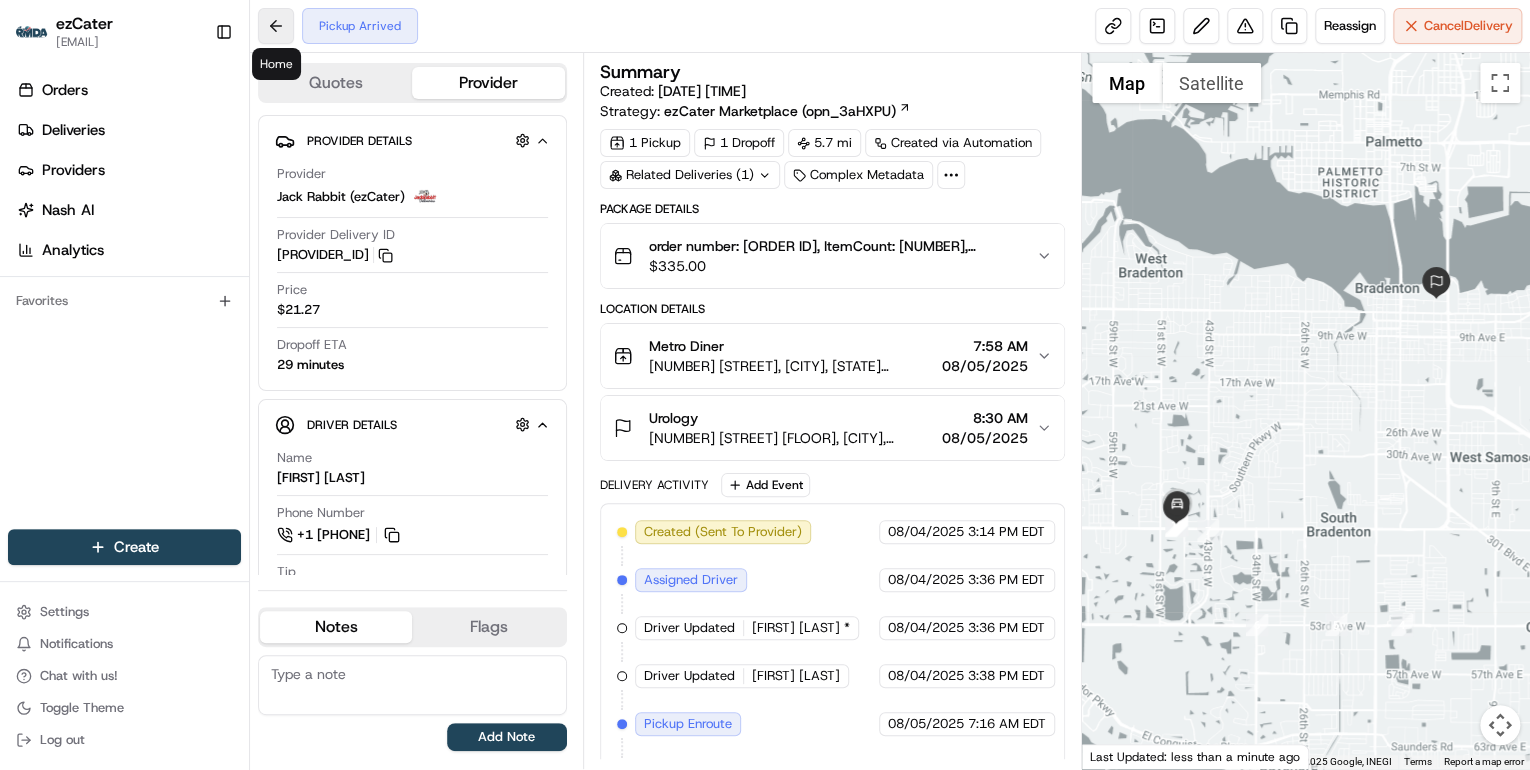 click at bounding box center [276, 26] 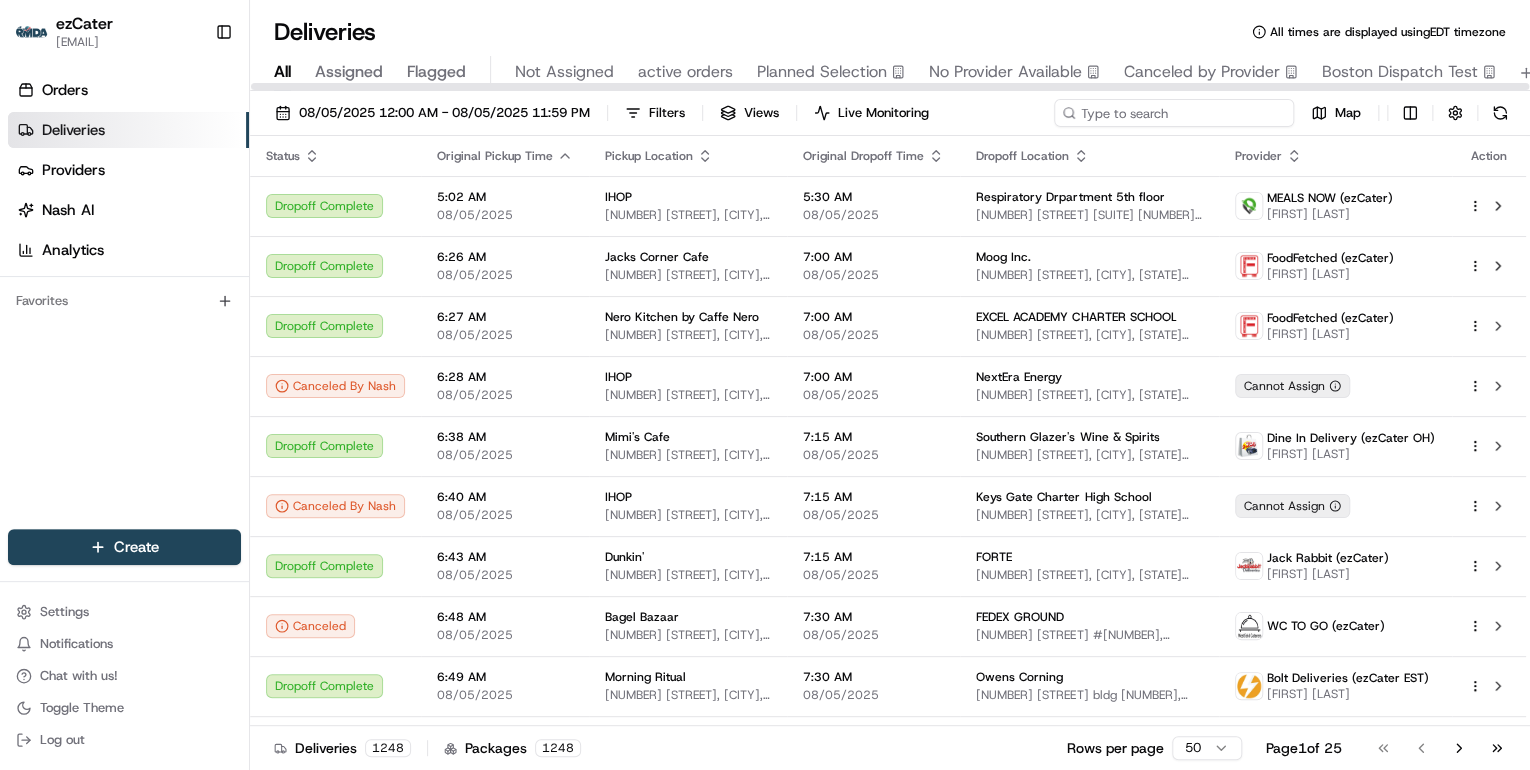 click at bounding box center (1174, 113) 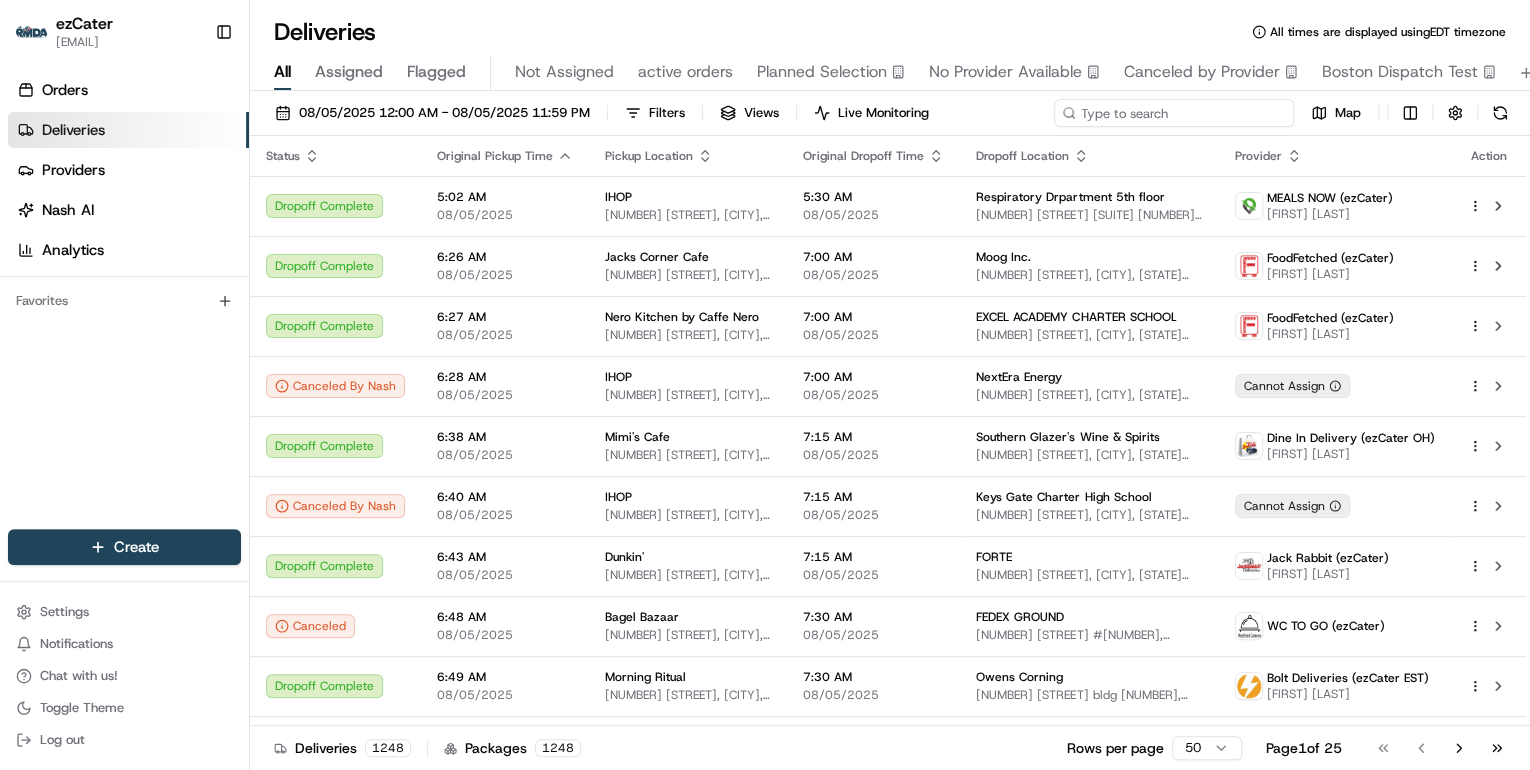 paste on "P8ZR5W" 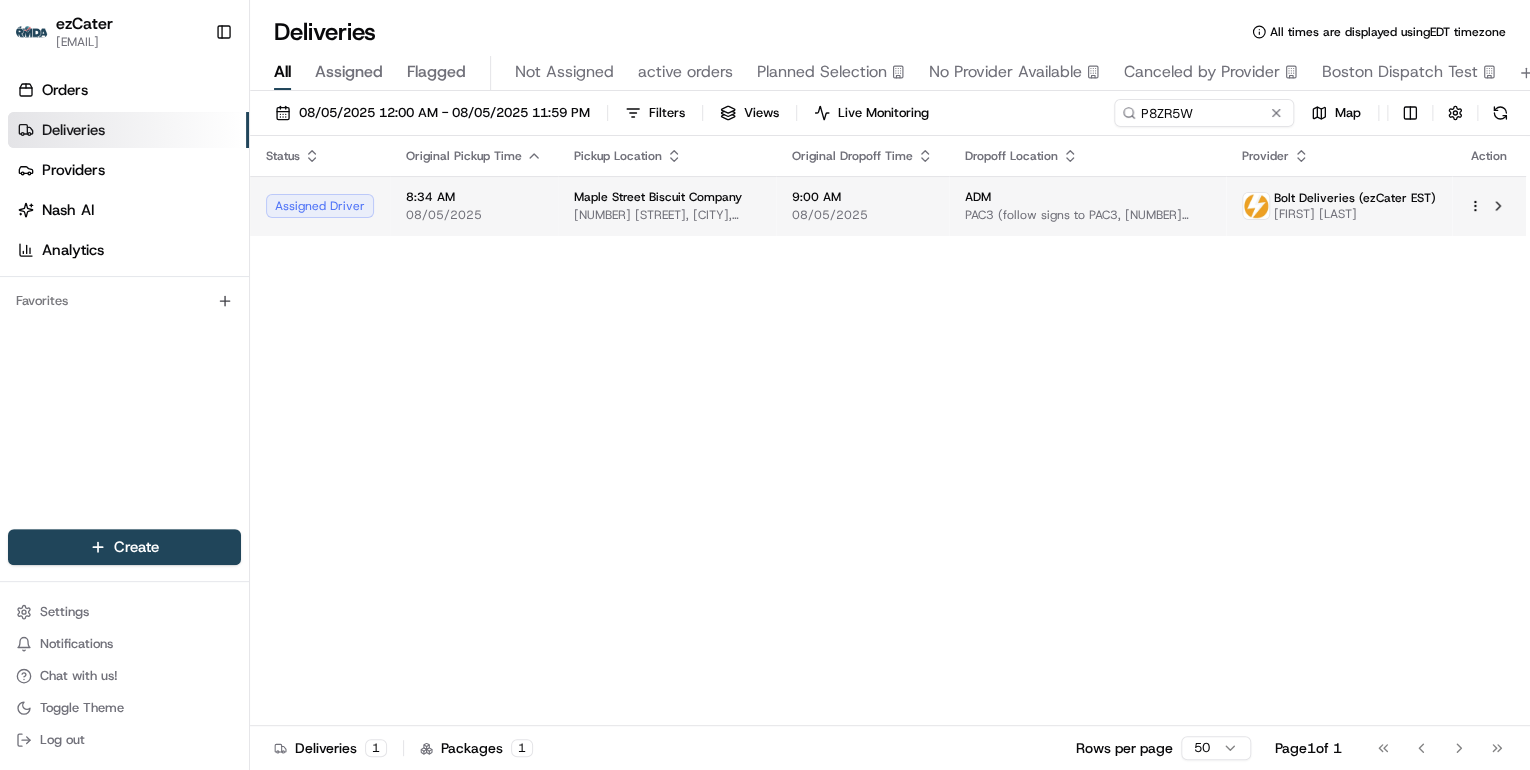 click on "[NUMBER] [STREET], [CITY], [STATE] [POSTAL CODE], USA" at bounding box center [667, 215] 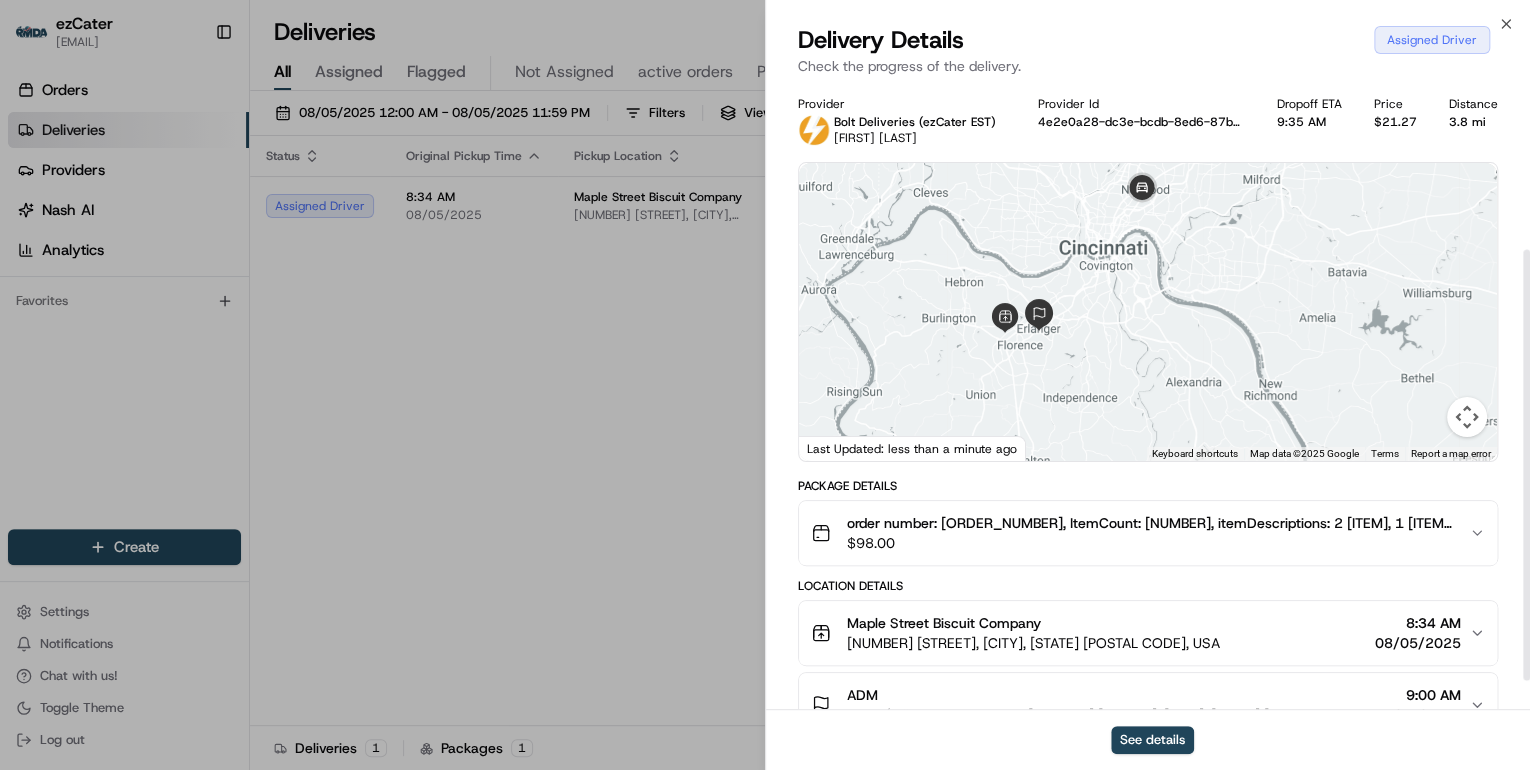 scroll, scrollTop: 240, scrollLeft: 0, axis: vertical 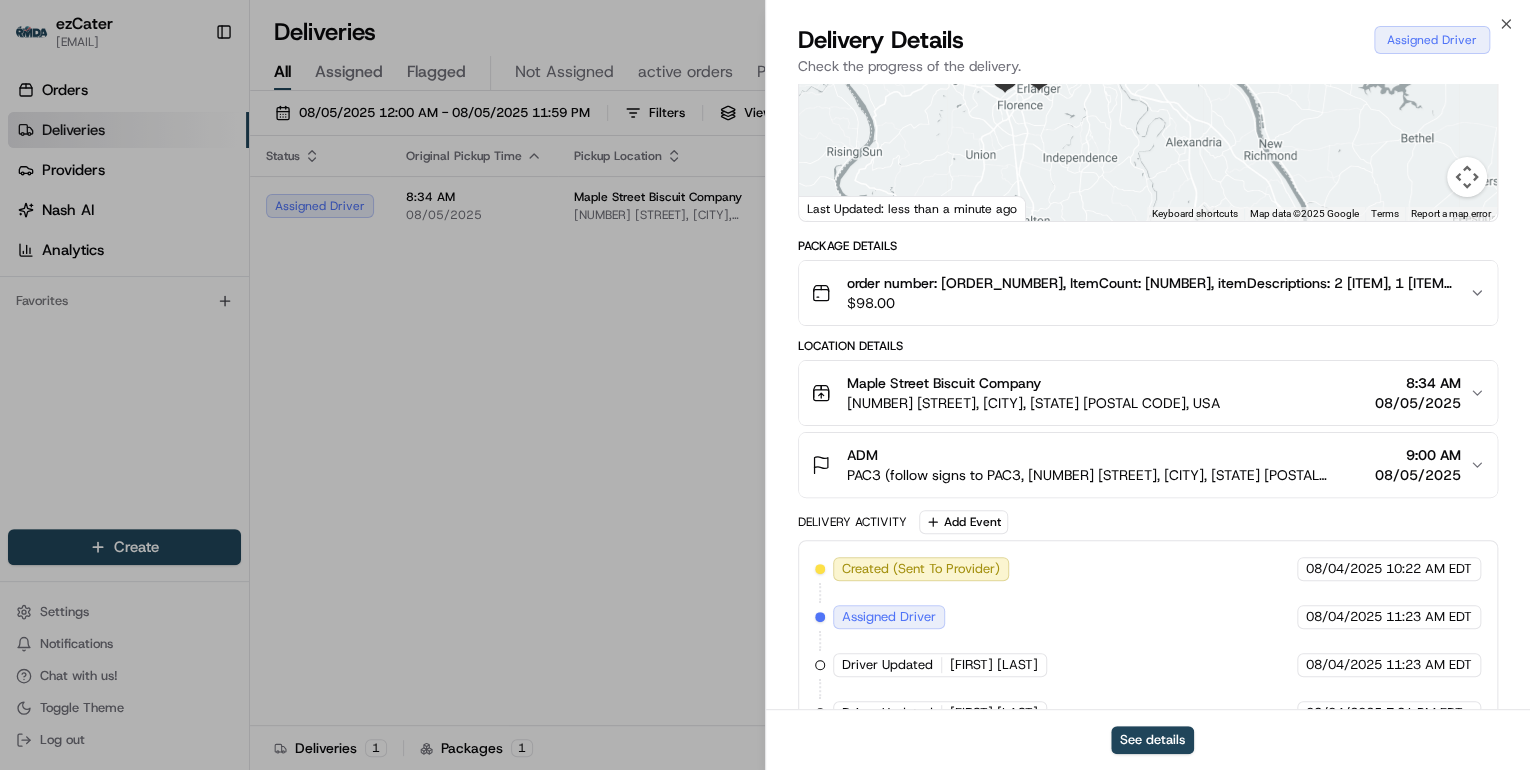 click on "[NUMBER] [STREET], [CITY], [STATE] [POSTAL CODE], USA" at bounding box center (1033, 403) 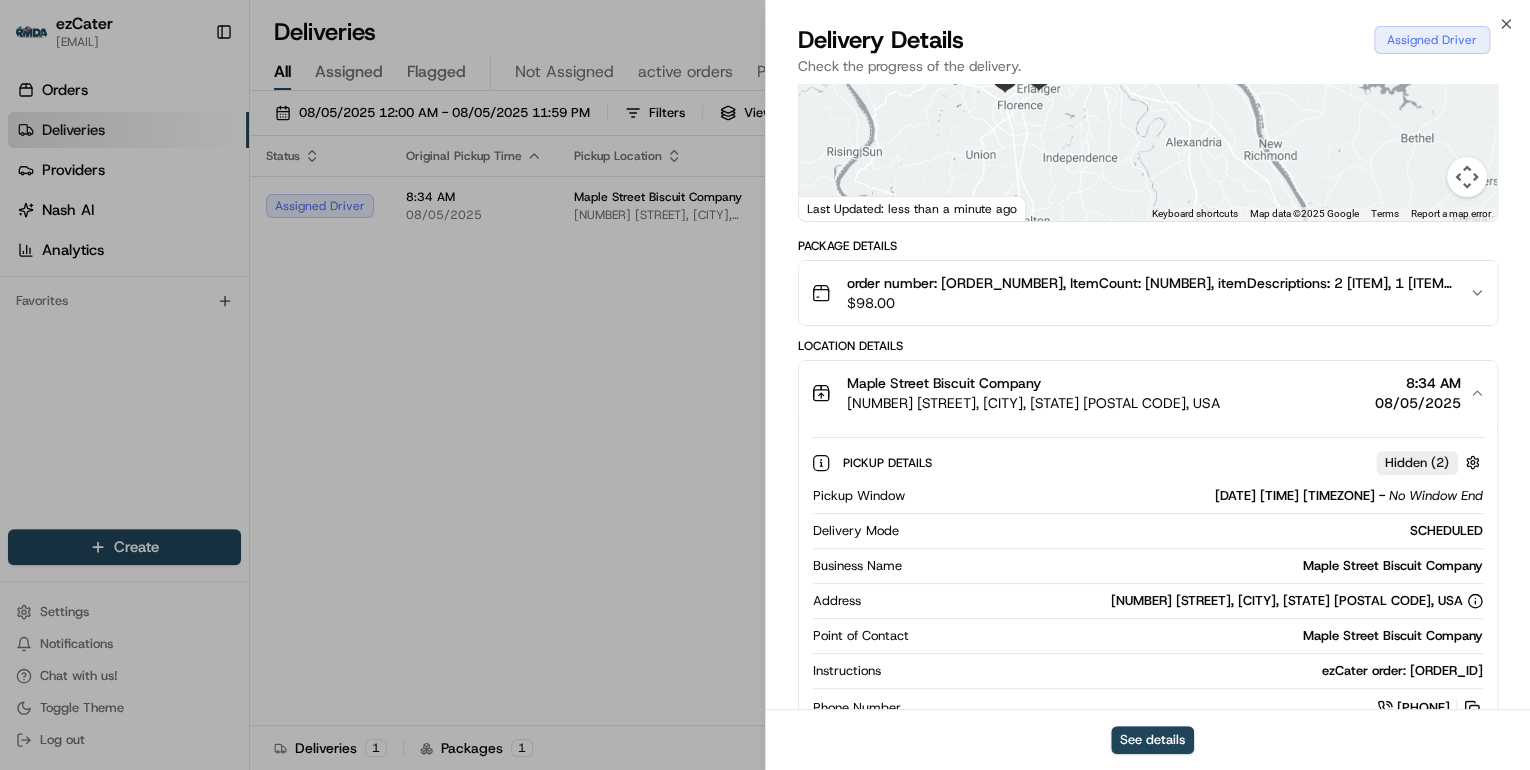 click on "Provider Bolt Deliveries (ezCater EST) Dwayne Porter Provider Id 4e2e0a28-dc3e-bcdb-8ed6-87b57d3ba82f Dropoff ETA 9:35 AM Price $21.27 Distance 3.8 mi ← Move left → Move right ↑ Move up ↓ Move down + Zoom in - Zoom out Home Jump left by 75% End Jump right by 75% Page Up Jump up by 75% Page Down Jump down by 75% Keyboard shortcuts Map Data Map data ©2025 Google Map data ©2025 Google 5 km  Click to toggle between metric and imperial units Terms Report a map error Last Updated: less than a minute ago Package Details order number: P8ZR5W,
ItemCount: 5,
itemDescriptions:
2 Build-Your-Own Biscuits & Jam Bar,
1 Sausage Gravy,
2 Box of Coffee $ 98.00 Location Details Maple Street Biscuit Company 6785 Houston Rd, Florence, KY 41042, USA 8:34 AM 08/05/2025 Pickup Details Hidden ( 2 ) Pickup Window 08/05/2025 8:34 AM EDT - No Window End Delivery Mode SCHEDULED Business Name Maple Street Biscuit Company Address 6785 Houston Rd, Florence, KY 41042, USA Point of Contact Maple Street Biscuit Company Instructions" at bounding box center (1148, 464) 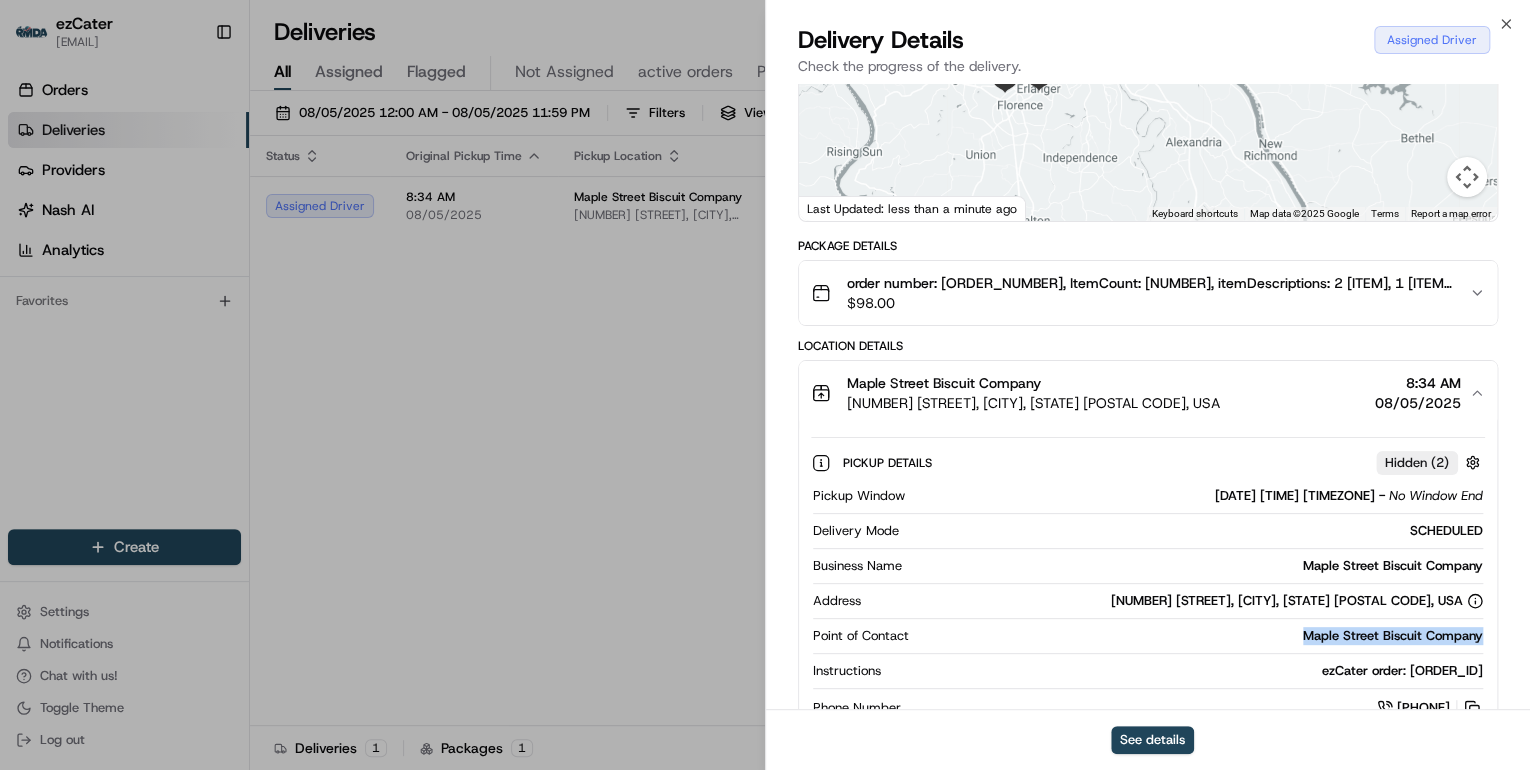 drag, startPoint x: 1243, startPoint y: 627, endPoint x: 1432, endPoint y: 632, distance: 189.06613 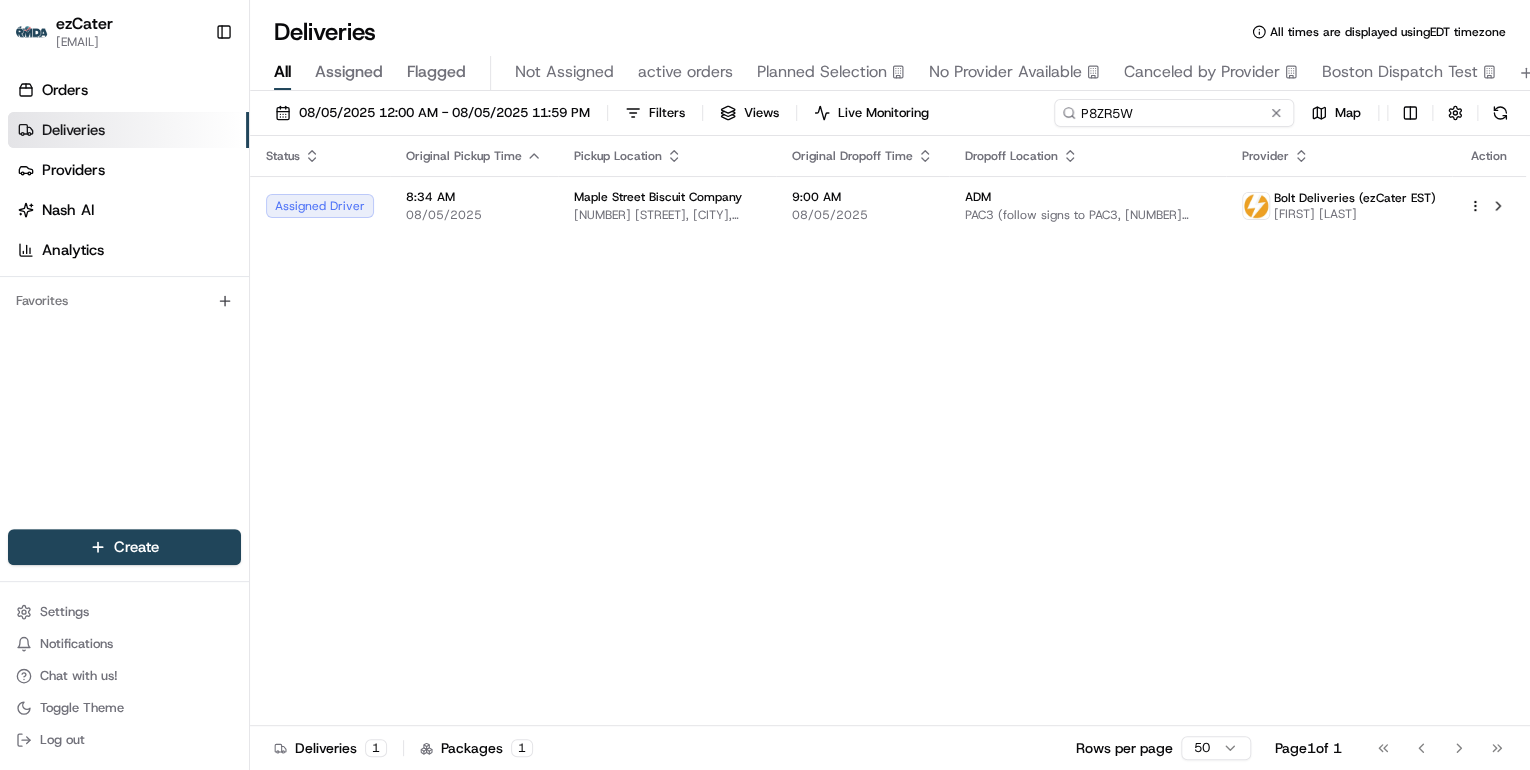 drag, startPoint x: 1200, startPoint y: 104, endPoint x: 691, endPoint y: 140, distance: 510.27148 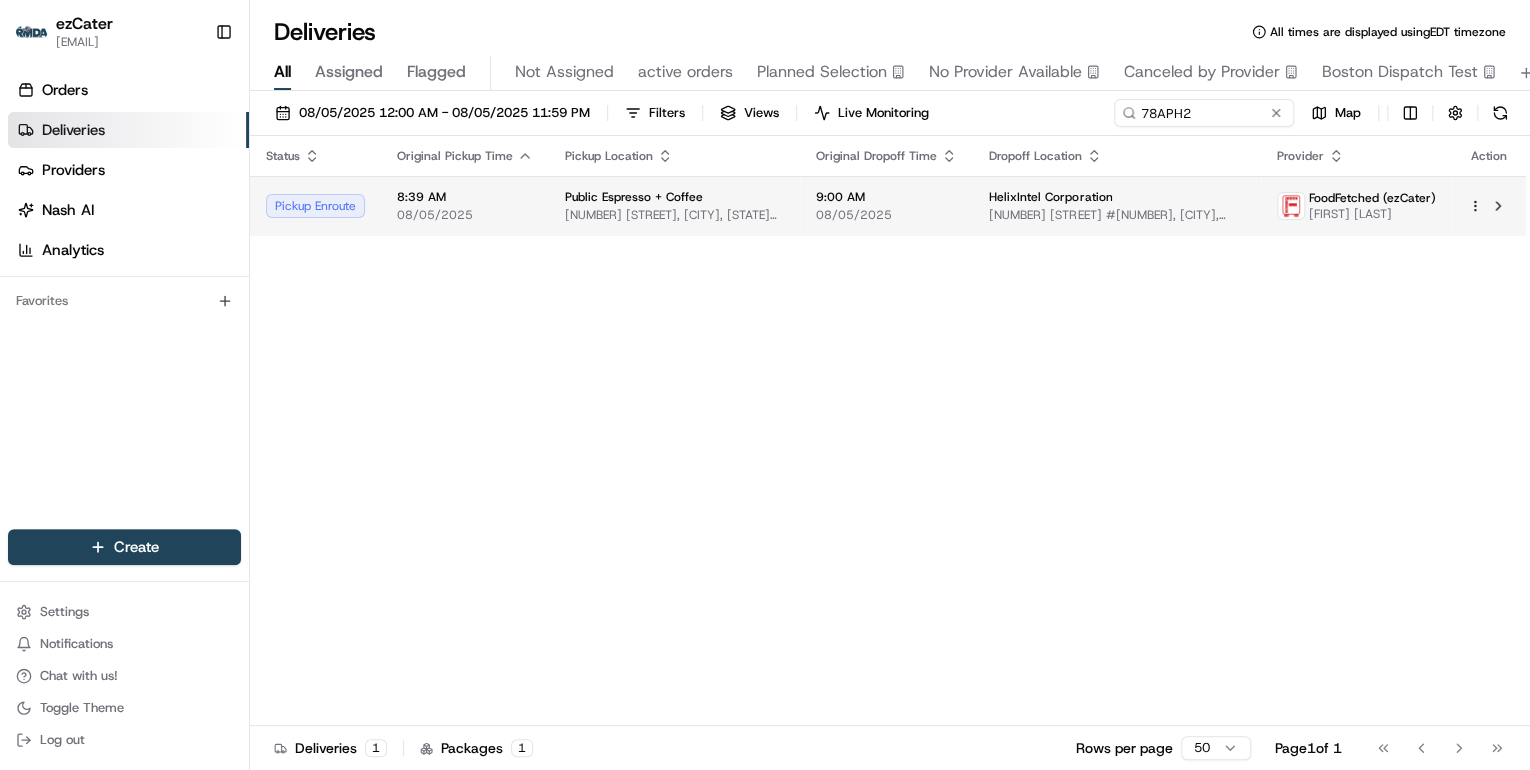 click on "Public Espresso + Coffee 391 Washington St, Buffalo, NY 14203, USA" at bounding box center (674, 206) 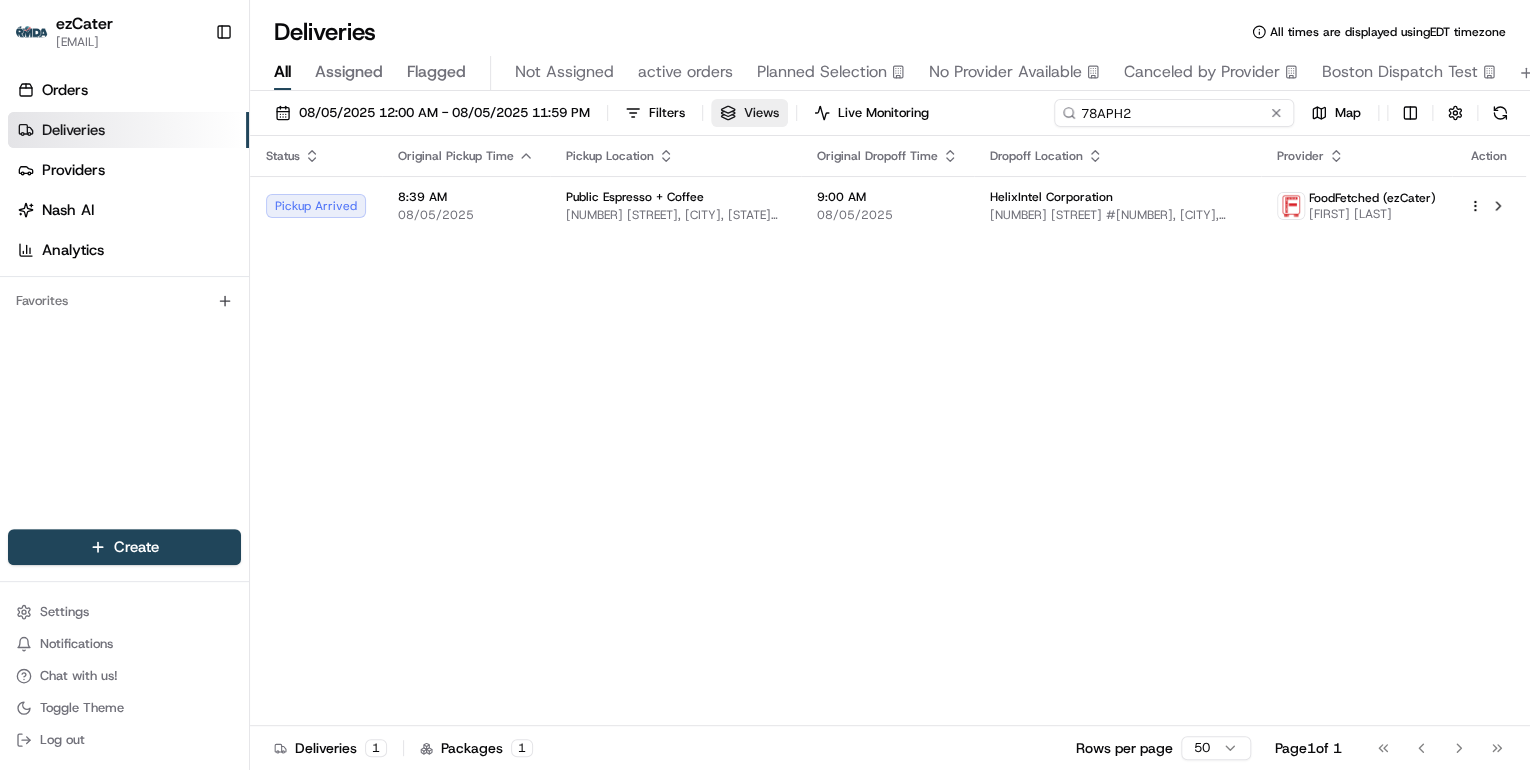 drag, startPoint x: 1200, startPoint y: 115, endPoint x: 753, endPoint y: 118, distance: 447.01007 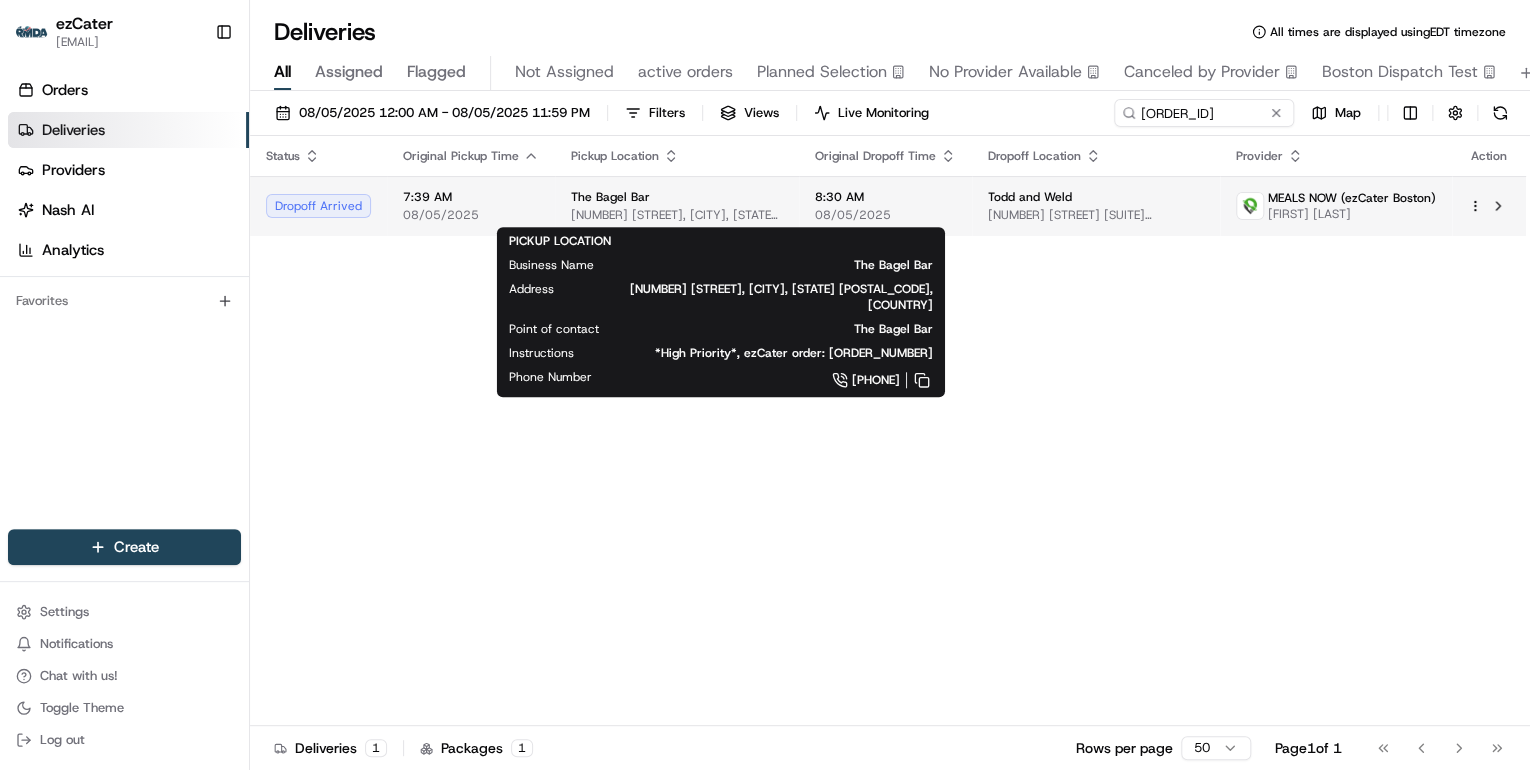 click on "The Bagel Bar" at bounding box center [677, 197] 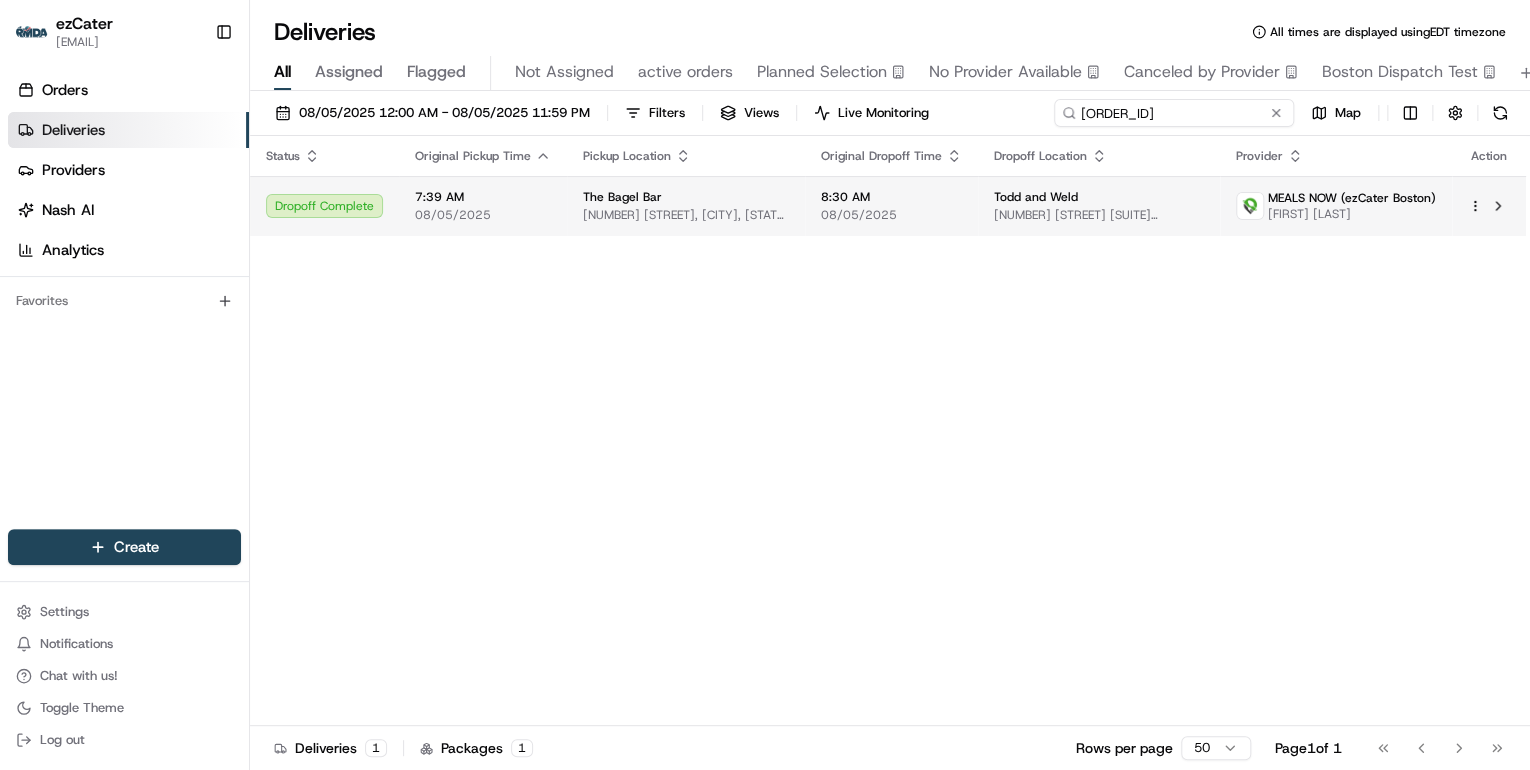drag, startPoint x: 1196, startPoint y: 111, endPoint x: 495, endPoint y: 176, distance: 704.0071 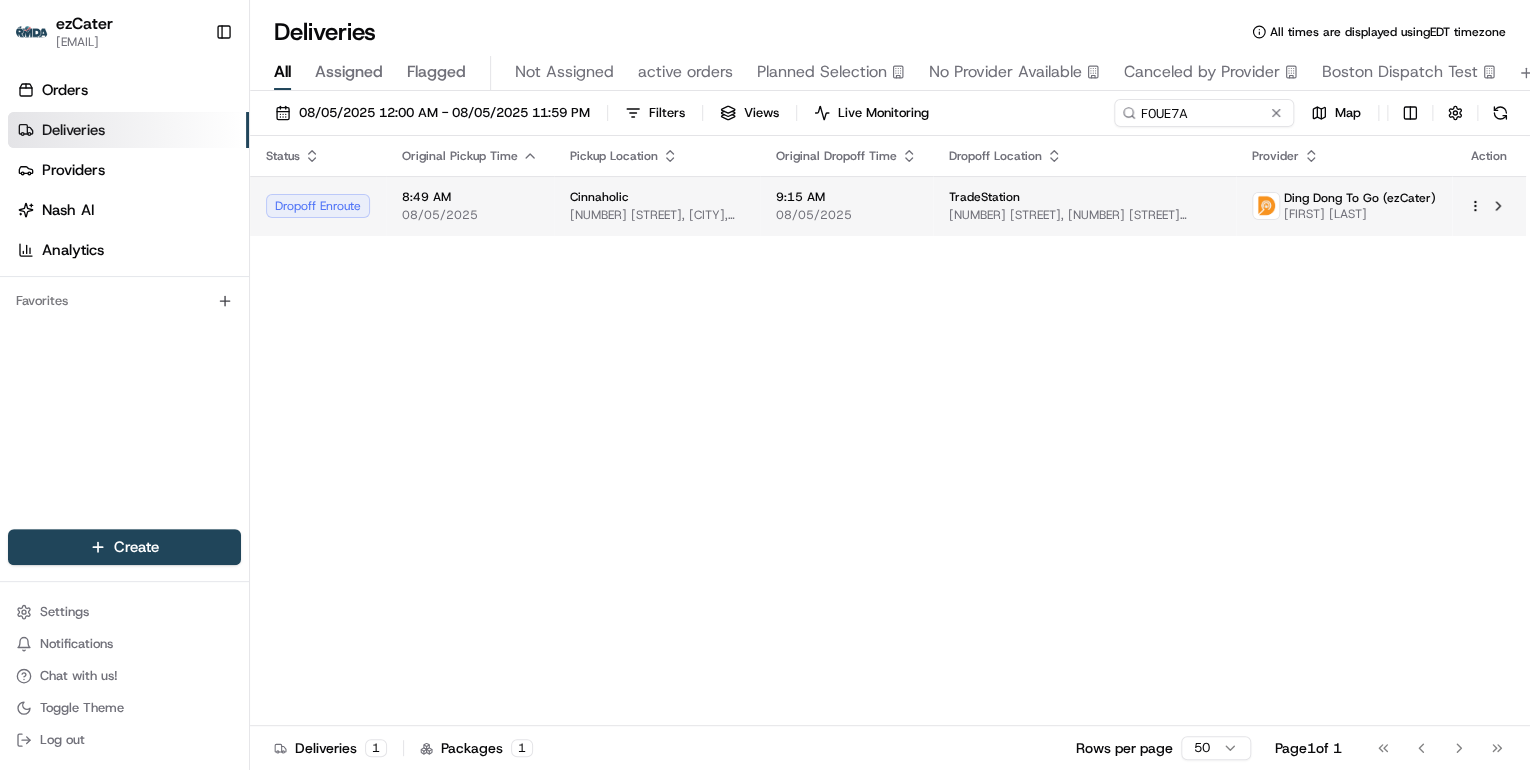click on "Cinnaholic" at bounding box center [657, 197] 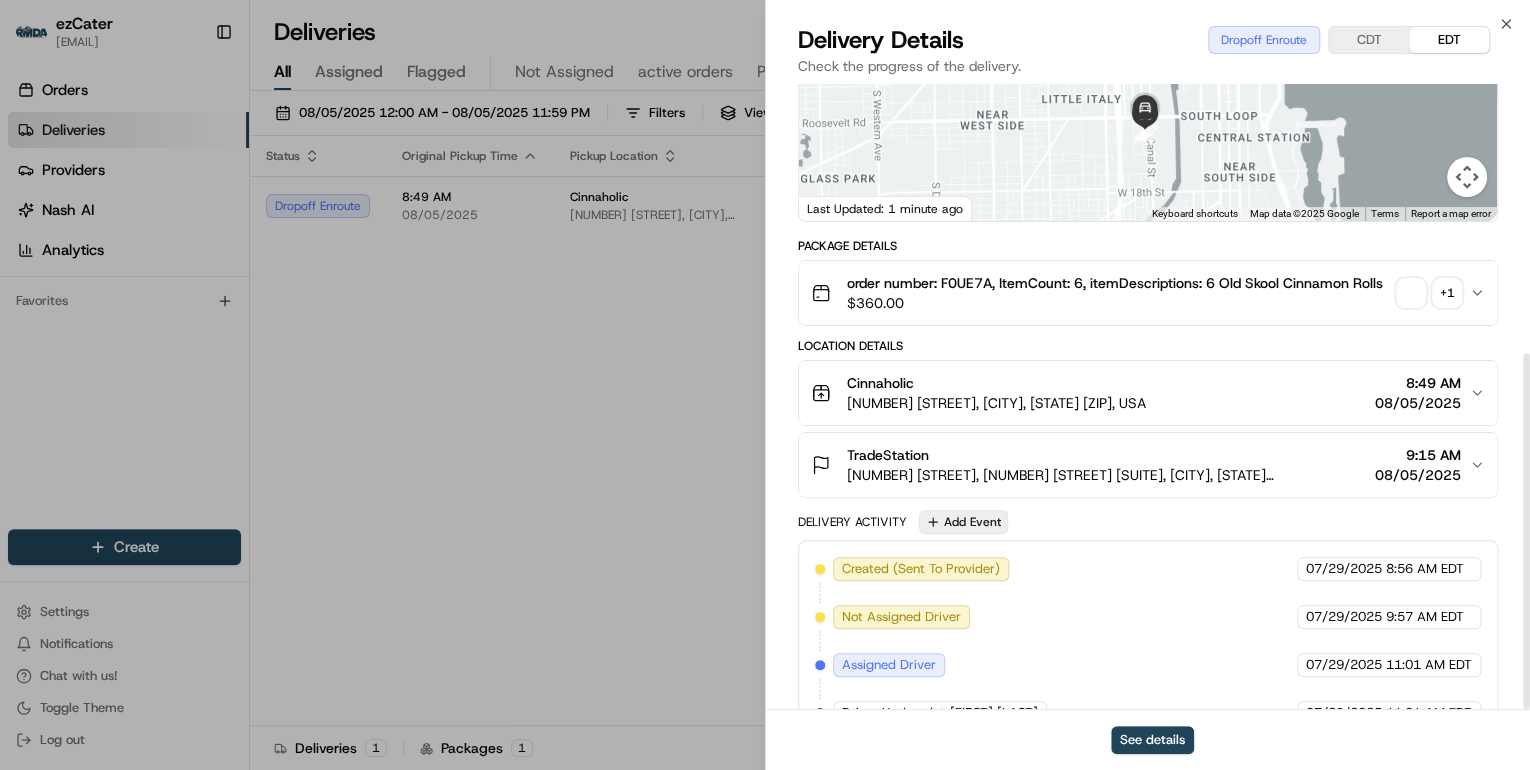 scroll, scrollTop: 472, scrollLeft: 0, axis: vertical 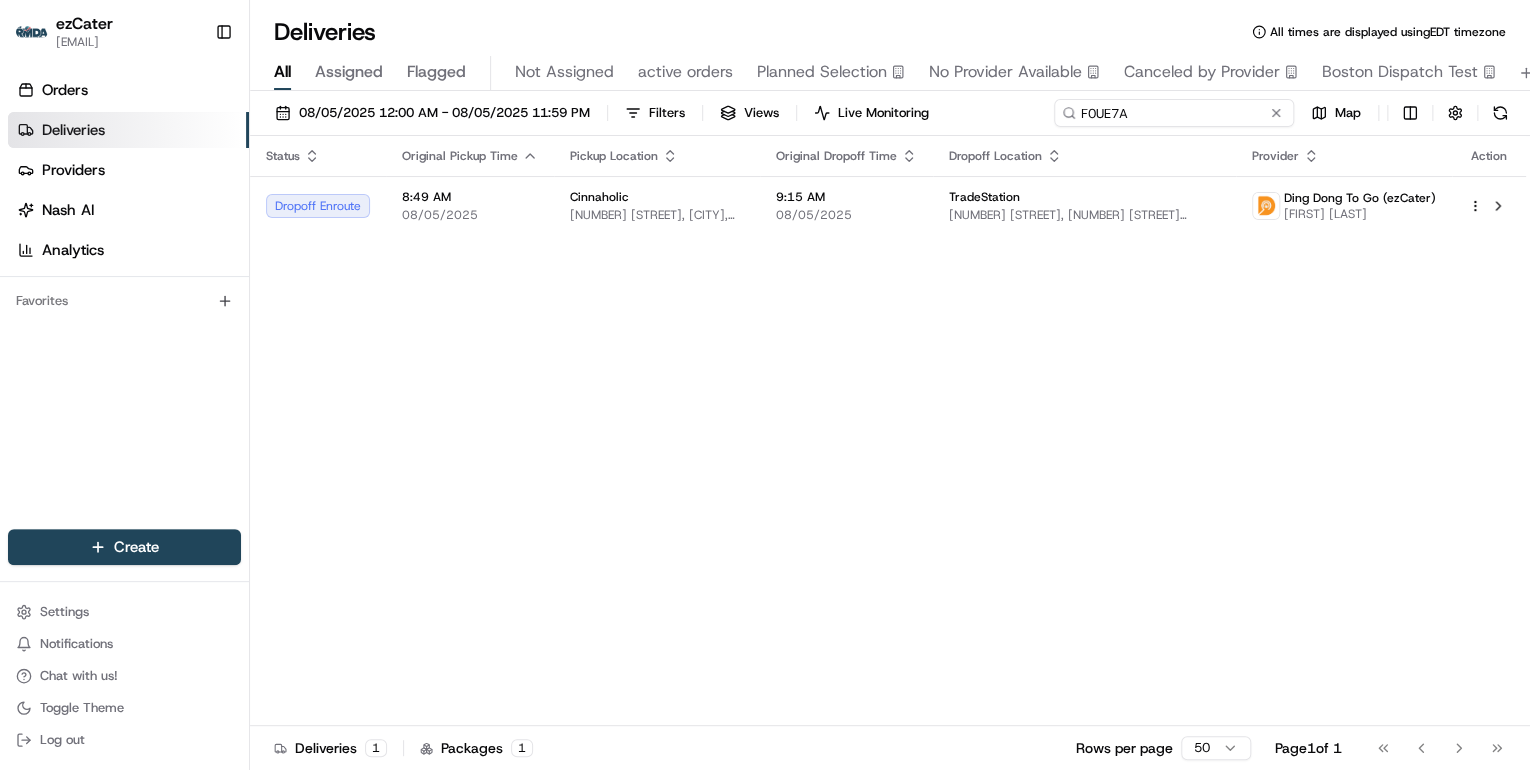 click on "F0UE7A" at bounding box center [1174, 113] 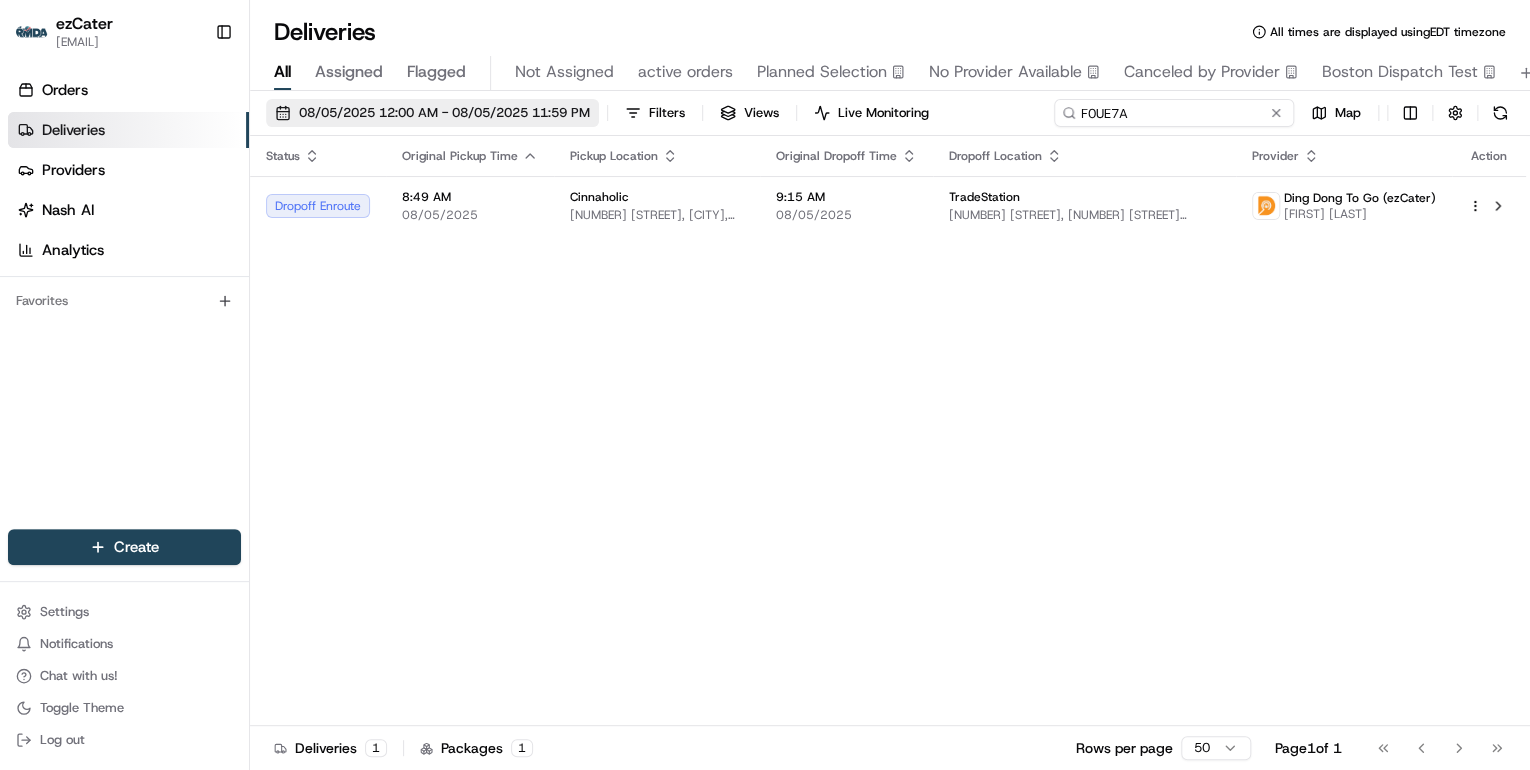 drag, startPoint x: 1204, startPoint y: 111, endPoint x: 488, endPoint y: 112, distance: 716.0007 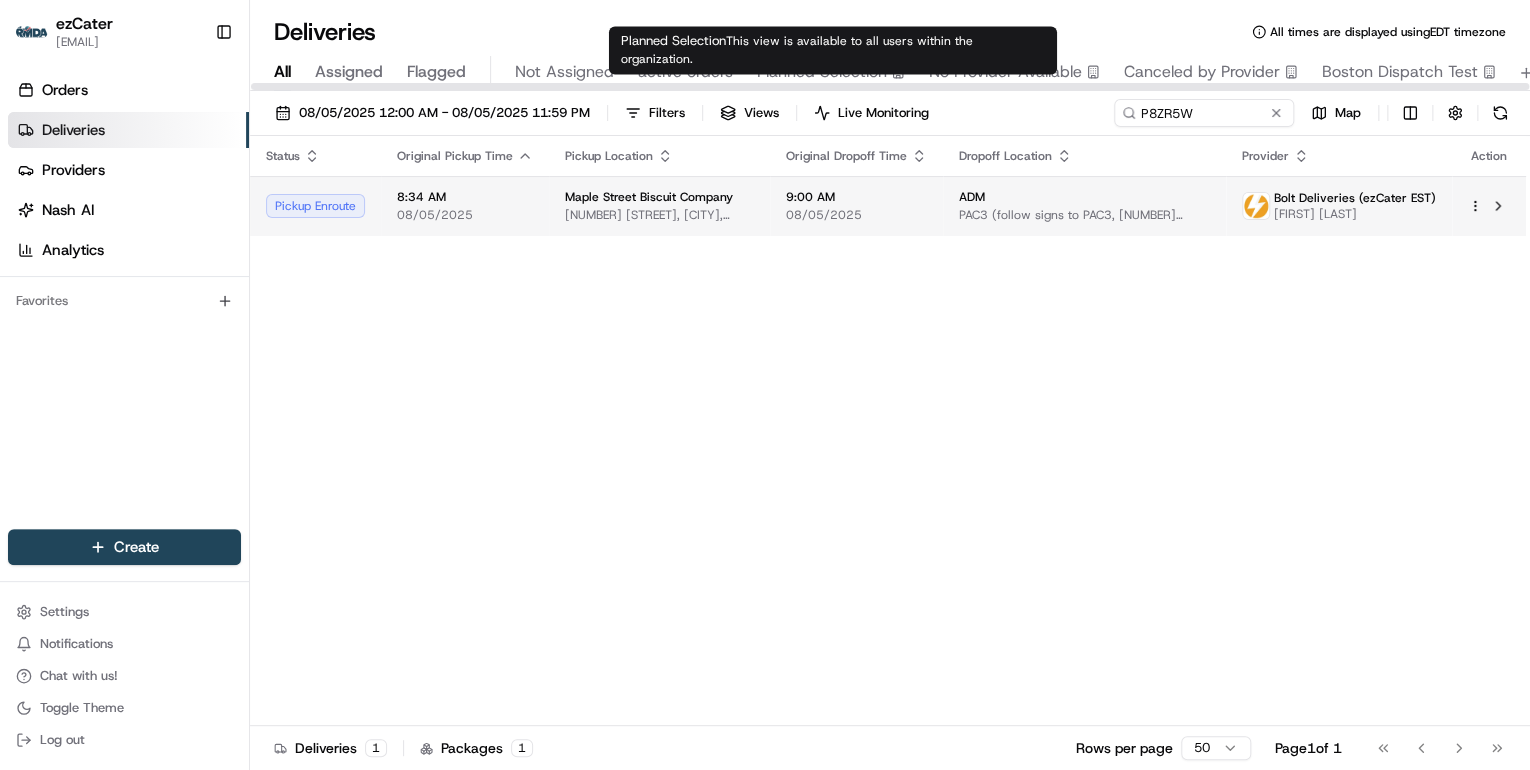 click on "[NUMBER] [STREET], [CITY], [STATE] [POSTAL_CODE], [COUNTRY]" at bounding box center (659, 215) 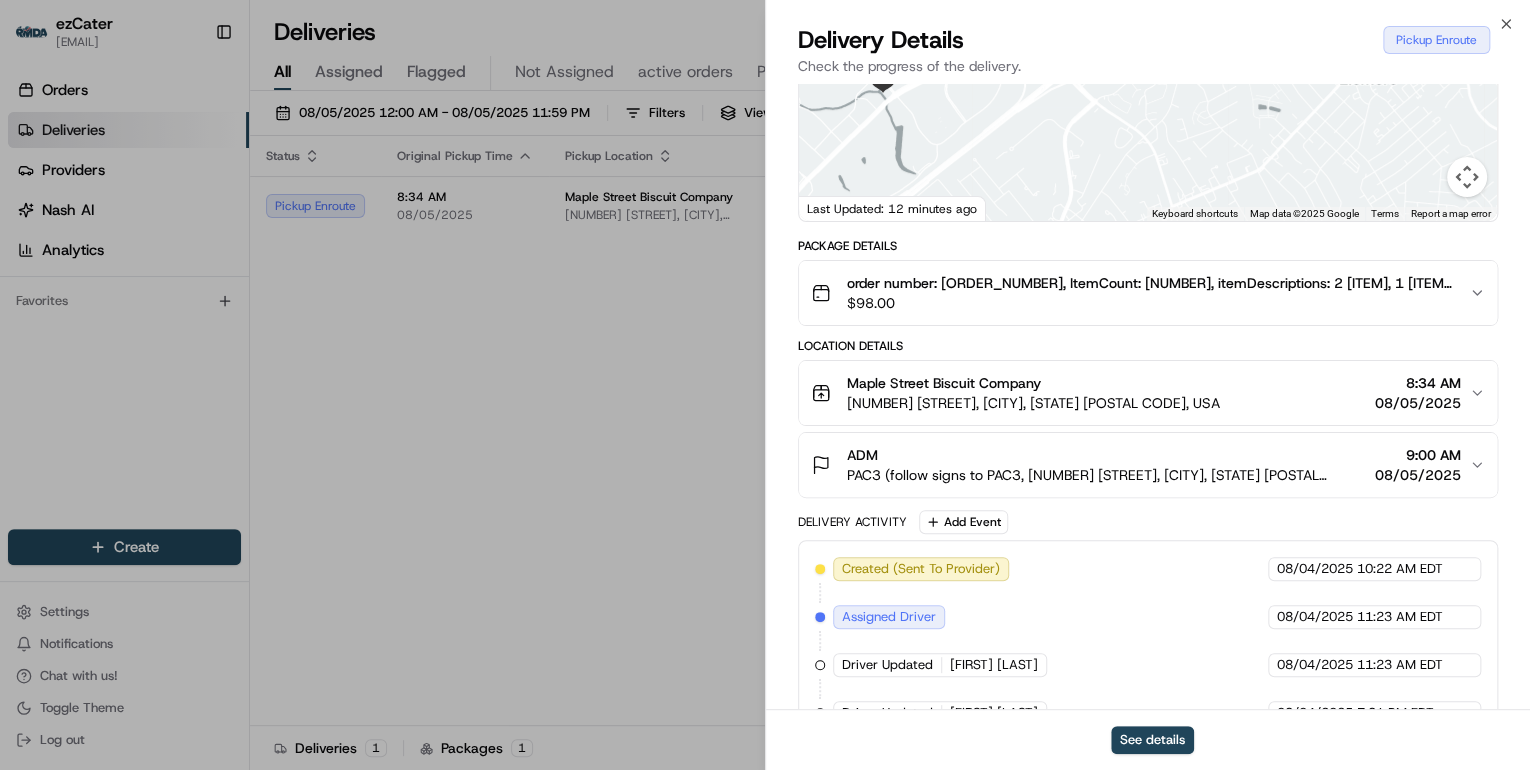 scroll, scrollTop: 329, scrollLeft: 0, axis: vertical 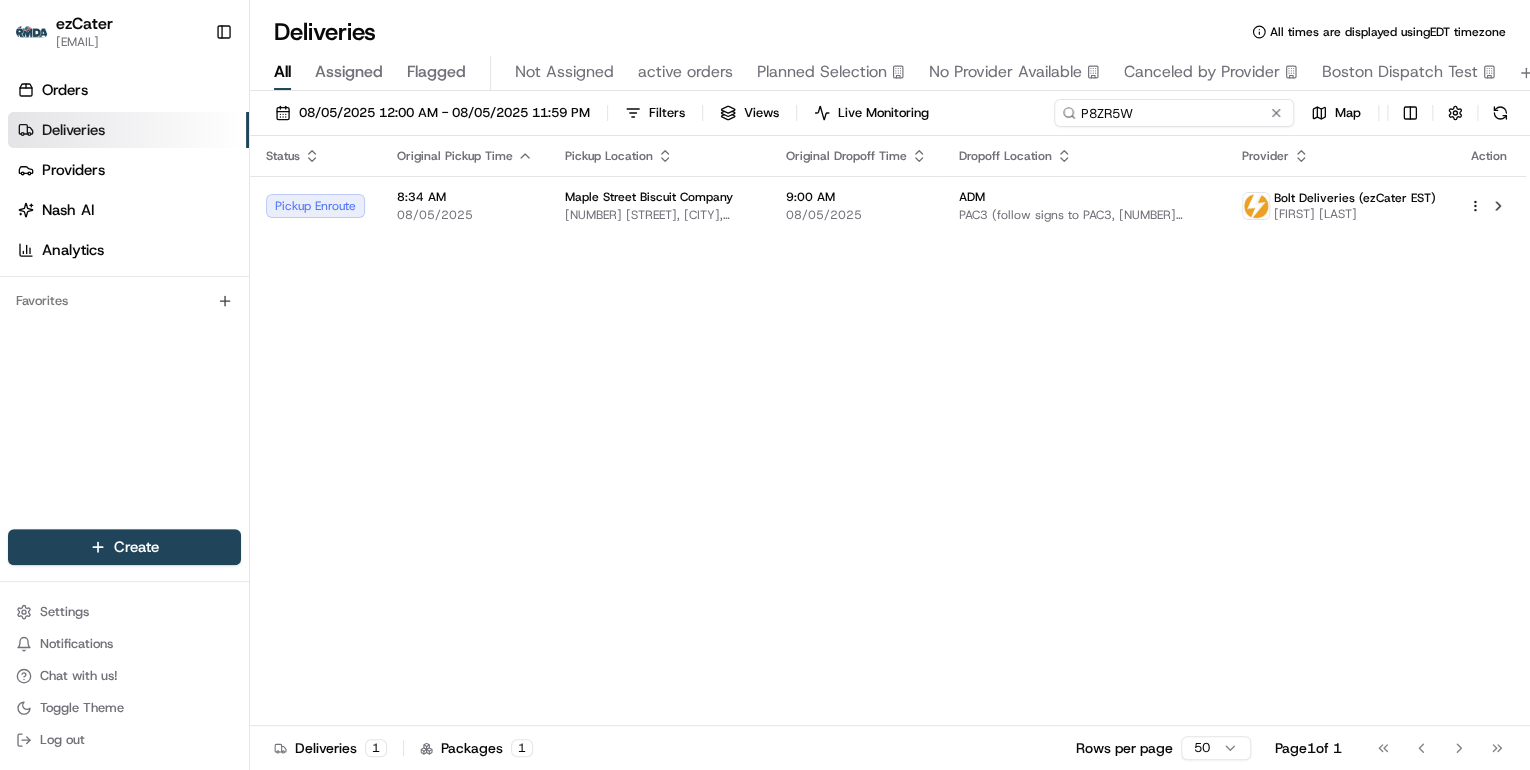 drag, startPoint x: 1215, startPoint y: 117, endPoint x: 484, endPoint y: 128, distance: 731.08276 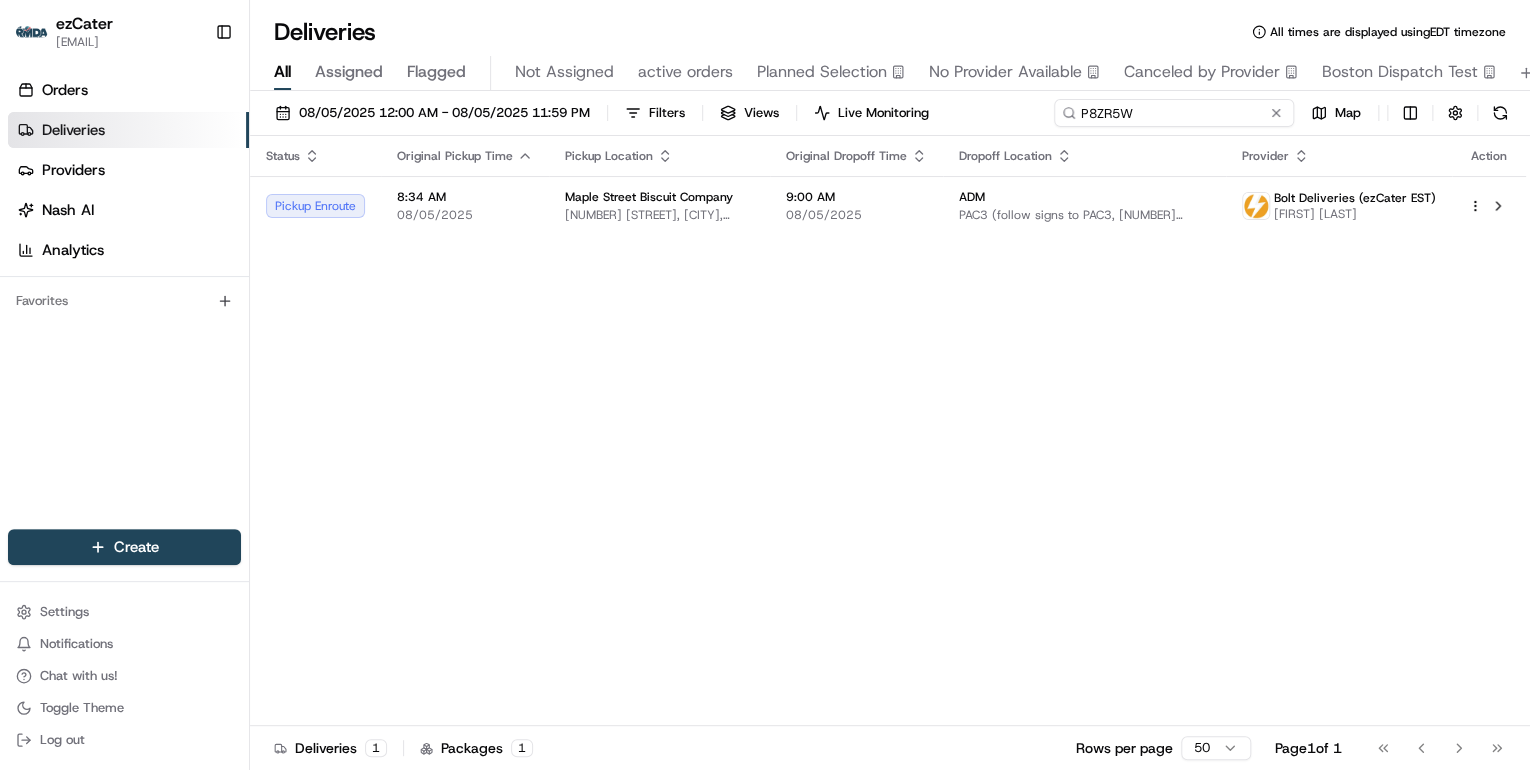 paste on "F0UE7A" 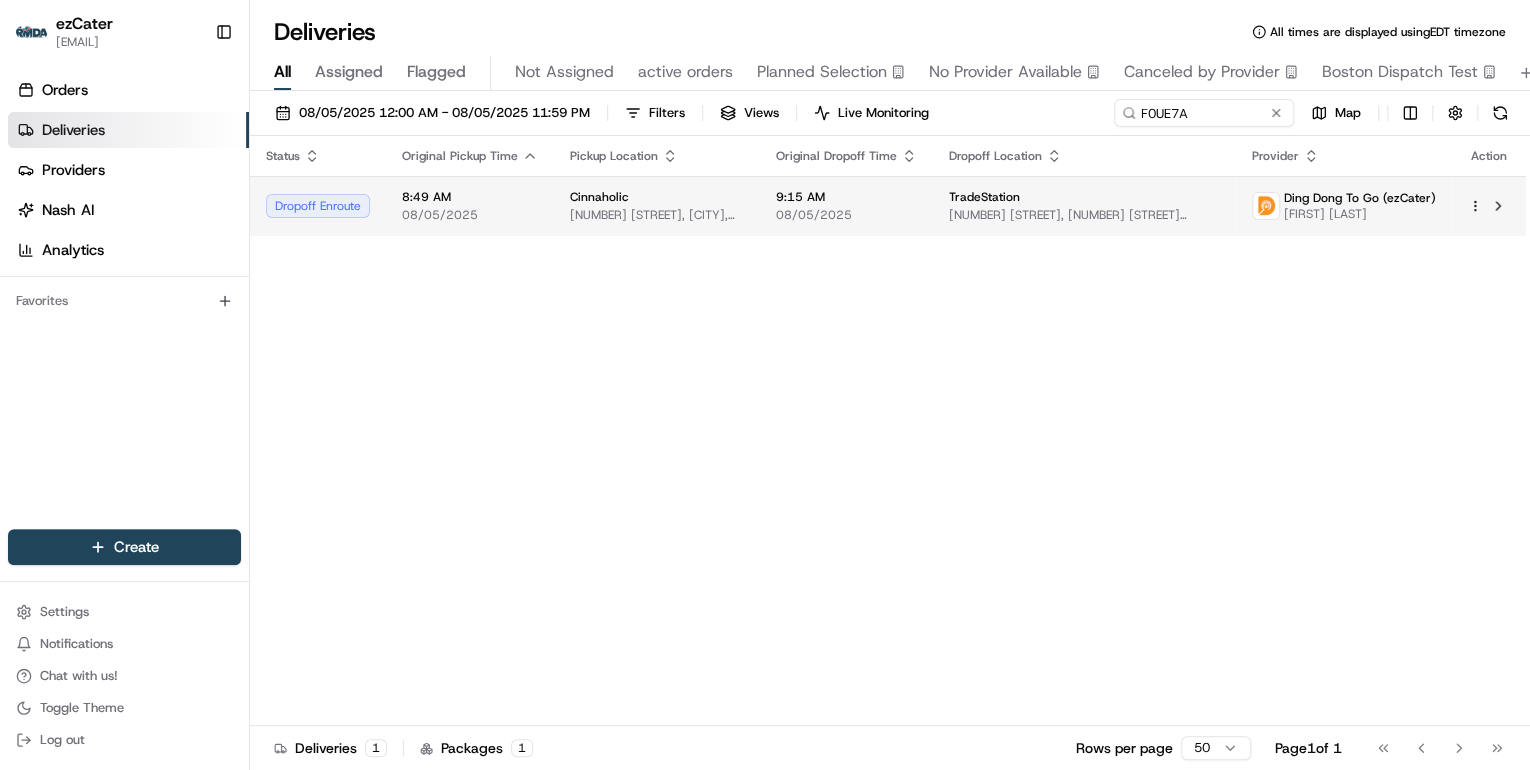 click on "08/05/2025" at bounding box center [470, 215] 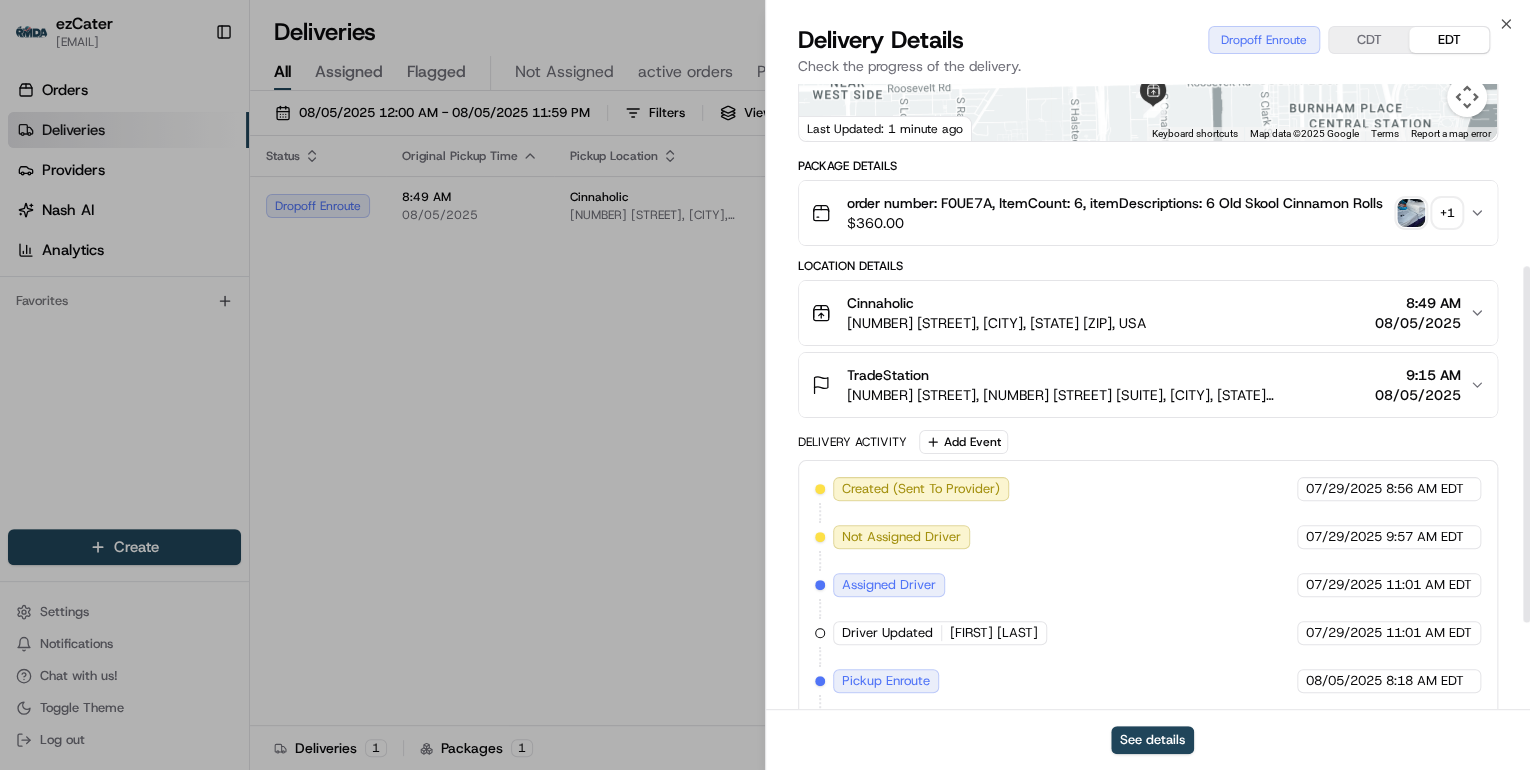 scroll, scrollTop: 472, scrollLeft: 0, axis: vertical 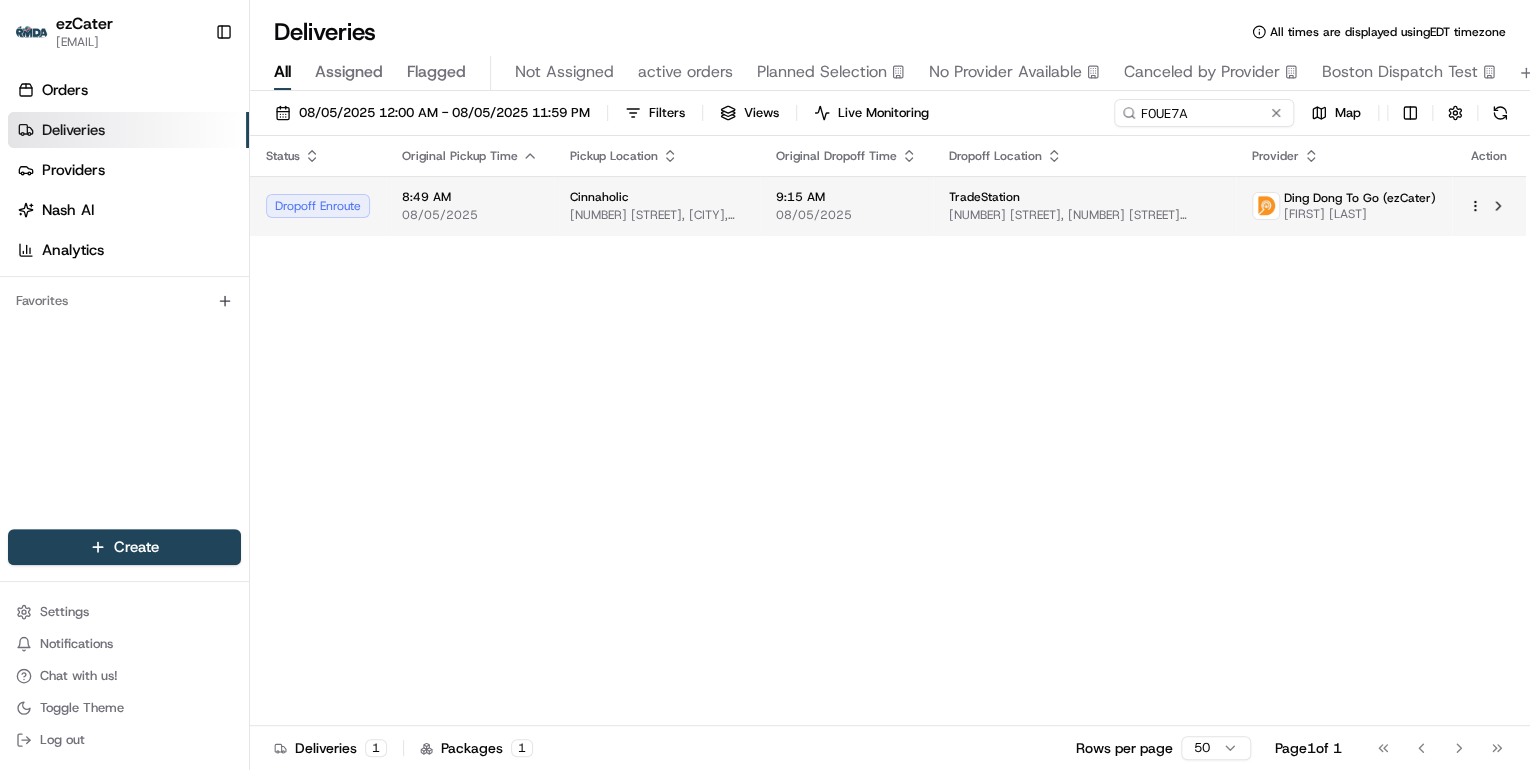 click on "[NUMBER] [STREET], [CITY], [STATE] [POSTAL_CODE], [COUNTRY]" at bounding box center [657, 215] 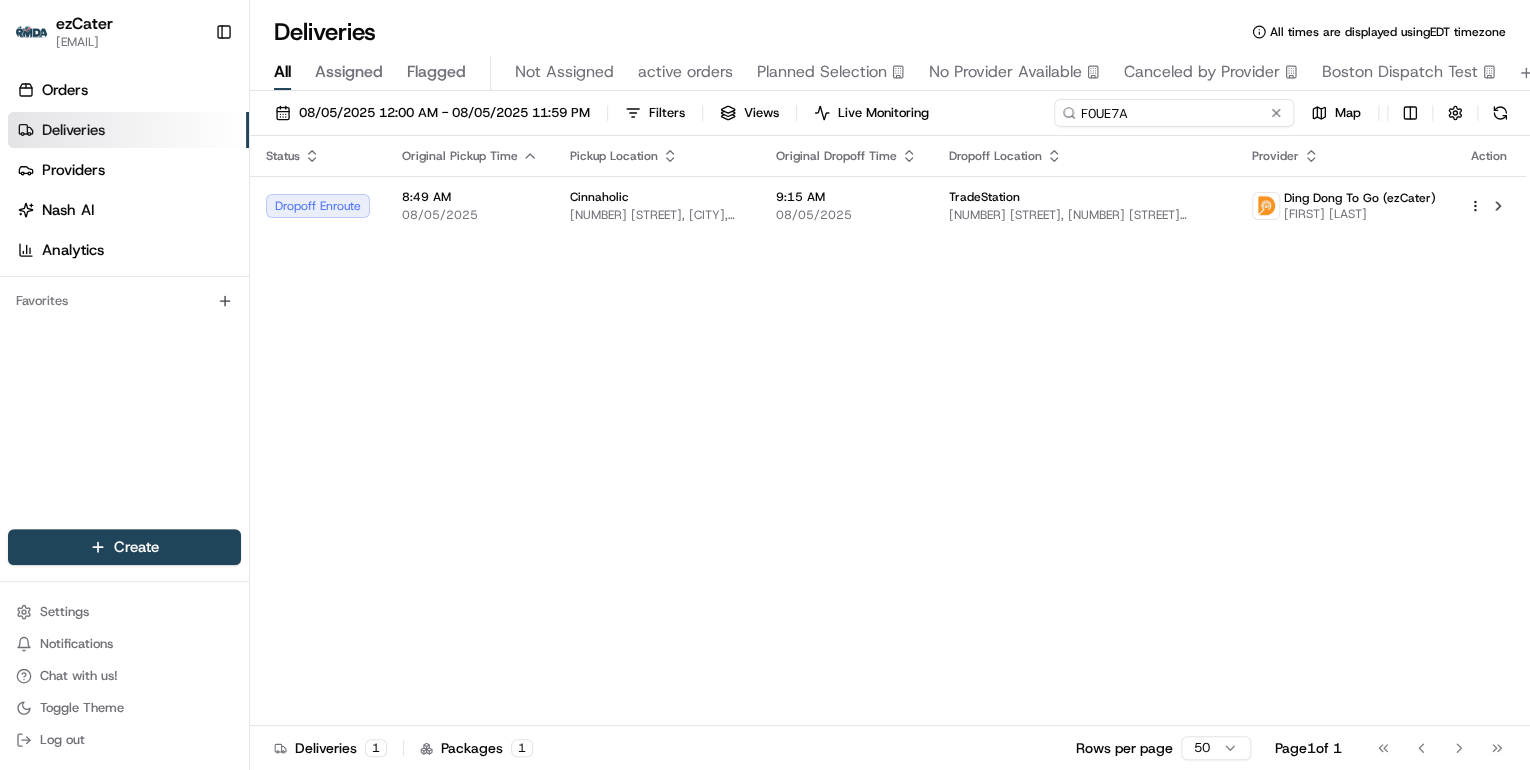 drag, startPoint x: 1199, startPoint y: 114, endPoint x: 418, endPoint y: 127, distance: 781.1082 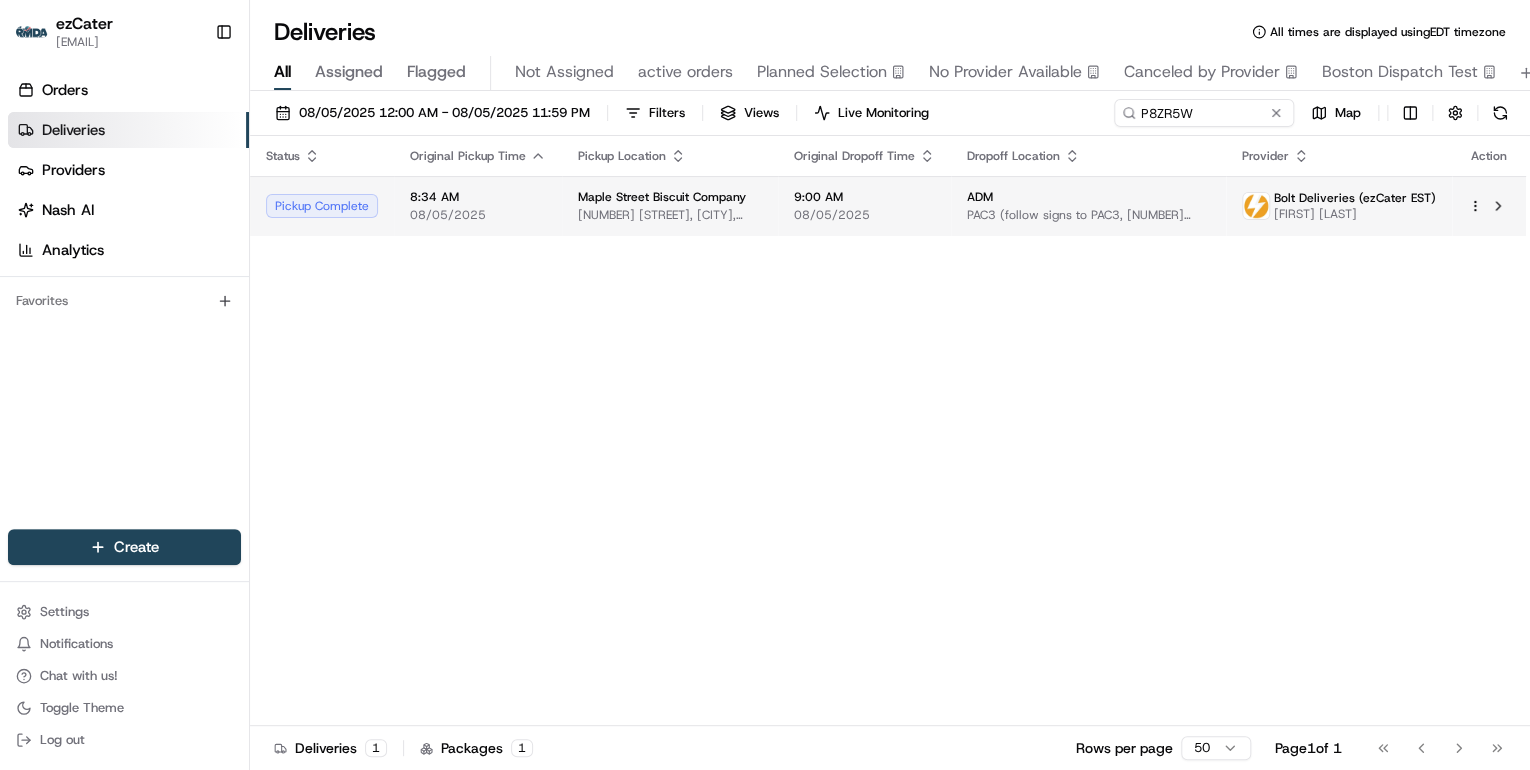 click on "Maple Street Biscuit Company 6785 Houston Rd, Florence, KY 41042, USA" at bounding box center [670, 206] 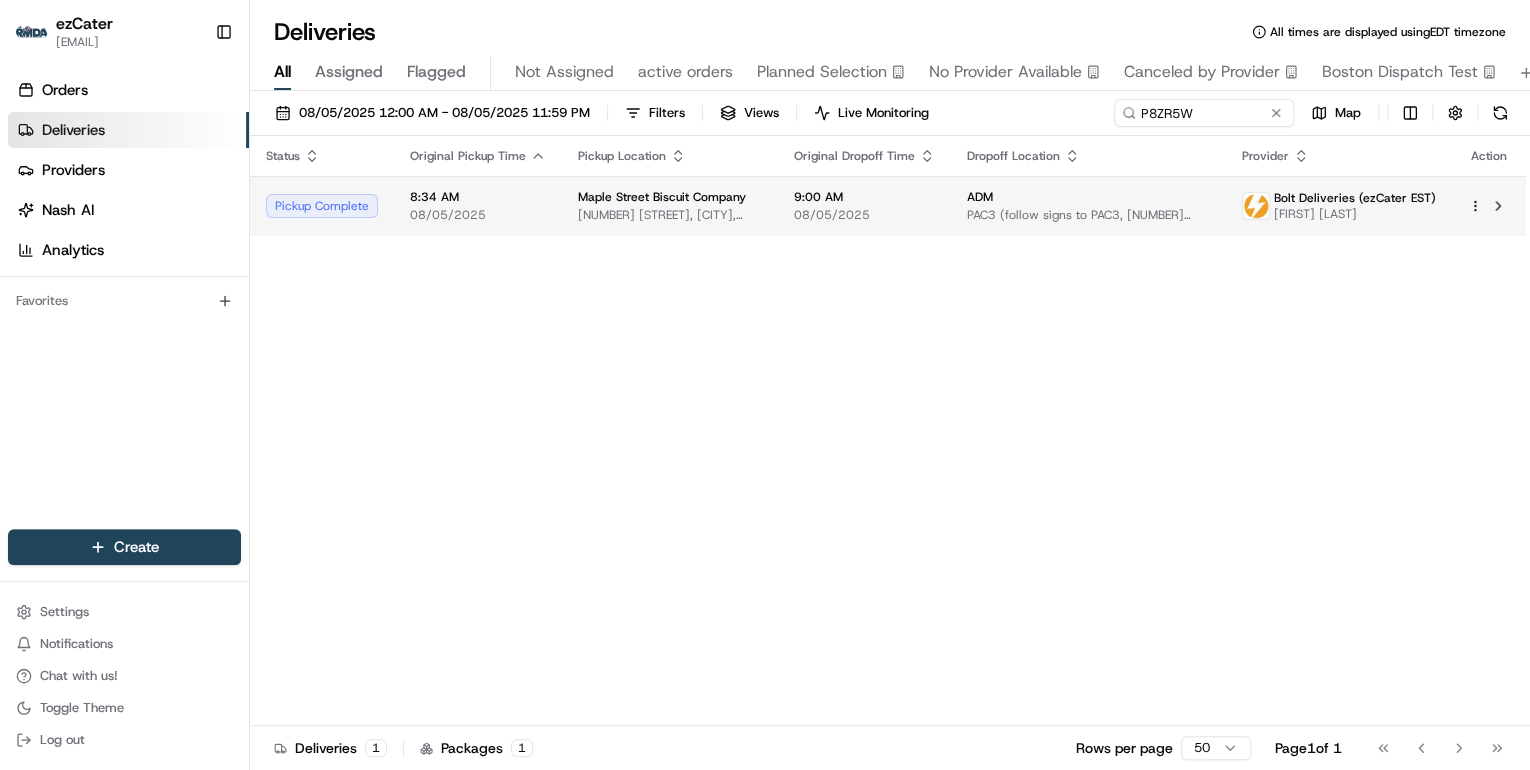 click on "[NUMBER] [STREET], [CITY], [STATE] [POSTAL_CODE], [COUNTRY]" at bounding box center [670, 215] 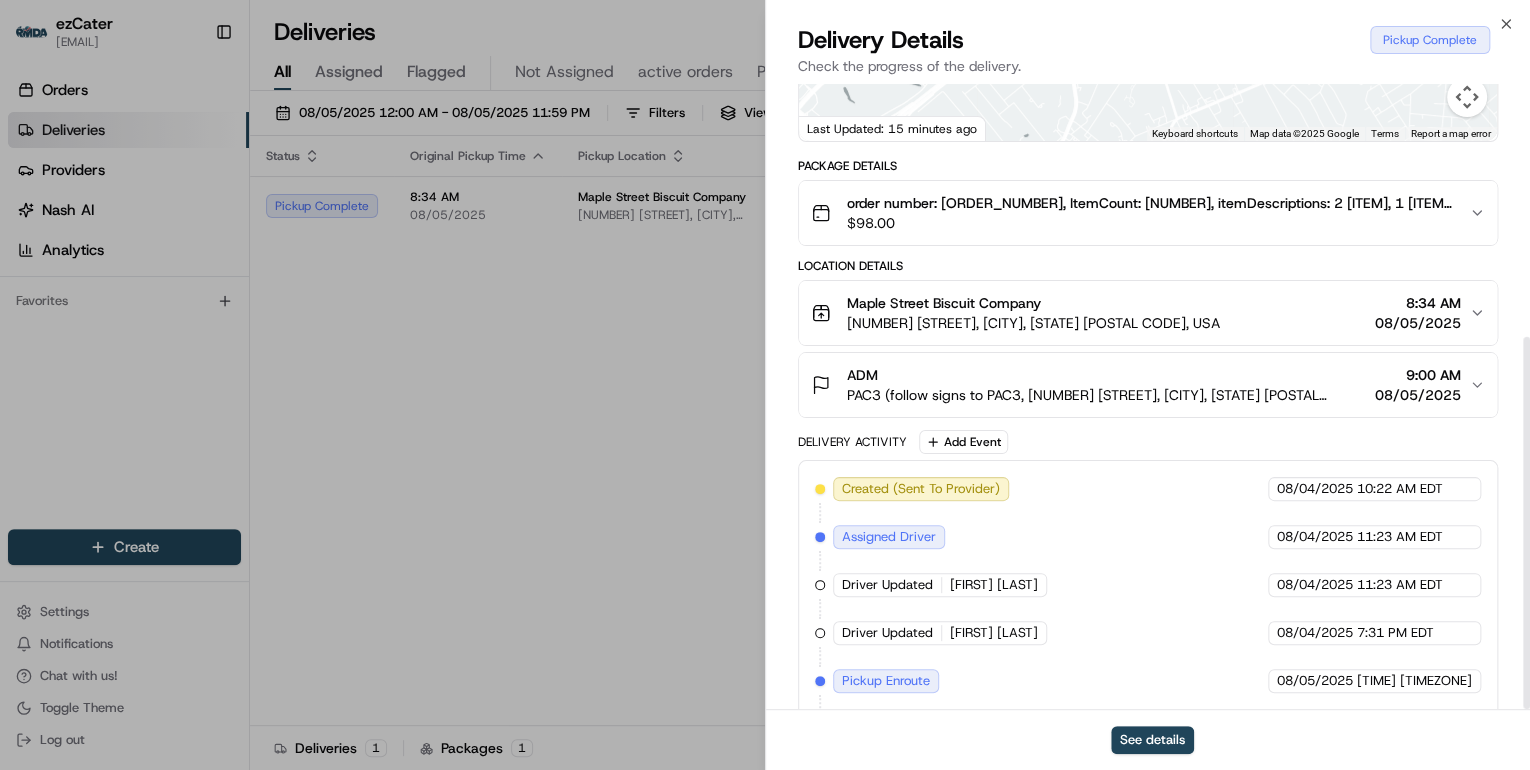 scroll, scrollTop: 424, scrollLeft: 0, axis: vertical 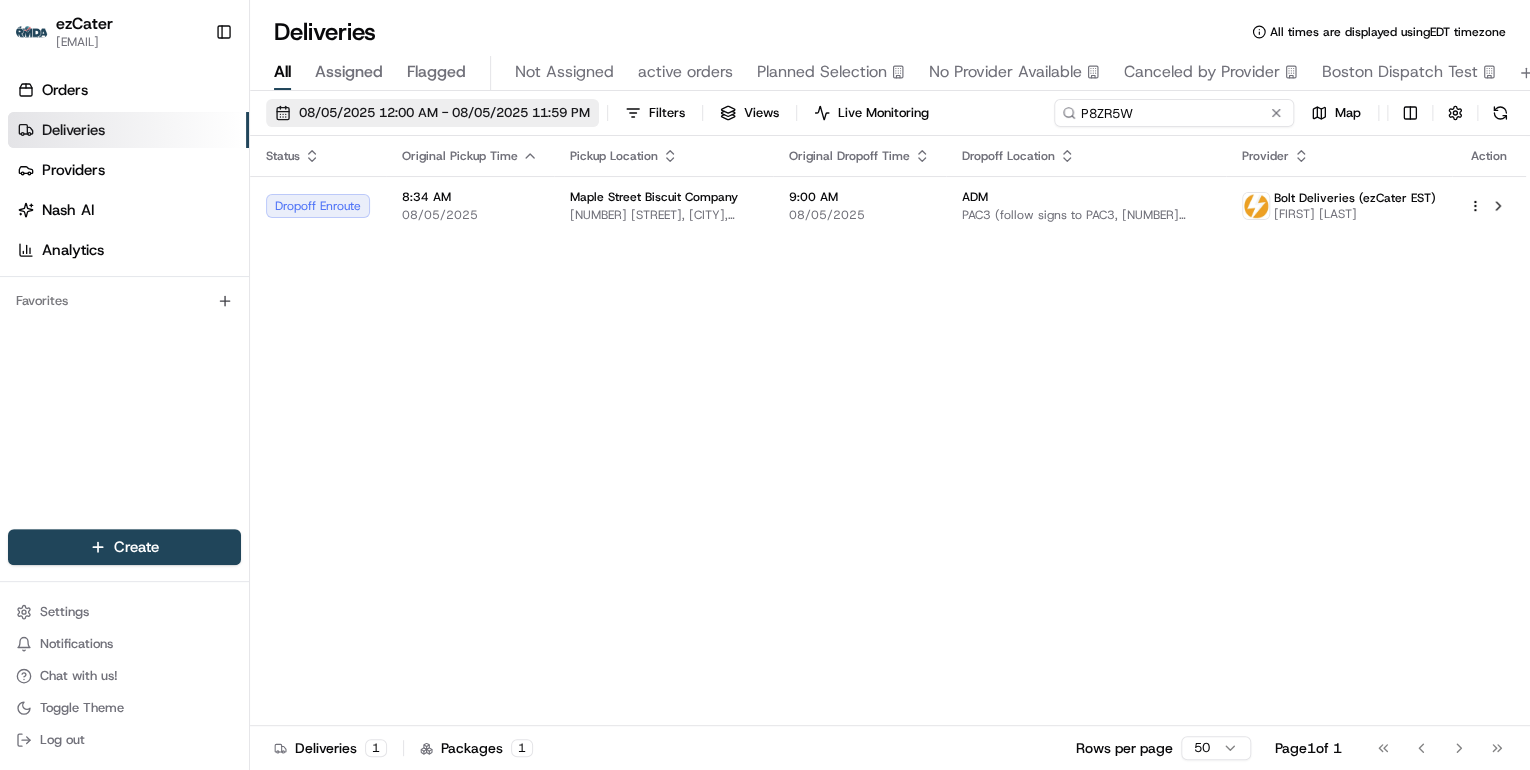 drag, startPoint x: 1223, startPoint y: 105, endPoint x: 503, endPoint y: 134, distance: 720.5838 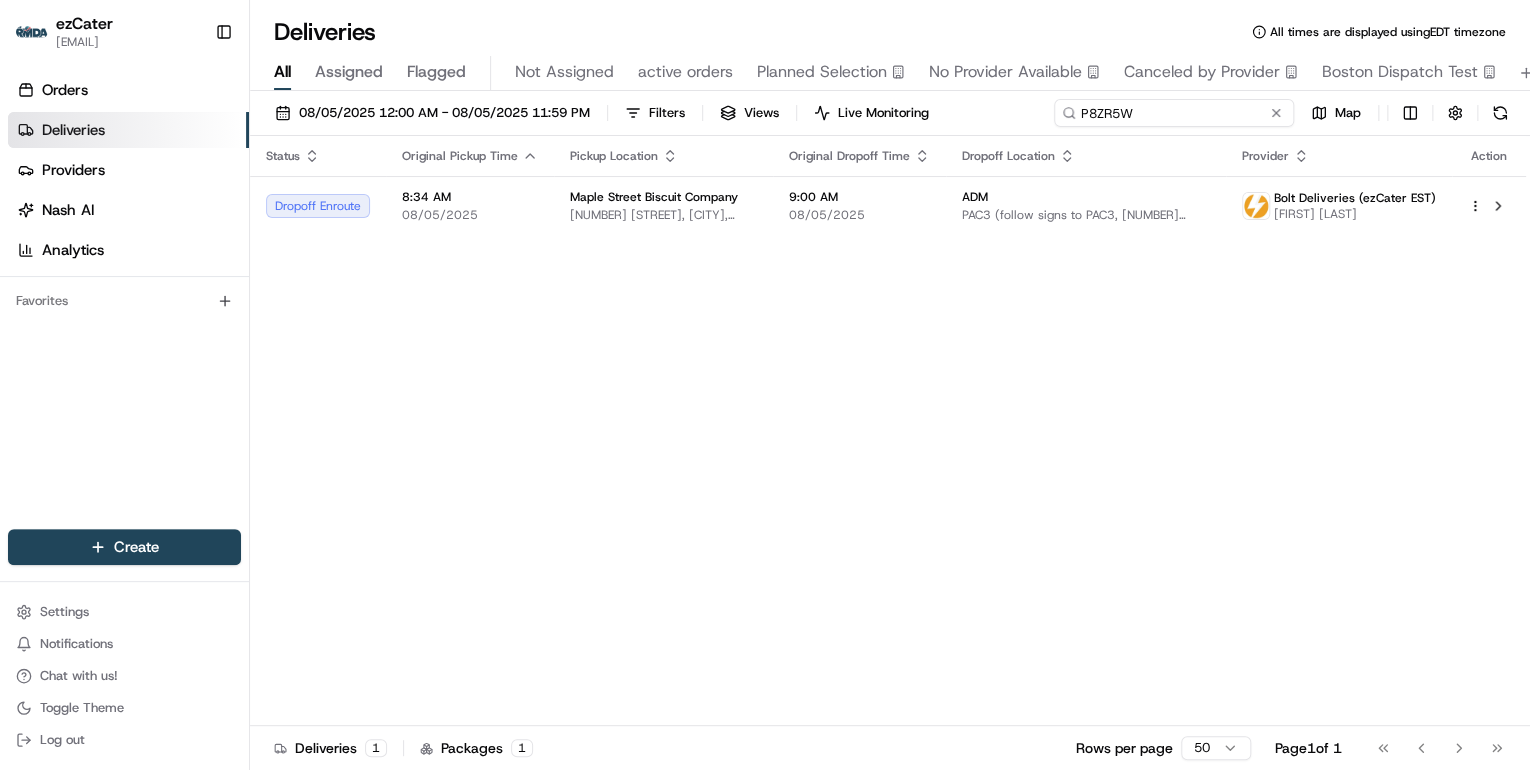 paste on "6QU4EQ" 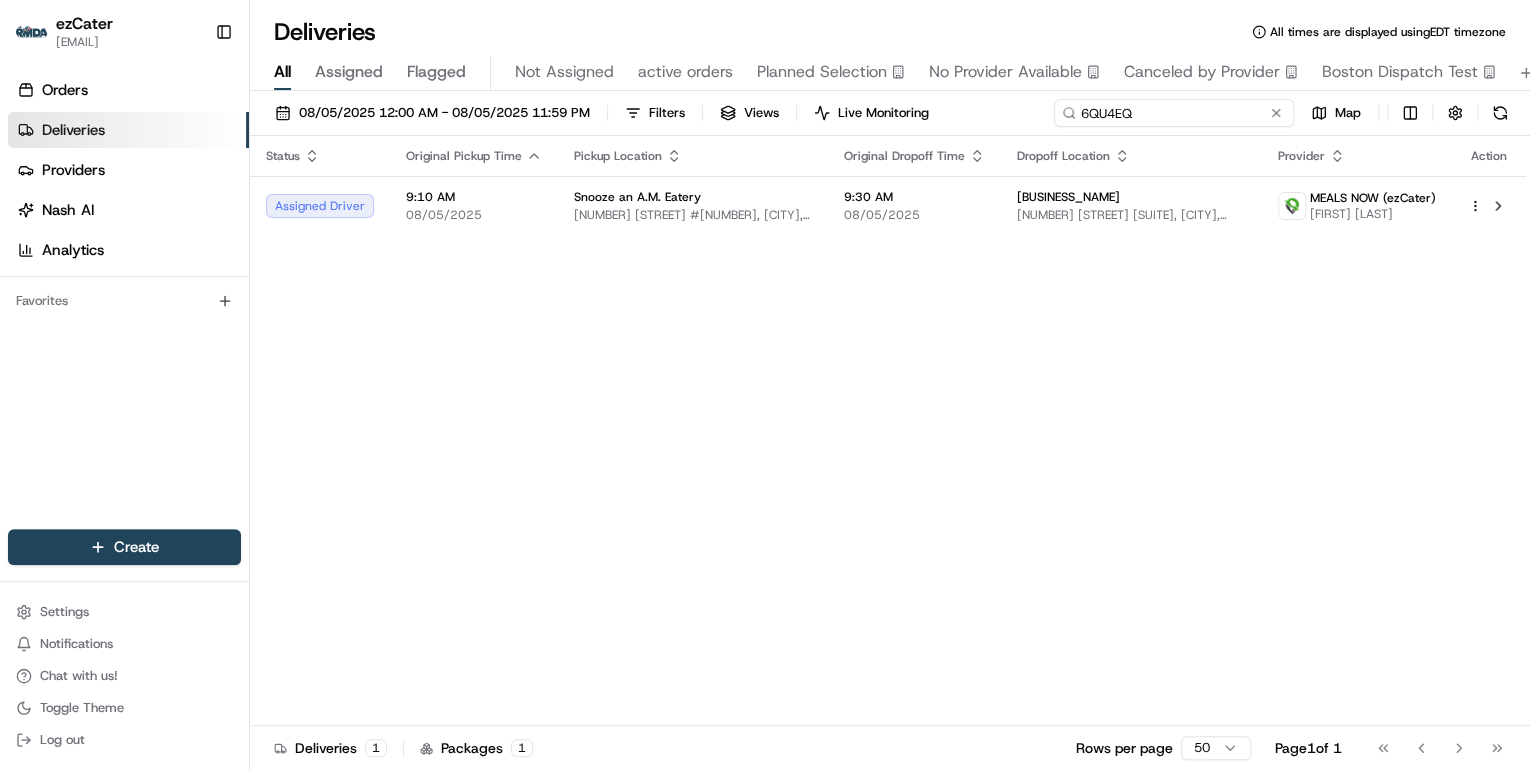 drag, startPoint x: 1171, startPoint y: 111, endPoint x: 794, endPoint y: 119, distance: 377.08487 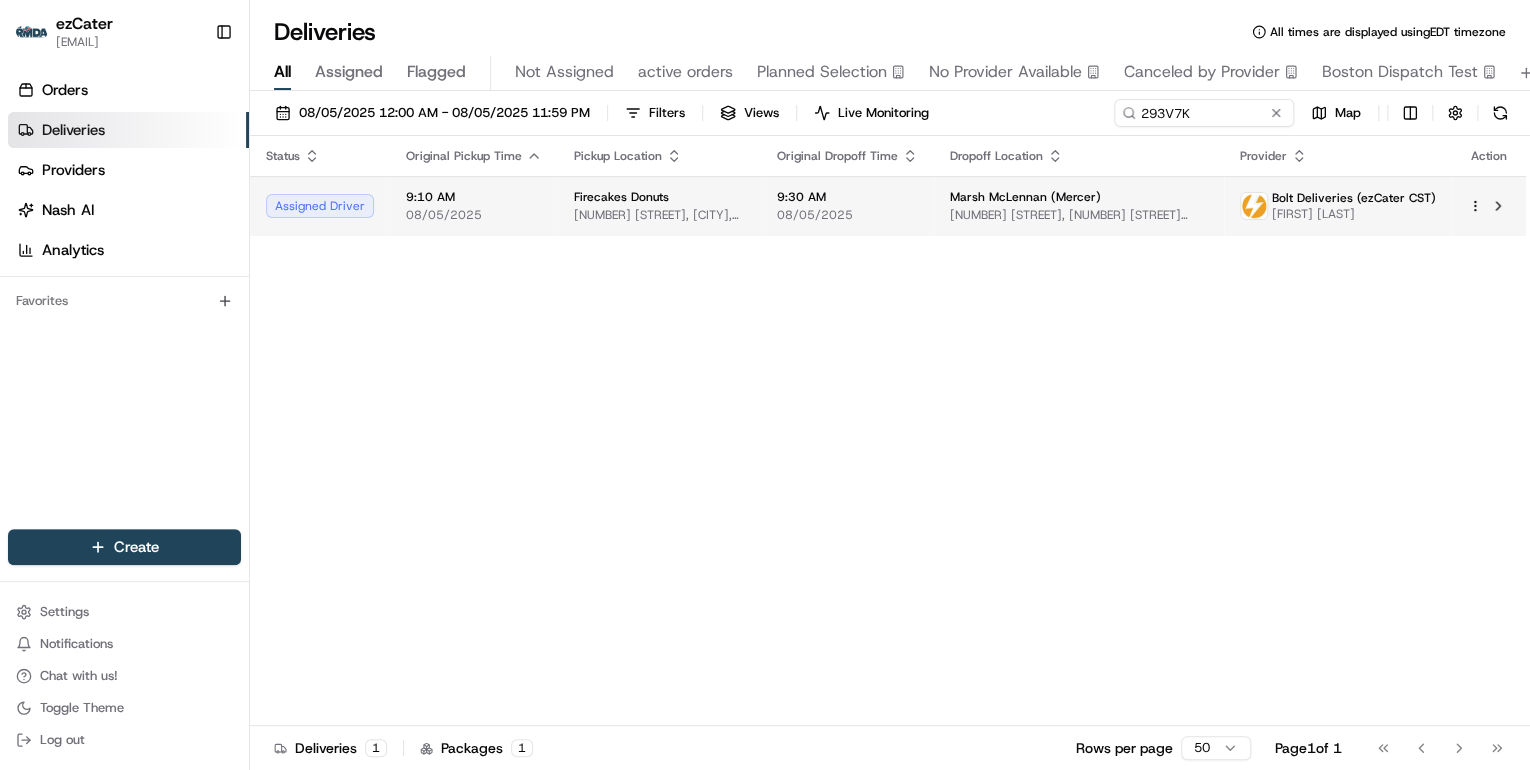 click on "Firecakes Donuts 68 W Hubbard St, Chicago, IL 60654, USA" at bounding box center (659, 206) 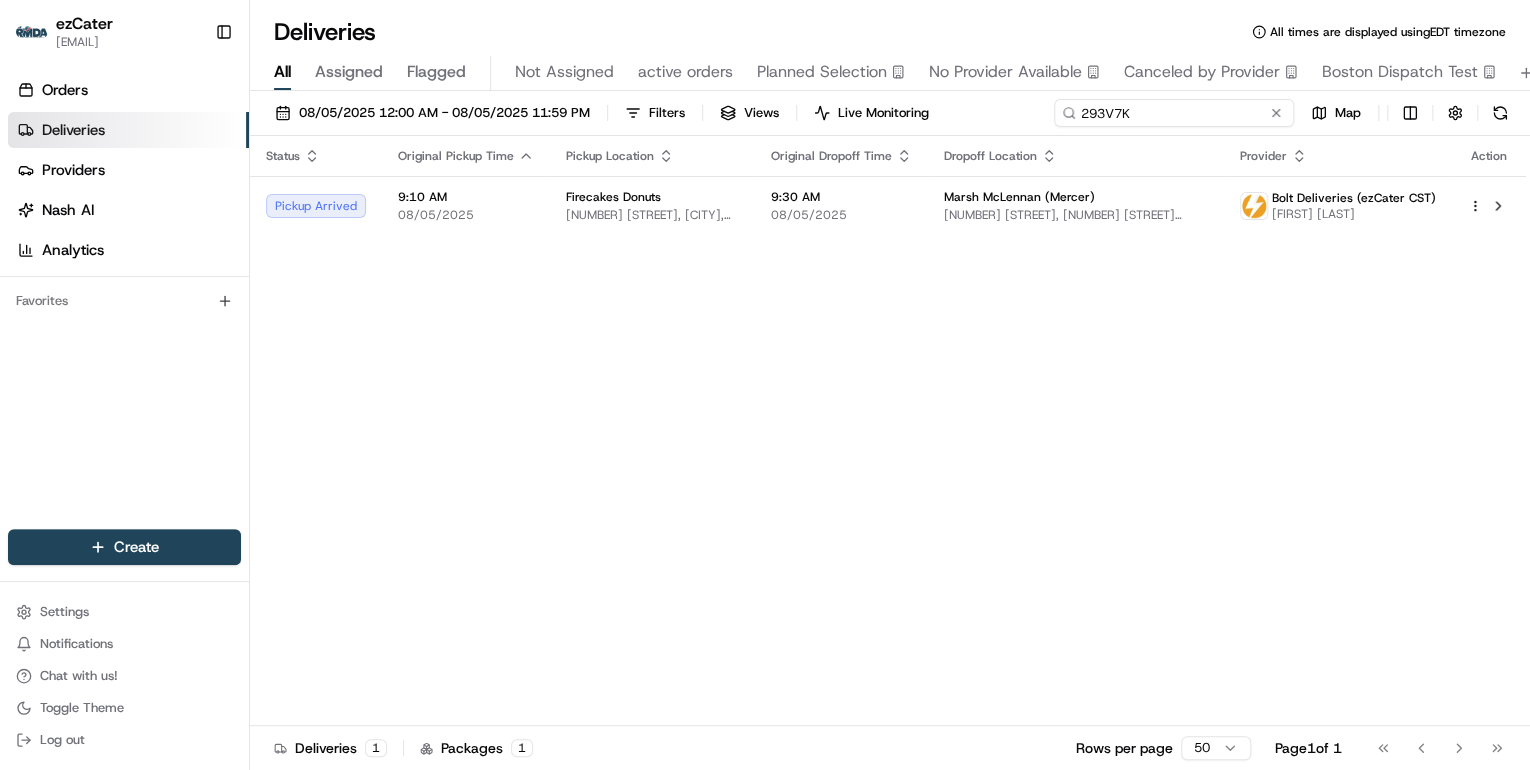 drag, startPoint x: 1204, startPoint y: 113, endPoint x: 686, endPoint y: 160, distance: 520.12787 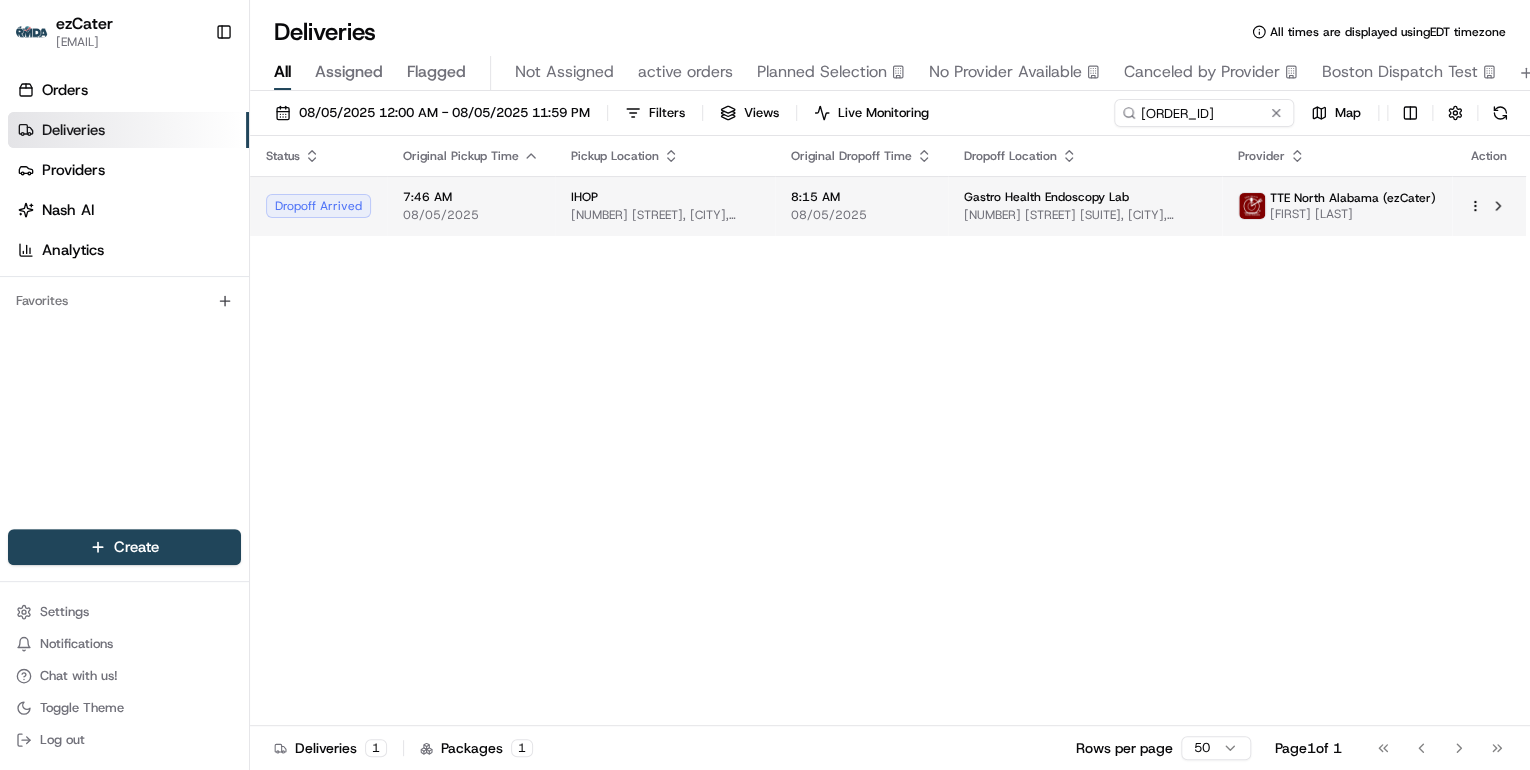 click on "IHOP" at bounding box center [665, 197] 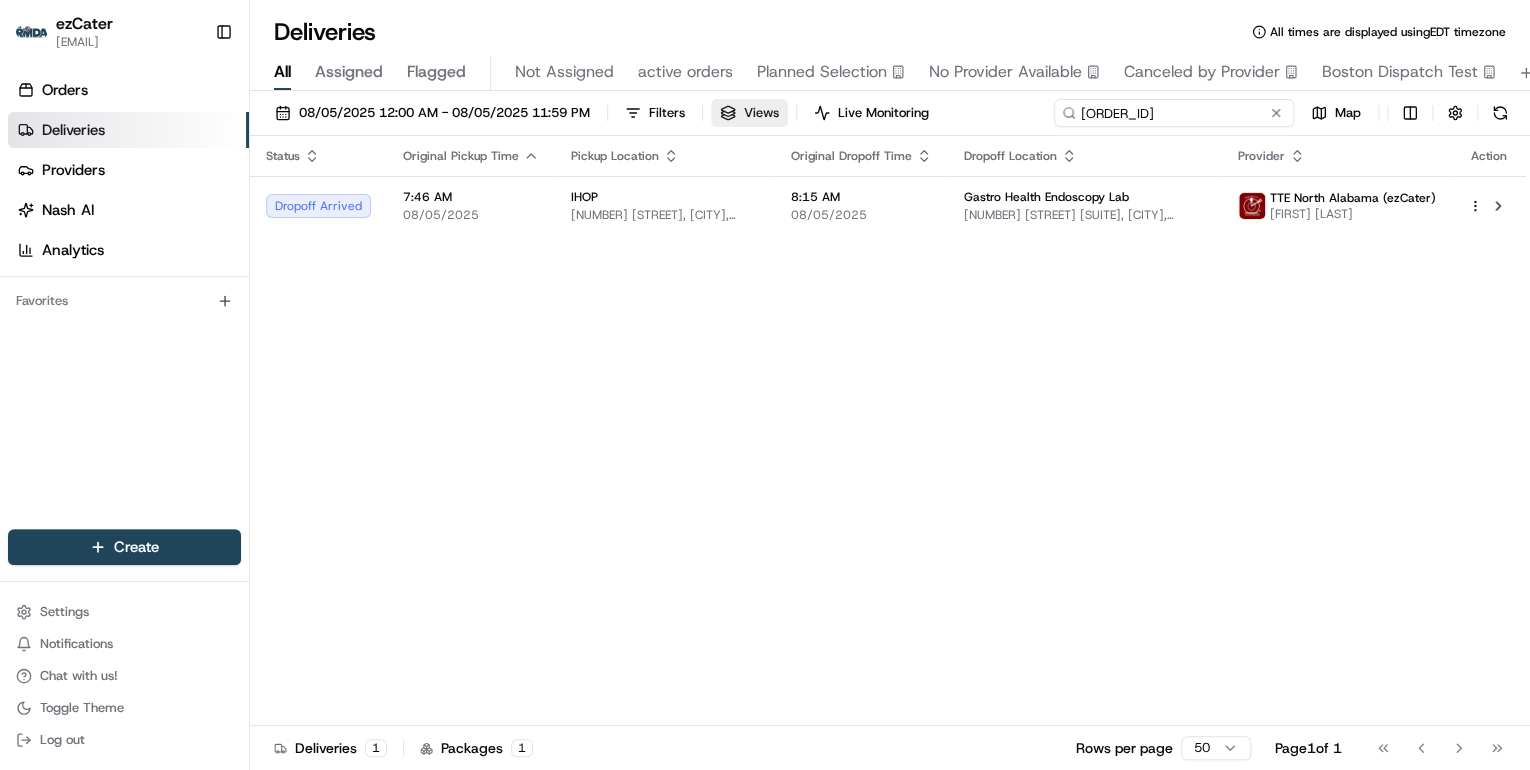 drag, startPoint x: 1206, startPoint y: 112, endPoint x: 735, endPoint y: 113, distance: 471.00107 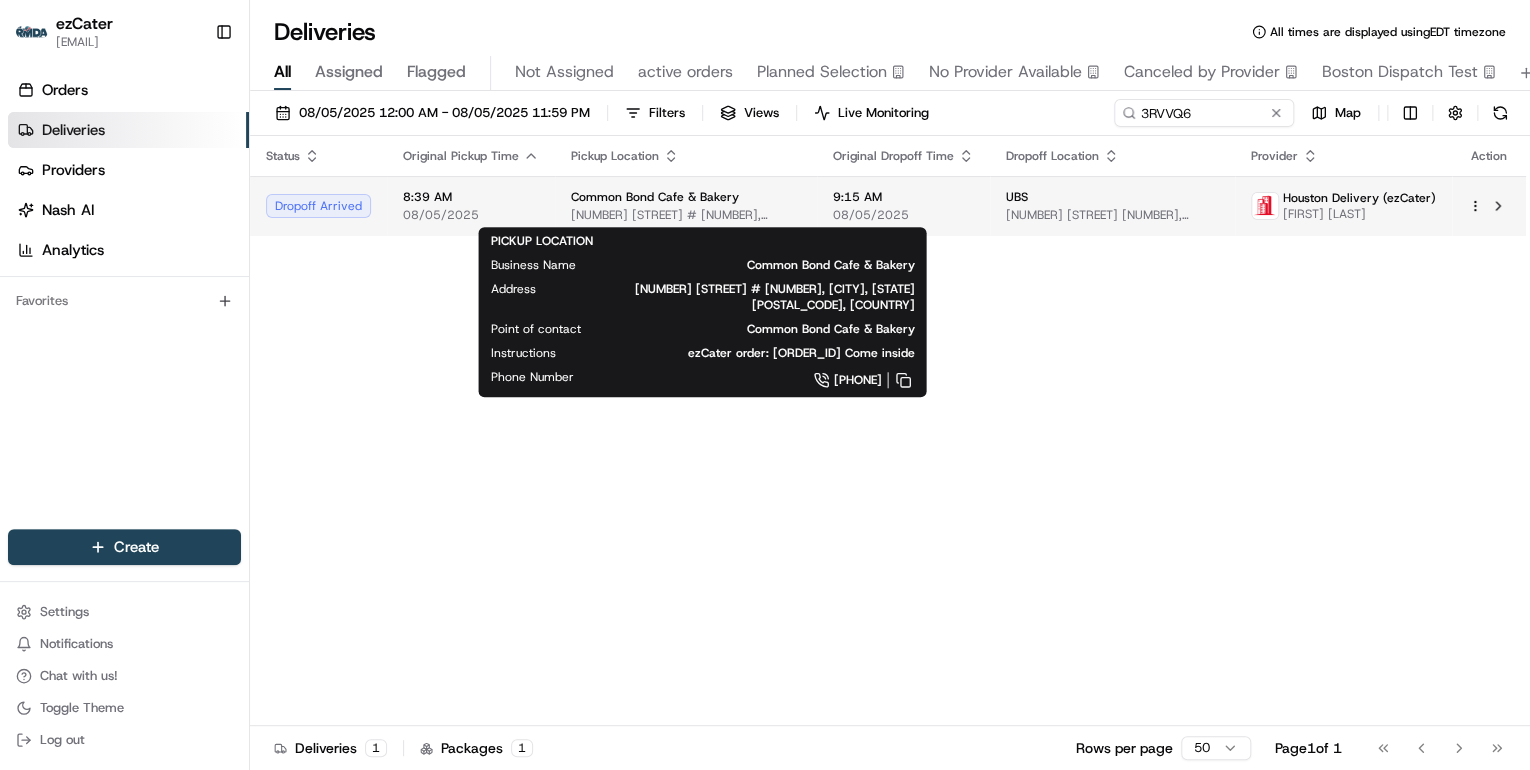 click on "[NUMBER] [STREET] #[NUMBER], [CITY], [STATE] [POSTAL_CODE], [COUNTRY]" at bounding box center (686, 215) 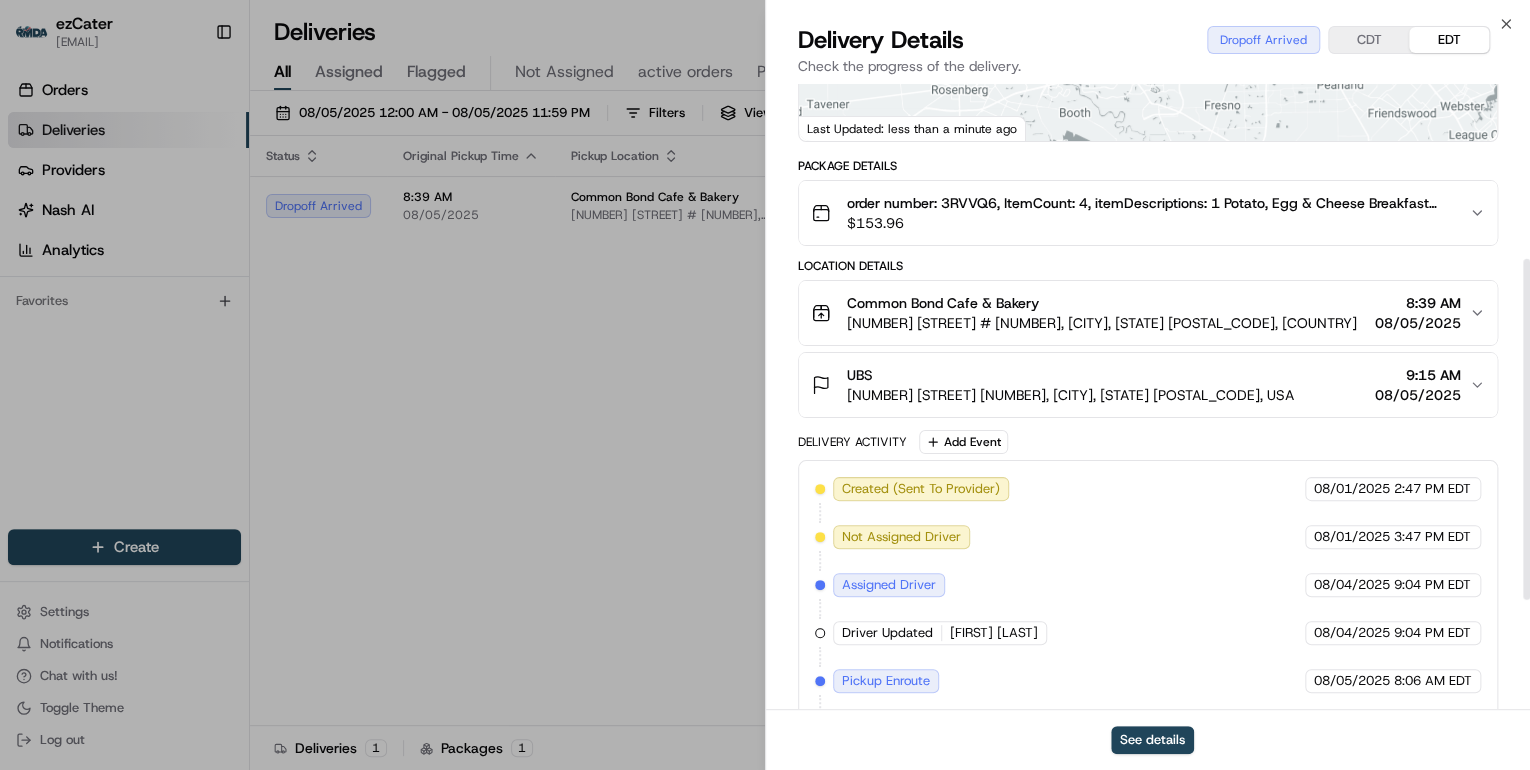 scroll, scrollTop: 400, scrollLeft: 0, axis: vertical 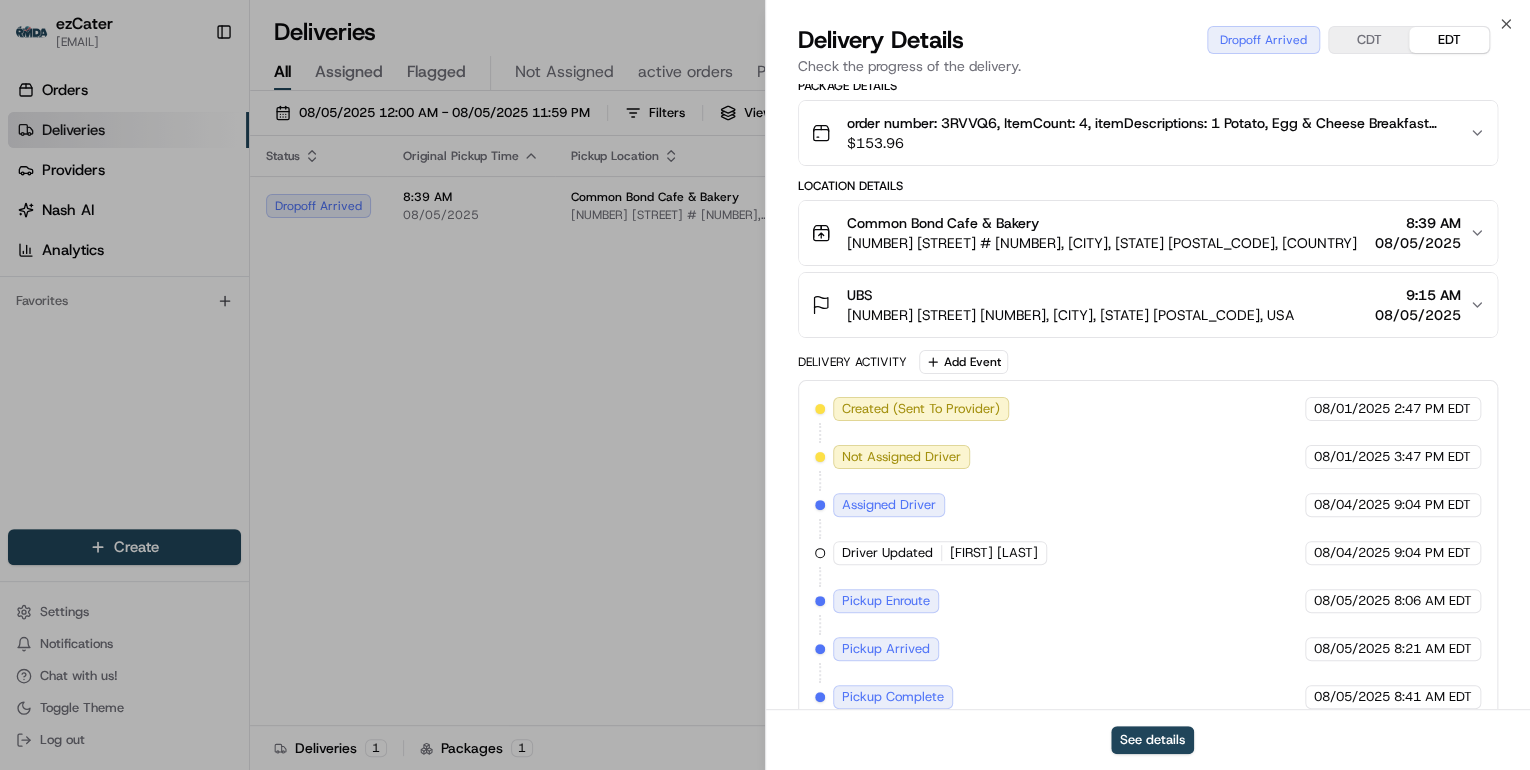 click on "[NUMBER] [STREET] [SUITE], [CITY], [STATE] [POSTAL_CODE], [COUNTRY]" at bounding box center [1070, 315] 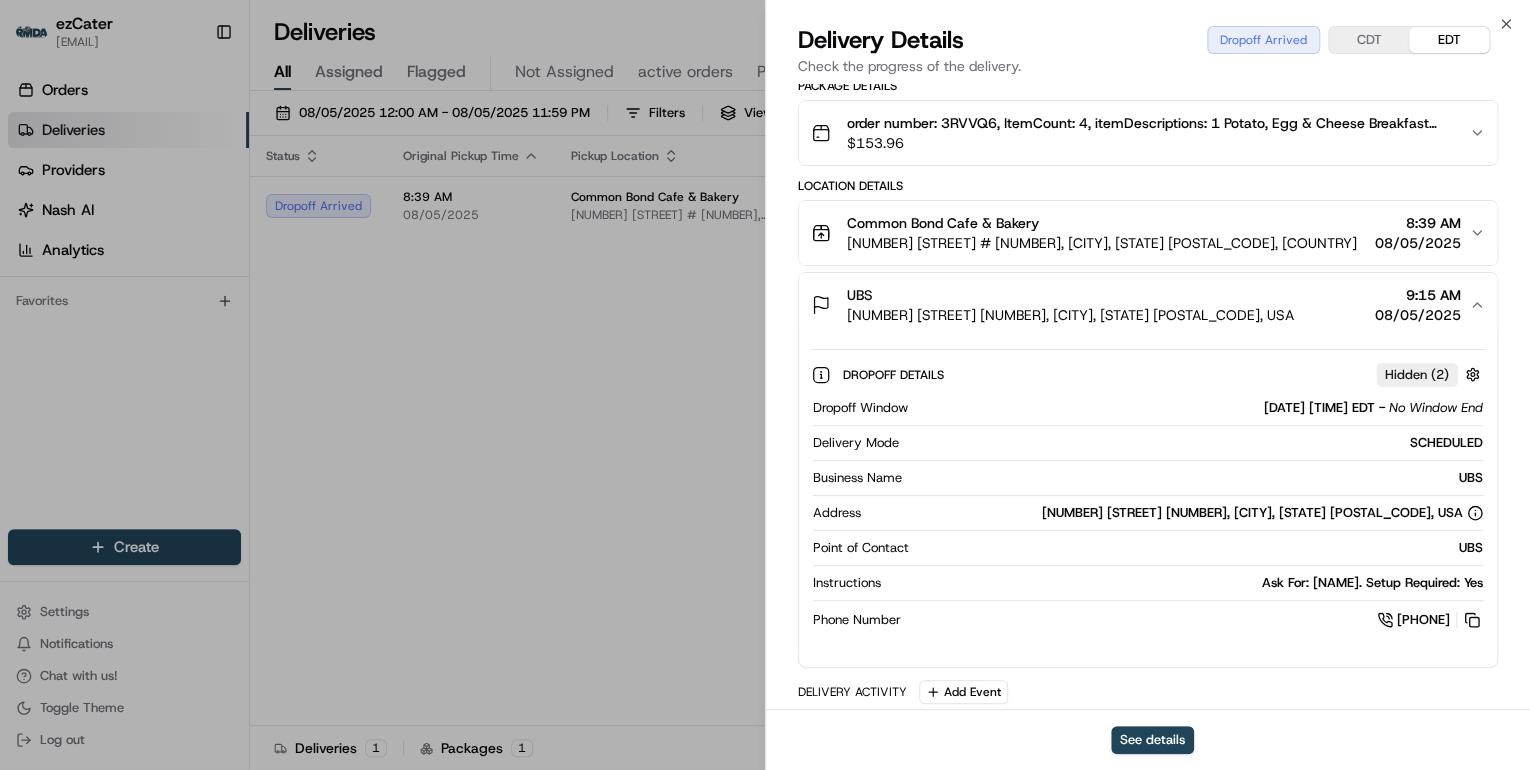 scroll, scrollTop: 560, scrollLeft: 0, axis: vertical 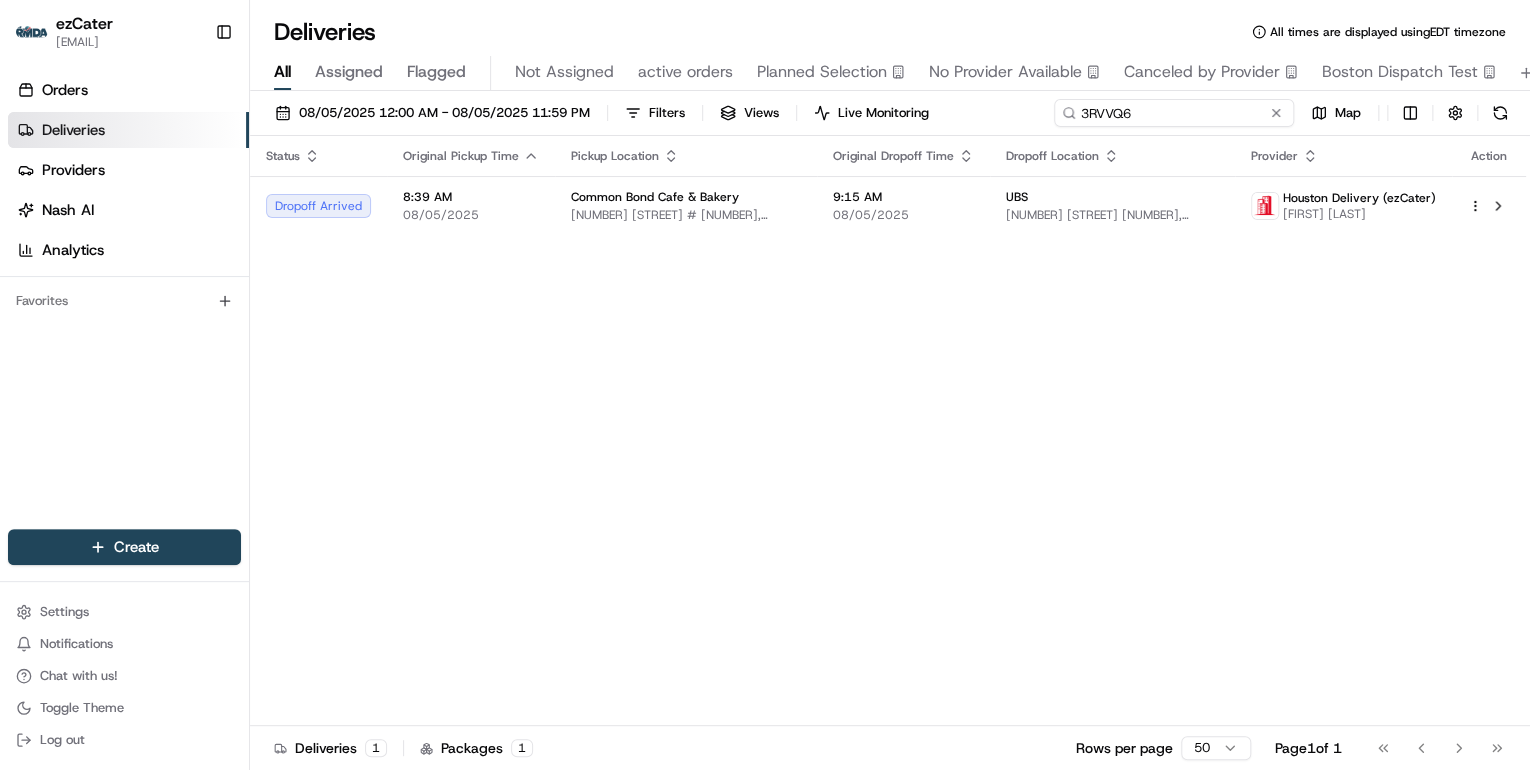 drag, startPoint x: 1212, startPoint y: 112, endPoint x: 567, endPoint y: 156, distance: 646.499 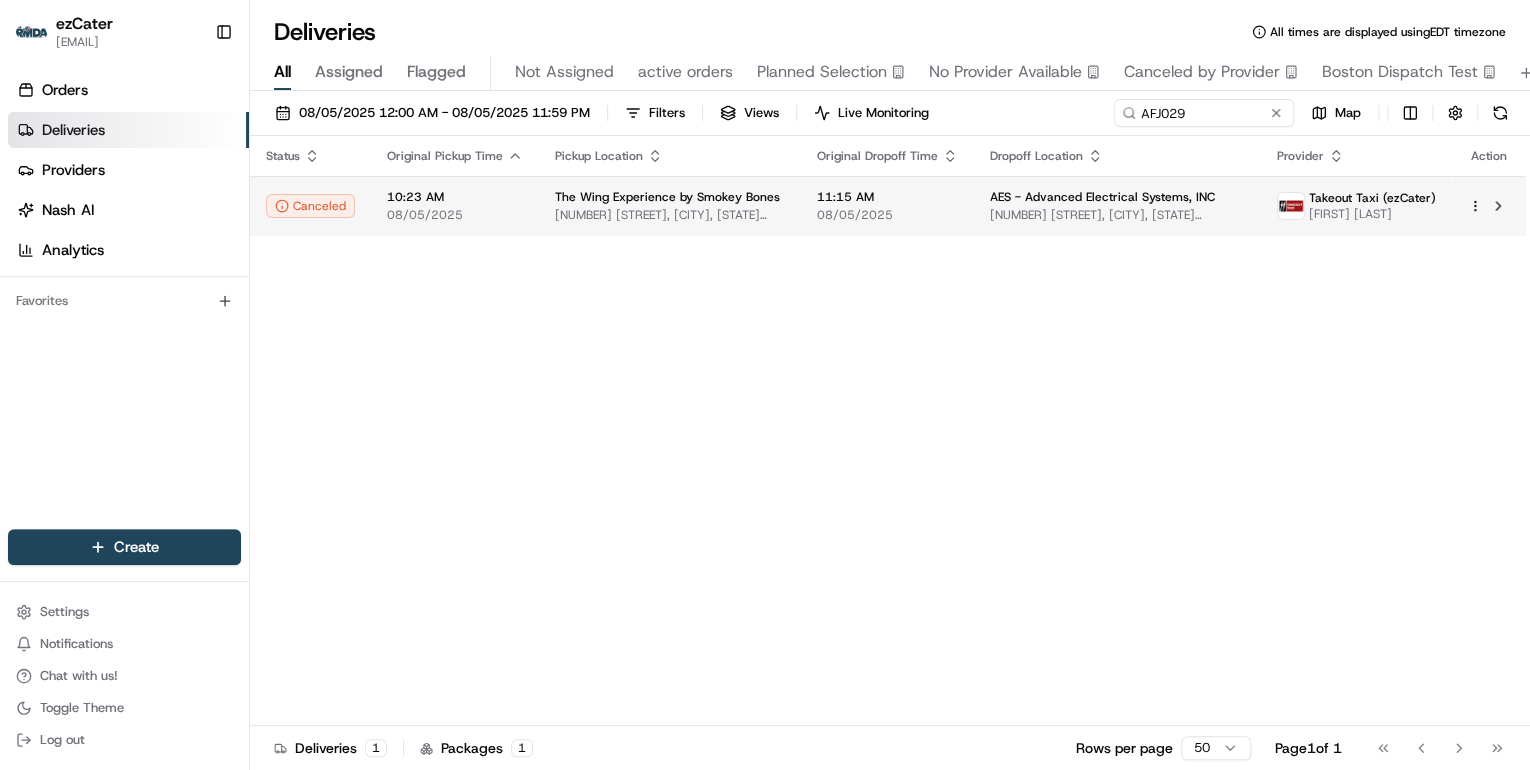 click on "10:23 AM" at bounding box center [455, 197] 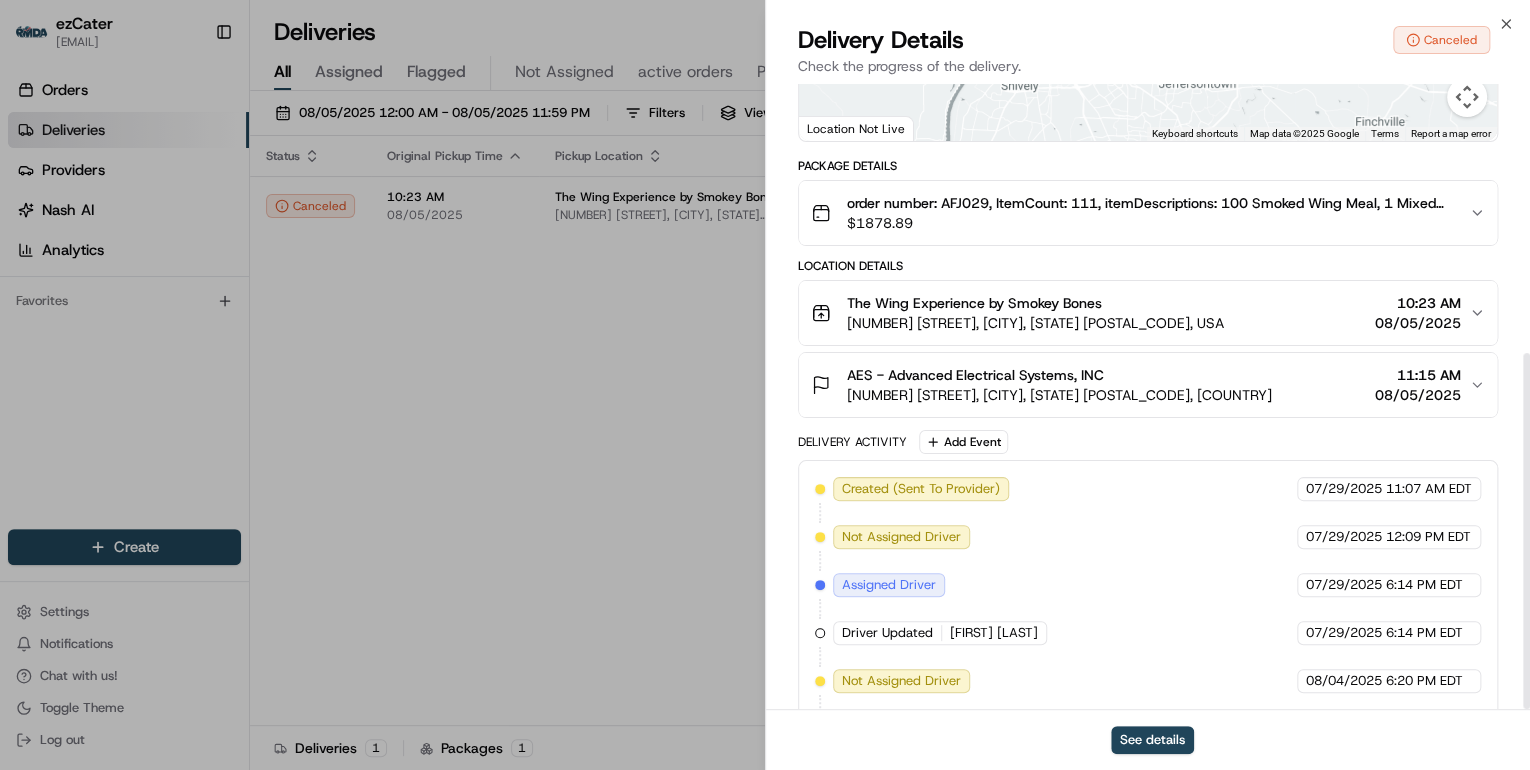 scroll, scrollTop: 472, scrollLeft: 0, axis: vertical 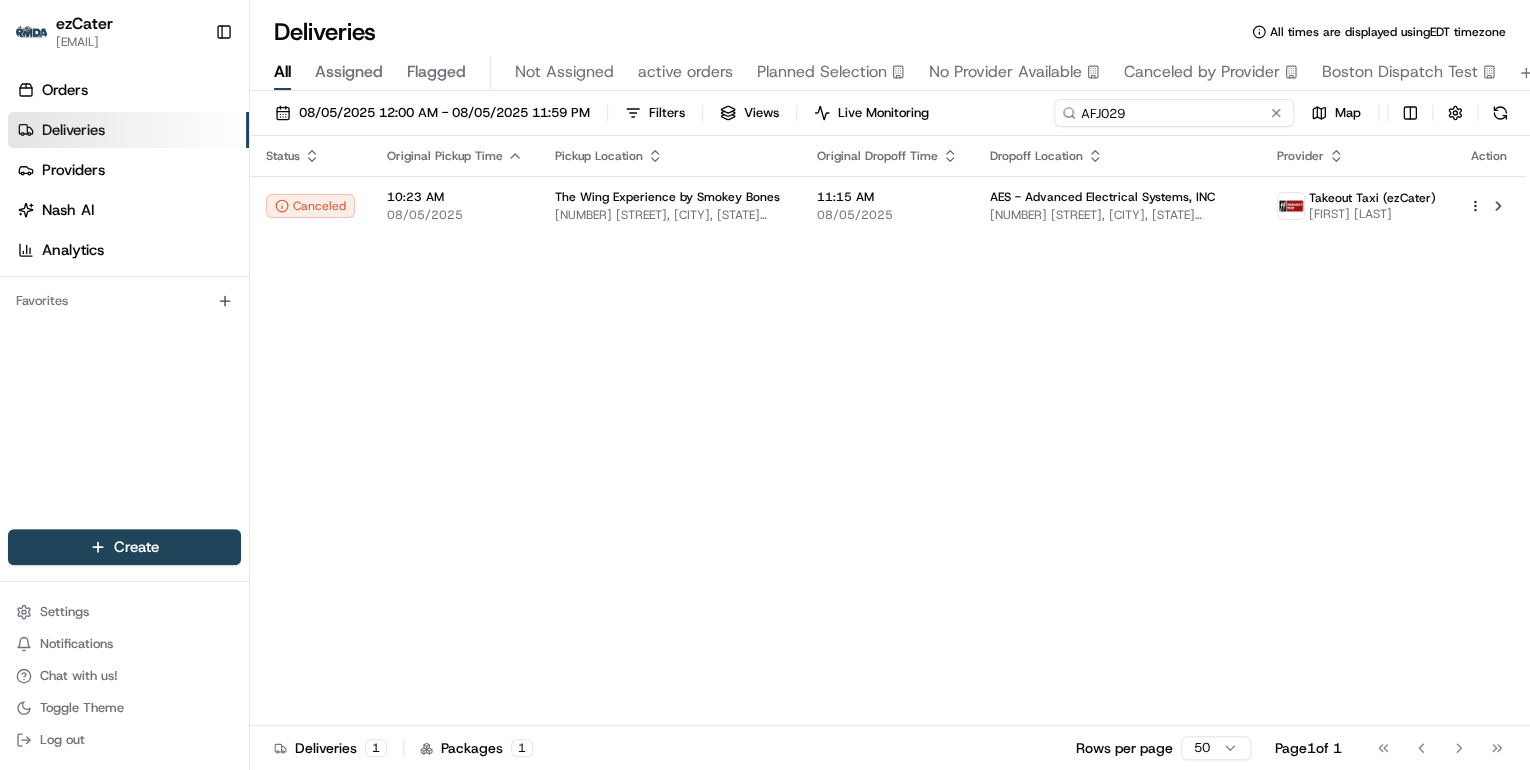 drag, startPoint x: 1191, startPoint y: 115, endPoint x: 776, endPoint y: 137, distance: 415.58273 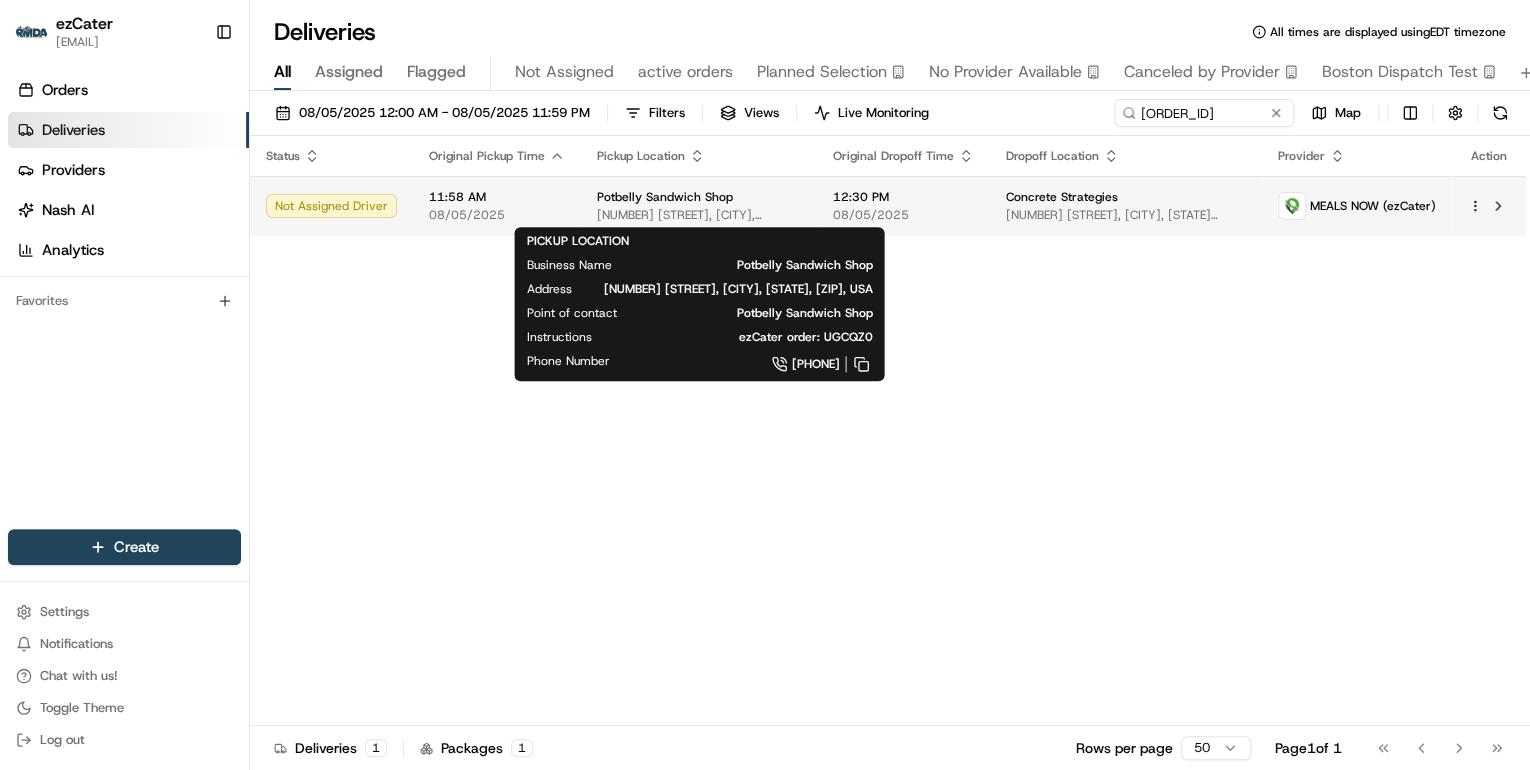 click on "[NUMBER] [STREET], [CITY], [STATE] [POSTAL_CODE], USA" at bounding box center (699, 215) 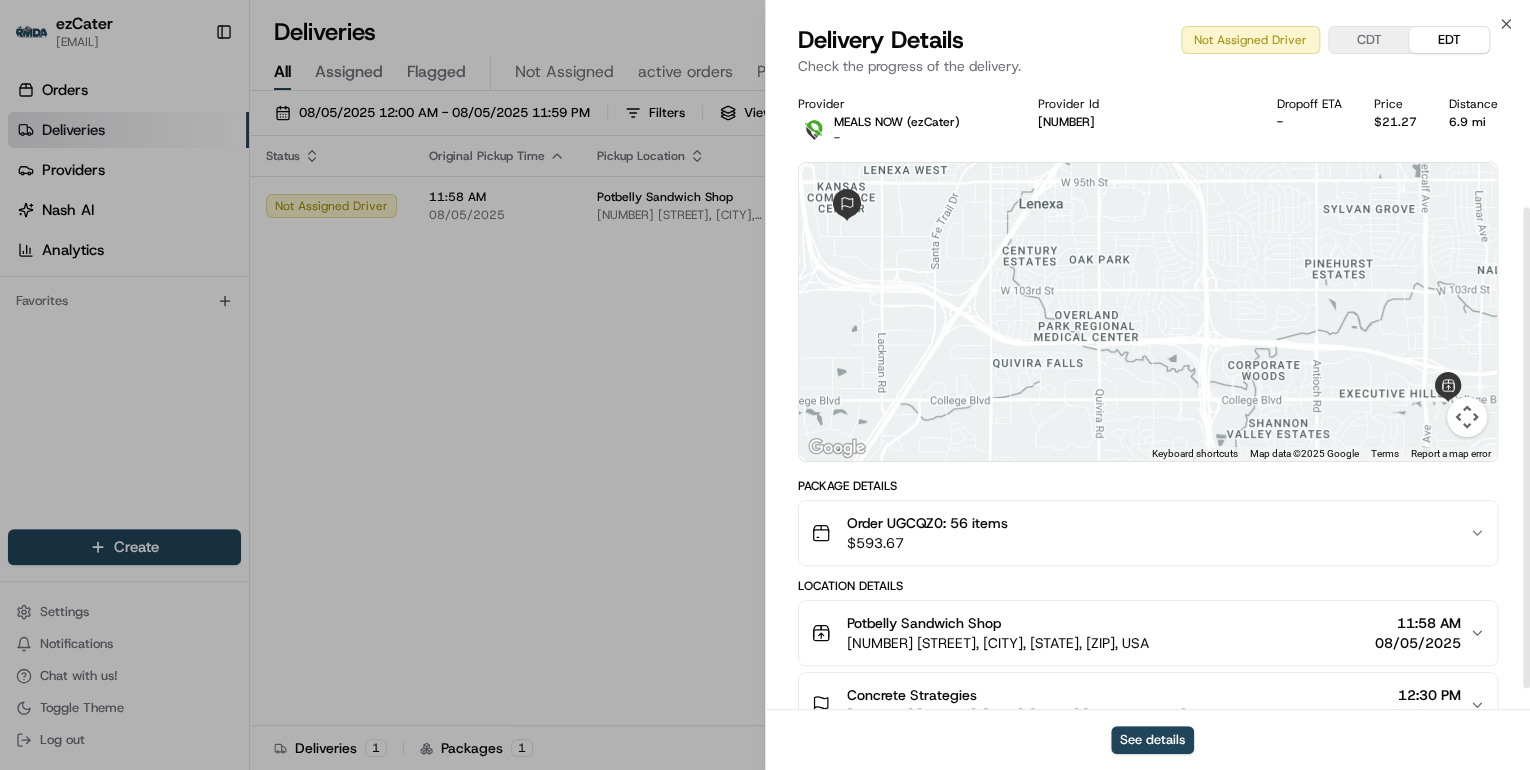scroll, scrollTop: 160, scrollLeft: 0, axis: vertical 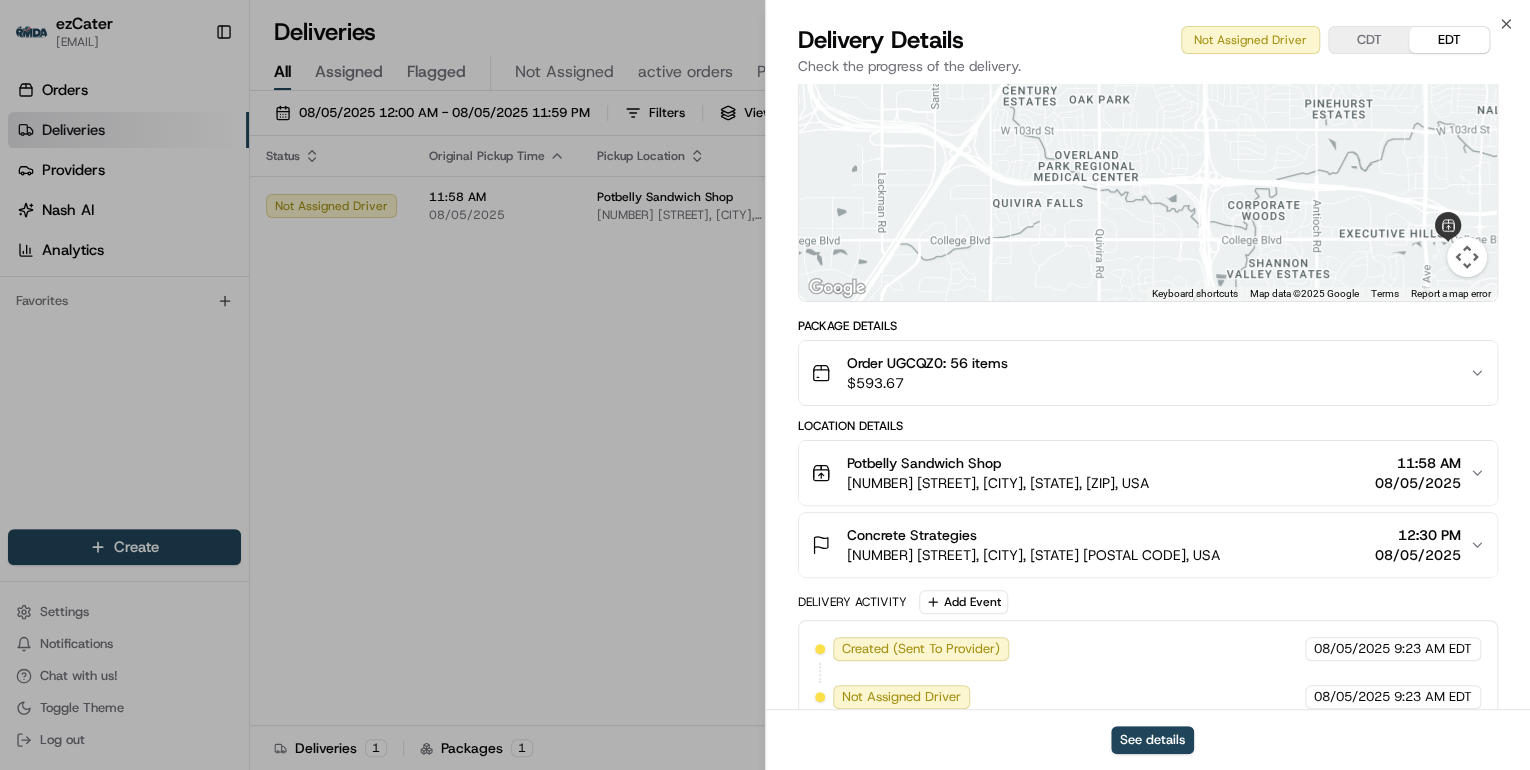 click on "[NUMBER] [STREET], [CITY], [STATE] [POSTAL_CODE], USA" at bounding box center (998, 483) 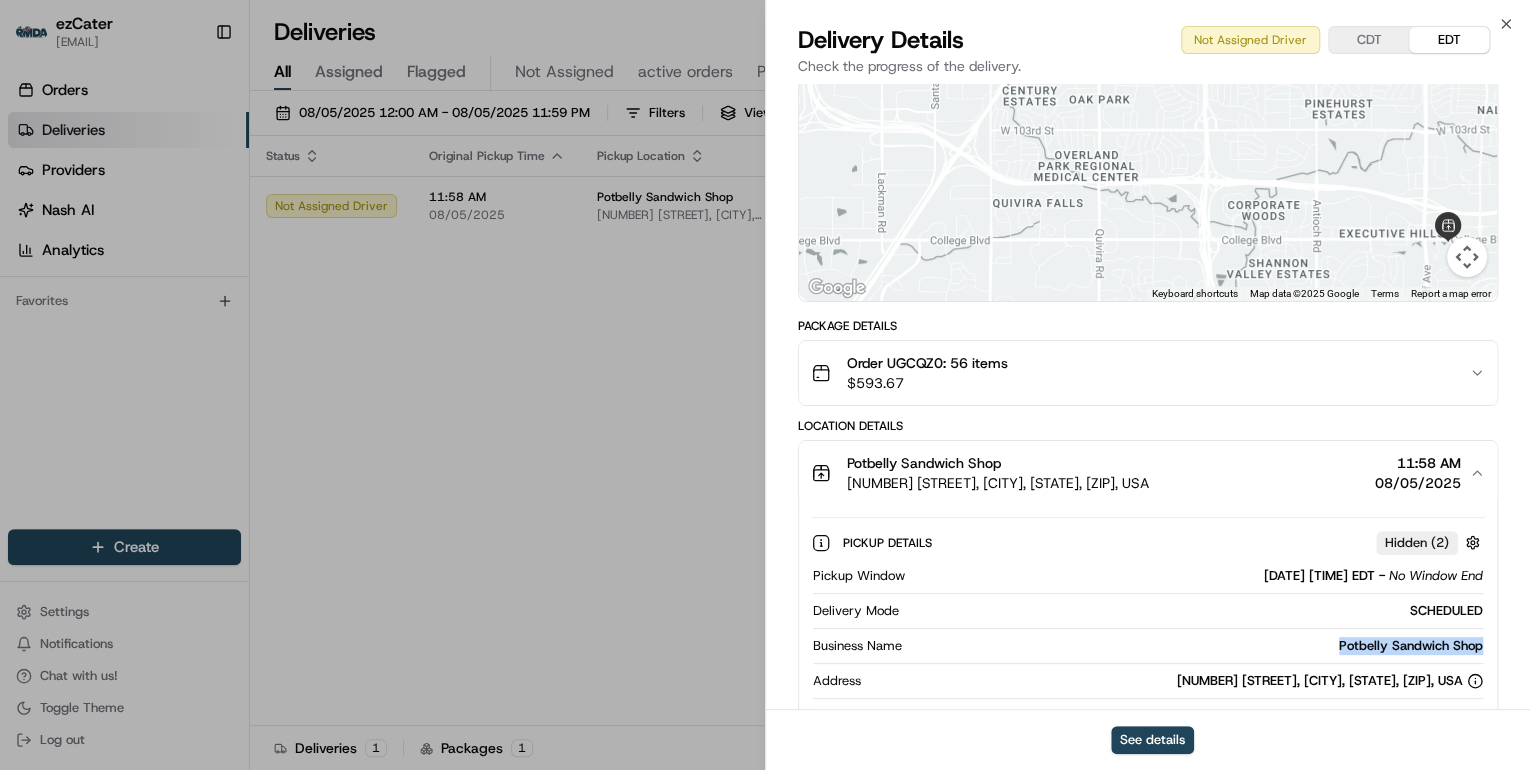drag, startPoint x: 1488, startPoint y: 648, endPoint x: 1318, endPoint y: 649, distance: 170.00294 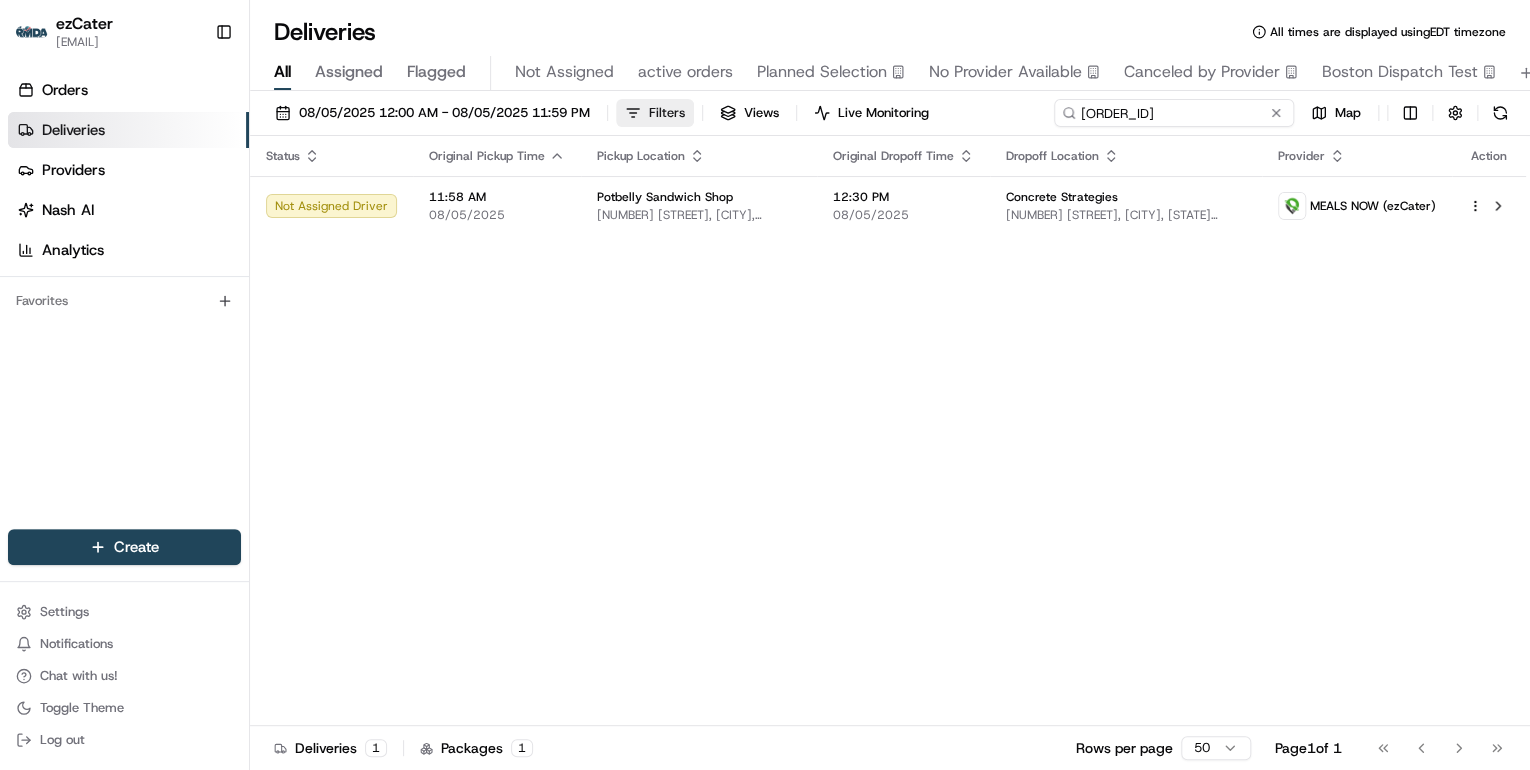 drag, startPoint x: 1195, startPoint y: 113, endPoint x: 662, endPoint y: 119, distance: 533.03375 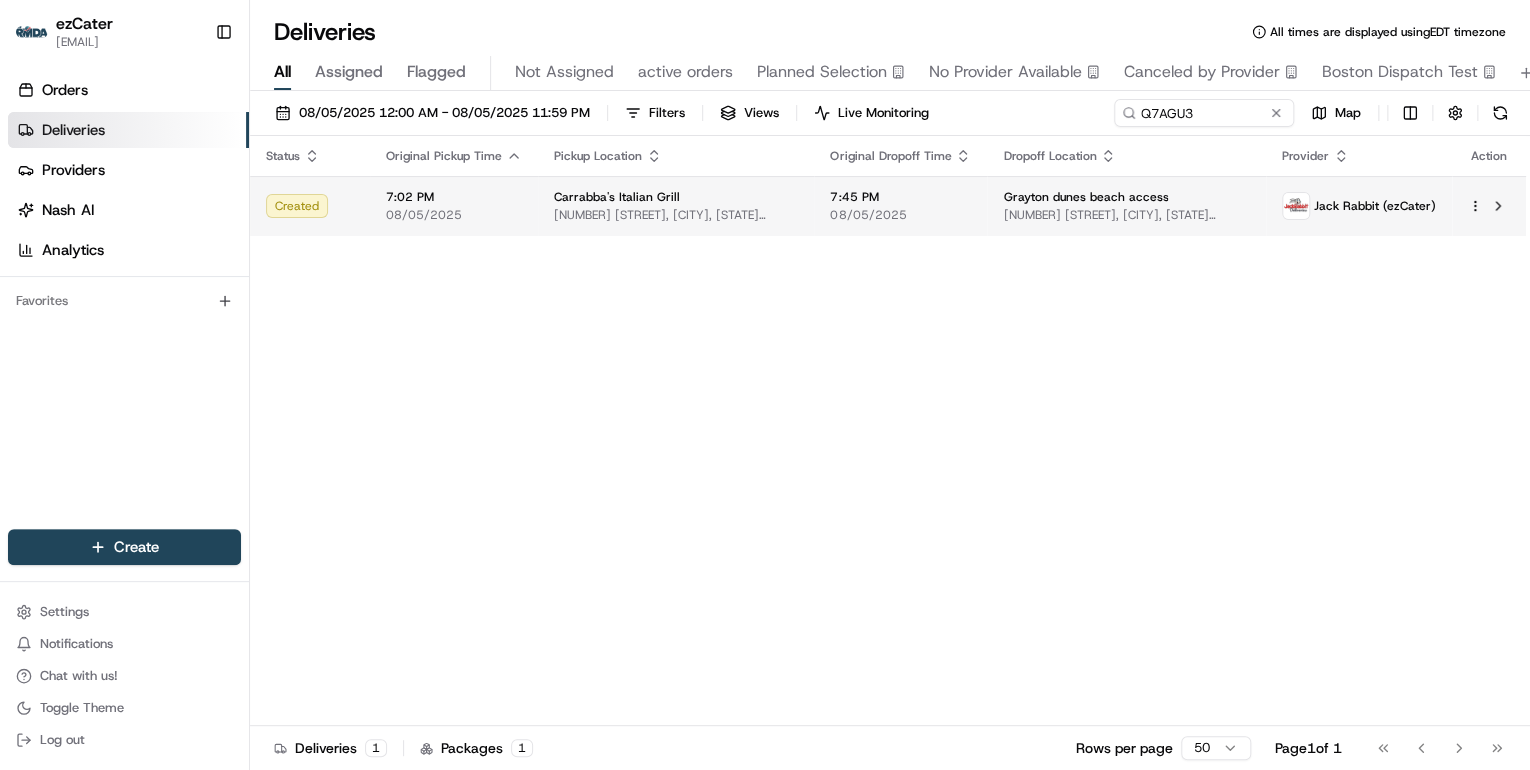 click on "08/05/2025" at bounding box center [900, 215] 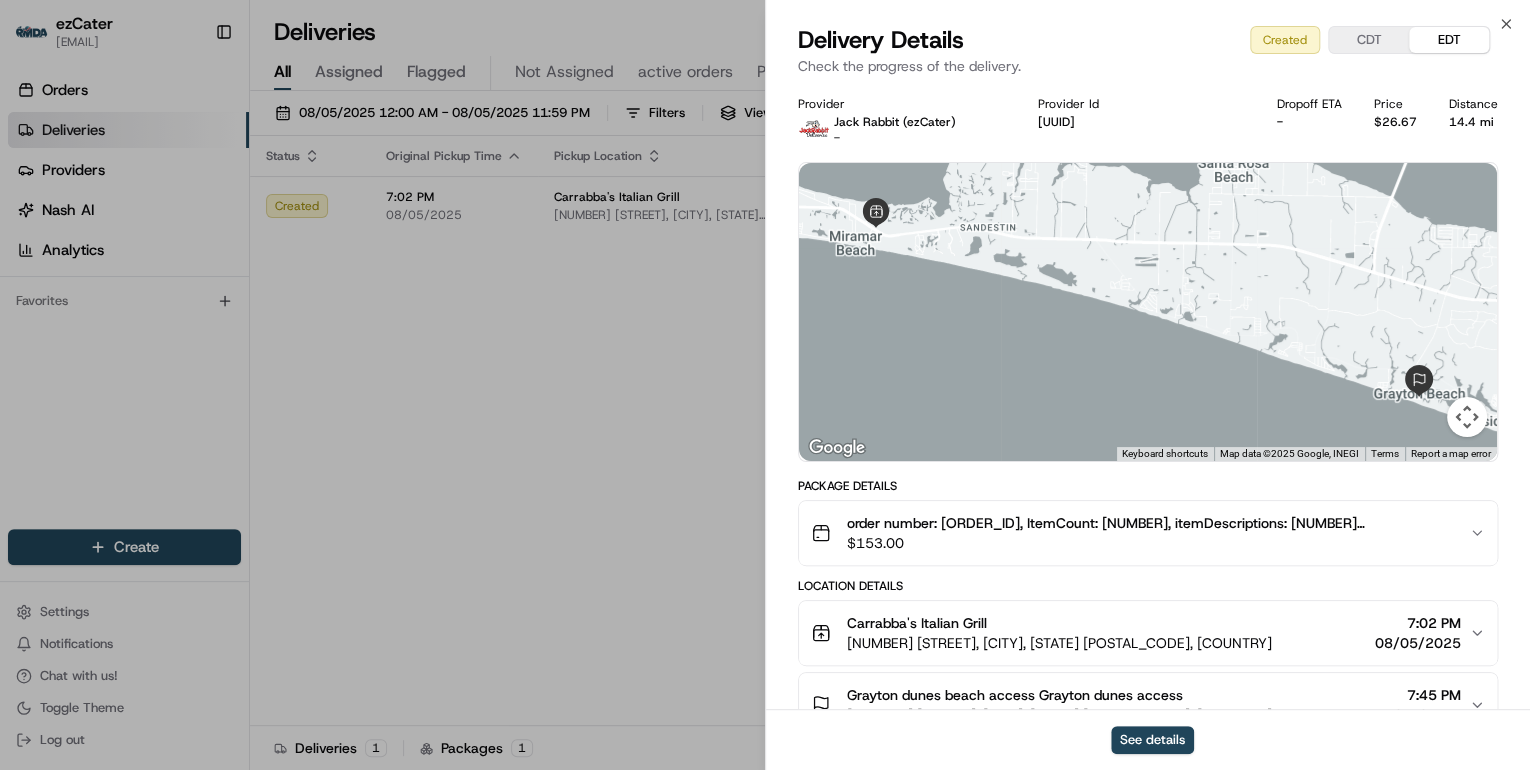 scroll, scrollTop: 139, scrollLeft: 0, axis: vertical 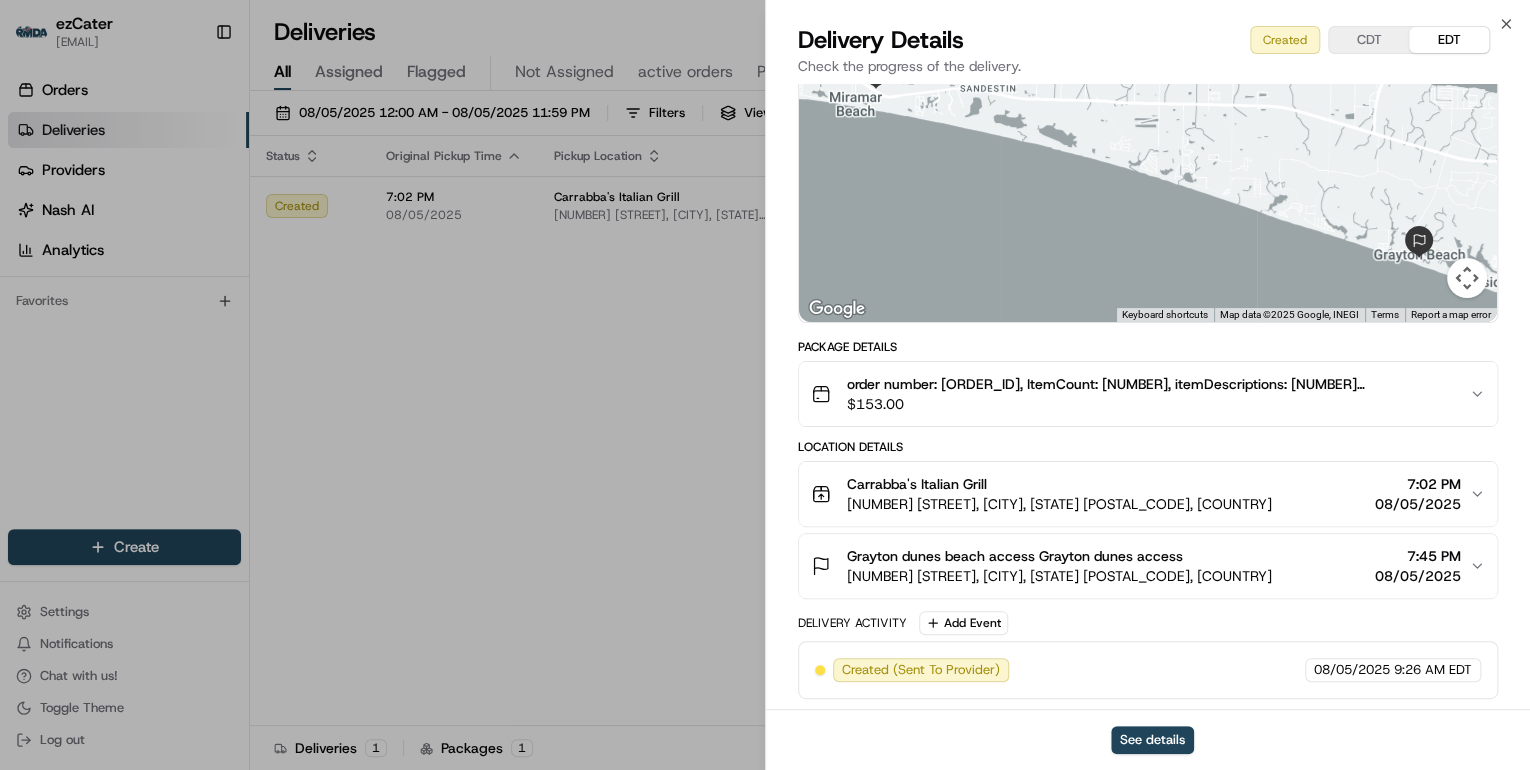 click on "Grayton dunes beach access Grayton dunes access 288 Garfield St, Santa Rosa Beach, FL 32459, USA 7:45 PM 08/05/2025" at bounding box center (1140, 566) 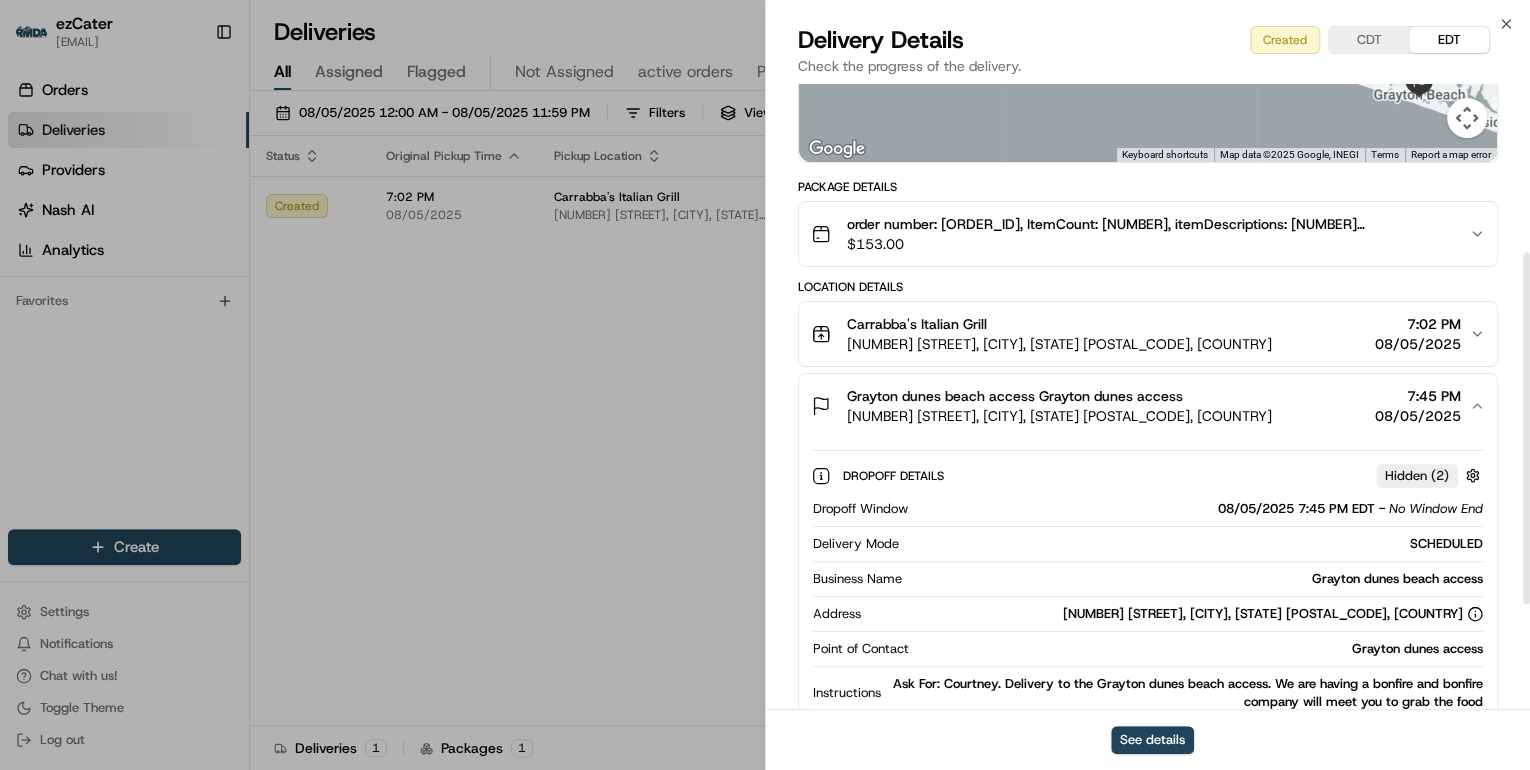 scroll, scrollTop: 459, scrollLeft: 0, axis: vertical 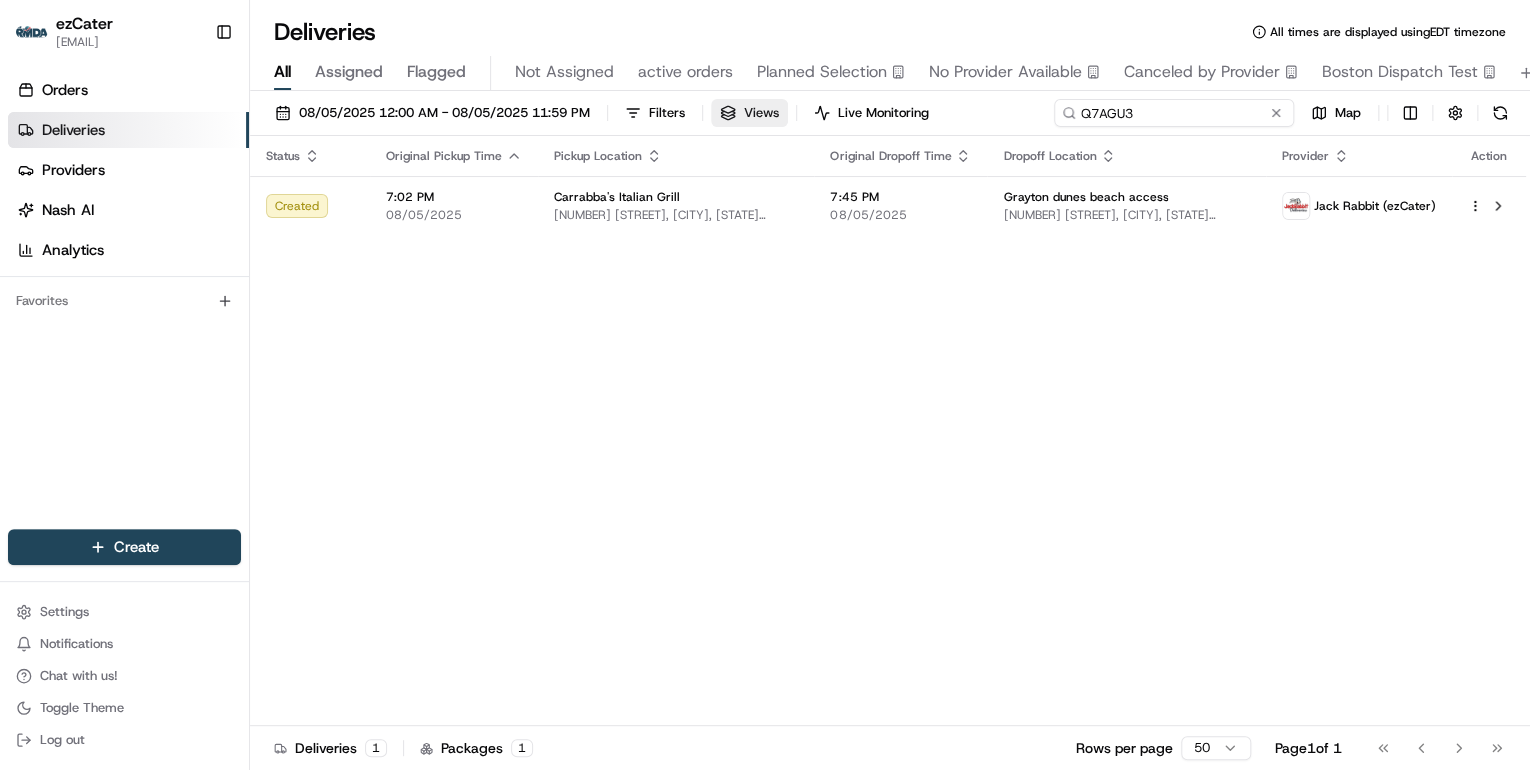 drag, startPoint x: 1201, startPoint y: 119, endPoint x: 733, endPoint y: 100, distance: 468.38553 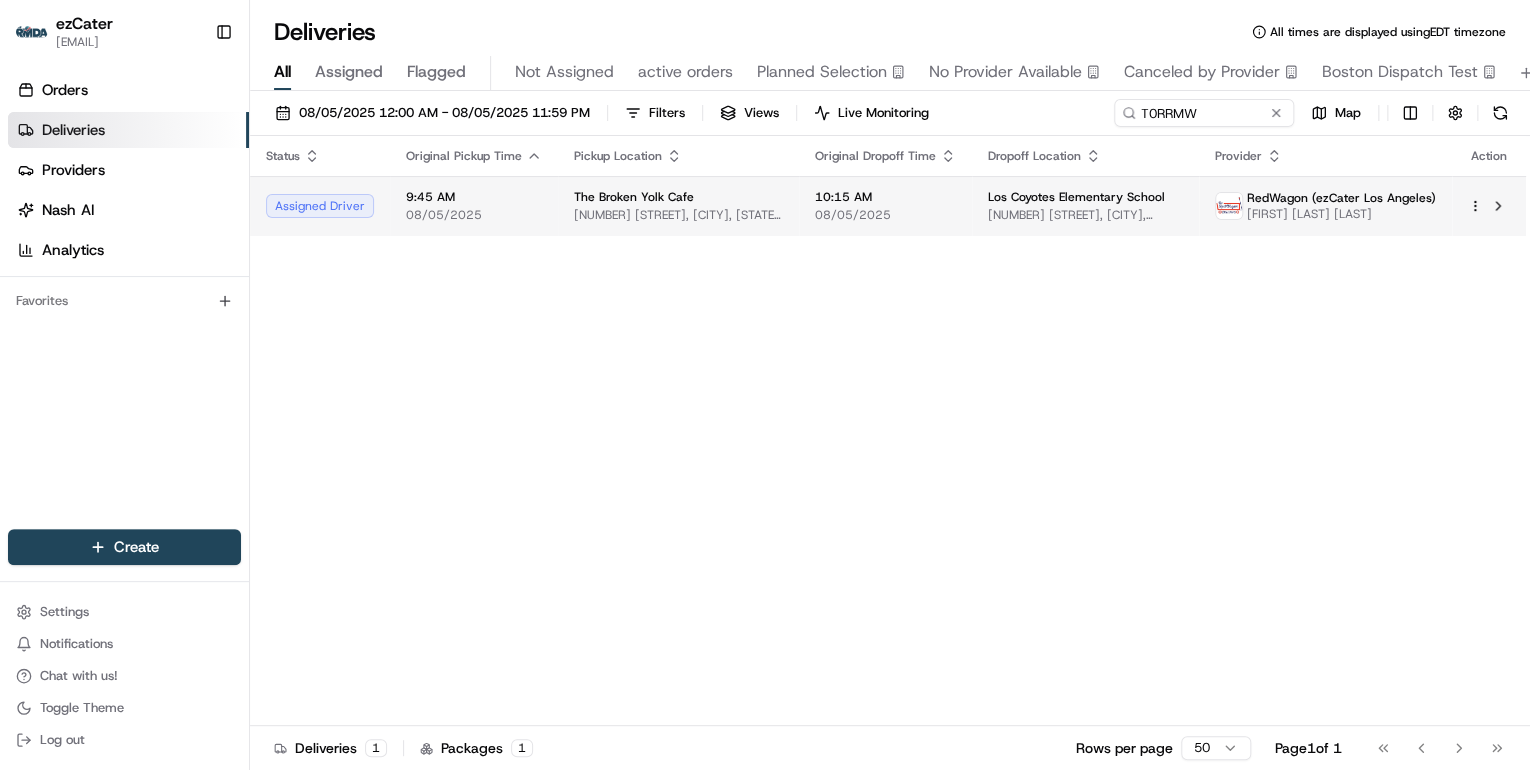 click on "[NUMBER] [STREET], [CITY], [STATE] [POSTAL_CODE], [COUNTRY]" at bounding box center (678, 215) 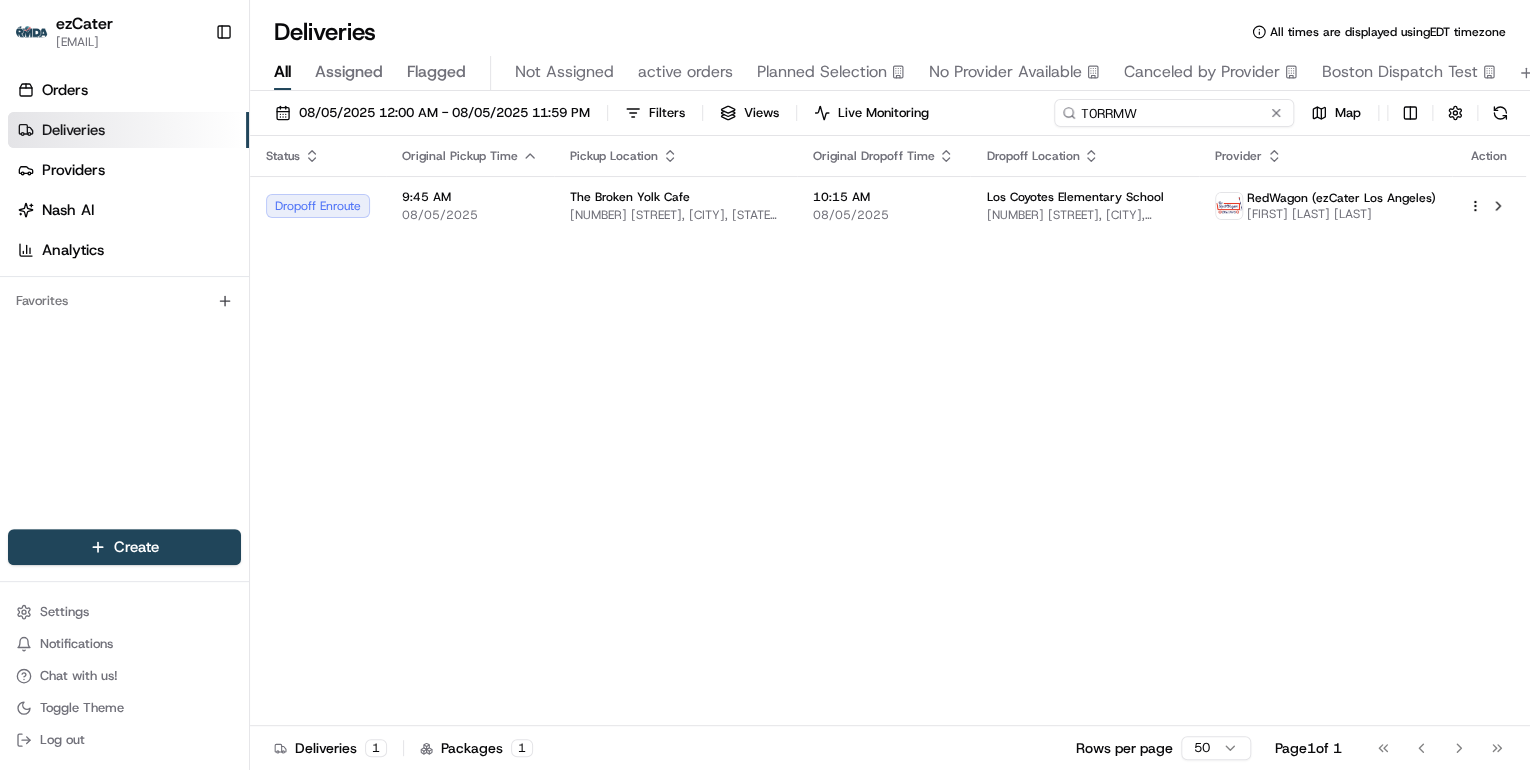 drag, startPoint x: 1197, startPoint y: 112, endPoint x: 638, endPoint y: 68, distance: 560.729 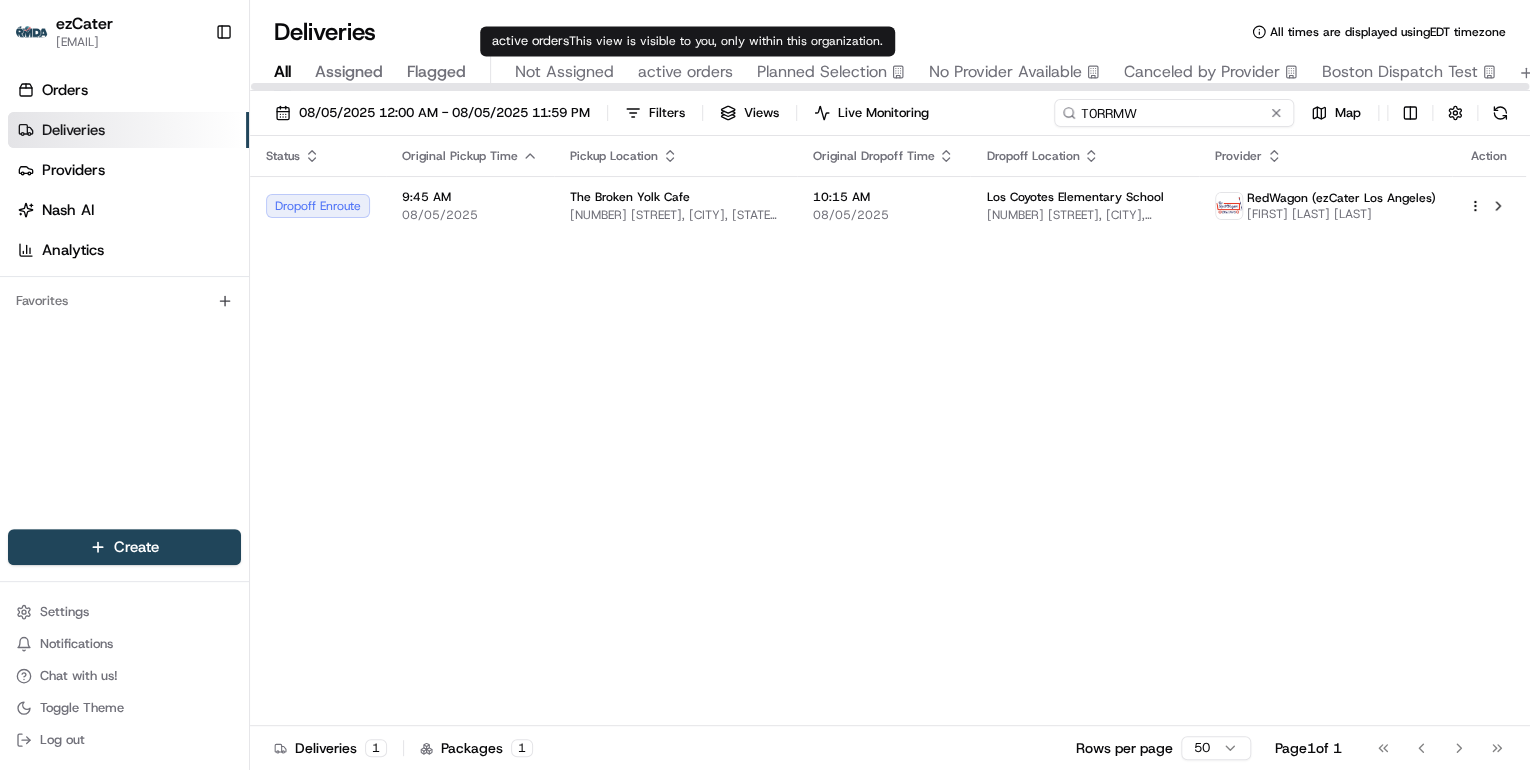 paste on "3RHMCG" 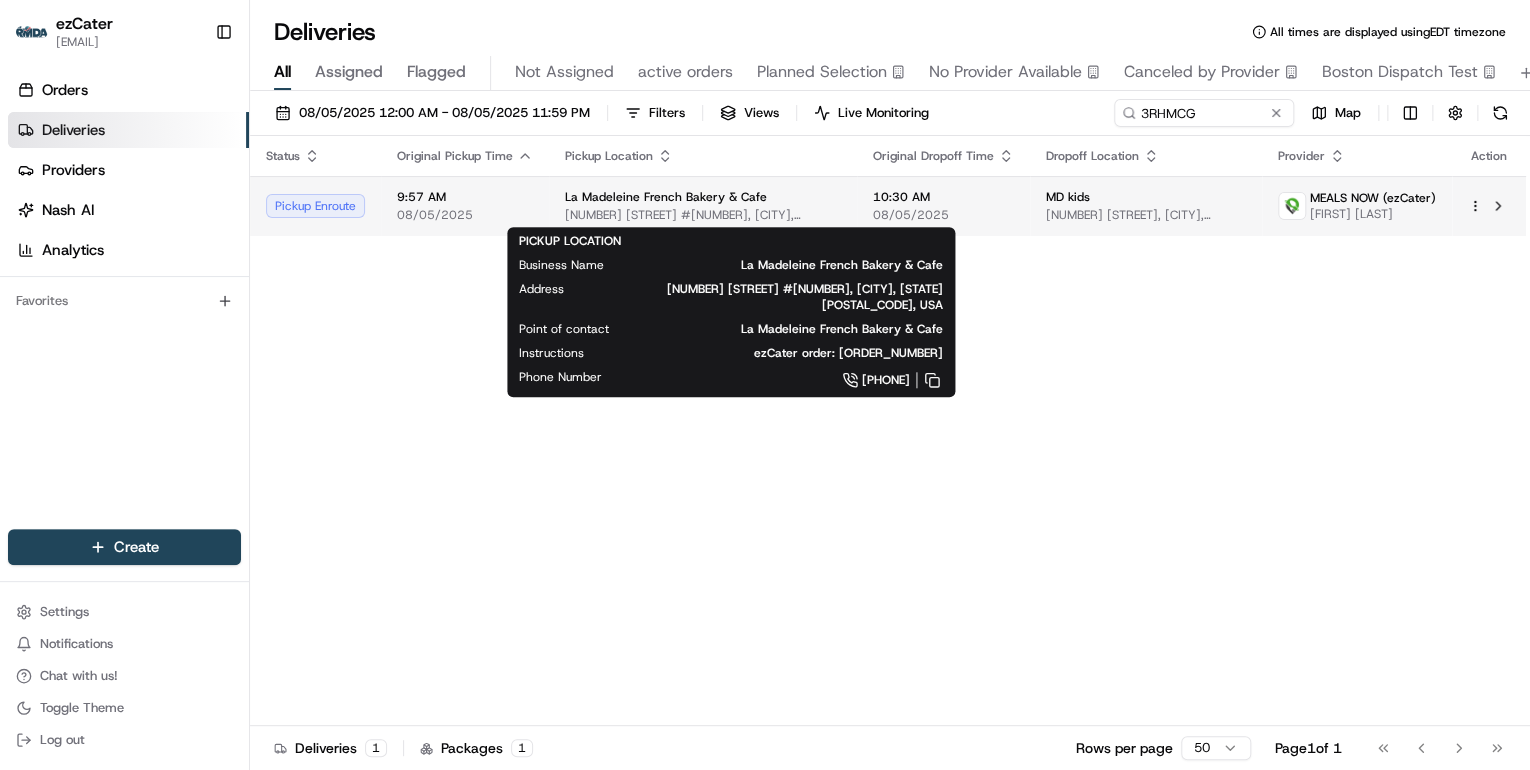 click on "La Madeleine French Bakery & Cafe" at bounding box center [666, 197] 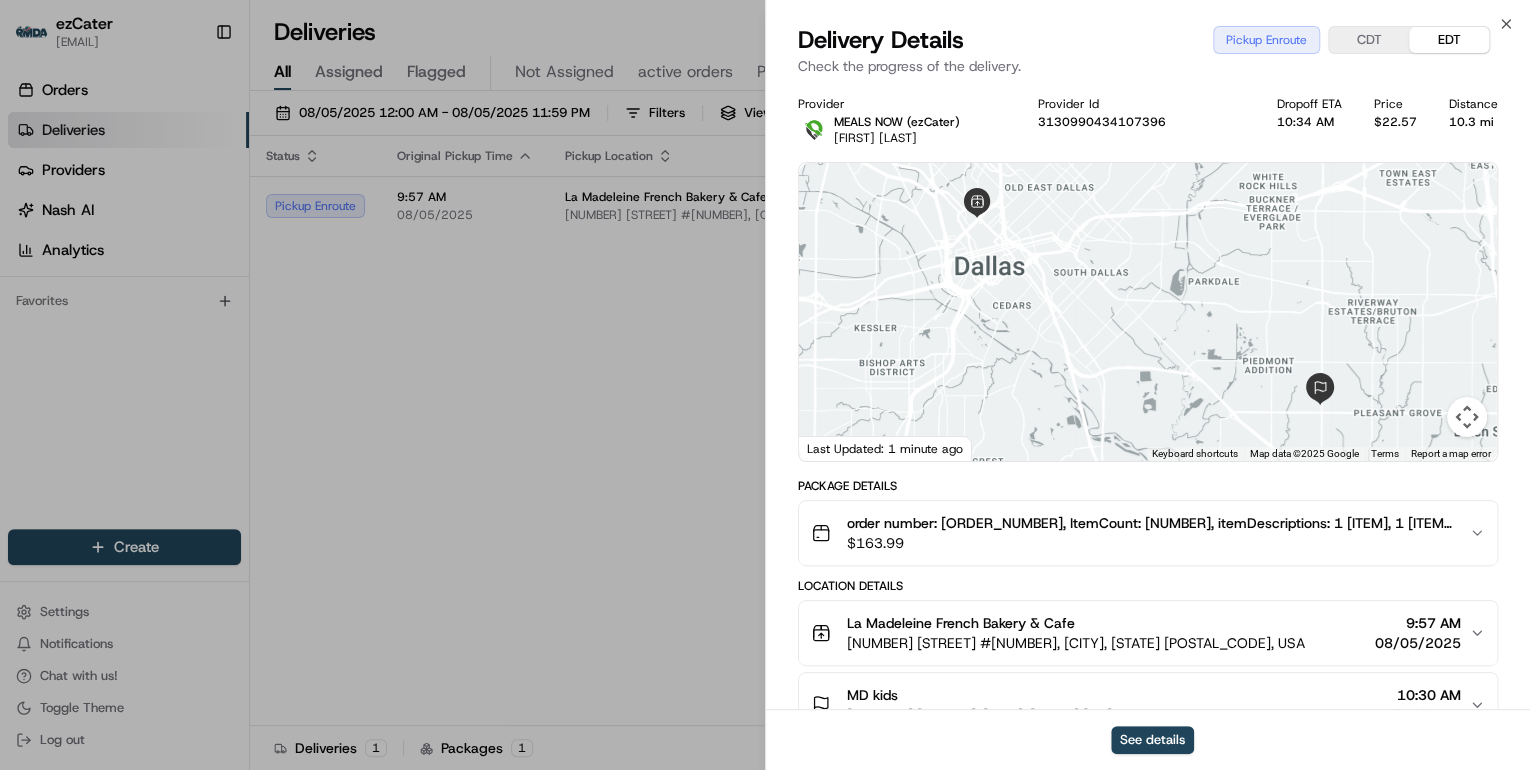 scroll, scrollTop: 160, scrollLeft: 0, axis: vertical 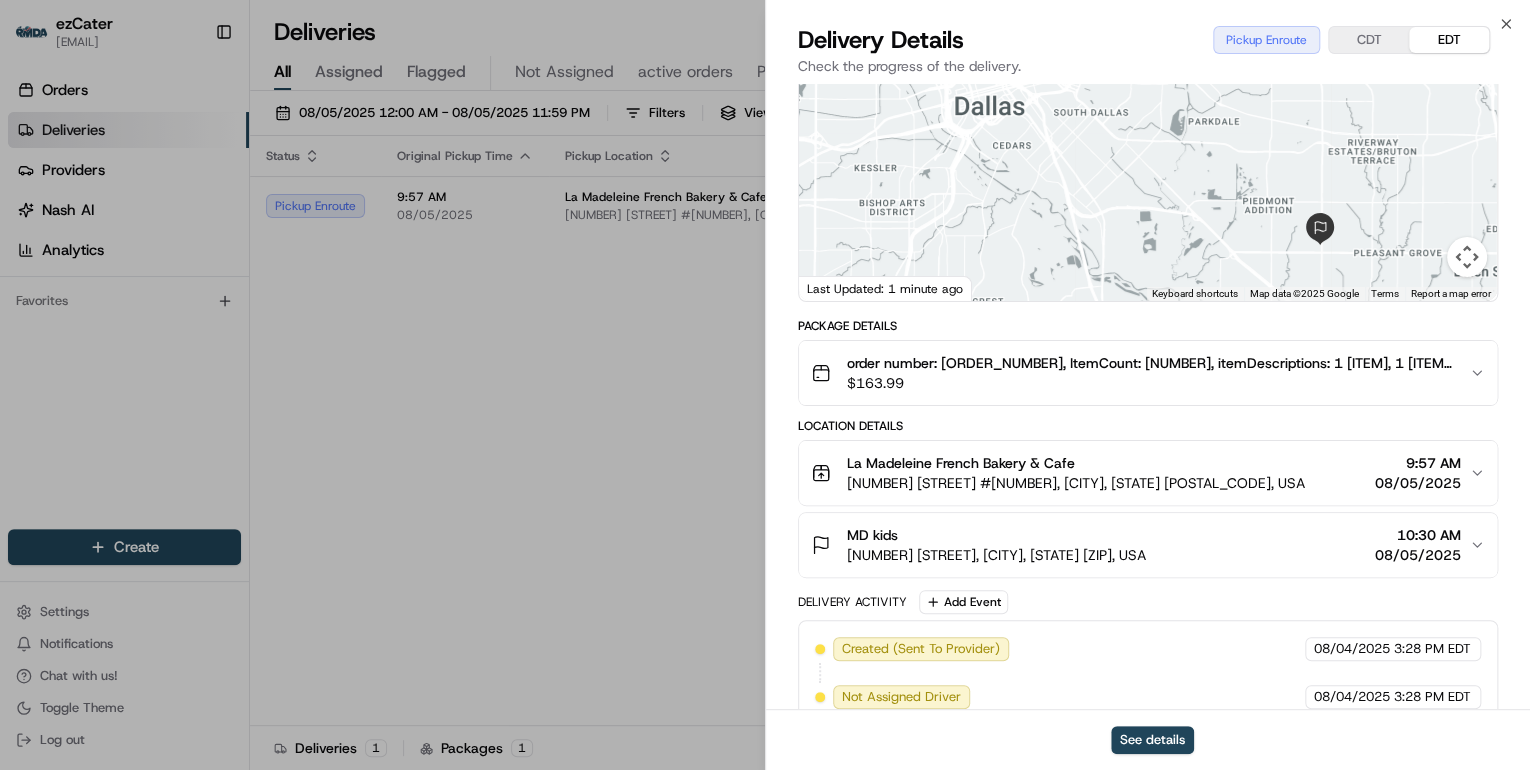click on "[NUMBER] [STREET] [SUITE], [CITY], [STATE] [POSTAL_CODE], [COUNTRY]" at bounding box center (1076, 483) 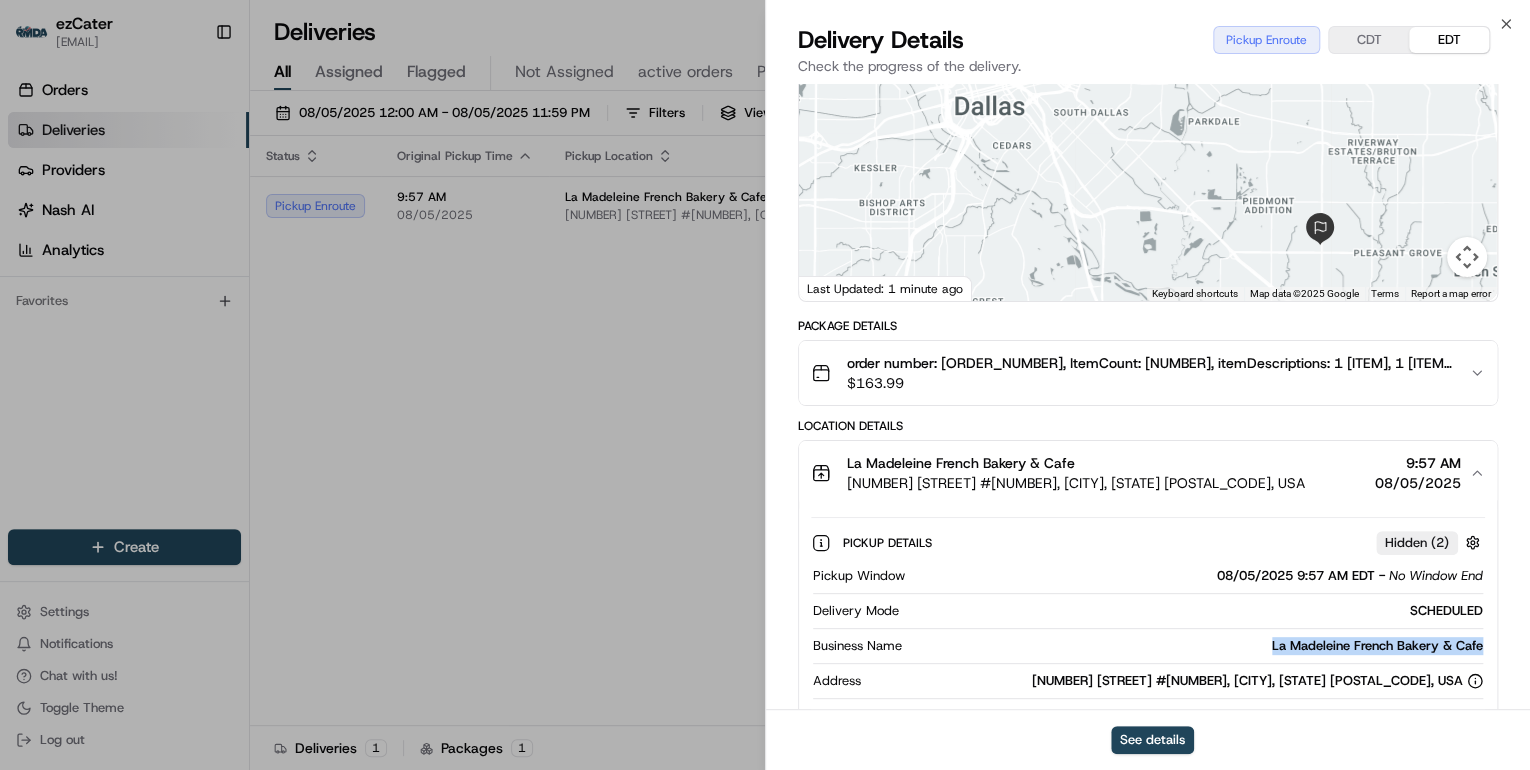 drag, startPoint x: 1486, startPoint y: 643, endPoint x: 1268, endPoint y: 641, distance: 218.00917 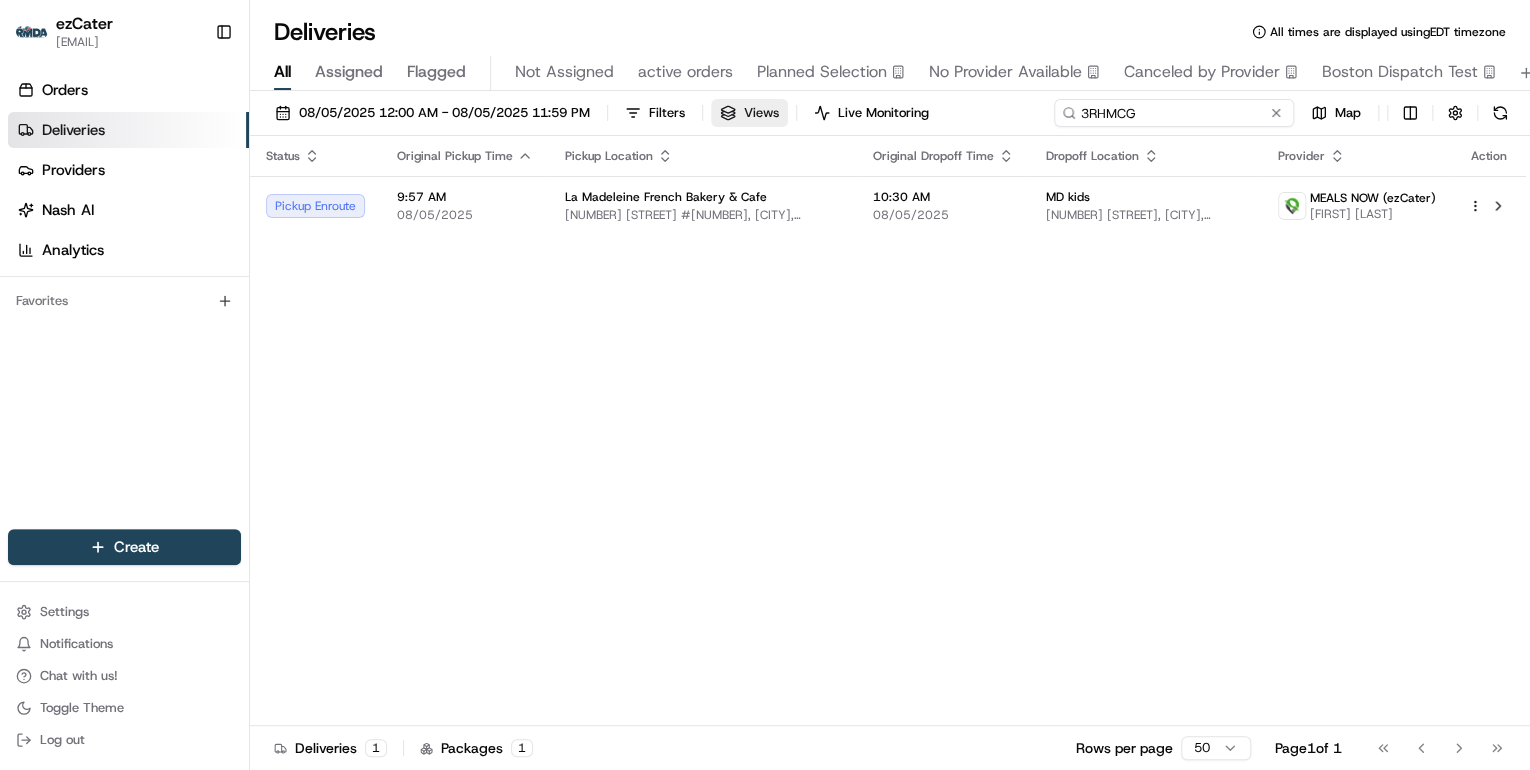 drag, startPoint x: 1209, startPoint y: 115, endPoint x: 726, endPoint y: 118, distance: 483.0093 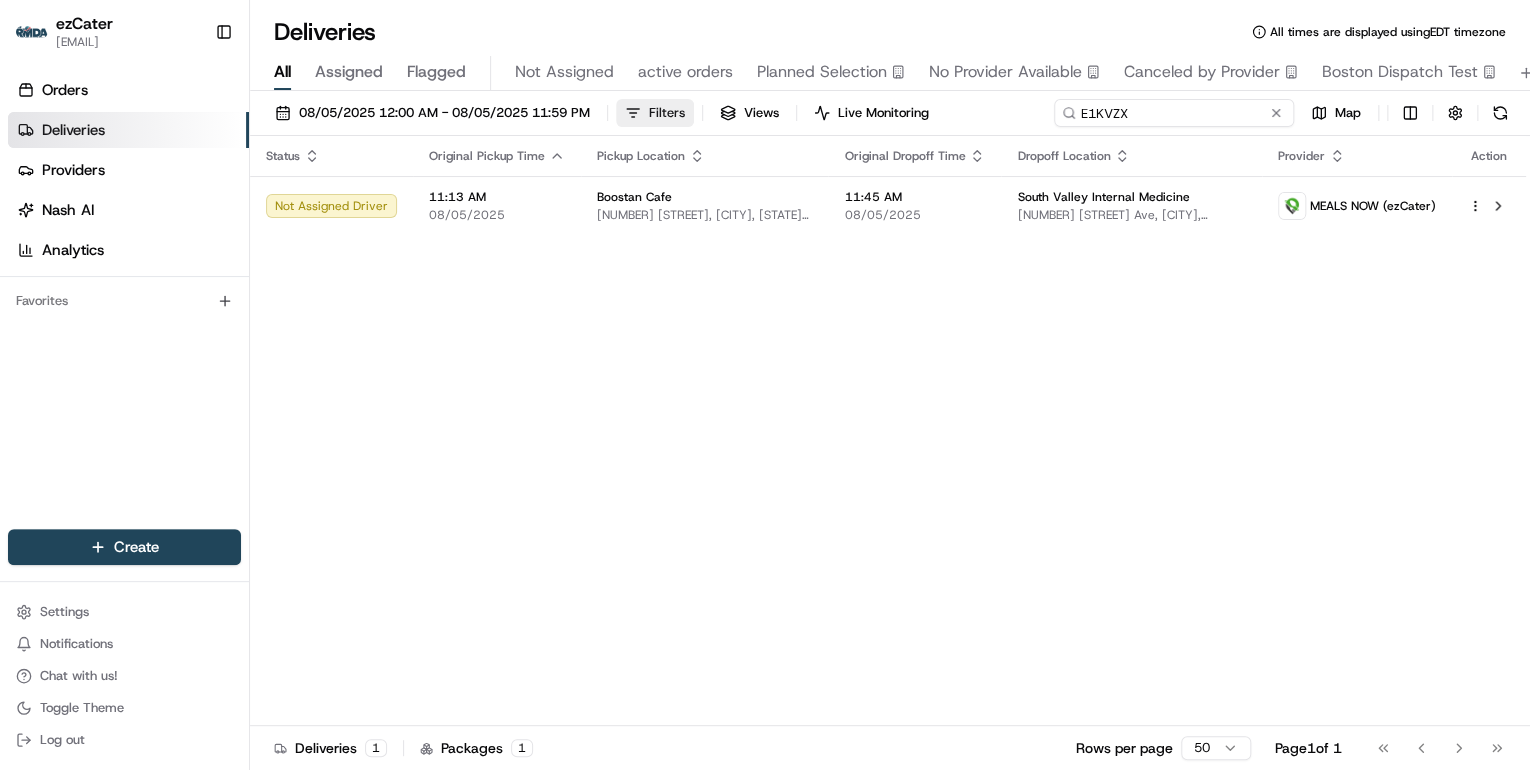 drag, startPoint x: 1136, startPoint y: 115, endPoint x: 636, endPoint y: 112, distance: 500.009 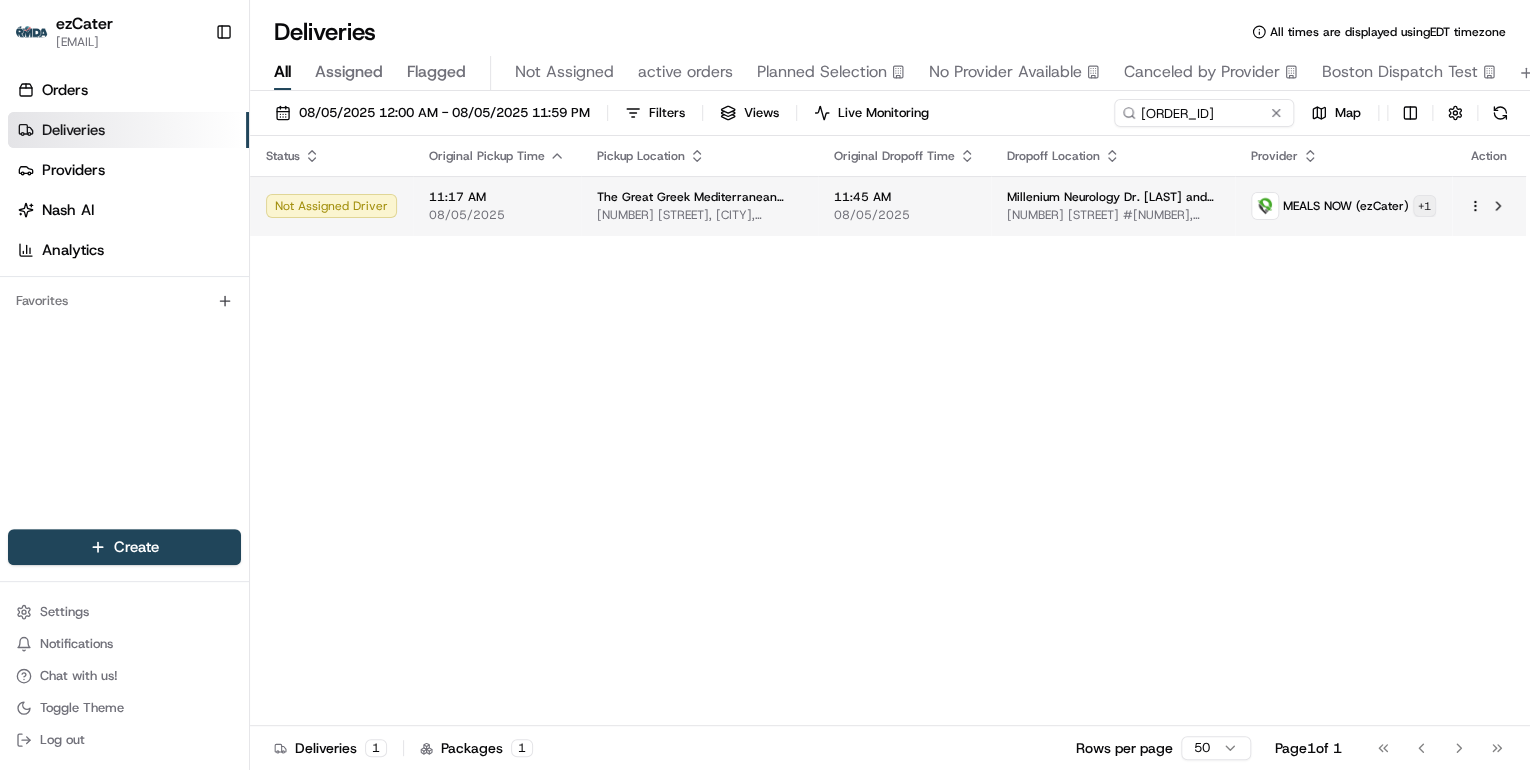 click on "ezCater annamariekinao@gmail.com Toggle Sidebar Orders Deliveries Providers Nash AI Analytics Favorites Main Menu Members & Organization Organization Users Roles Preferences Customization Tracking Orchestration Automations Locations Pickup Locations Dropoff Locations Zones Shifts Delivery Windows Billing Billing Refund Requests Integrations Notification Triggers Webhooks API Keys Request Logs Create Settings Notifications Chat with us! Toggle Theme Log out Deliveries All times are displayed using  EDT   timezone All Assigned Flagged Not Assigned active orders Planned Selection No Provider Available Canceled by Provider Boston Dispatch Test 08/05/2025 12:00 AM - 08/05/2025 11:59 PM Filters Views Live Monitoring QGQU31 Map Status Original Pickup Time Pickup Location Original Dropoff Time Dropoff Location Provider Action Not Assigned Driver 11:17 AM 08/05/2025 The Great Greek Mediterranean Grill 7084 Orchard Lake Rd, West Bloomfield Township, MI 48322, USA 11:45 AM 08/05/2025 MEALS NOW (ezCater)" at bounding box center (765, 385) 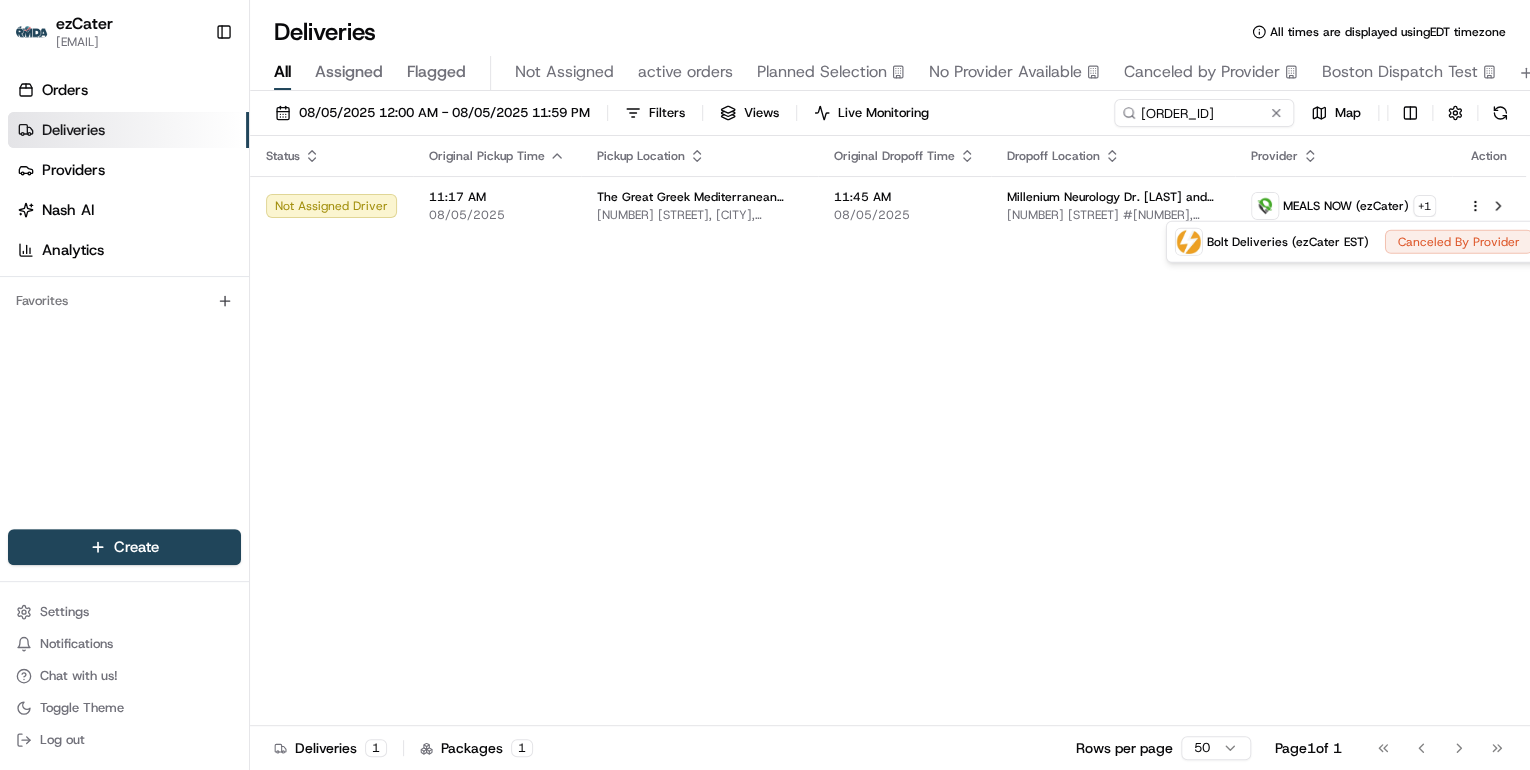 click on "ezCater annamariekinao@gmail.com Toggle Sidebar Orders Deliveries Providers Nash AI Analytics Favorites Main Menu Members & Organization Organization Users Roles Preferences Customization Tracking Orchestration Automations Locations Pickup Locations Dropoff Locations Zones Shifts Delivery Windows Billing Billing Refund Requests Integrations Notification Triggers Webhooks API Keys Request Logs Create Settings Notifications Chat with us! Toggle Theme Log out Deliveries All times are displayed using  EDT   timezone All Assigned Flagged Not Assigned active orders Planned Selection No Provider Available Canceled by Provider Boston Dispatch Test 08/05/2025 12:00 AM - 08/05/2025 11:59 PM Filters Views Live Monitoring QGQU31 Map Status Original Pickup Time Pickup Location Original Dropoff Time Dropoff Location Provider Action Not Assigned Driver 11:17 AM 08/05/2025 The Great Greek Mediterranean Grill 7084 Orchard Lake Rd, West Bloomfield Township, MI 48322, USA 11:45 AM 08/05/2025 MEALS NOW (ezCater)" at bounding box center (765, 385) 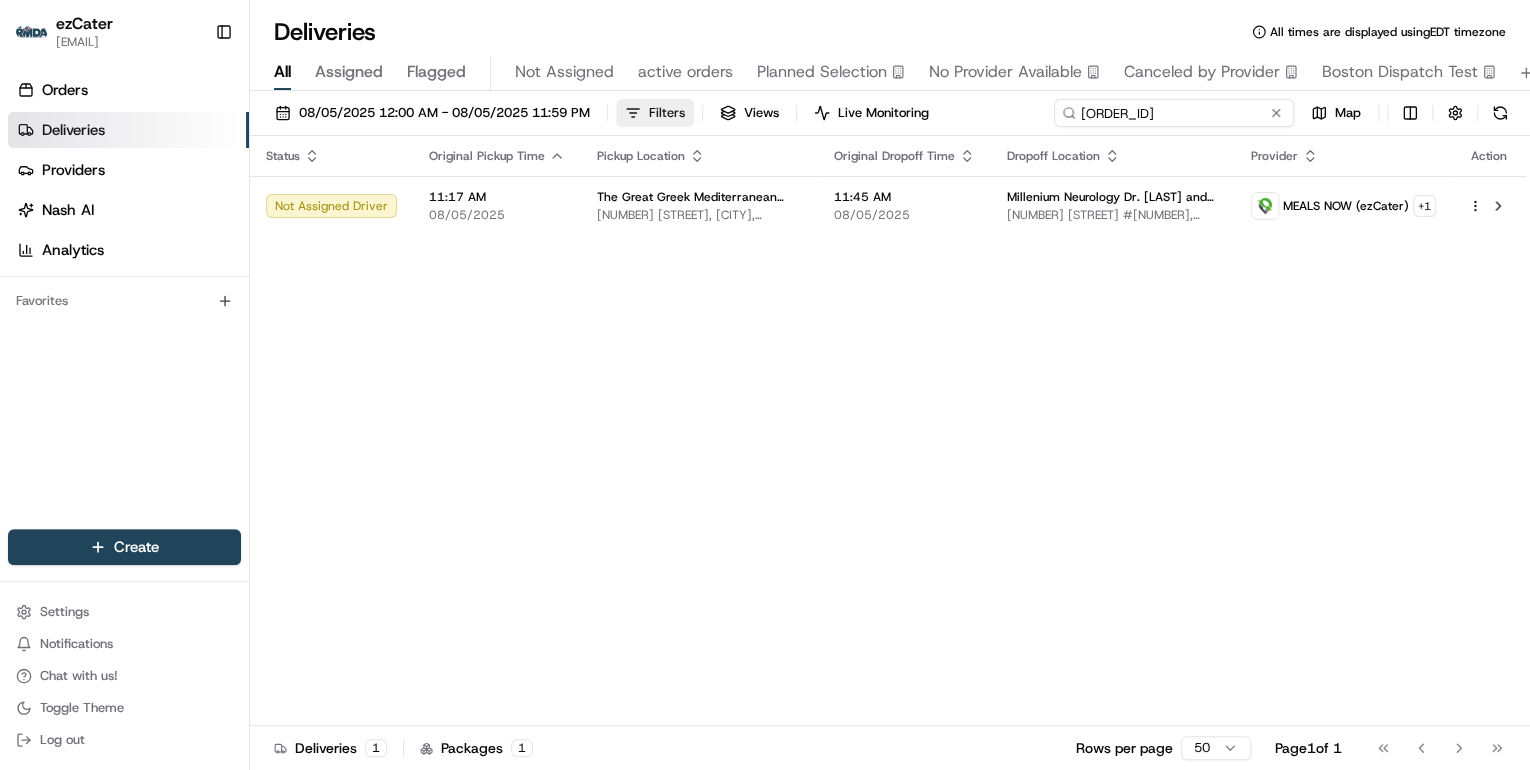 drag, startPoint x: 1206, startPoint y: 110, endPoint x: 655, endPoint y: 116, distance: 551.03265 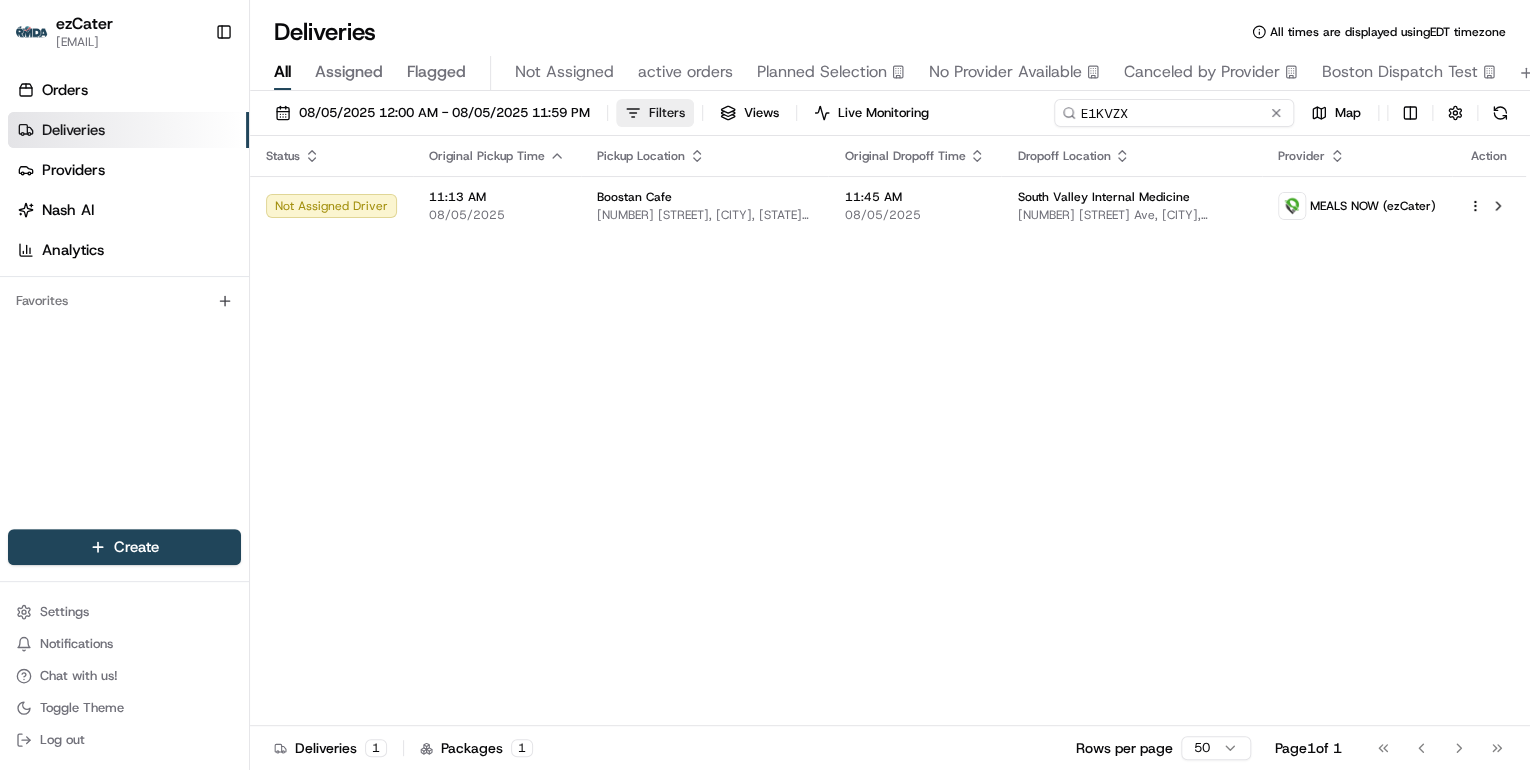 drag, startPoint x: 1146, startPoint y: 111, endPoint x: 677, endPoint y: 119, distance: 469.06824 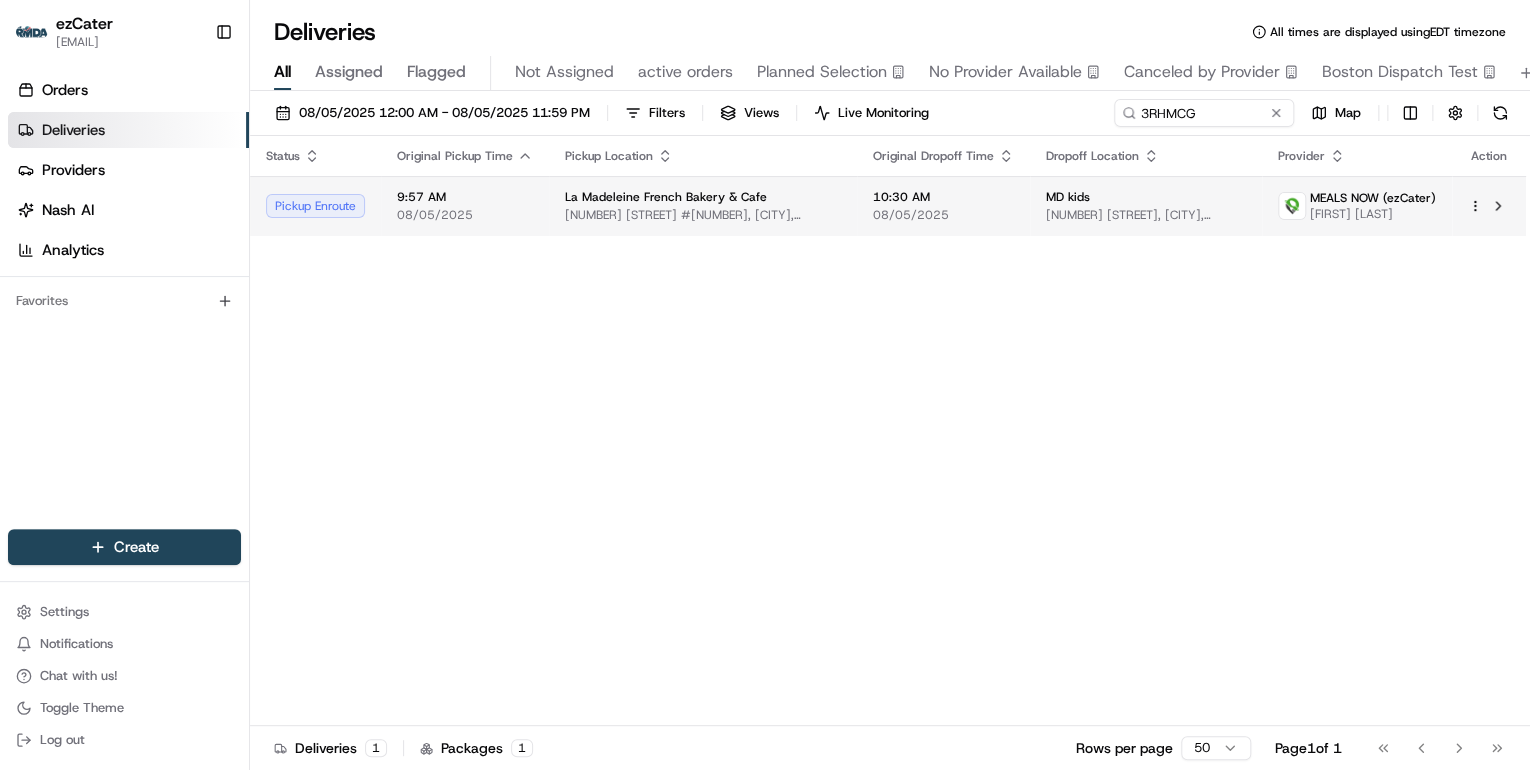 click on "[NUMBER] [STREET] [SUITE], [CITY], [STATE] [POSTAL_CODE], [COUNTRY]" at bounding box center (703, 215) 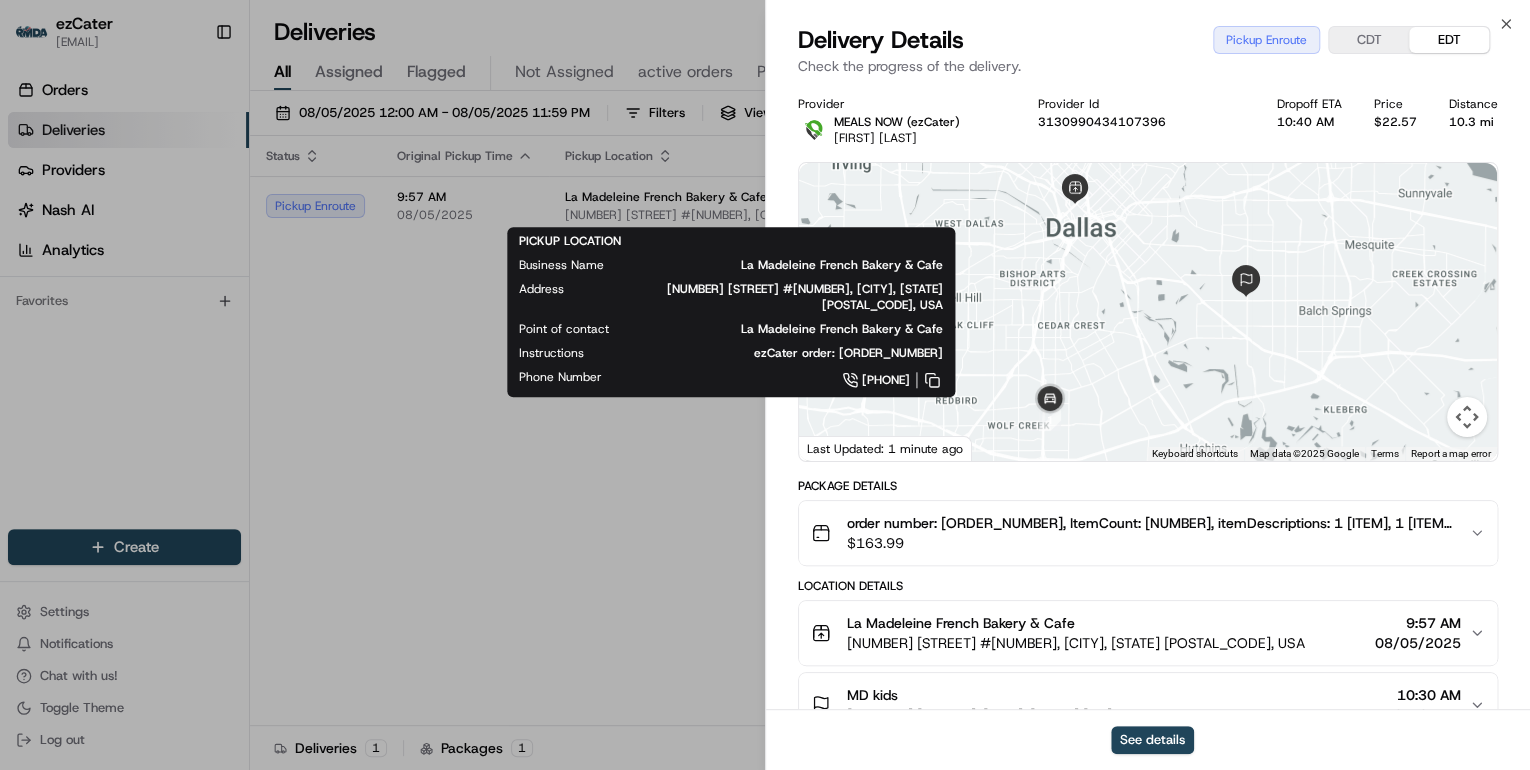 drag, startPoint x: 550, startPoint y: 564, endPoint x: 577, endPoint y: 531, distance: 42.638012 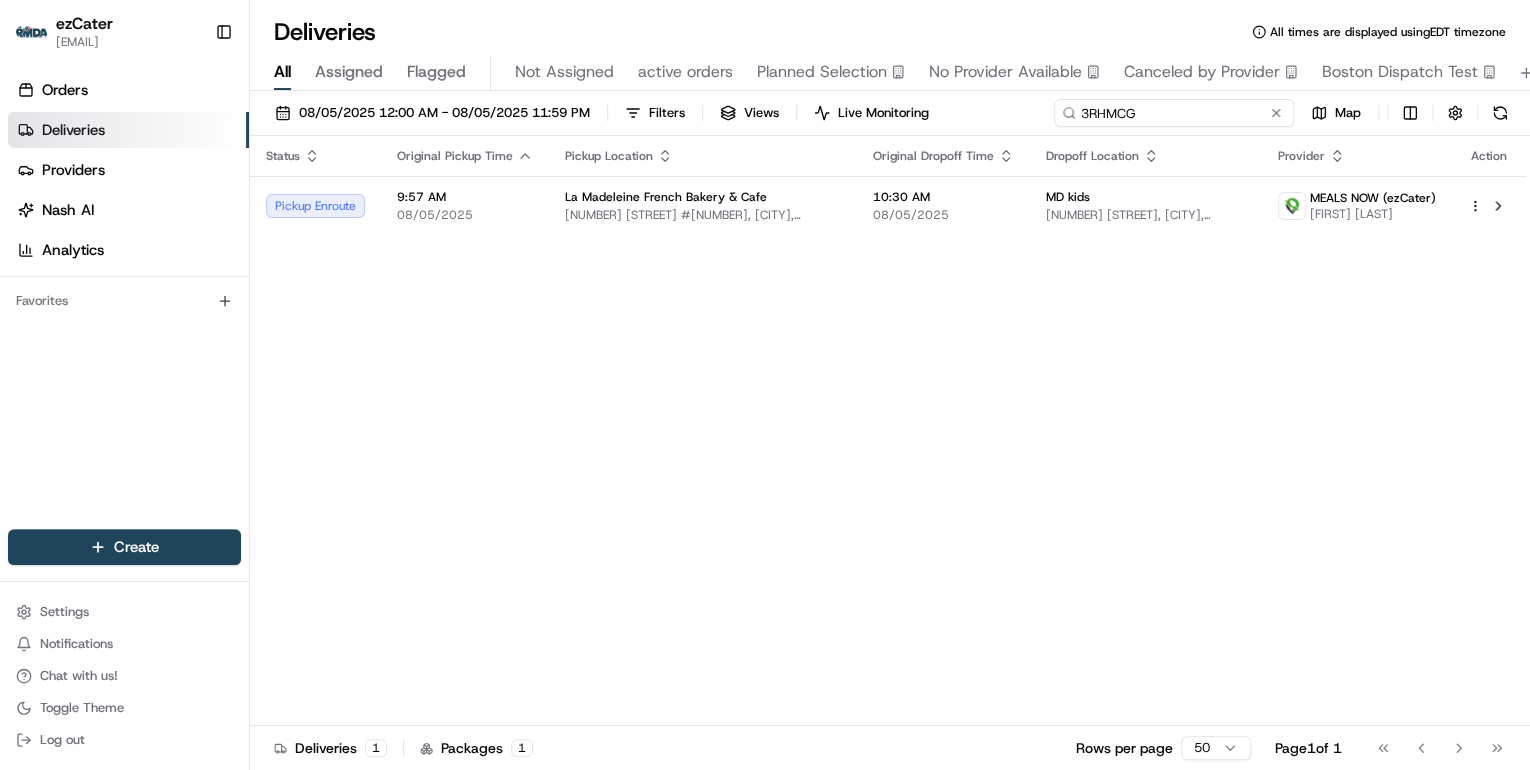 drag, startPoint x: 1222, startPoint y: 112, endPoint x: 451, endPoint y: 129, distance: 771.1874 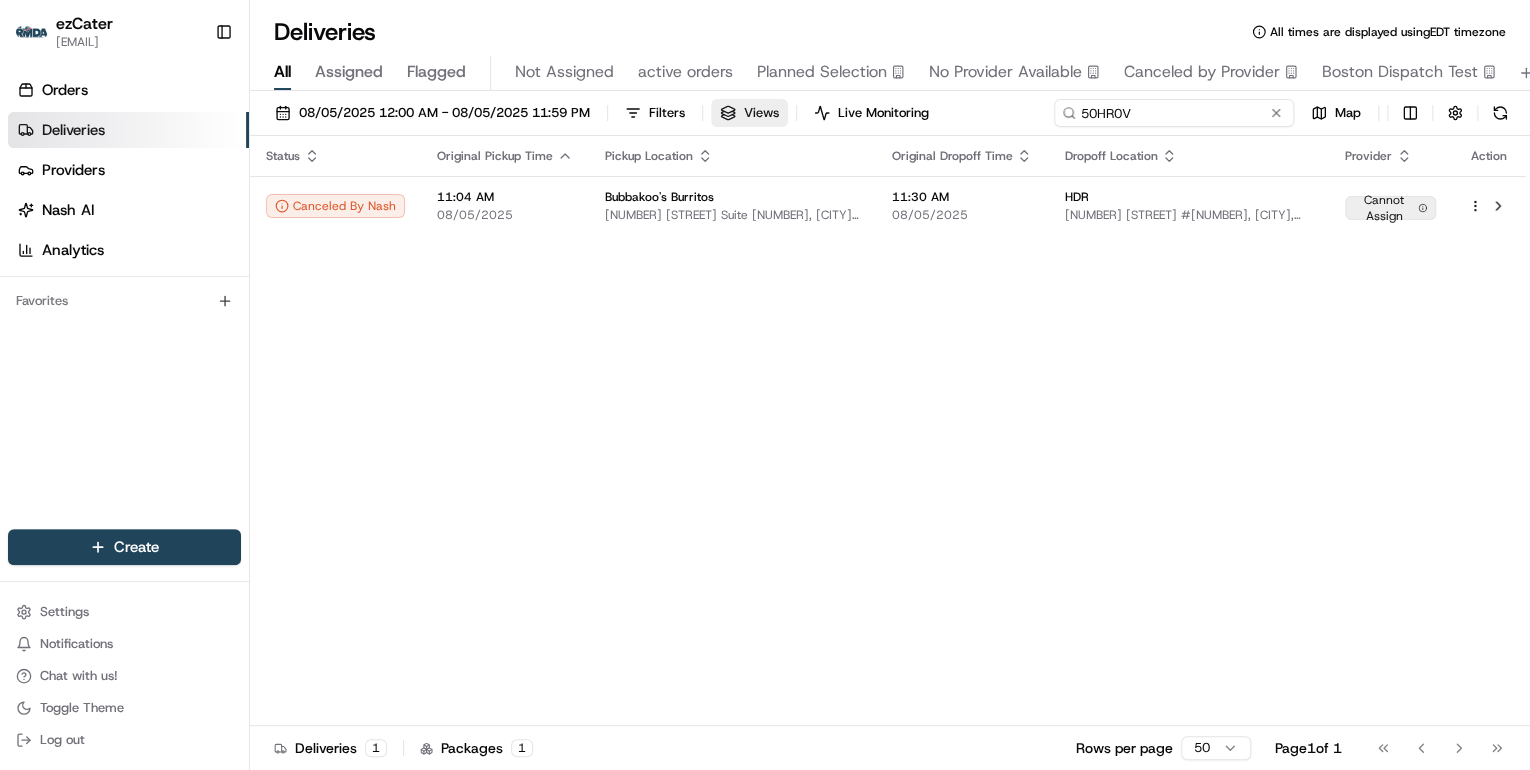 drag, startPoint x: 1149, startPoint y: 120, endPoint x: 712, endPoint y: 119, distance: 437.00113 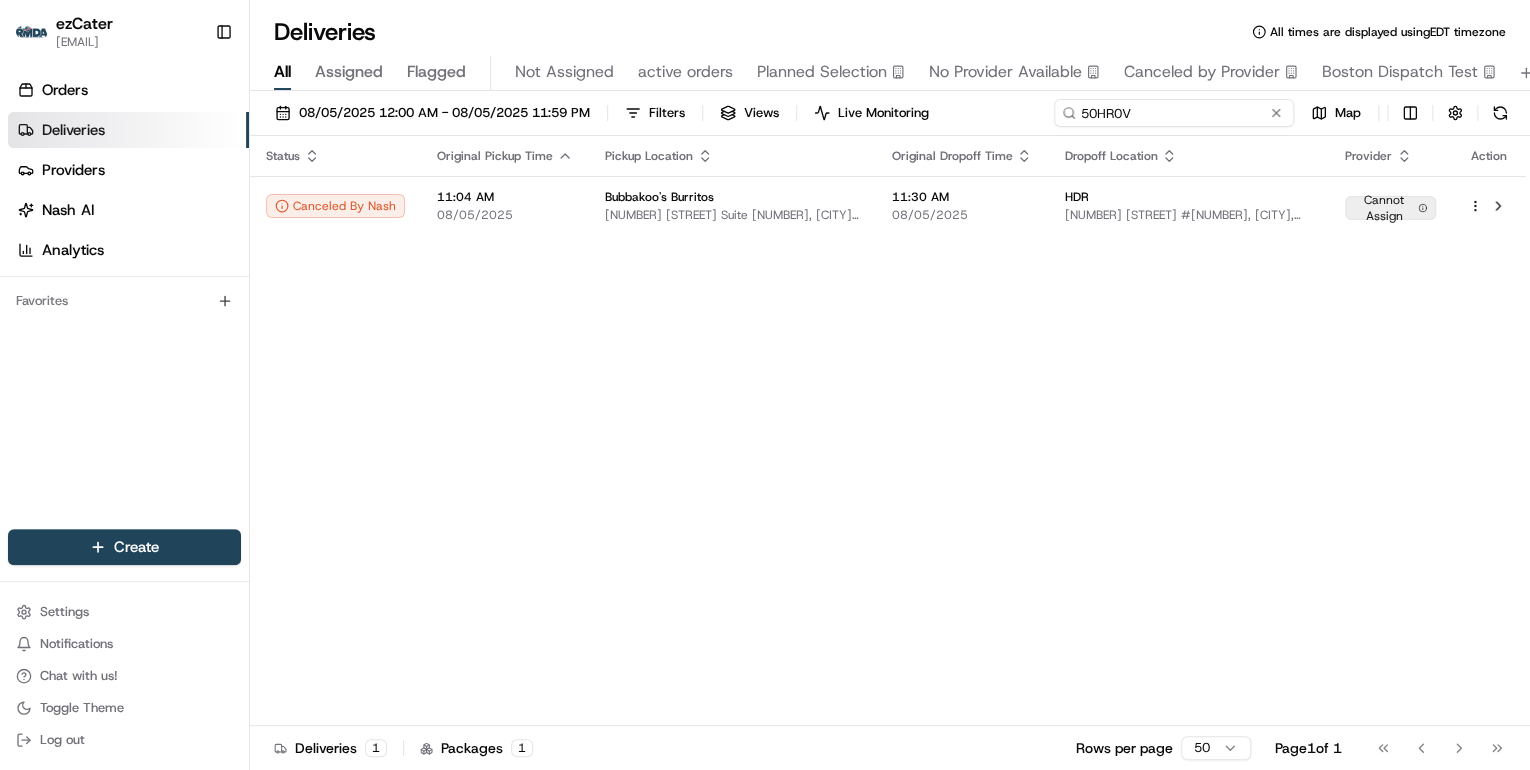 paste on "E1KVZX" 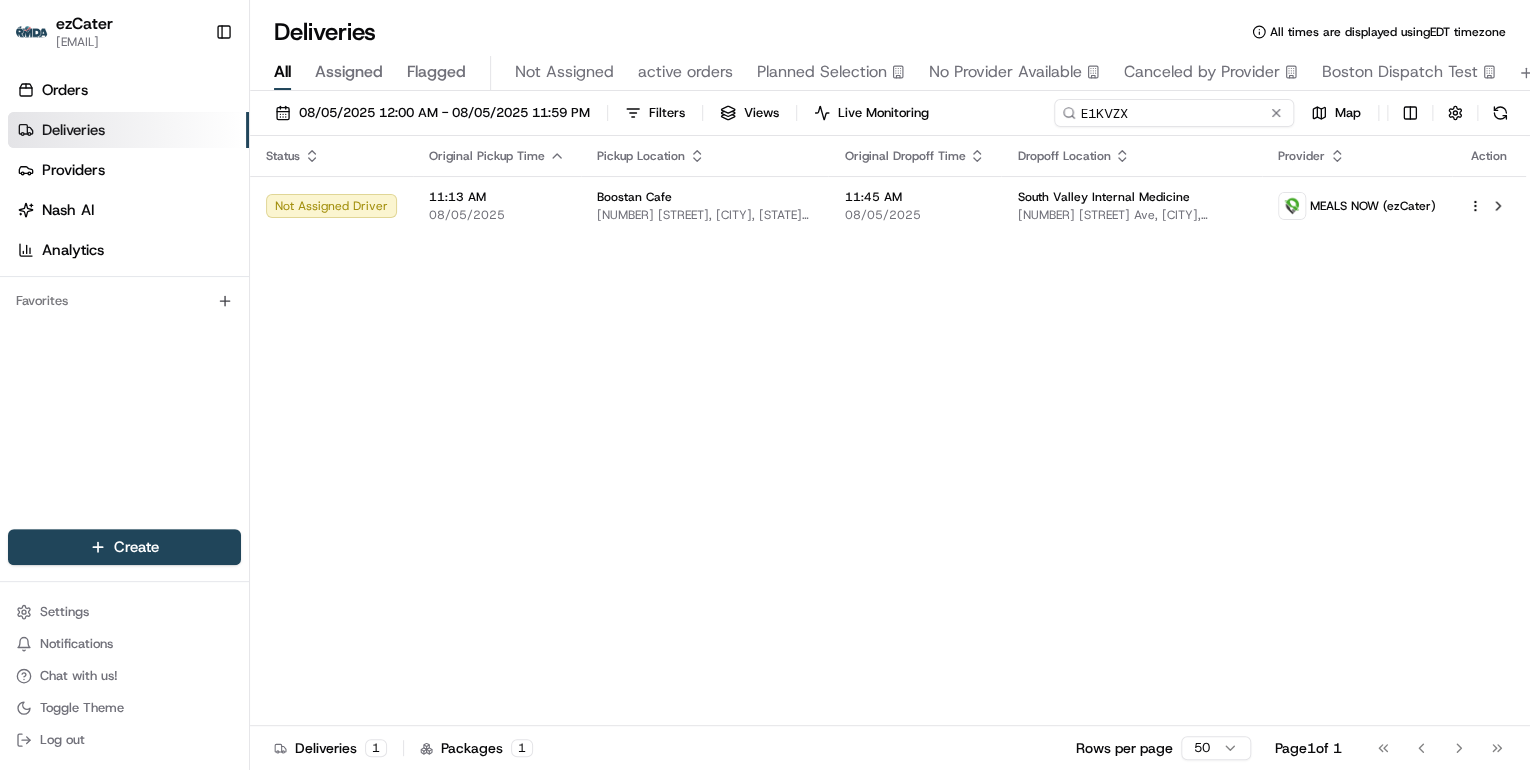 drag, startPoint x: 1161, startPoint y: 118, endPoint x: 691, endPoint y: 94, distance: 470.61237 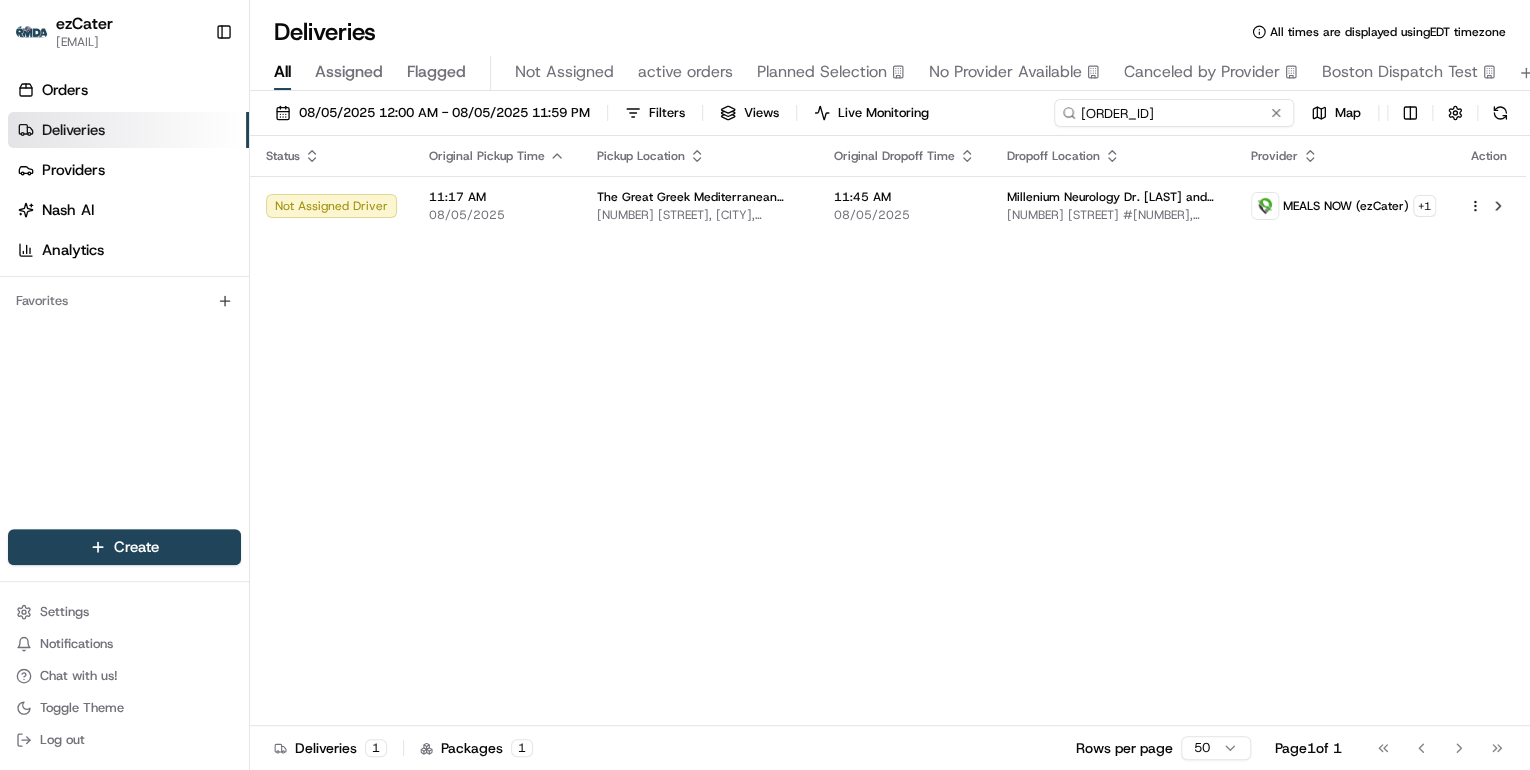drag, startPoint x: 1145, startPoint y: 110, endPoint x: 668, endPoint y: 93, distance: 477.30283 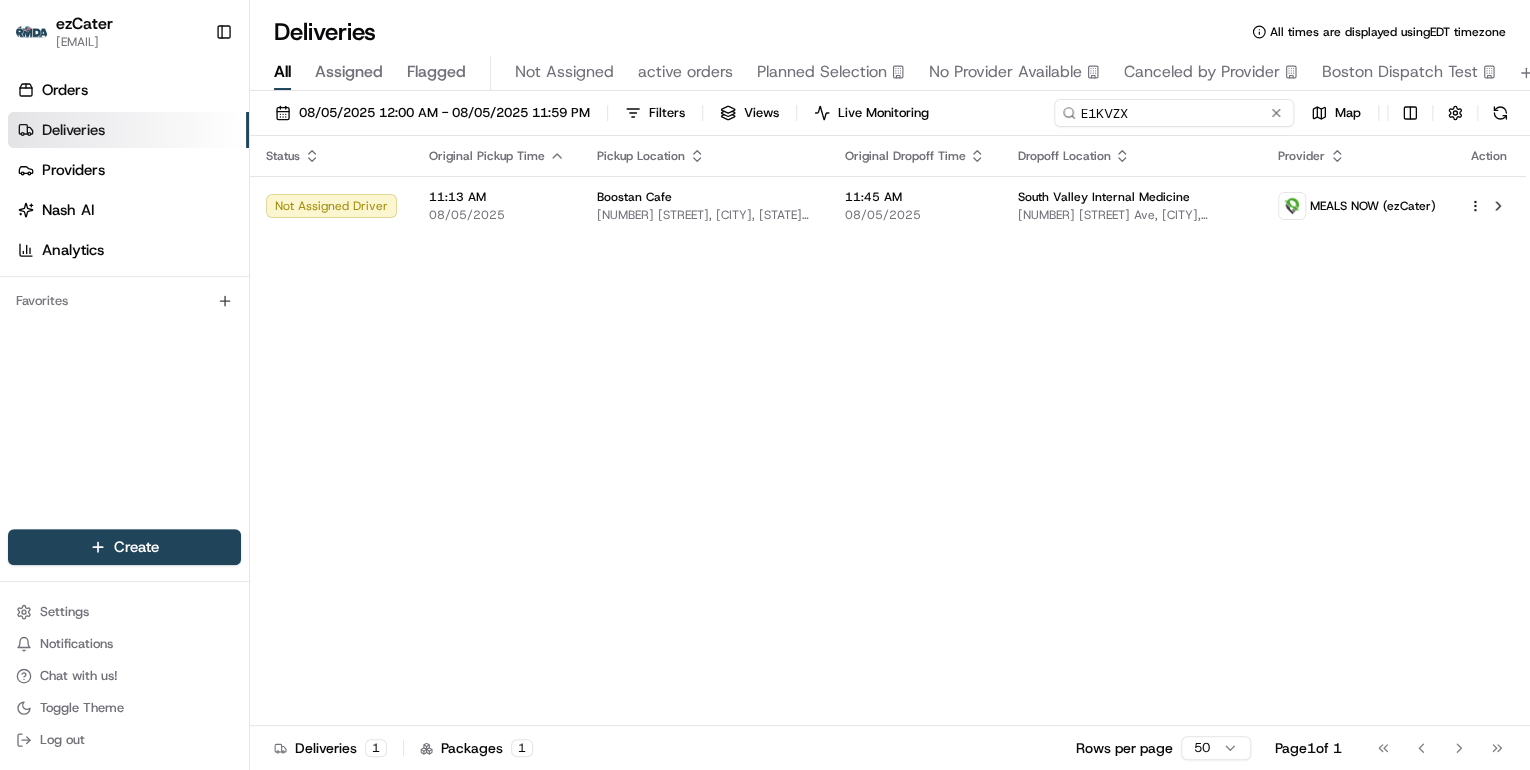 drag, startPoint x: 1151, startPoint y: 116, endPoint x: 628, endPoint y: 95, distance: 523.42145 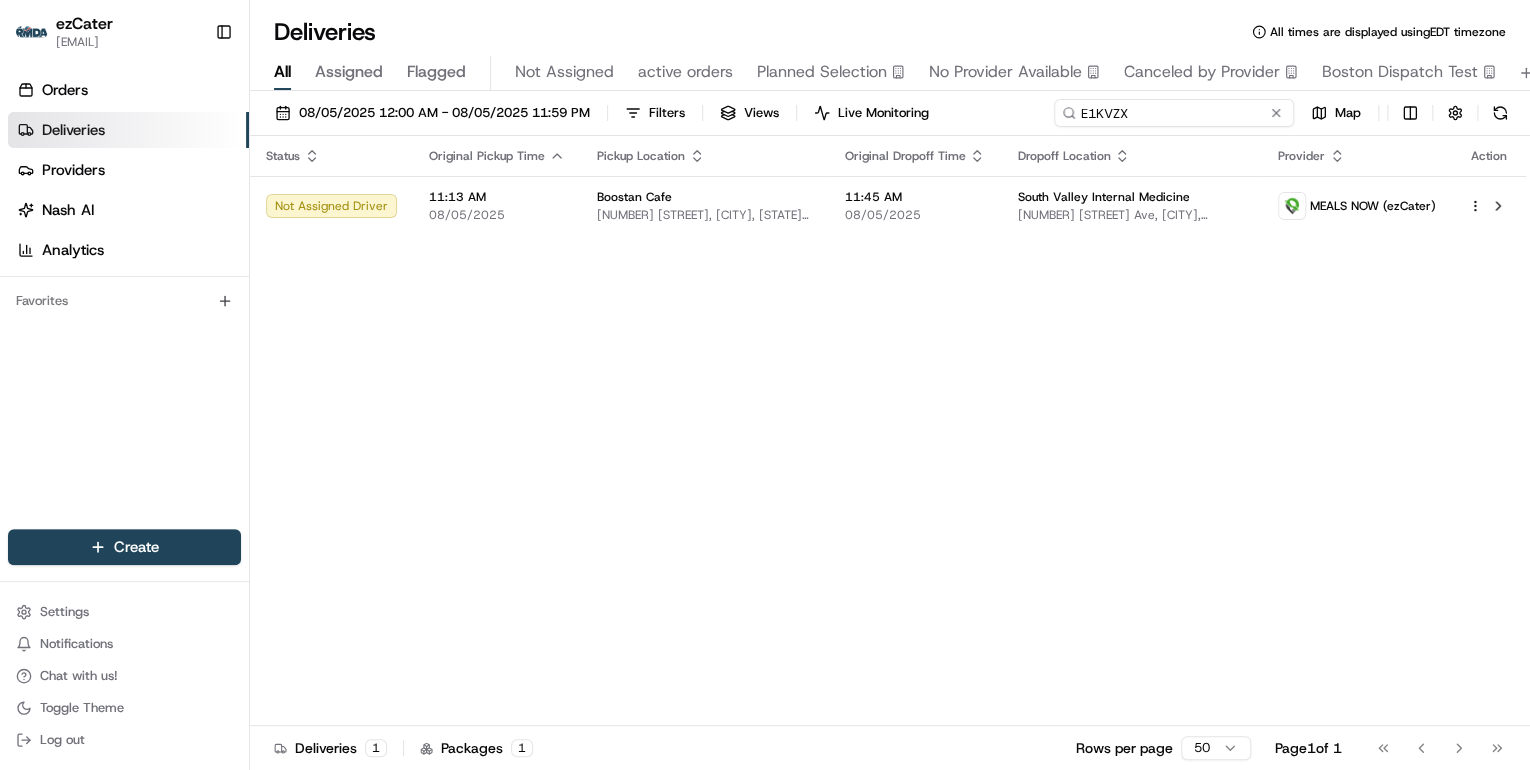 drag, startPoint x: 1141, startPoint y: 116, endPoint x: 747, endPoint y: 90, distance: 394.85693 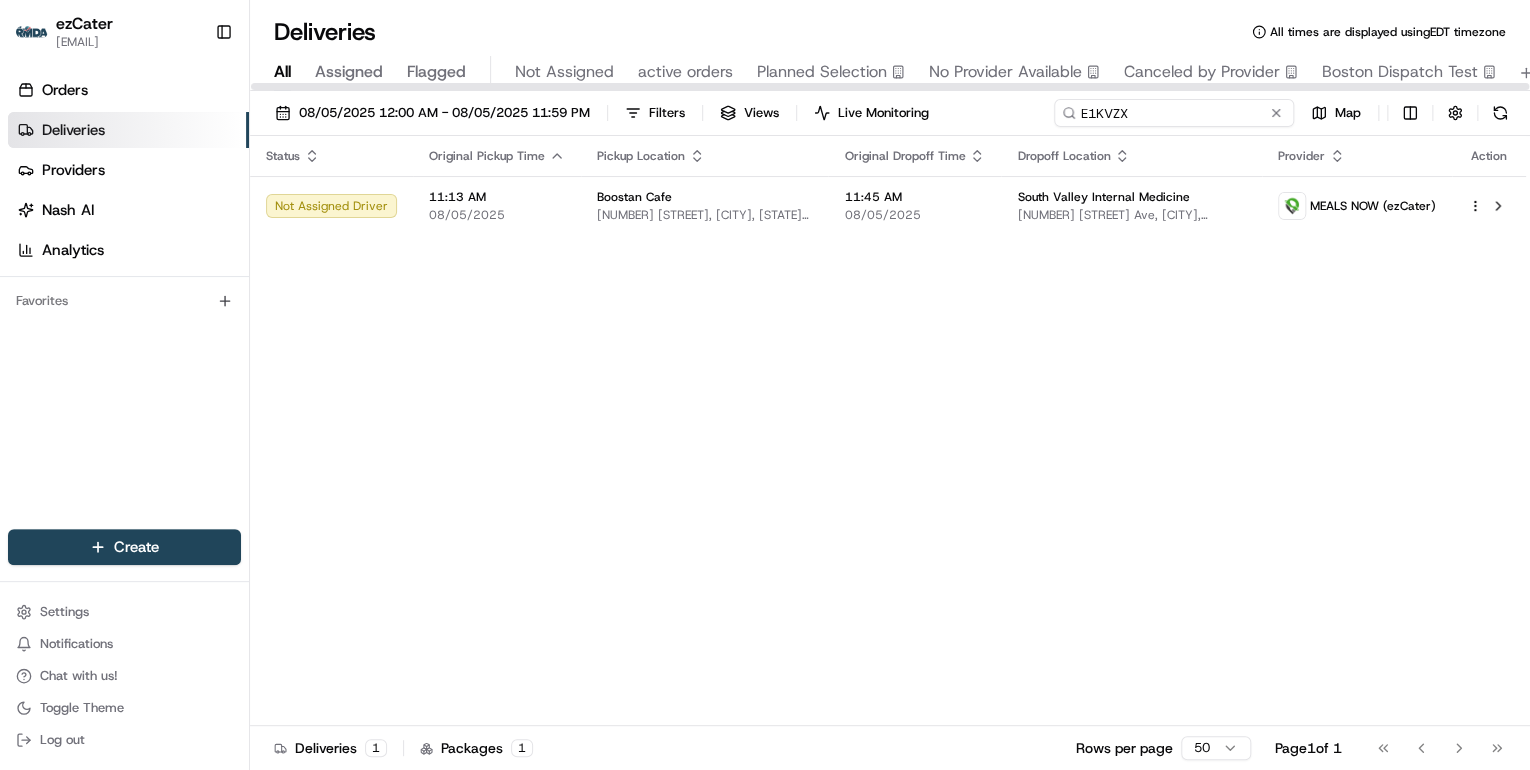 paste on "QGQU31" 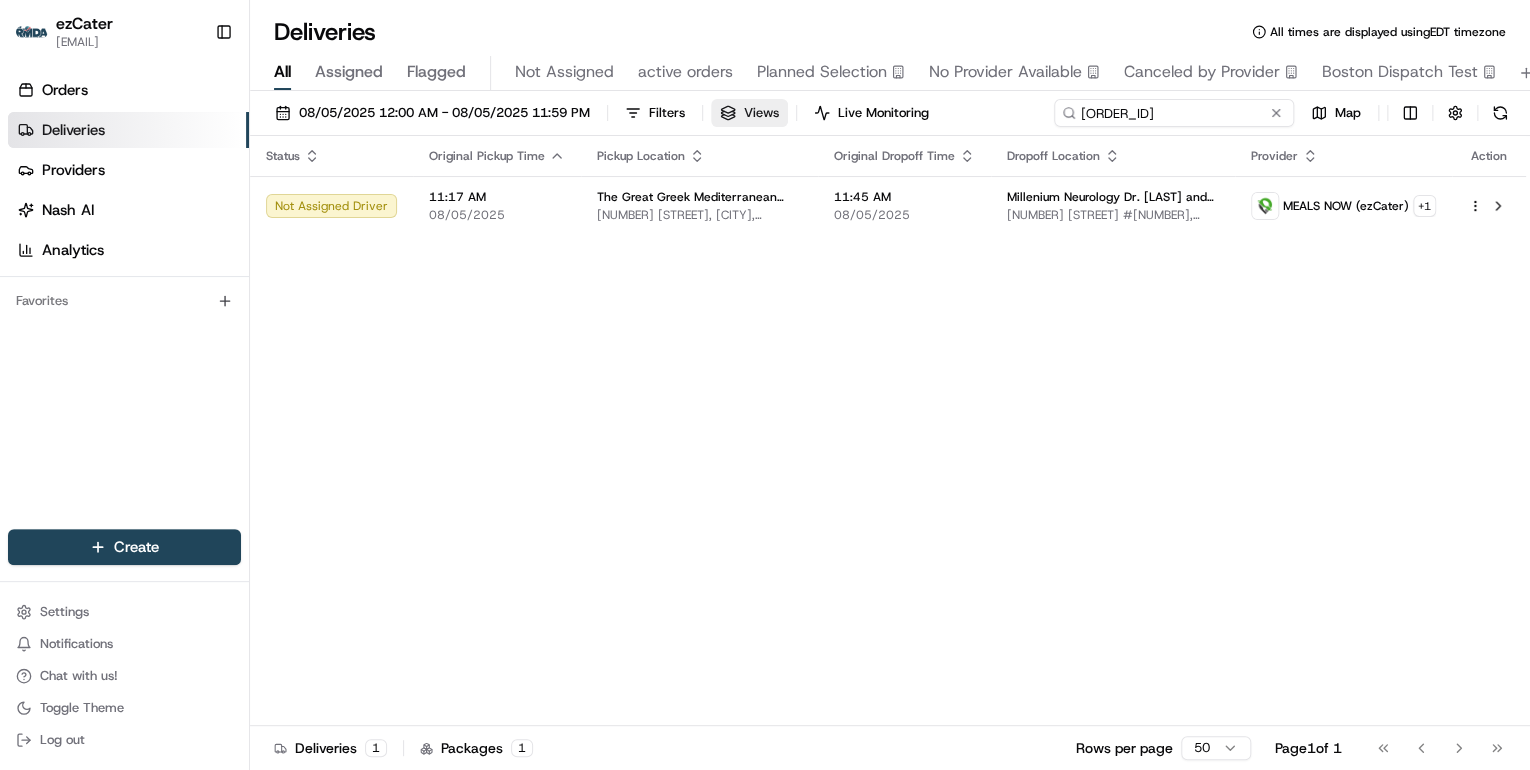 drag, startPoint x: 1156, startPoint y: 115, endPoint x: 735, endPoint y: 103, distance: 421.171 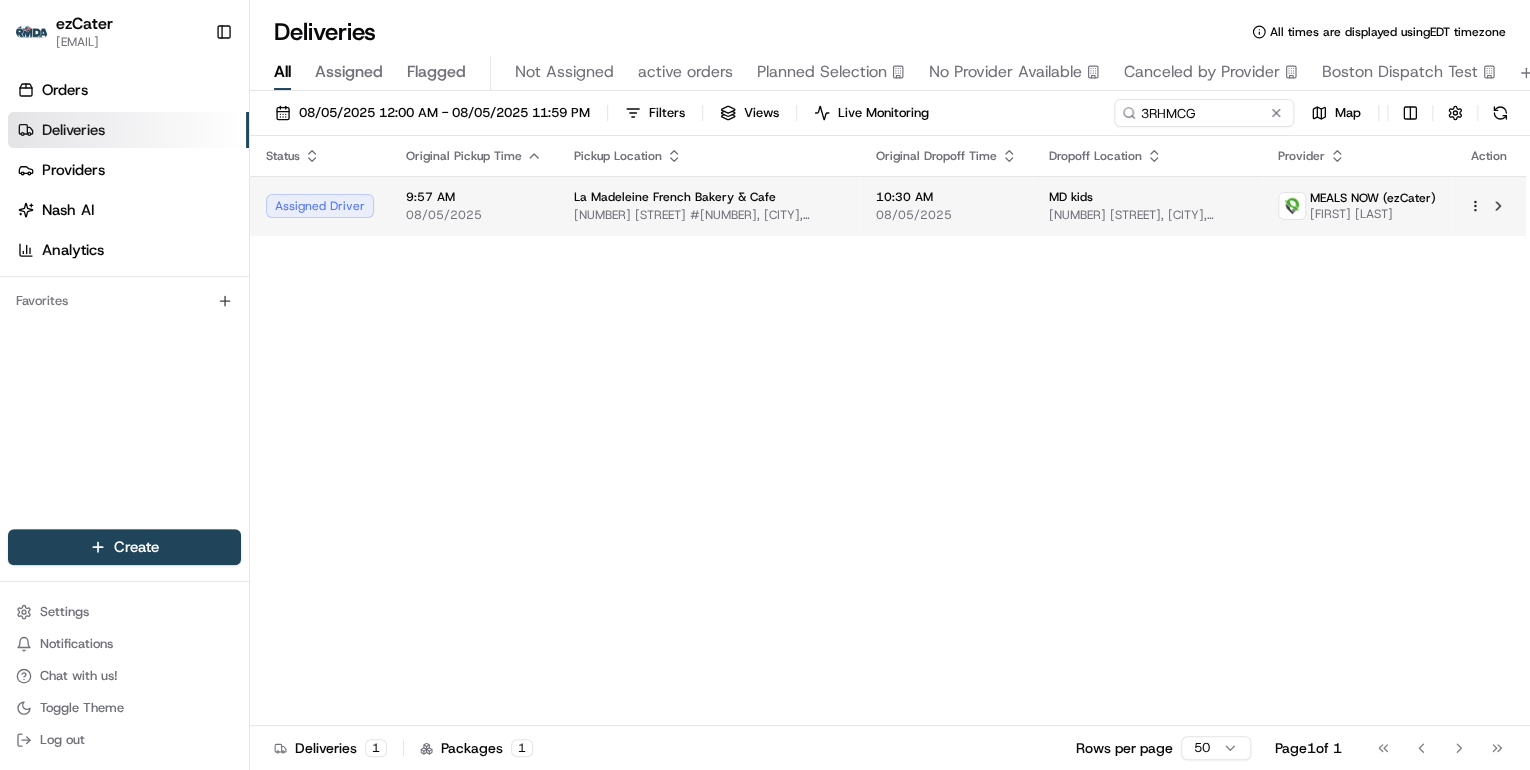click on "[NUMBER] [STREET] [SUITE], [CITY], [STATE] [POSTAL_CODE], [COUNTRY]" at bounding box center (709, 215) 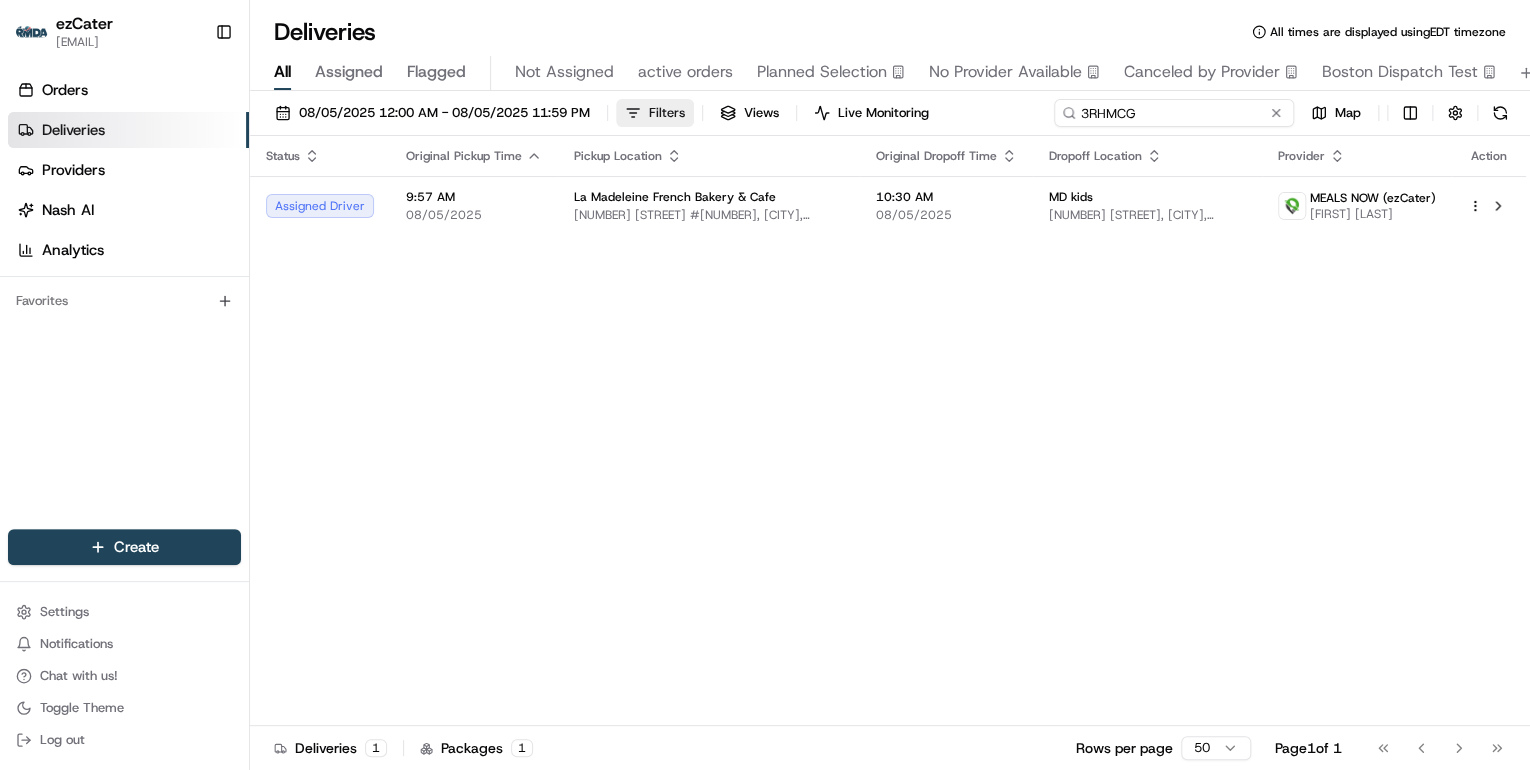 drag, startPoint x: 1220, startPoint y: 118, endPoint x: 646, endPoint y: 124, distance: 574.0314 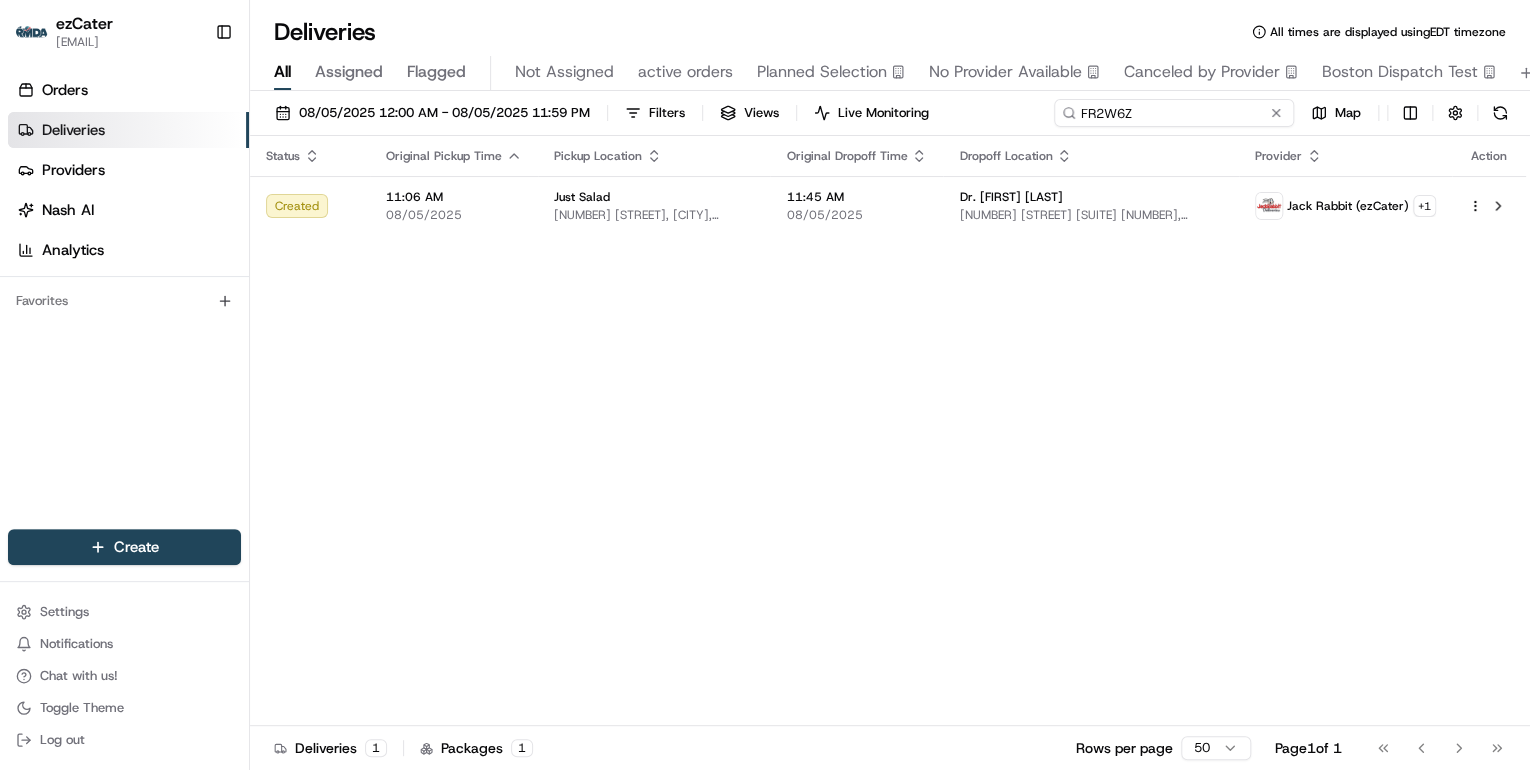 drag, startPoint x: 1160, startPoint y: 117, endPoint x: 694, endPoint y: 95, distance: 466.519 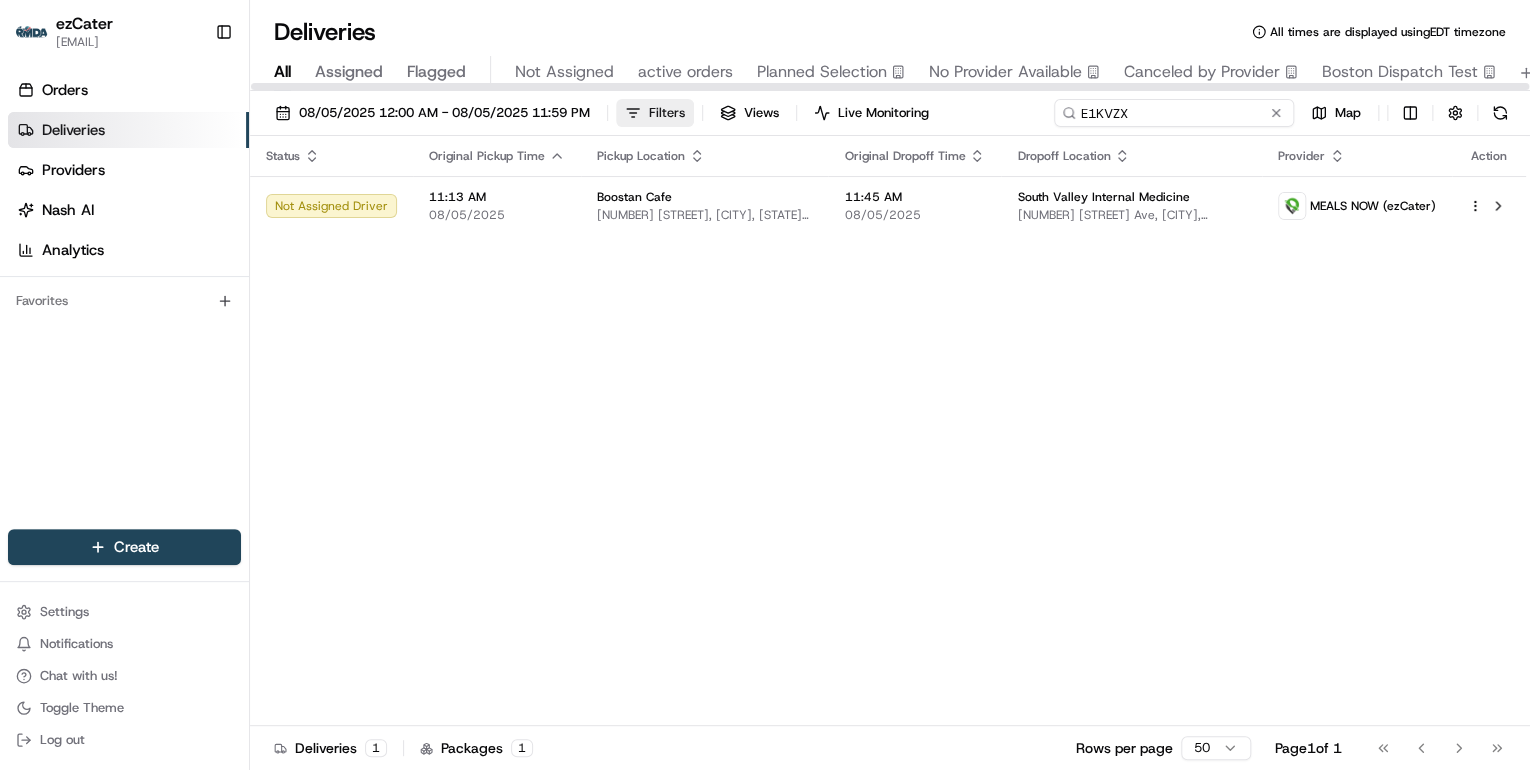 drag, startPoint x: 1143, startPoint y: 111, endPoint x: 673, endPoint y: 111, distance: 470 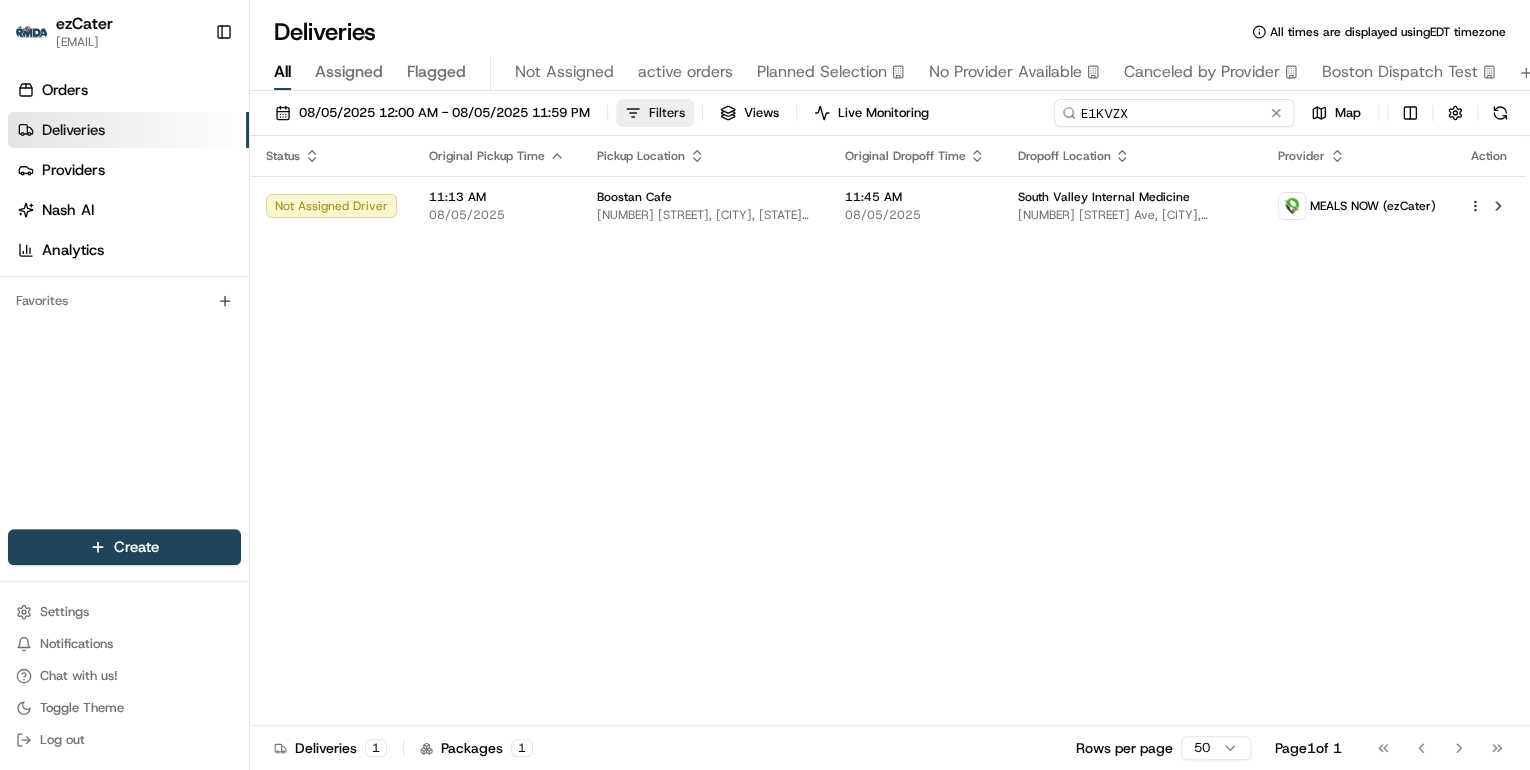 paste on "QGQU31" 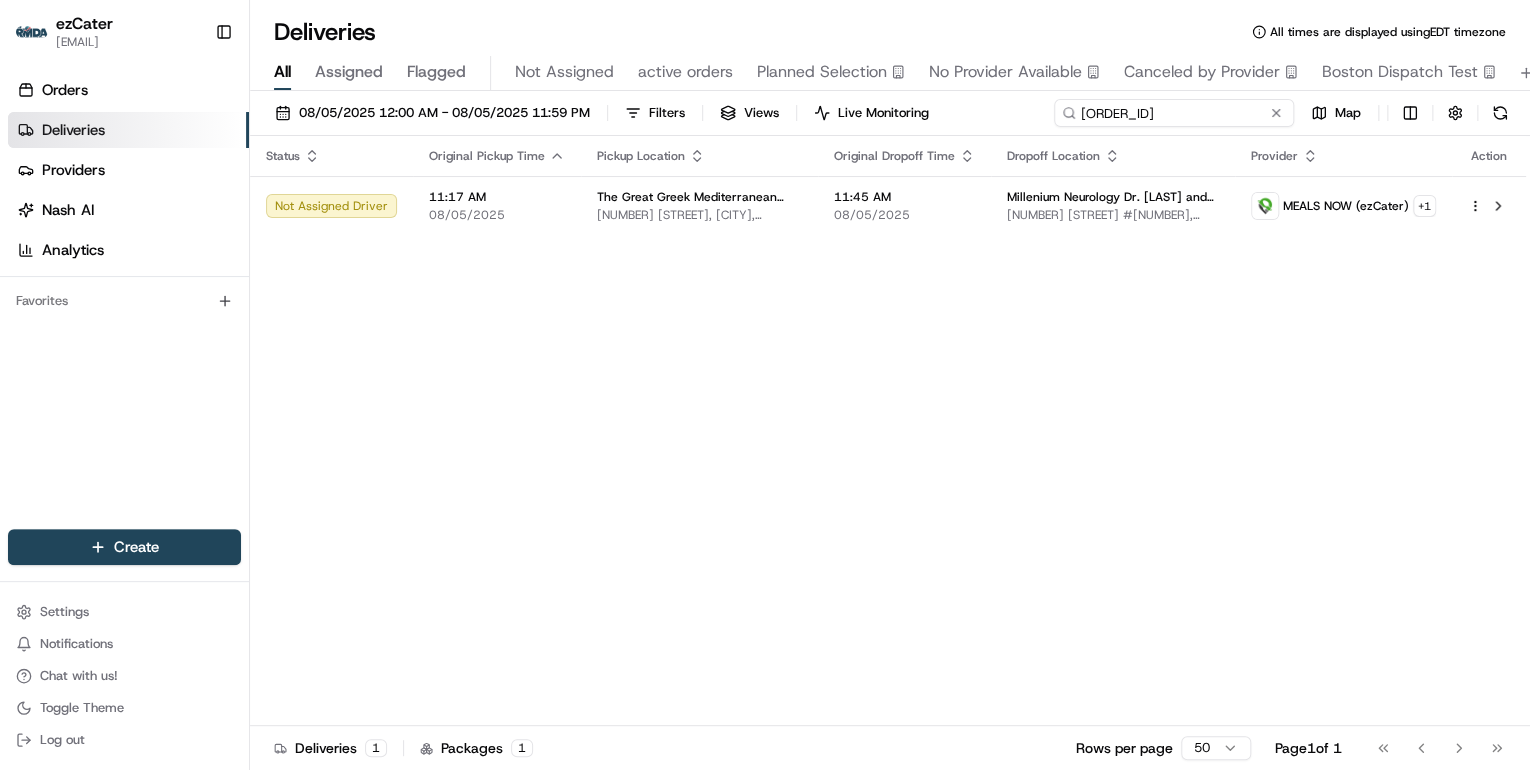 drag, startPoint x: 1166, startPoint y: 117, endPoint x: 623, endPoint y: 136, distance: 543.33234 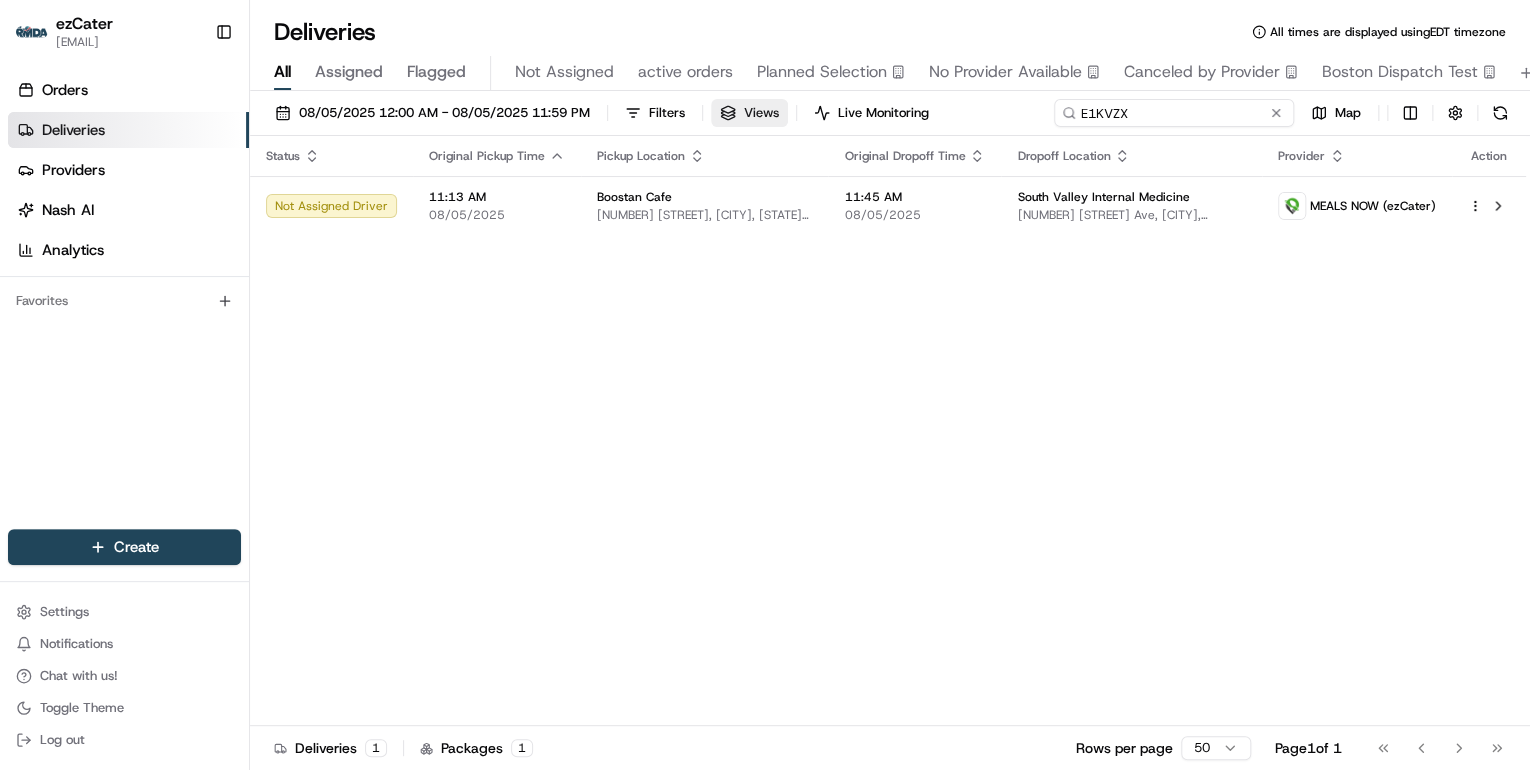 drag, startPoint x: 1132, startPoint y: 112, endPoint x: 710, endPoint y: 123, distance: 422.14334 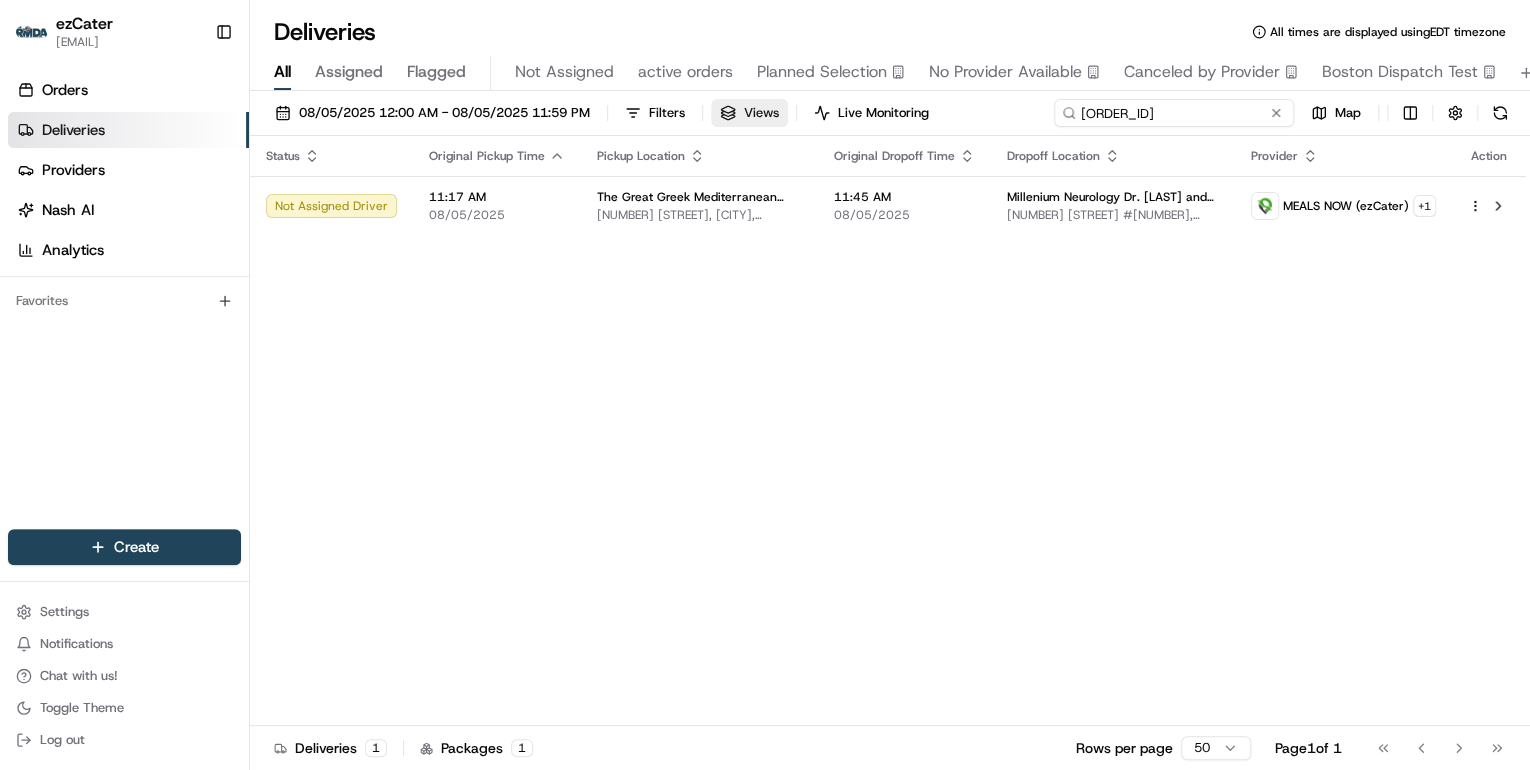 drag, startPoint x: 1151, startPoint y: 103, endPoint x: 768, endPoint y: 112, distance: 383.10574 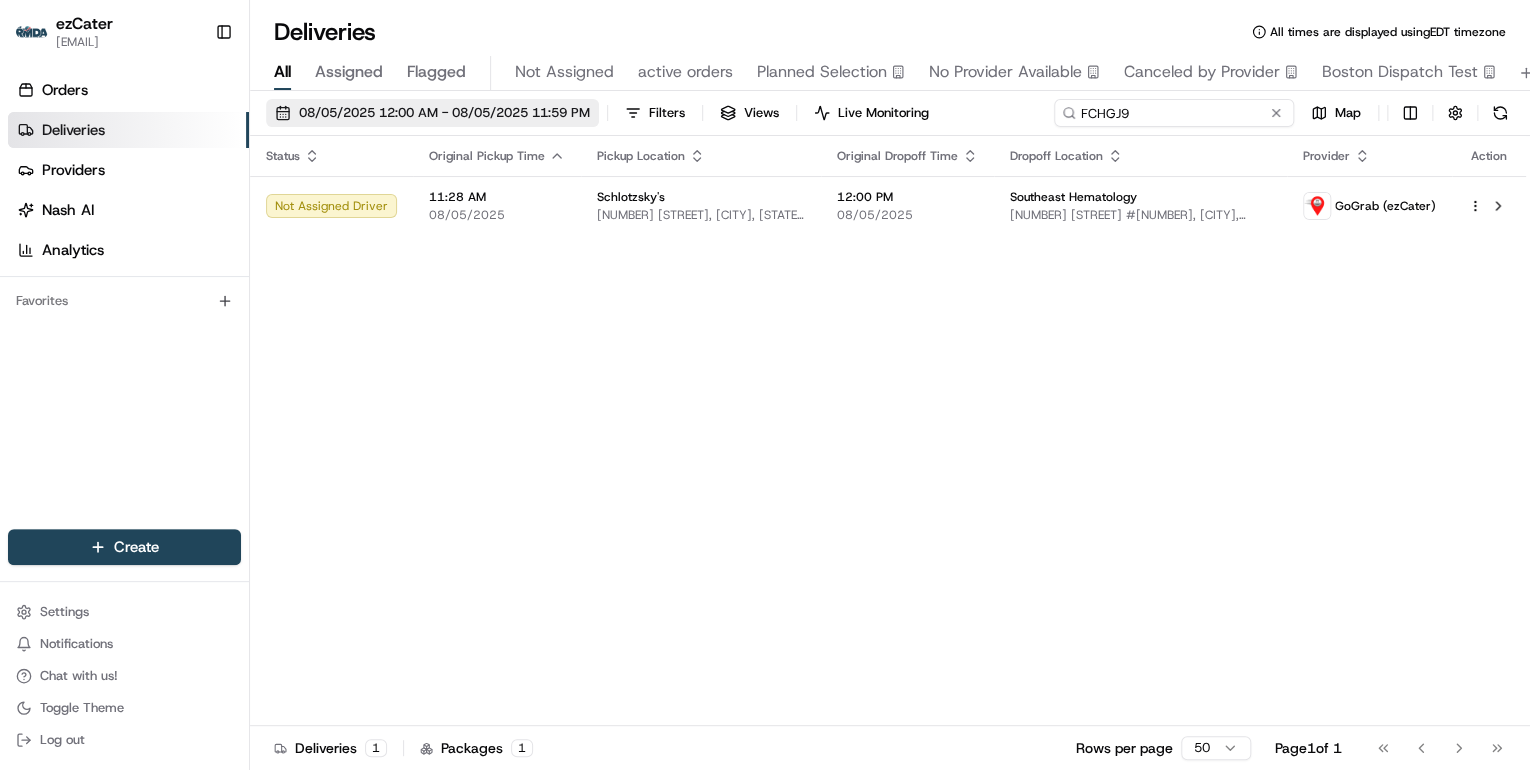 drag, startPoint x: 1152, startPoint y: 112, endPoint x: 553, endPoint y: 106, distance: 599.03 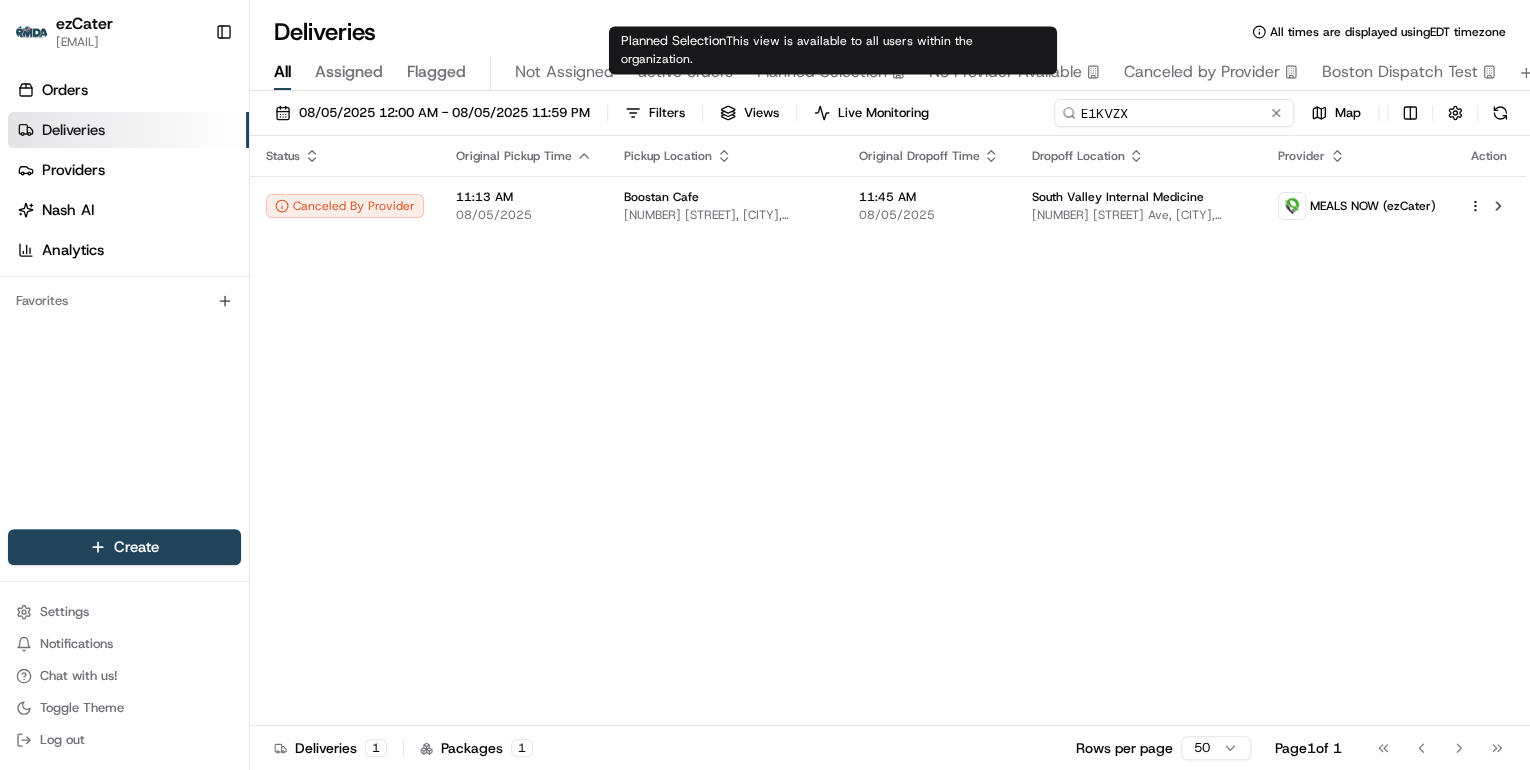 drag, startPoint x: 1149, startPoint y: 114, endPoint x: 610, endPoint y: 64, distance: 541.31415 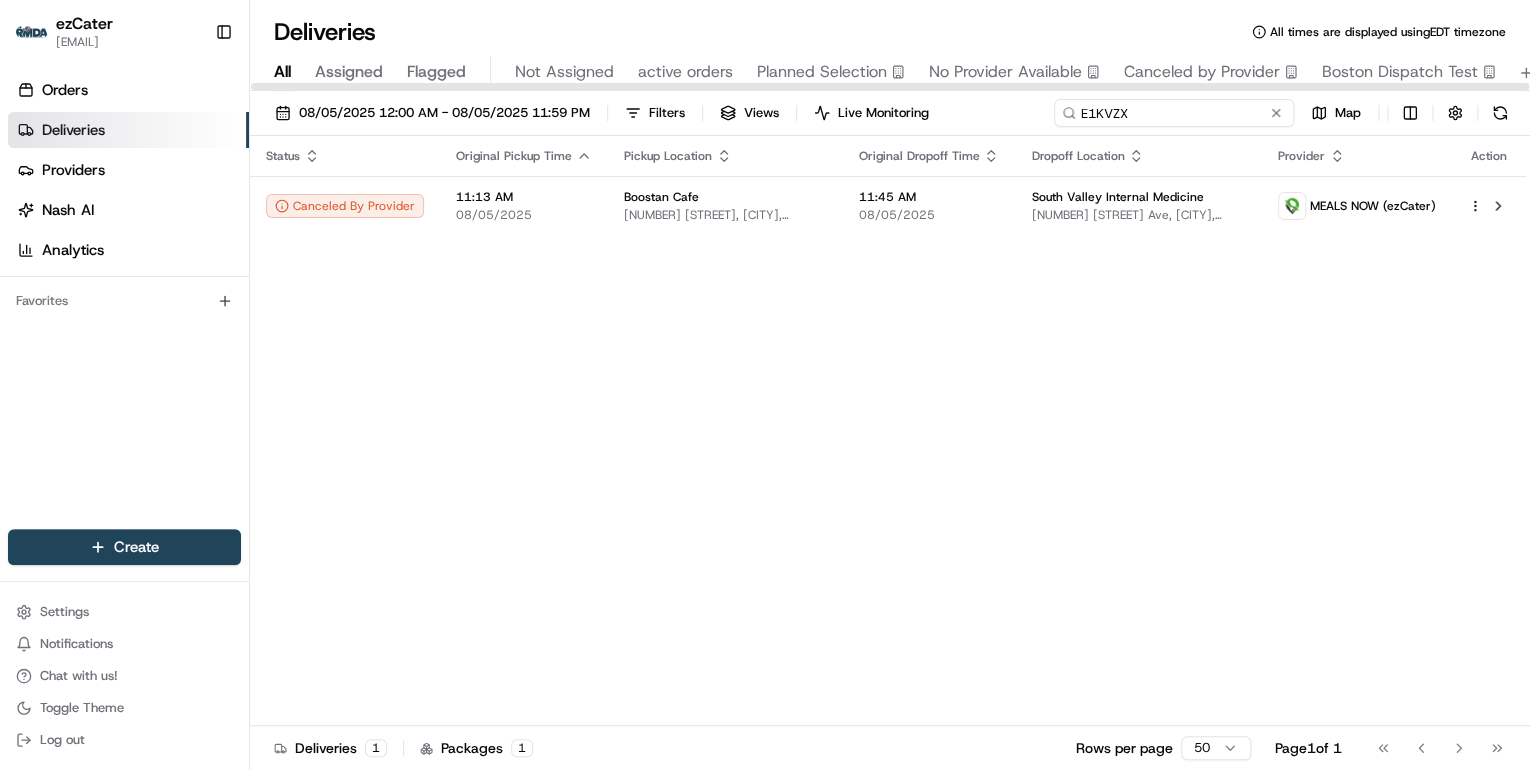 paste on "FCHGJ9" 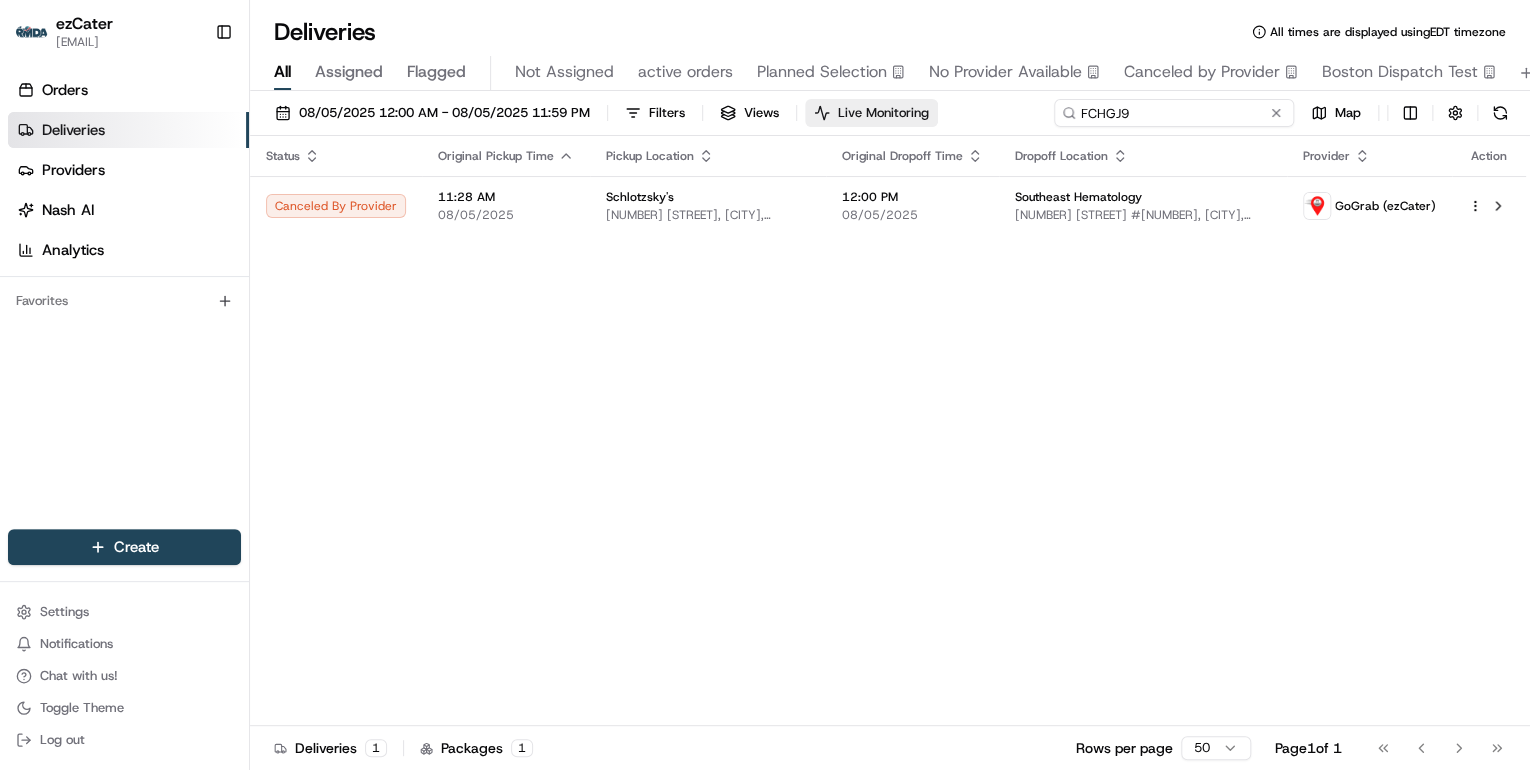 drag, startPoint x: 1149, startPoint y: 114, endPoint x: 812, endPoint y: 116, distance: 337.00592 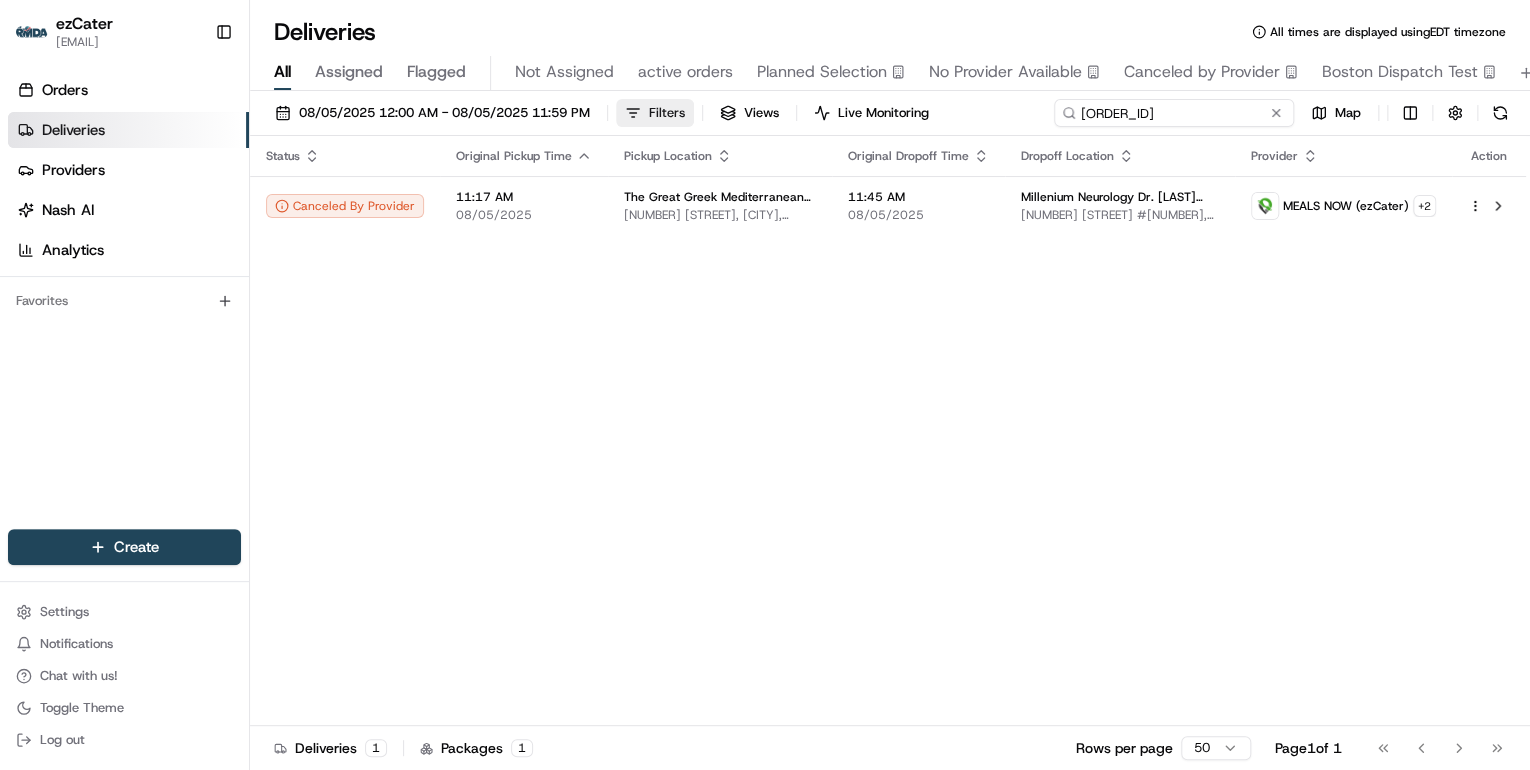 drag, startPoint x: 1141, startPoint y: 113, endPoint x: 630, endPoint y: 118, distance: 511.02448 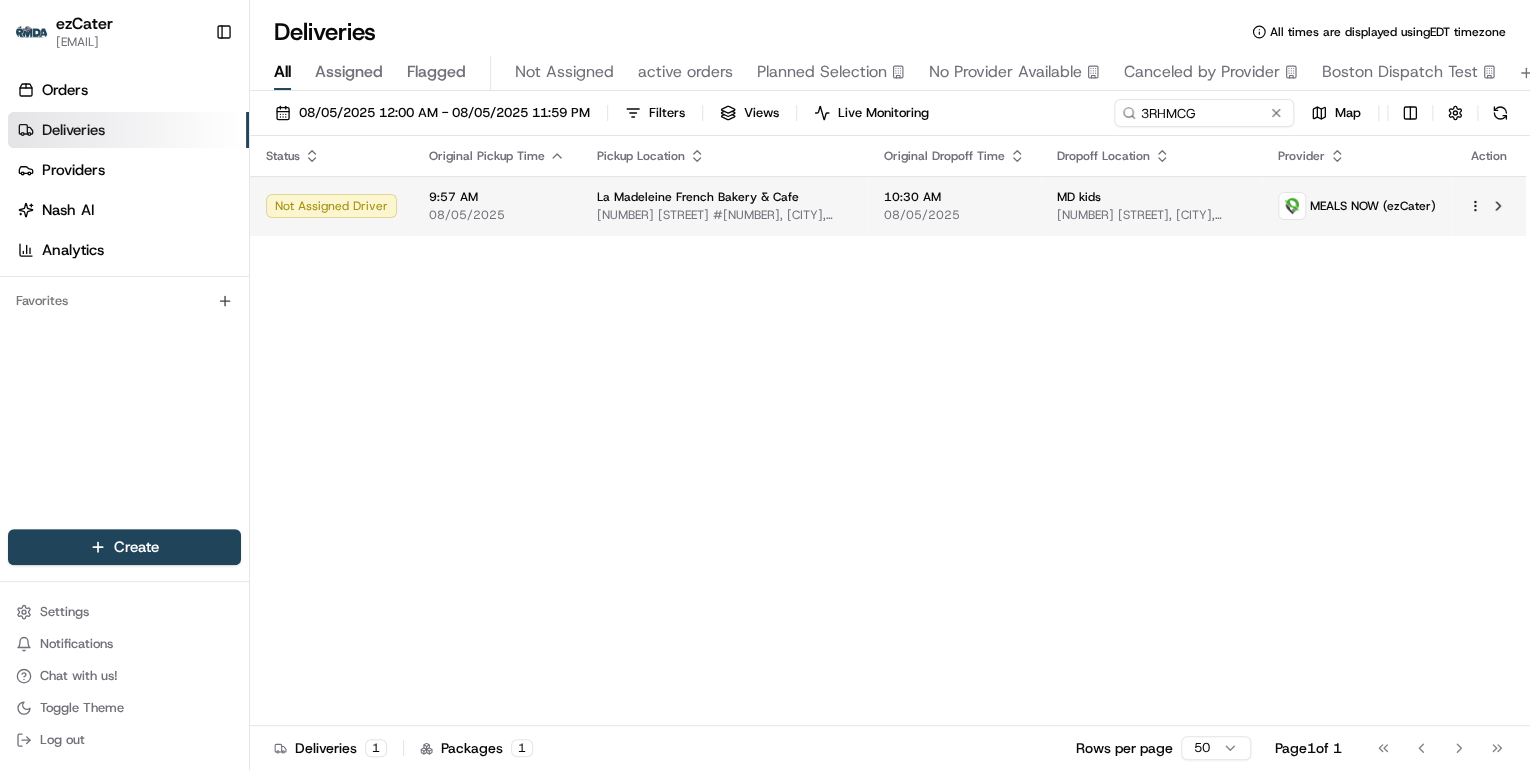 click on "9:57 AM 08/05/2025" at bounding box center (497, 206) 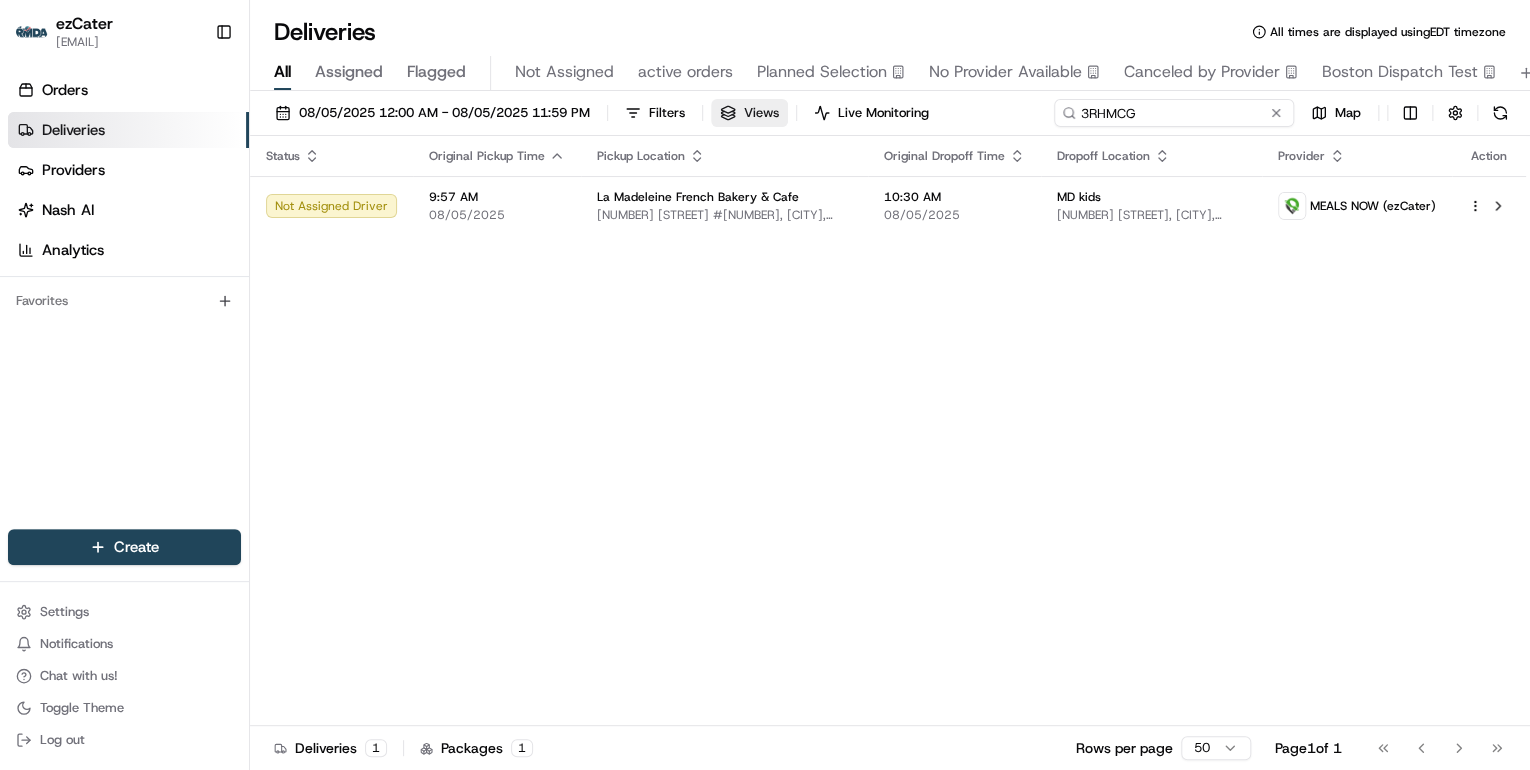 drag, startPoint x: 1216, startPoint y: 114, endPoint x: 746, endPoint y: 116, distance: 470.00424 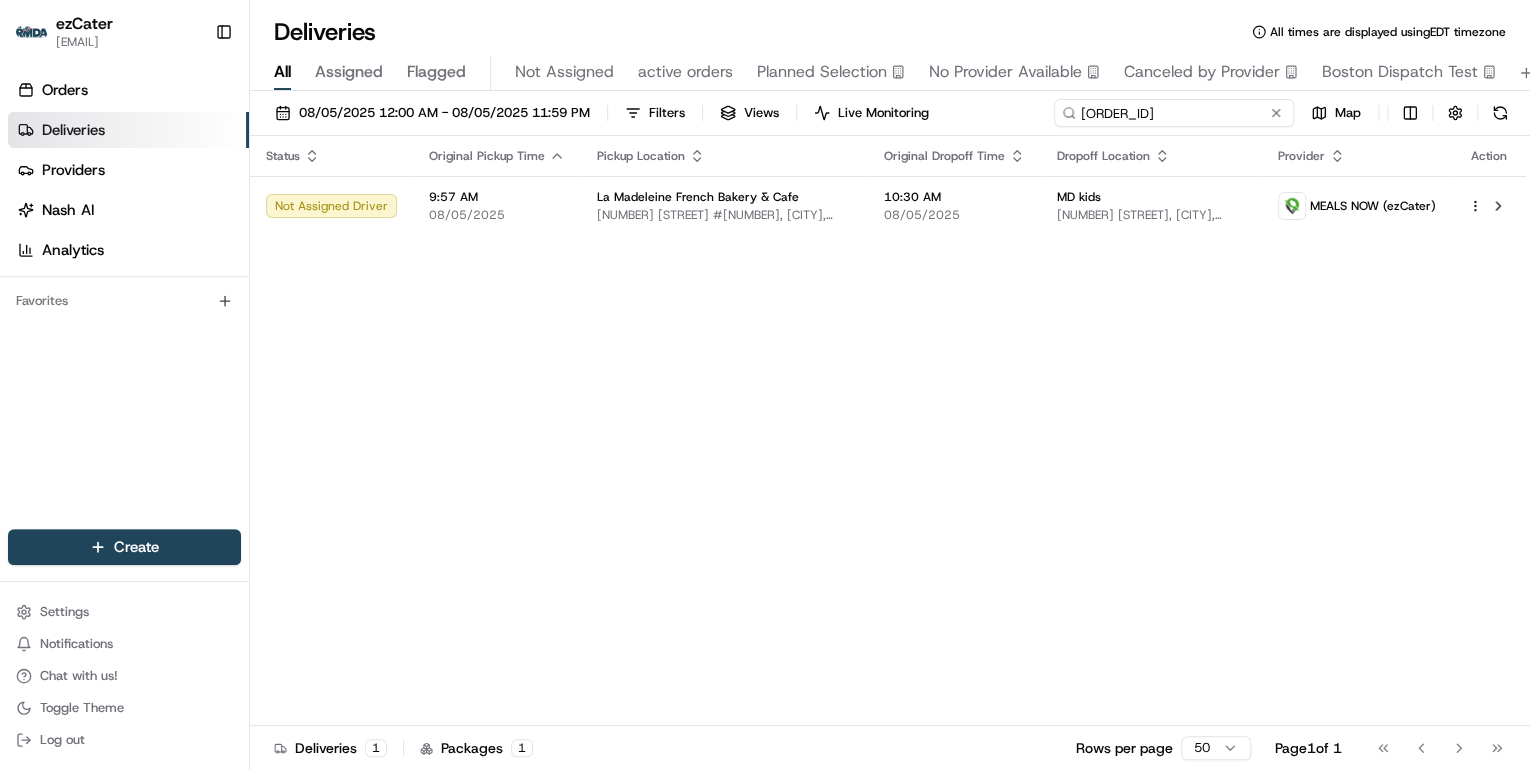 drag, startPoint x: 1175, startPoint y: 112, endPoint x: 664, endPoint y: 92, distance: 511.39124 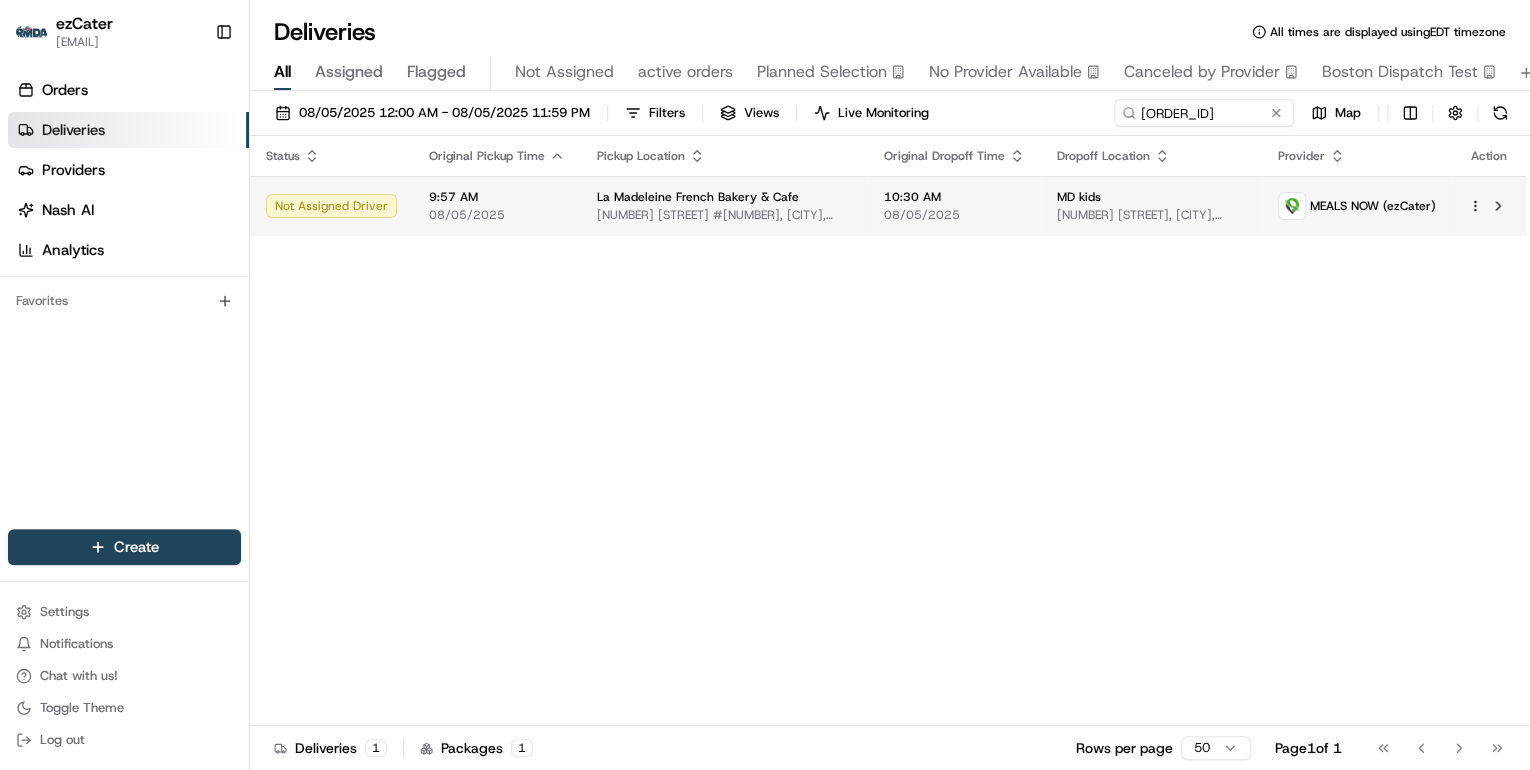 click on "[NUMBER] [STREET] [SUITE], [CITY], [STATE] [POSTAL_CODE], [COUNTRY]" at bounding box center [724, 215] 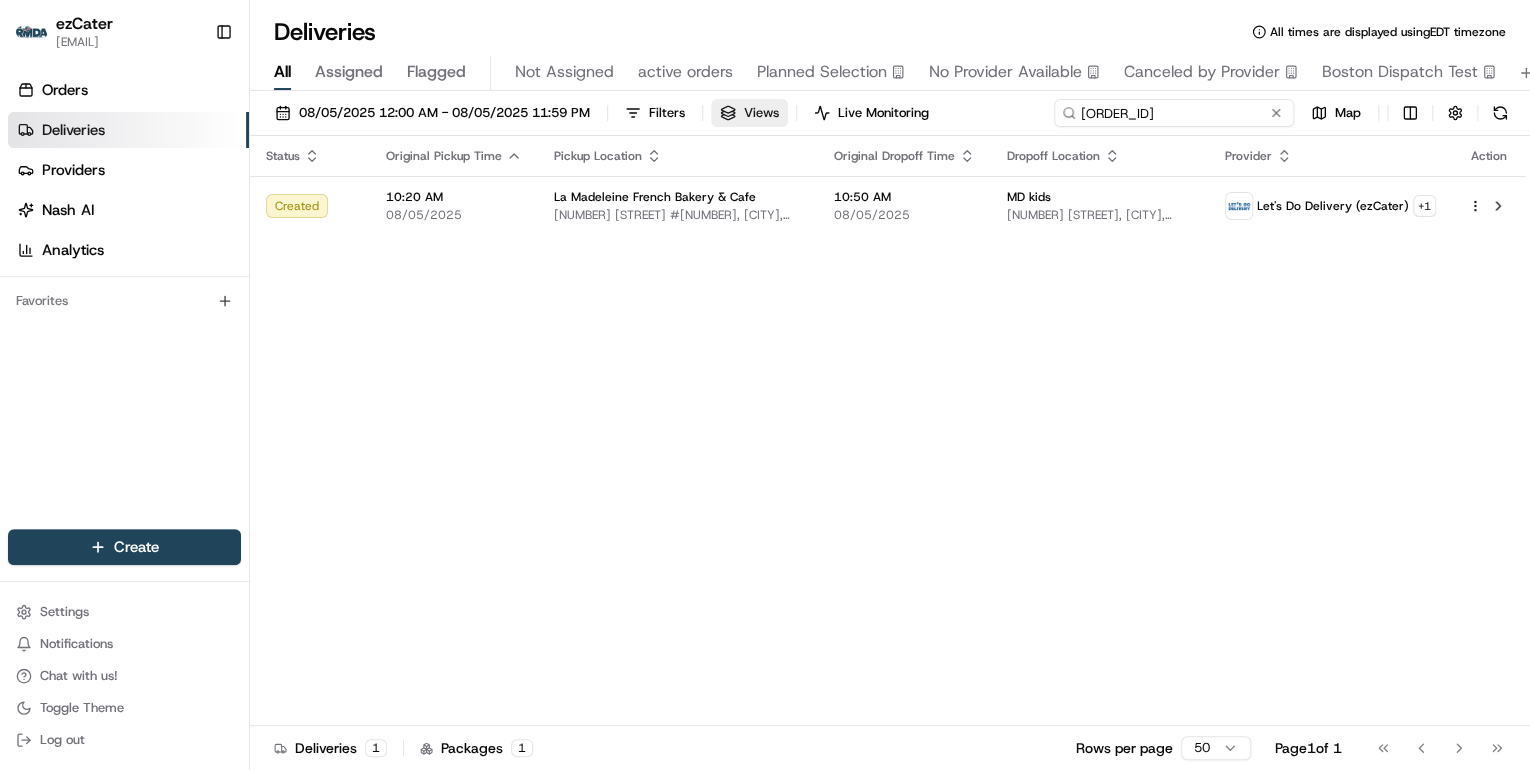 drag, startPoint x: 1217, startPoint y: 115, endPoint x: 729, endPoint y: 116, distance: 488.00104 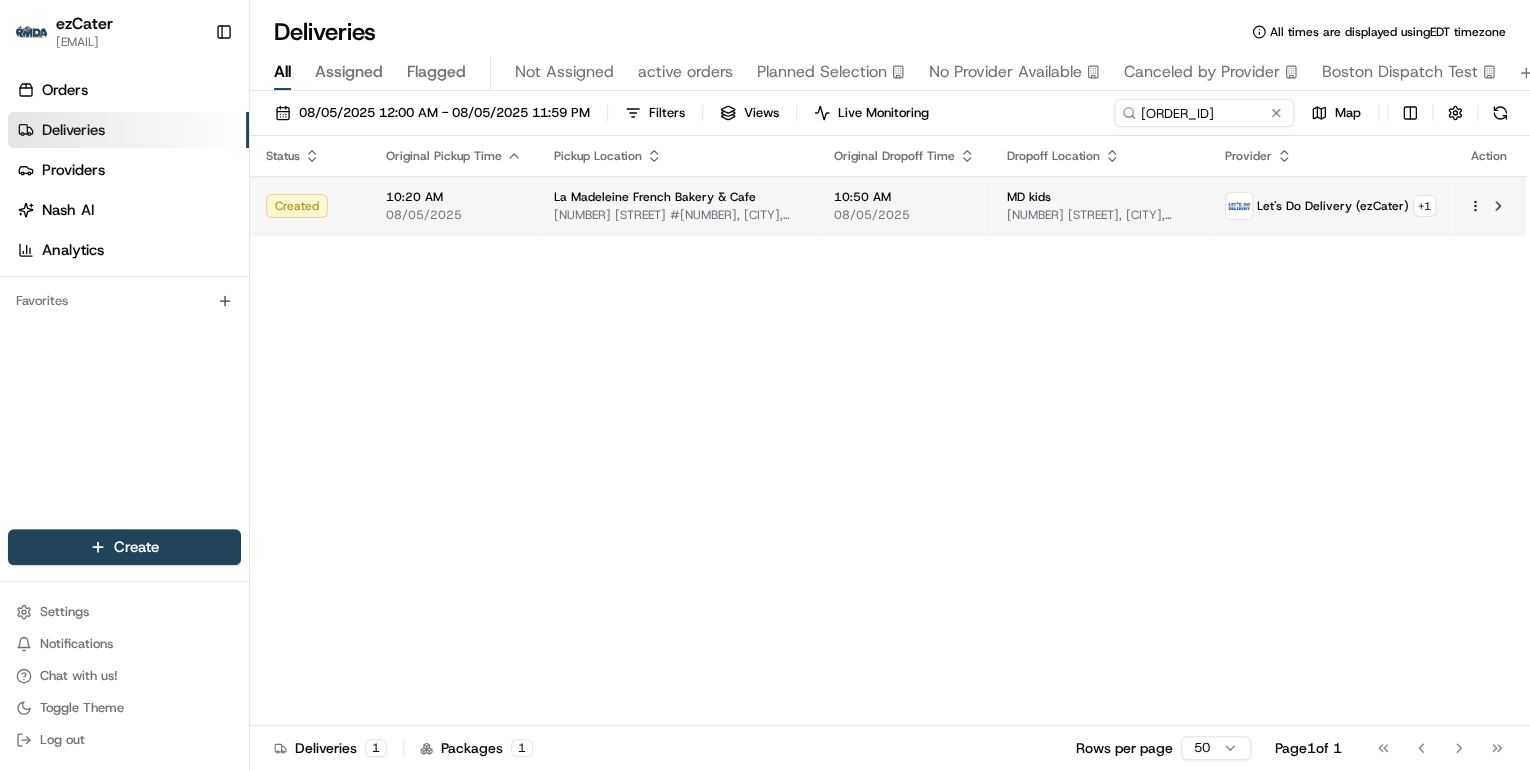 click on "[NUMBER] [STREET] [SUITE], [CITY], [STATE] [POSTAL_CODE], [COUNTRY]" at bounding box center [678, 215] 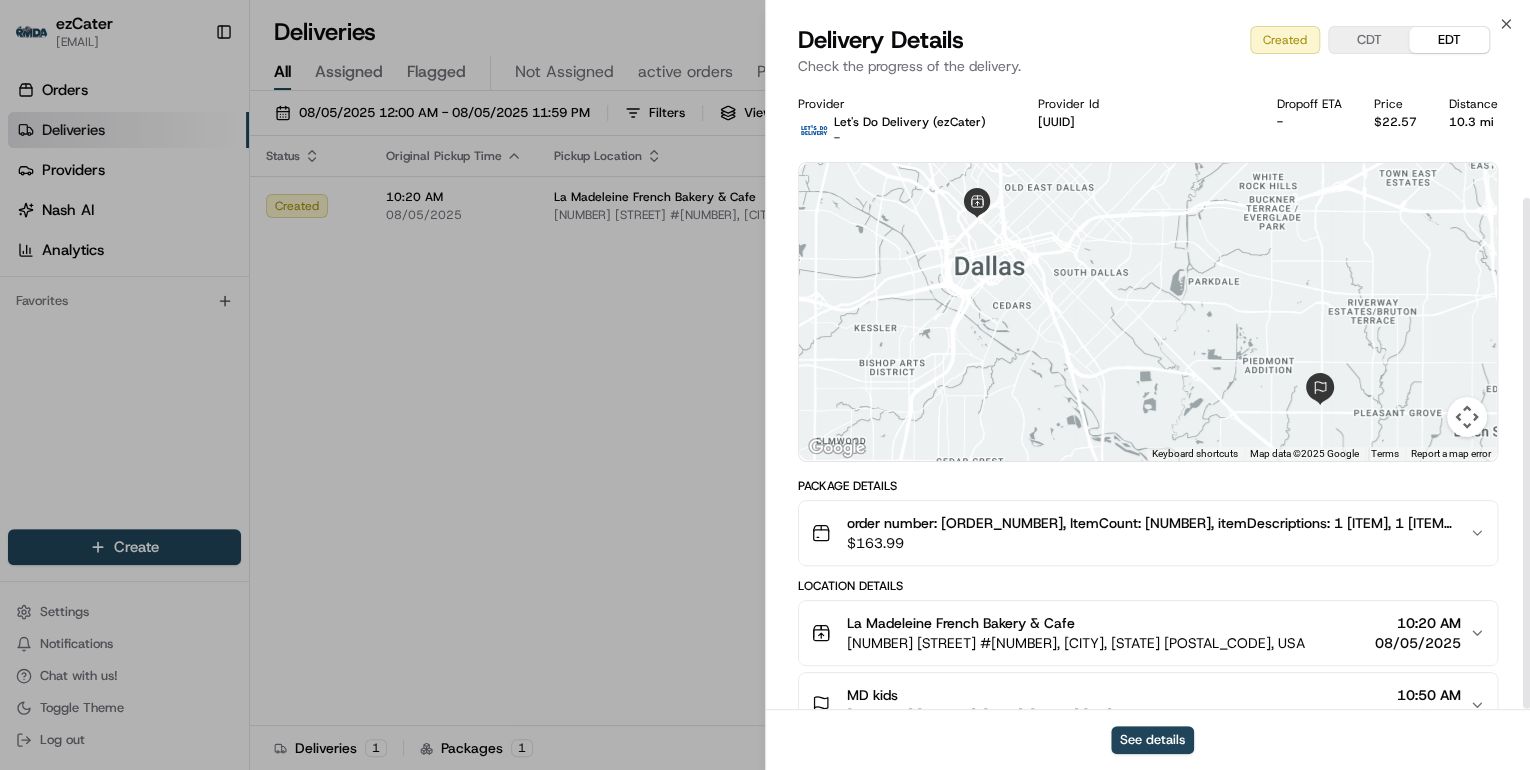 scroll, scrollTop: 139, scrollLeft: 0, axis: vertical 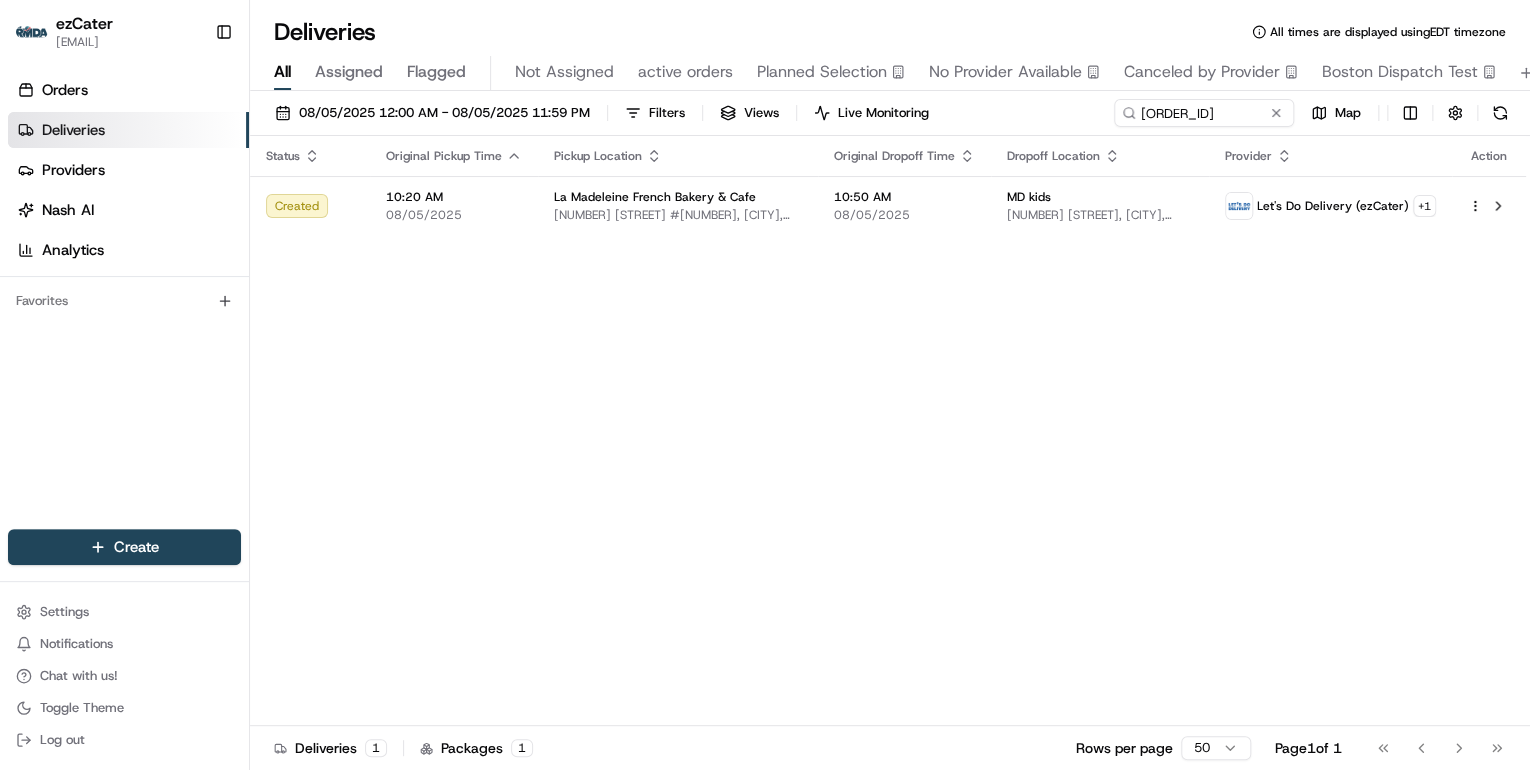 drag, startPoint x: 604, startPoint y: 606, endPoint x: 662, endPoint y: 508, distance: 113.87713 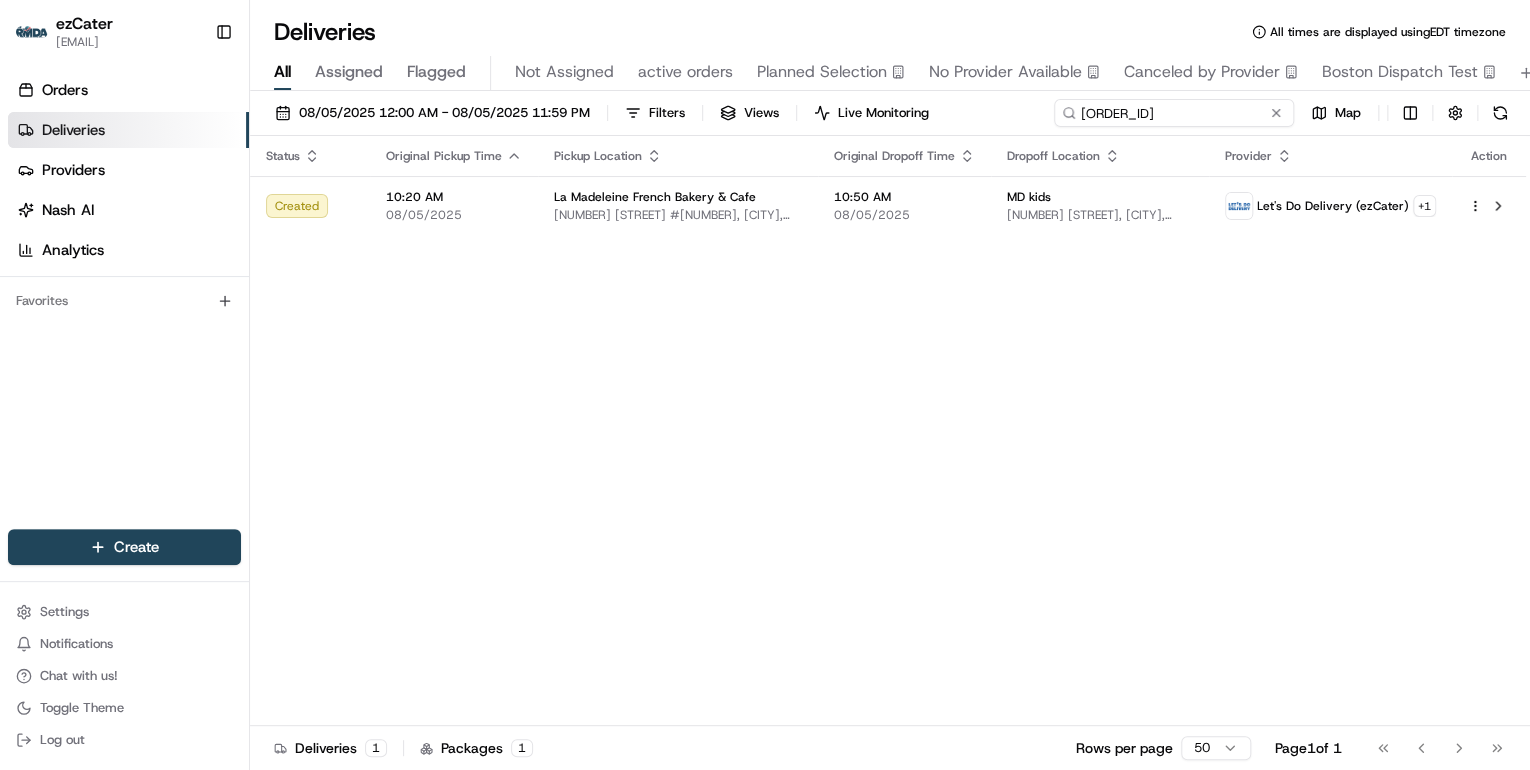 drag, startPoint x: 1216, startPoint y: 116, endPoint x: 520, endPoint y: 128, distance: 696.10345 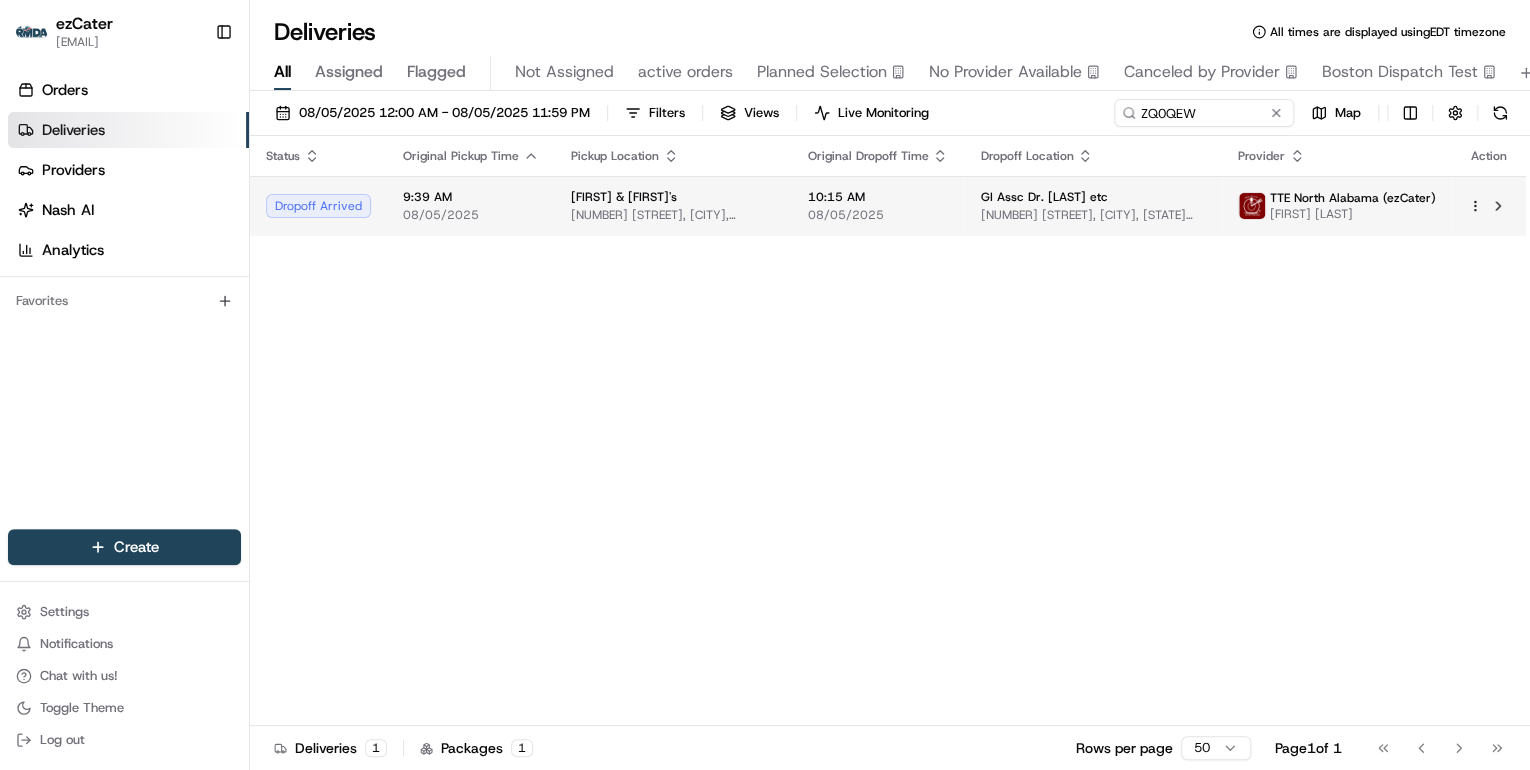 click on "Sam & Andy's" at bounding box center (624, 197) 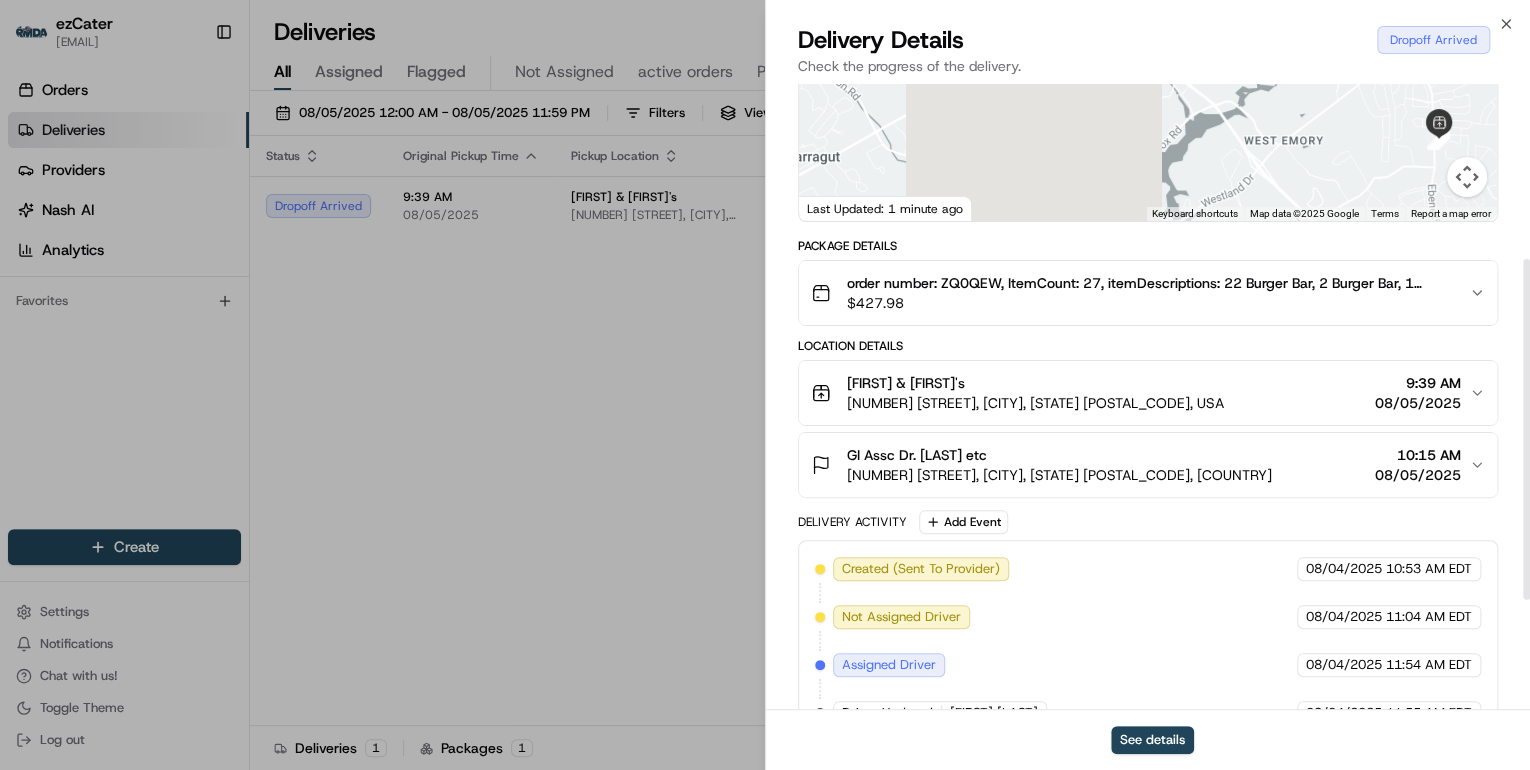 scroll, scrollTop: 400, scrollLeft: 0, axis: vertical 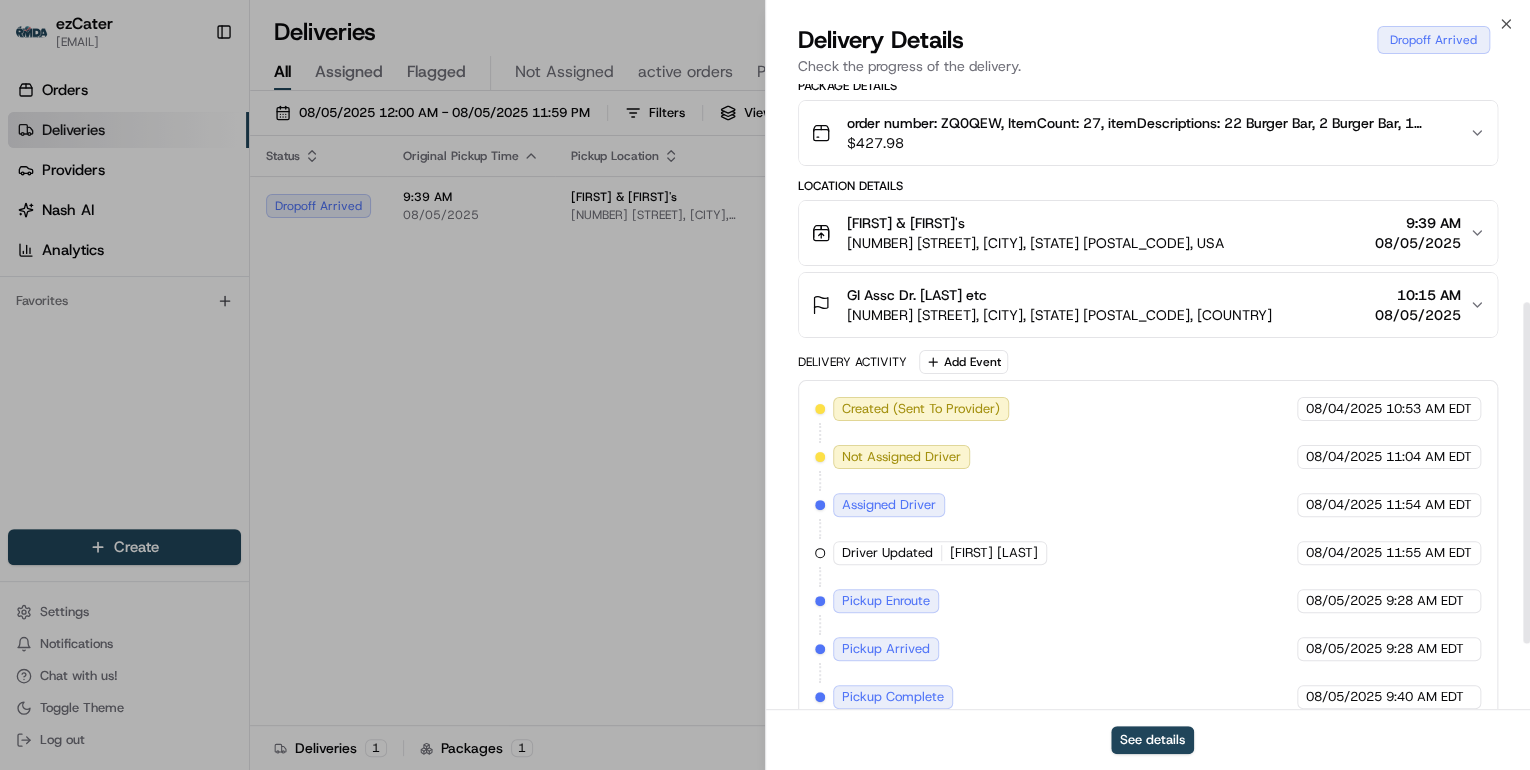 click on "[COMPANY] [COMPANY] [COMPANY]" at bounding box center (1059, 295) 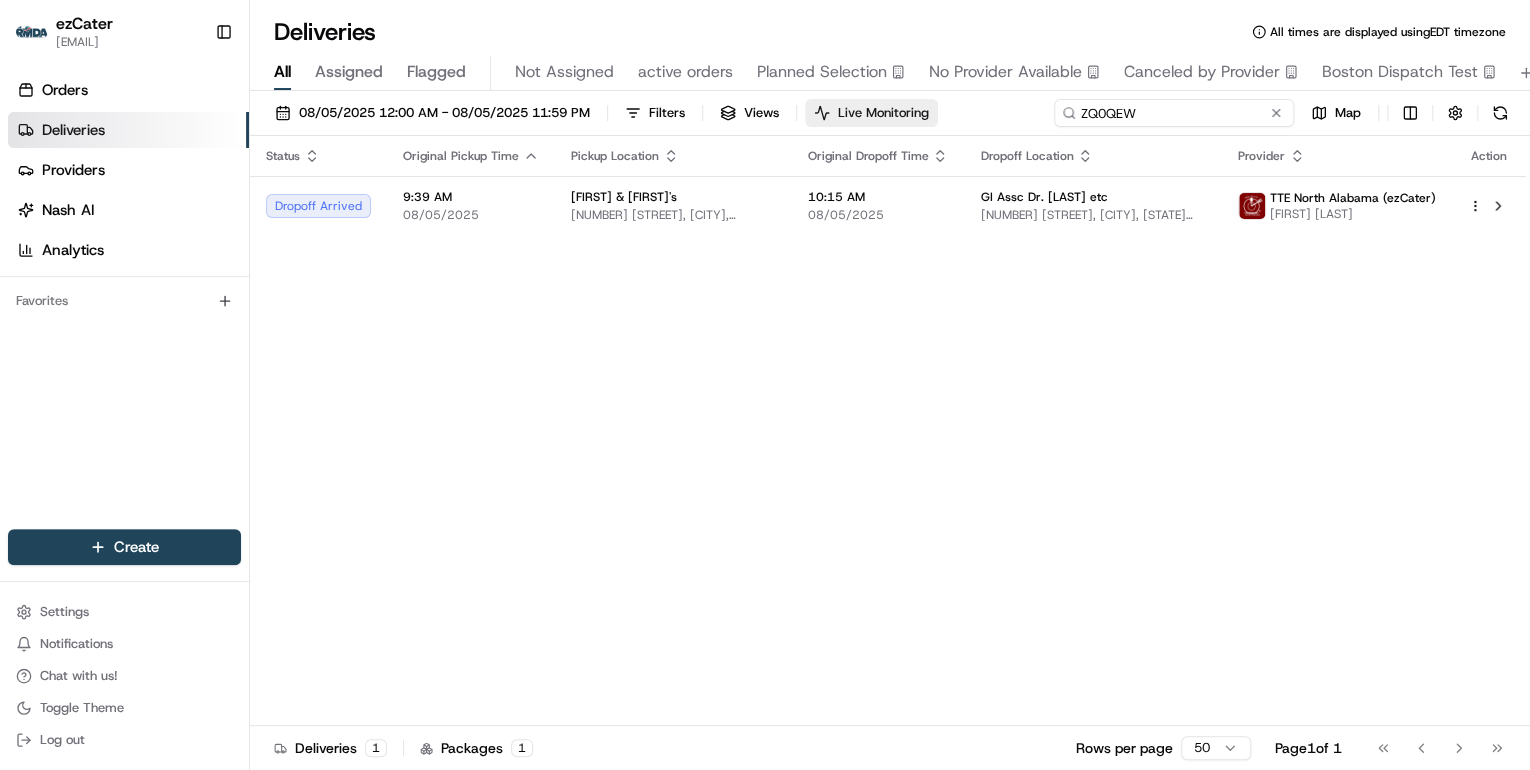 drag, startPoint x: 1202, startPoint y: 112, endPoint x: 838, endPoint y: 115, distance: 364.01236 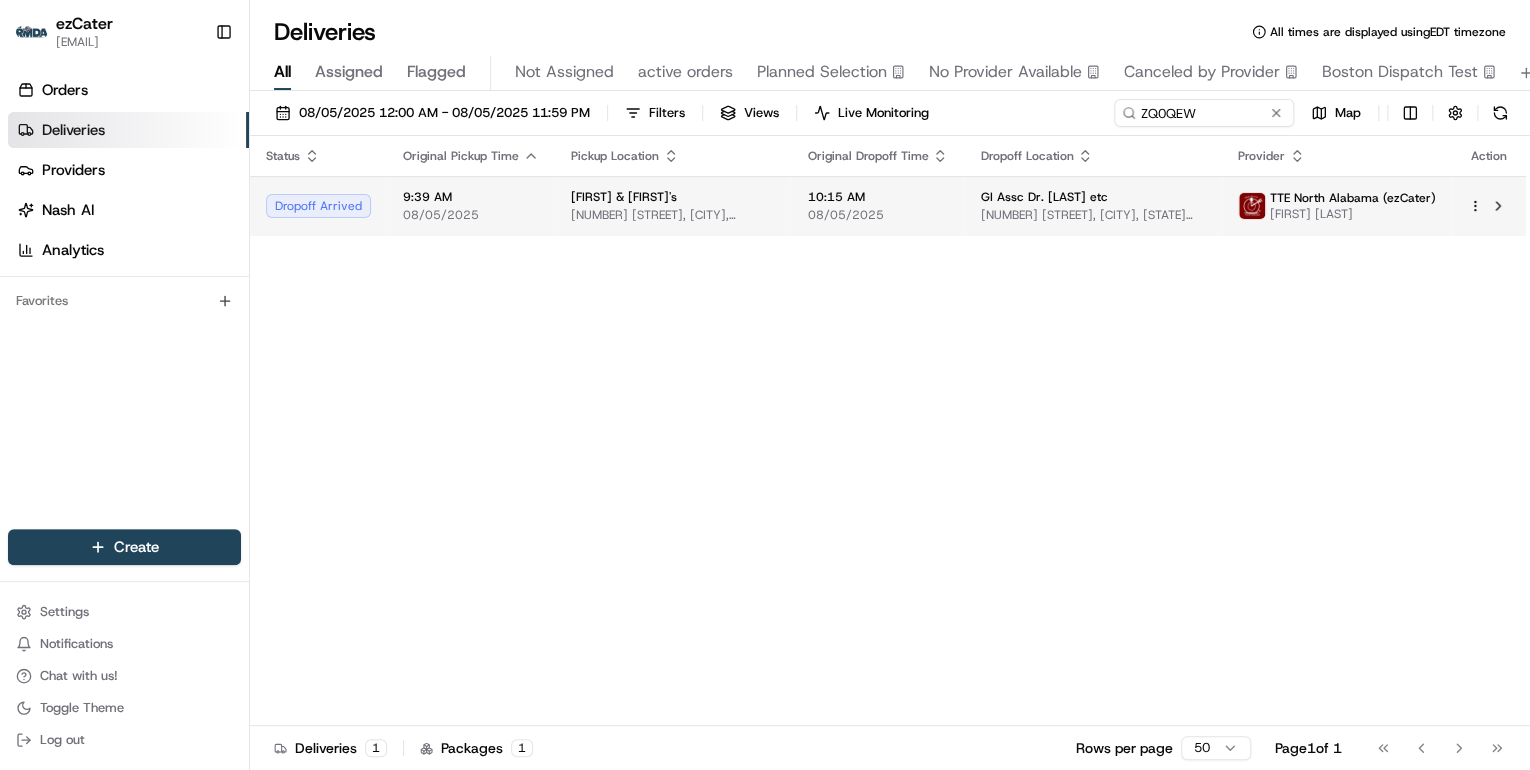 click on "Sam & Andy's 1403 Bexhill Dr, Knoxville, TN 37922, USA" at bounding box center [673, 206] 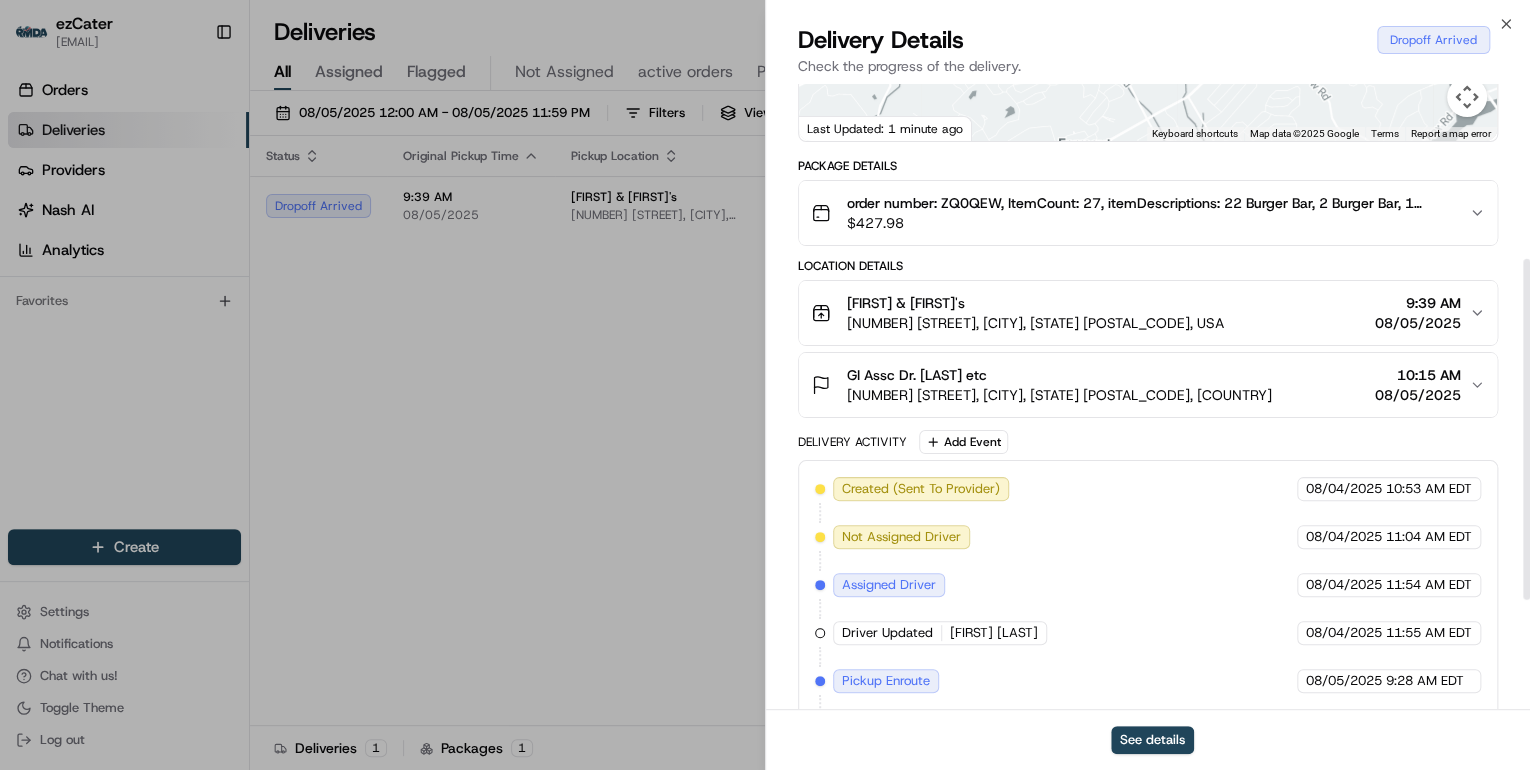 scroll, scrollTop: 520, scrollLeft: 0, axis: vertical 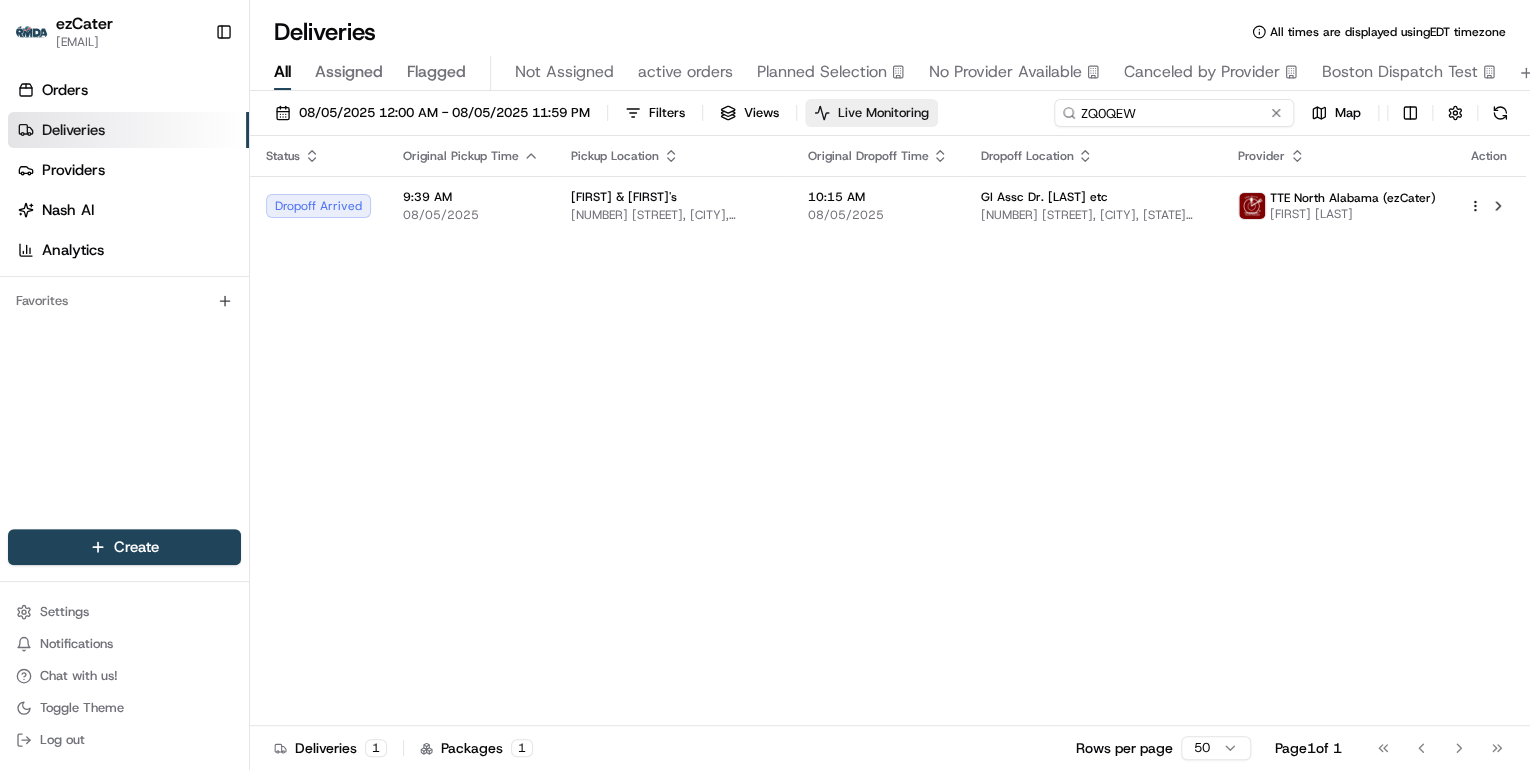 drag, startPoint x: 1214, startPoint y: 113, endPoint x: 825, endPoint y: 107, distance: 389.04626 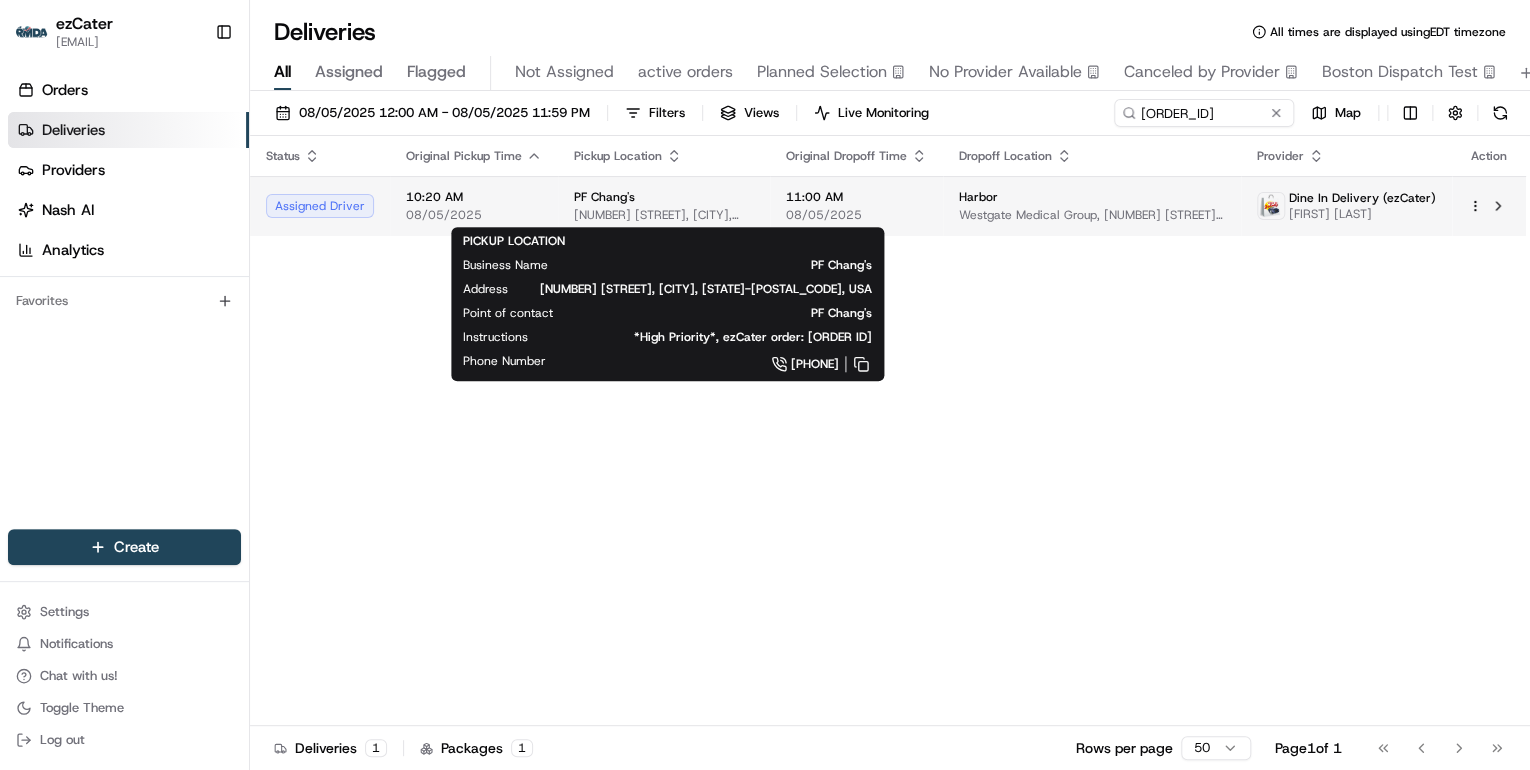 click on "[NUMBER] [STREET], [CITY], [STATE] [POSTAL_CODE]-[POSTAL_CODE], [COUNTRY]" at bounding box center [664, 215] 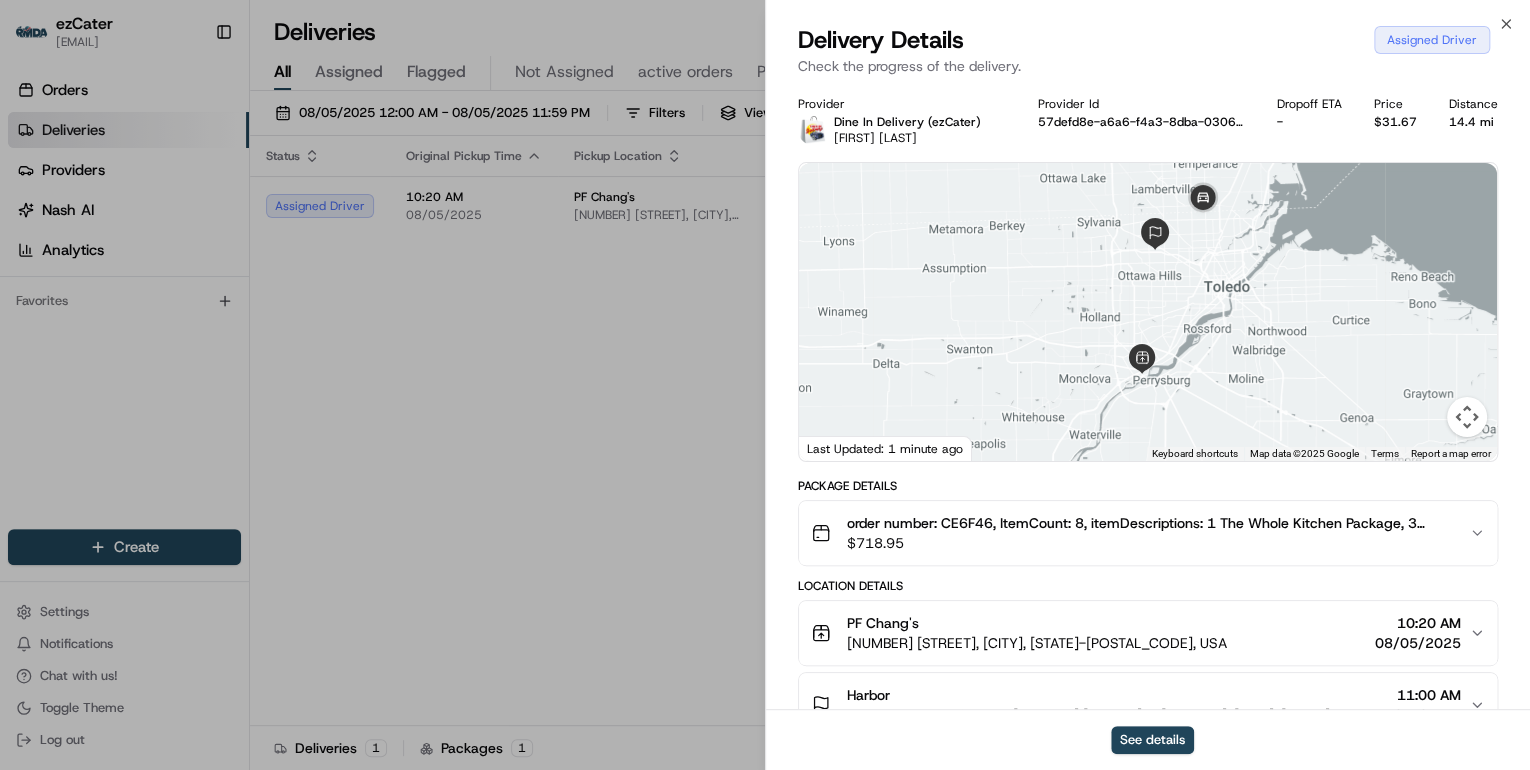 scroll, scrollTop: 160, scrollLeft: 0, axis: vertical 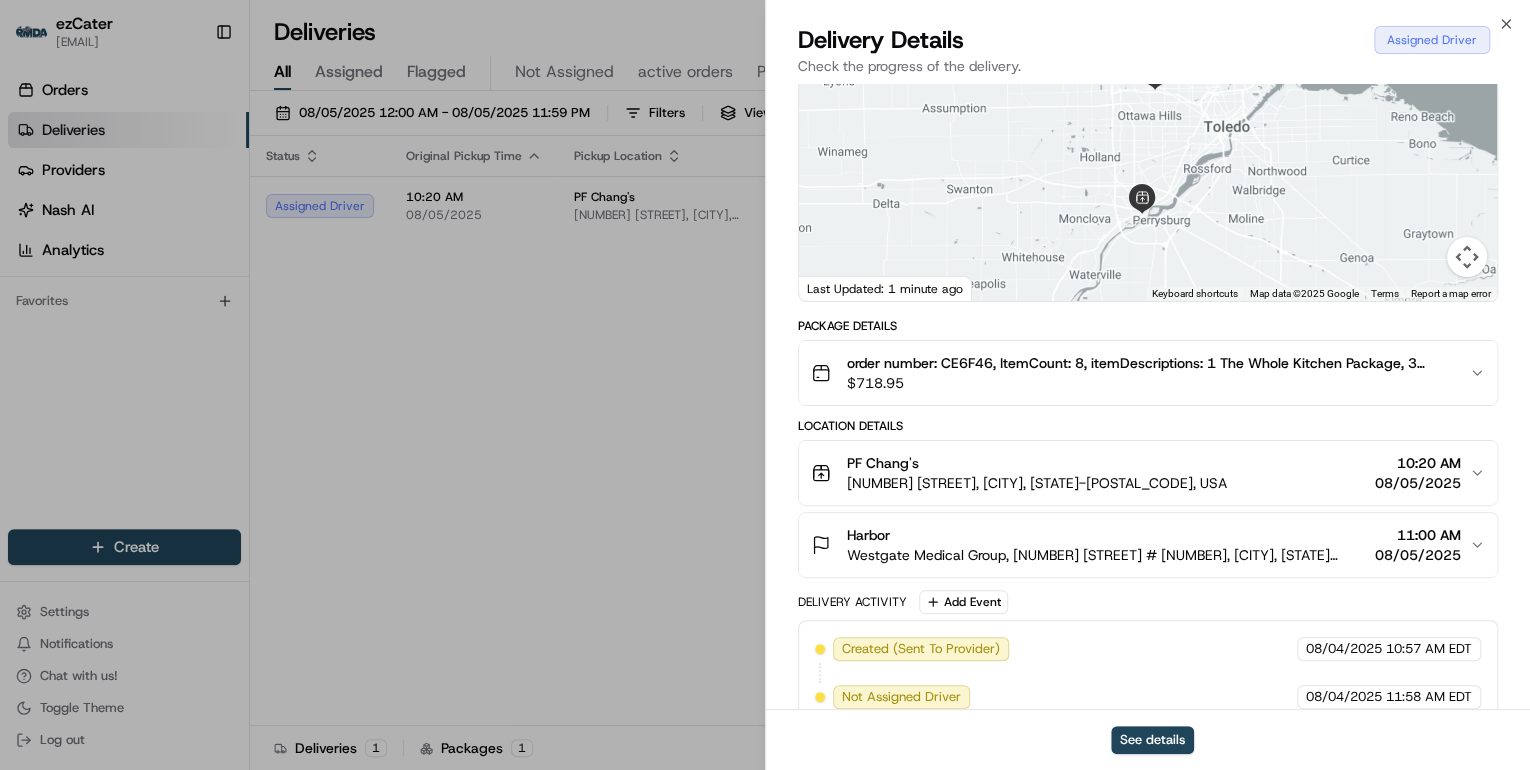 click on "PF Chang's" at bounding box center (1037, 463) 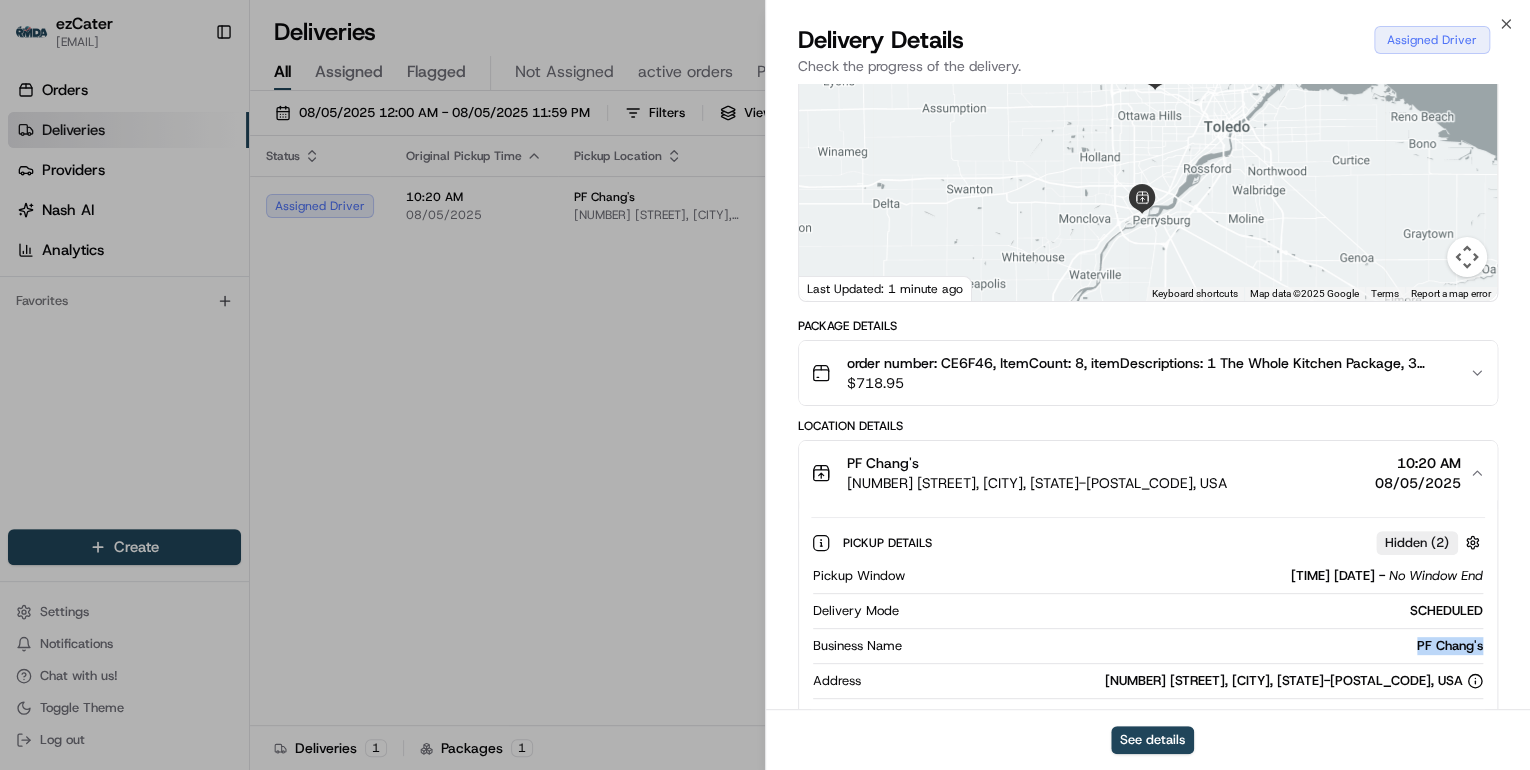 drag, startPoint x: 1493, startPoint y: 648, endPoint x: 1388, endPoint y: 648, distance: 105 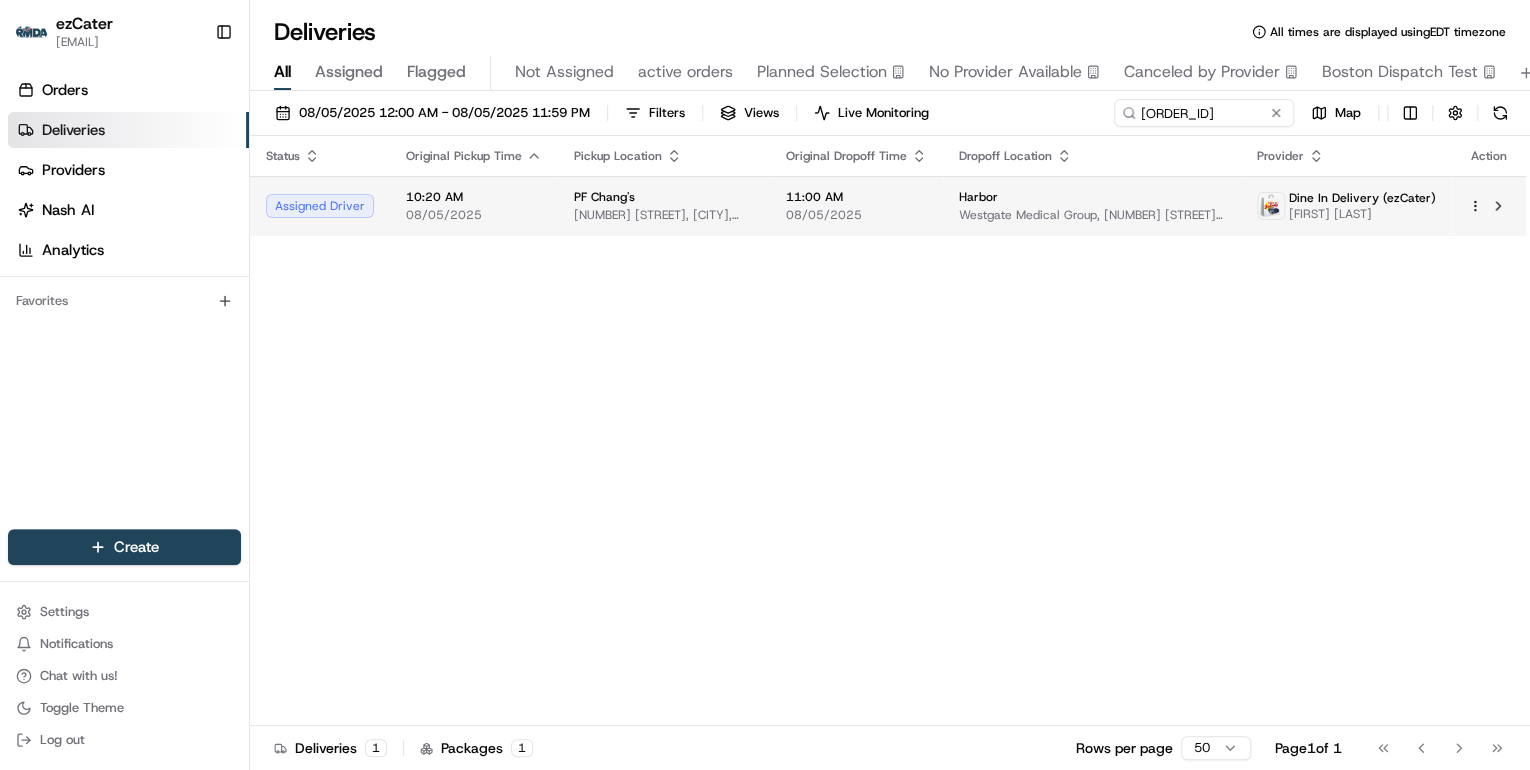 click on "PF Chang's" at bounding box center [664, 197] 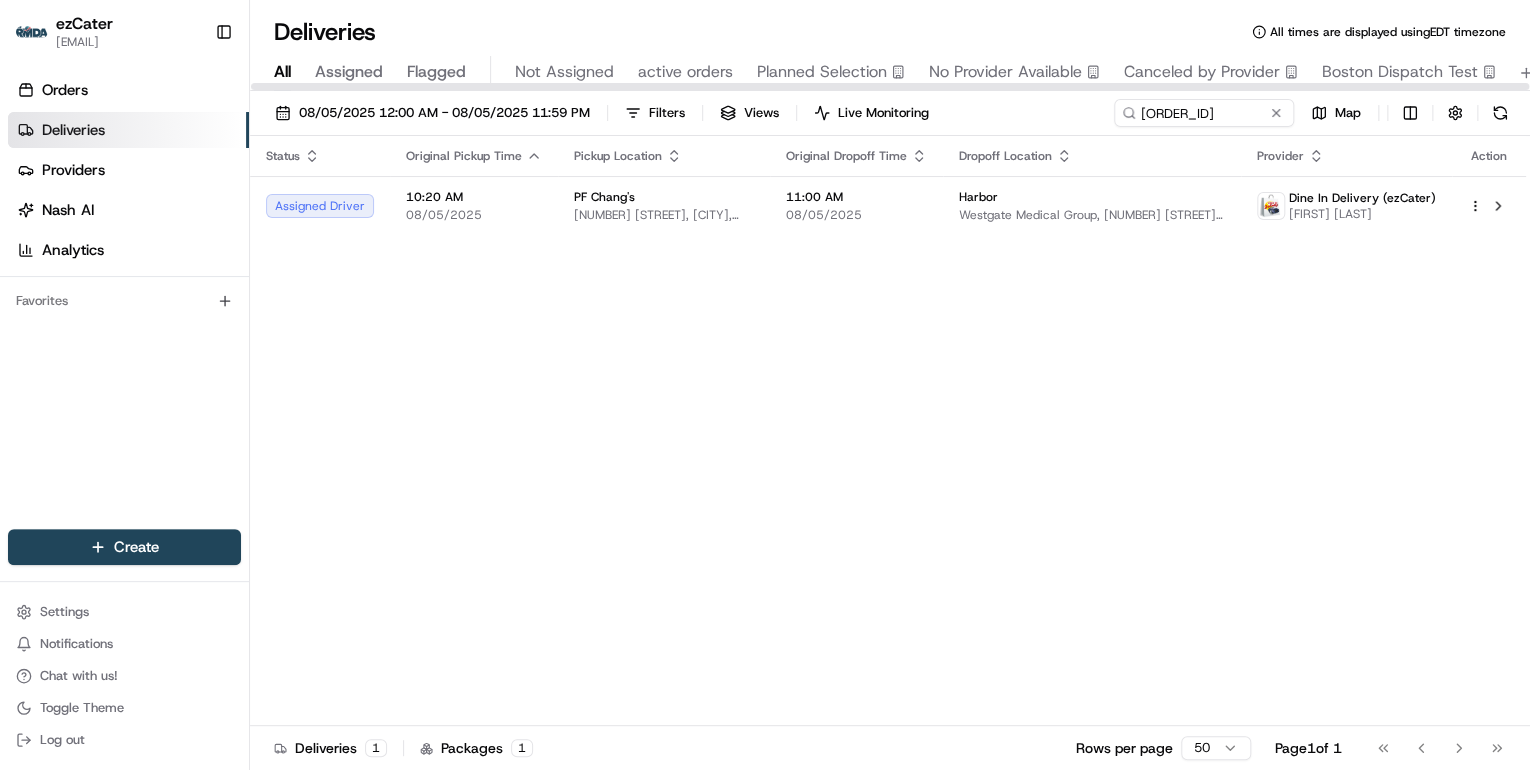 click on "Status Original Pickup Time Pickup Location Original Dropoff Time Dropoff Location Provider Action Assigned Driver 10:20 AM 08/05/2025 PF Chang's 2300 Village Dr, West Bldg. #140, Maumee, OH 43537-7550, USA 11:00 AM 08/05/2025 Harbor Westgate Medical Group, 3909 Woodley Rd # 500, Toledo, OH 43606, USA Dine In Delivery (ezCater) Keith Hayden" at bounding box center (888, 431) 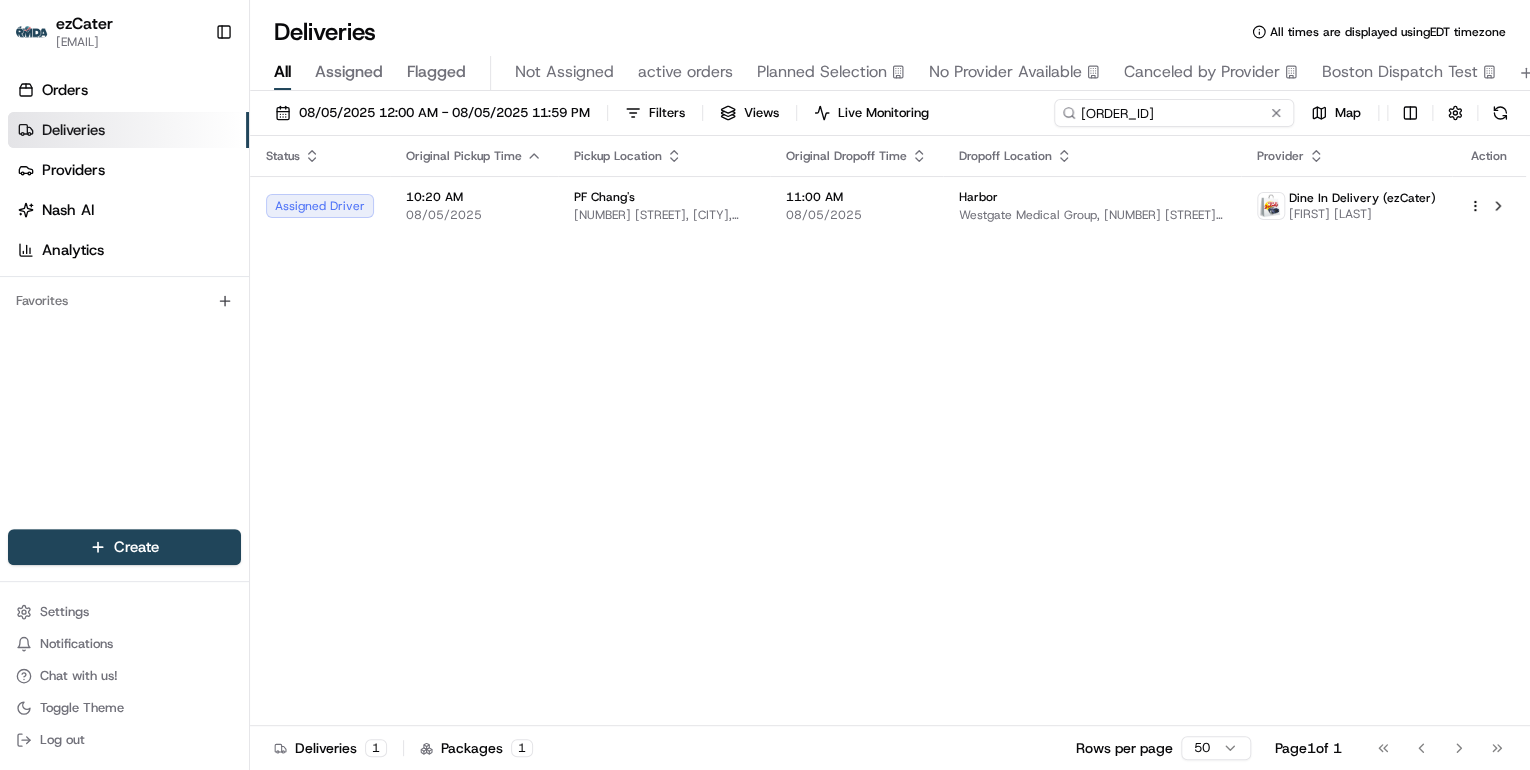 drag, startPoint x: 1214, startPoint y: 112, endPoint x: 403, endPoint y: 44, distance: 813.8458 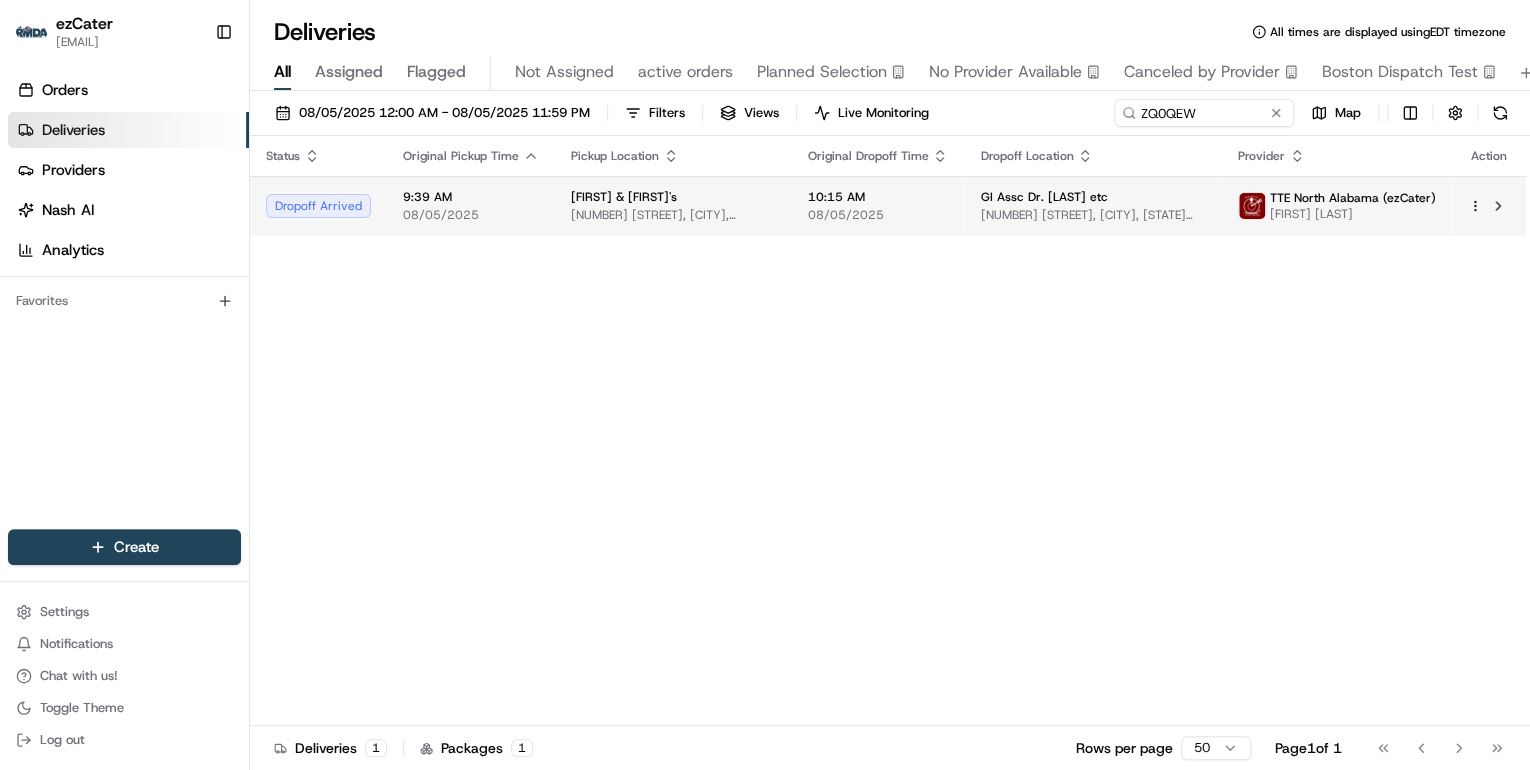click on "[NUMBER] [STREET] [DR], [CITY], [STATE] [POSTAL_CODE], [COUNTRY]" at bounding box center (673, 215) 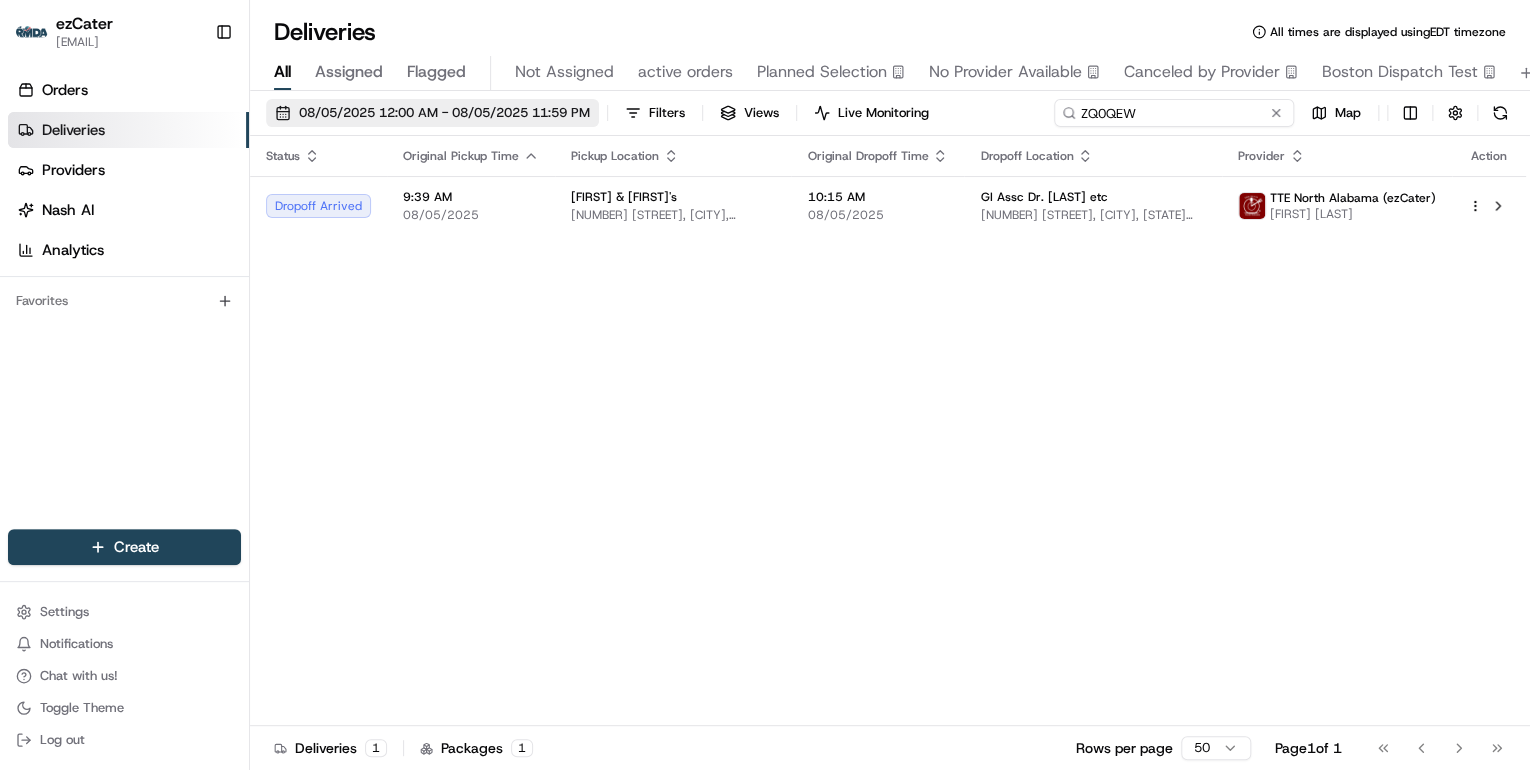drag, startPoint x: 1204, startPoint y: 116, endPoint x: 388, endPoint y: 119, distance: 816.0055 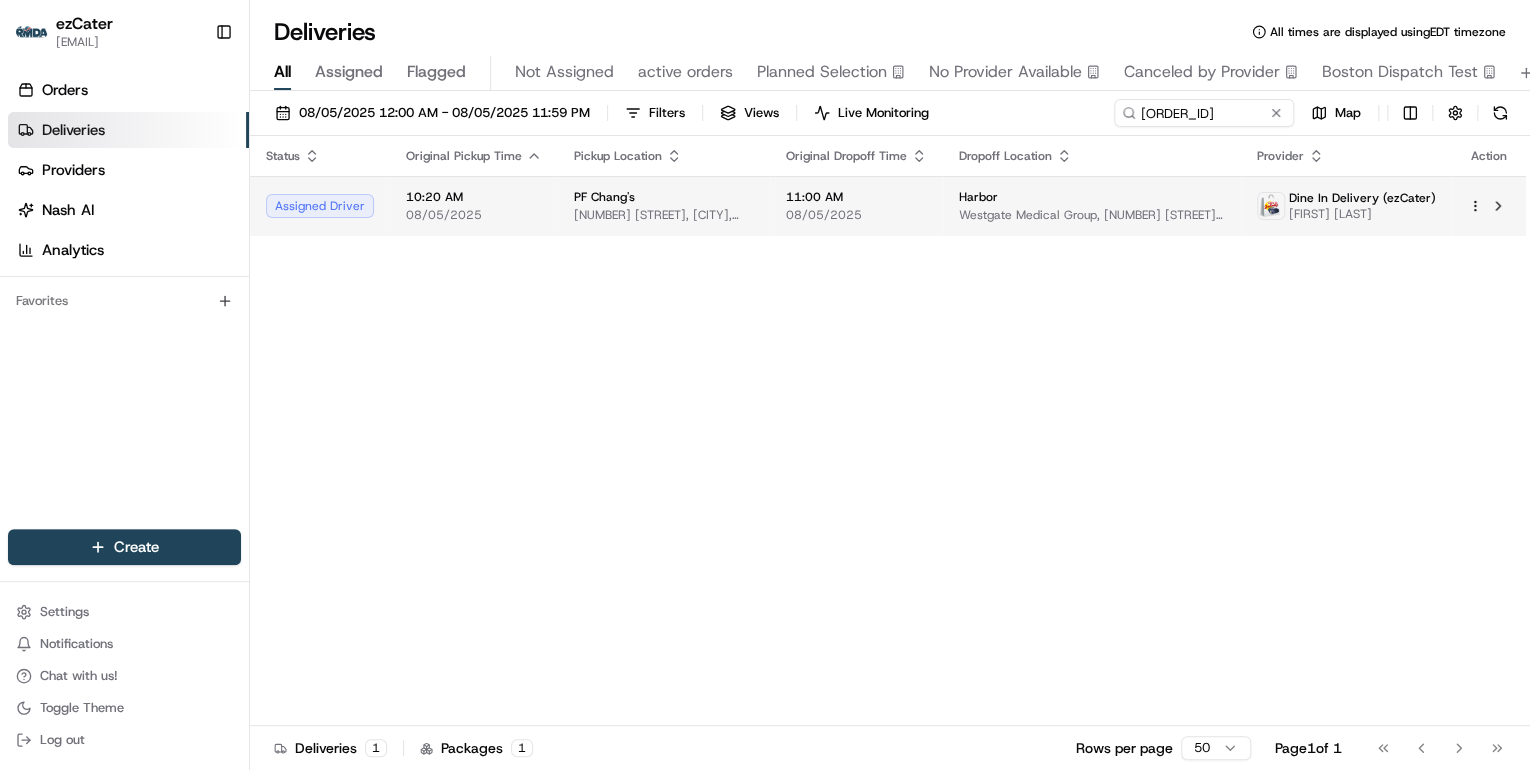 click on "08/05/2025" at bounding box center (474, 215) 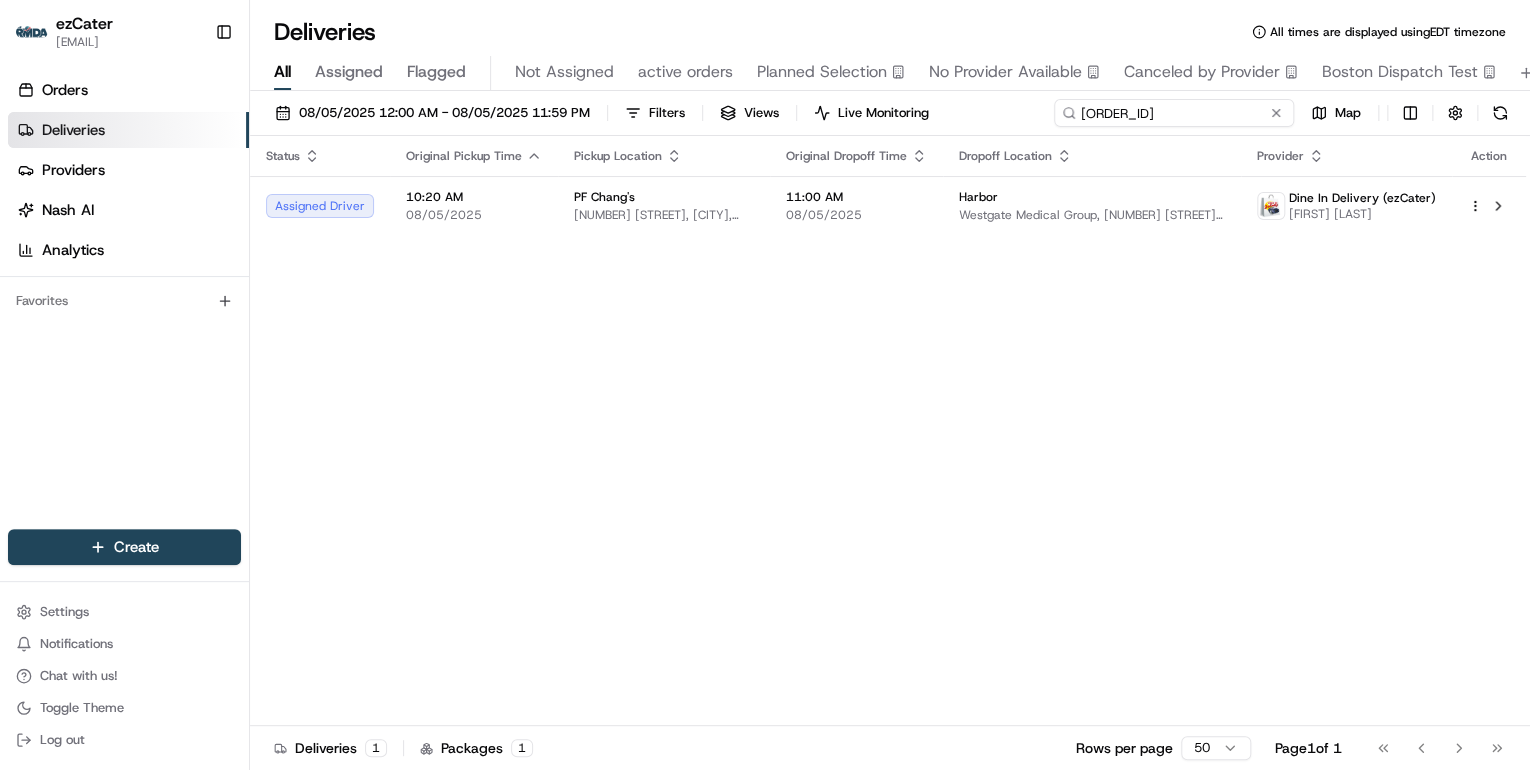 drag, startPoint x: 1195, startPoint y: 119, endPoint x: 606, endPoint y: 108, distance: 589.1027 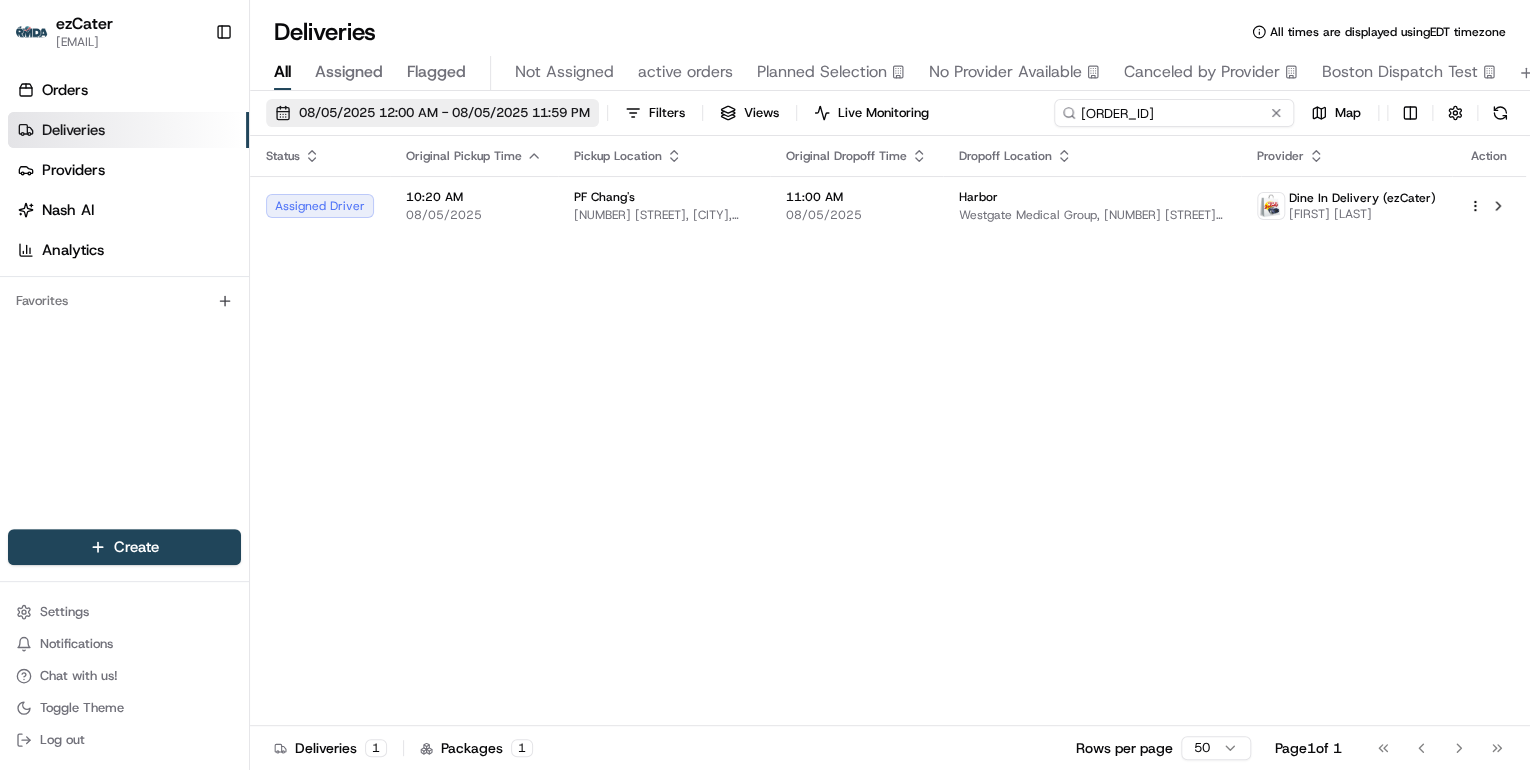 paste on "MXH0V2" 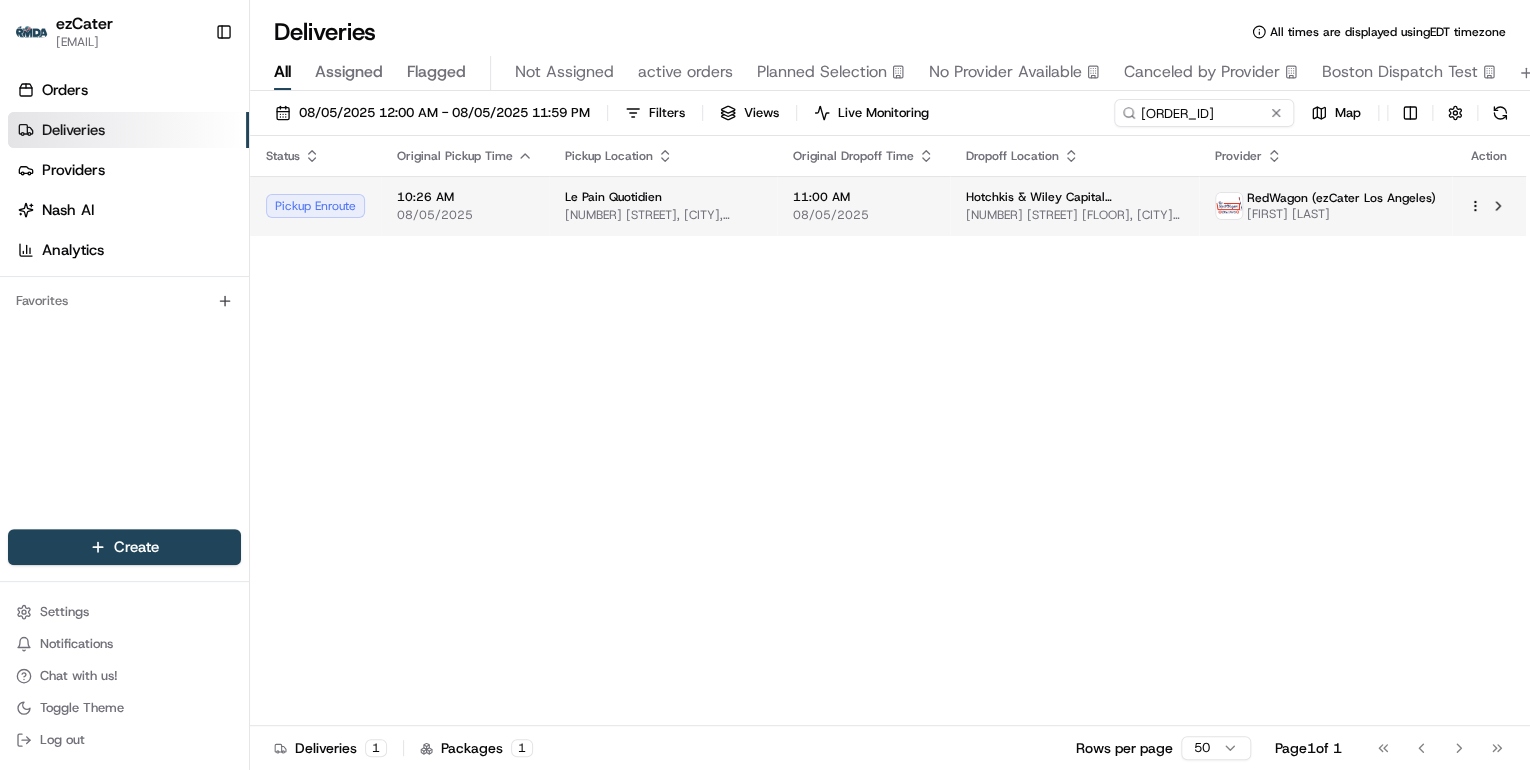 click on "Le Pain Quotidien 113 N Larchmont Blvd, Los Angeles, CA 90004, USA" at bounding box center (663, 206) 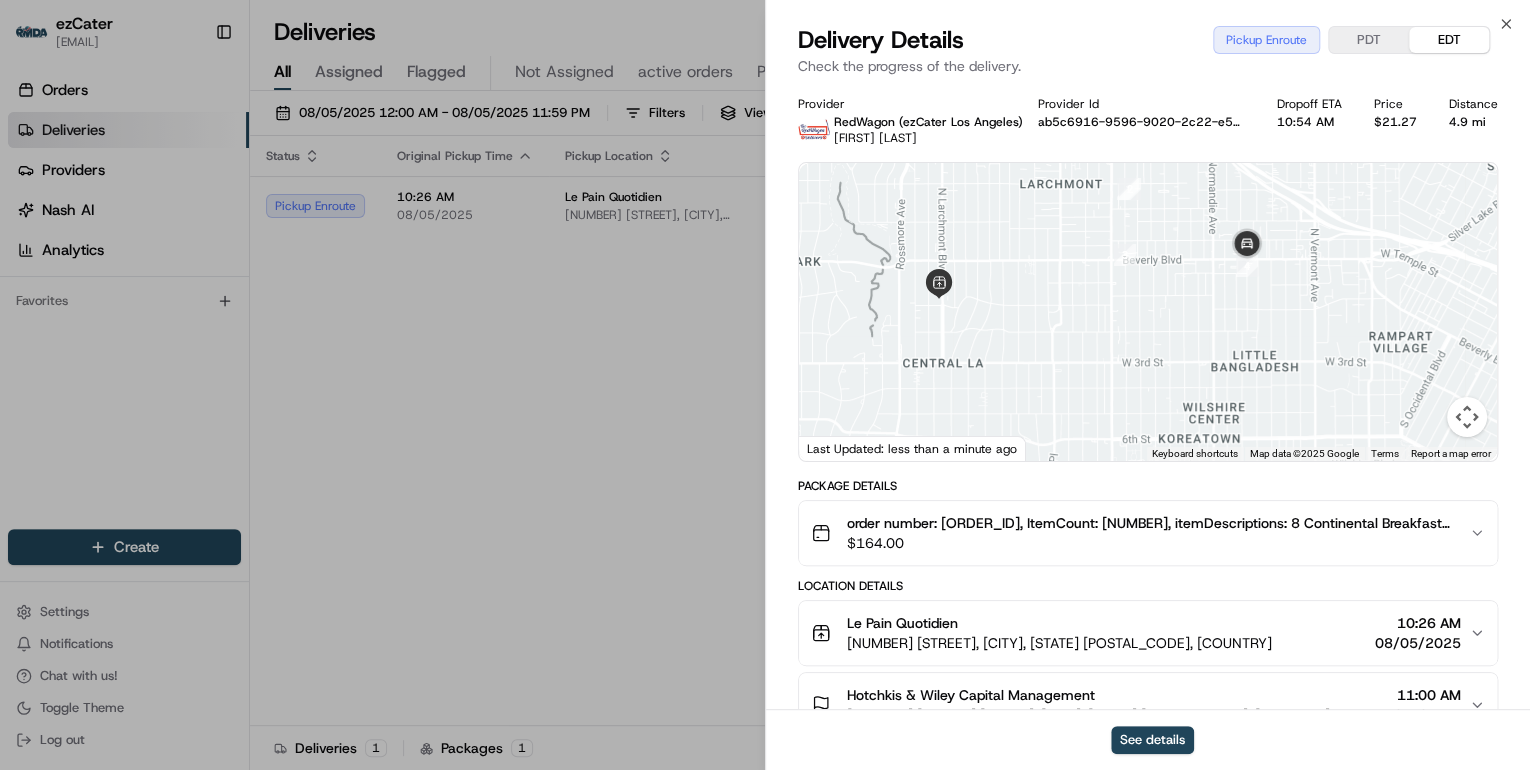 drag, startPoint x: 1024, startPoint y: 281, endPoint x: 1160, endPoint y: 376, distance: 165.89455 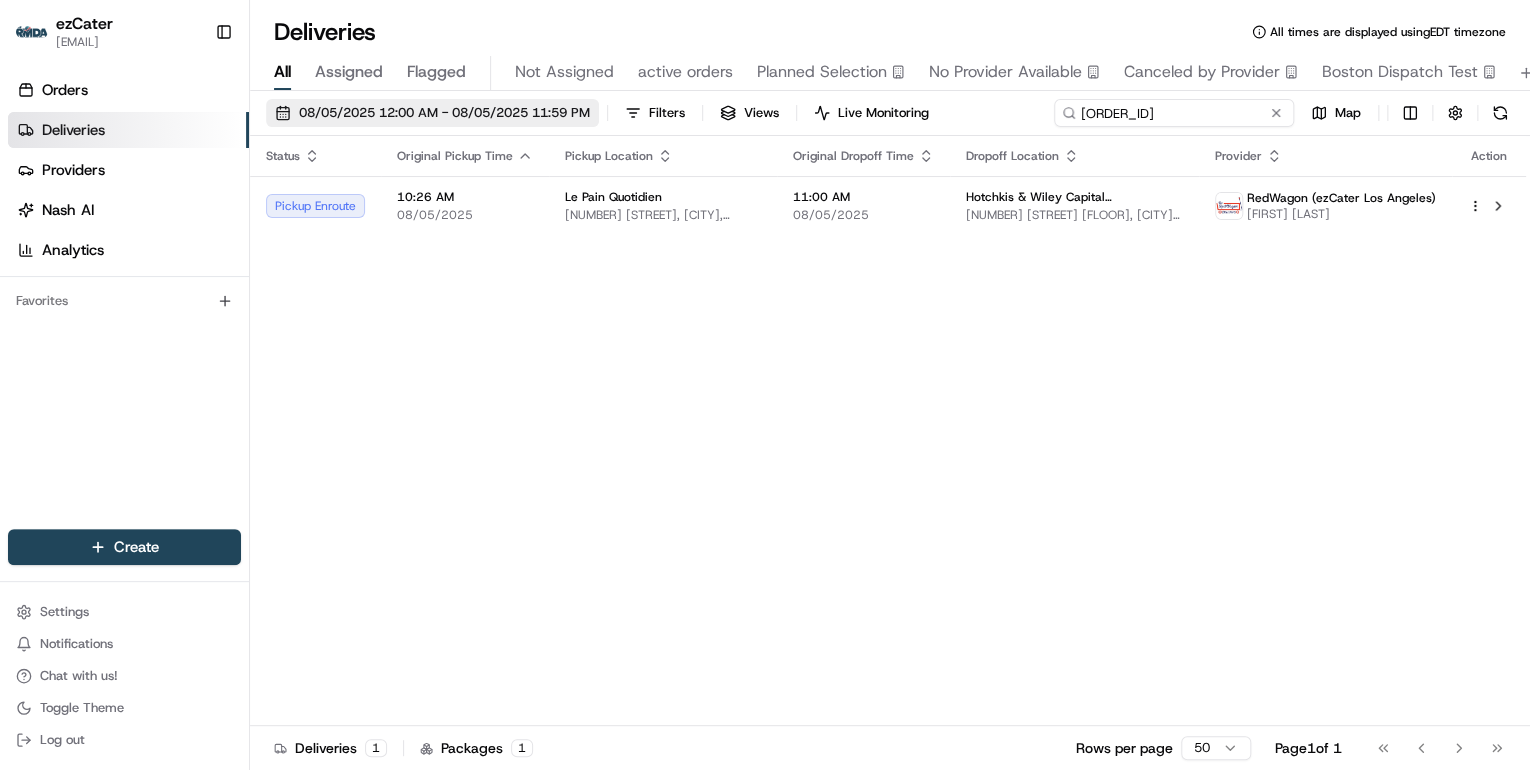 drag, startPoint x: 1205, startPoint y: 115, endPoint x: 547, endPoint y: 118, distance: 658.00684 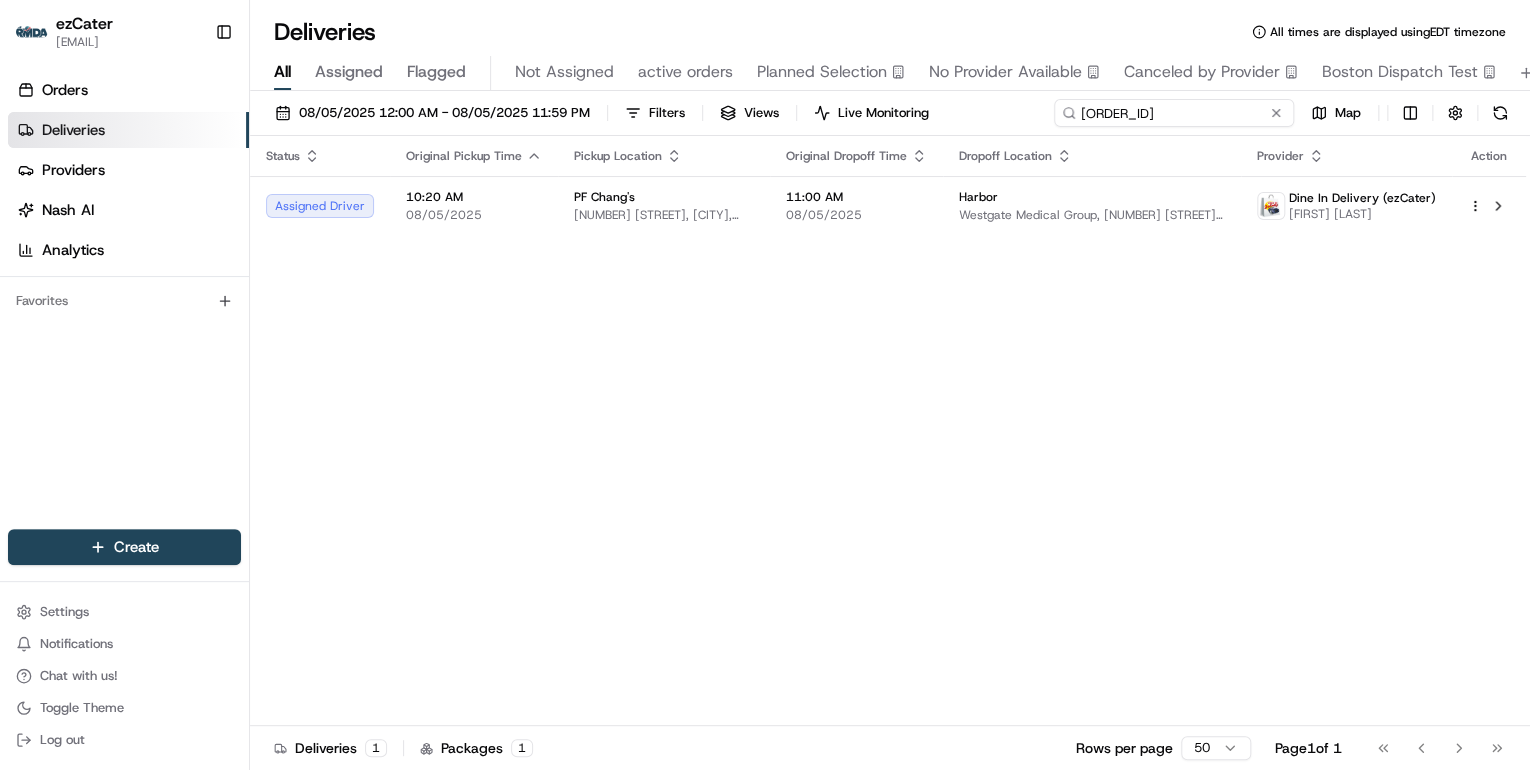 drag, startPoint x: 1129, startPoint y: 115, endPoint x: 604, endPoint y: 92, distance: 525.50354 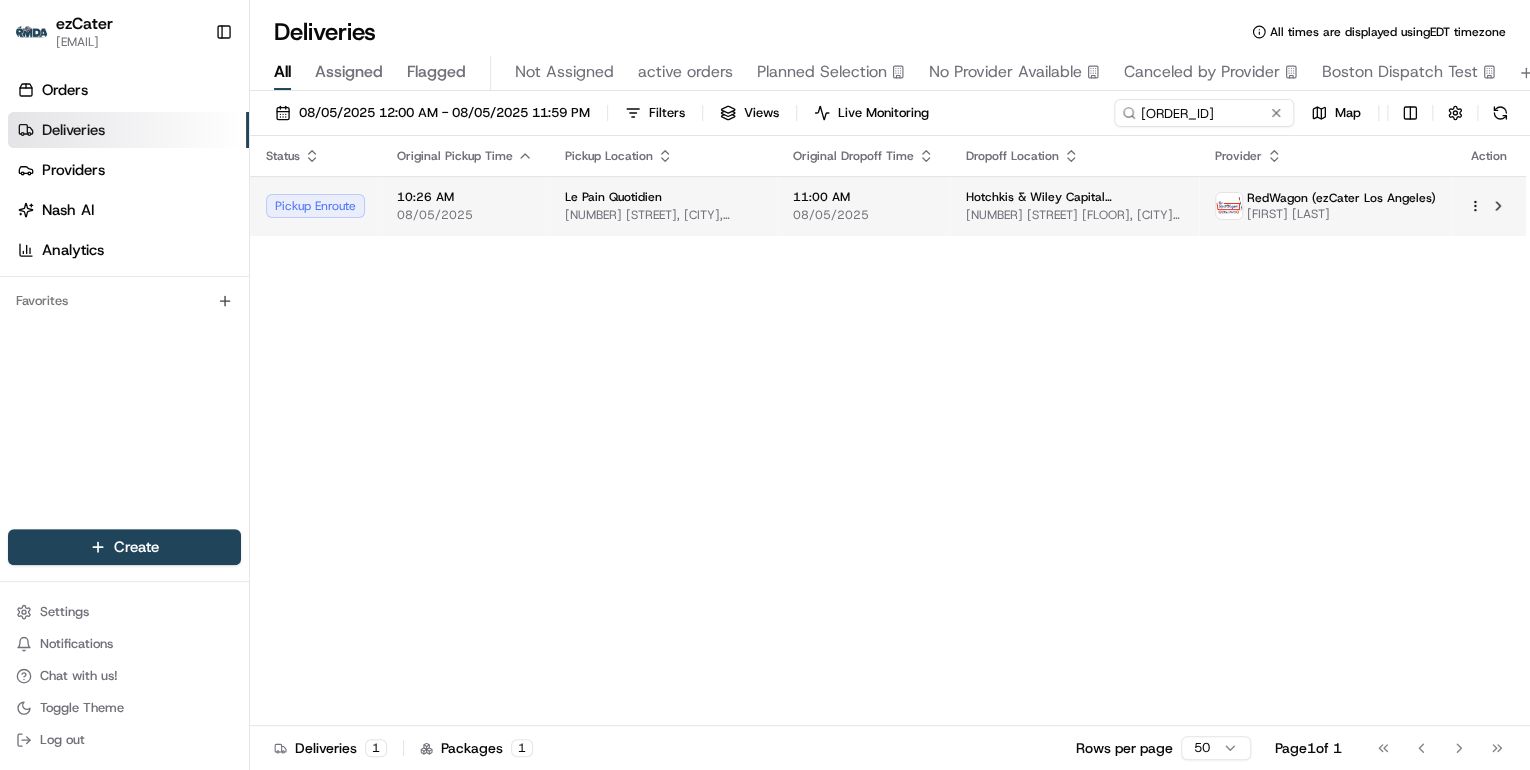 click on "Le Pain Quotidien 113 N Larchmont Blvd, Los Angeles, CA 90004, USA" at bounding box center (663, 206) 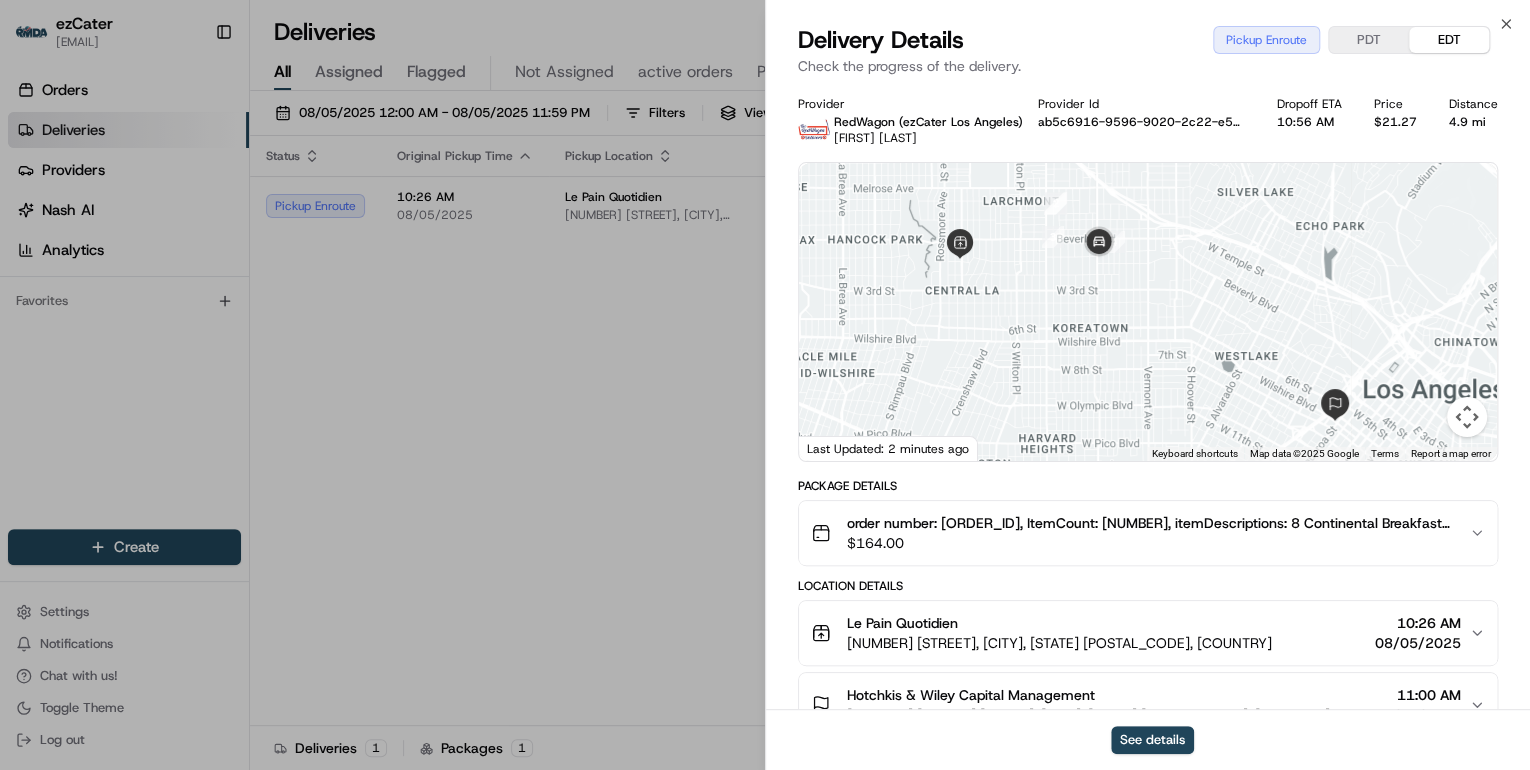 click on "Le Pain Quotidien" at bounding box center [1059, 623] 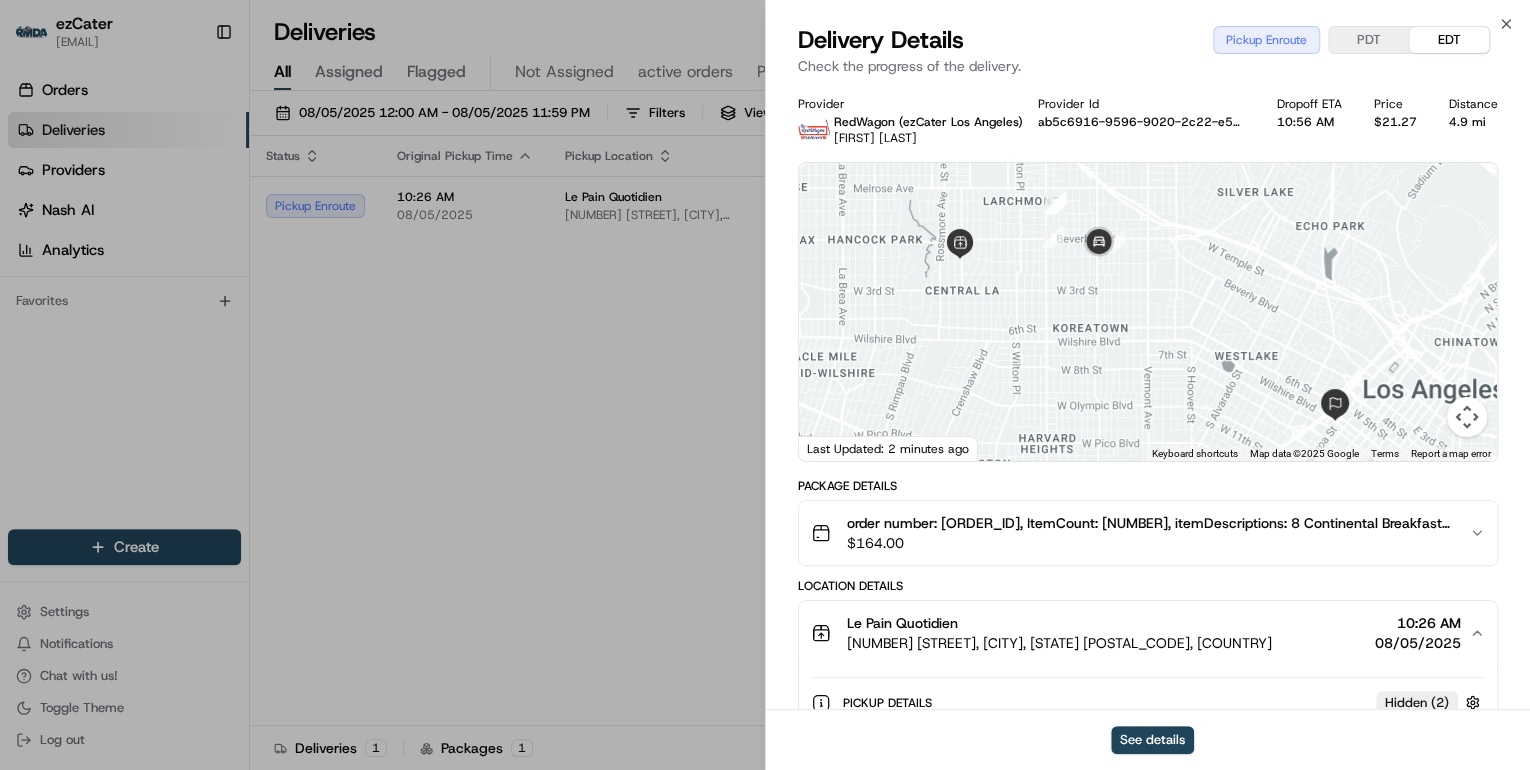 scroll, scrollTop: 240, scrollLeft: 0, axis: vertical 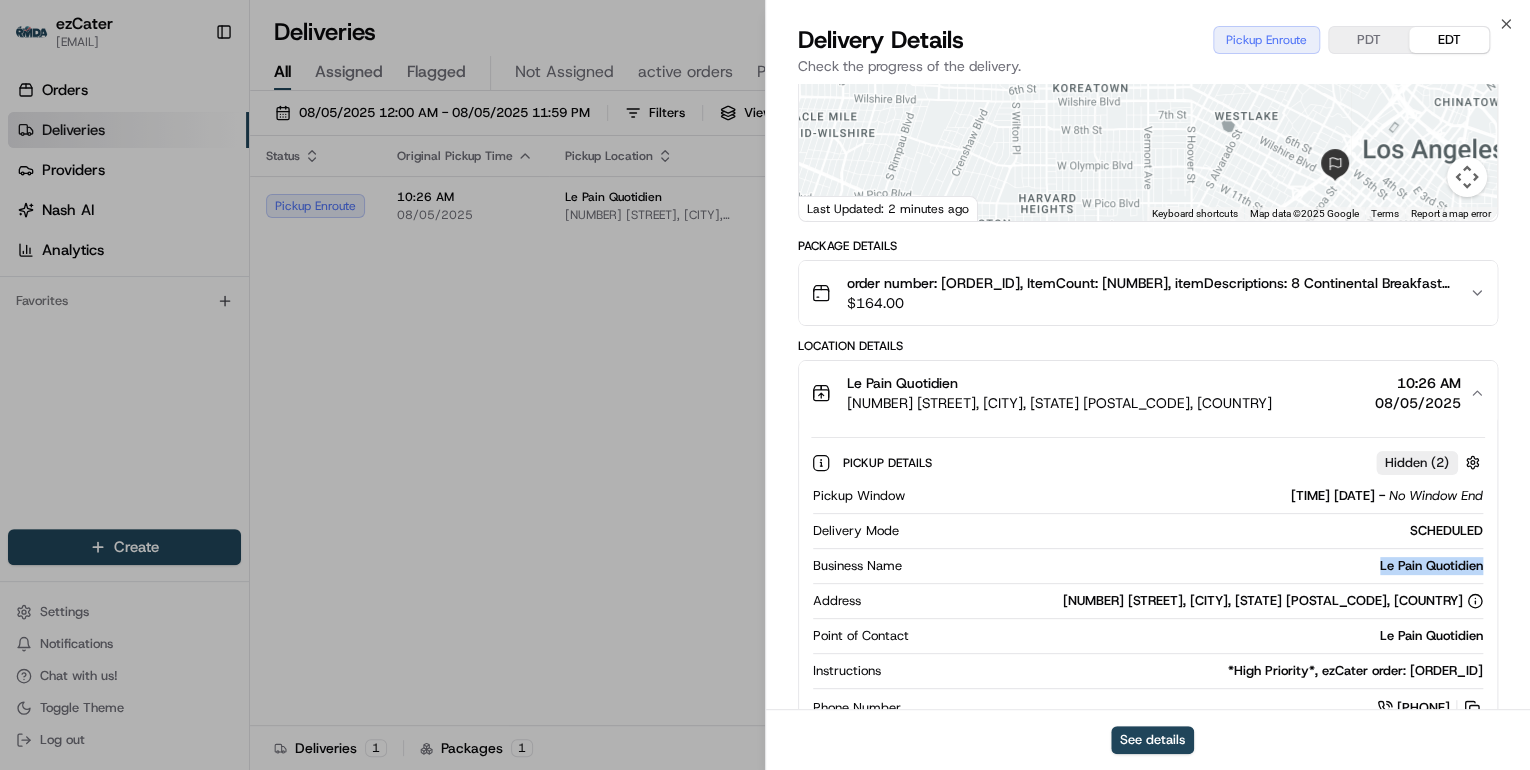 drag, startPoint x: 1488, startPoint y: 564, endPoint x: 1346, endPoint y: 571, distance: 142.17242 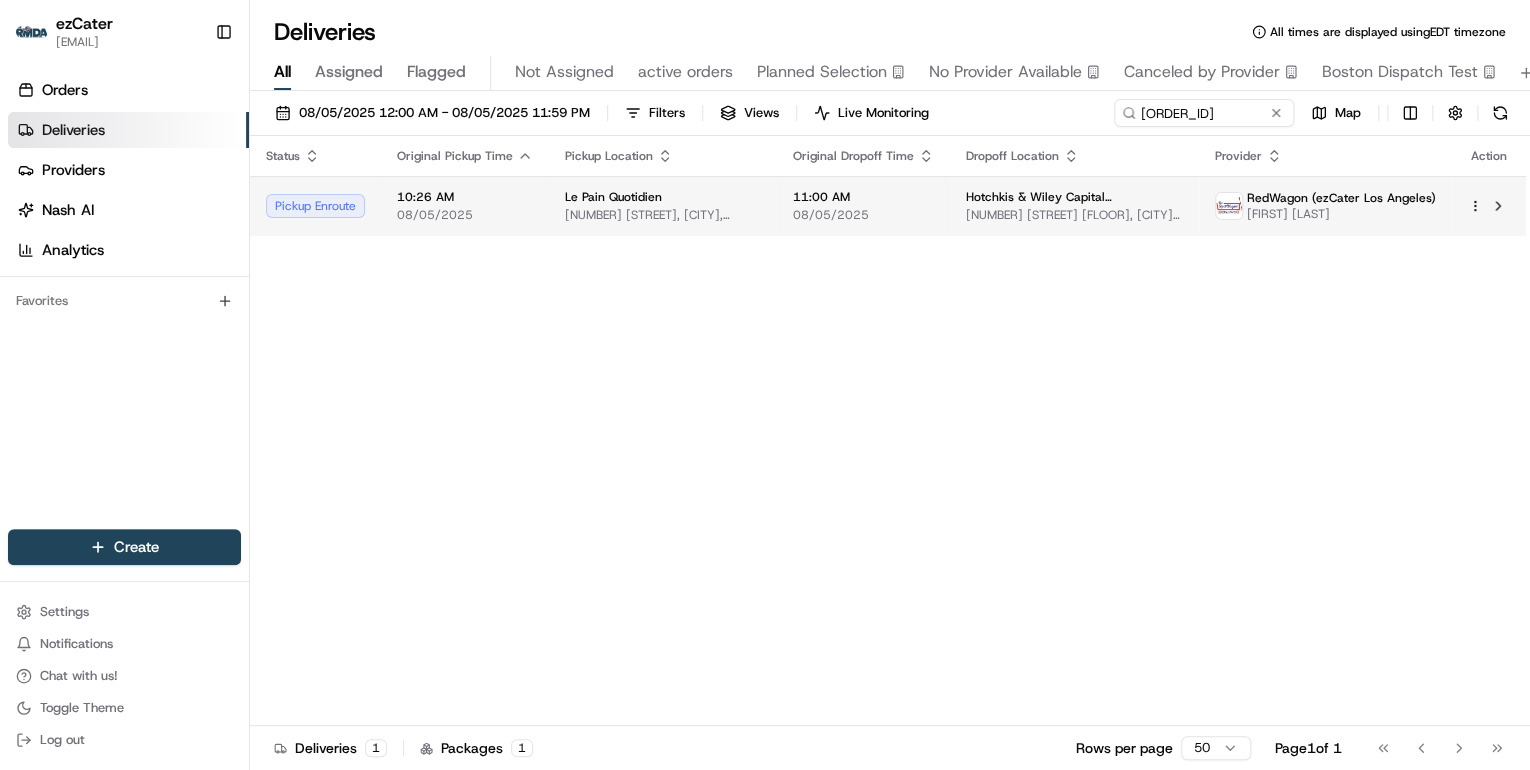 click on "[NUMBER] [STREET], [CITY], [STATE] [POSTAL_CODE], [COUNTRY]" at bounding box center (663, 215) 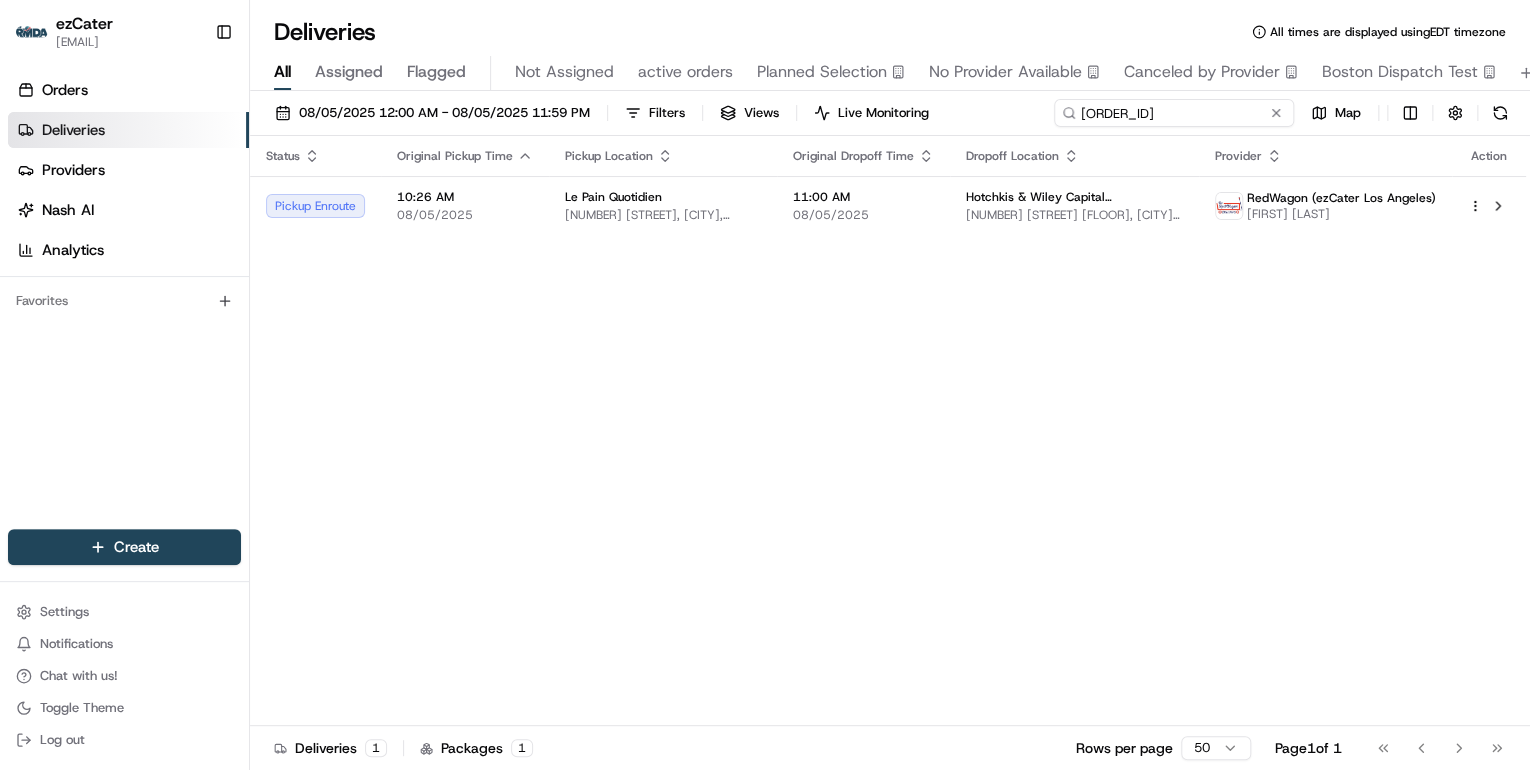 drag, startPoint x: 1192, startPoint y: 115, endPoint x: 593, endPoint y: 91, distance: 599.4806 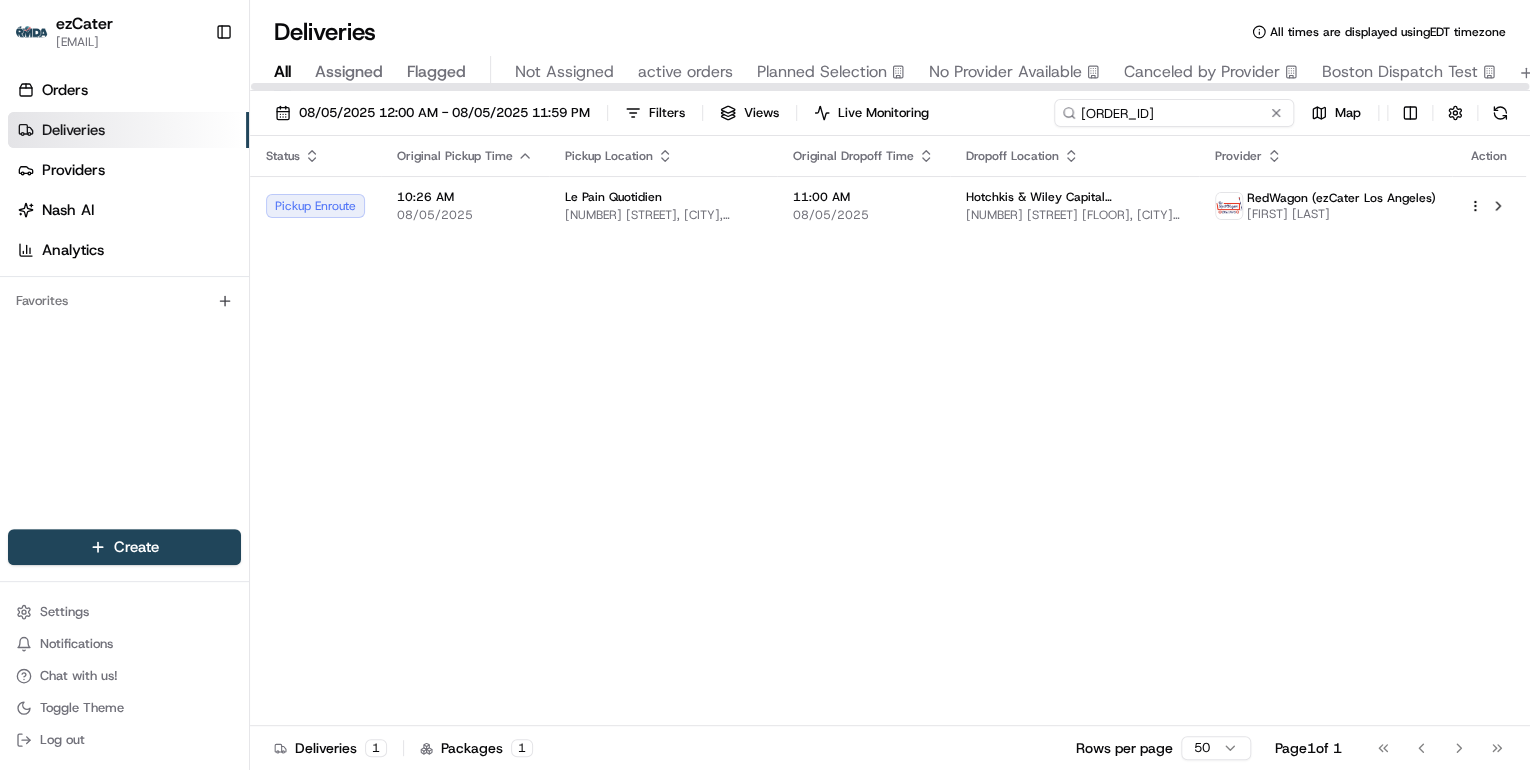paste on "2ZFE9J" 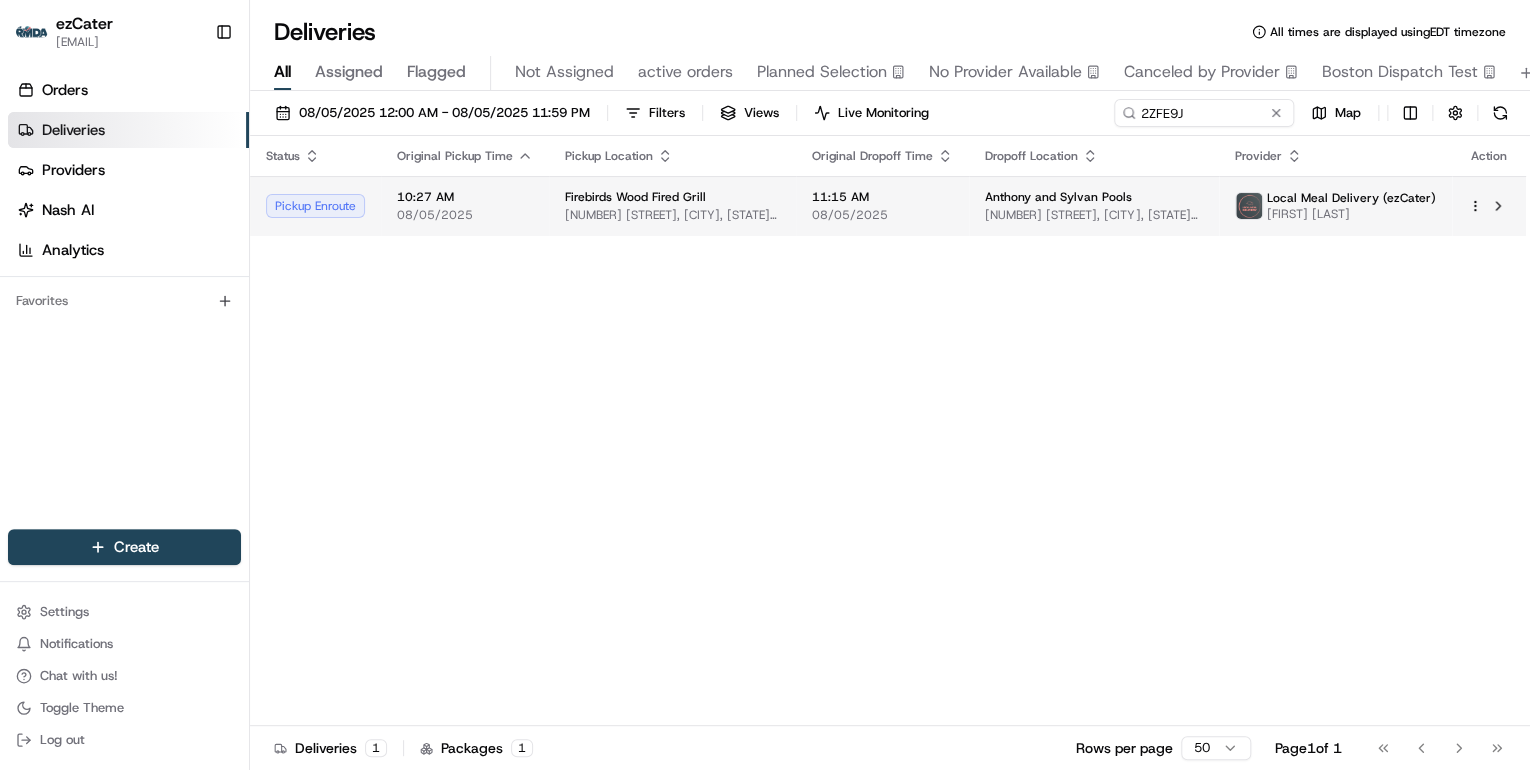 click on "Firebirds Wood Fired Grill 924 Antique Aly, Lower Makefield Township, PA 19067, USA" at bounding box center [672, 206] 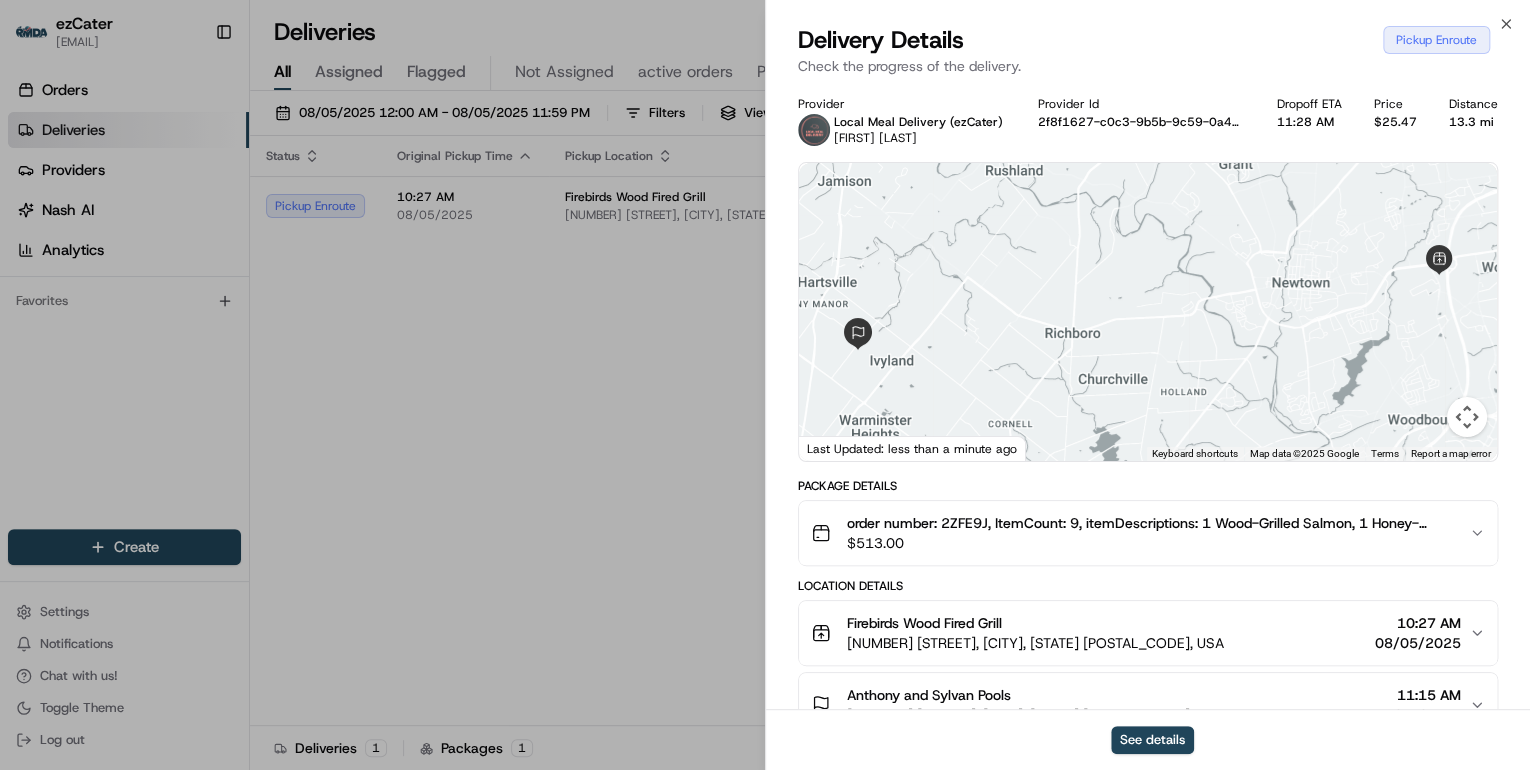 scroll, scrollTop: 160, scrollLeft: 0, axis: vertical 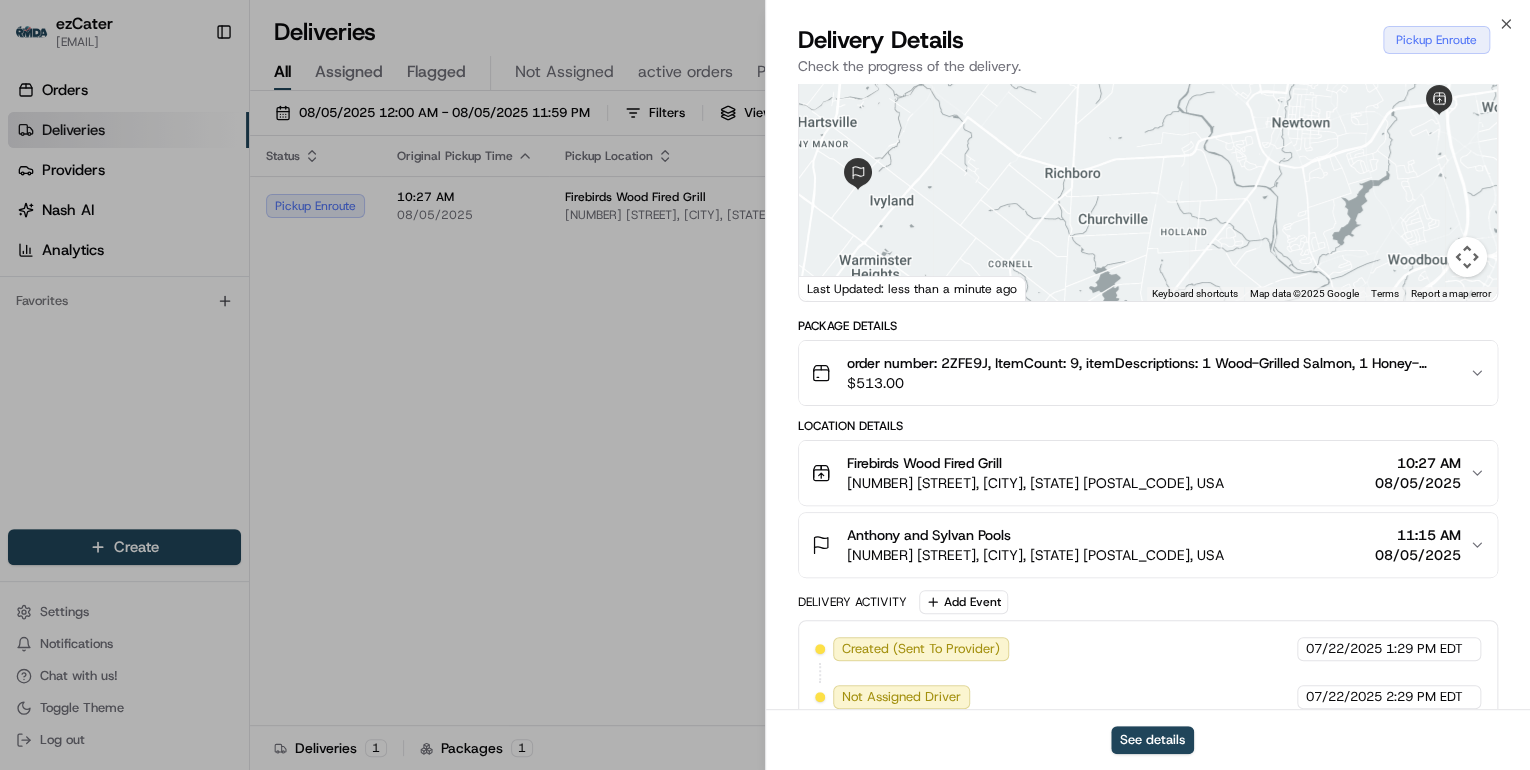 click on "[NUMBER] [STREET], [CITY], [STATE] [POSTAL_CODE], [COUNTRY]" at bounding box center [1035, 483] 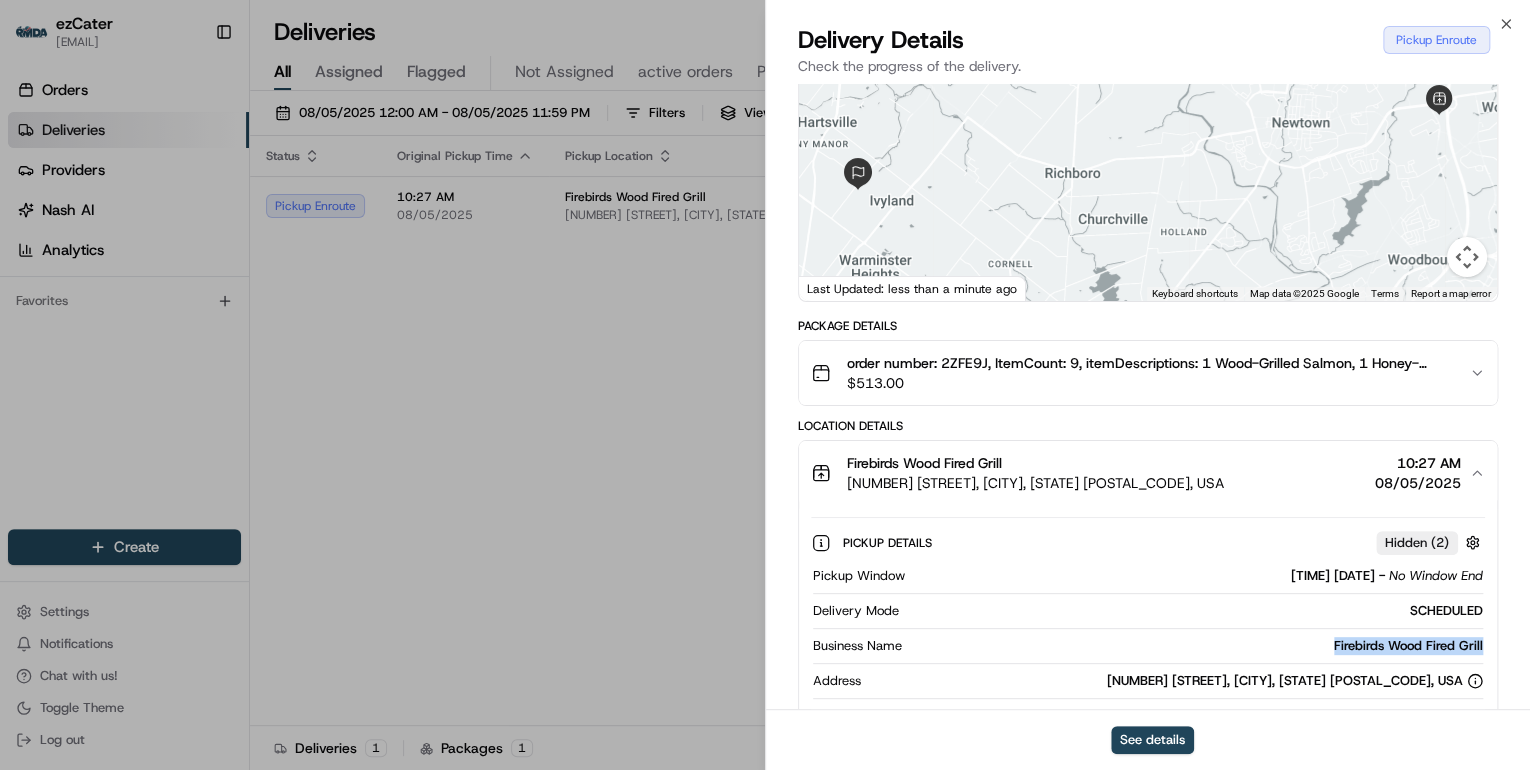 drag, startPoint x: 1493, startPoint y: 643, endPoint x: 1322, endPoint y: 651, distance: 171.18703 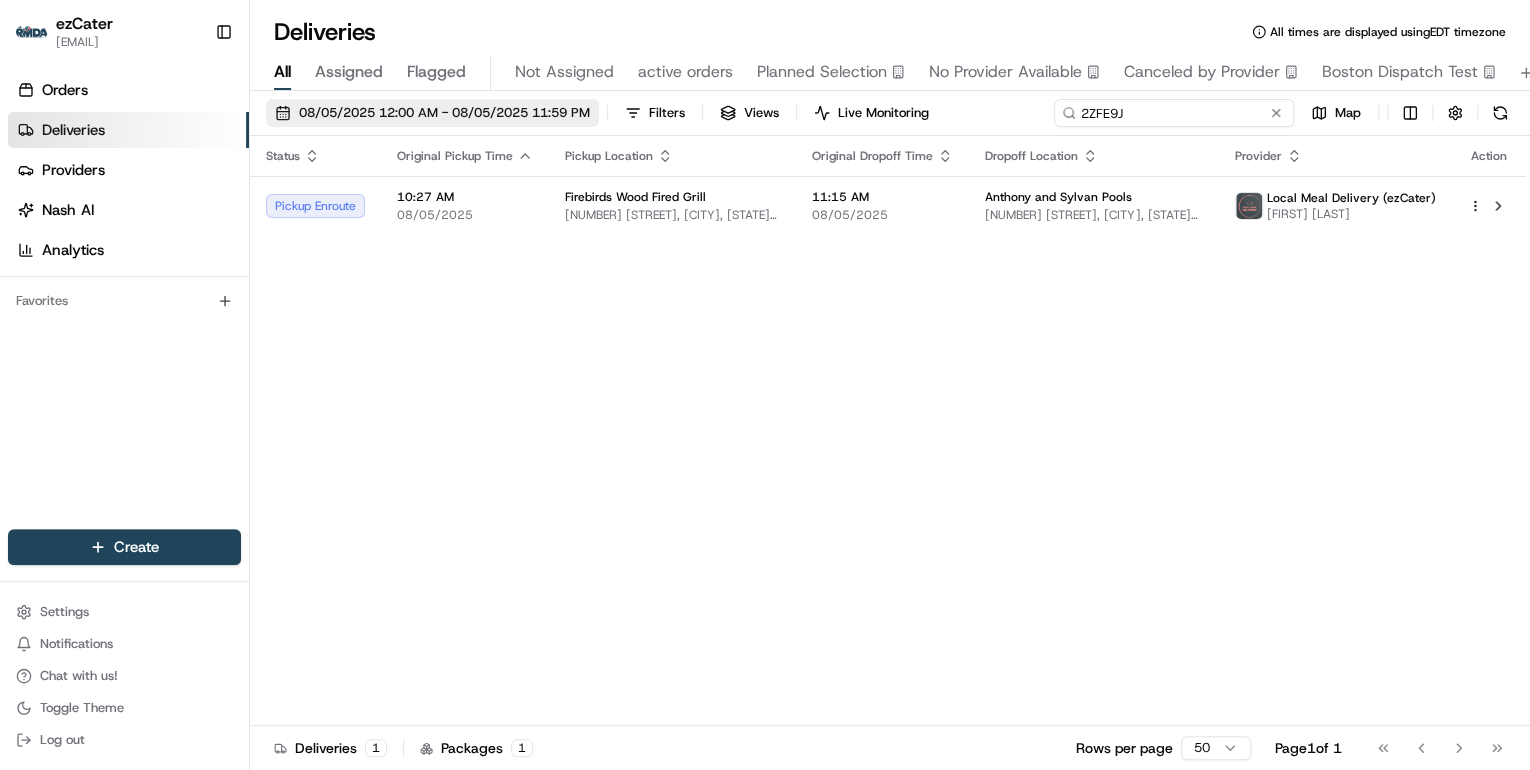 drag, startPoint x: 1197, startPoint y: 105, endPoint x: 532, endPoint y: 119, distance: 665.14734 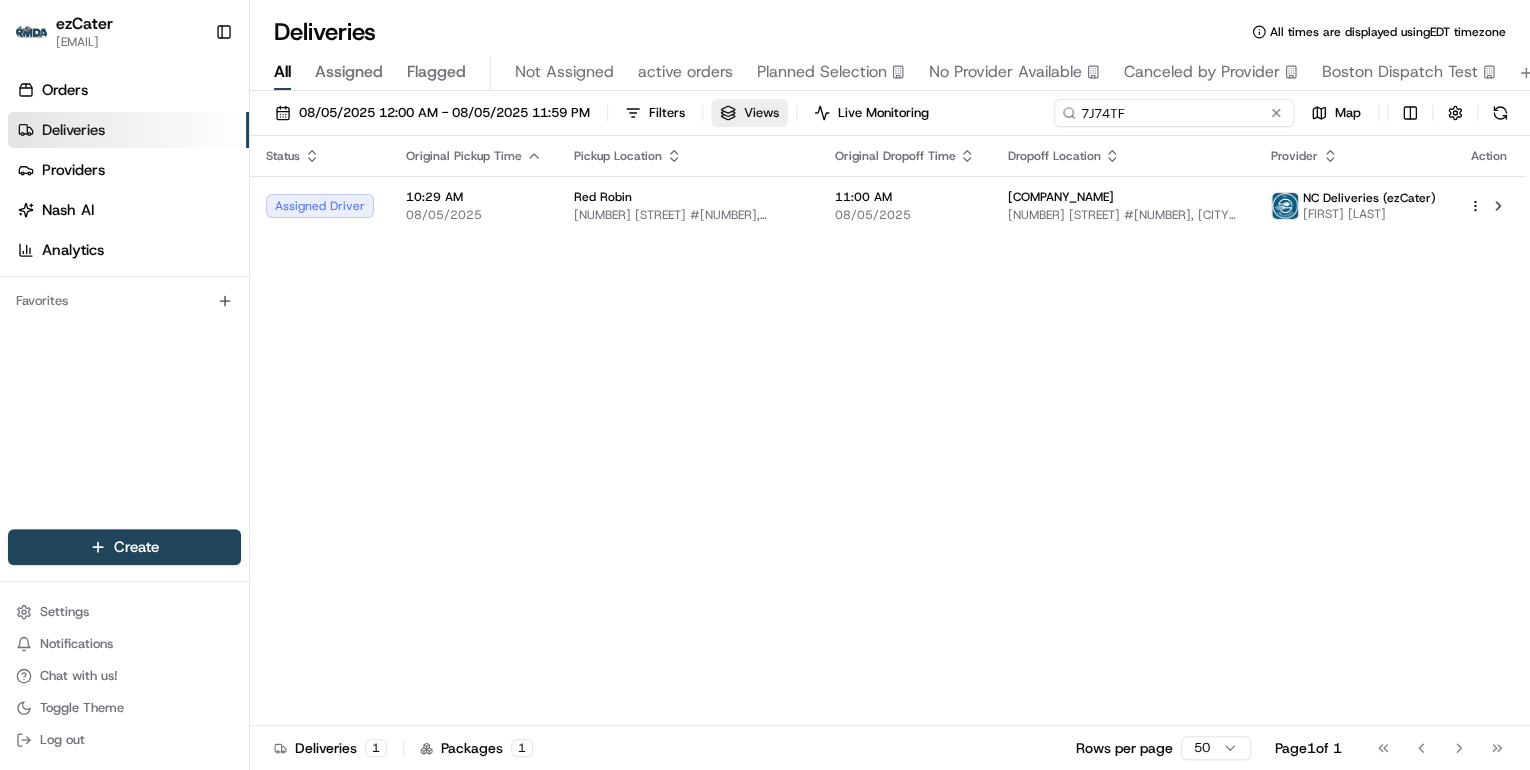 drag, startPoint x: 1145, startPoint y: 115, endPoint x: 718, endPoint y: 117, distance: 427.00467 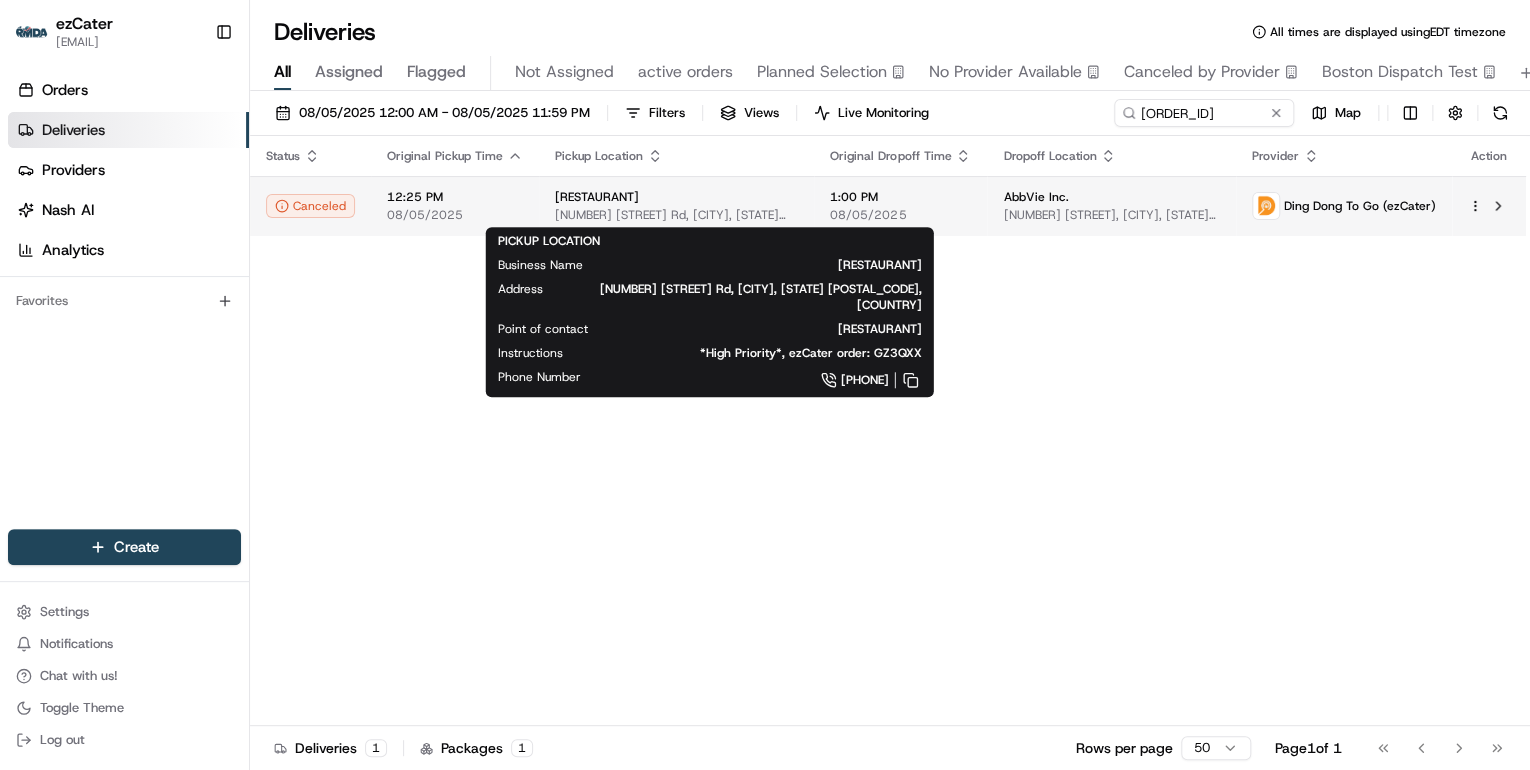 click on "428 Green Bay Rd, Highwood, IL 60040, USA" at bounding box center [676, 215] 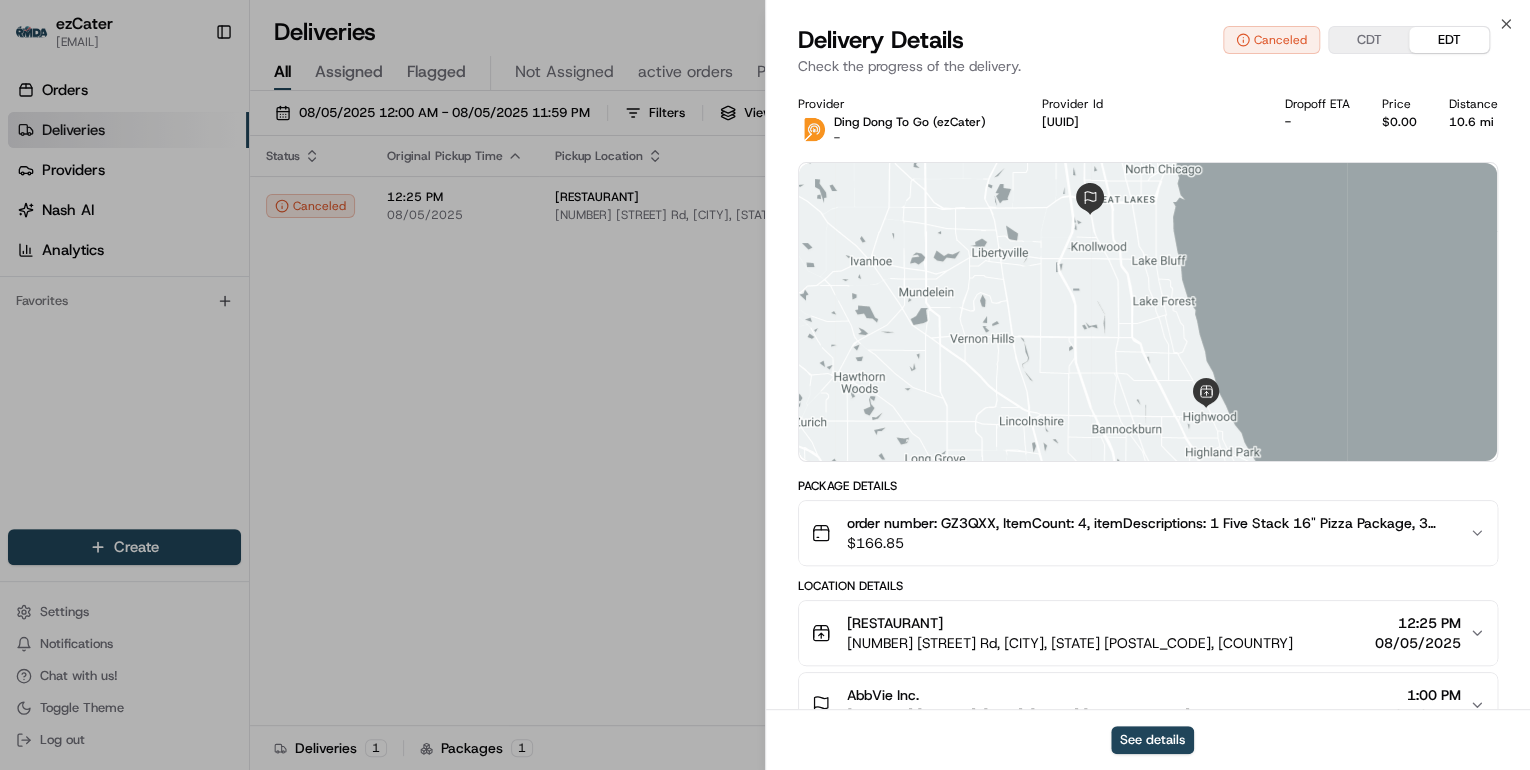 scroll, scrollTop: 187, scrollLeft: 0, axis: vertical 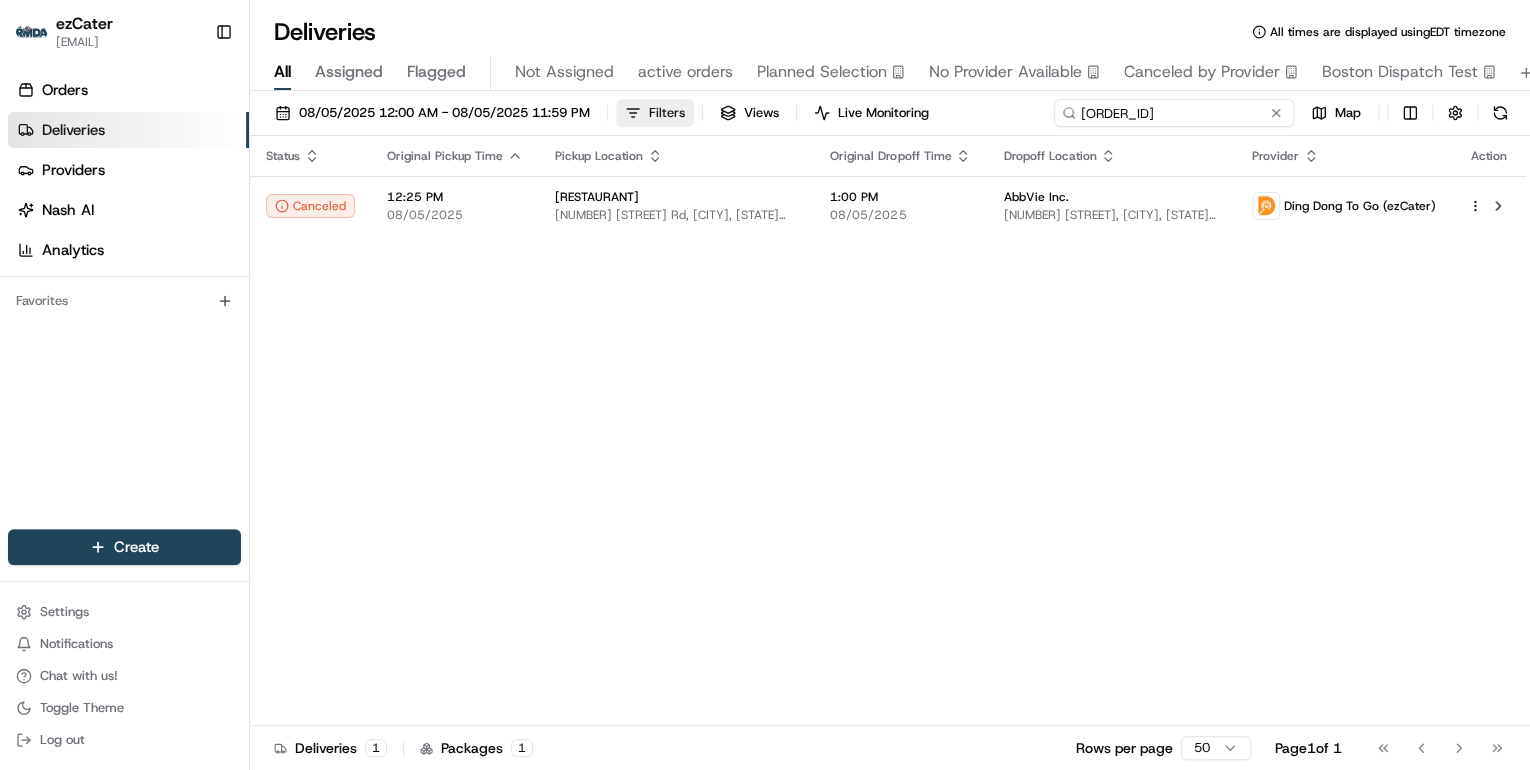 drag, startPoint x: 1212, startPoint y: 116, endPoint x: 642, endPoint y: 121, distance: 570.0219 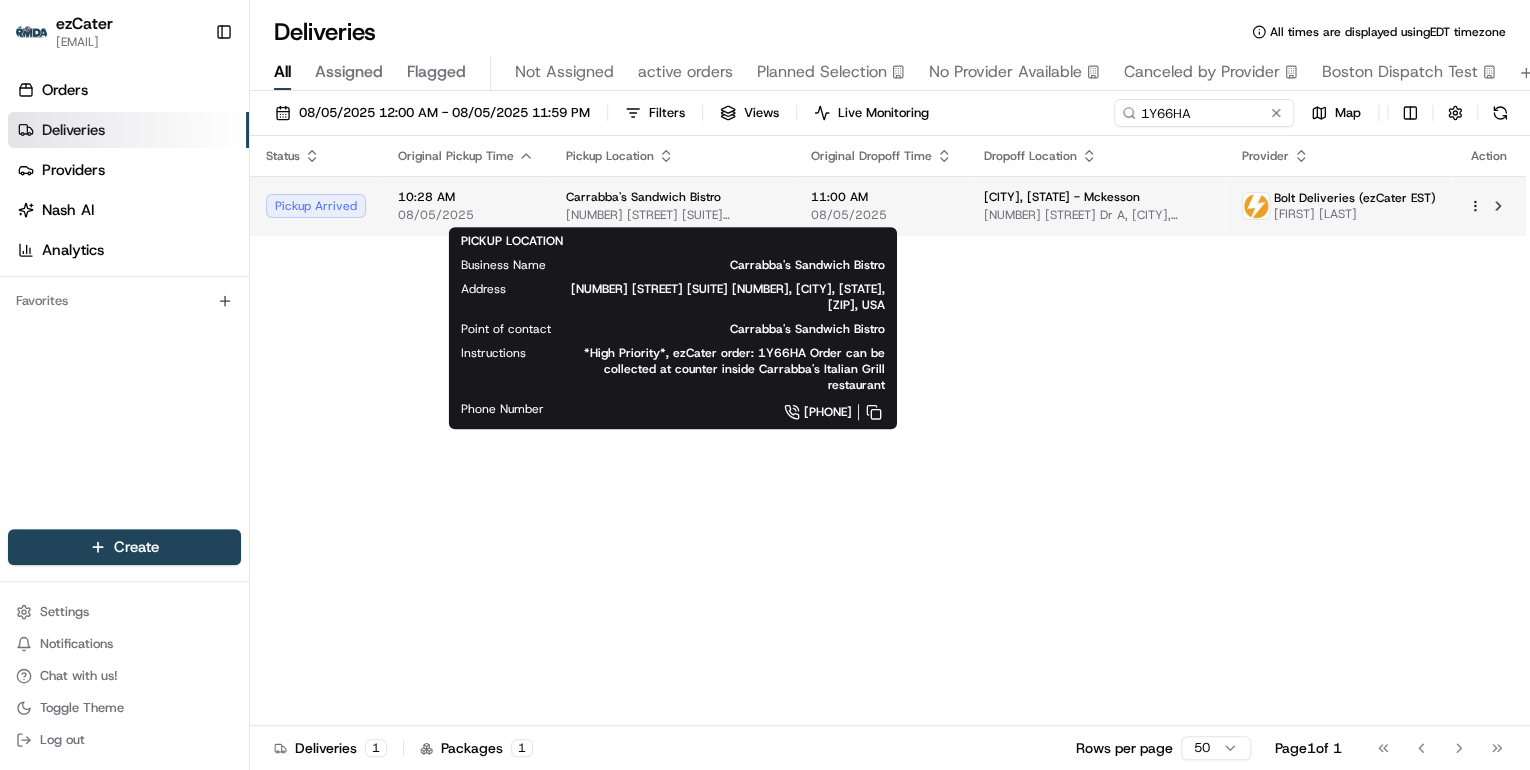 click on "Carrabba's Sandwich Bistro" at bounding box center [643, 197] 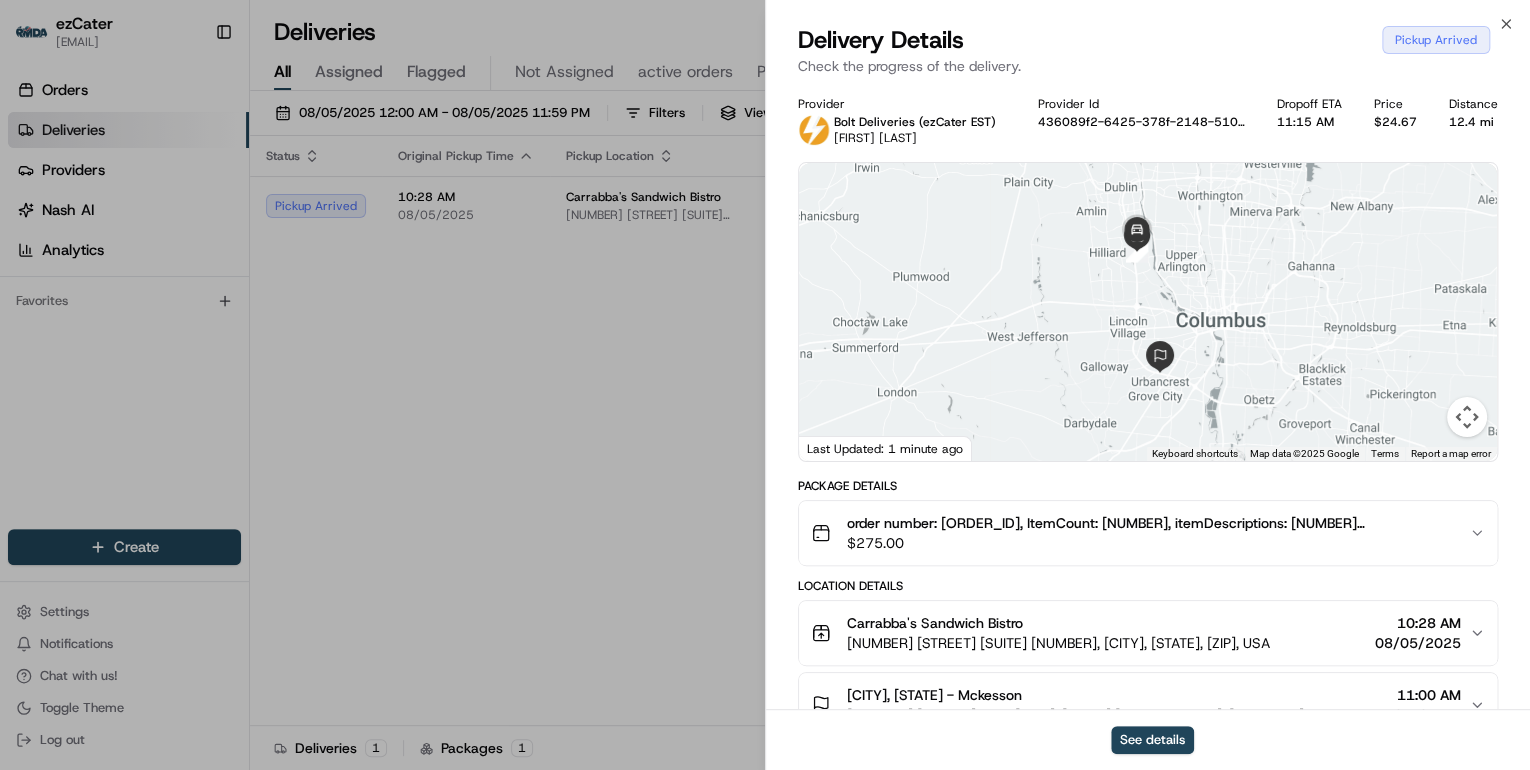 scroll, scrollTop: 160, scrollLeft: 0, axis: vertical 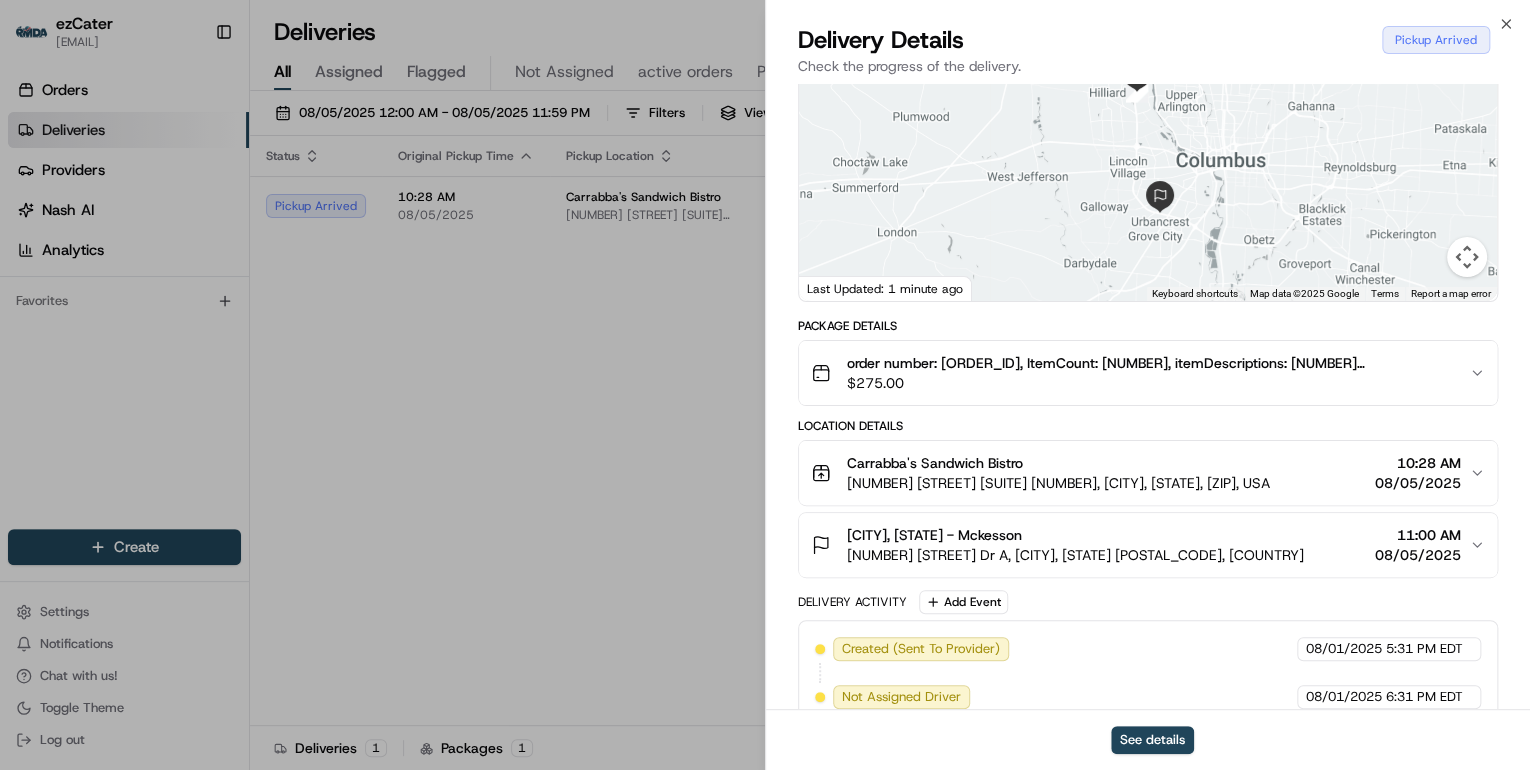 click on "Carrabba's Sandwich Bistro 3949 Trueman Blvd #6200, Hilliard, OH 43026, USA 10:28 AM 08/05/2025" at bounding box center [1140, 473] 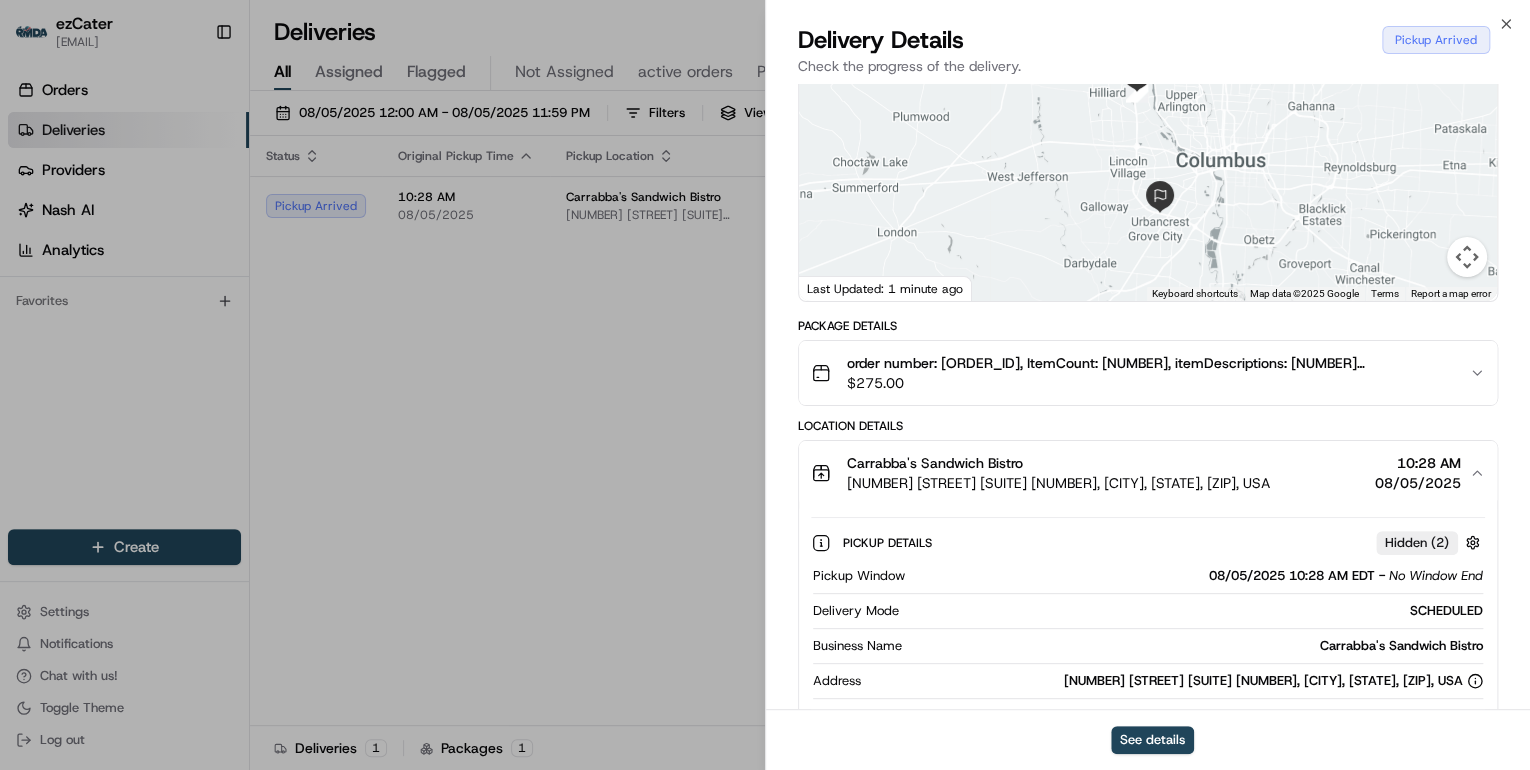 scroll, scrollTop: 320, scrollLeft: 0, axis: vertical 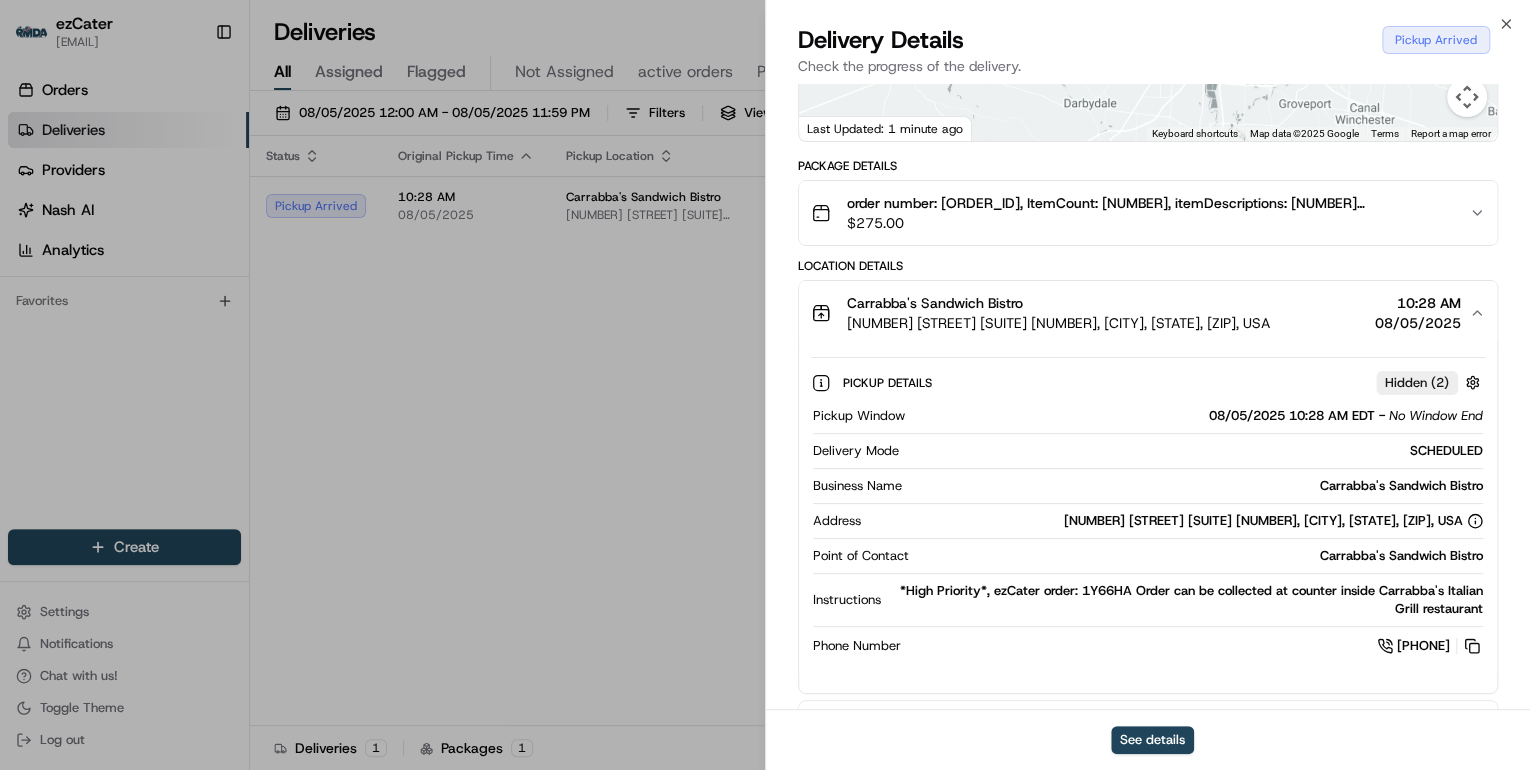 click on "$ 275.00" at bounding box center [1150, 223] 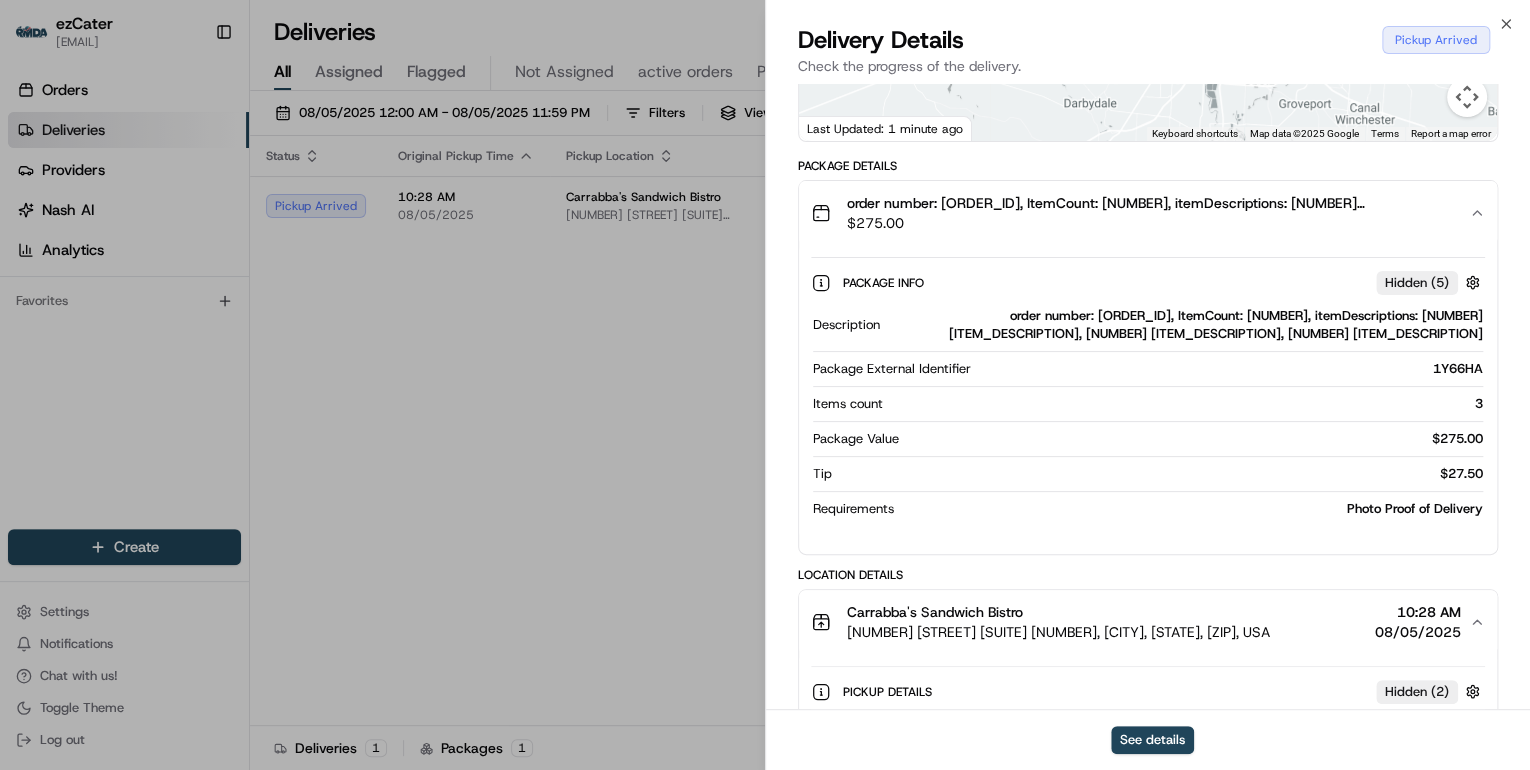click on "order number: [ORDER_ID],
ItemCount: 3,
itemDescriptions:
1 Bruschette Chicken Sandwich Bundle,
1 Italian Sandwich Bundle,
1 Steak Marsala Sandwich Bundle" at bounding box center (1185, 325) 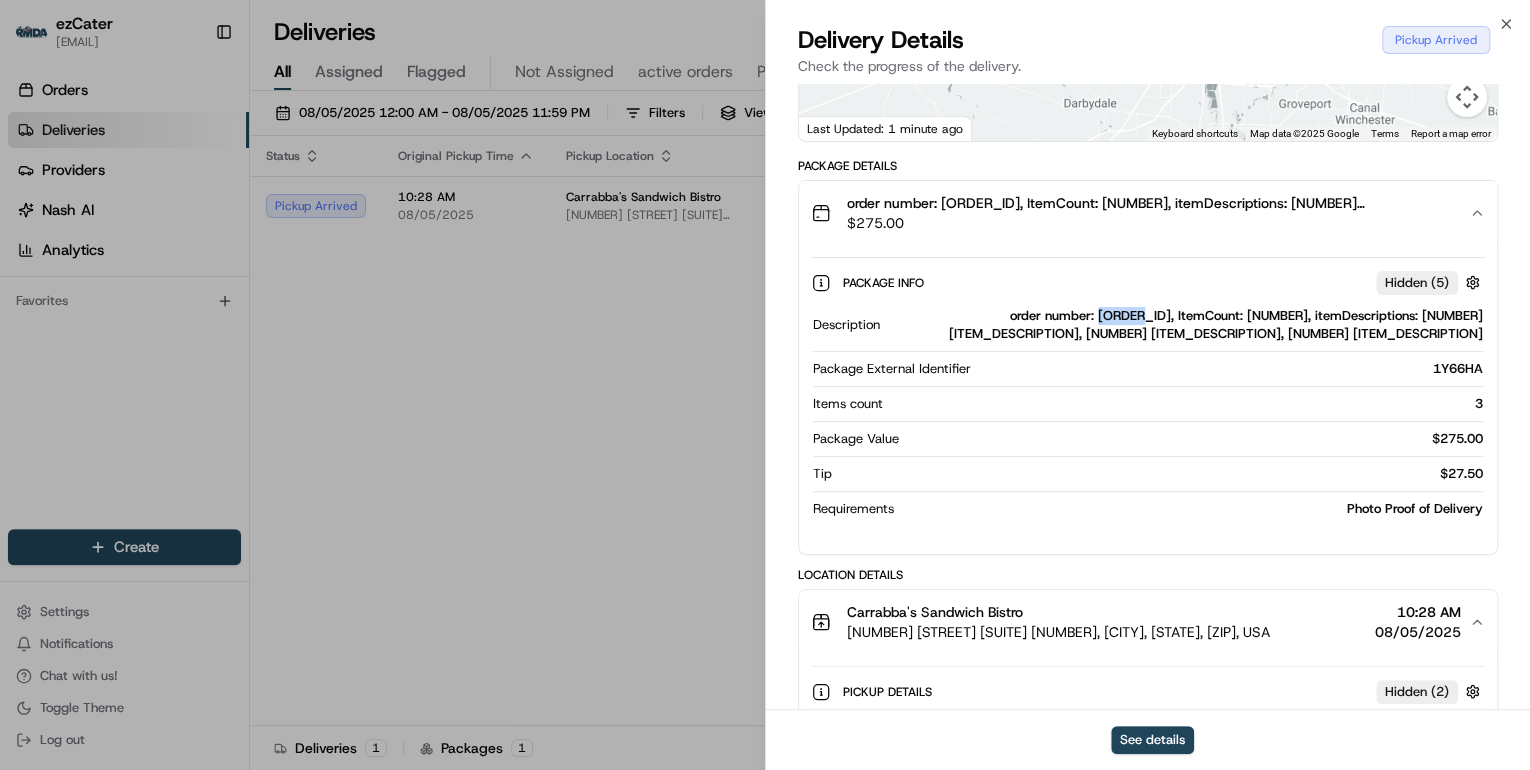 click on "order number: [ORDER_ID],
ItemCount: 3,
itemDescriptions:
1 Bruschette Chicken Sandwich Bundle,
1 Italian Sandwich Bundle,
1 Steak Marsala Sandwich Bundle" at bounding box center (1185, 325) 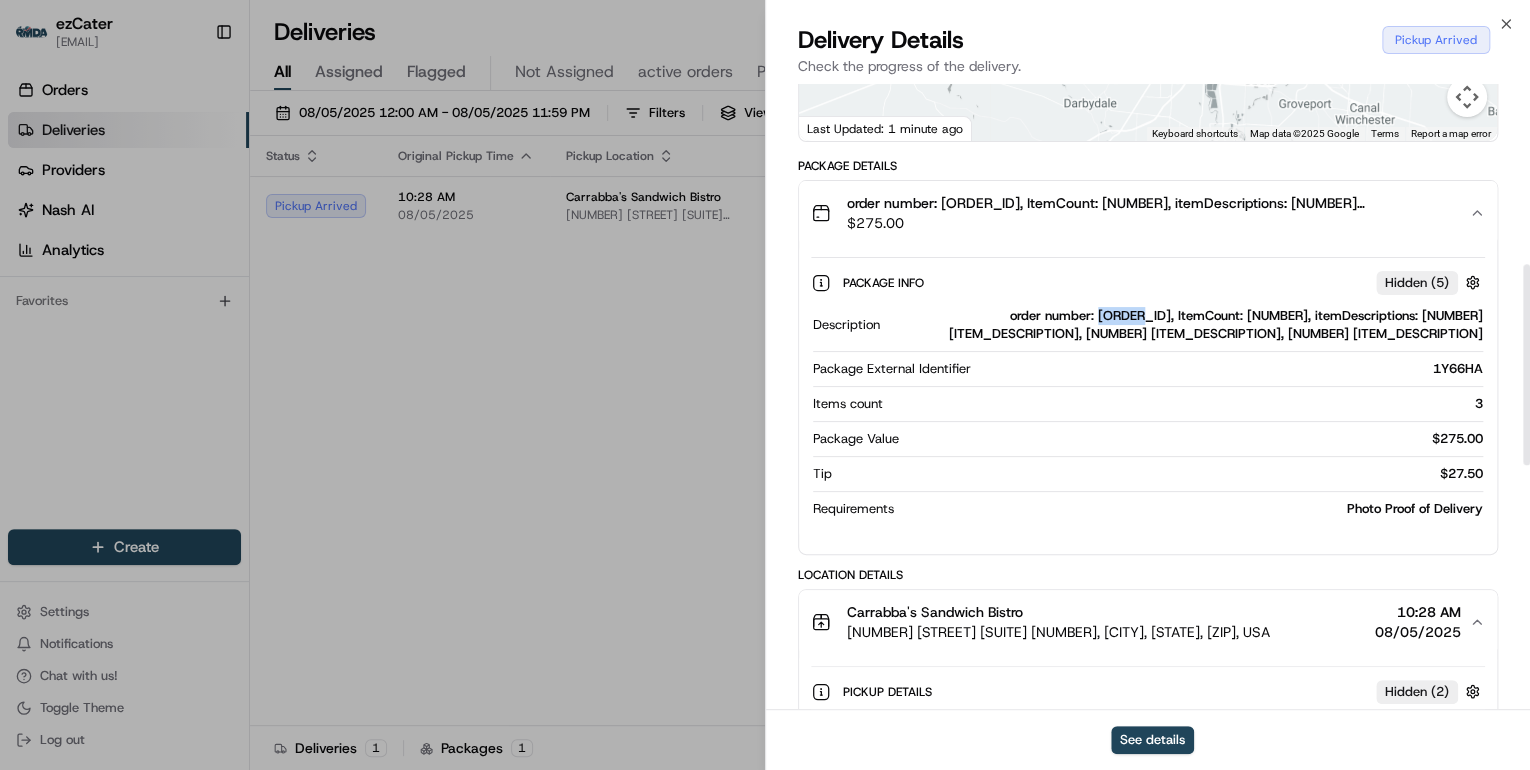 scroll, scrollTop: 560, scrollLeft: 0, axis: vertical 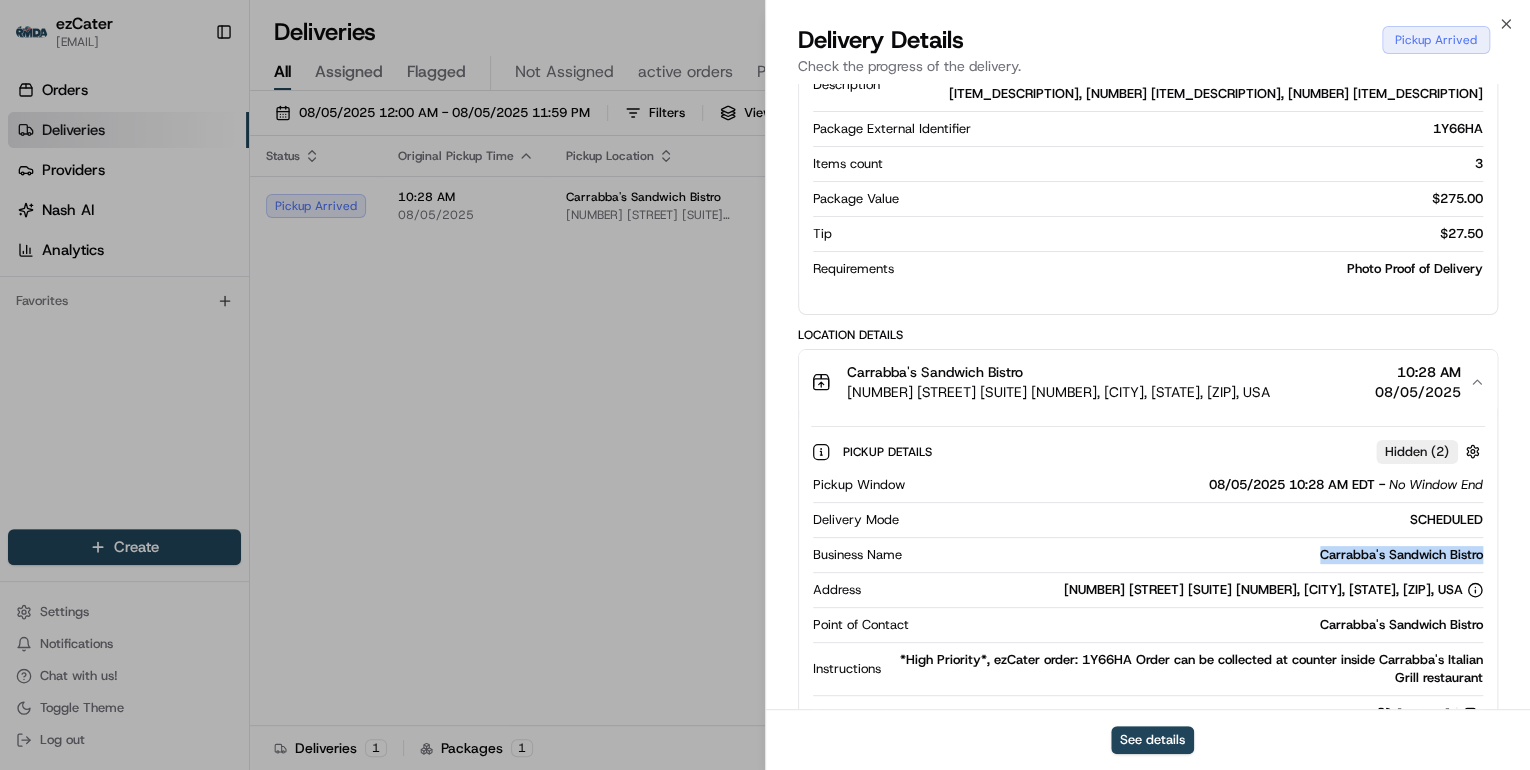 drag, startPoint x: 1485, startPoint y: 551, endPoint x: 1289, endPoint y: 548, distance: 196.02296 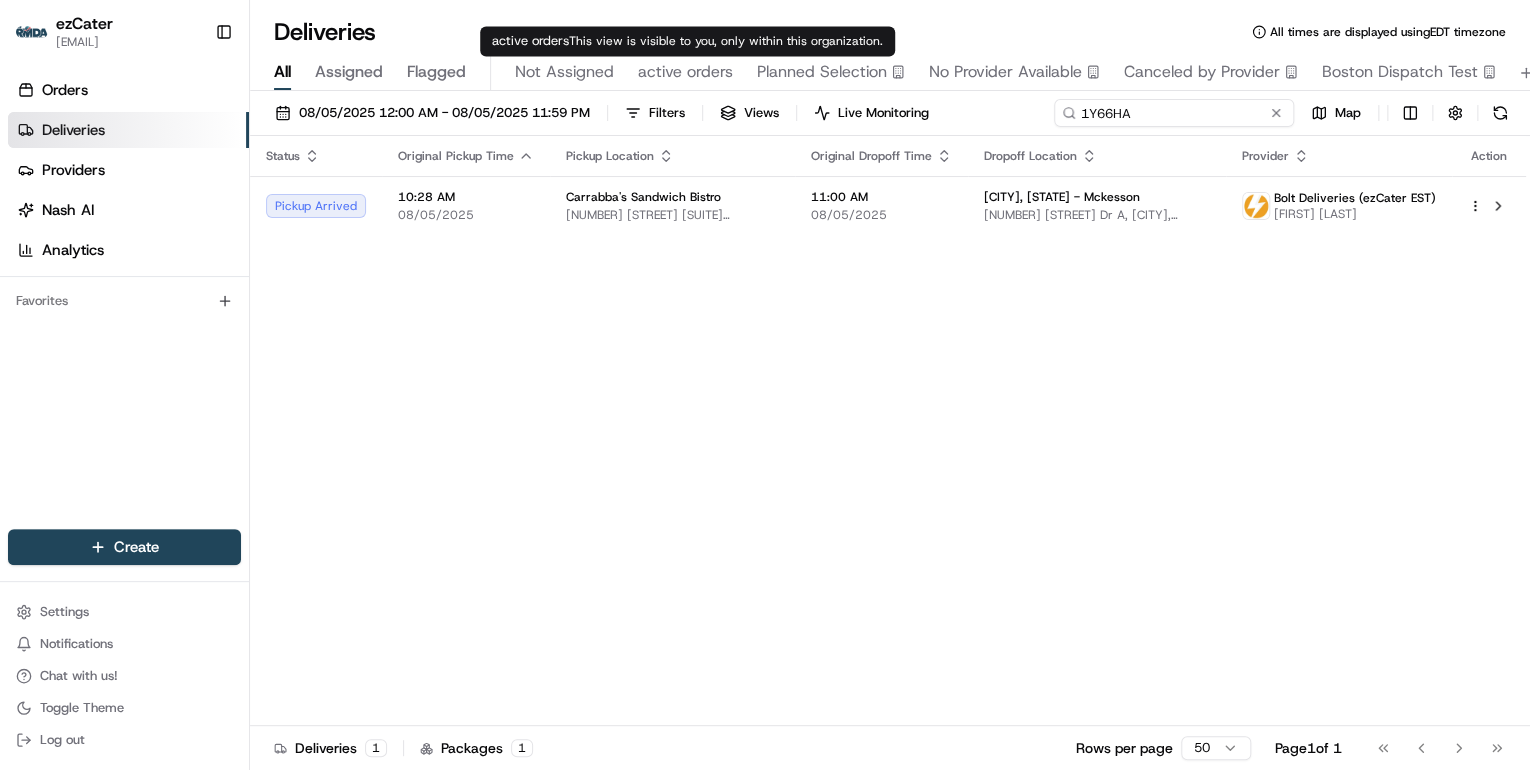 drag, startPoint x: 1221, startPoint y: 107, endPoint x: 545, endPoint y: 71, distance: 676.9579 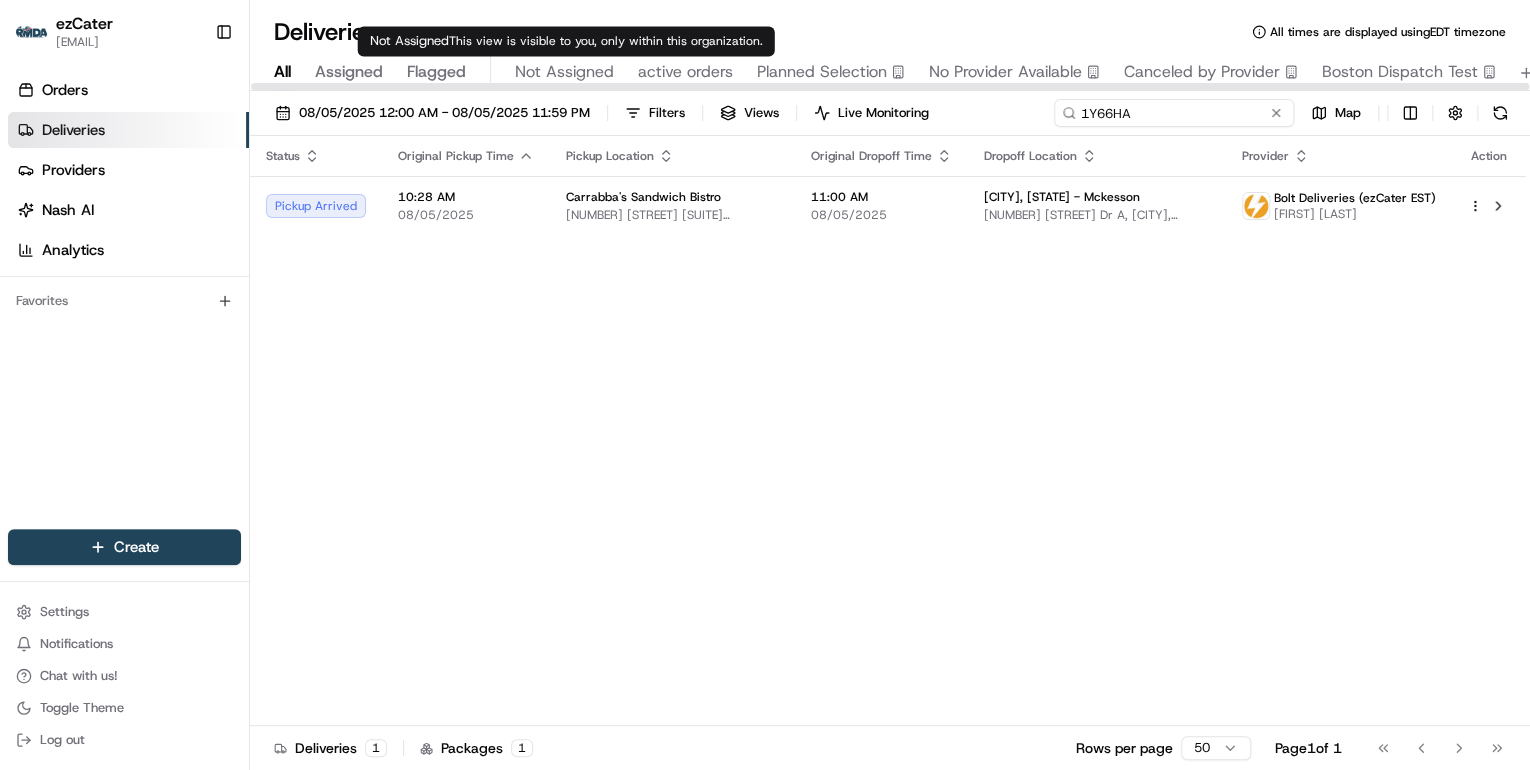 paste on "7J74TF" 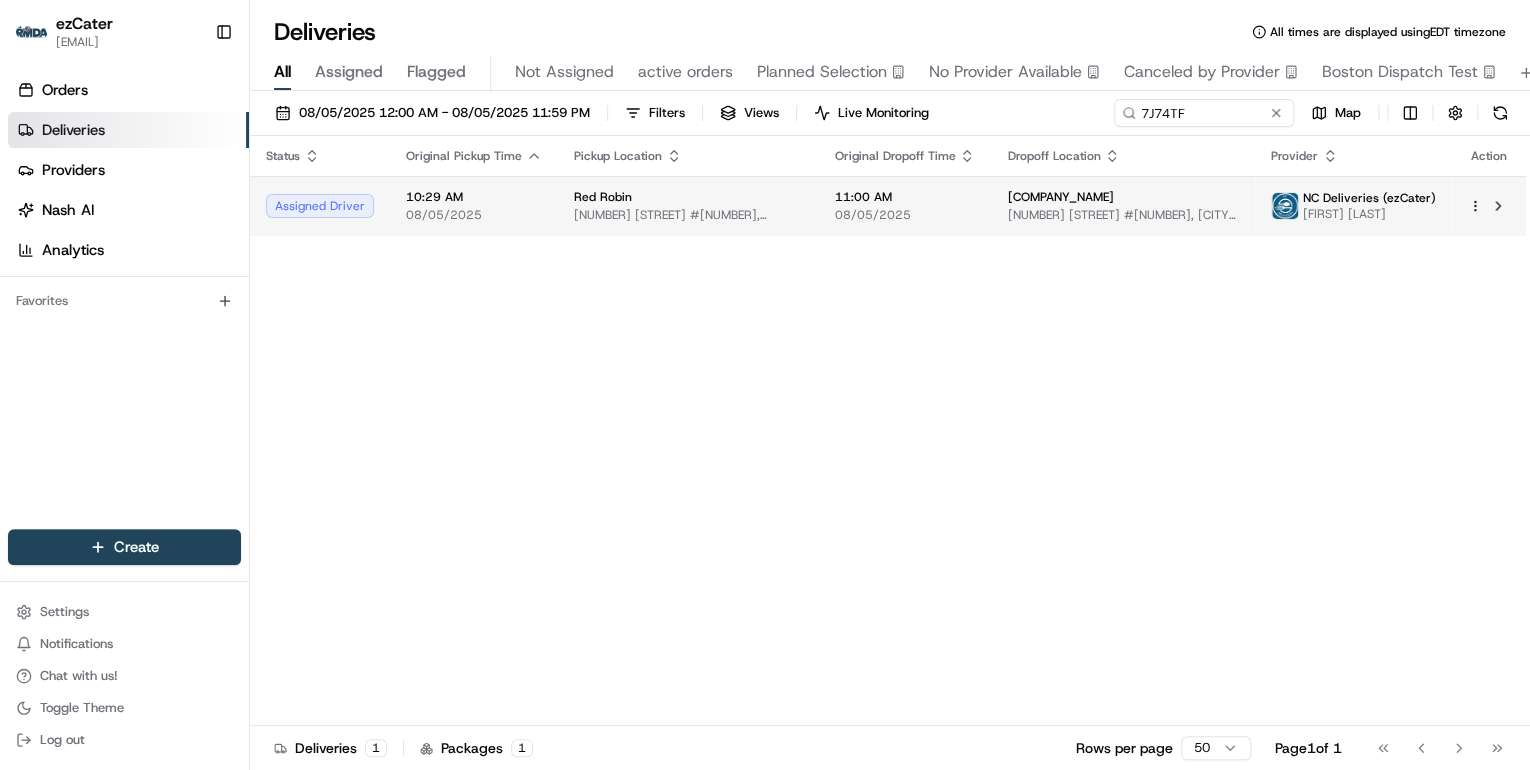 click on "Red Robin" at bounding box center [688, 197] 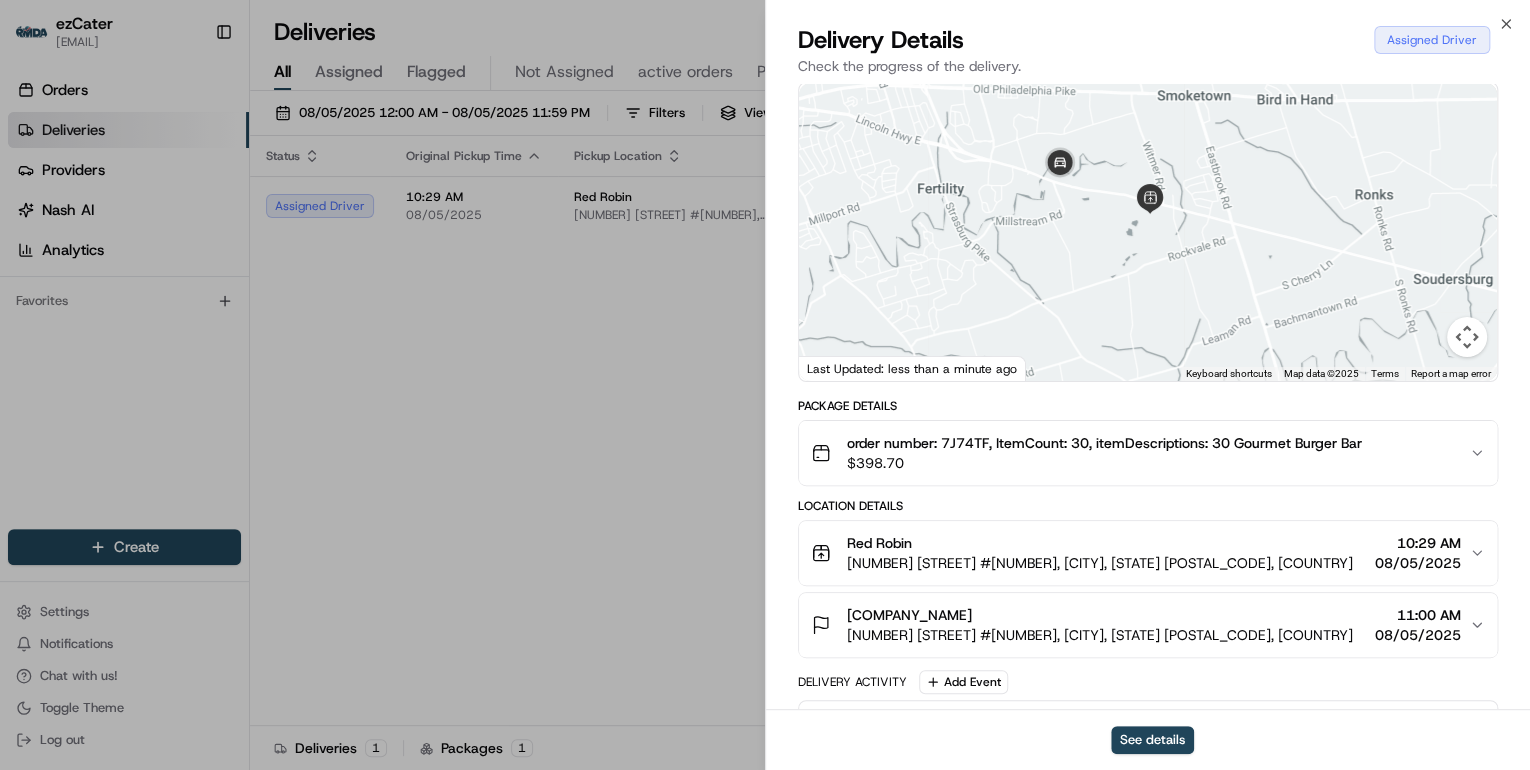 scroll, scrollTop: 160, scrollLeft: 0, axis: vertical 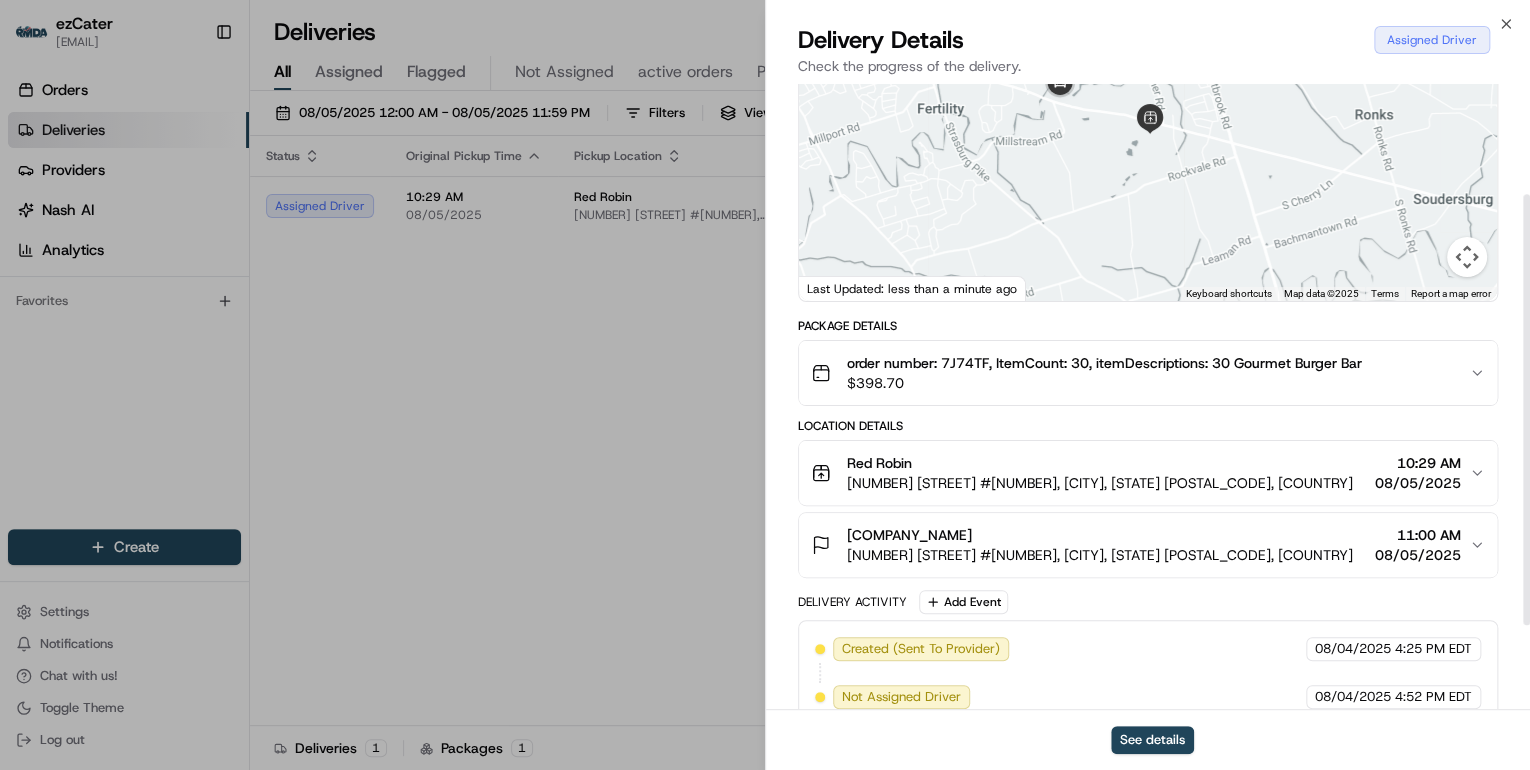 click on "[NUMBER] [STREET] [SUITE] [NUMBER], [CITY], [STATE] [POSTAL_CODE], [COUNTRY]" at bounding box center (1100, 483) 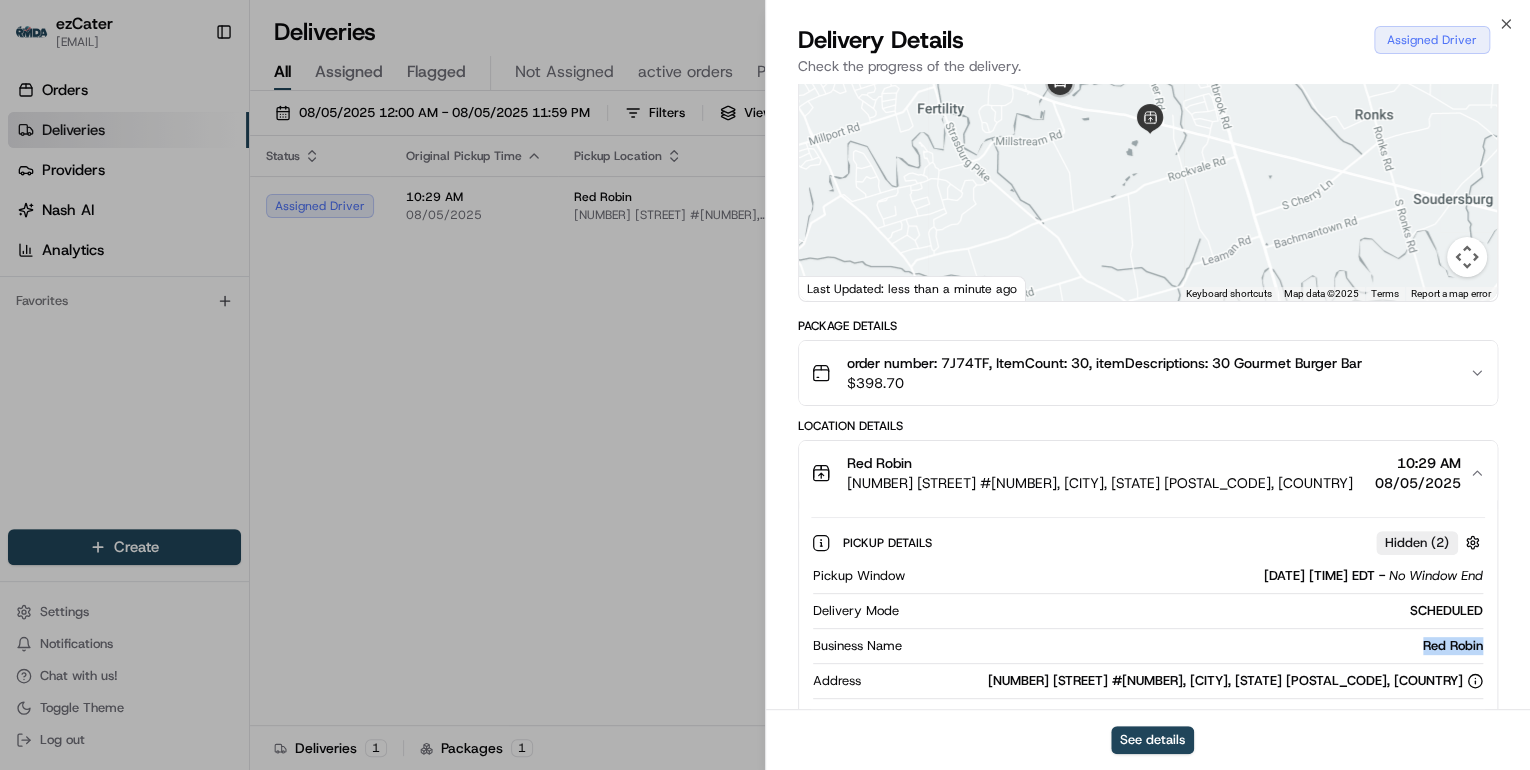 drag, startPoint x: 1487, startPoint y: 648, endPoint x: 1388, endPoint y: 644, distance: 99.08077 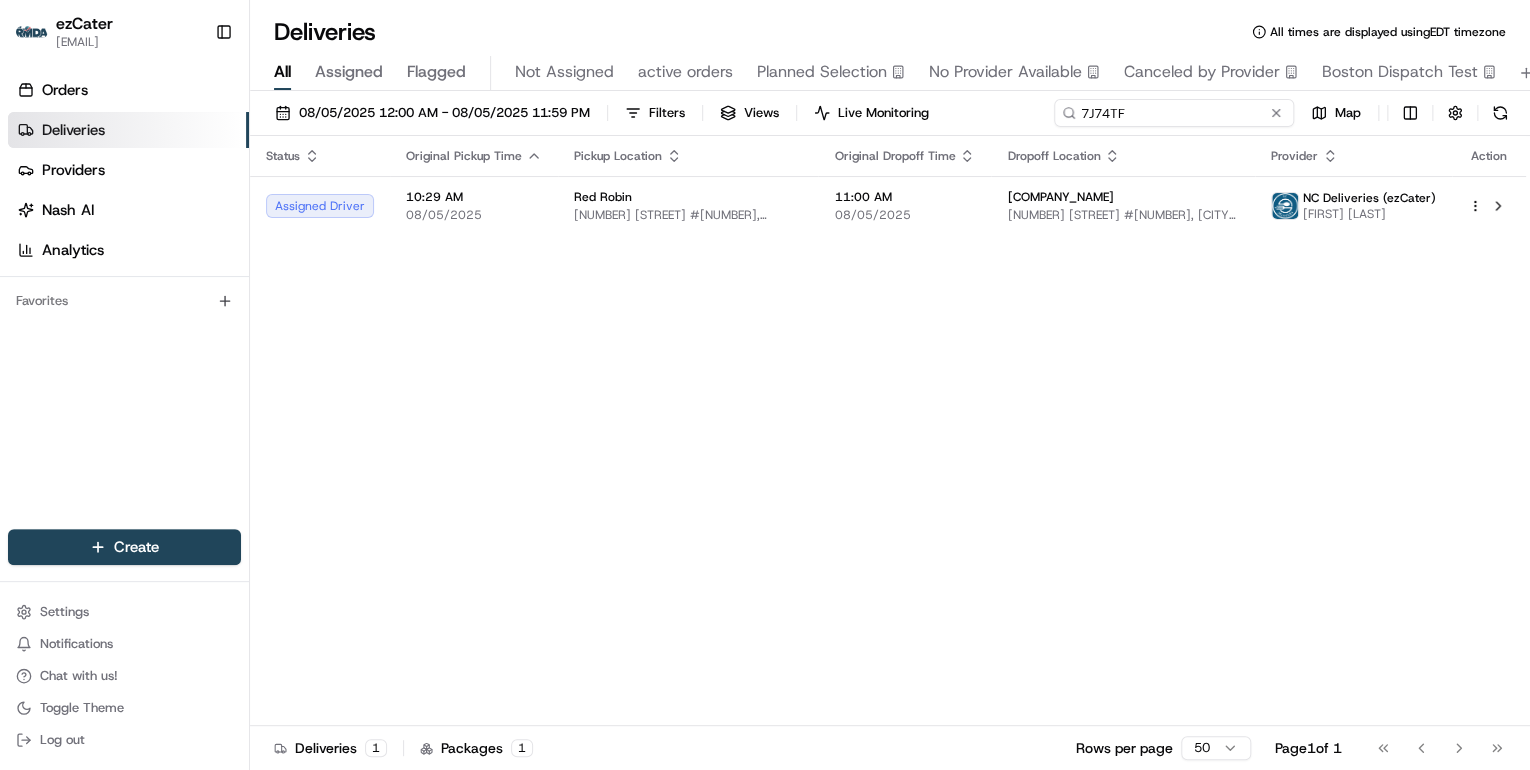 drag, startPoint x: 1190, startPoint y: 112, endPoint x: 608, endPoint y: 104, distance: 582.055 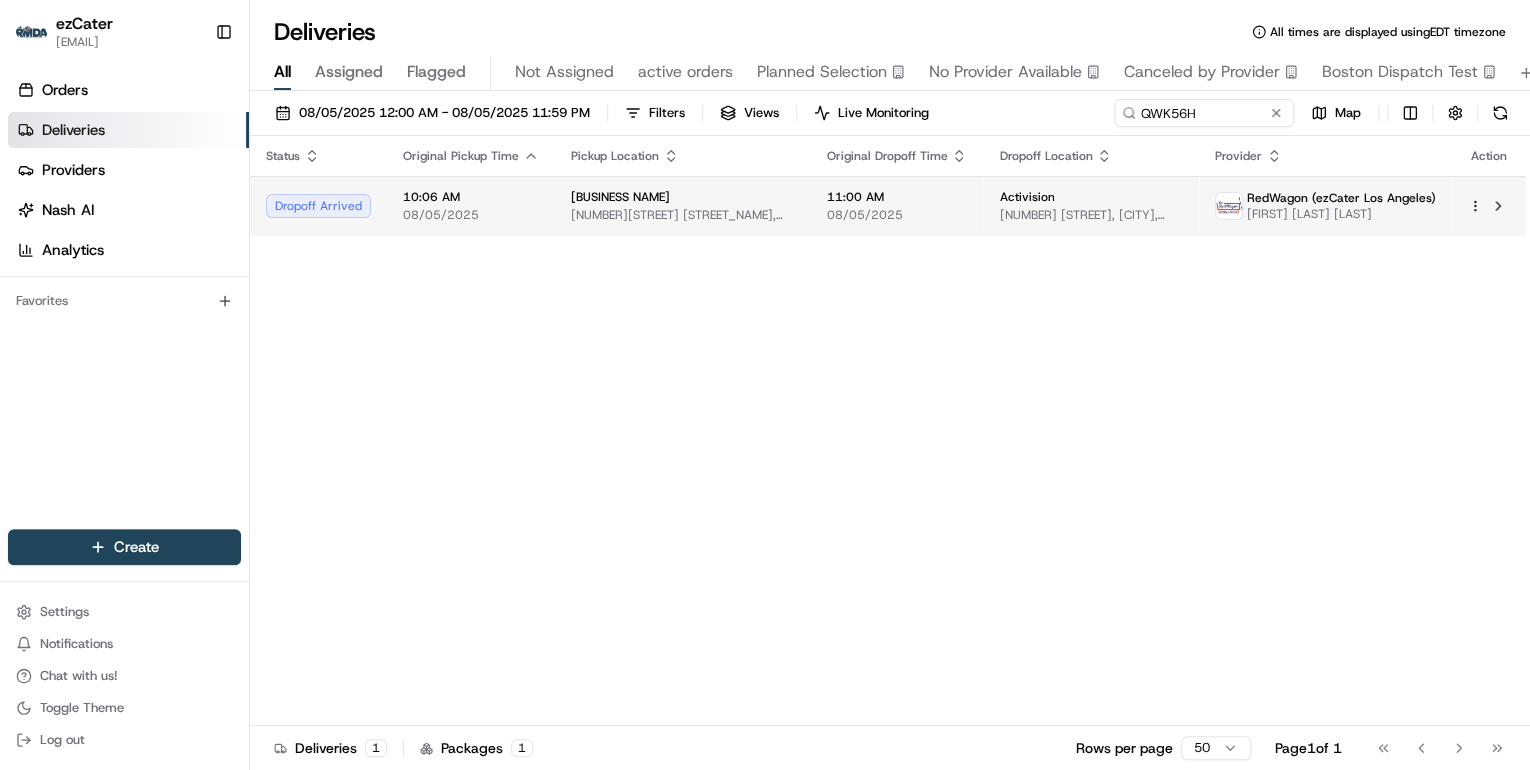 click on "Loaded Cafe" at bounding box center (620, 197) 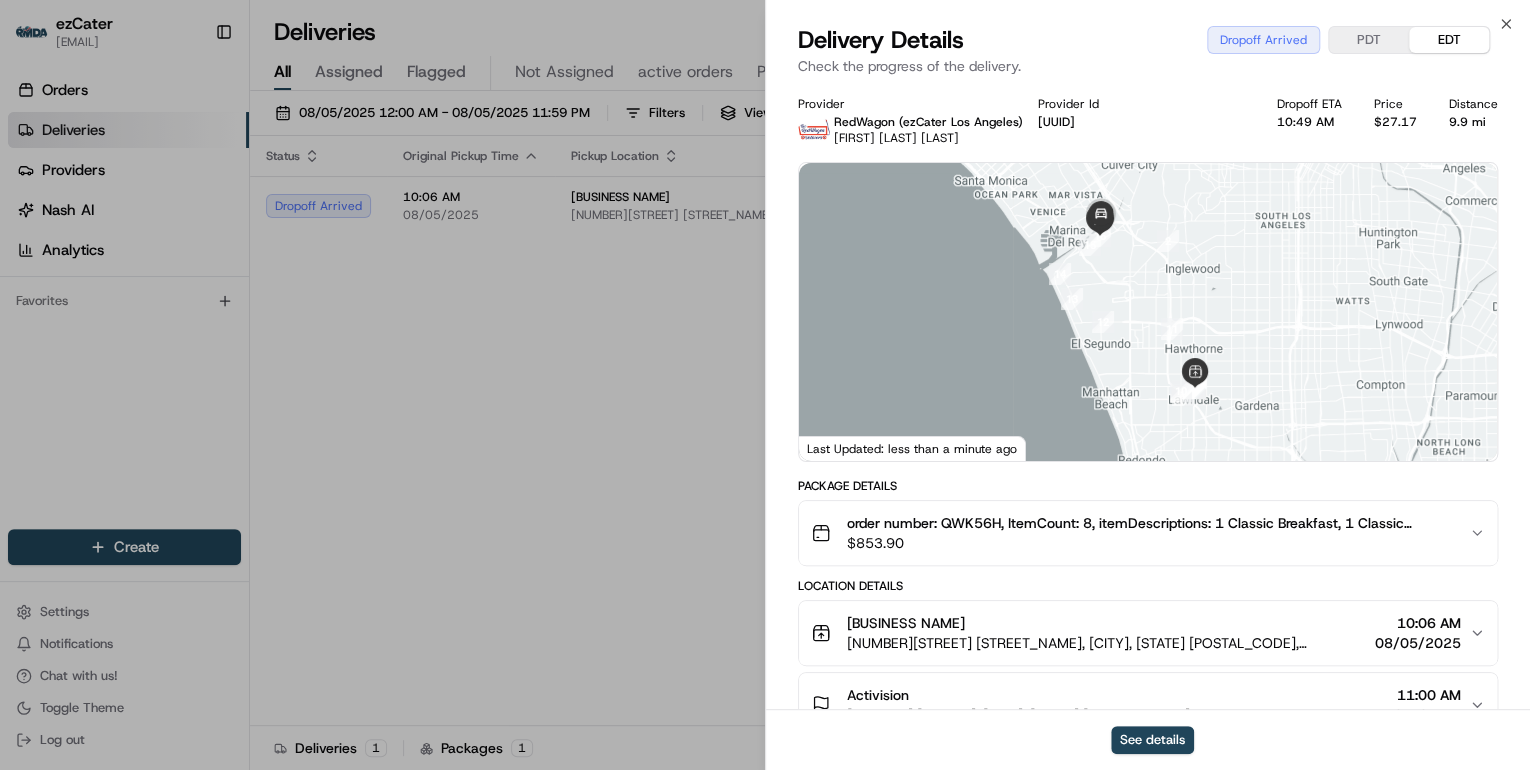scroll, scrollTop: 160, scrollLeft: 0, axis: vertical 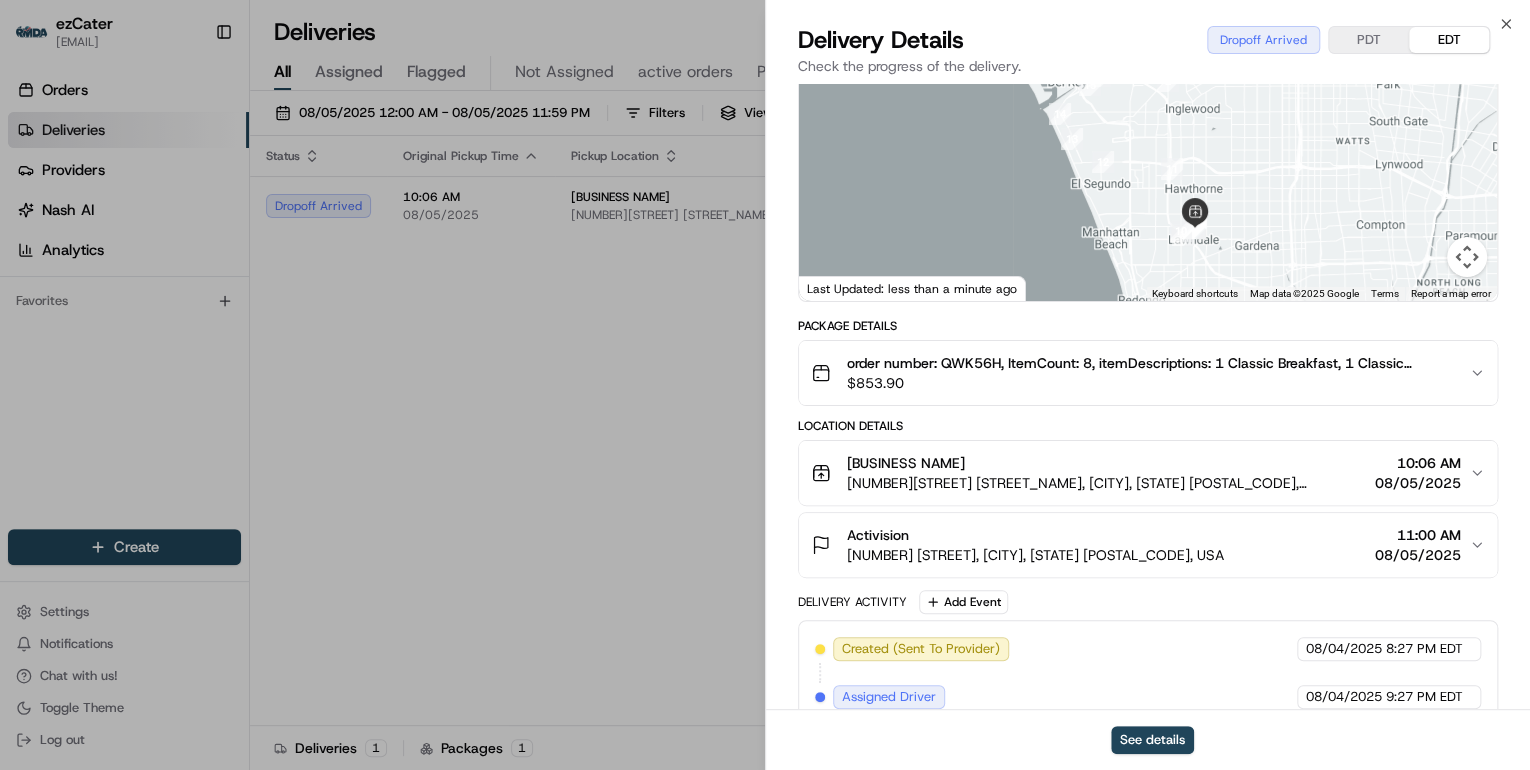 click on "Loaded Cafe" at bounding box center (1107, 463) 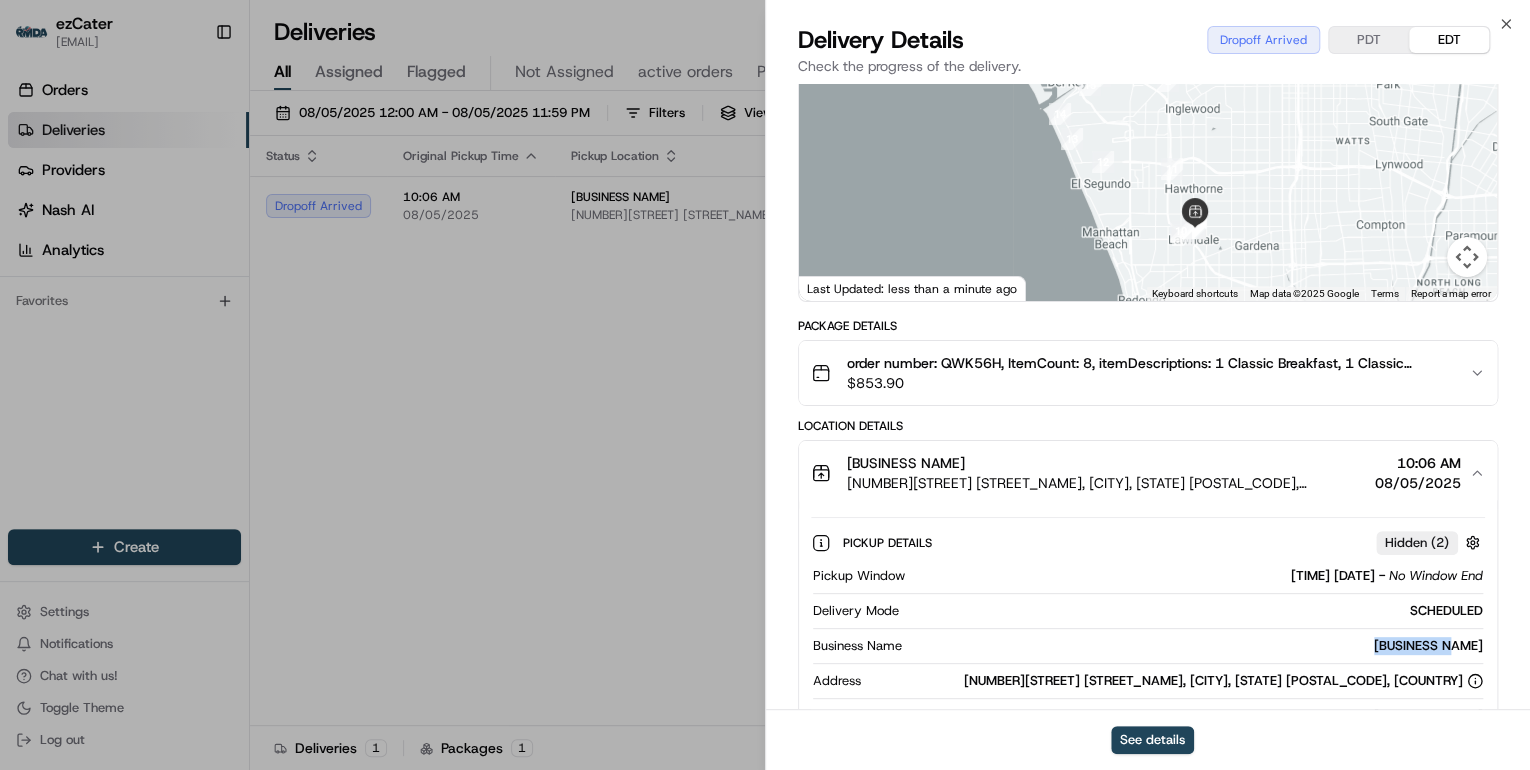 drag, startPoint x: 1478, startPoint y: 646, endPoint x: 1401, endPoint y: 649, distance: 77.05842 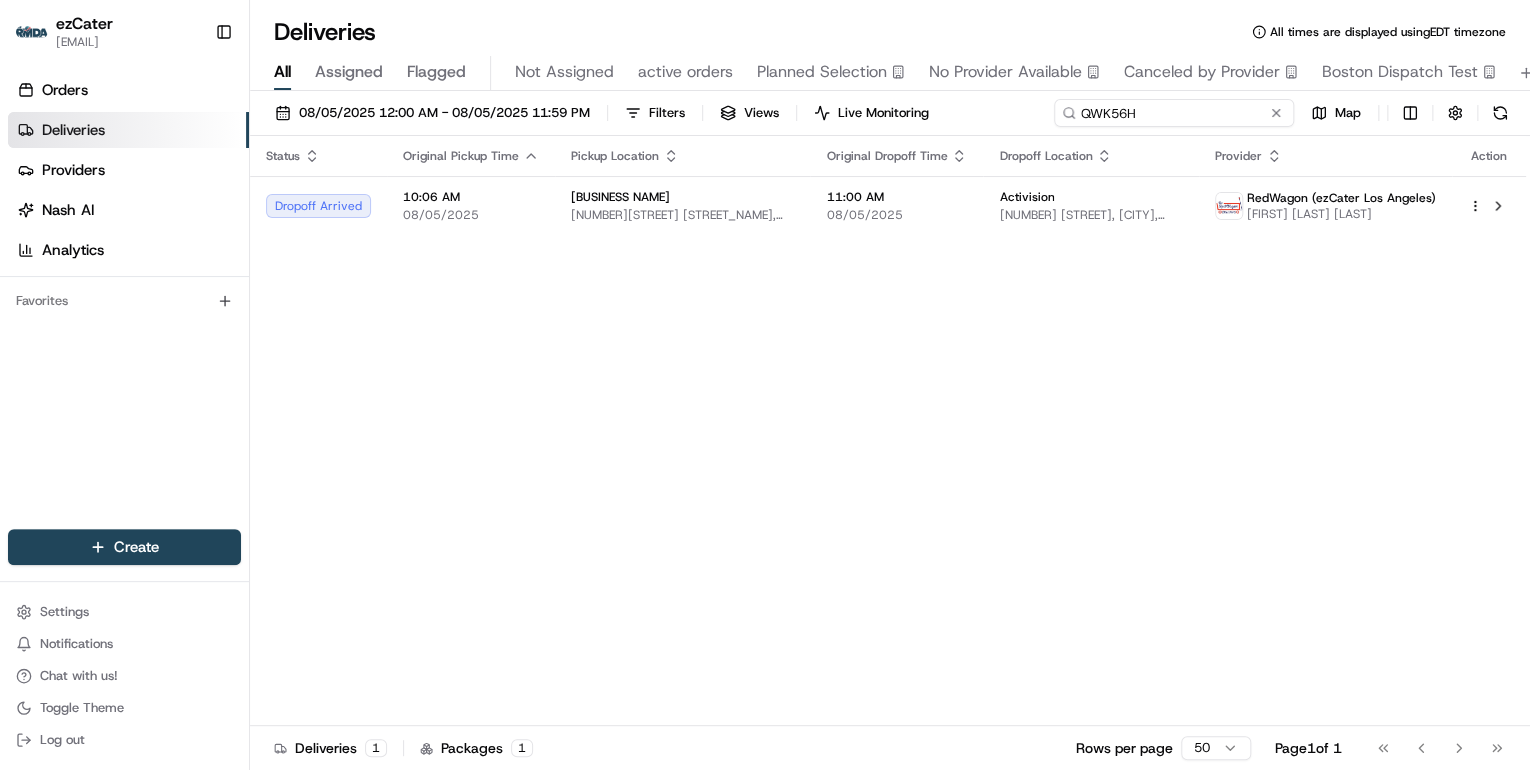 drag, startPoint x: 1207, startPoint y: 107, endPoint x: 601, endPoint y: 112, distance: 606.0206 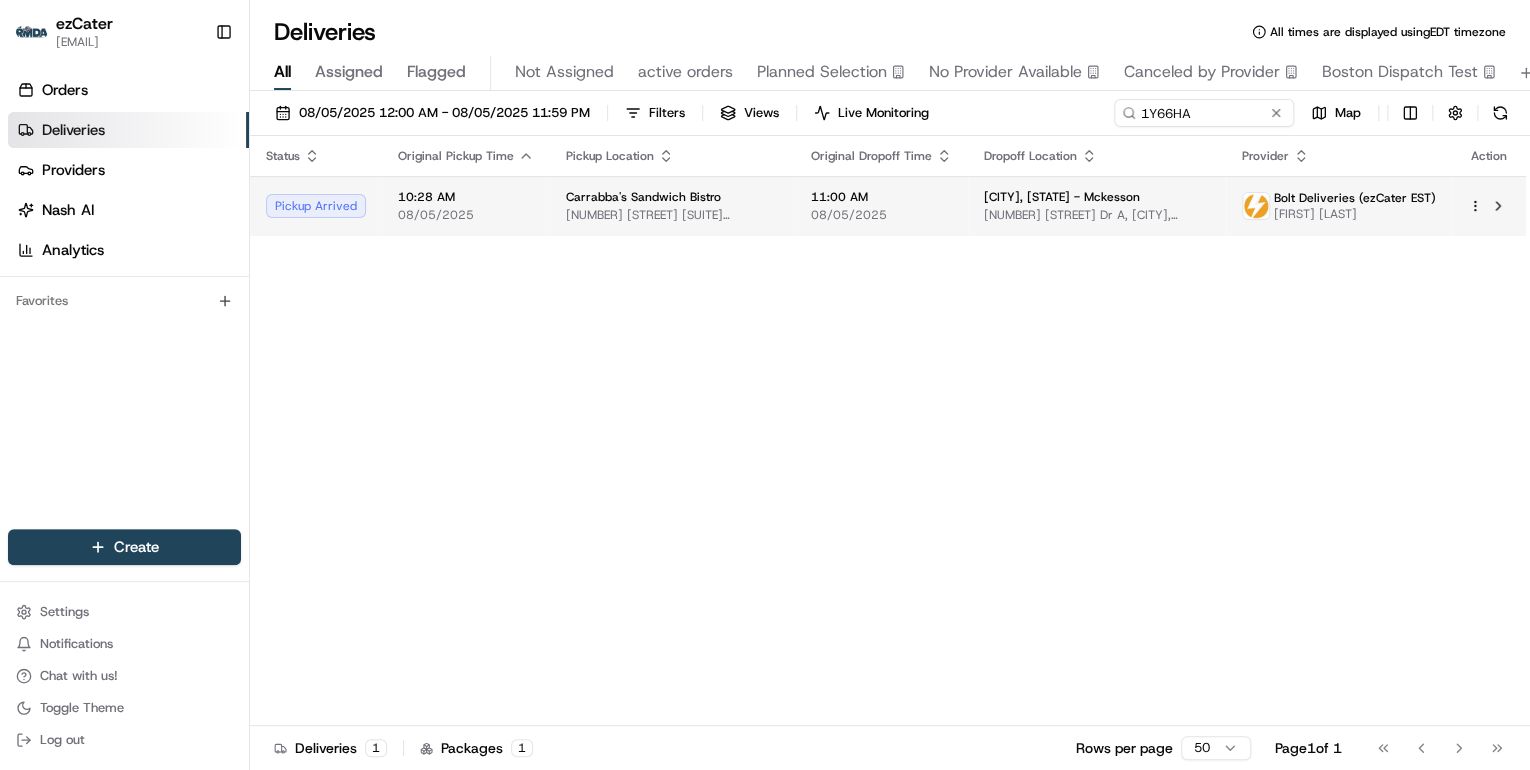 click on "[NUMBER] [STREET] # [NUMBER], [CITY], [STATE] [POSTAL_CODE], [COUNTRY]" at bounding box center (672, 215) 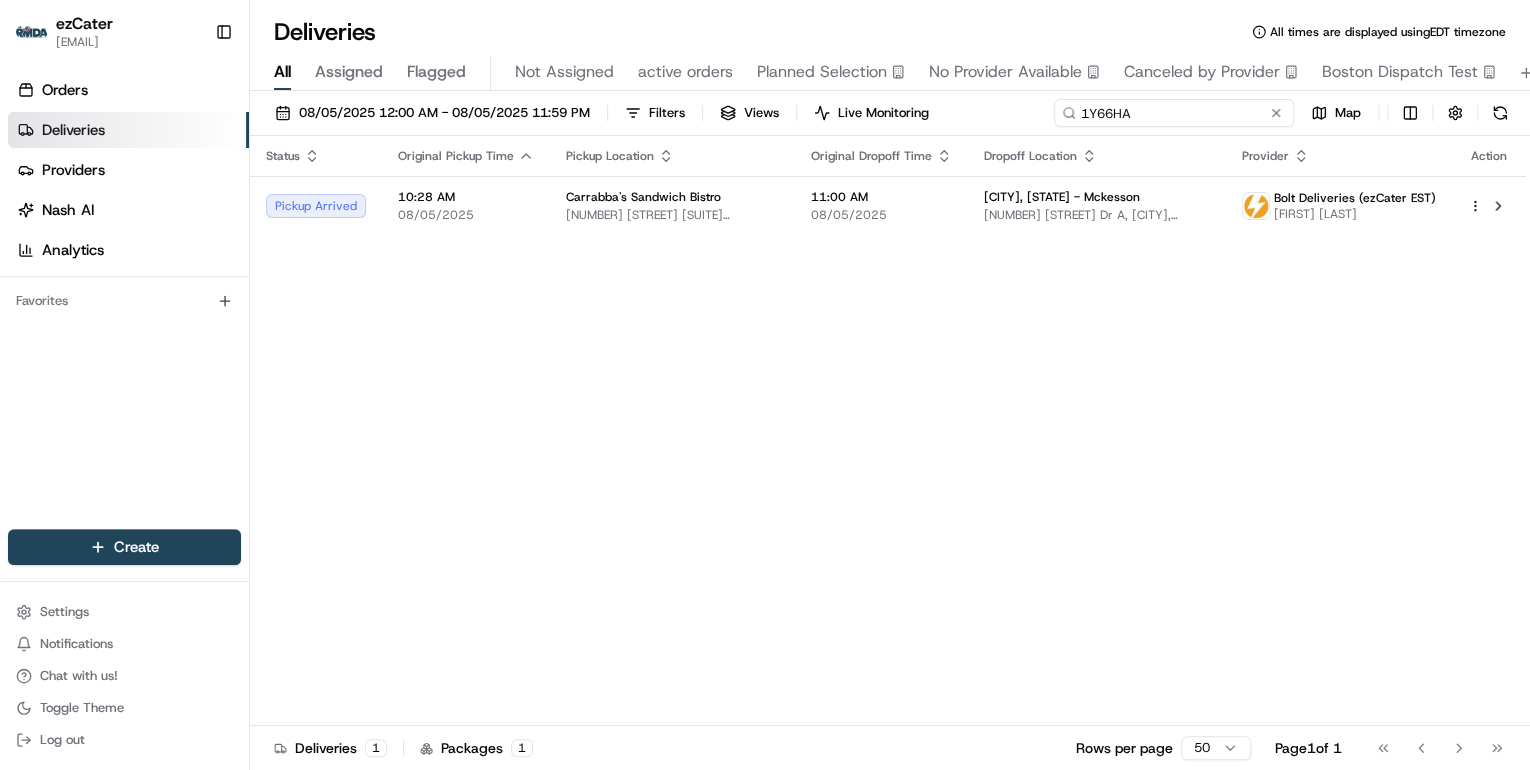 drag, startPoint x: 1204, startPoint y: 120, endPoint x: 703, endPoint y: 108, distance: 501.14368 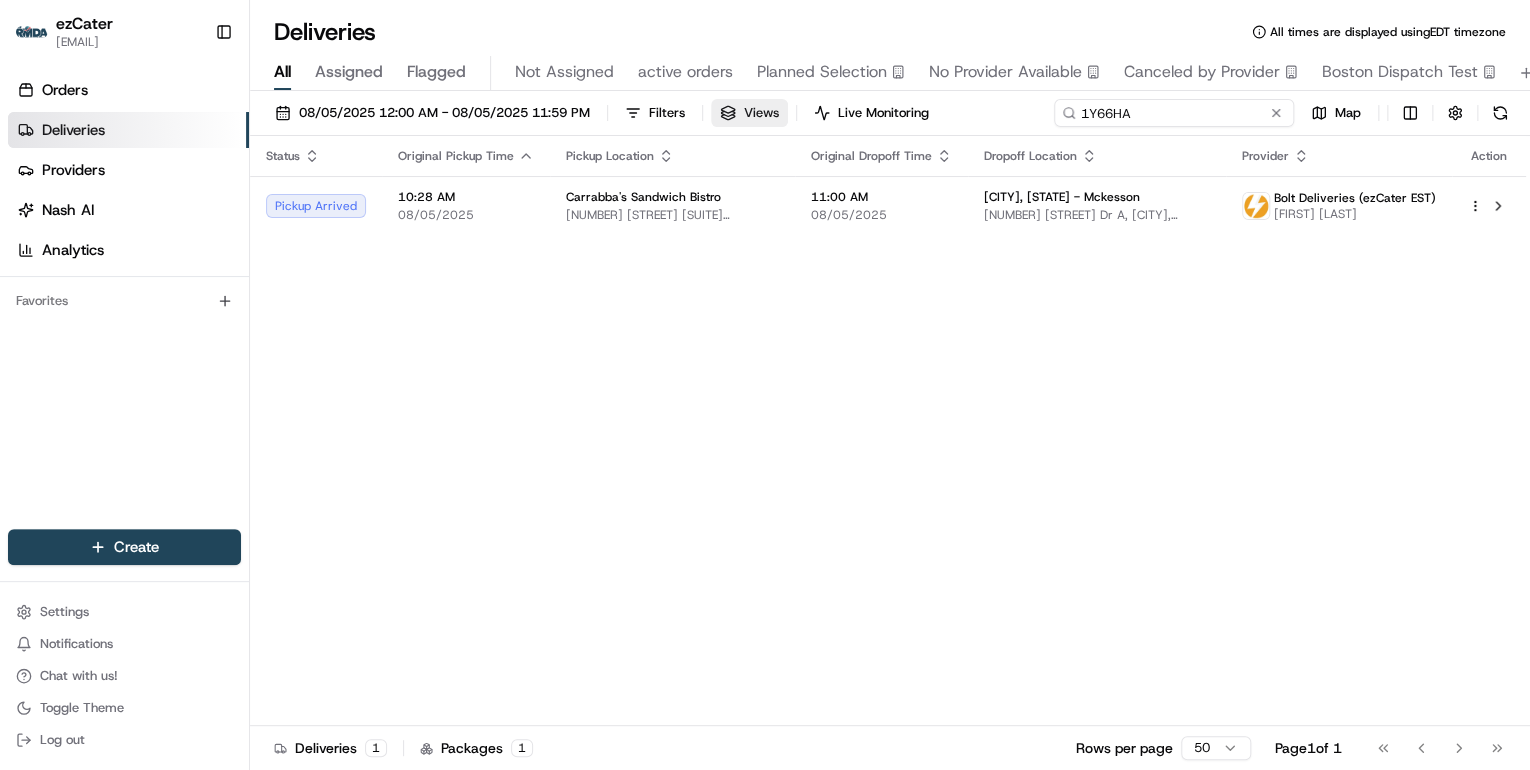 paste 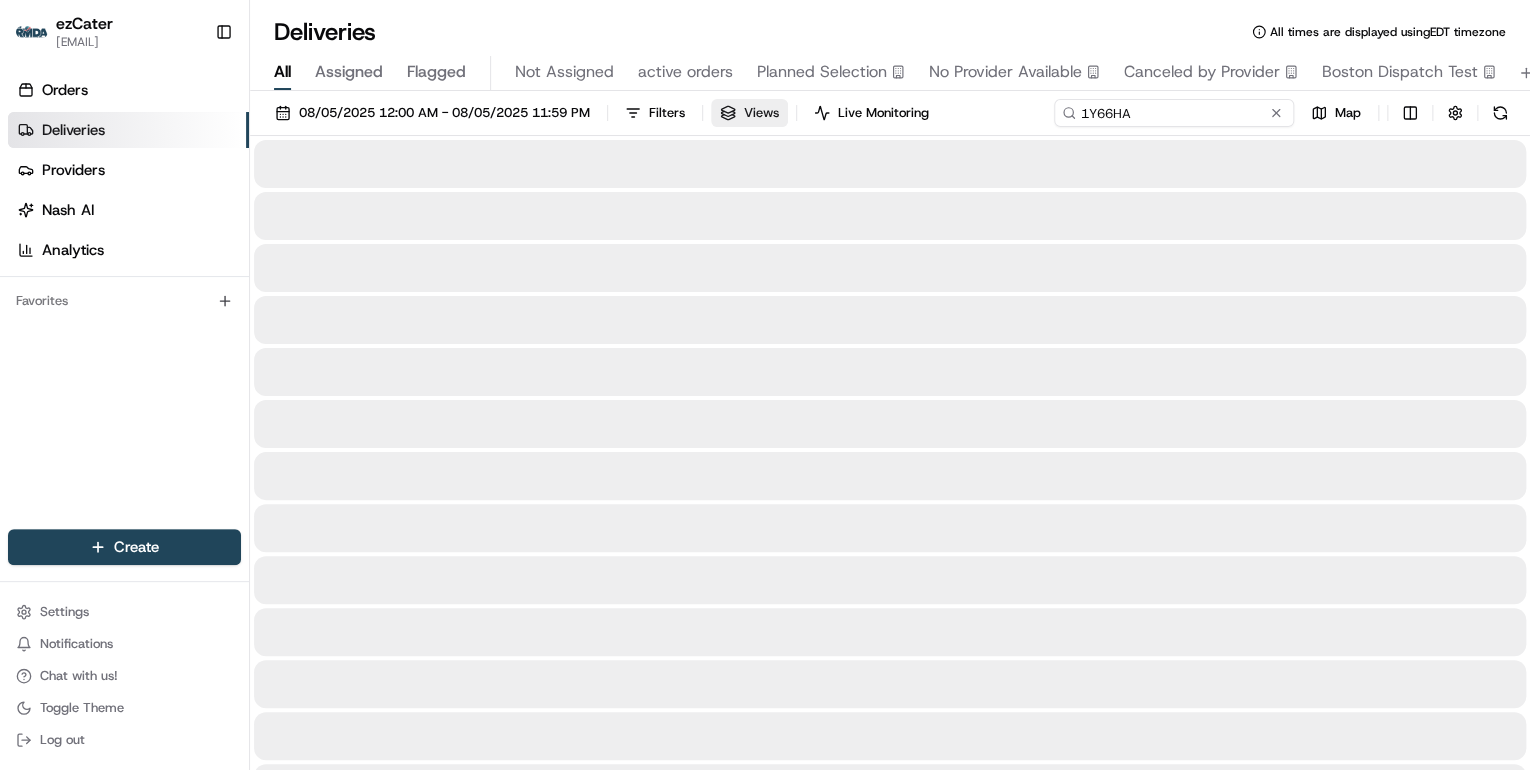 type on "1Y66HA" 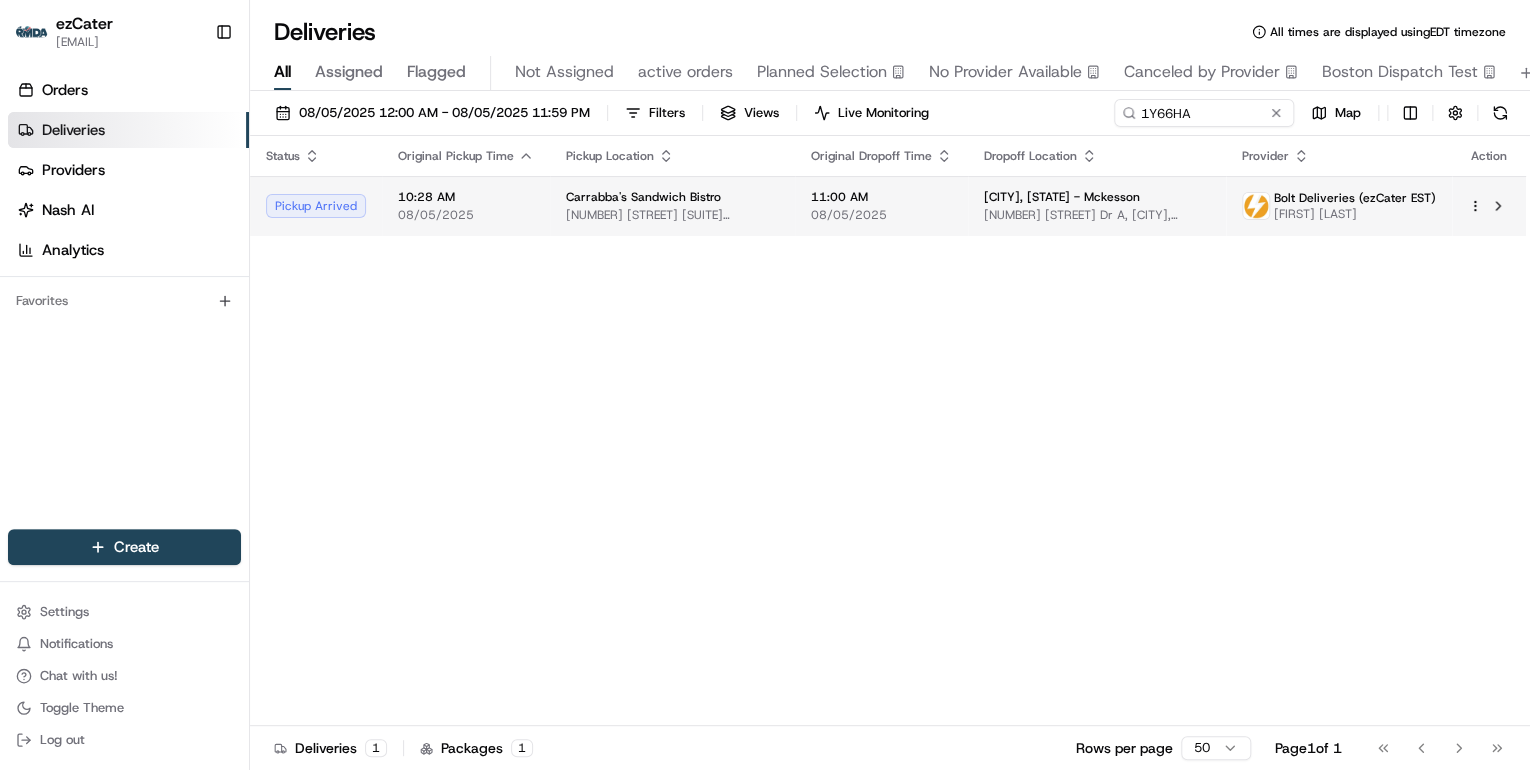 click on "[BRAND] [CUISINE] [NUMBER] [STREET] # [NUMBER], [CITY], [STATE] [POSTAL_CODE], [COUNTRY]" at bounding box center (672, 206) 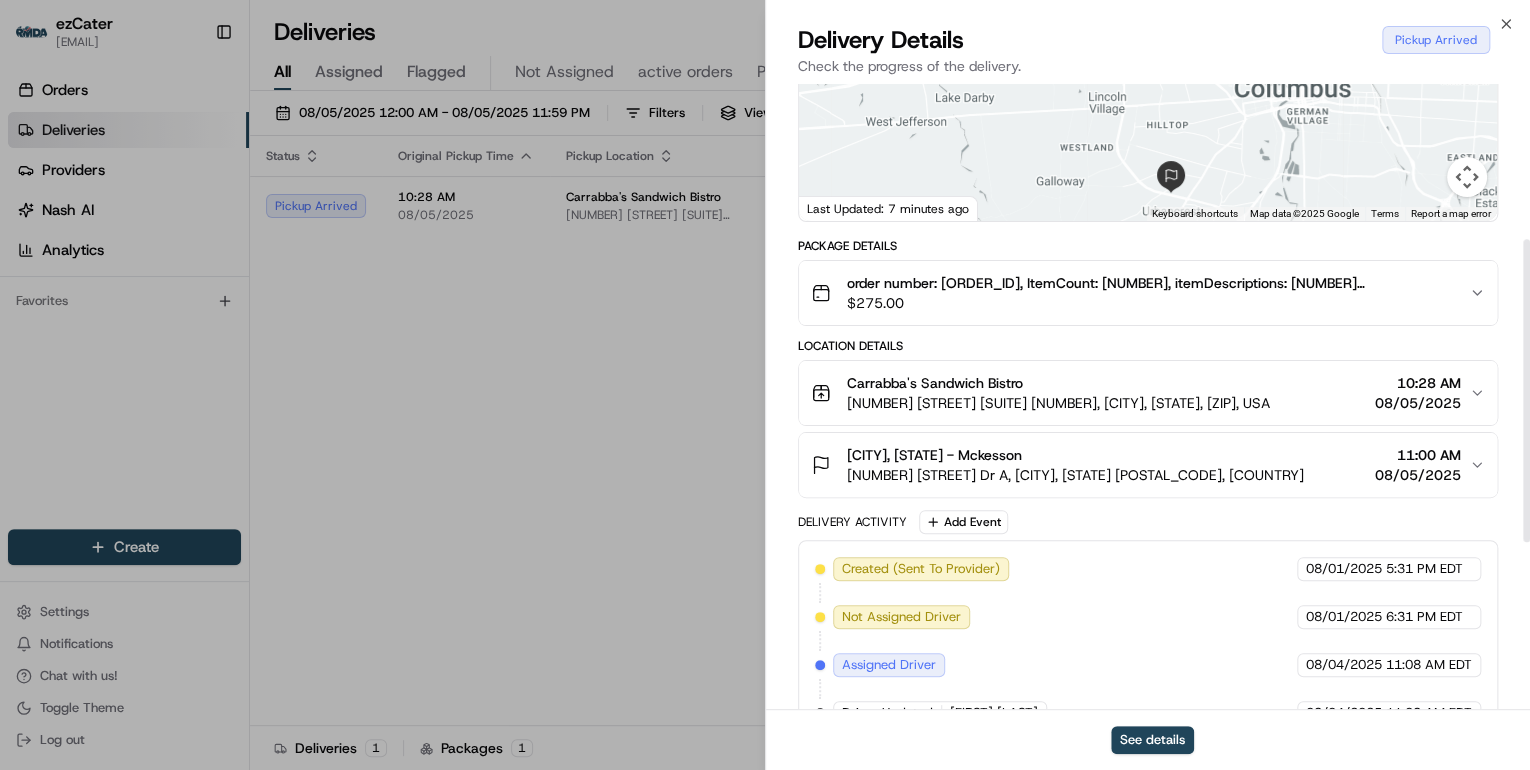 scroll, scrollTop: 320, scrollLeft: 0, axis: vertical 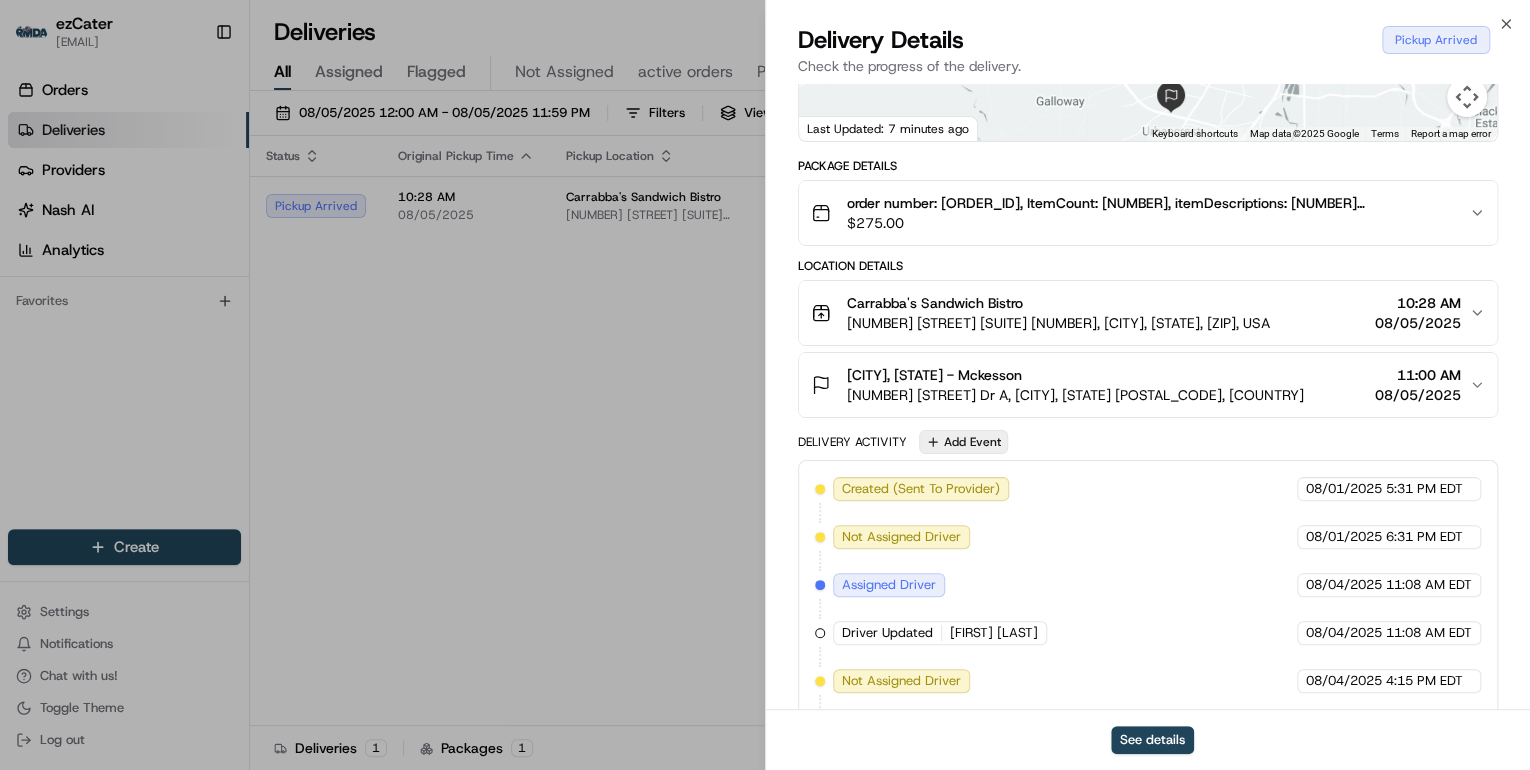 click on "Add Event" at bounding box center [963, 442] 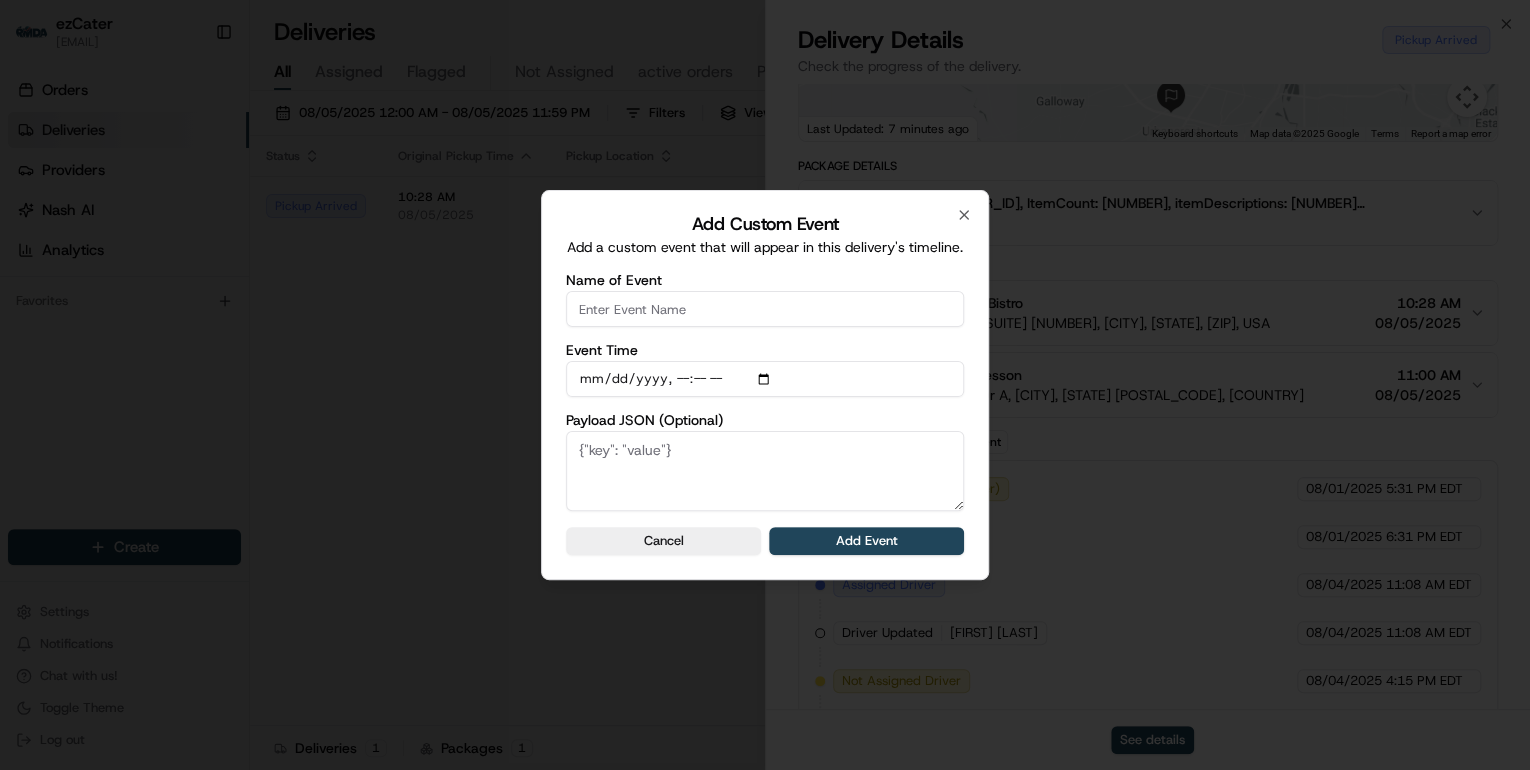 click on "Name of Event" at bounding box center [765, 309] 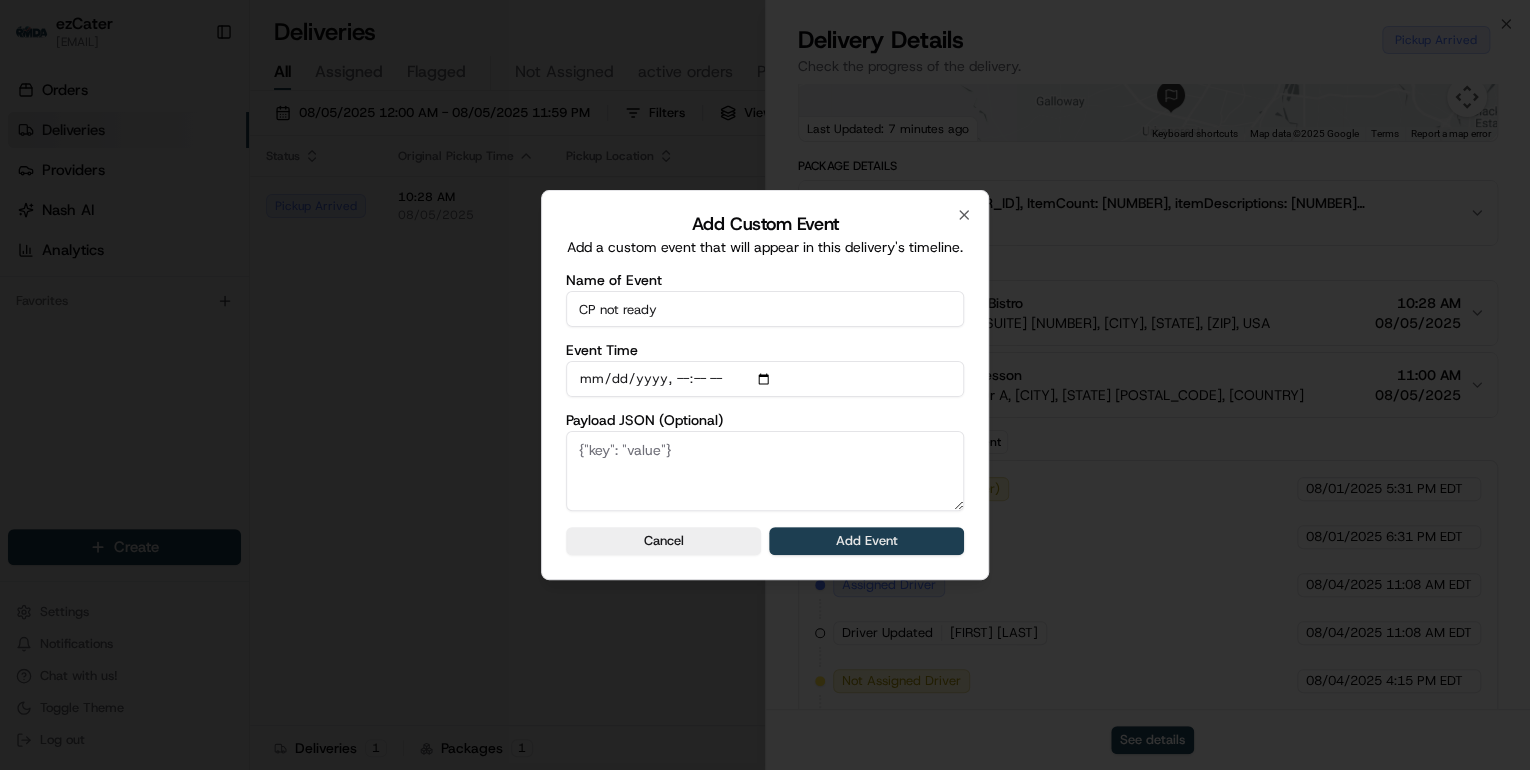 click on "Add Event" at bounding box center (866, 541) 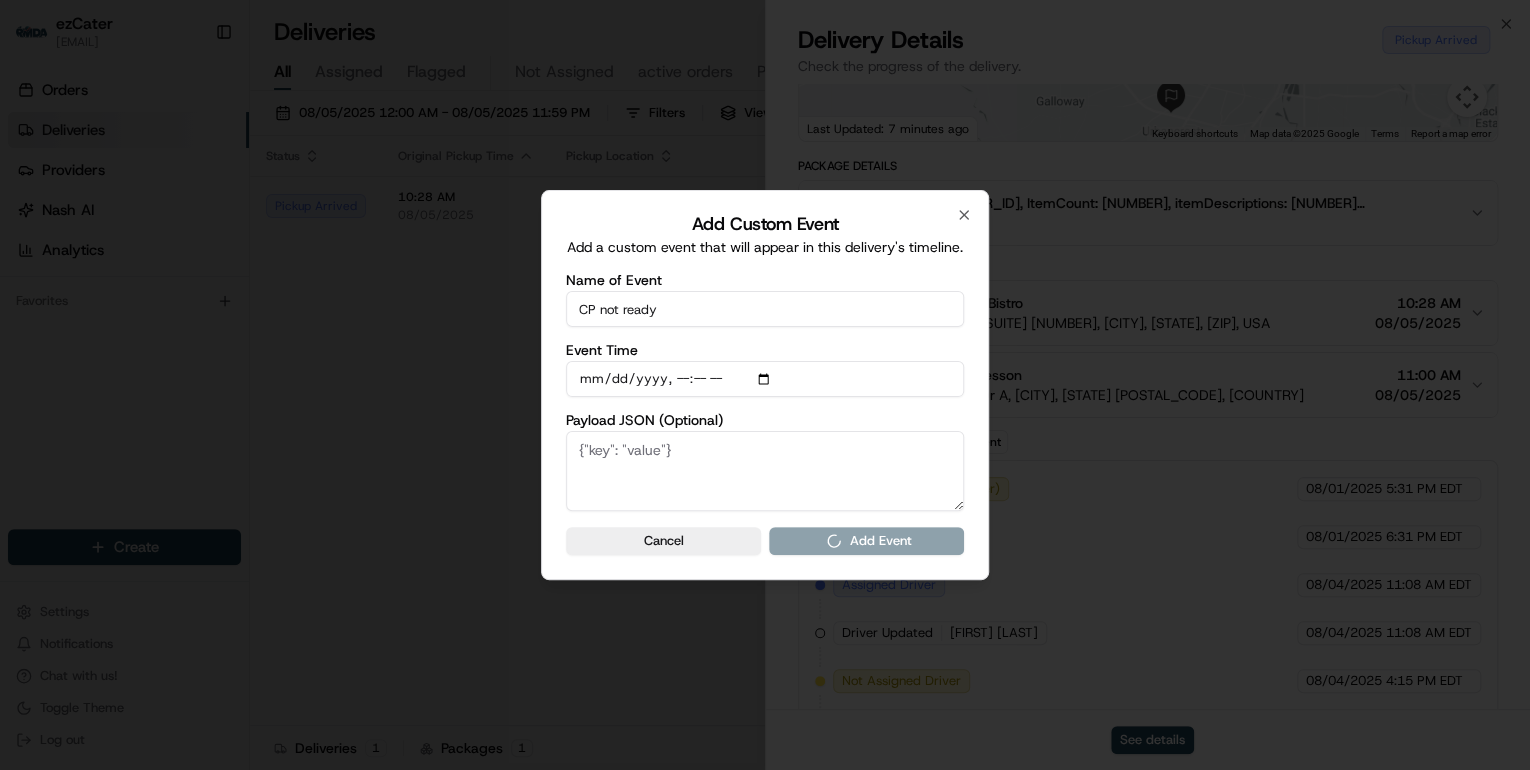 type 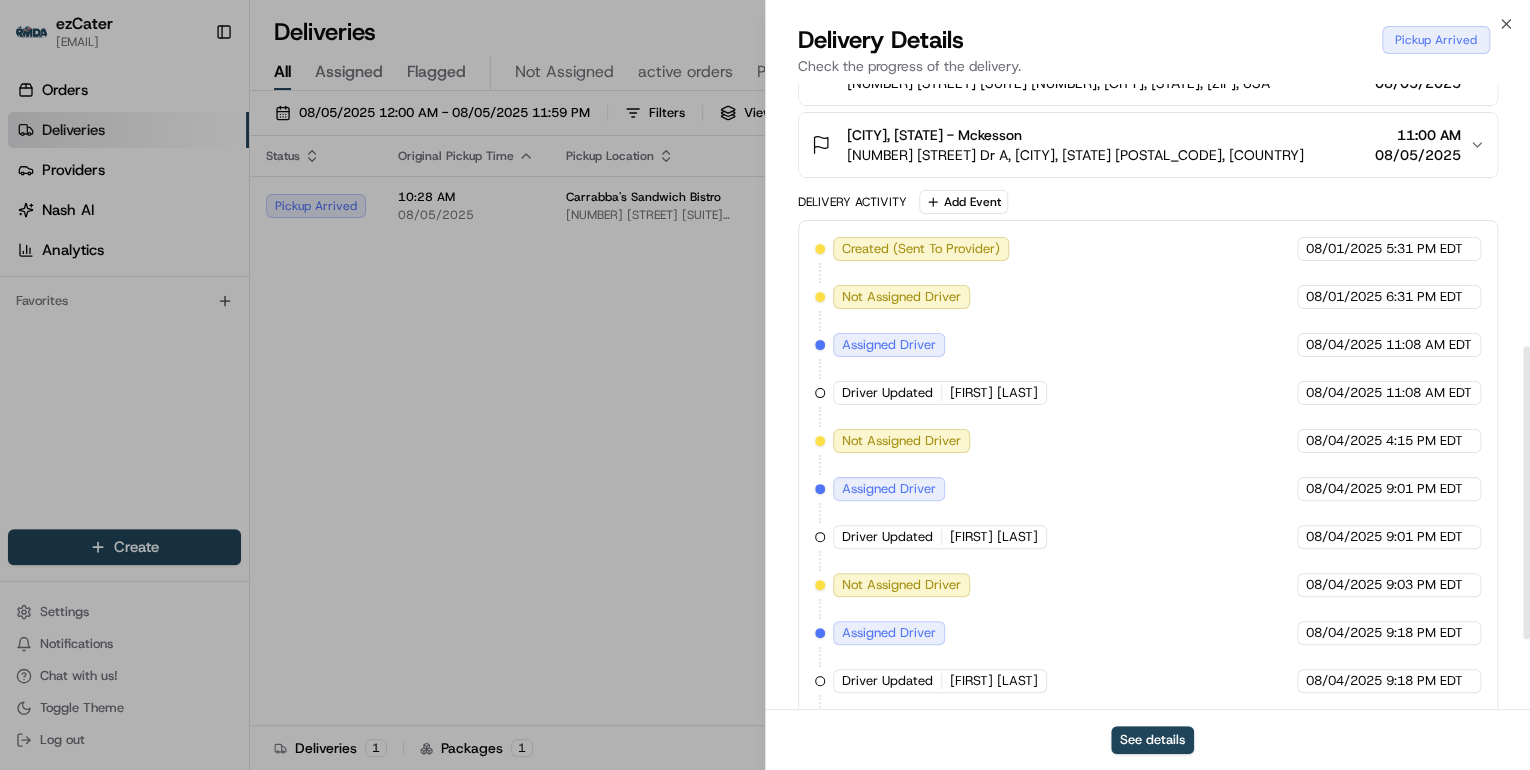 scroll, scrollTop: 710, scrollLeft: 0, axis: vertical 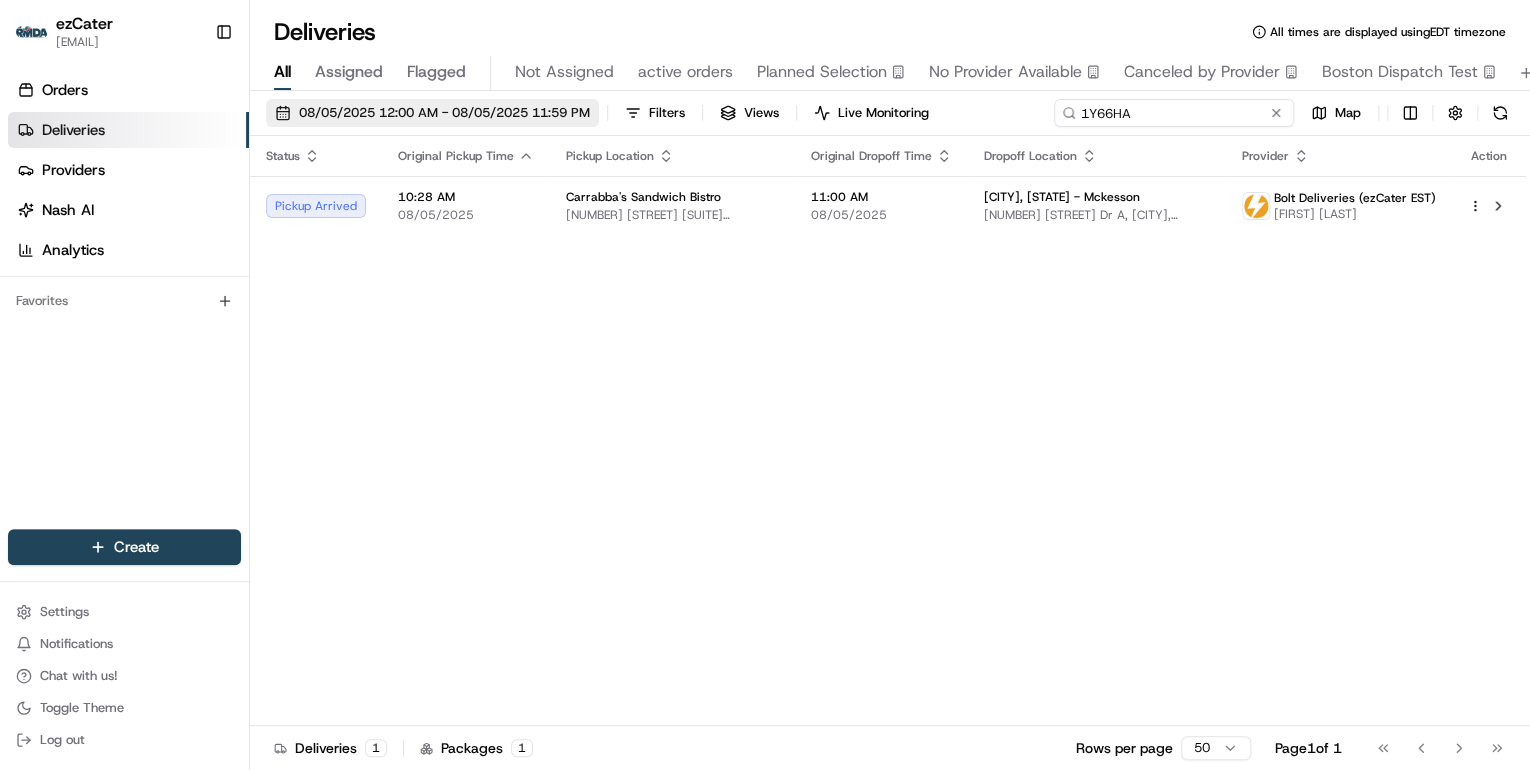 drag, startPoint x: 1204, startPoint y: 115, endPoint x: 578, endPoint y: 125, distance: 626.0799 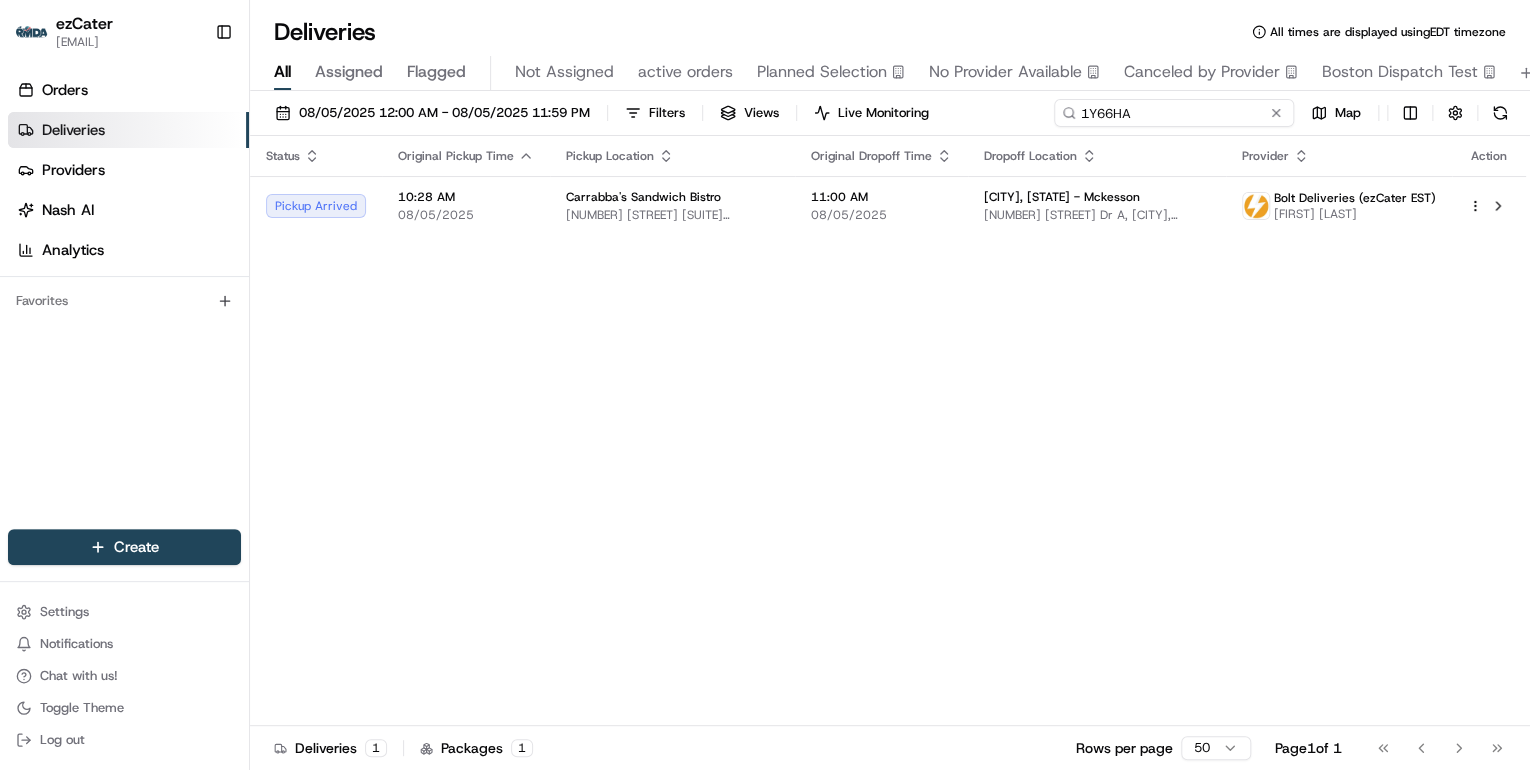 paste on "7J74TF" 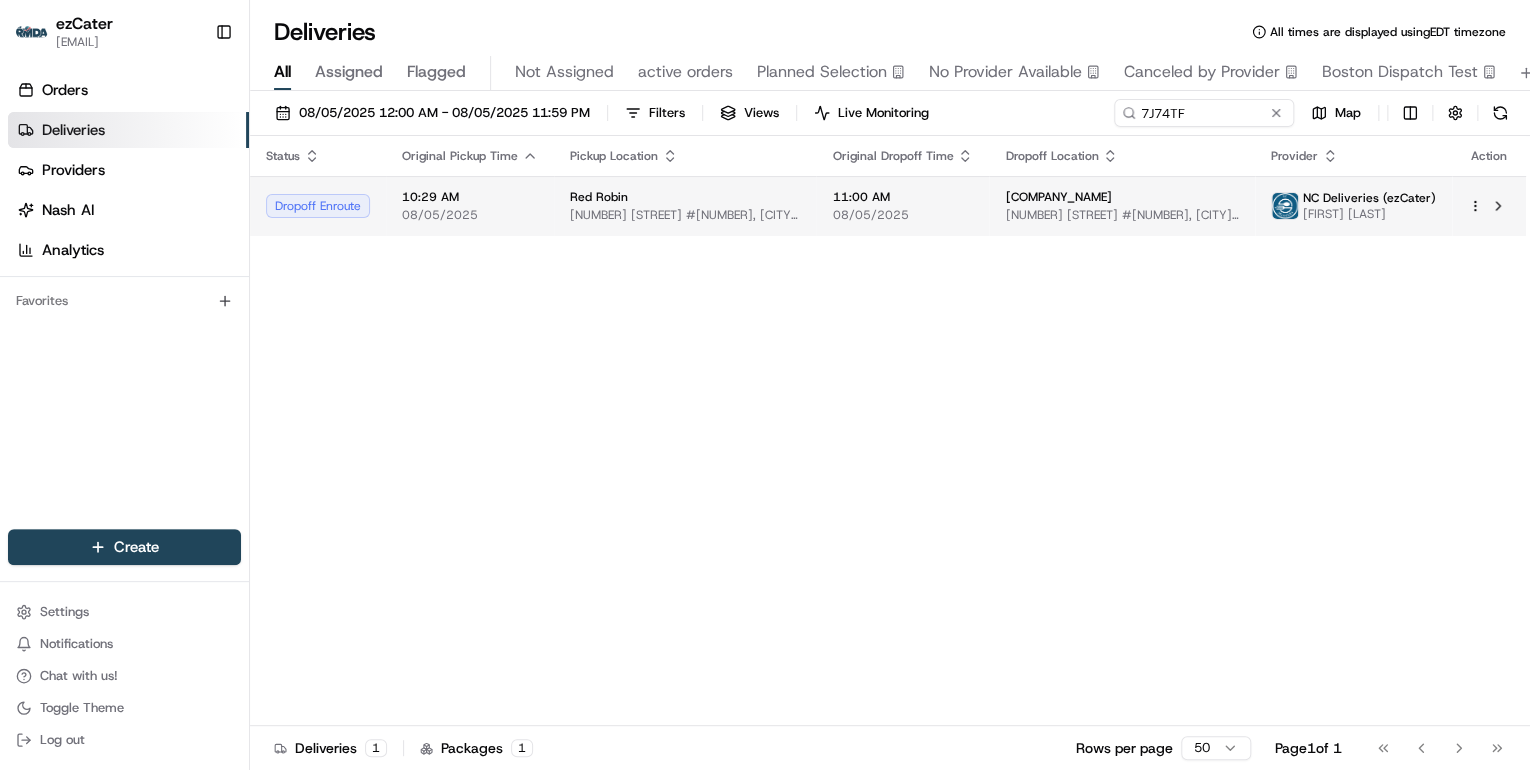 click on "[TIME] [DATE]" at bounding box center (470, 206) 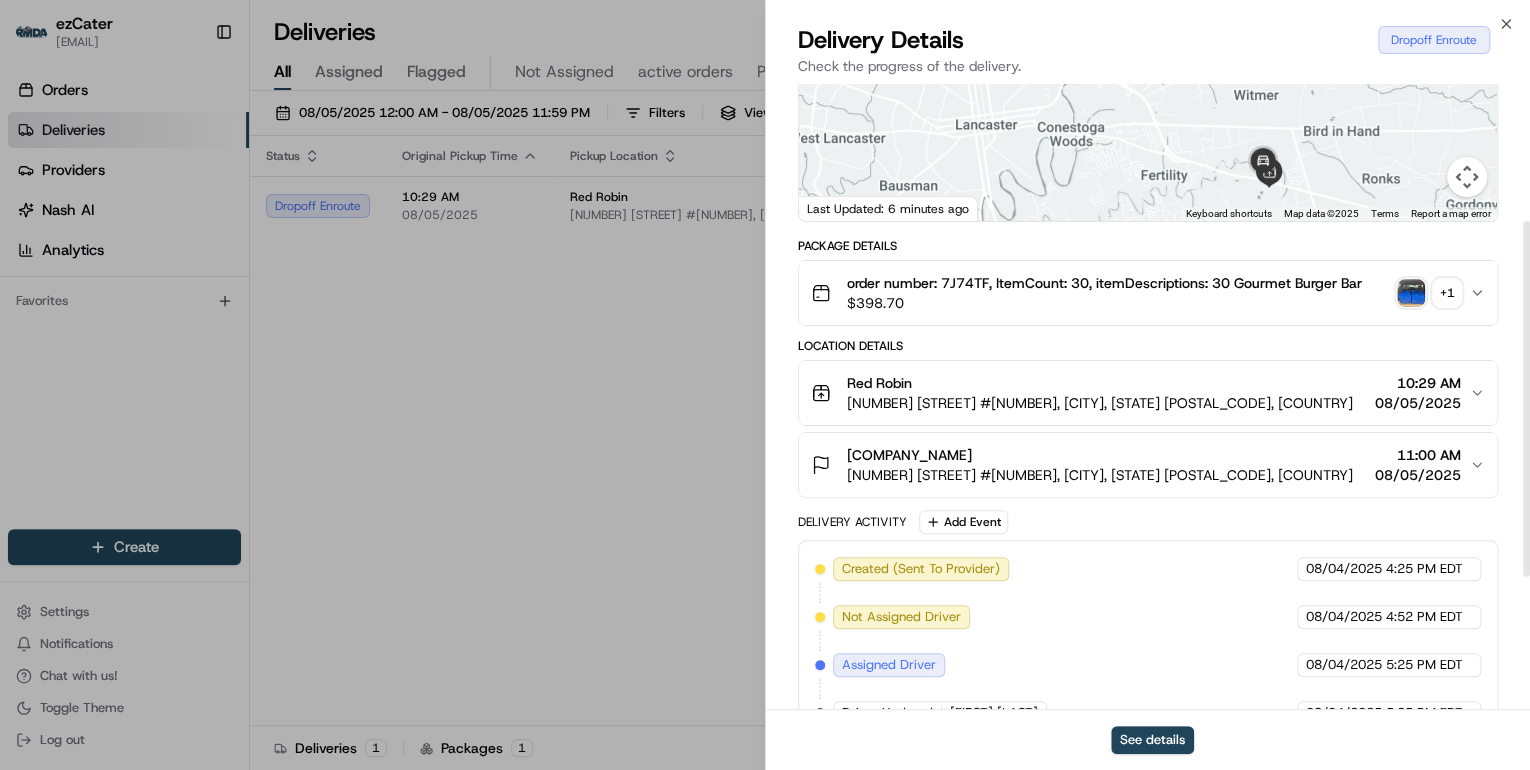 scroll, scrollTop: 472, scrollLeft: 0, axis: vertical 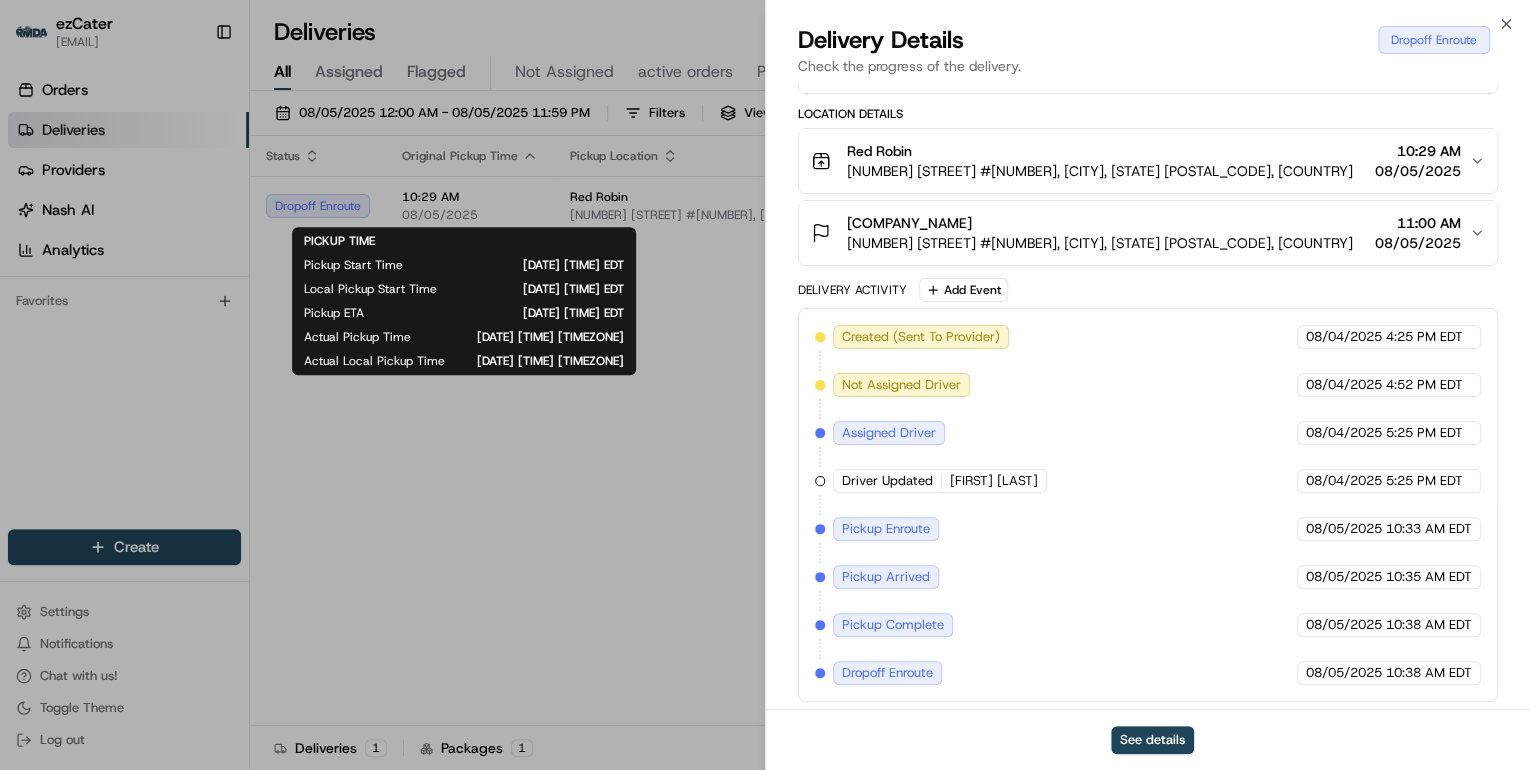 click on "PICKUP TIME Pickup Start Time 08/05/2025 10:29 AM EDT Local Pickup Start Time 08/05/2025 10:29 AM EDT Pickup ETA 08/05/2025 10:42 AM EDT Actual Pickup Time 08/05/2025 10:38 AM EDT Actual Local Pickup Time 08/05/2025 10:38 AM EDT PICKUP TIME Pickup Start Time 08/05/2025 10:29 AM EDT Local Pickup Start Time 08/05/2025 10:29 AM EDT Pickup ETA 08/05/2025 10:42 AM EDT Actual Pickup Time 08/05/2025 10:38 AM EDT Actual Local Pickup Time 08/05/2025 10:38 AM EDT" at bounding box center [464, 301] 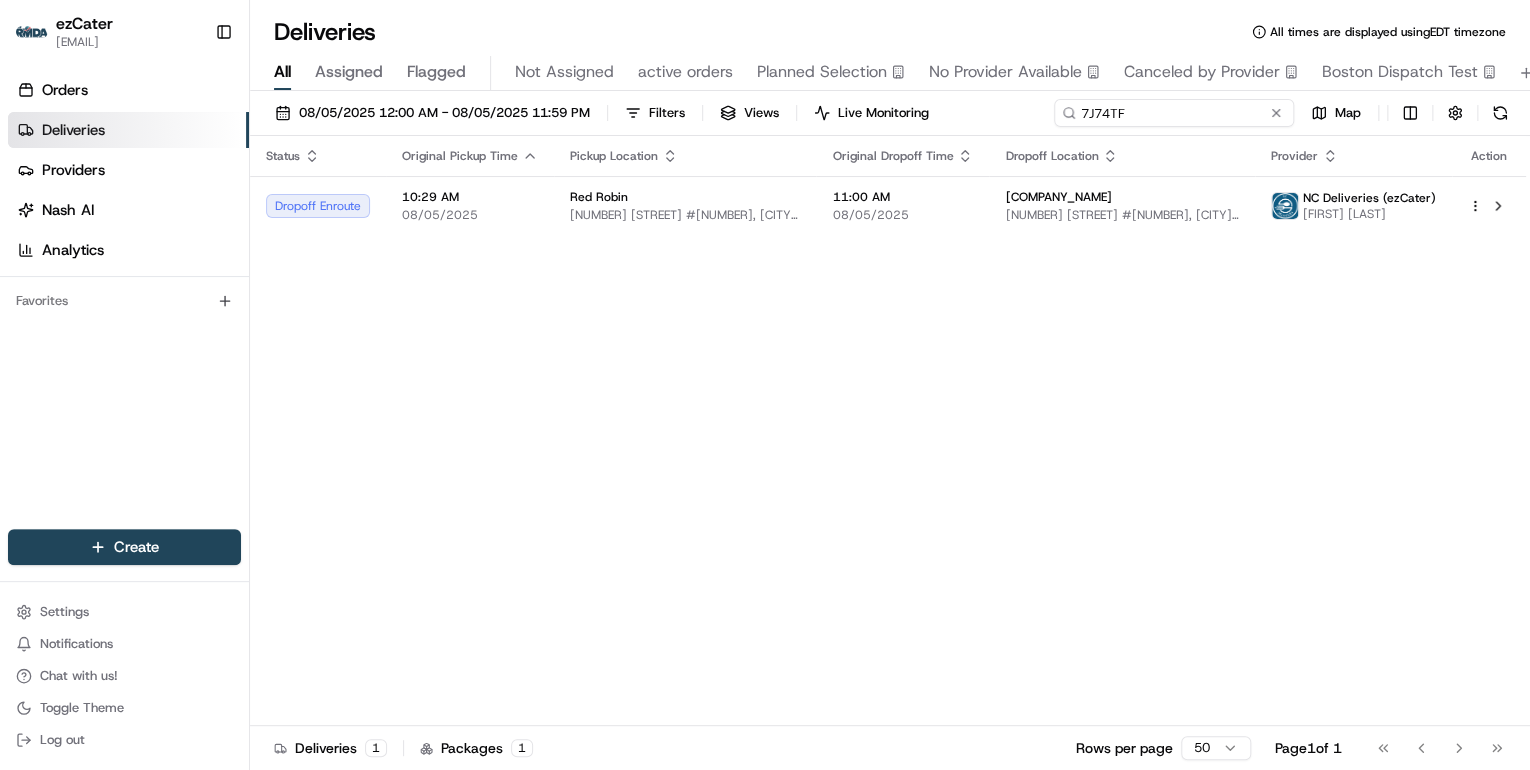 drag, startPoint x: 1221, startPoint y: 114, endPoint x: 378, endPoint y: 84, distance: 843.5336 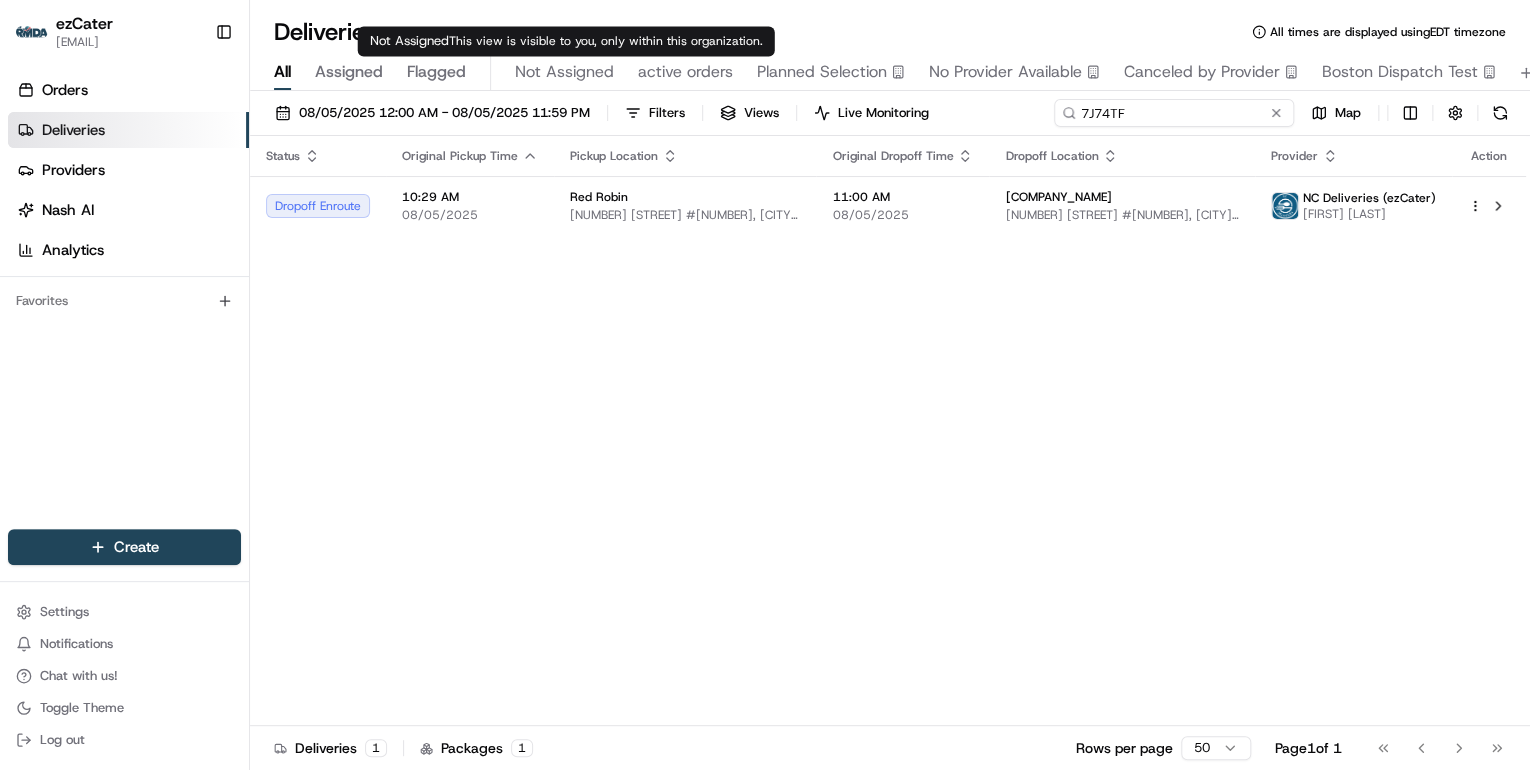 paste on "C56-Y0A" 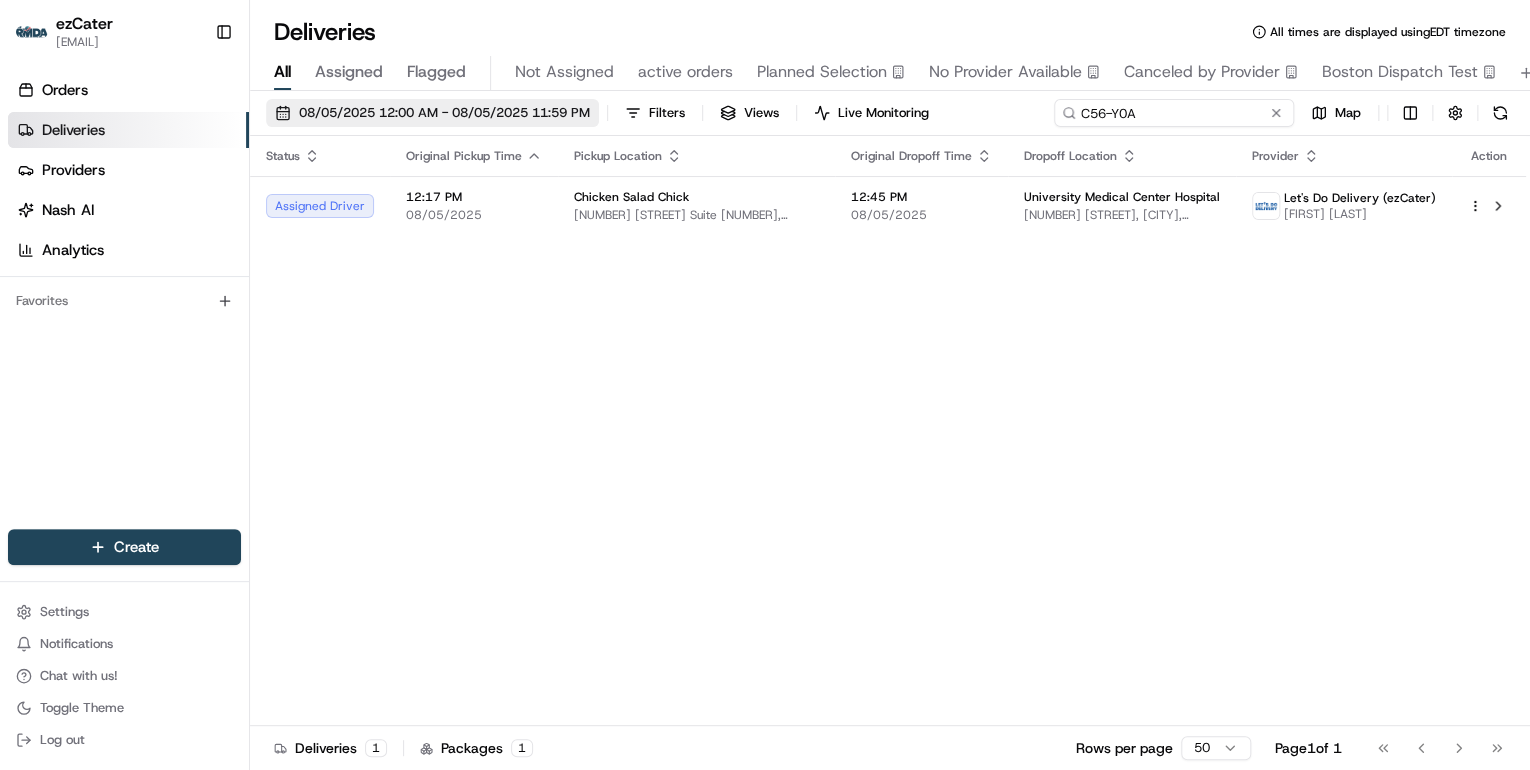 drag, startPoint x: 1142, startPoint y: 114, endPoint x: 499, endPoint y: 120, distance: 643.028 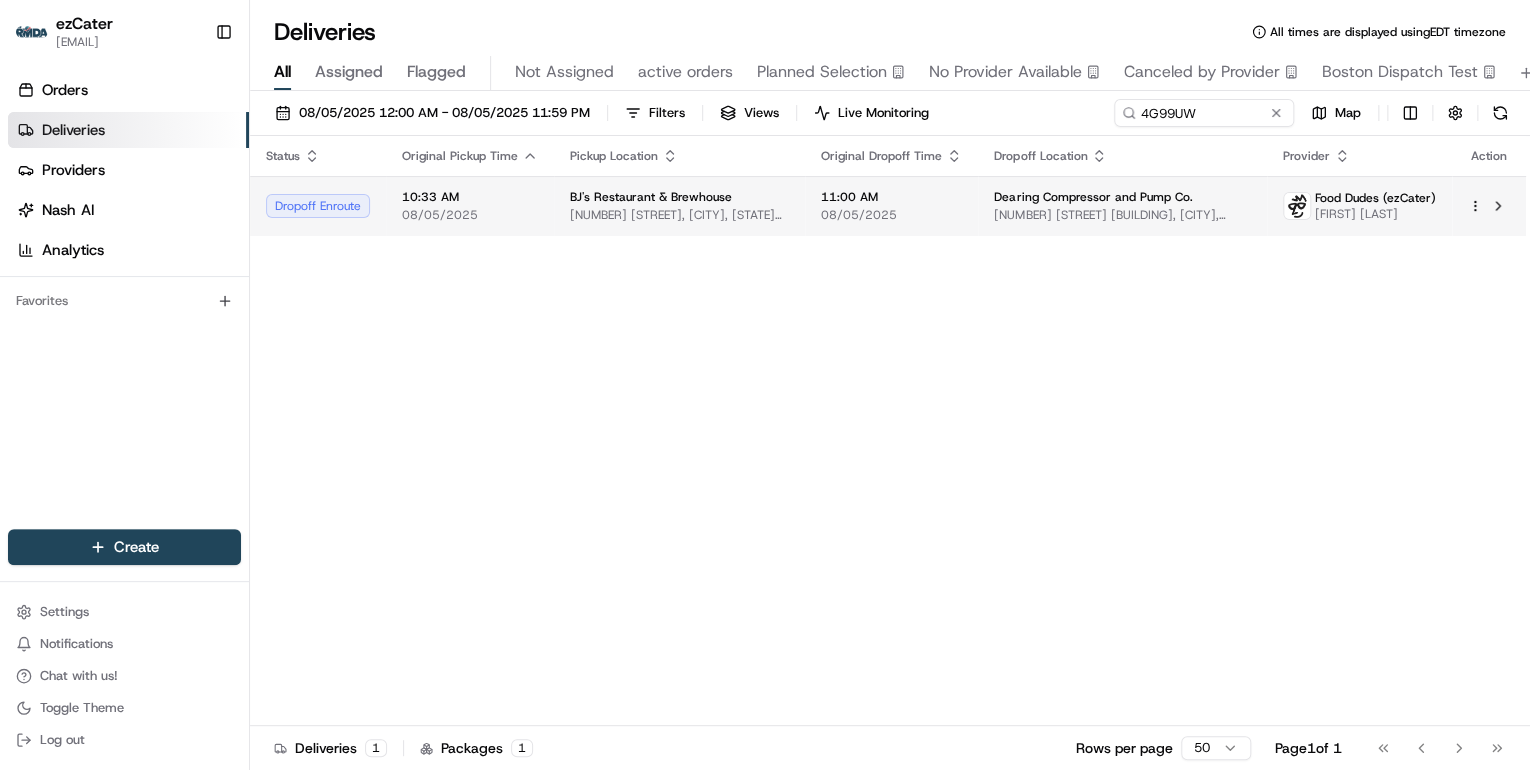 click on "08/05/2025" at bounding box center [470, 215] 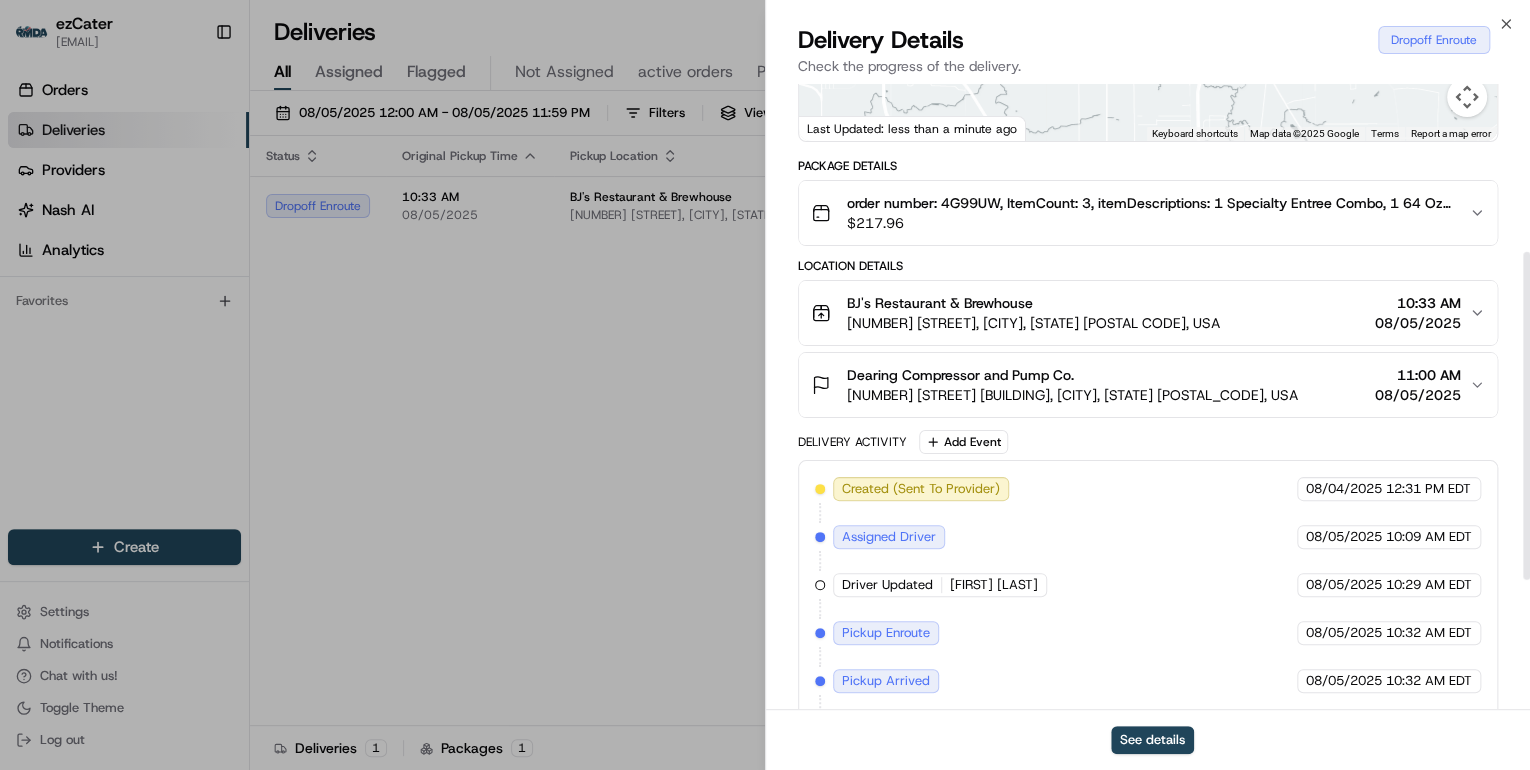 scroll, scrollTop: 568, scrollLeft: 0, axis: vertical 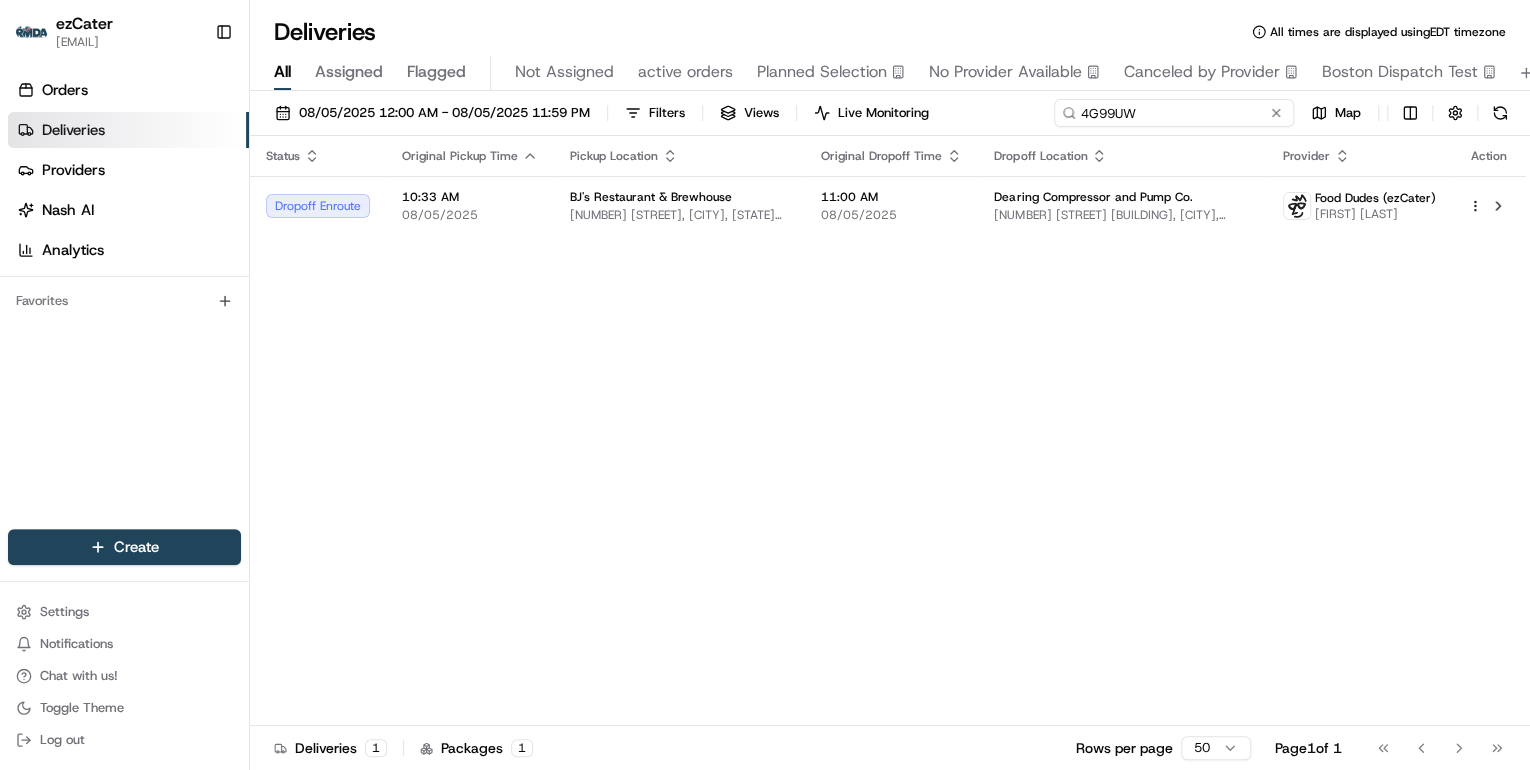 drag, startPoint x: 1212, startPoint y: 112, endPoint x: 586, endPoint y: 129, distance: 626.2308 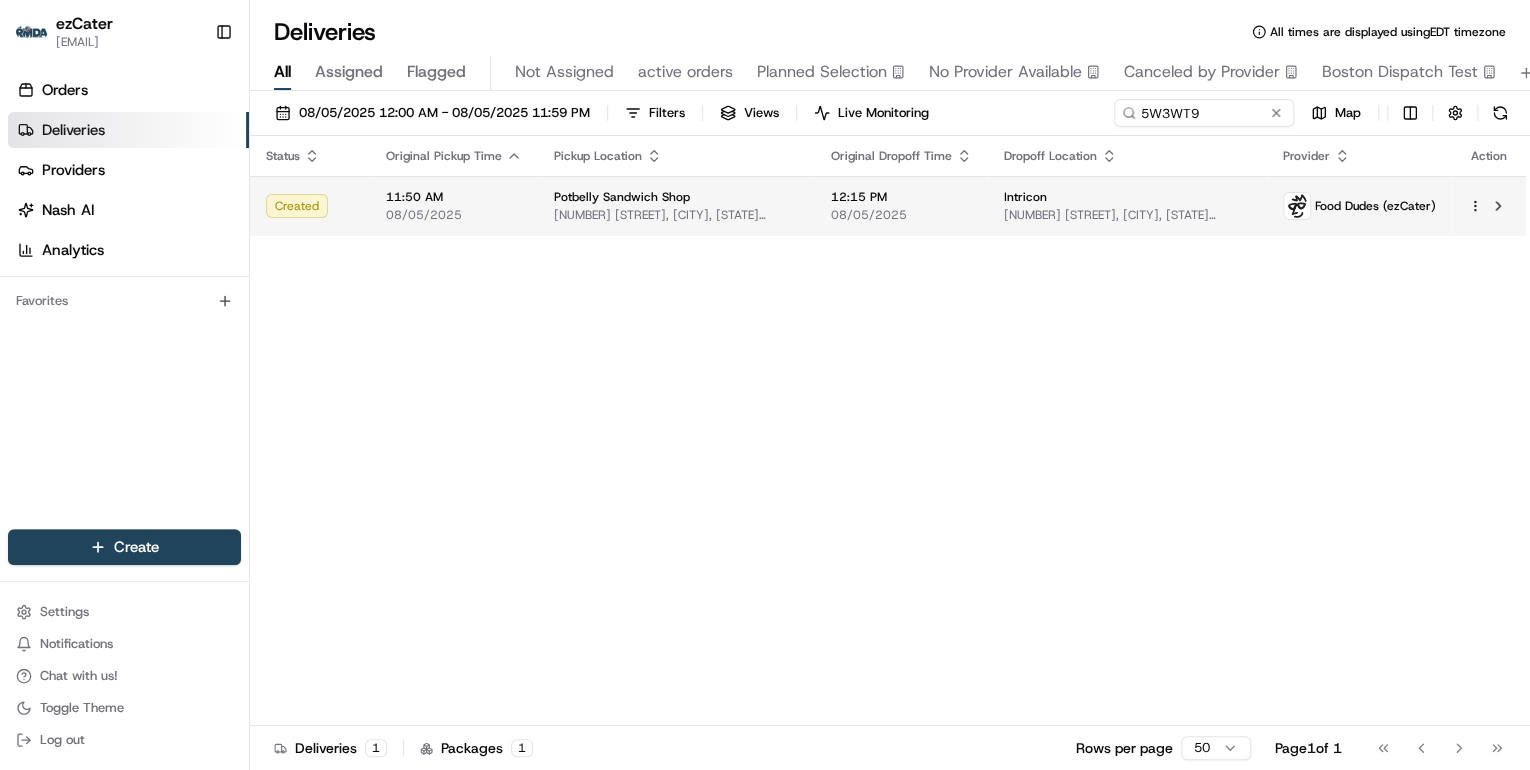 click on "Potbelly Sandwich Shop" at bounding box center [676, 197] 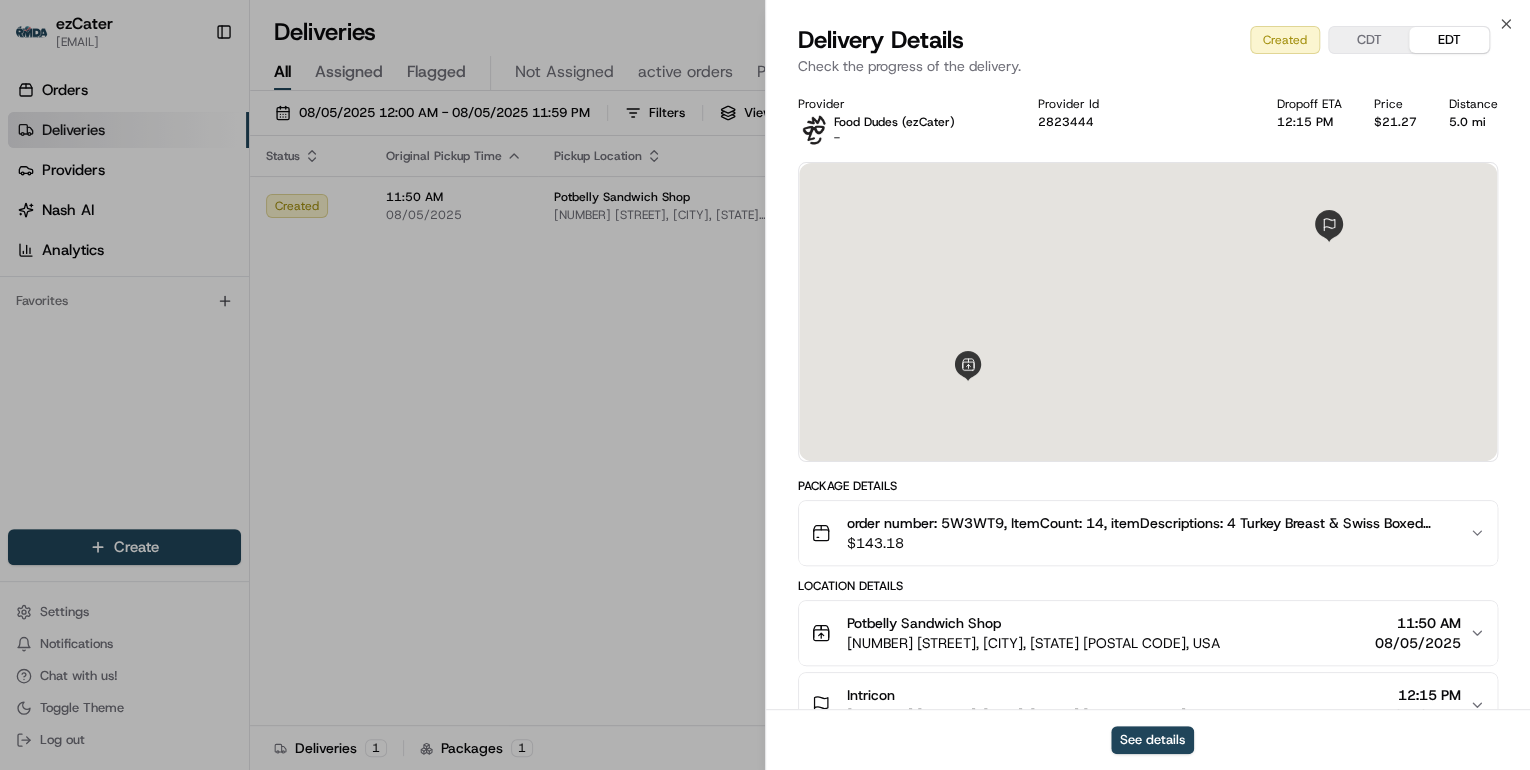 scroll, scrollTop: 139, scrollLeft: 0, axis: vertical 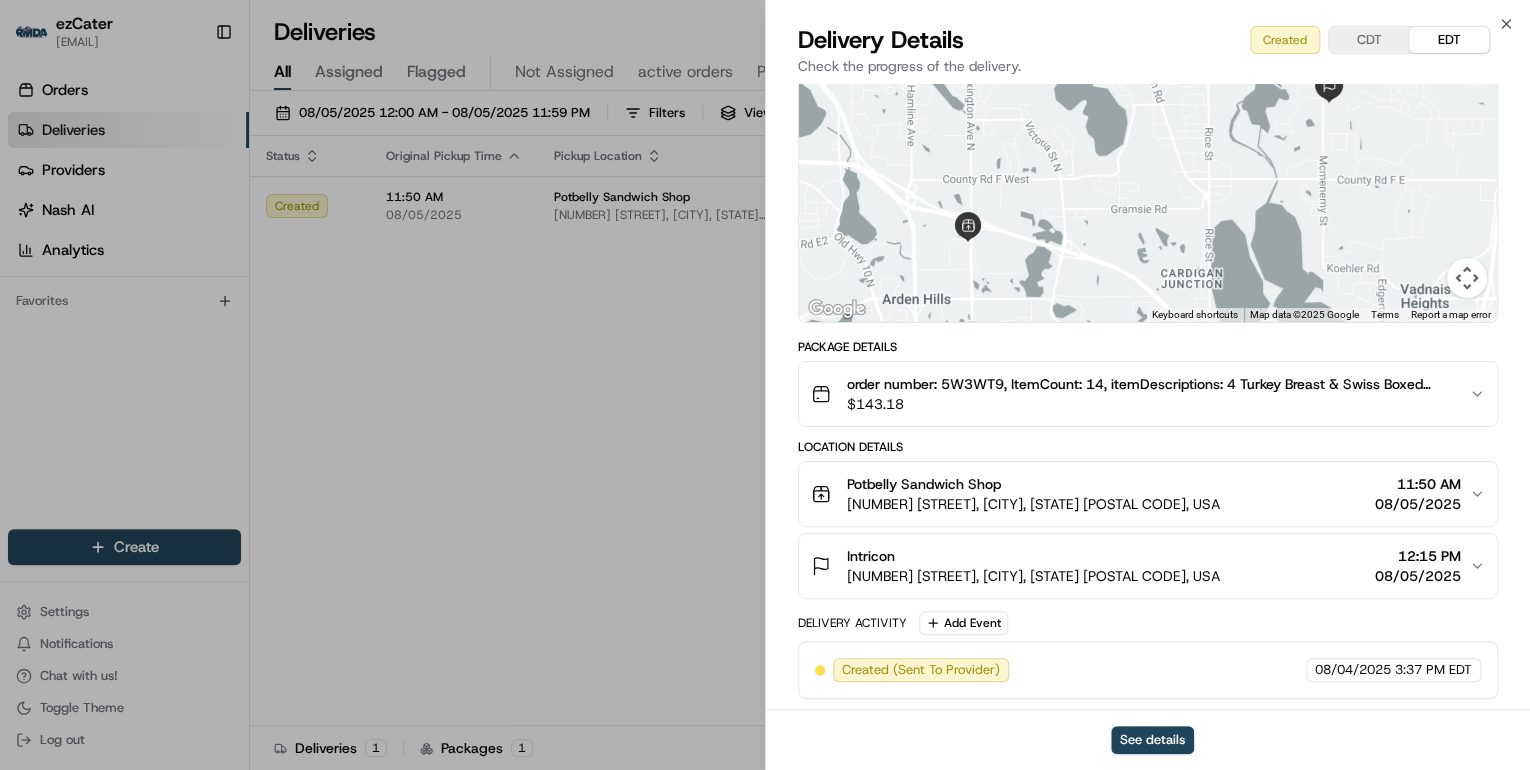 click on "$ 143.18" at bounding box center [1150, 404] 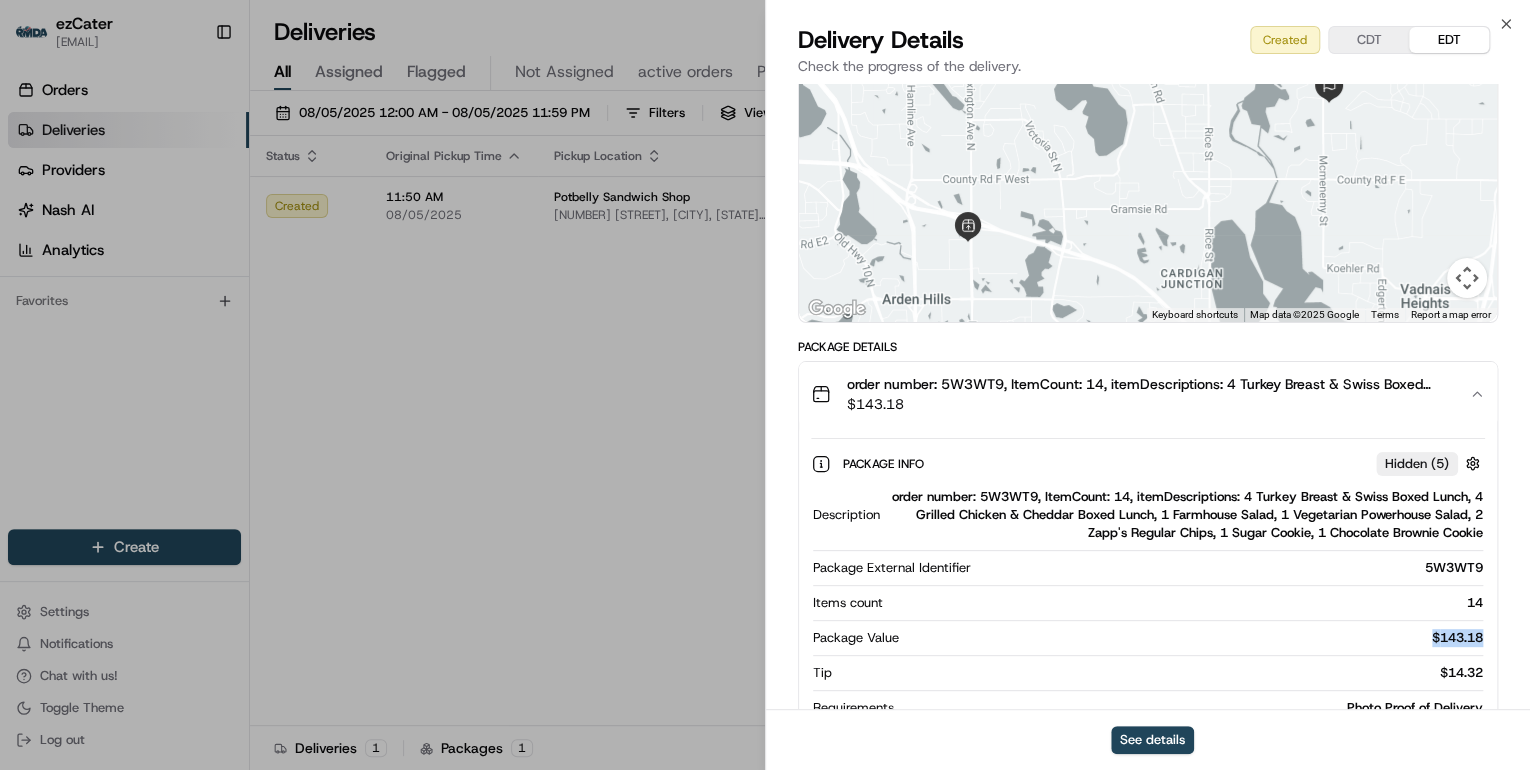 drag, startPoint x: 1483, startPoint y: 635, endPoint x: 1420, endPoint y: 636, distance: 63.007935 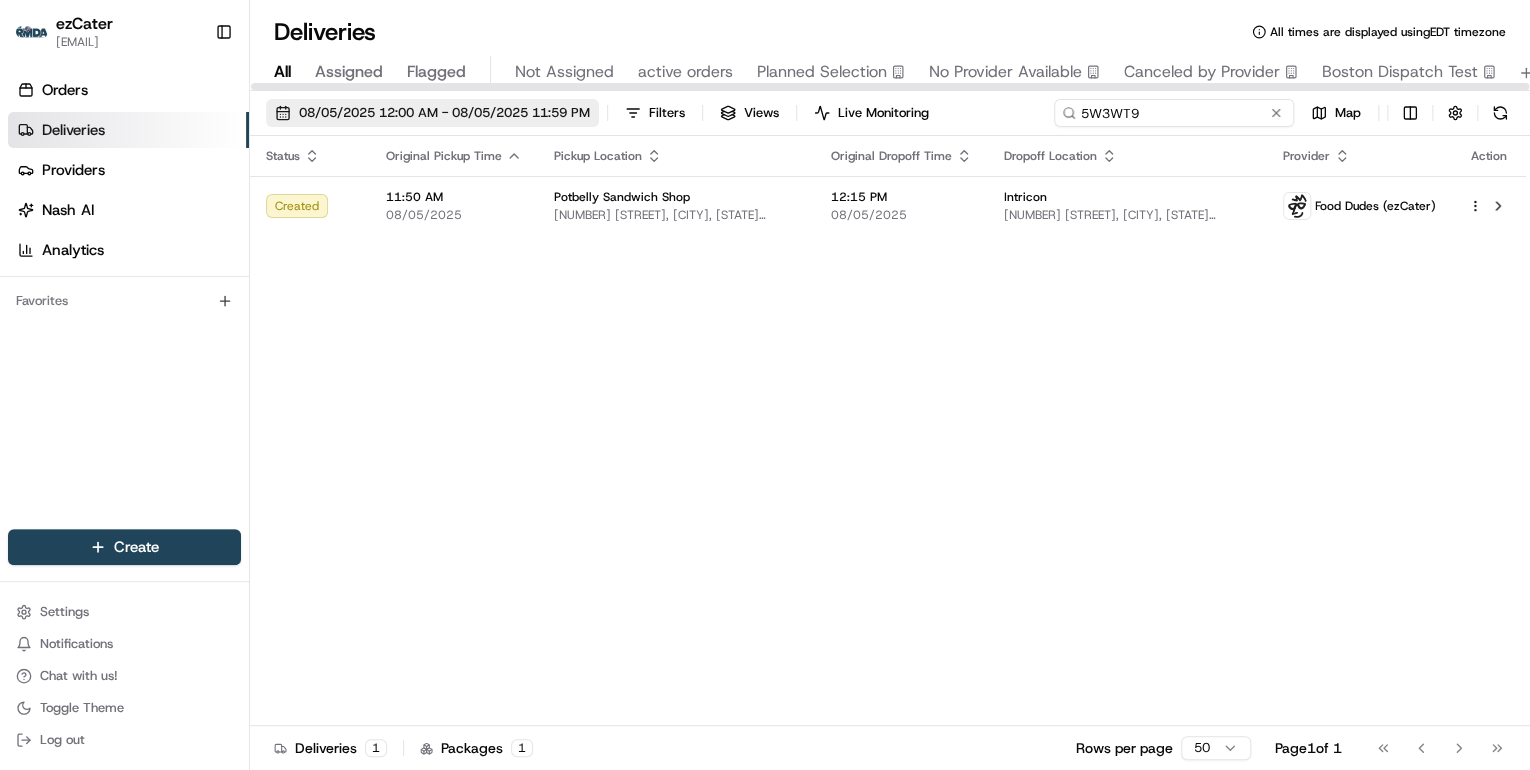 drag, startPoint x: 1208, startPoint y: 110, endPoint x: 573, endPoint y: 116, distance: 635.0283 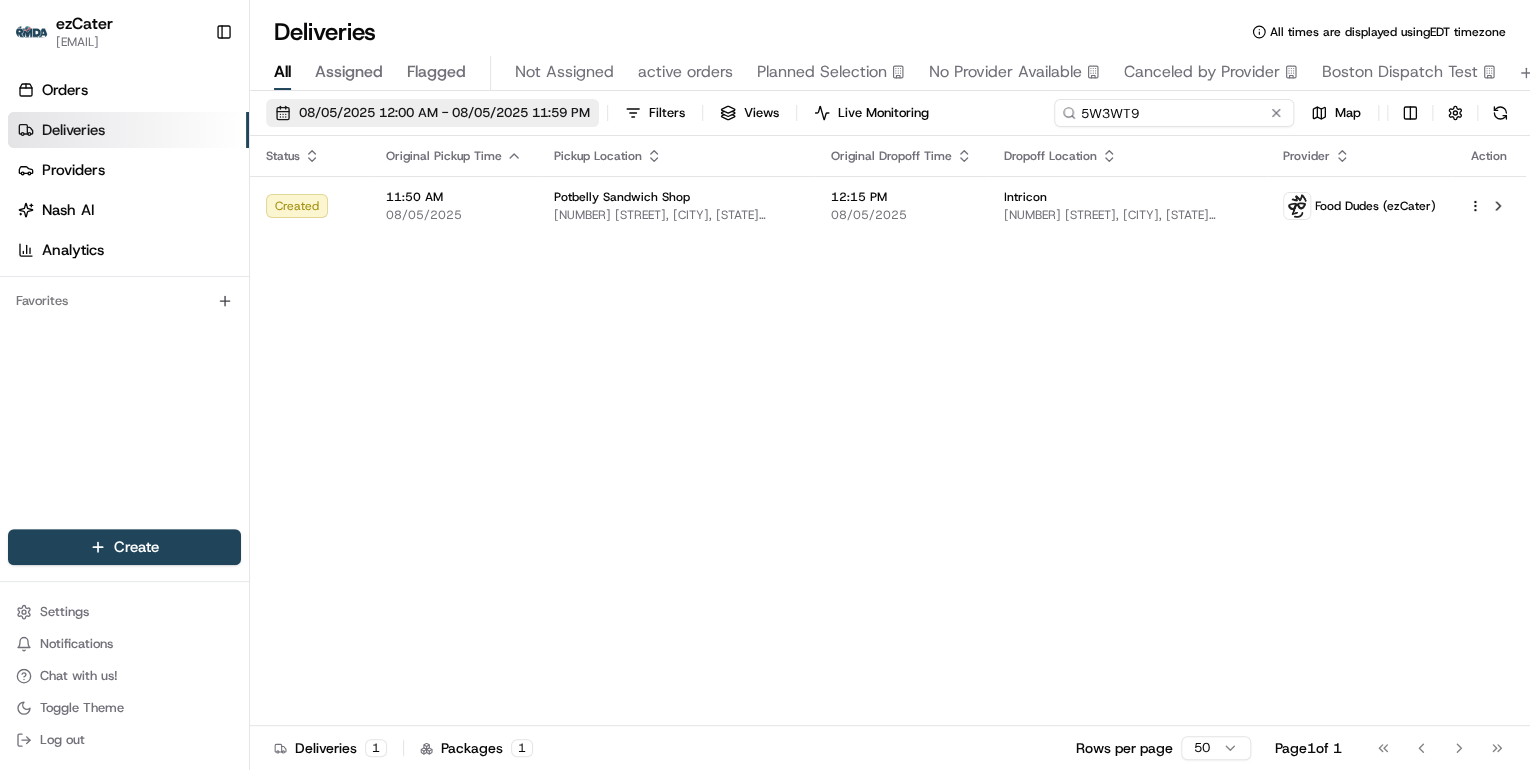 paste on "A713AC" 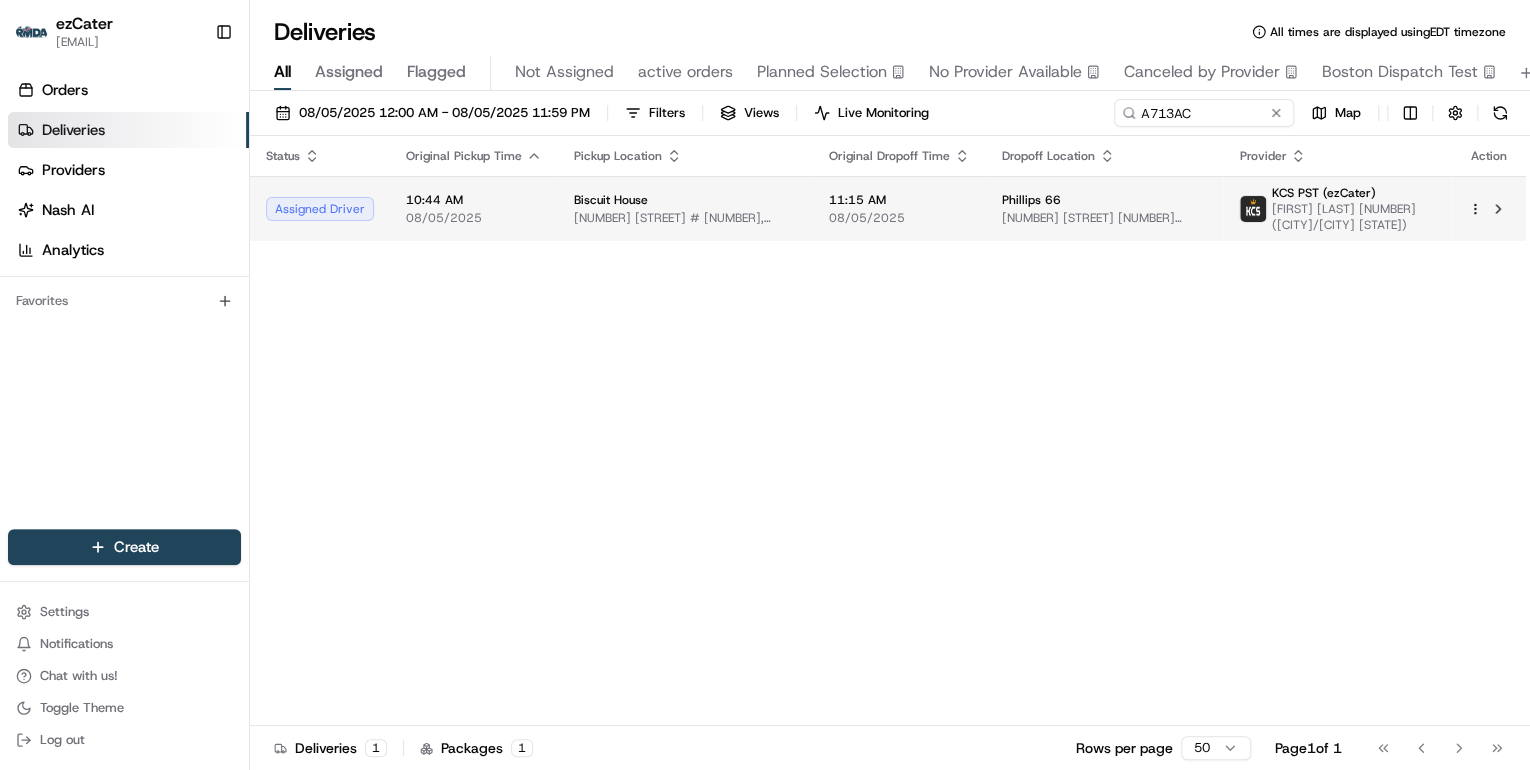 click on "Biscuit House" at bounding box center (685, 200) 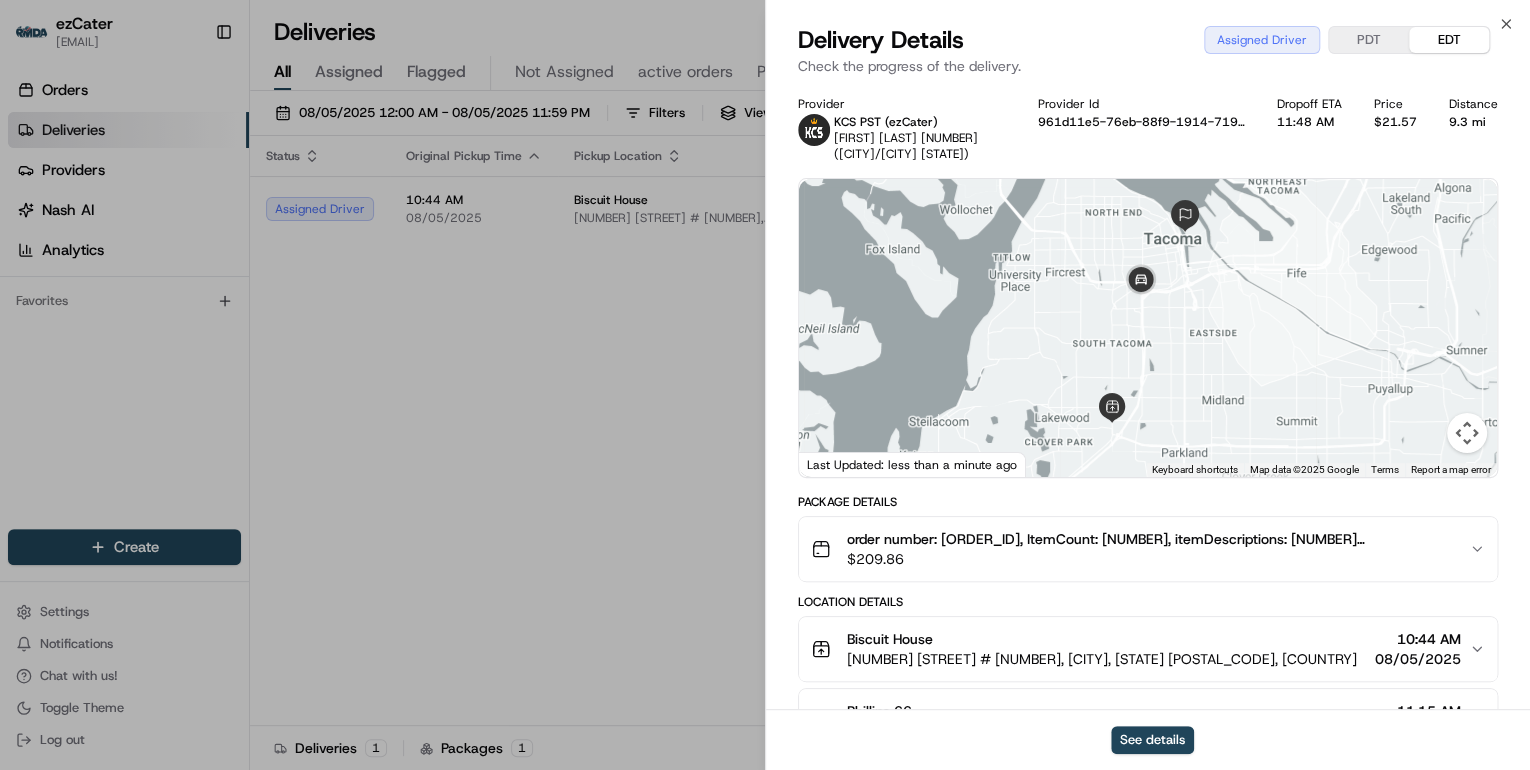 scroll, scrollTop: 160, scrollLeft: 0, axis: vertical 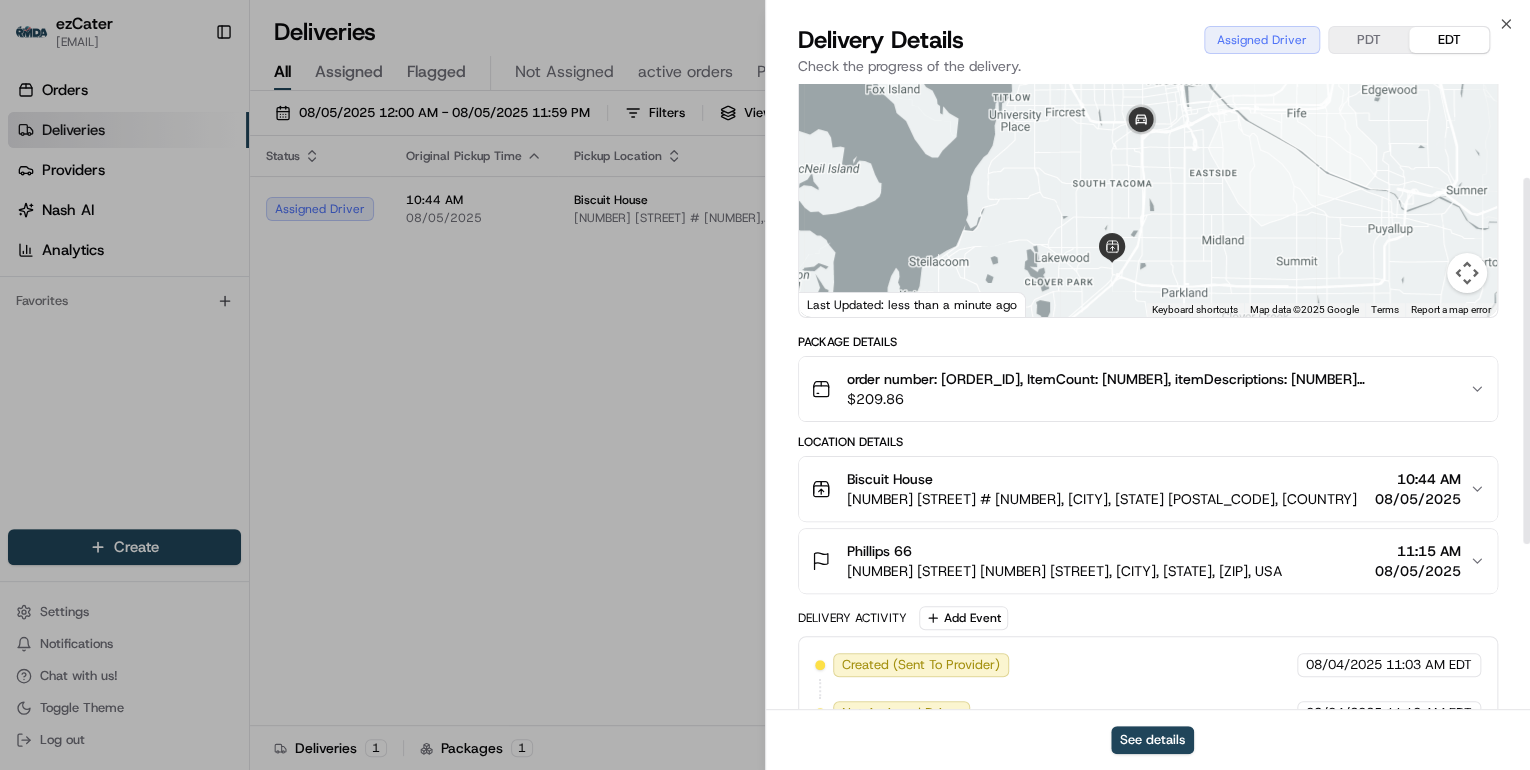 click on "[NUMBER] [STREET] [SUITE], [CITY], [STATE] [POSTAL_CODE], [COUNTRY]" at bounding box center [1102, 499] 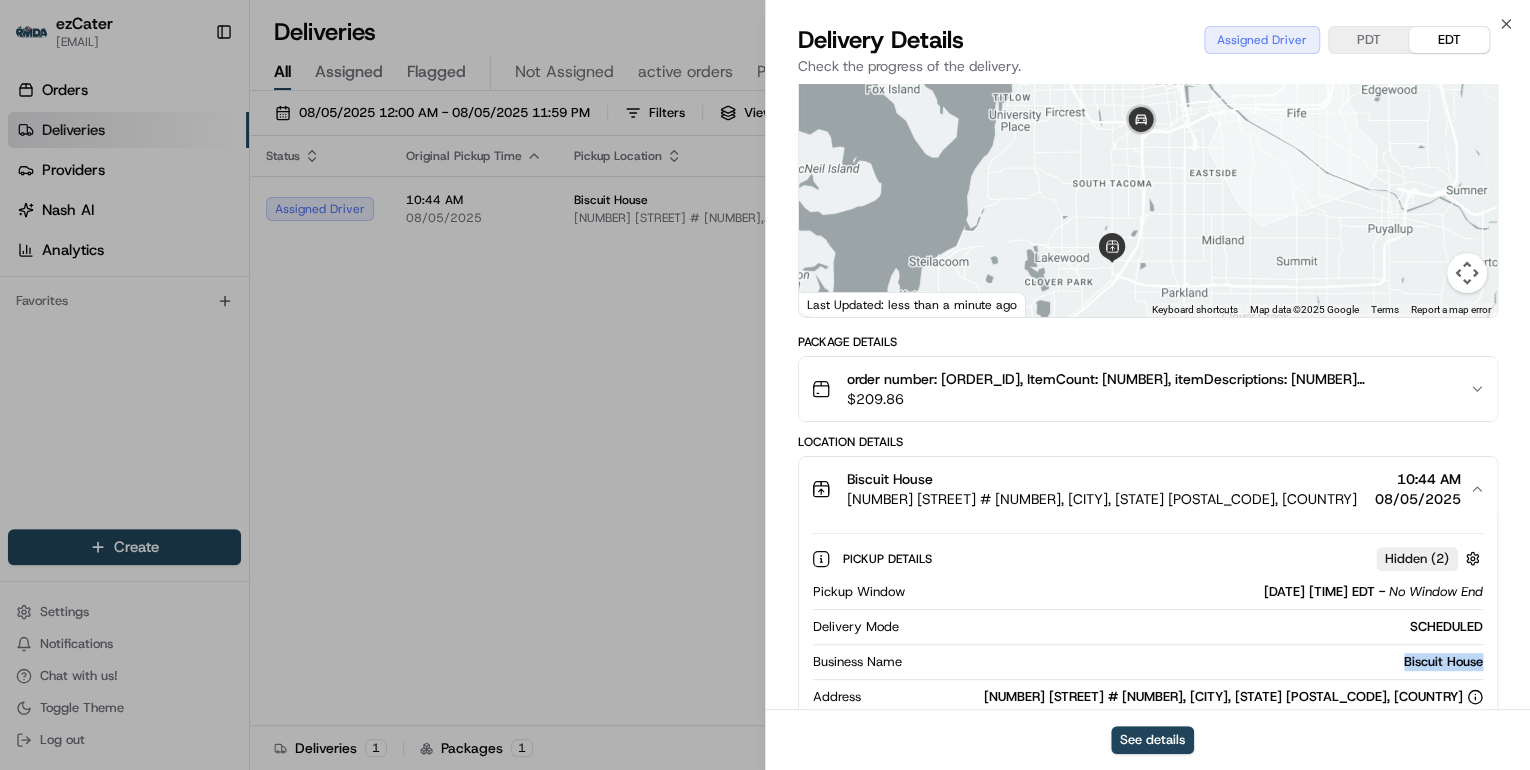 drag, startPoint x: 1492, startPoint y: 659, endPoint x: 1365, endPoint y: 664, distance: 127.09839 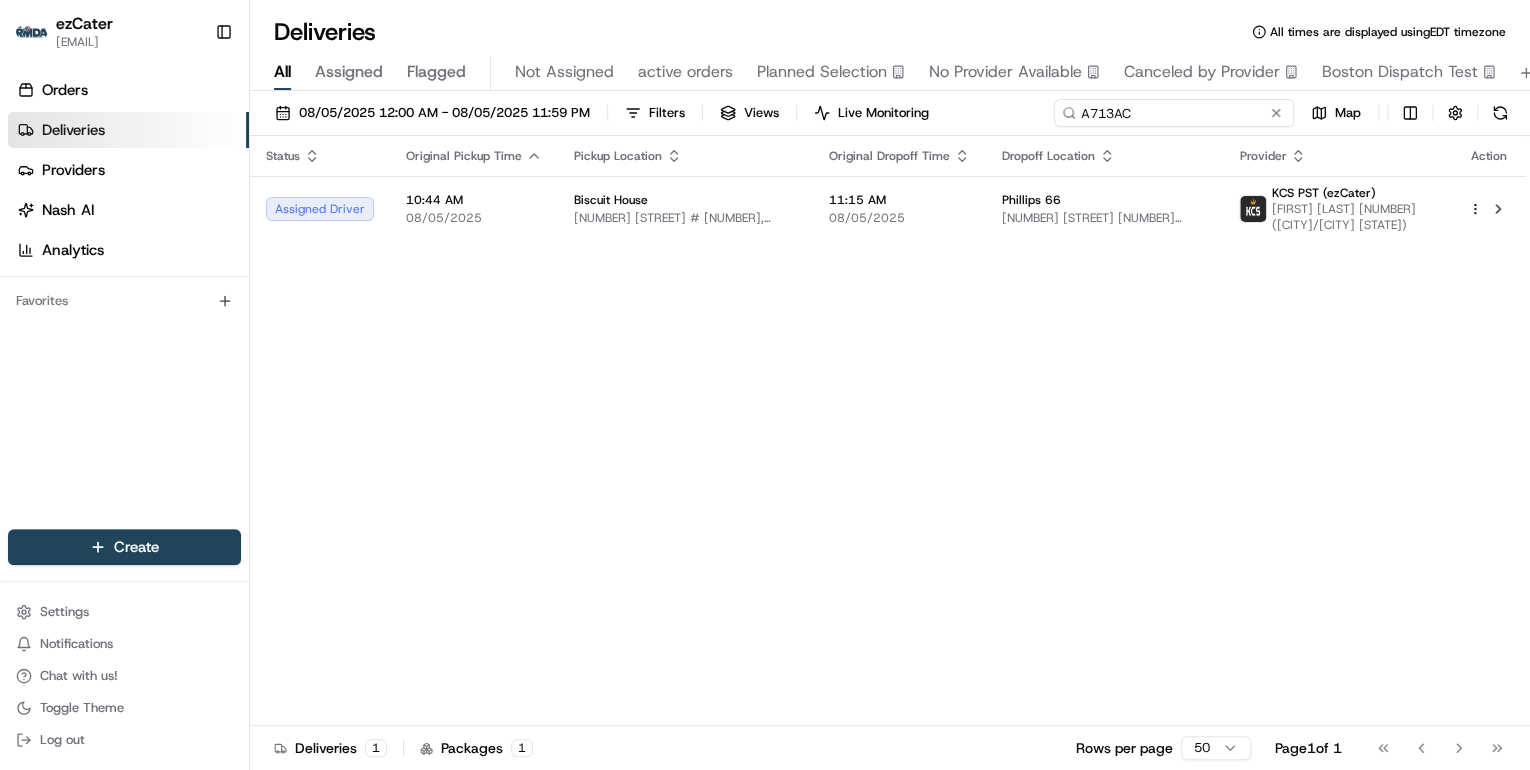 drag, startPoint x: 1226, startPoint y: 115, endPoint x: 661, endPoint y: 163, distance: 567.0353 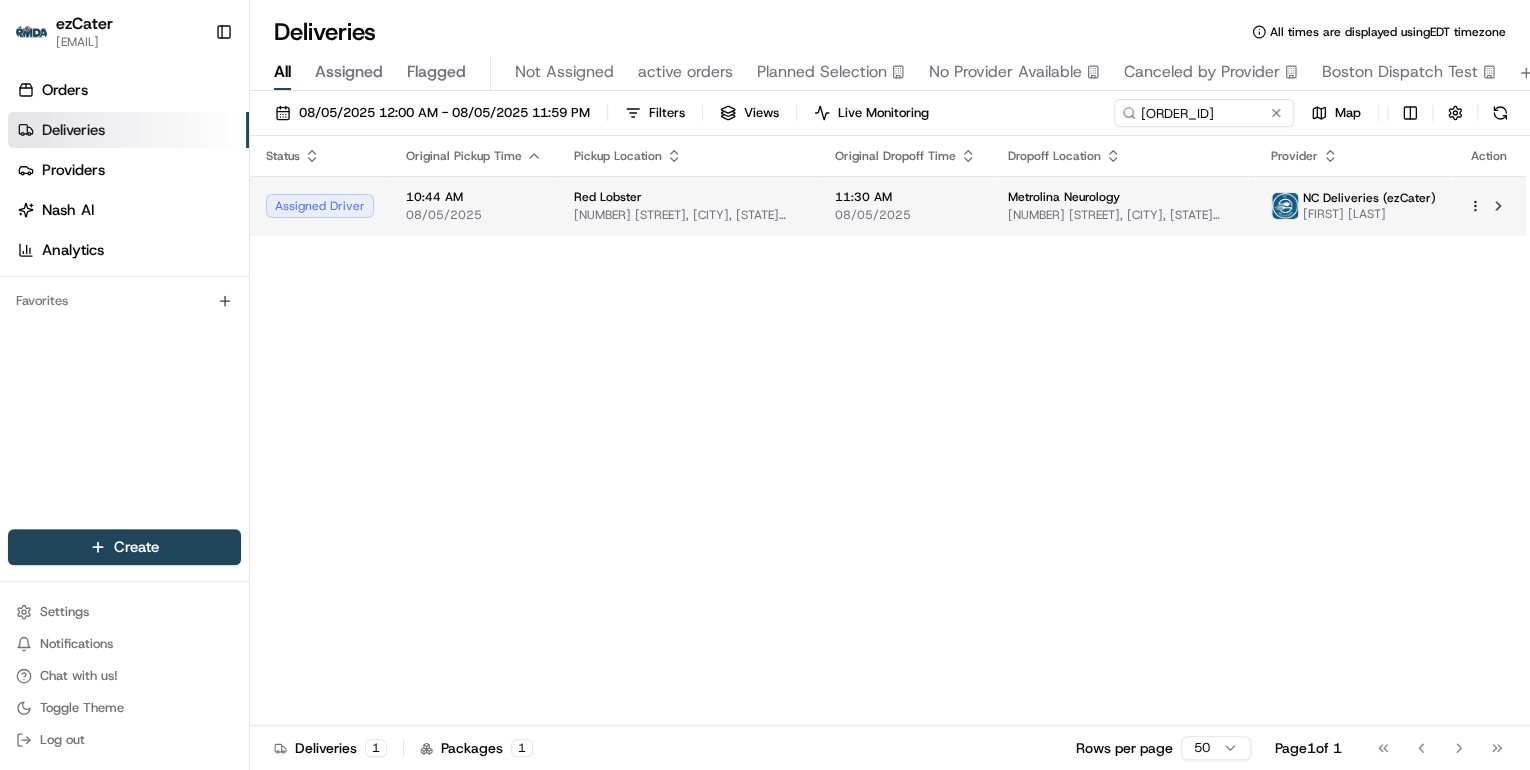 click on "[NUMBER] [STREET], [CITY], [STATE] [POSTAL_CODE], [COUNTRY]" at bounding box center (688, 215) 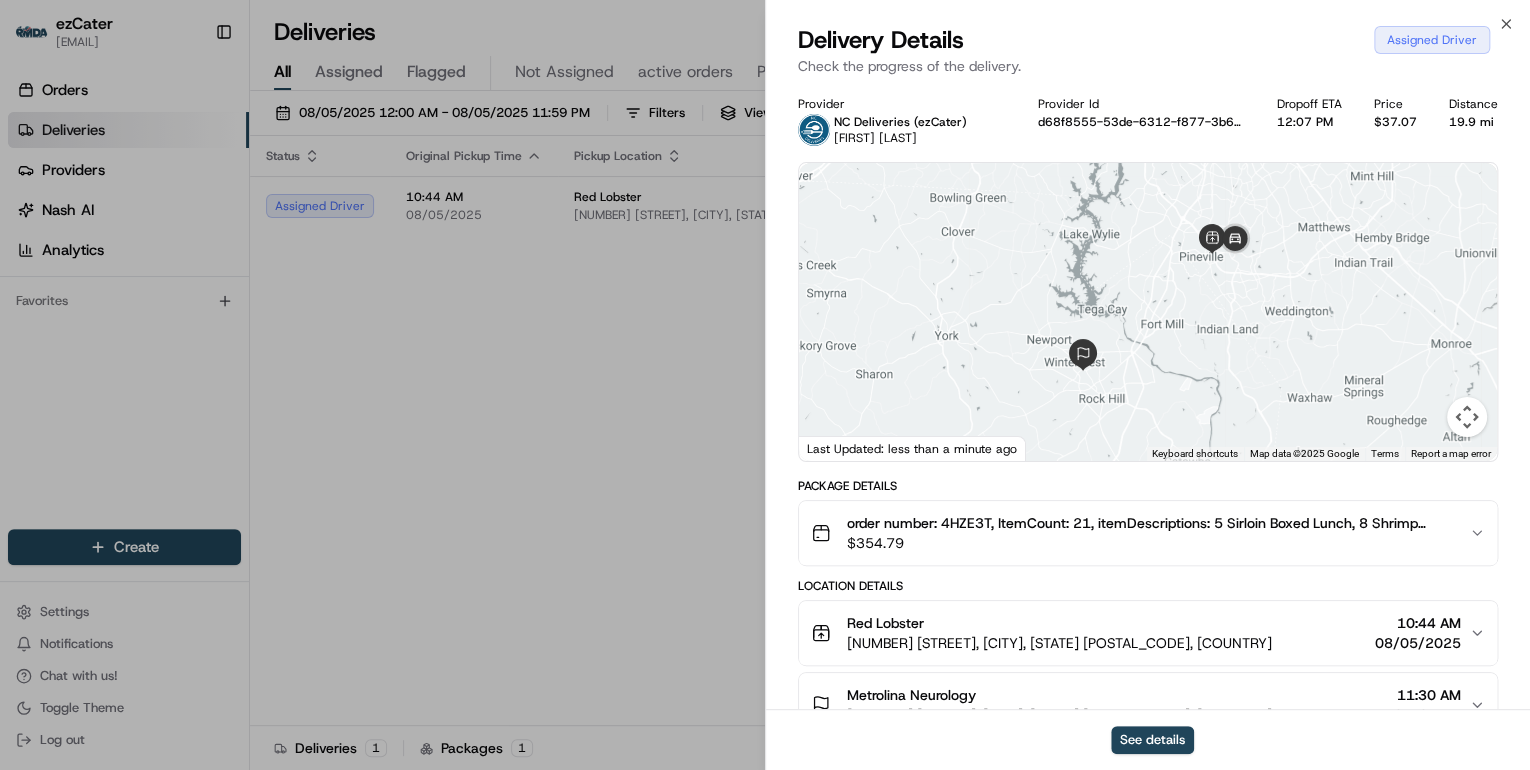 scroll, scrollTop: 240, scrollLeft: 0, axis: vertical 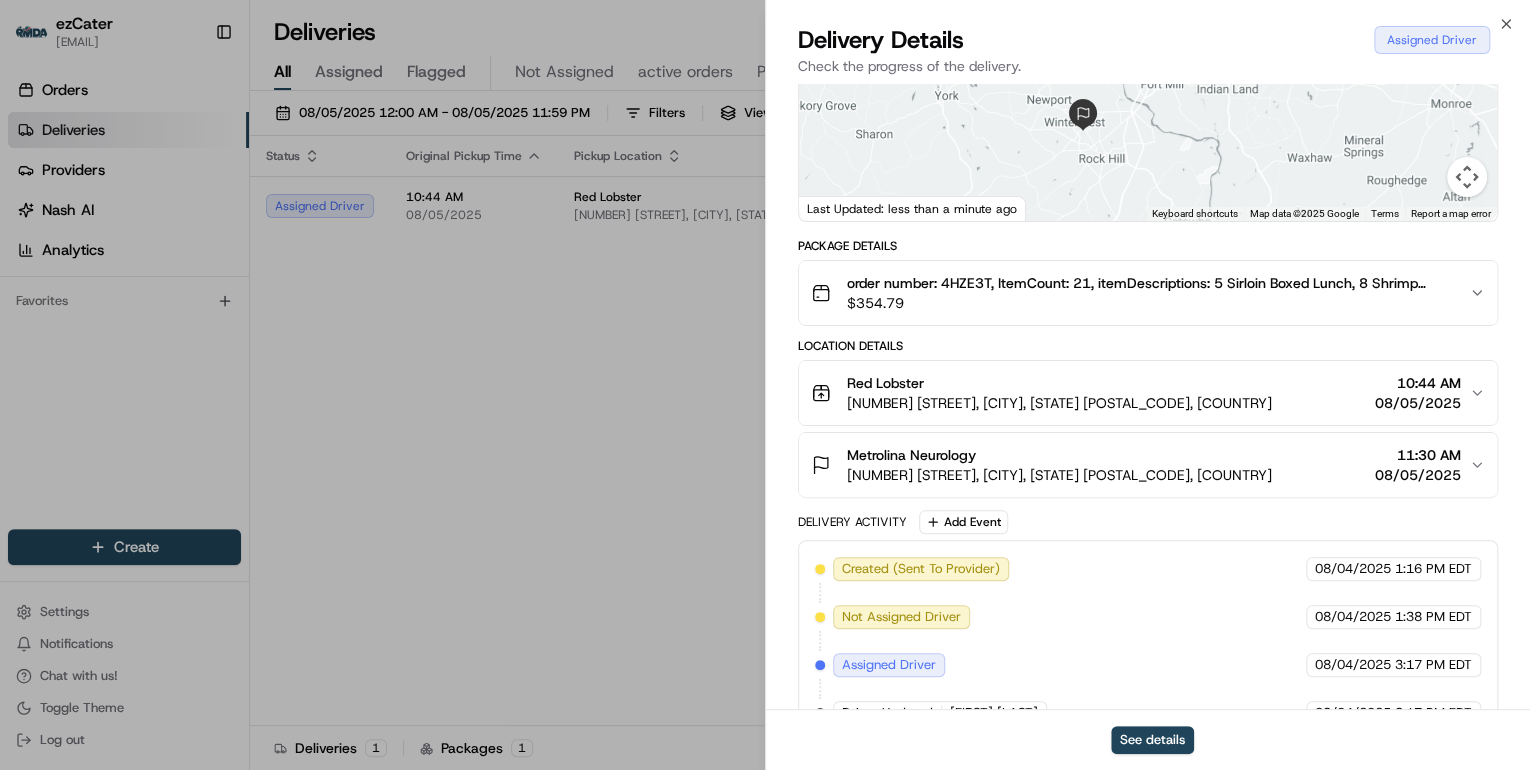click on "Red Lobster" at bounding box center (1059, 383) 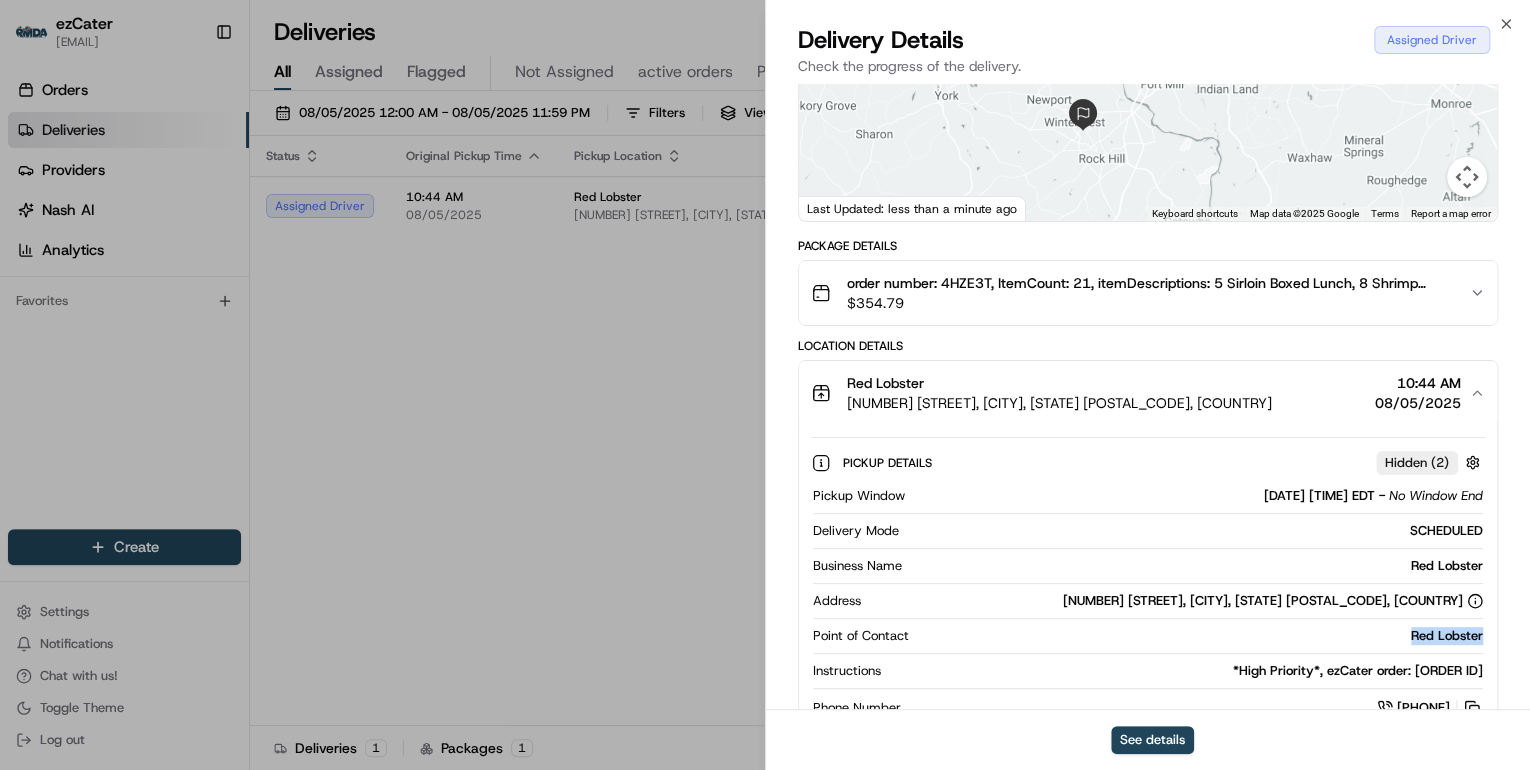 drag, startPoint x: 1486, startPoint y: 633, endPoint x: 1393, endPoint y: 636, distance: 93.04838 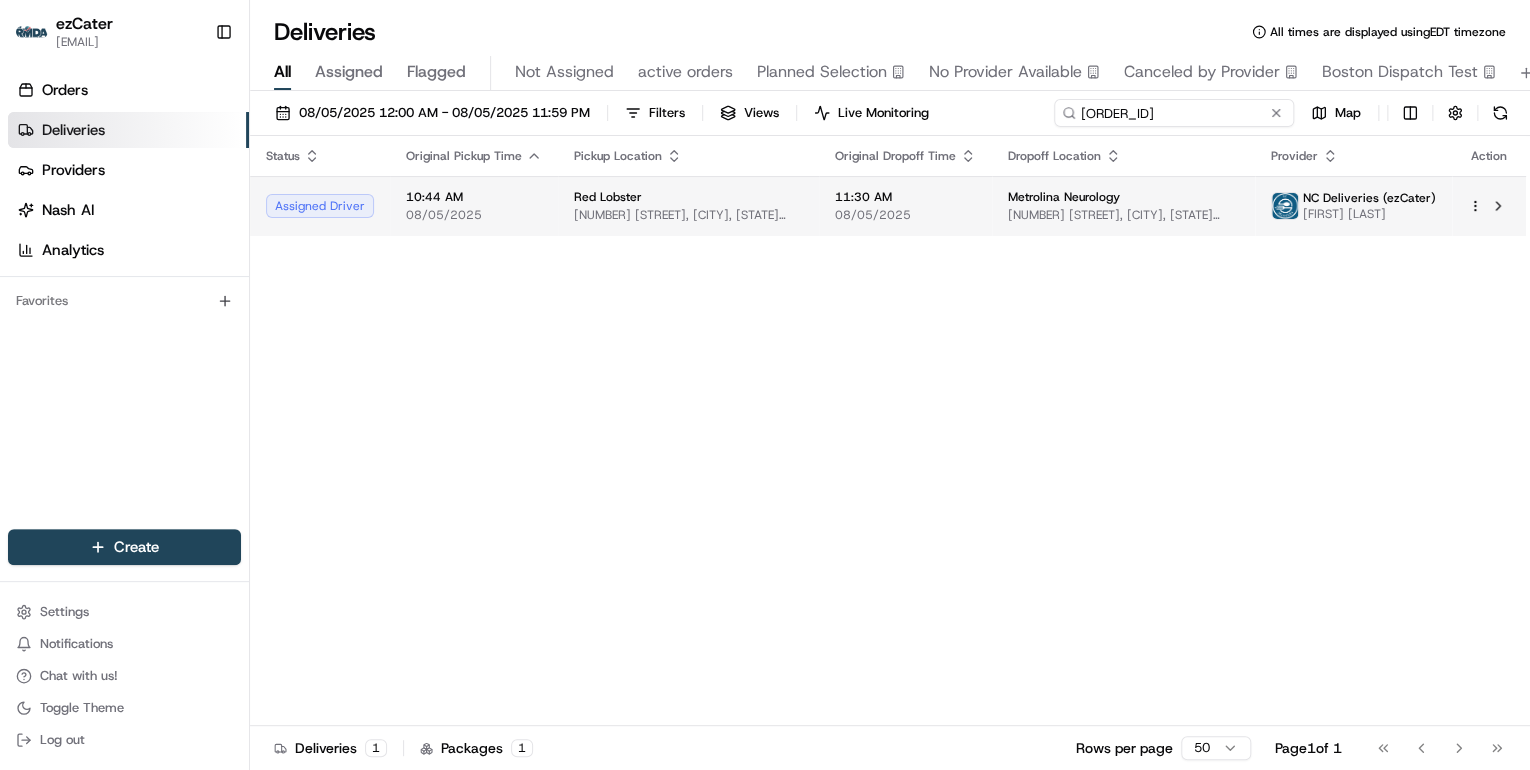drag, startPoint x: 1200, startPoint y: 108, endPoint x: 512, endPoint y: 183, distance: 692.07587 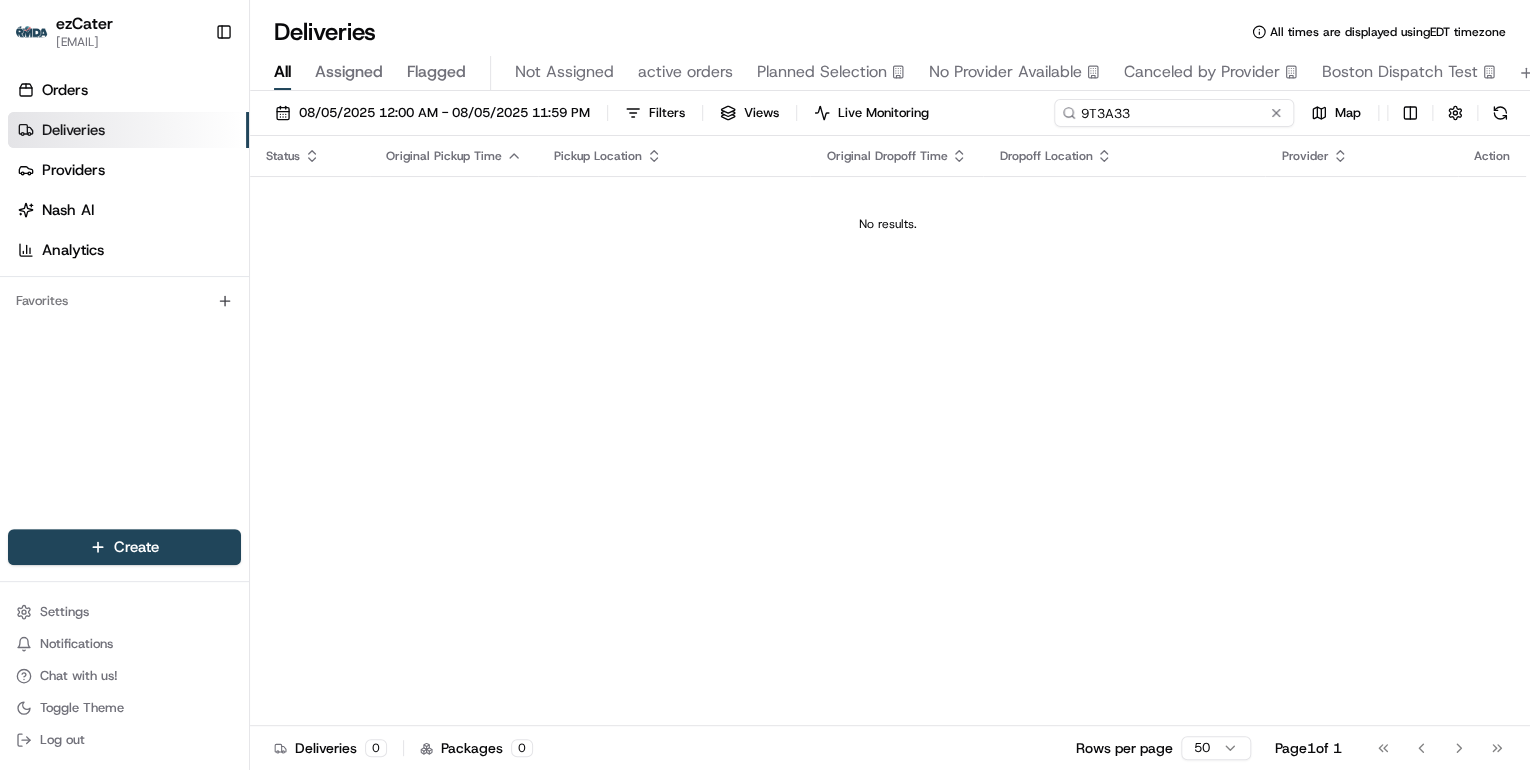 click on "9T3A33" at bounding box center (1174, 113) 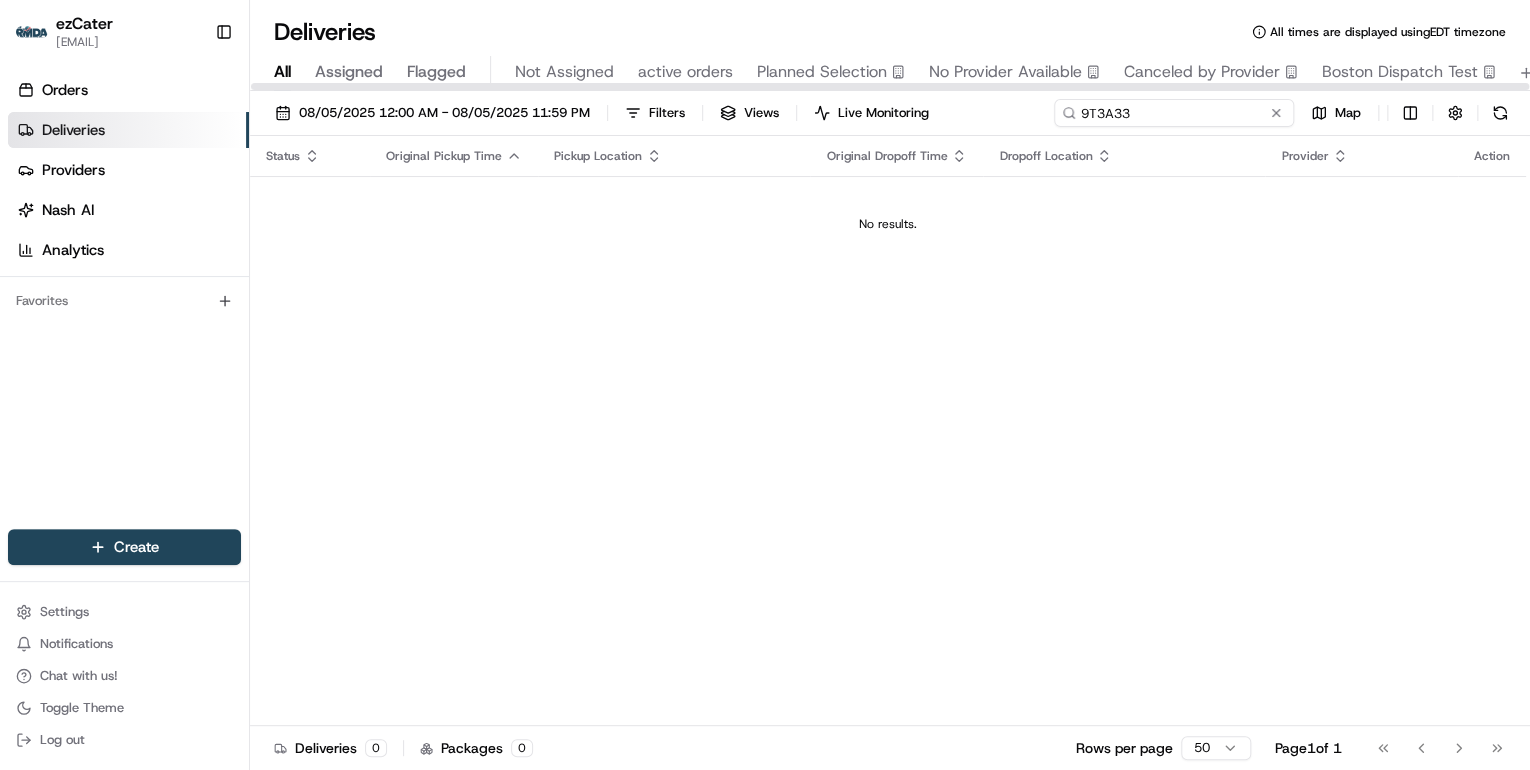 type on "9T3A33" 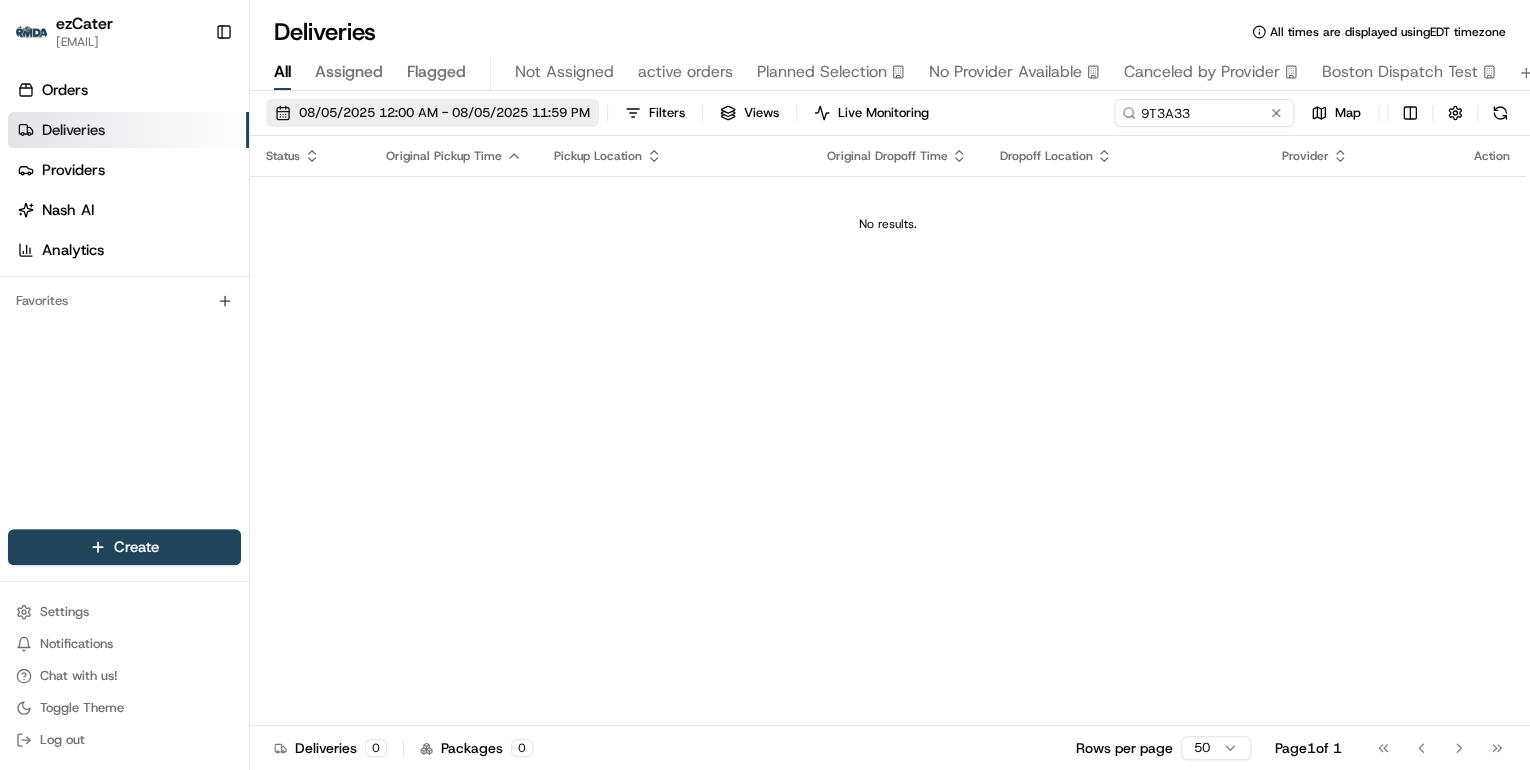 click on "08/05/2025 12:00 AM - 08/05/2025 11:59 PM" at bounding box center (444, 113) 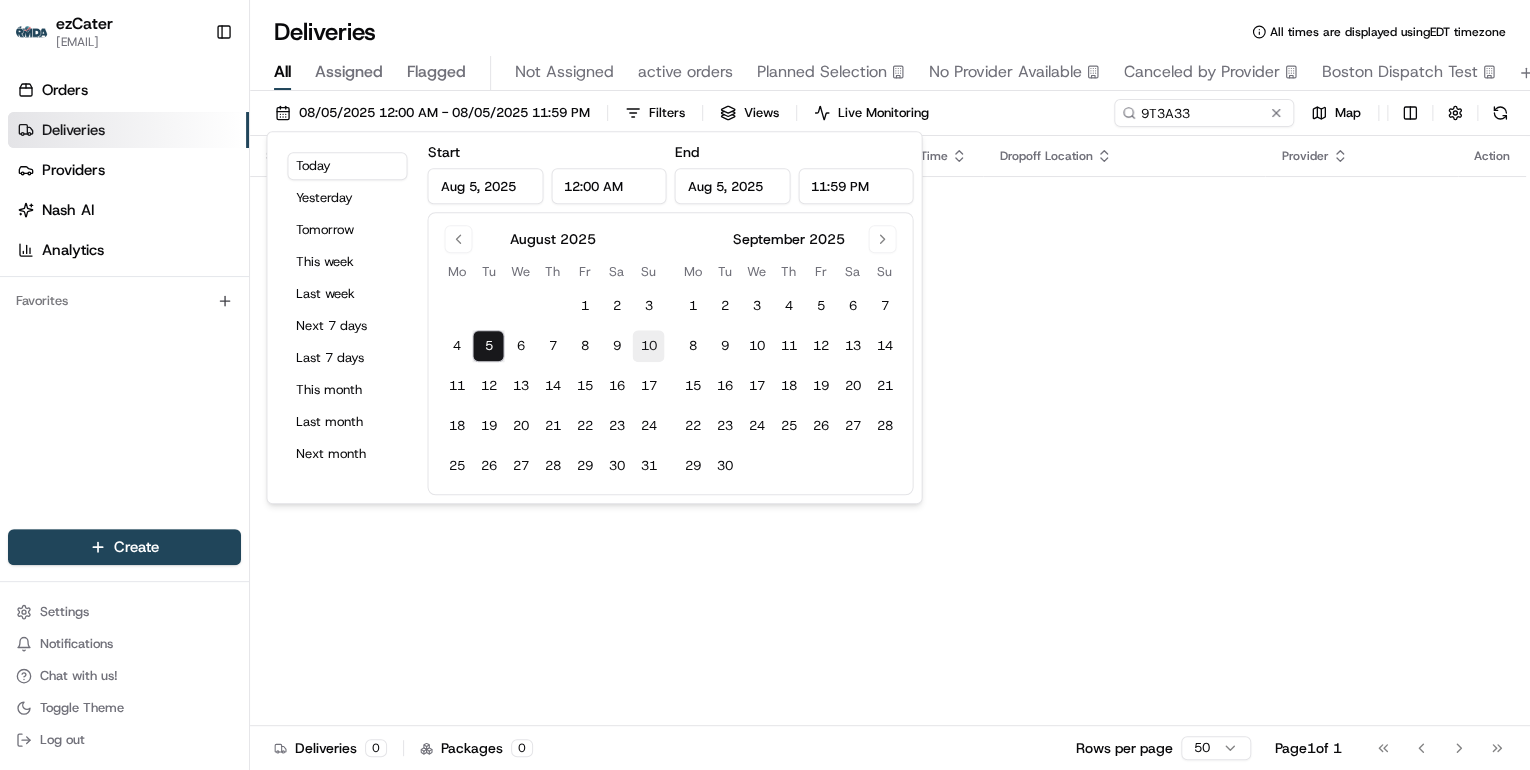 click on "1" at bounding box center [584, 306] 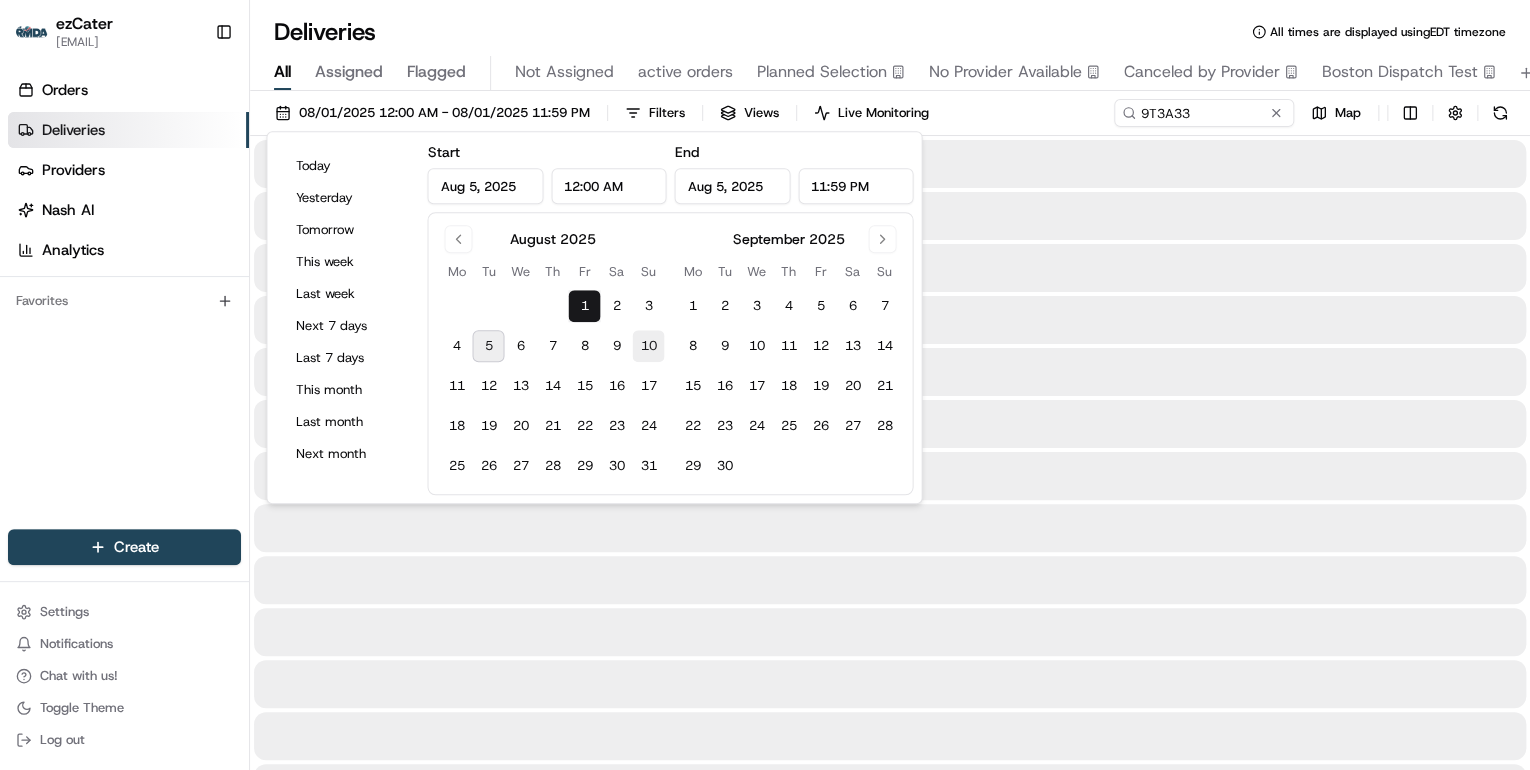 type on "Aug 1, 2025" 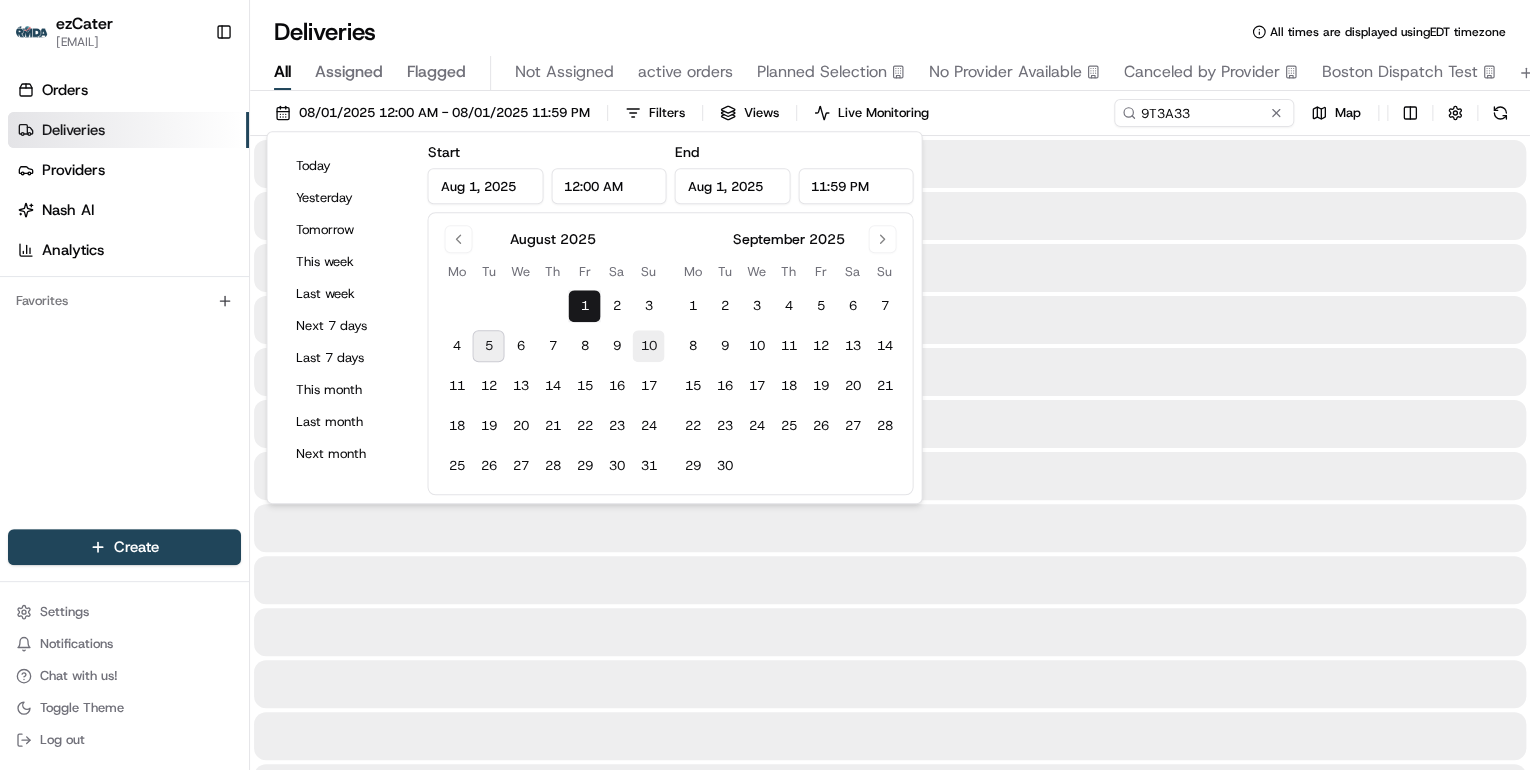 click on "10" at bounding box center [648, 346] 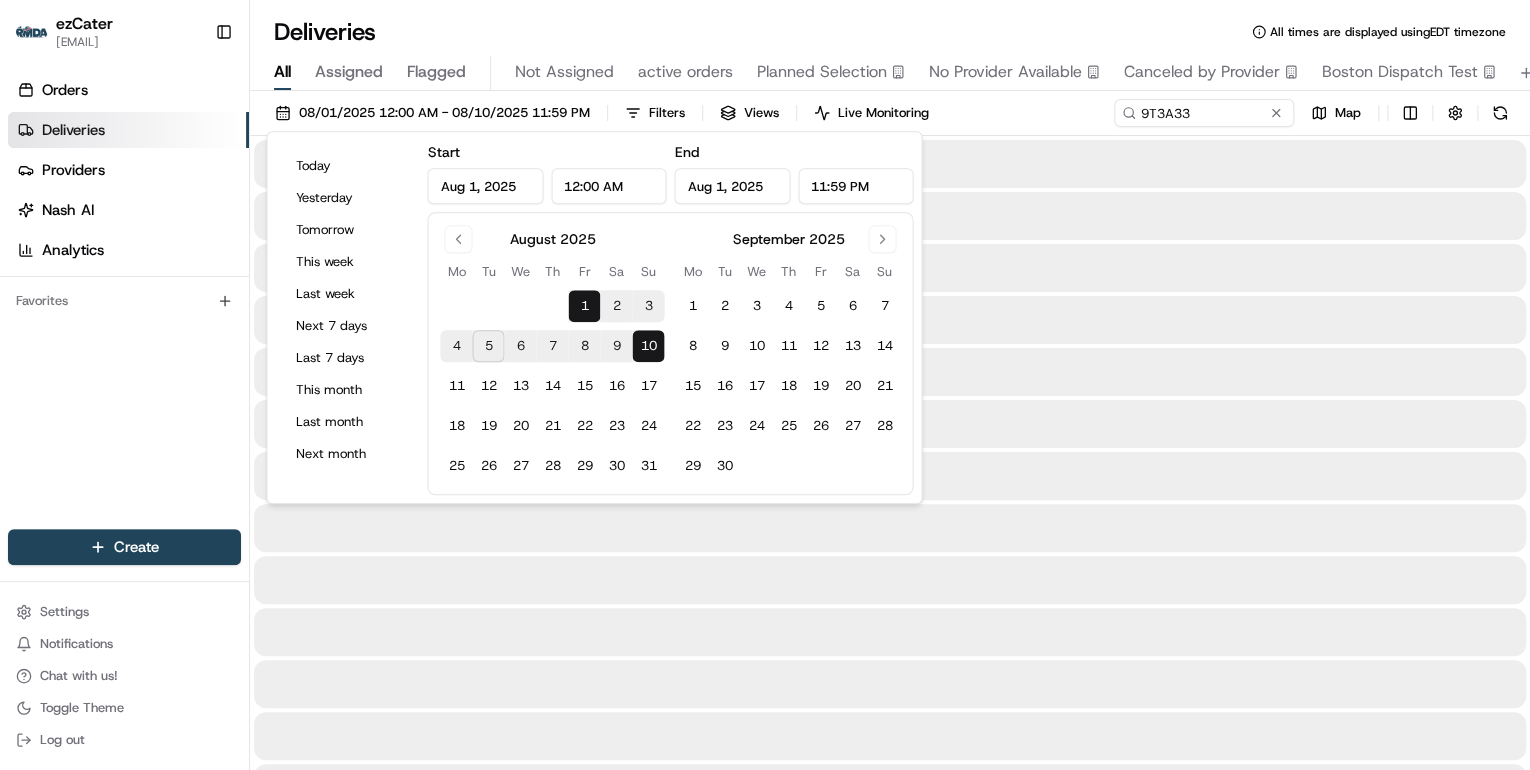 type on "Aug 10, 2025" 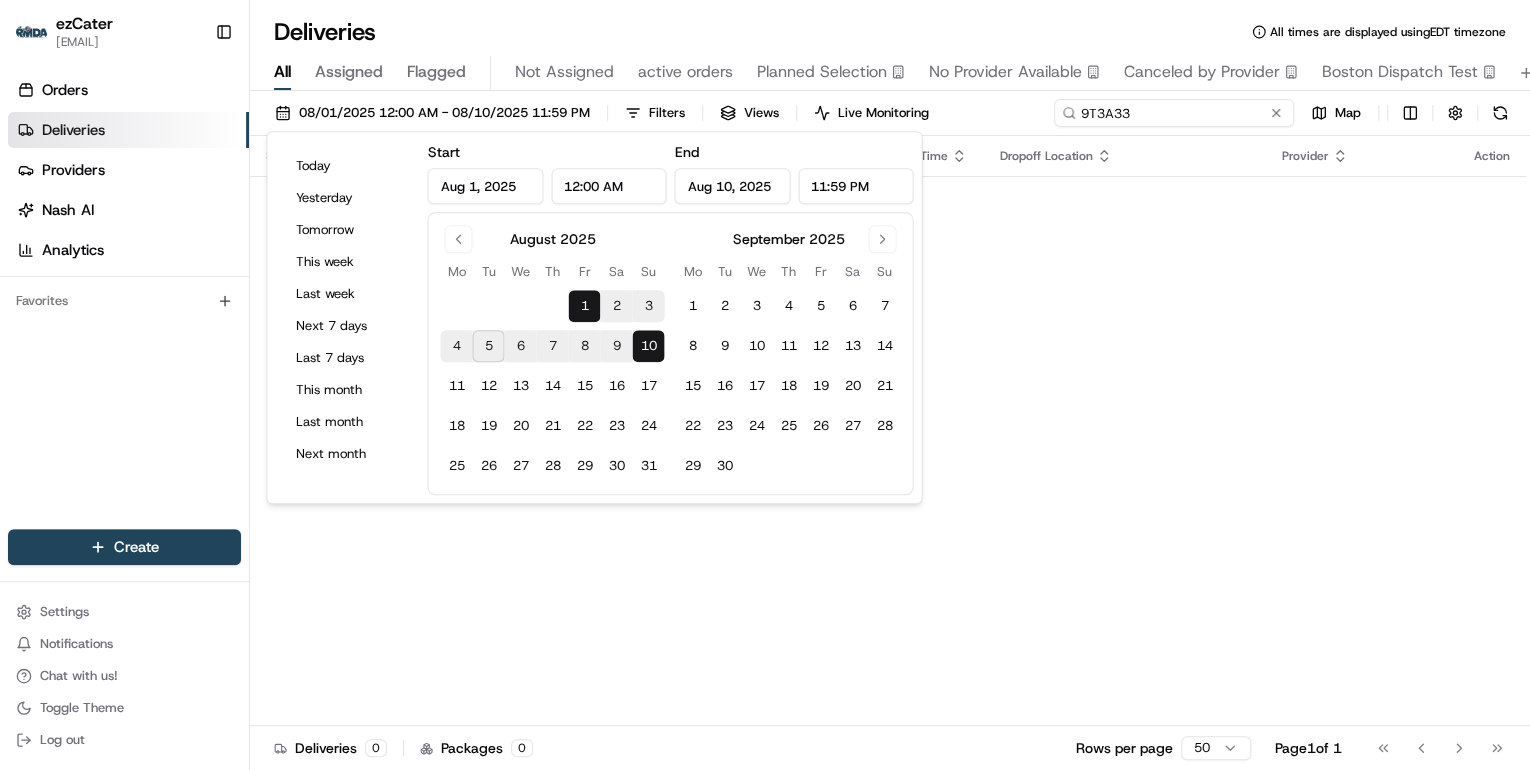 click on "9T3A33" at bounding box center [1174, 113] 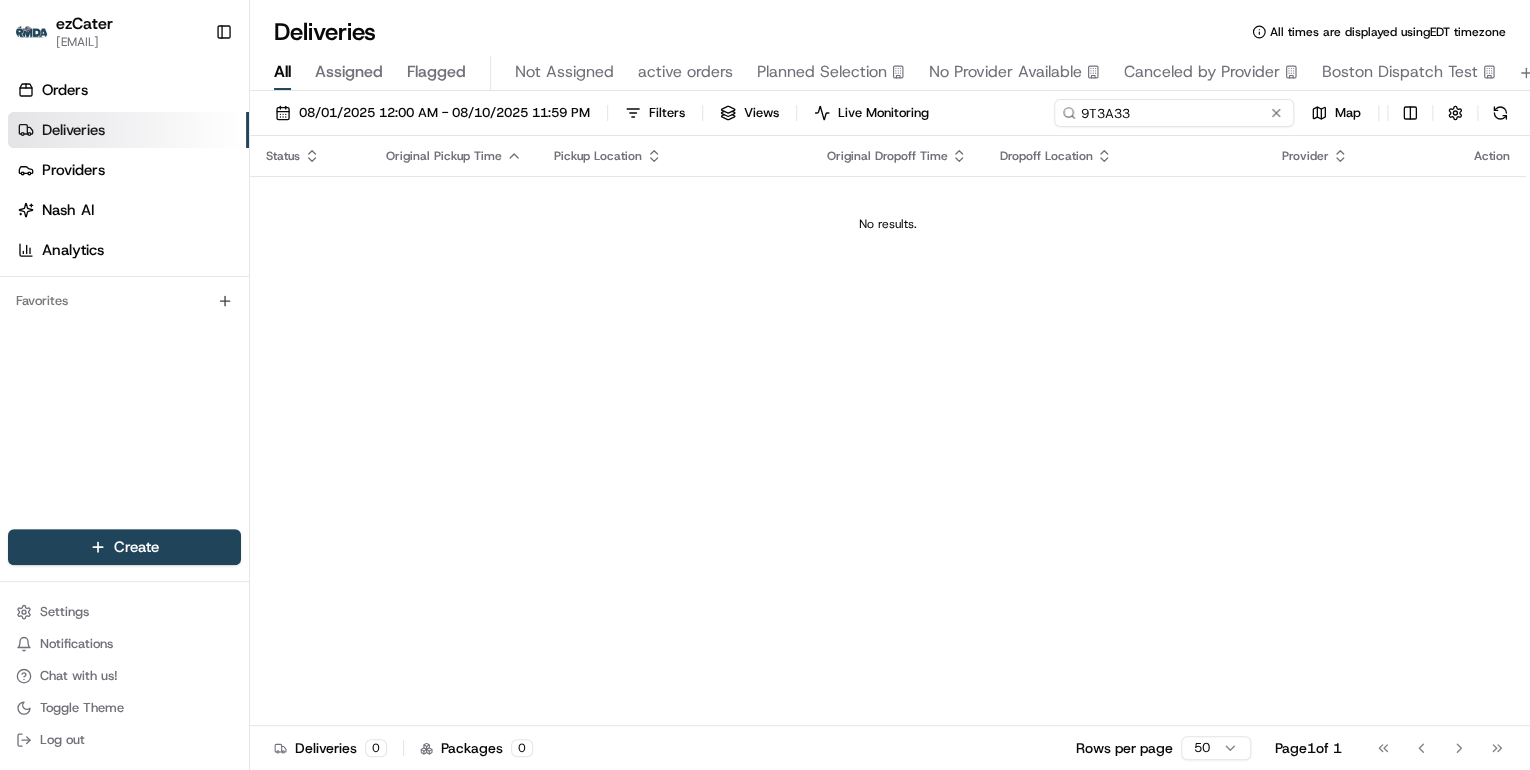 drag, startPoint x: 1184, startPoint y: 112, endPoint x: 594, endPoint y: 129, distance: 590.2449 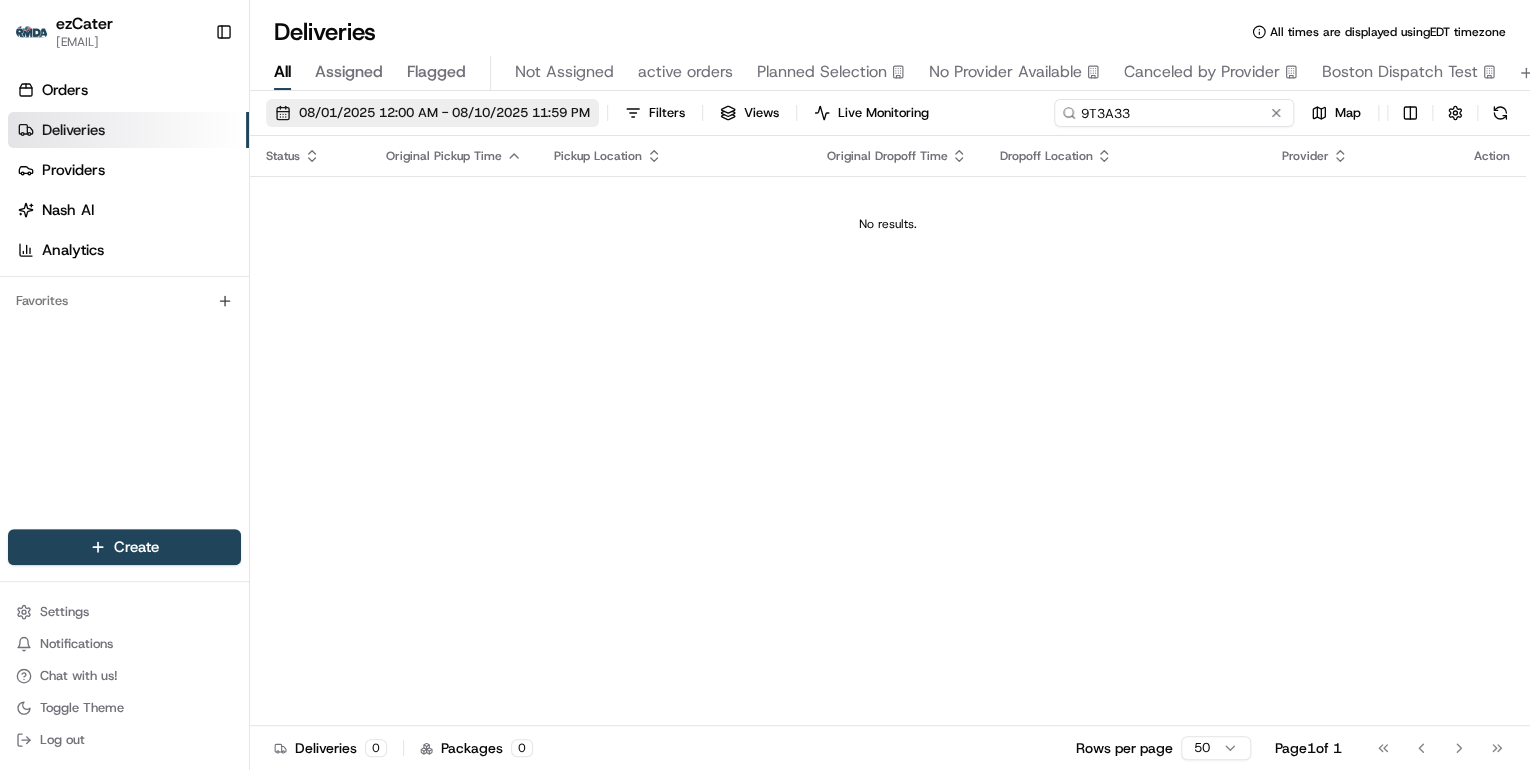 paste on "JC9-CYM" 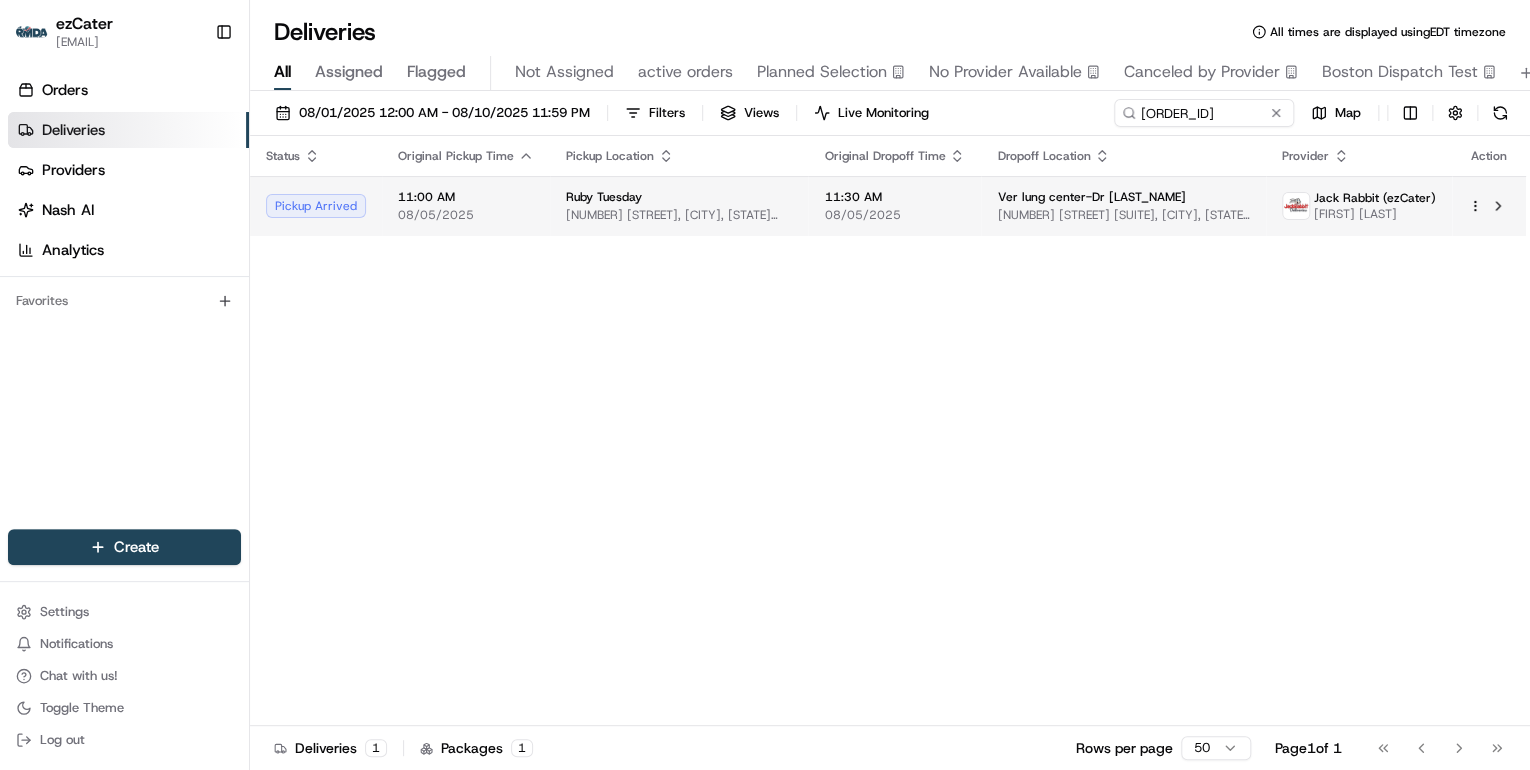 click on "11:00 AM 08/05/2025" at bounding box center (466, 206) 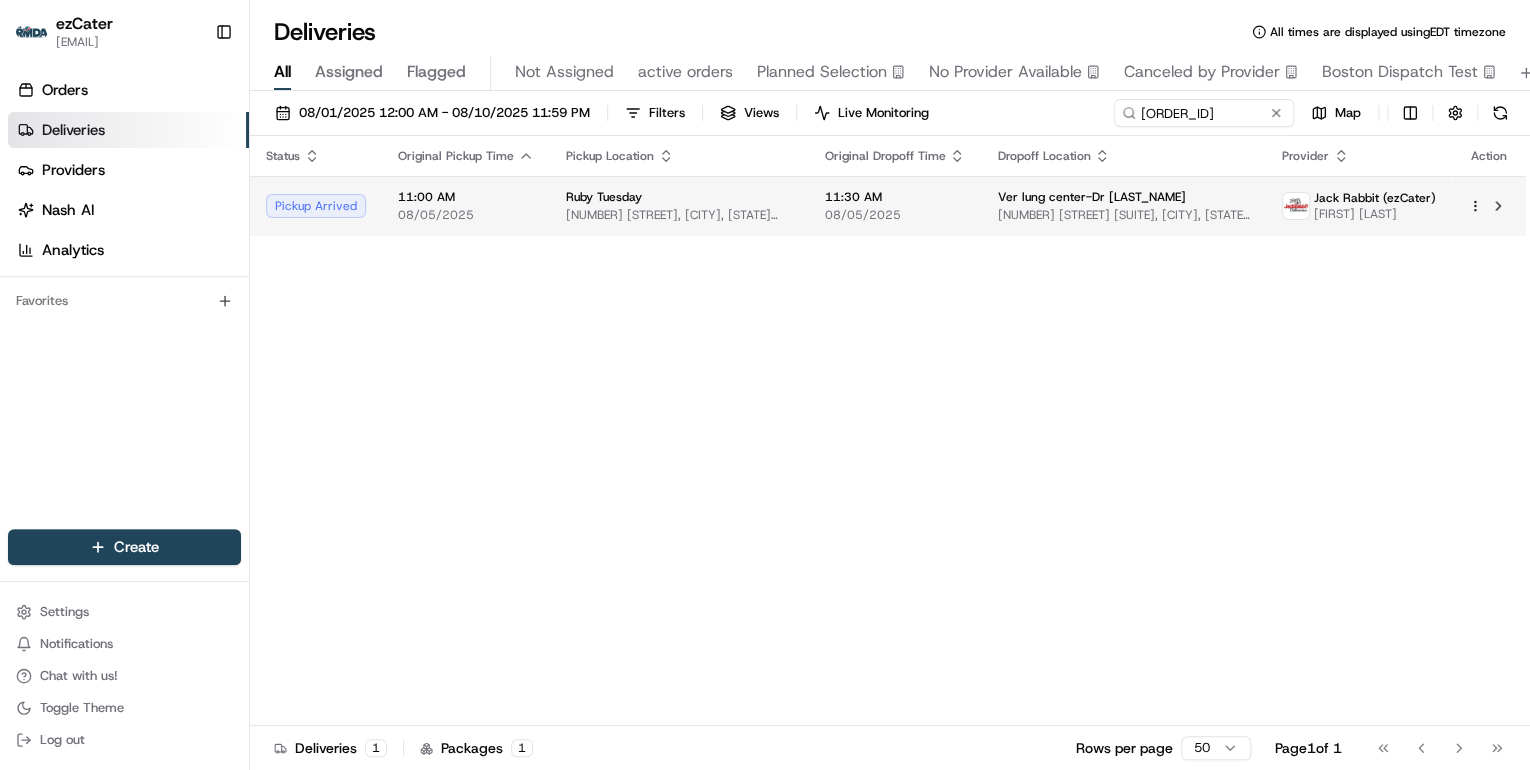 click on "Ruby Tuesday" at bounding box center [679, 197] 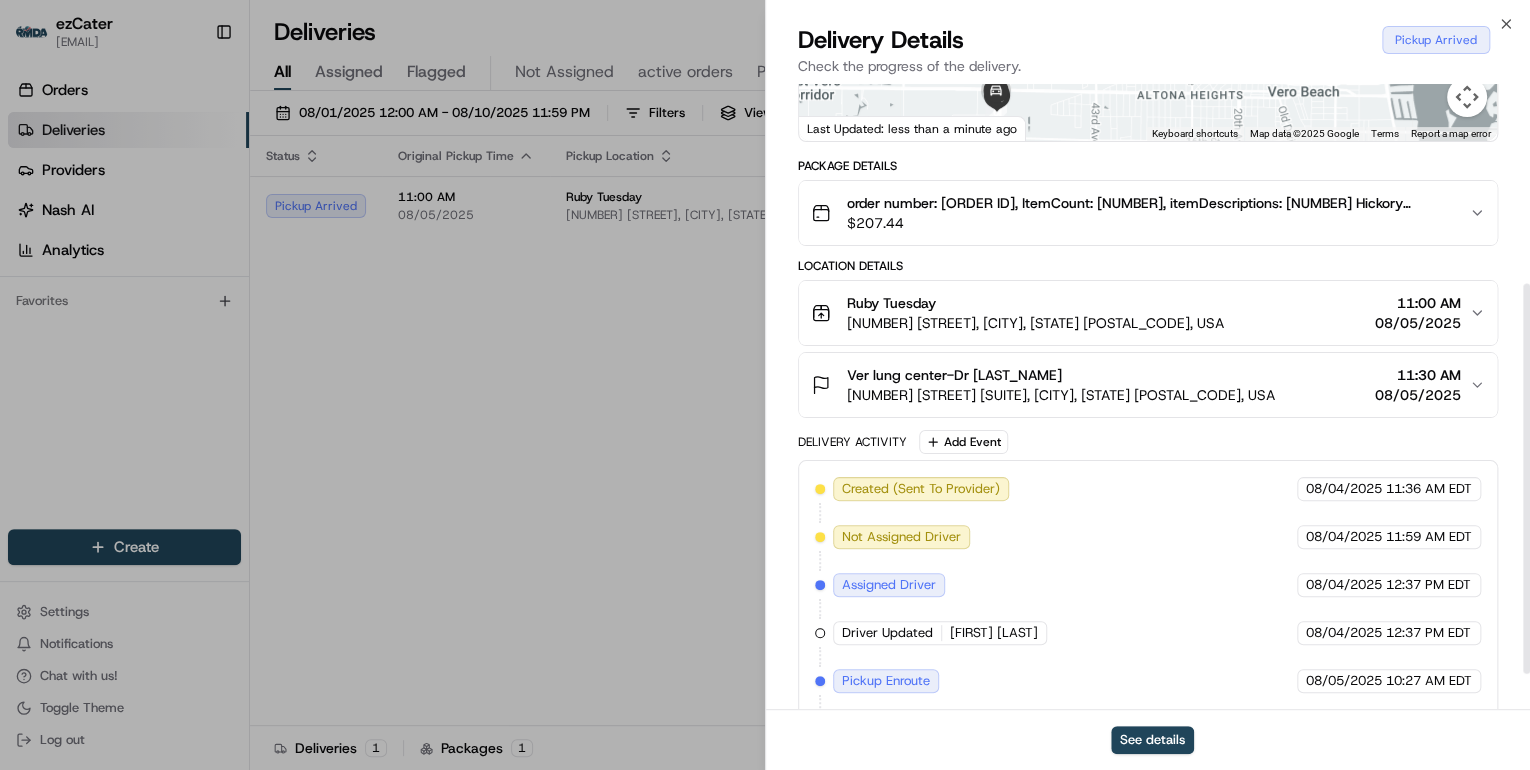 scroll, scrollTop: 377, scrollLeft: 0, axis: vertical 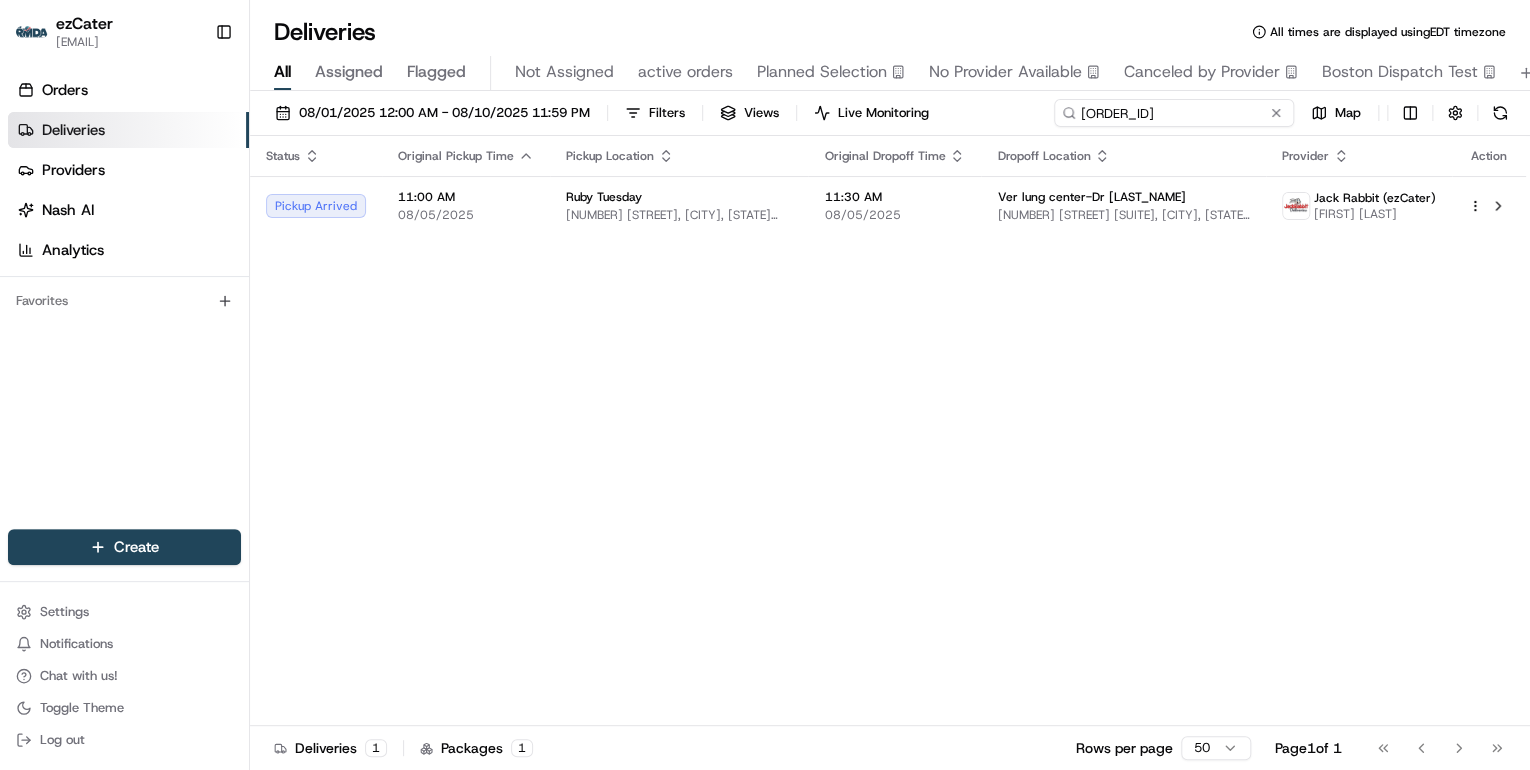 click on "Deliveries All times are displayed using  EDT   timezone All Assigned Flagged Not Assigned active orders Planned Selection No Provider Available Canceled by Provider Boston Dispatch Test 08/01/2025 12:00 AM - 08/10/2025 11:59 PM Filters Views Live Monitoring JC9-CYM Map Status Original Pickup Time Pickup Location Original Dropoff Time Dropoff Location Provider Action Pickup Arrived 11:00 AM 08/05/2025 Ruby Tuesday 1825 58th Ave, Vero Beach, FL 32966, USA 11:30 AM 08/05/2025 Ver lung center-Dr Suen 3735 11th Cir STE 103, Vero Beach, FL 32960, USA Jack Rabbit (ezCater) Yanny Henriquez Deliveries 1 Packages 1 Rows per page 50 Page  1  of   1 Go to first page Go to previous page Go to next page Go to last page" at bounding box center (890, 385) 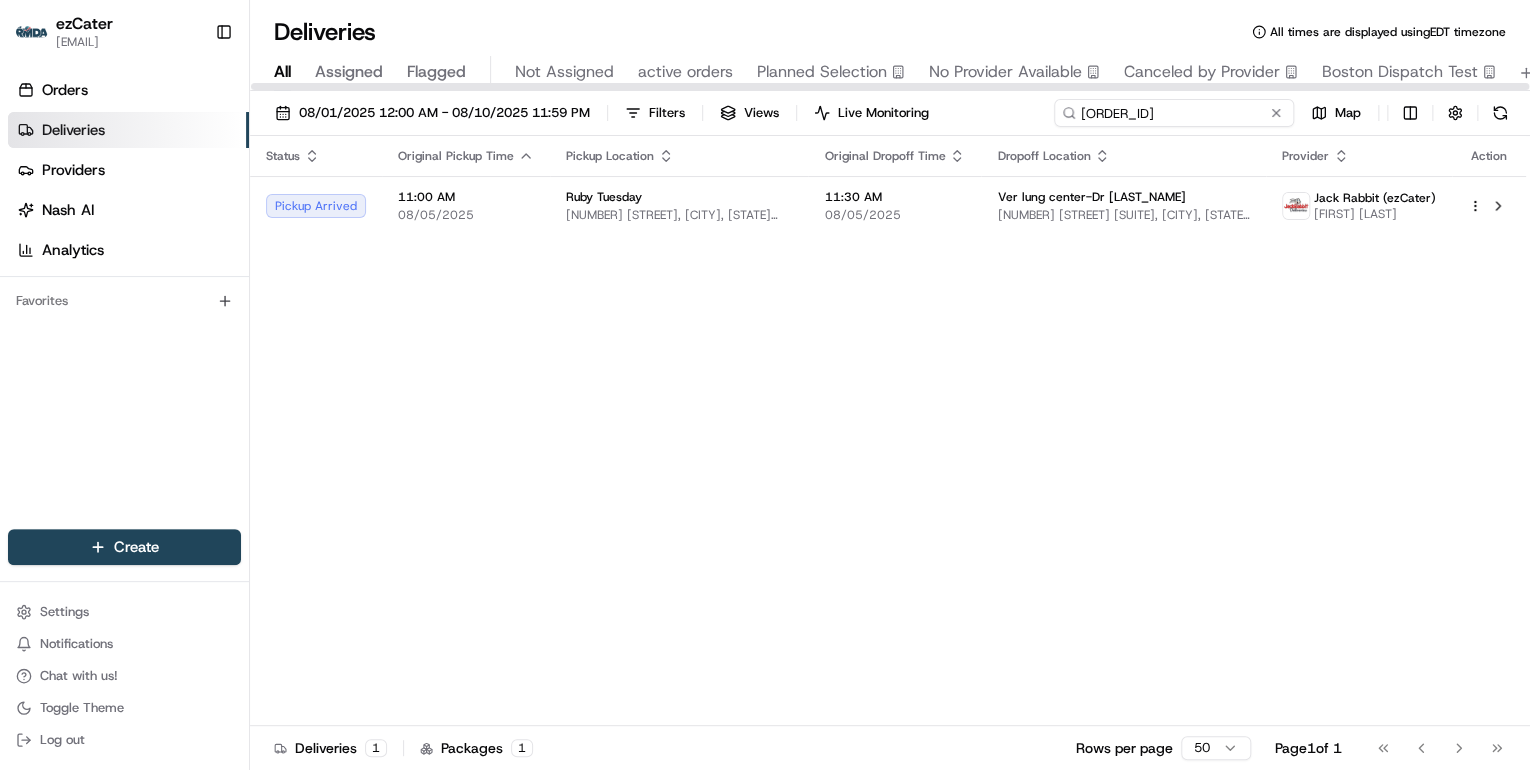 paste on "[ORDER_ID]" 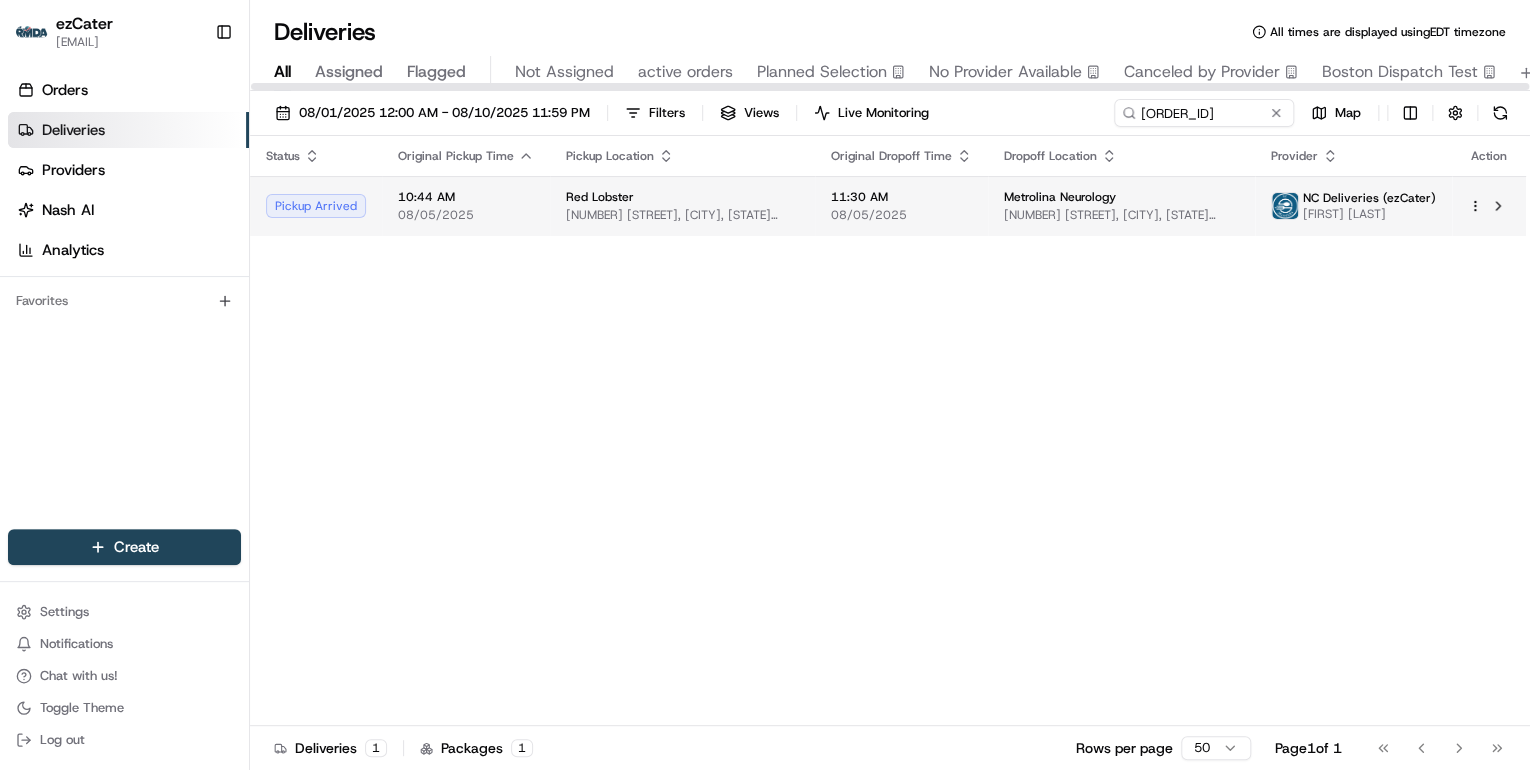 click on "[NUMBER] [STREET], [CITY], [STATE] [POSTAL_CODE], [COUNTRY]" at bounding box center [682, 215] 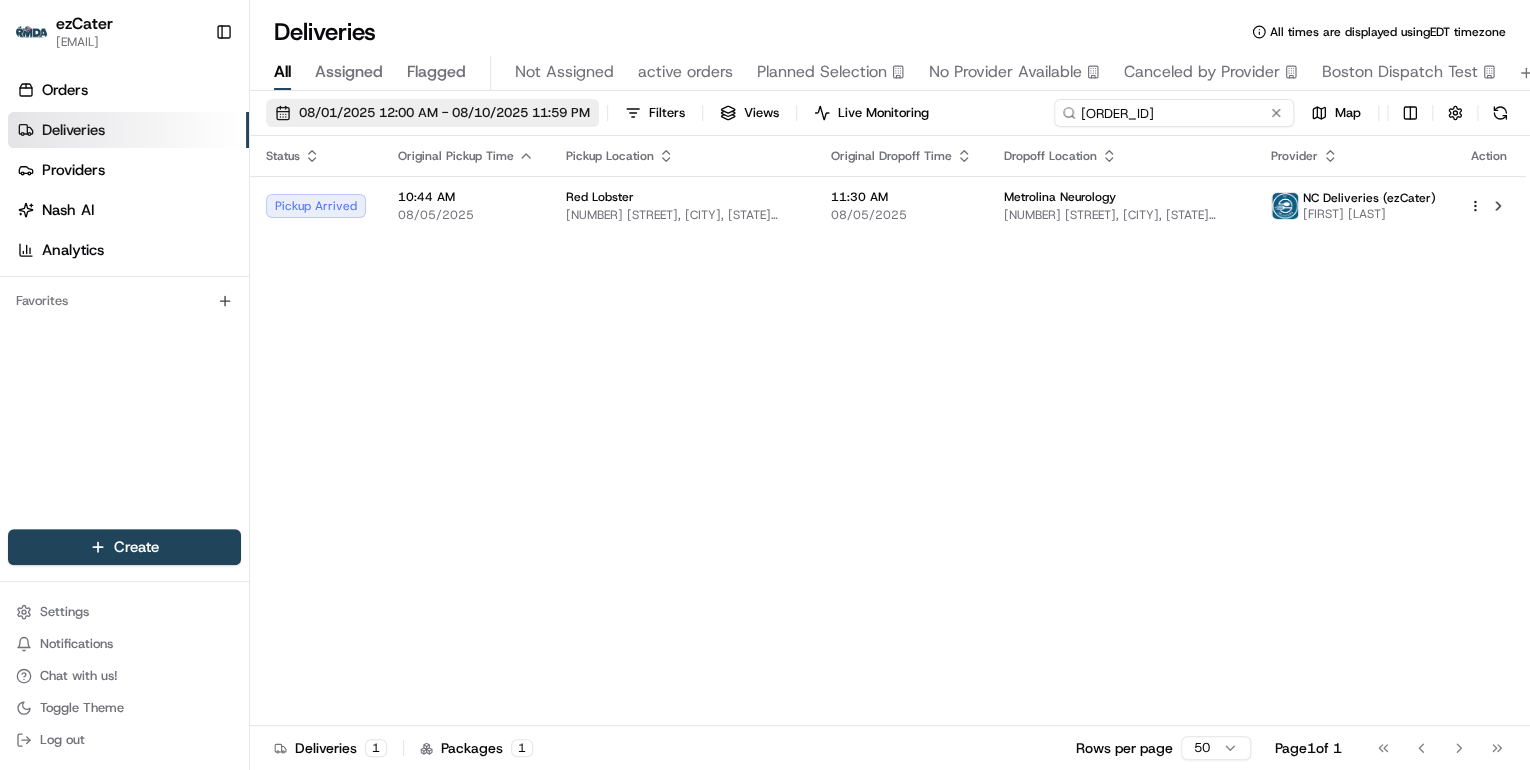 drag, startPoint x: 1210, startPoint y: 112, endPoint x: 504, endPoint y: 115, distance: 706.00635 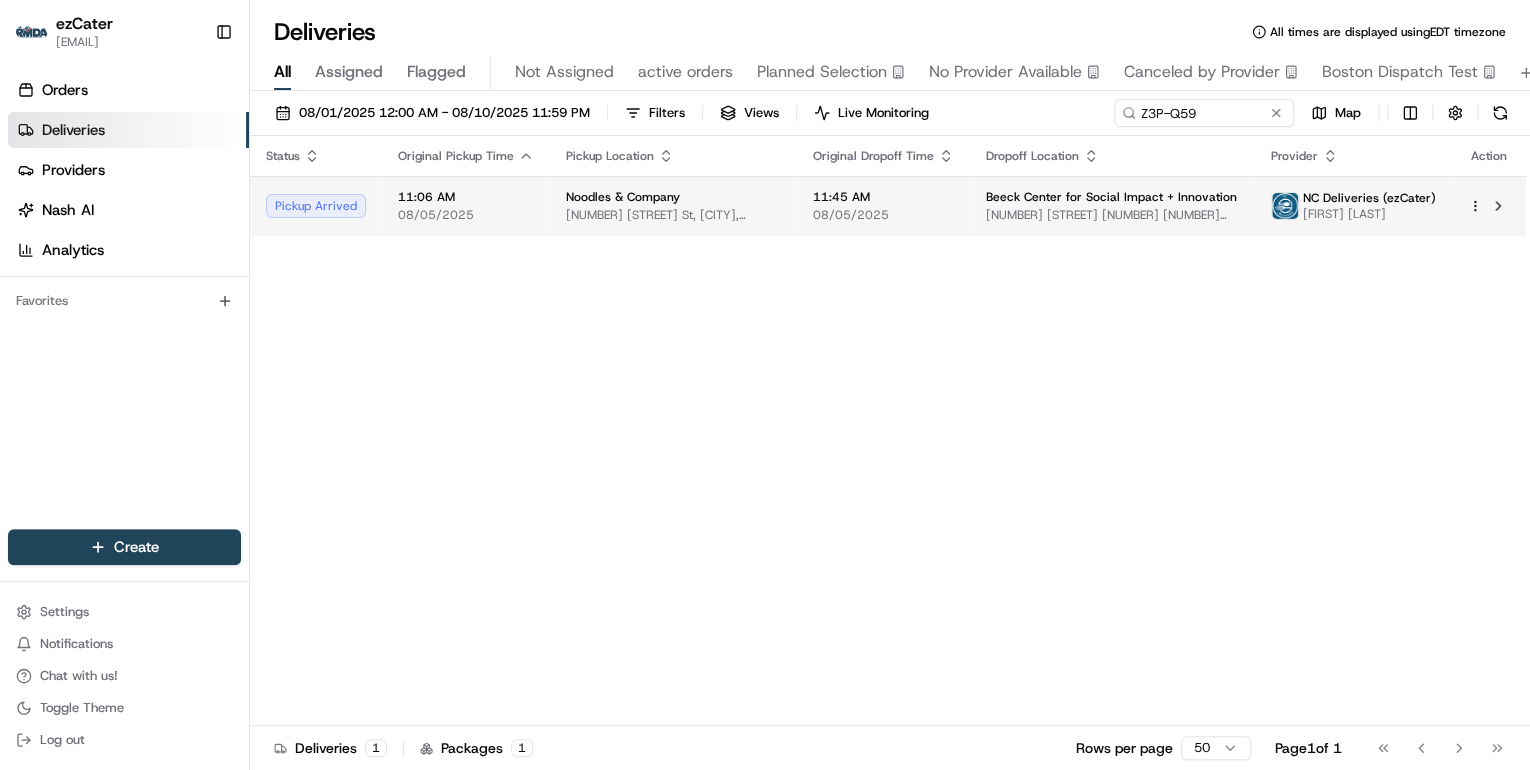 click on "11:45 AM 08/05/2025" at bounding box center (883, 206) 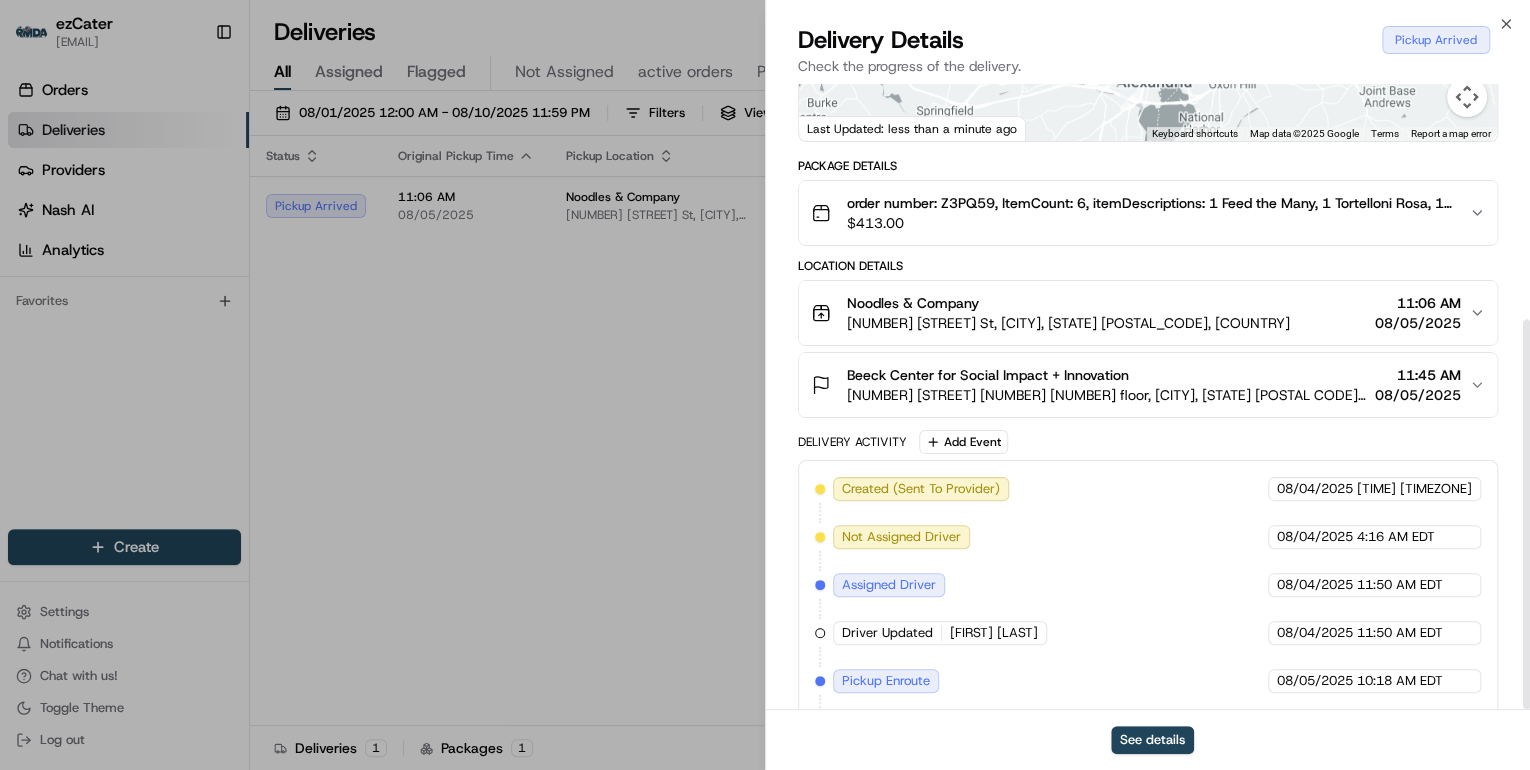 scroll, scrollTop: 377, scrollLeft: 0, axis: vertical 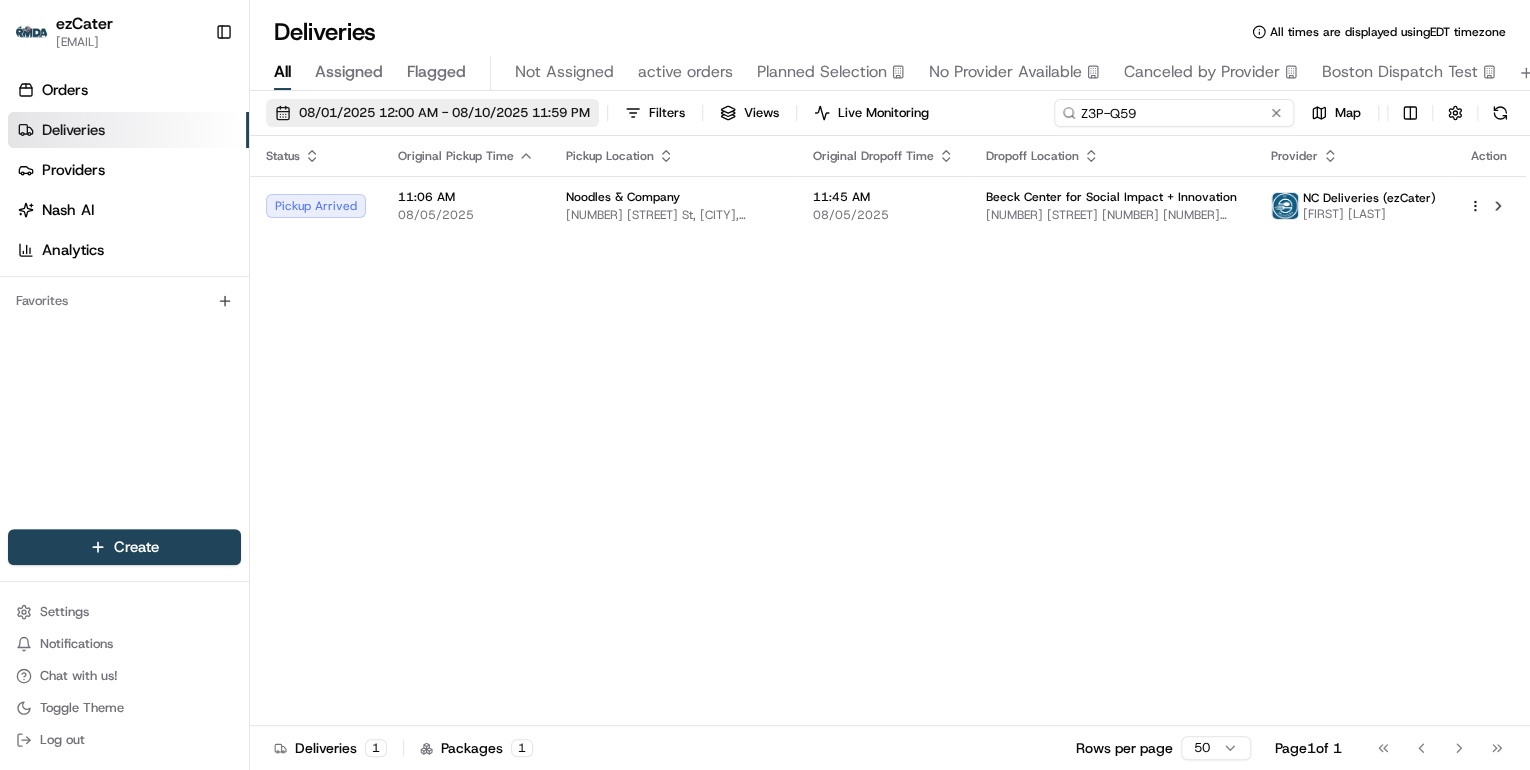 drag, startPoint x: 1217, startPoint y: 114, endPoint x: 530, endPoint y: 101, distance: 687.123 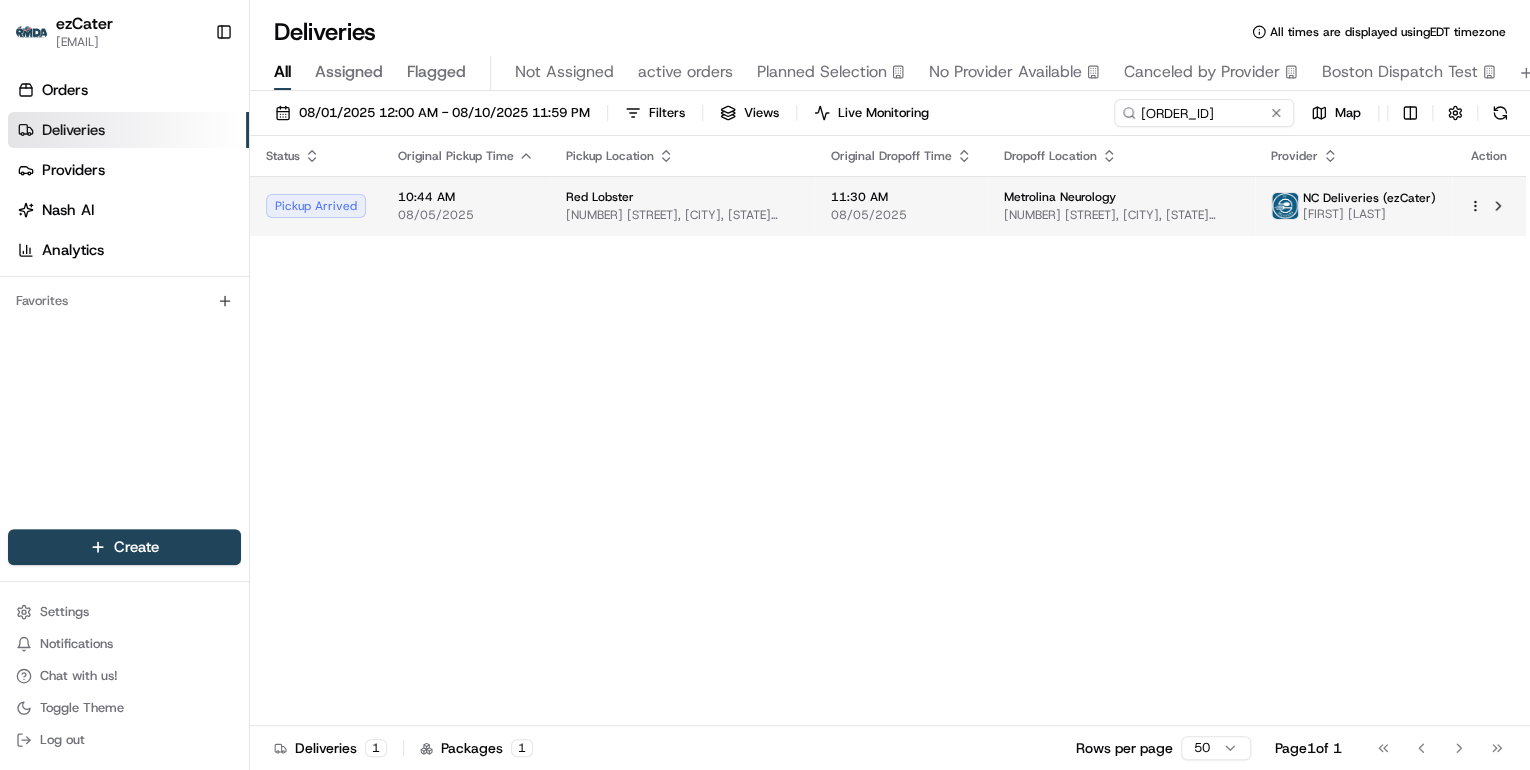 click on "[NUMBER] [STREET], [CITY], [STATE] [POSTAL_CODE], [COUNTRY]" at bounding box center [682, 215] 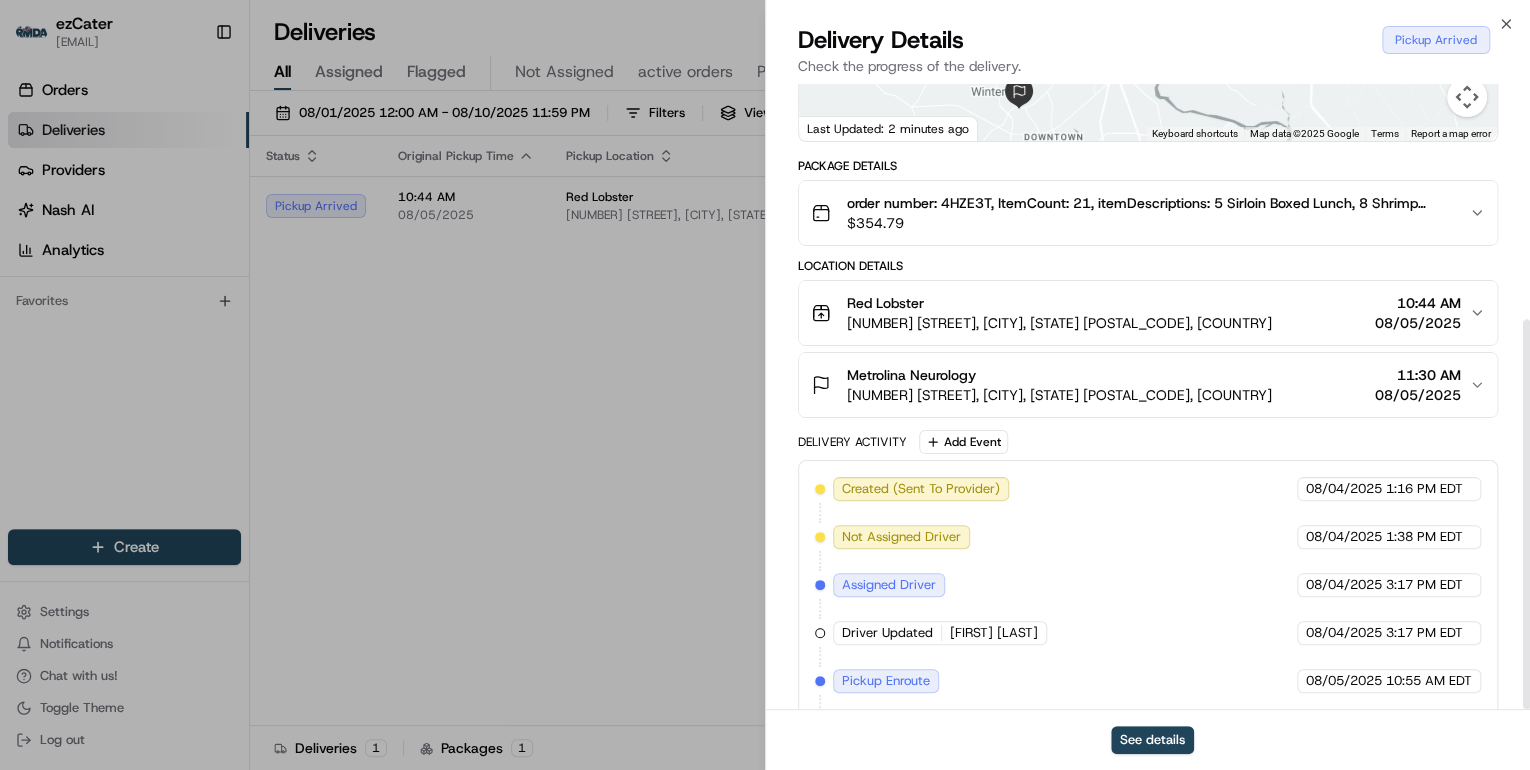 scroll, scrollTop: 377, scrollLeft: 0, axis: vertical 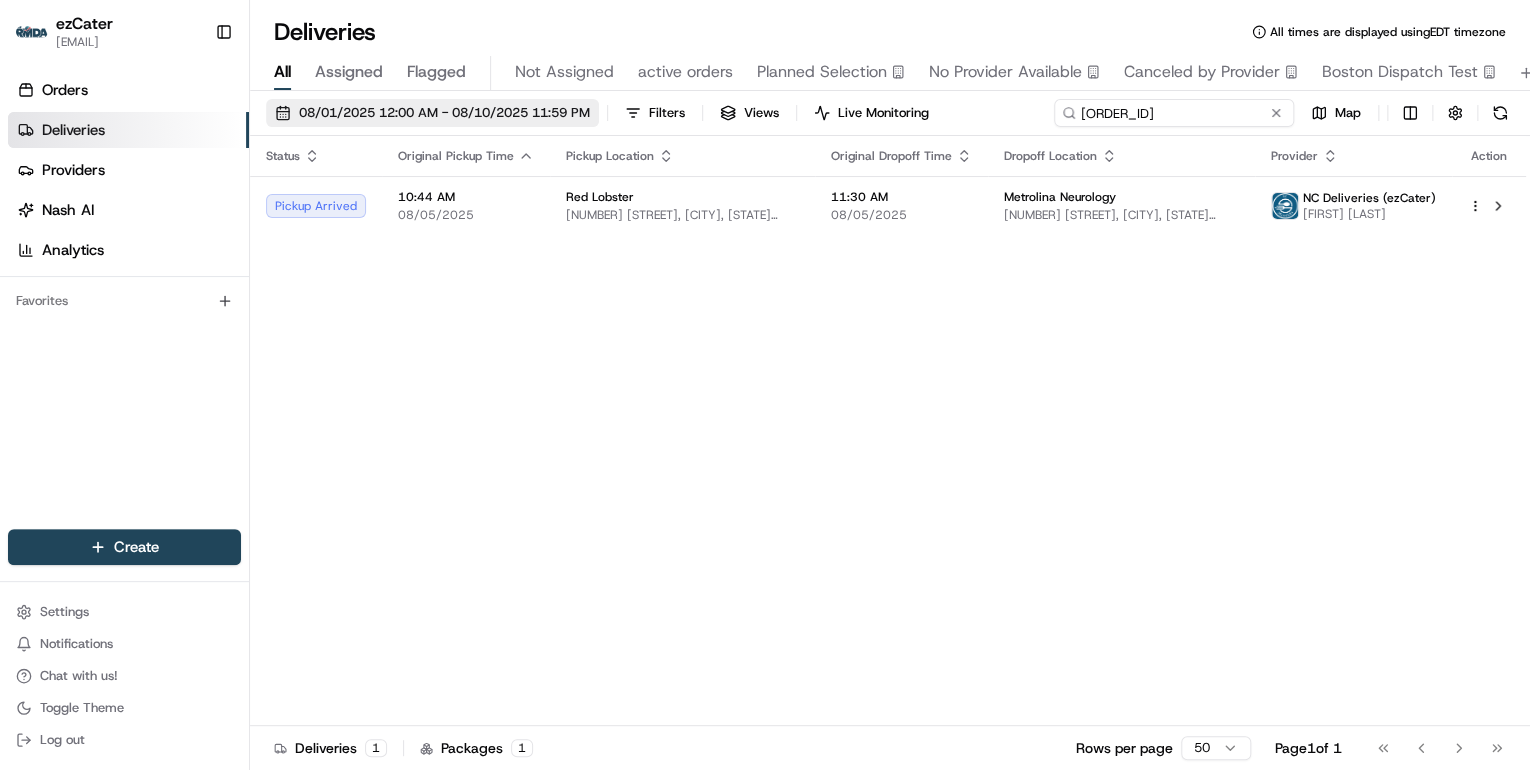 drag, startPoint x: 1216, startPoint y: 119, endPoint x: 492, endPoint y: 120, distance: 724.0007 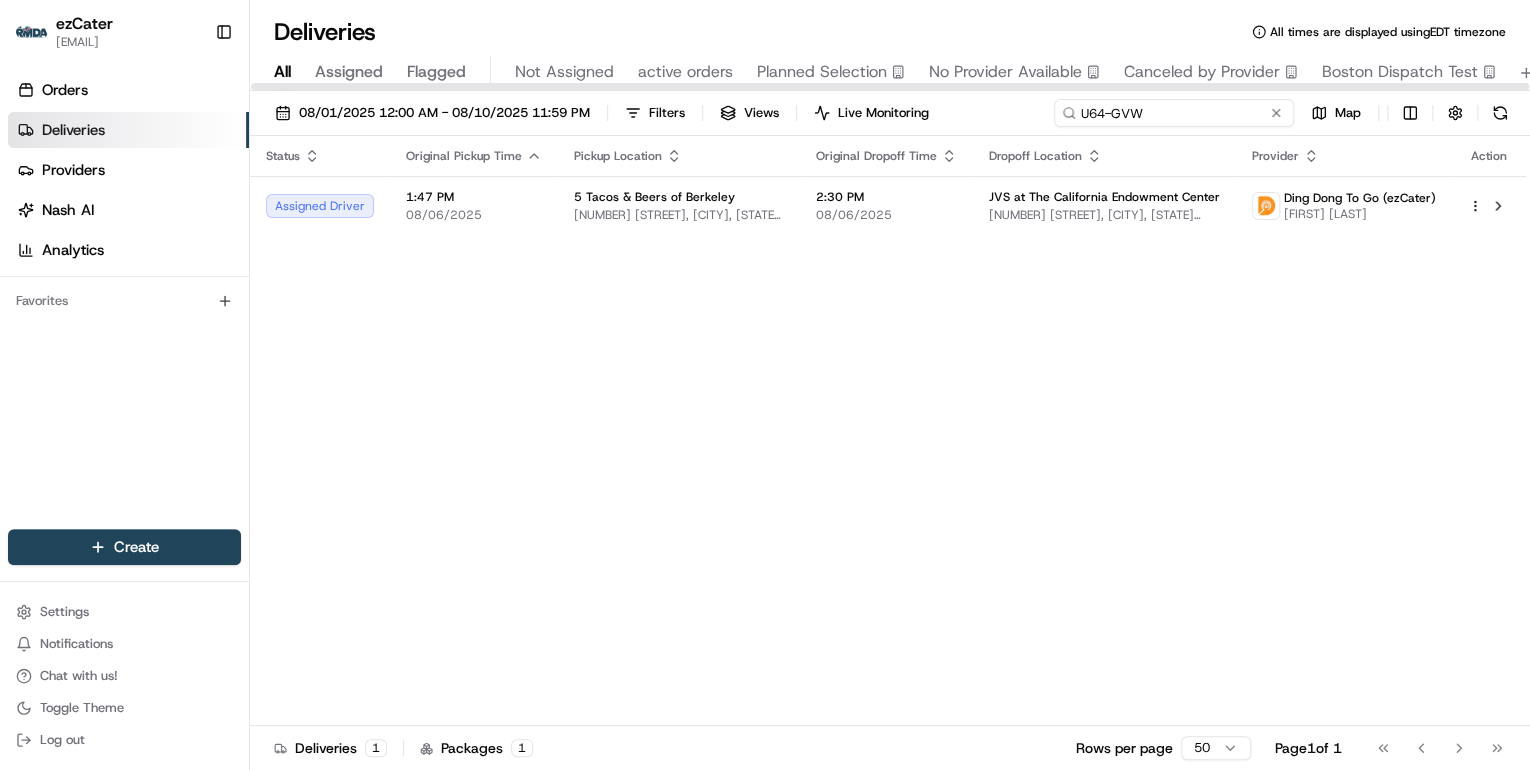 drag, startPoint x: 1169, startPoint y: 112, endPoint x: 597, endPoint y: 160, distance: 574.01044 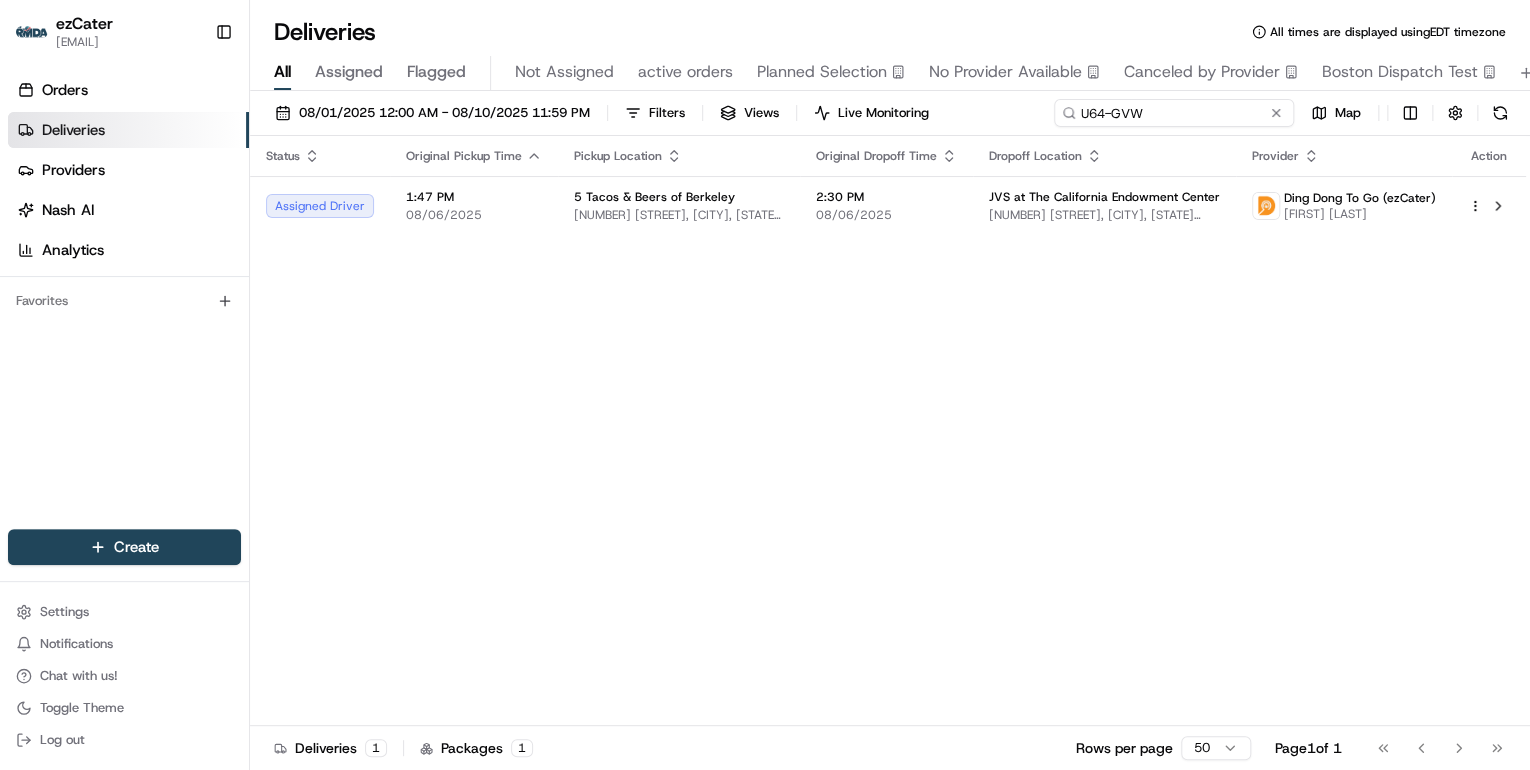 paste on "99U-KM0" 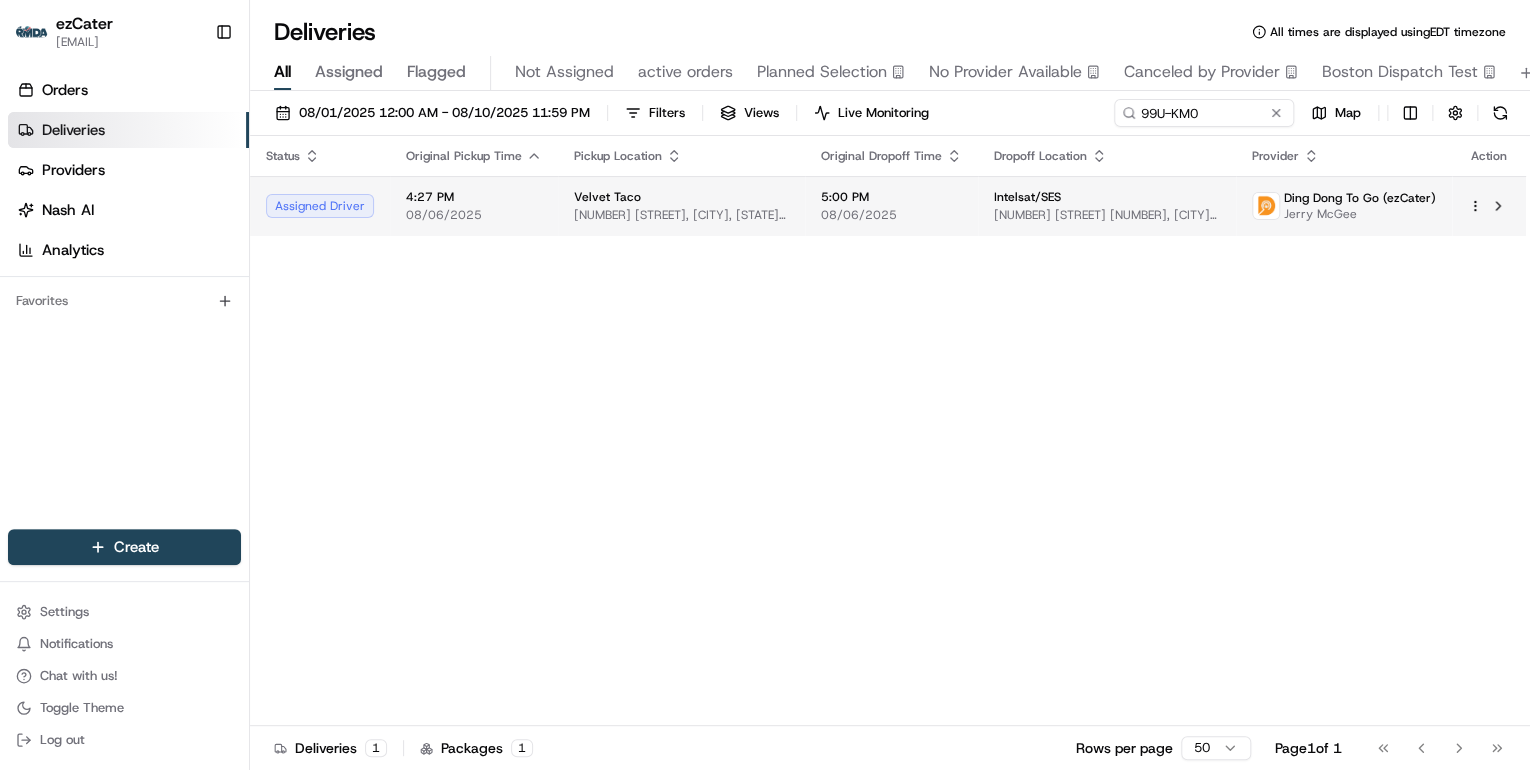 click on "Velvet Taco" at bounding box center (607, 197) 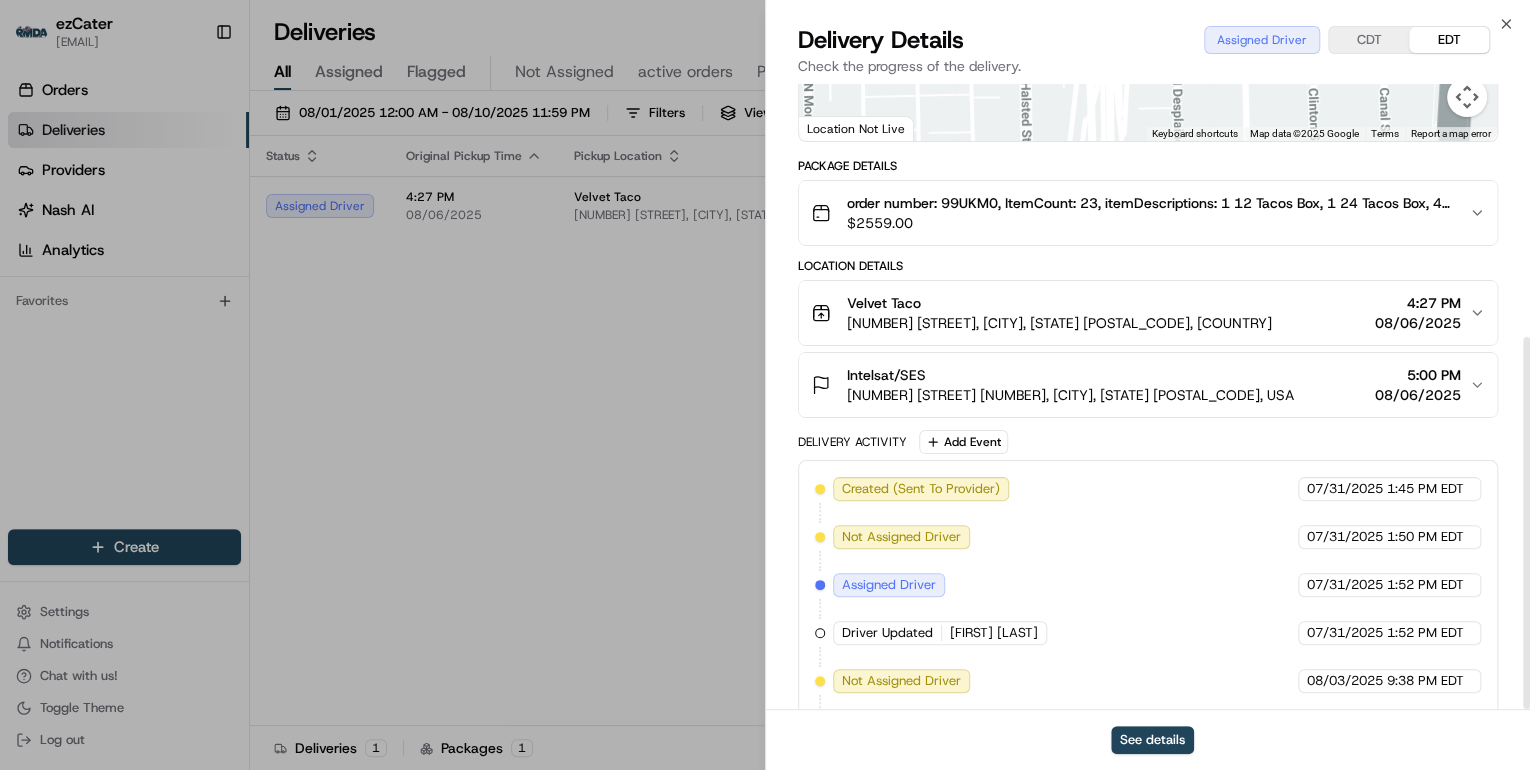 scroll, scrollTop: 424, scrollLeft: 0, axis: vertical 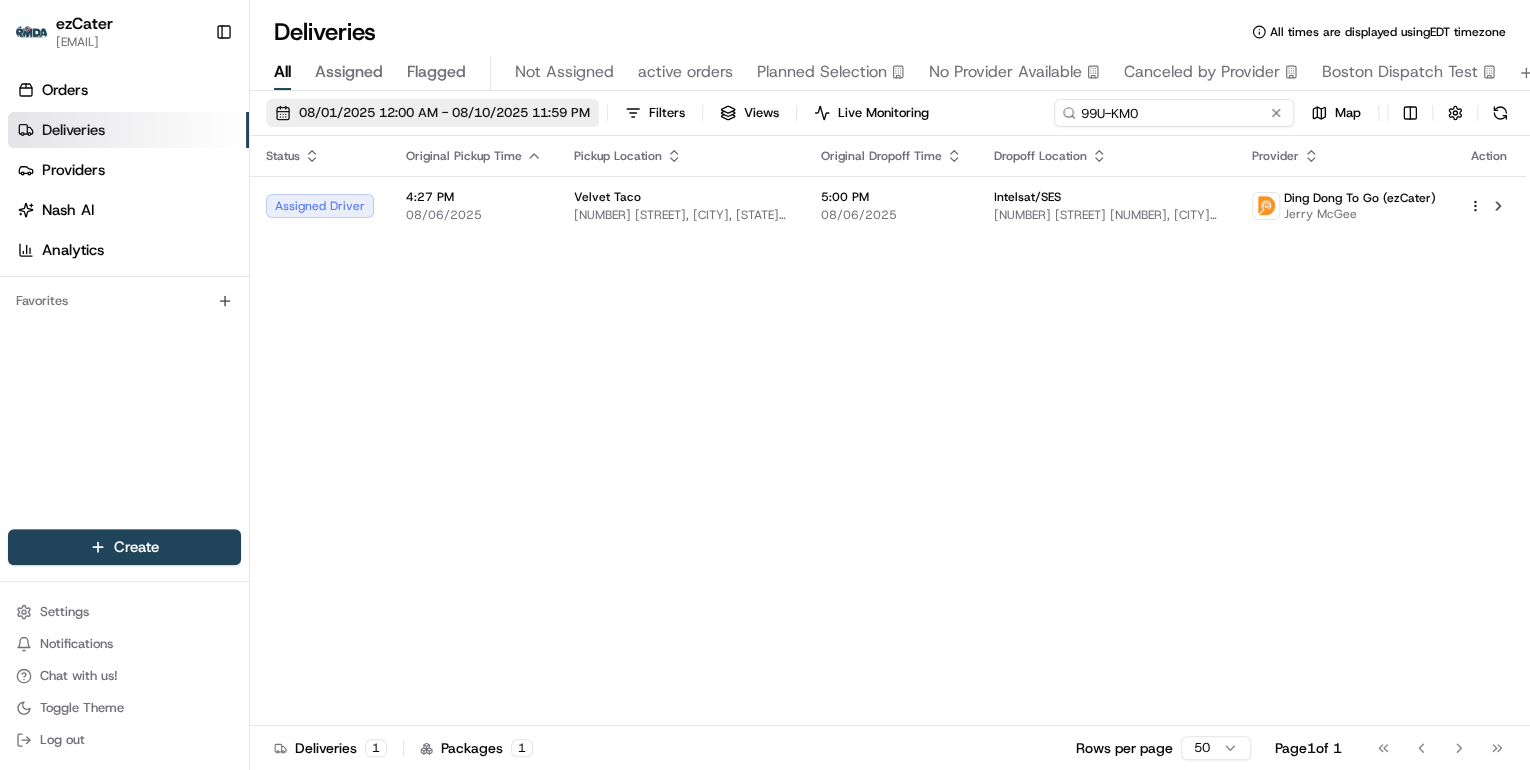 drag, startPoint x: 1208, startPoint y: 113, endPoint x: 399, endPoint y: 120, distance: 809.0303 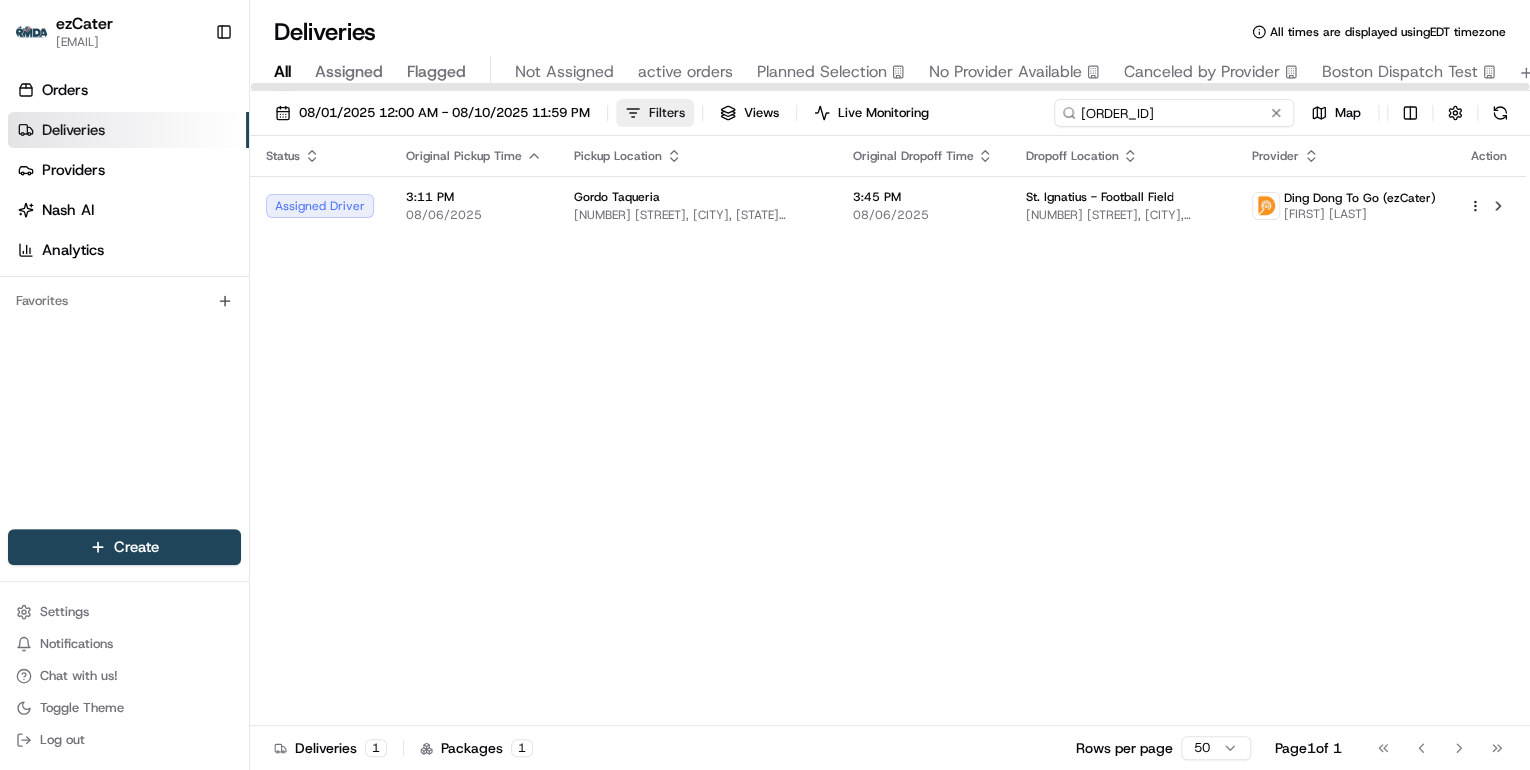 drag, startPoint x: 1172, startPoint y: 118, endPoint x: 667, endPoint y: 117, distance: 505.00098 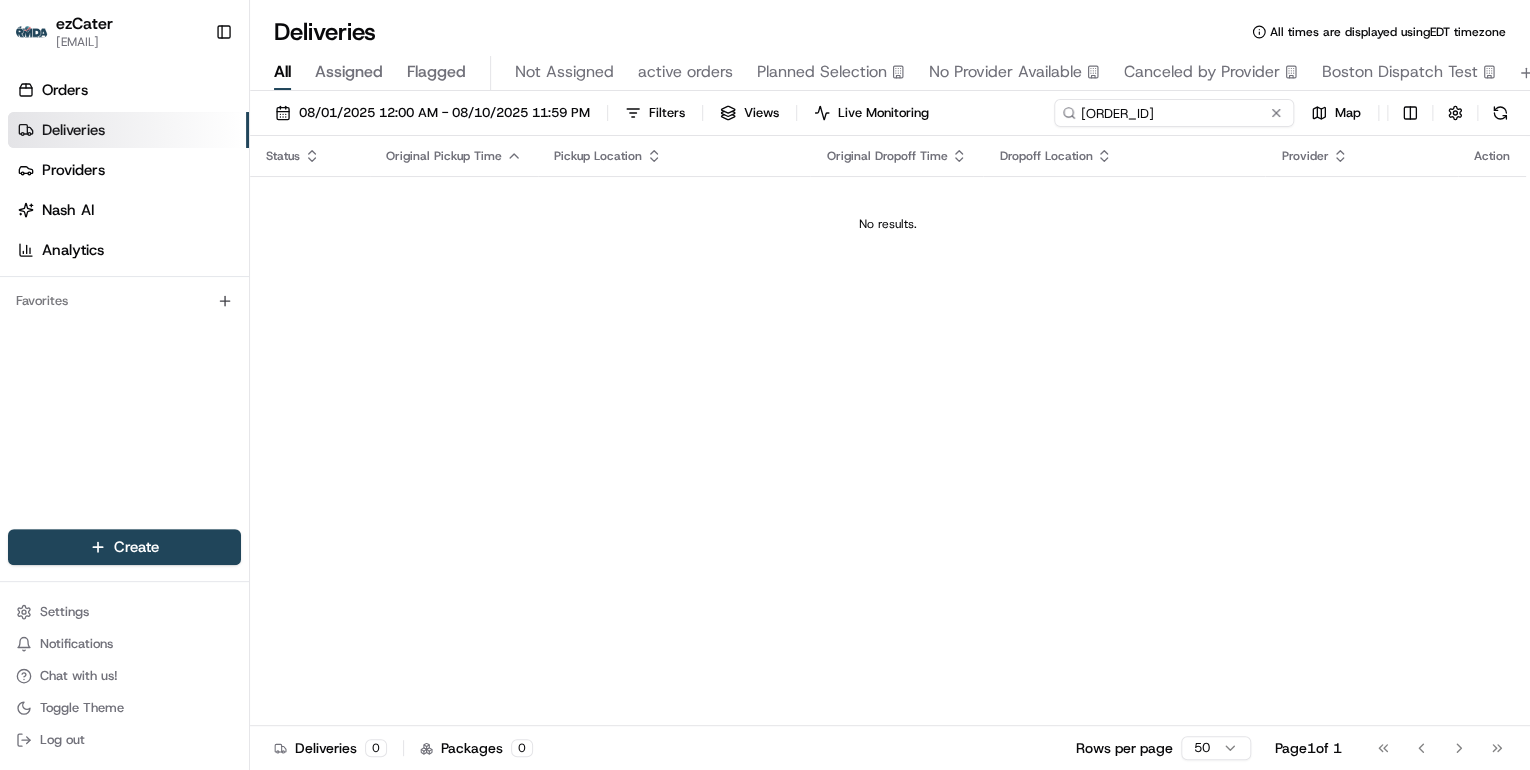 click on "7TT-55W" at bounding box center [1174, 113] 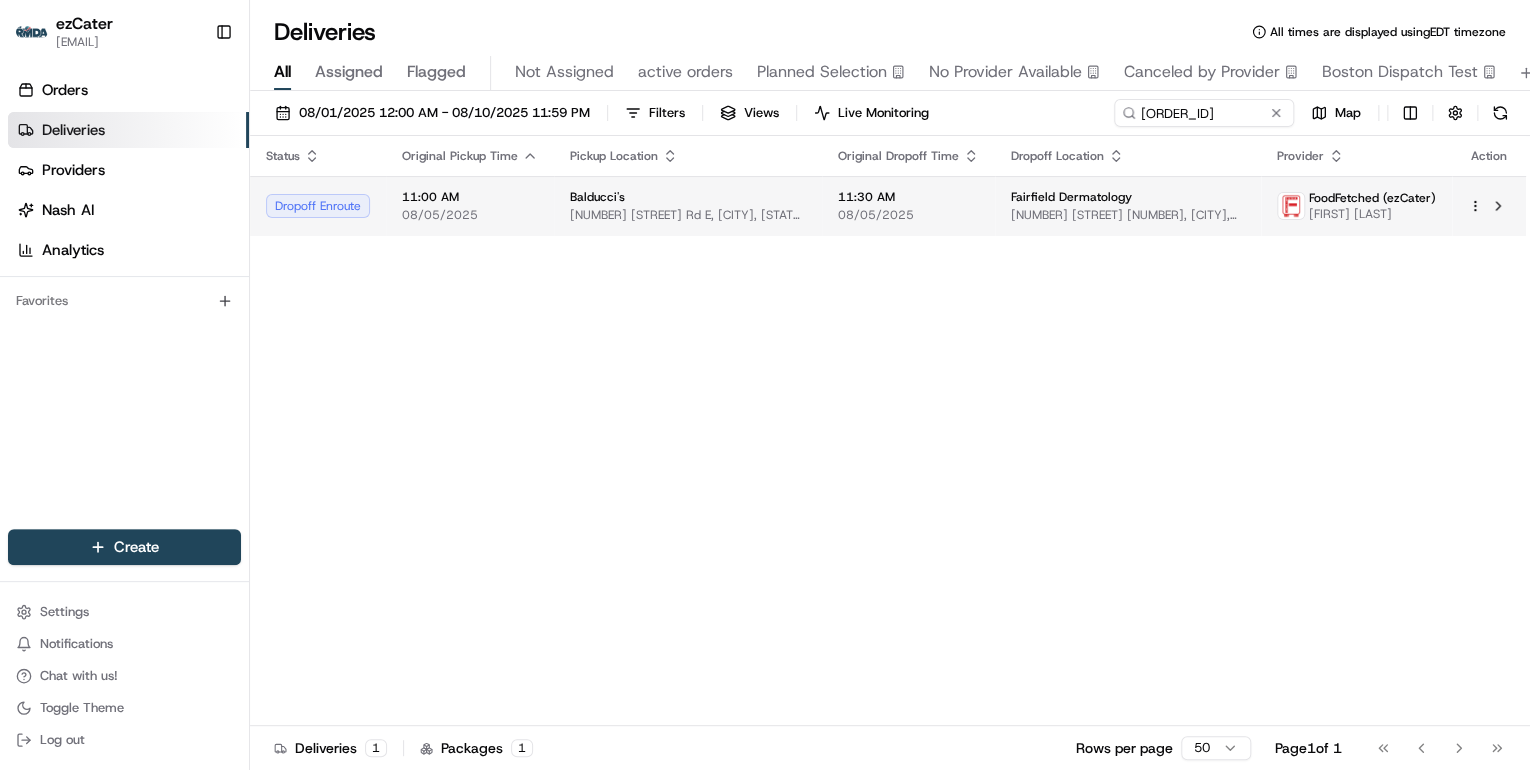 click on "[NUMBER] [STREET] E, [CITY], [STATE] [POSTAL_CODE], [COUNTRY]" at bounding box center [688, 215] 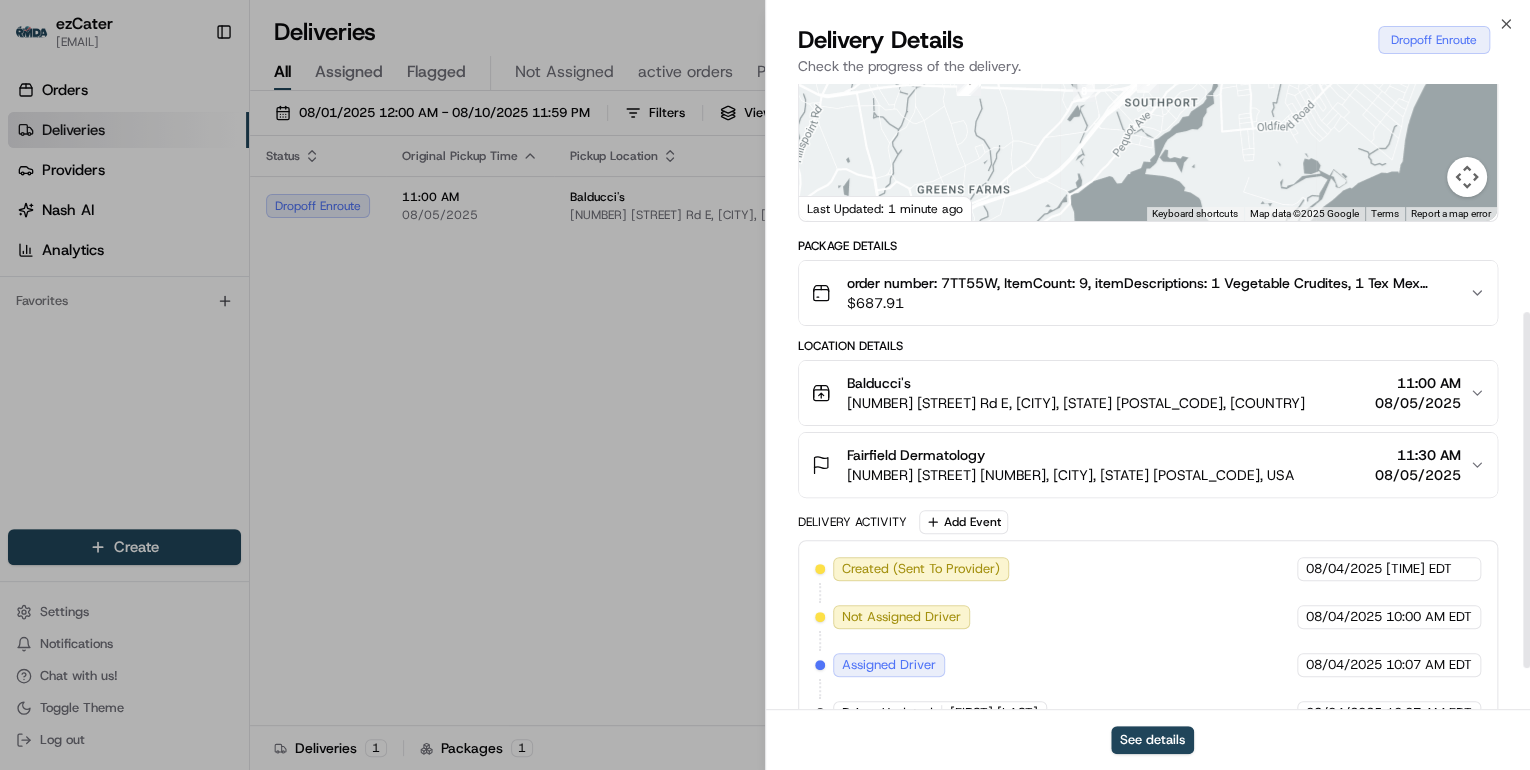 scroll, scrollTop: 472, scrollLeft: 0, axis: vertical 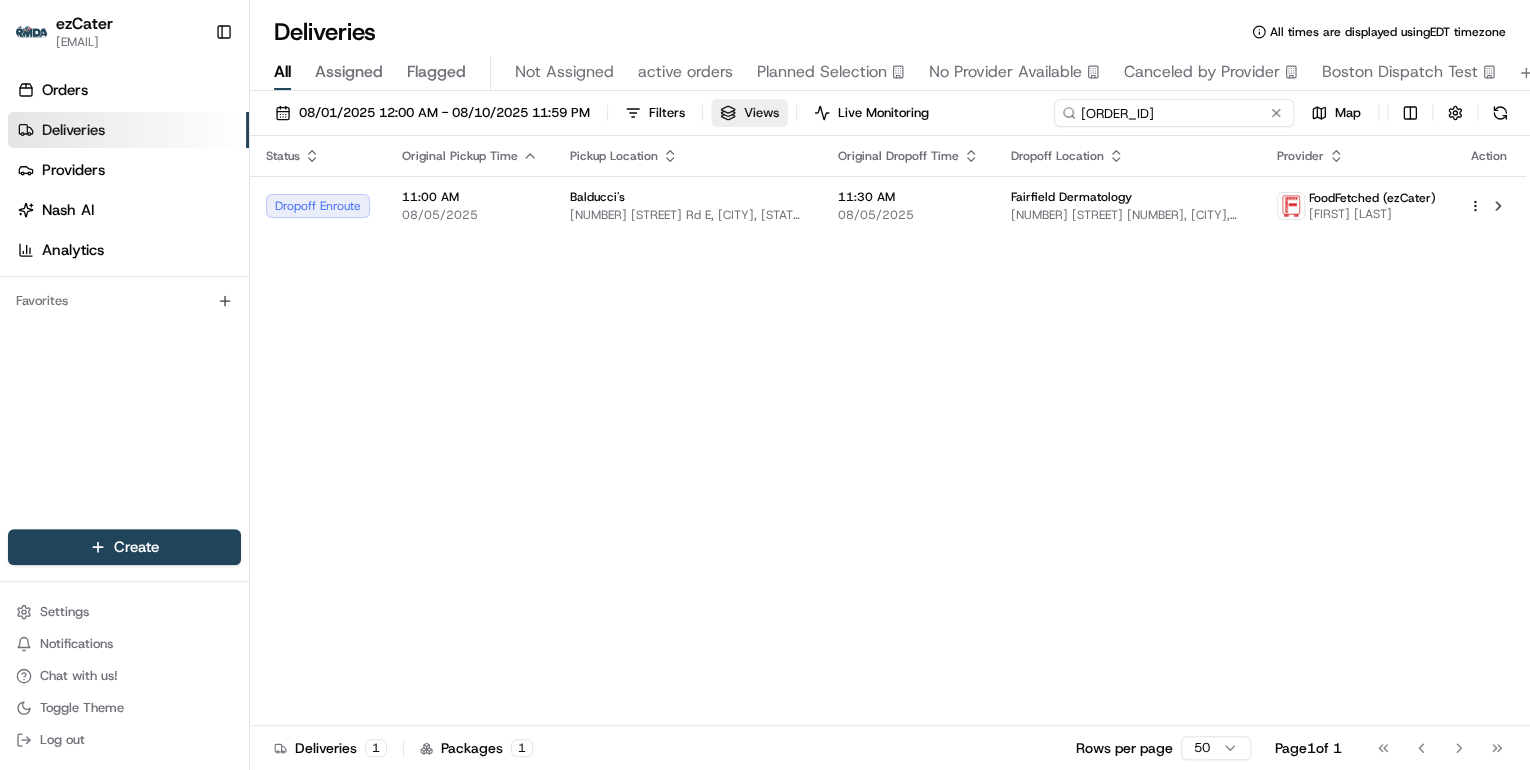 drag, startPoint x: 1216, startPoint y: 118, endPoint x: 716, endPoint y: 112, distance: 500.036 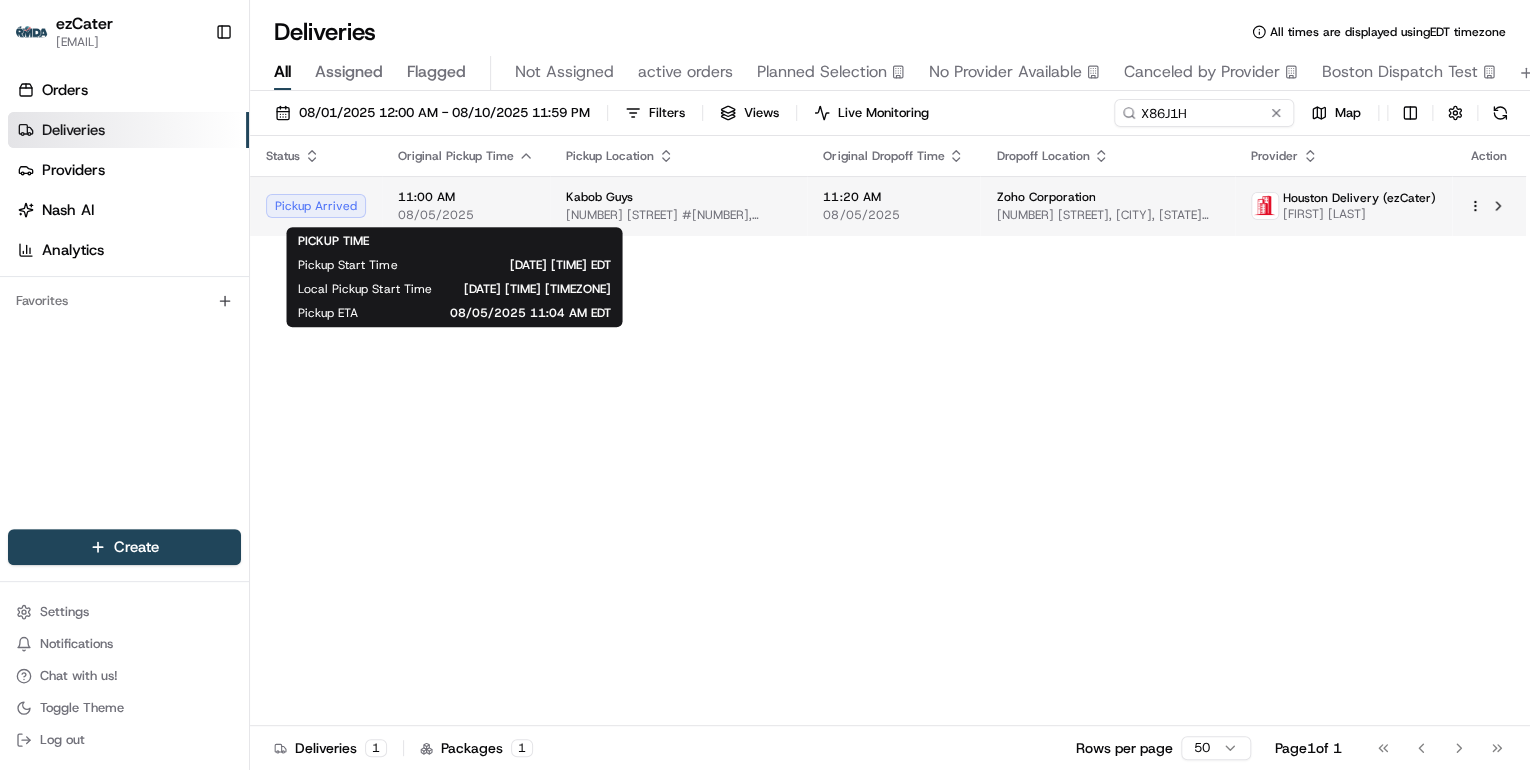 click on "08/05/2025" at bounding box center (466, 215) 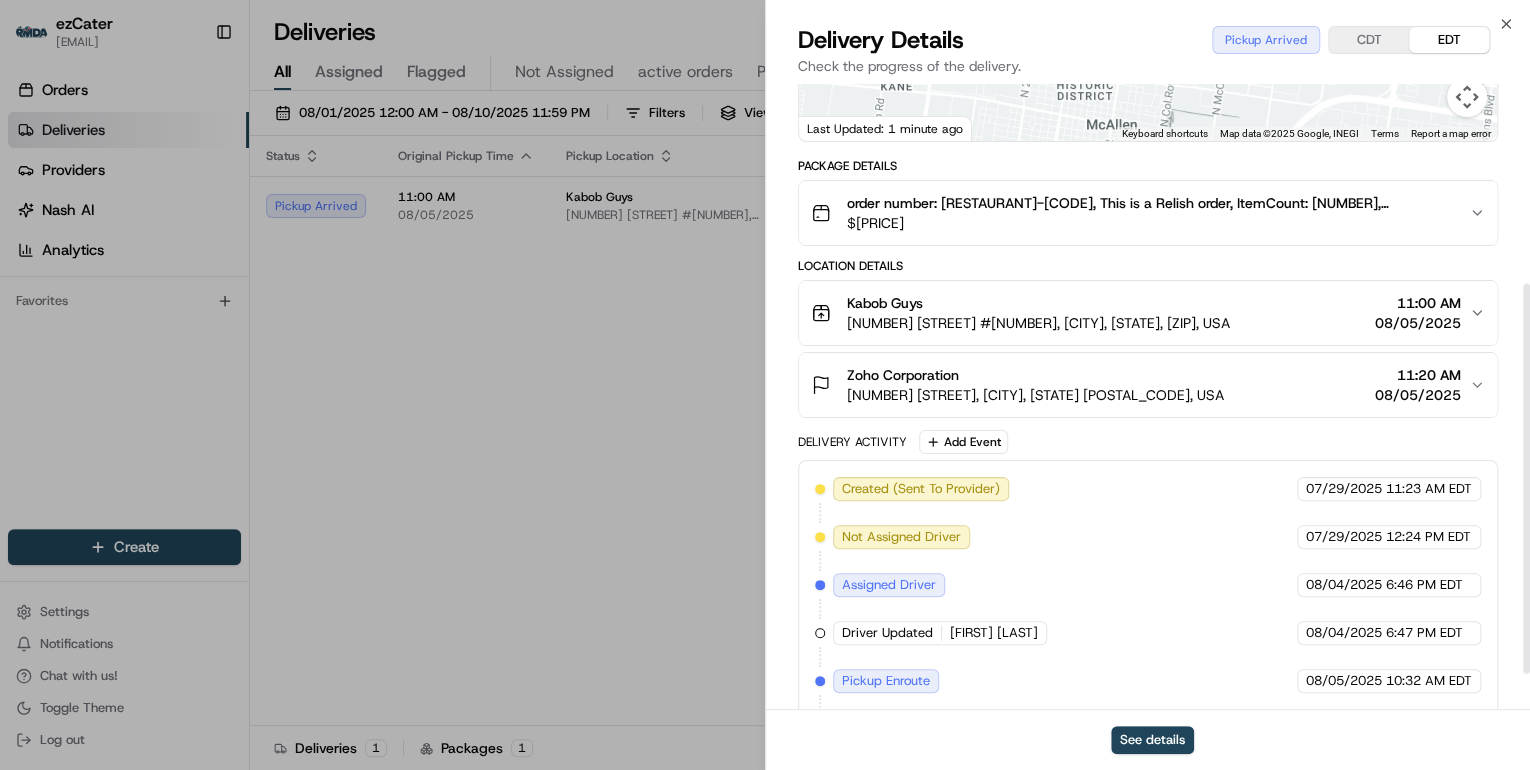 scroll, scrollTop: 377, scrollLeft: 0, axis: vertical 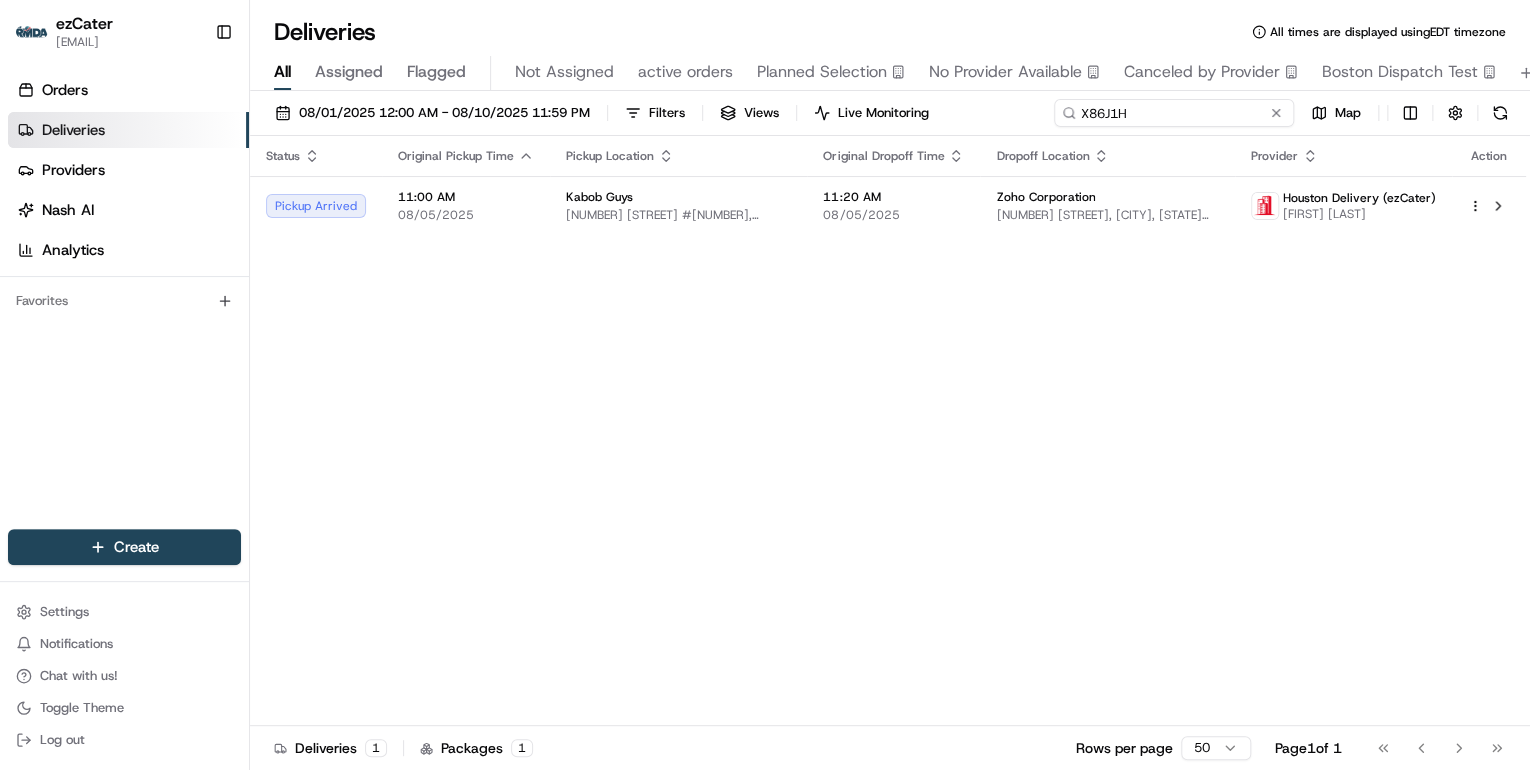drag, startPoint x: 1213, startPoint y: 112, endPoint x: 693, endPoint y: 116, distance: 520.0154 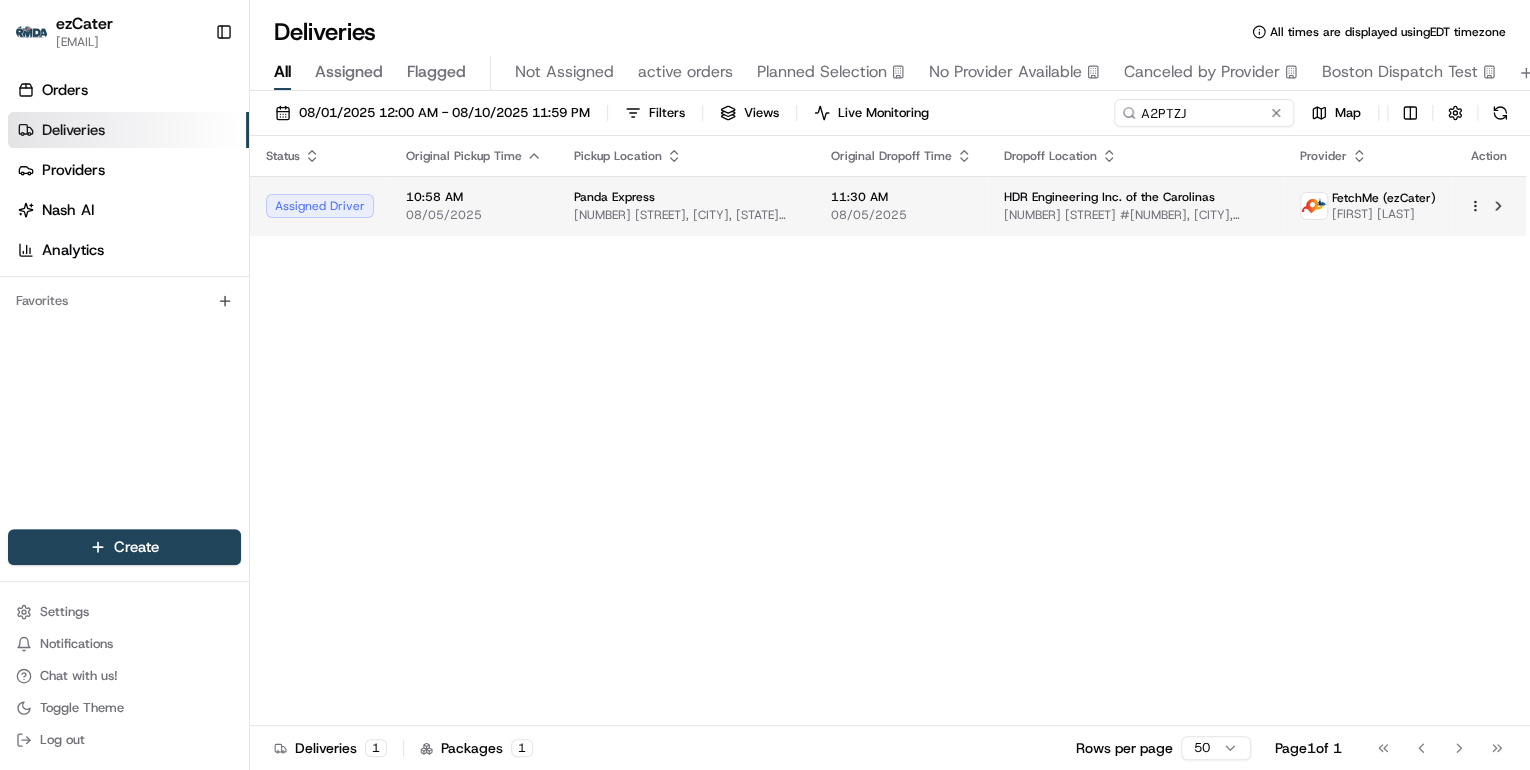 click on "[NUMBER] [STREET], [CITY], [STATE] [POSTAL_CODE], USA" at bounding box center [686, 215] 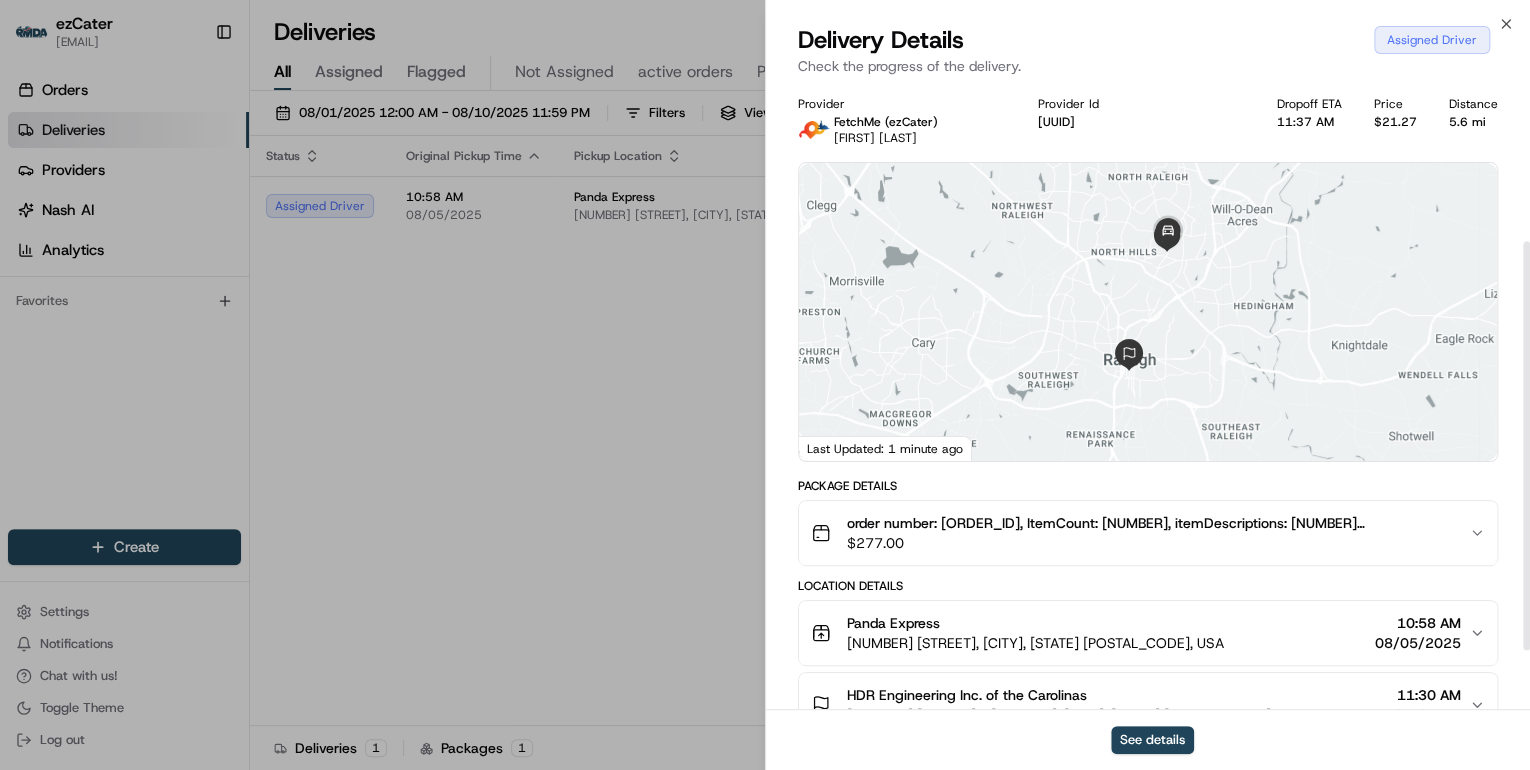 scroll, scrollTop: 240, scrollLeft: 0, axis: vertical 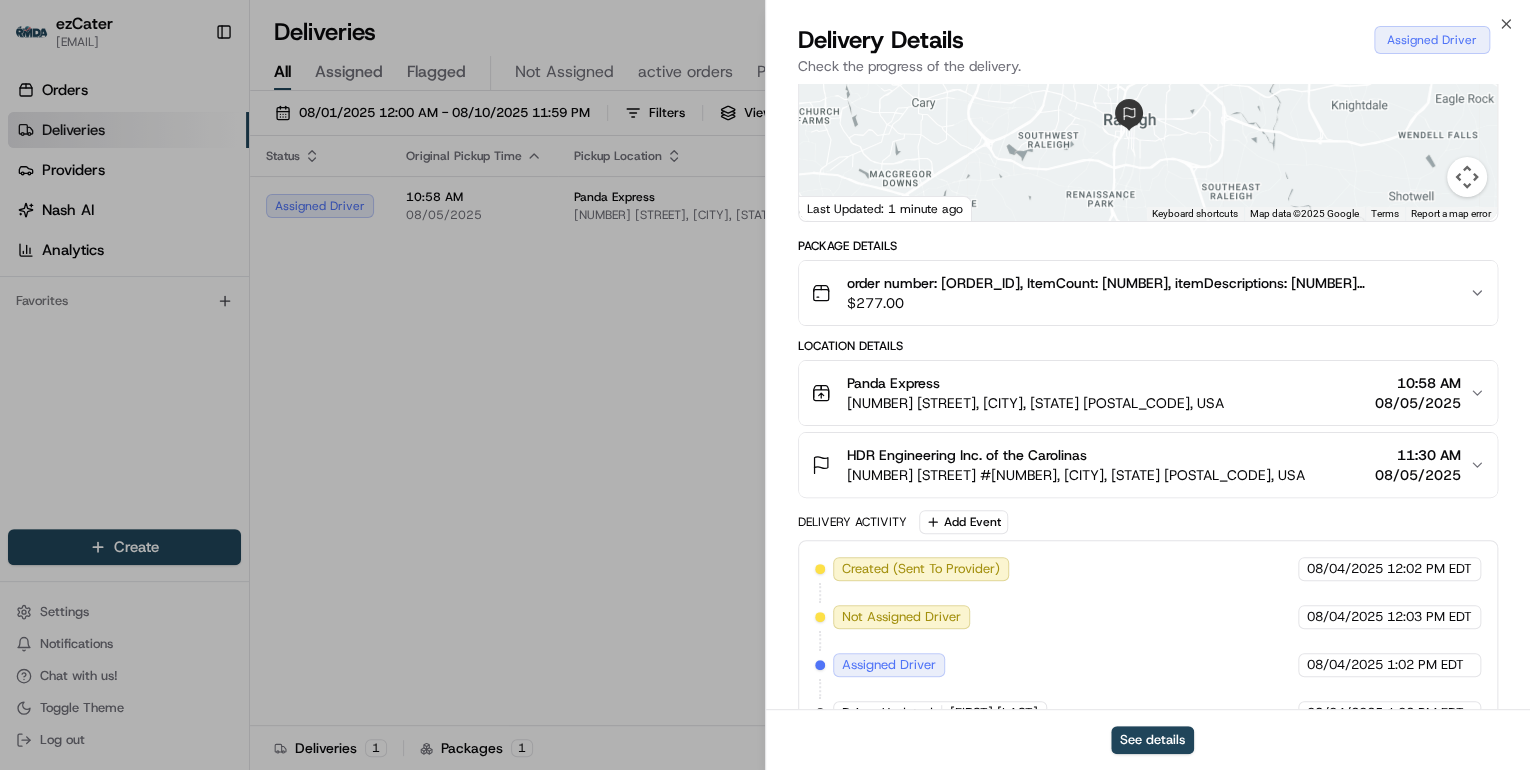 click on "[NUMBER] [STREET], [CITY], [STATE] [POSTAL_CODE], USA" at bounding box center (1035, 403) 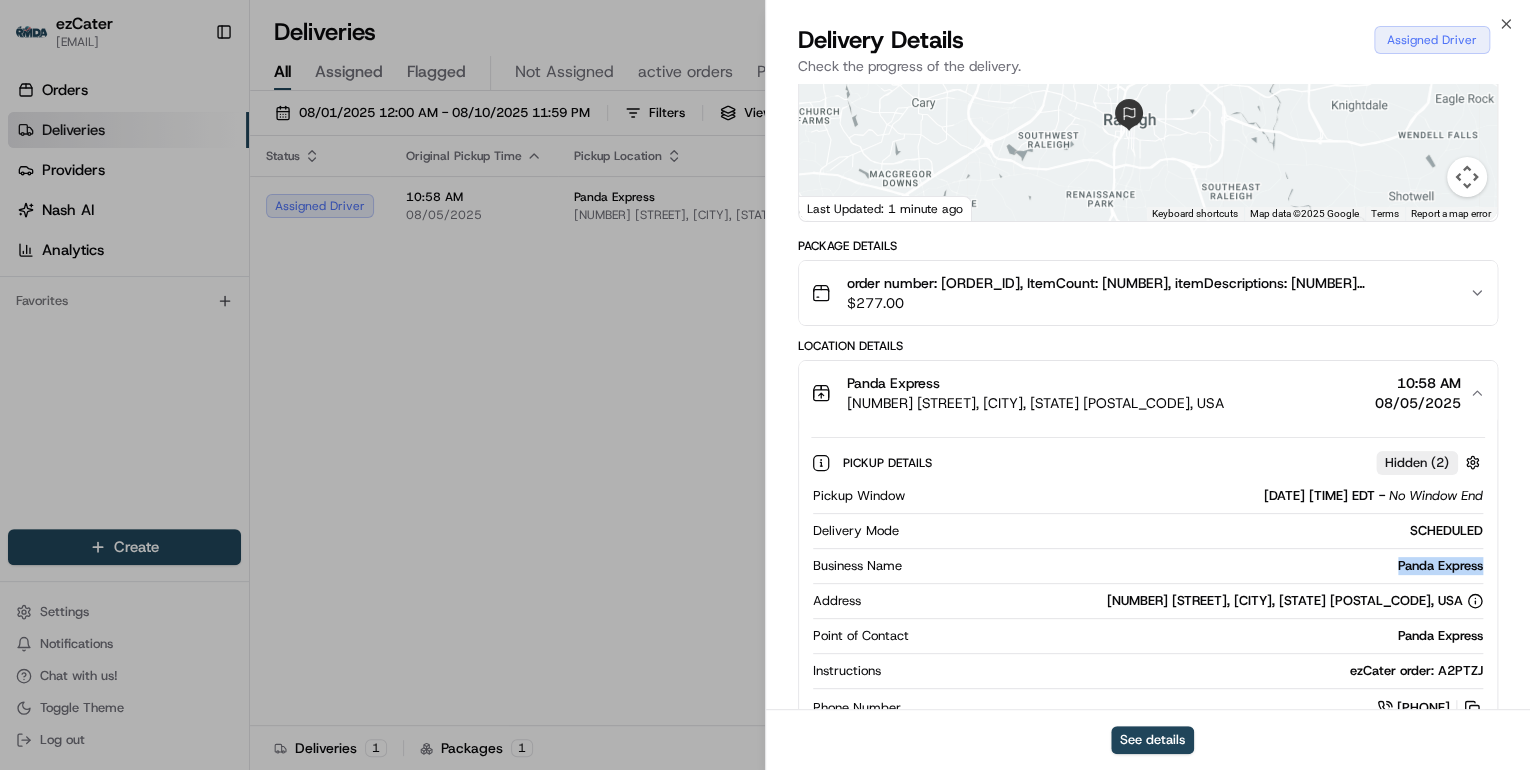 drag, startPoint x: 1484, startPoint y: 561, endPoint x: 1386, endPoint y: 570, distance: 98.4124 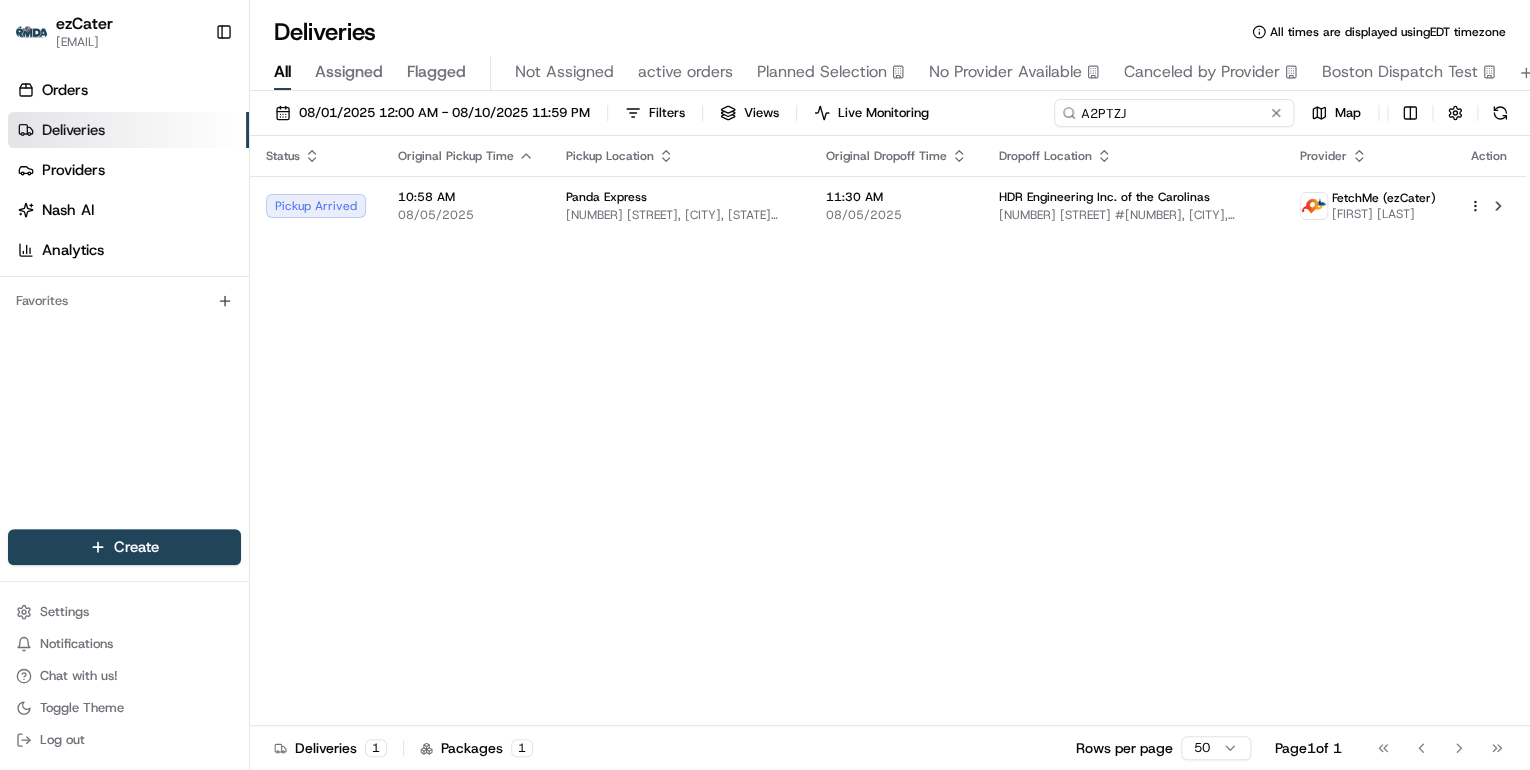 drag, startPoint x: 1192, startPoint y: 118, endPoint x: 674, endPoint y: 91, distance: 518.7032 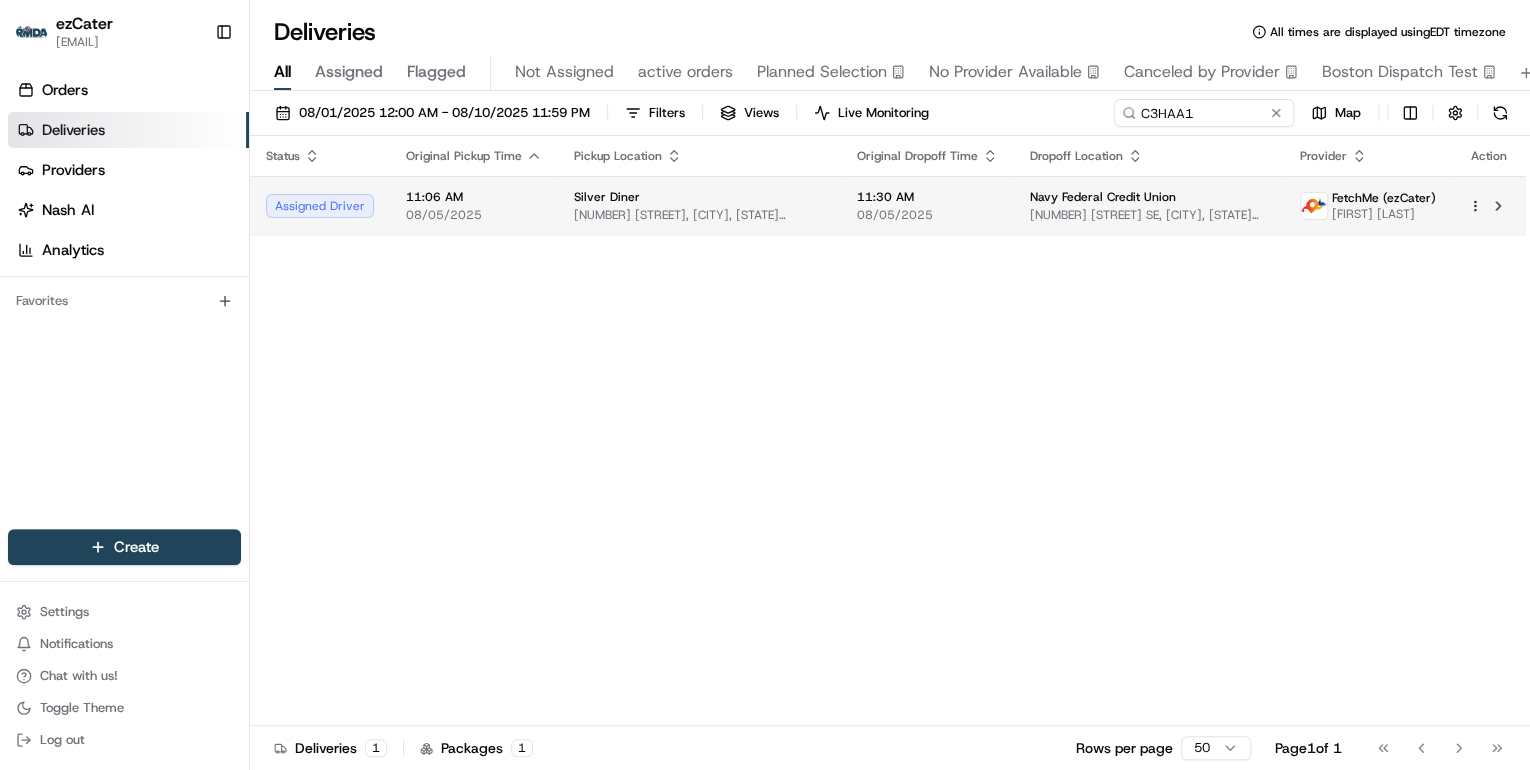 click on "[NUMBER] [STREET], [CITY], [STATE] [POSTAL_CODE], [COUNTRY]" at bounding box center (699, 215) 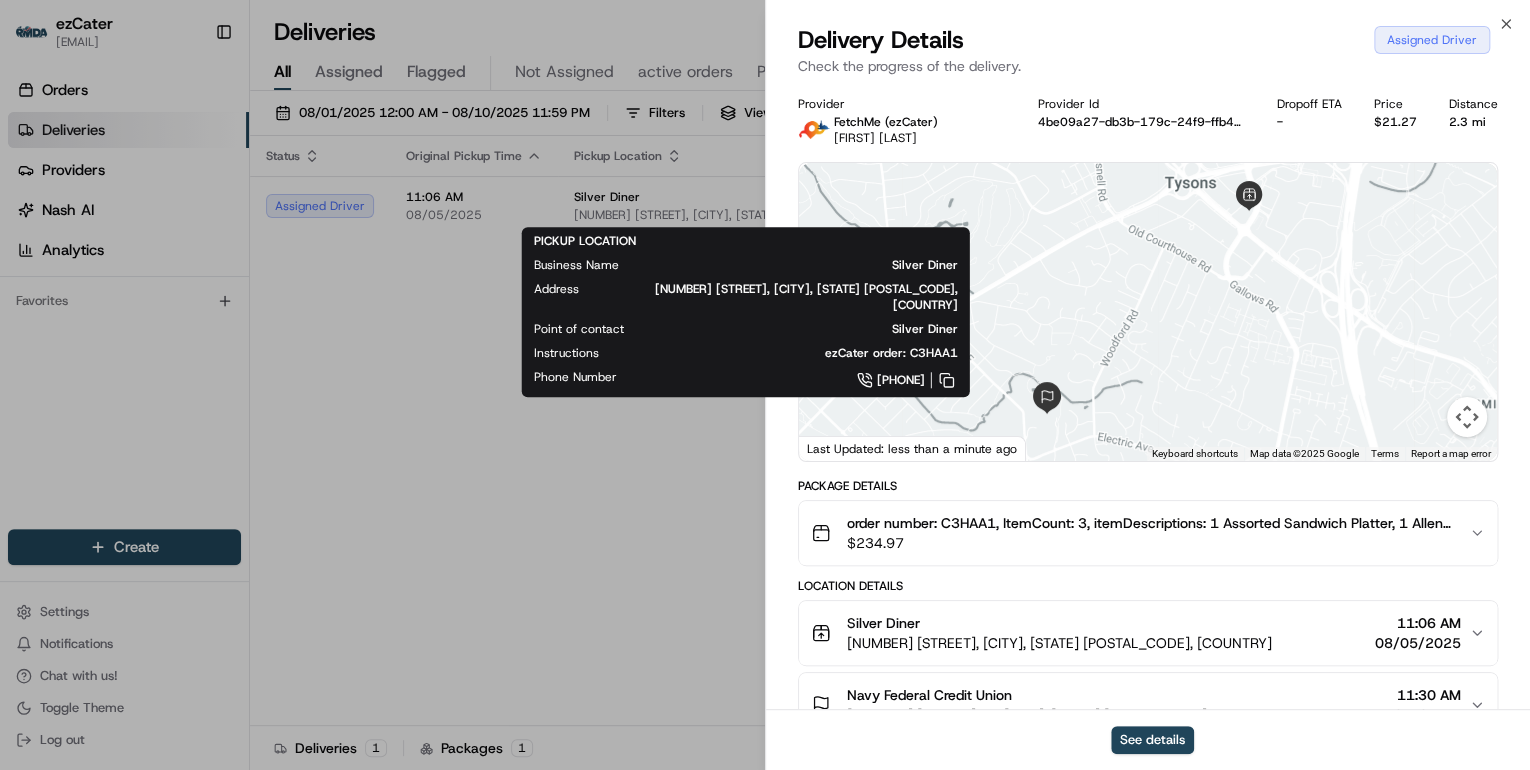 scroll, scrollTop: 240, scrollLeft: 0, axis: vertical 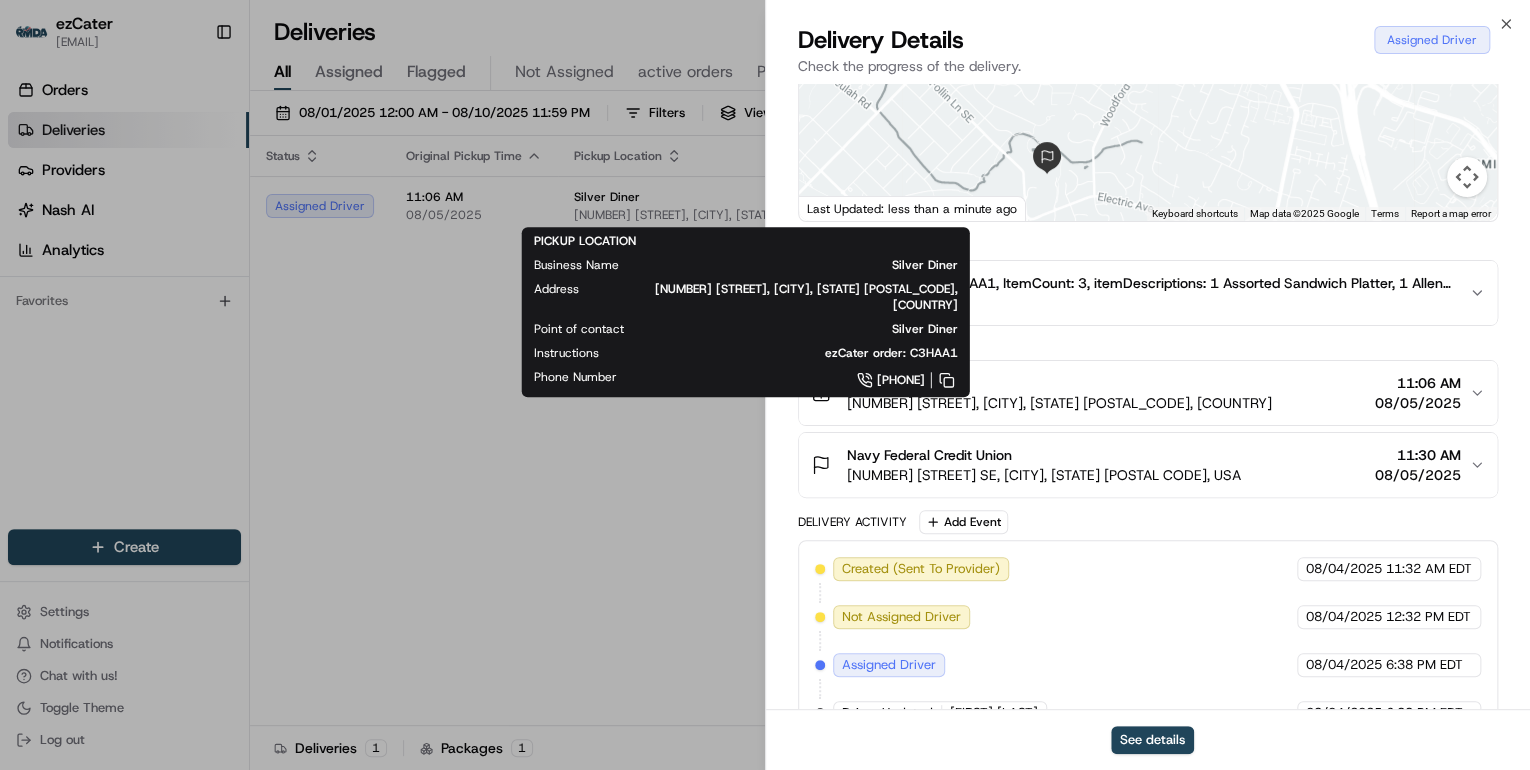 click on "Silver Diner 8101 Fletcher St, McLean, VA 22102, USA 11:06 AM 08/05/2025" at bounding box center [1140, 393] 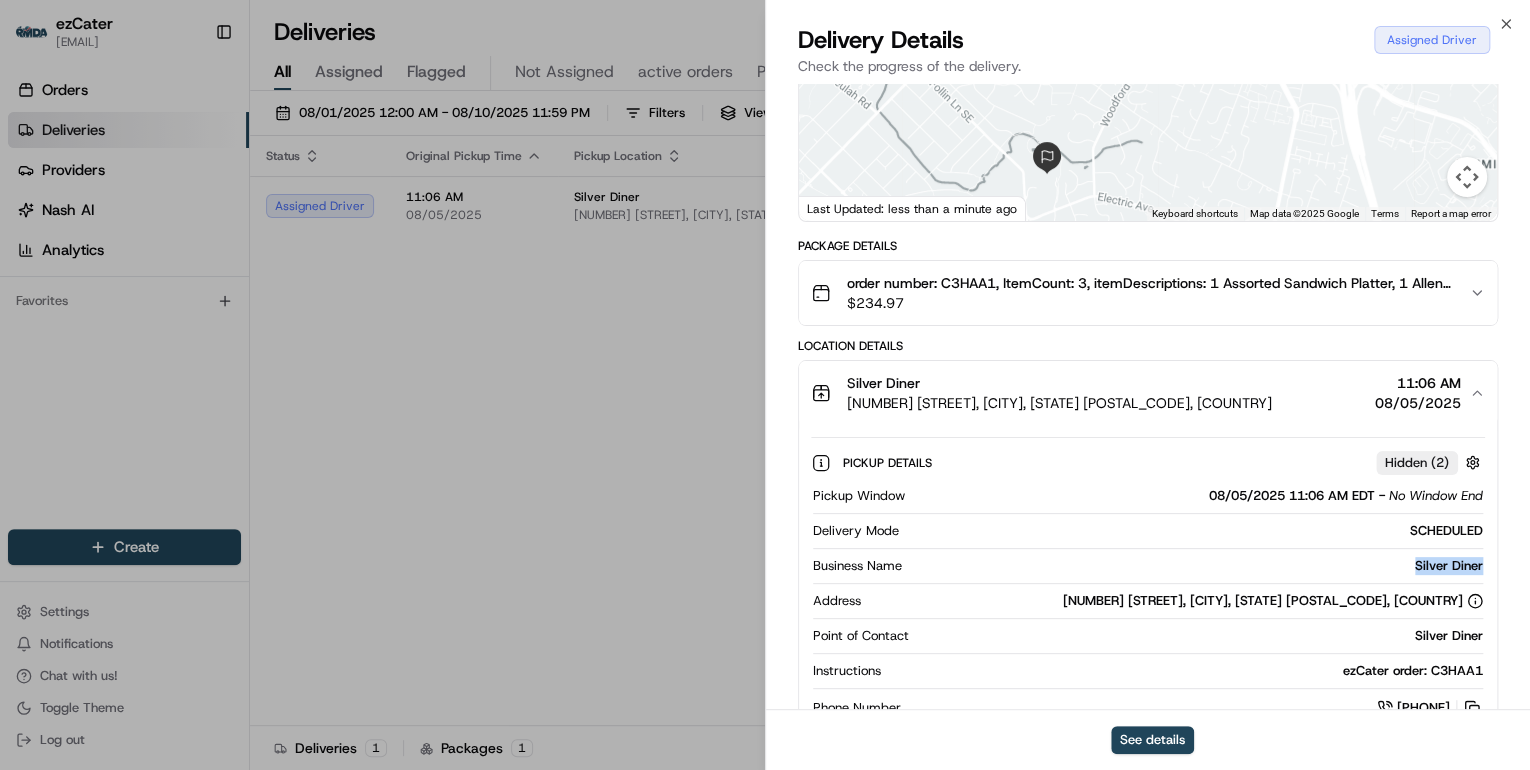 drag, startPoint x: 1495, startPoint y: 568, endPoint x: 1386, endPoint y: 567, distance: 109.004585 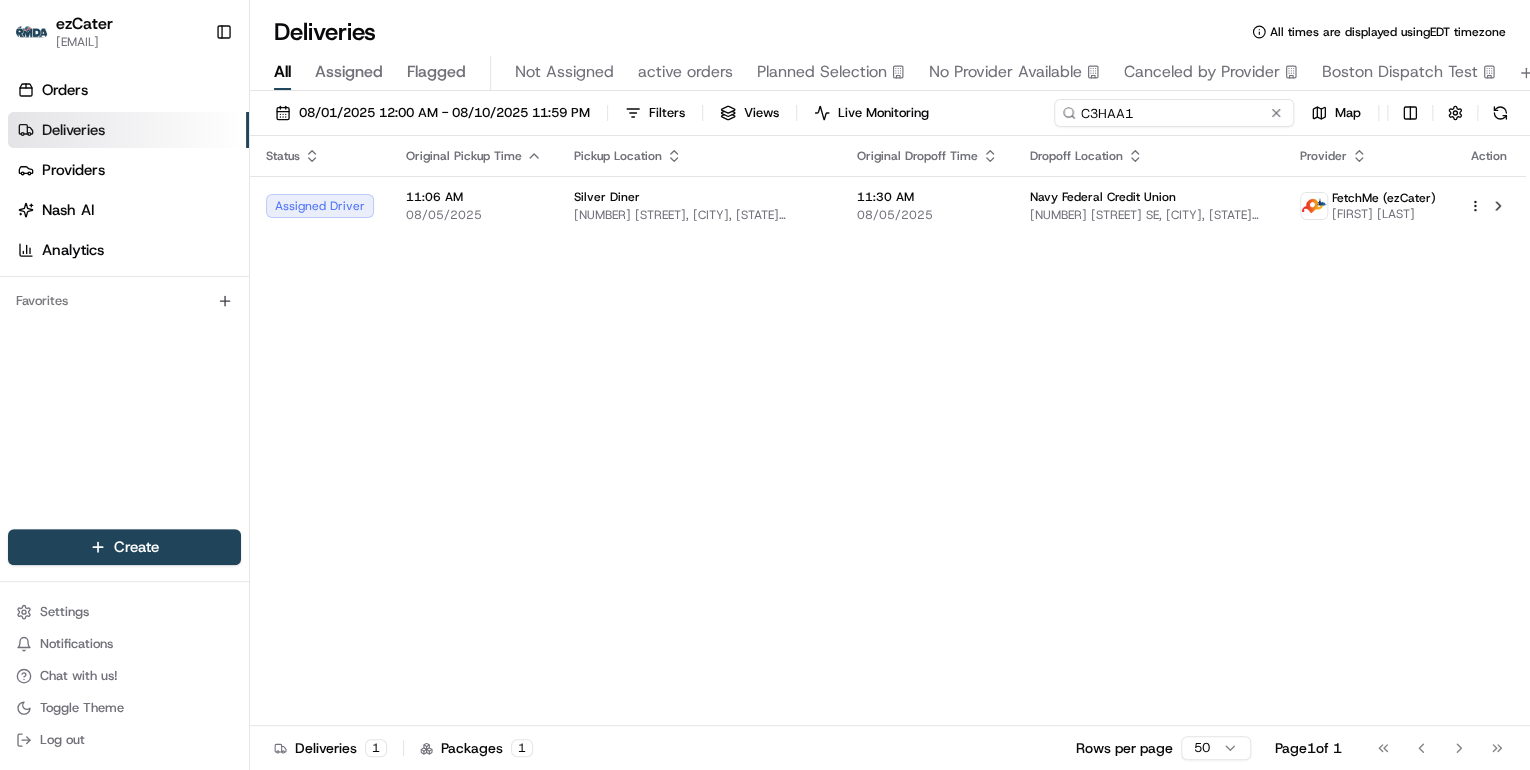 drag, startPoint x: 1219, startPoint y: 108, endPoint x: 604, endPoint y: 131, distance: 615.42993 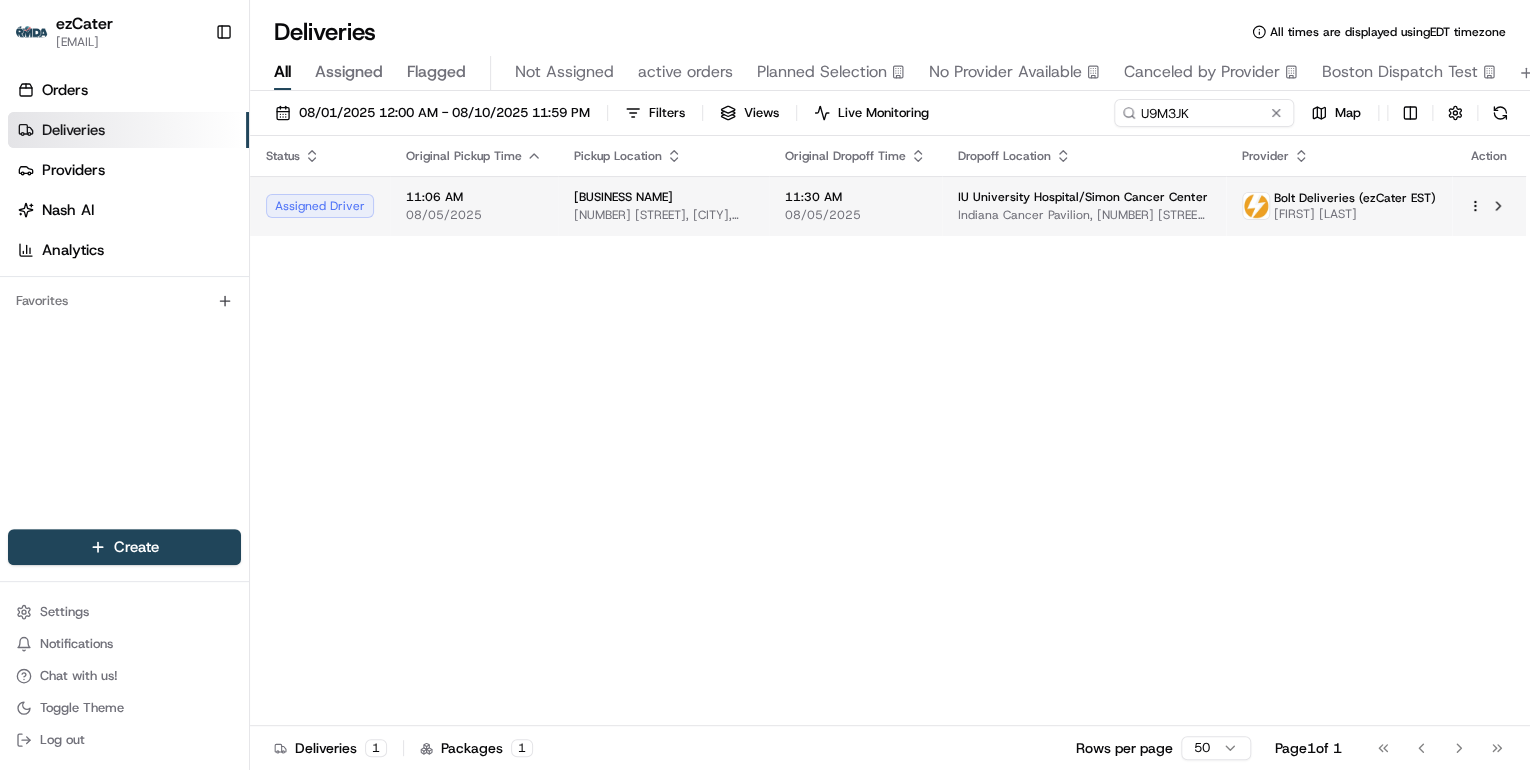 click on "[NUMBER] [STREET], [CITY], [STATE] [POSTAL_CODE], [COUNTRY]" at bounding box center [663, 215] 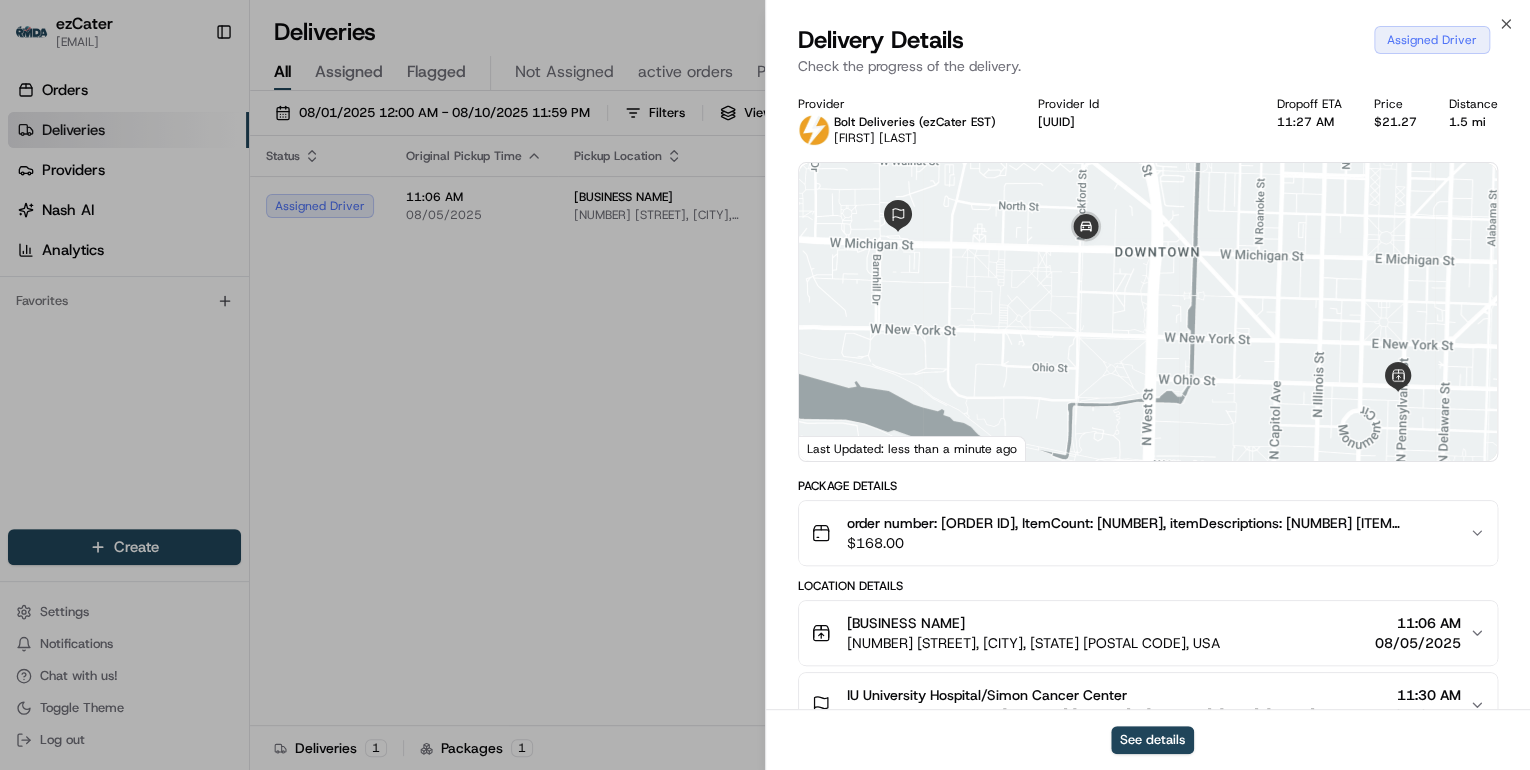 scroll, scrollTop: 160, scrollLeft: 0, axis: vertical 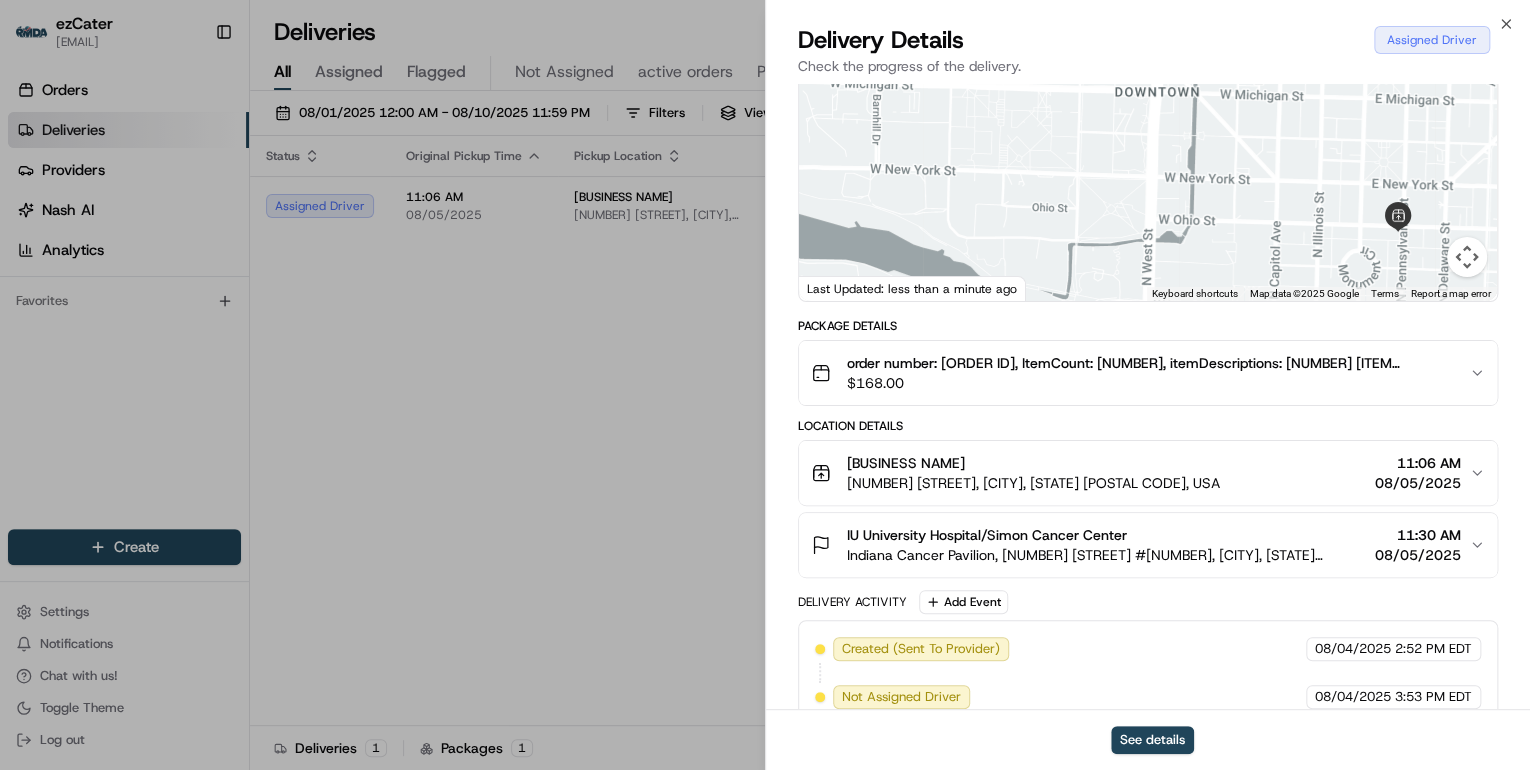 click on "[NUMBER] [STREET], [CITY], [STATE] [POSTAL_CODE], [COUNTRY]" at bounding box center [1033, 483] 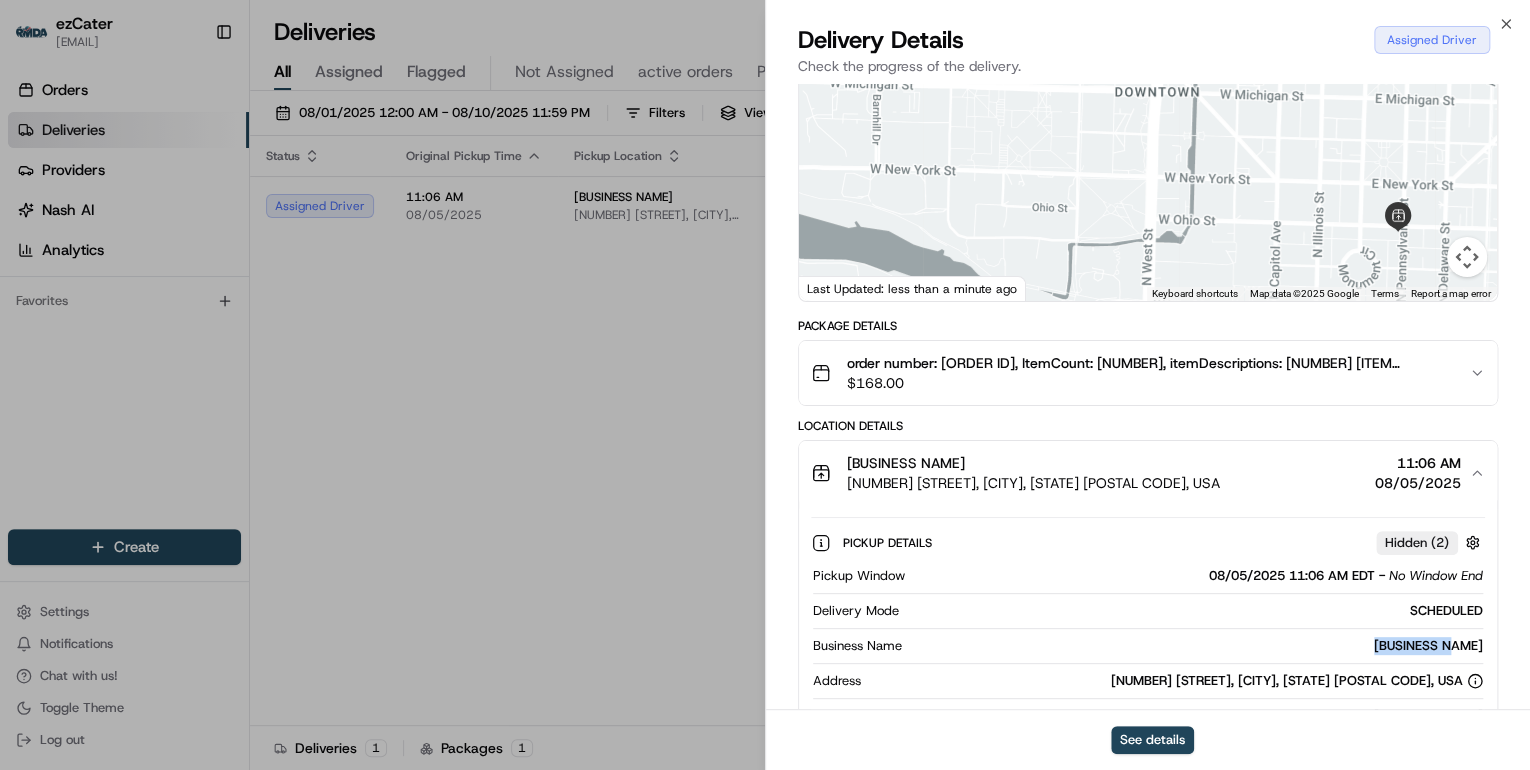drag, startPoint x: 1486, startPoint y: 644, endPoint x: 1400, endPoint y: 645, distance: 86.00581 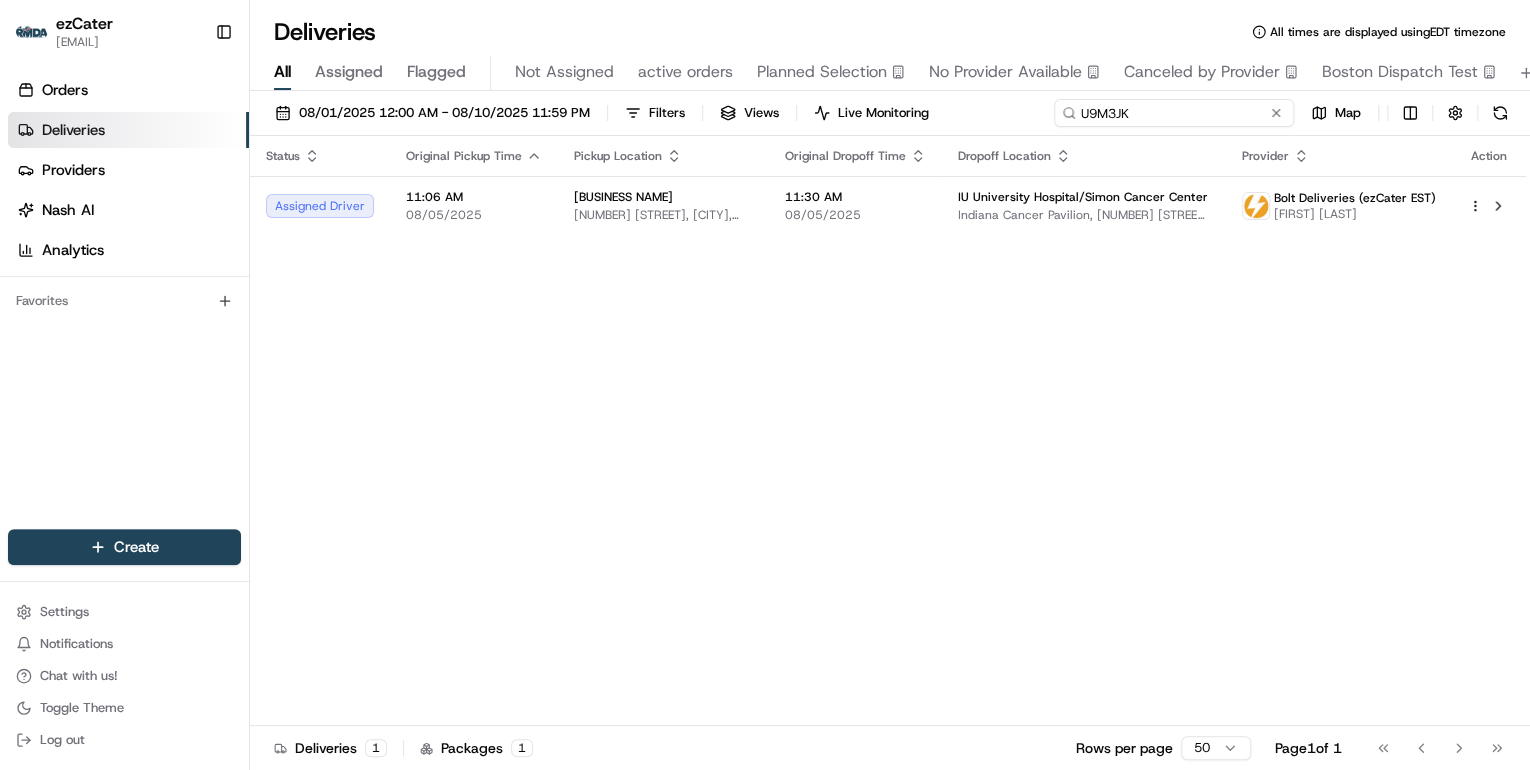 drag, startPoint x: 1202, startPoint y: 114, endPoint x: 761, endPoint y: 168, distance: 444.29382 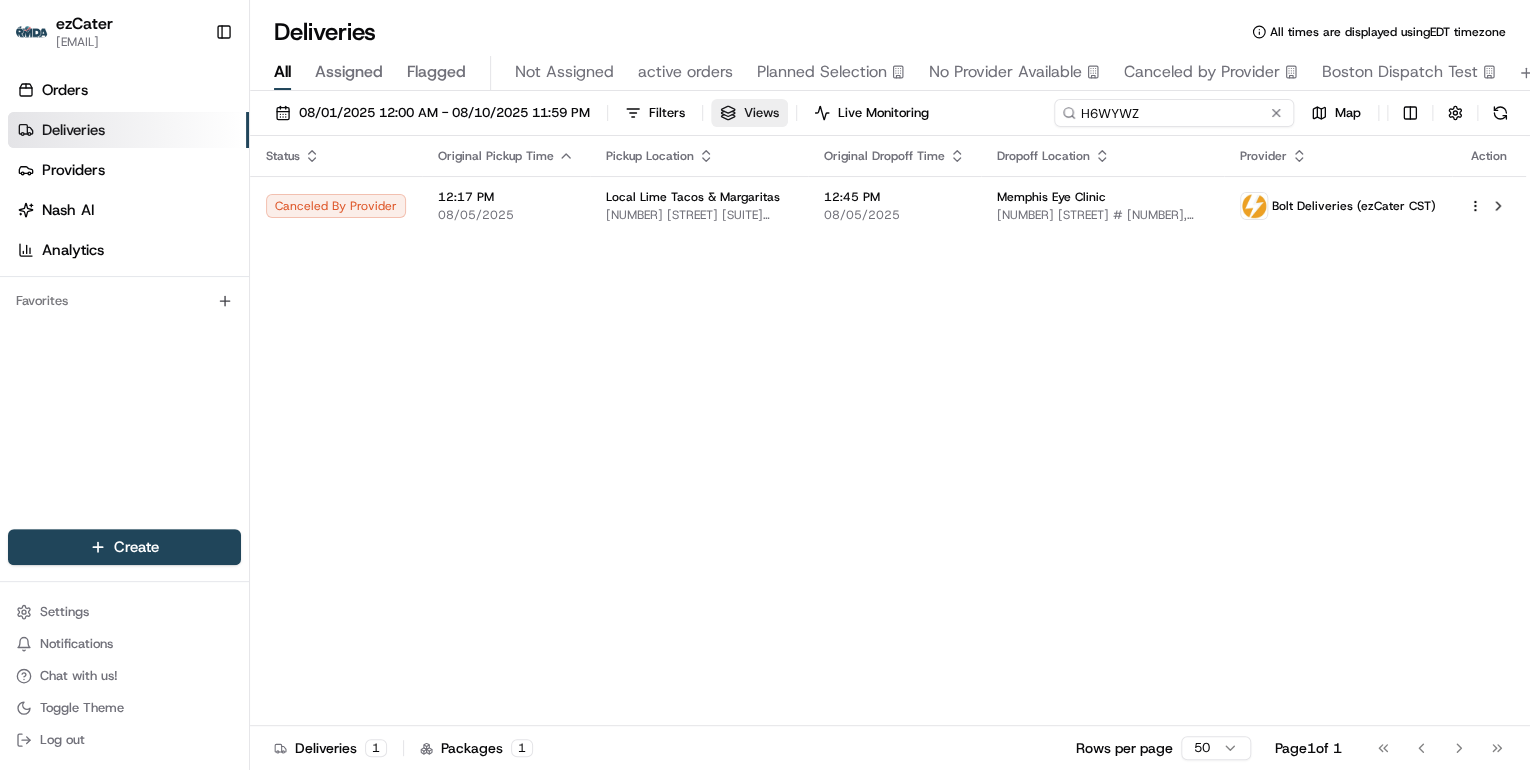 drag, startPoint x: 1177, startPoint y: 120, endPoint x: 734, endPoint y: 118, distance: 443.00452 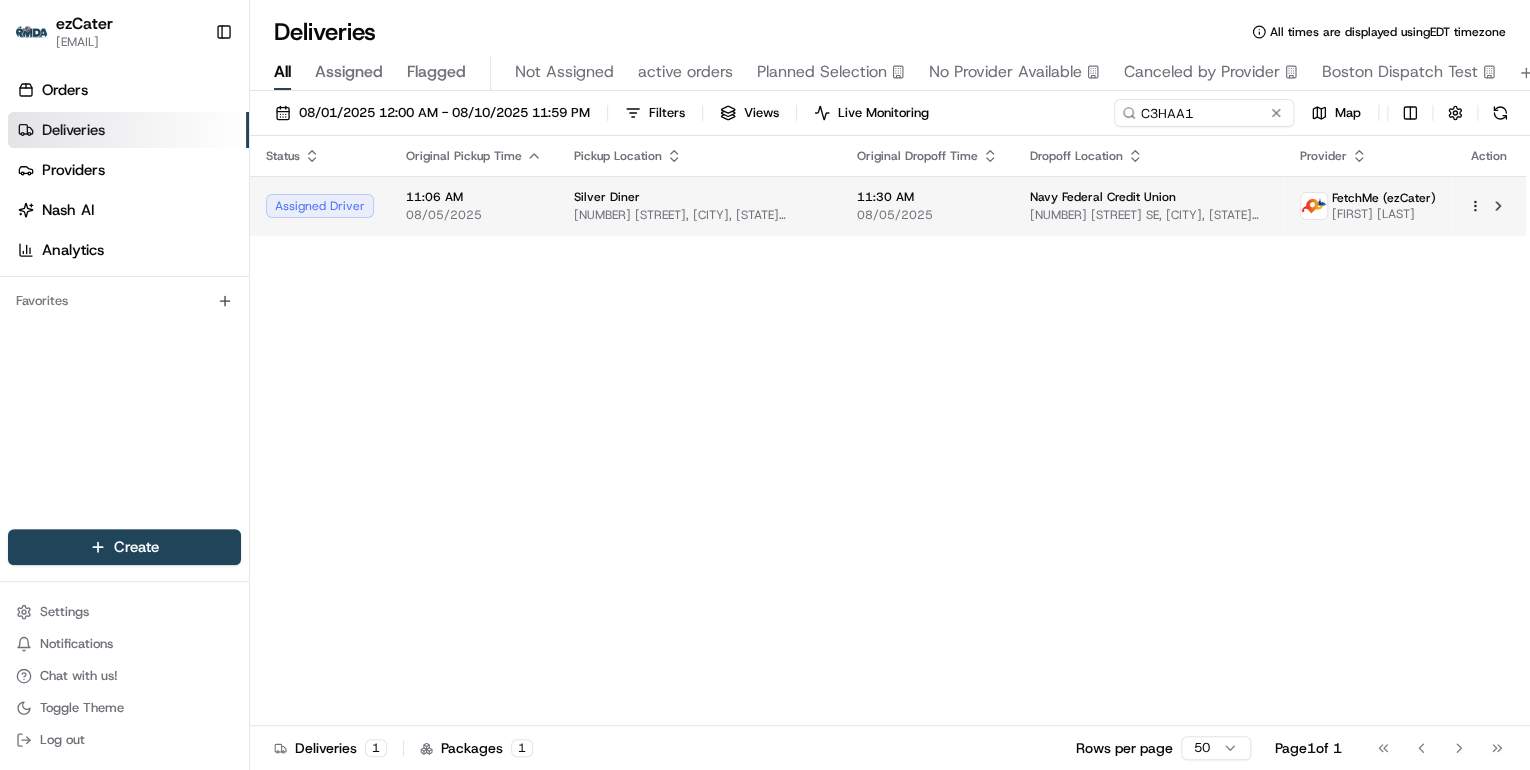 click on "Silver Diner" at bounding box center (699, 197) 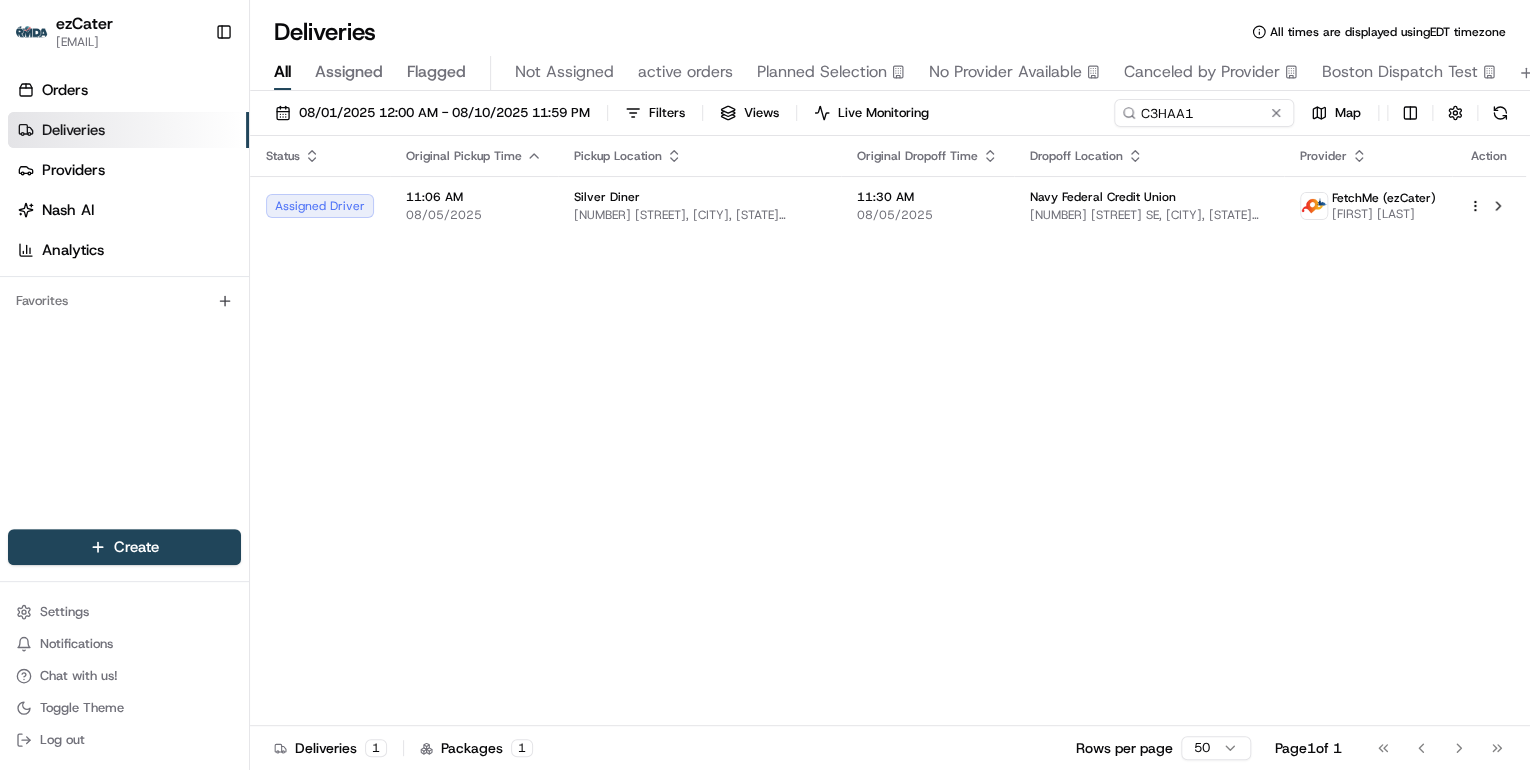 drag, startPoint x: 399, startPoint y: 576, endPoint x: 488, endPoint y: 488, distance: 125.1599 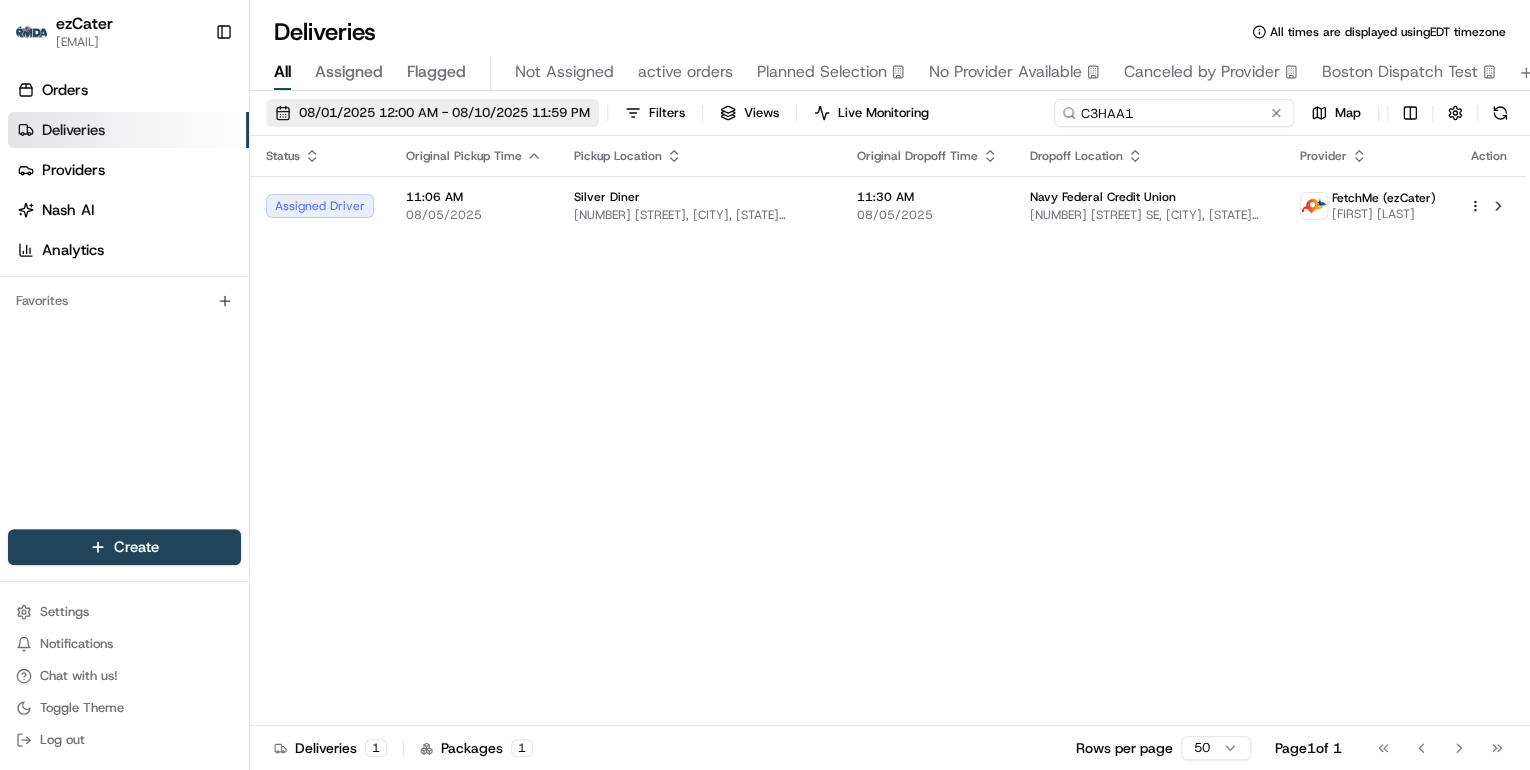 drag, startPoint x: 1216, startPoint y: 100, endPoint x: 511, endPoint y: 109, distance: 705.05743 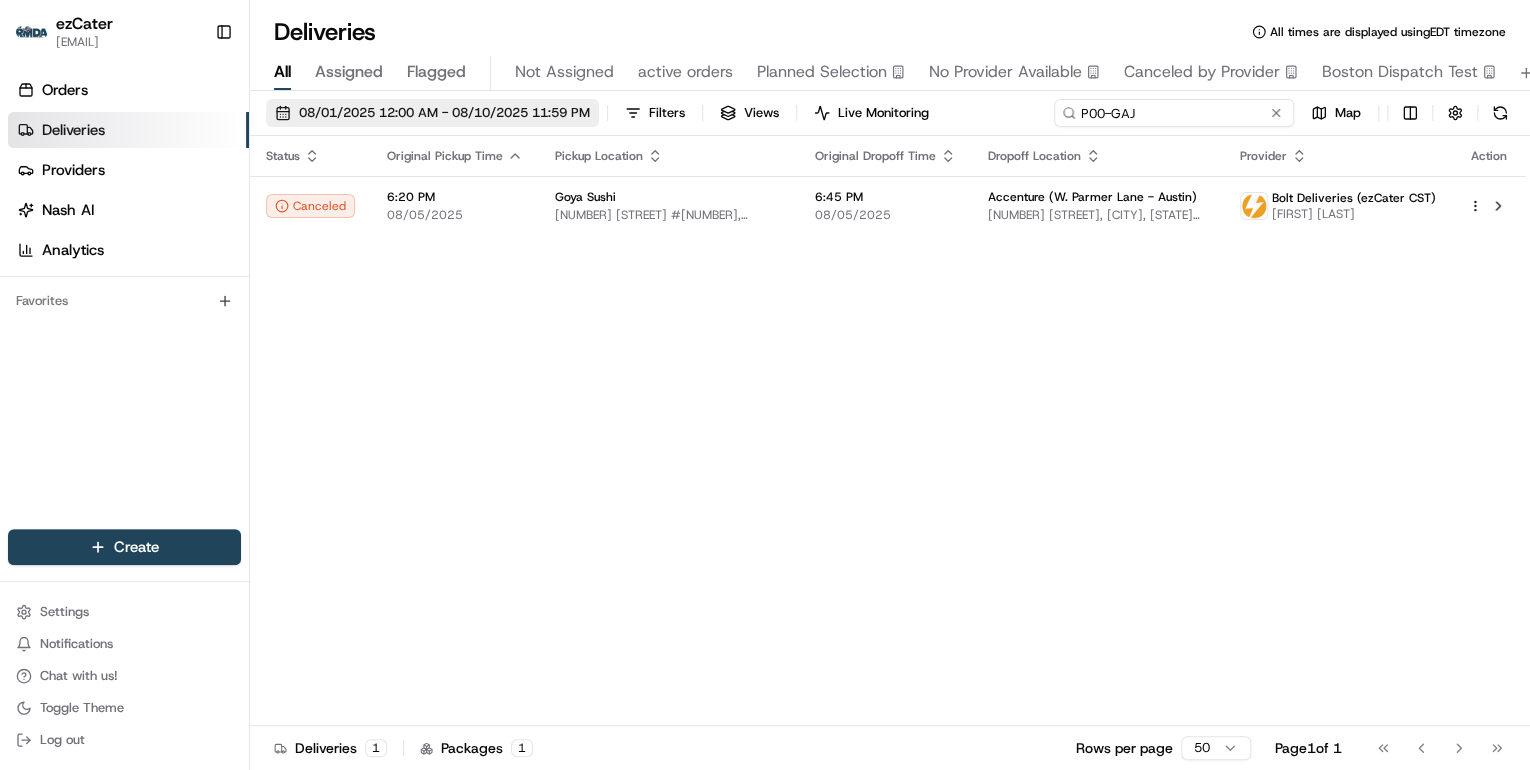drag, startPoint x: 1140, startPoint y: 114, endPoint x: 574, endPoint y: 123, distance: 566.07153 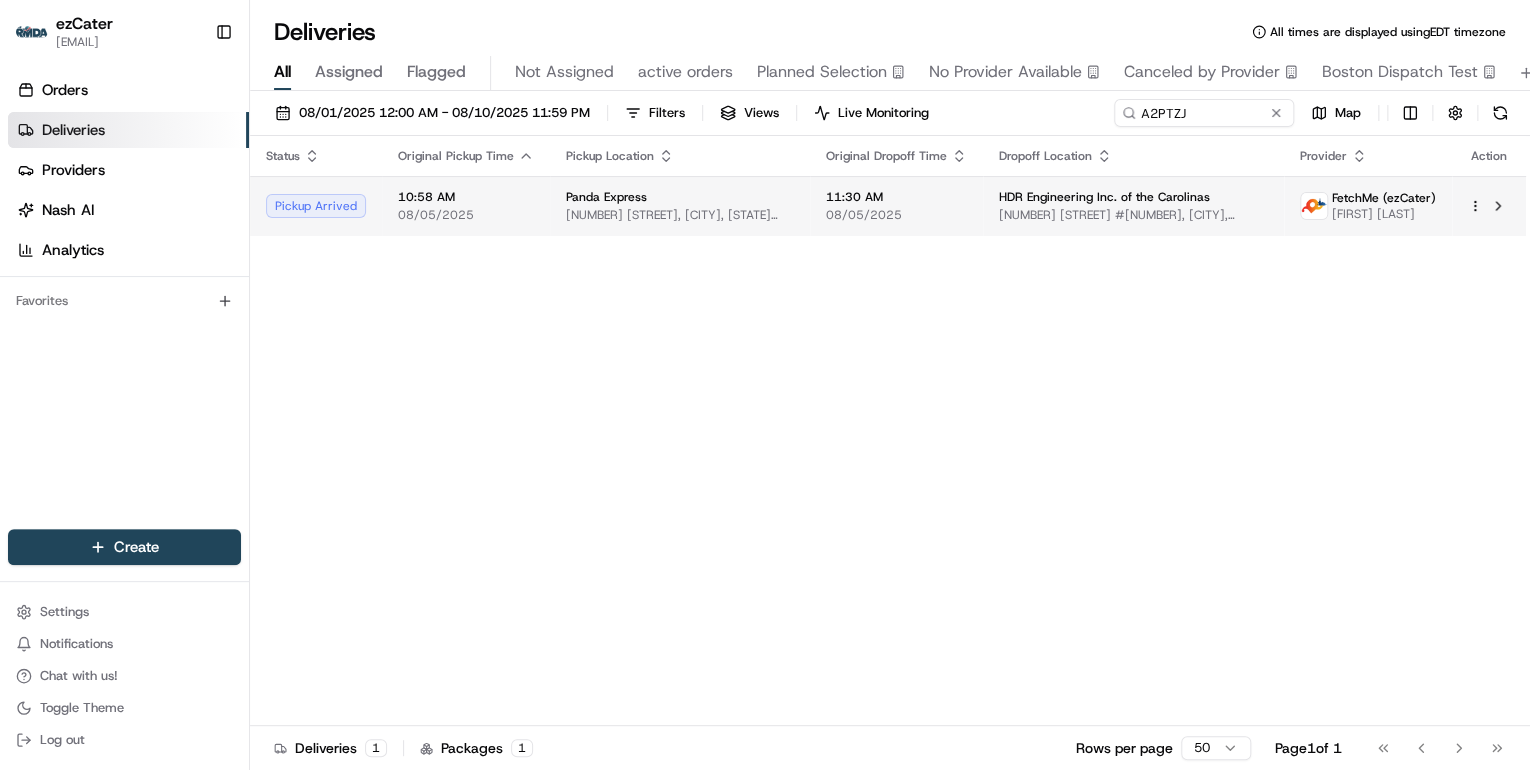 click on "Panda Express 4215 Wake Forest Rd, Raleigh, NC 27609, USA" at bounding box center [680, 206] 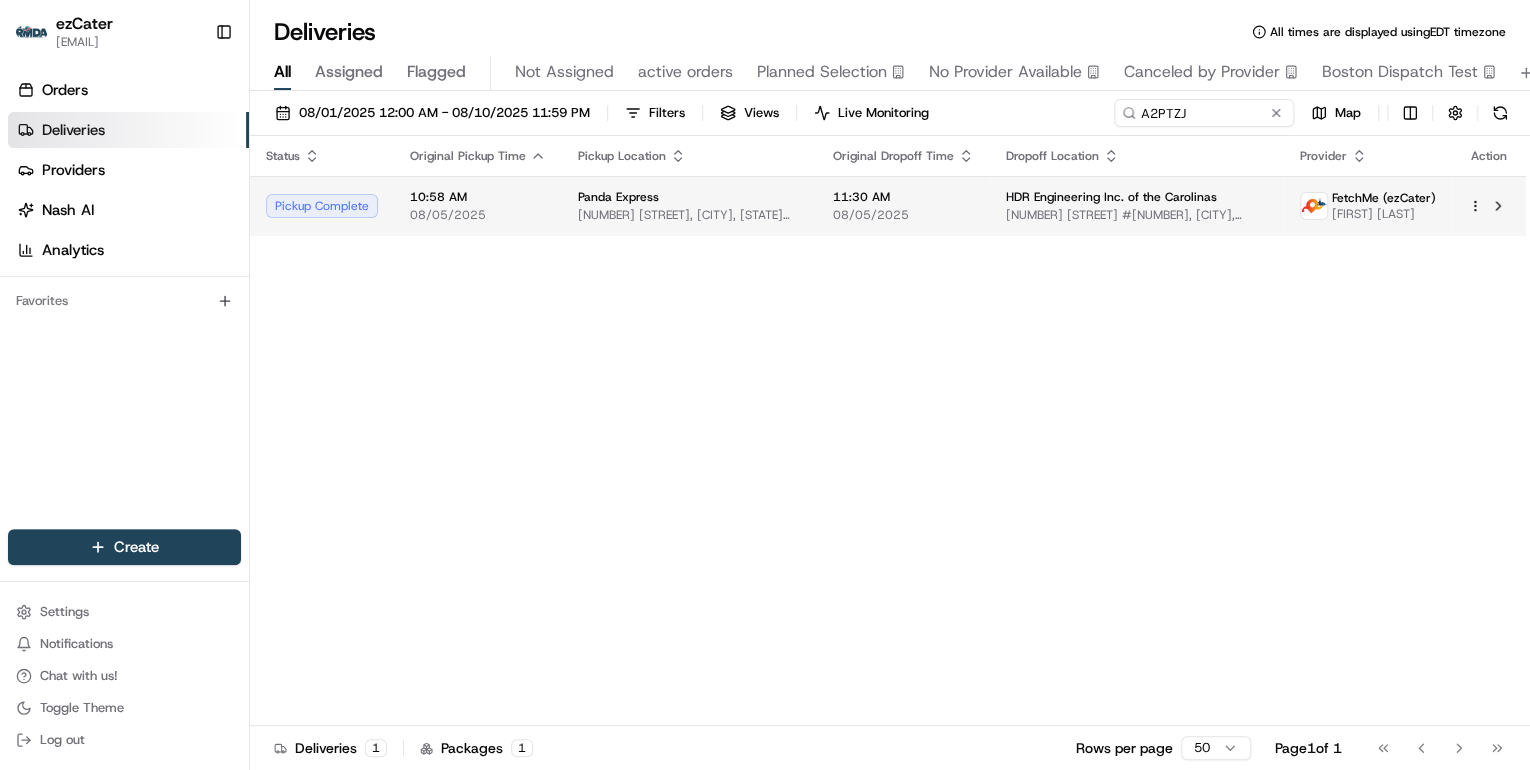 click on "[NUMBER] [STREET], [CITY], [STATE] [POSTAL_CODE], USA" at bounding box center [689, 215] 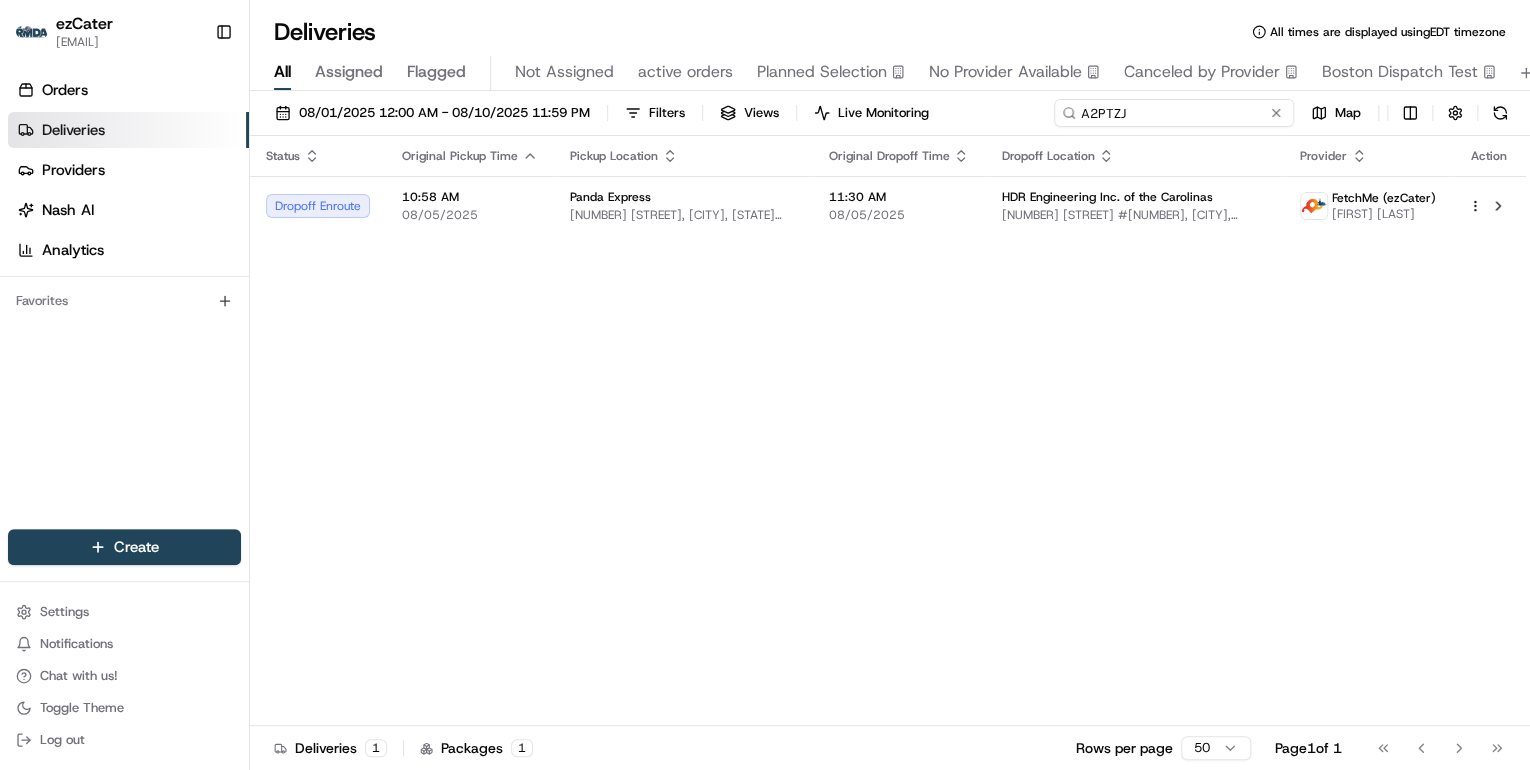 click on "08/01/2025 12:00 AM - 08/10/2025 11:59 PM Filters Views Live Monitoring A2PTZJ Map" at bounding box center (890, 117) 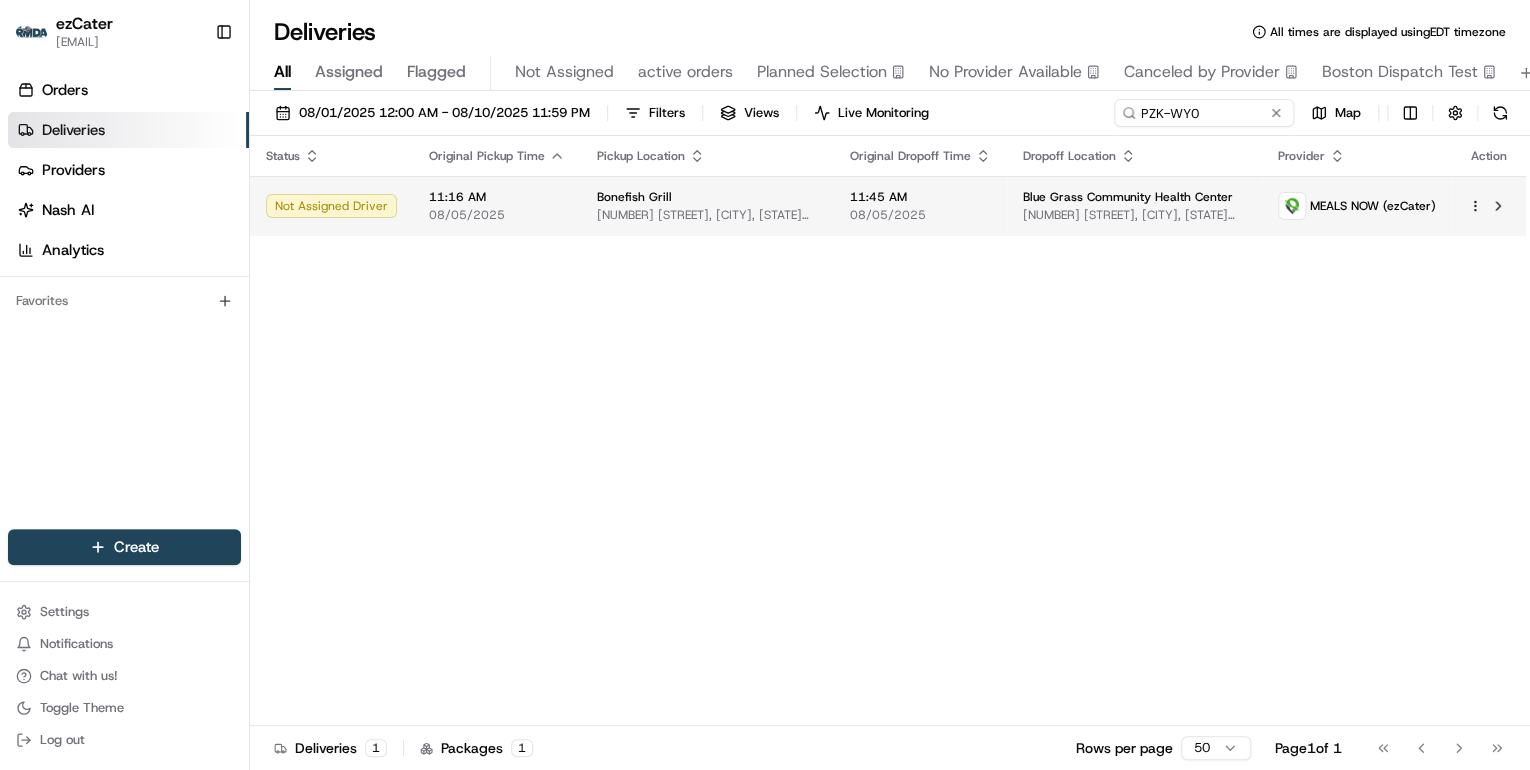 click on "[NUMBER] [STREET], [CITY], [STATE] [POSTAL_CODE], [COUNTRY]" at bounding box center (707, 215) 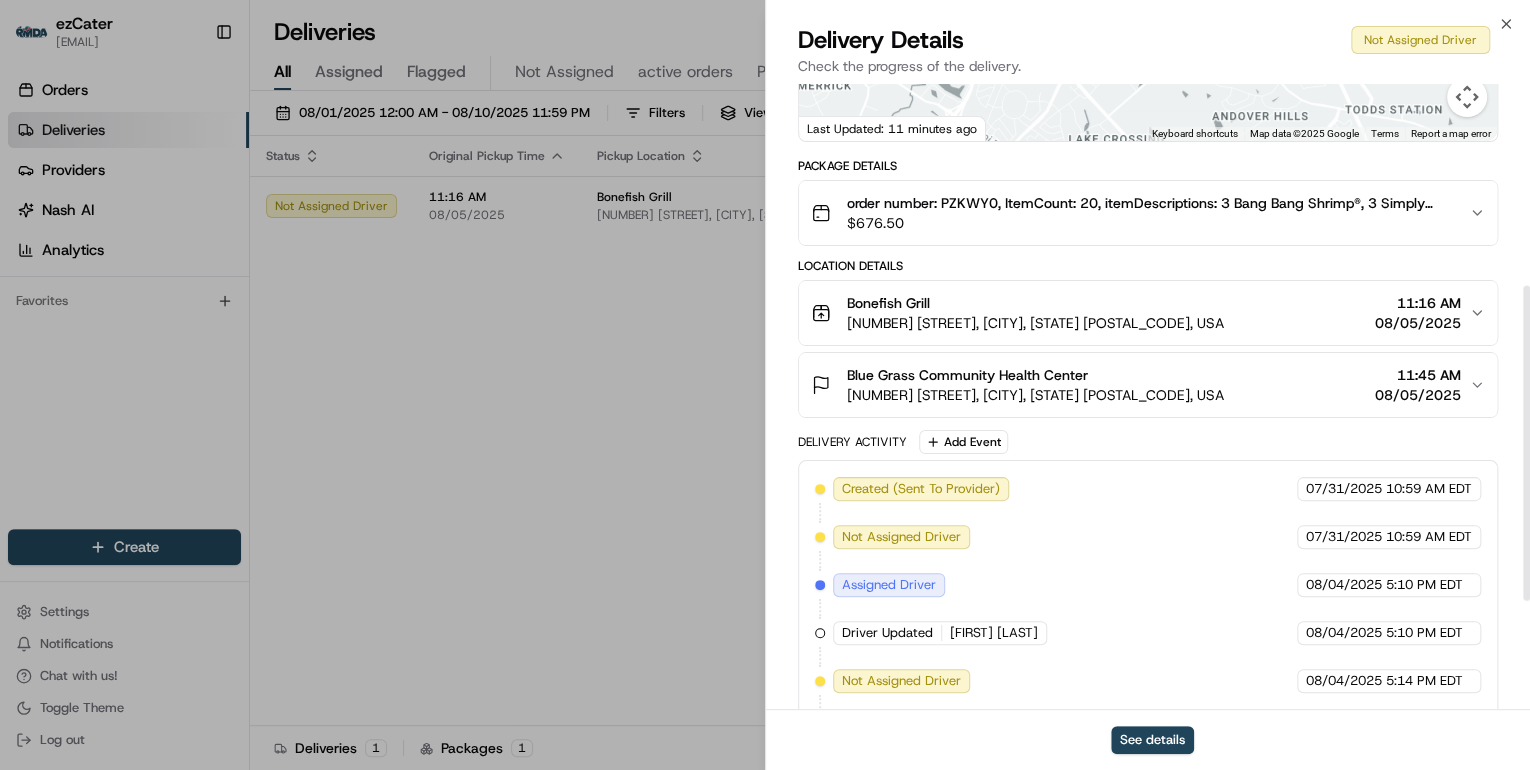 scroll, scrollTop: 615, scrollLeft: 0, axis: vertical 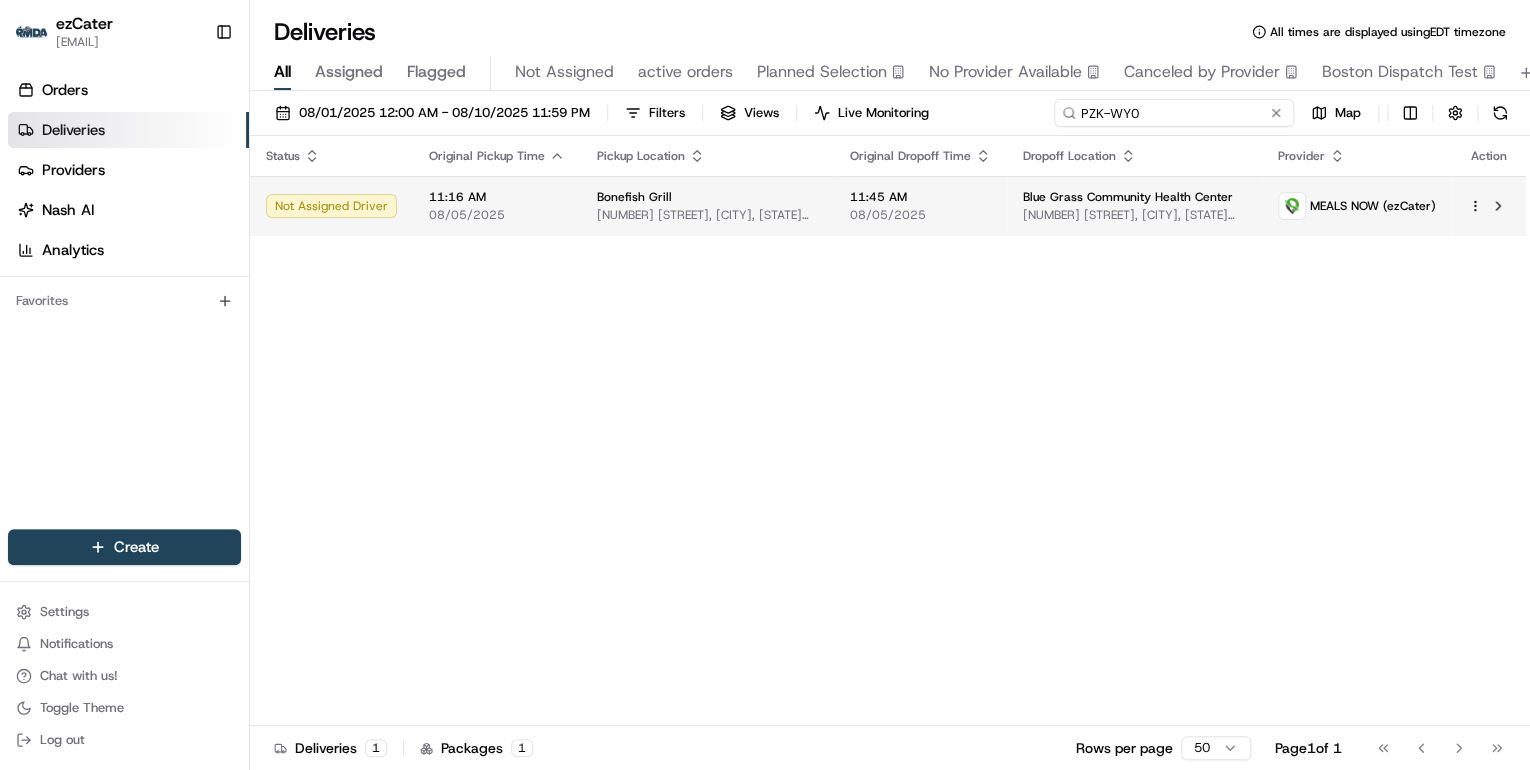 click on "08/01/2025 12:00 AM - 08/10/2025 11:59 PM Filters Views Live Monitoring PZK-WY0 Map Status Original Pickup Time Pickup Location Original Dropoff Time Dropoff Location Provider Action Not Assigned Driver 11:16 AM 08/05/2025 Bonefish Grill 2341 Sir Barton Way, Lexington, KY 40509, USA 11:45 AM 08/05/2025 Blue Grass Community Health Center 131 N Eagle Creek Dr, Lexington, KY 40509, USA MEALS NOW (ezCater) Deliveries 1 Packages 1 Rows per page 50 Page  1  of   1 Go to first page Go to previous page Go to next page Go to last page" at bounding box center [890, 432] 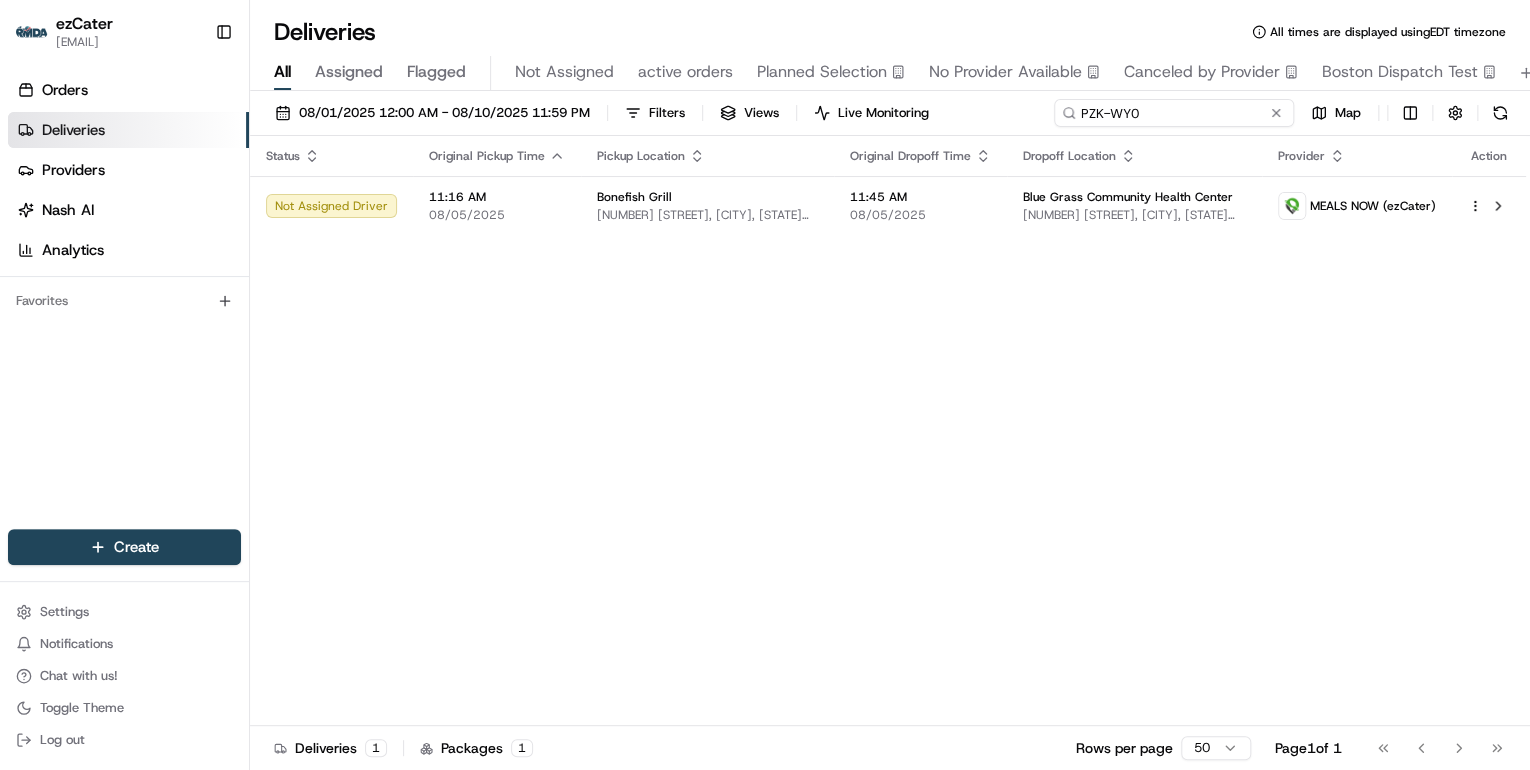 paste on "C3HAA1" 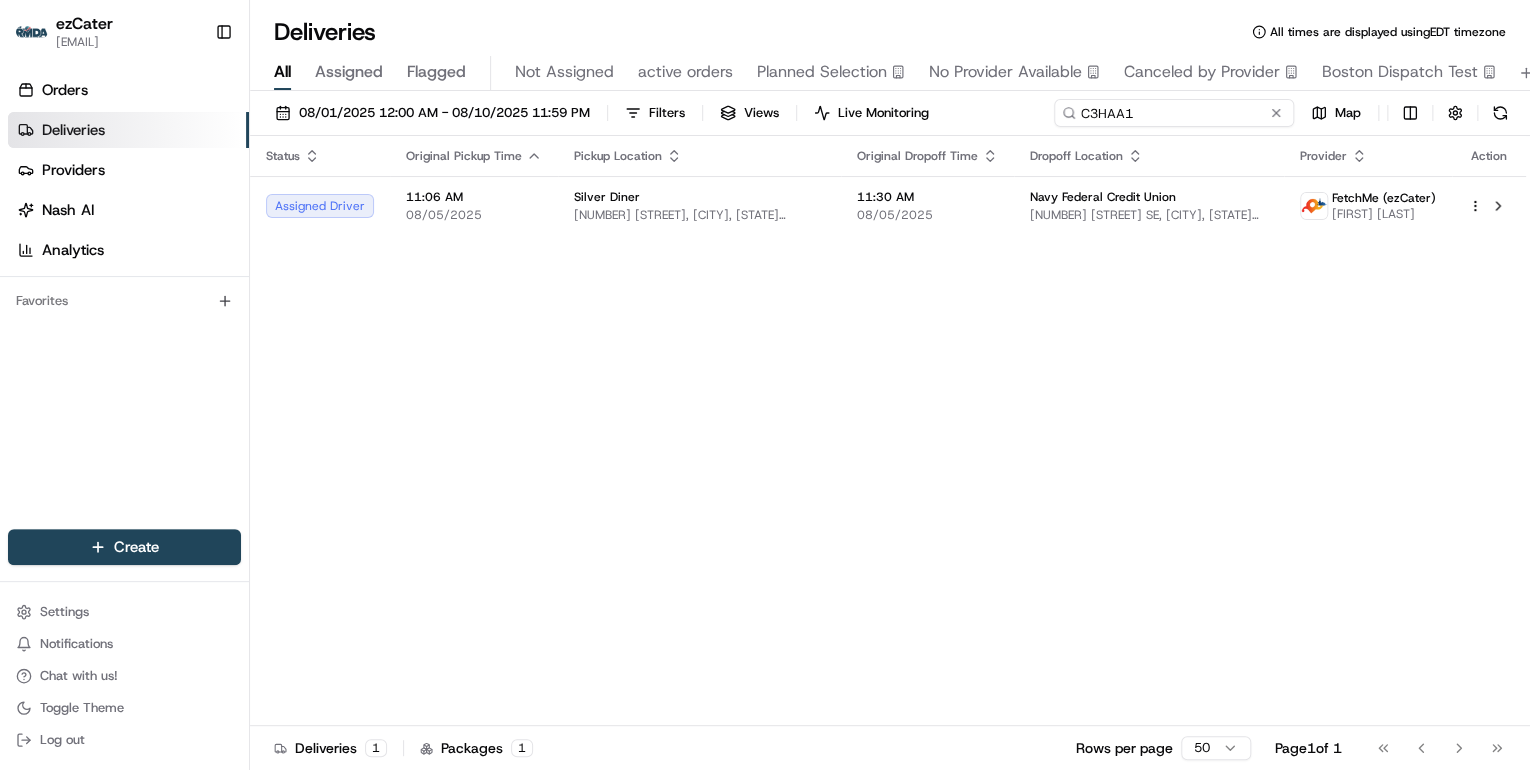 drag, startPoint x: 1179, startPoint y: 116, endPoint x: 792, endPoint y: 124, distance: 387.08267 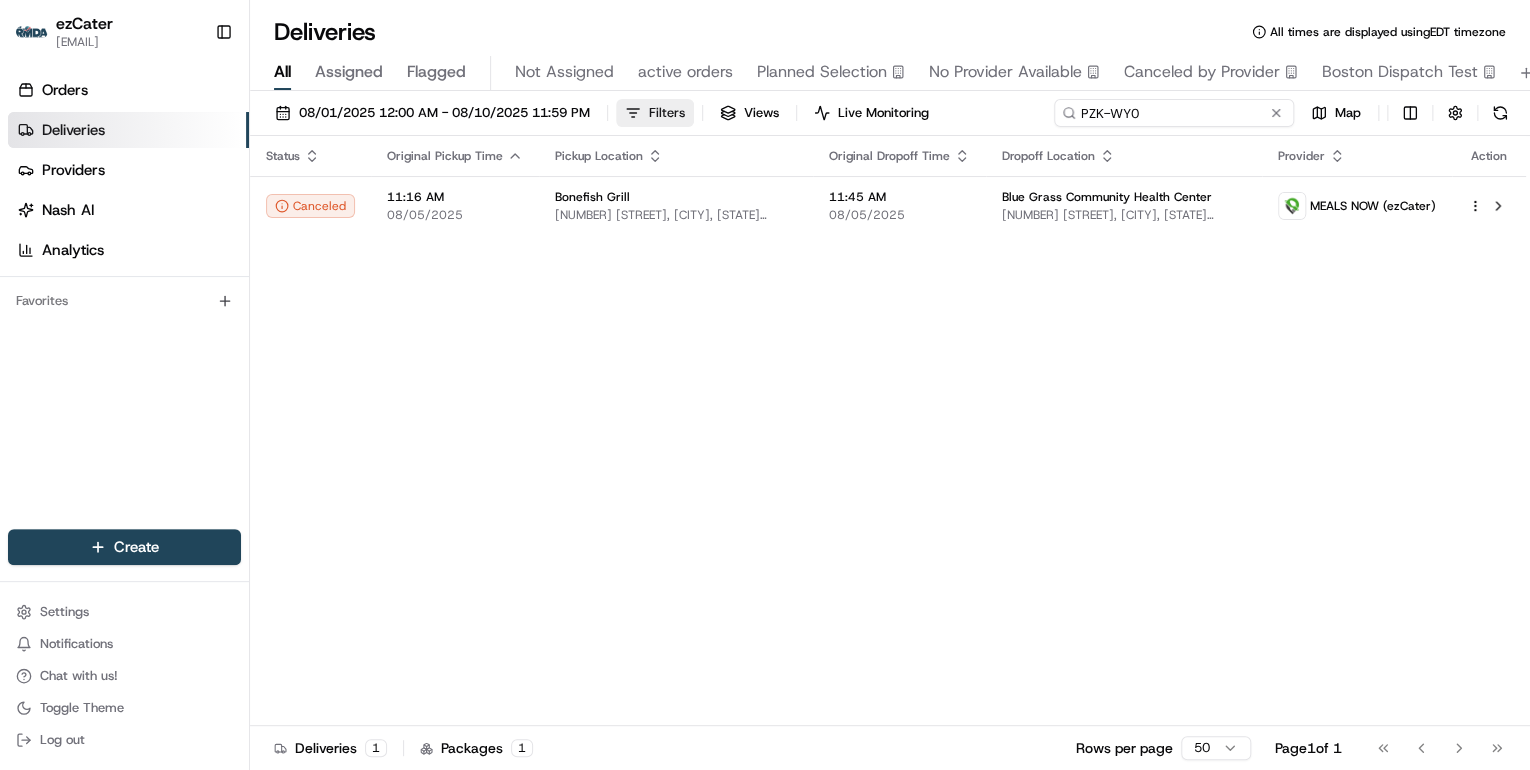 drag, startPoint x: 1165, startPoint y: 111, endPoint x: 672, endPoint y: 100, distance: 493.1227 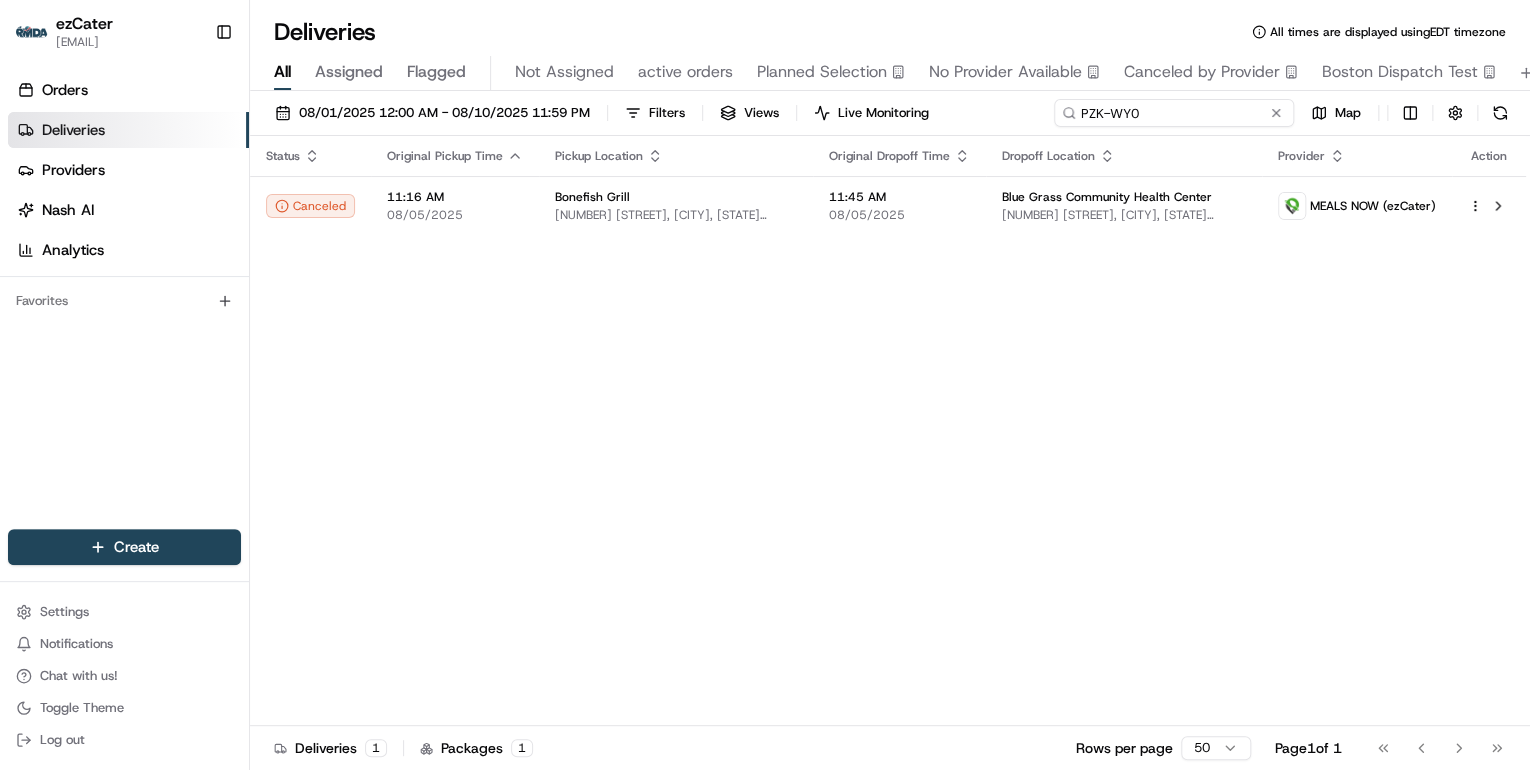 paste on "0WU8CZ" 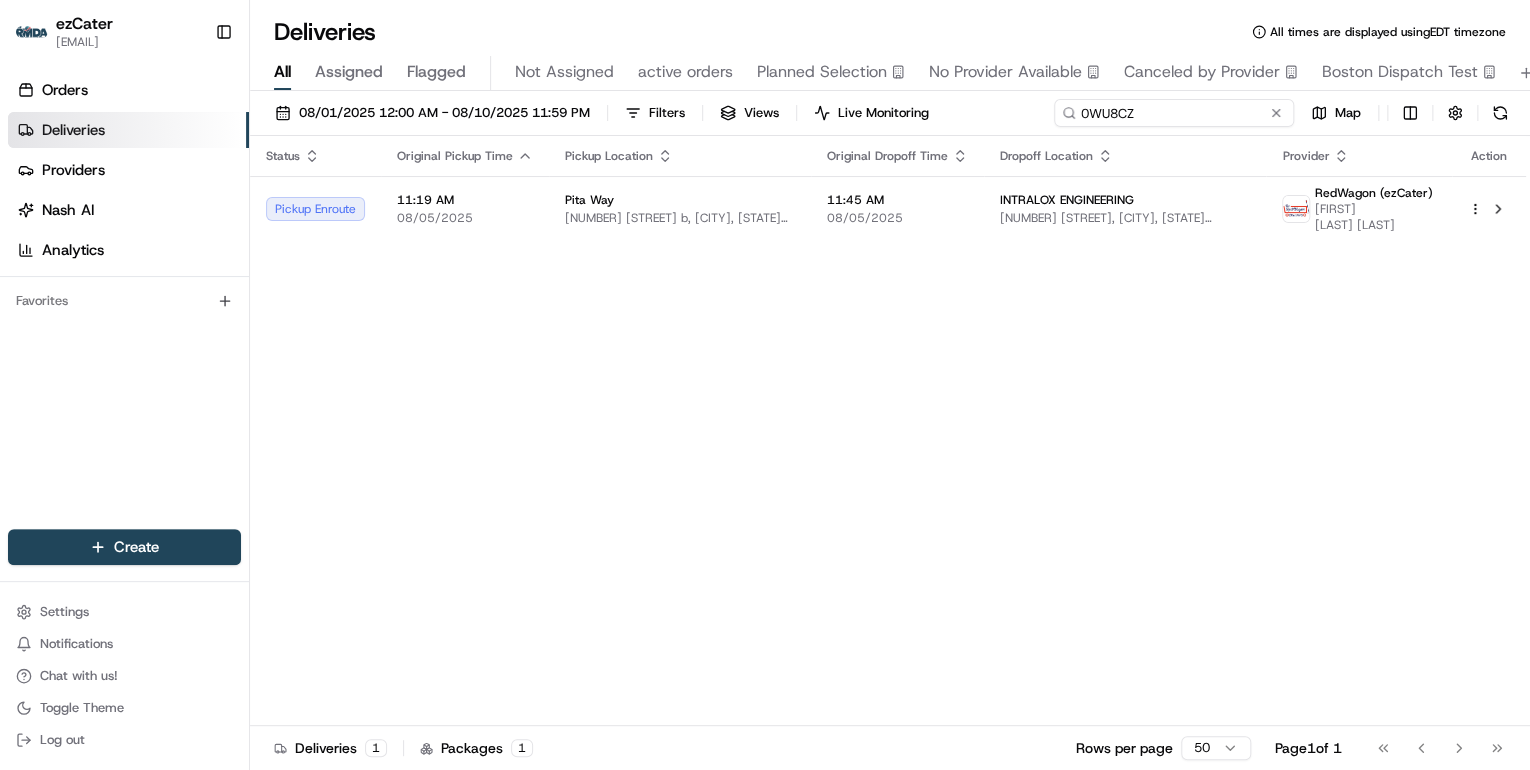 drag, startPoint x: 1142, startPoint y: 119, endPoint x: 840, endPoint y: 94, distance: 303.033 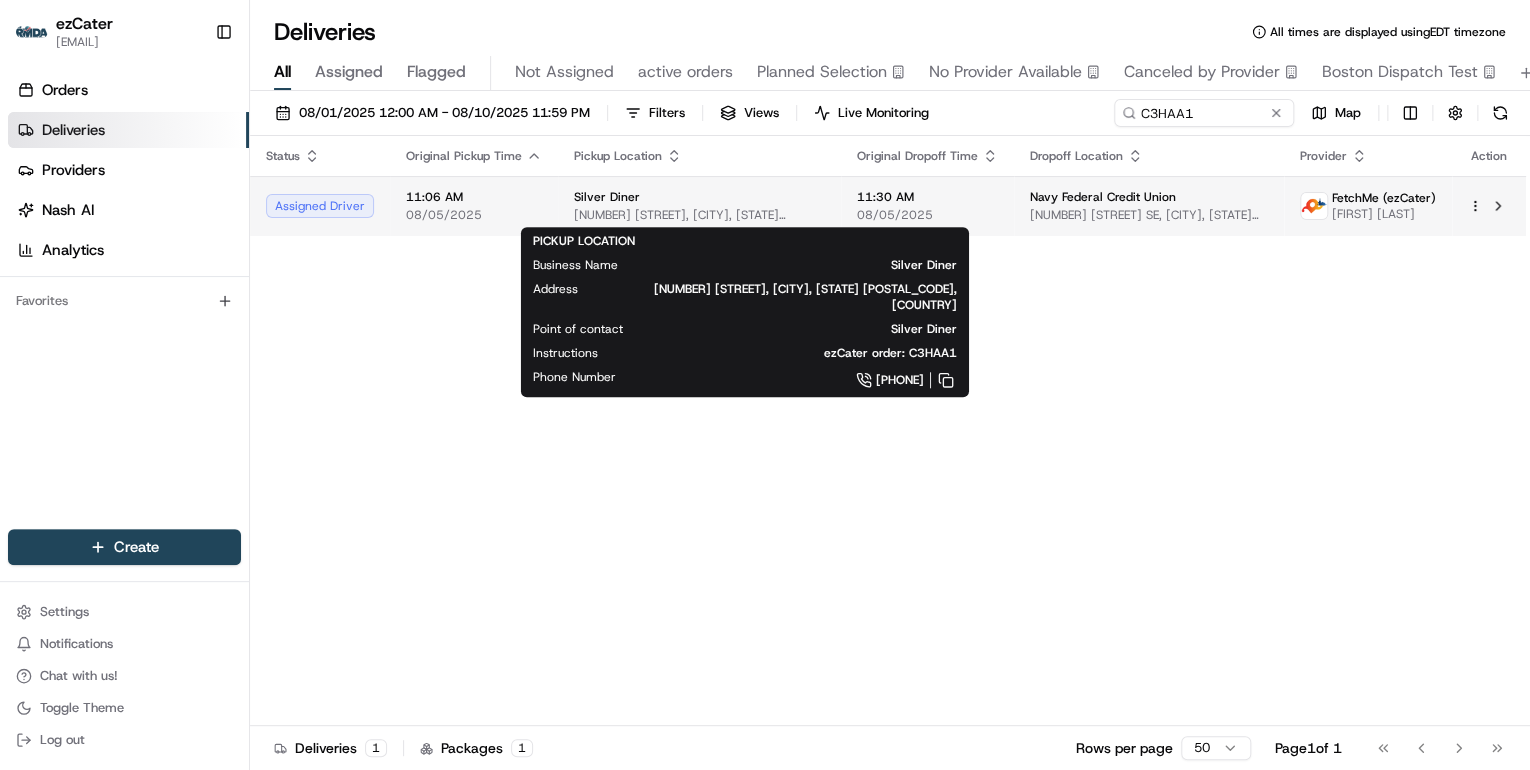 click on "Silver Diner" at bounding box center (699, 197) 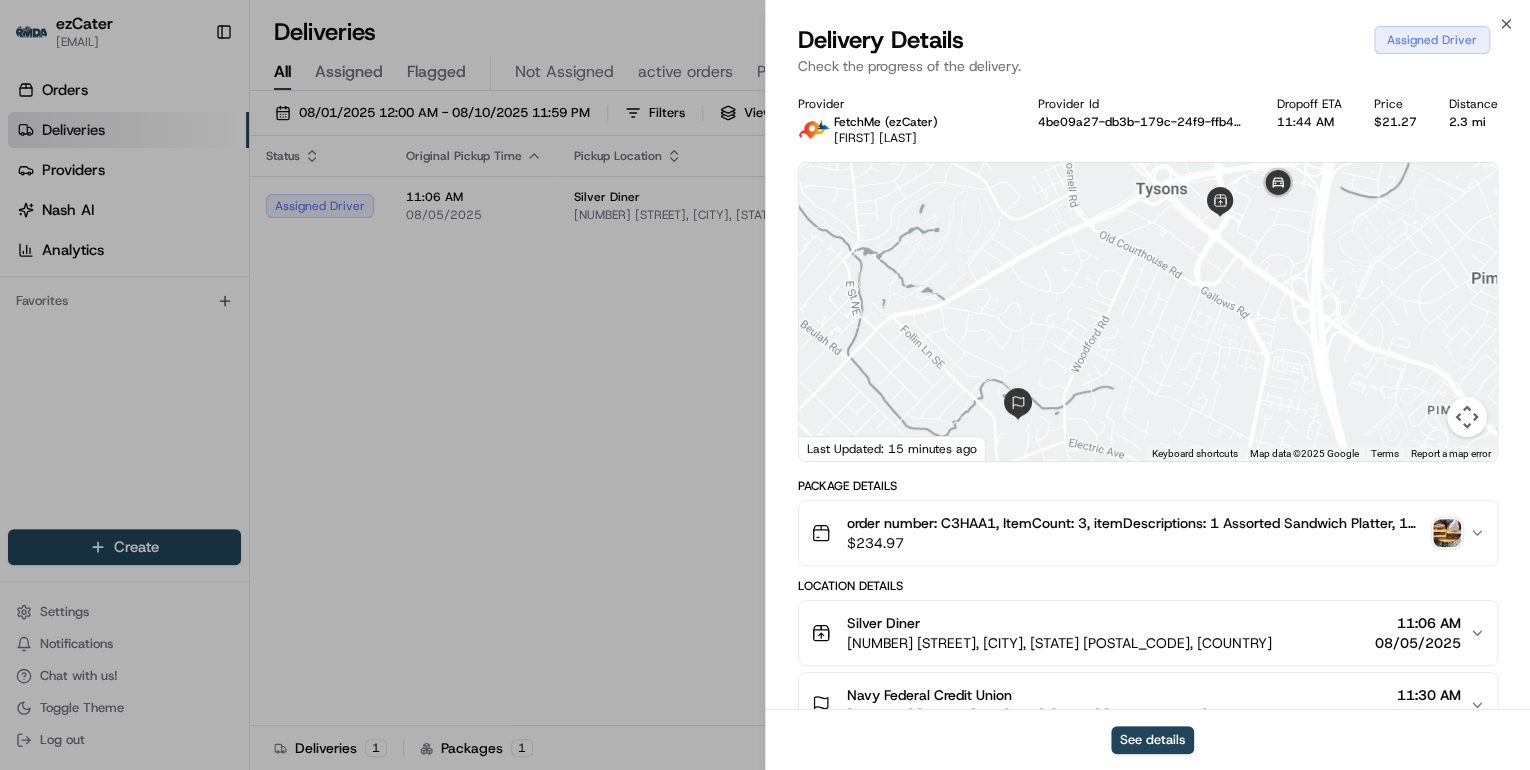 click at bounding box center [1447, 533] 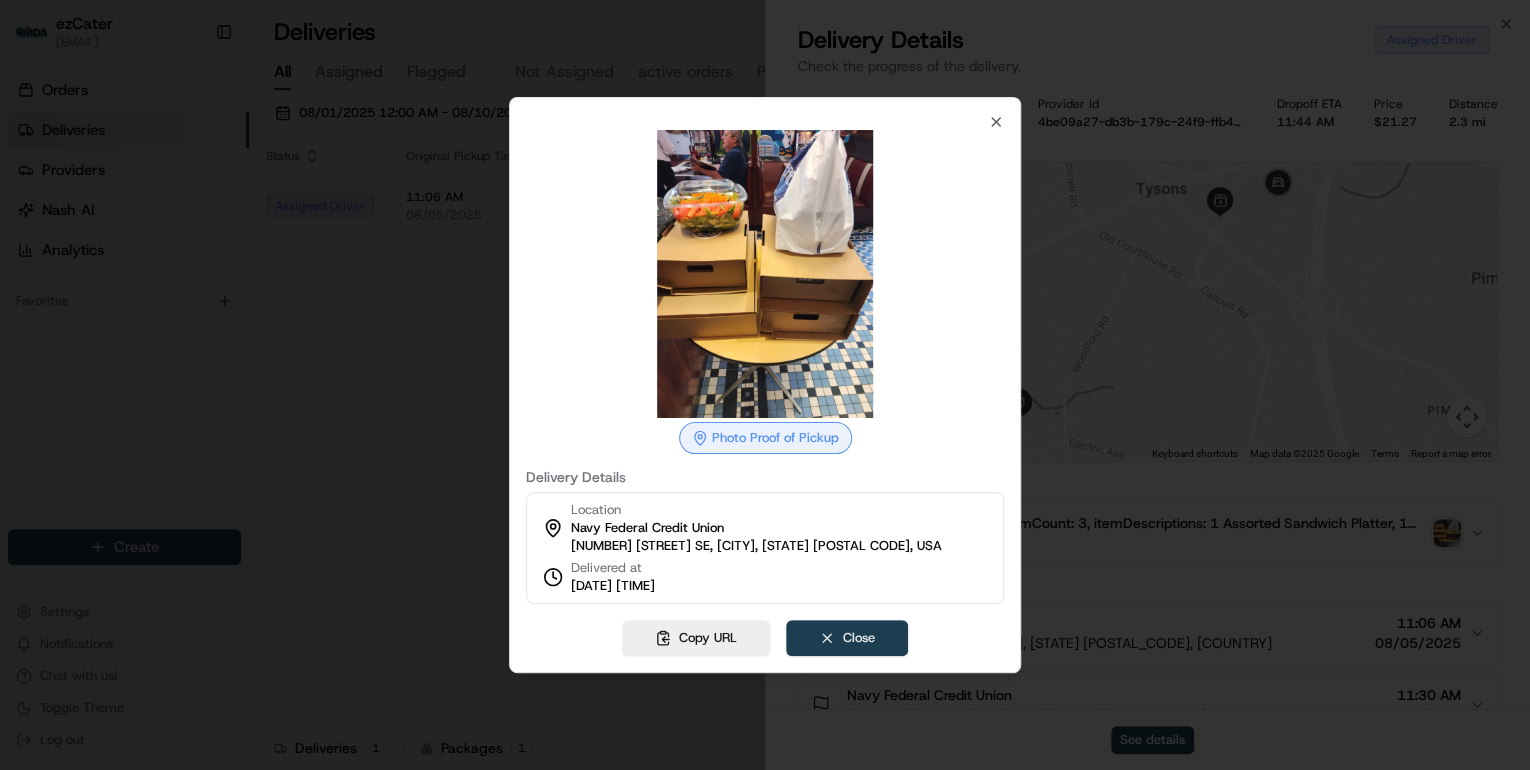 click on "Close" at bounding box center [847, 638] 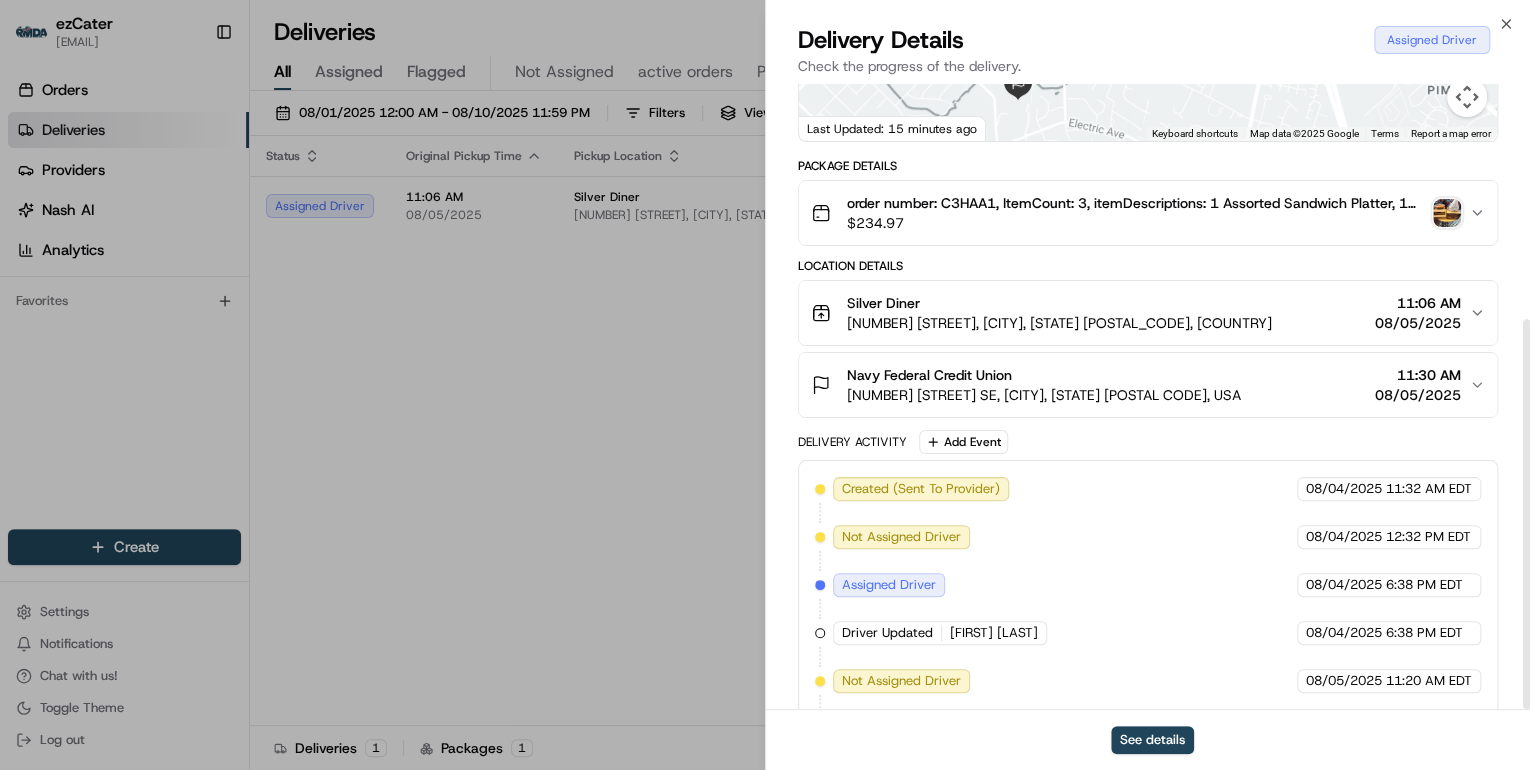 scroll, scrollTop: 377, scrollLeft: 0, axis: vertical 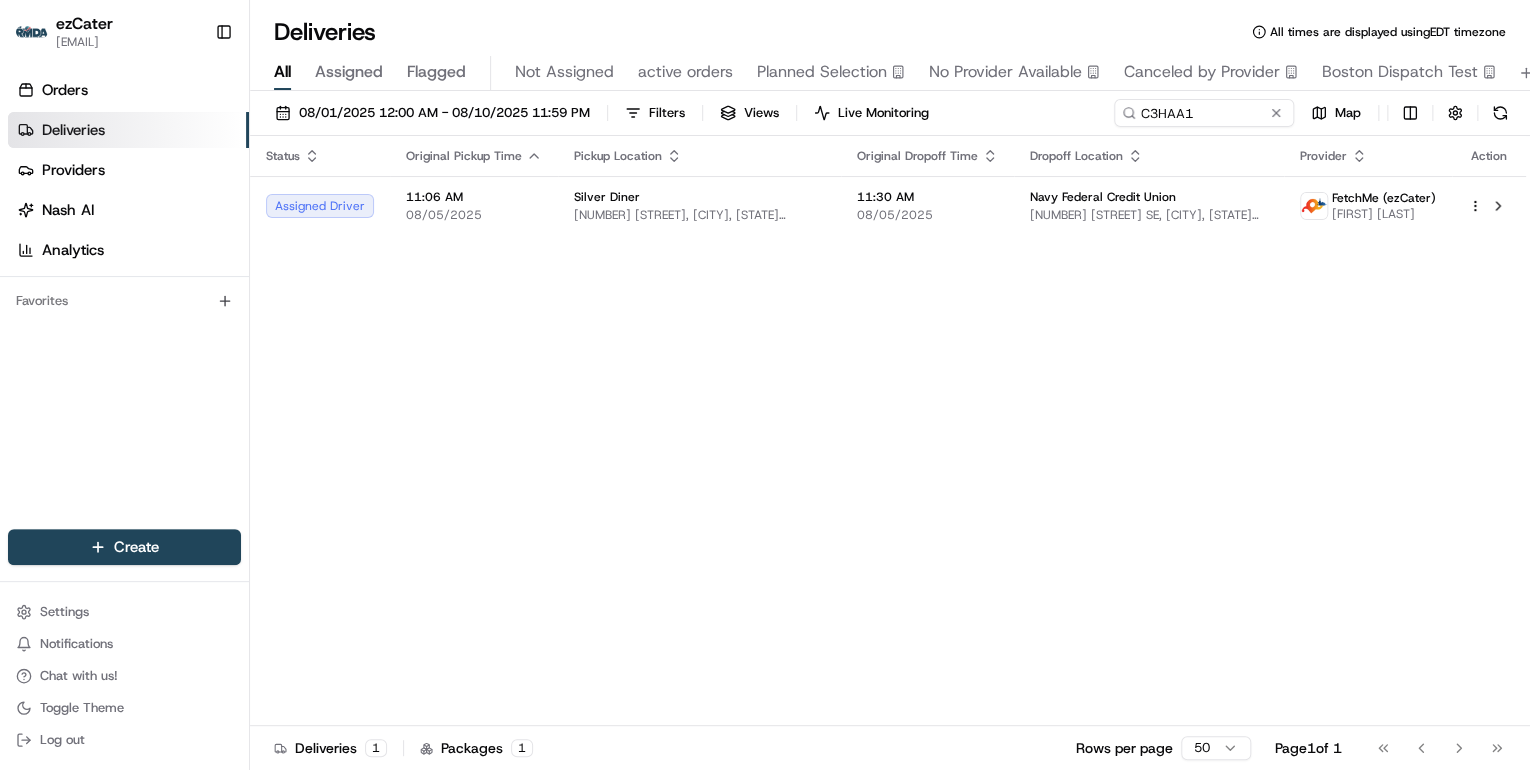click on "Status Original Pickup Time Pickup Location Original Dropoff Time Dropoff Location Provider Action Assigned Driver 11:06 AM 08/05/2025 Silver Diner 8101 Fletcher St, McLean, VA 22102, USA 11:30 AM 08/05/2025 Navy Federal Credit Union 820 Follin Ln SE, Vienna, VA 22180, USA FetchMe (ezCater) Adedoyin Okunade" at bounding box center (888, 431) 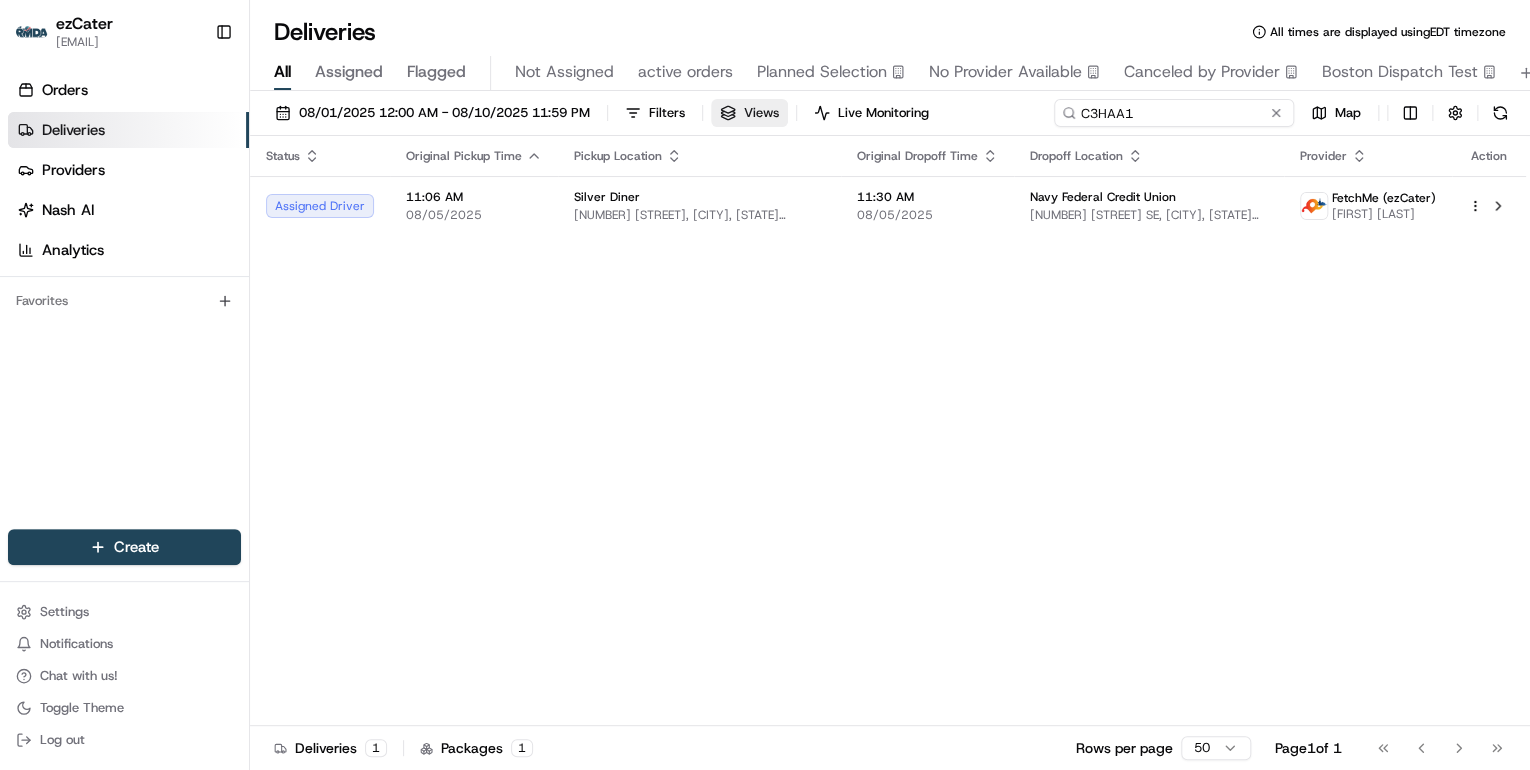 drag, startPoint x: 1193, startPoint y: 114, endPoint x: 718, endPoint y: 110, distance: 475.01685 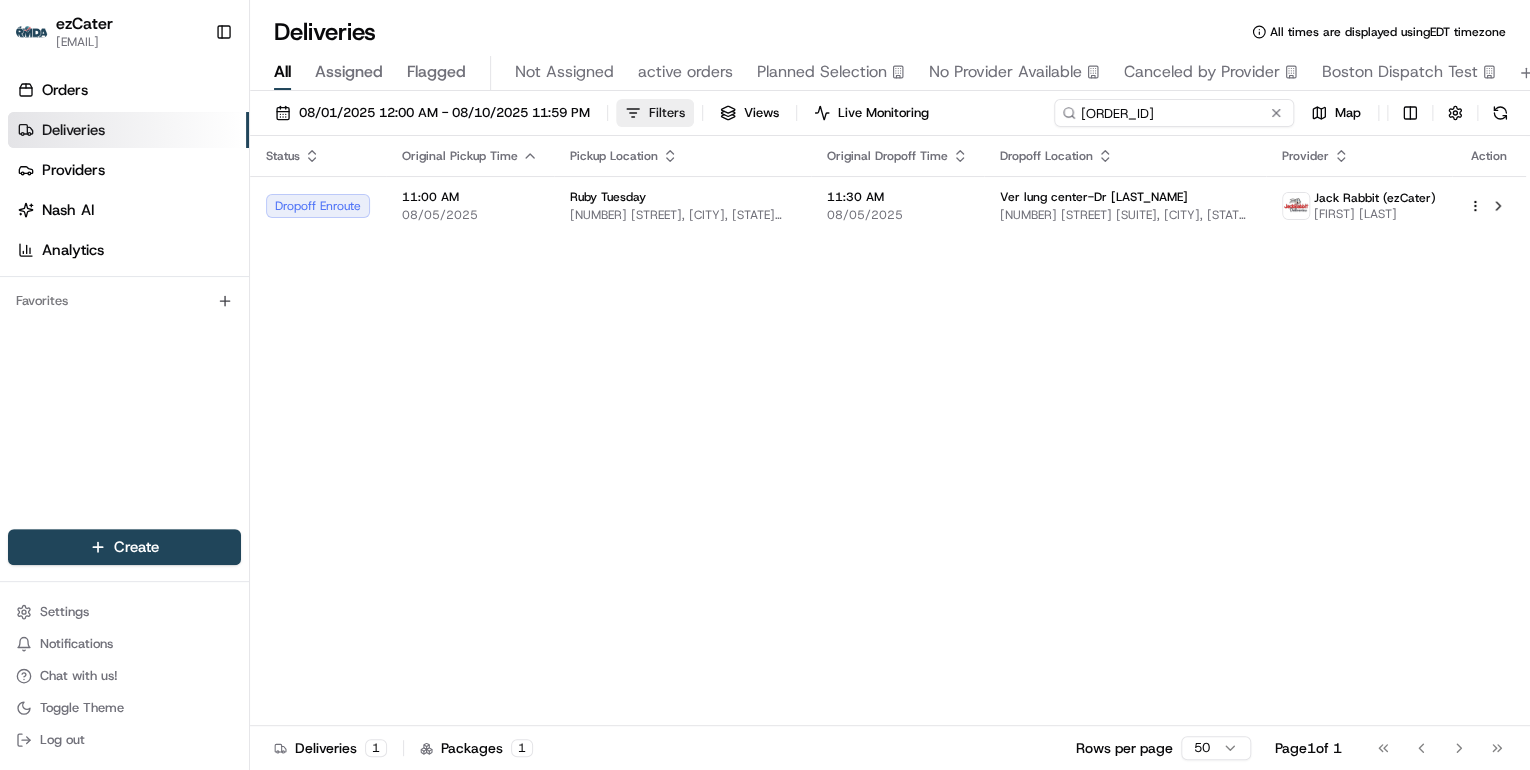 drag, startPoint x: 1152, startPoint y: 115, endPoint x: 647, endPoint y: 102, distance: 505.1673 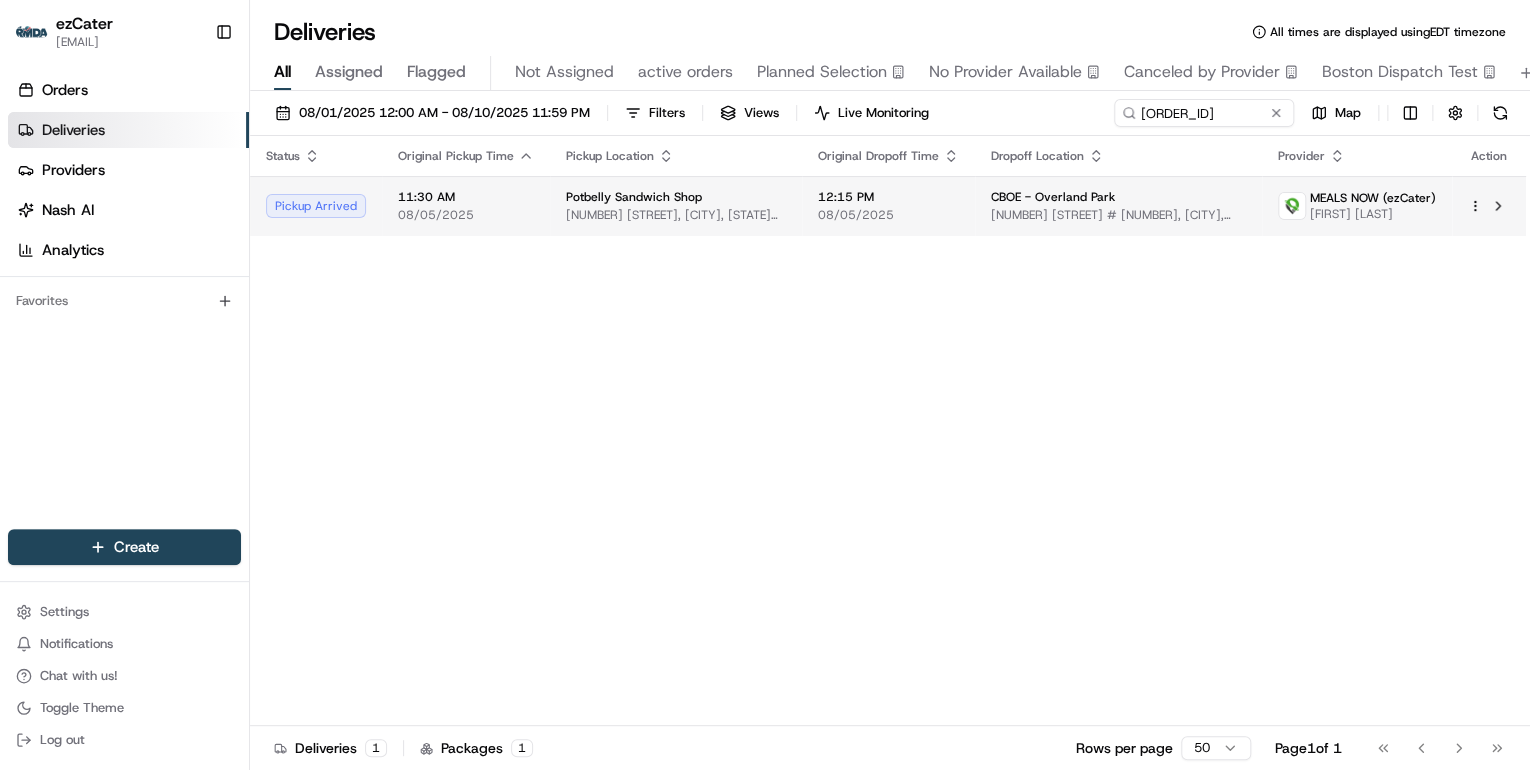 click on "[NUMBER] [STREET], [CITY], [STATE] [POSTAL_CODE], [COUNTRY]" at bounding box center [676, 215] 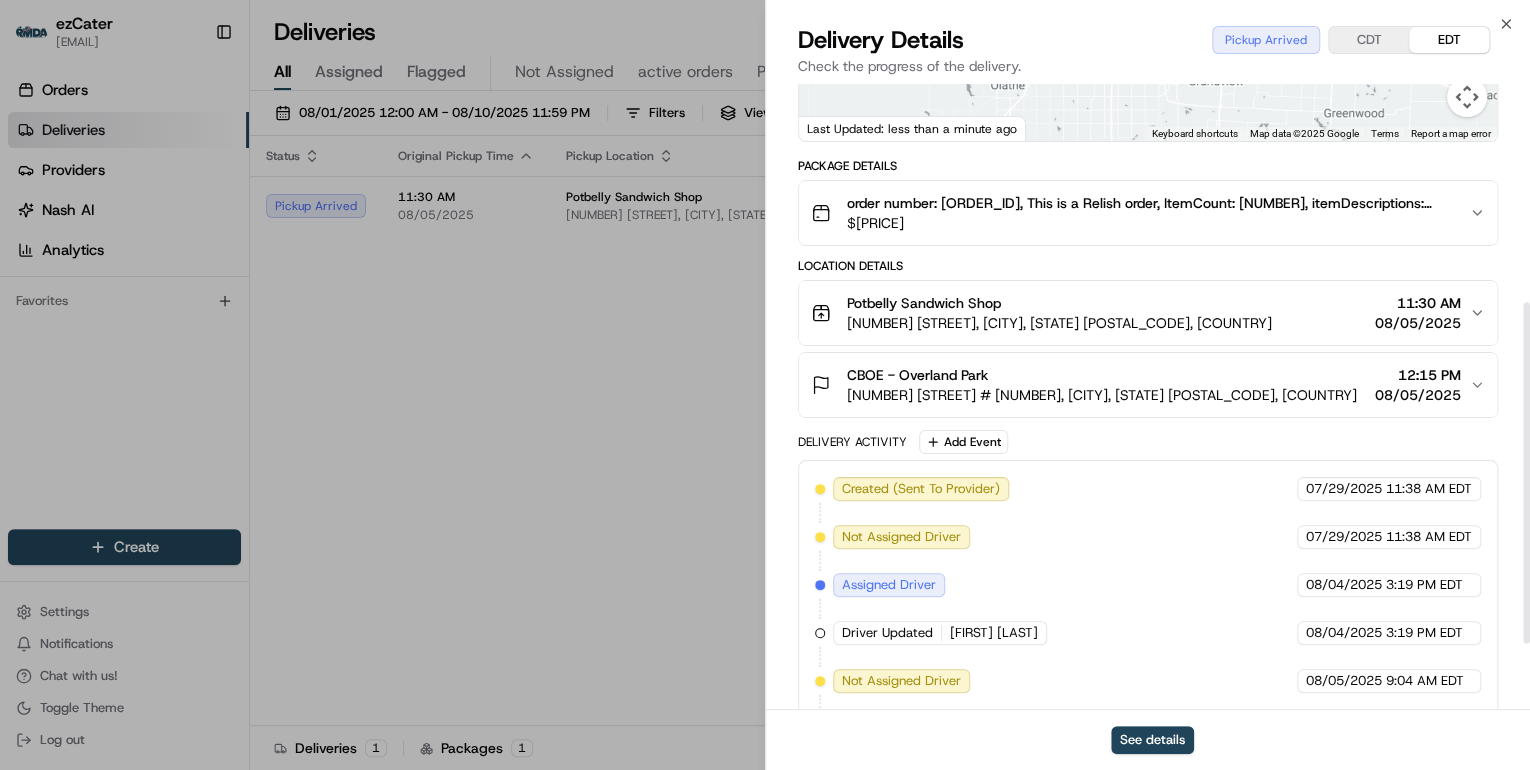scroll, scrollTop: 520, scrollLeft: 0, axis: vertical 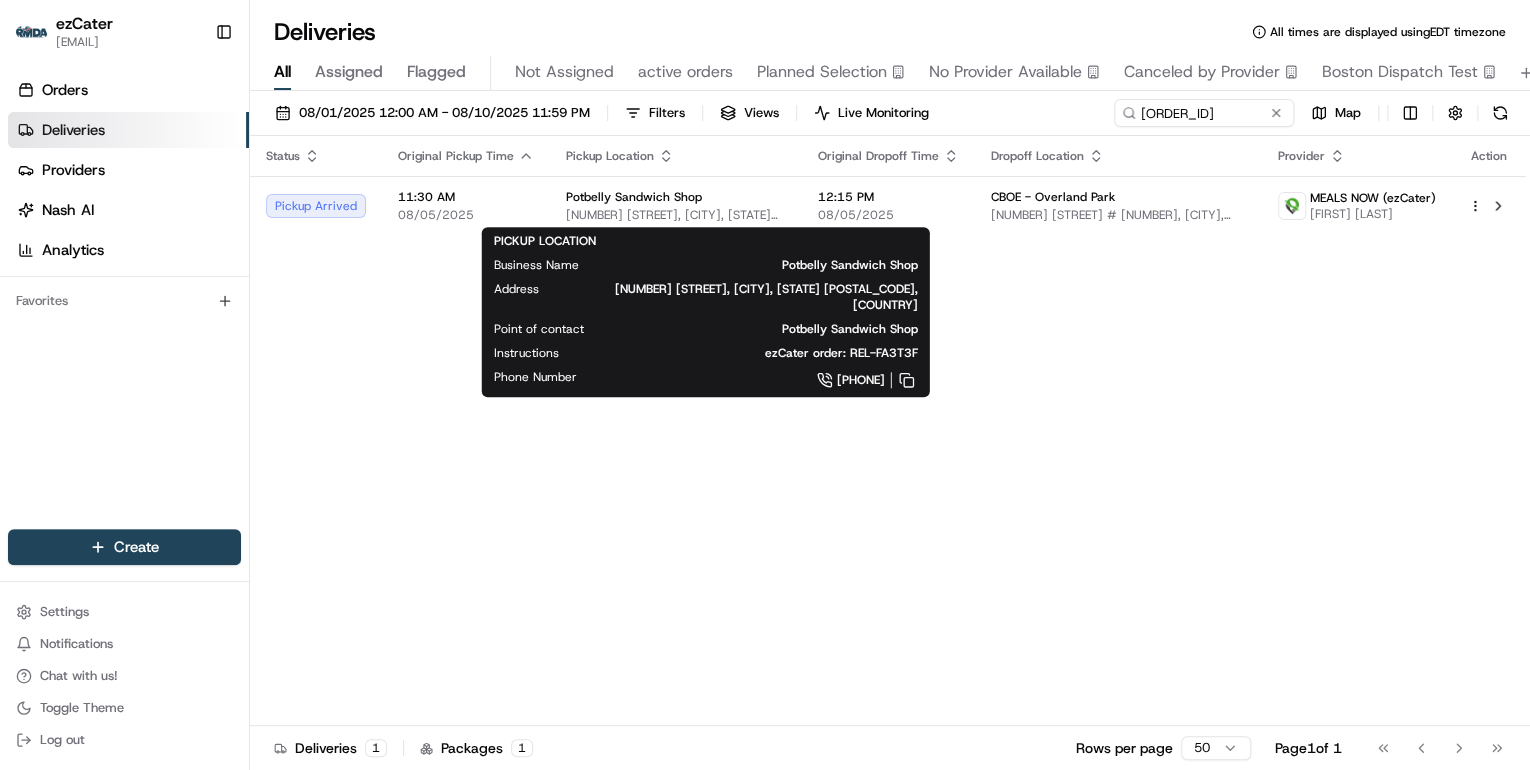 drag, startPoint x: 596, startPoint y: 468, endPoint x: 624, endPoint y: 429, distance: 48.010414 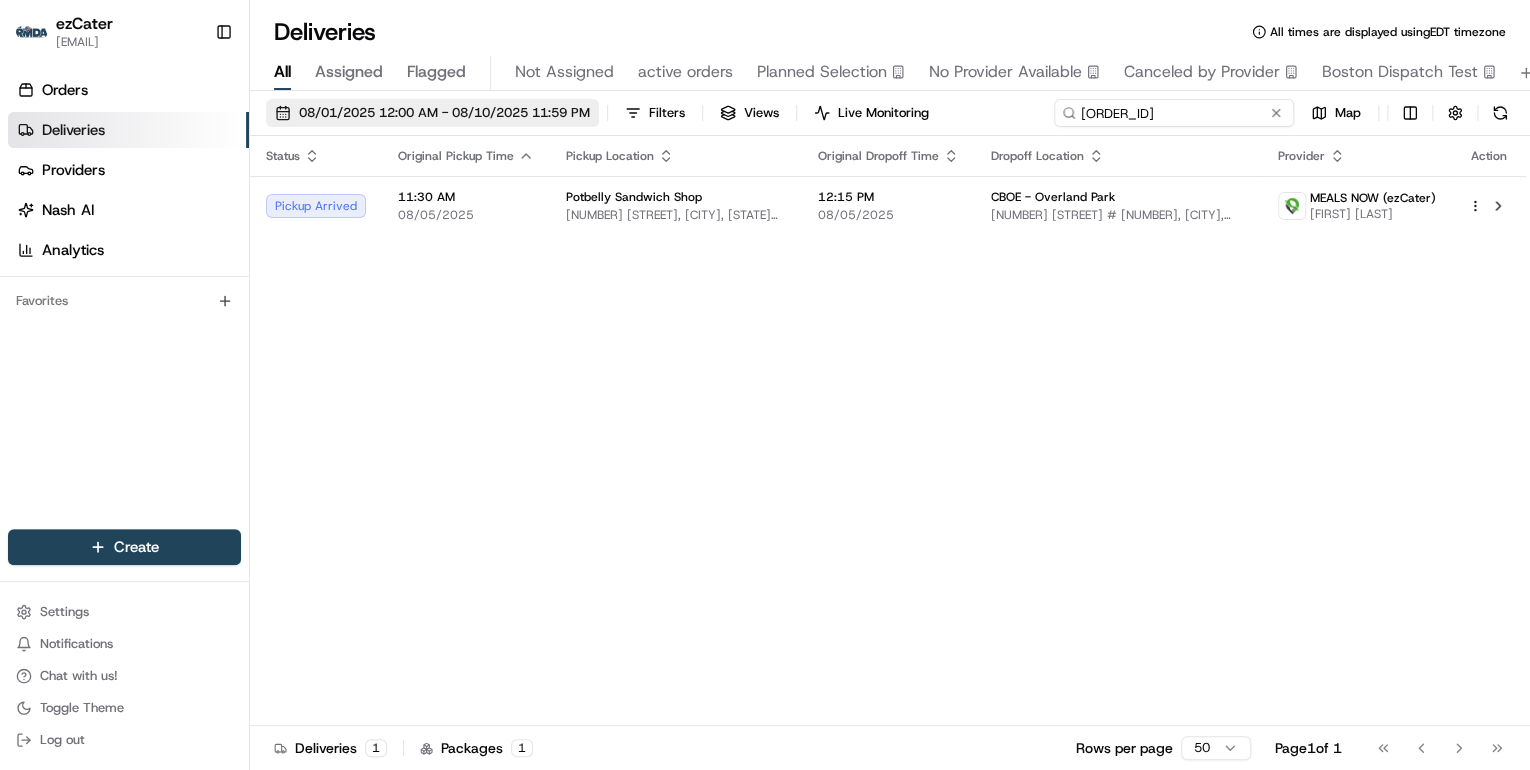 drag, startPoint x: 1217, startPoint y: 118, endPoint x: 519, endPoint y: 117, distance: 698.00073 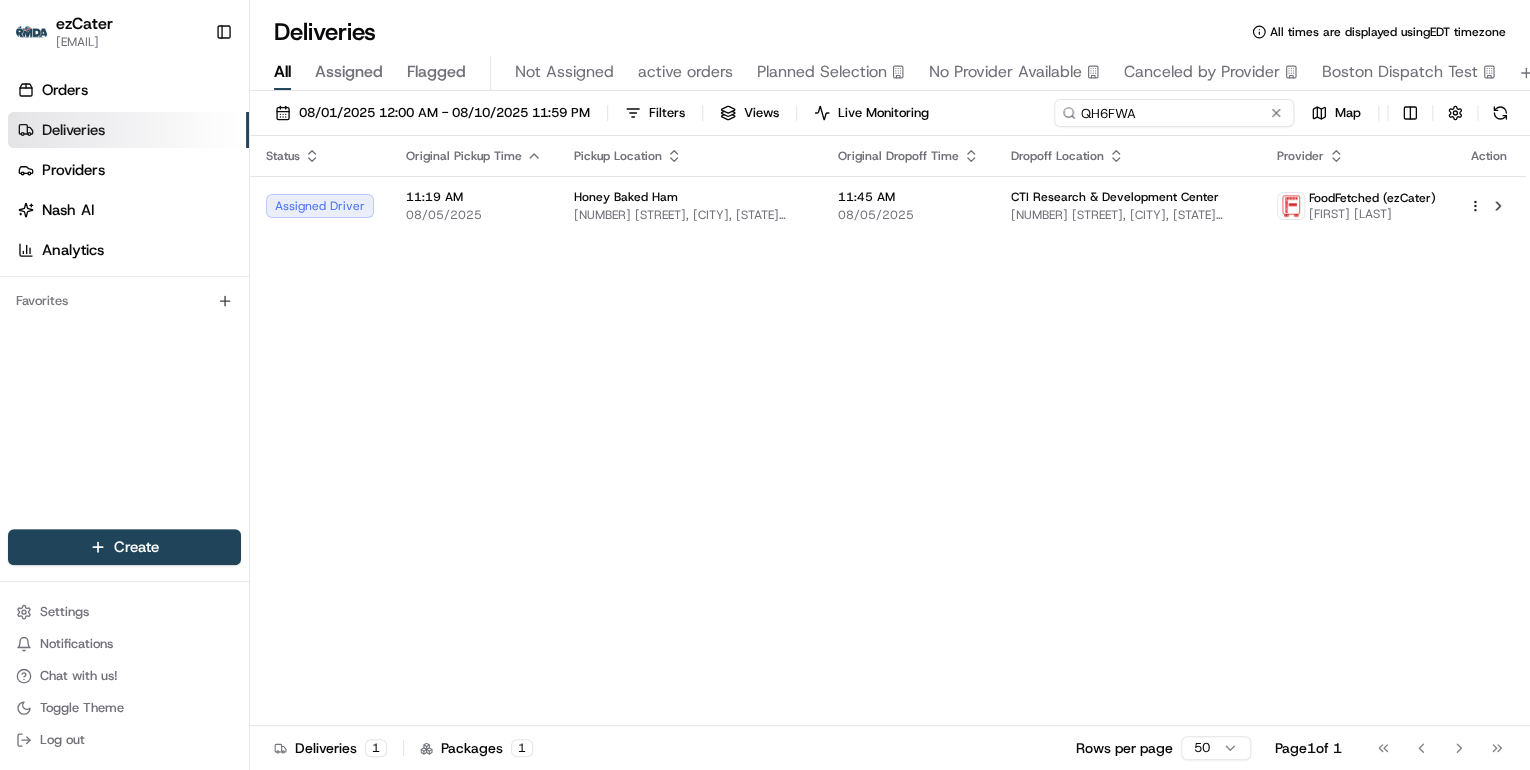 type on "QH6FWA" 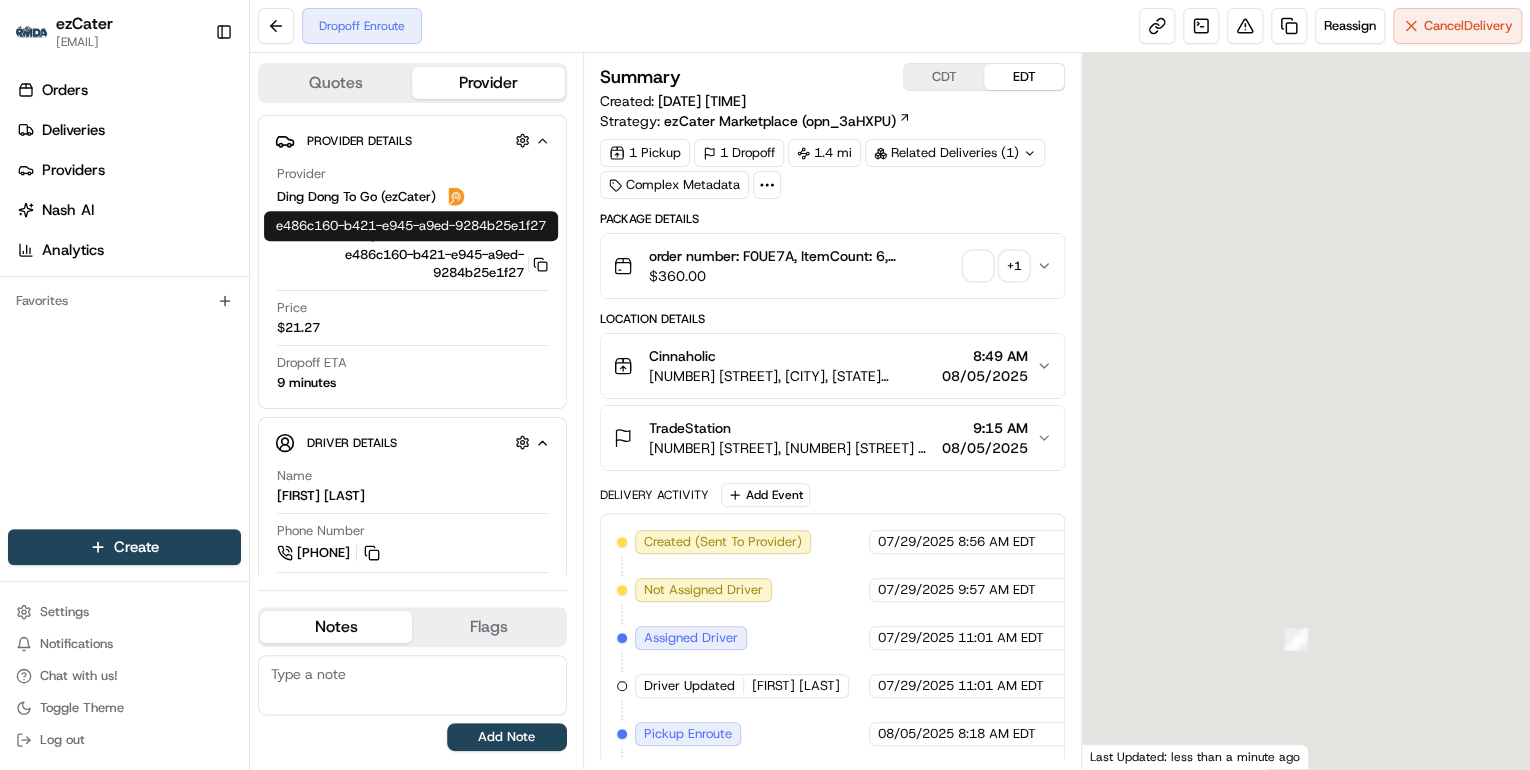 scroll, scrollTop: 0, scrollLeft: 0, axis: both 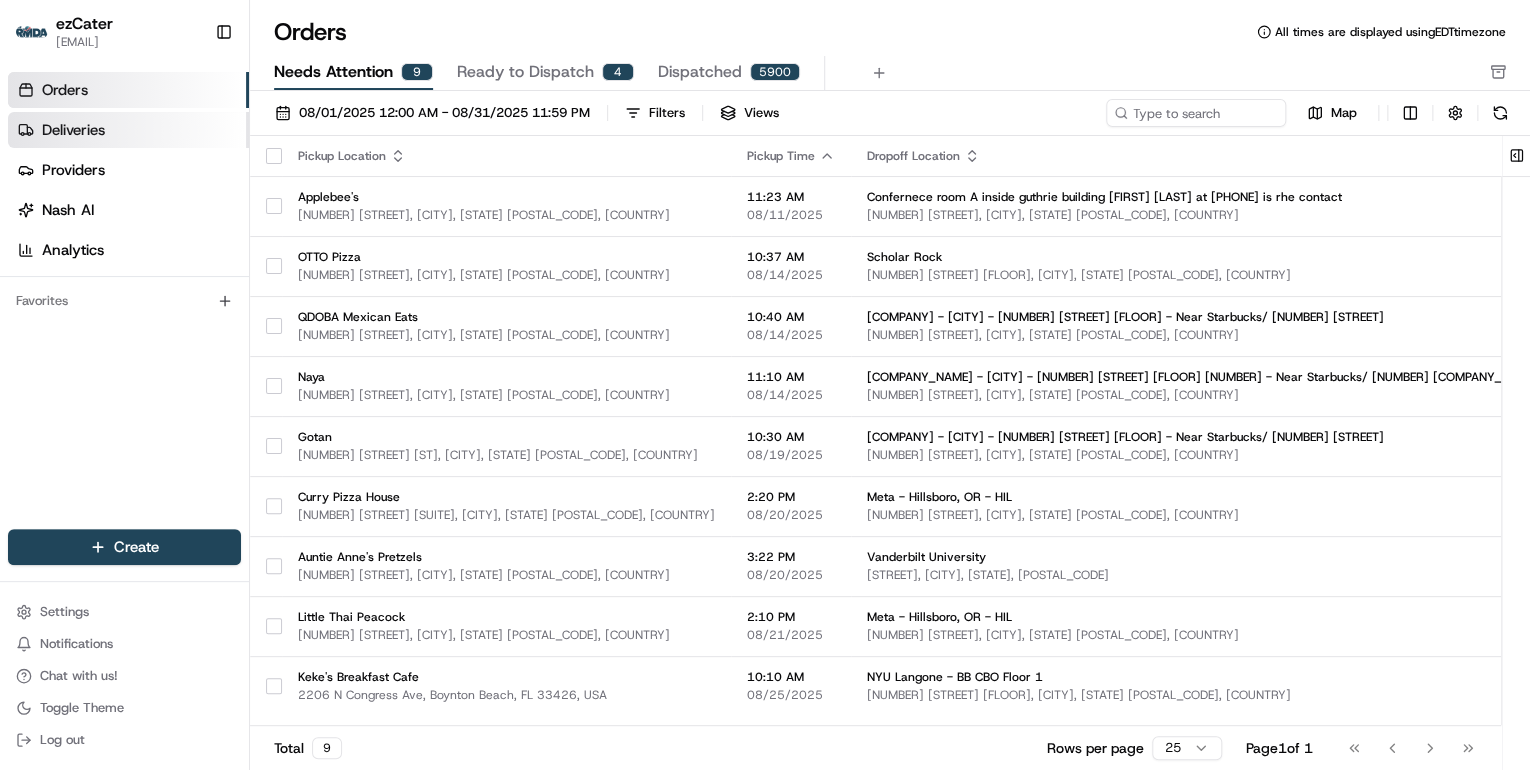 click on "Deliveries" at bounding box center (73, 130) 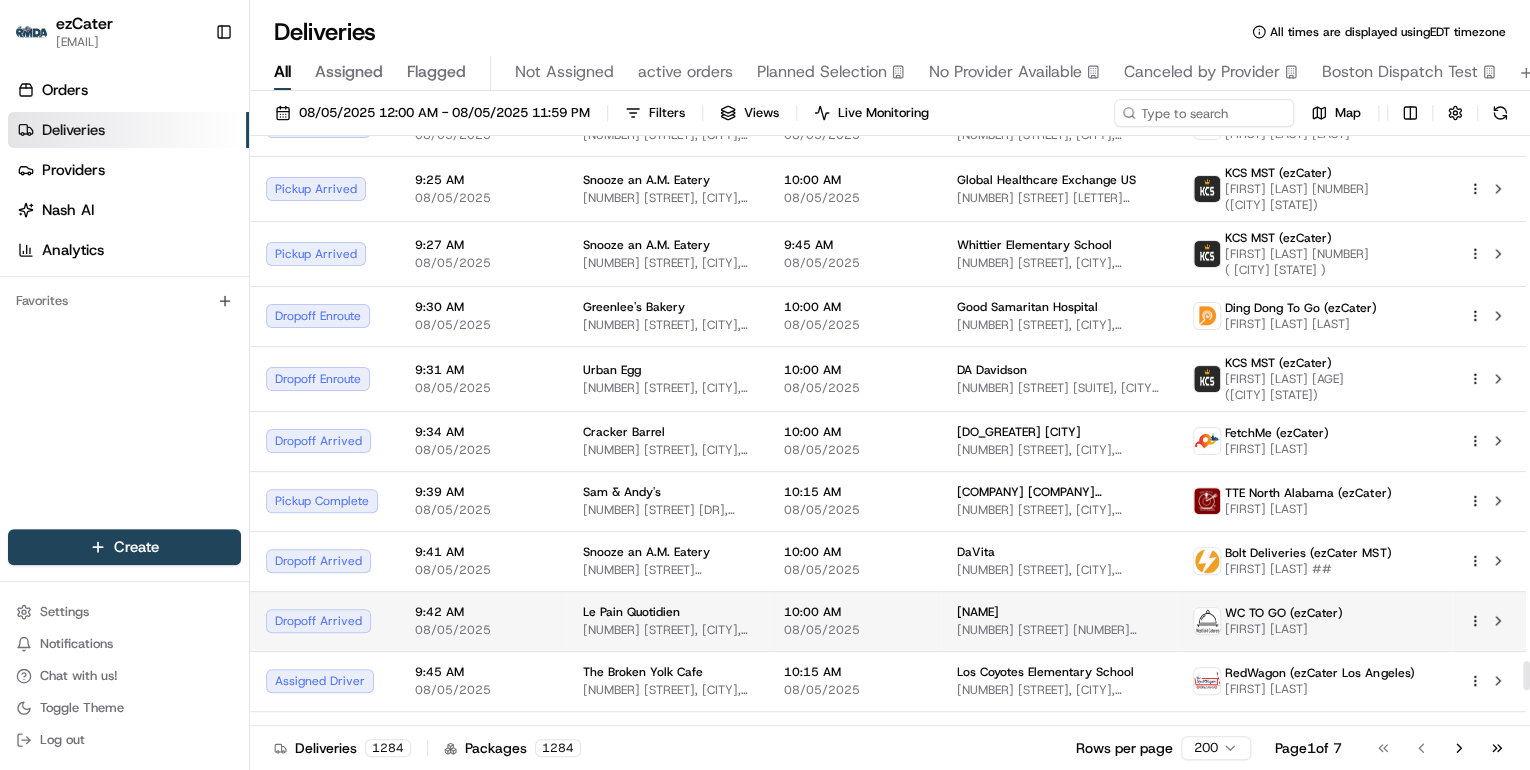 scroll, scrollTop: 10800, scrollLeft: 0, axis: vertical 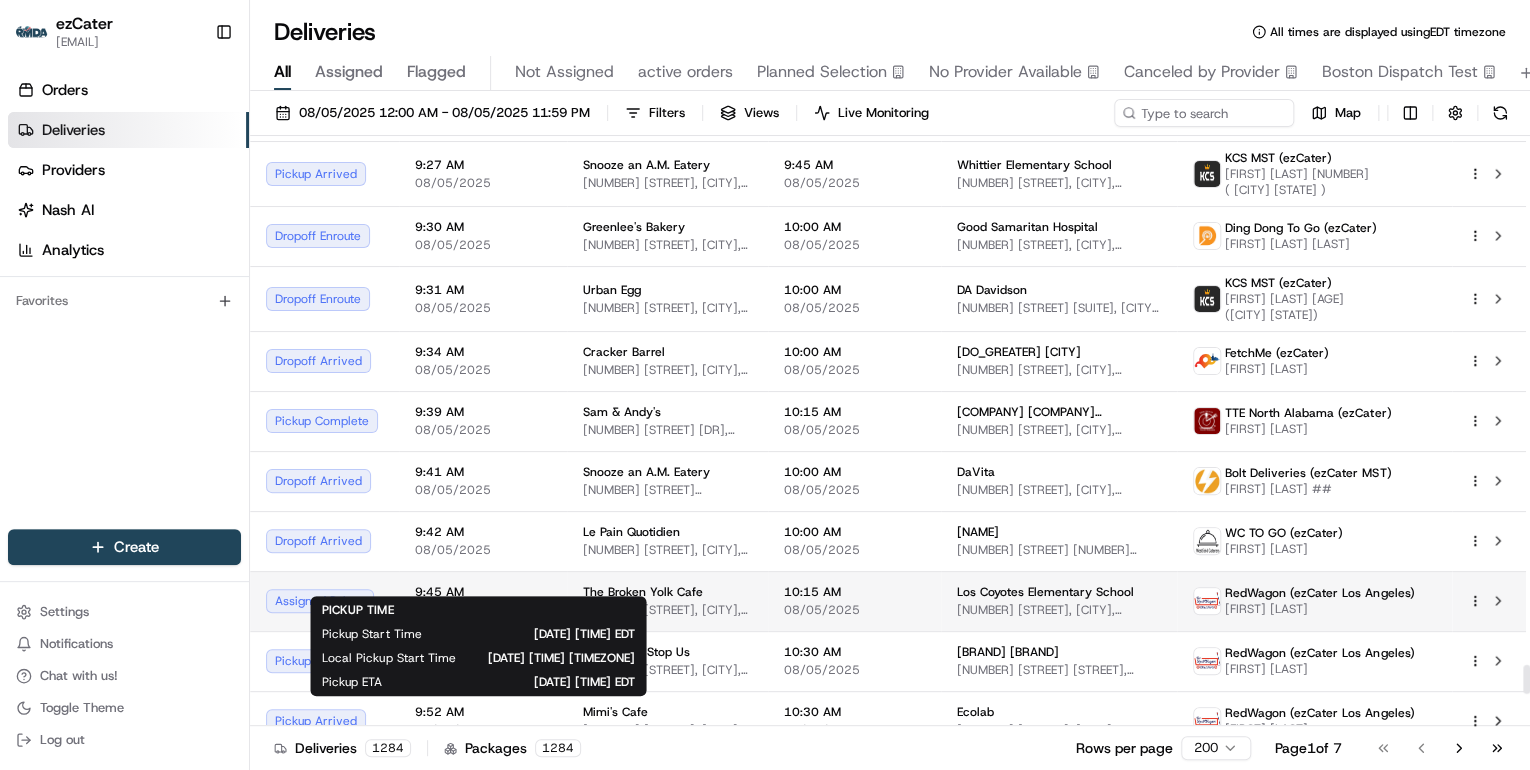 click on "9:45 AM" at bounding box center [483, 592] 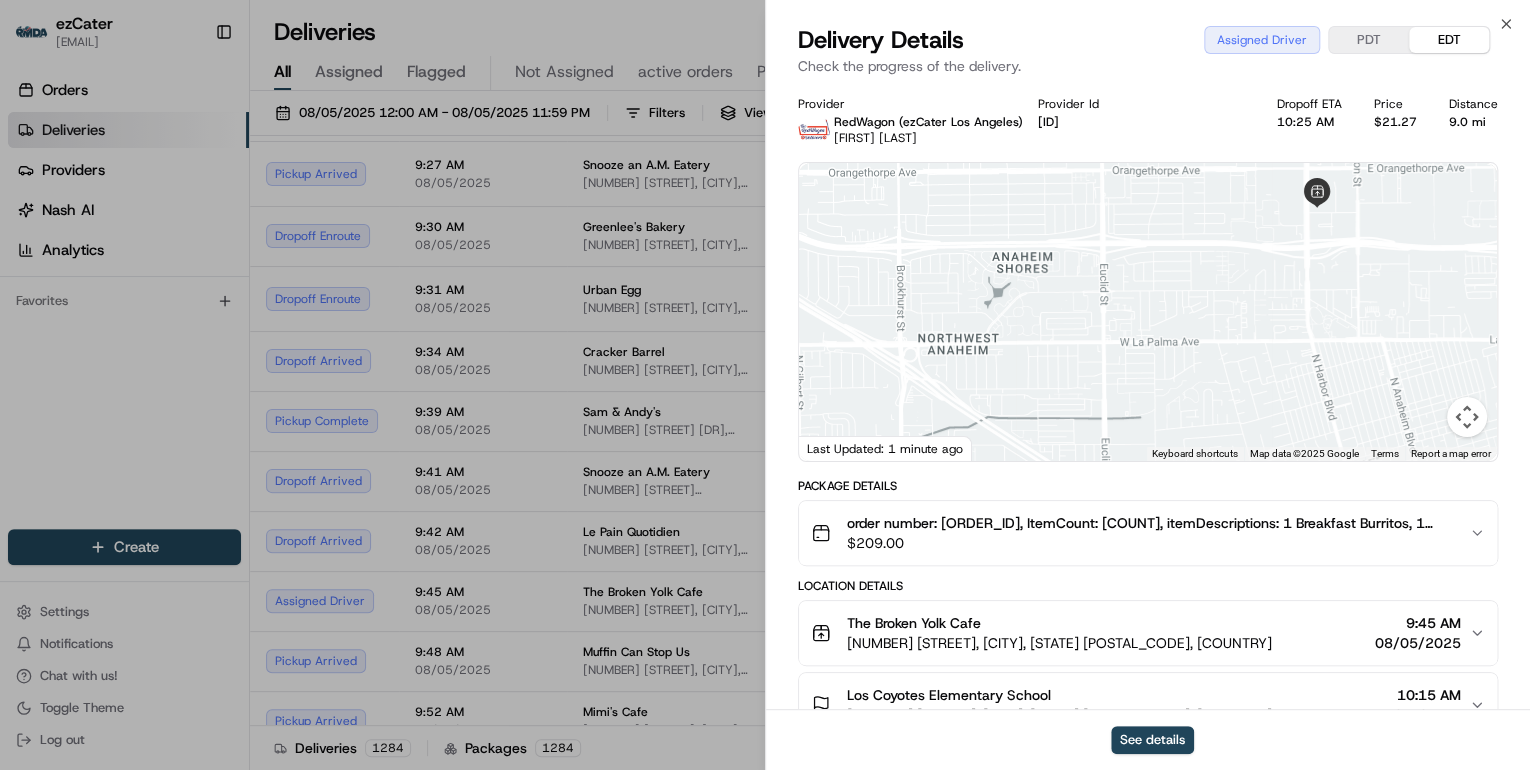 drag, startPoint x: 1284, startPoint y: 306, endPoint x: 1327, endPoint y: 393, distance: 97.04638 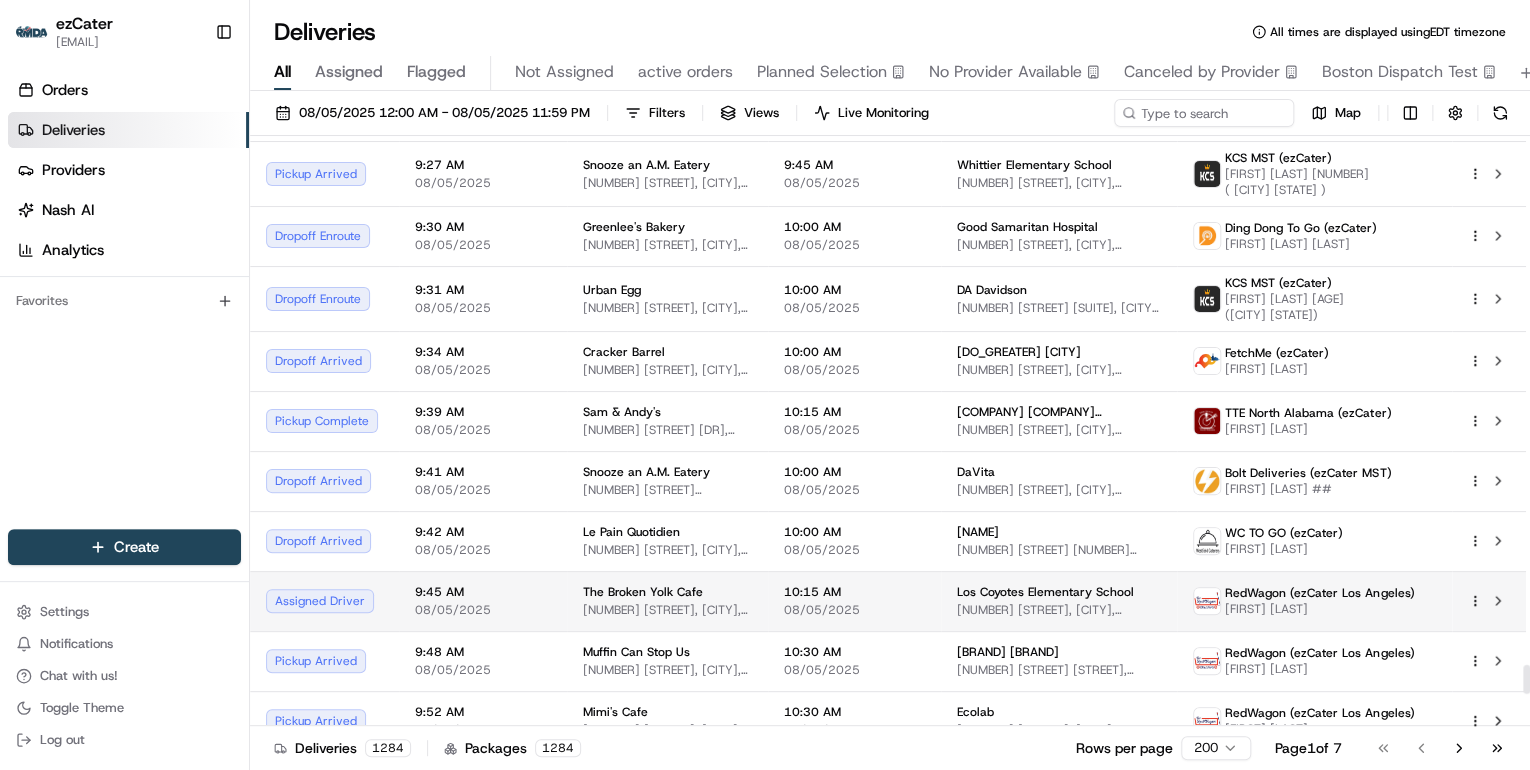 click on "[TIME] [DATE]" at bounding box center [483, 601] 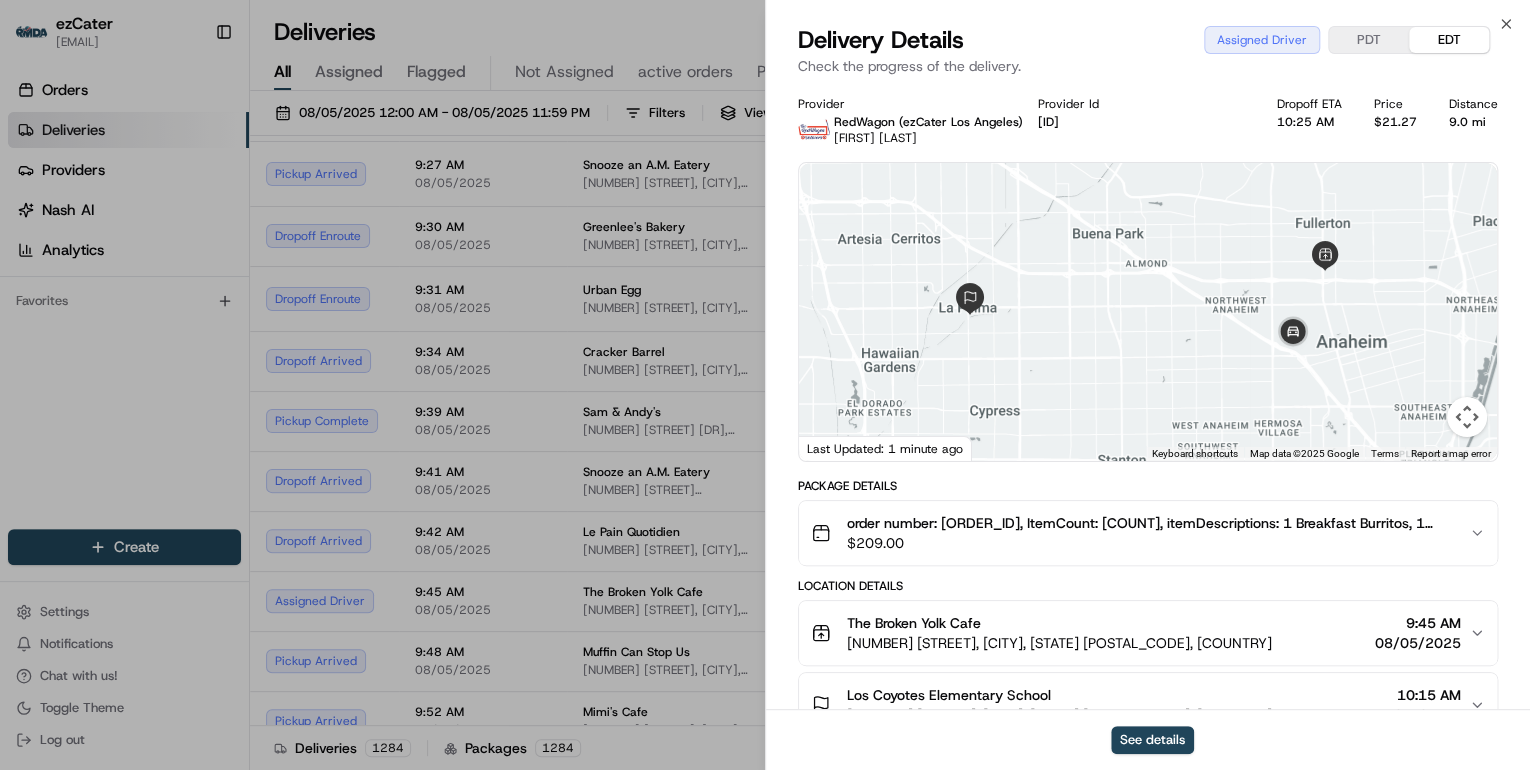 click on "$ 209.00" at bounding box center [1150, 543] 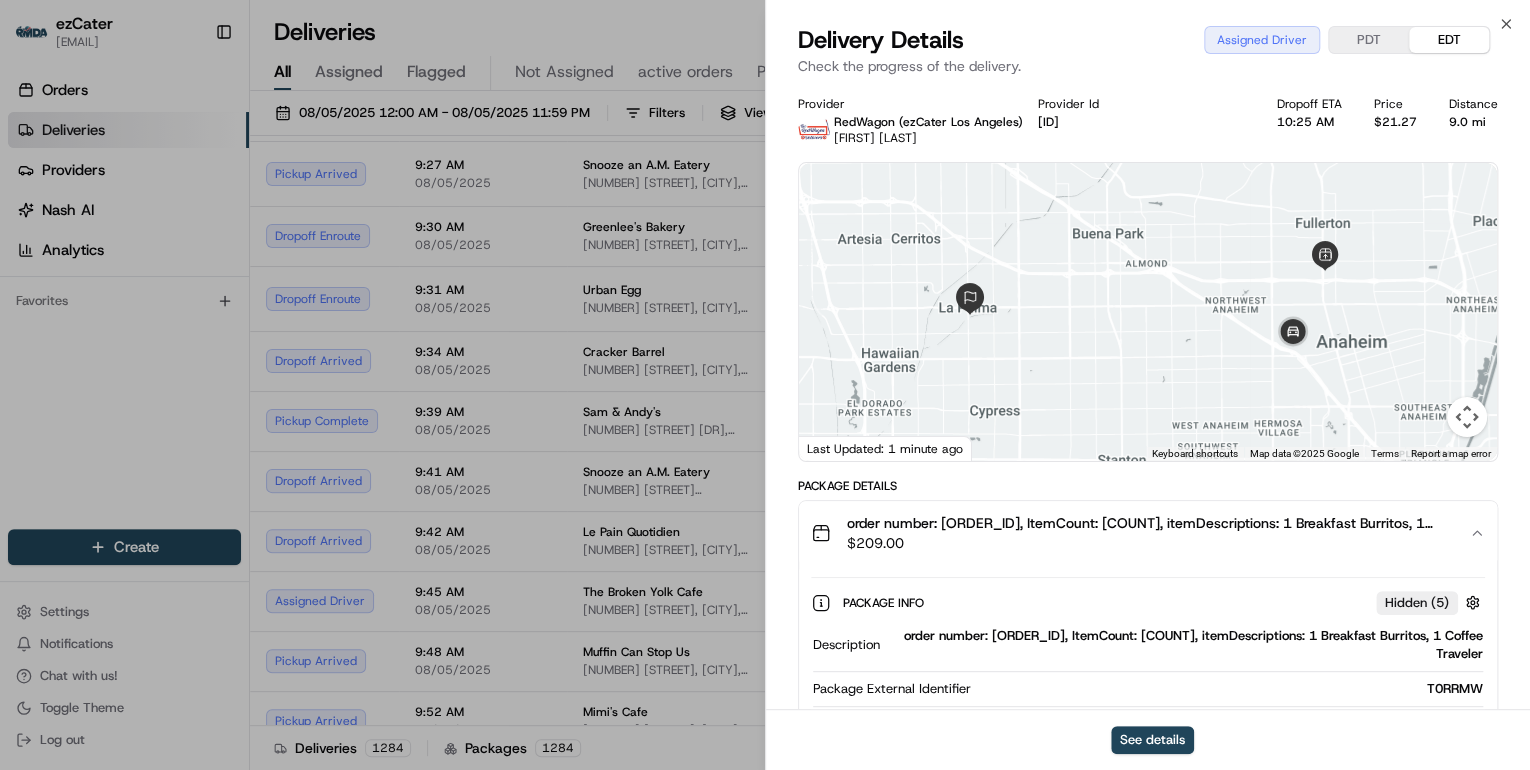click on "order number: [ORDER_ID],
ItemCount: [COUNT],
itemDescriptions:
1 Breakfast Burritos,
1 Coffee Traveler" at bounding box center (1185, 645) 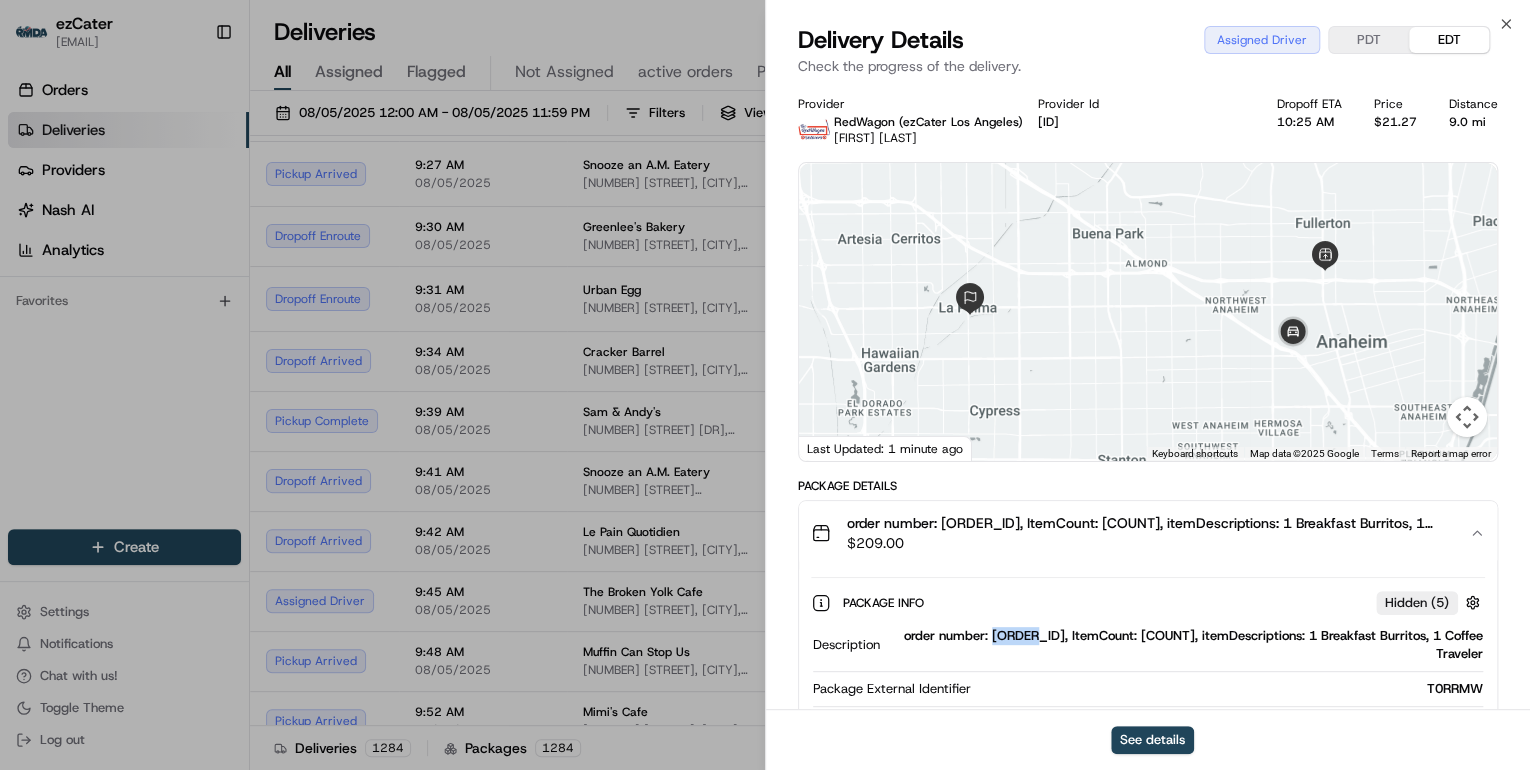 click on "order number: [ORDER_ID],
ItemCount: [COUNT],
itemDescriptions:
1 Breakfast Burritos,
1 Coffee Traveler" at bounding box center [1185, 645] 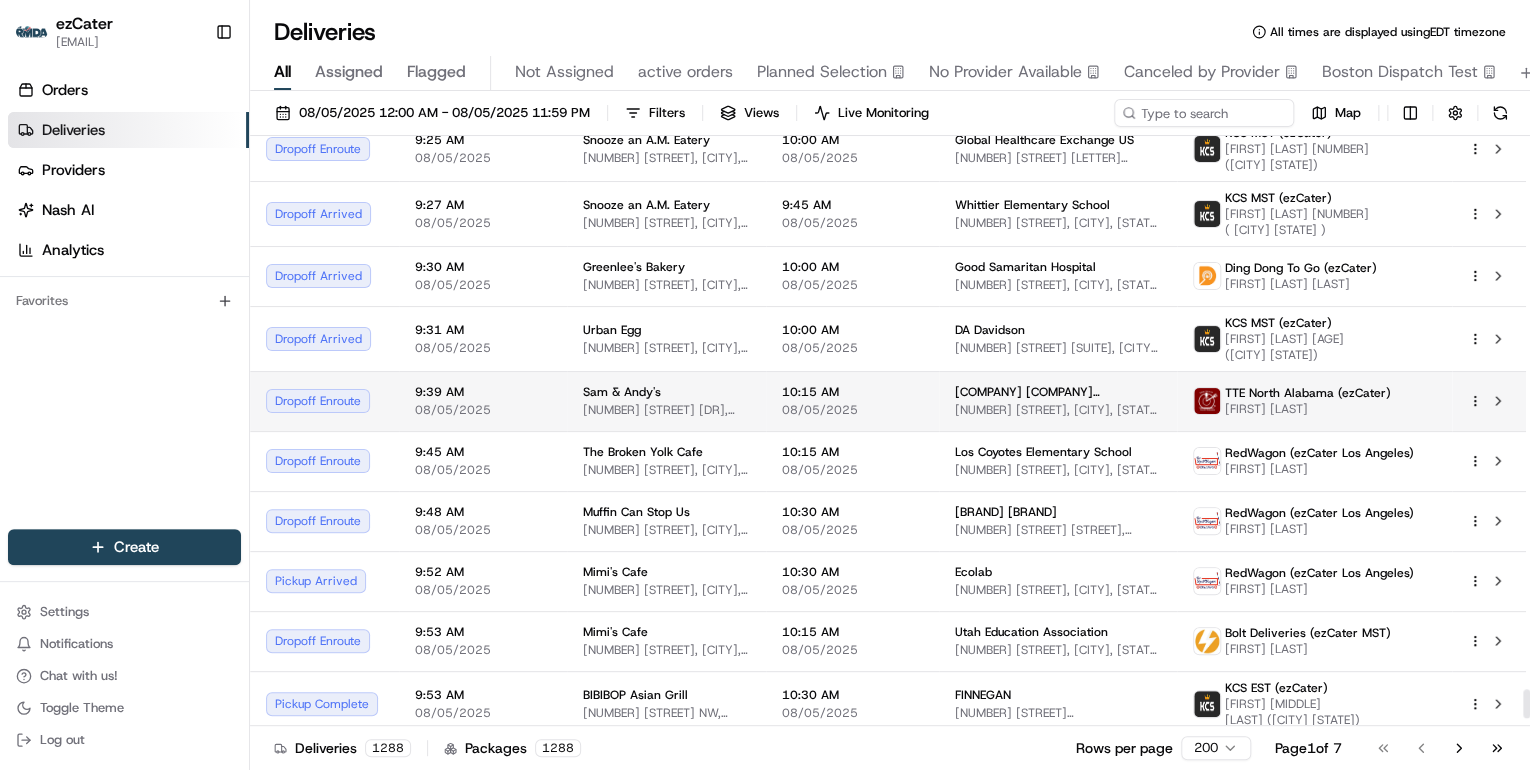 scroll, scrollTop: 11460, scrollLeft: 0, axis: vertical 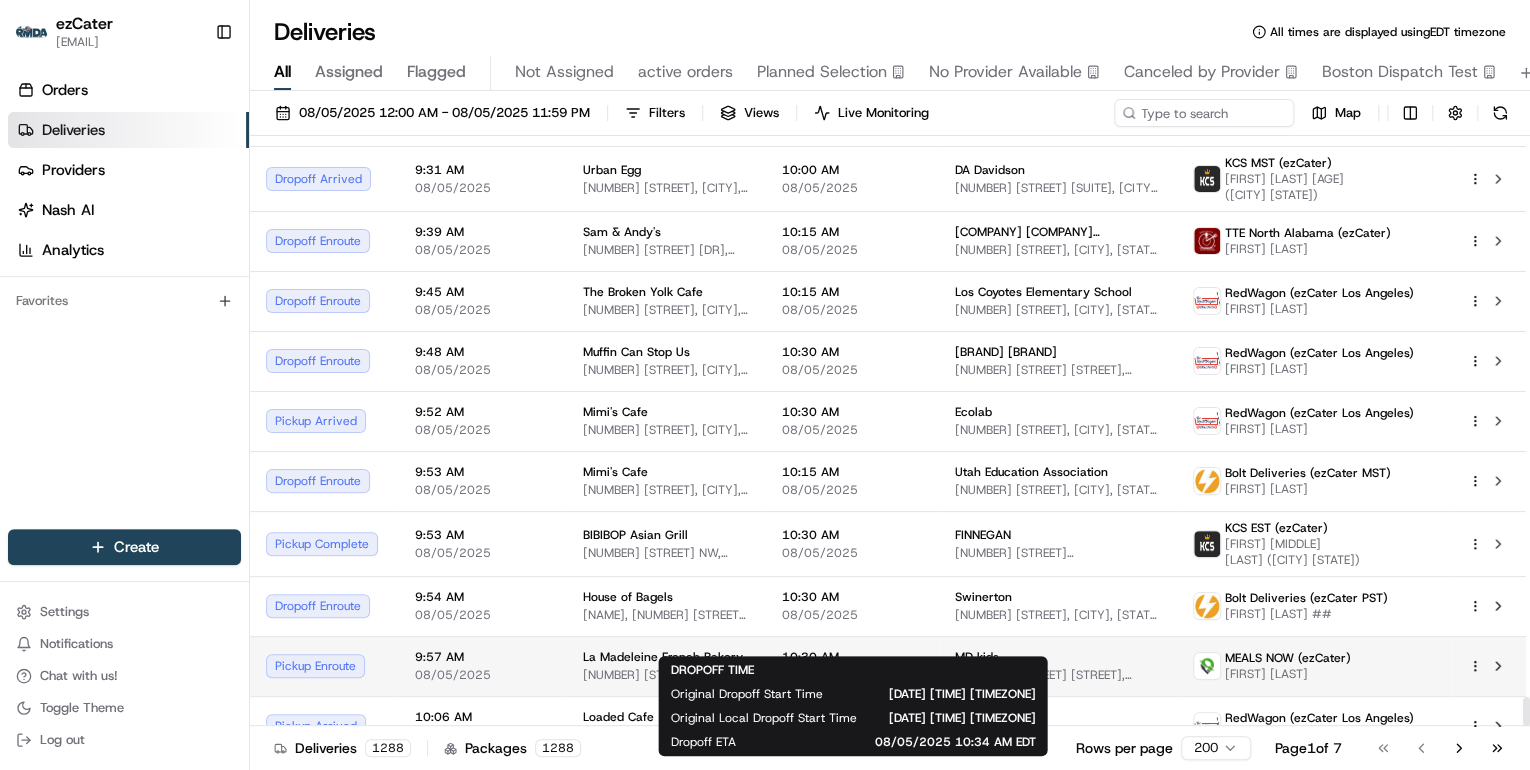 click on "08/05/2025" at bounding box center (852, 675) 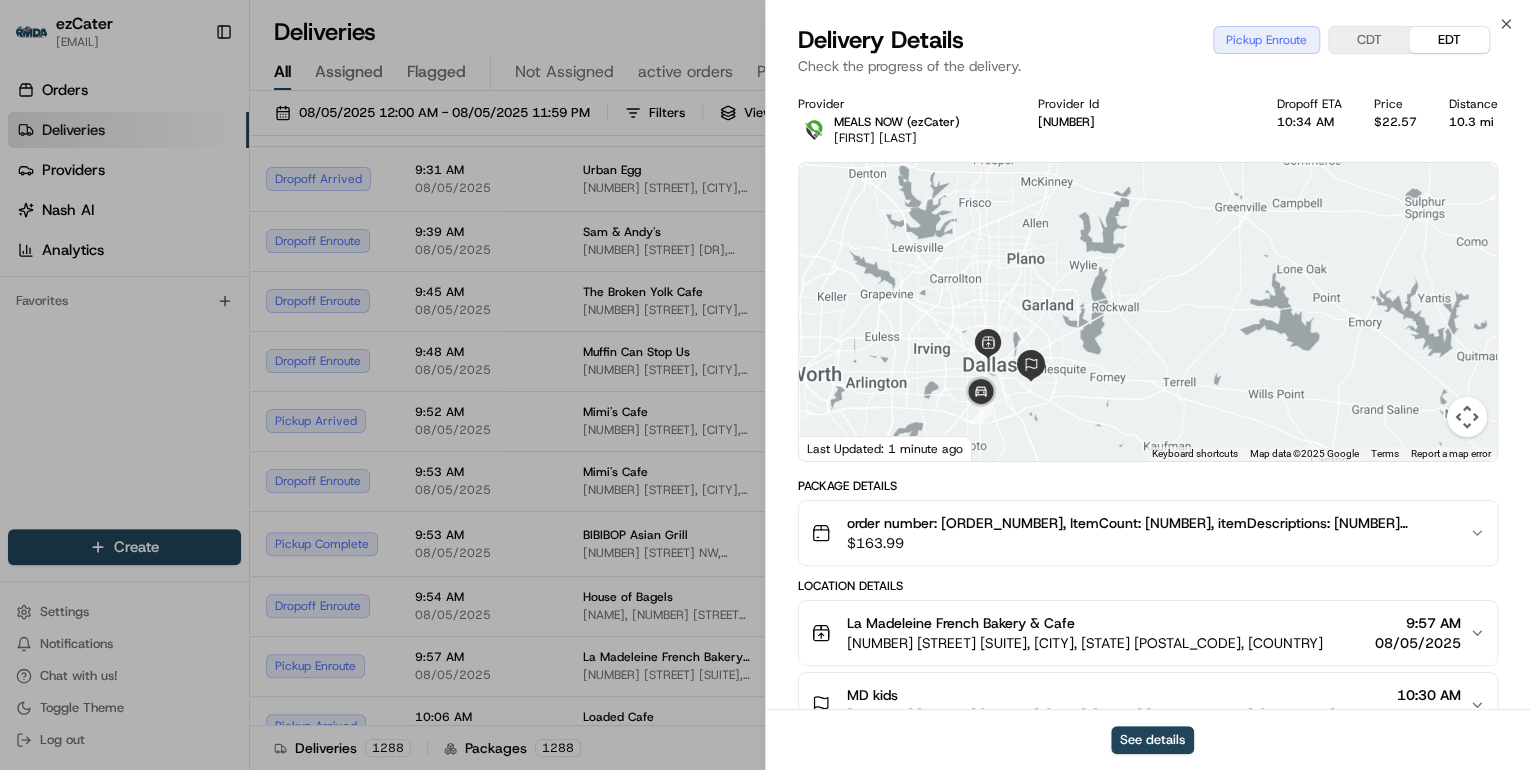 click on "$ 163.99" at bounding box center (1150, 543) 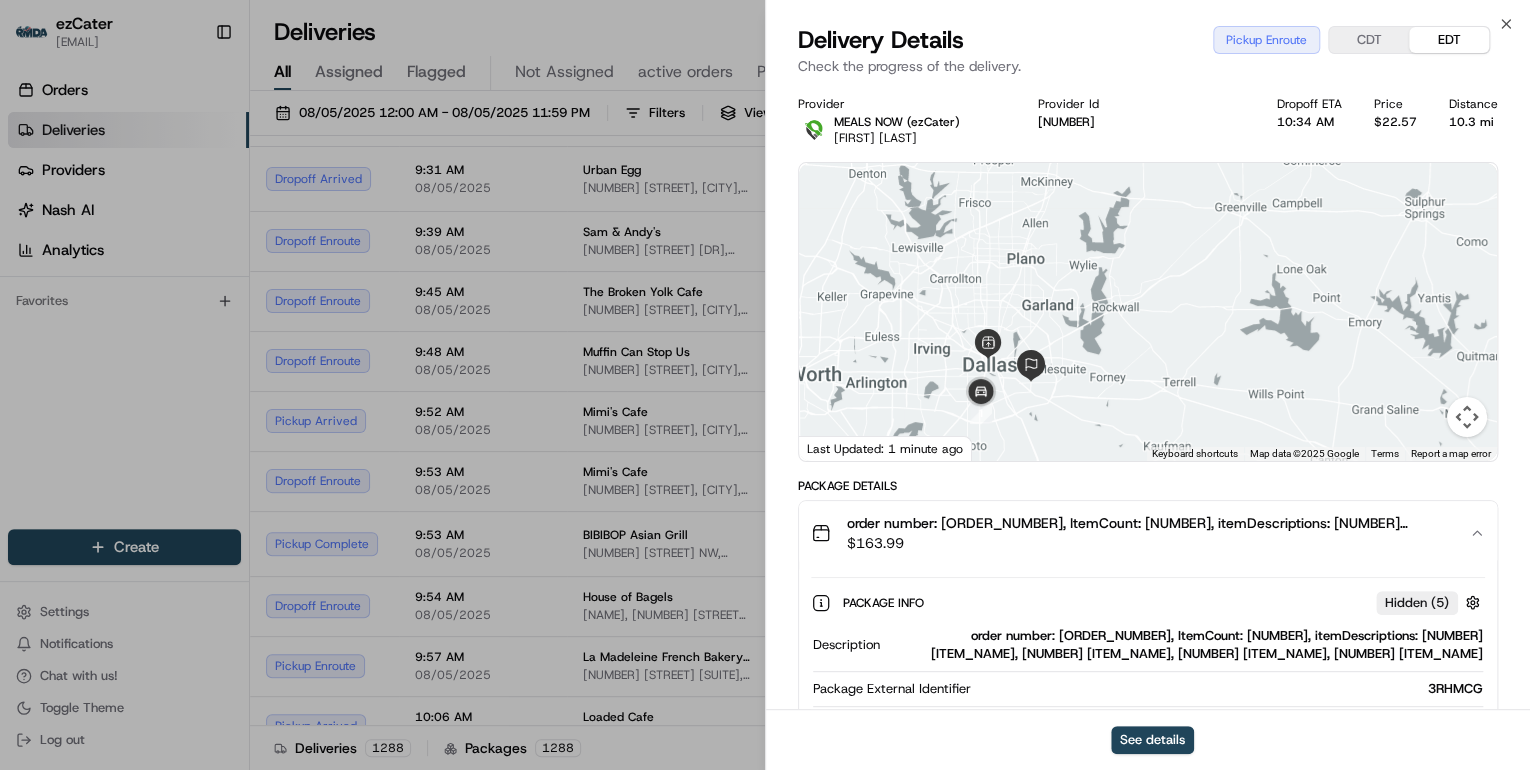 click on "order number: [ORDER_NUMBER],
ItemCount: [NUMBER],
itemDescriptions:
[NUMBER] [ITEM_NAME],
[NUMBER] [ITEM_NAME],
[NUMBER] [ITEM_NAME],
[NUMBER] [ITEM_NAME]" at bounding box center (1185, 645) 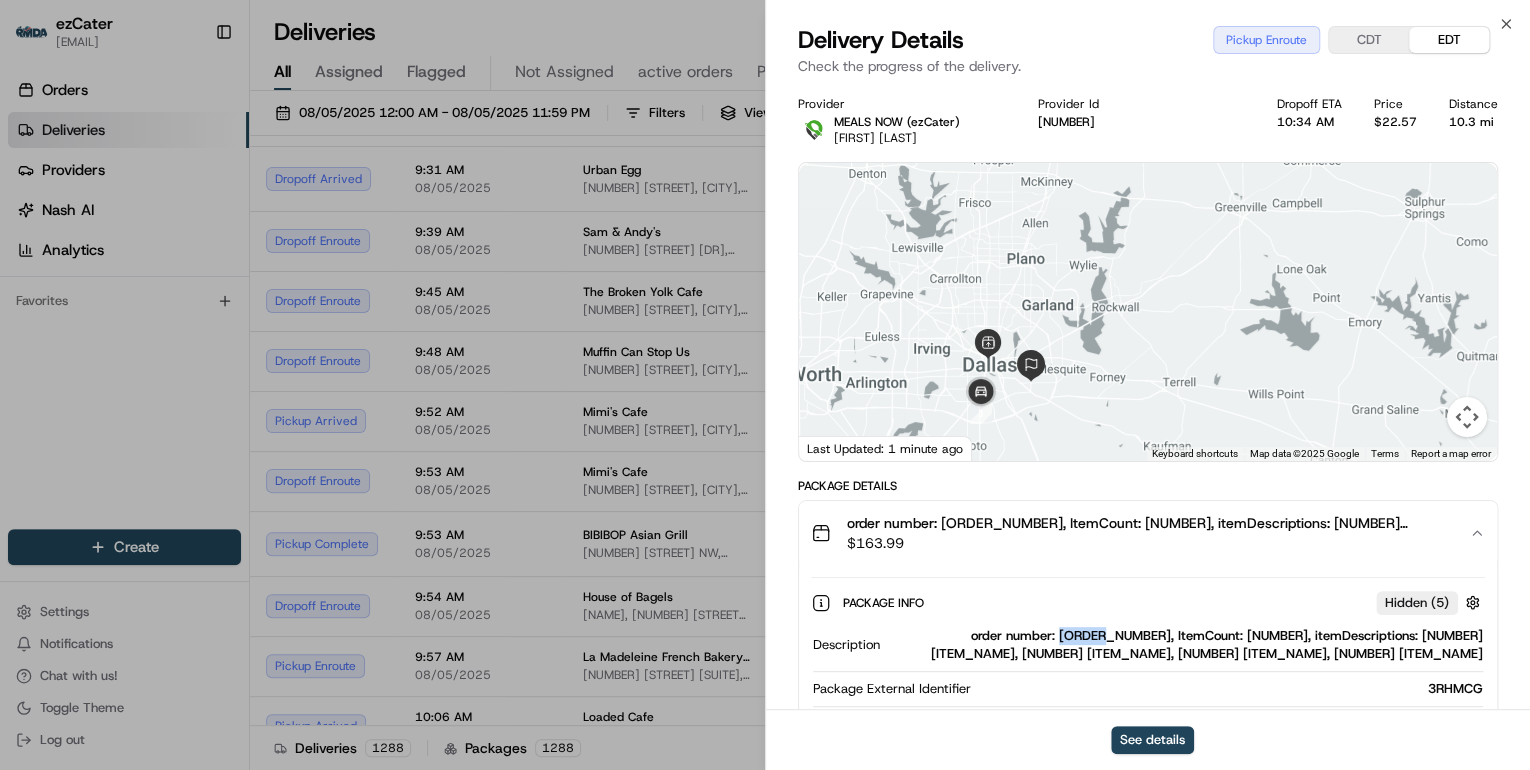 click on "order number: [ORDER_NUMBER],
ItemCount: [NUMBER],
itemDescriptions:
[NUMBER] [ITEM_NAME],
[NUMBER] [ITEM_NAME],
[NUMBER] [ITEM_NAME],
[NUMBER] [ITEM_NAME]" at bounding box center [1185, 645] 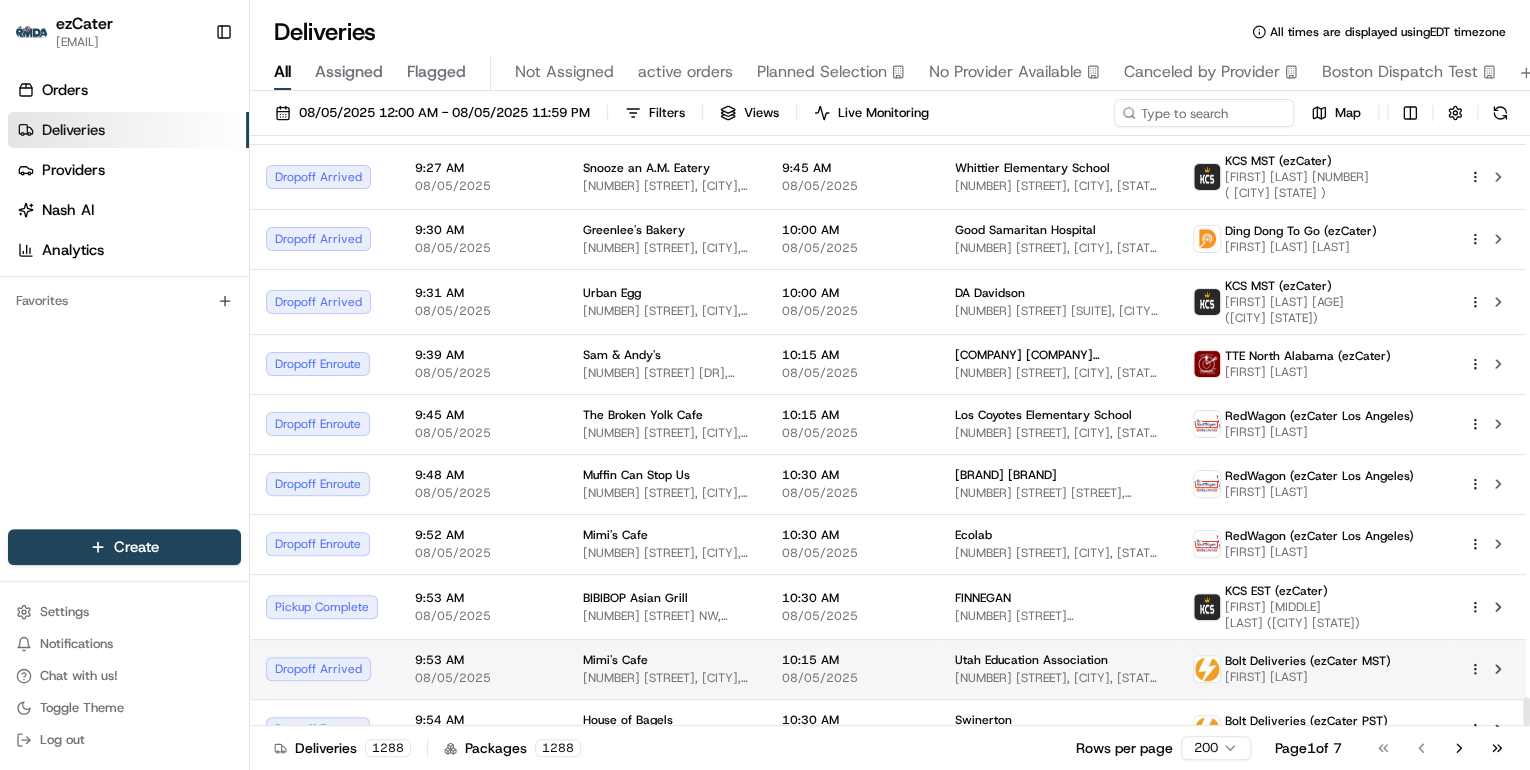 scroll, scrollTop: 11460, scrollLeft: 0, axis: vertical 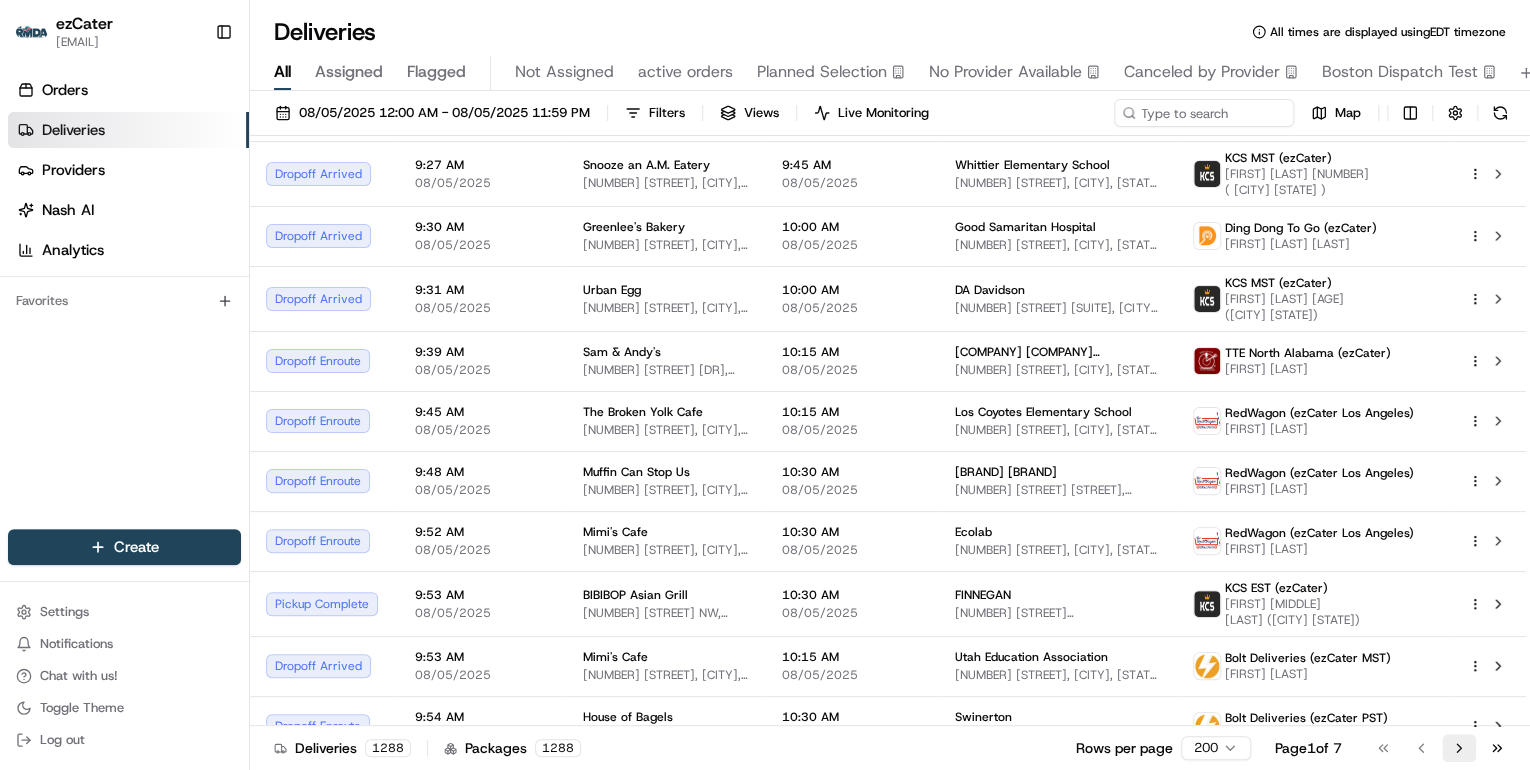 click on "Go to next page" at bounding box center (1459, 748) 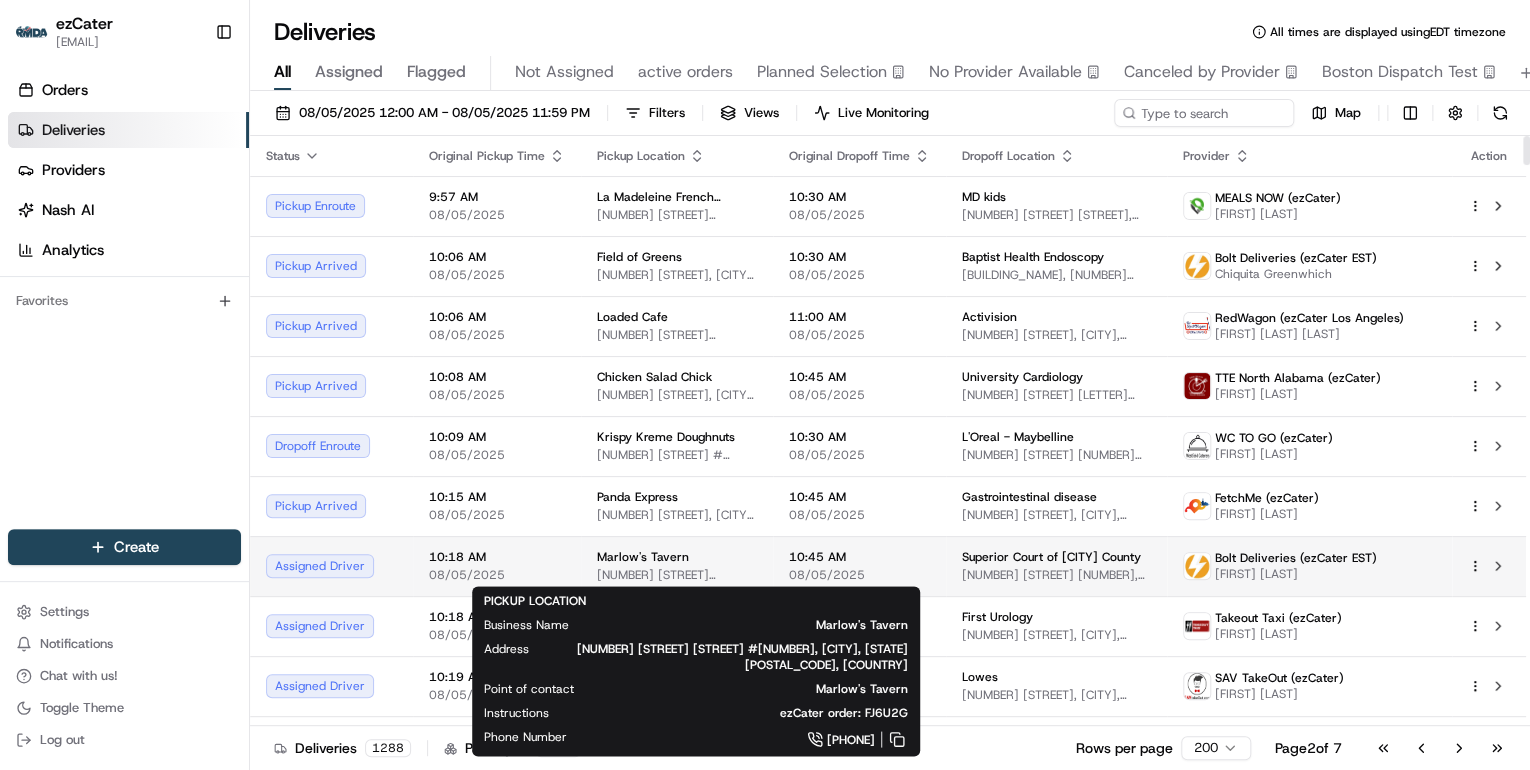click on "Marlow's Tavern" at bounding box center [643, 557] 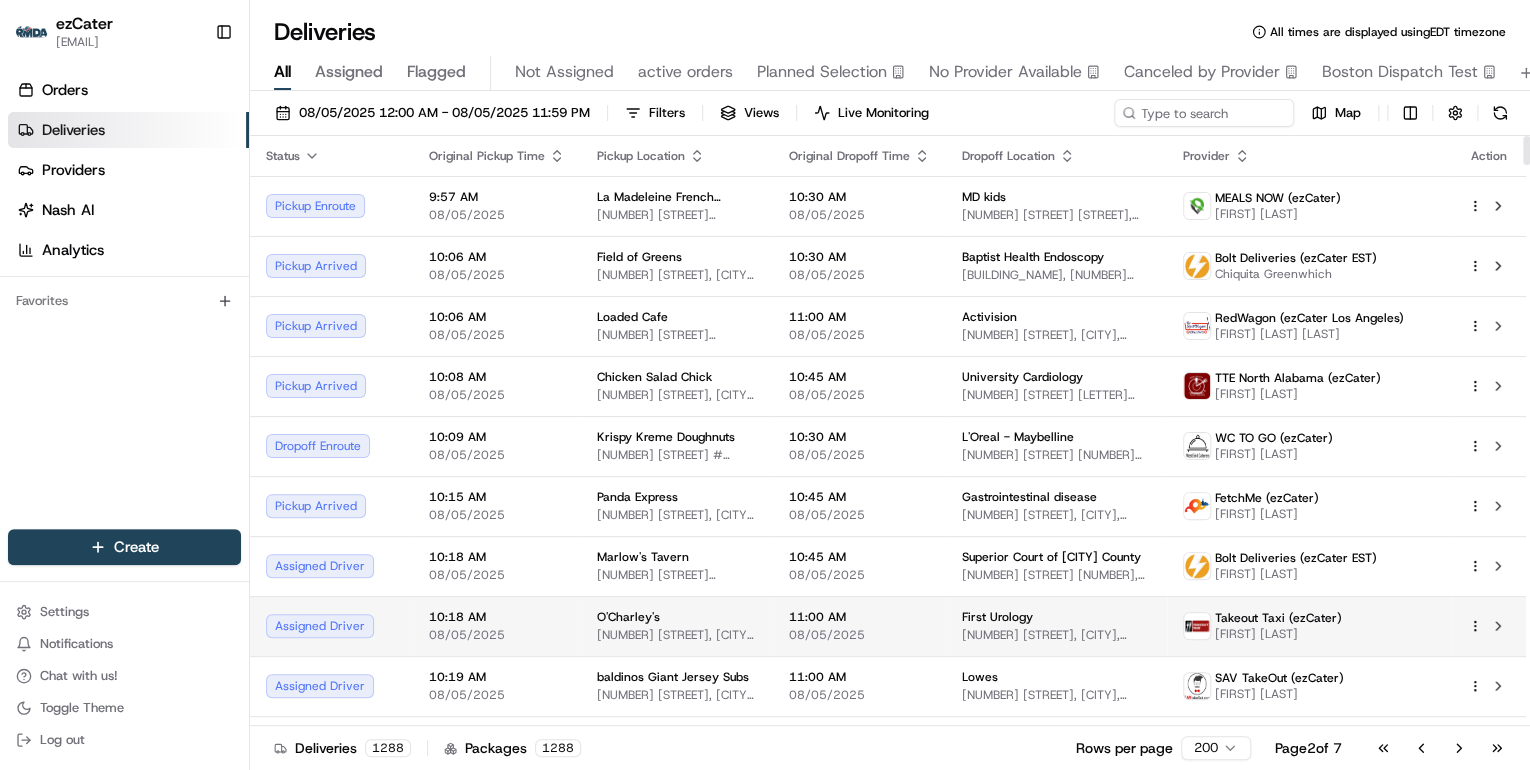 click on "[COMPANY] [NUMBER] [STREET], [CITY], [STATE] [POSTAL_CODE], [COUNTRY]" at bounding box center (677, 626) 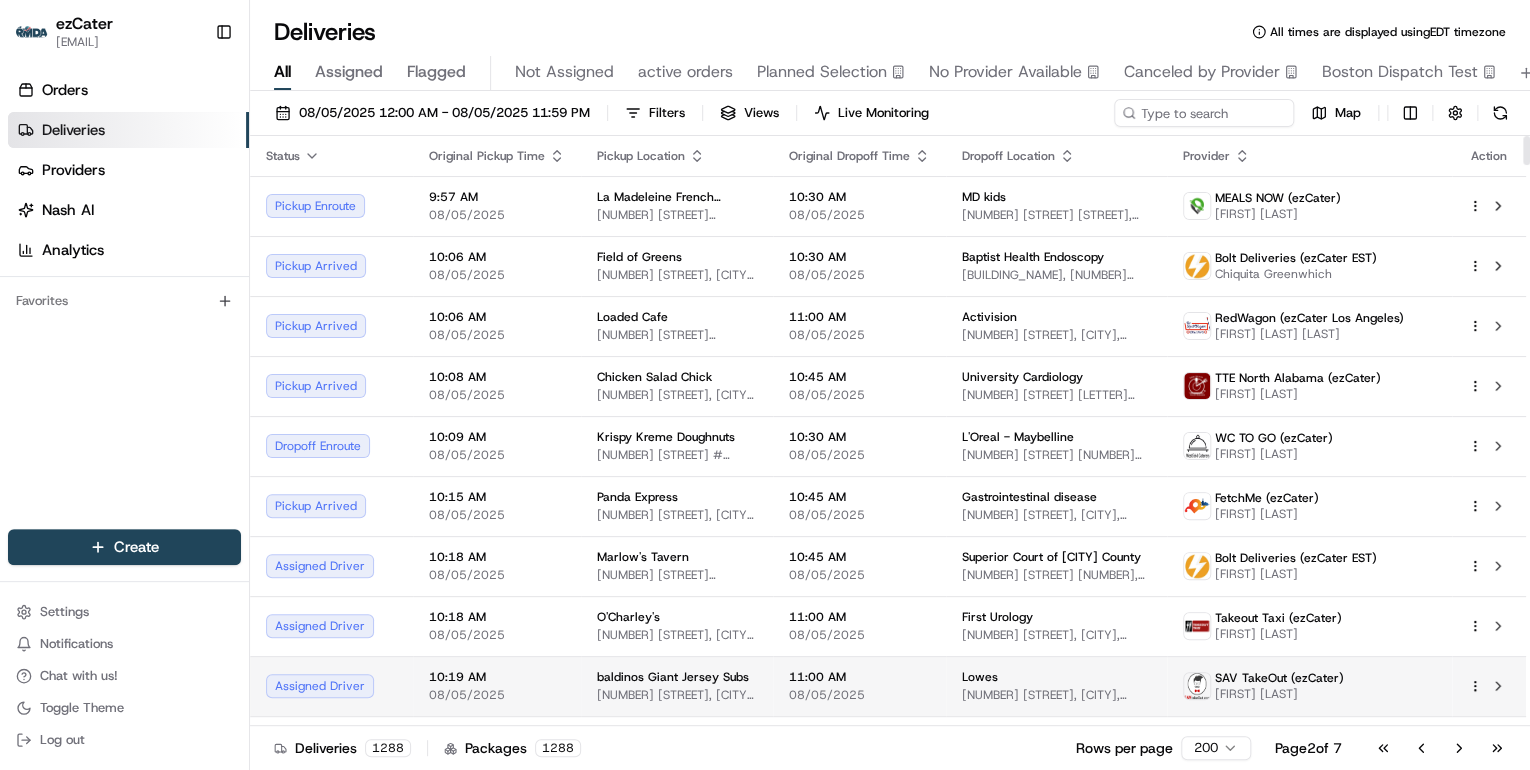 click on "[TIME] [DATE]" at bounding box center (497, 686) 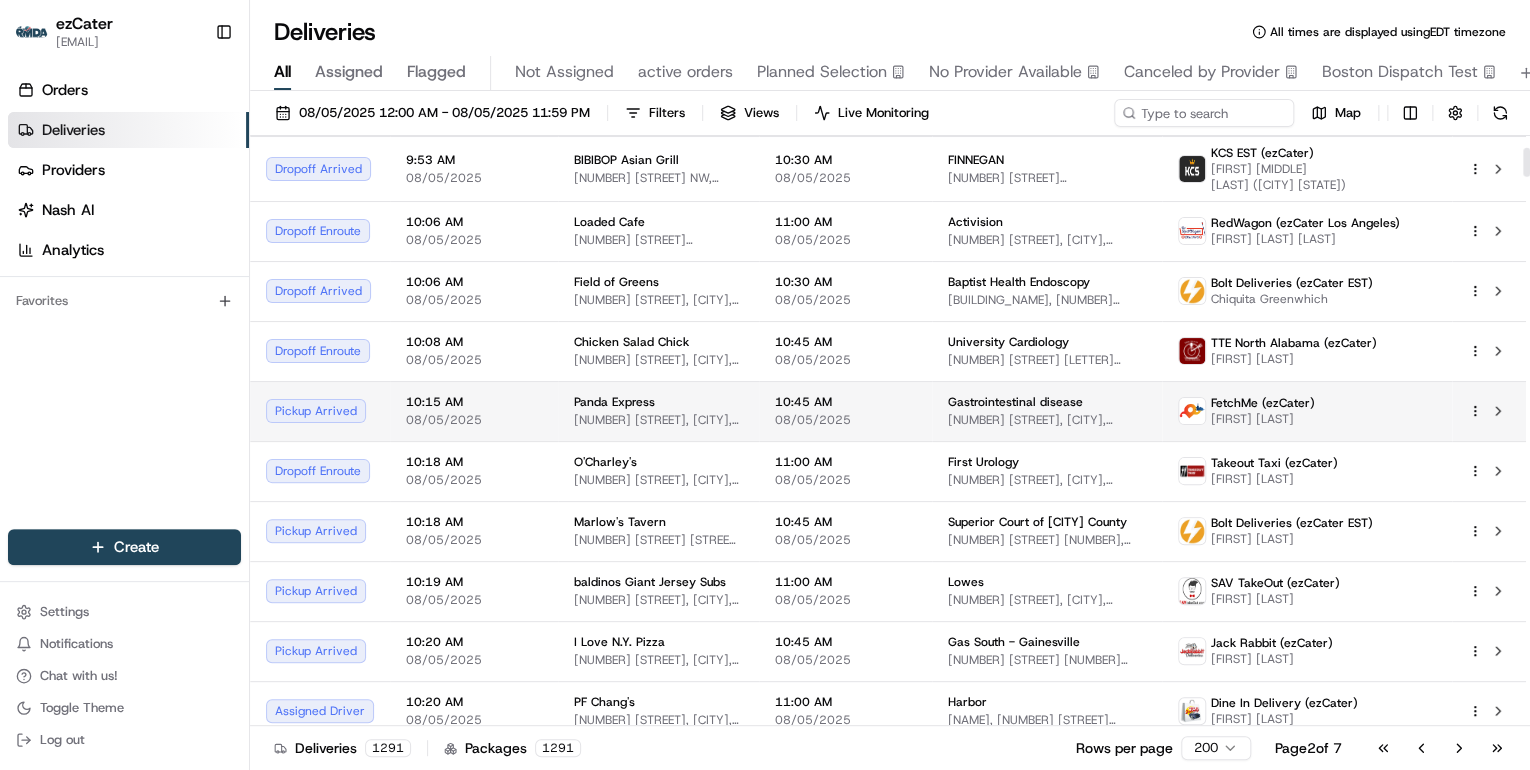 scroll, scrollTop: 240, scrollLeft: 0, axis: vertical 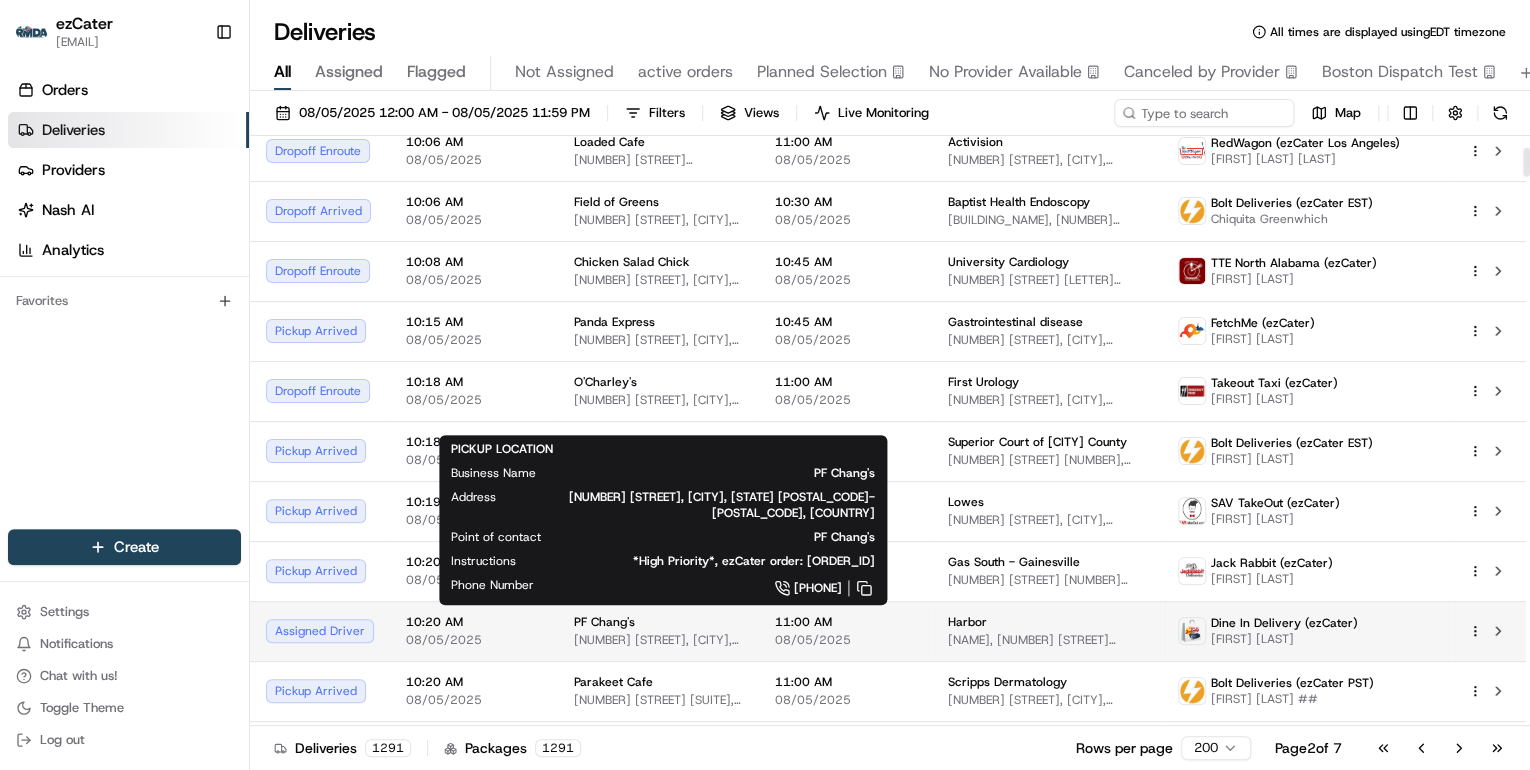 click on "PF Chang's" at bounding box center (604, 622) 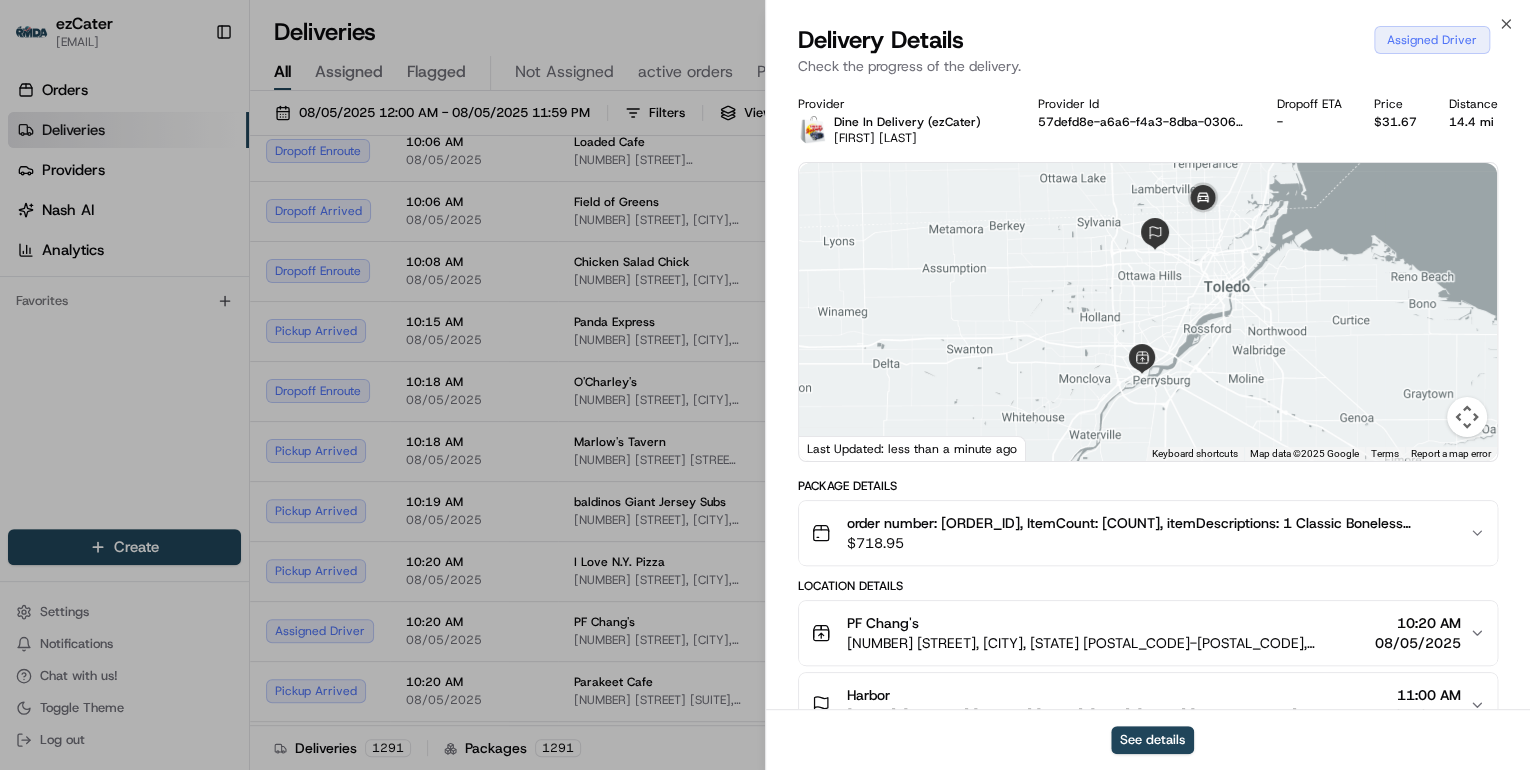click on "order number: [ORDER_ID],
ItemCount: [NUMBER],
itemDescriptions:
[NUMBER] The Whole Kitchen Package,
[NUMBER] Mongolian Tofu Bowl,
[NUMBER] Crispy Honey Chicken,
[NUMBER] Signature Vegetable Lo Mein,
[NUMBER] Half-Gallon Traditional Tea,
[NUMBER] Half-Gallon Strawberry Lemonade $ [PRICE]" at bounding box center (1148, 533) 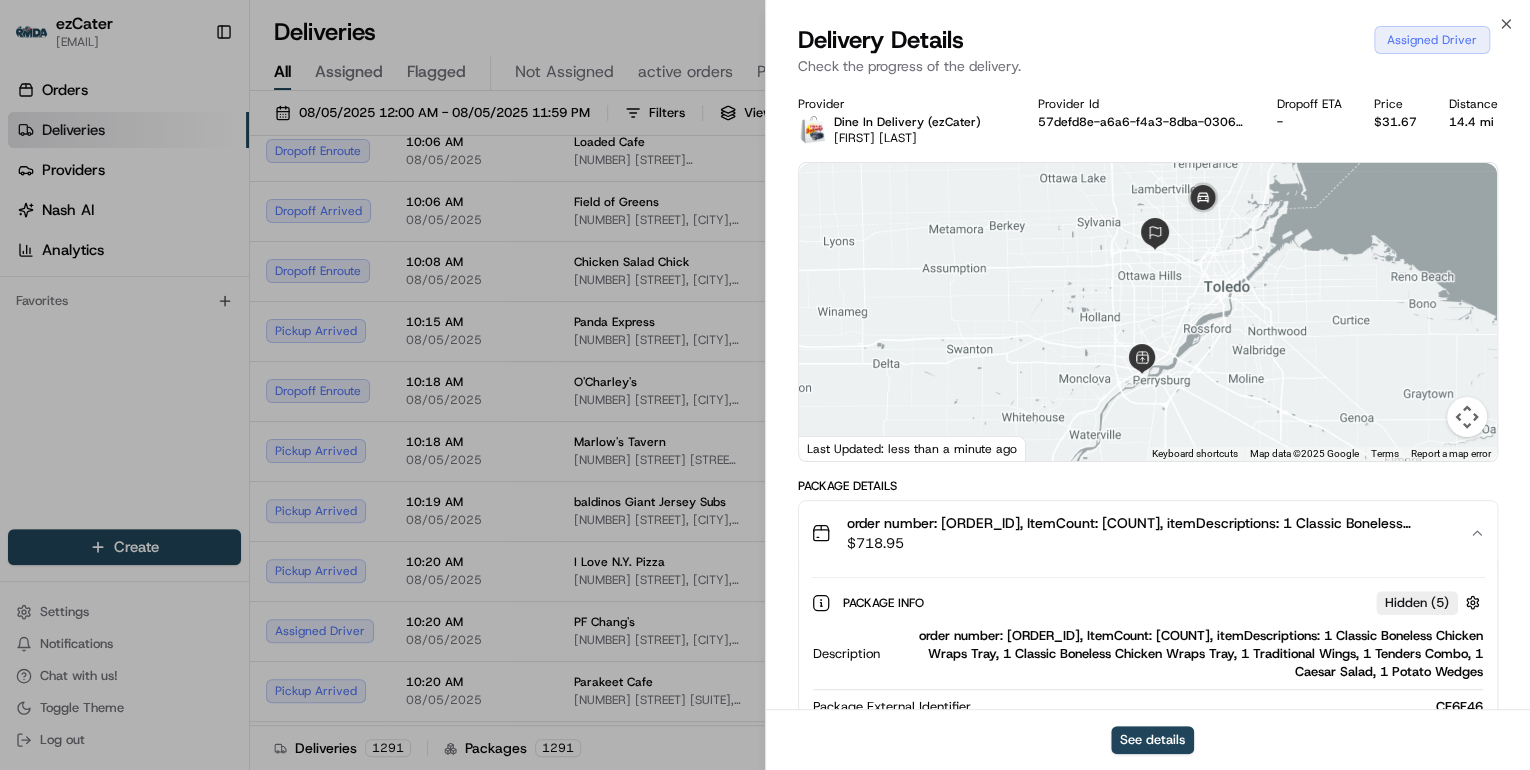 click on "order number: [ORDER_ID],
ItemCount: [COUNT],
itemDescriptions:
1 Classic Boneless Chicken Wraps Tray,
1 Classic Boneless Chicken Wraps Tray,
1 Traditional Wings,
1 Tenders Combo,
1 Caesar Salad,
1 Potato Wedges" at bounding box center [1185, 654] 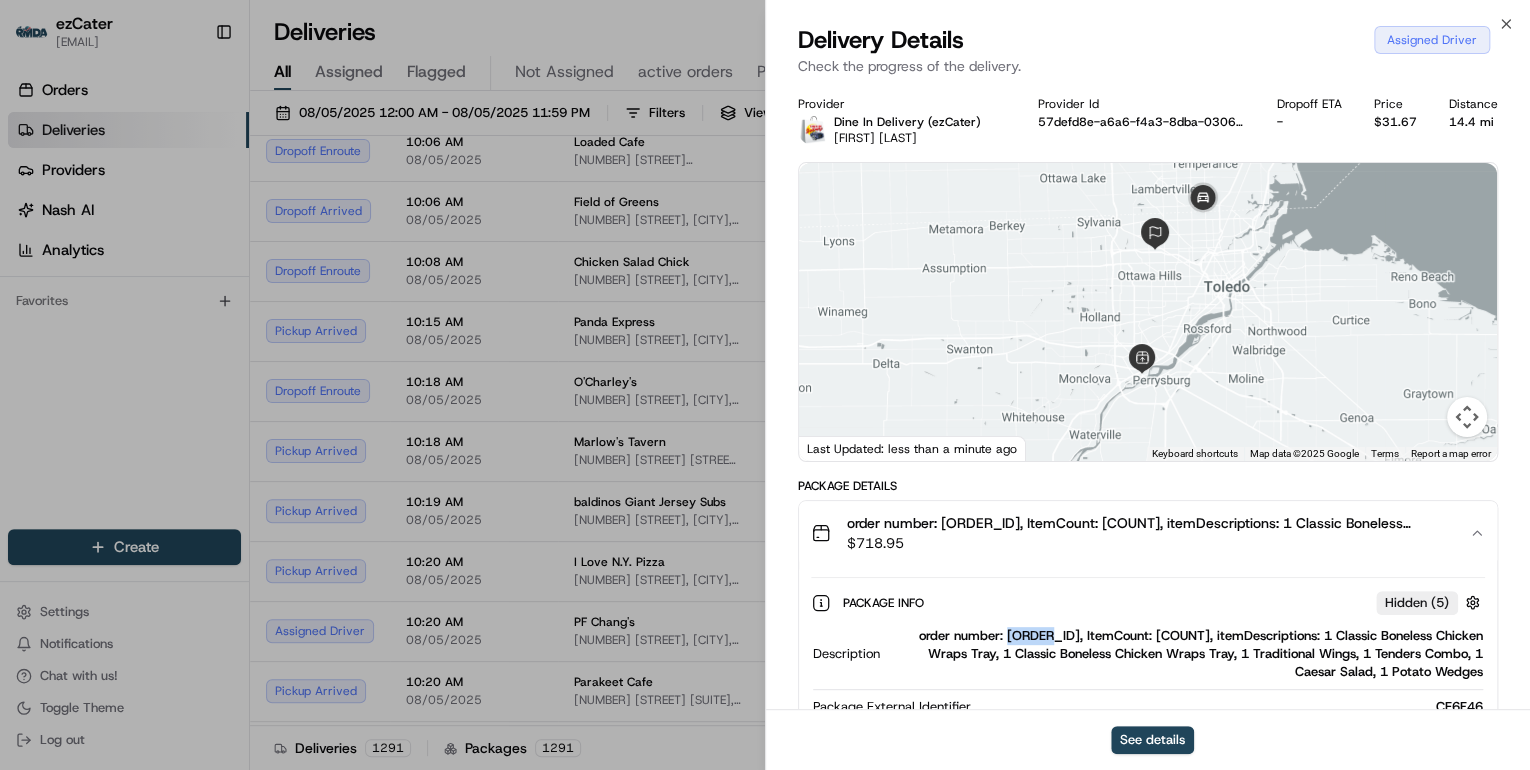 click on "order number: [ORDER_ID],
ItemCount: [COUNT],
itemDescriptions:
1 Classic Boneless Chicken Wraps Tray,
1 Classic Boneless Chicken Wraps Tray,
1 Traditional Wings,
1 Tenders Combo,
1 Caesar Salad,
1 Potato Wedges" at bounding box center (1185, 654) 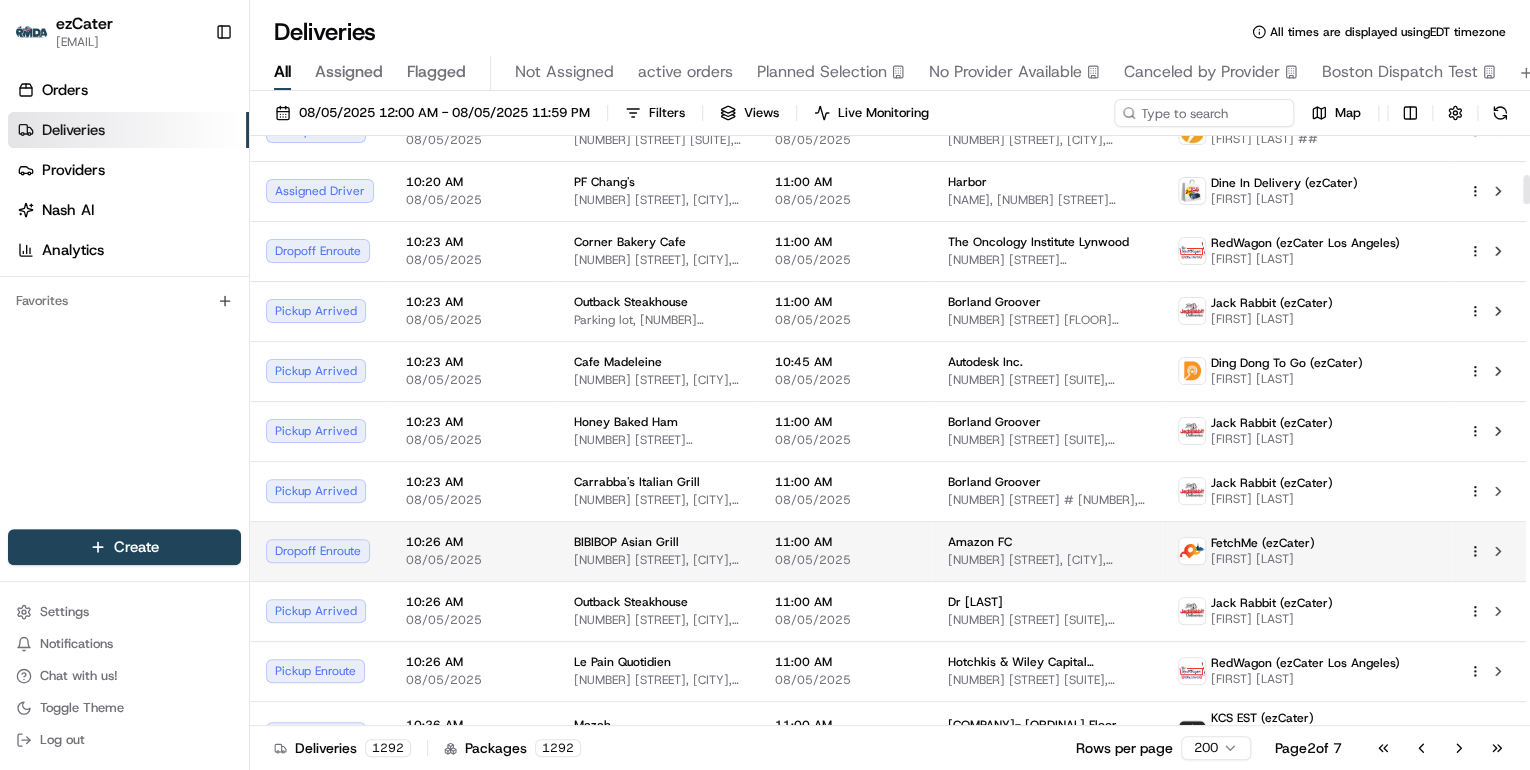 scroll, scrollTop: 960, scrollLeft: 0, axis: vertical 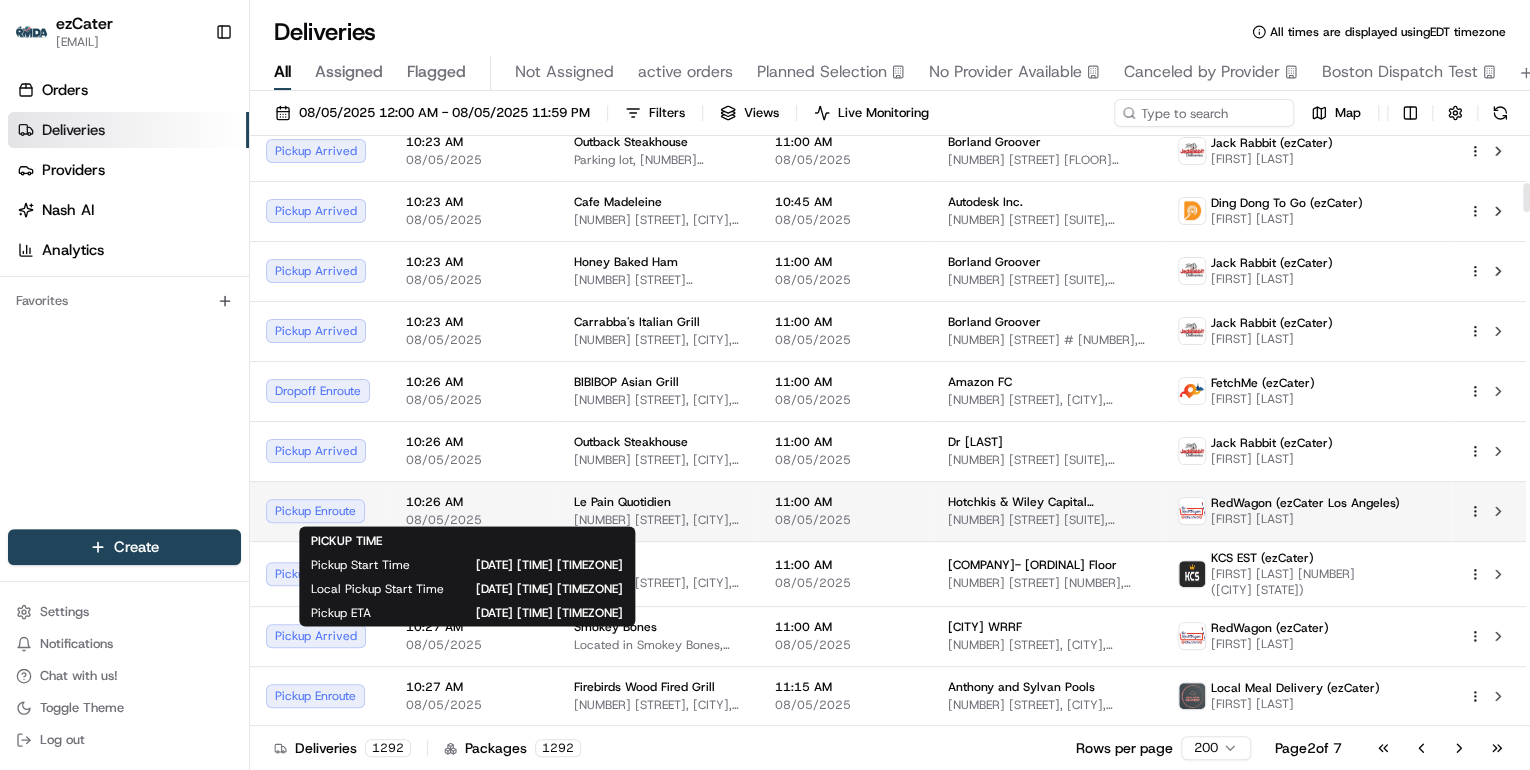 click on "08/05/2025" at bounding box center (474, 520) 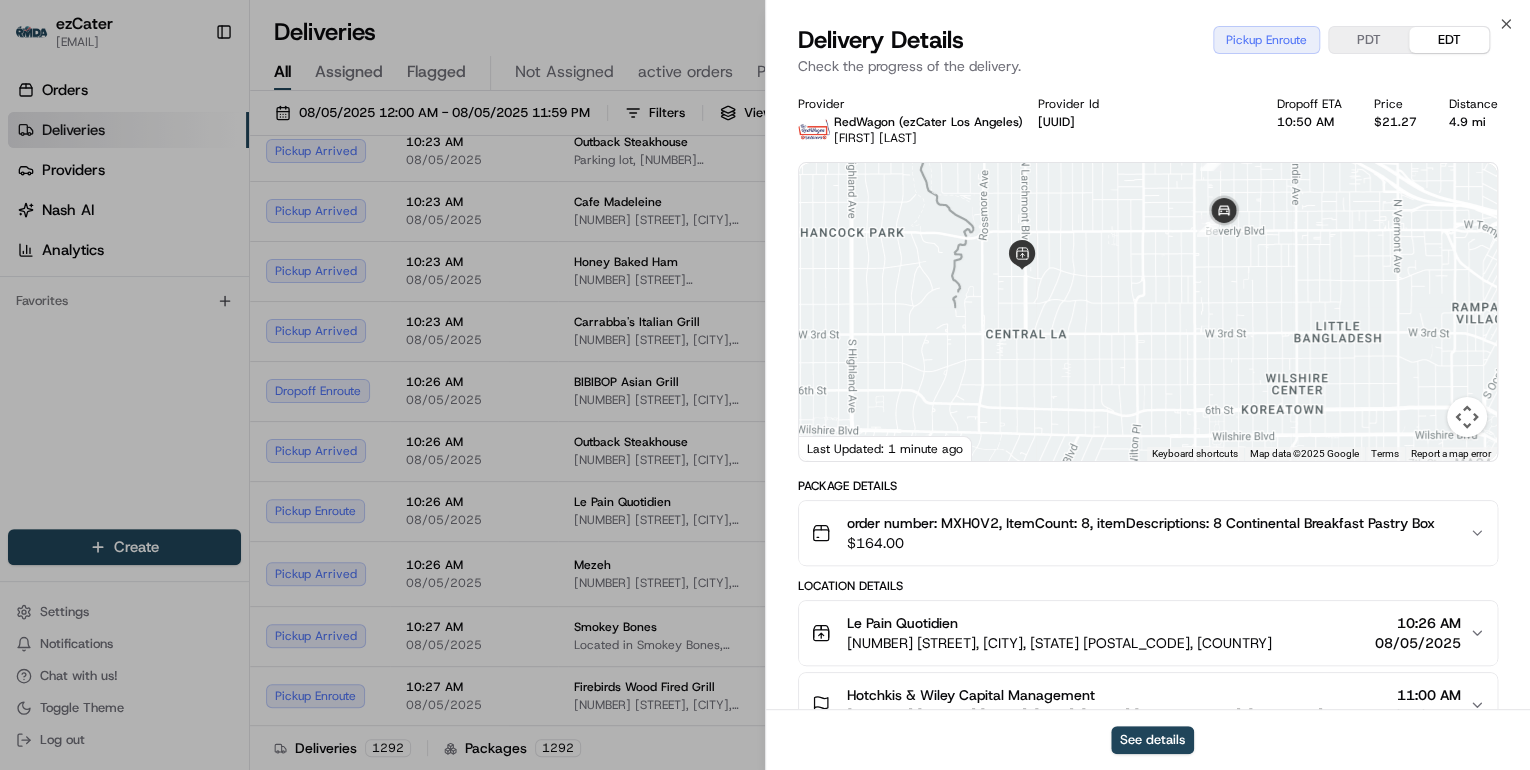 drag, startPoint x: 1012, startPoint y: 288, endPoint x: 1128, endPoint y: 387, distance: 152.50246 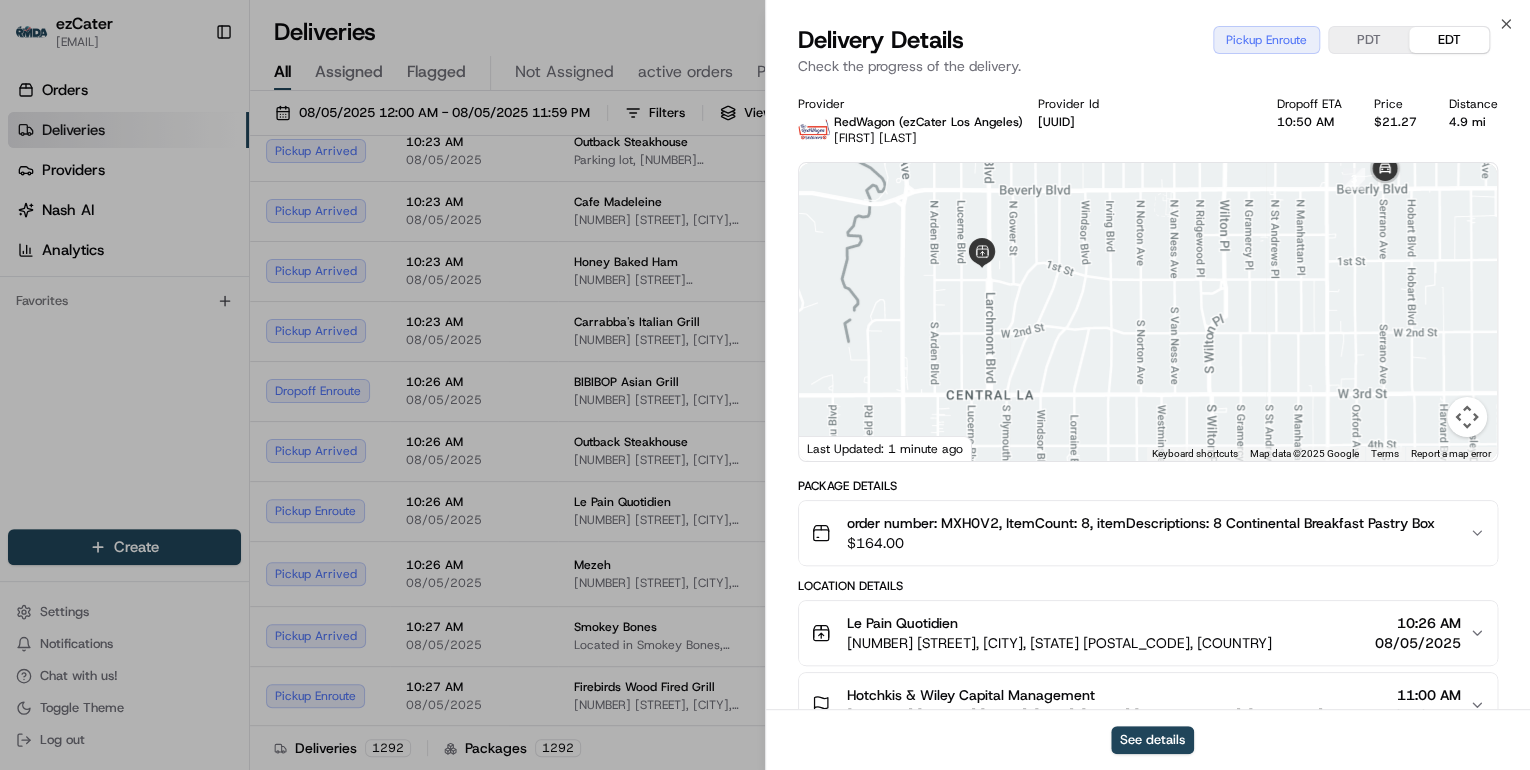 click on "$ 164.00" at bounding box center (1141, 543) 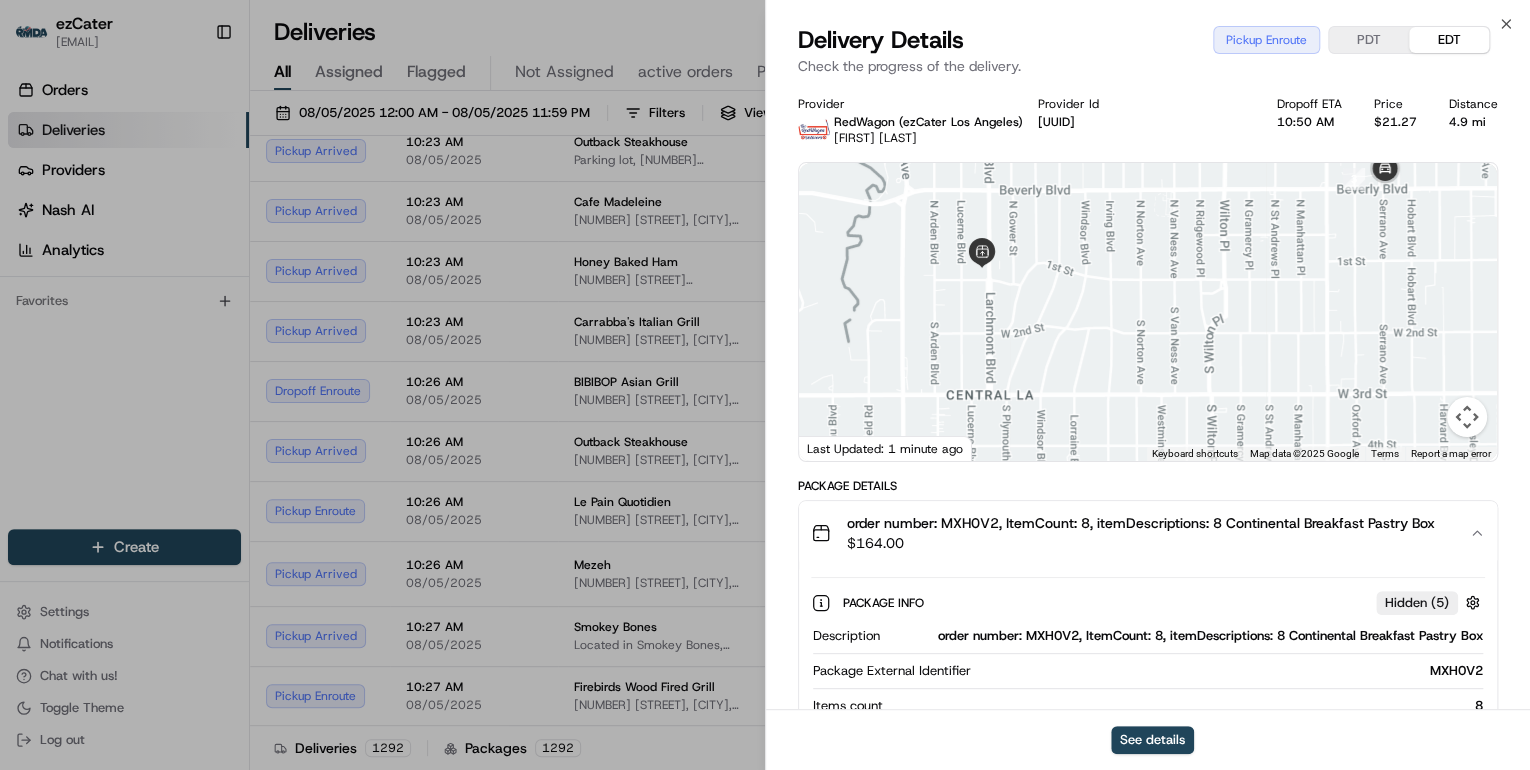 click on "order number: MXH0V2,
ItemCount: 8,
itemDescriptions:
8 Continental Breakfast Pastry Box" at bounding box center [1185, 636] 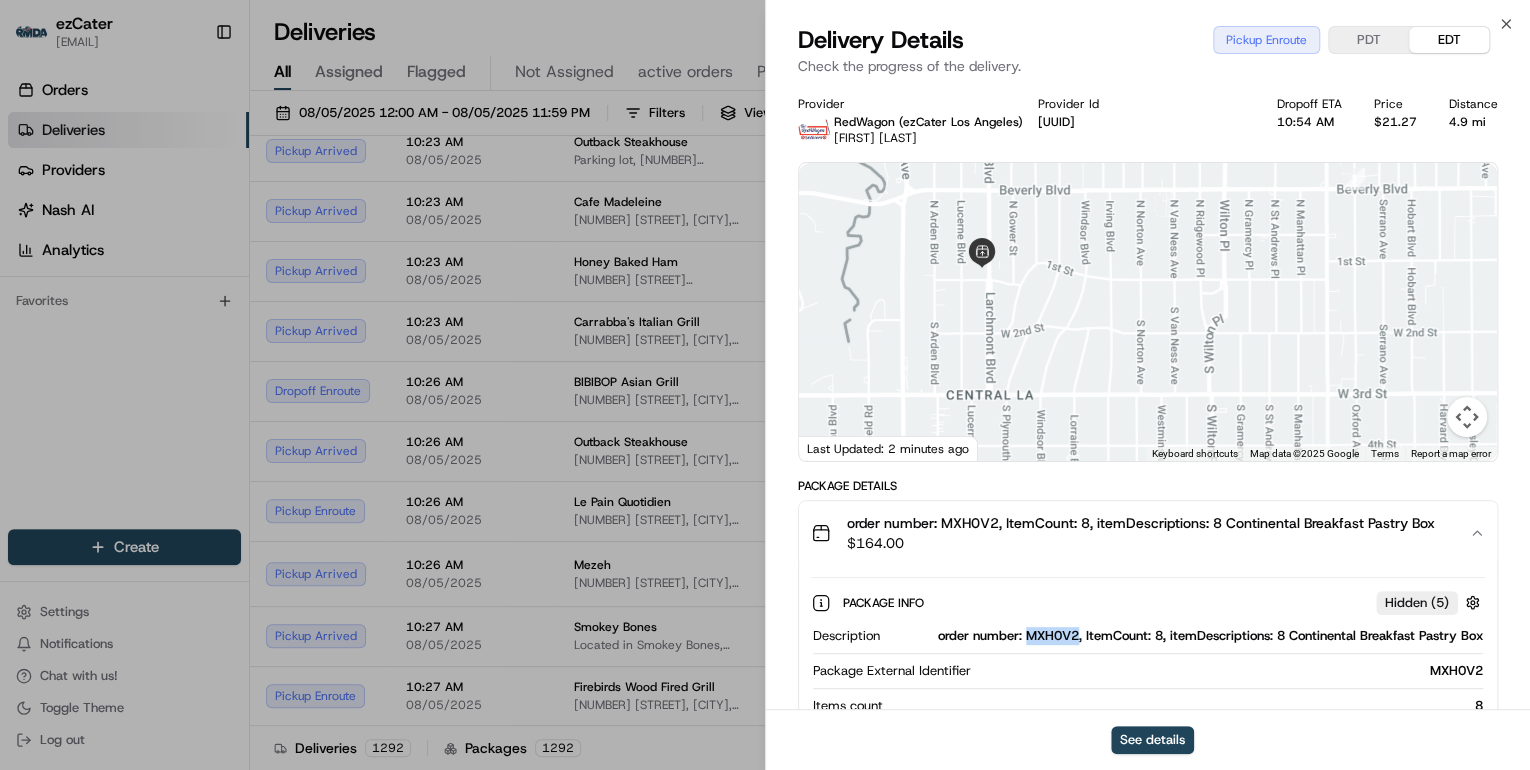 click on "order number: MXH0V2,
ItemCount: 8,
itemDescriptions:
8 Continental Breakfast Pastry Box" at bounding box center [1185, 636] 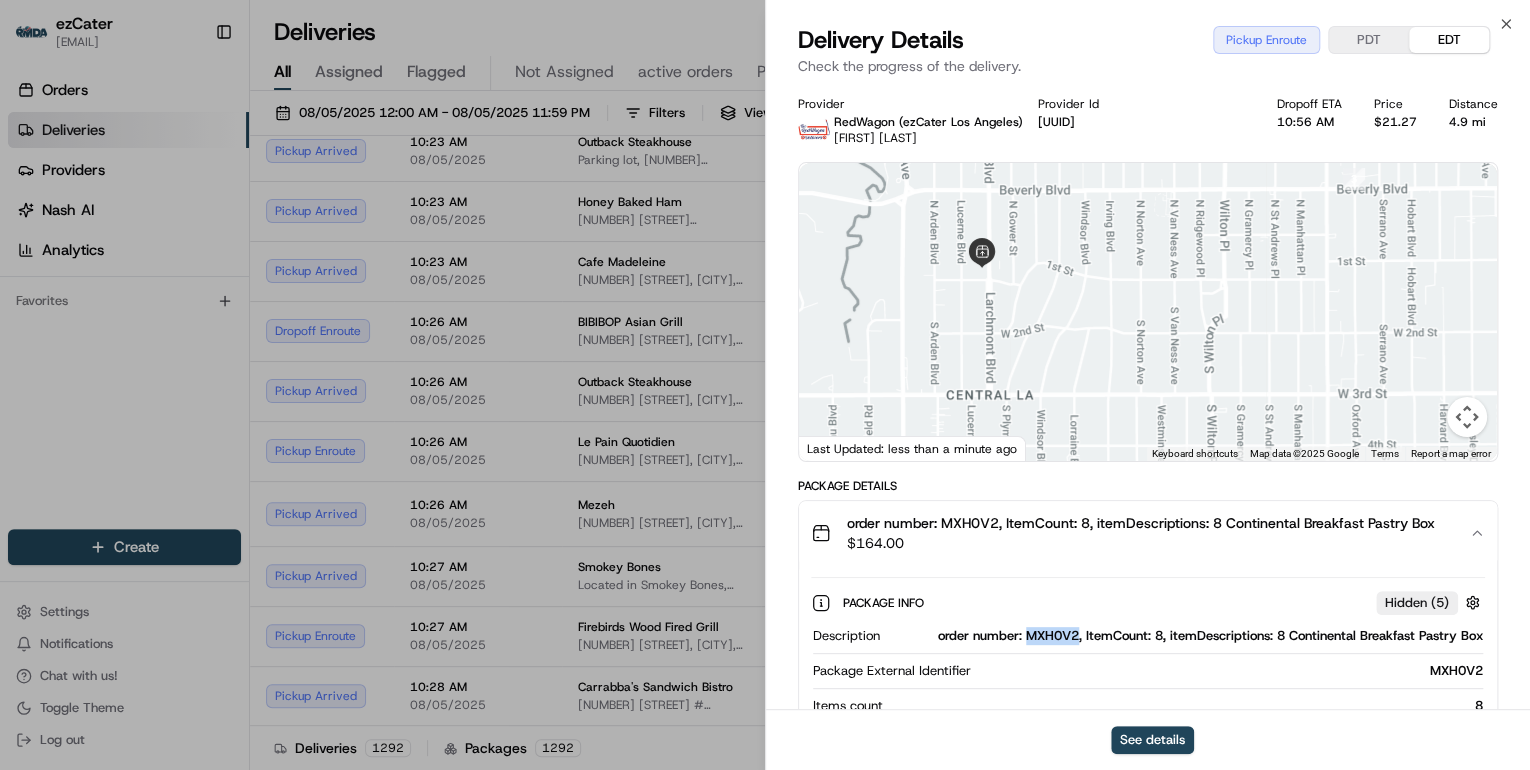 click on "Description order number: [ORDER_ID],
ItemCount: [COUNT],
itemDescriptions:
8 Continental Breakfast Pastry Box Package External Identifier [ORDER_ID] Items count [COUNT] Package Value [PRICE] Tip [PRICE] Requirements Photo Proof of Delivery" at bounding box center (1148, 723) 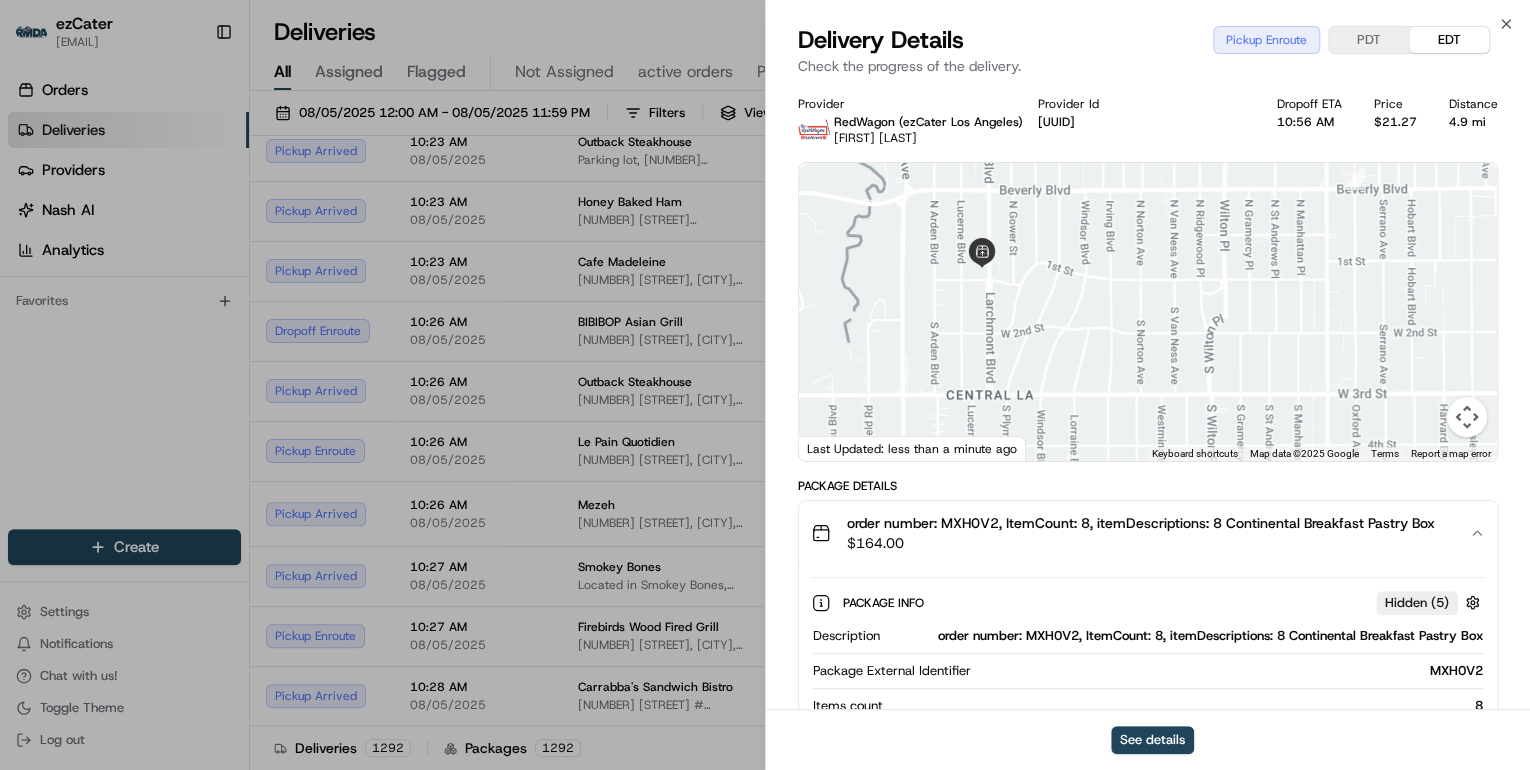 click on "order number: MXH0V2,
ItemCount: 8,
itemDescriptions:
8 Continental Breakfast Pastry Box" at bounding box center (1185, 636) 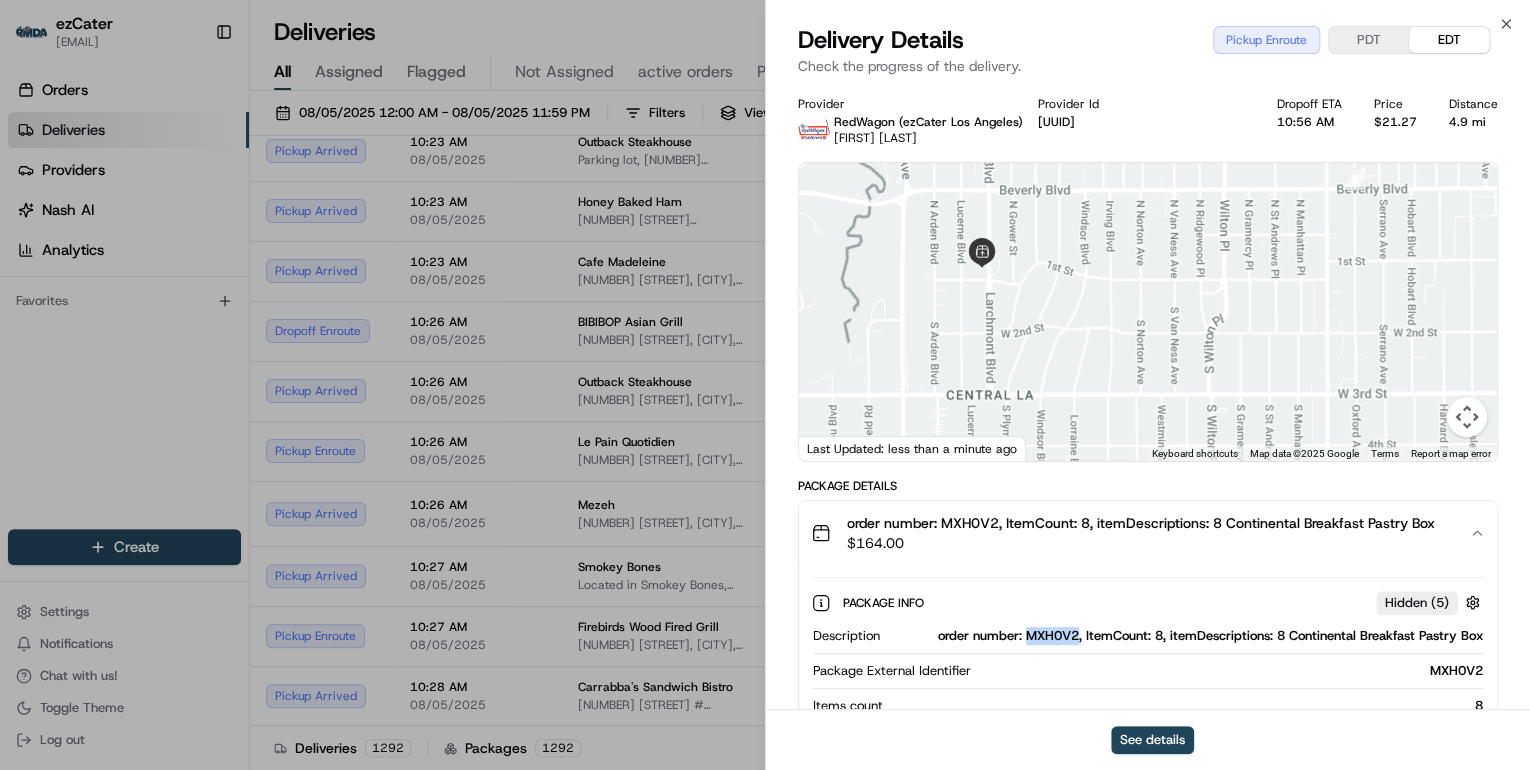 click on "order number: MXH0V2,
ItemCount: 8,
itemDescriptions:
8 Continental Breakfast Pastry Box" at bounding box center [1185, 636] 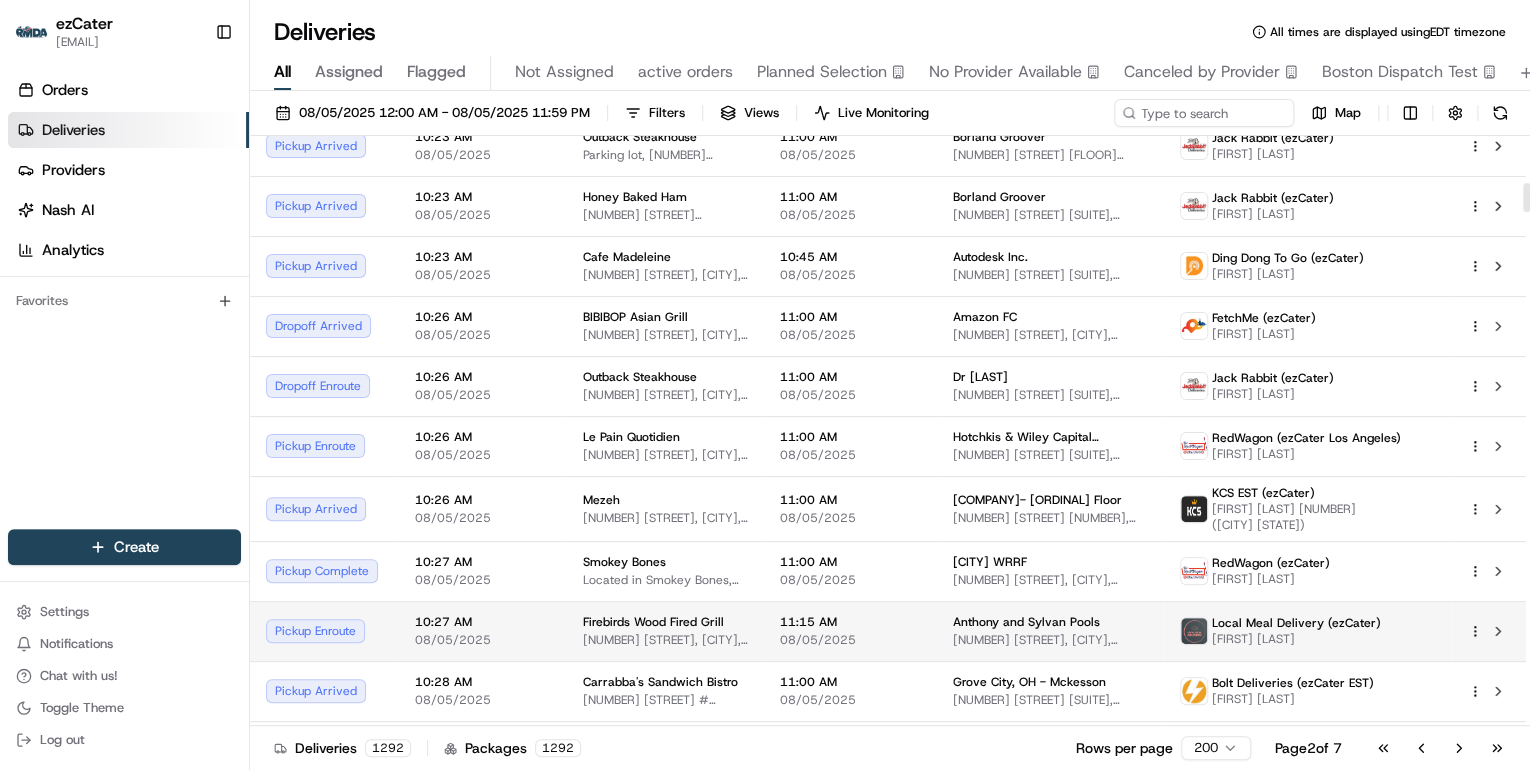 click on "[TIME] [DATE]" at bounding box center [483, 631] 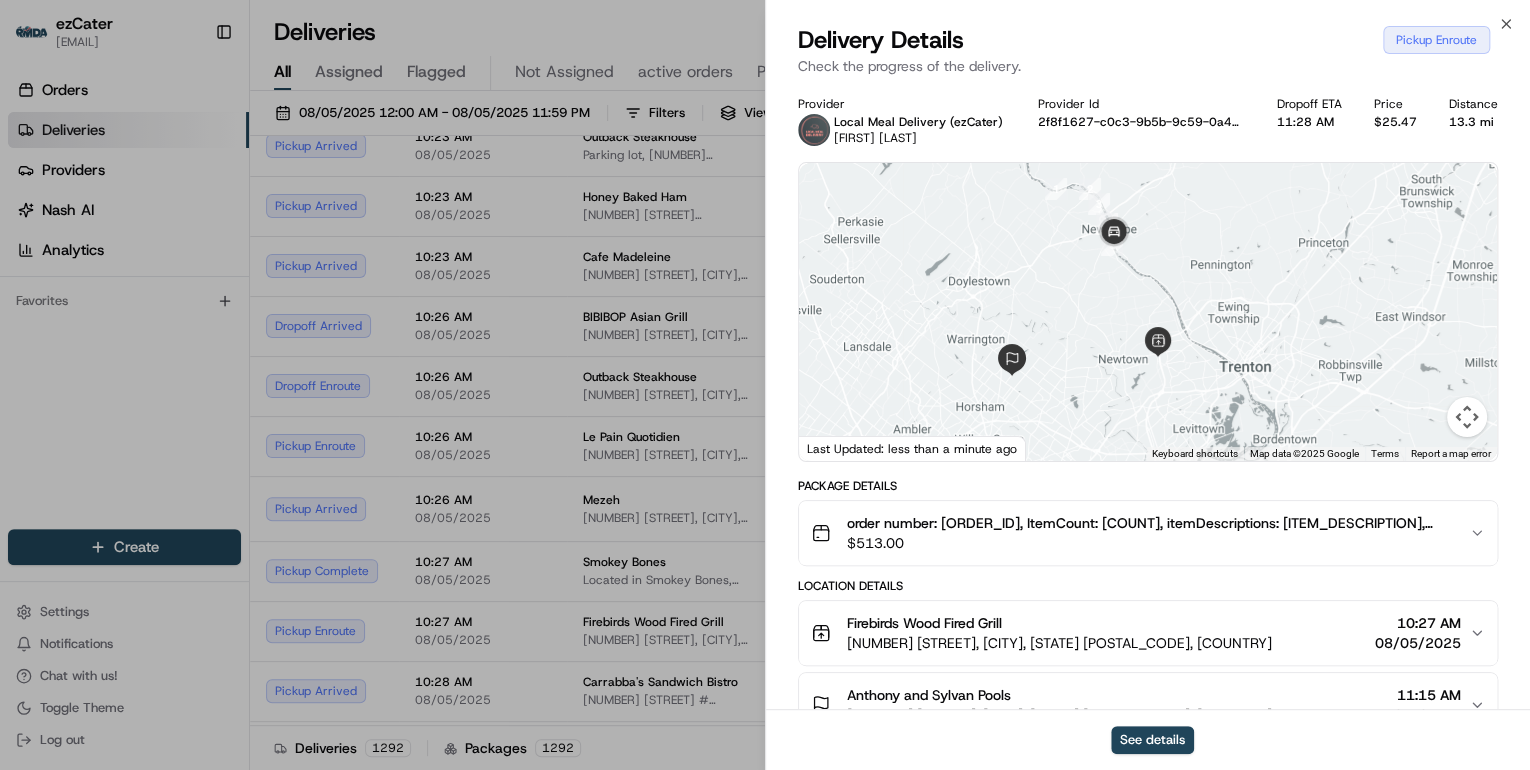 click on "$ 513.00" at bounding box center (1150, 543) 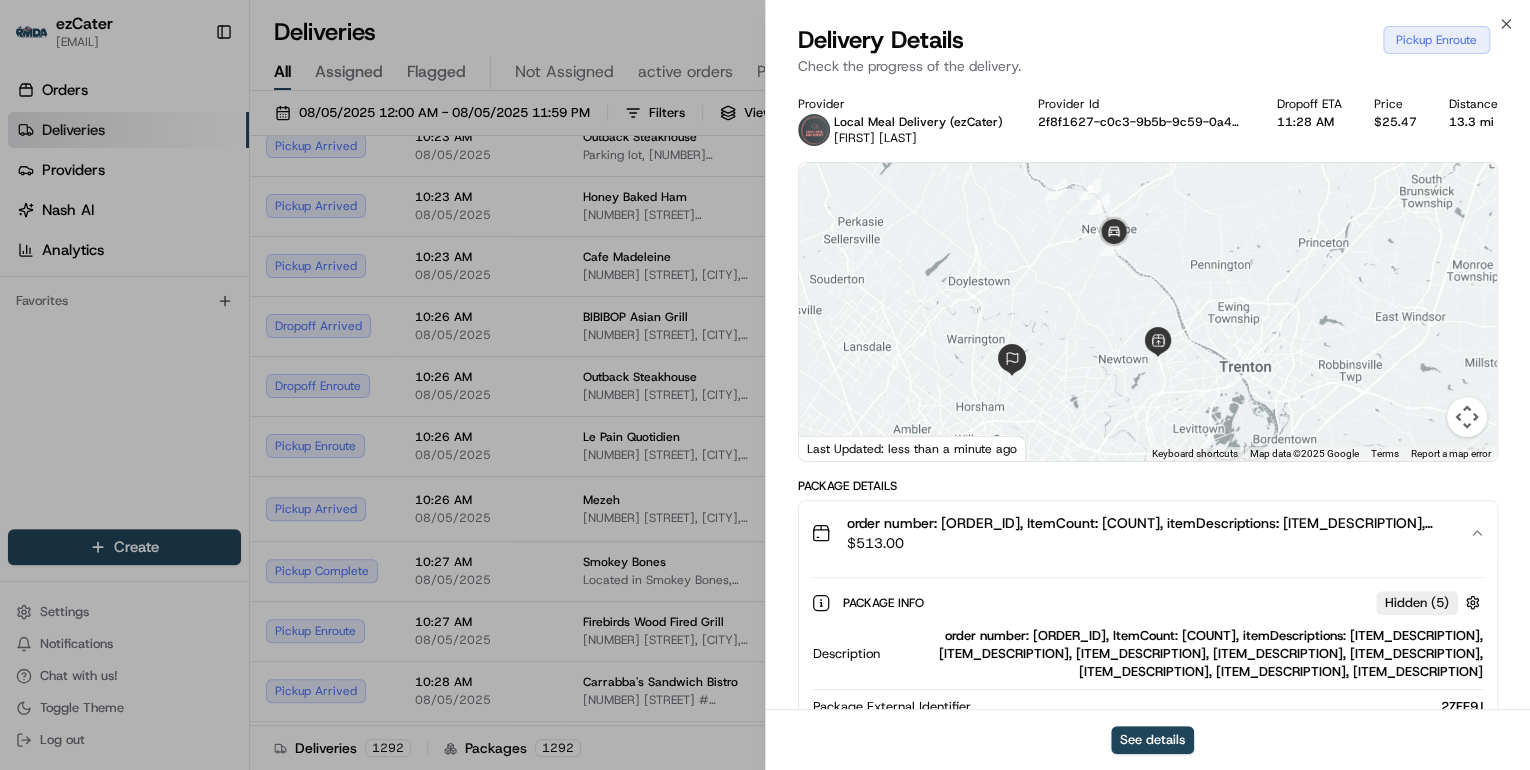 click on "order number: [ORDER_ID], ItemCount: [COUNT], itemDescriptions: [ITEM_DESCRIPTION], [ITEM_DESCRIPTION], [ITEM_DESCRIPTION], [ITEM_DESCRIPTION], [ITEM_DESCRIPTION], [ITEM_DESCRIPTION], [ITEM_DESCRIPTION], [ITEM_DESCRIPTION]" at bounding box center (1185, 654) 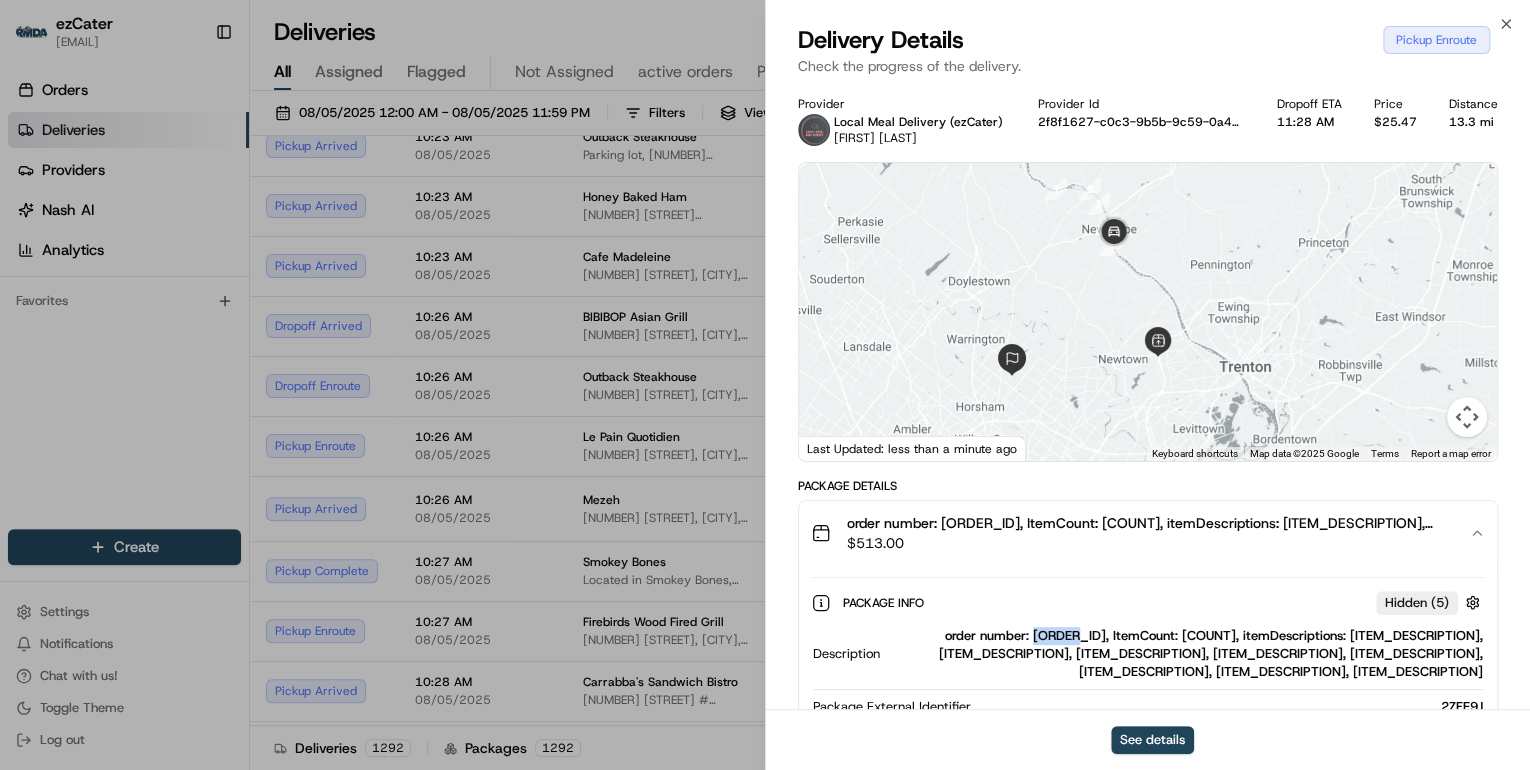click on "order number: [ORDER_ID], ItemCount: [COUNT], itemDescriptions: [ITEM_DESCRIPTION], [ITEM_DESCRIPTION], [ITEM_DESCRIPTION], [ITEM_DESCRIPTION], [ITEM_DESCRIPTION], [ITEM_DESCRIPTION], [ITEM_DESCRIPTION], [ITEM_DESCRIPTION]" at bounding box center [1185, 654] 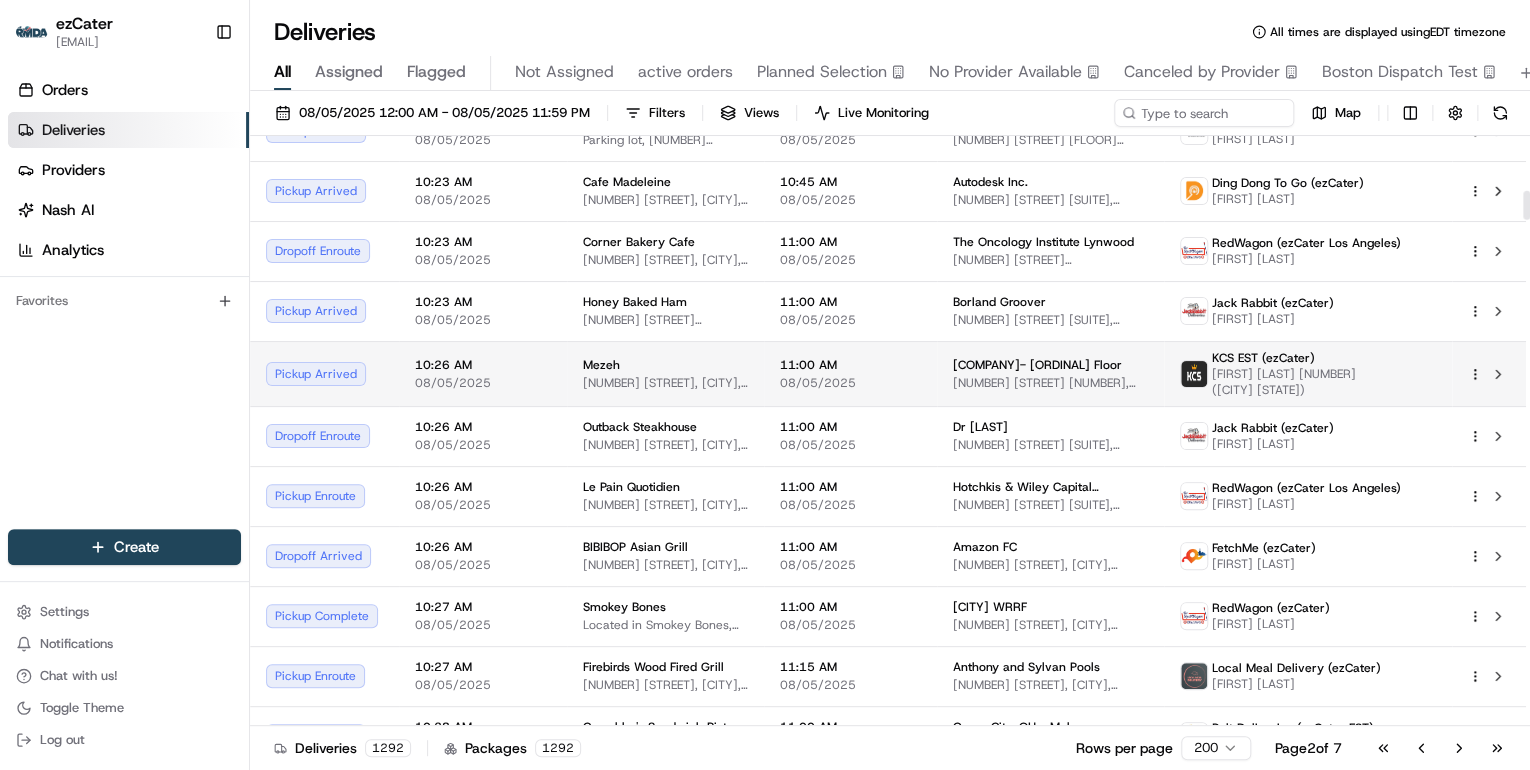 scroll, scrollTop: 1120, scrollLeft: 0, axis: vertical 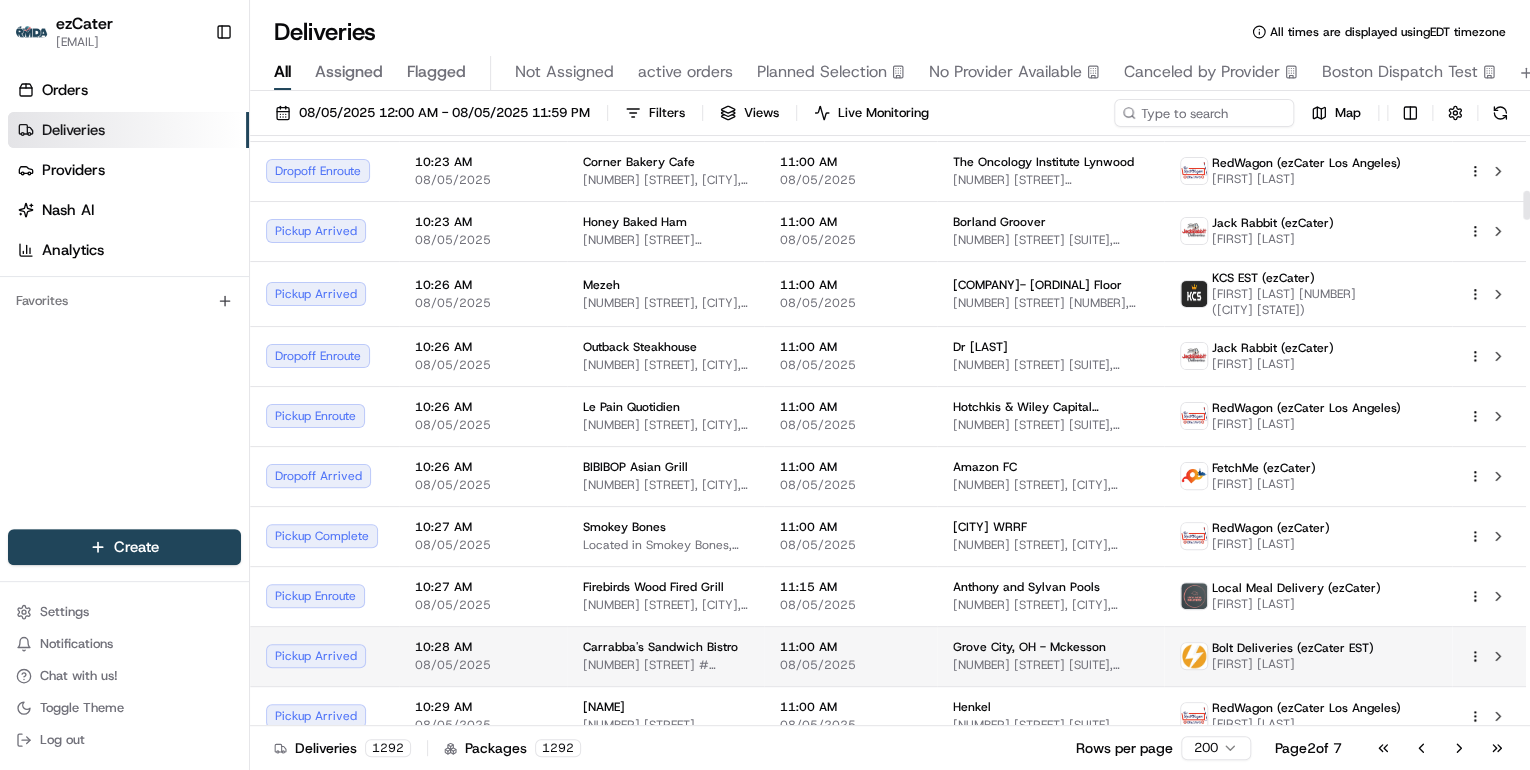 click on "[NUMBER] [STREET] # [NUMBER], [CITY], [STATE] [POSTAL_CODE], [COUNTRY]" at bounding box center (665, 665) 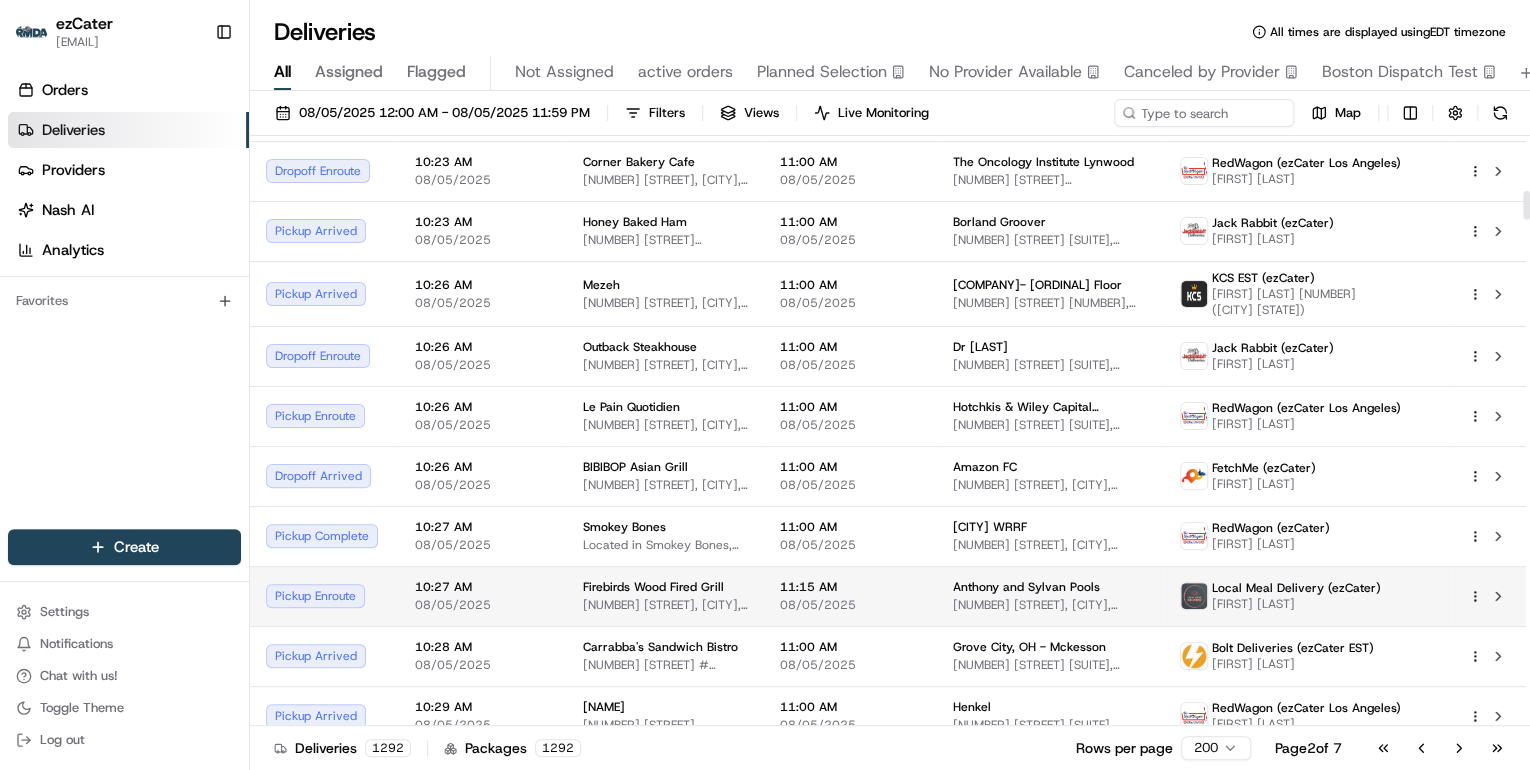 scroll, scrollTop: 1280, scrollLeft: 0, axis: vertical 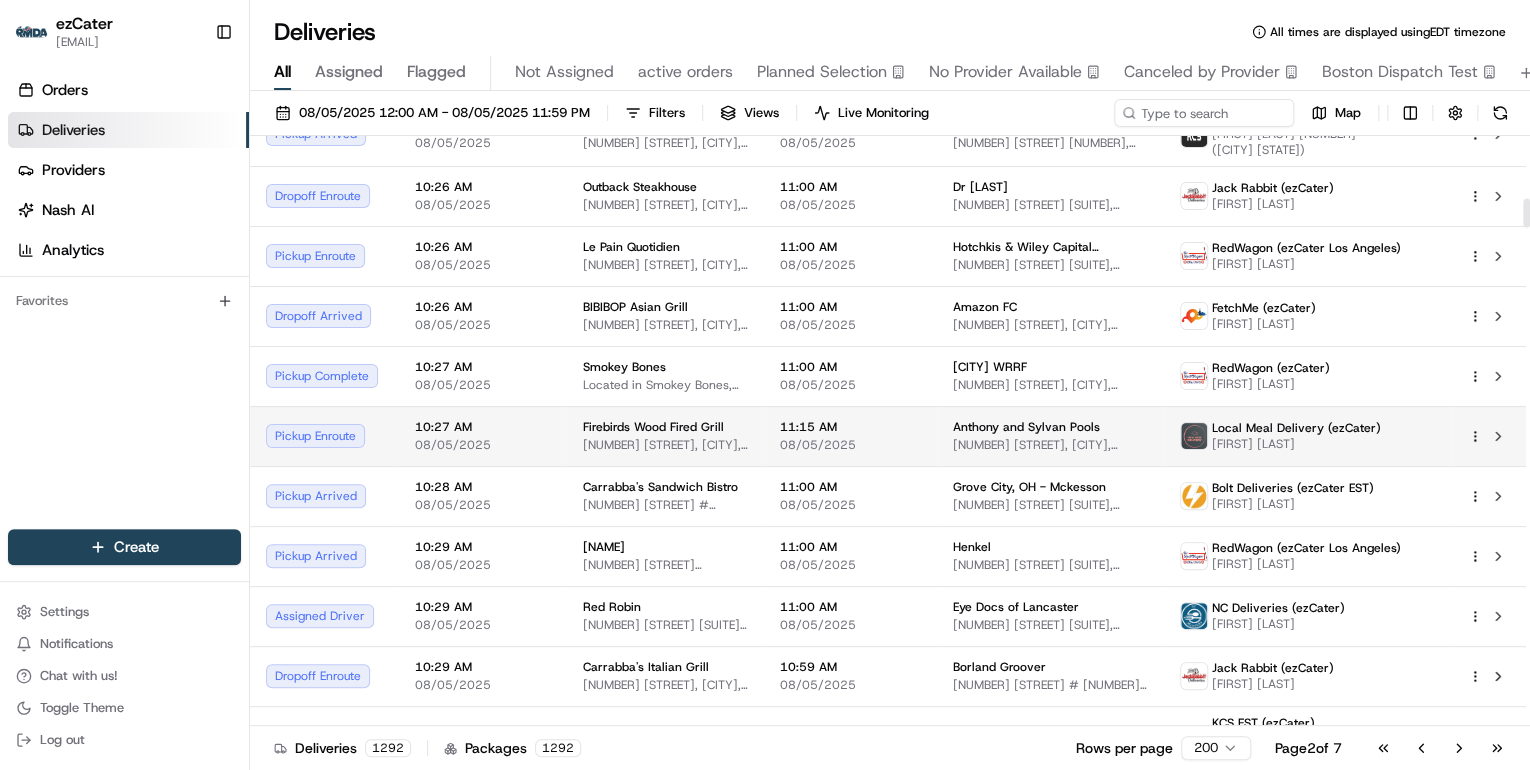 click on "08/05/2025" at bounding box center [483, 625] 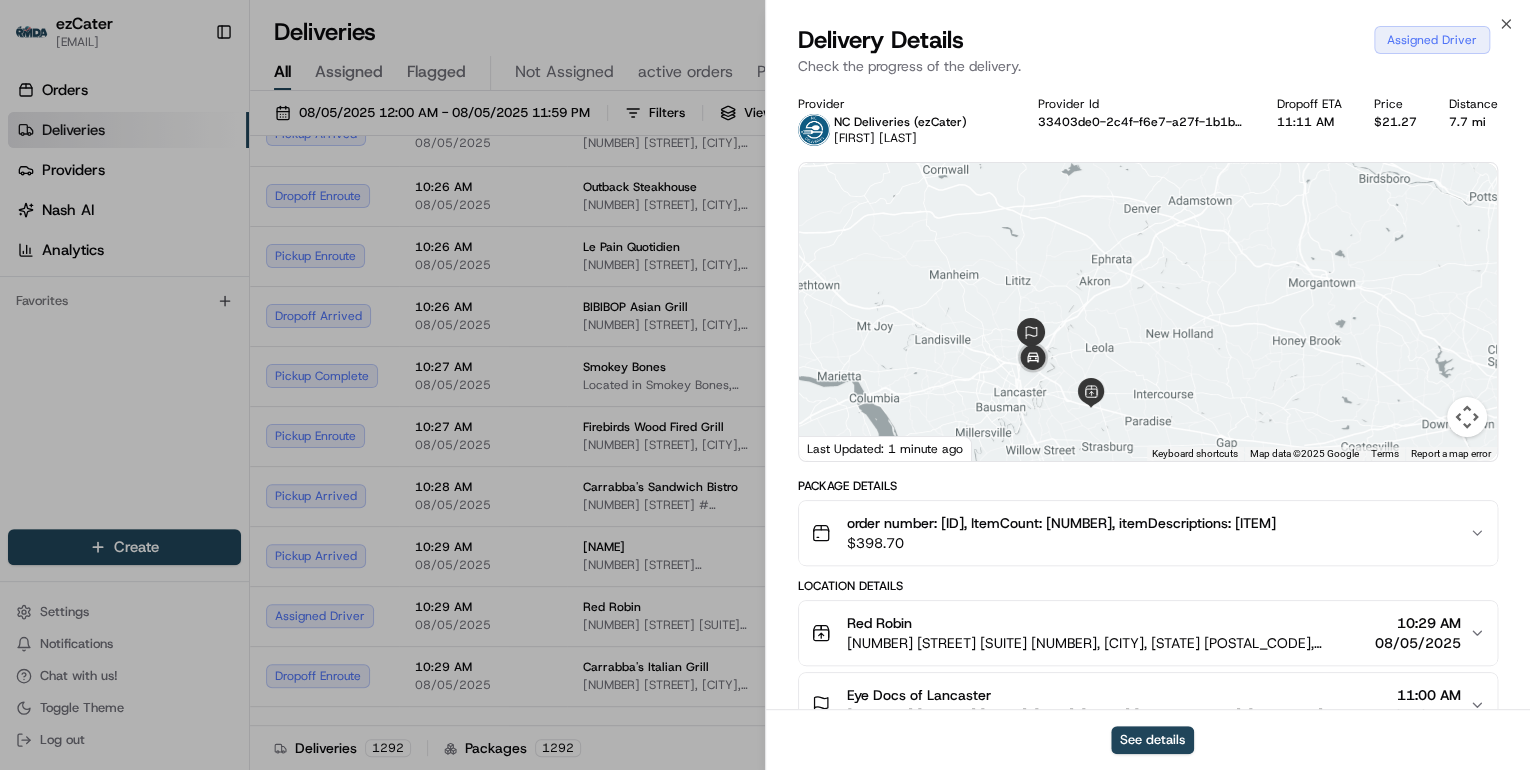 click on "order number: [ORDER_ID],
ItemCount: 30,
itemDescriptions:
30 Gourmet Burger Bar [PRICE]" at bounding box center [1148, 533] 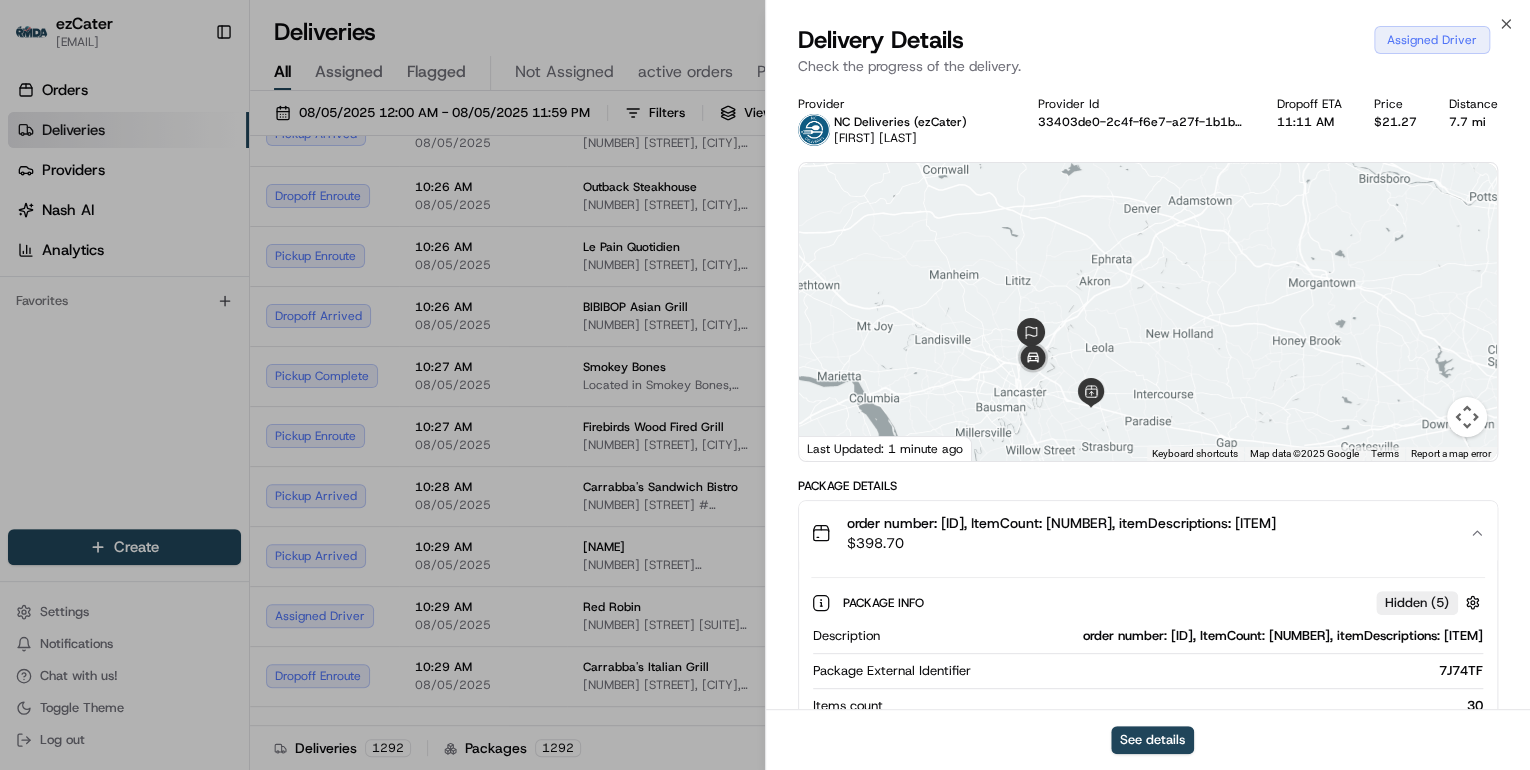 scroll, scrollTop: 160, scrollLeft: 0, axis: vertical 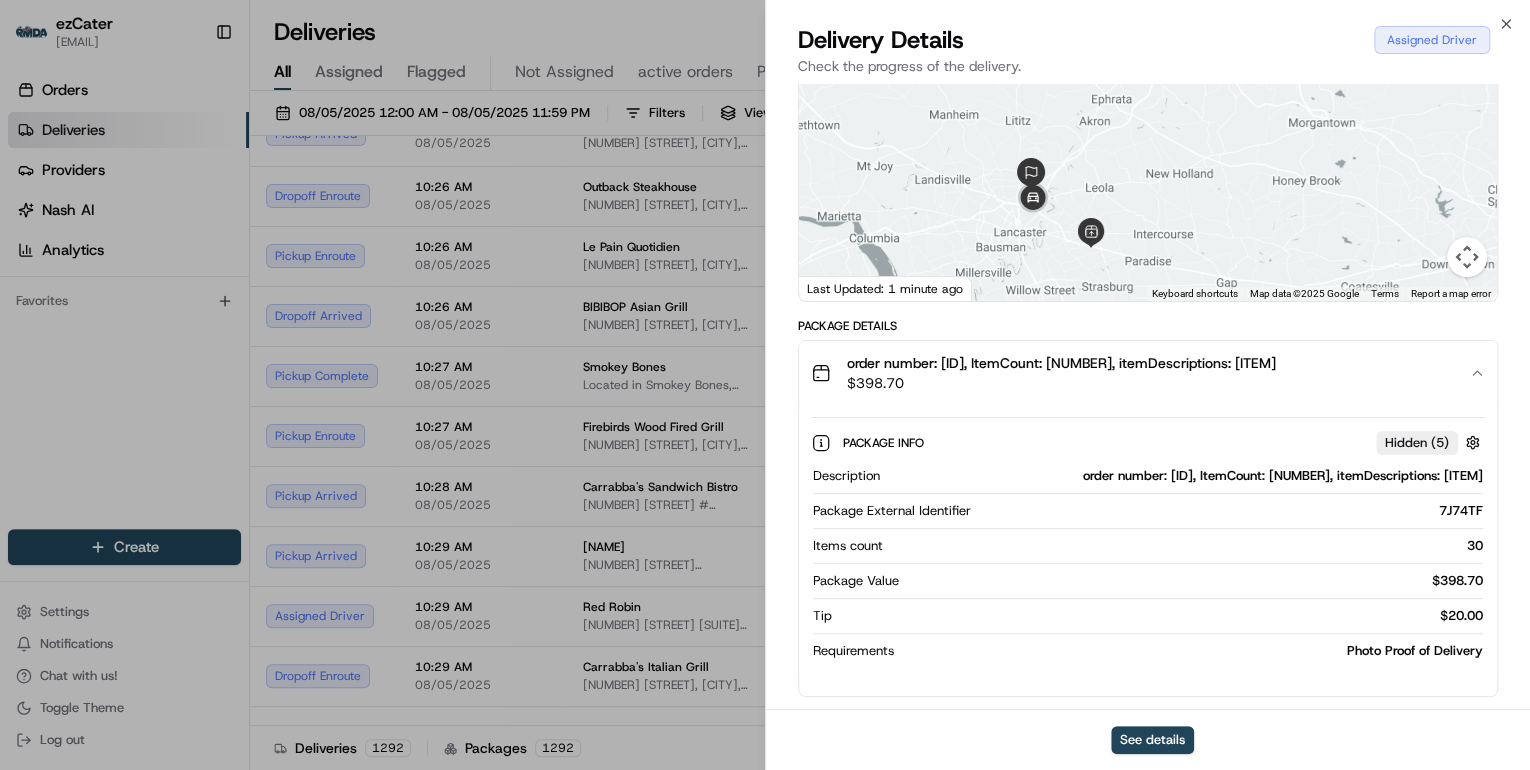 click on "order number: [ID],
ItemCount: [NUMBER],
itemDescriptions:
[ITEM]" at bounding box center [1185, 476] 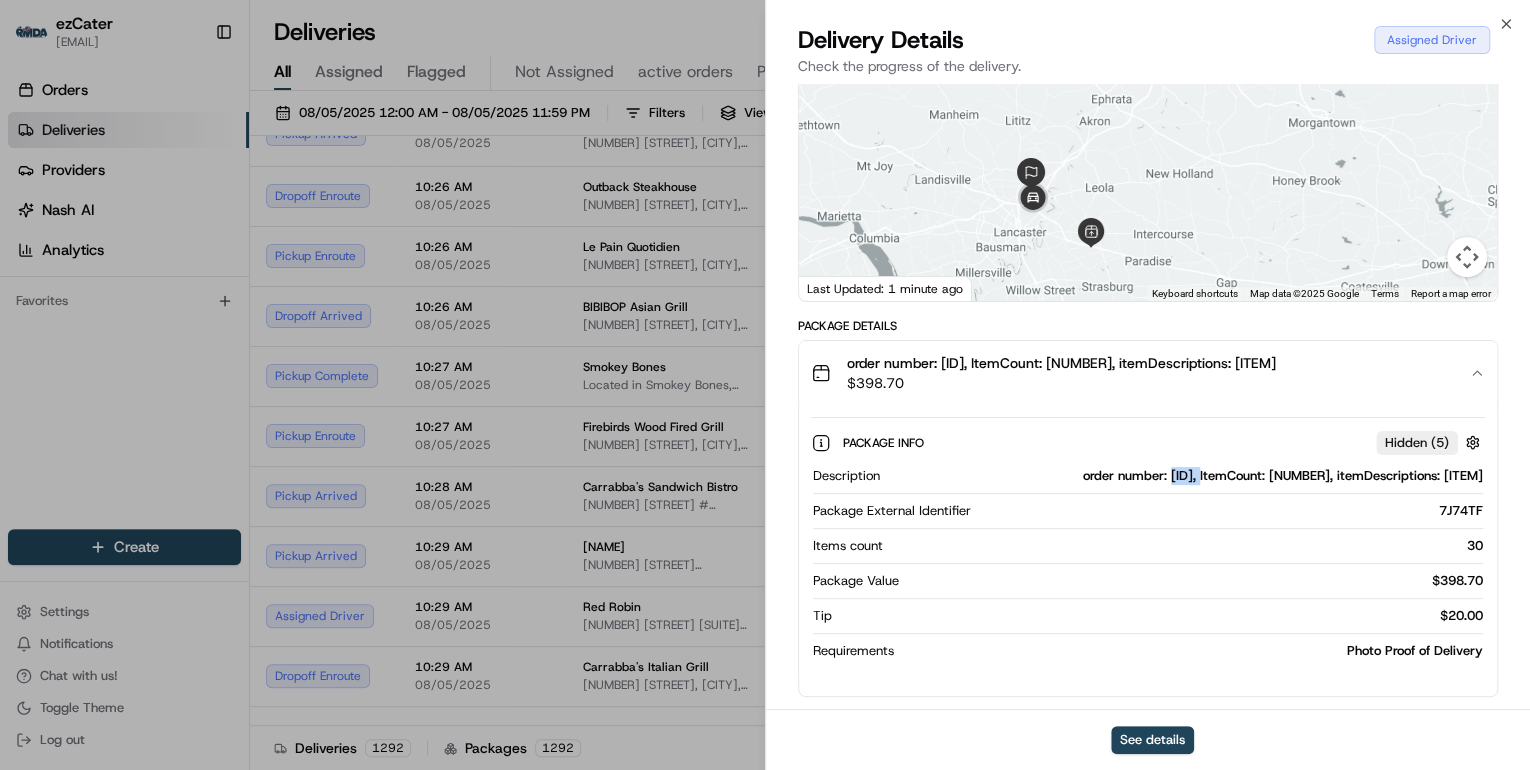 click on "order number: [ID],
ItemCount: [NUMBER],
itemDescriptions:
[ITEM]" at bounding box center [1185, 476] 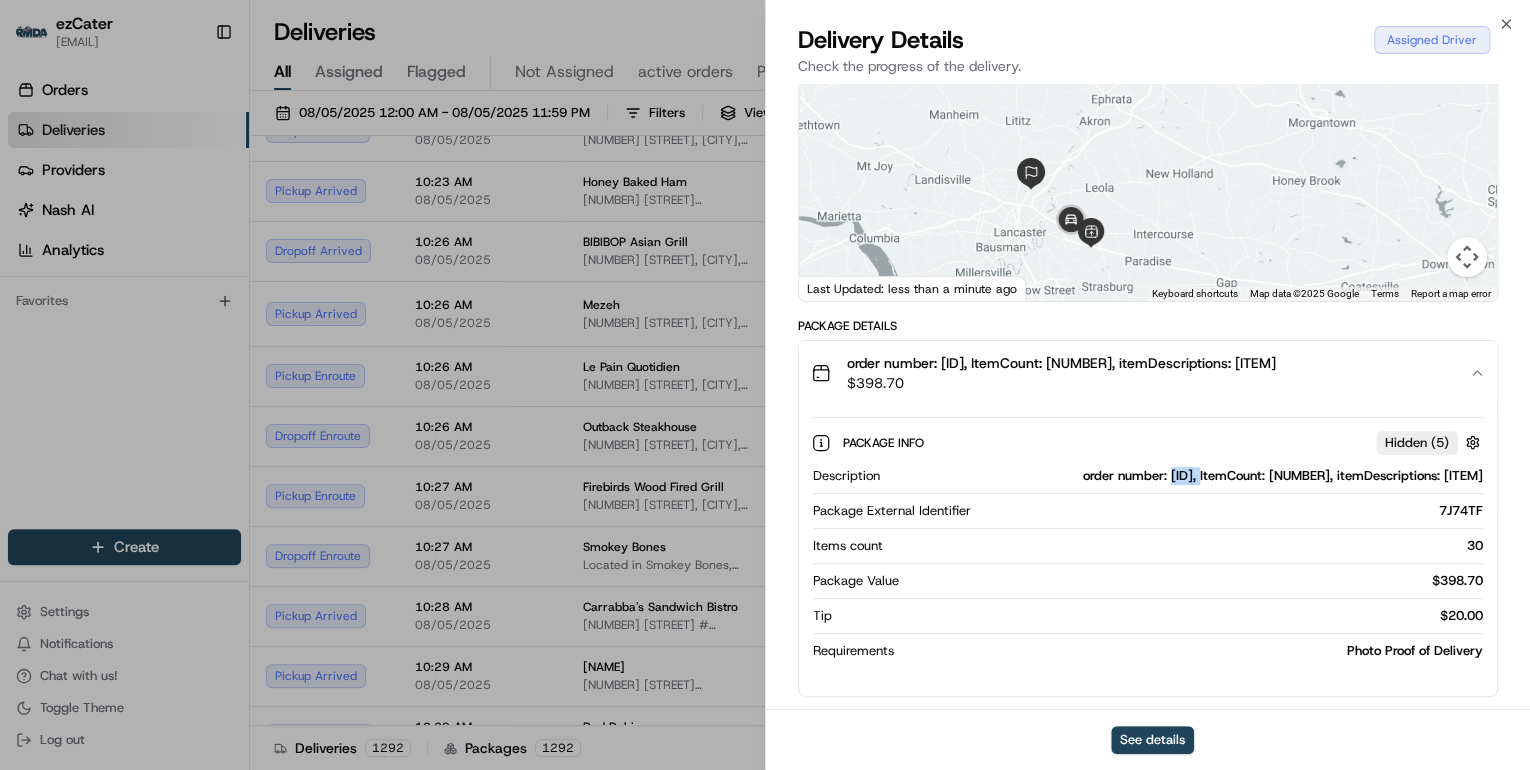 click on "order number: [ID],
ItemCount: [NUMBER],
itemDescriptions:
[ITEM]" at bounding box center [1185, 476] 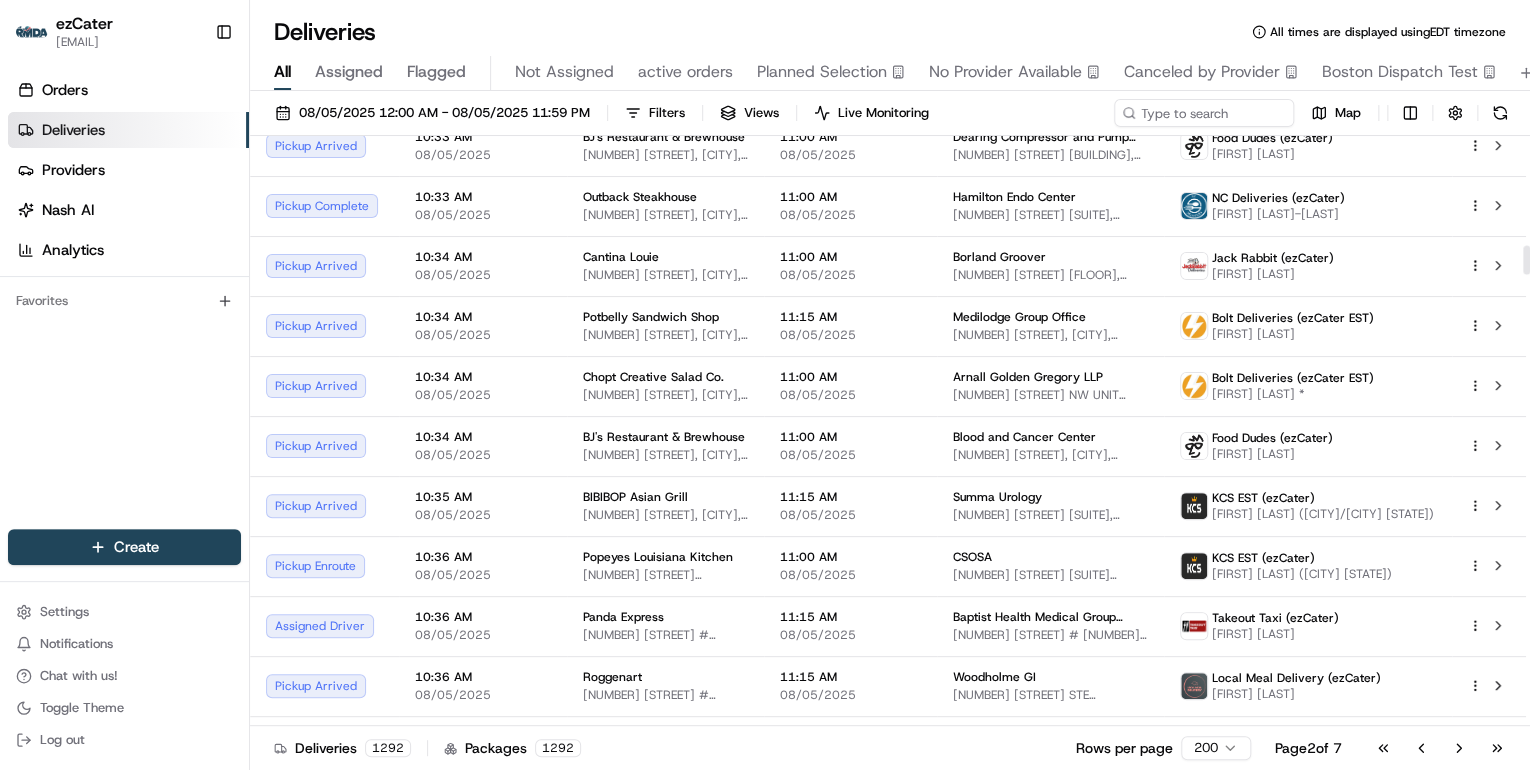 scroll, scrollTop: 2320, scrollLeft: 0, axis: vertical 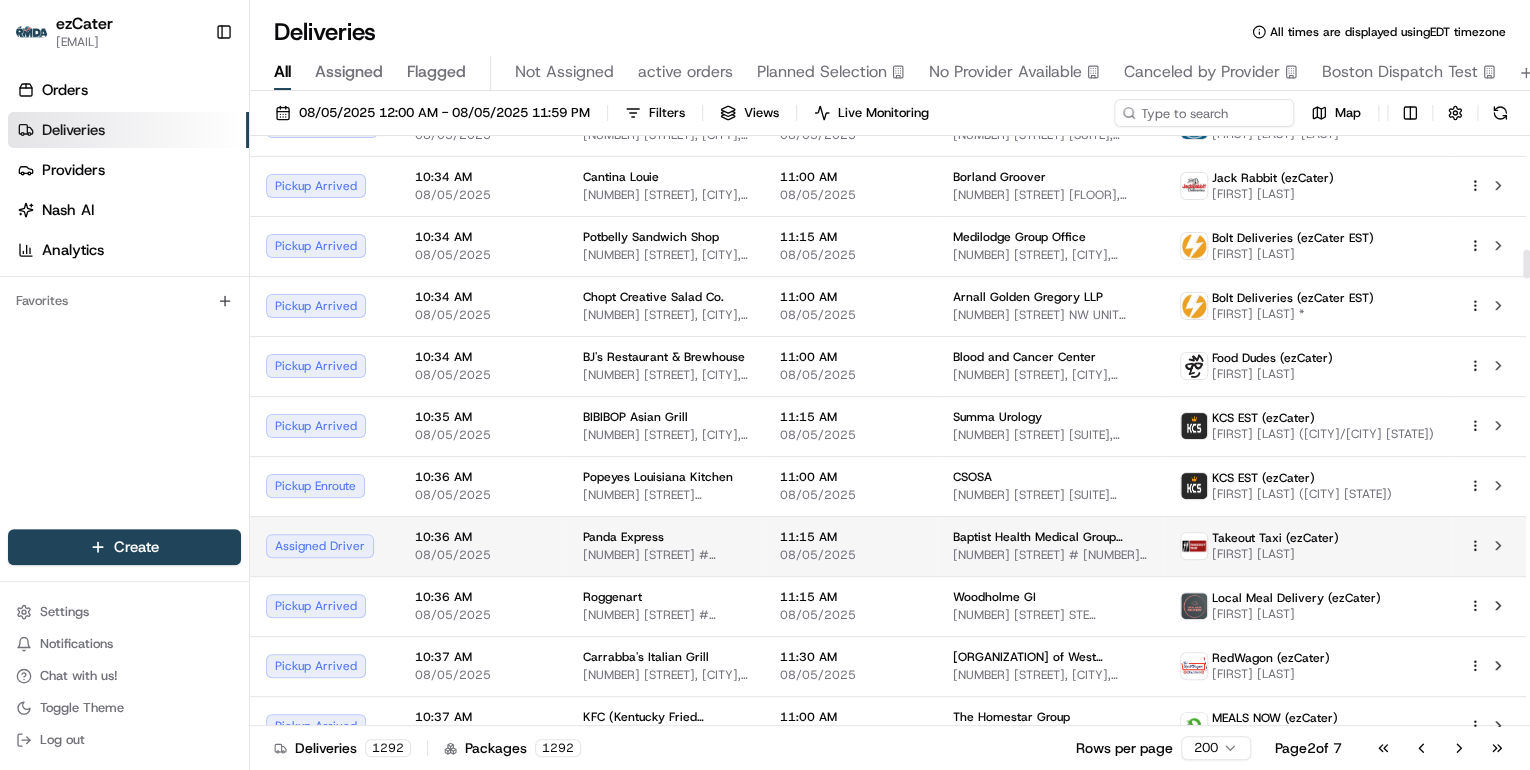click on "[TIME] [DATE]" at bounding box center (483, 546) 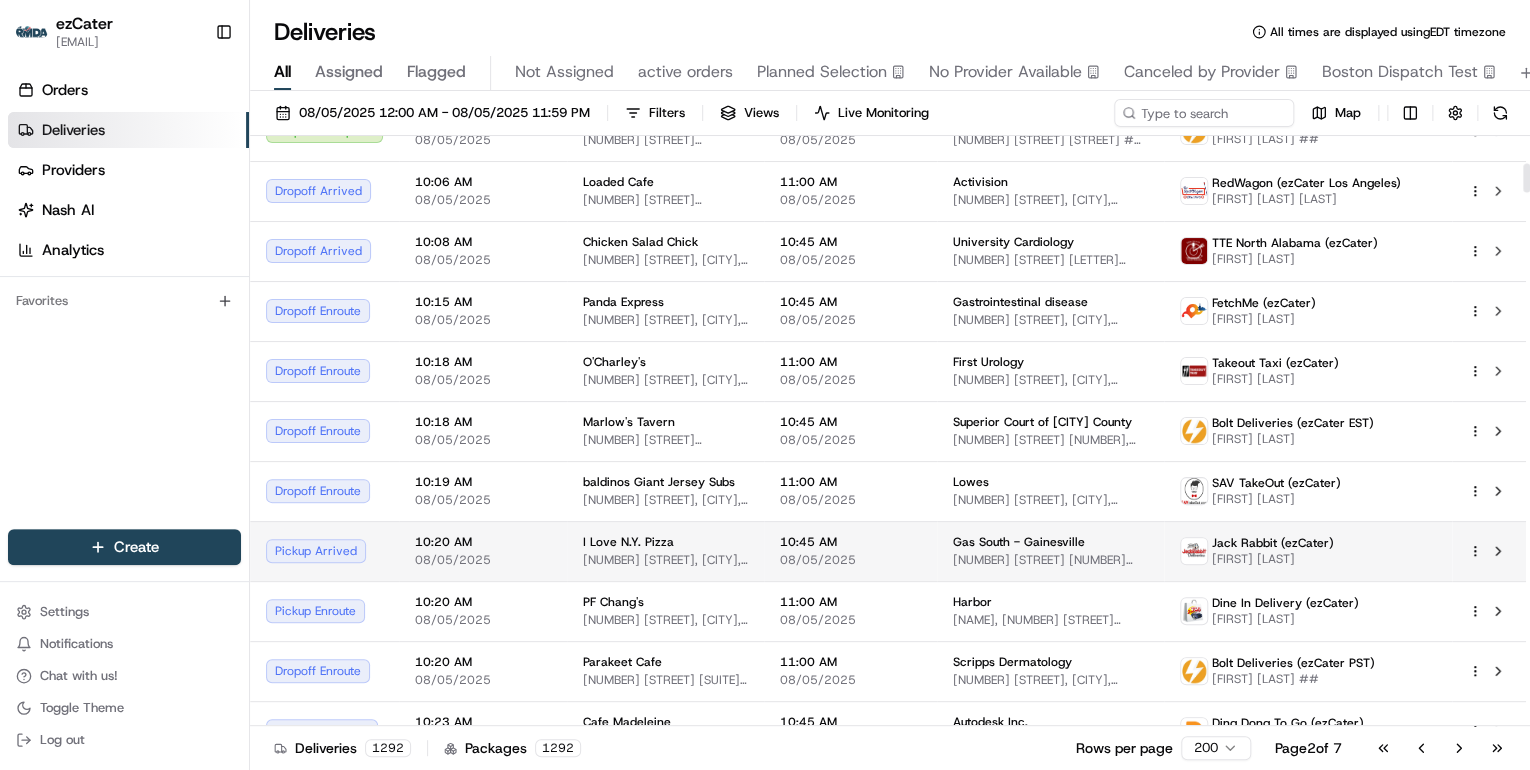 scroll, scrollTop: 400, scrollLeft: 0, axis: vertical 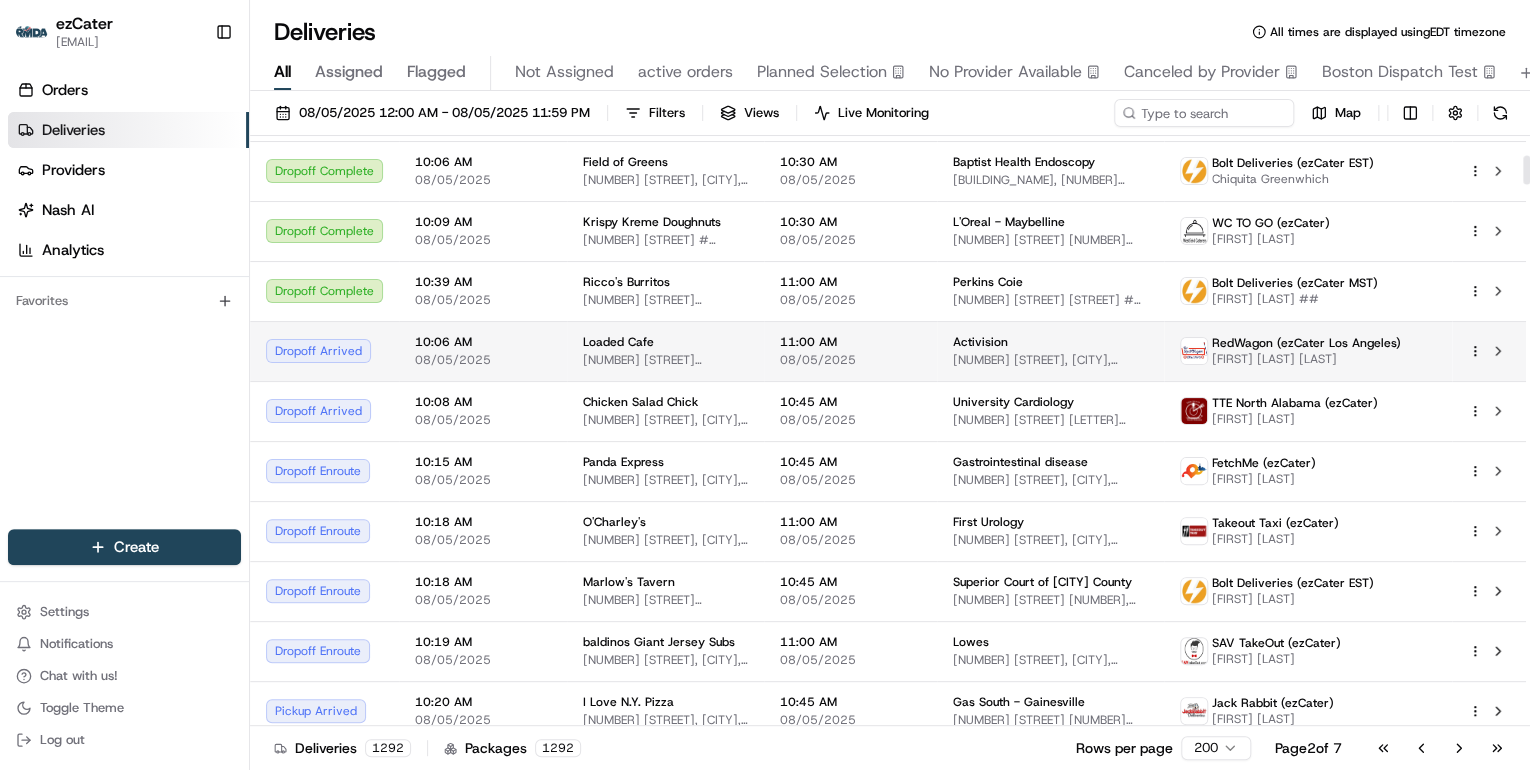 click on "08/05/2025" at bounding box center [483, 360] 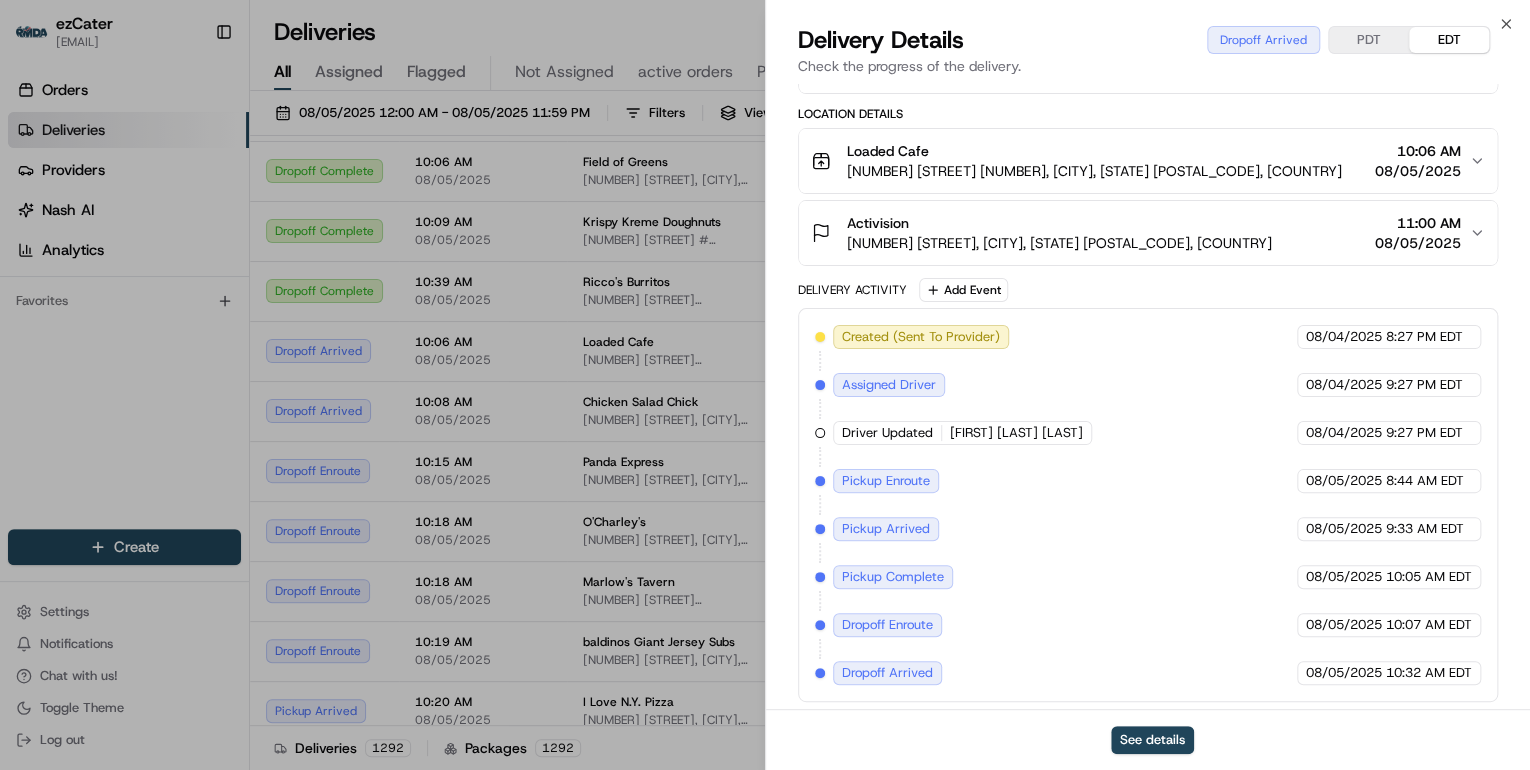 scroll, scrollTop: 232, scrollLeft: 0, axis: vertical 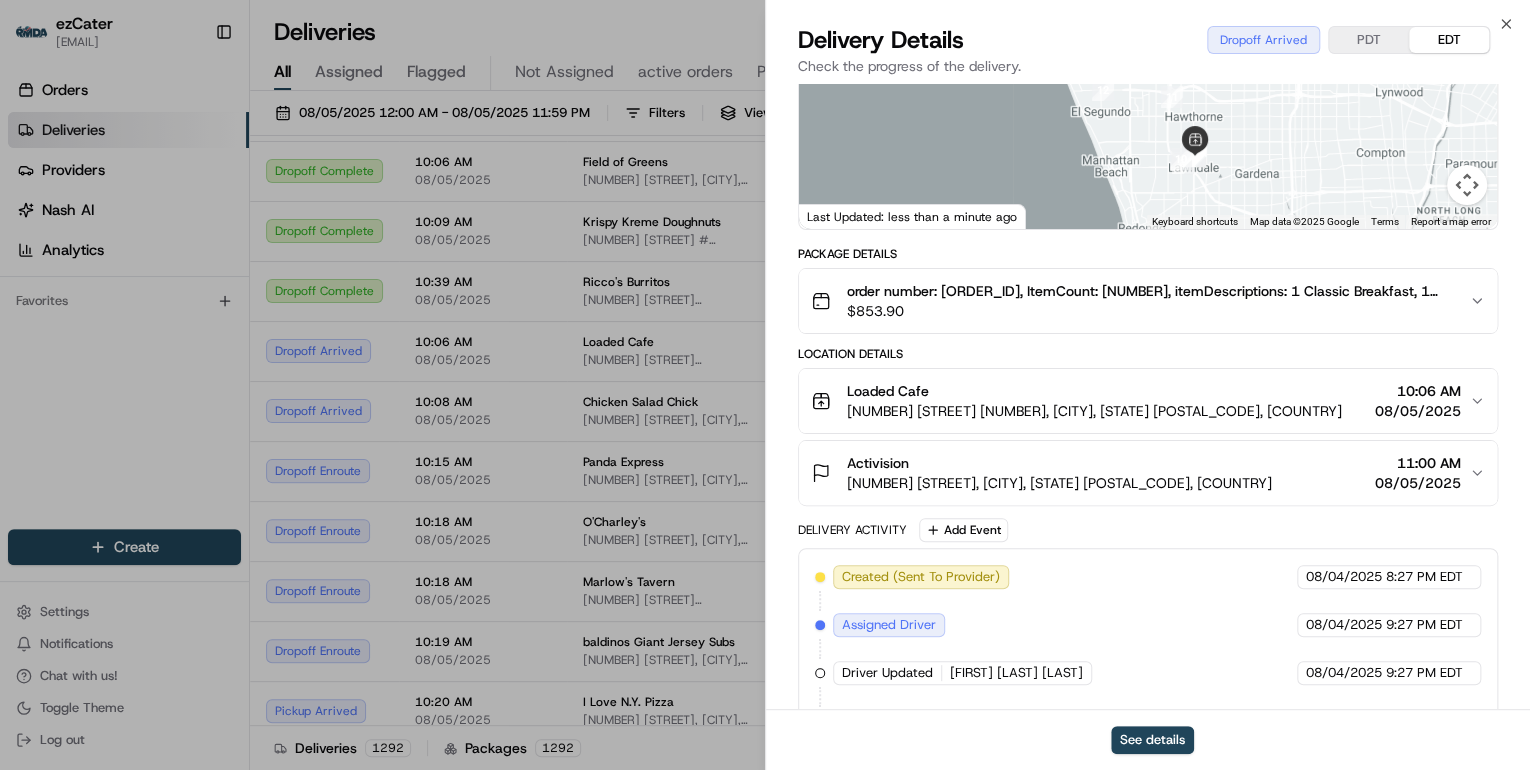 click on "$ 853.90" at bounding box center [1150, 311] 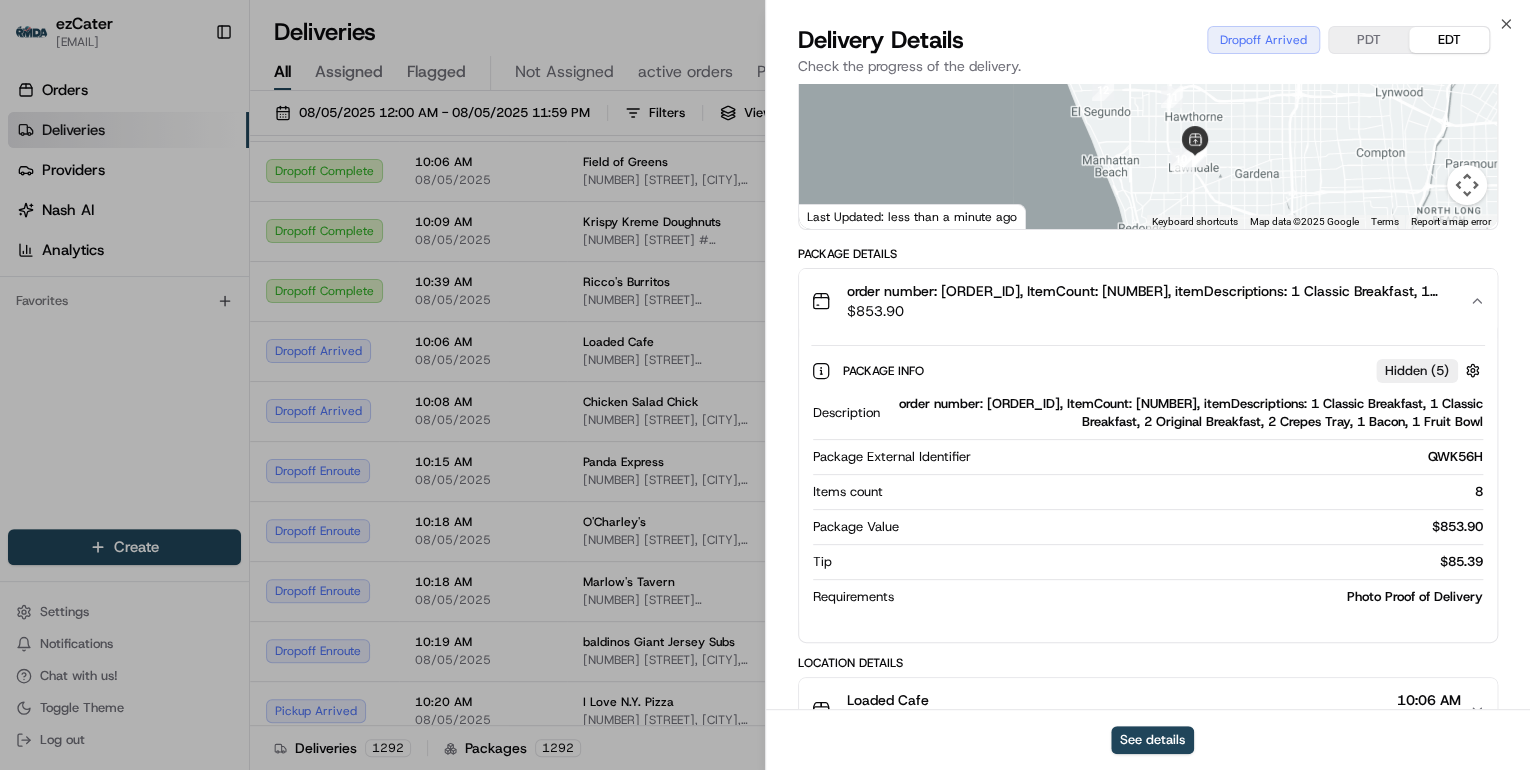 click on "order number: [ORDER_ID],
ItemCount: [NUMBER],
itemDescriptions:
1 Classic Breakfast,
1 Classic Breakfast,
2 Original Breakfast,
2 Crepes Tray,
1 Bacon,
1 Fruit Bowl" at bounding box center (1185, 413) 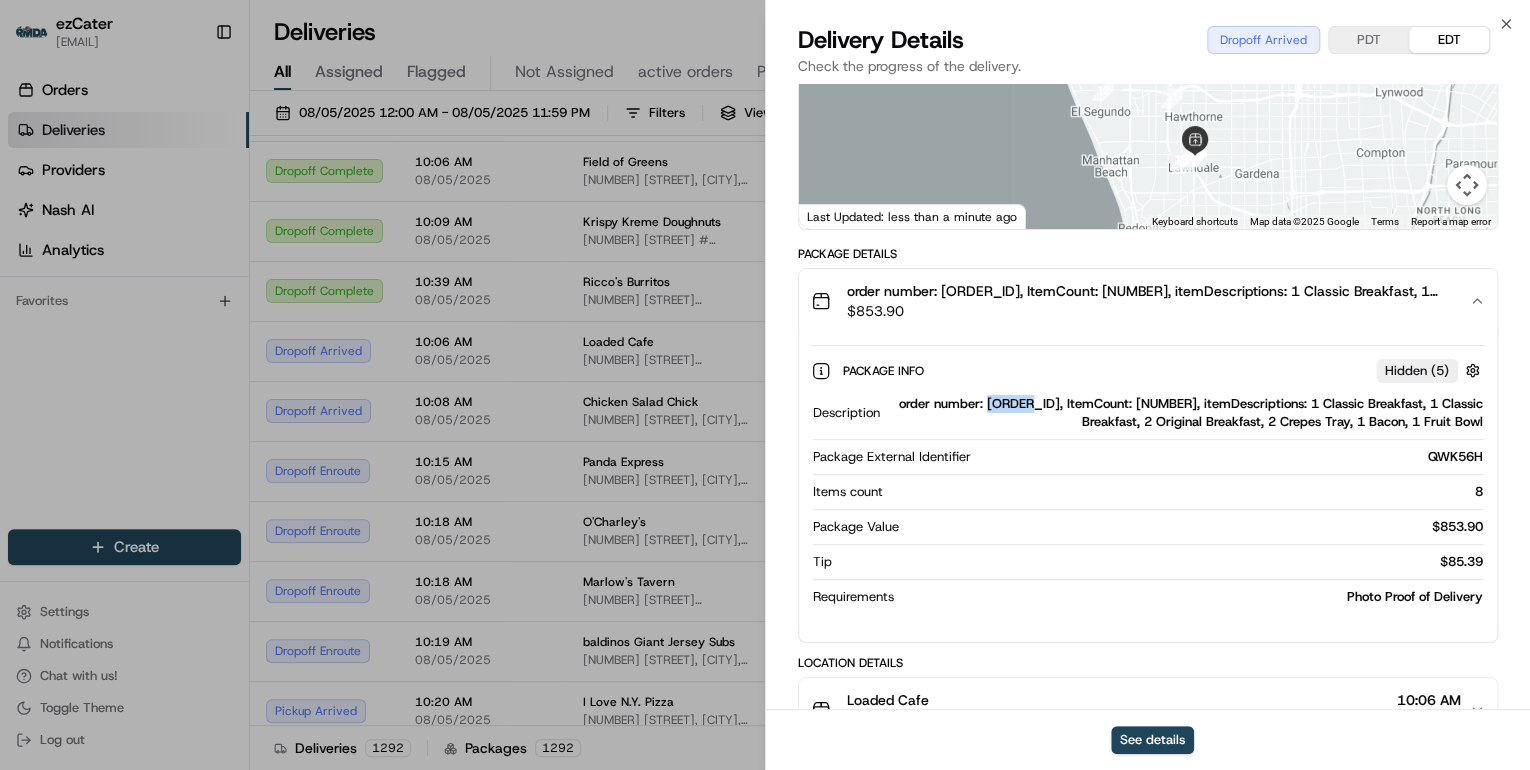 click on "order number: [ORDER_ID],
ItemCount: [NUMBER],
itemDescriptions:
1 Classic Breakfast,
1 Classic Breakfast,
2 Original Breakfast,
2 Crepes Tray,
1 Bacon,
1 Fruit Bowl" at bounding box center (1185, 413) 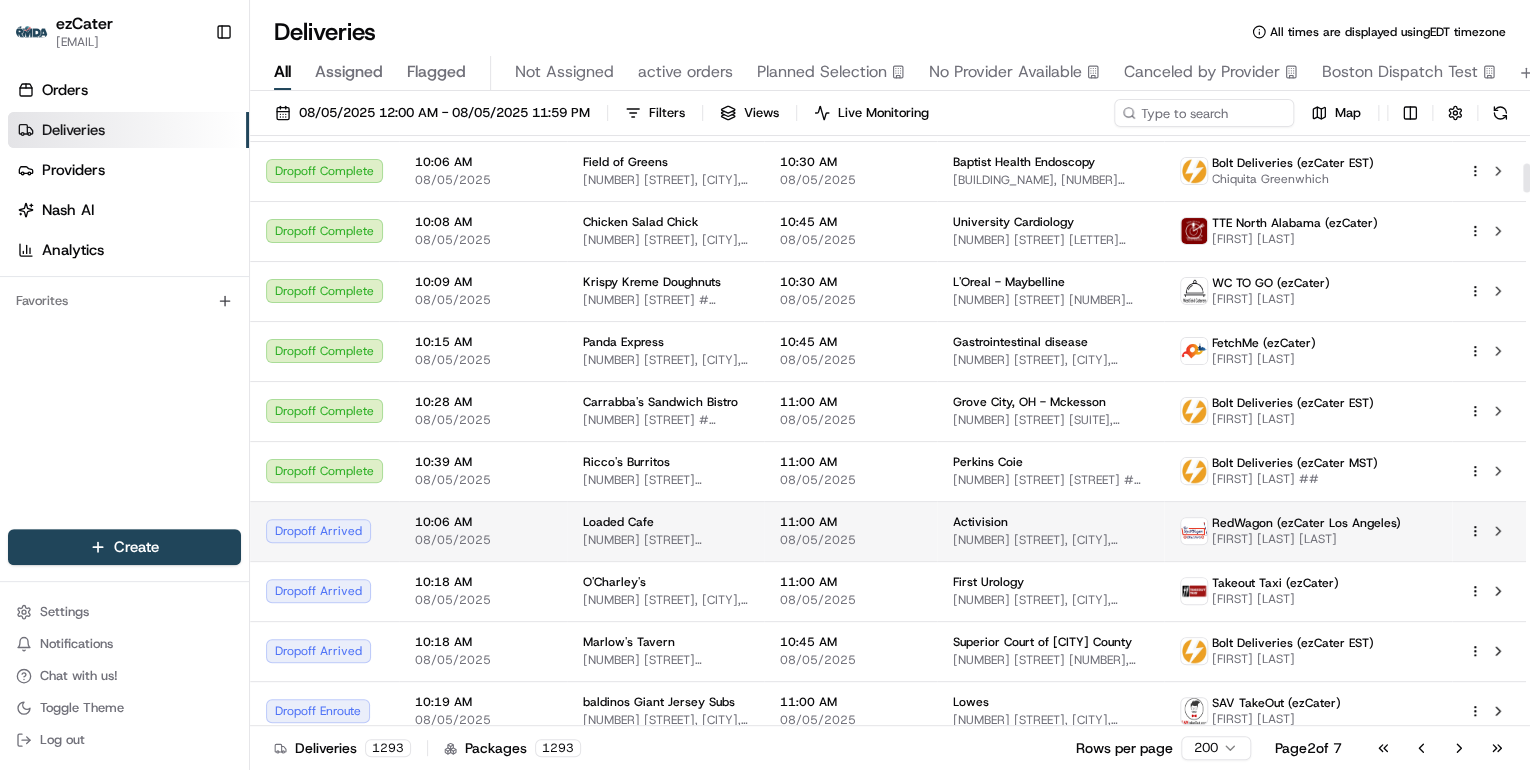 scroll, scrollTop: 560, scrollLeft: 0, axis: vertical 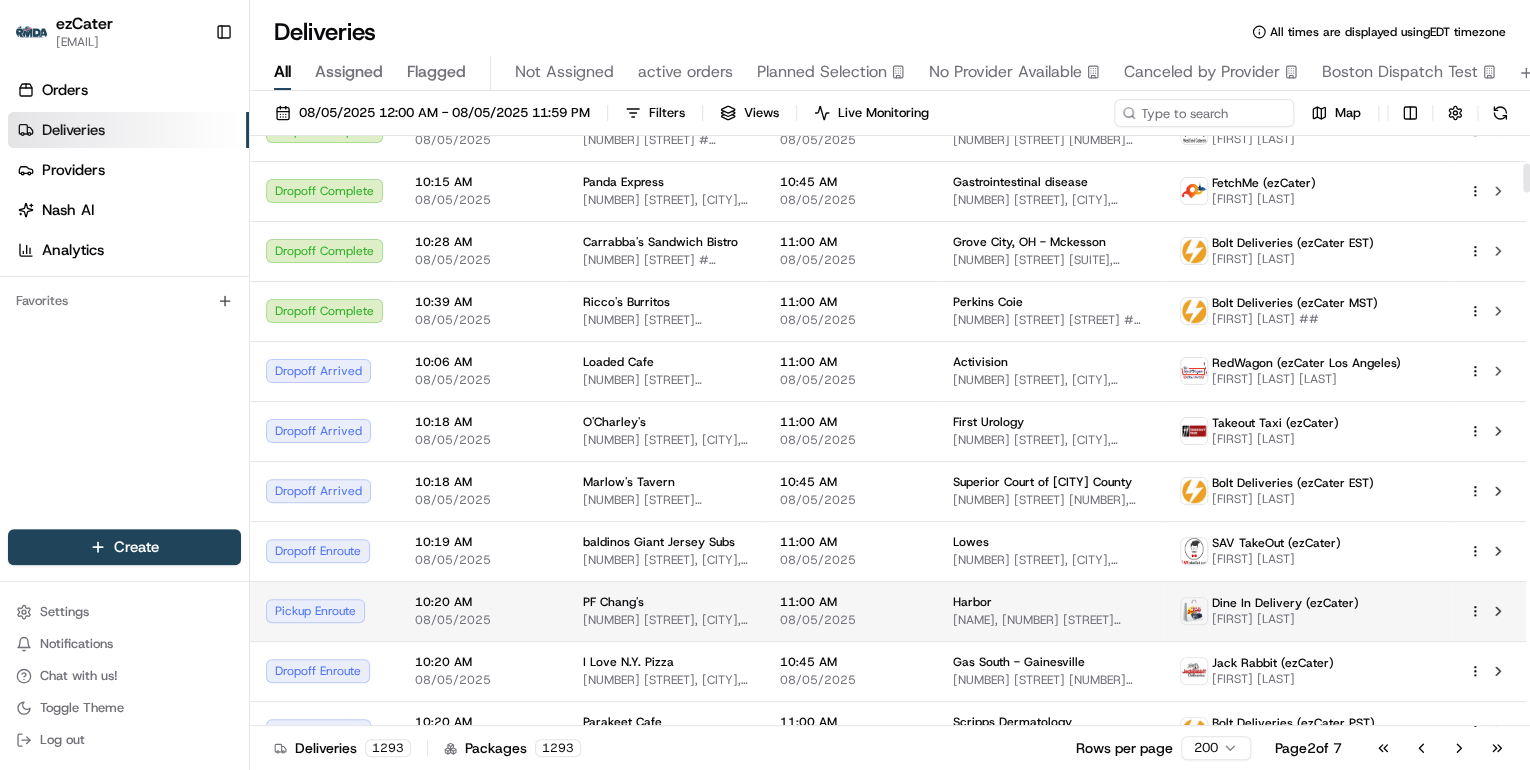 click on "[TIME] [DATE]" at bounding box center [483, 611] 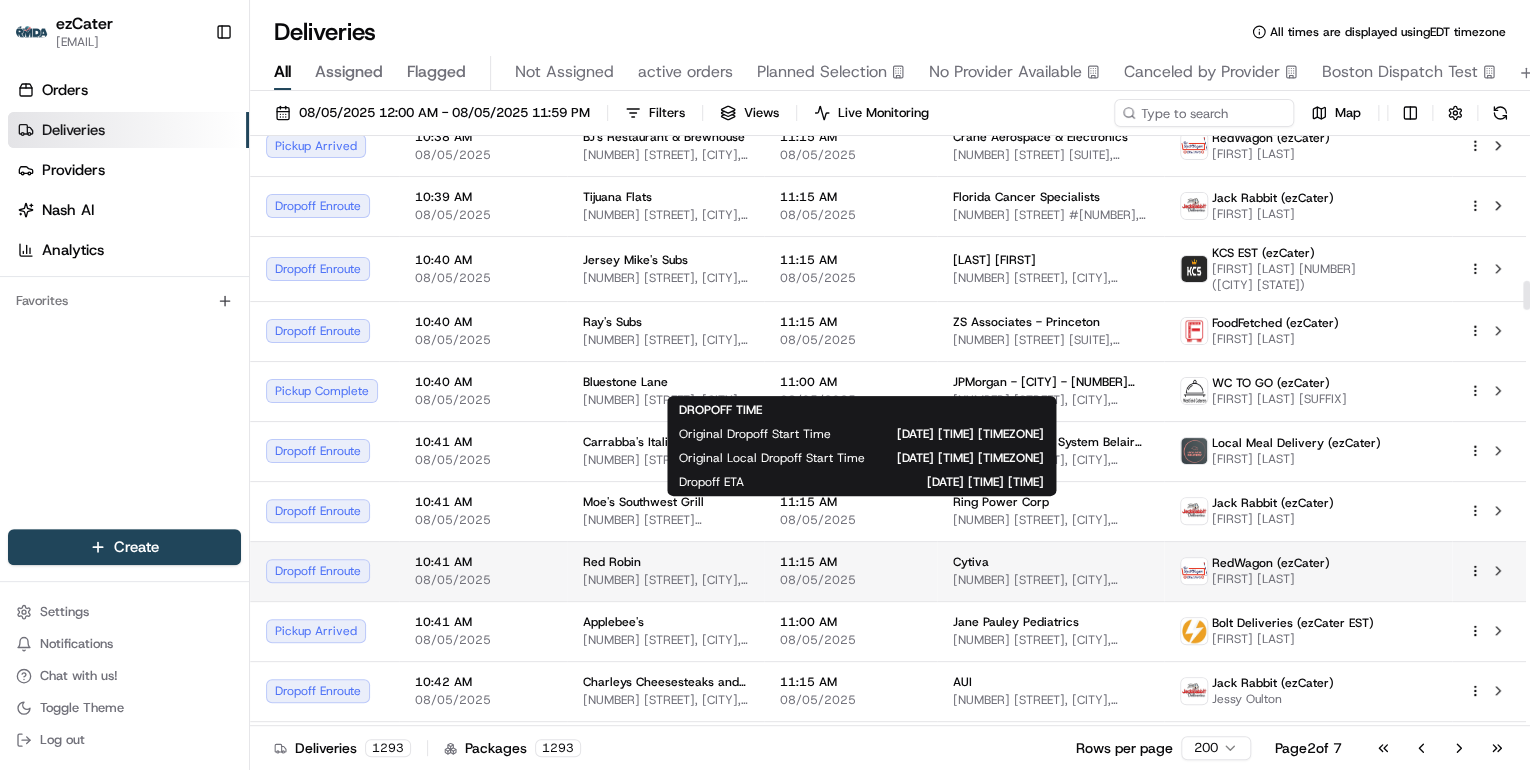 scroll, scrollTop: 3120, scrollLeft: 0, axis: vertical 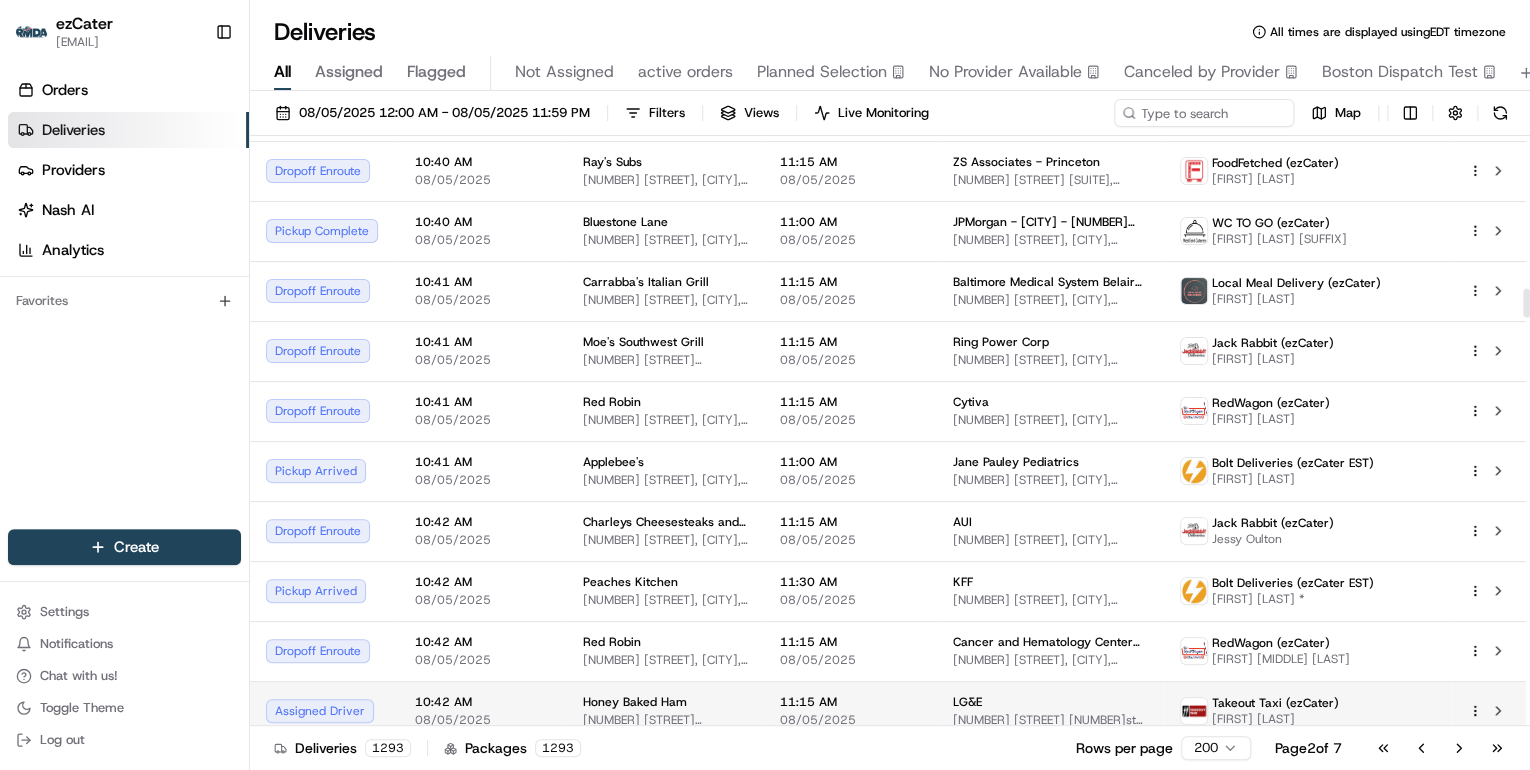 click on "[NAME] [NUMBER] [STREET] [SUITE], [CITY], [STATE] [POSTAL_CODE], [COUNTRY]" at bounding box center (665, 711) 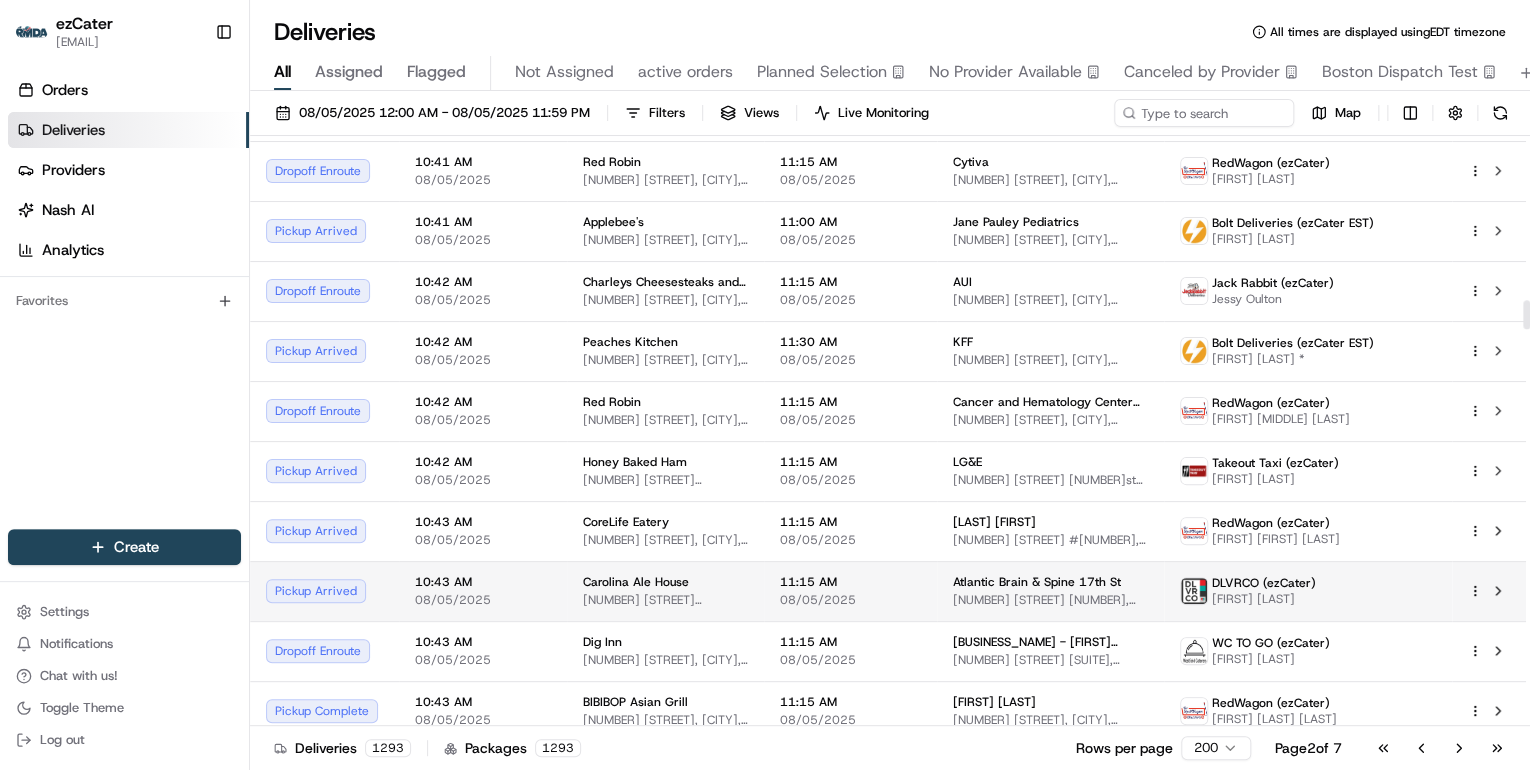 scroll, scrollTop: 3520, scrollLeft: 0, axis: vertical 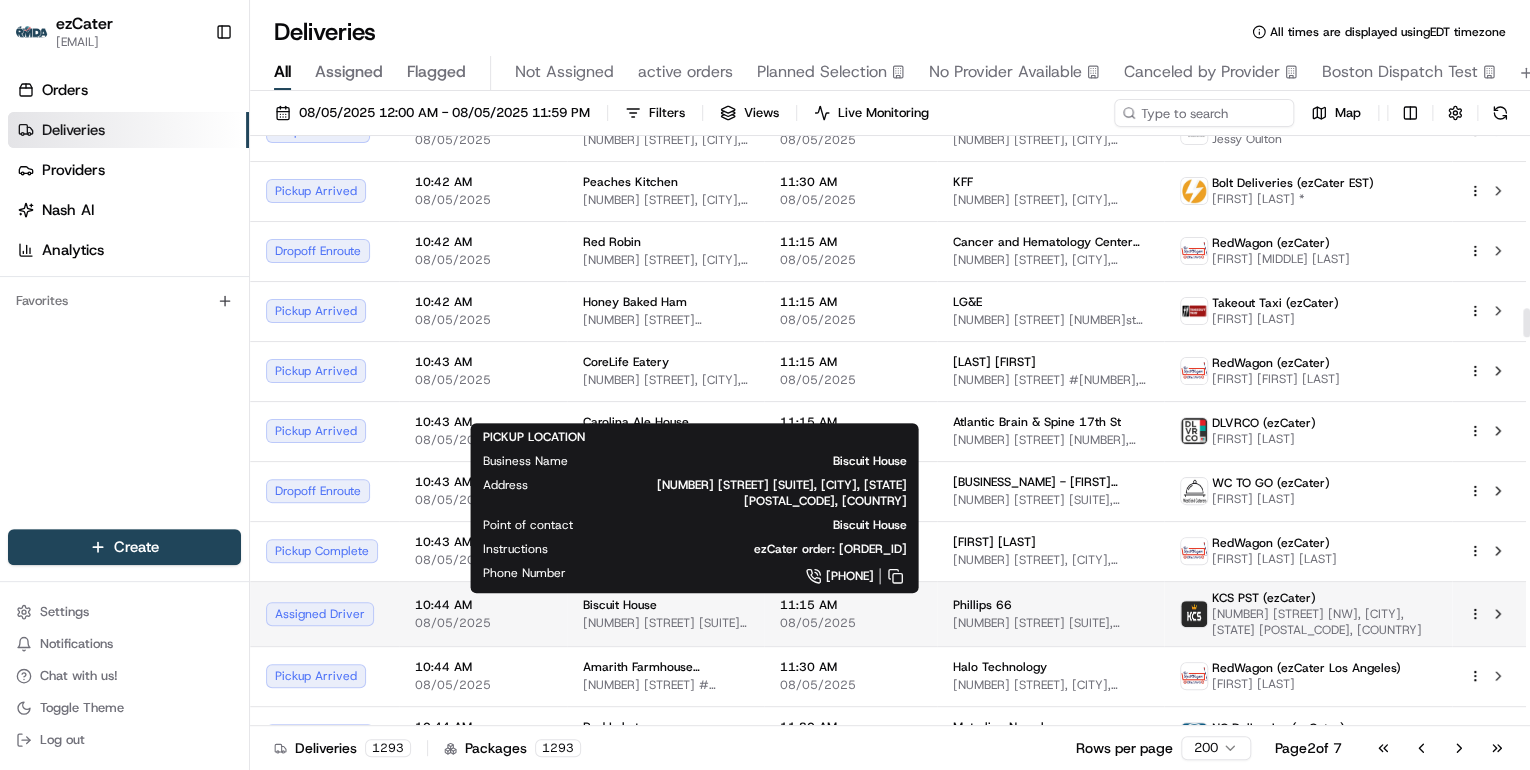 click on "[NUMBER] [STREET] [SUITE], [CITY], [STATE] [POSTAL_CODE], [COUNTRY]" at bounding box center [665, 623] 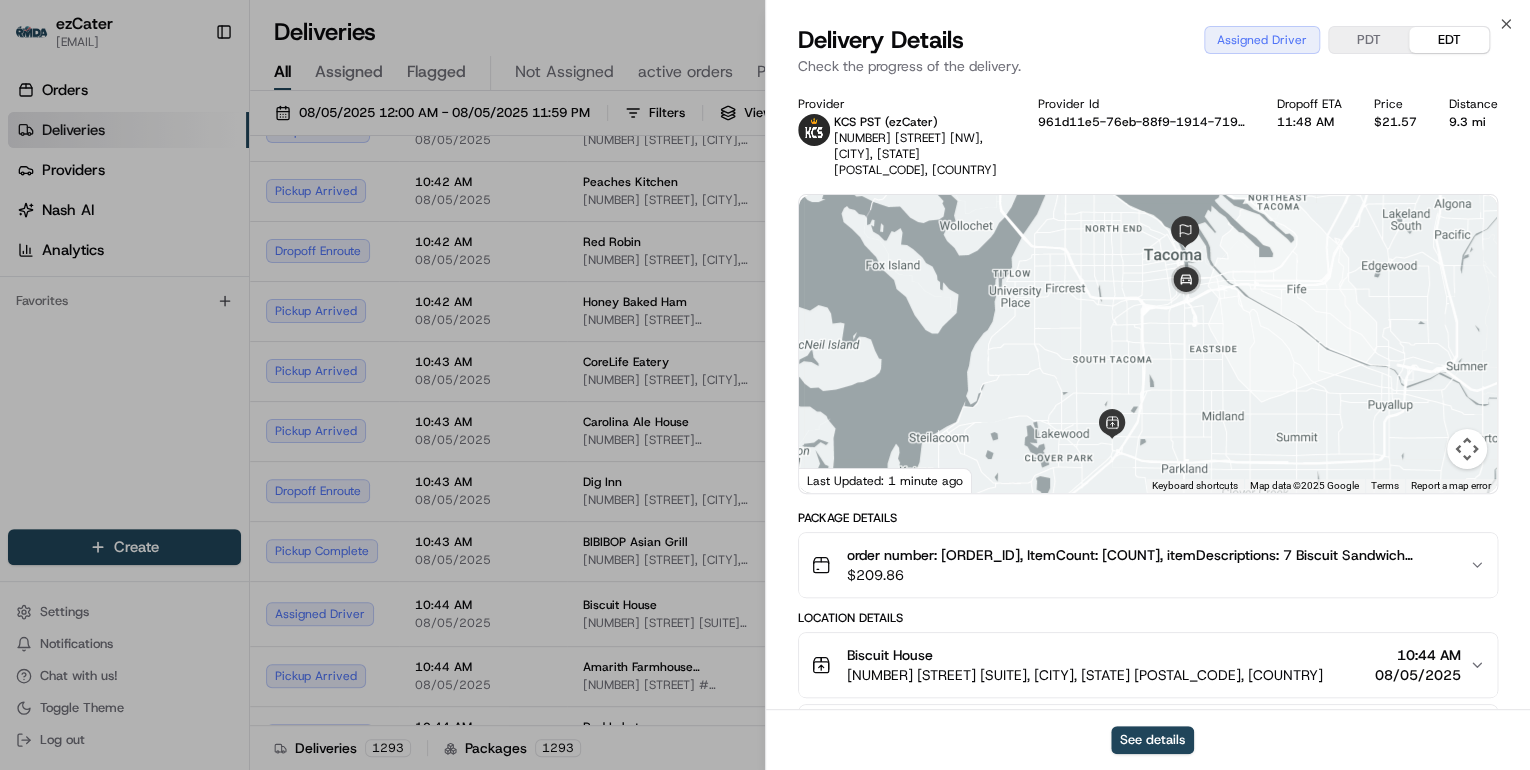 click on "$ 209.86" at bounding box center [1150, 575] 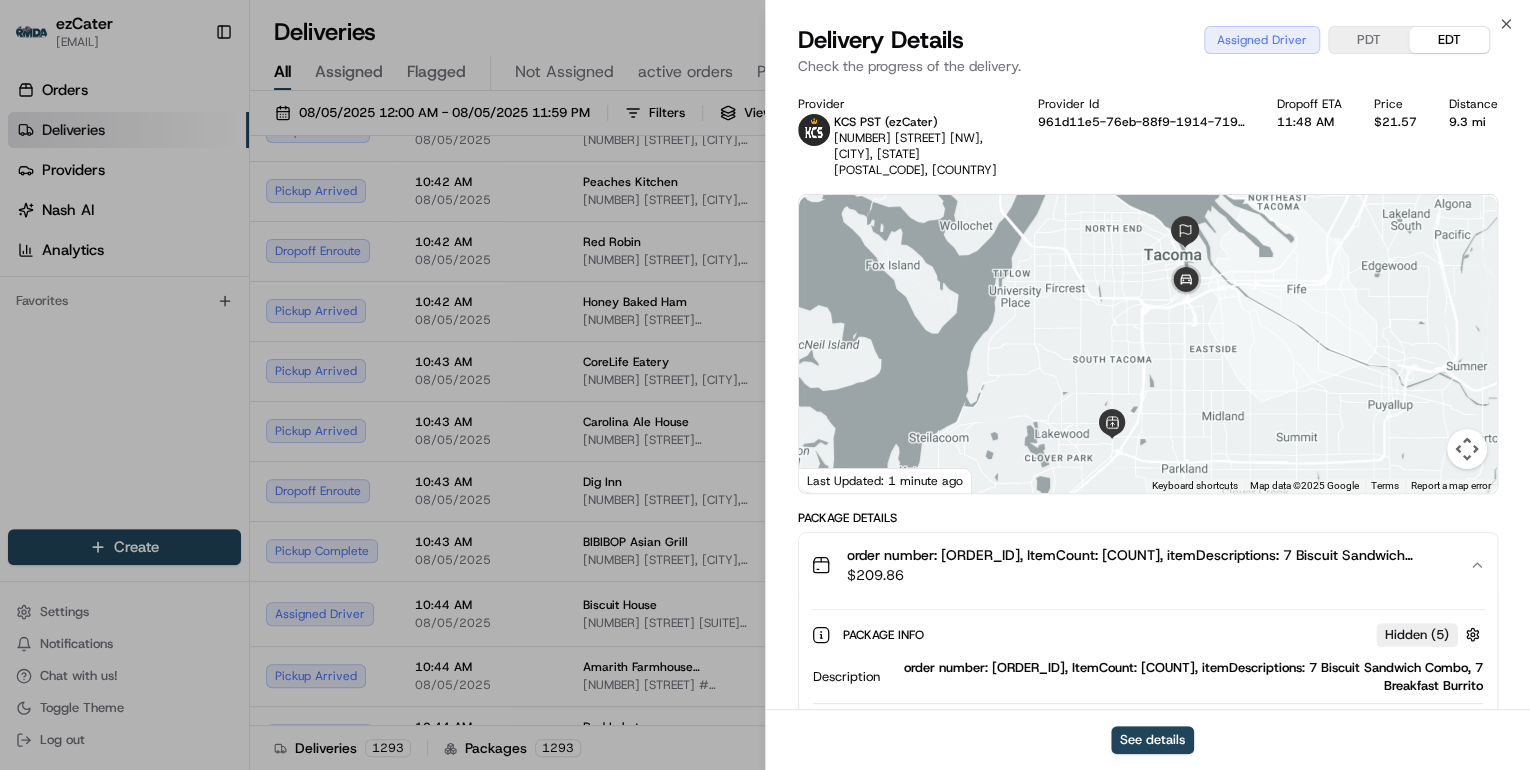 click on "order number: [ORDER_ID], ItemCount: [COUNT], itemDescriptions: 7 Biscuit Sandwich Combo, 7 Breakfast Burrito" at bounding box center (1185, 677) 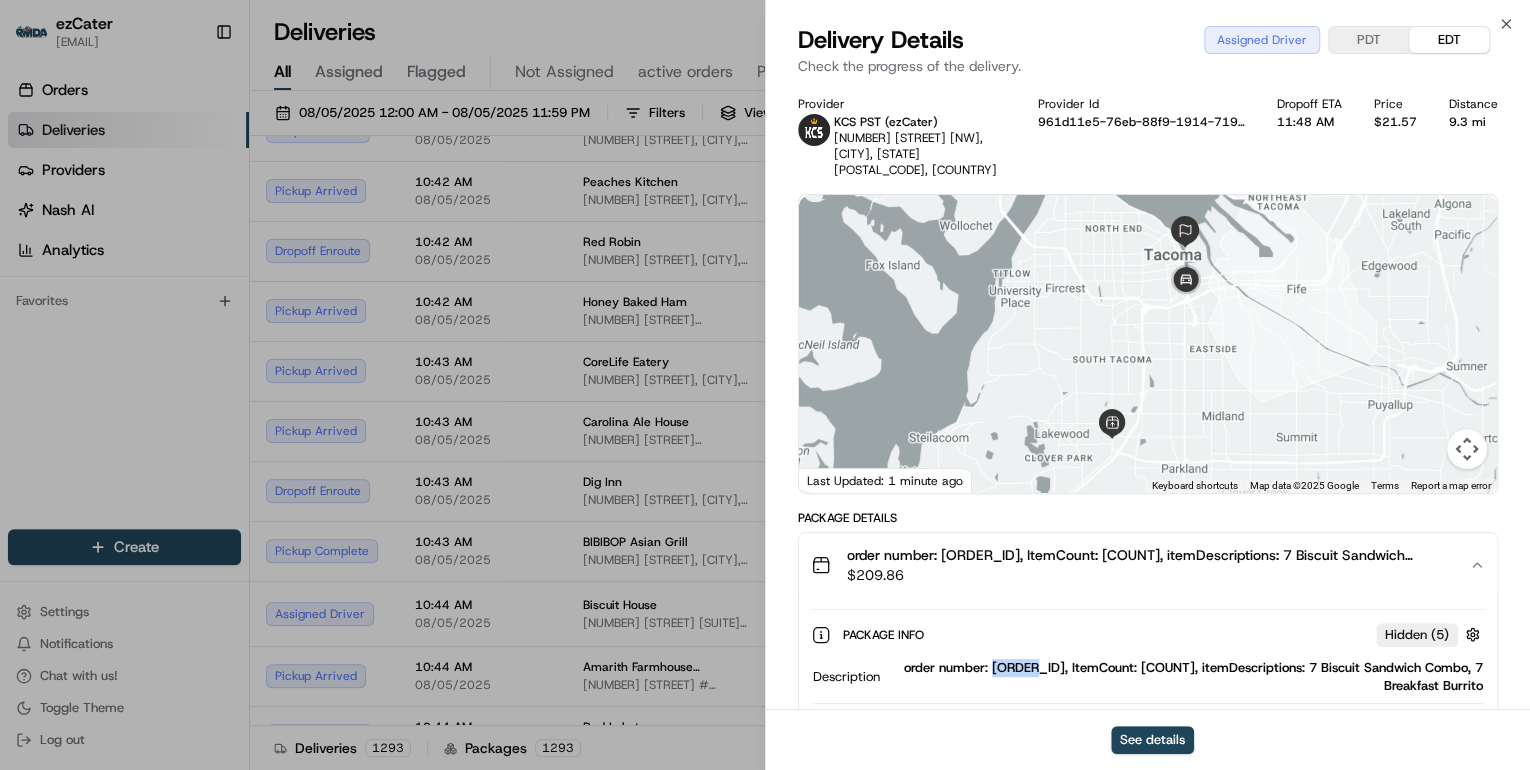 click on "order number: [ORDER_ID], ItemCount: [COUNT], itemDescriptions: 7 Biscuit Sandwich Combo, 7 Breakfast Burrito" at bounding box center (1185, 677) 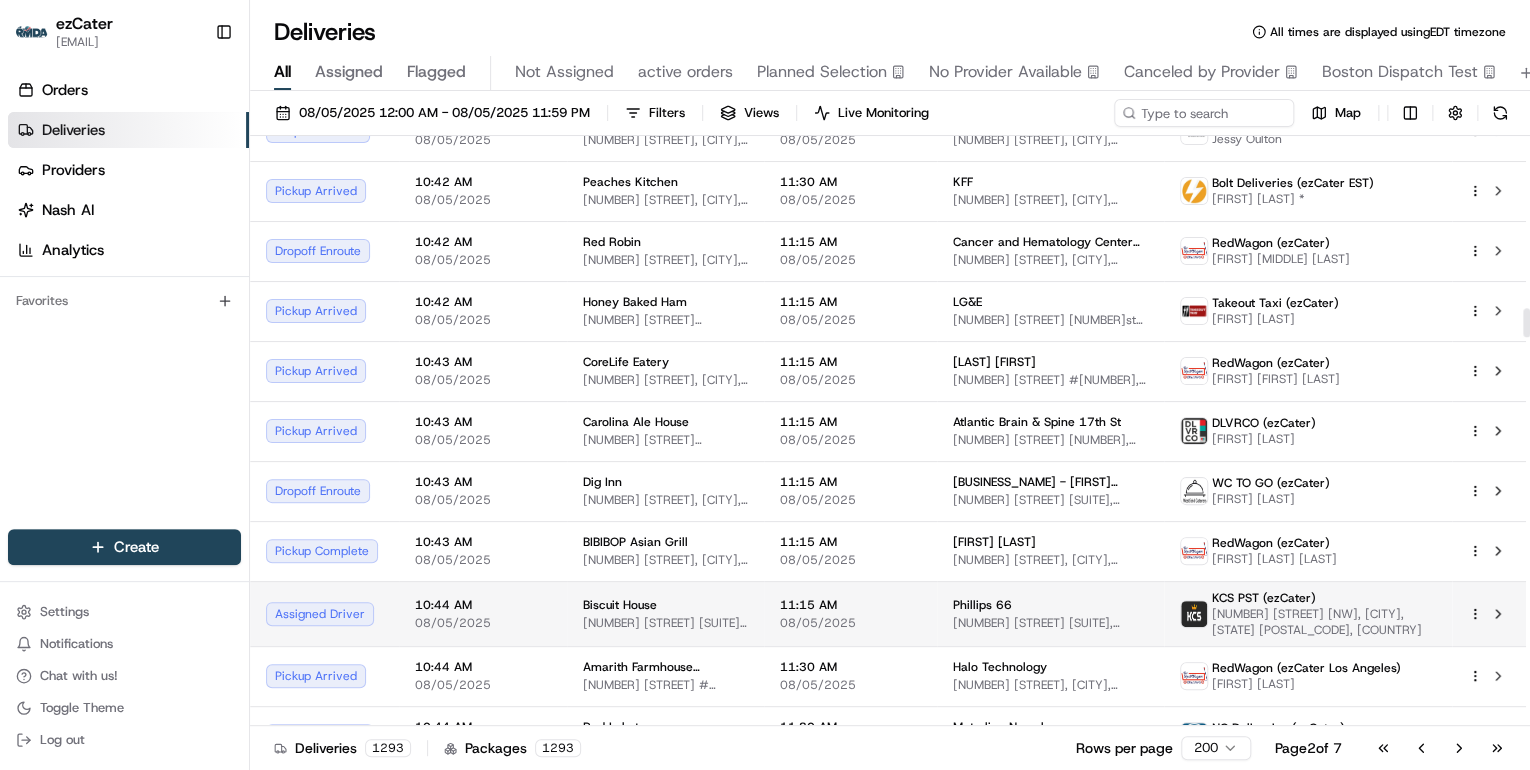 scroll, scrollTop: 3600, scrollLeft: 0, axis: vertical 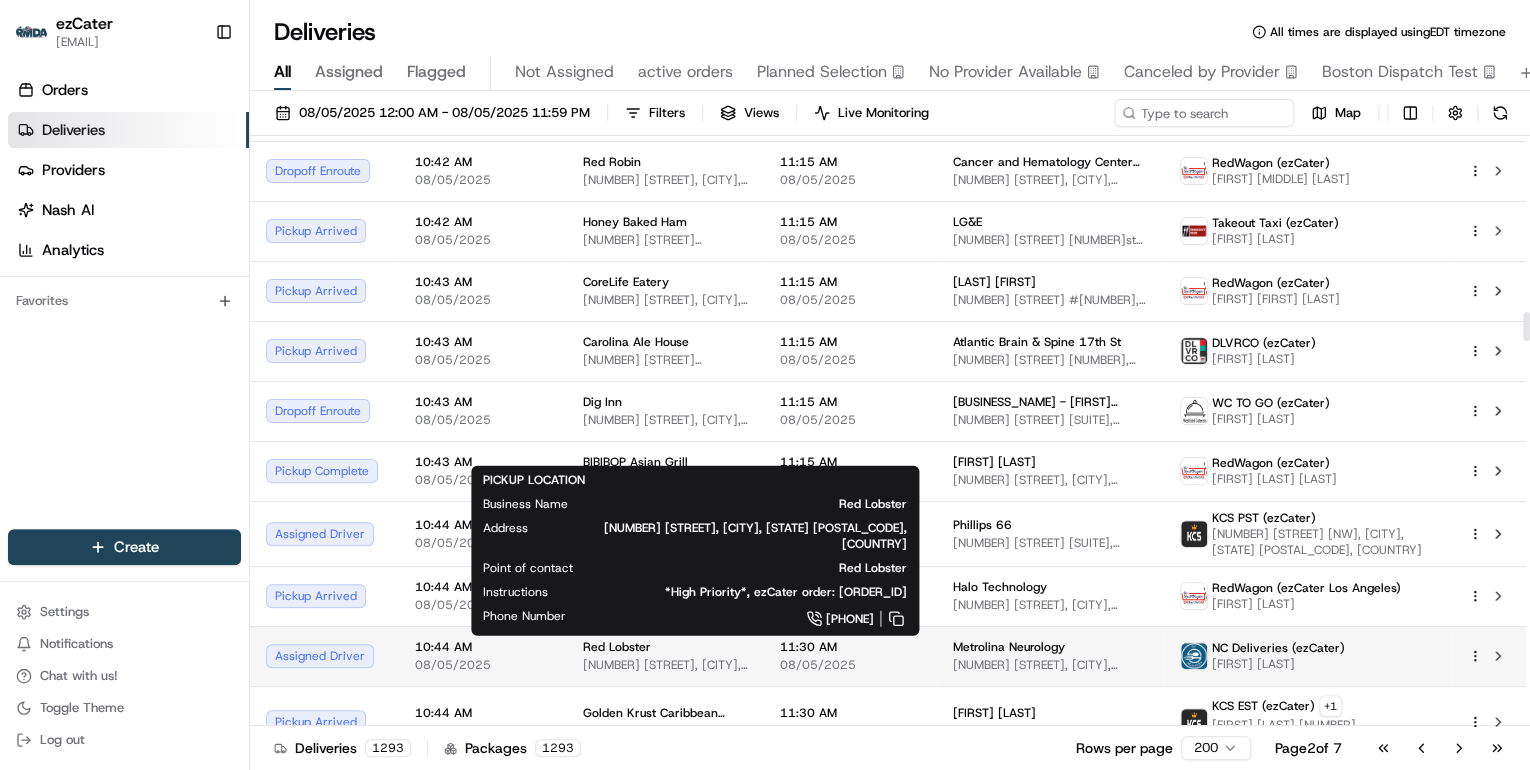 click on "[NUMBER] [STREET], [CITY], [STATE] [POSTAL_CODE], [COUNTRY]" at bounding box center [665, 665] 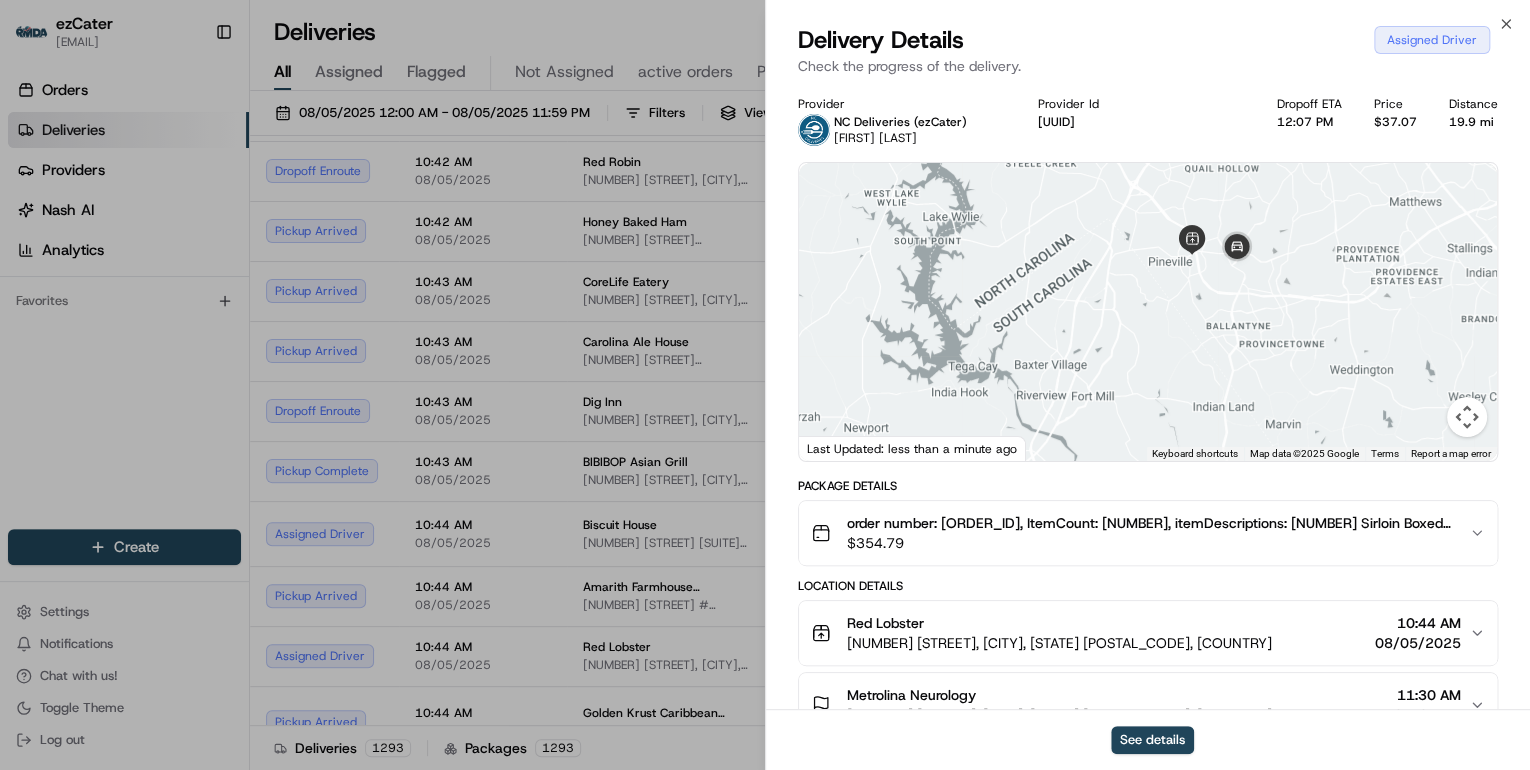 scroll, scrollTop: 80, scrollLeft: 0, axis: vertical 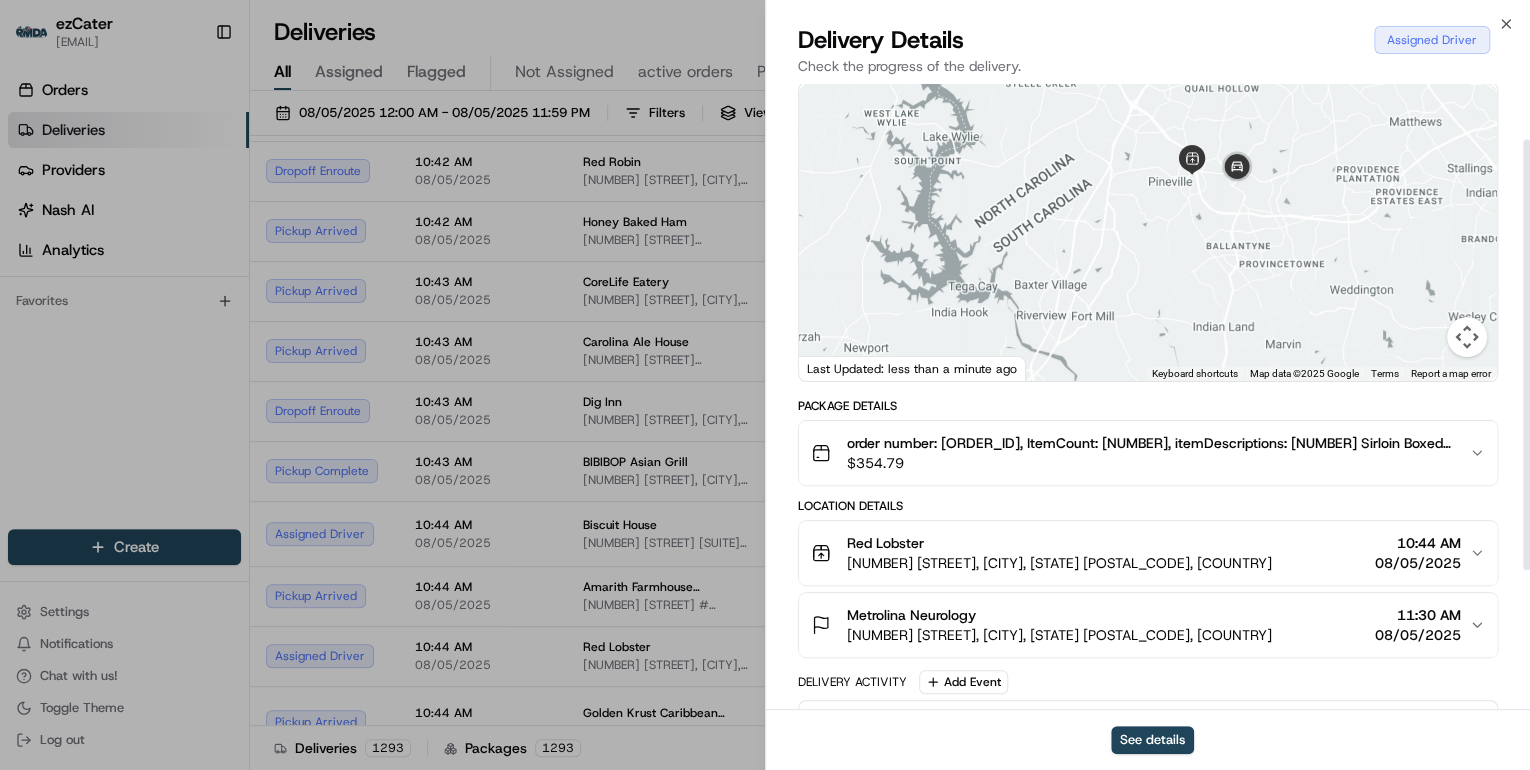 click on "$ 354.79" at bounding box center (1150, 463) 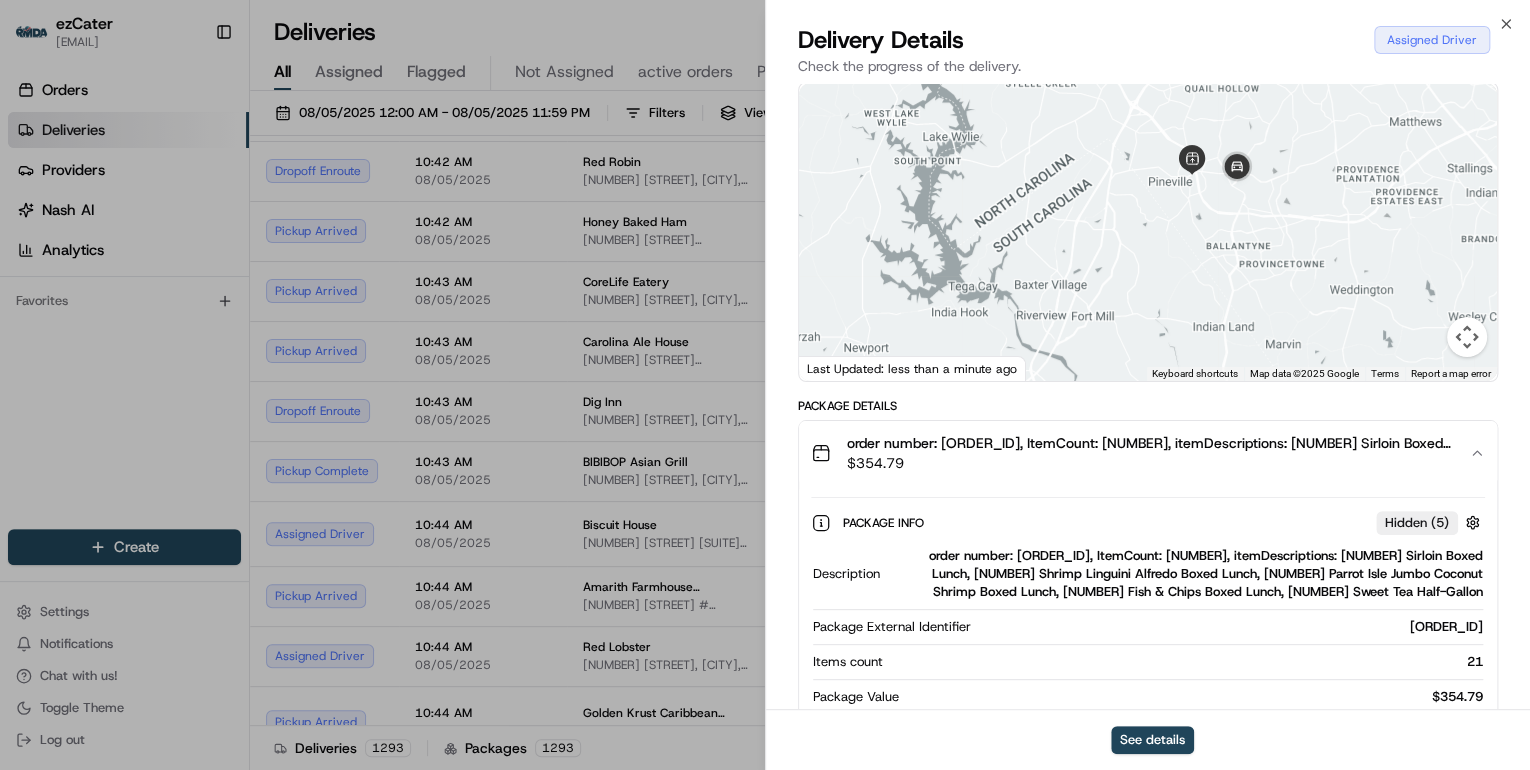 click on "order number: [ORDER_ID],
ItemCount: [NUMBER],
itemDescriptions:
[NUMBER] Sirloin Boxed Lunch,
[NUMBER] Shrimp Linguini Alfredo Boxed Lunch,
[NUMBER] Parrot Isle Jumbo Coconut Shrimp Boxed Lunch,
[NUMBER] Fish & Chips Boxed Lunch,
[NUMBER] Sweet Tea Half-Gallon" at bounding box center (1185, 574) 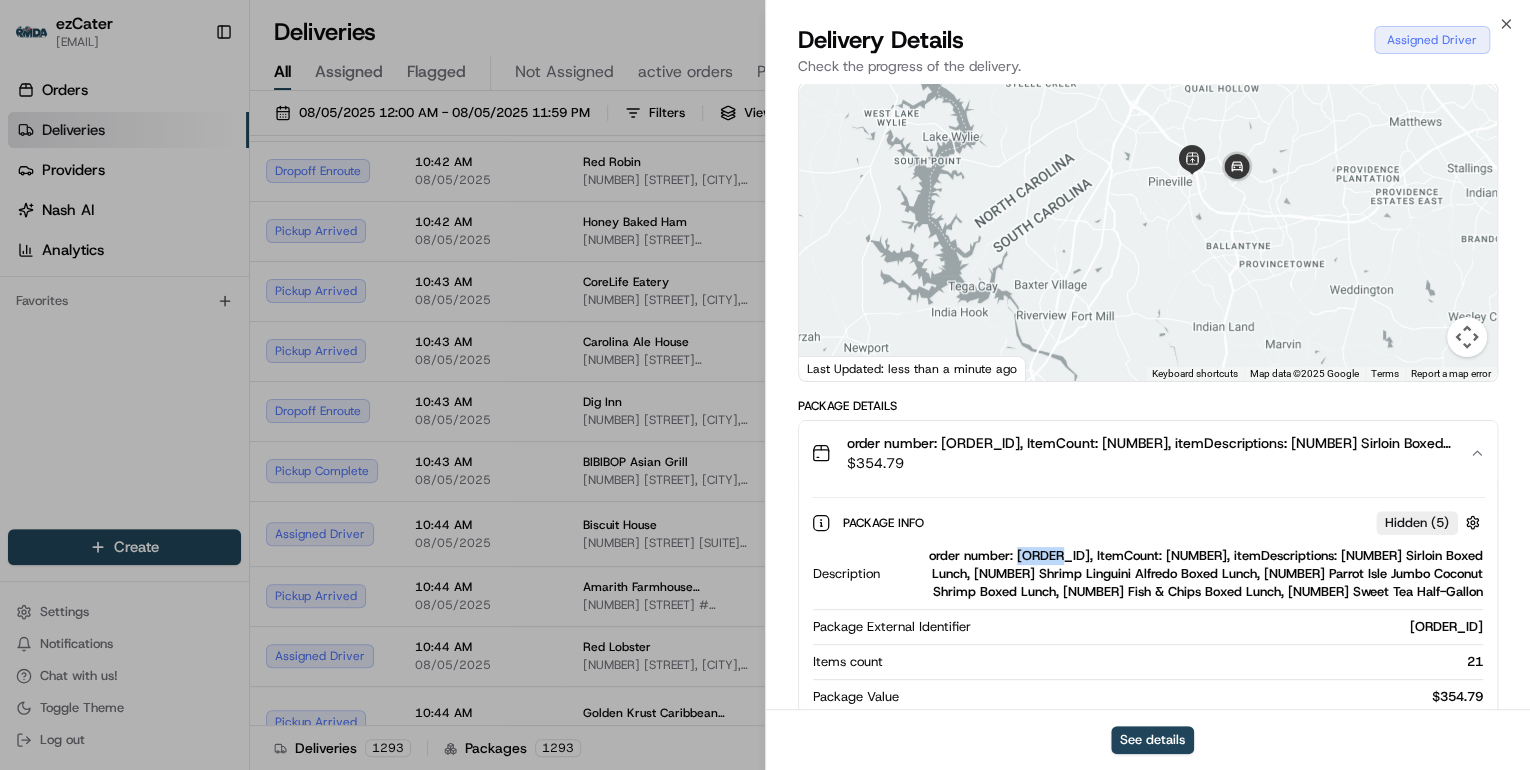 click on "order number: [ORDER_ID],
ItemCount: [NUMBER],
itemDescriptions:
[NUMBER] Sirloin Boxed Lunch,
[NUMBER] Shrimp Linguini Alfredo Boxed Lunch,
[NUMBER] Parrot Isle Jumbo Coconut Shrimp Boxed Lunch,
[NUMBER] Fish & Chips Boxed Lunch,
[NUMBER] Sweet Tea Half-Gallon" at bounding box center (1185, 574) 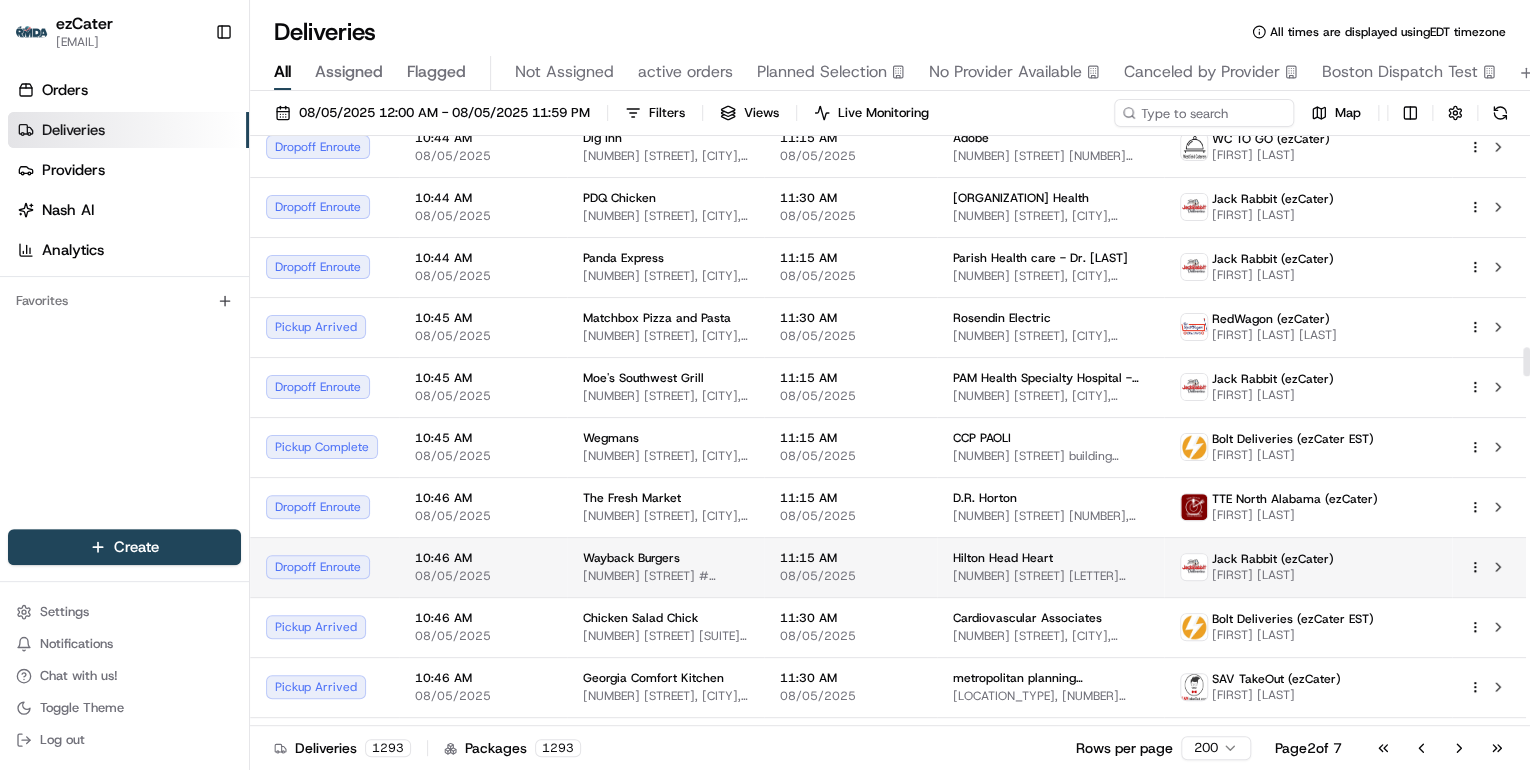 scroll, scrollTop: 4320, scrollLeft: 0, axis: vertical 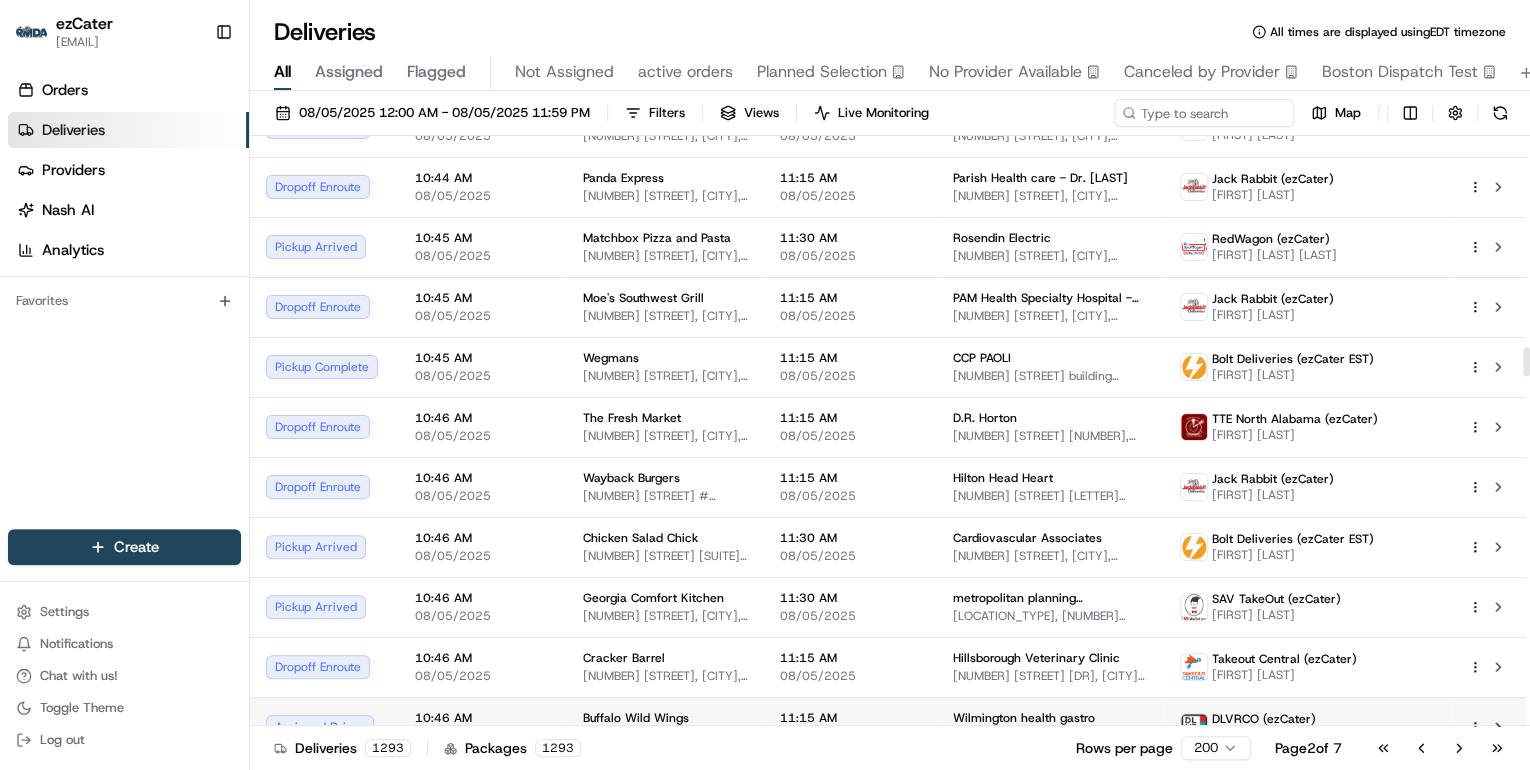 click on "Buffalo Wild Wings 5533 Carolina Beach Rd, Wilmington, NC 28412, USA" at bounding box center (665, 727) 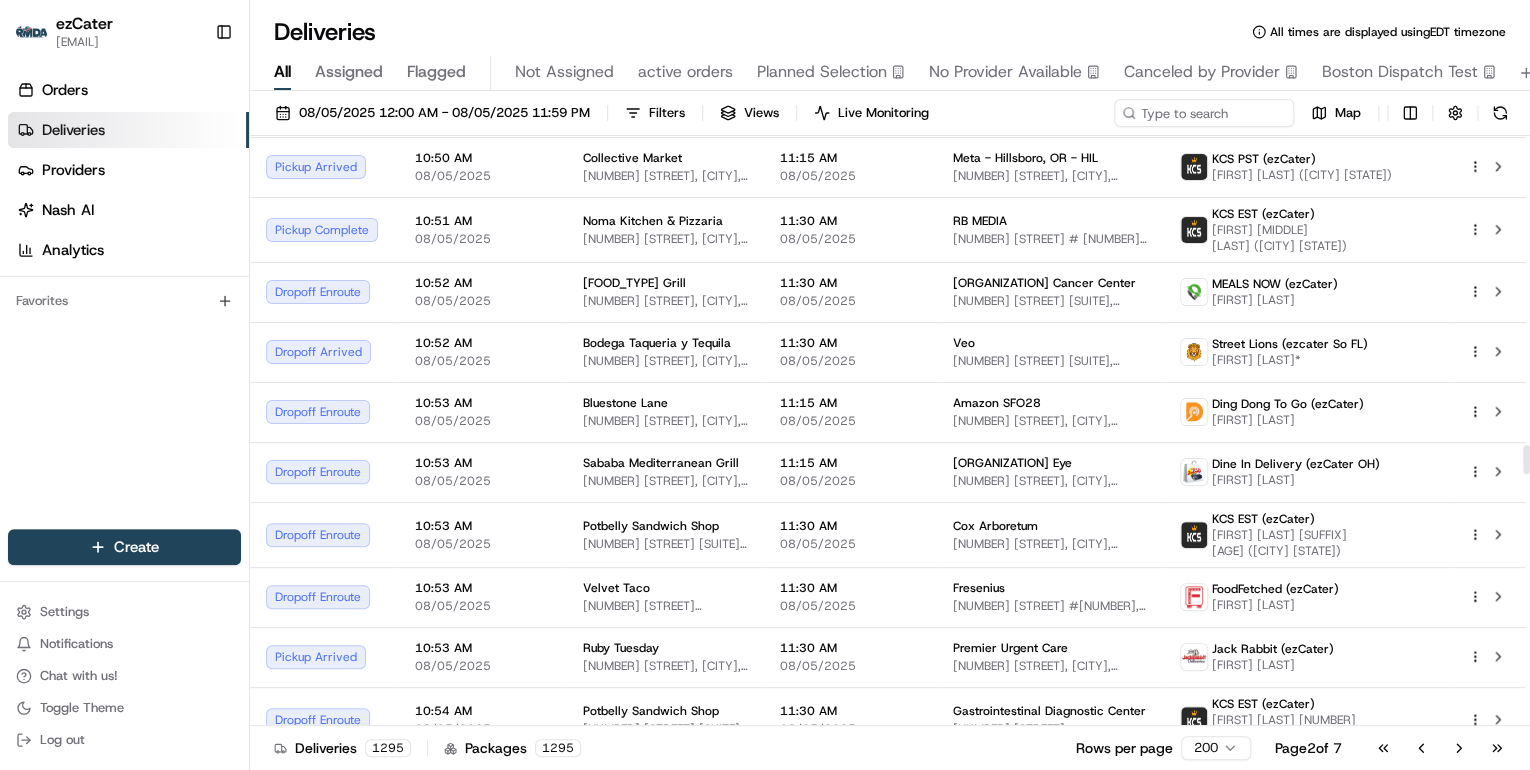scroll, scrollTop: 6320, scrollLeft: 0, axis: vertical 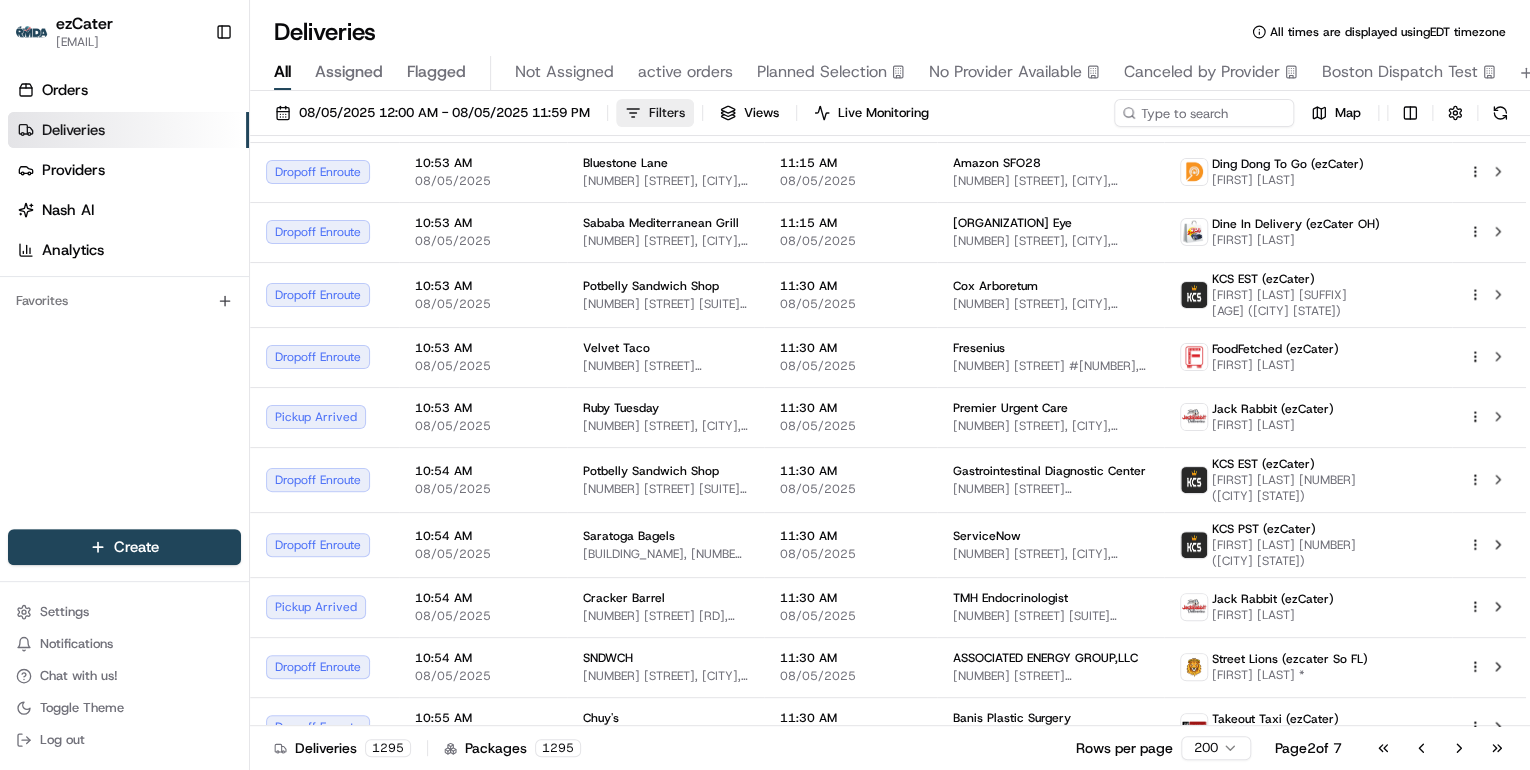 click on "Filters" at bounding box center (655, 113) 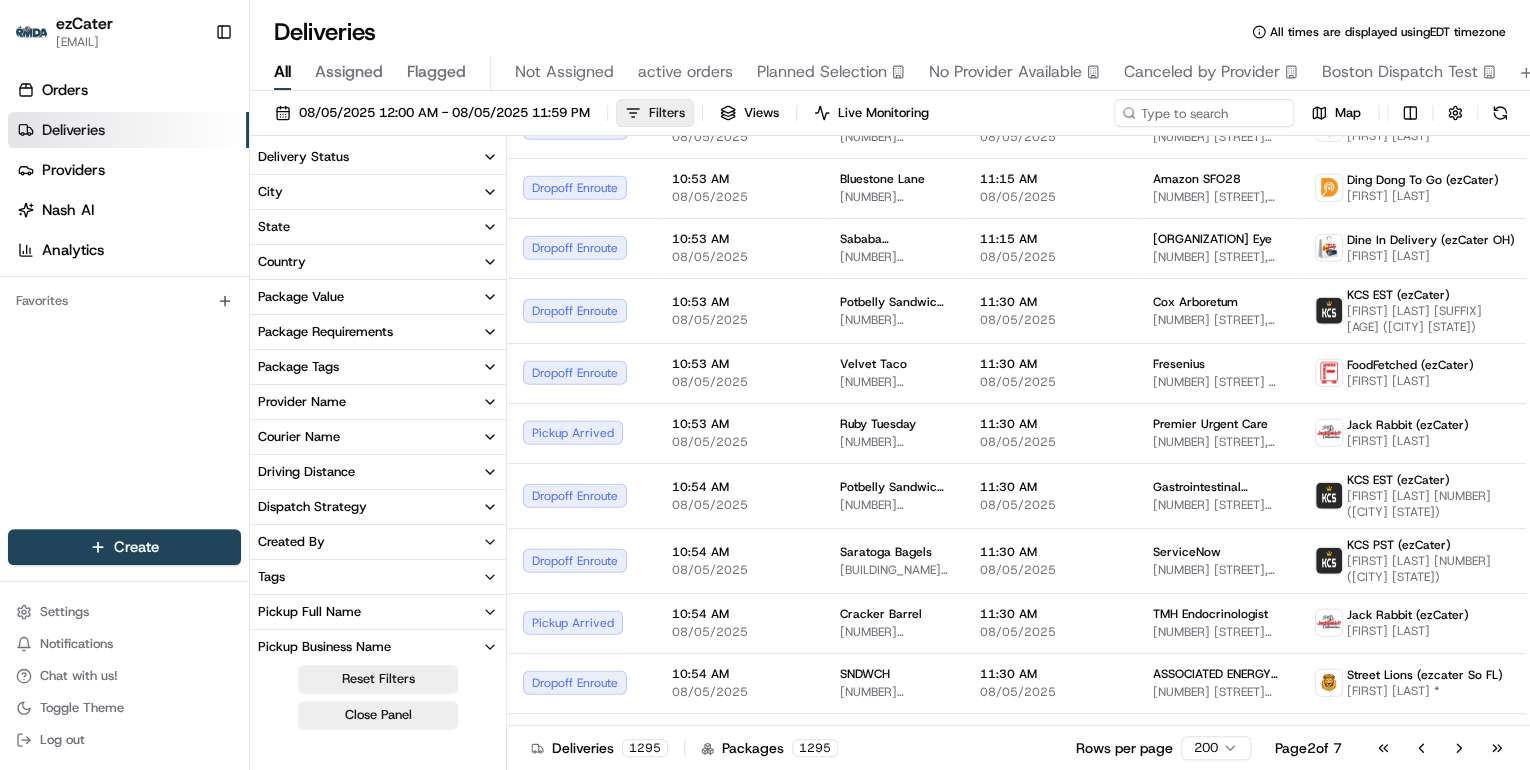 scroll, scrollTop: 6340, scrollLeft: 0, axis: vertical 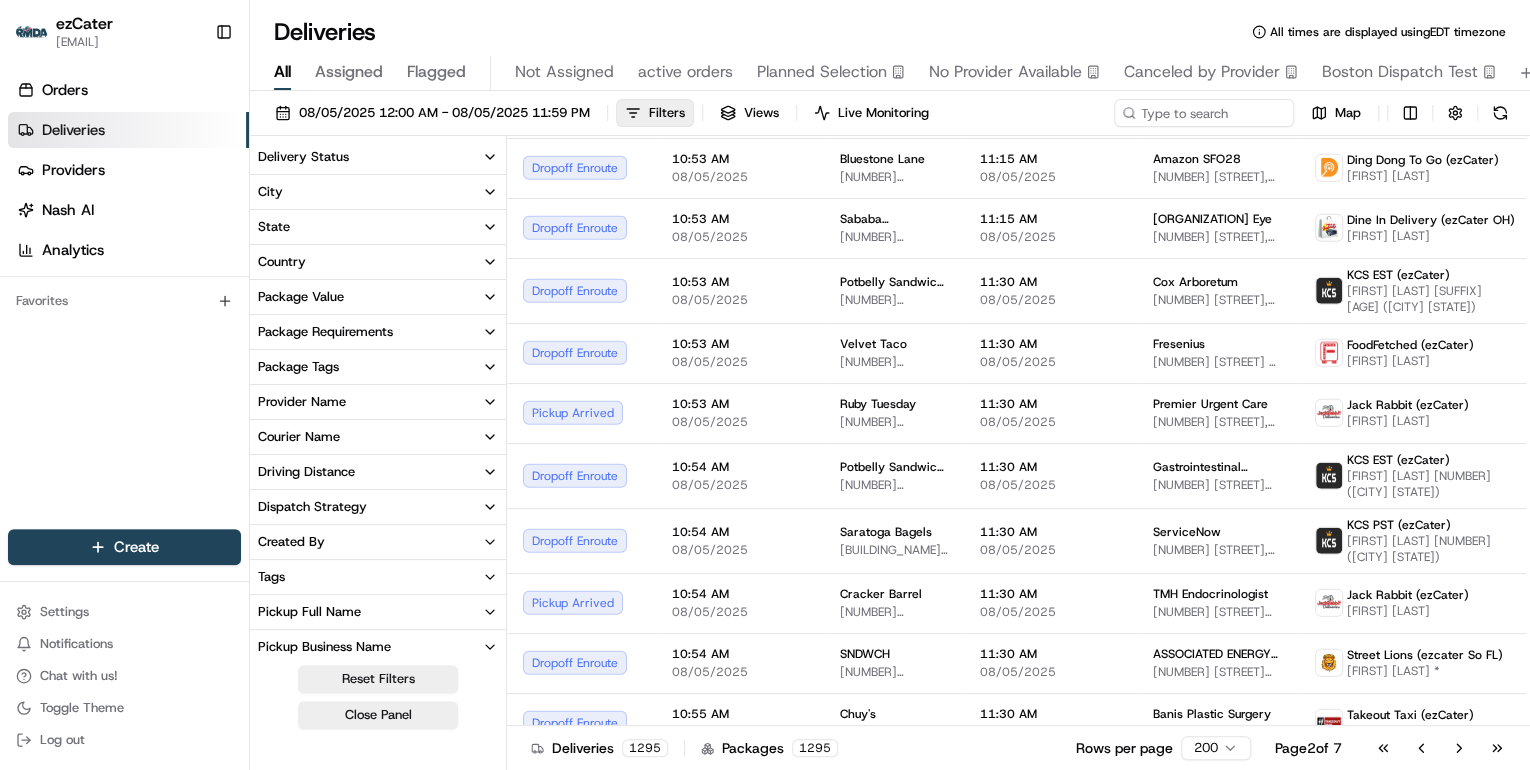 click 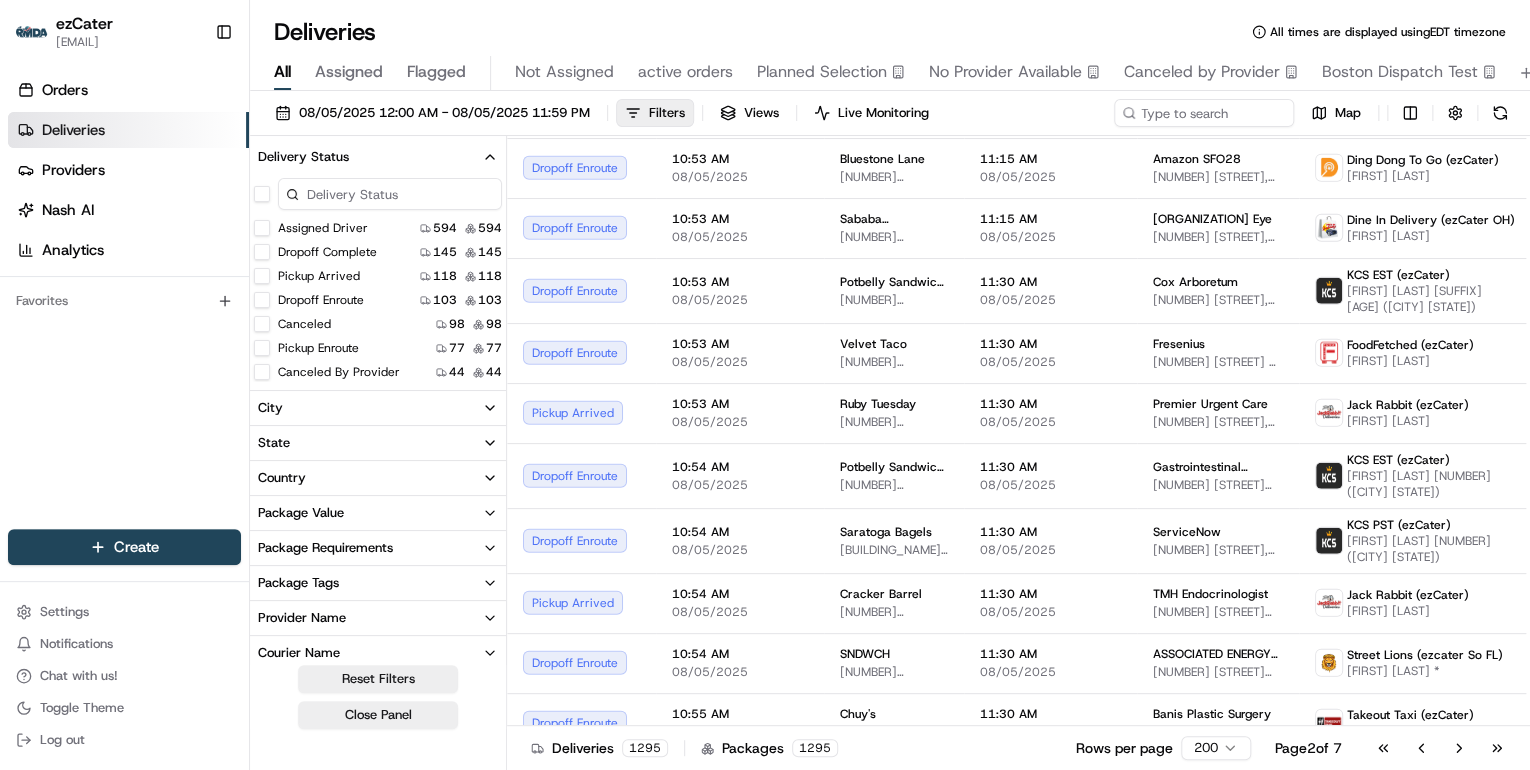 click on "Pickup Enroute" at bounding box center [262, 348] 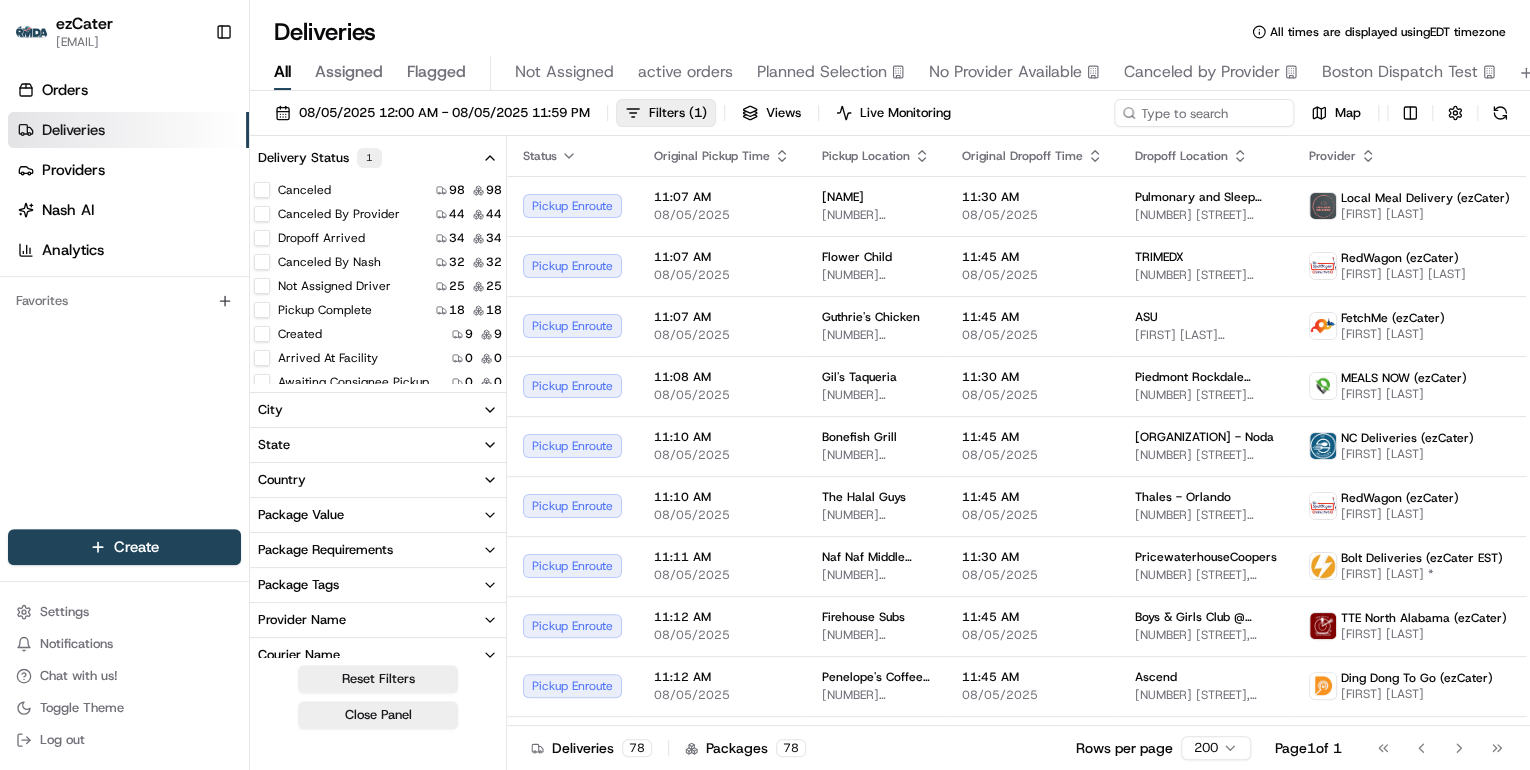 scroll, scrollTop: 0, scrollLeft: 0, axis: both 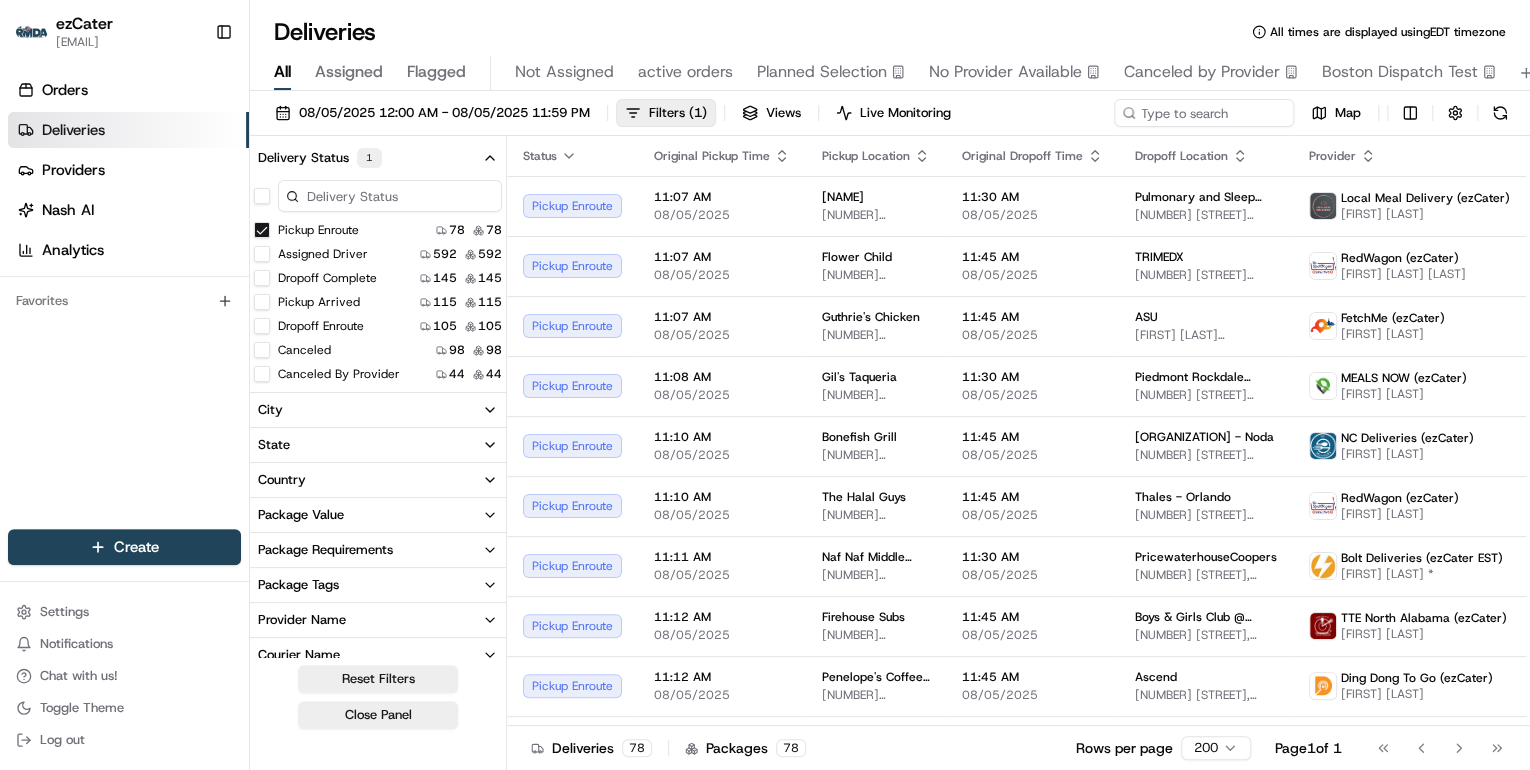 click on "Assigned Driver" at bounding box center [262, 254] 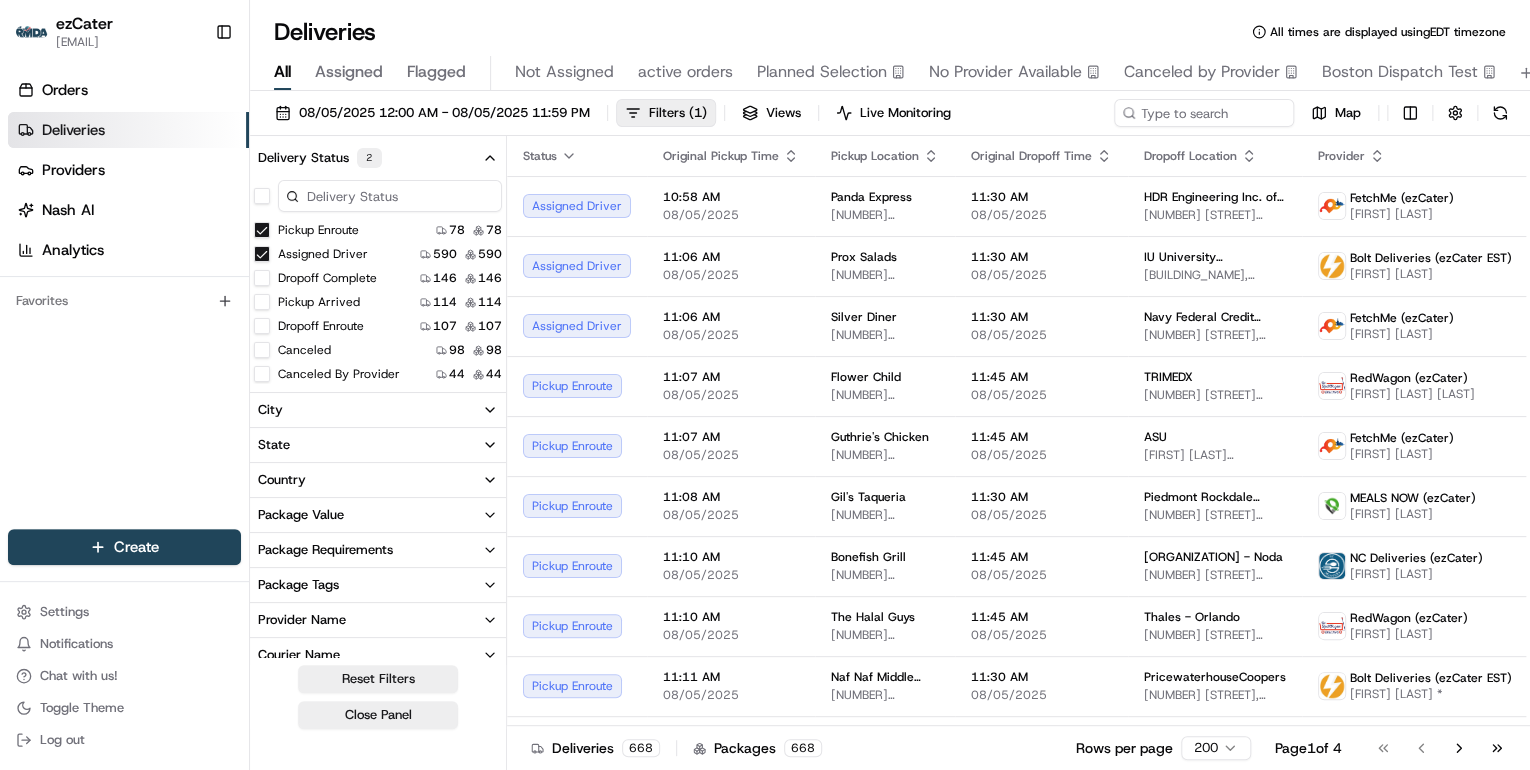 scroll, scrollTop: 240, scrollLeft: 0, axis: vertical 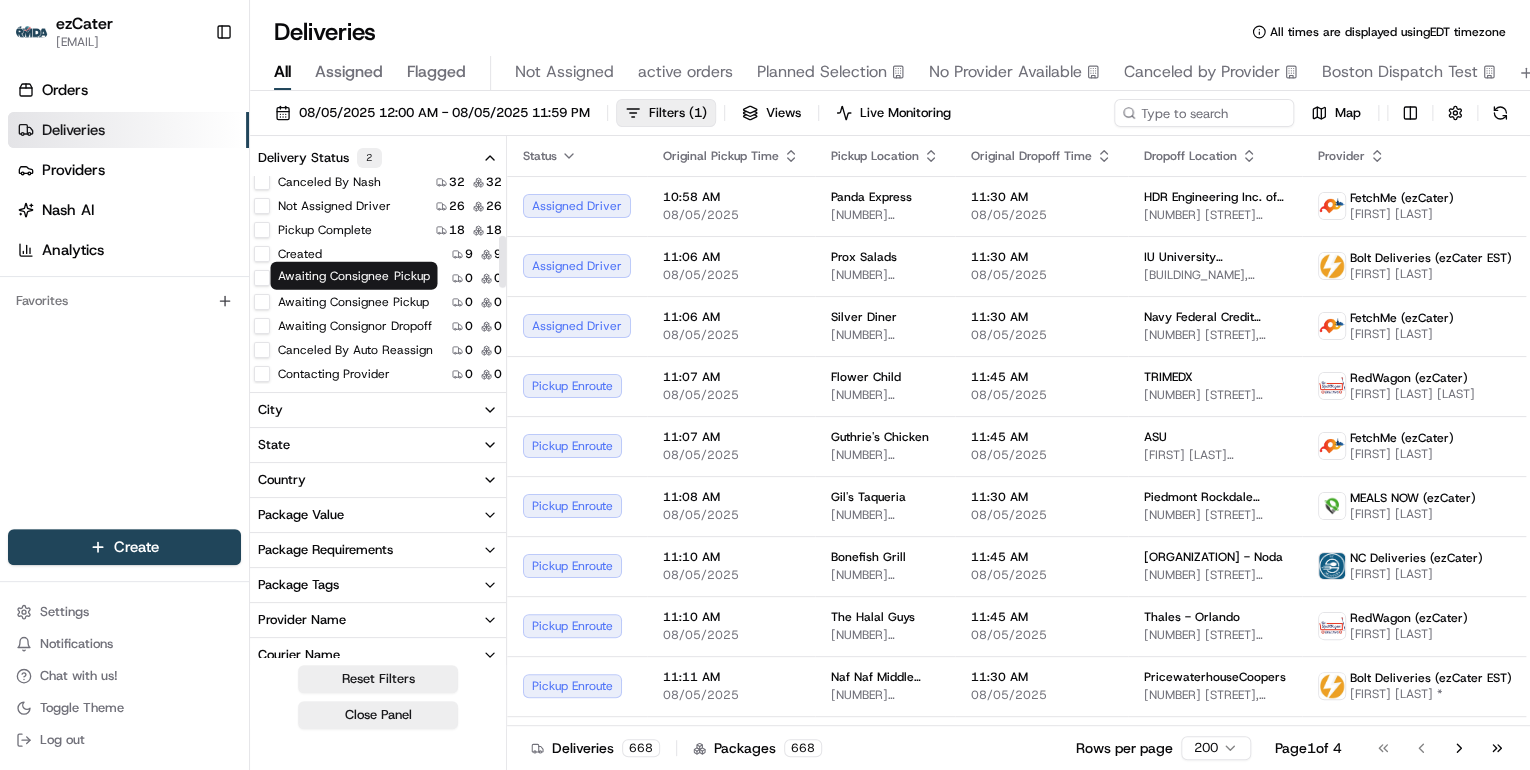 click on "Created" at bounding box center (262, 254) 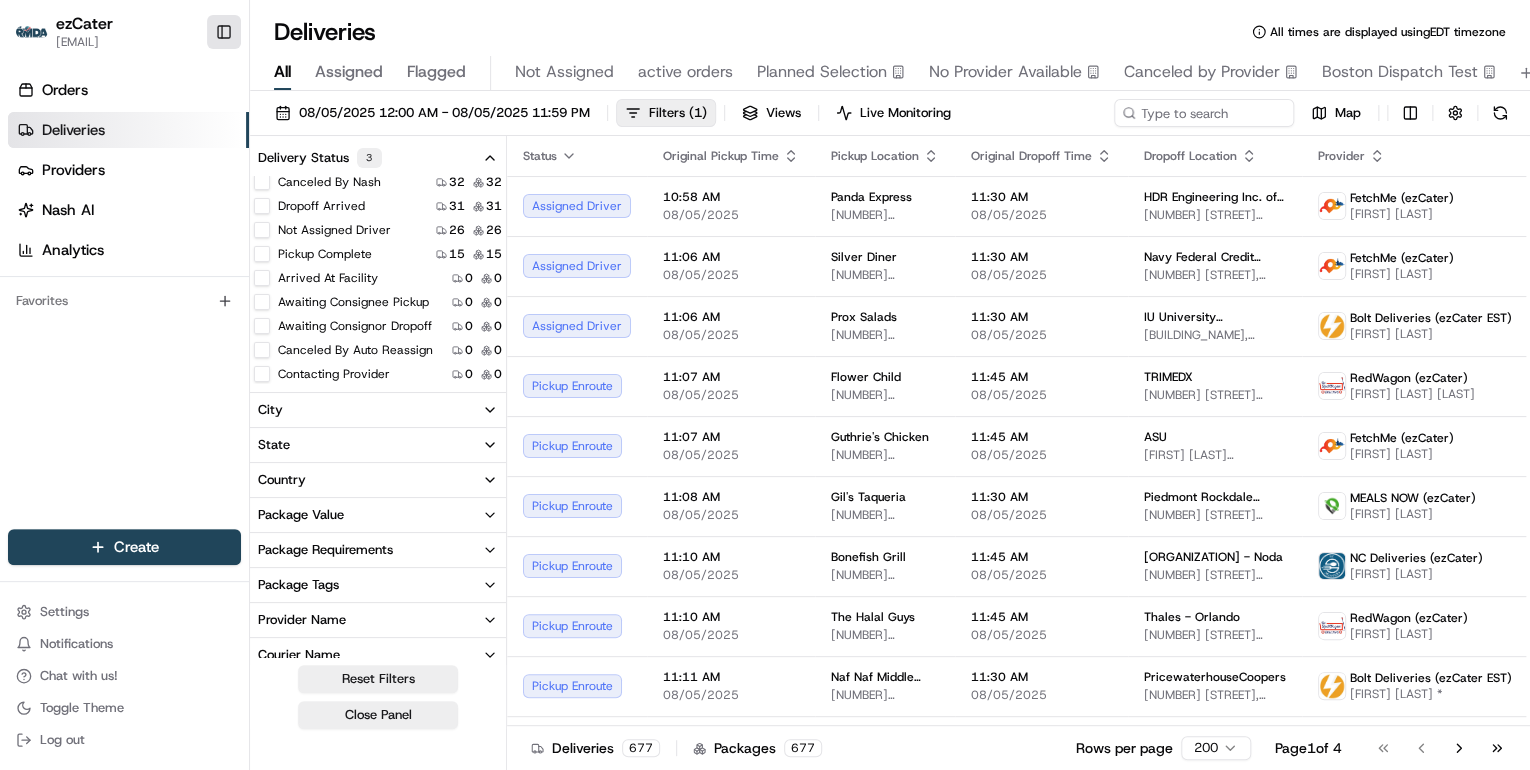 scroll, scrollTop: 0, scrollLeft: 0, axis: both 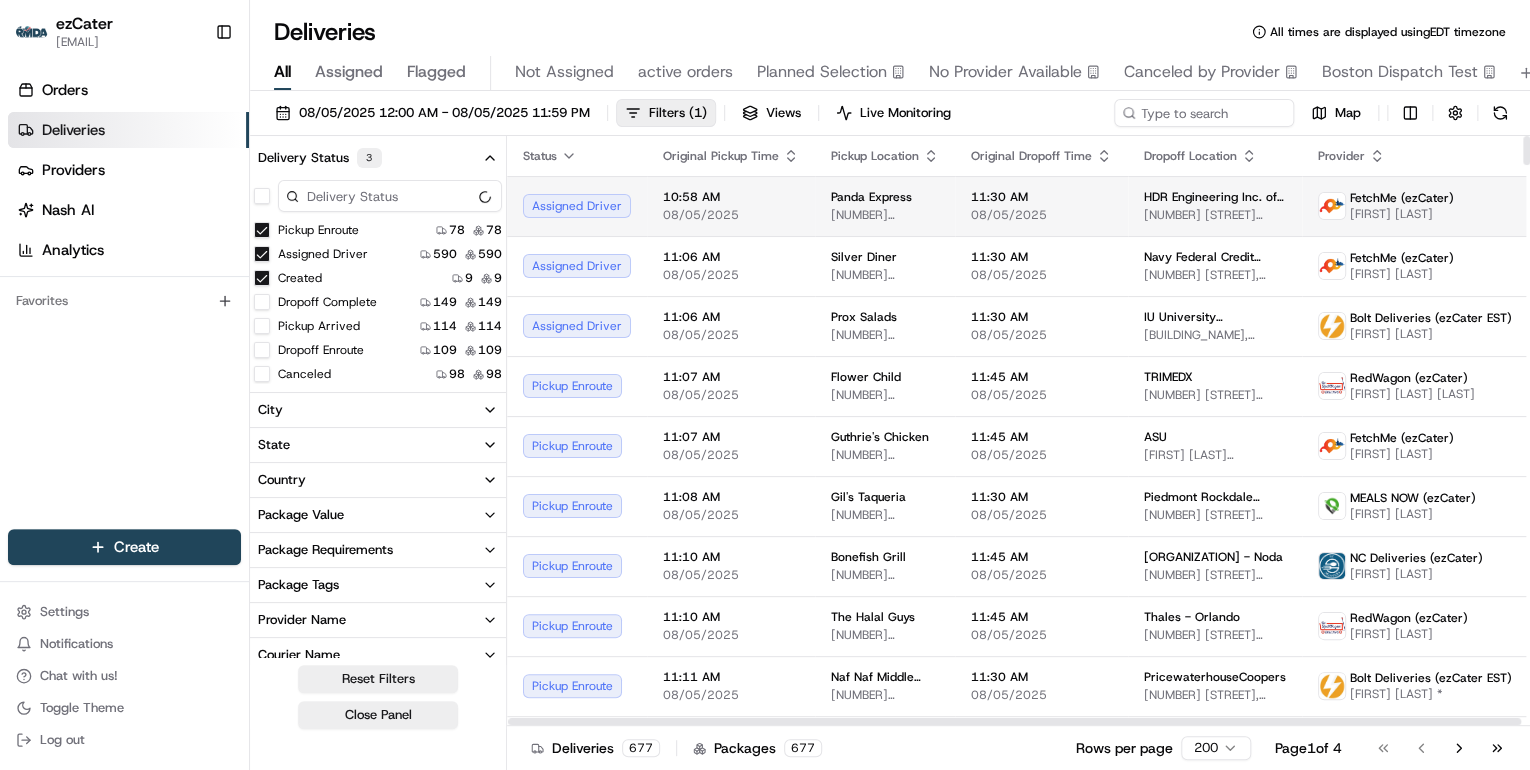 click on "08/05/2025" at bounding box center (731, 215) 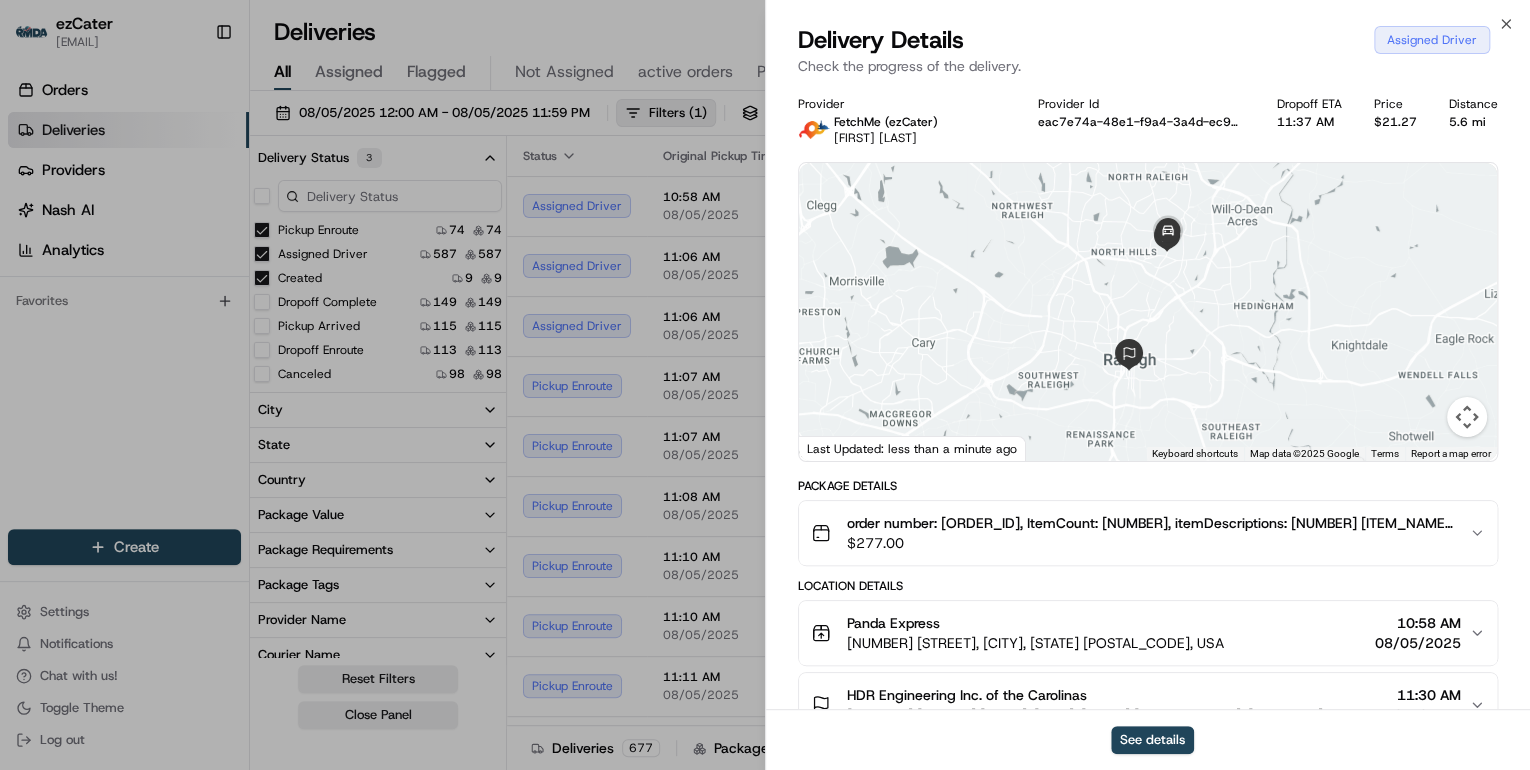 click on "$ 277.00" at bounding box center [1150, 543] 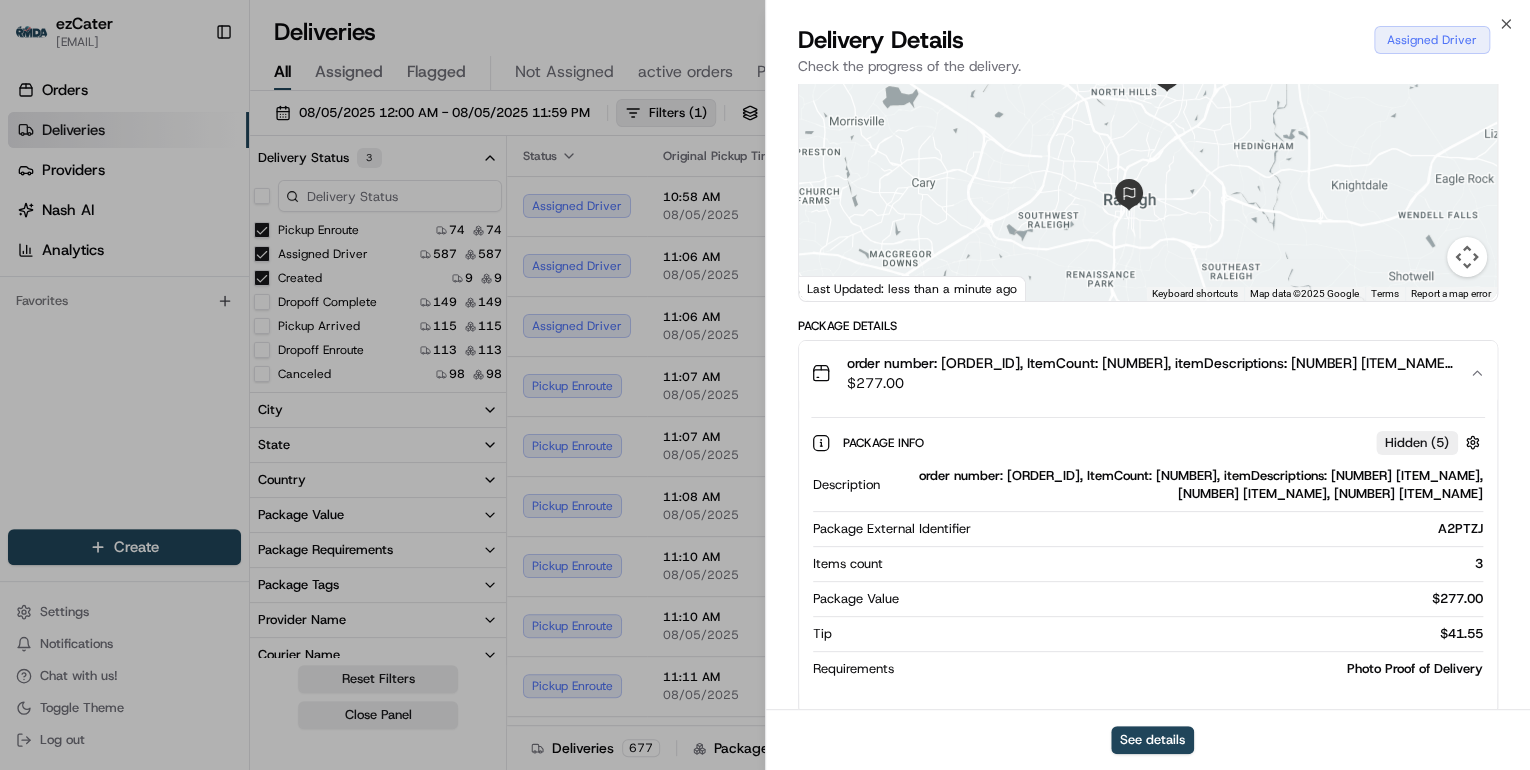 scroll, scrollTop: 400, scrollLeft: 0, axis: vertical 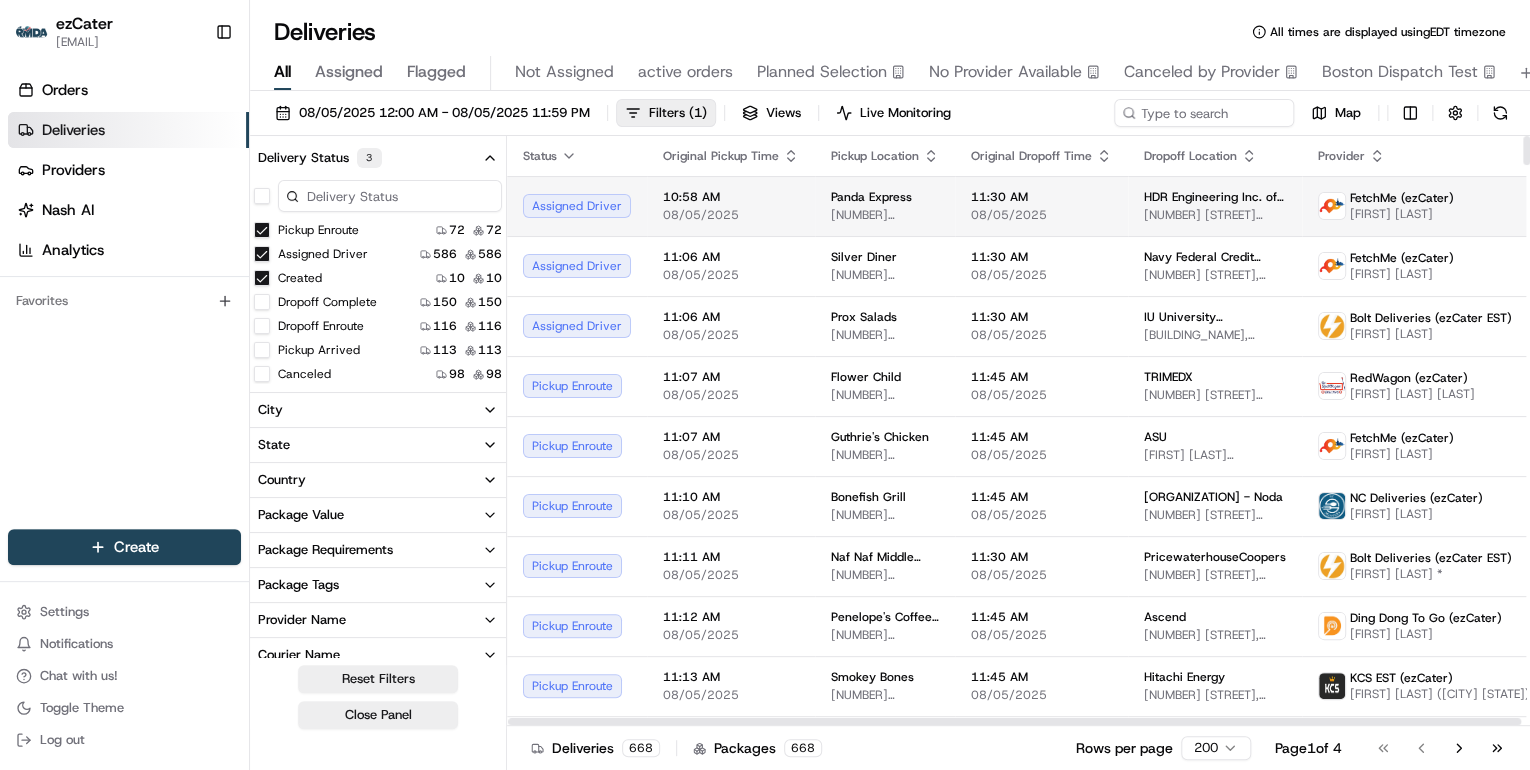 click on "10:58 AM 08/05/2025" at bounding box center (731, 206) 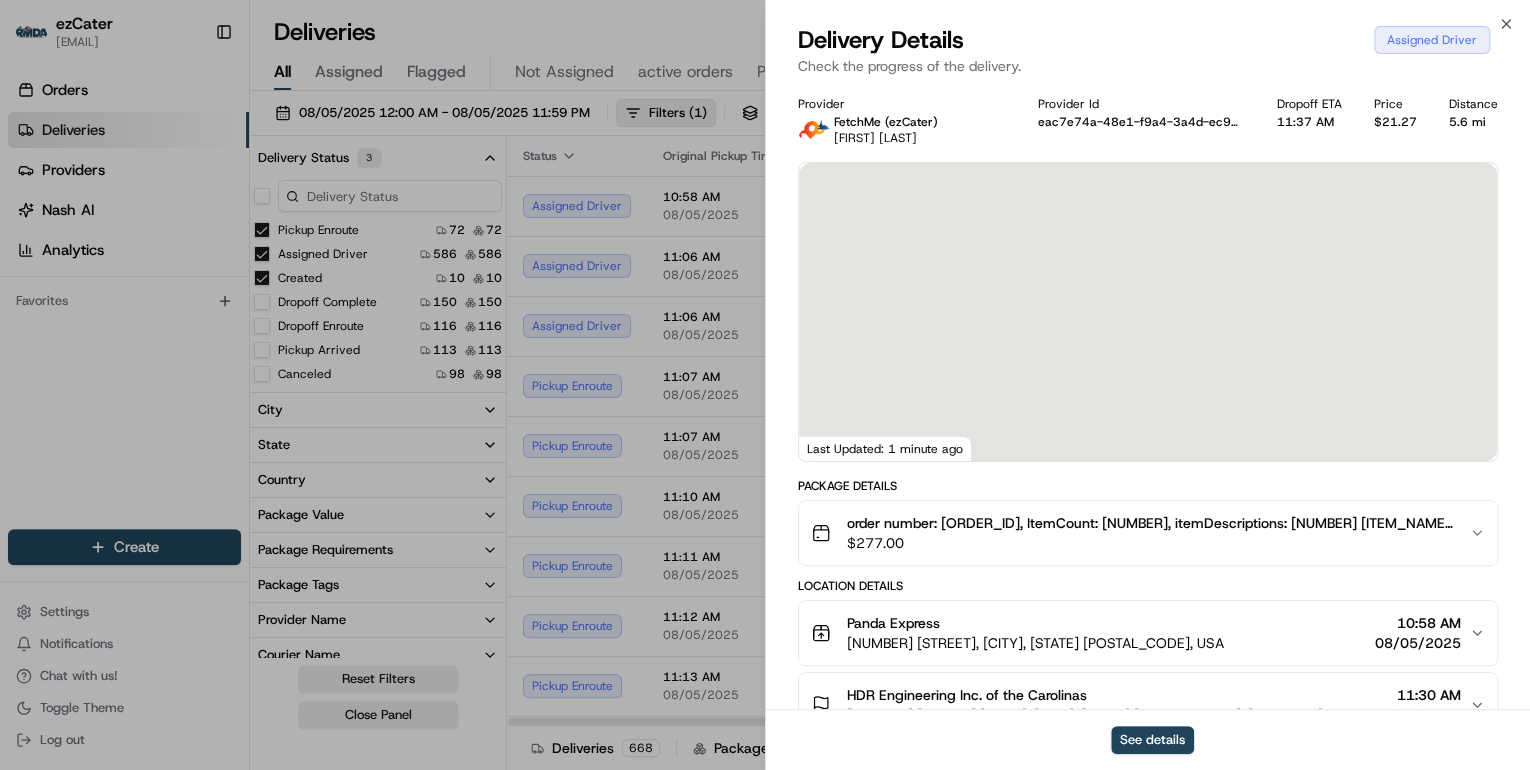 click on "order number: A2PTZJ,
ItemCount: 3,
itemDescriptions:
1 Vegetable Spring Rolls,
1 Cream Cheese Rangoon,
1 Large Party Bundle $ 277.00" at bounding box center (1148, 533) 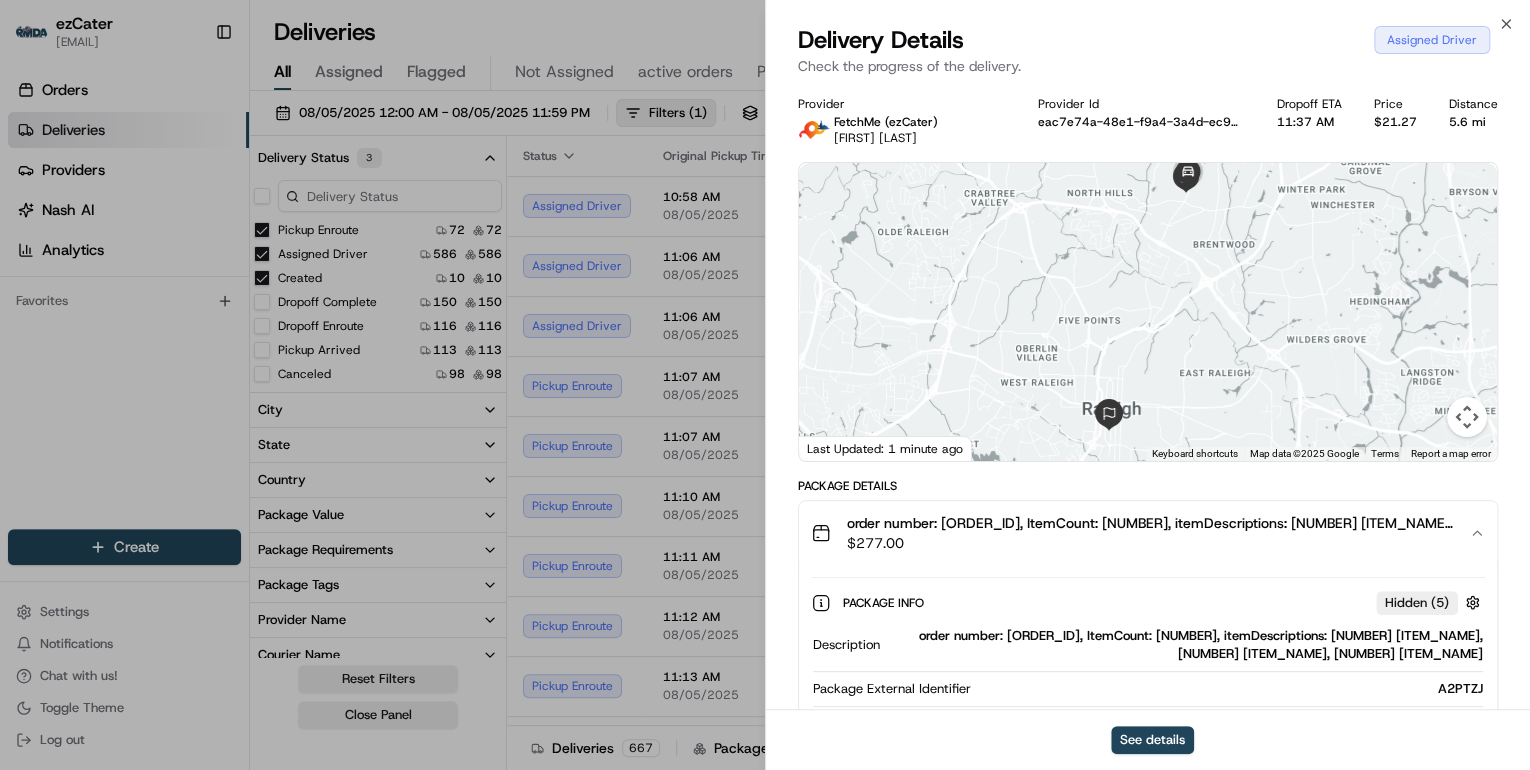 click on "order number: A2PTZJ,
ItemCount: 3,
itemDescriptions:
1 Vegetable Spring Rolls,
1 Cream Cheese Rangoon,
1 Large Party Bundle" at bounding box center (1185, 645) 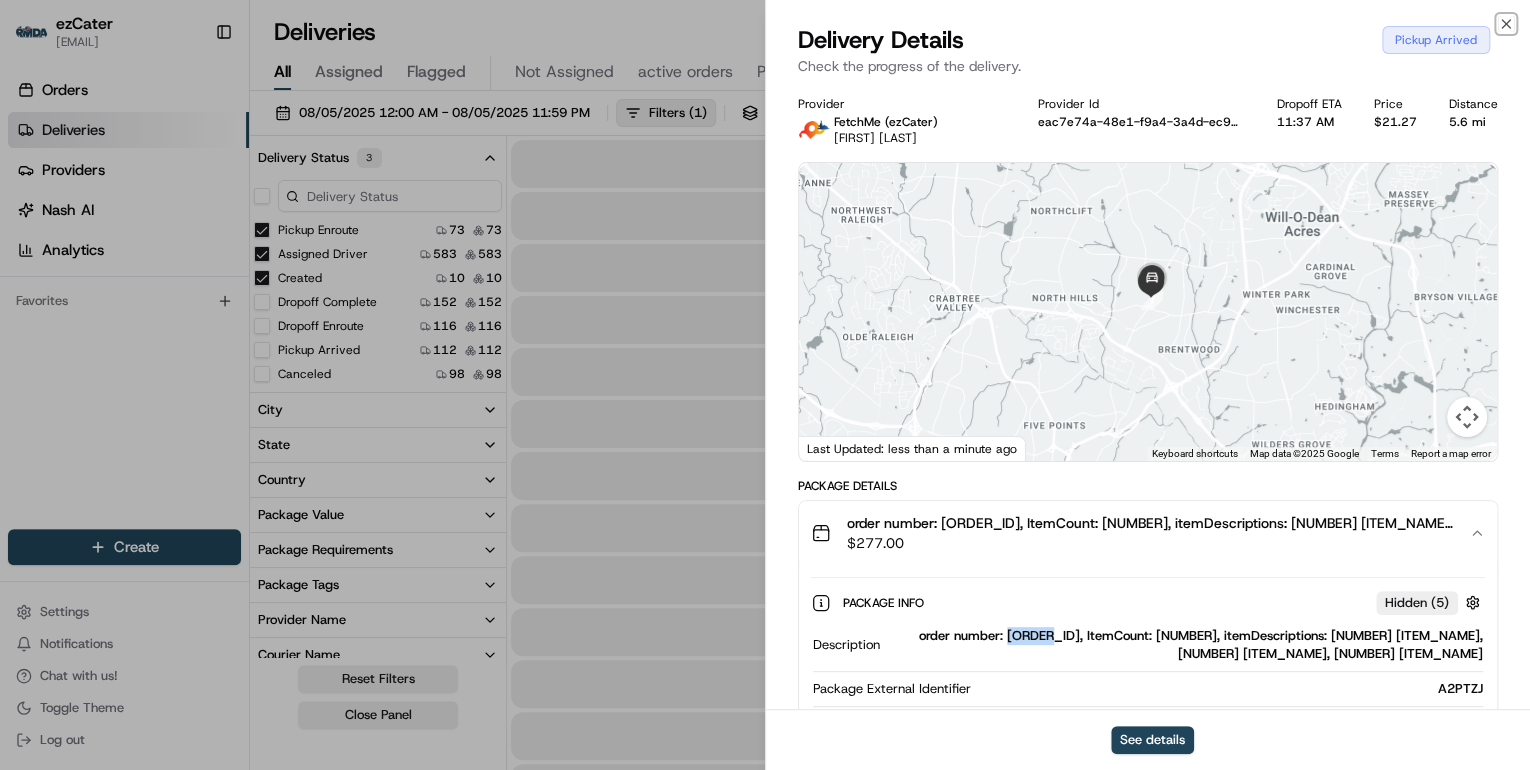 click 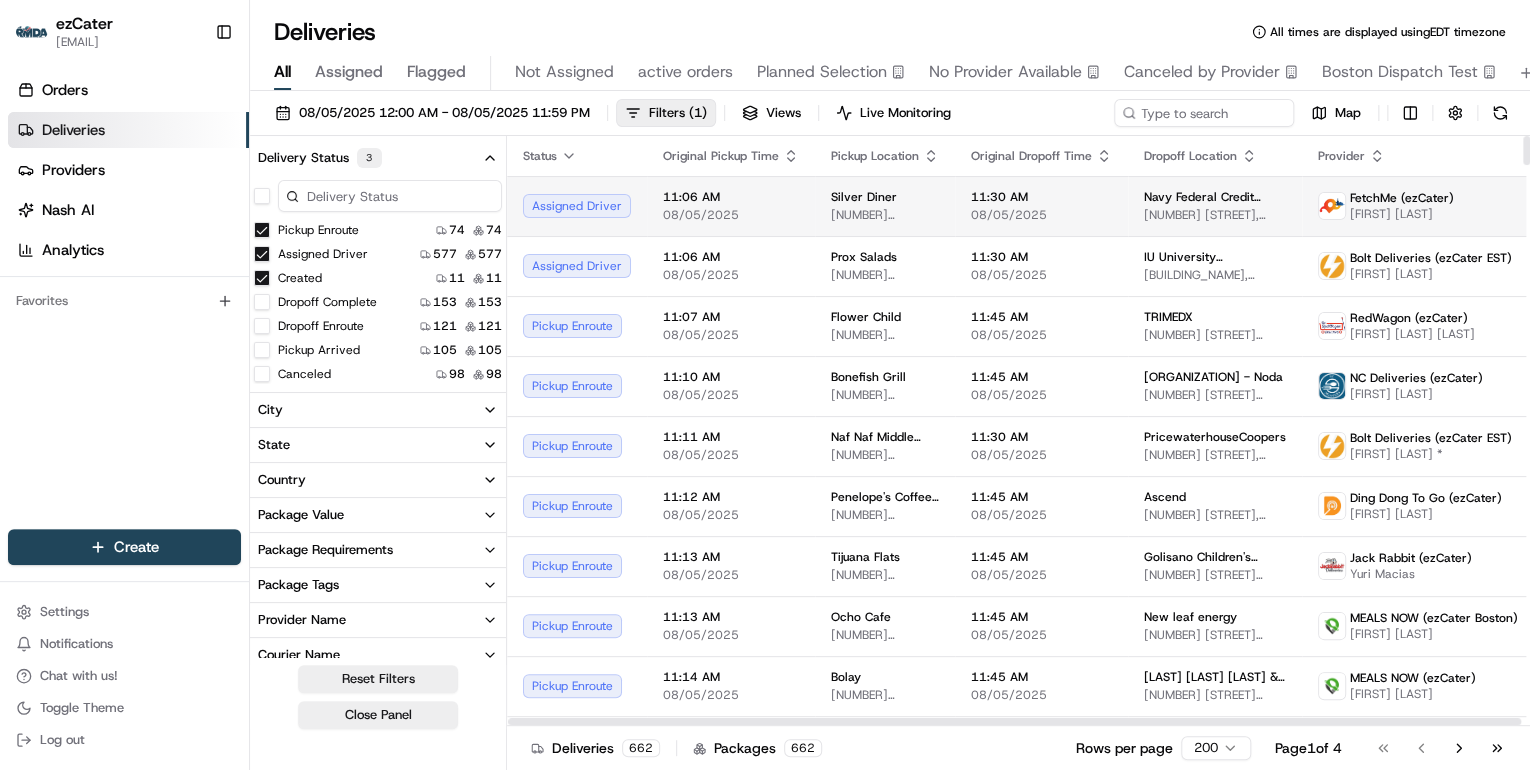 click on "11:06 AM 08/05/2025" at bounding box center (731, 206) 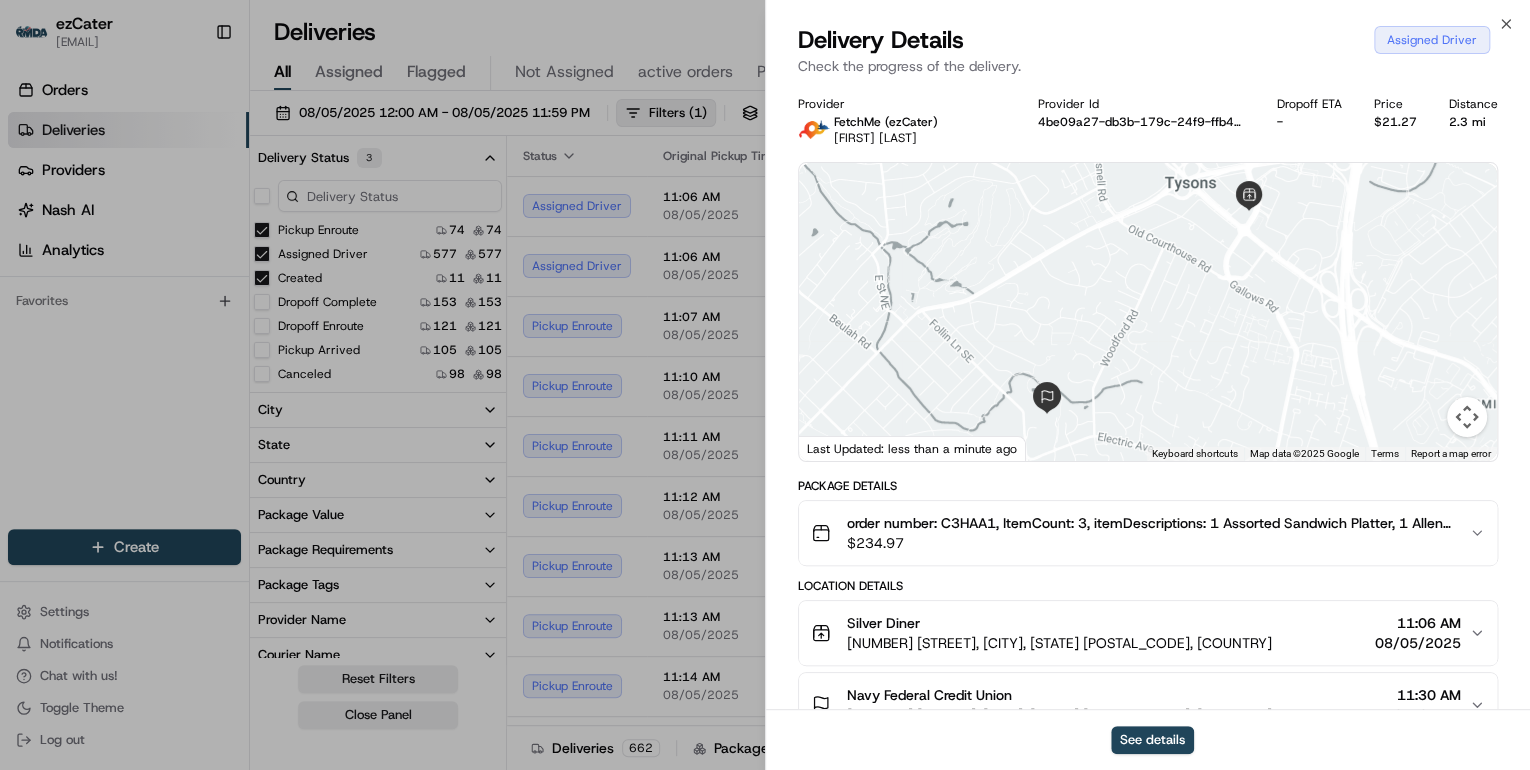 click on "order number: C3HAA1,
ItemCount: 3,
itemDescriptions:
1 Assorted Sandwich Platter,
1 Allen Farms Roasted Chicken Pot Pie,
1 Cookies & Brownies $ 234.97" at bounding box center (1148, 533) 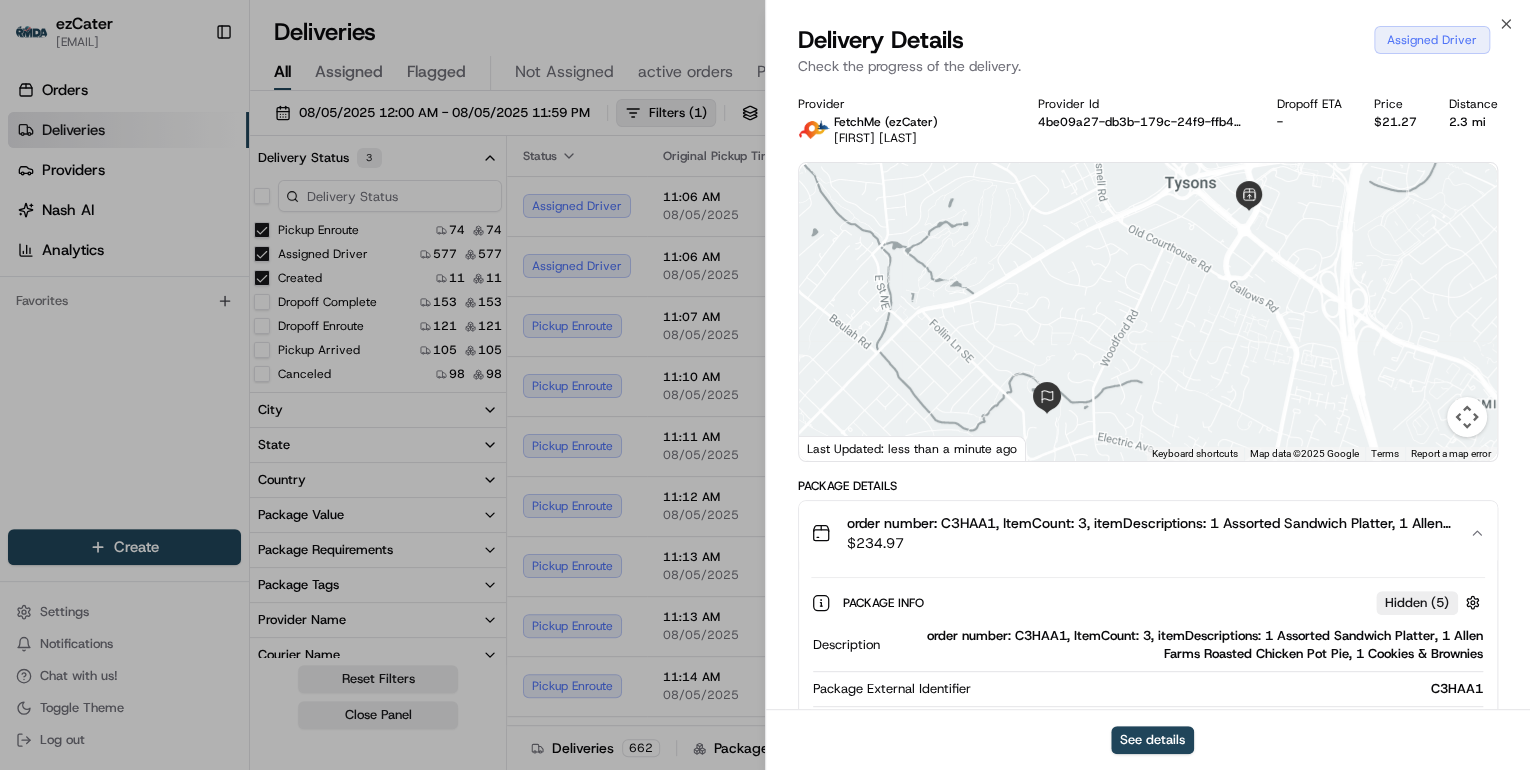 click on "order number: C3HAA1,
ItemCount: 3,
itemDescriptions:
1 Assorted Sandwich Platter,
1 Allen Farms Roasted Chicken Pot Pie,
1 Cookies & Brownies" at bounding box center (1185, 645) 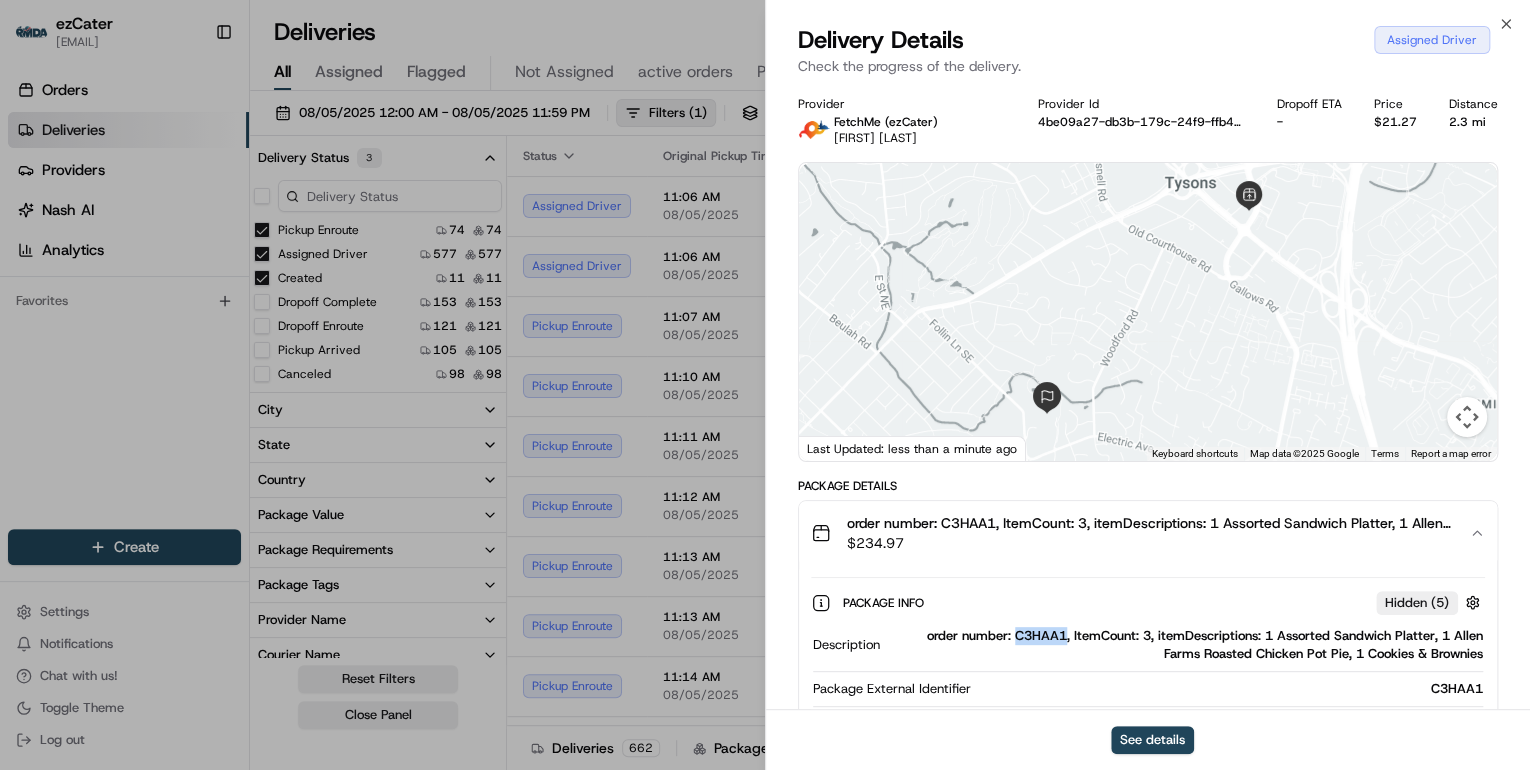 click on "order number: C3HAA1,
ItemCount: 3,
itemDescriptions:
1 Assorted Sandwich Platter,
1 Allen Farms Roasted Chicken Pot Pie,
1 Cookies & Brownies" at bounding box center (1185, 645) 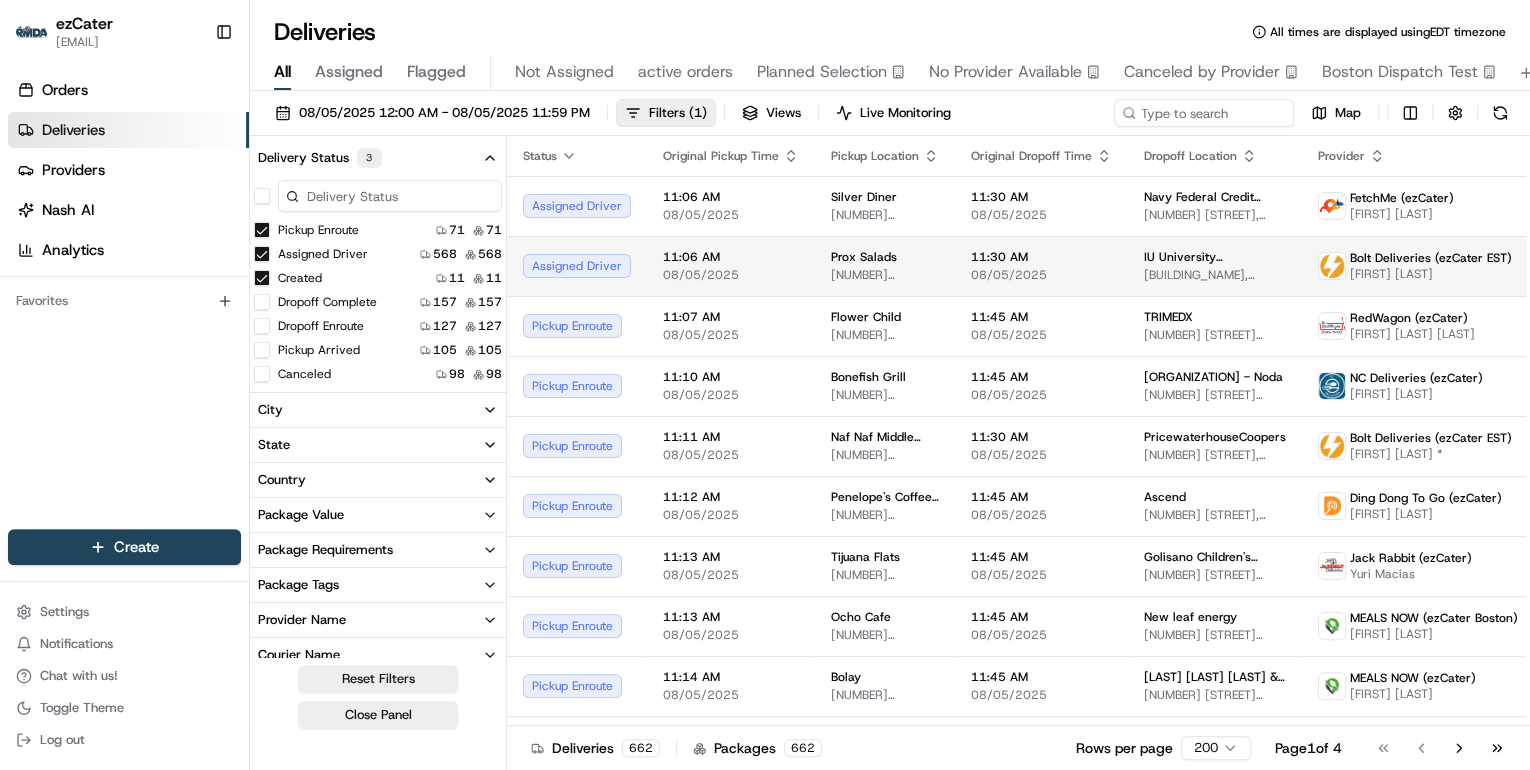 click on "Prox Salads 53 E Ohio St, Indianapolis, IN 46204, USA" at bounding box center [885, 266] 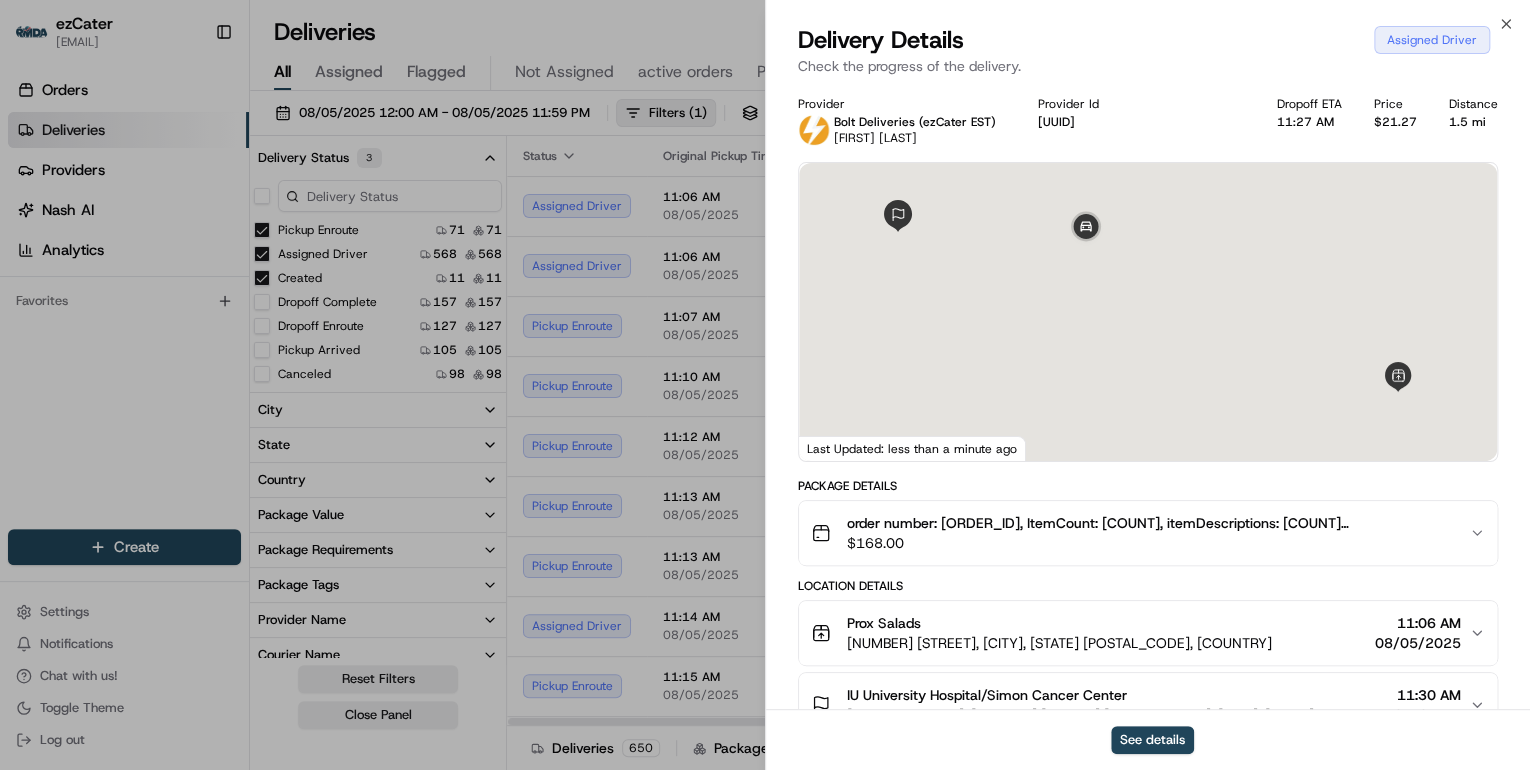 click on "$ 168.00" at bounding box center [1150, 543] 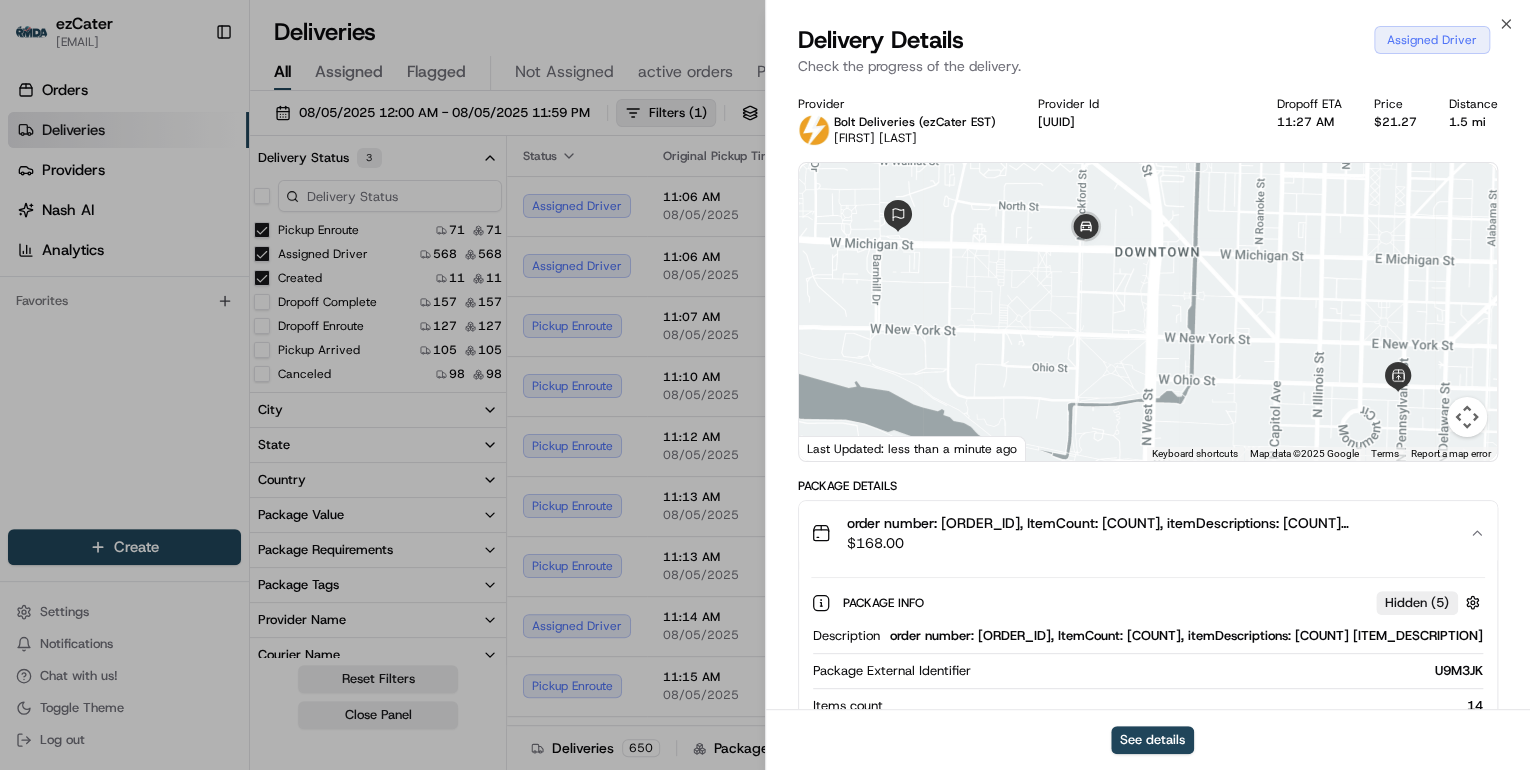 click on "order number: U9M3JK,
ItemCount: 14,
itemDescriptions:
14 Sandwich & Salad Package" at bounding box center [1185, 636] 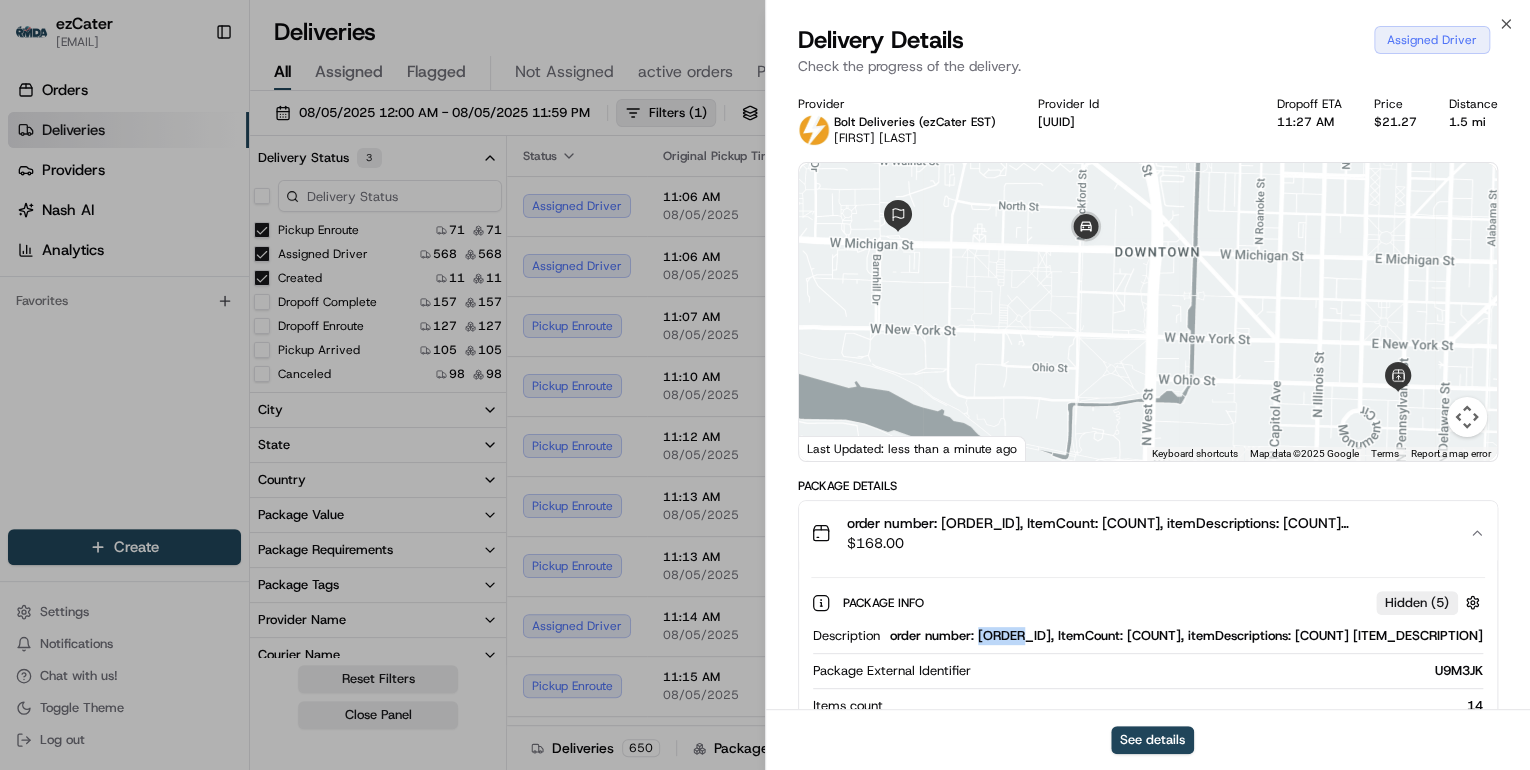 click on "order number: U9M3JK,
ItemCount: 14,
itemDescriptions:
14 Sandwich & Salad Package" at bounding box center [1185, 636] 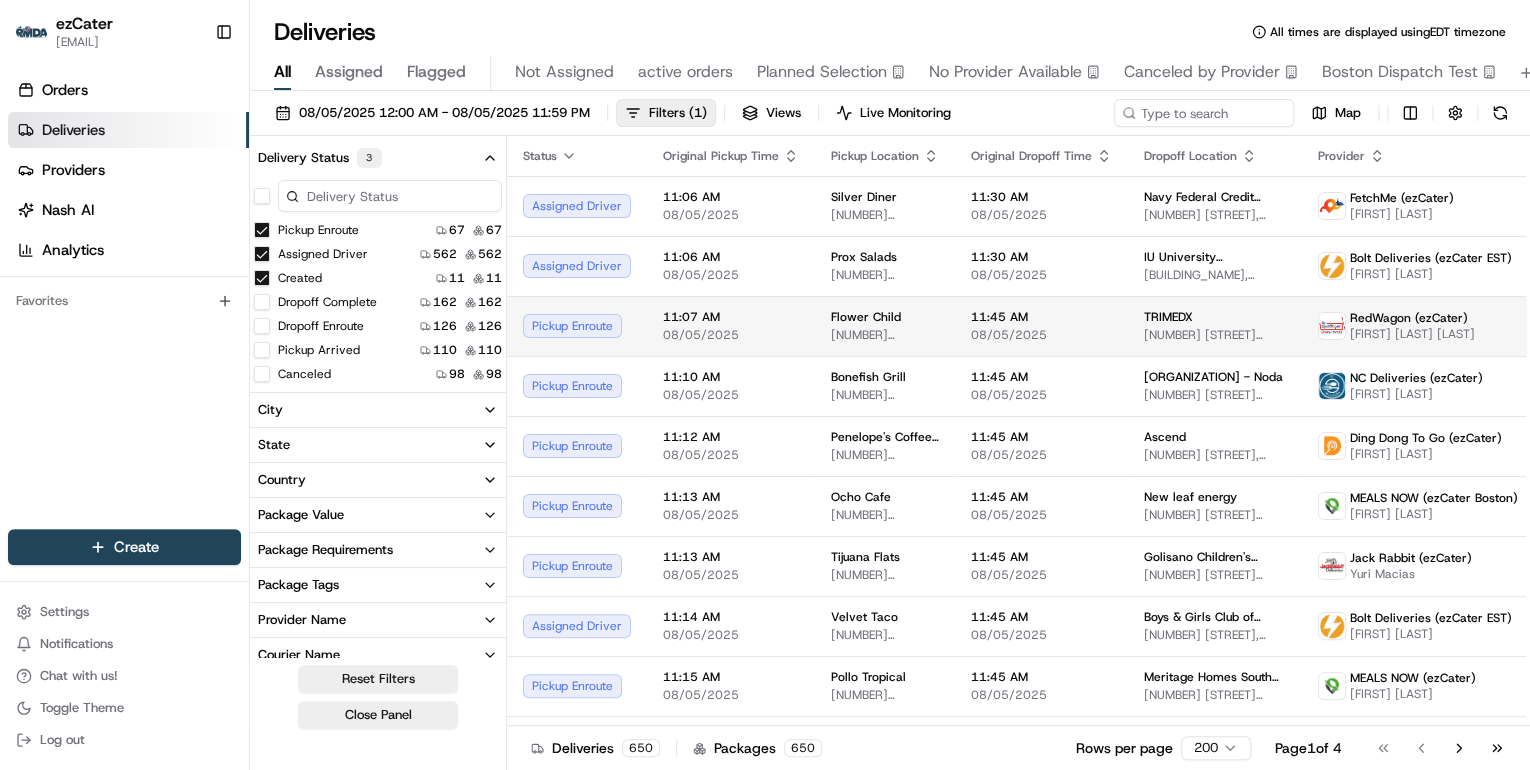 click on "08/05/2025" at bounding box center [731, 335] 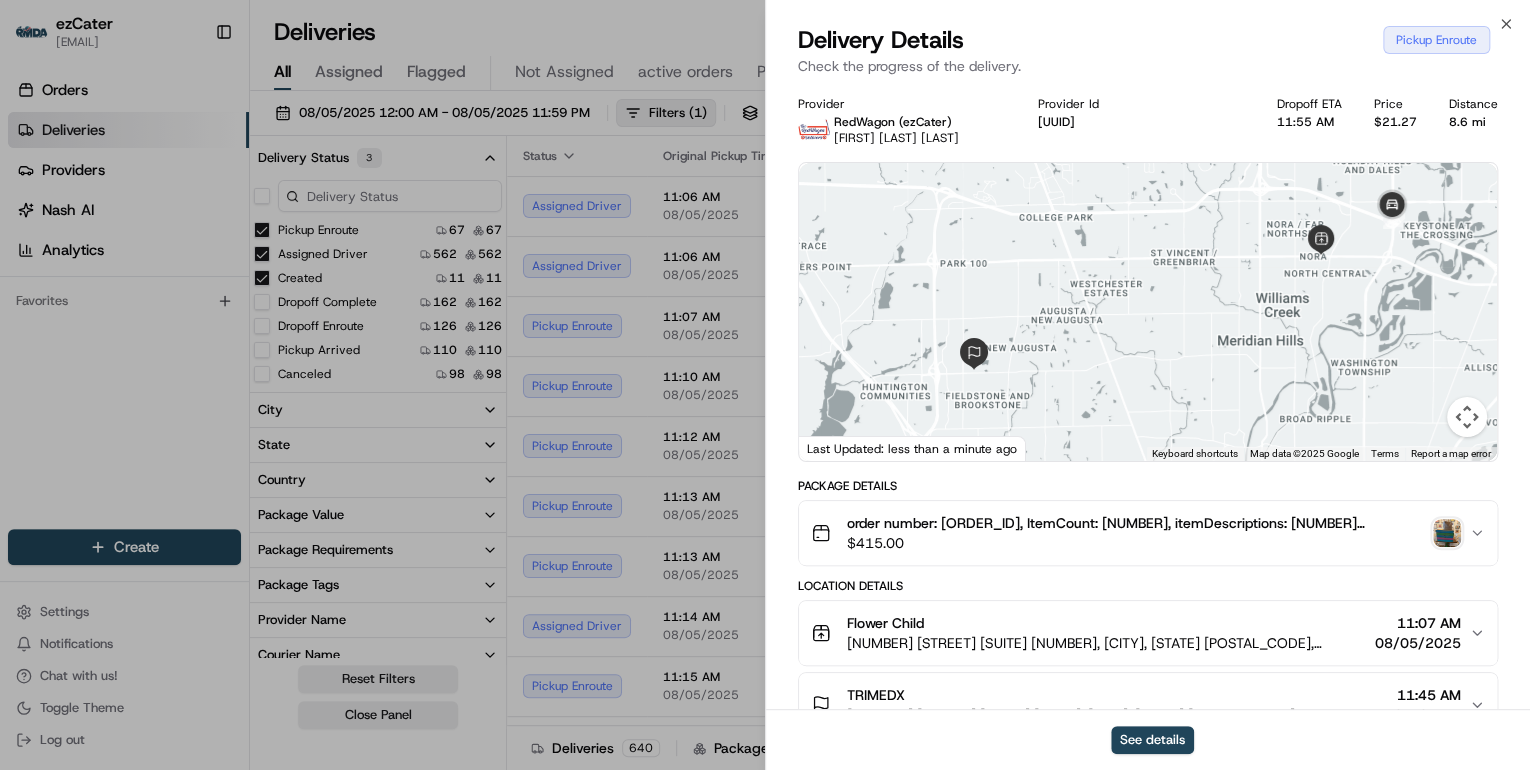 click at bounding box center (1447, 533) 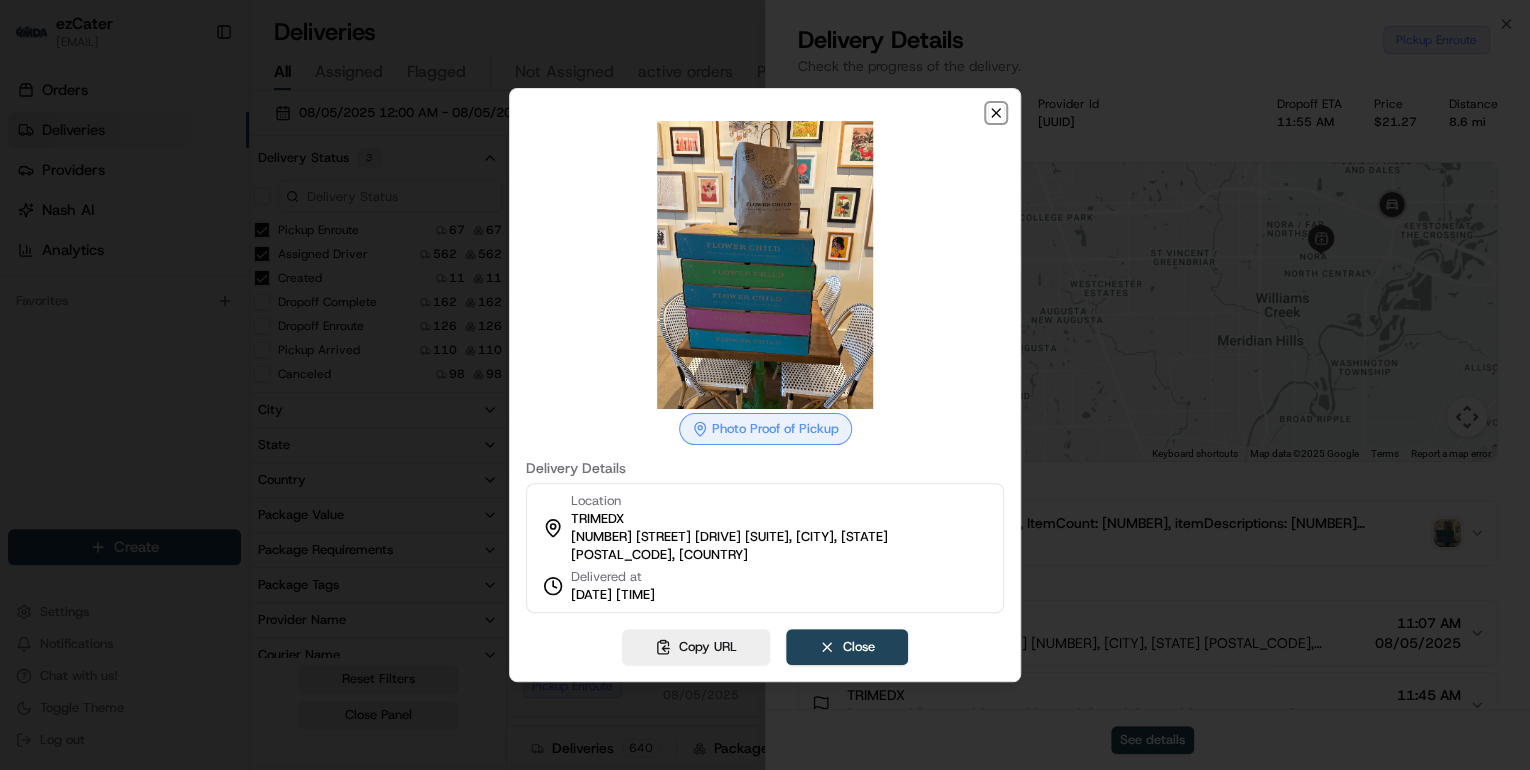click 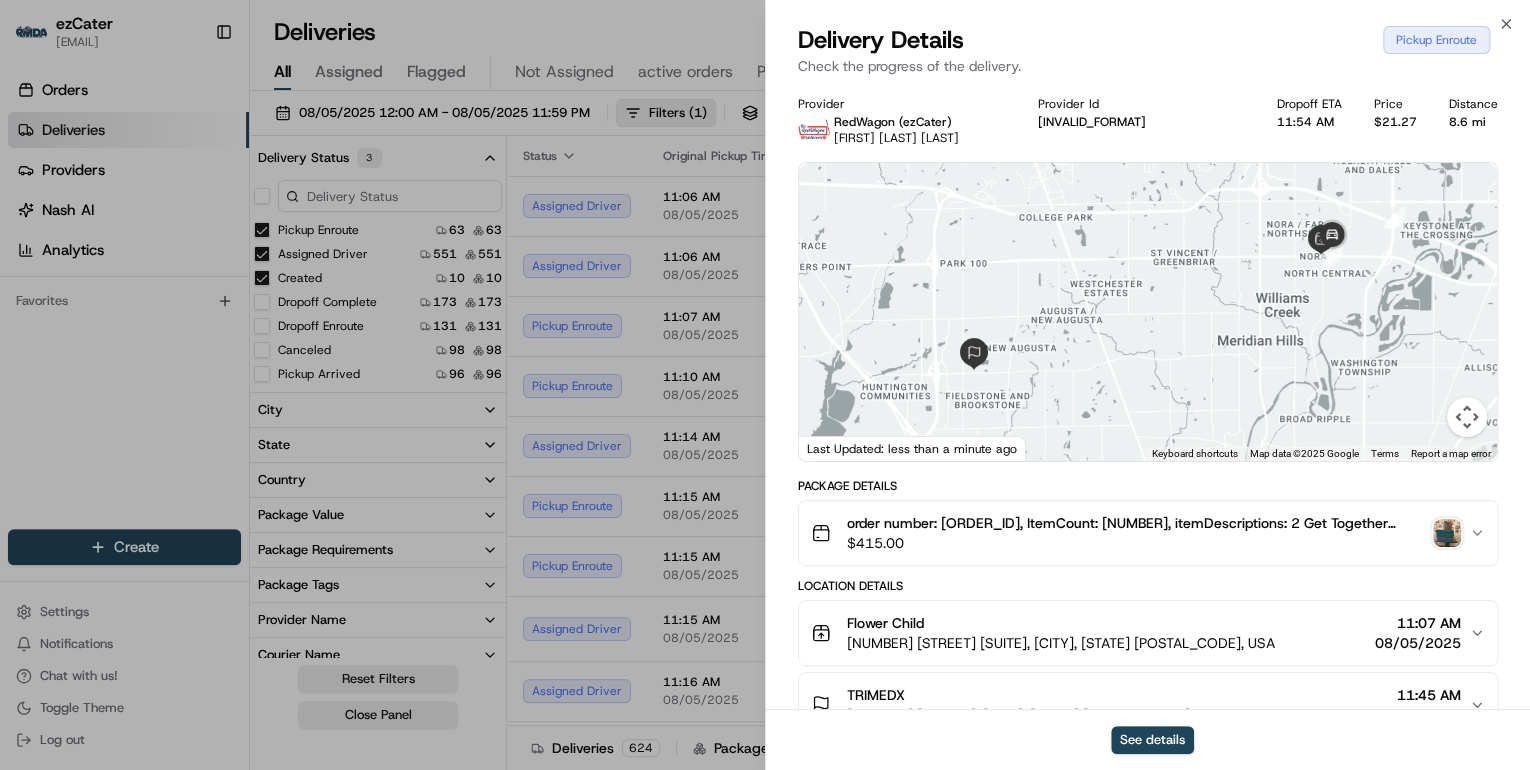scroll, scrollTop: 0, scrollLeft: 0, axis: both 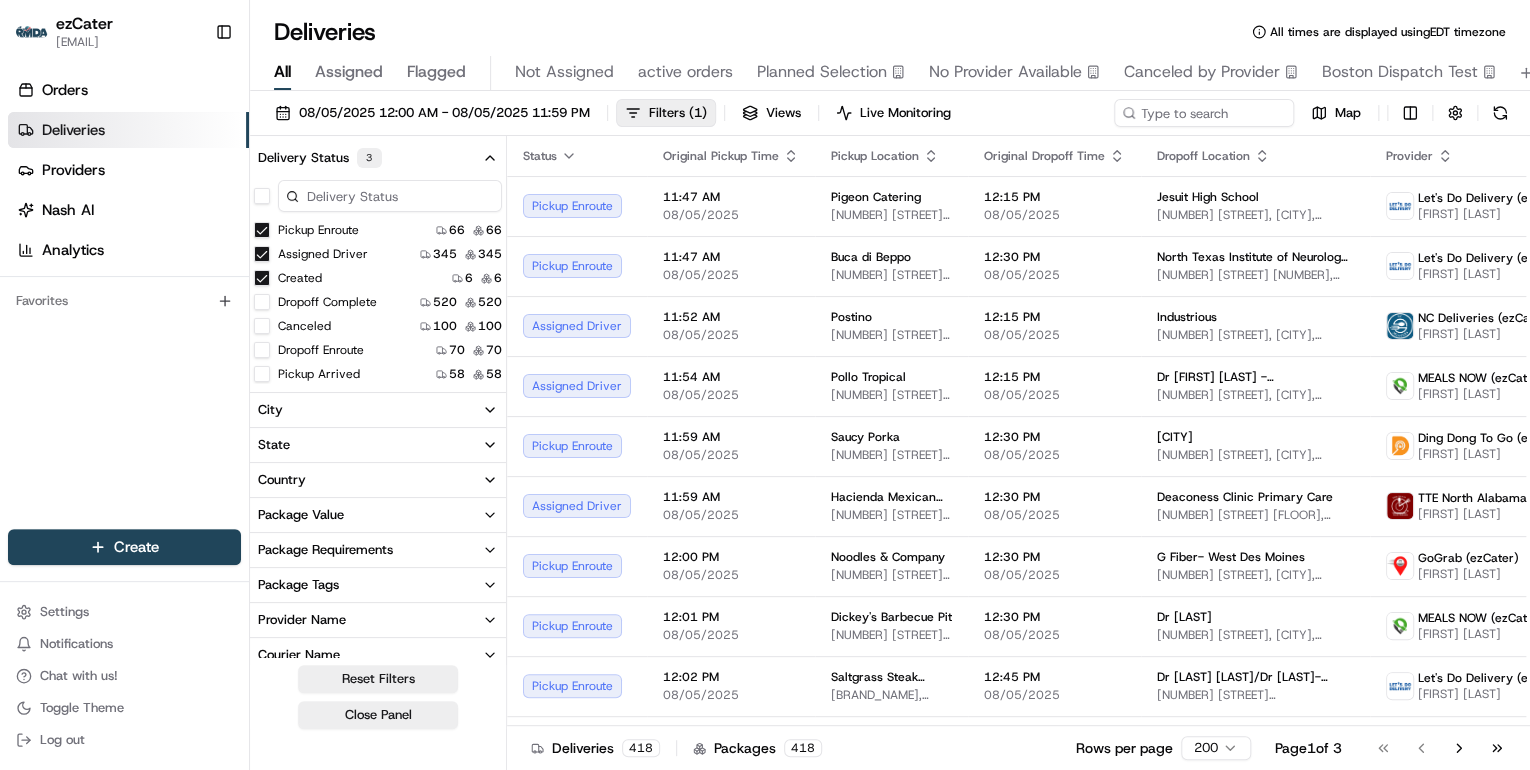 click on "Deliveries All times are displayed using  EDT   timezone" at bounding box center (890, 32) 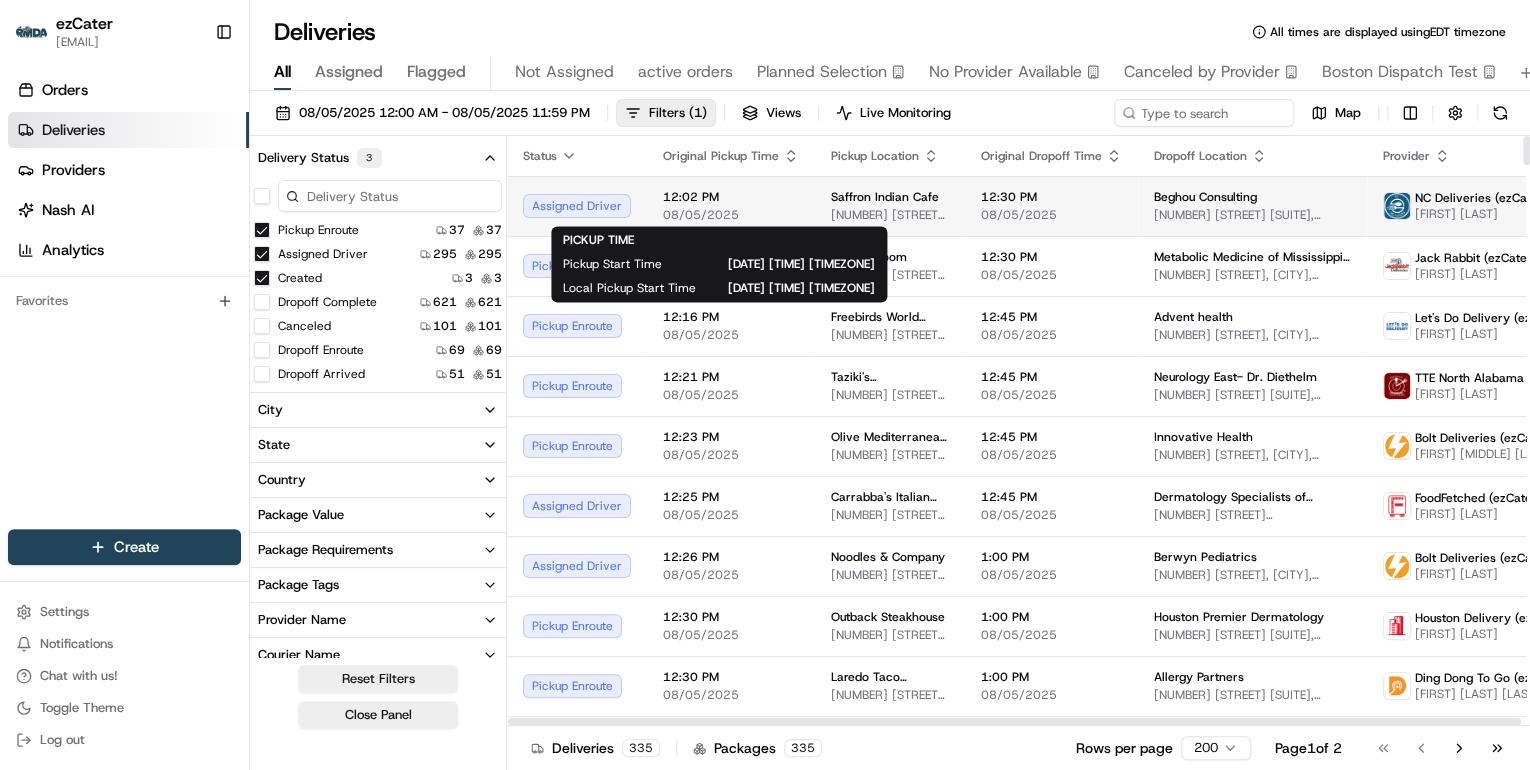 click on "08/05/2025" at bounding box center [731, 215] 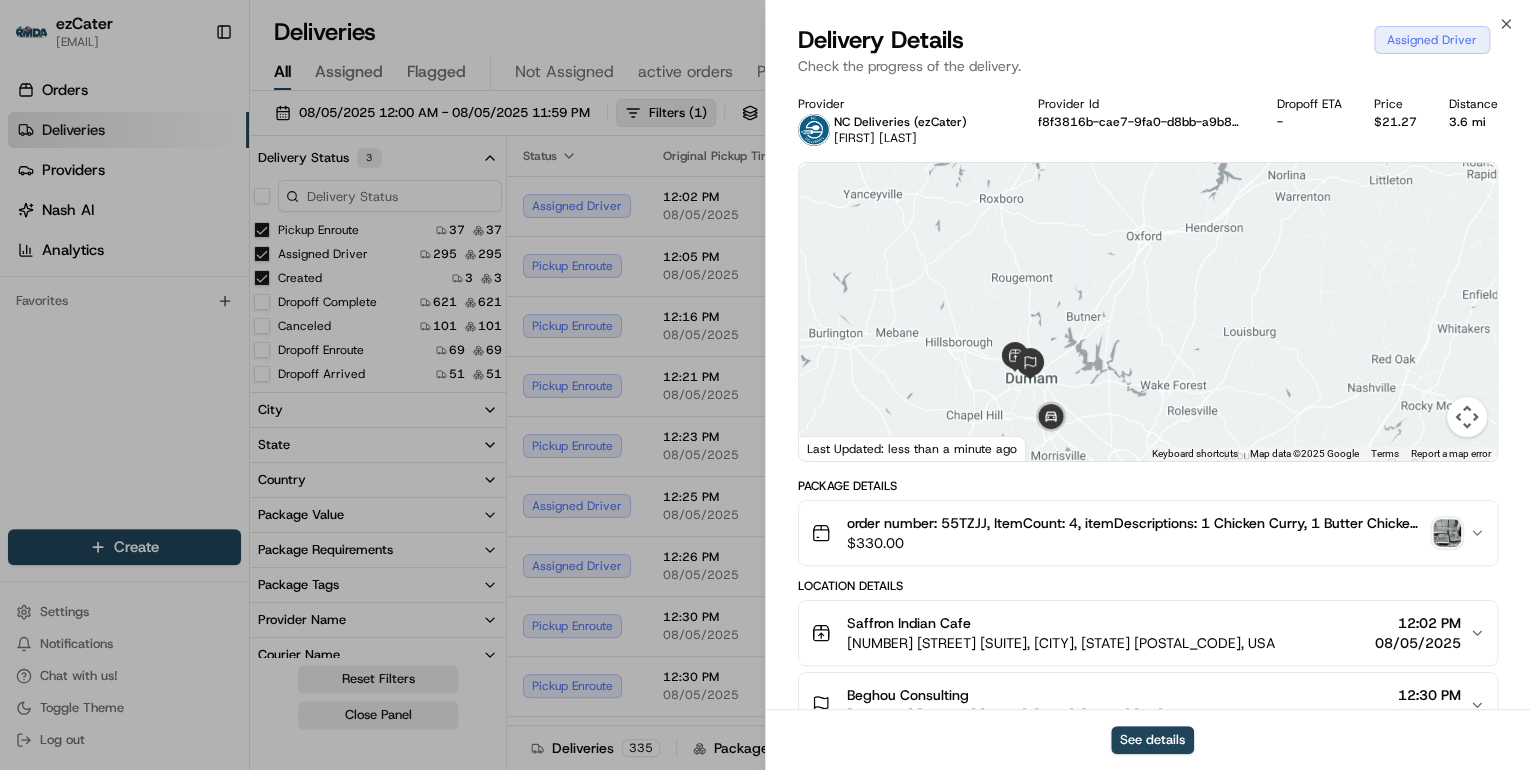 click on "$ 330.00" at bounding box center (1136, 543) 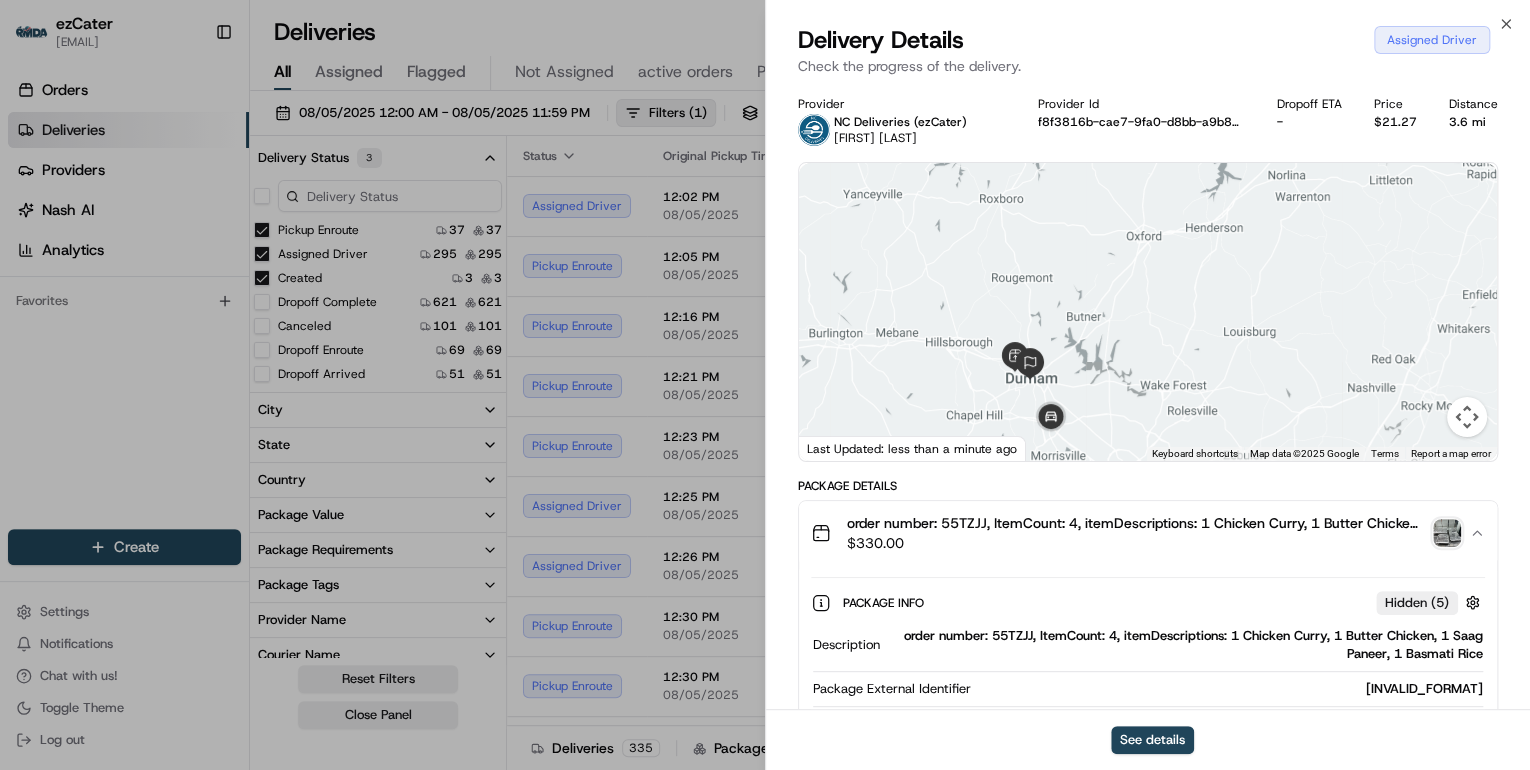 click on "order number: 55TZJJ,
ItemCount: 4,
itemDescriptions:
1 Chicken Curry,
1 Butter Chicken,
1 Saag Paneer,
1 Basmati Rice" at bounding box center [1185, 645] 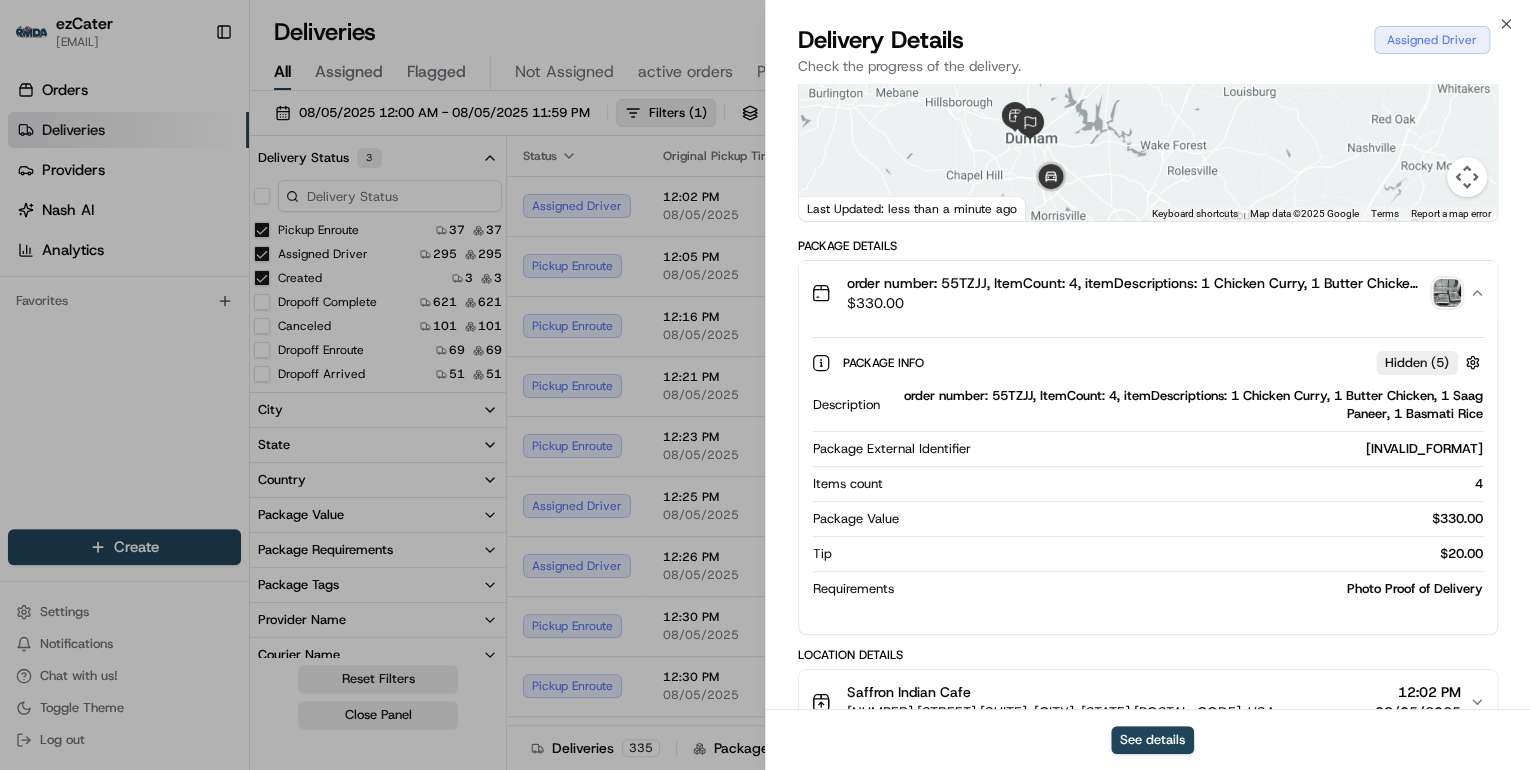 click on "order number: 55TZJJ,
ItemCount: 4,
itemDescriptions:
1 Chicken Curry,
1 Butter Chicken,
1 Saag Paneer,
1 Basmati Rice" at bounding box center [1185, 405] 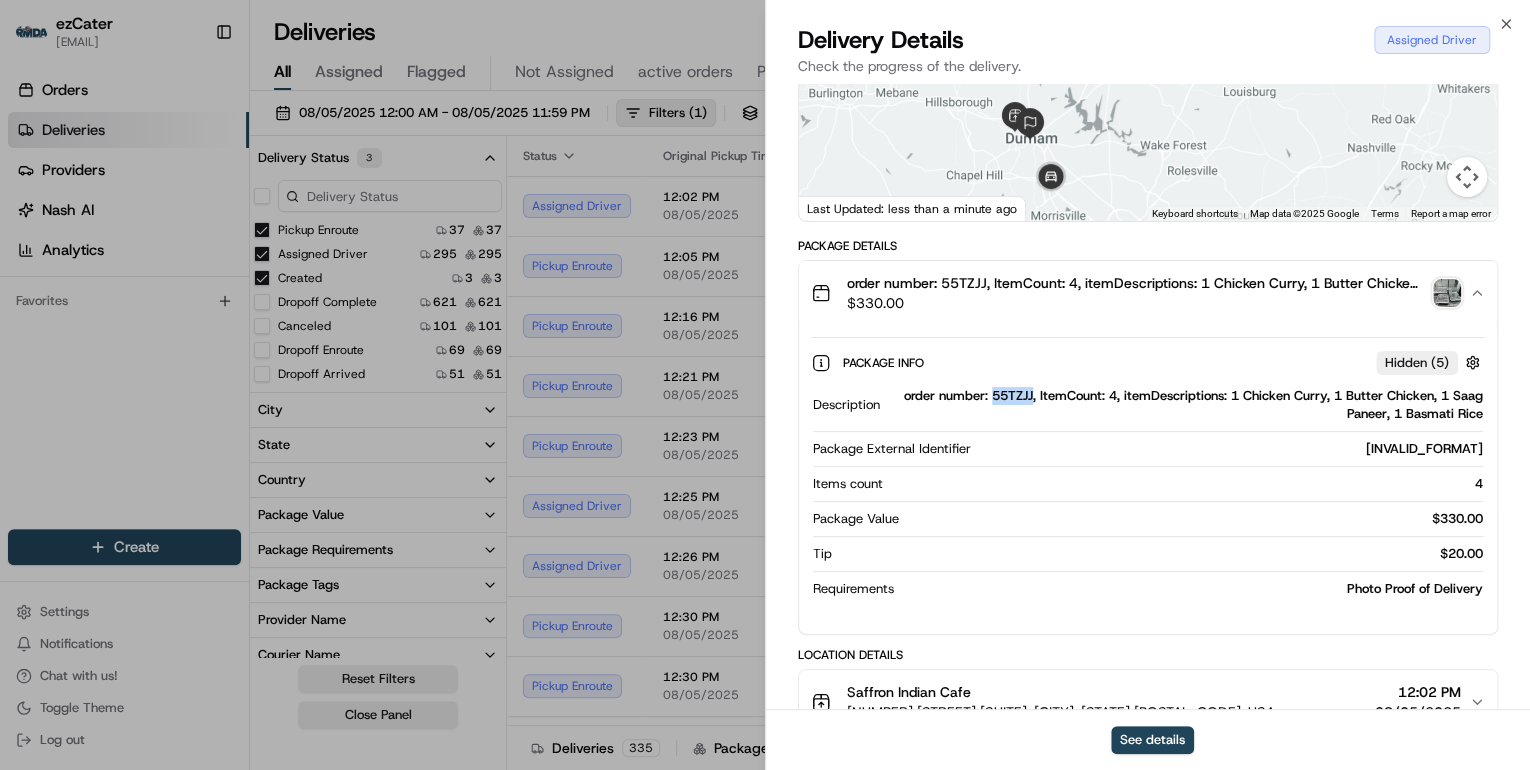 copy on "55TZJJ" 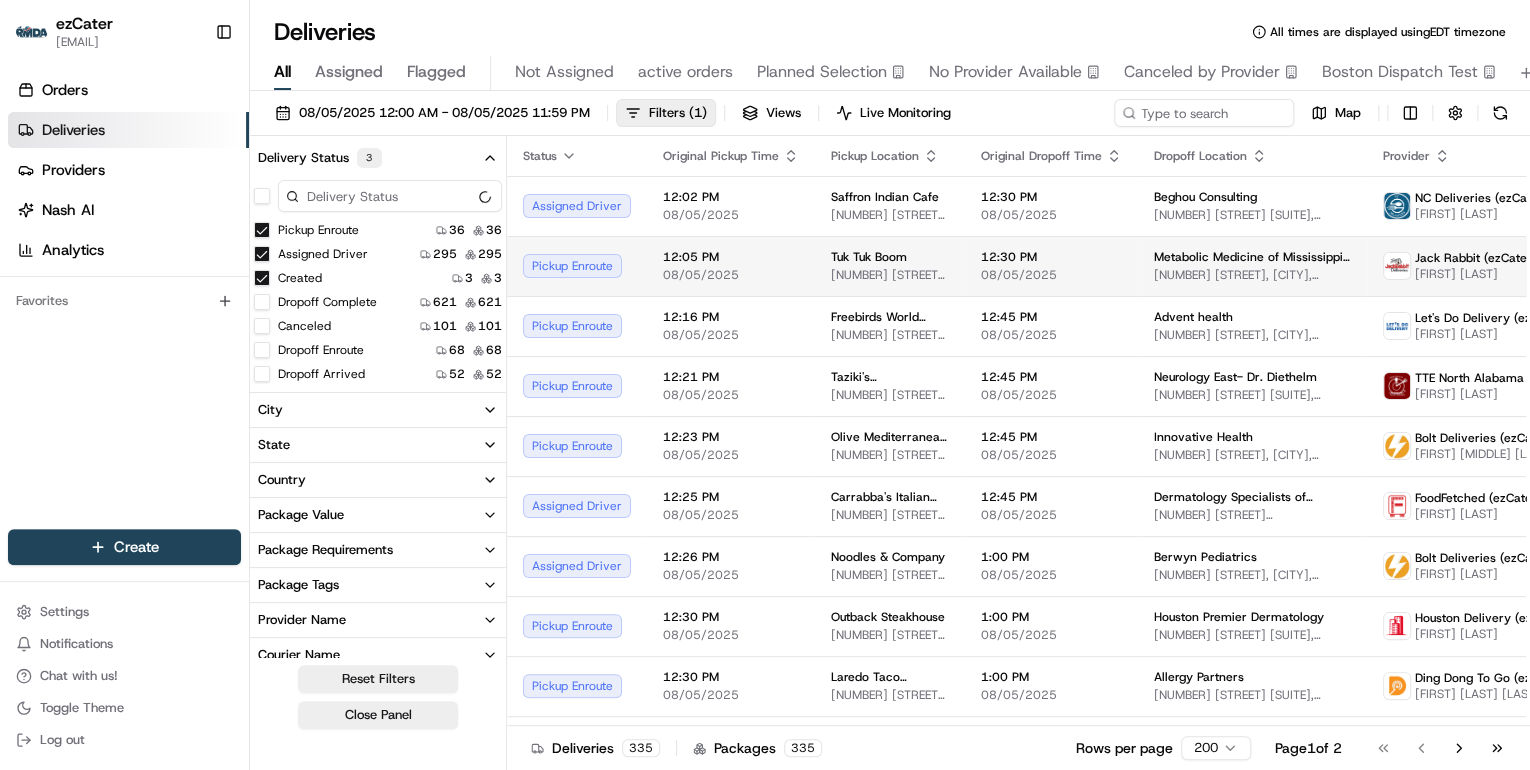 click on "08/05/2025" at bounding box center (731, 275) 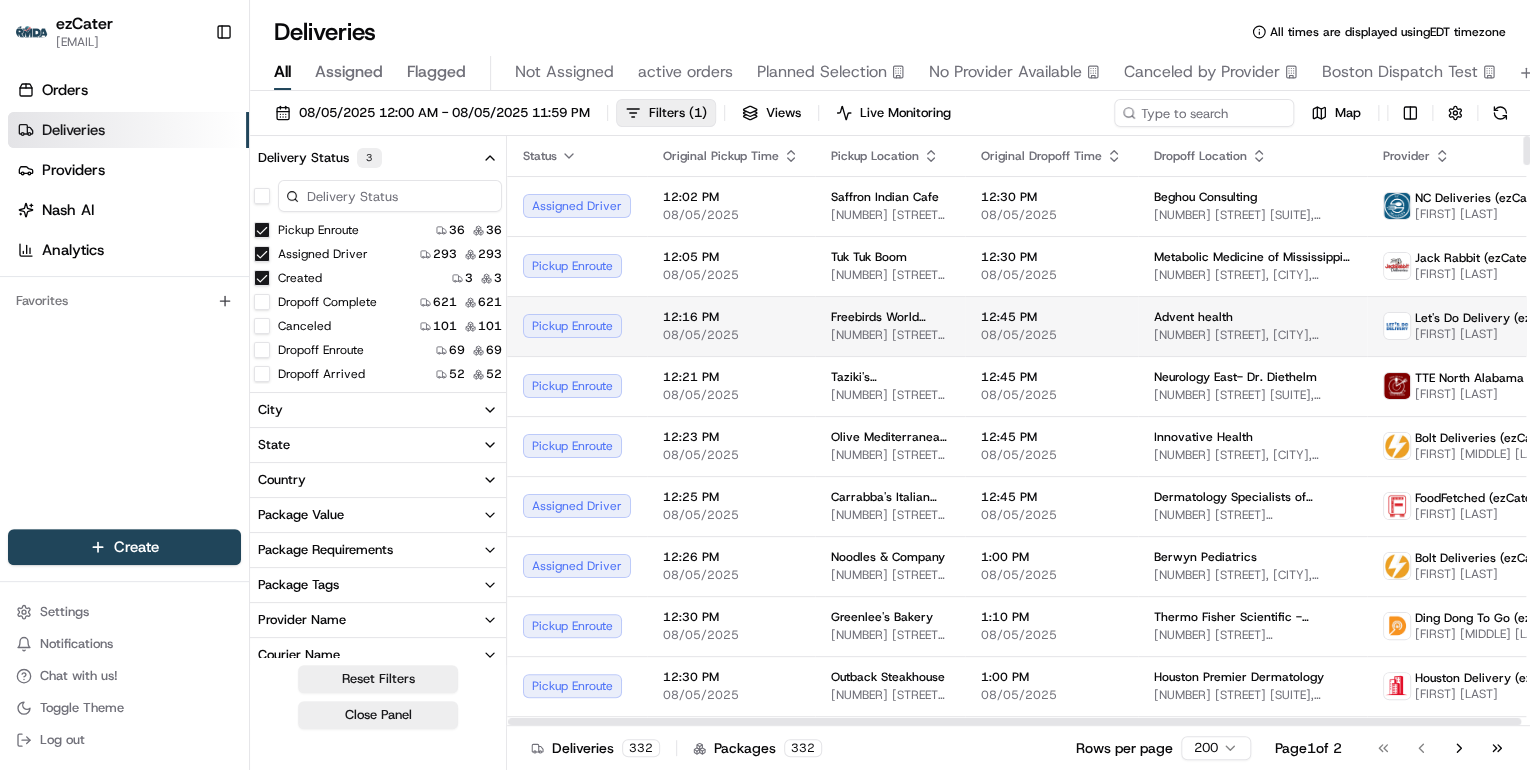 click on "08/05/2025" at bounding box center [731, 335] 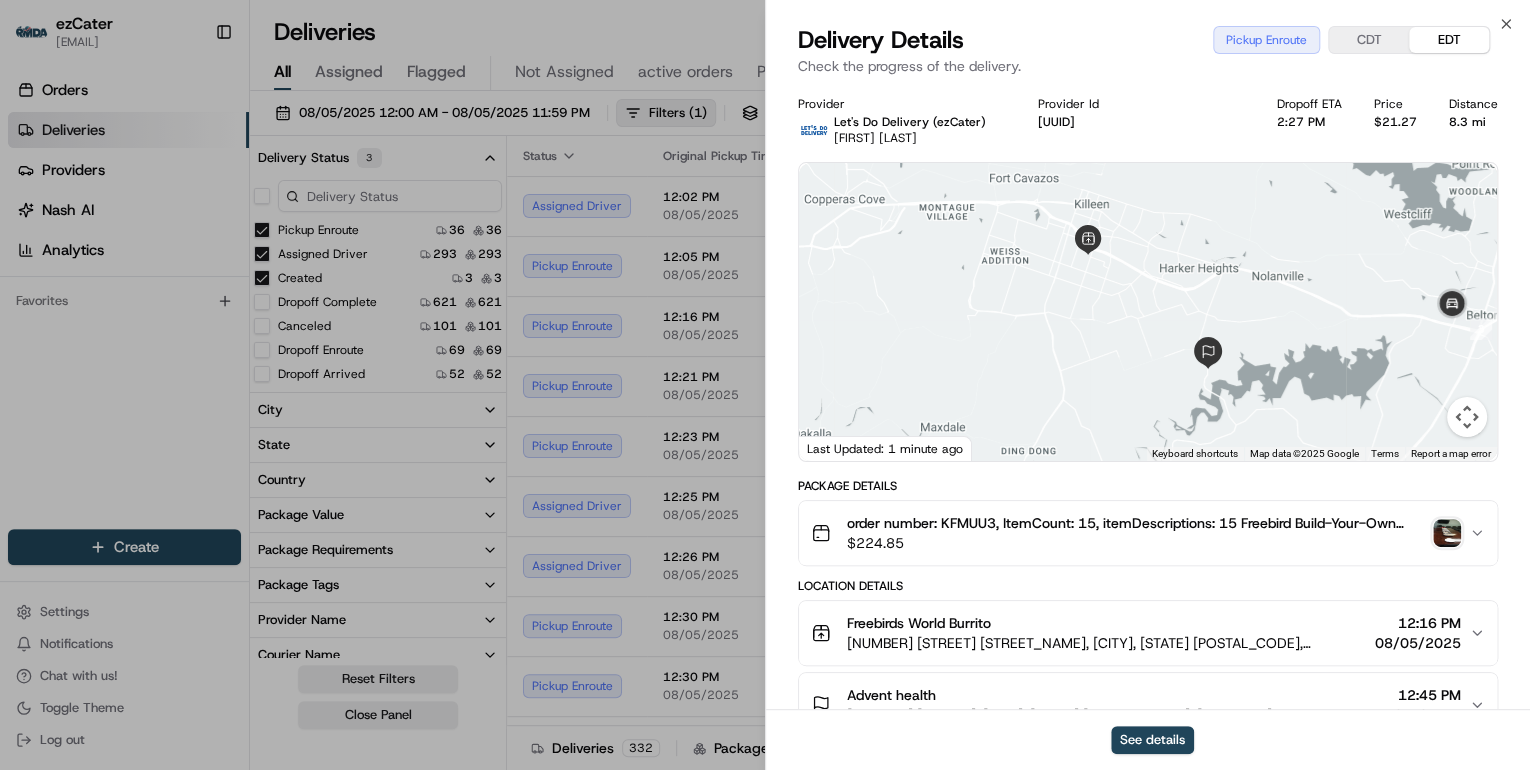click on "$ 224.85" at bounding box center [1136, 543] 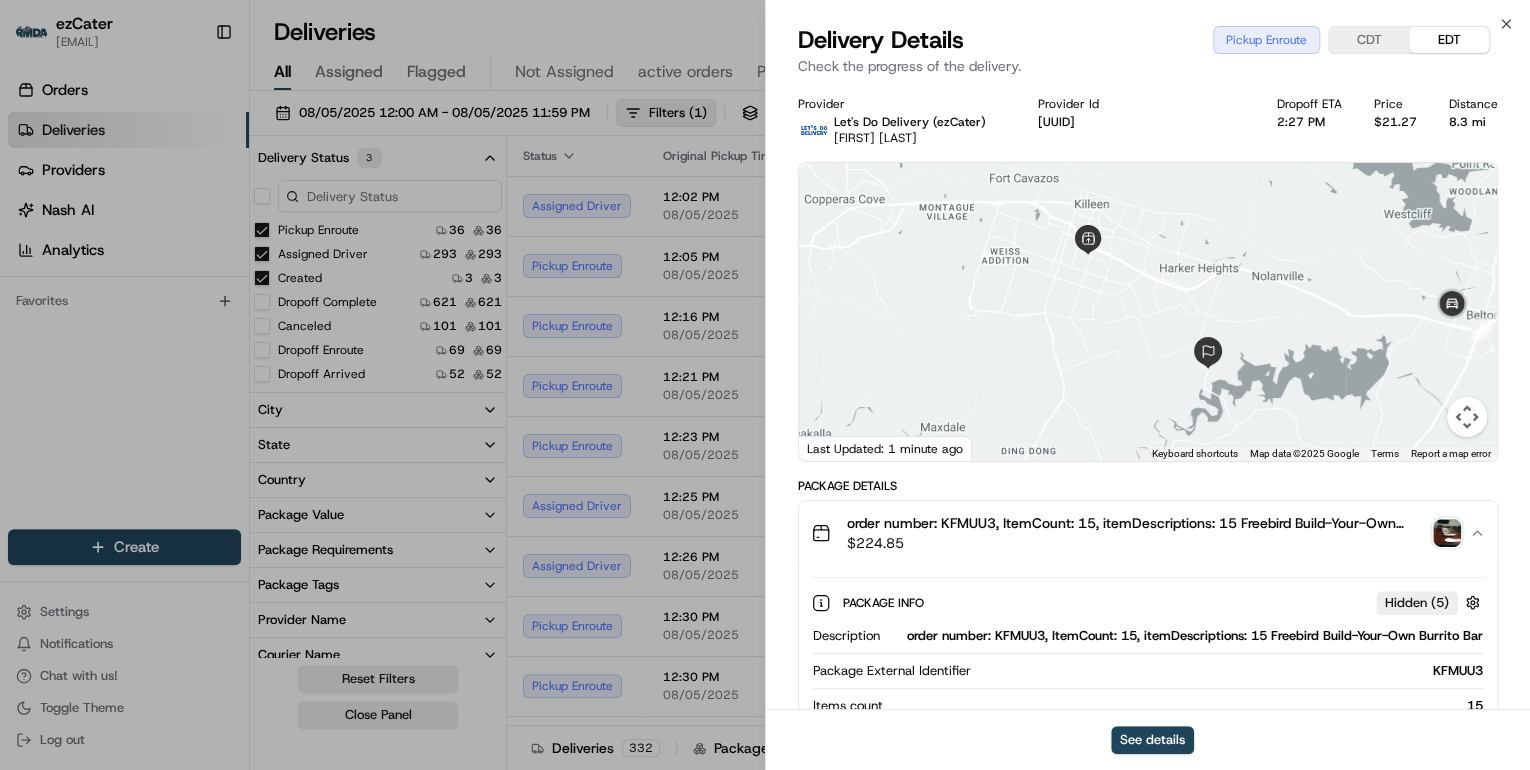 click on "order number: KFMUU3,
ItemCount: 15,
itemDescriptions:
15 Freebird Build-Your-Own Burrito Bar" at bounding box center (1185, 636) 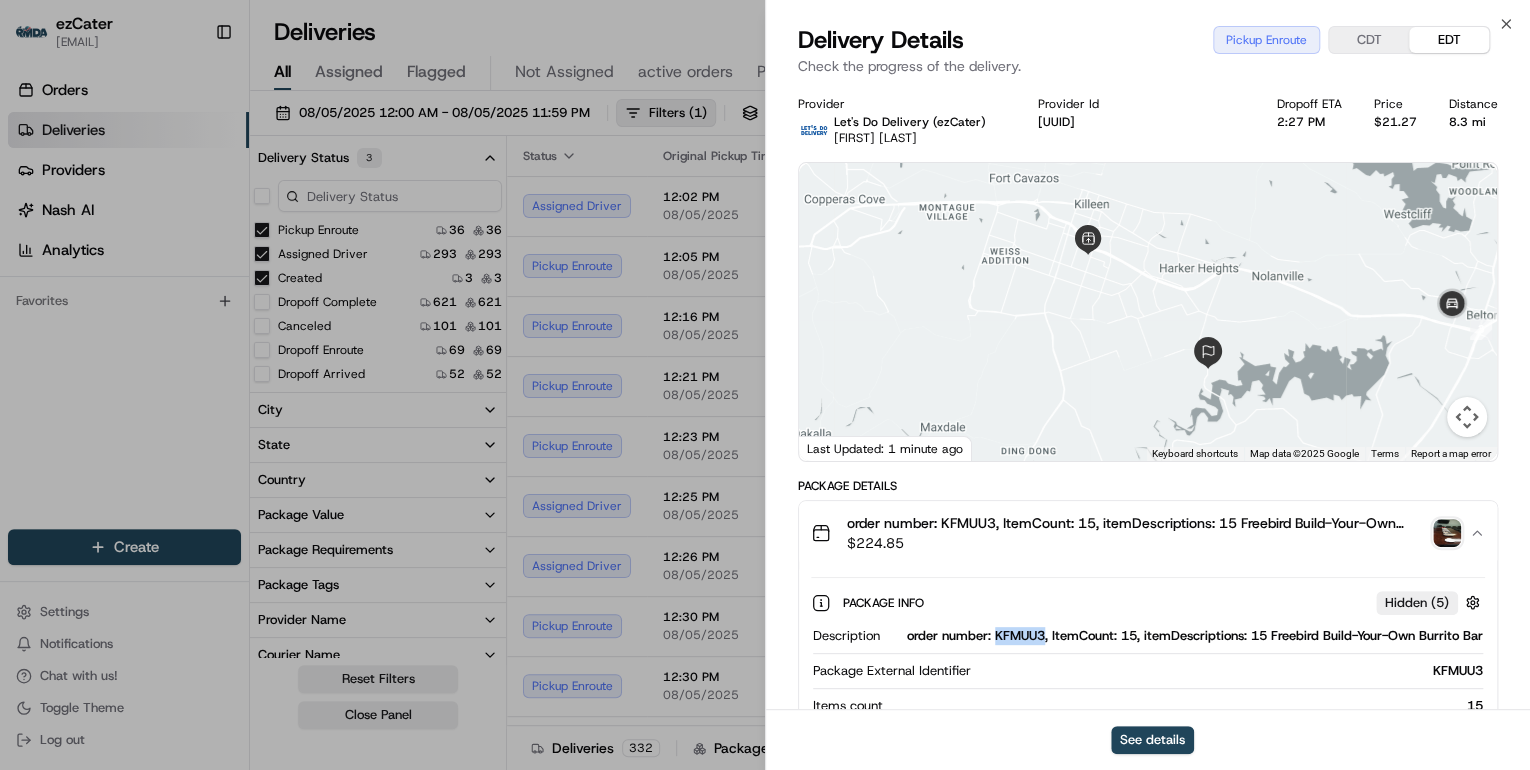 click on "order number: KFMUU3,
ItemCount: 15,
itemDescriptions:
15 Freebird Build-Your-Own Burrito Bar" at bounding box center [1185, 636] 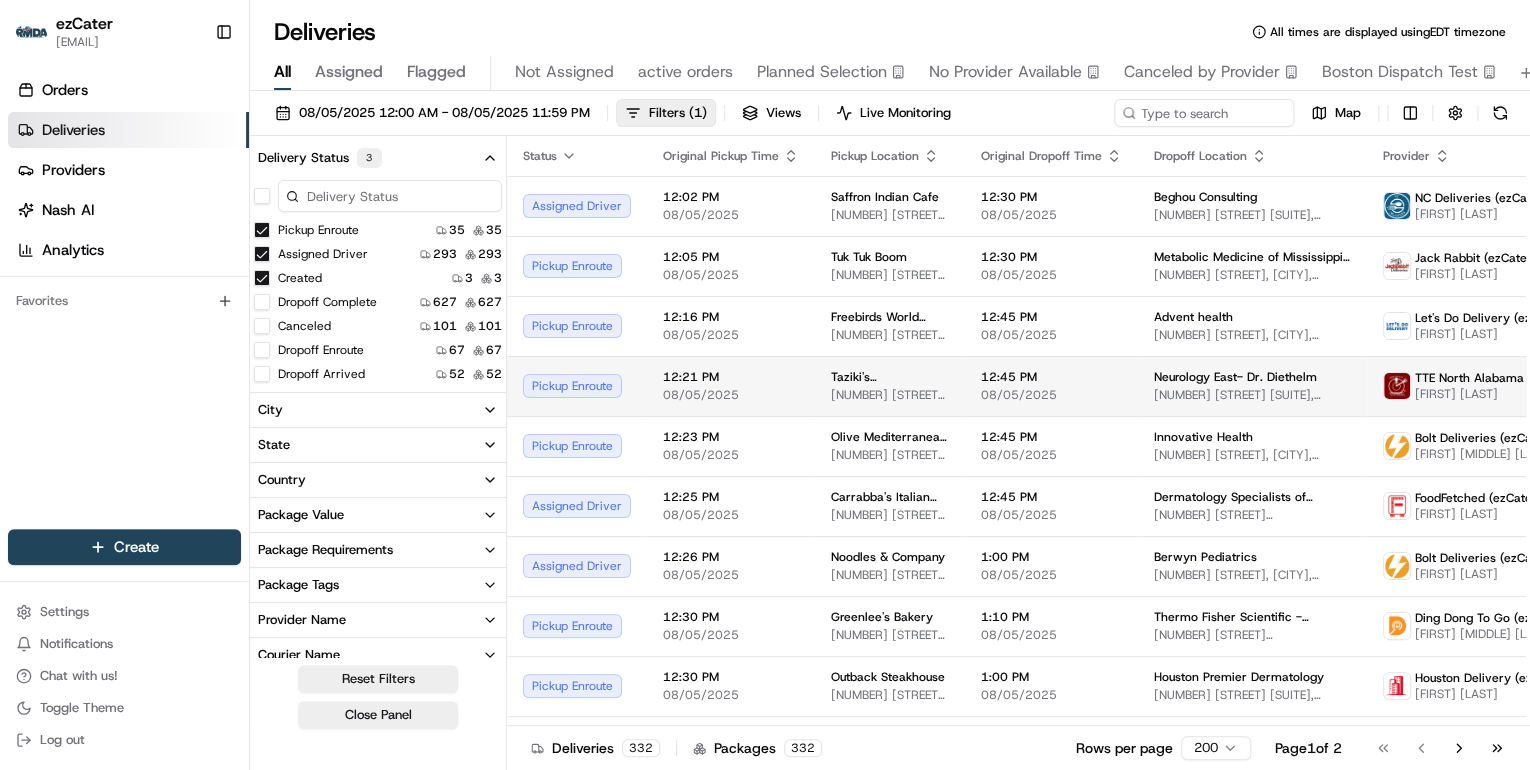 click on "12:21 PM 08/05/2025" at bounding box center [731, 386] 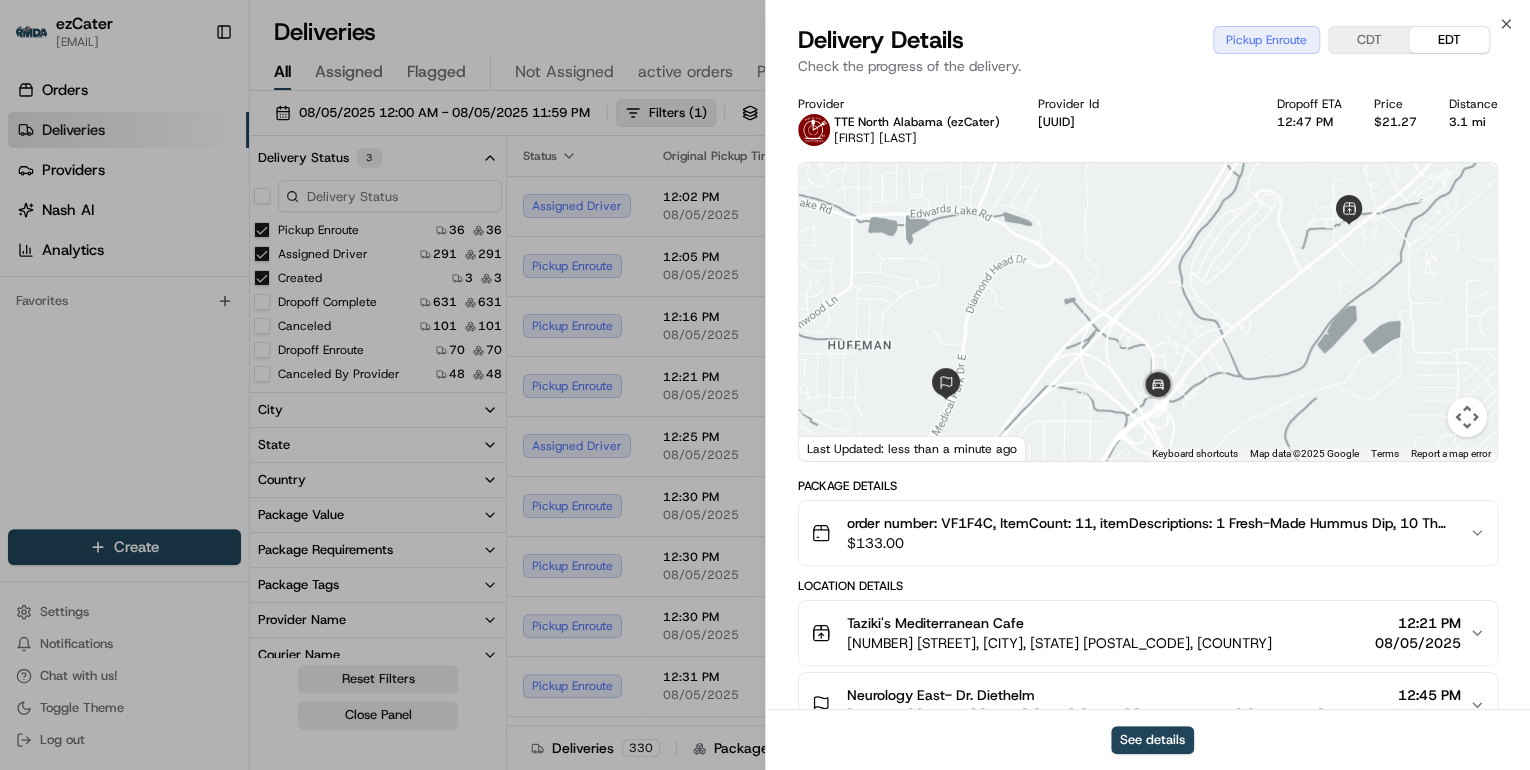 click on "order number: VF1F4C,
ItemCount: 11,
itemDescriptions:
1 Fresh-Made Hummus Dip,
10 The Grilled Chicken Feast Package $ 133.00" at bounding box center [1148, 533] 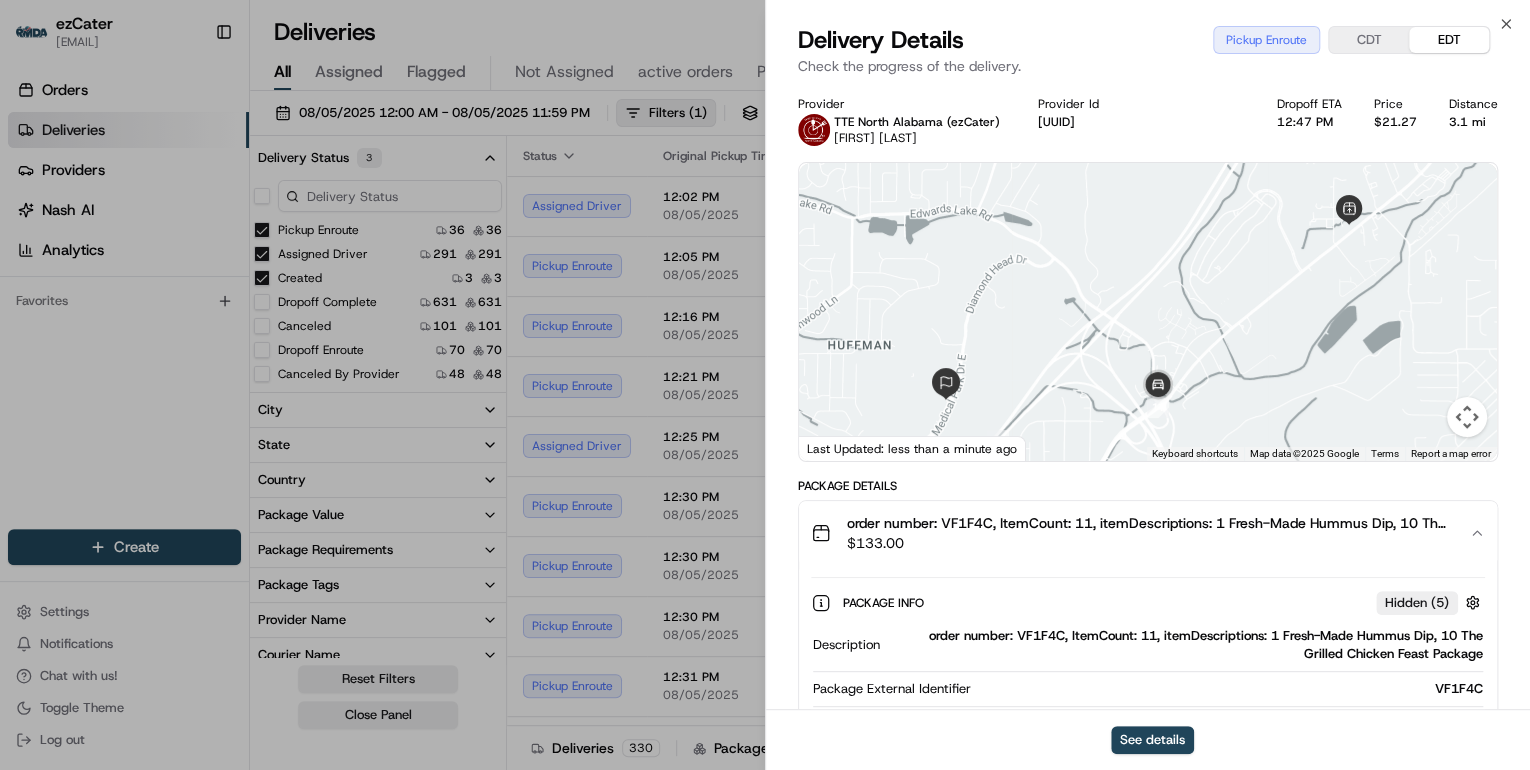 click on "order number: VF1F4C,
ItemCount: 11,
itemDescriptions:
1 Fresh-Made Hummus Dip,
10 The Grilled Chicken Feast Package" at bounding box center [1185, 645] 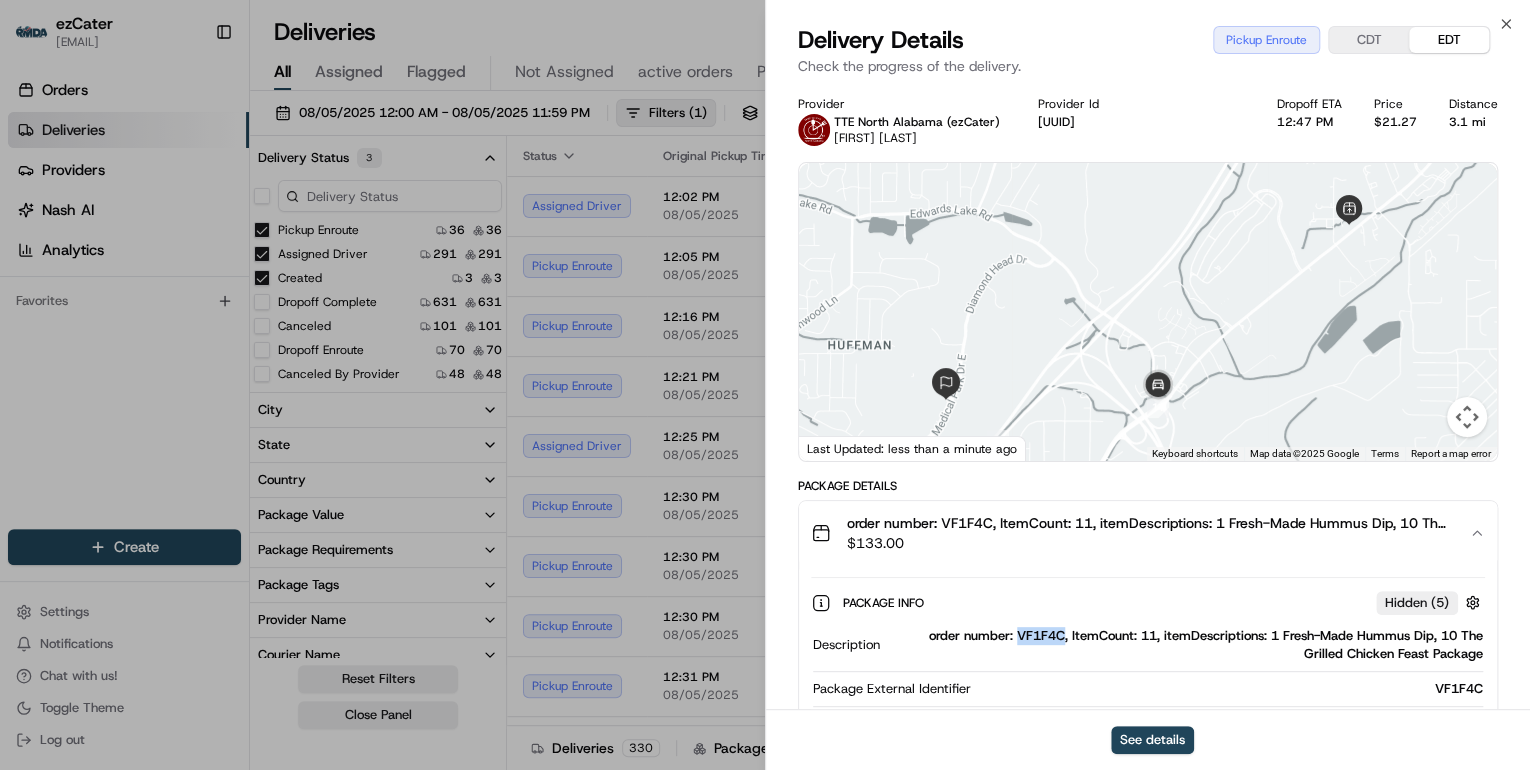 click on "order number: VF1F4C,
ItemCount: 11,
itemDescriptions:
1 Fresh-Made Hummus Dip,
10 The Grilled Chicken Feast Package" at bounding box center (1185, 645) 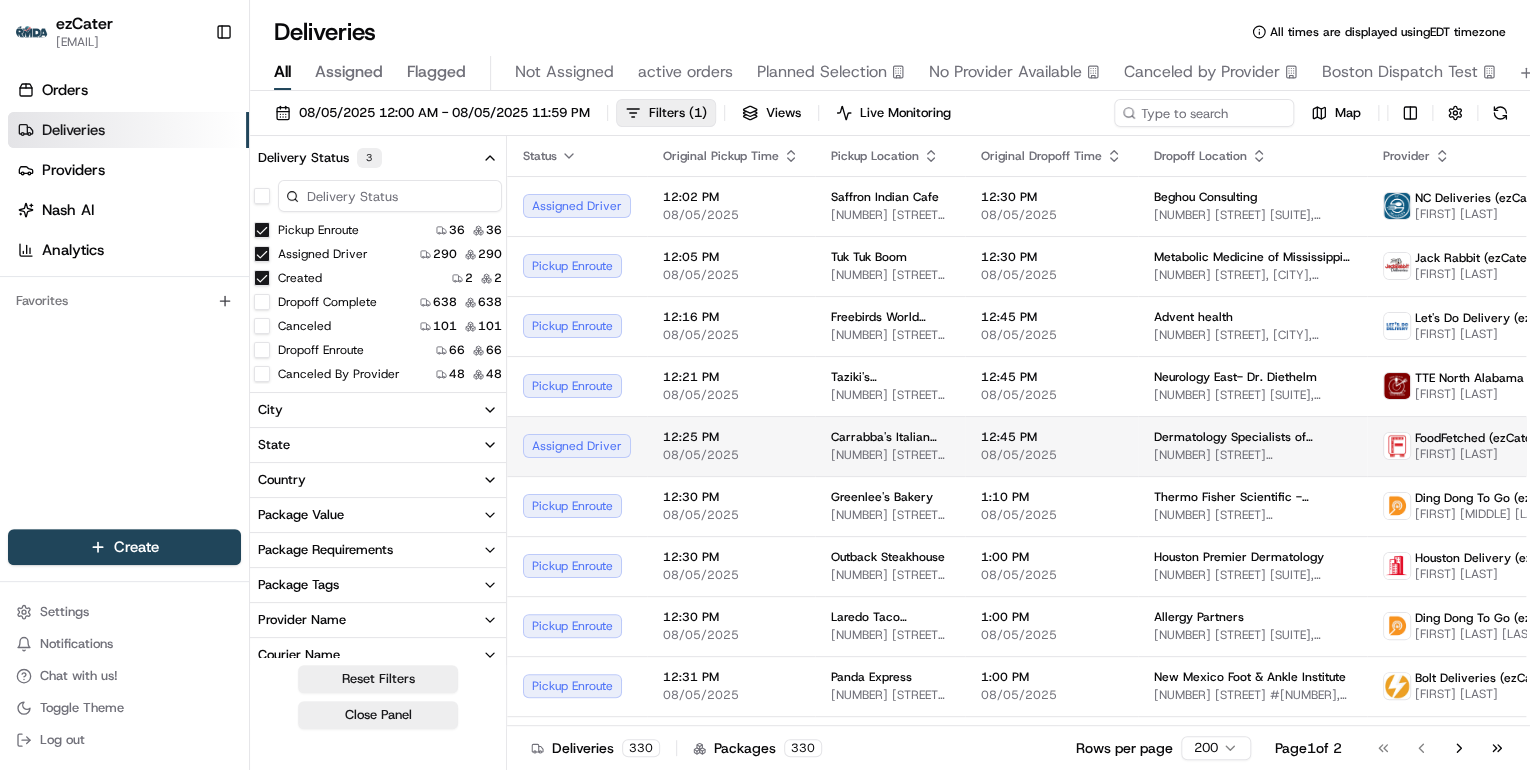click on "12:25 PM 08/05/2025" at bounding box center (731, 446) 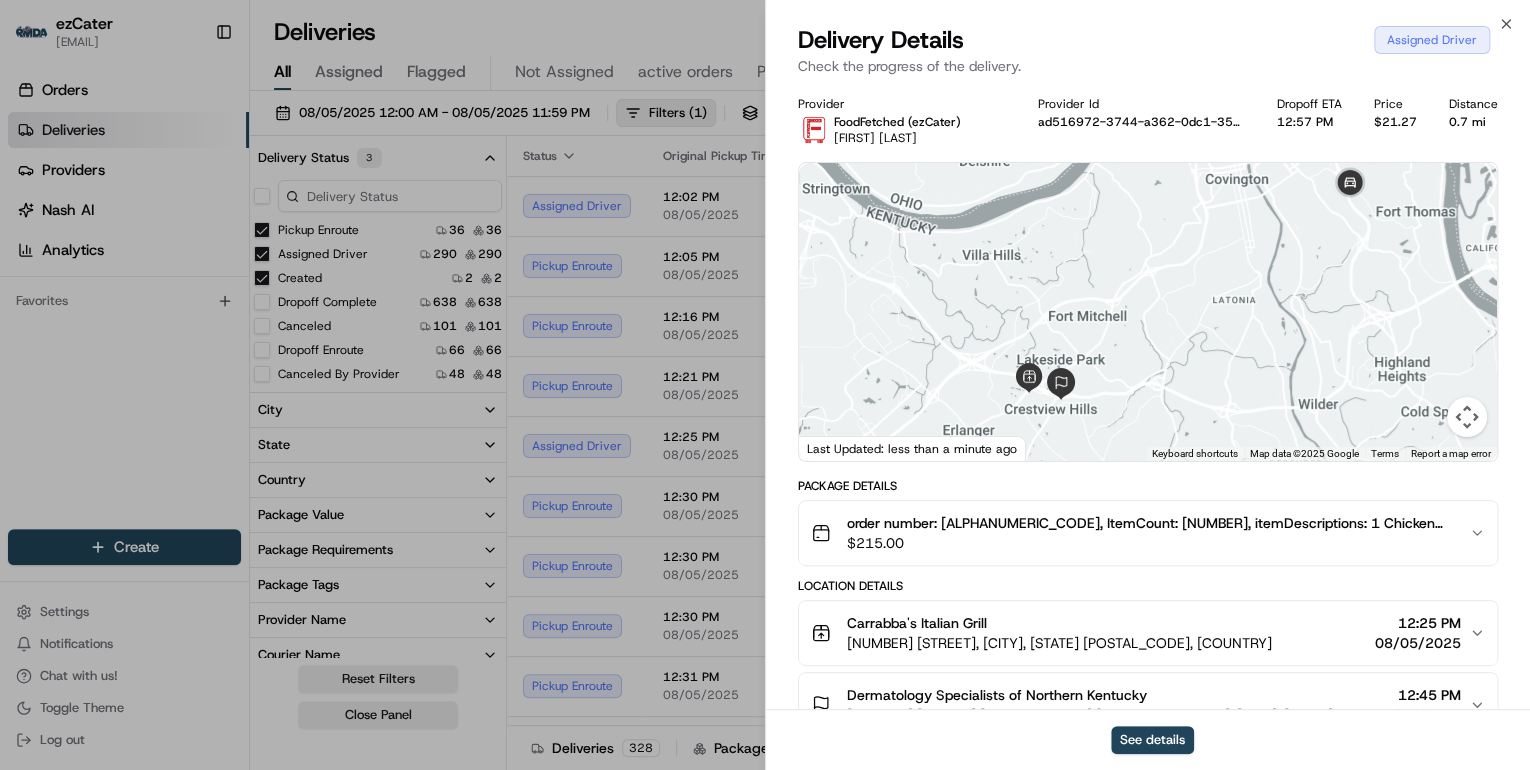 click on "order number: KM70T6,
ItemCount: 4,
itemDescriptions:
1 Chicken Marsala,
1 Penne Alfredo w/ Chicken,
1 Penne Pomodoro w/ Meatballs,
1 Italian Salad $ 215.00" at bounding box center [1148, 533] 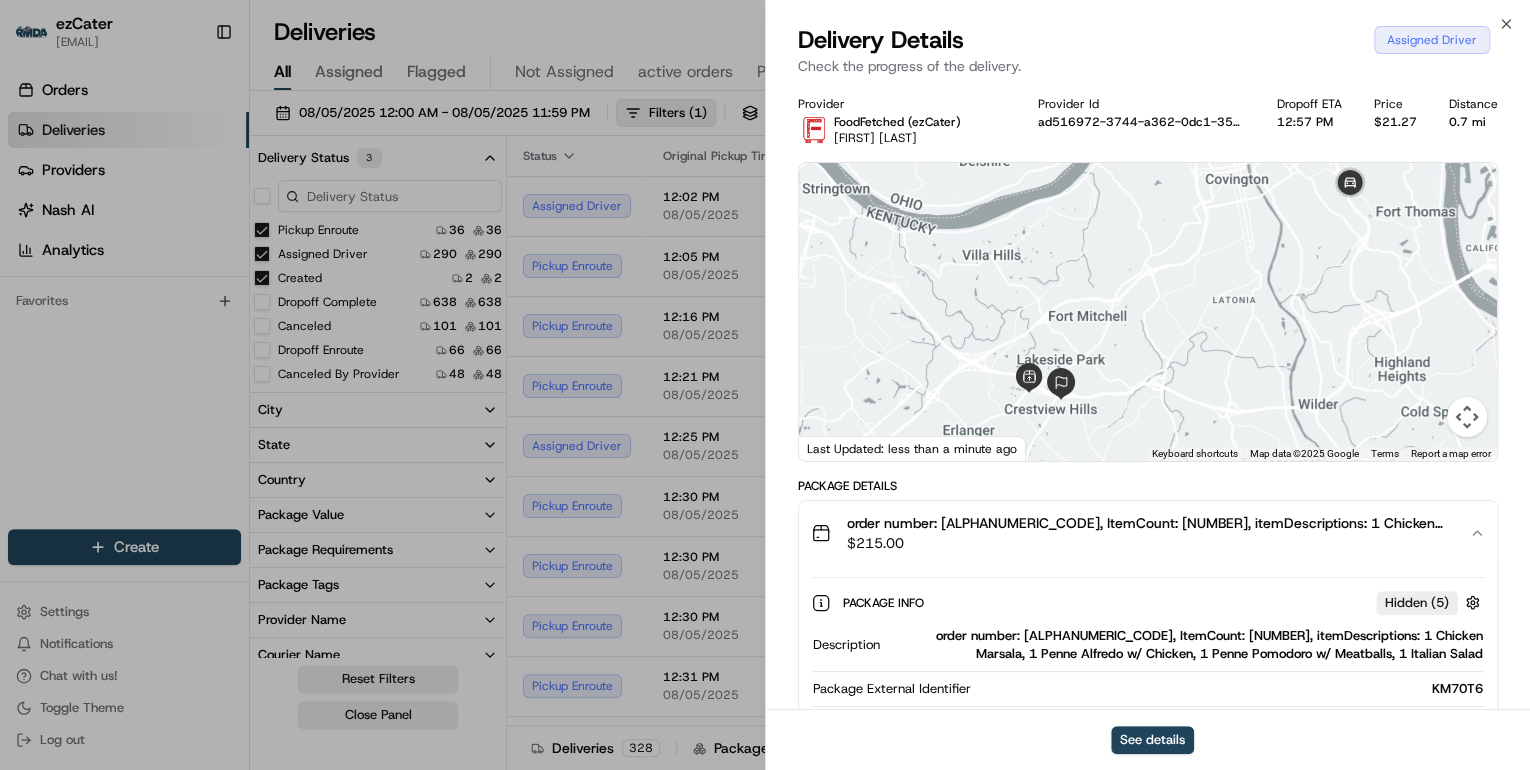 click on "order number: KM70T6,
ItemCount: 4,
itemDescriptions:
1 Chicken Marsala,
1 Penne Alfredo w/ Chicken,
1 Penne Pomodoro w/ Meatballs,
1 Italian Salad" at bounding box center [1185, 645] 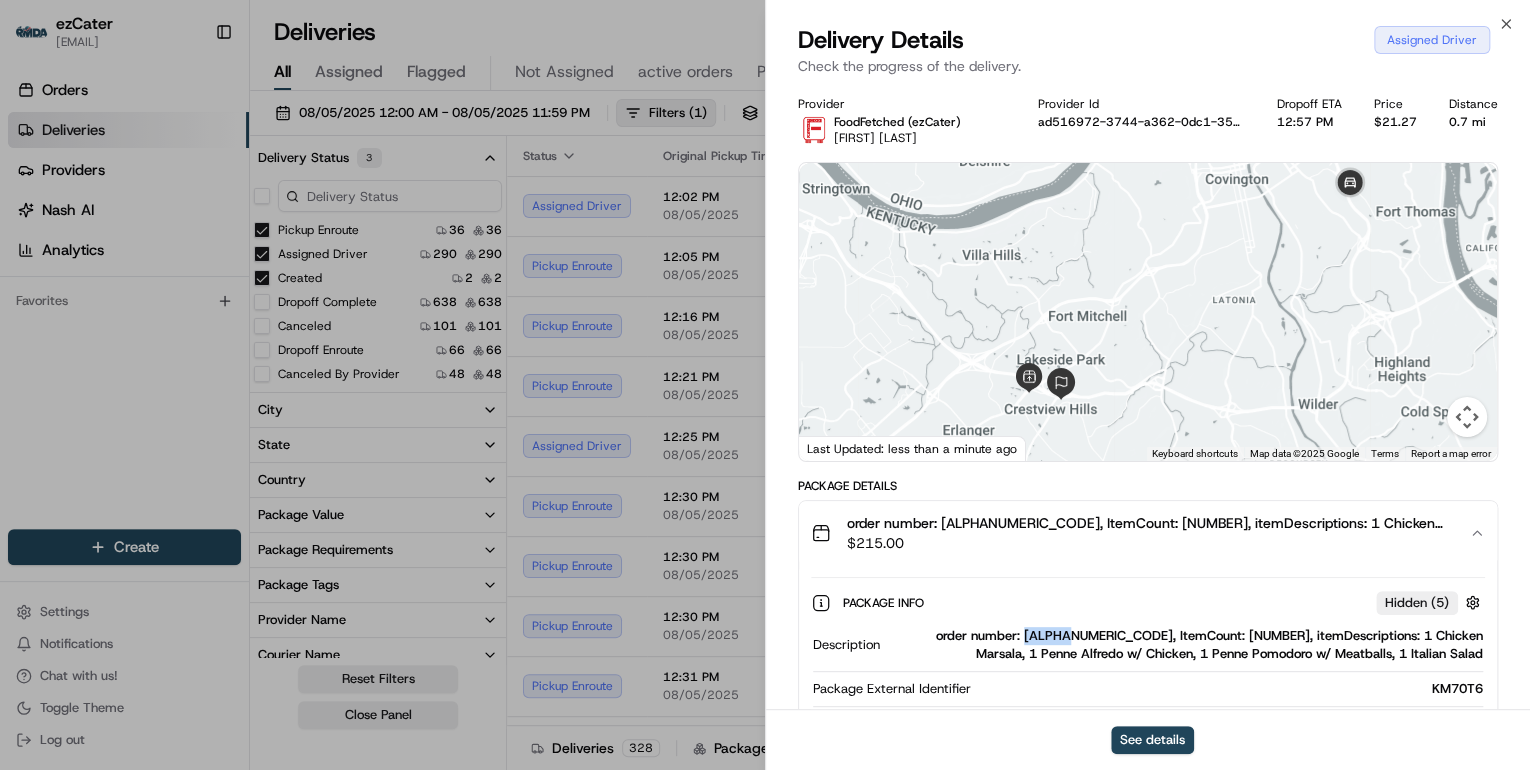 click on "order number: KM70T6,
ItemCount: 4,
itemDescriptions:
1 Chicken Marsala,
1 Penne Alfredo w/ Chicken,
1 Penne Pomodoro w/ Meatballs,
1 Italian Salad" at bounding box center [1185, 645] 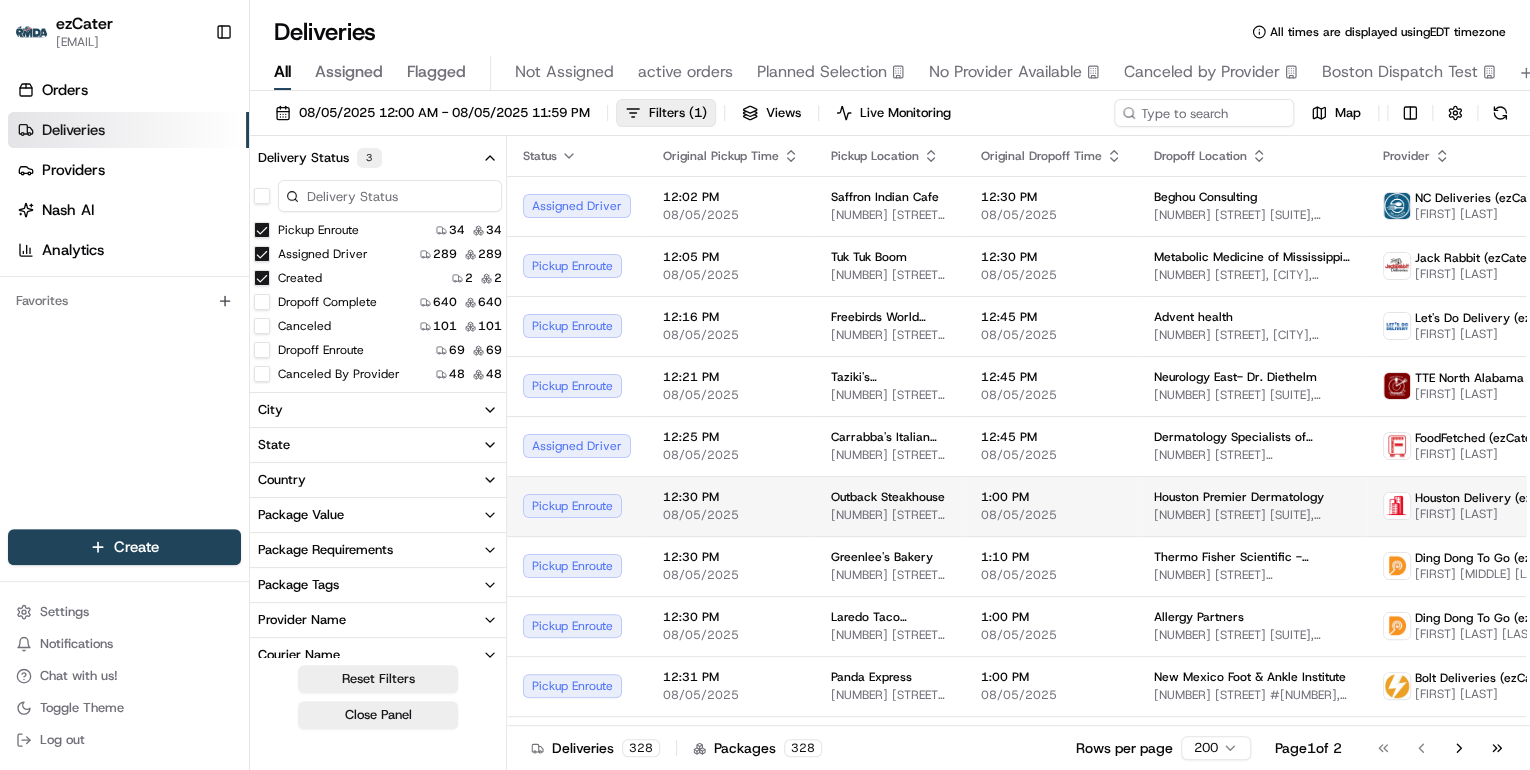 click on "08/05/2025" at bounding box center (731, 515) 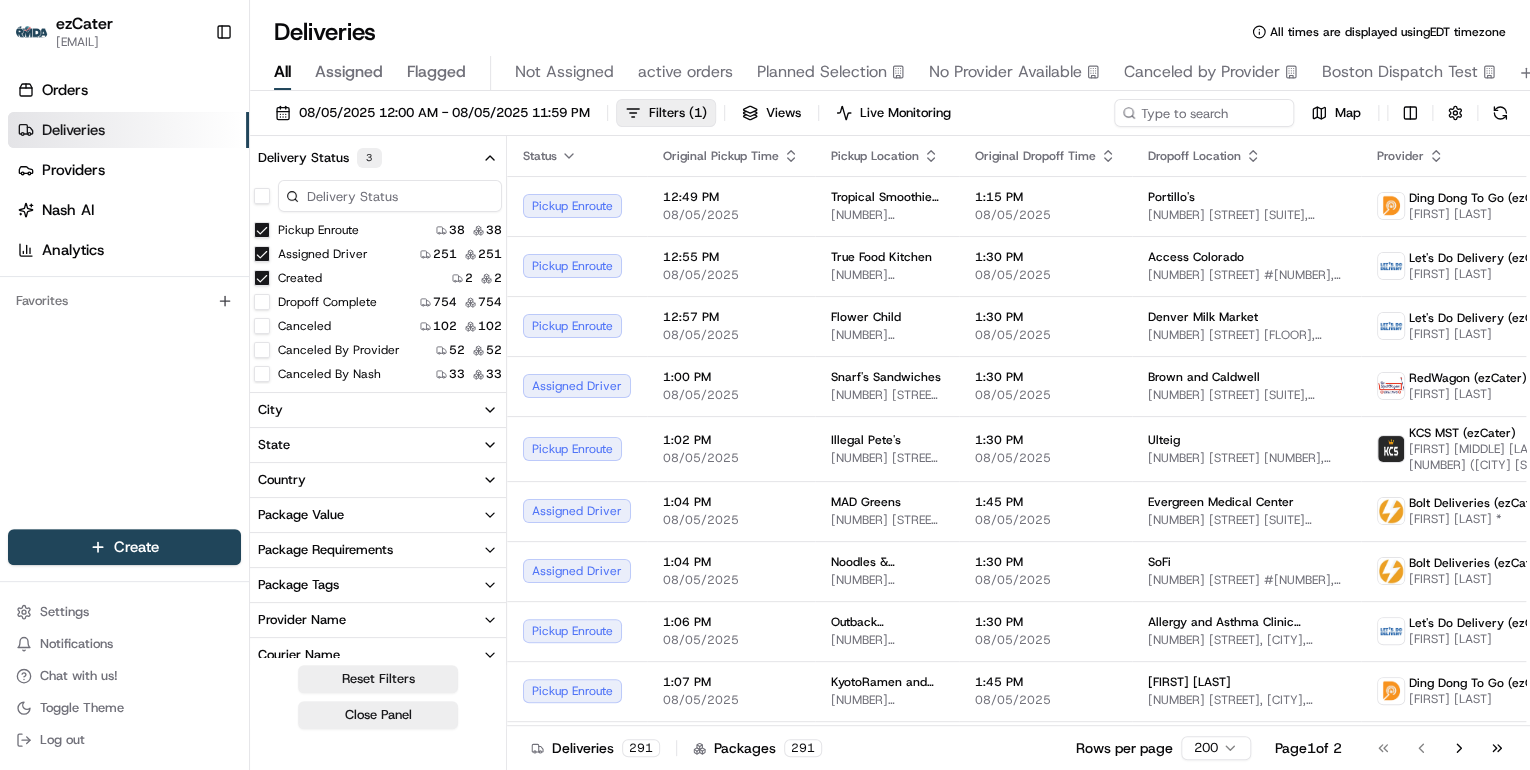 scroll, scrollTop: 160, scrollLeft: 0, axis: vertical 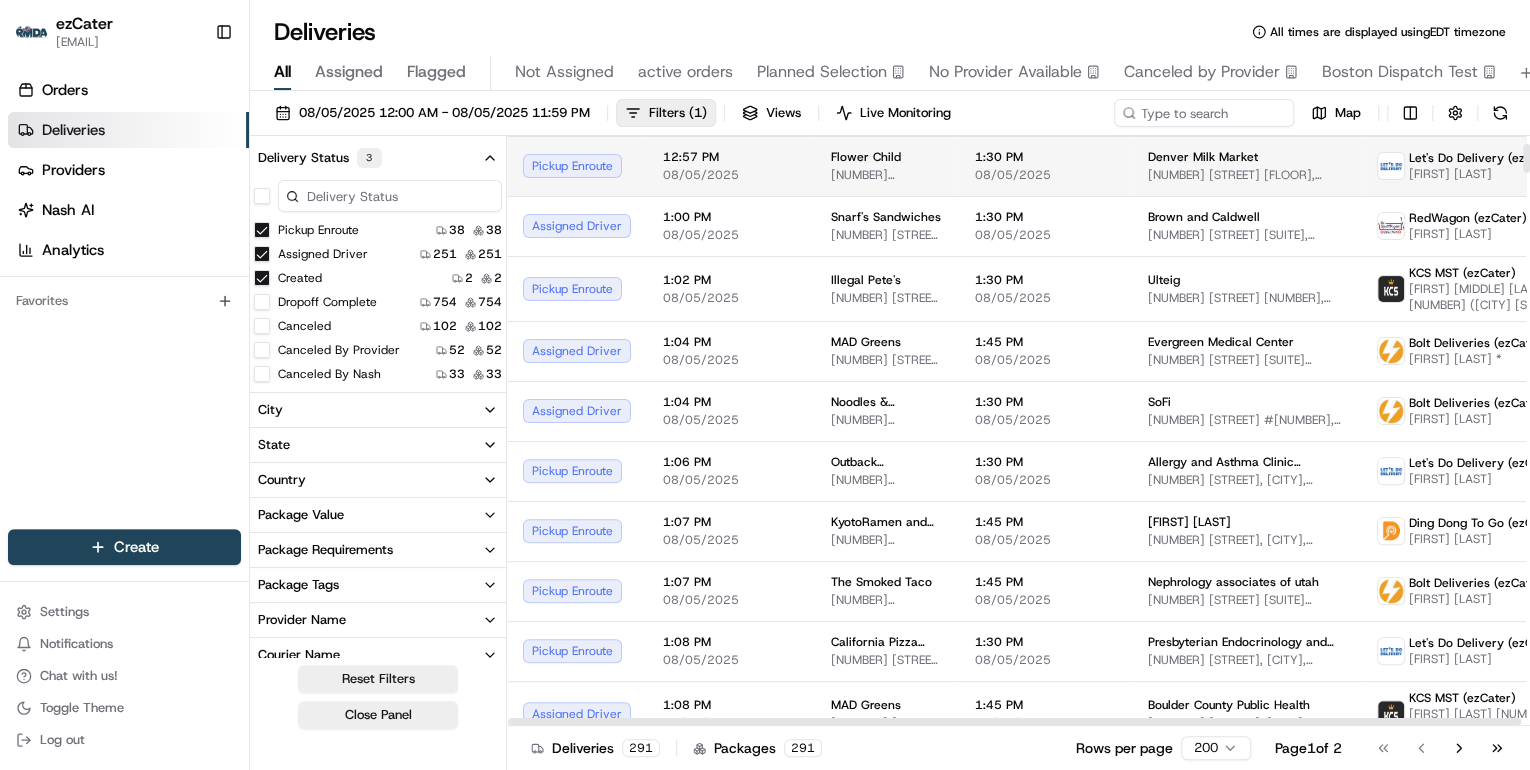 click on "08/05/2025" at bounding box center [731, 175] 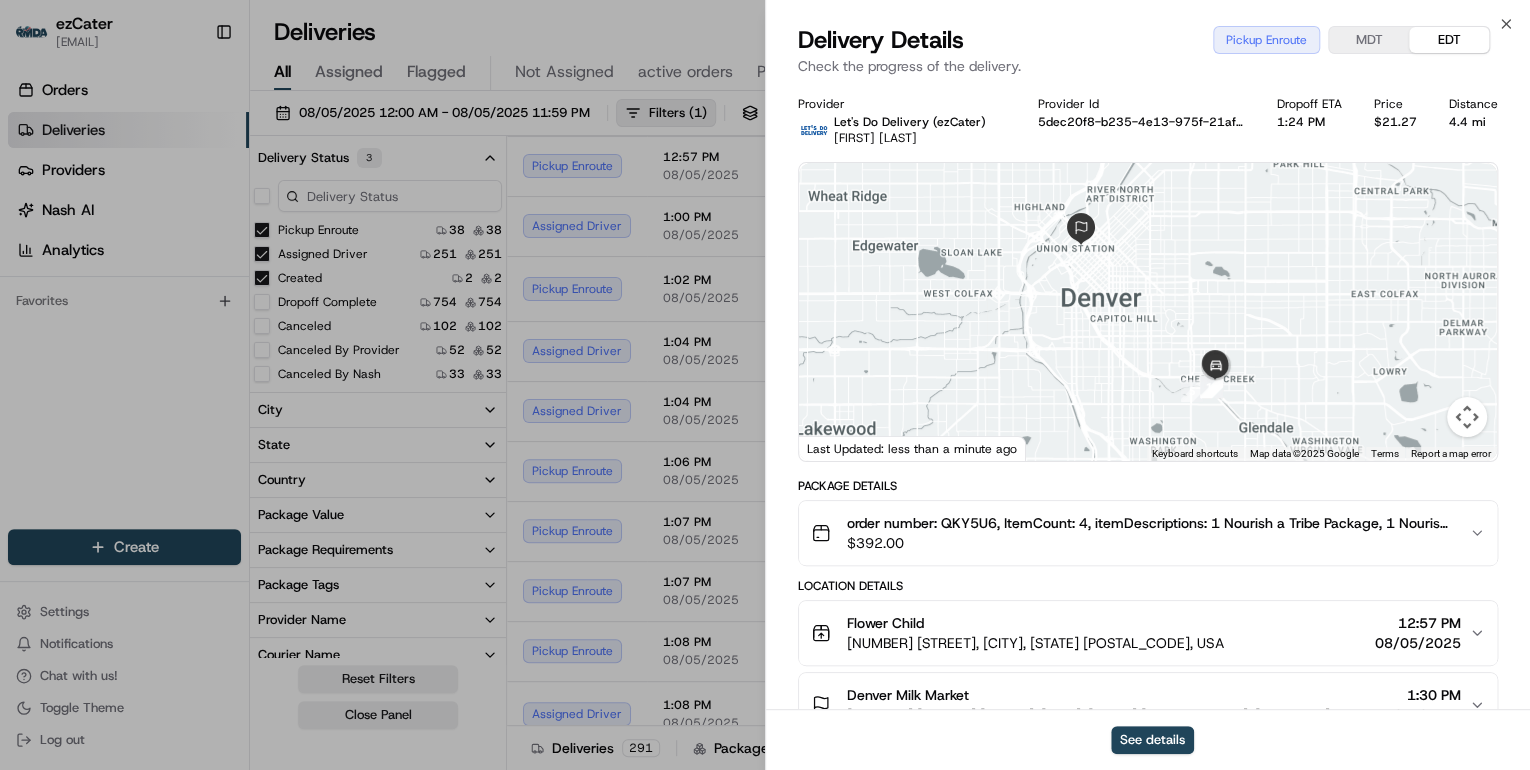 click on "$ 392.00" at bounding box center (1150, 543) 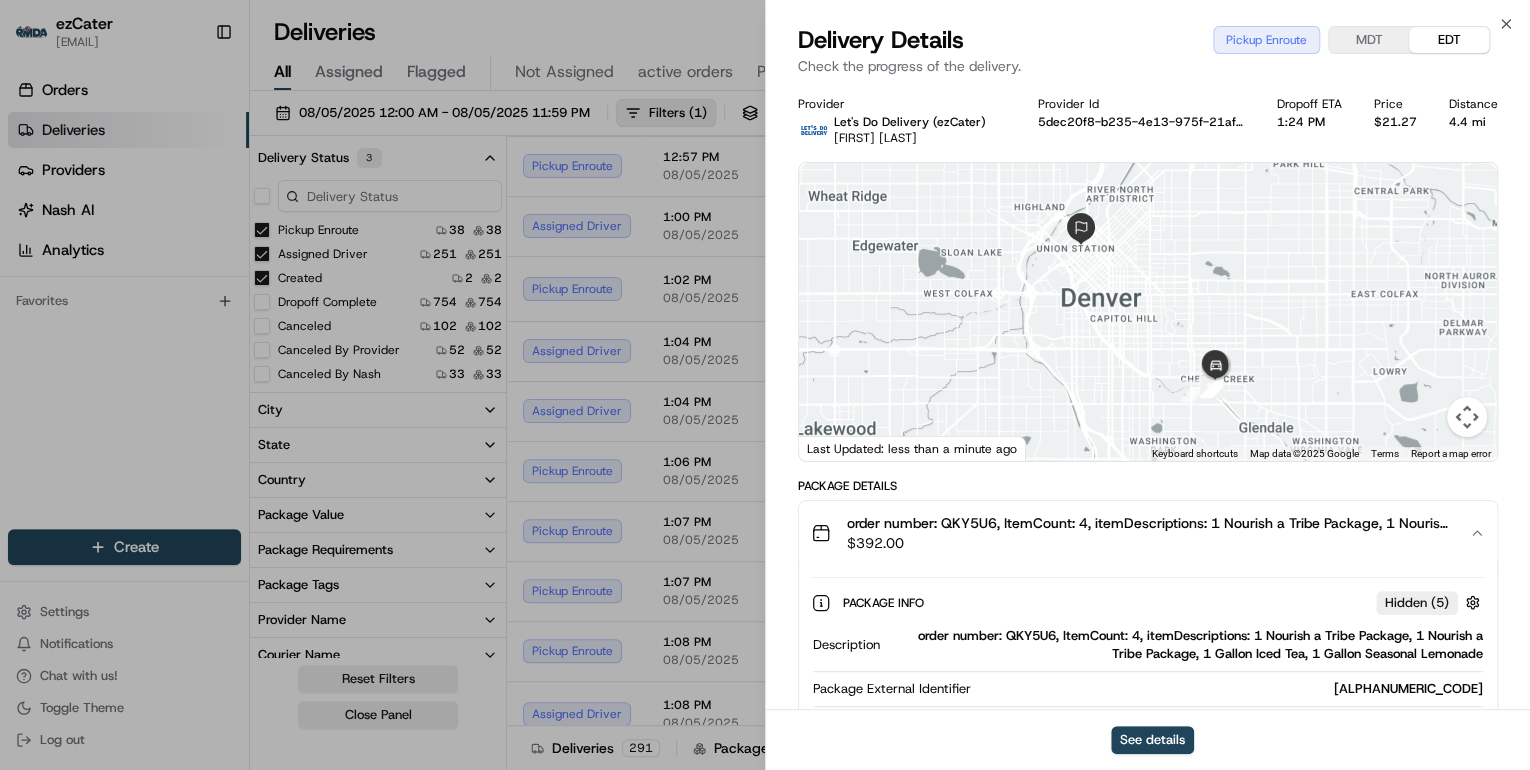 click on "order number: QKY5U6,
ItemCount: 4,
itemDescriptions:
1 Nourish a Tribe Package,
1 Nourish a Tribe Package,
1 Gallon Iced Tea,
1 Gallon Seasonal Lemonade" at bounding box center (1185, 645) 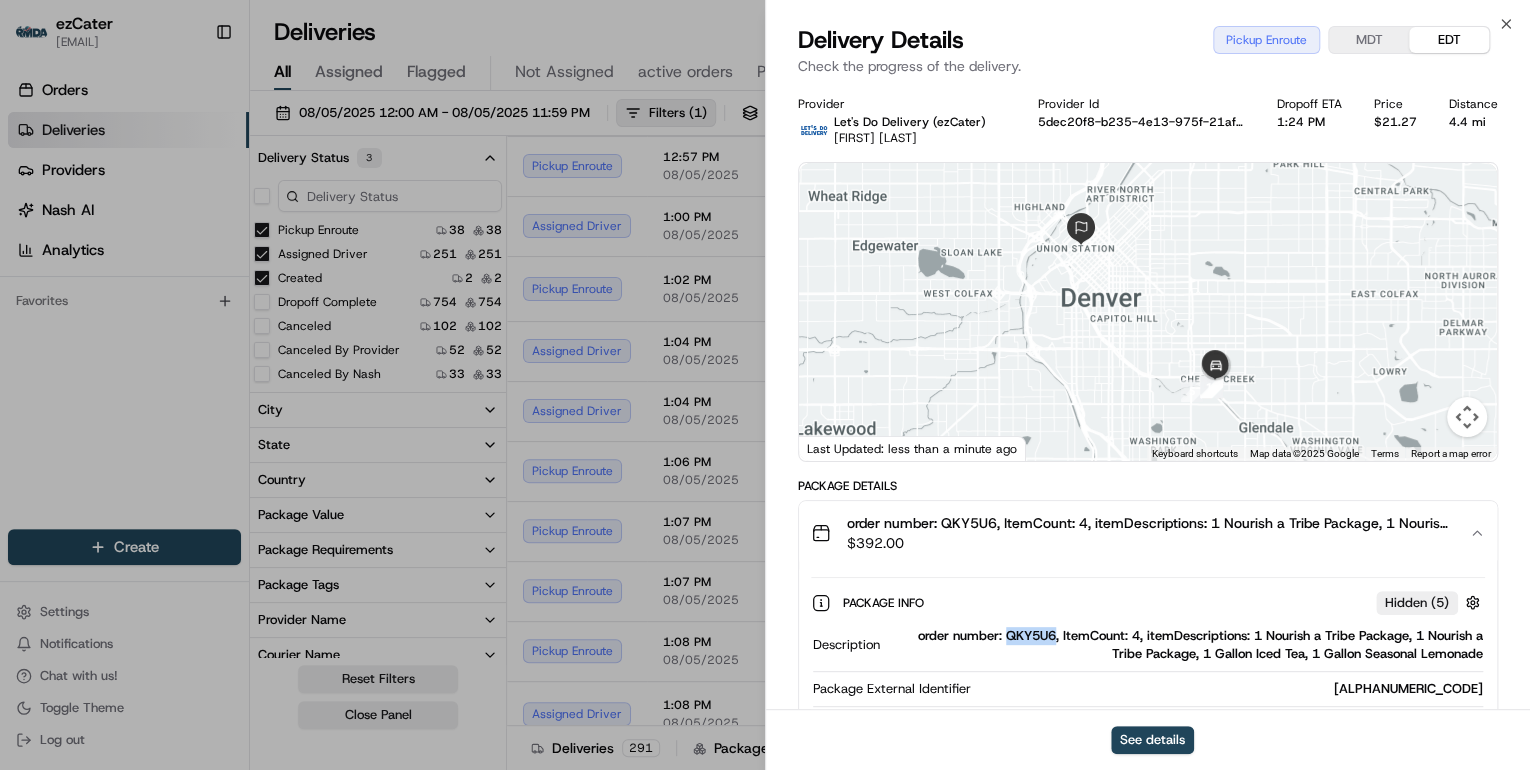 click on "order number: QKY5U6,
ItemCount: 4,
itemDescriptions:
1 Nourish a Tribe Package,
1 Nourish a Tribe Package,
1 Gallon Iced Tea,
1 Gallon Seasonal Lemonade" at bounding box center [1185, 645] 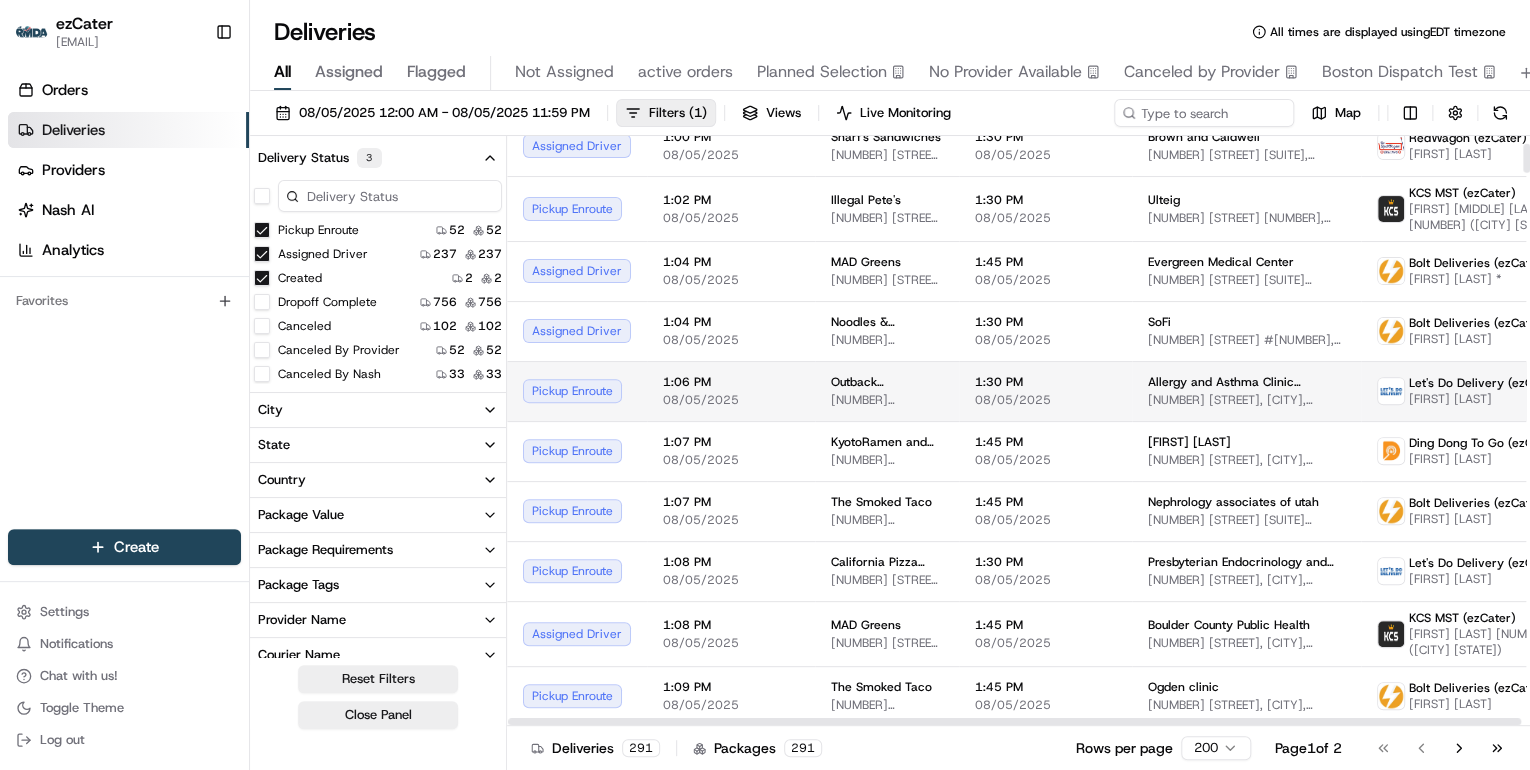 scroll, scrollTop: 0, scrollLeft: 0, axis: both 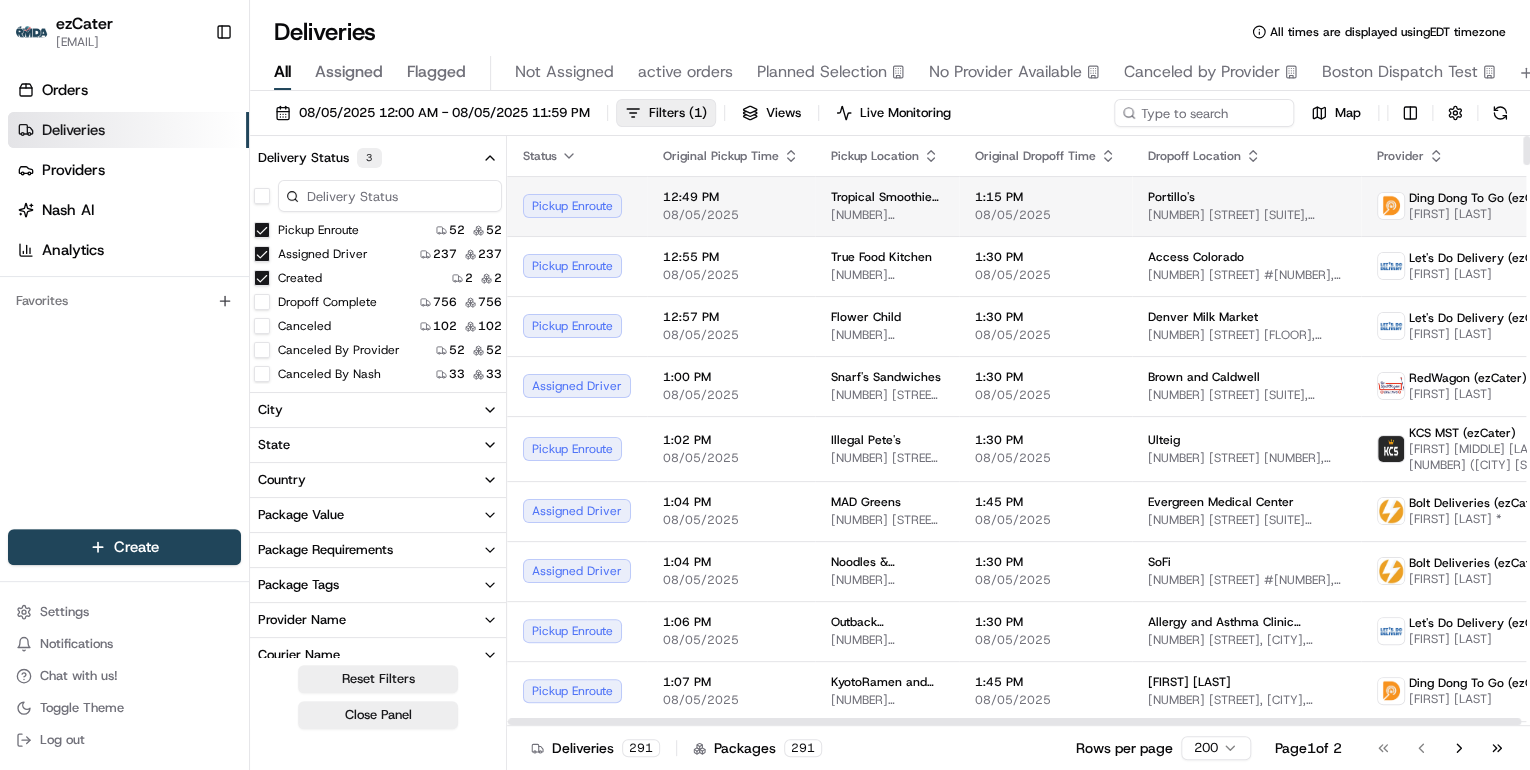 click on "12:49 PM 08/05/2025" at bounding box center (731, 206) 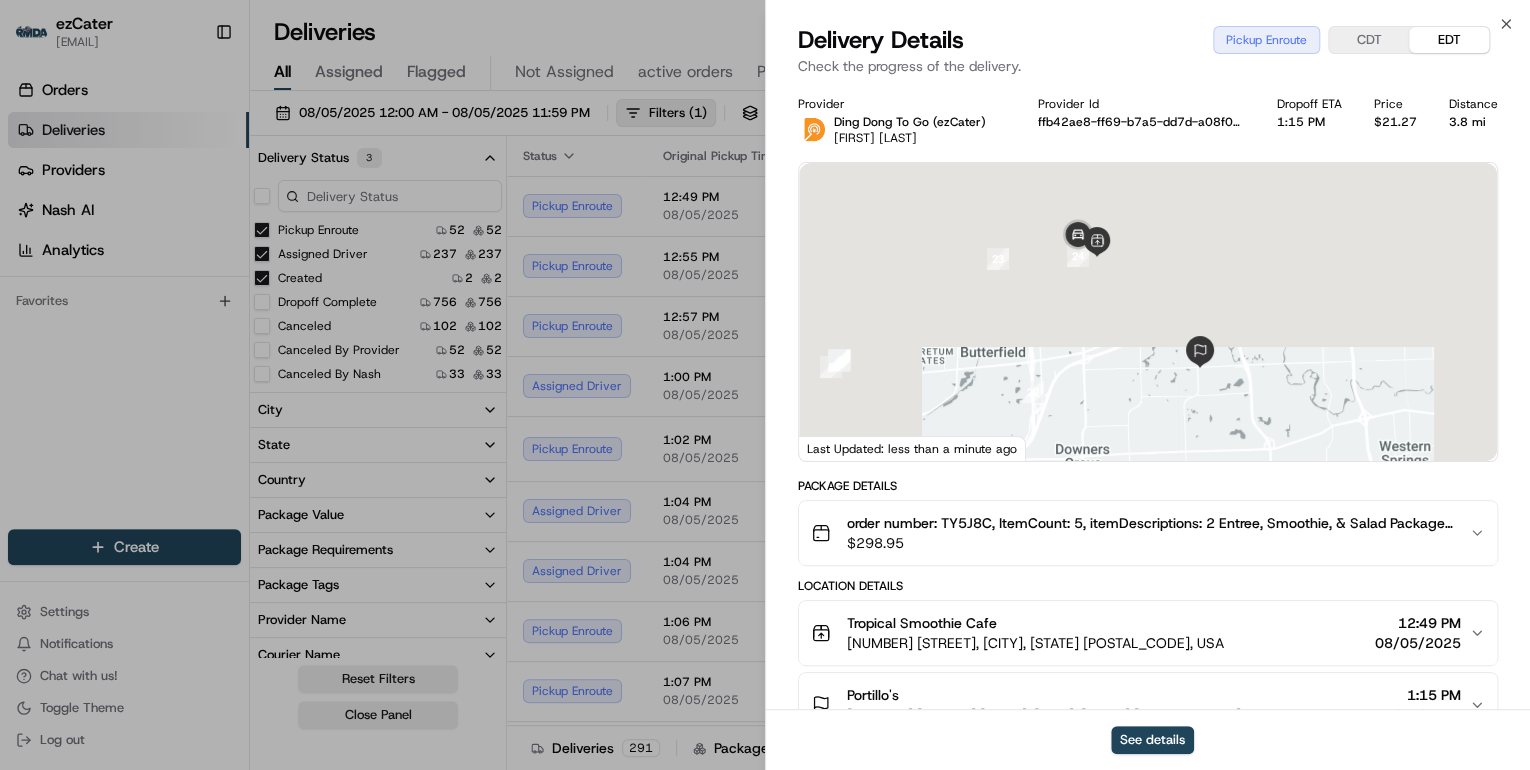 click on "$ 298.95" at bounding box center (1150, 543) 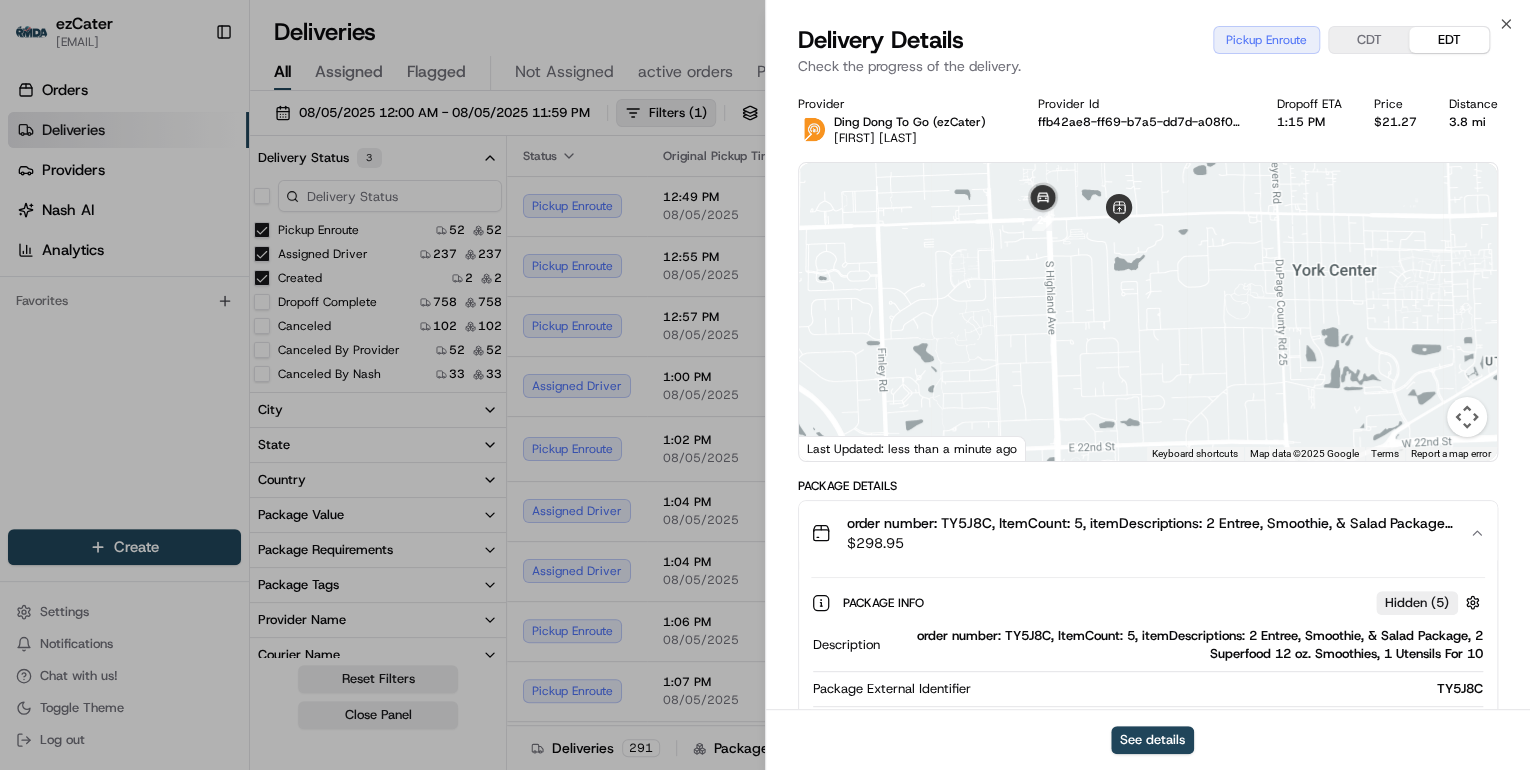 click on "order number: TY5J8C,
ItemCount: 5,
itemDescriptions:
2 Entree, Smoothie, & Salad Package,
2 Superfood 12 oz. Smoothies,
1 Utensils For 10" at bounding box center [1185, 645] 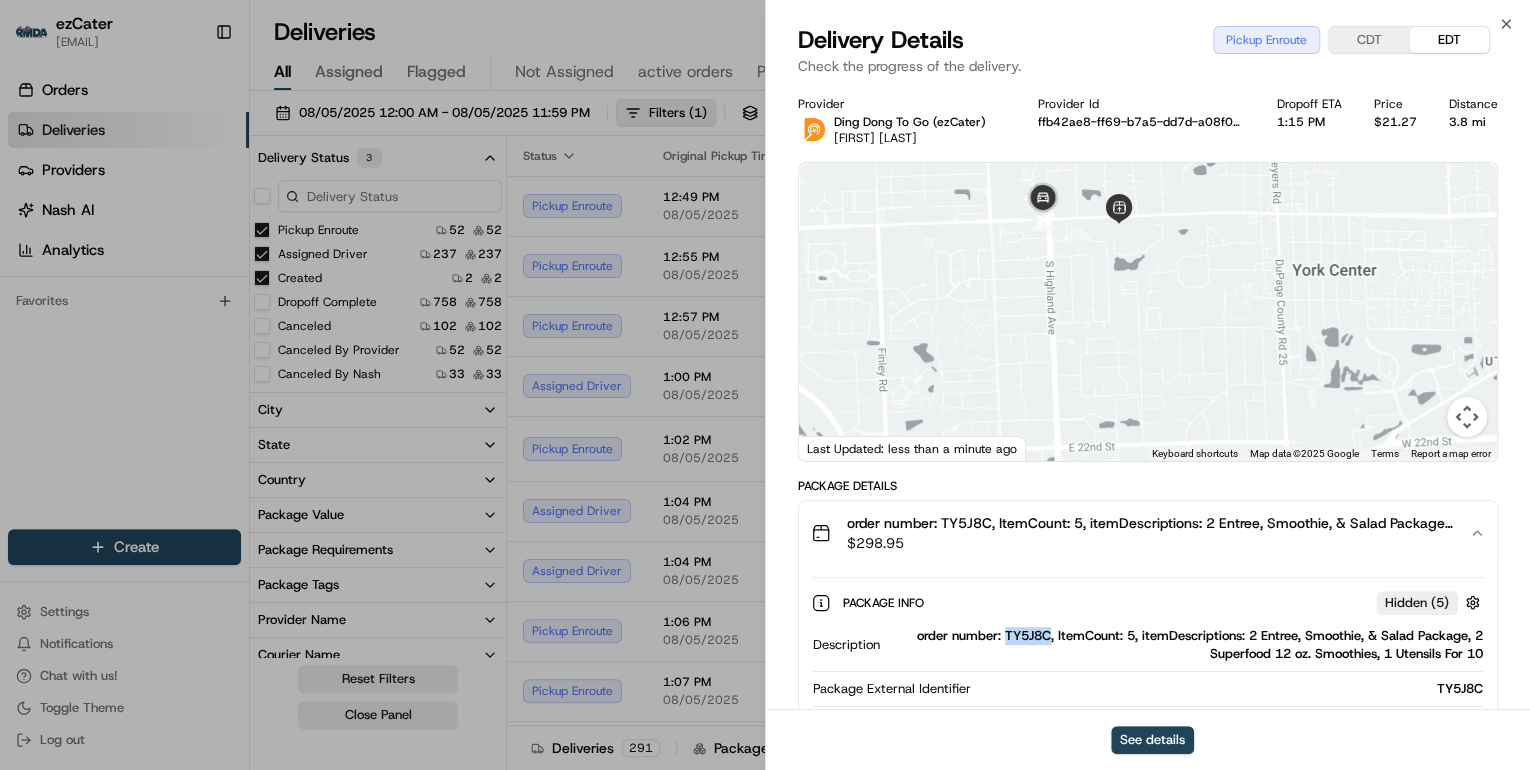 click on "order number: TY5J8C,
ItemCount: 5,
itemDescriptions:
2 Entree, Smoothie, & Salad Package,
2 Superfood 12 oz. Smoothies,
1 Utensils For 10" at bounding box center (1185, 645) 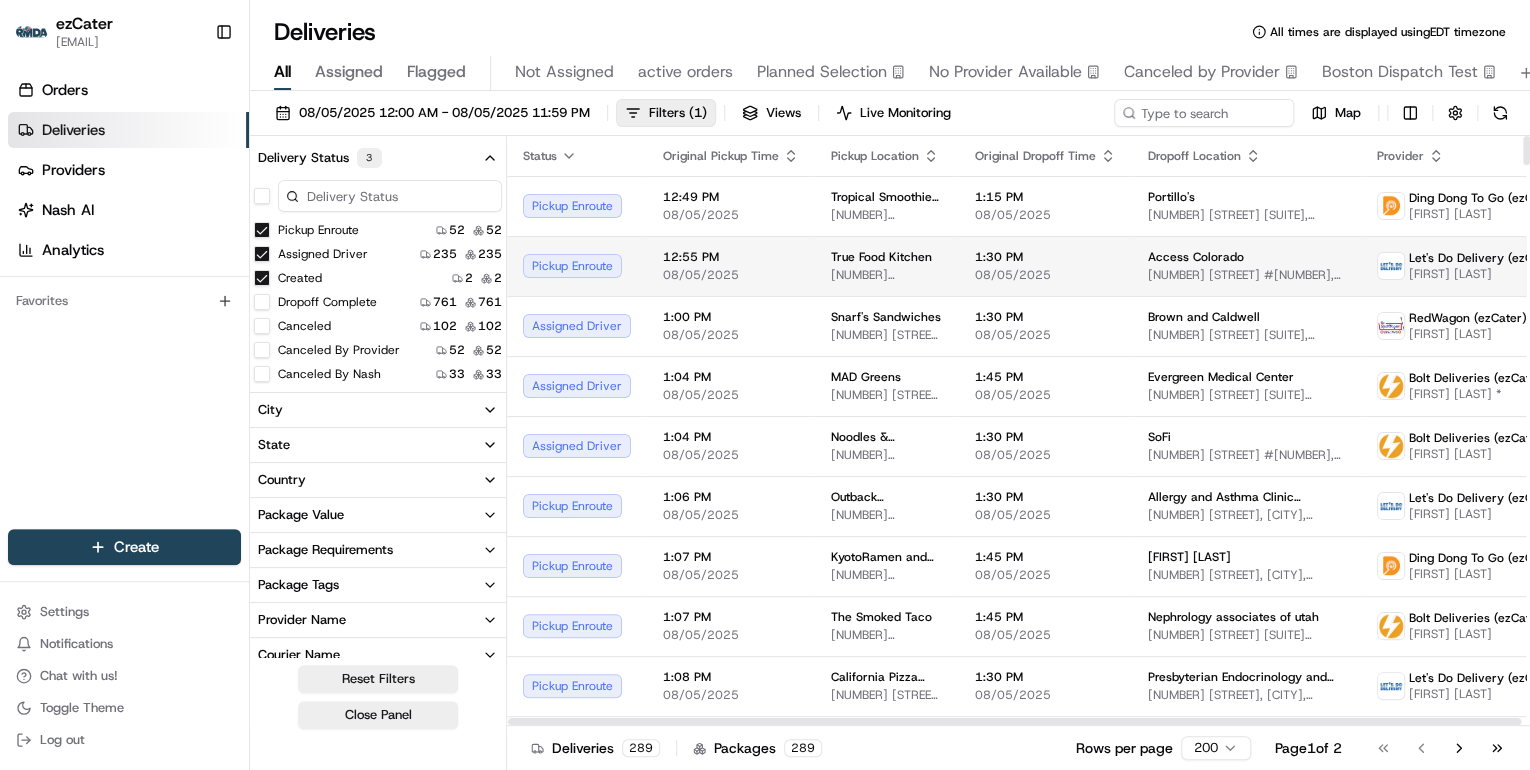 click on "12:55 PM" at bounding box center [731, 257] 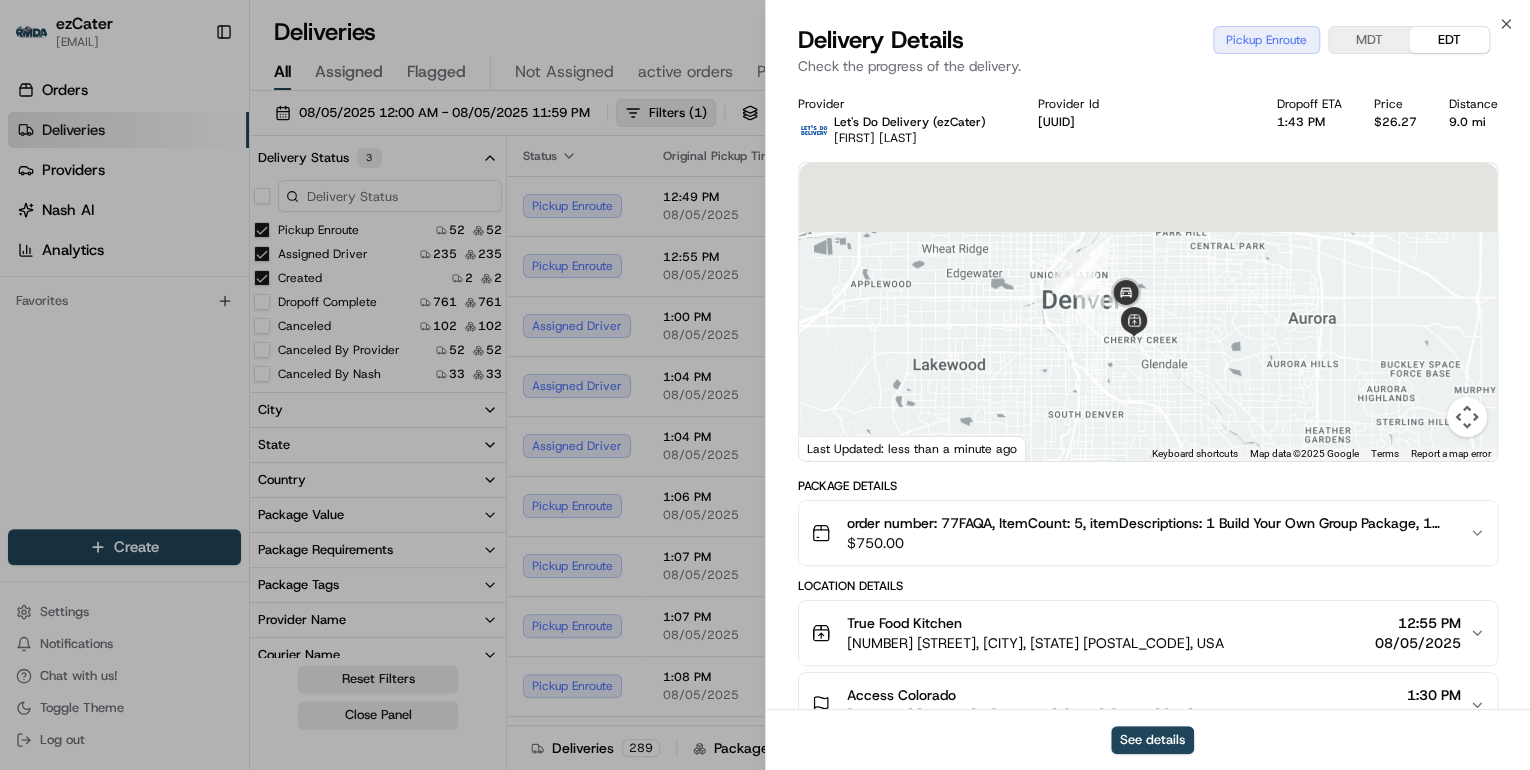 drag, startPoint x: 1163, startPoint y: 252, endPoint x: 1191, endPoint y: 372, distance: 123.22337 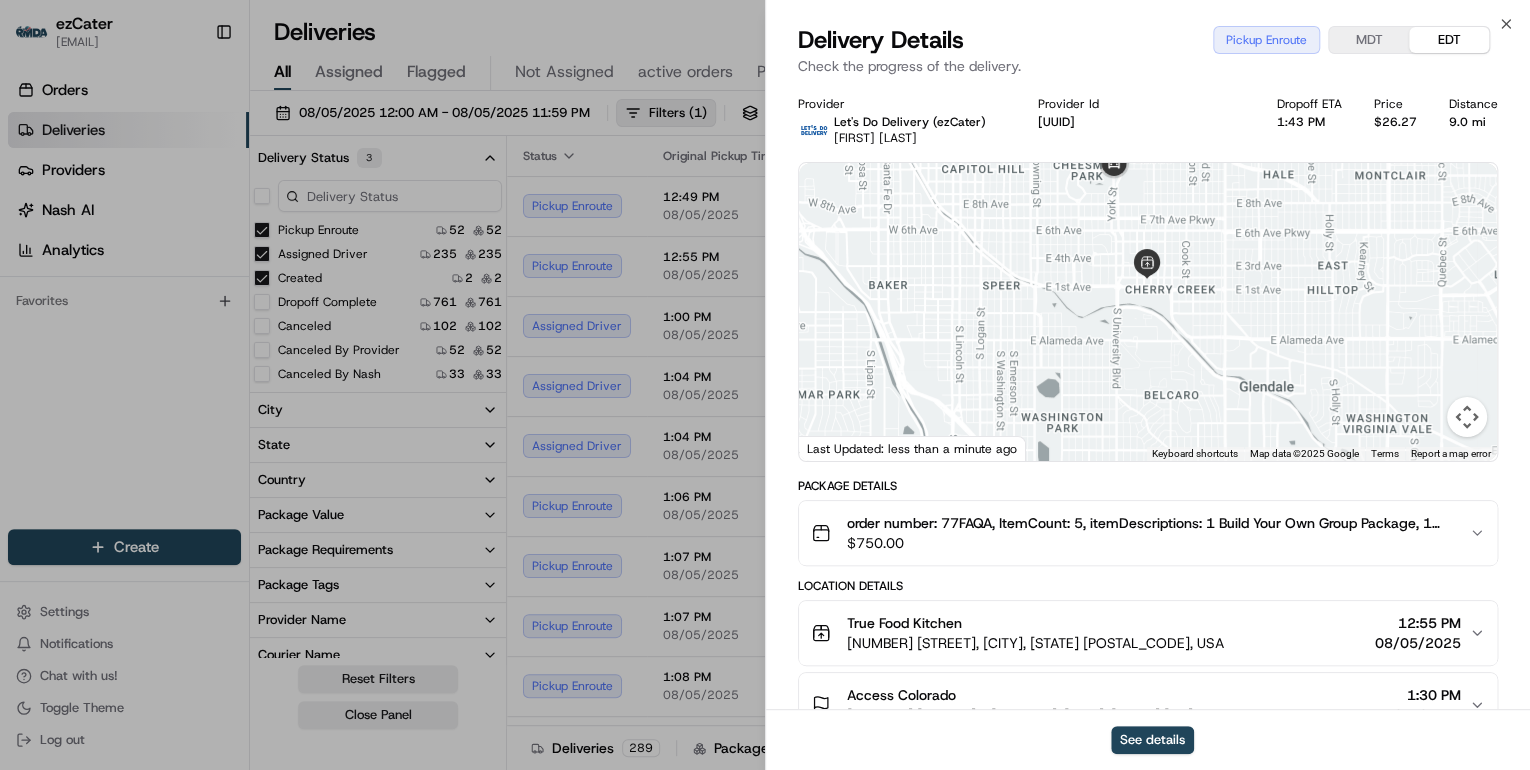click on "$ 750.00" at bounding box center (1150, 543) 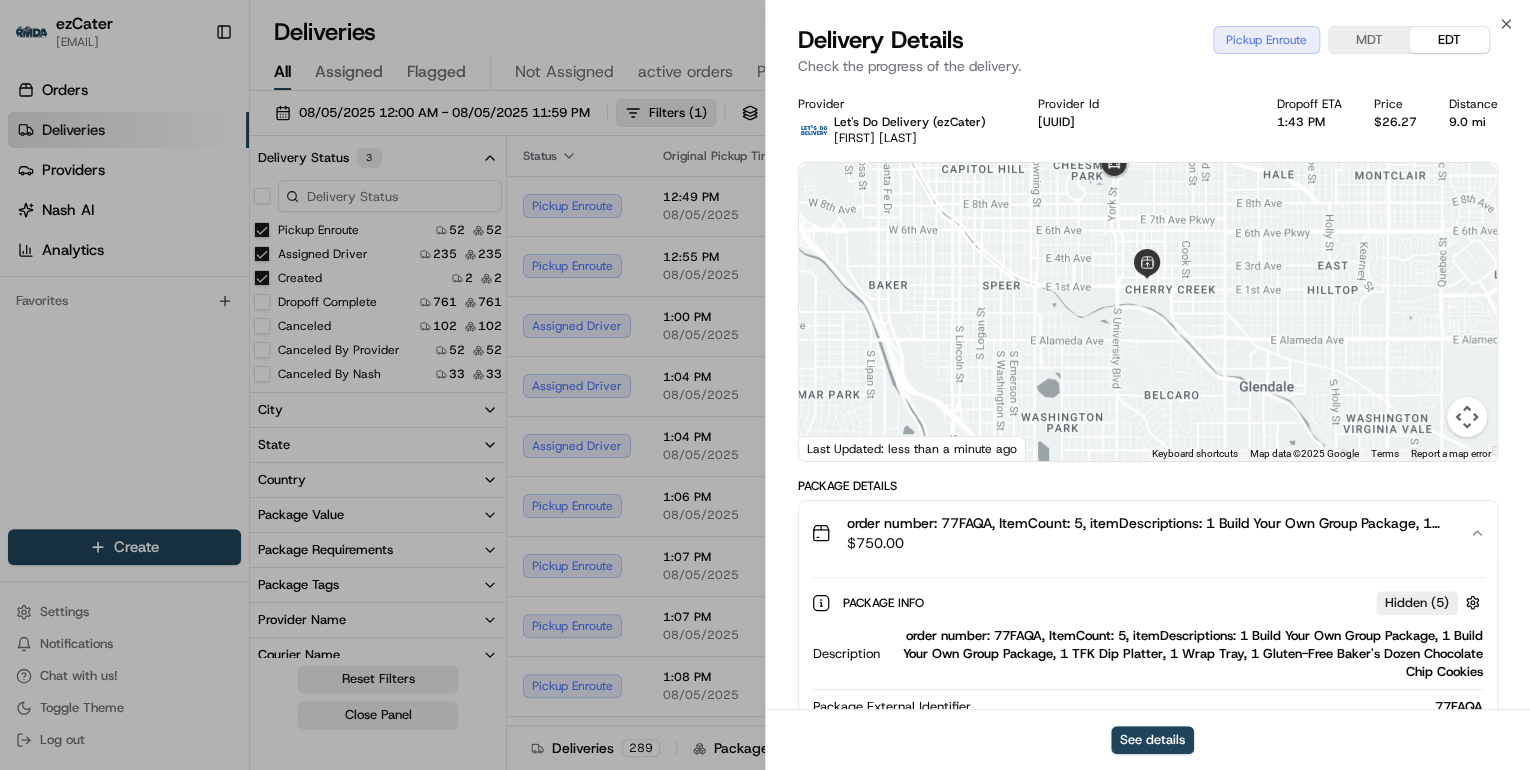 click on "order number: 77FAQA,
ItemCount: 5,
itemDescriptions:
1 Build Your Own Group Package,
1 Build Your Own Group Package,
1 TFK Dip Platter,
1 Wrap Tray,
1 Gluten-Free Baker's Dozen Chocolate Chip Cookies" at bounding box center [1185, 654] 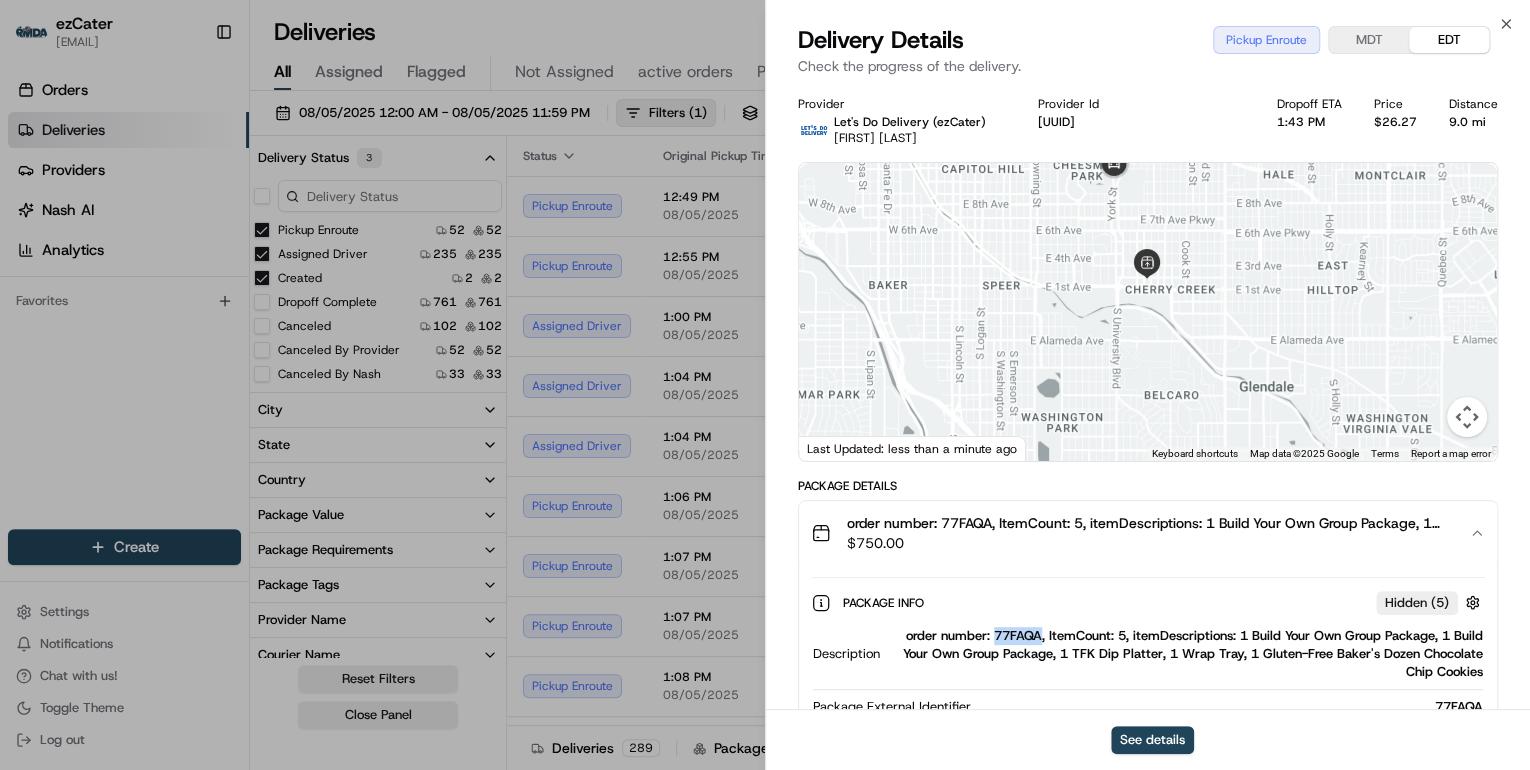 click on "order number: 77FAQA,
ItemCount: 5,
itemDescriptions:
1 Build Your Own Group Package,
1 Build Your Own Group Package,
1 TFK Dip Platter,
1 Wrap Tray,
1 Gluten-Free Baker's Dozen Chocolate Chip Cookies" at bounding box center [1185, 654] 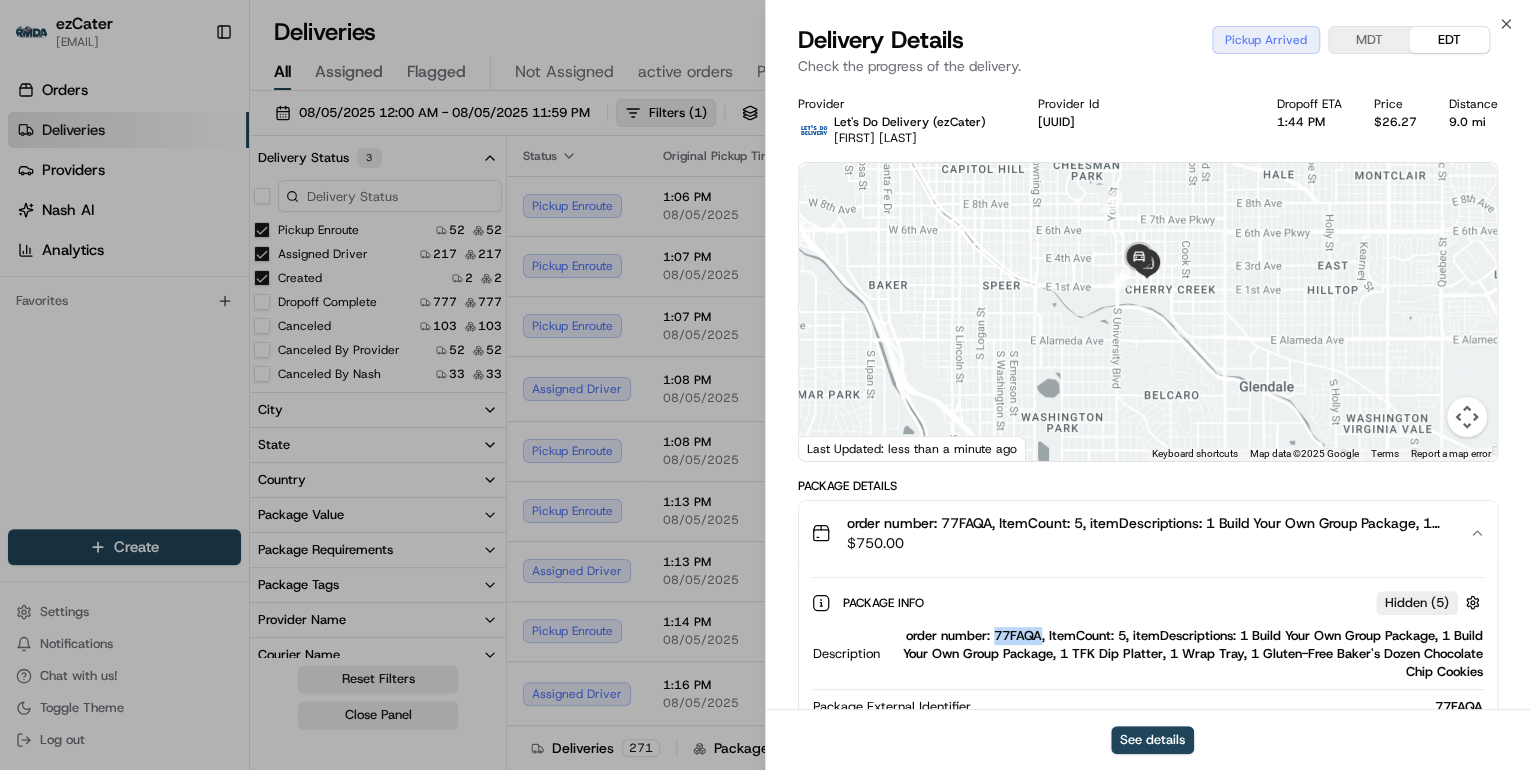 click on "Deliveries All times are displayed using  EDT   timezone" at bounding box center [890, 32] 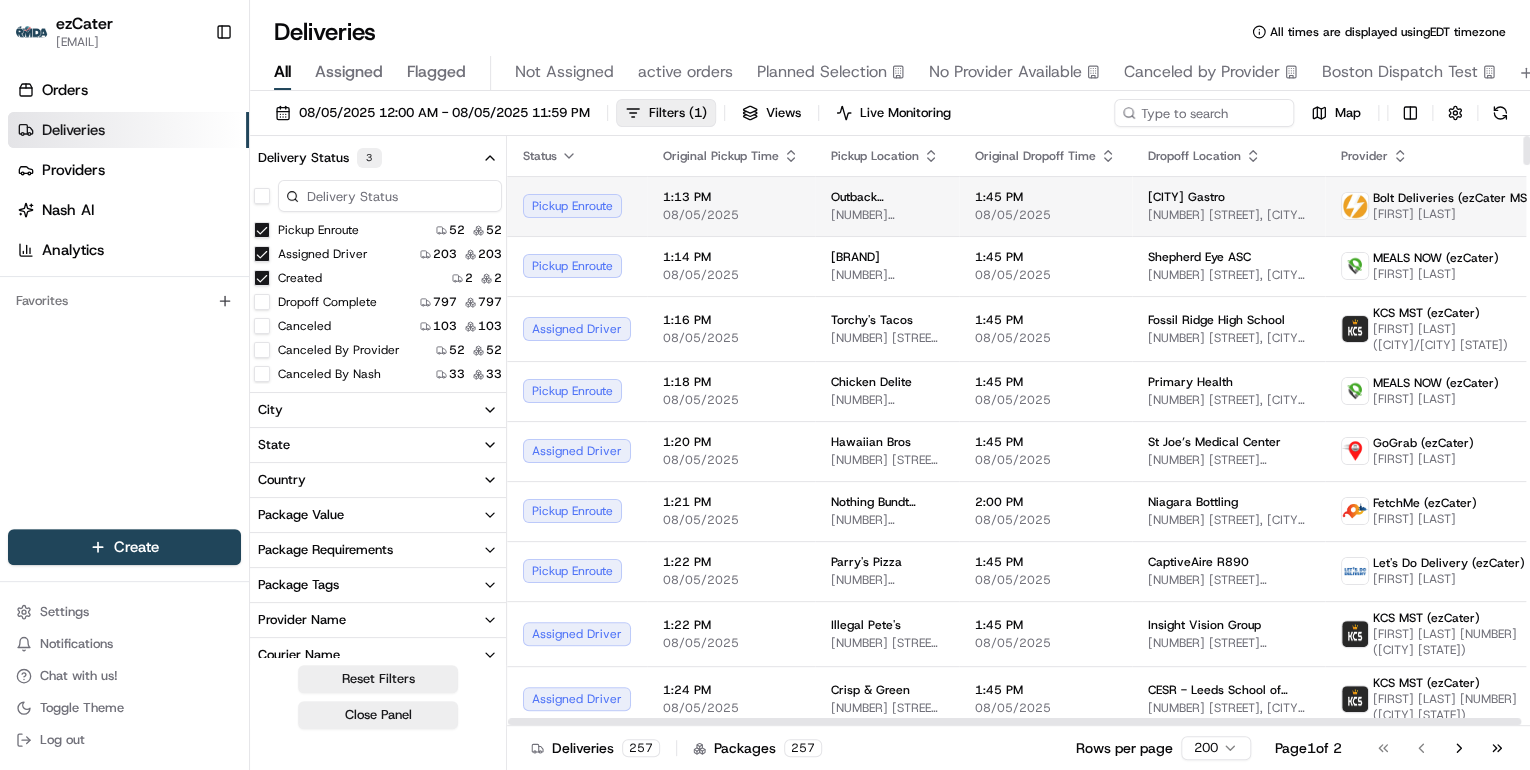 click on "Outback Steakhouse 2432 US-6, Grand Junction, CO 81505, USA" at bounding box center [887, 206] 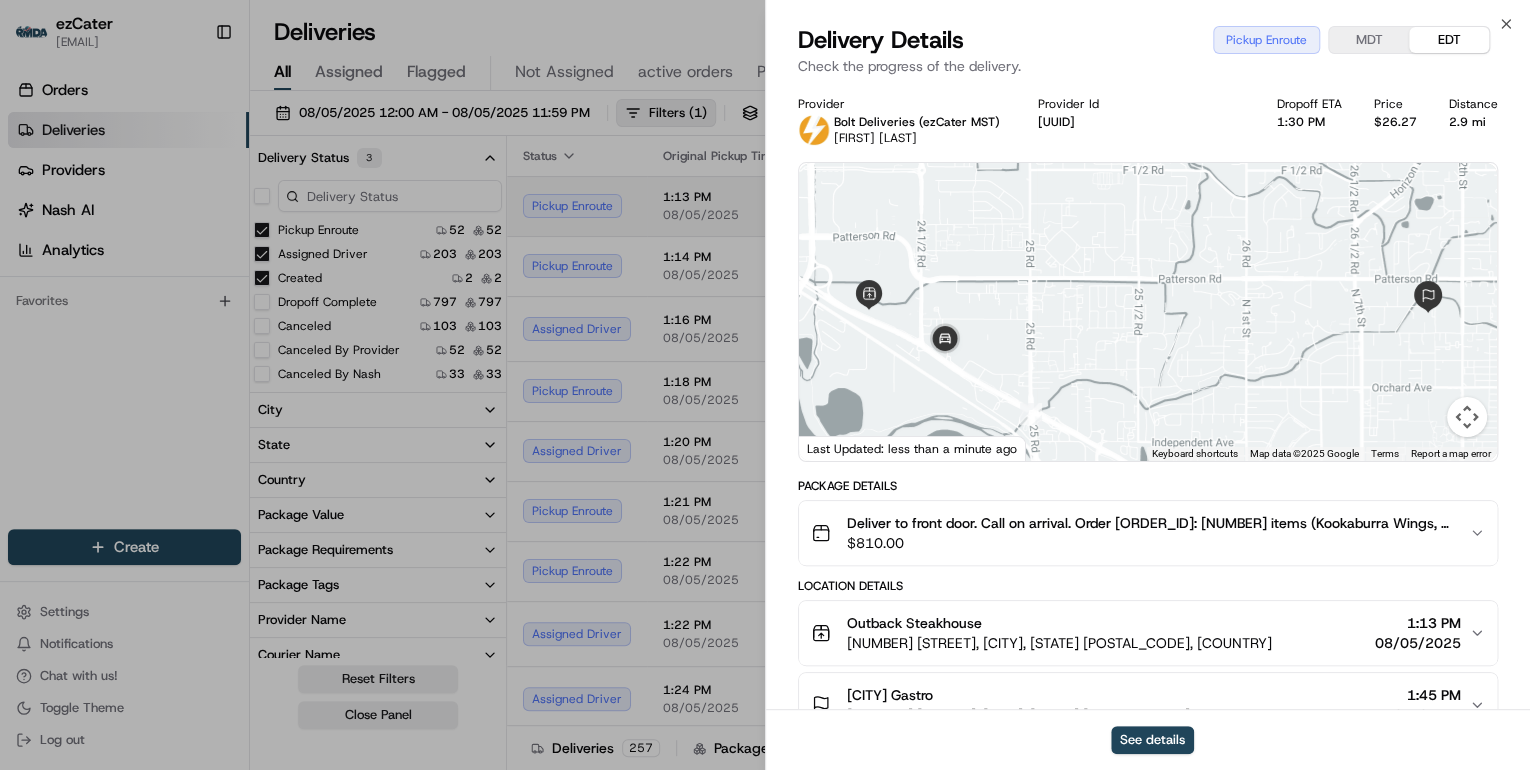 click at bounding box center [1148, 312] 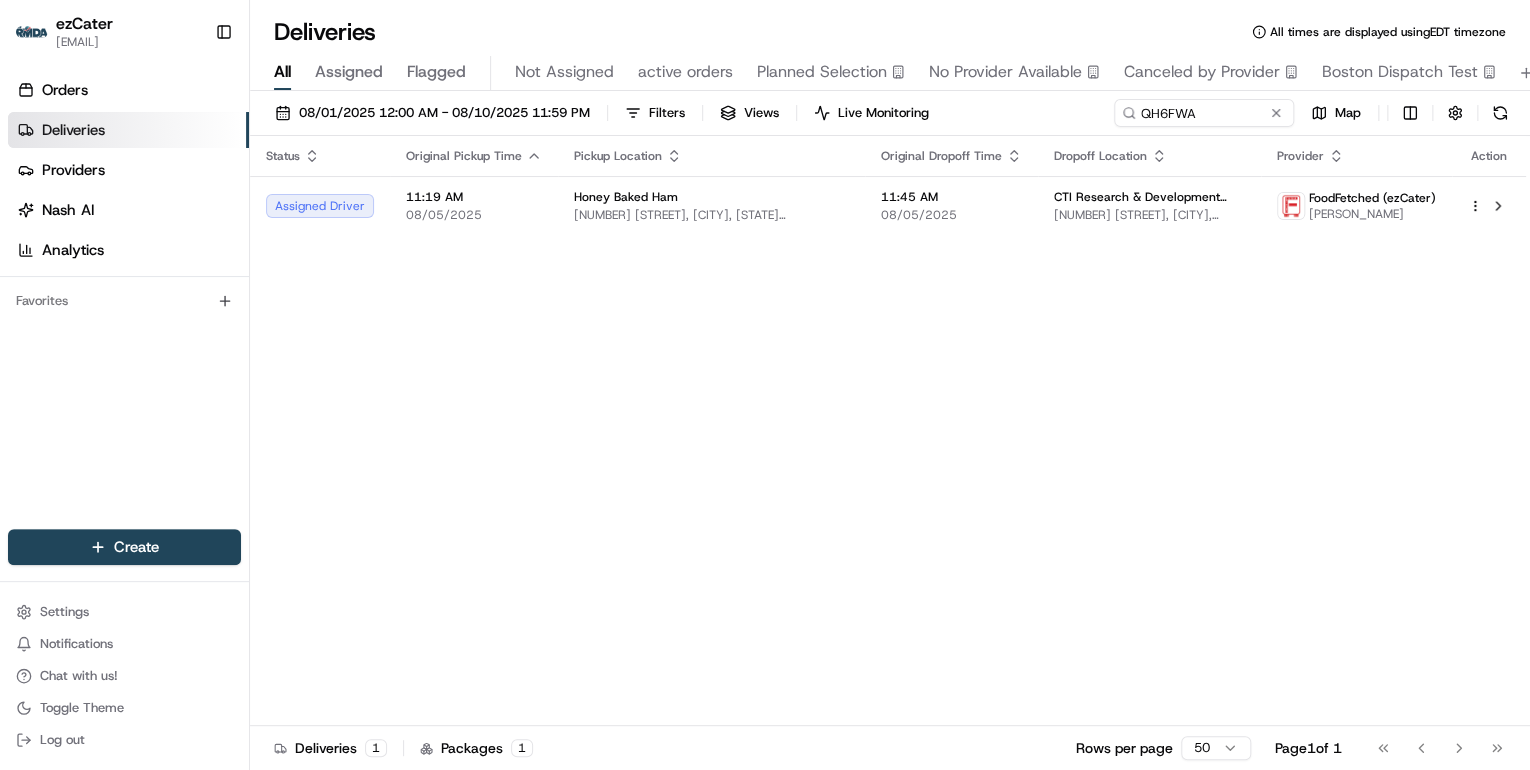 scroll, scrollTop: 0, scrollLeft: 0, axis: both 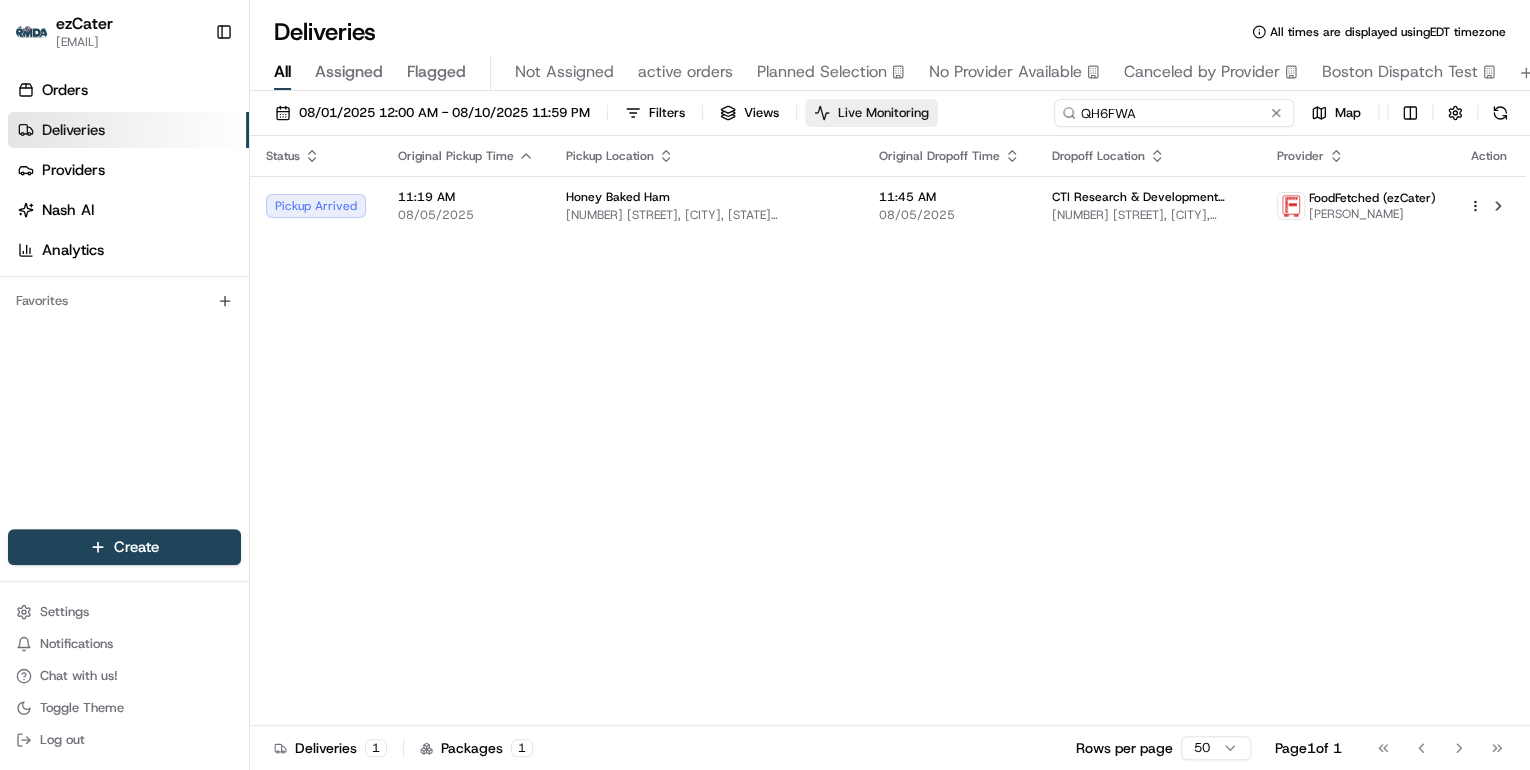 drag, startPoint x: 1213, startPoint y: 112, endPoint x: 833, endPoint y: 107, distance: 380.0329 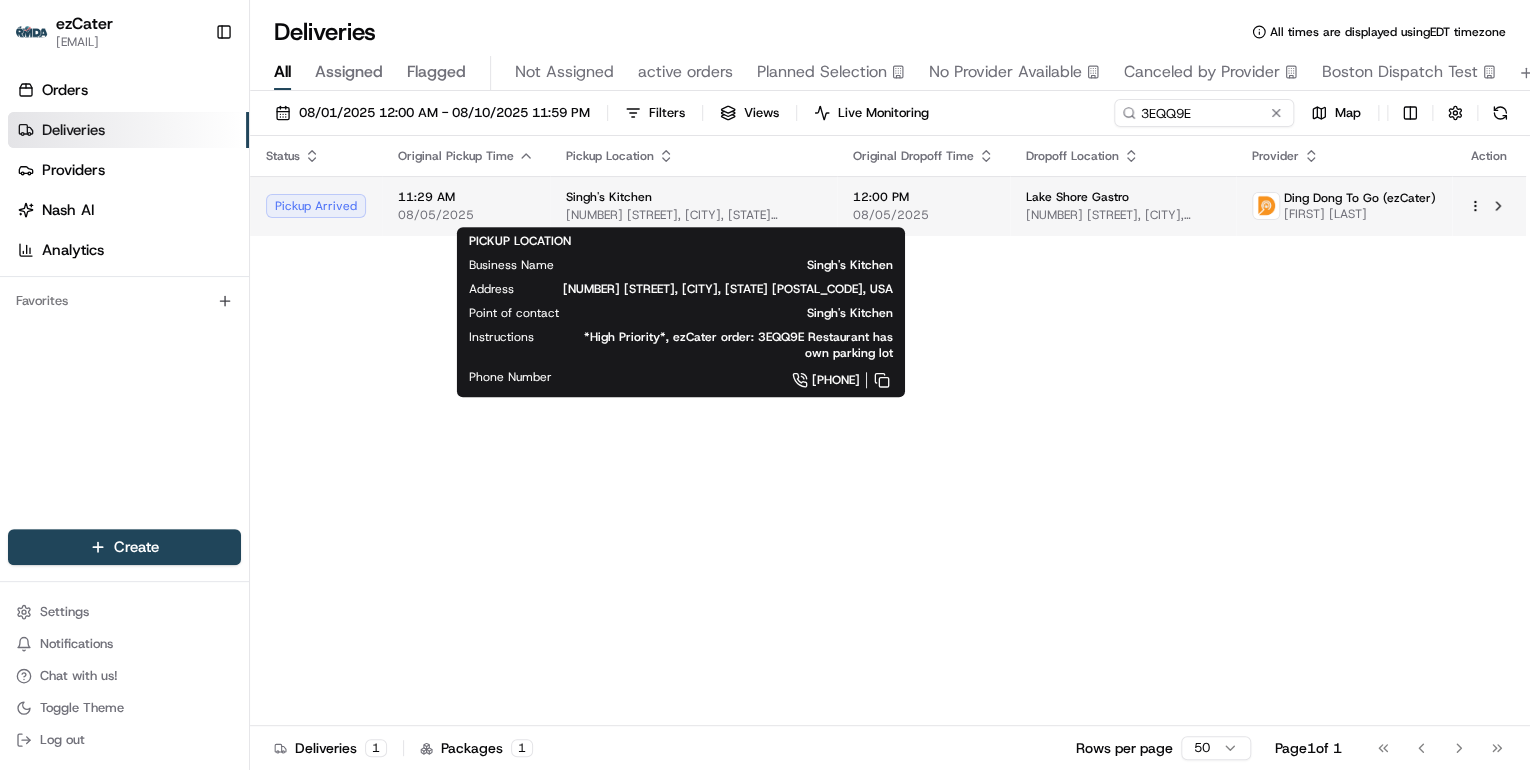 click on "[NUMBER] [STREET], [CITY], [STATE] [POSTAL_CODE], USA" at bounding box center [693, 215] 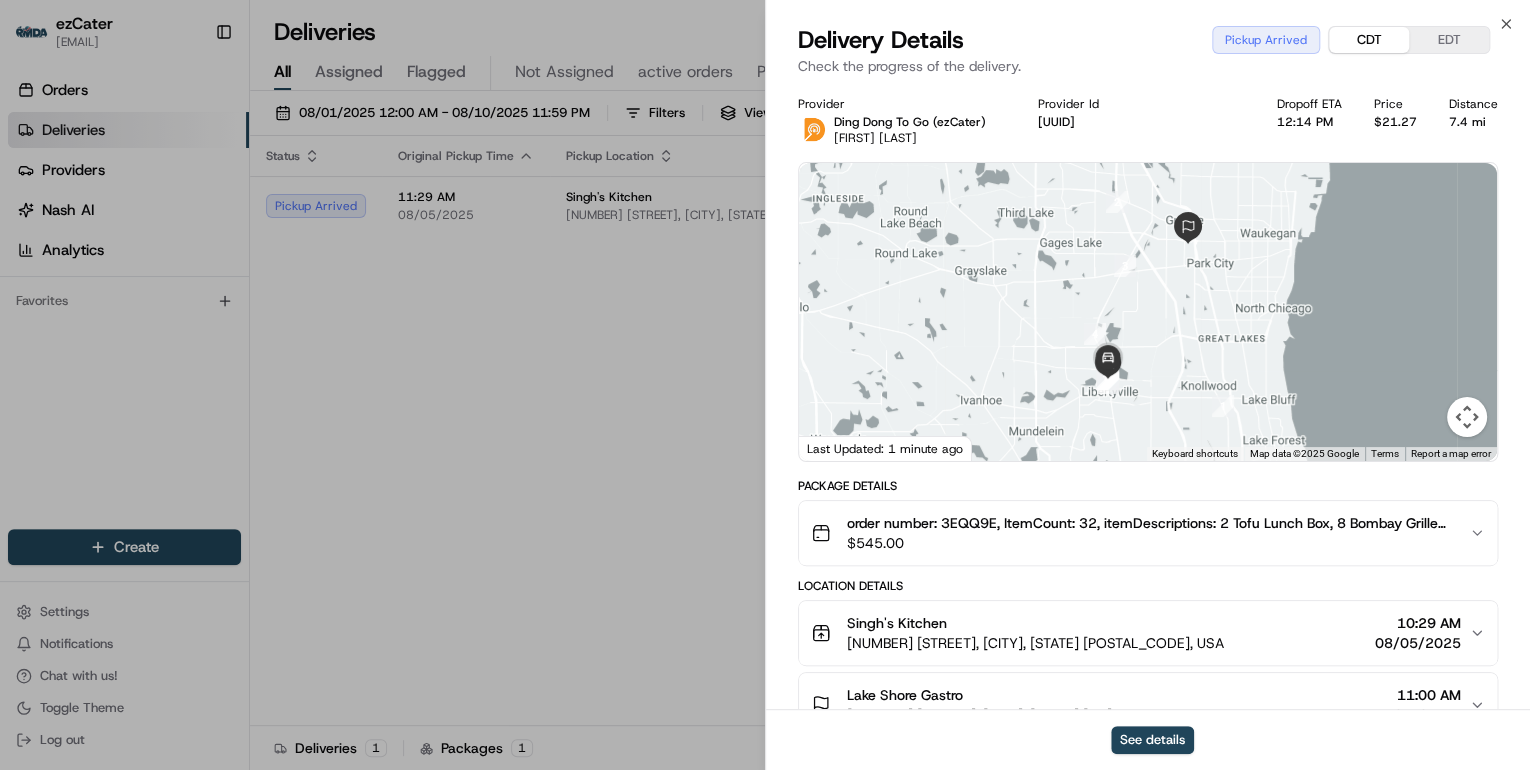 click on "CDT" at bounding box center [1369, 40] 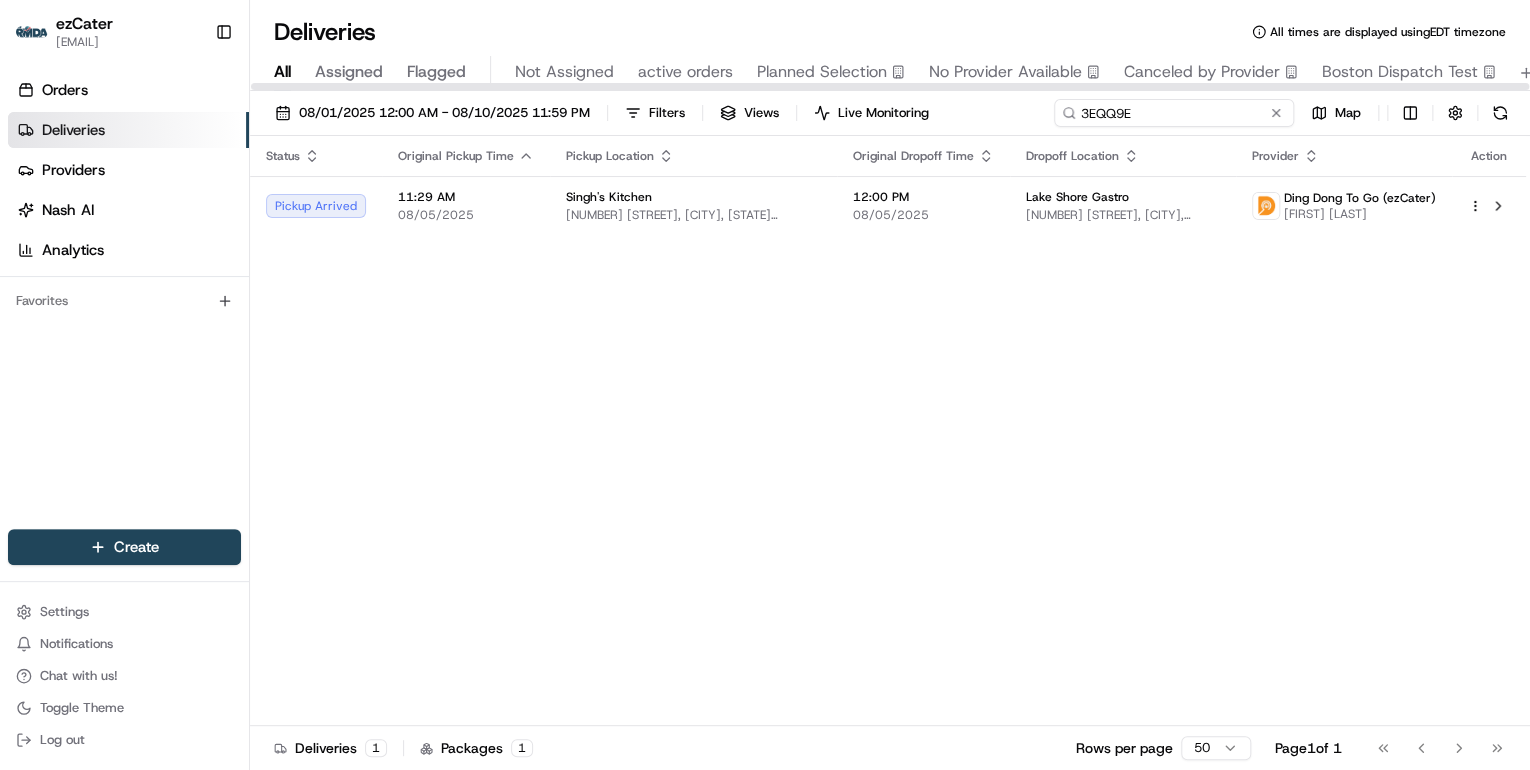 drag, startPoint x: 1196, startPoint y: 113, endPoint x: 720, endPoint y: 151, distance: 477.5144 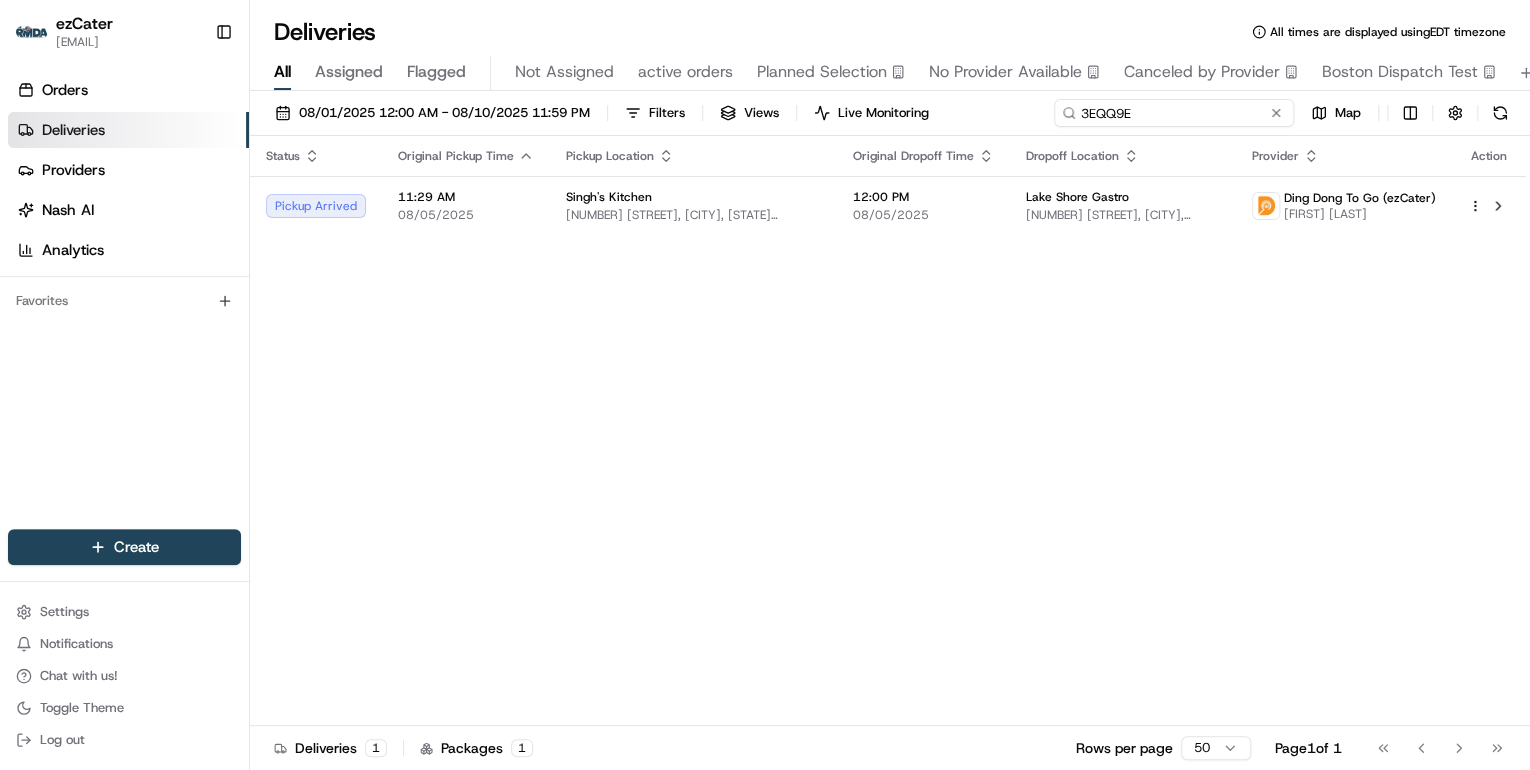 paste on "9T3A33" 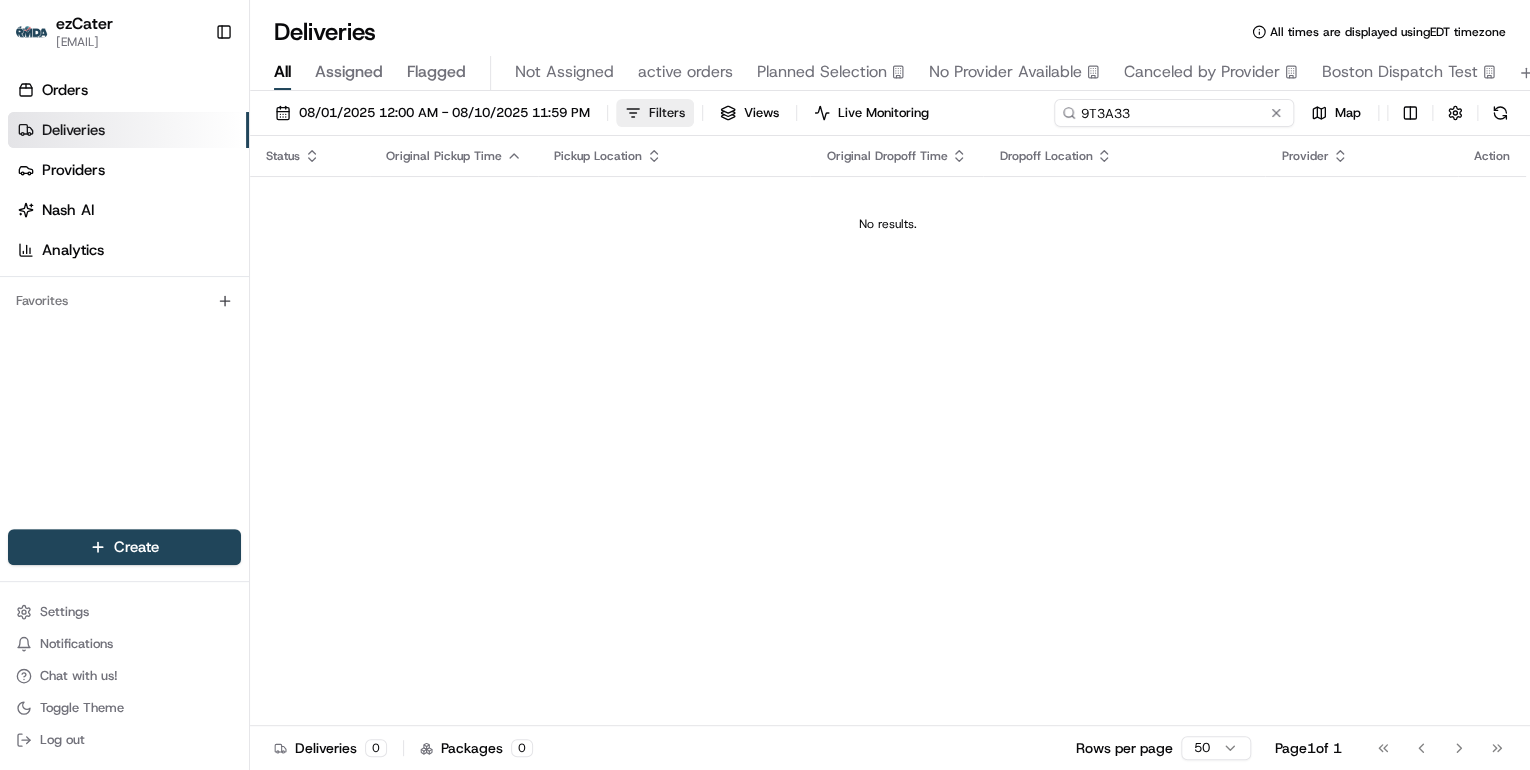 drag, startPoint x: 1148, startPoint y: 117, endPoint x: 646, endPoint y: 108, distance: 502.08066 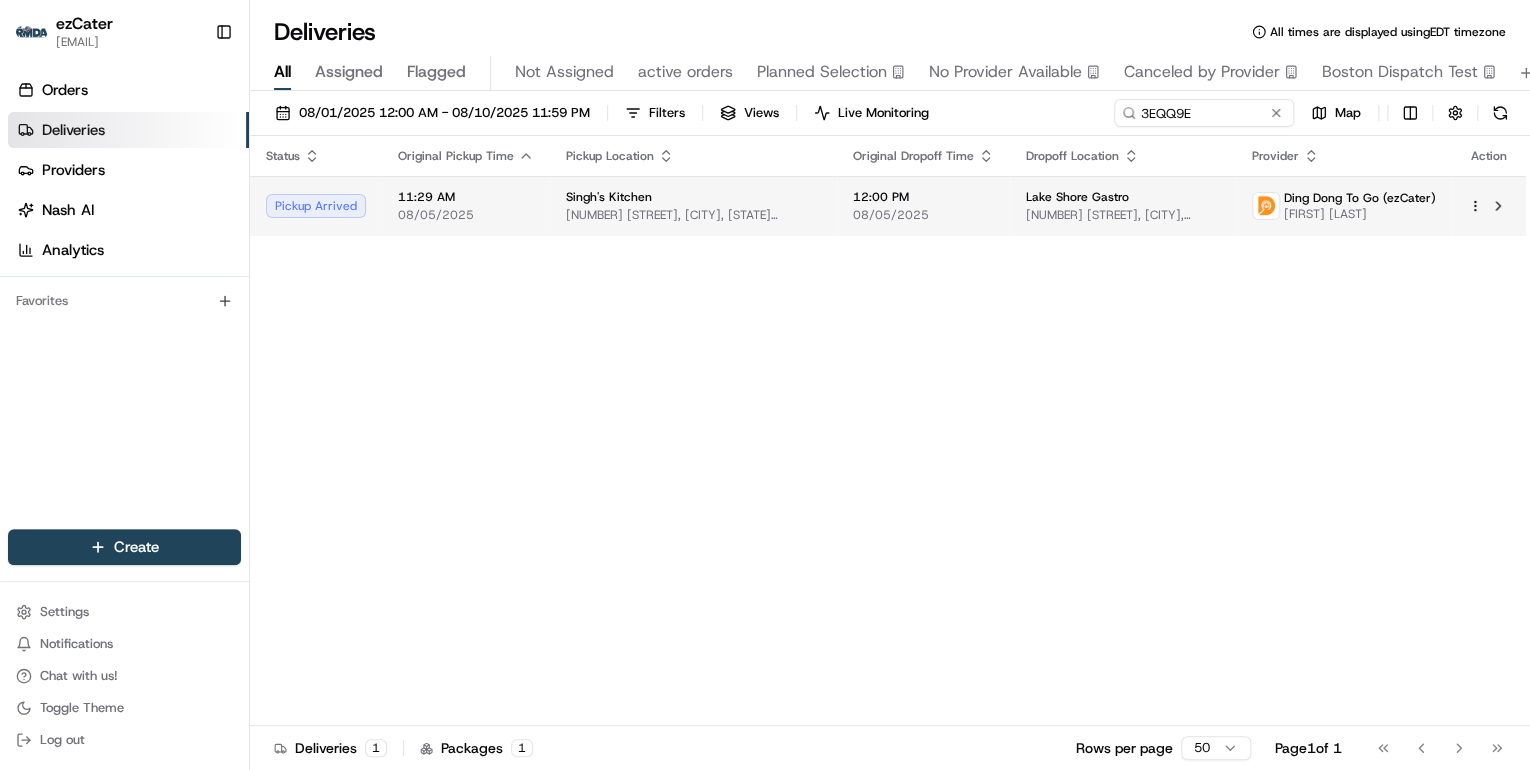 click on "Singh's Kitchen" at bounding box center (693, 197) 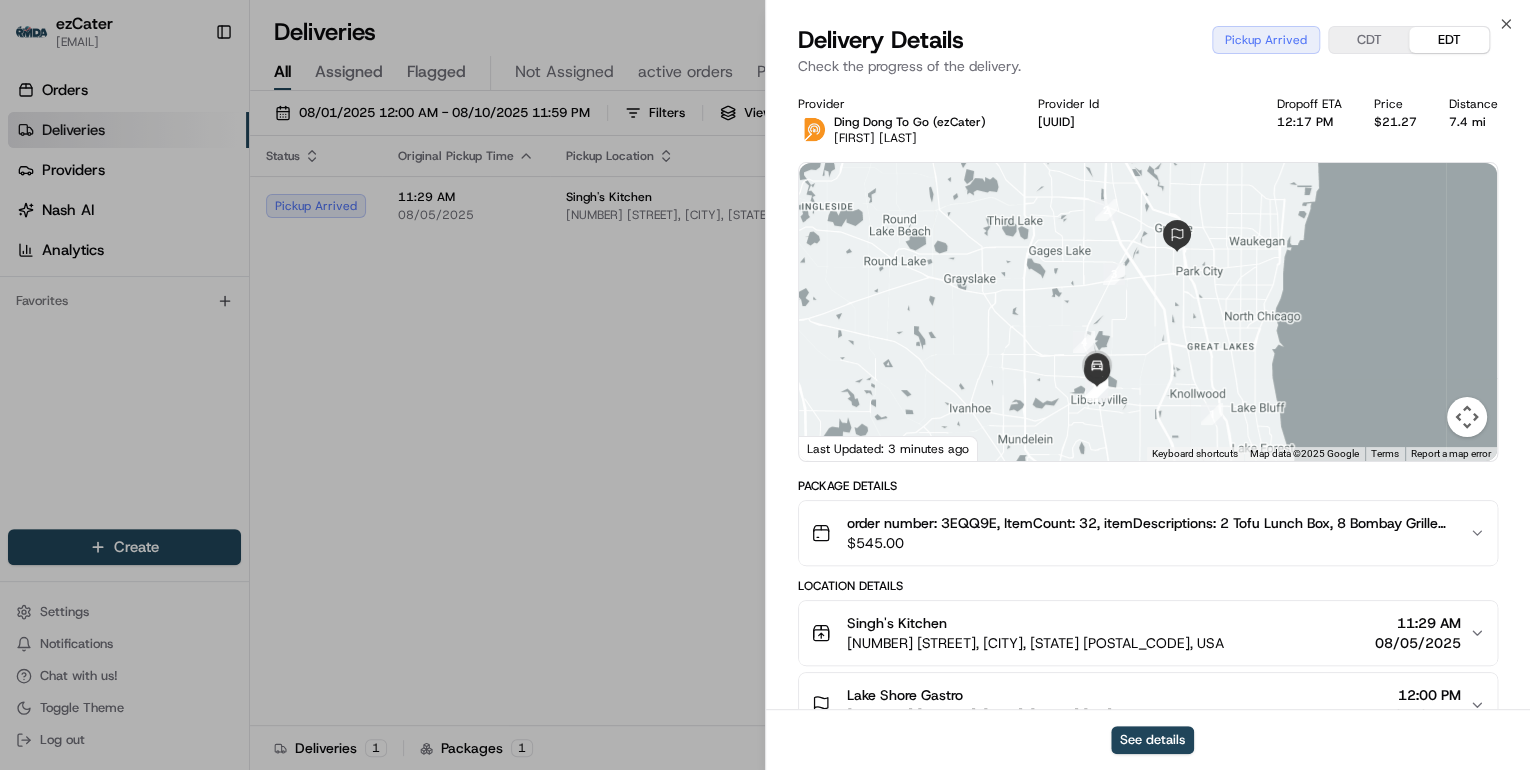 scroll, scrollTop: 160, scrollLeft: 0, axis: vertical 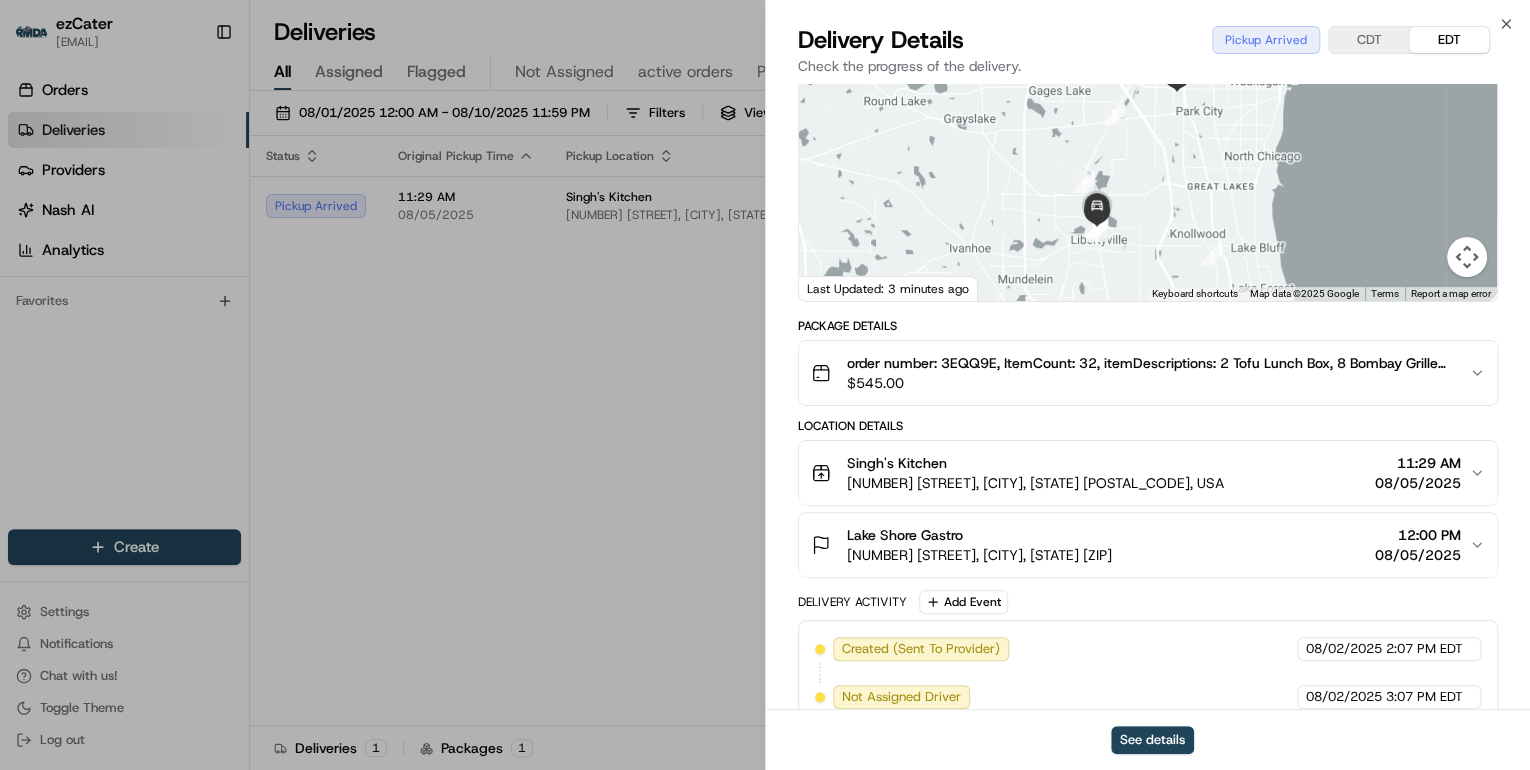 click on "[NUMBER] [STREET], [CITY], [STATE] [POSTAL_CODE], USA" at bounding box center [1035, 483] 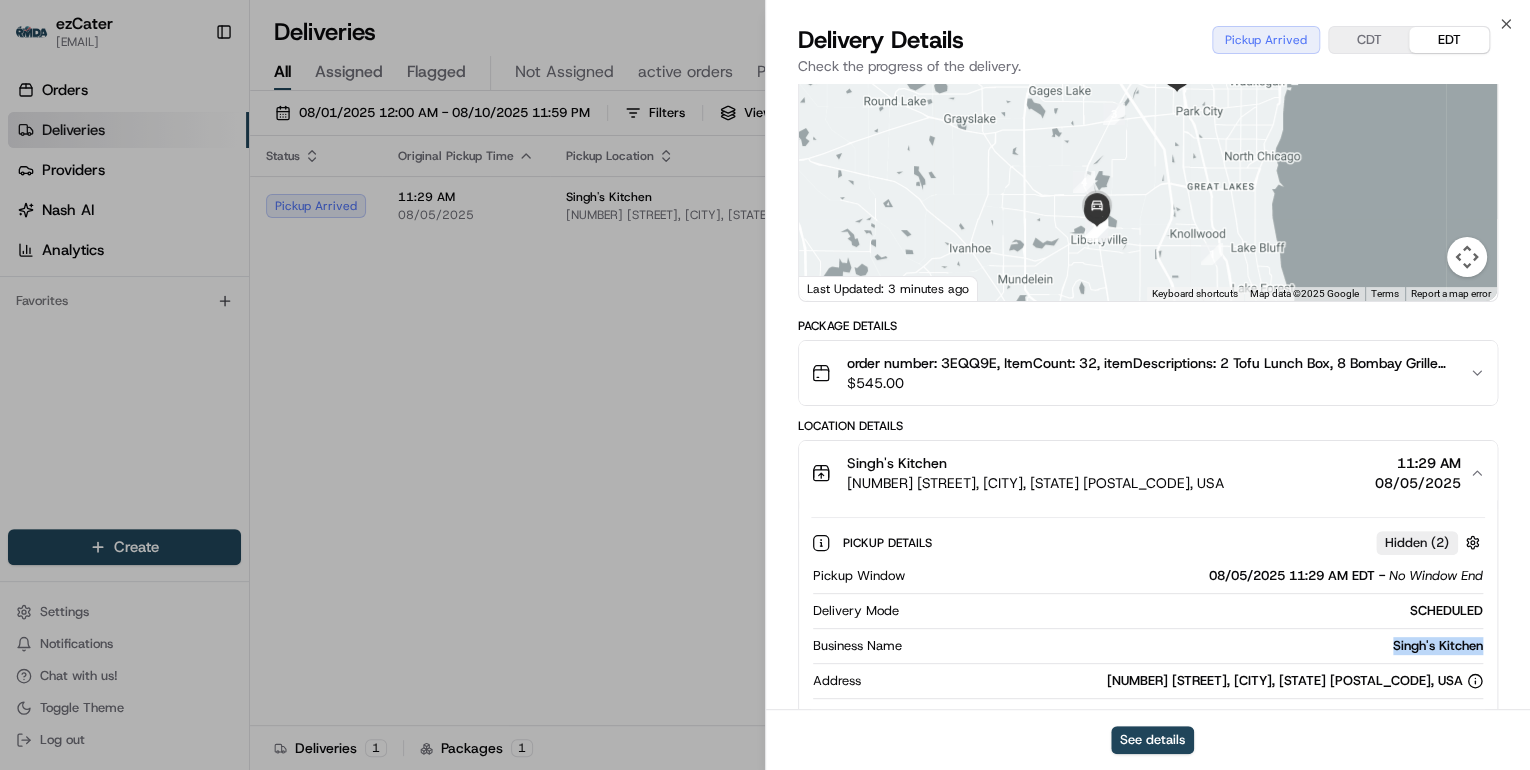 drag, startPoint x: 1490, startPoint y: 644, endPoint x: 1375, endPoint y: 650, distance: 115.15642 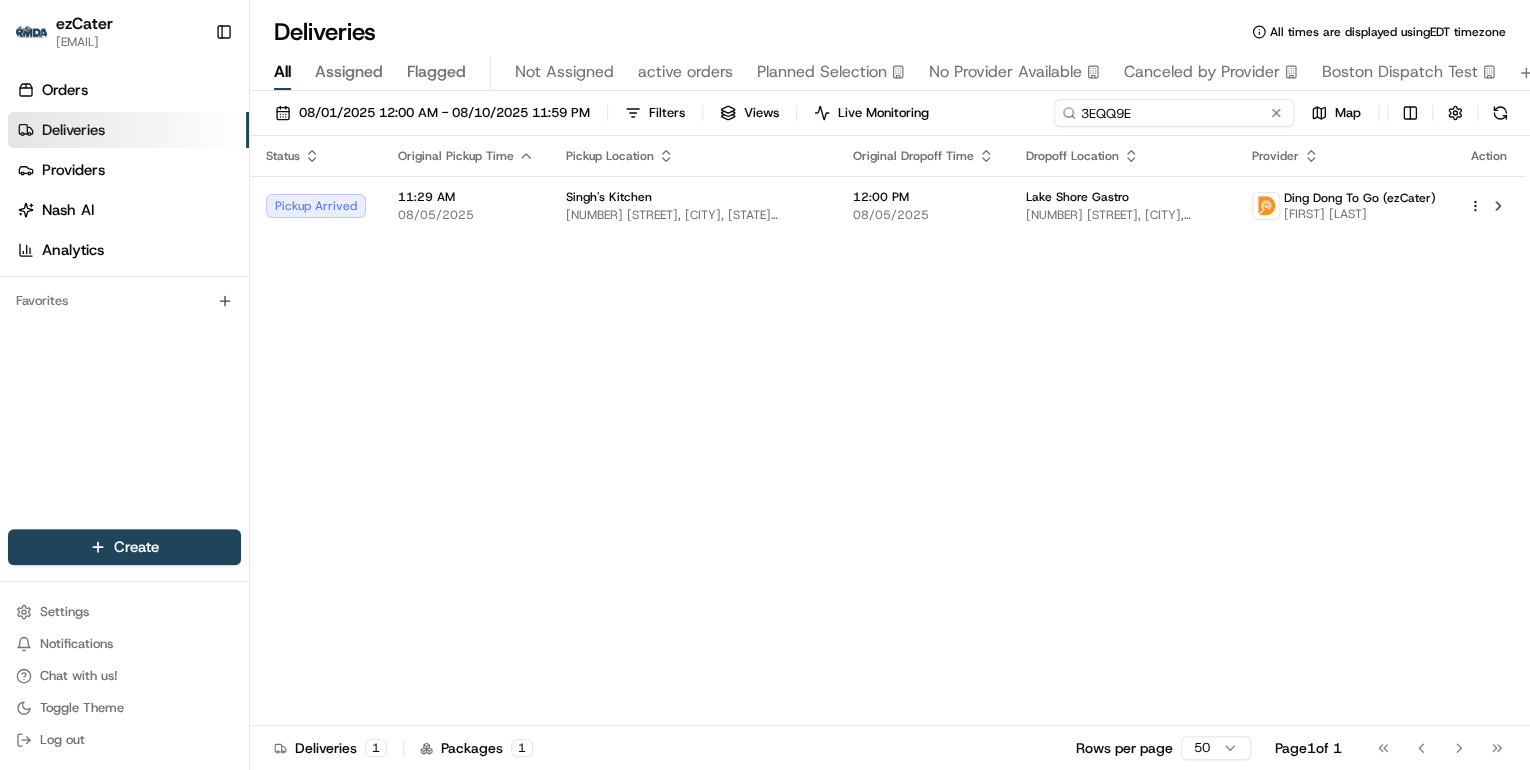 drag, startPoint x: 1196, startPoint y: 115, endPoint x: 631, endPoint y: 128, distance: 565.14954 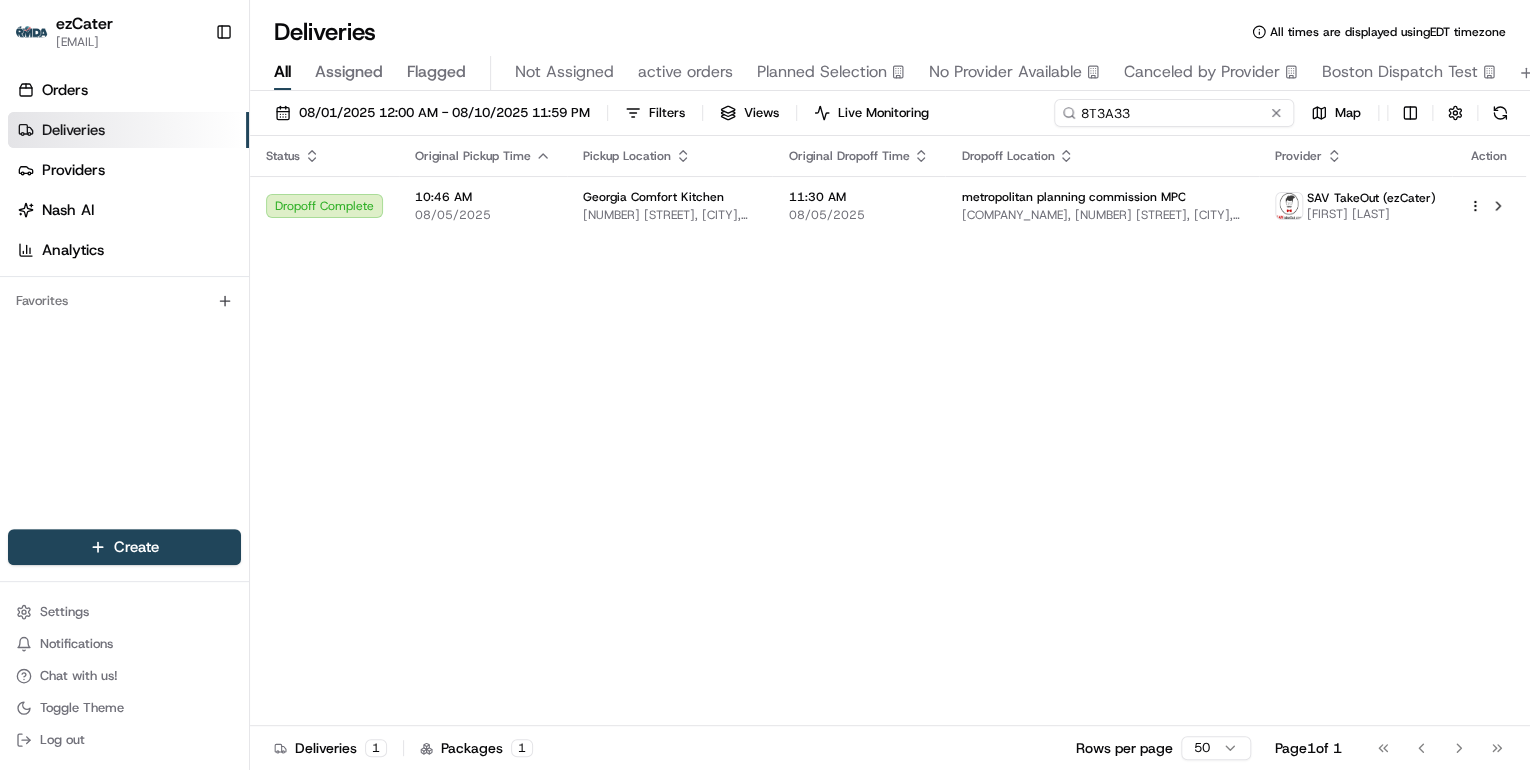 drag, startPoint x: 1163, startPoint y: 108, endPoint x: 699, endPoint y: 144, distance: 465.39447 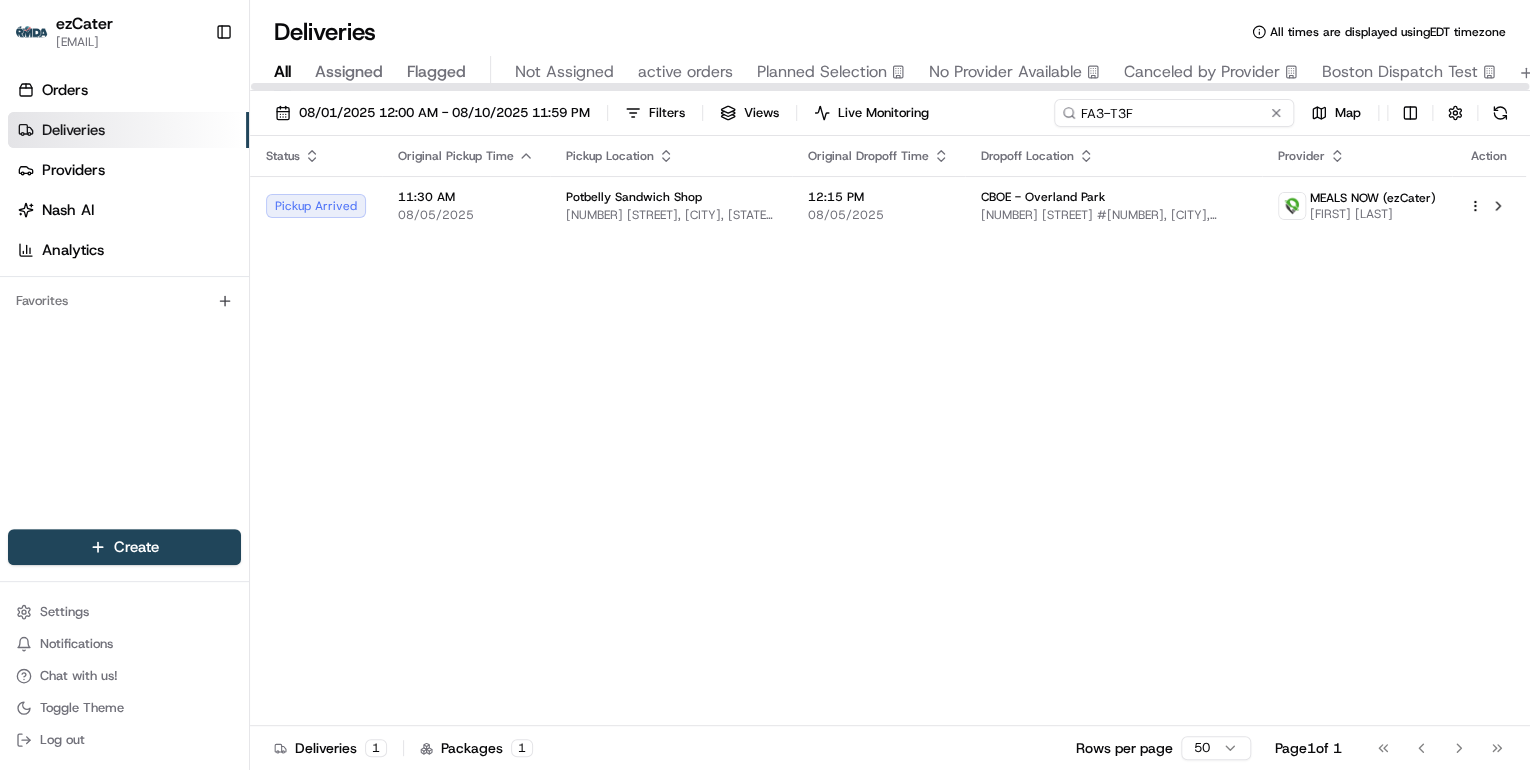 drag, startPoint x: 1147, startPoint y: 112, endPoint x: 706, endPoint y: 108, distance: 441.01813 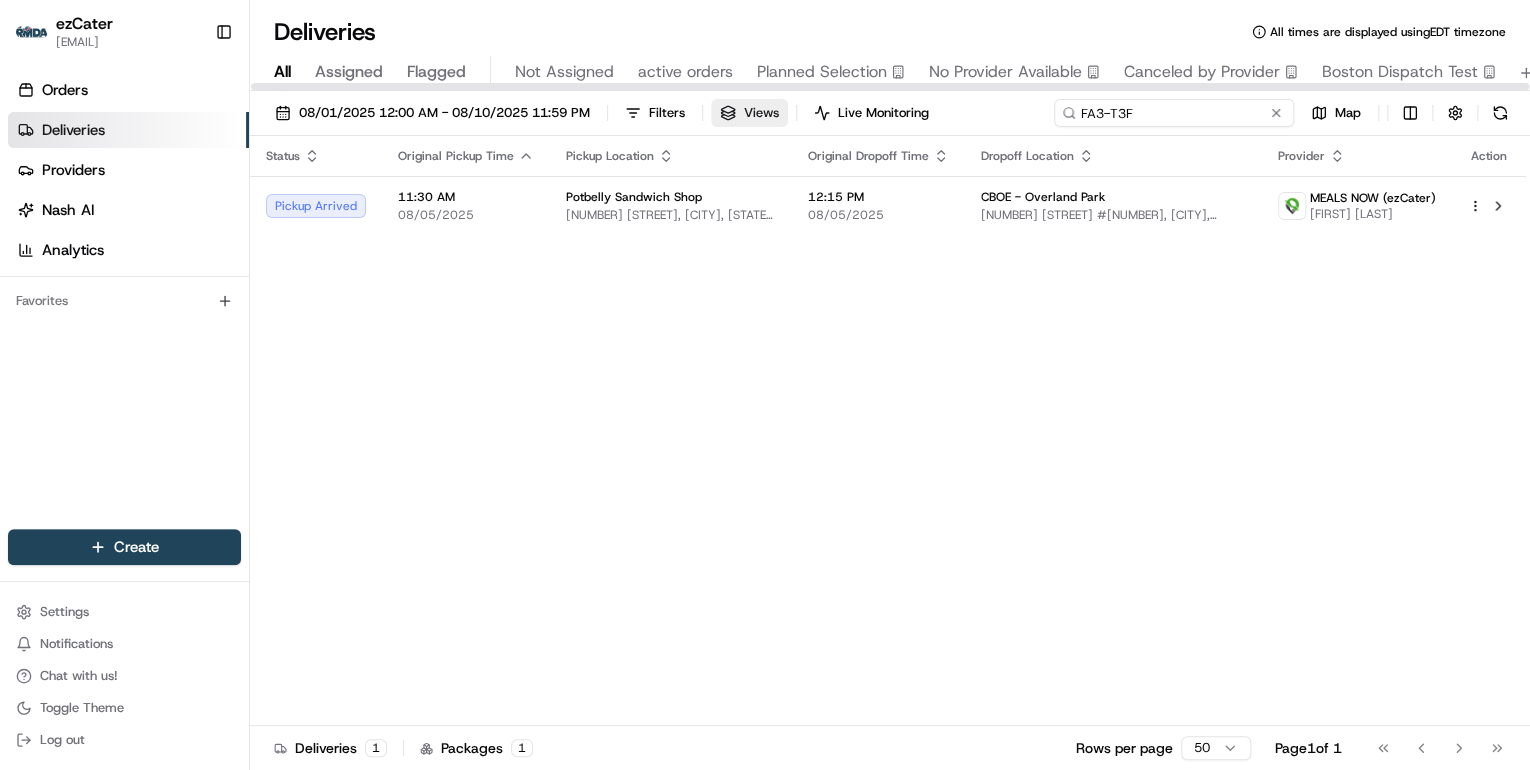 paste on "3EQQ9E" 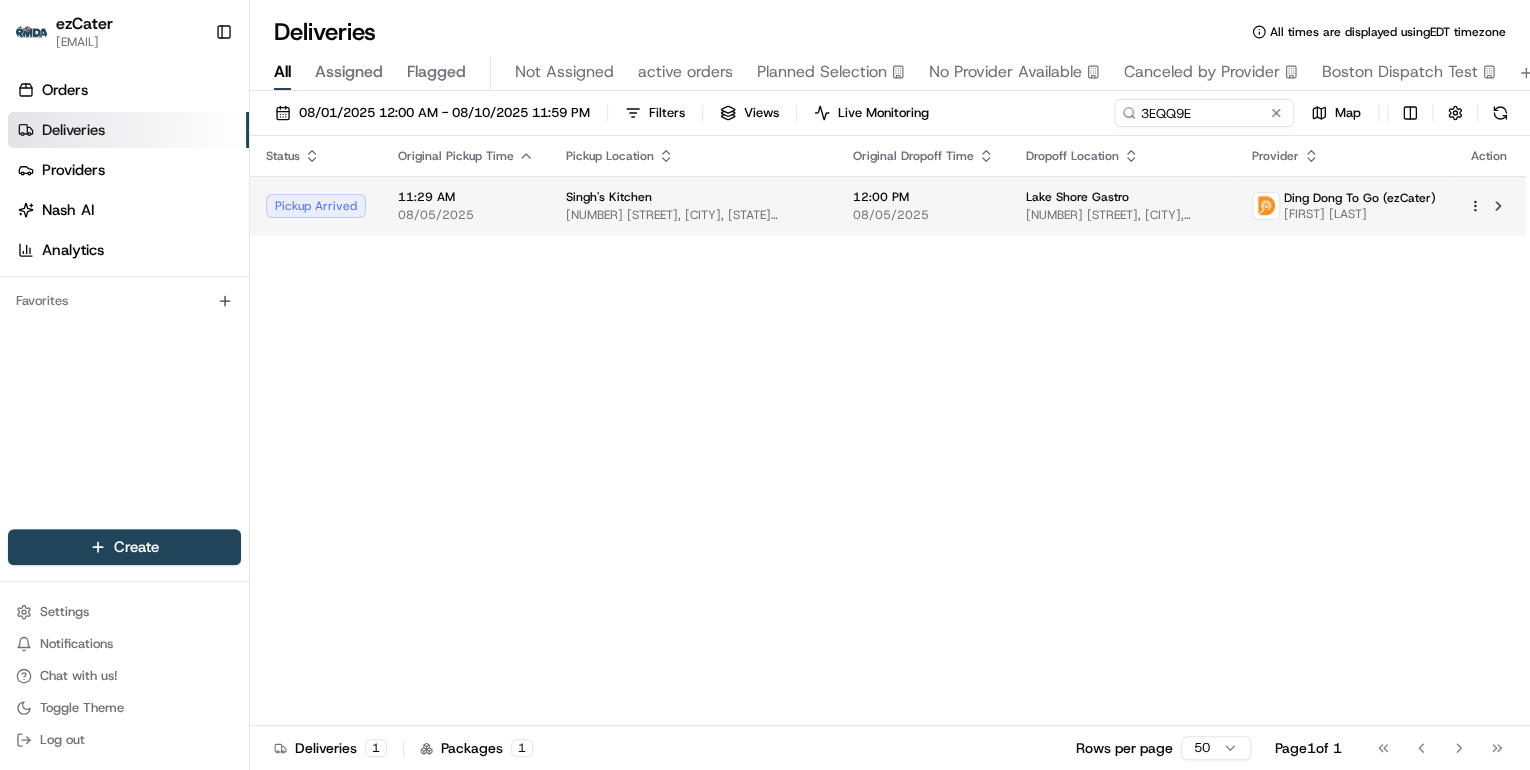 click on "[NUMBER] [STREET], [CITY], [STATE] [POSTAL_CODE], USA" at bounding box center (693, 215) 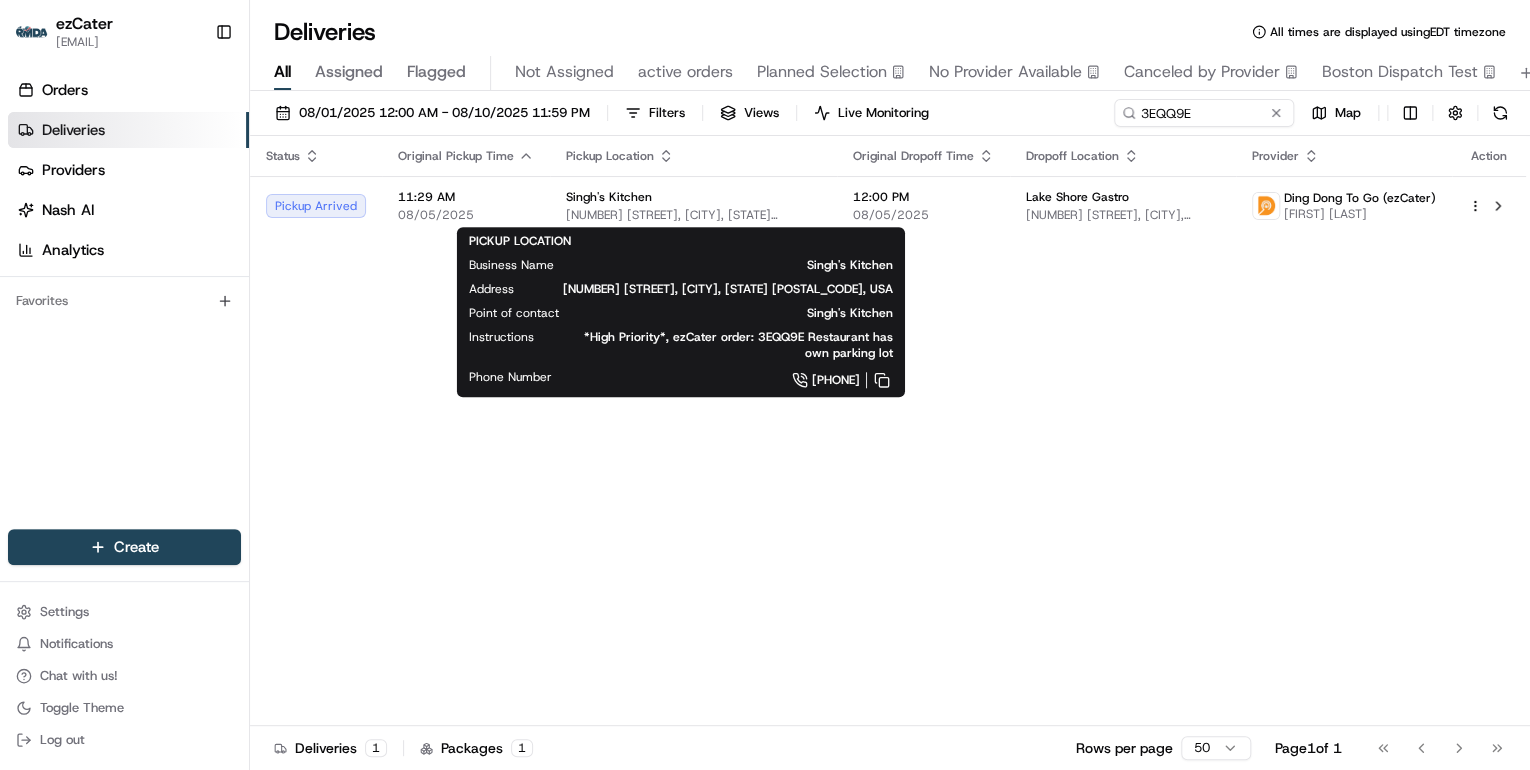 drag, startPoint x: 583, startPoint y: 450, endPoint x: 620, endPoint y: 398, distance: 63.82006 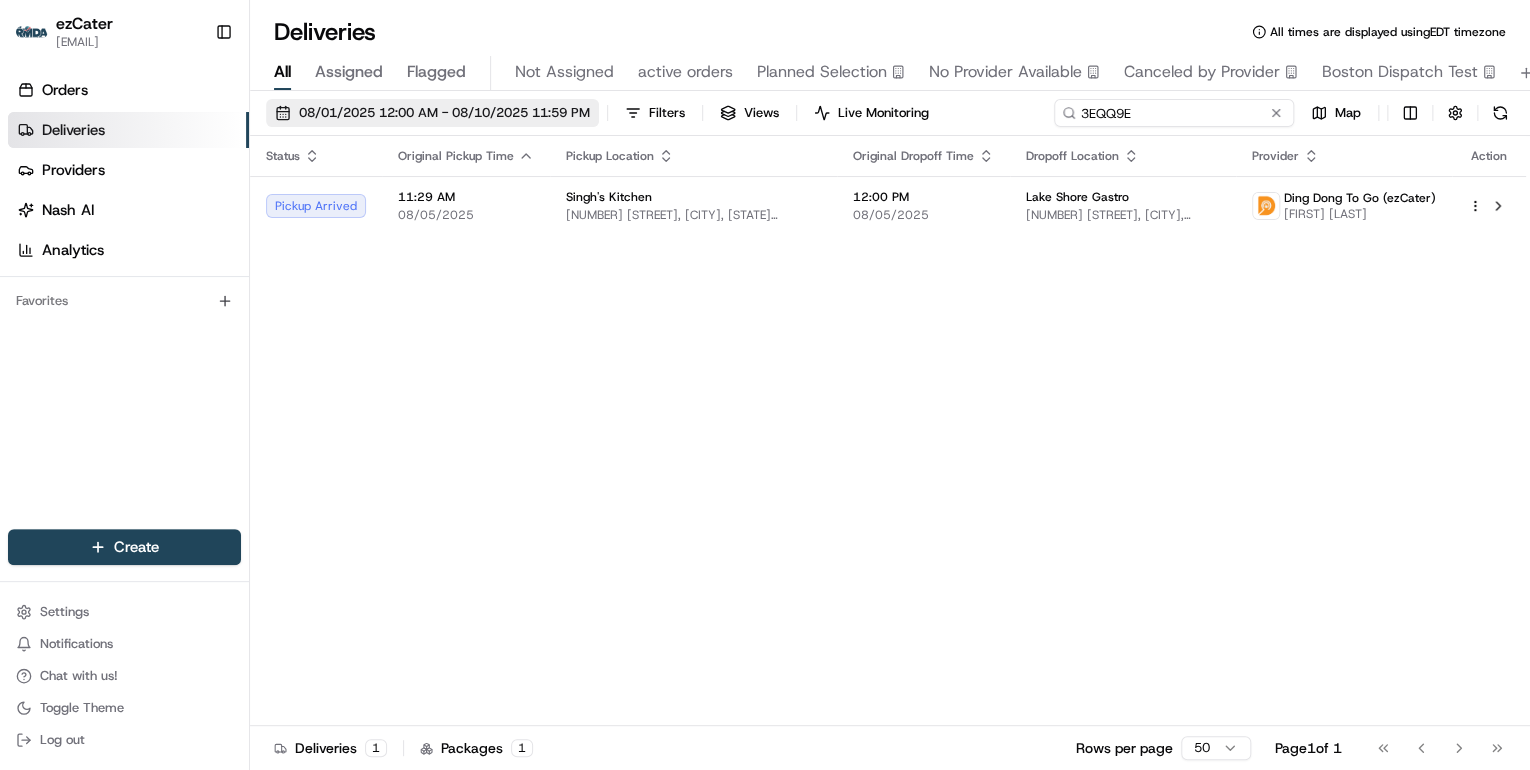 drag, startPoint x: 1203, startPoint y: 112, endPoint x: 474, endPoint y: 116, distance: 729.011 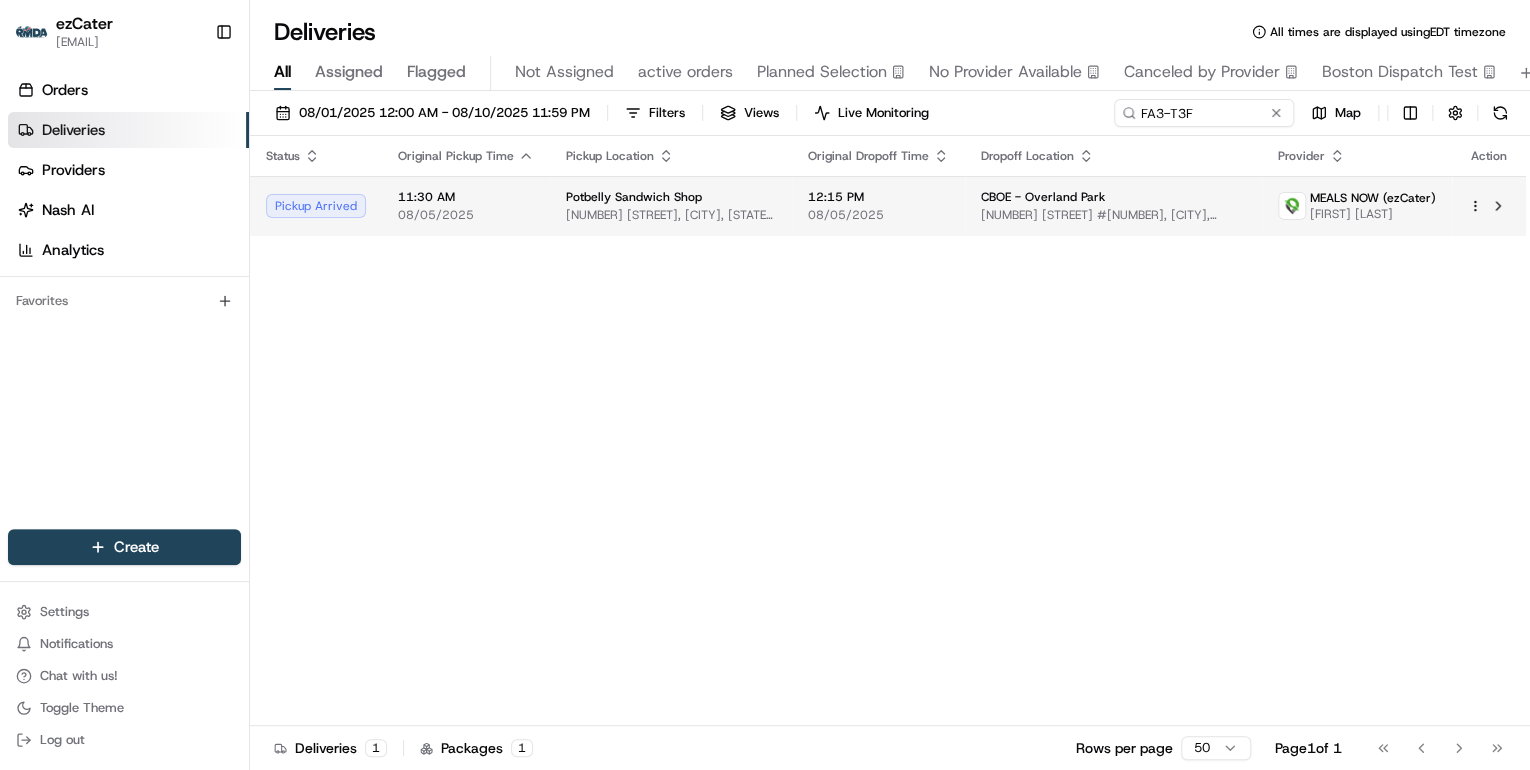 click on "[NUMBER] [STREET], [CITY], [STATE] [POSTAL_CODE], USA" at bounding box center [671, 215] 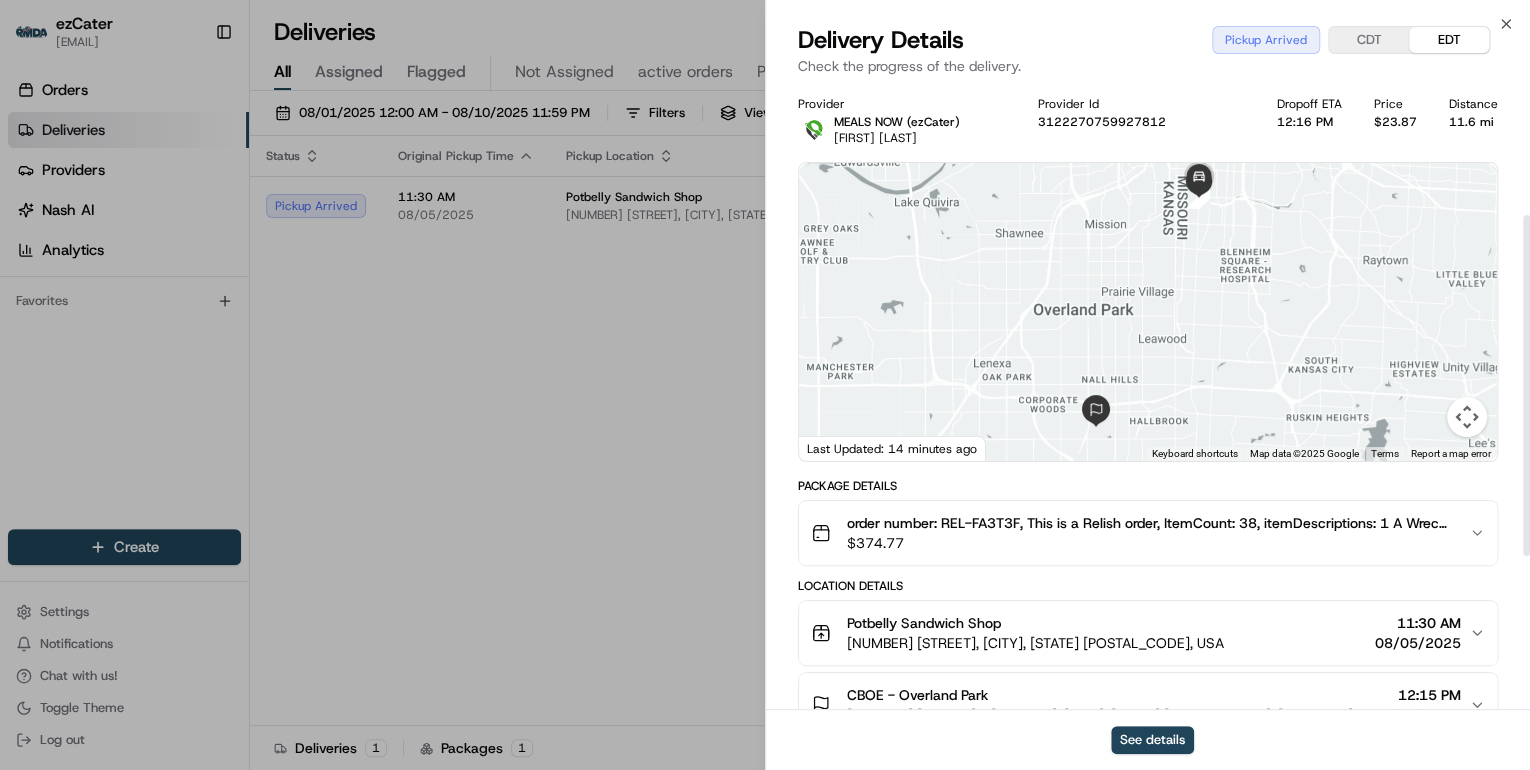 scroll, scrollTop: 240, scrollLeft: 0, axis: vertical 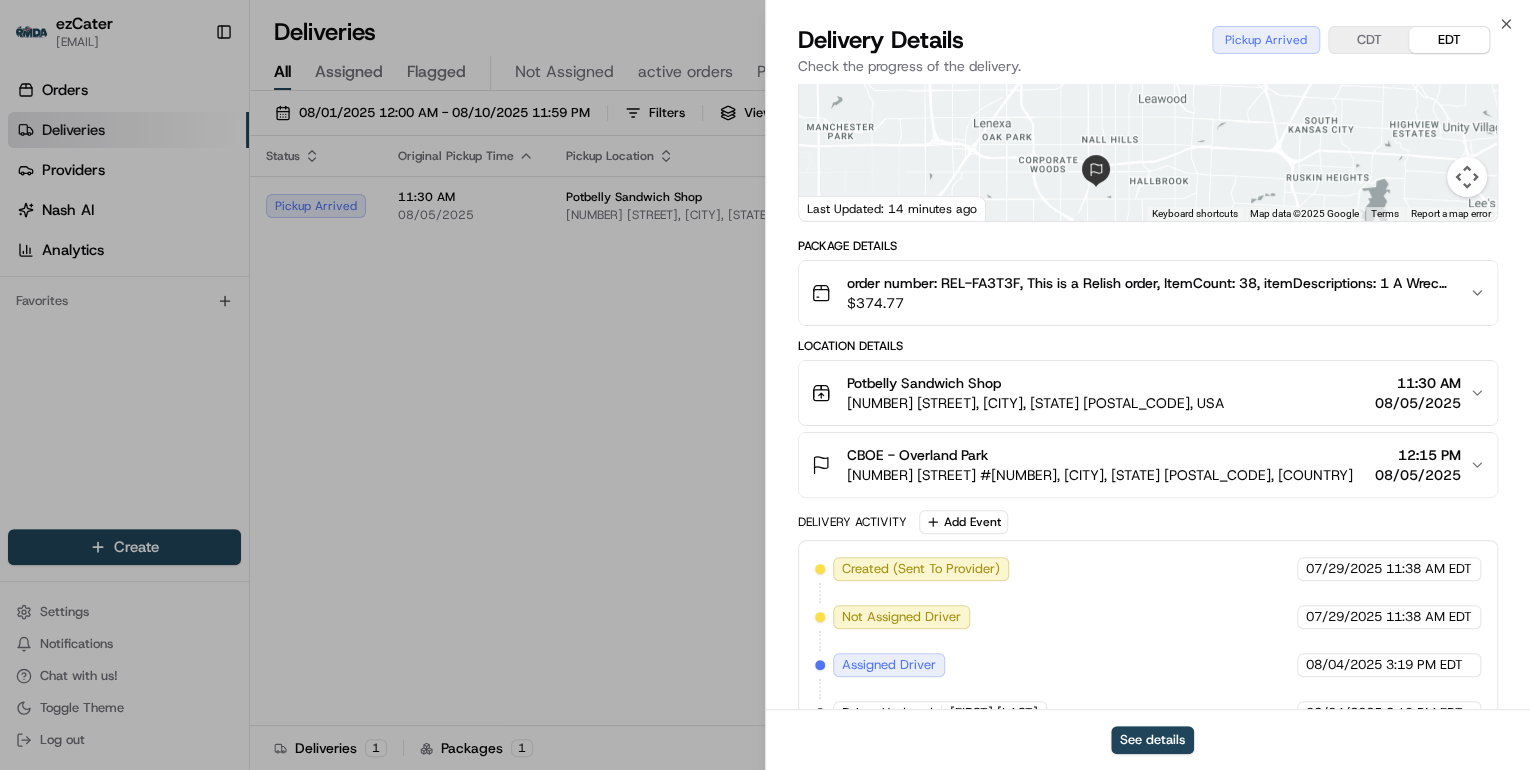 click on "Package Details order number: REL-FA3T3F,
This is a Relish order,
ItemCount: 38,
itemDescriptions:
1 A Wreck Sandwich Boxed Lunch,
1 A Wreck Sandwich Boxed Lunch,
1 A Wreck Sandwich Boxed Lunch,
1 Italian Sandwich Boxed Lunch,
1 Italian Sandwich Boxed Lunch,
1 Italian Sandwich Boxed Lunch,
1 Ita $ 374.77 Location Details Potbelly Sandwich Shop 4725 Broadway Blvd, Kansas City, [STATE] [ZIP] 11:30 AM 08/05/2025 CBOE - Overland Park [NUMBER] [STREET] #[NUMBER], [CITY], [STATE] [ZIP] 12:15 PM 08/05/2025 Delivery Activity Add Event Created (Sent To Provider) MEALS NOW (ezCater) 07/29/2025 11:38 AM EDT Not Assigned Driver MEALS NOW (ezCater) 07/29/2025 11:38 AM EDT Assigned Driver MEALS NOW (ezCater) 08/04/2025 3:19 PM EDT Driver Updated [FIRST] [LAST] MEALS NOW (ezCater) 08/04/2025 3:19 PM EDT Not Assigned Driver MEALS NOW (ezCater) 08/05/2025 9:04 AM EDT Assigned Driver MEALS NOW (ezCater) 08/05/2025 9:11 AM EDT Driver Updated [FIRST] [LAST] MEALS NOW (ezCater) 08/05/2025 9:11 AM EDT Pickup Enroute 08/05/2025" at bounding box center [1148, 610] 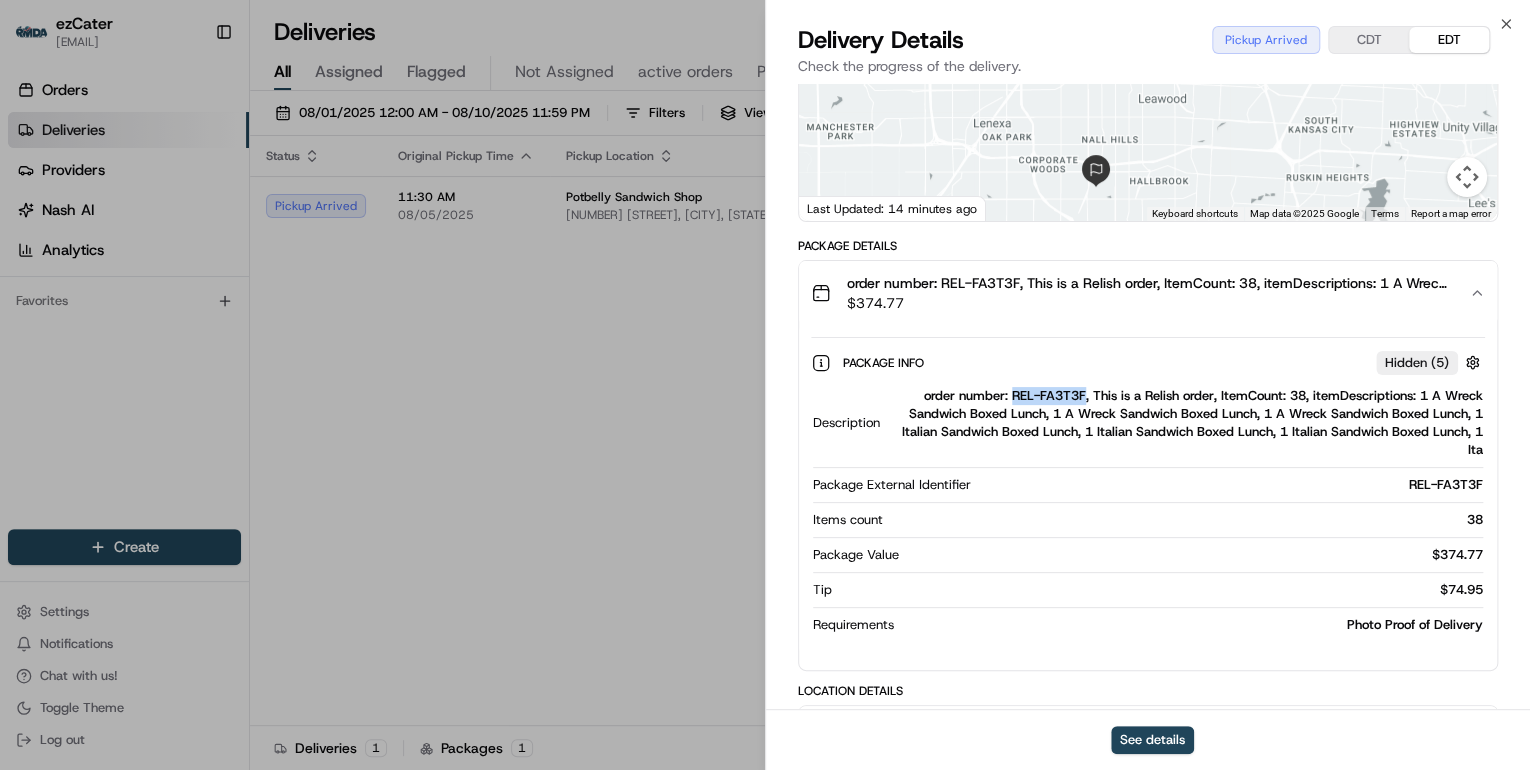 drag, startPoint x: 1089, startPoint y: 396, endPoint x: 1016, endPoint y: 398, distance: 73.02739 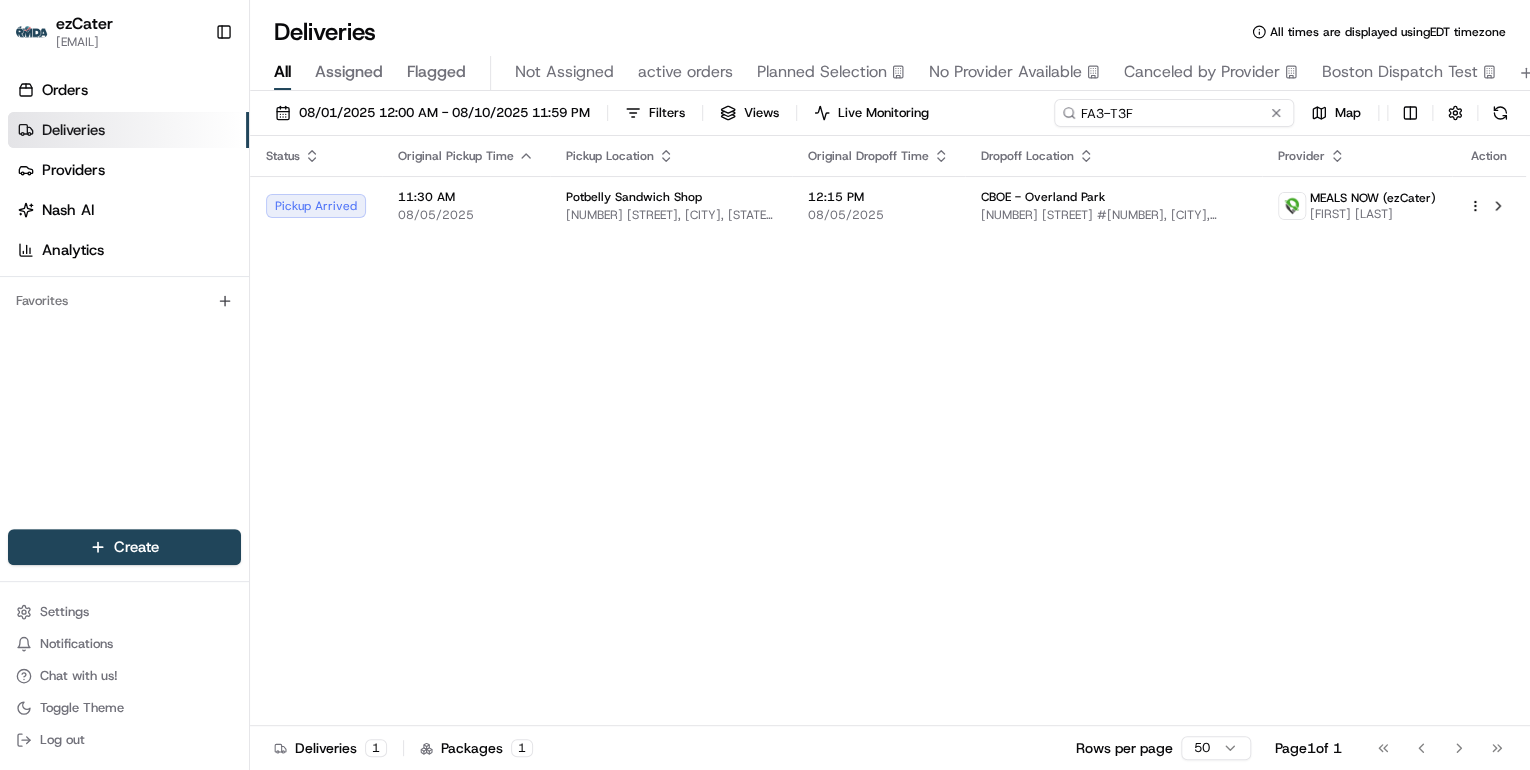 drag, startPoint x: 1209, startPoint y: 116, endPoint x: 611, endPoint y: 115, distance: 598.00085 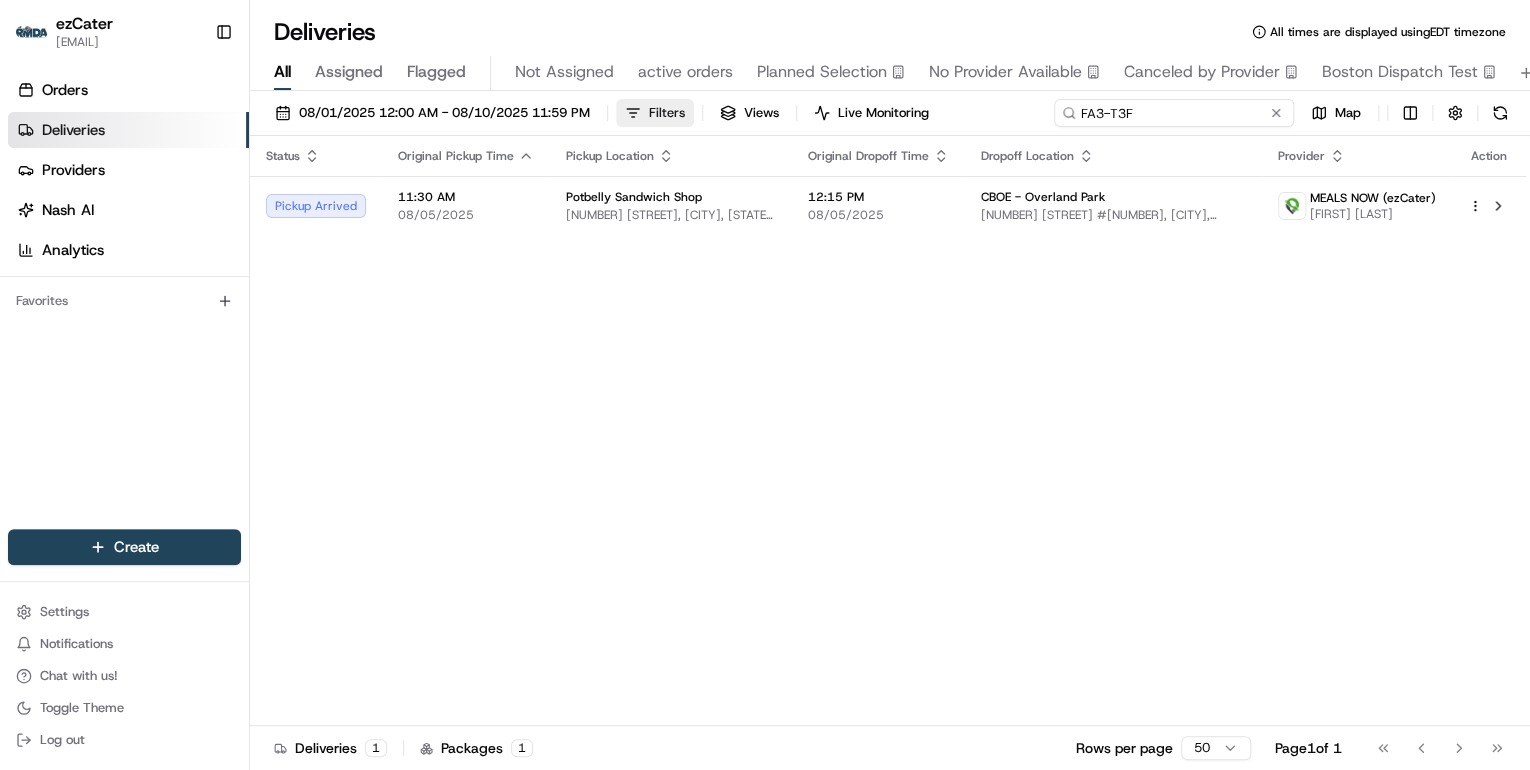 paste on "[ORDER_ID]" 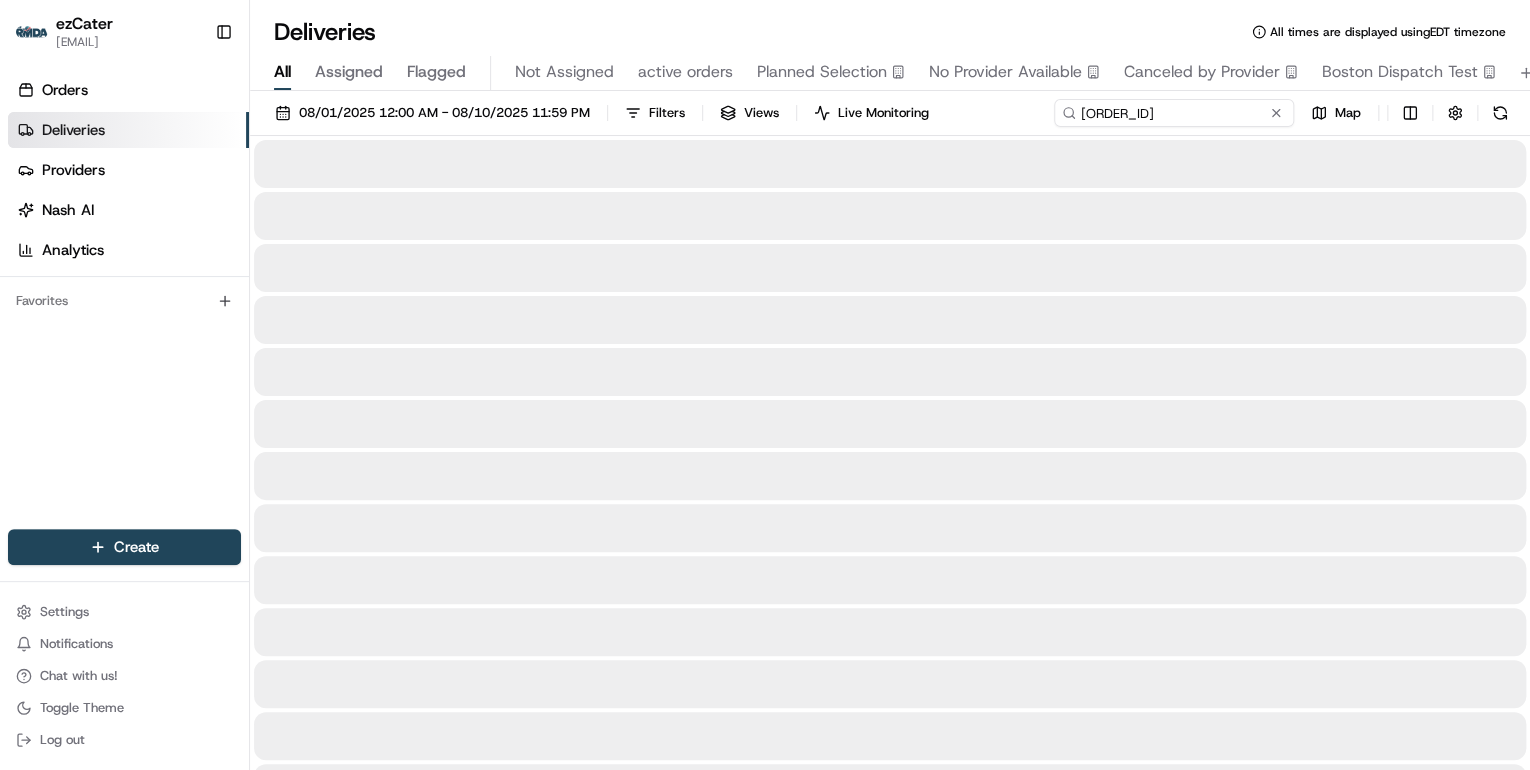 type on "[ORDER_ID]" 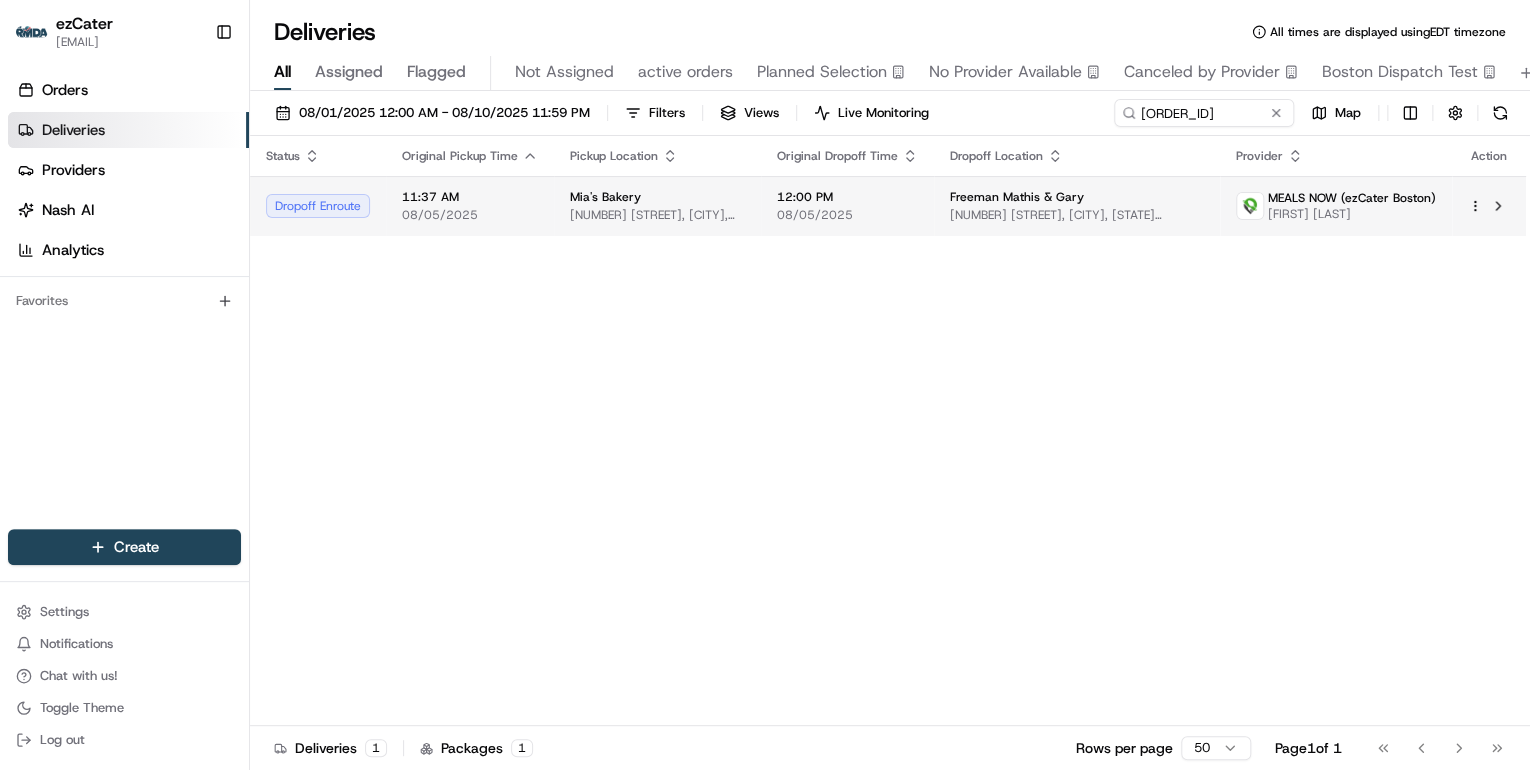 click on "Mia's Bakery" at bounding box center (657, 197) 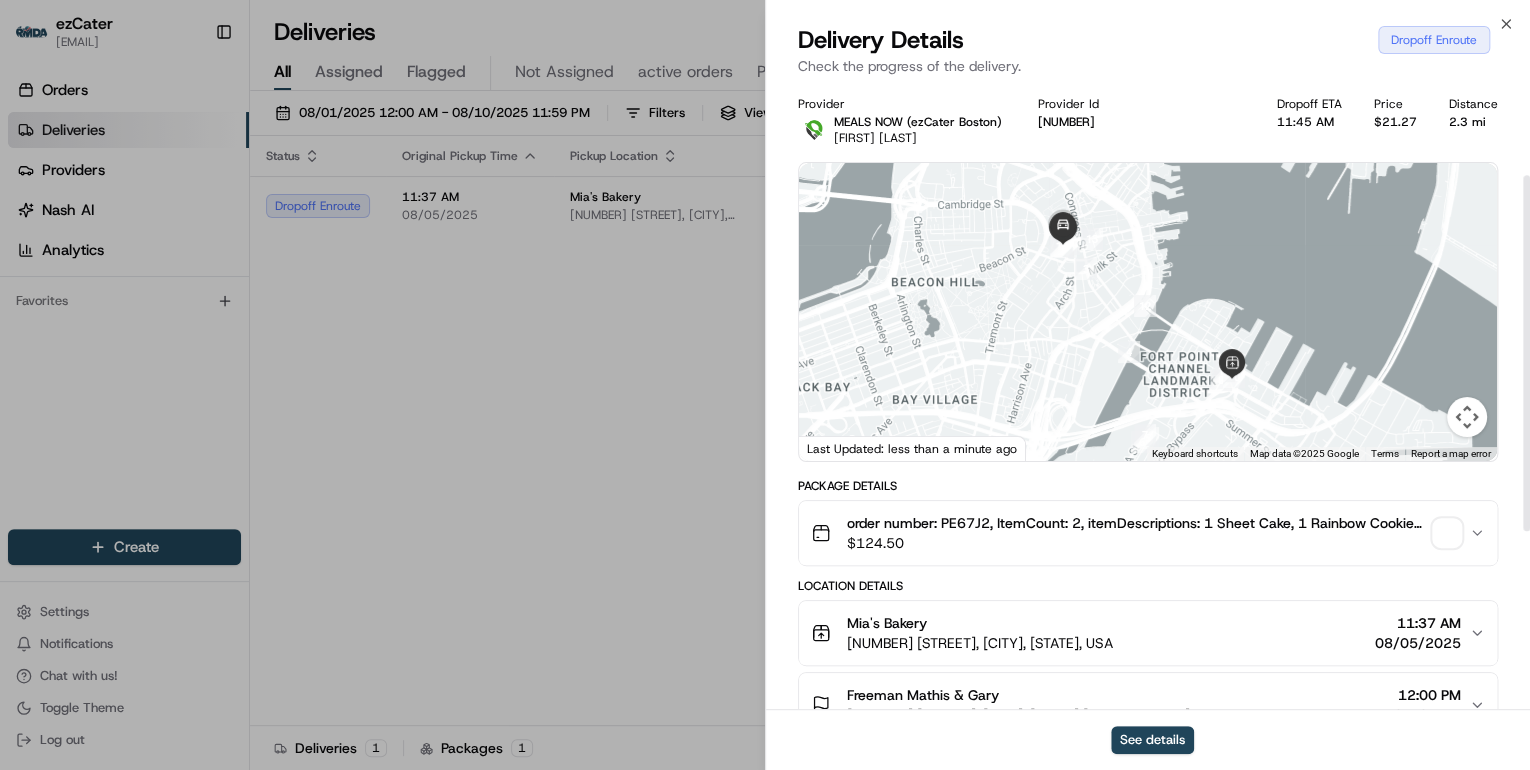 scroll, scrollTop: 160, scrollLeft: 0, axis: vertical 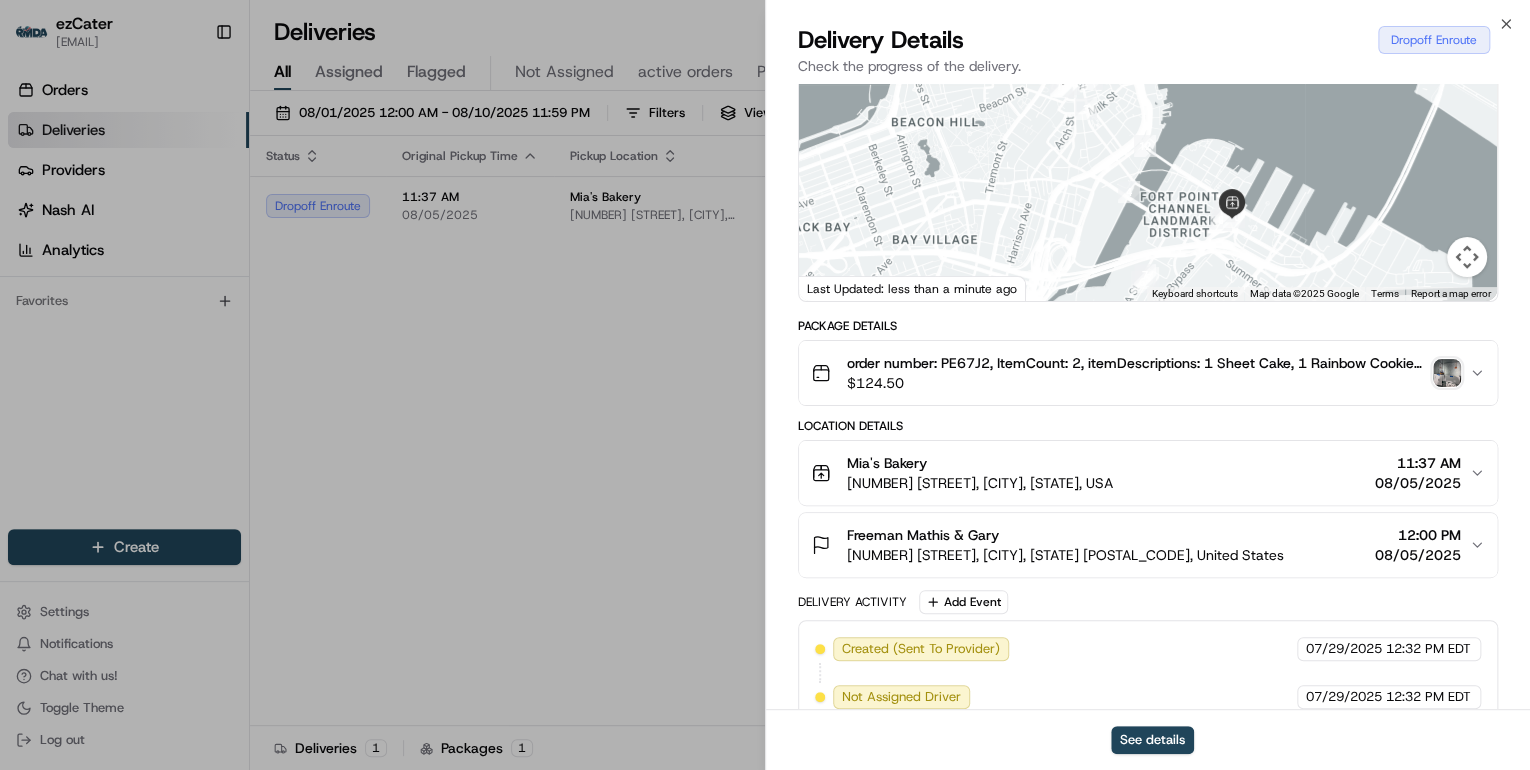 click on "[NUMBER] [STREET], [CITY], [STATE] [POSTAL_CODE], United States" at bounding box center [1065, 555] 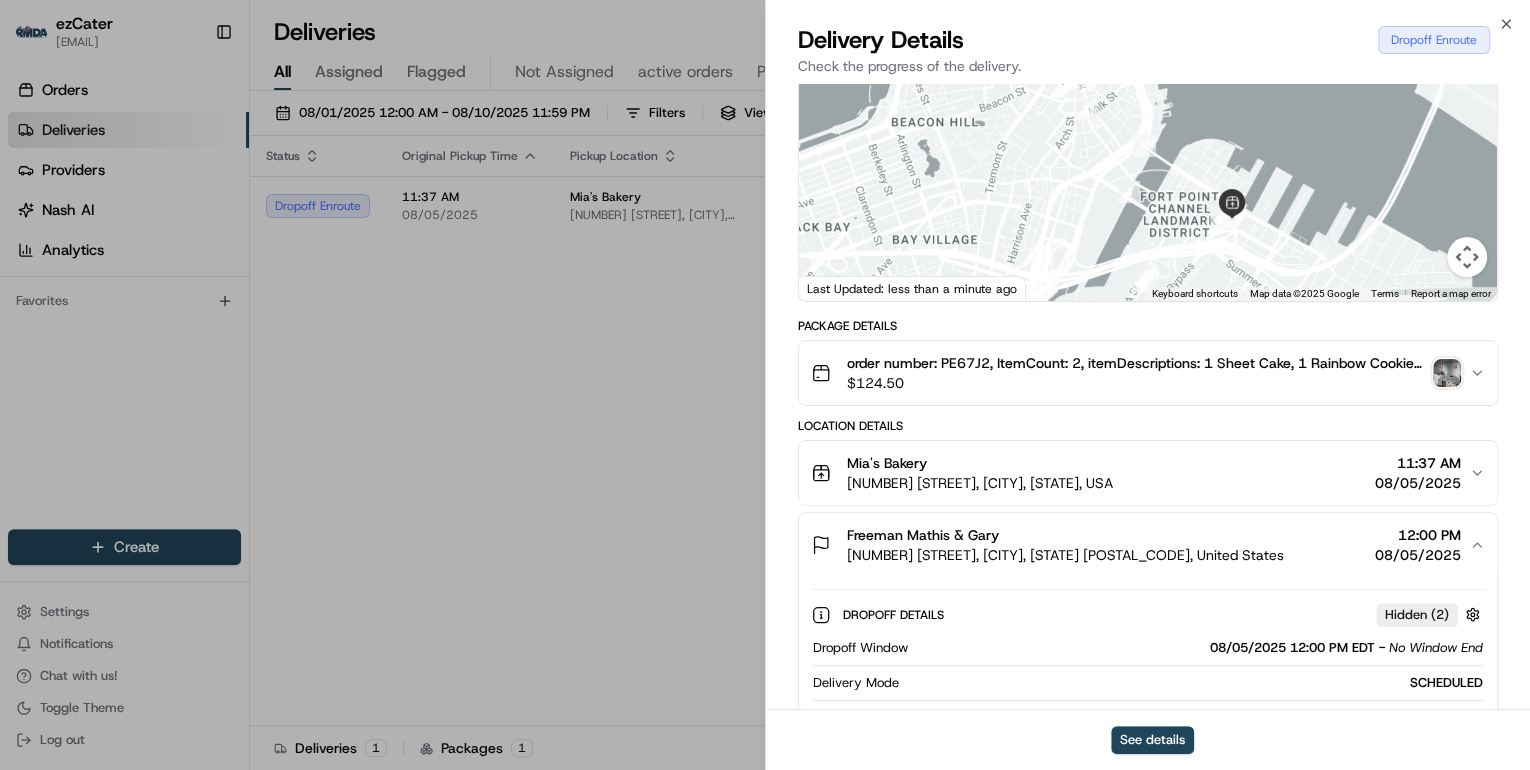 scroll, scrollTop: 400, scrollLeft: 0, axis: vertical 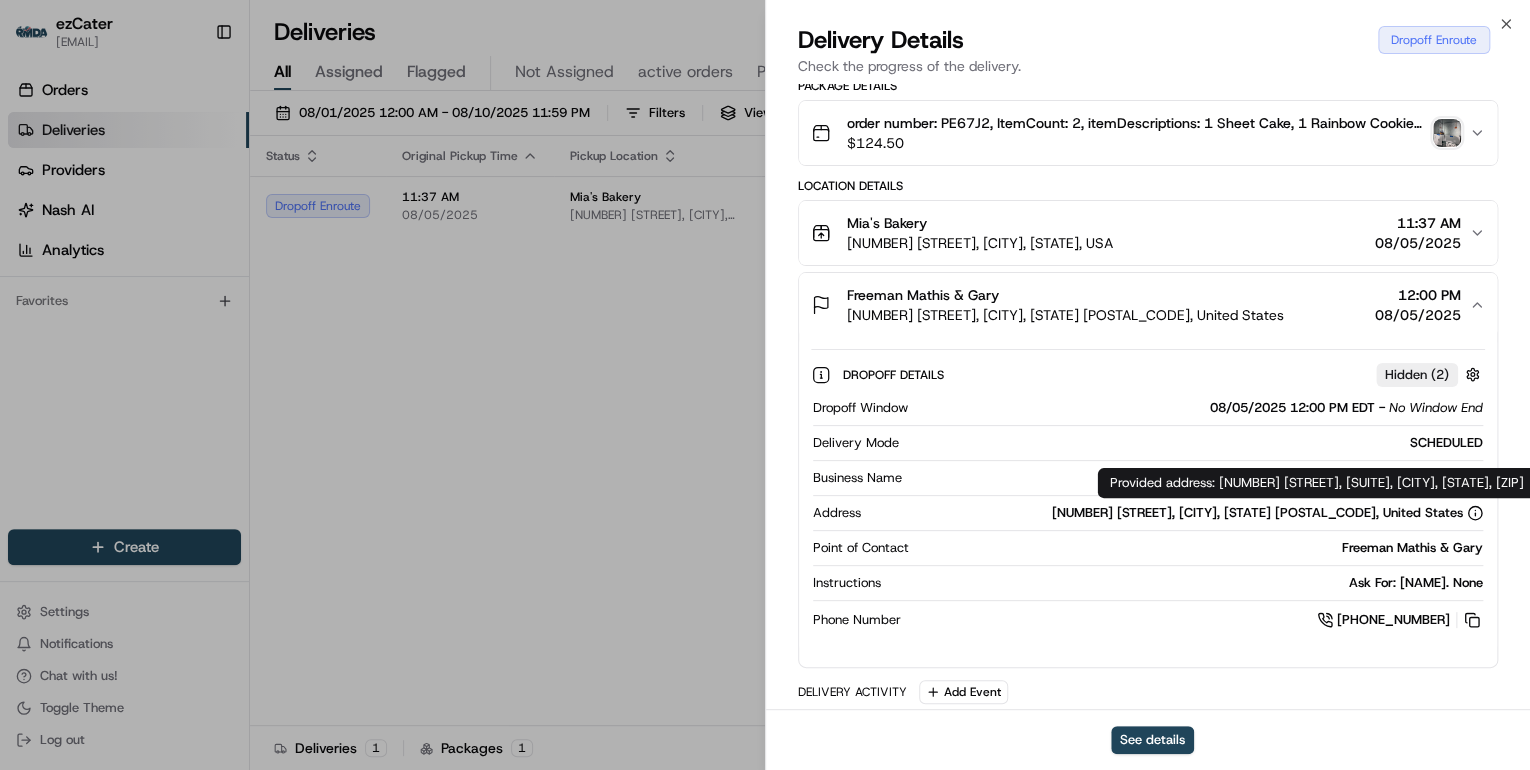 type 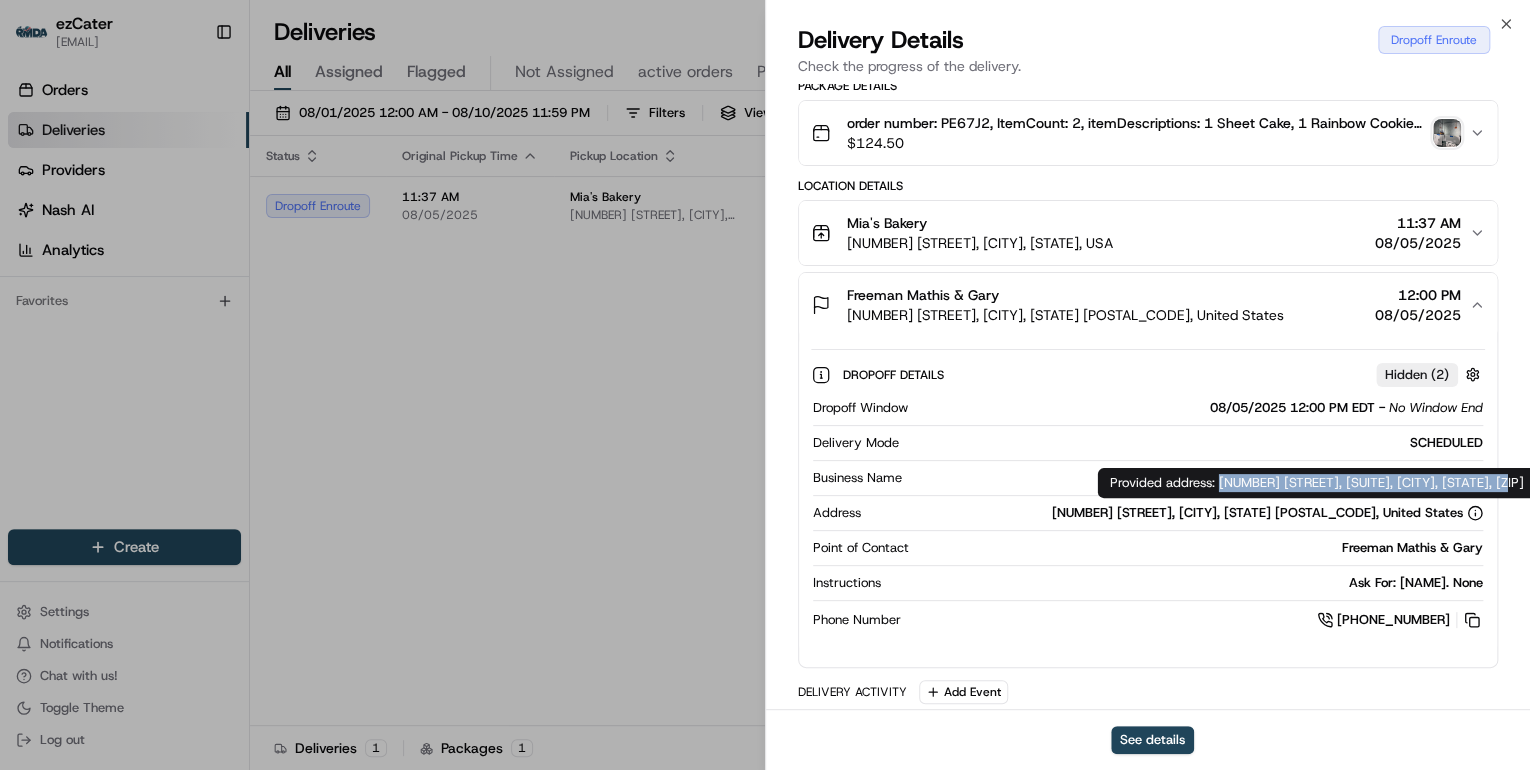 drag, startPoint x: 1521, startPoint y: 482, endPoint x: 1219, endPoint y: 481, distance: 302.00165 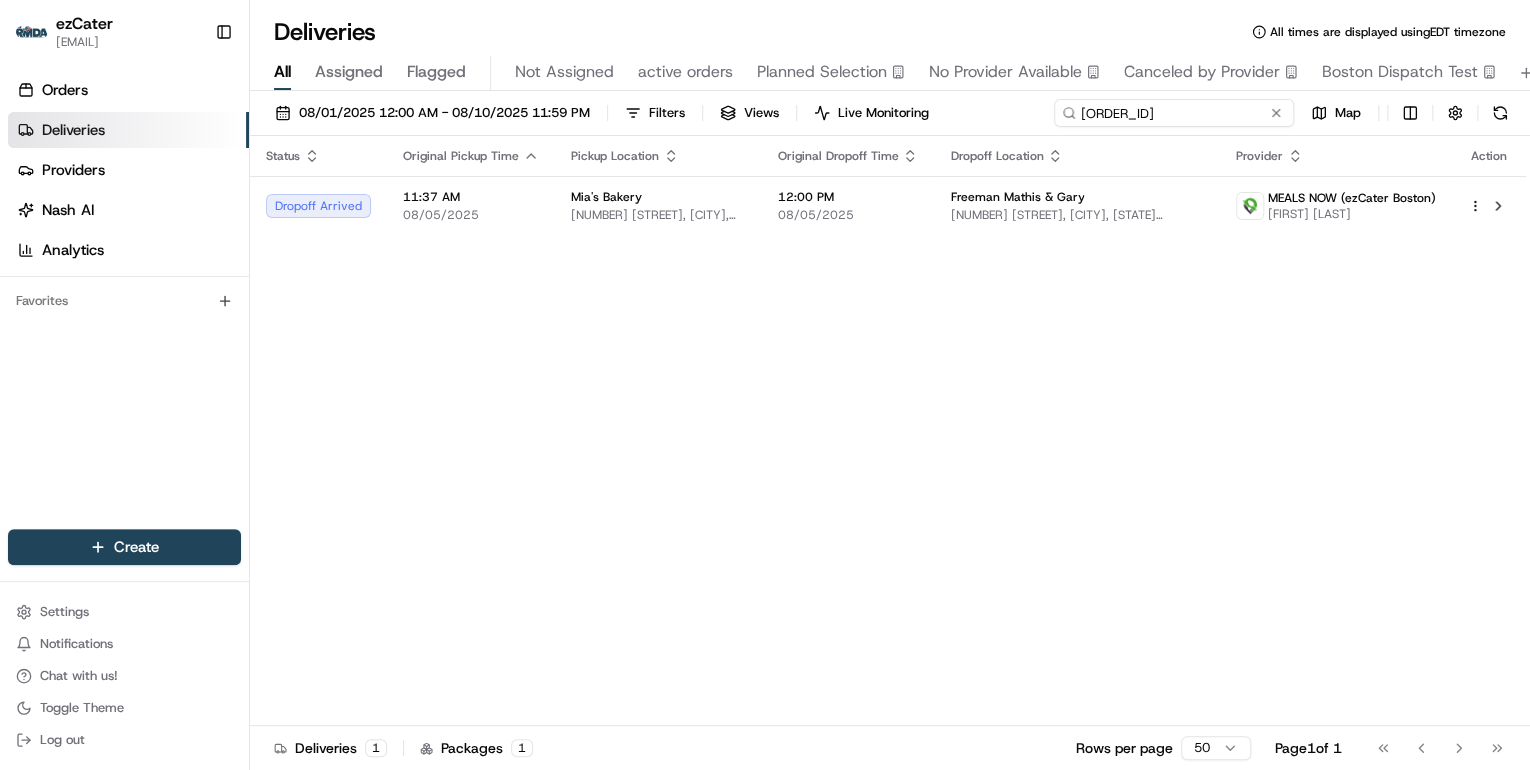 drag, startPoint x: 1196, startPoint y: 118, endPoint x: 539, endPoint y: 89, distance: 657.6397 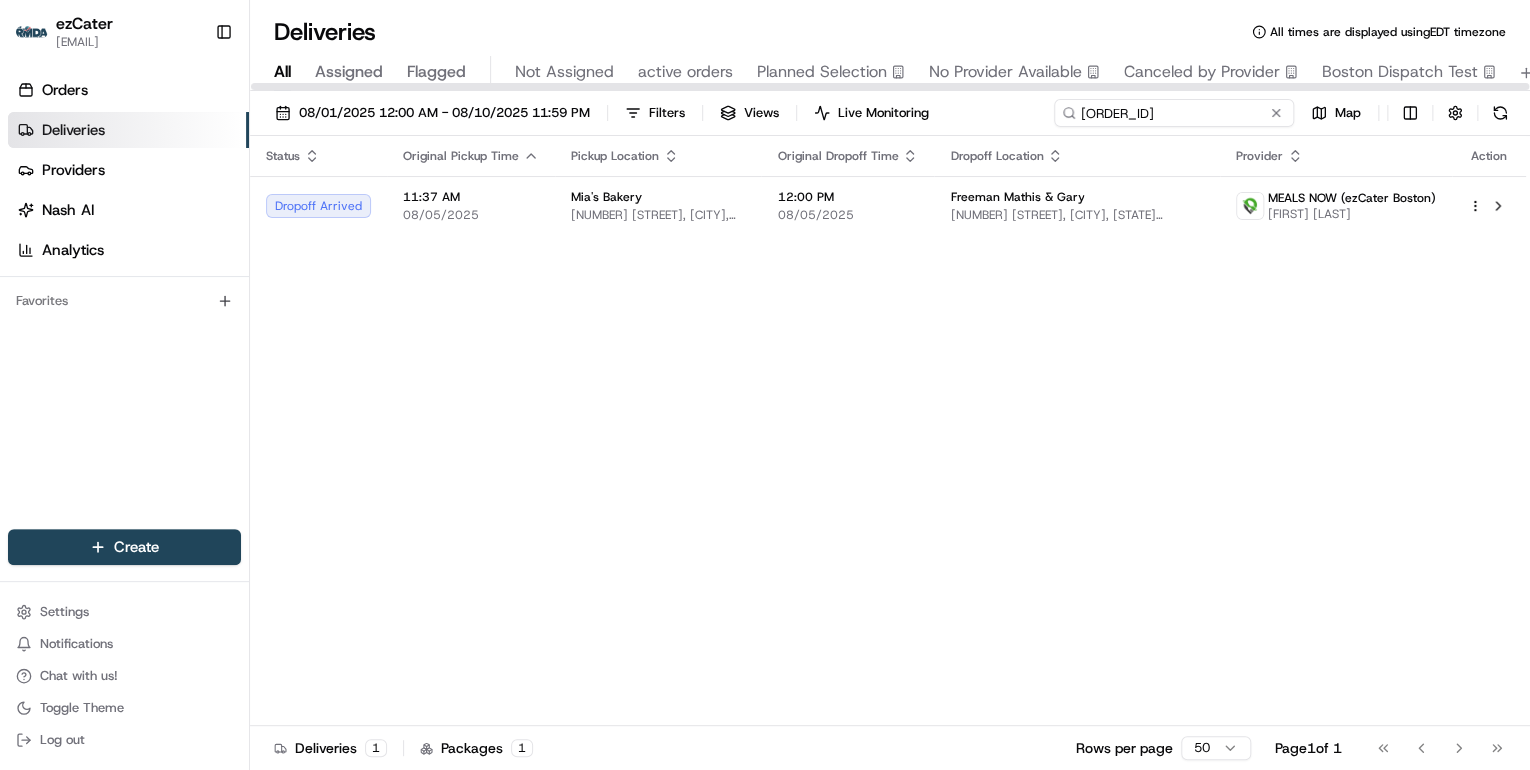paste on "WY9-E68" 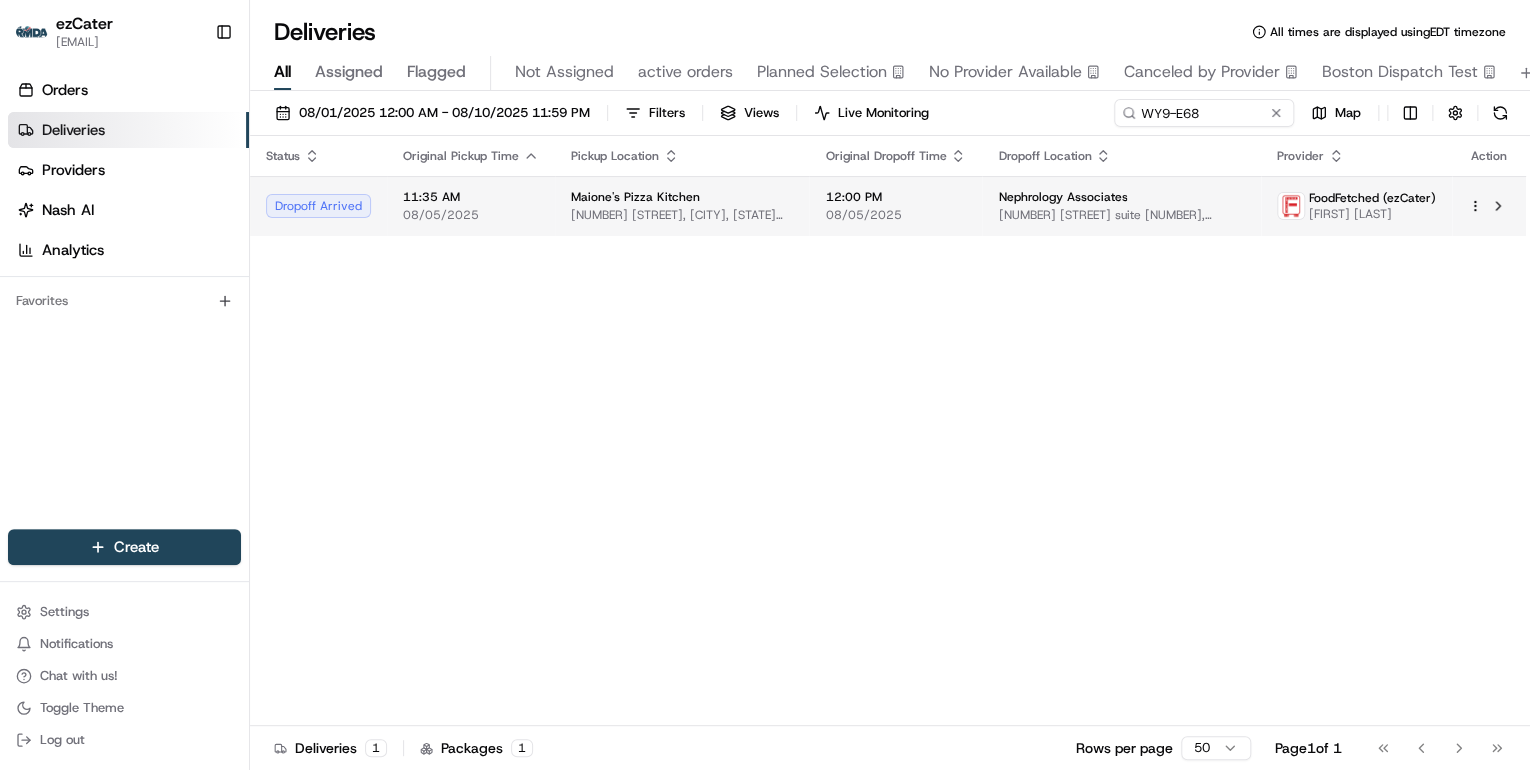 click on "Maione's Pizza Kitchen" at bounding box center (682, 197) 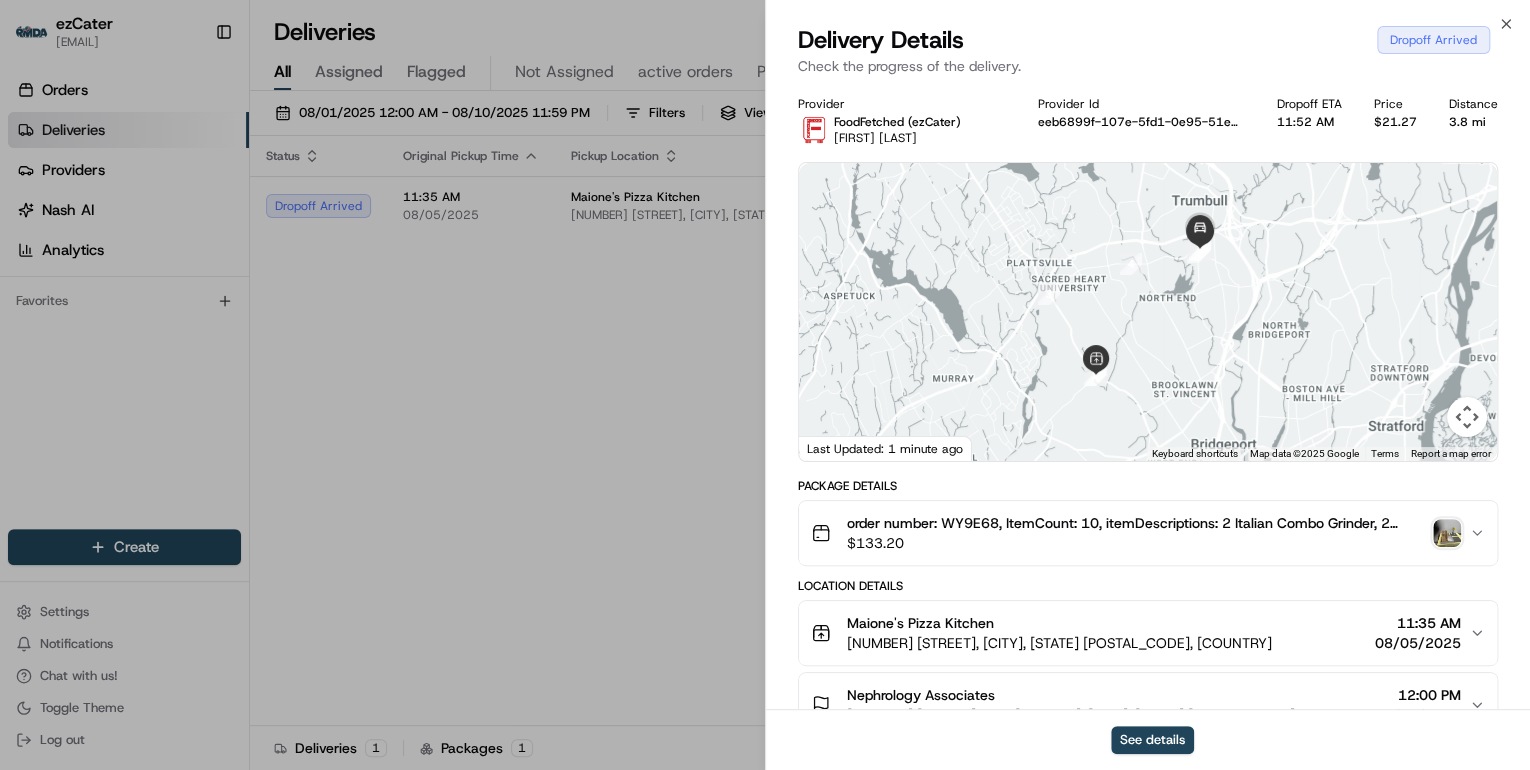 click at bounding box center (1447, 533) 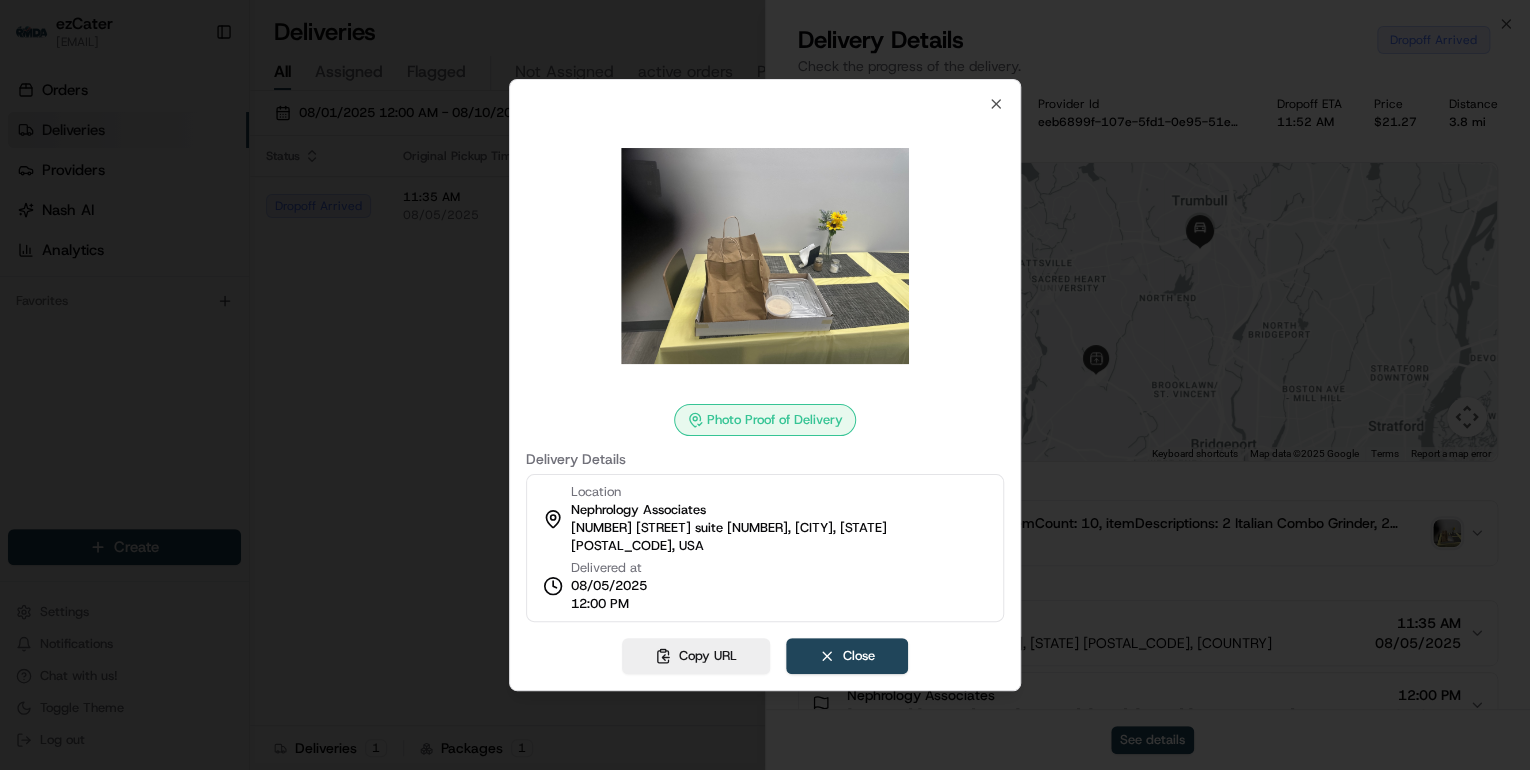 click at bounding box center [765, 385] 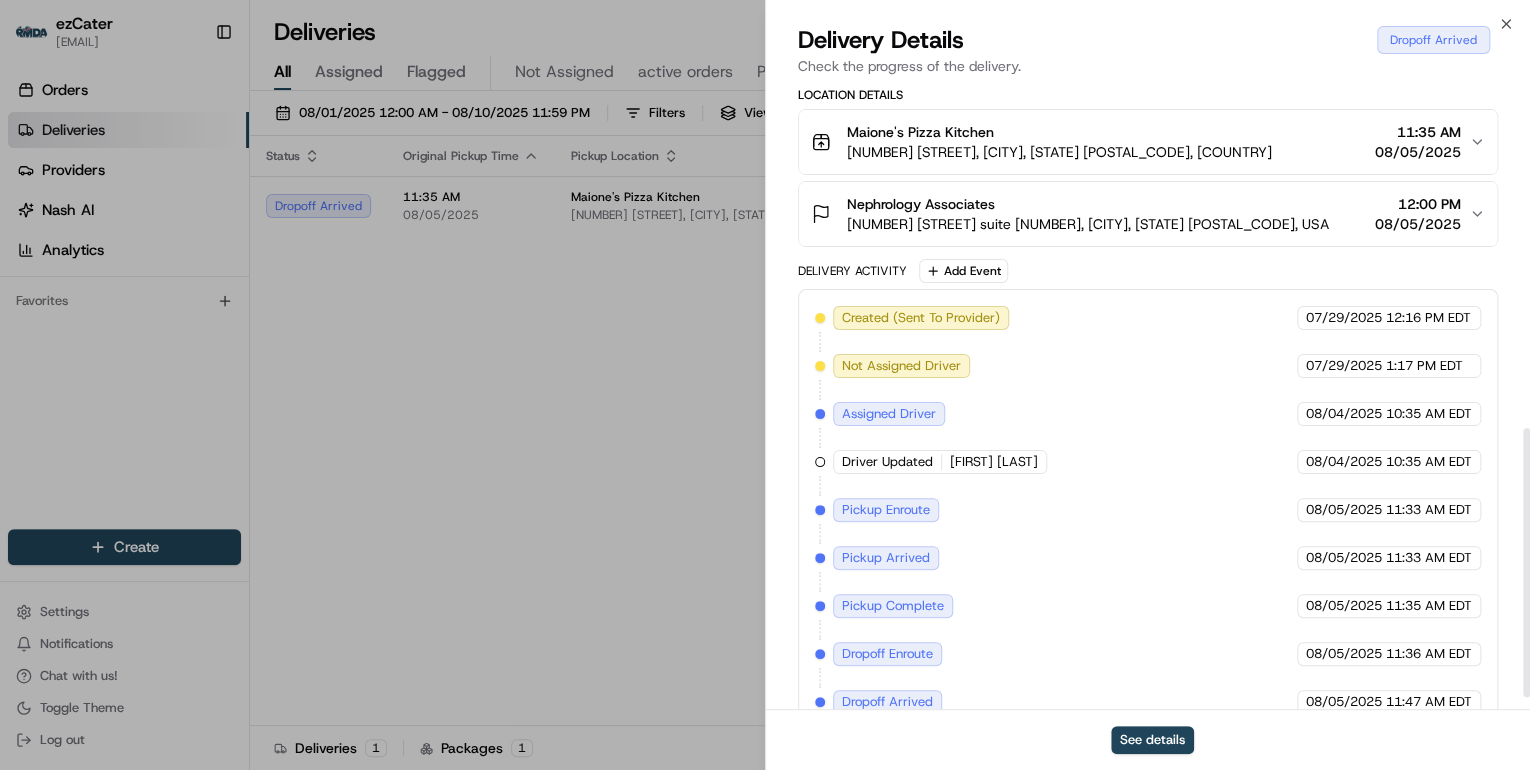 scroll, scrollTop: 828, scrollLeft: 0, axis: vertical 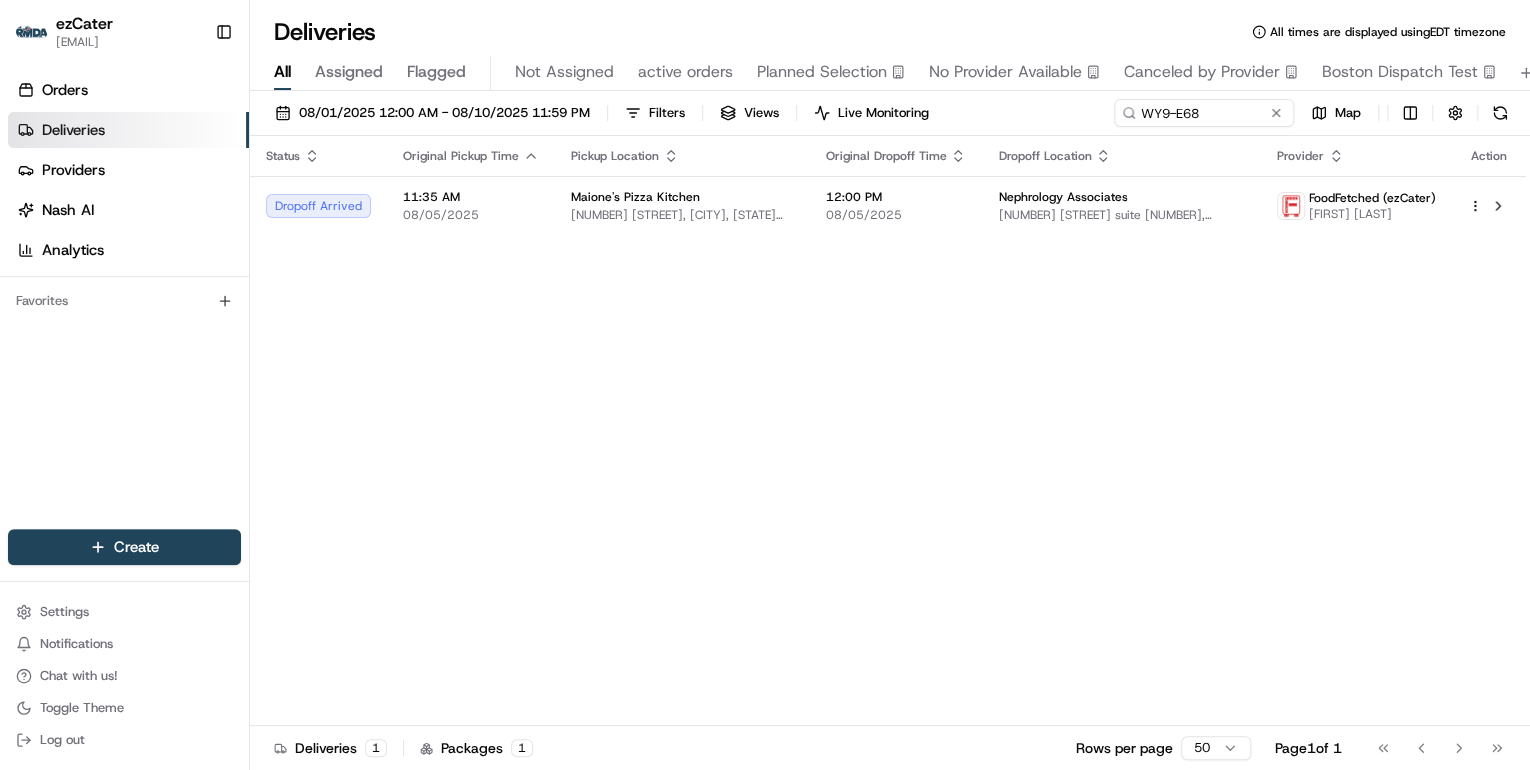 drag, startPoint x: 583, startPoint y: 349, endPoint x: 584, endPoint y: 338, distance: 11.045361 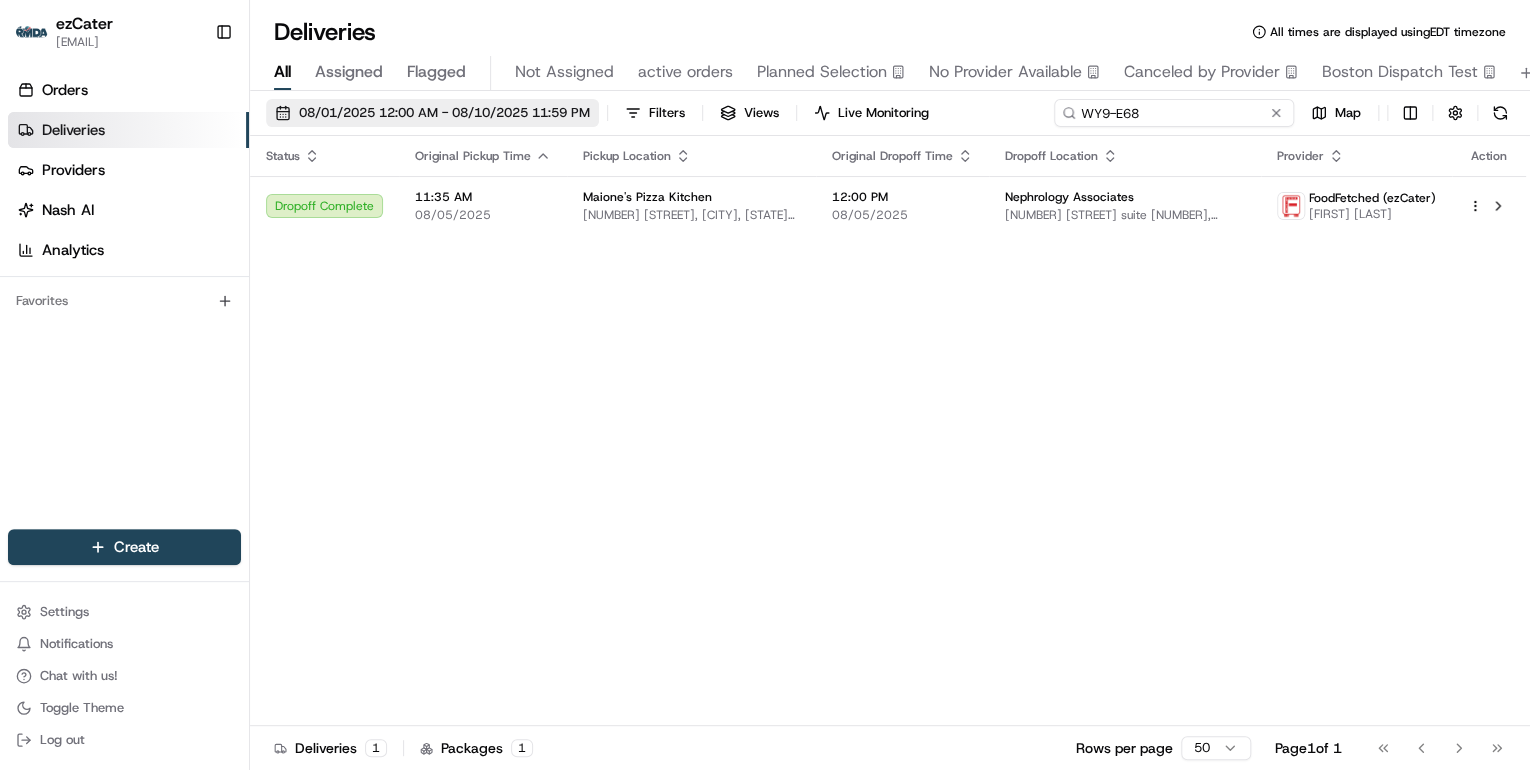 drag, startPoint x: 1208, startPoint y: 114, endPoint x: 517, endPoint y: 108, distance: 691.02606 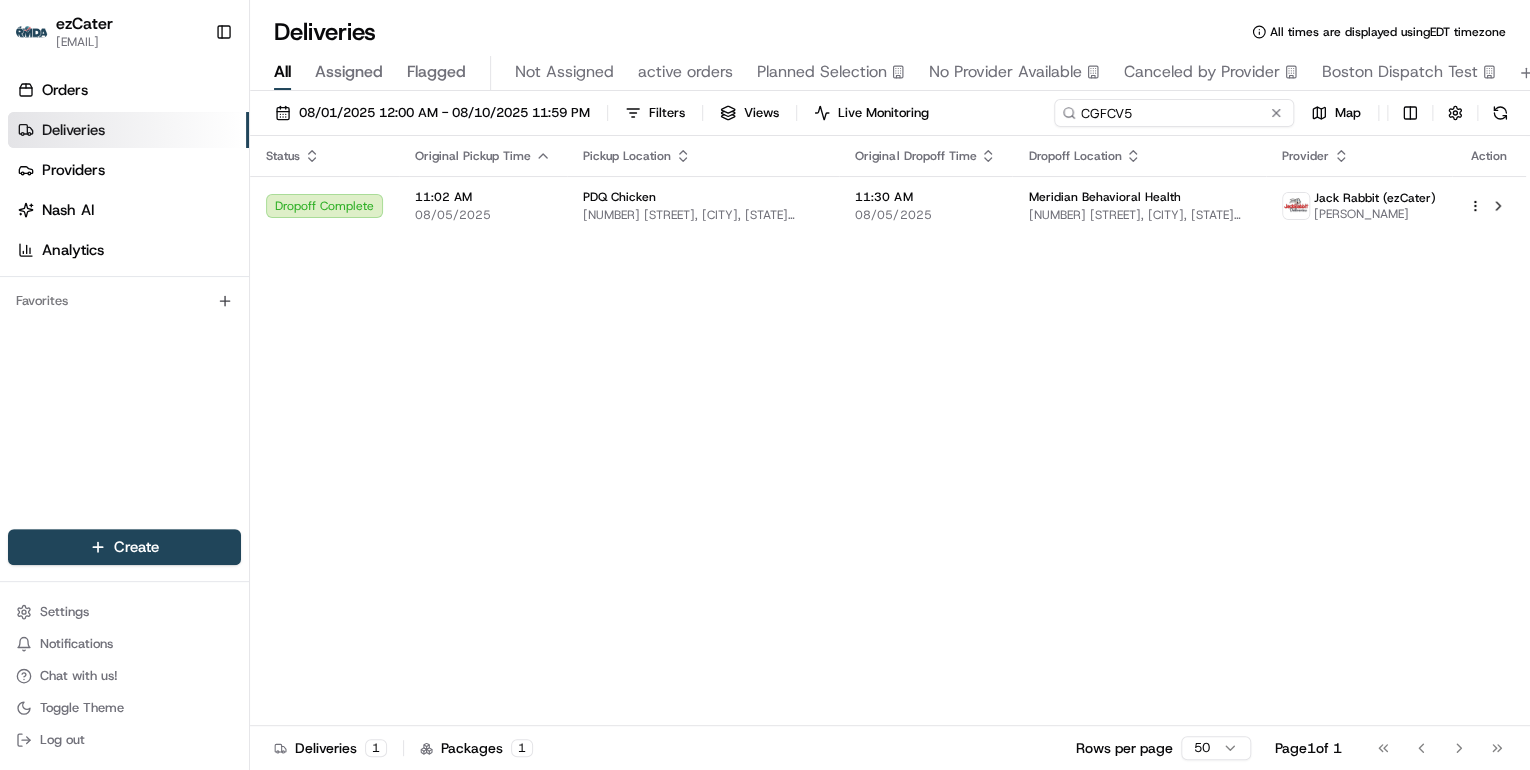 drag, startPoint x: 1138, startPoint y: 112, endPoint x: 788, endPoint y: 111, distance: 350.00143 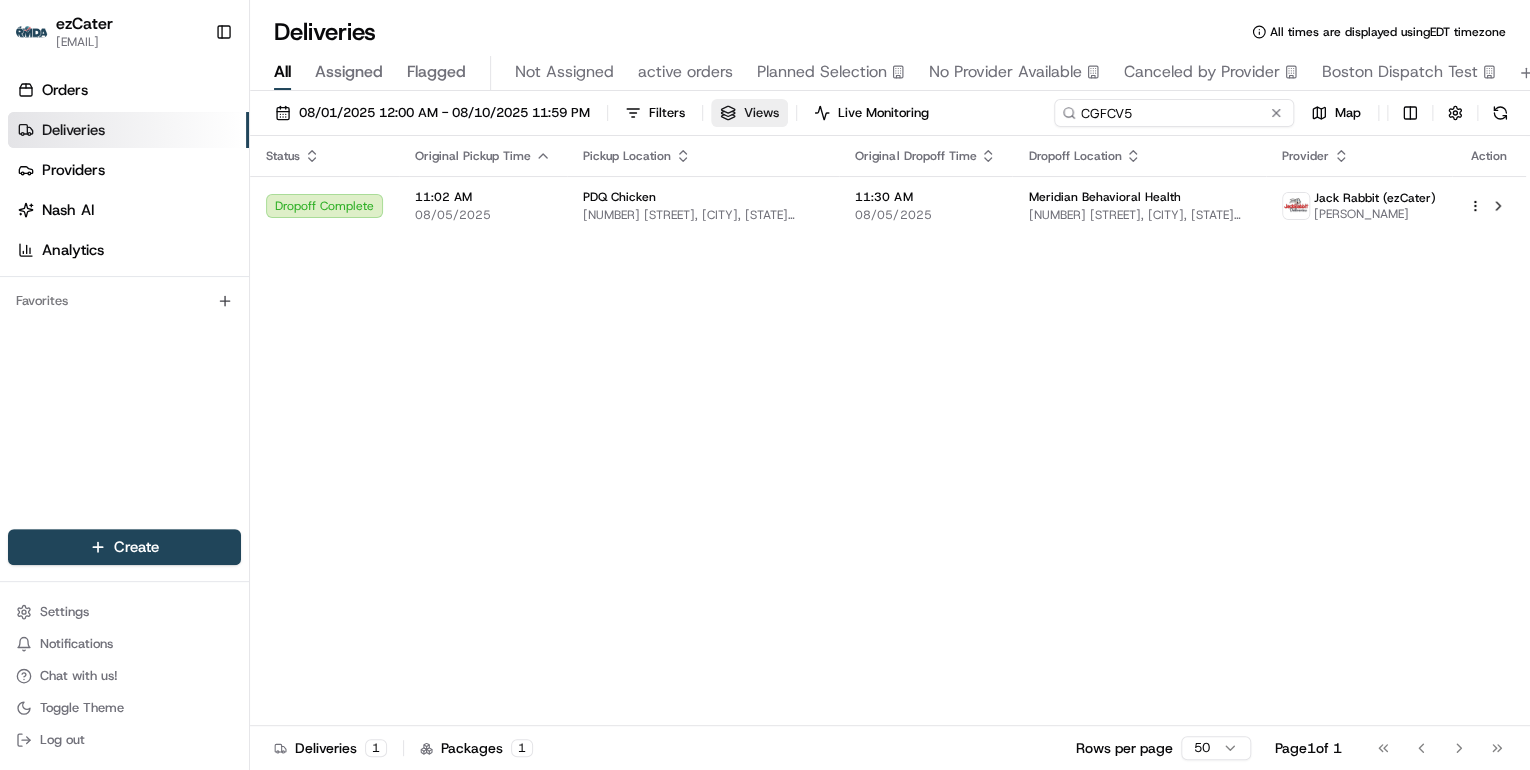 paste 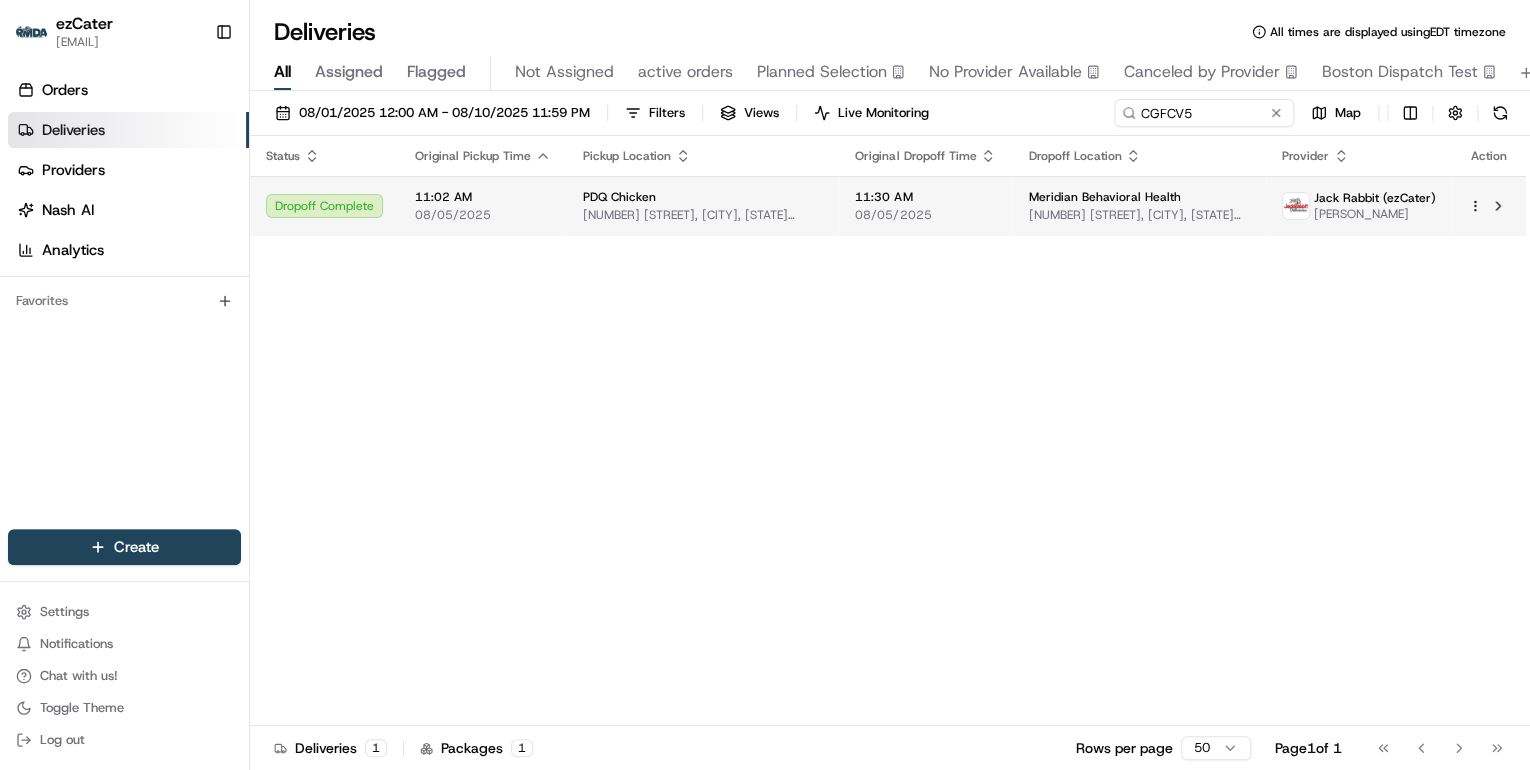 click on "[NUMBER] [STREET], [CITY], [STATE] [POSTAL_CODE], [COUNTRY]" at bounding box center (703, 215) 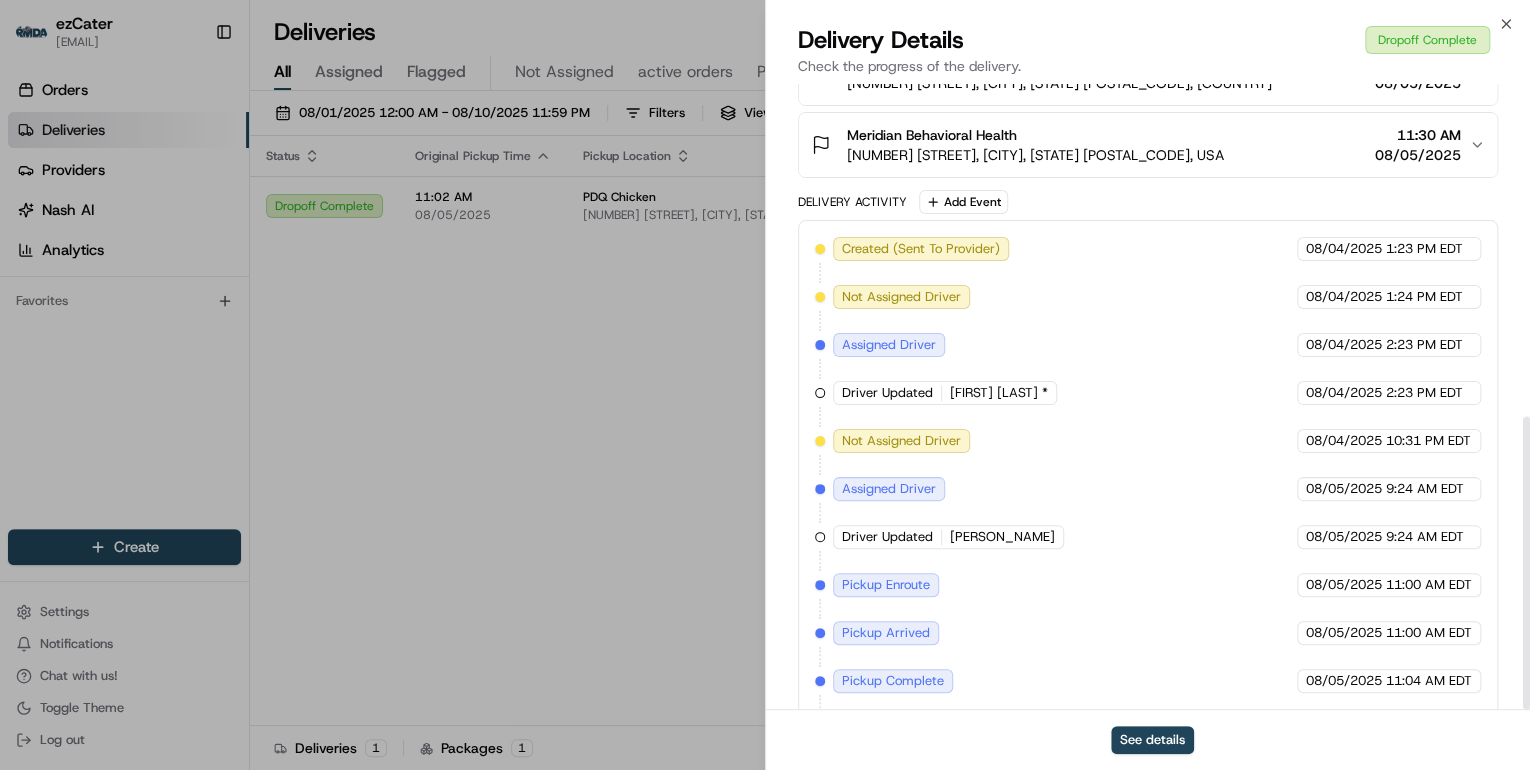 scroll, scrollTop: 710, scrollLeft: 0, axis: vertical 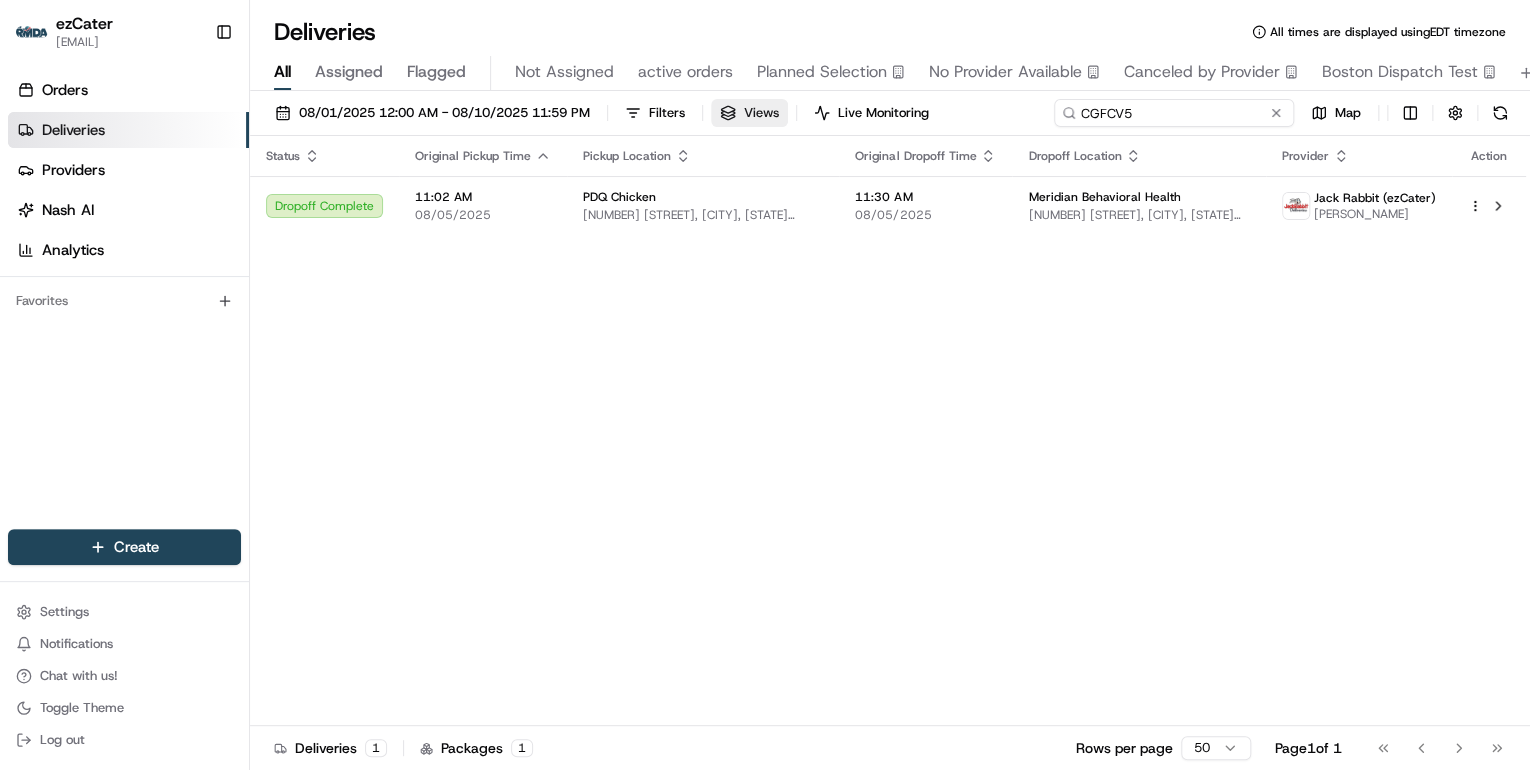 drag, startPoint x: 1195, startPoint y: 113, endPoint x: 770, endPoint y: 114, distance: 425.0012 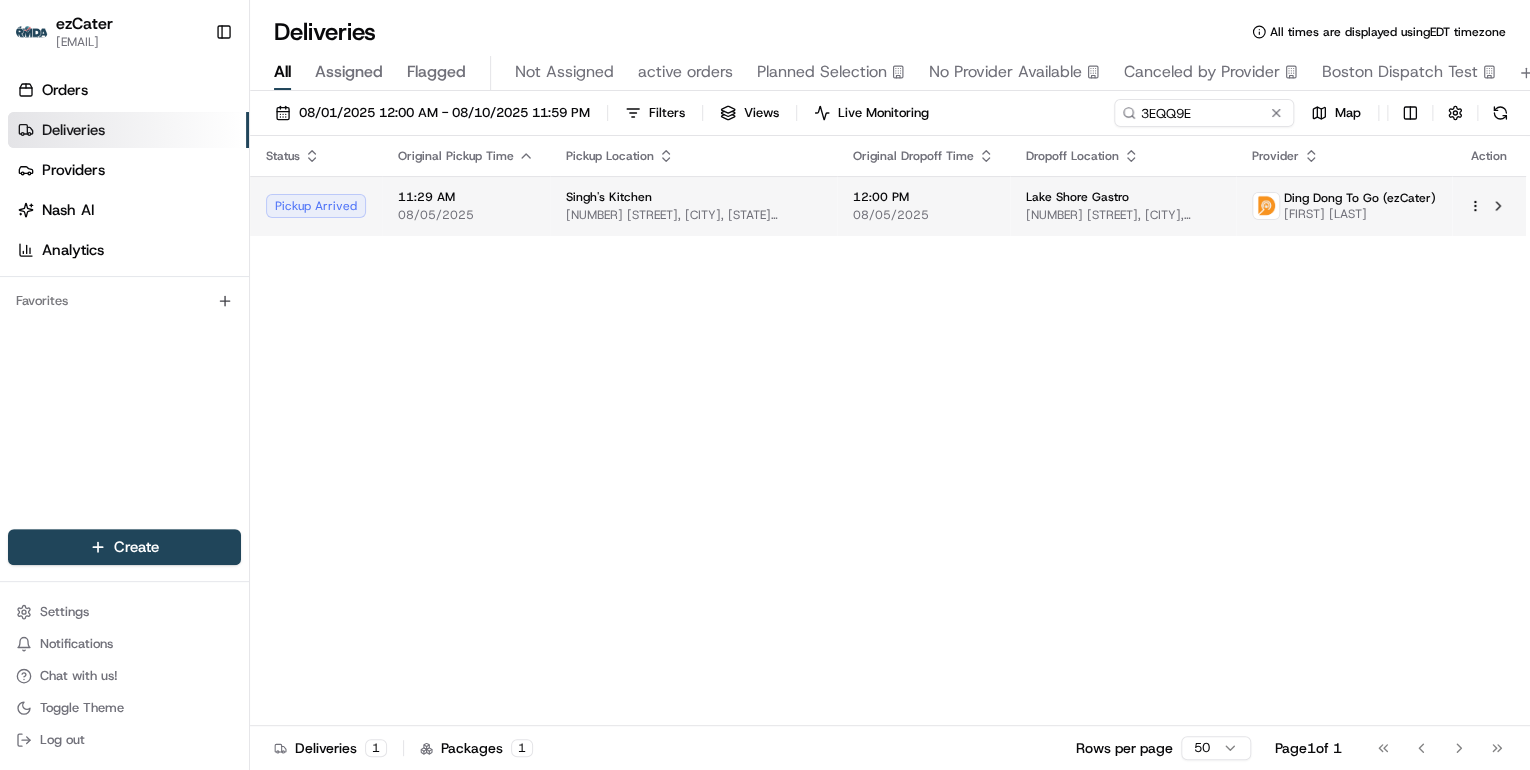 click on "[NUMBER] [STREET], [CITY], [STATE] [POSTAL_CODE], USA" at bounding box center [693, 215] 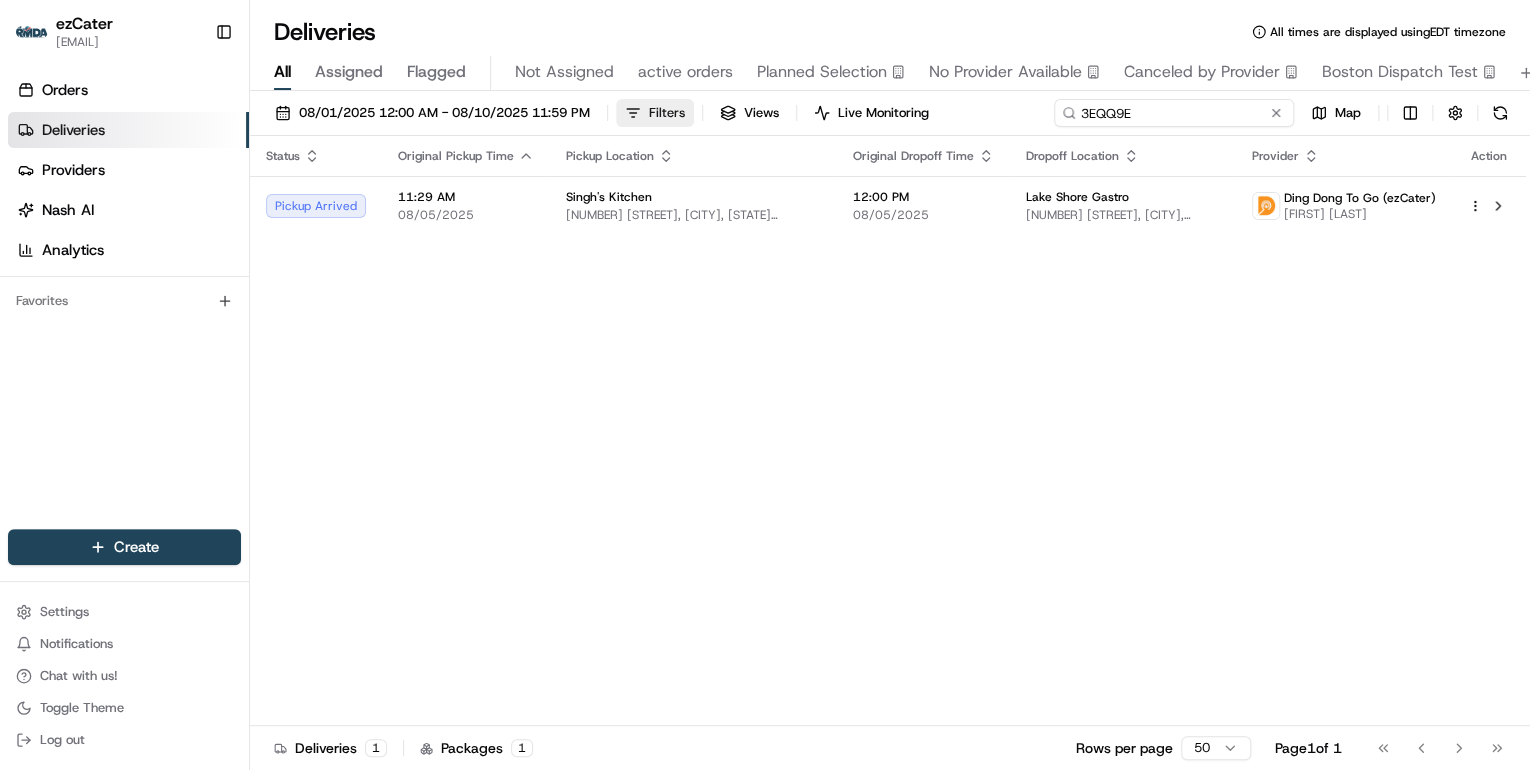 drag, startPoint x: 1200, startPoint y: 119, endPoint x: 641, endPoint y: 103, distance: 559.22894 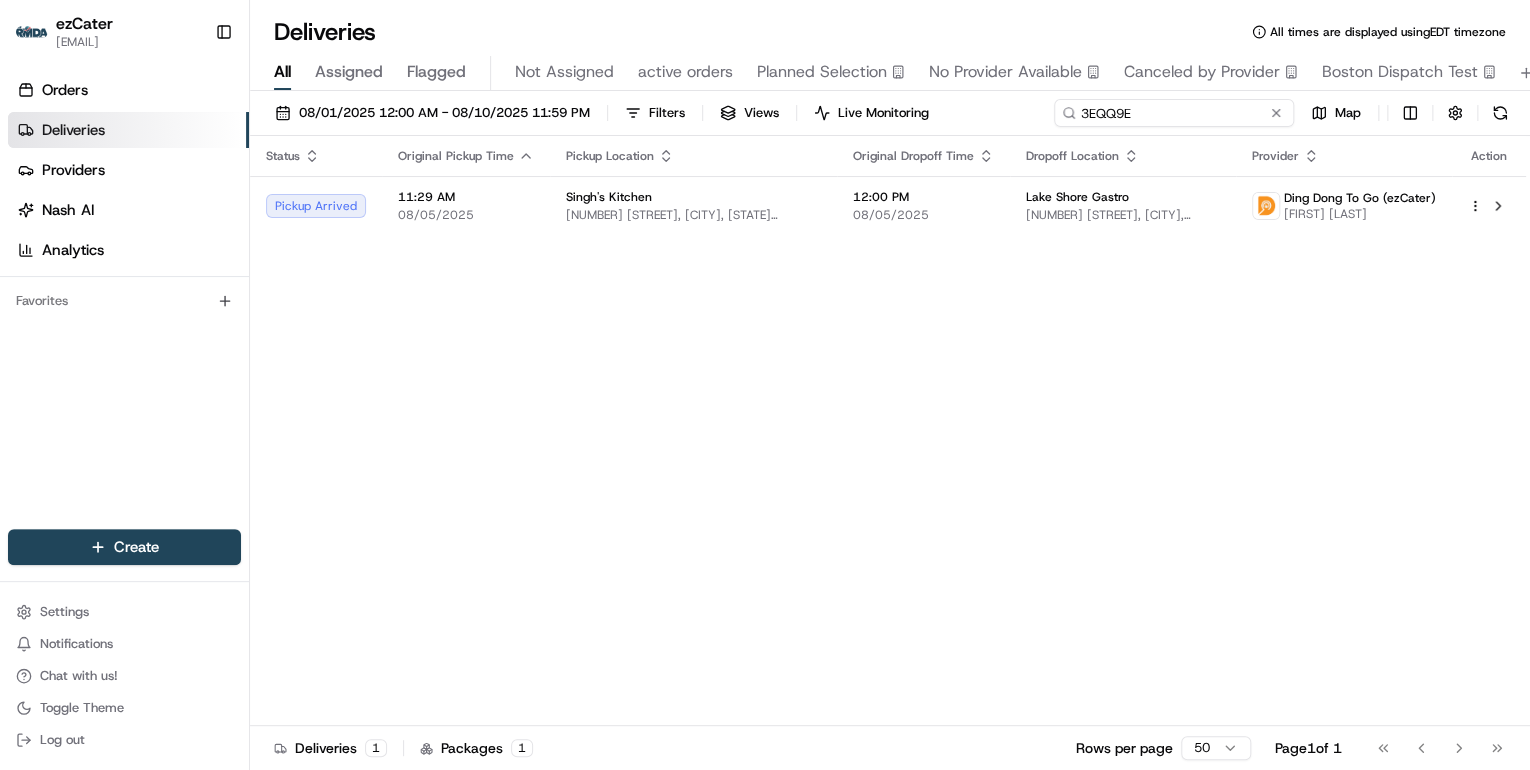 paste on "UT3PT9" 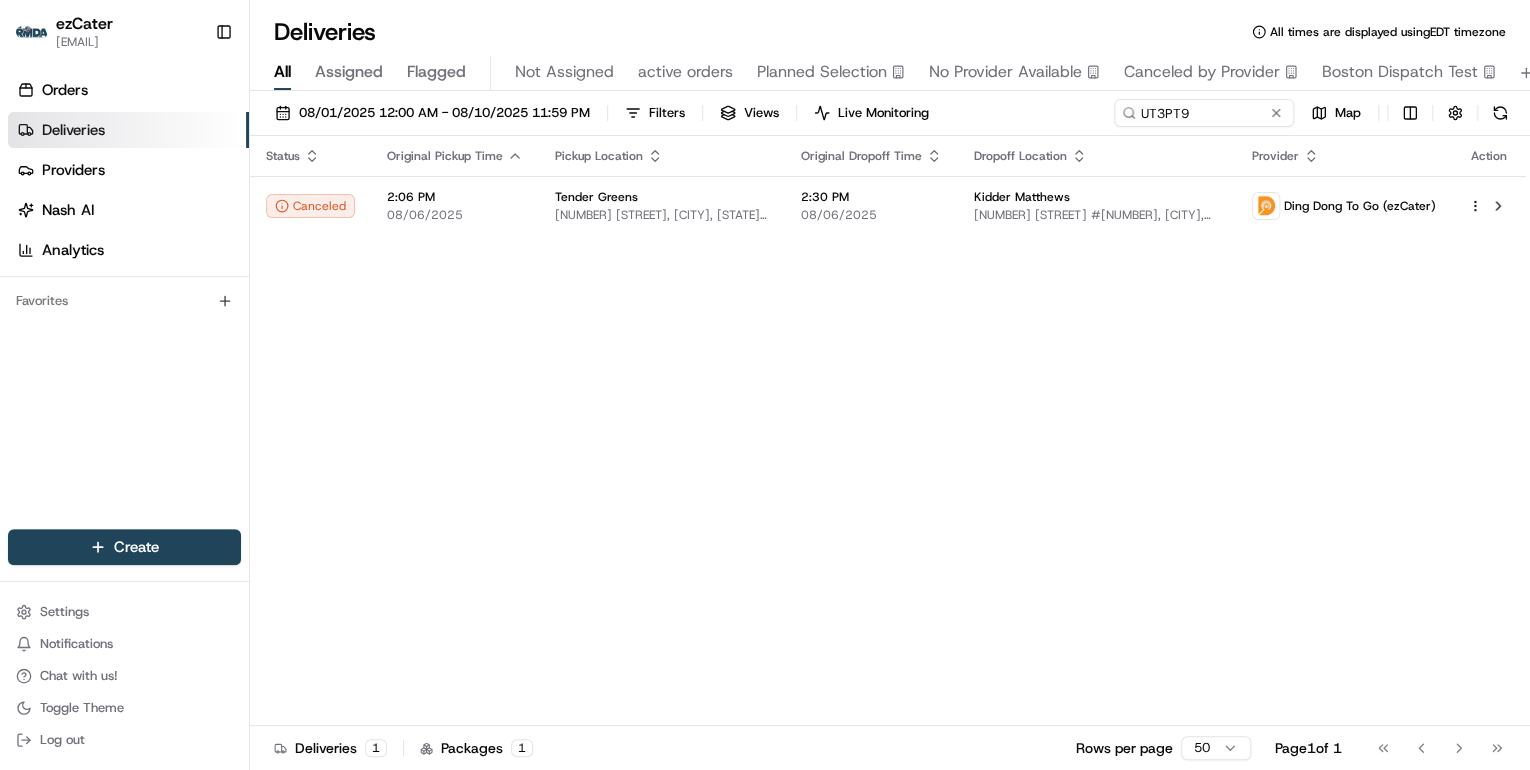click on "Status Original Pickup Time Pickup Location Original Dropoff Time Dropoff Location Provider Action Canceled [TIME] [DATE] [BUSINESS_NAME] [NUMBER] [STREET], [CITY], [STATE] [POSTAL_CODE], [COUNTRY] [TIME] [DATE] [BUSINESS_NAME] [NUMBER] [STREET] #[NUMBER], [CITY], [STATE] [POSTAL_CODE], [COUNTRY] [PROVIDER_NAME]" at bounding box center (888, 431) 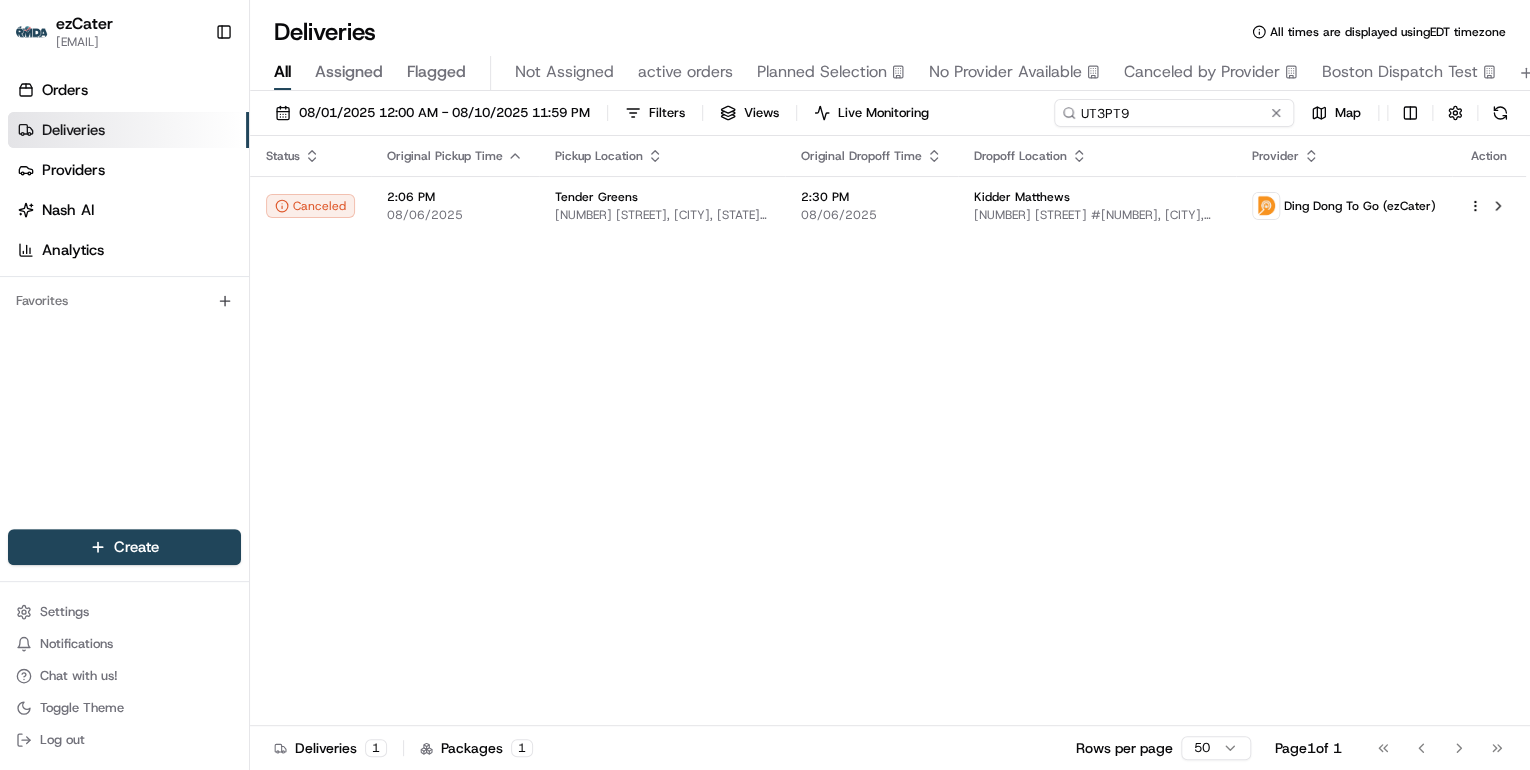 drag, startPoint x: 1197, startPoint y: 118, endPoint x: 803, endPoint y: 162, distance: 396.44925 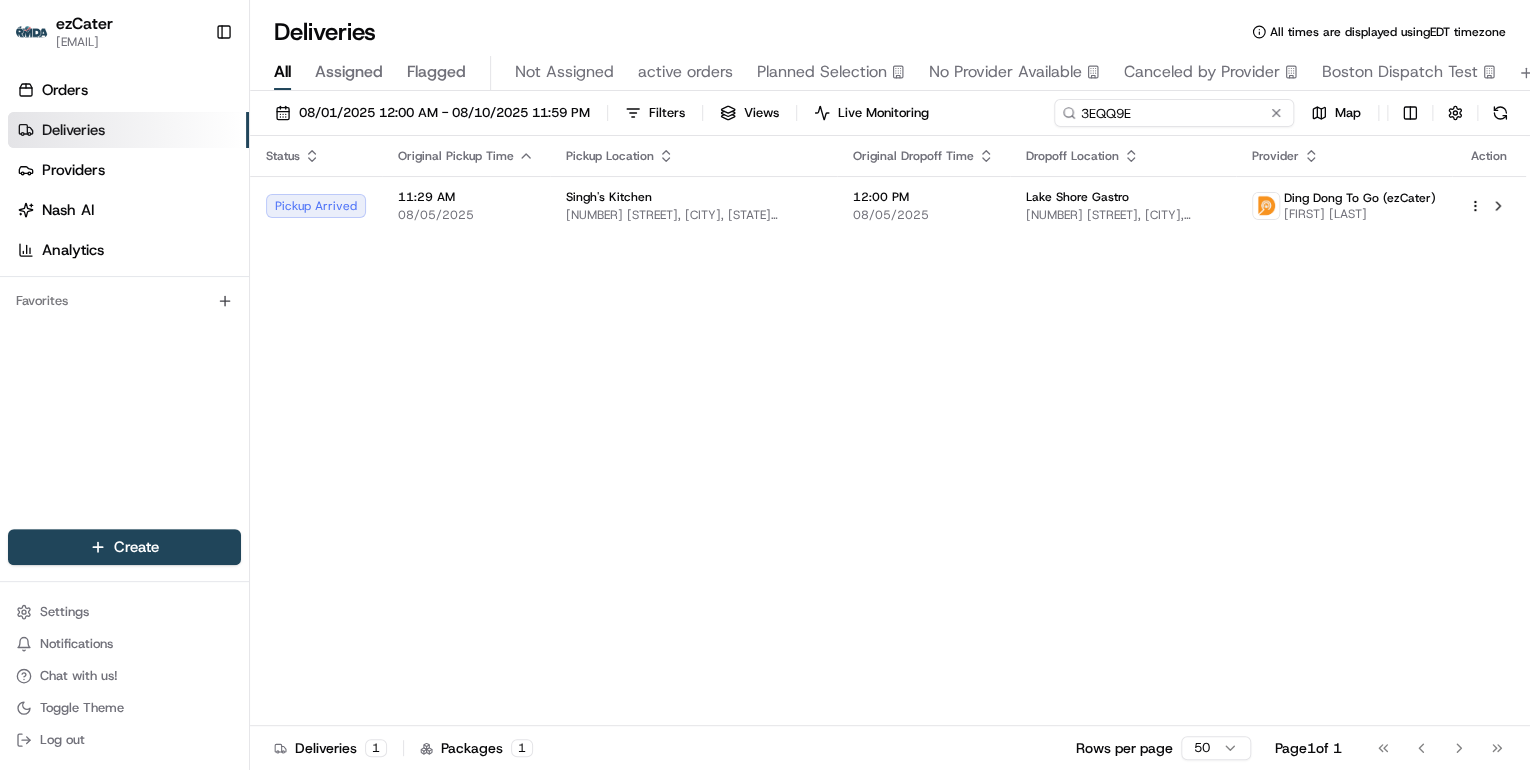 drag, startPoint x: 1151, startPoint y: 112, endPoint x: 704, endPoint y: 100, distance: 447.16104 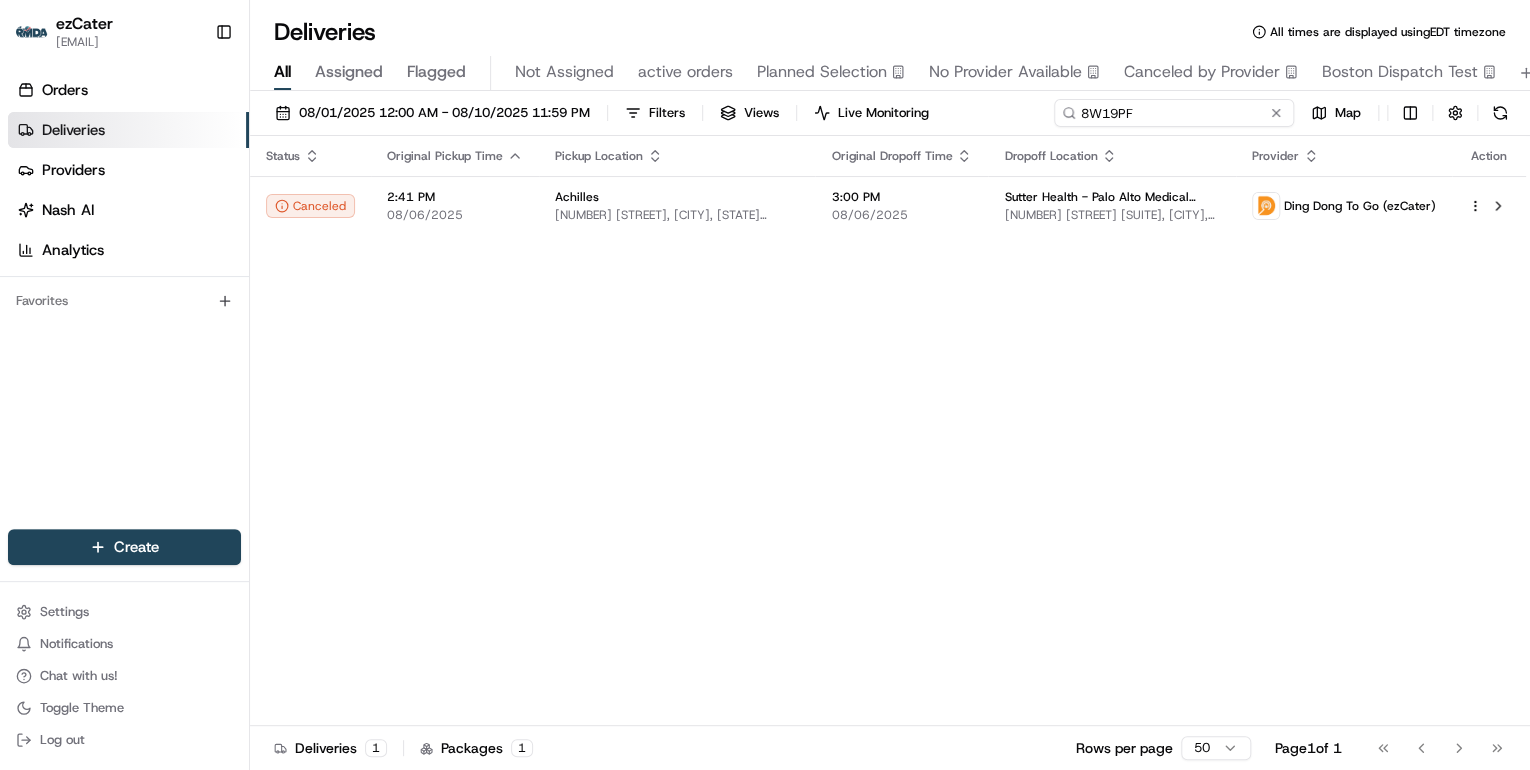drag, startPoint x: 1141, startPoint y: 116, endPoint x: 696, endPoint y: 92, distance: 445.64673 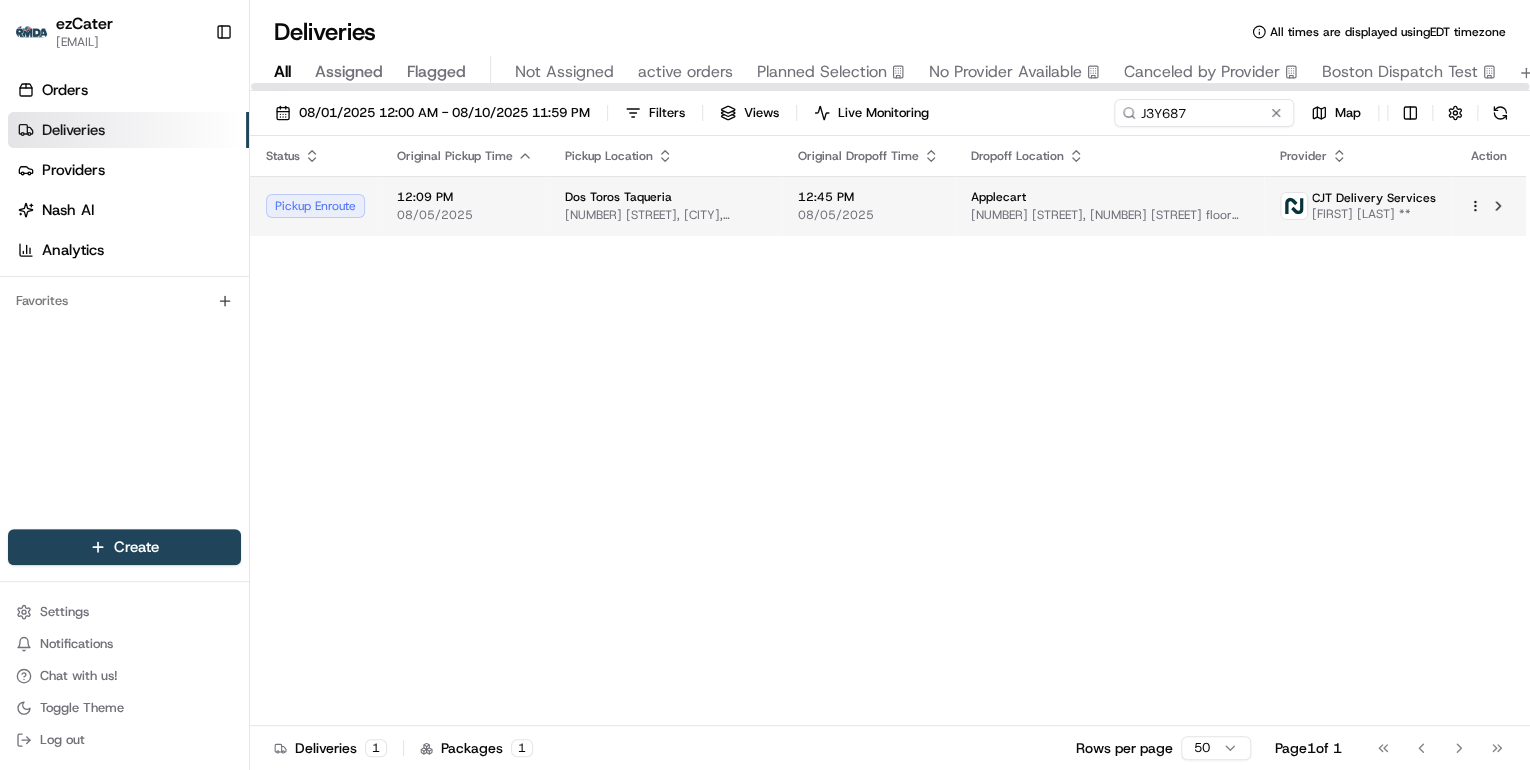 click on "[NUMBER] [STREET], [CITY], [STATE] [POSTAL_CODE], [COUNTRY]" at bounding box center [665, 215] 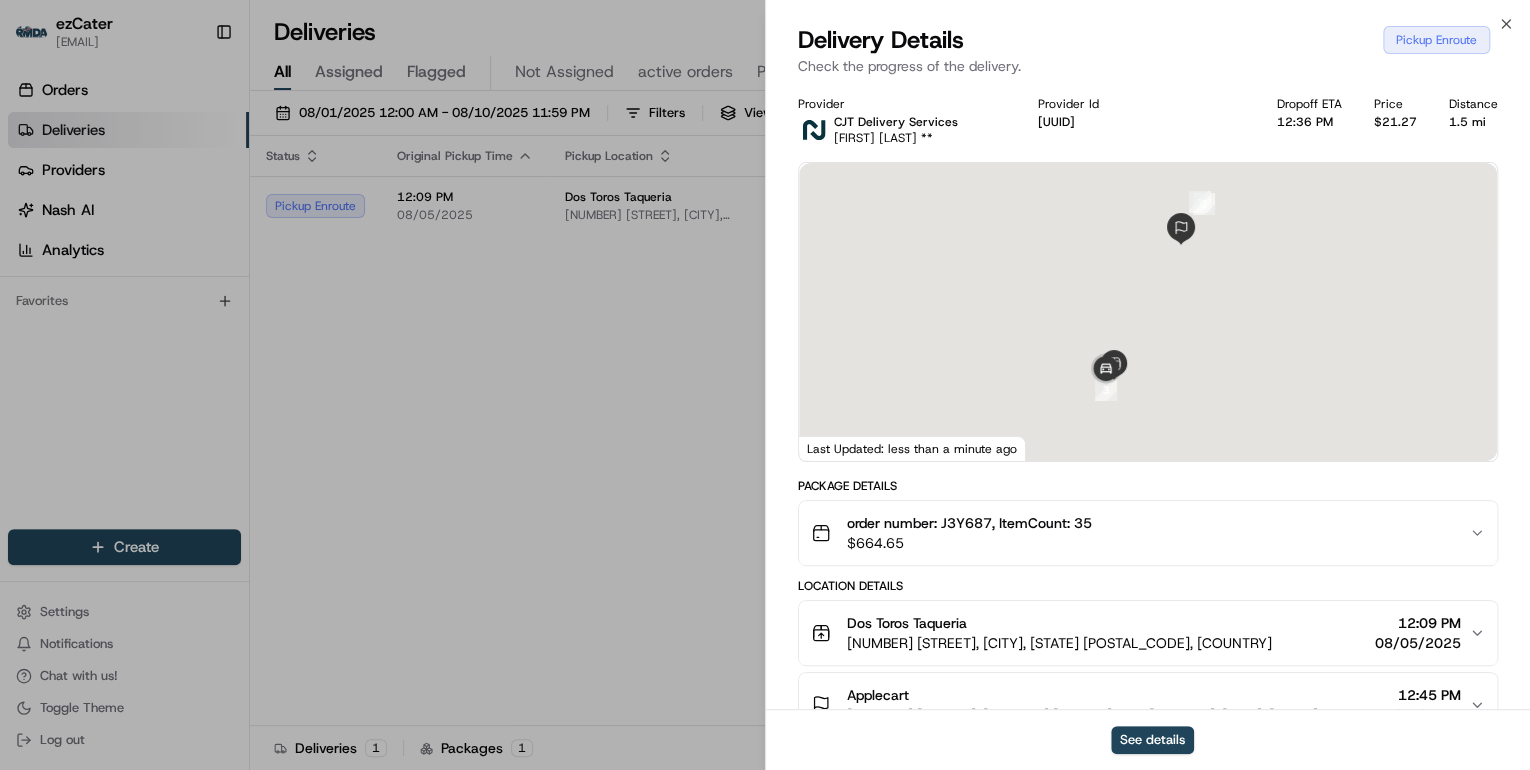scroll, scrollTop: 240, scrollLeft: 0, axis: vertical 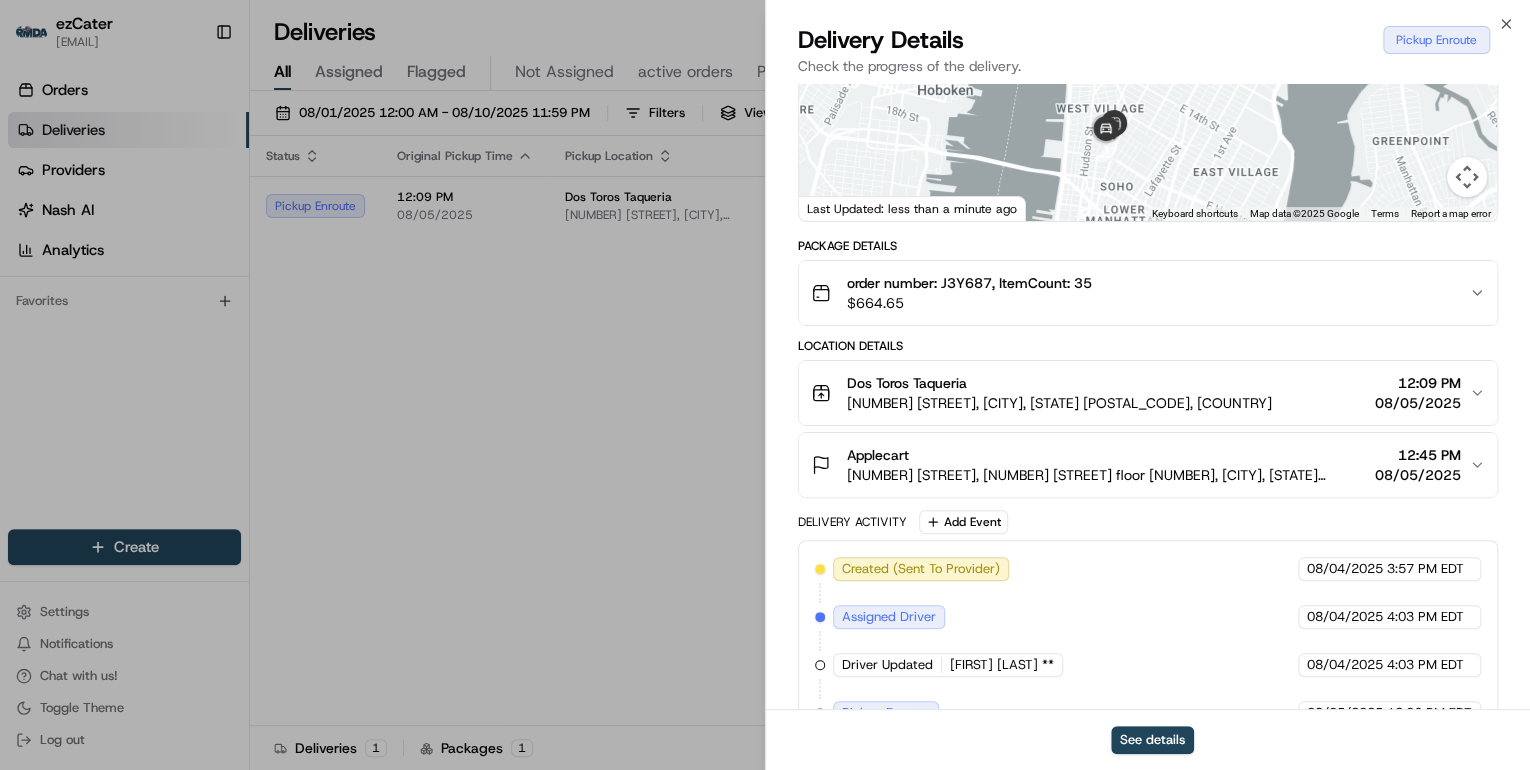 click on "[NUMBER] [STREET], [CITY], [STATE] [POSTAL_CODE], [COUNTRY]" at bounding box center [1059, 403] 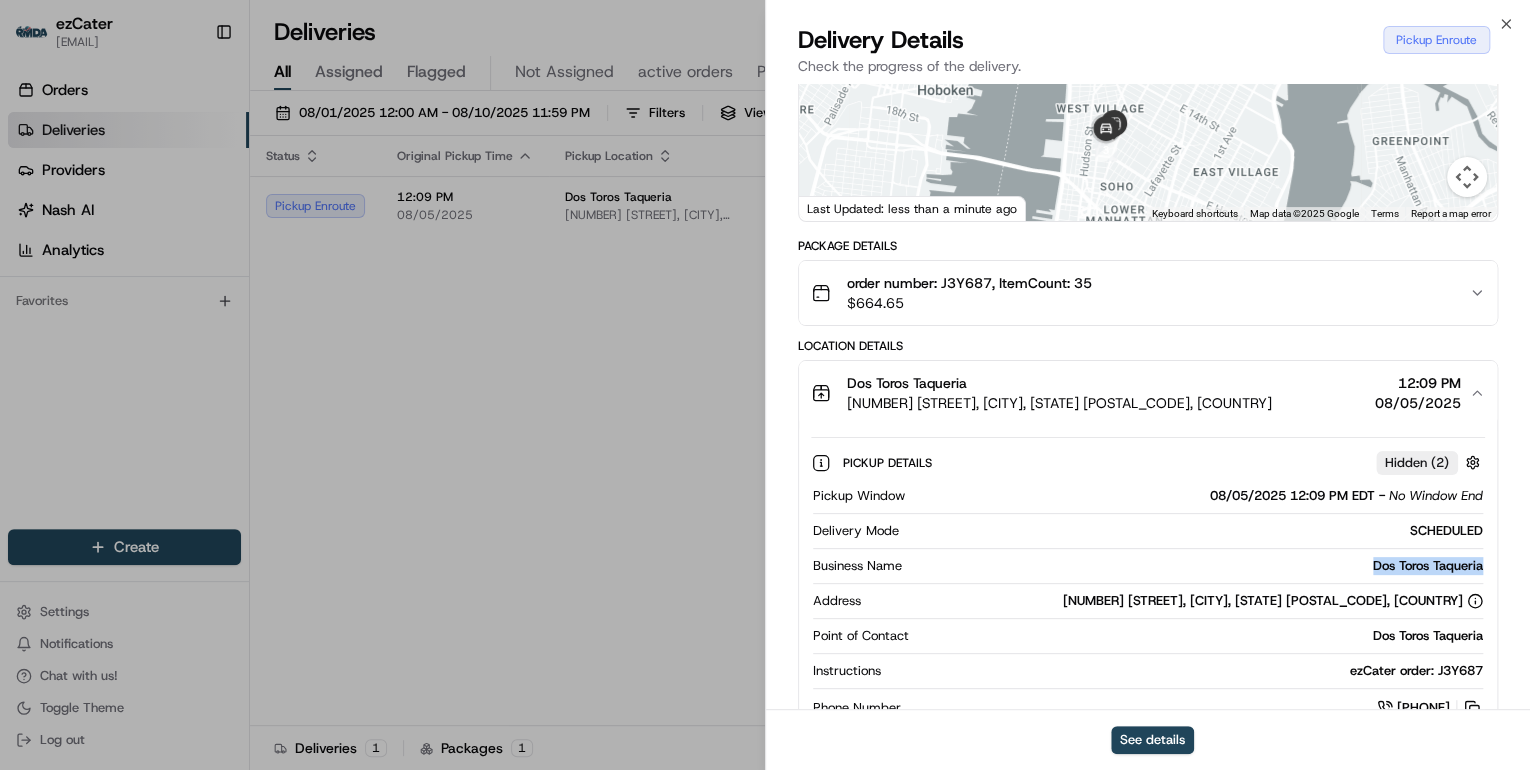 drag, startPoint x: 1485, startPoint y: 564, endPoint x: 1343, endPoint y: 560, distance: 142.05632 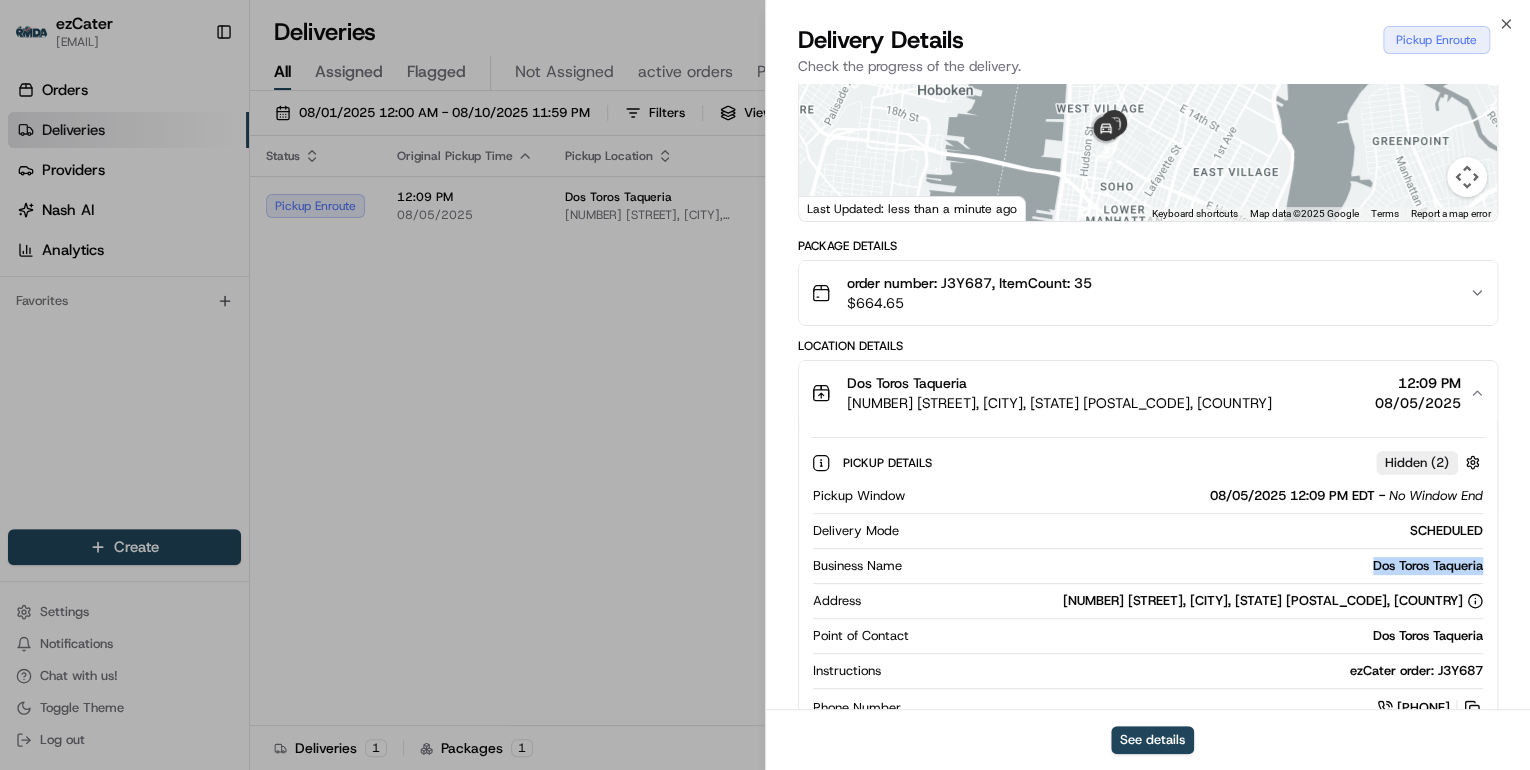scroll, scrollTop: 658, scrollLeft: 0, axis: vertical 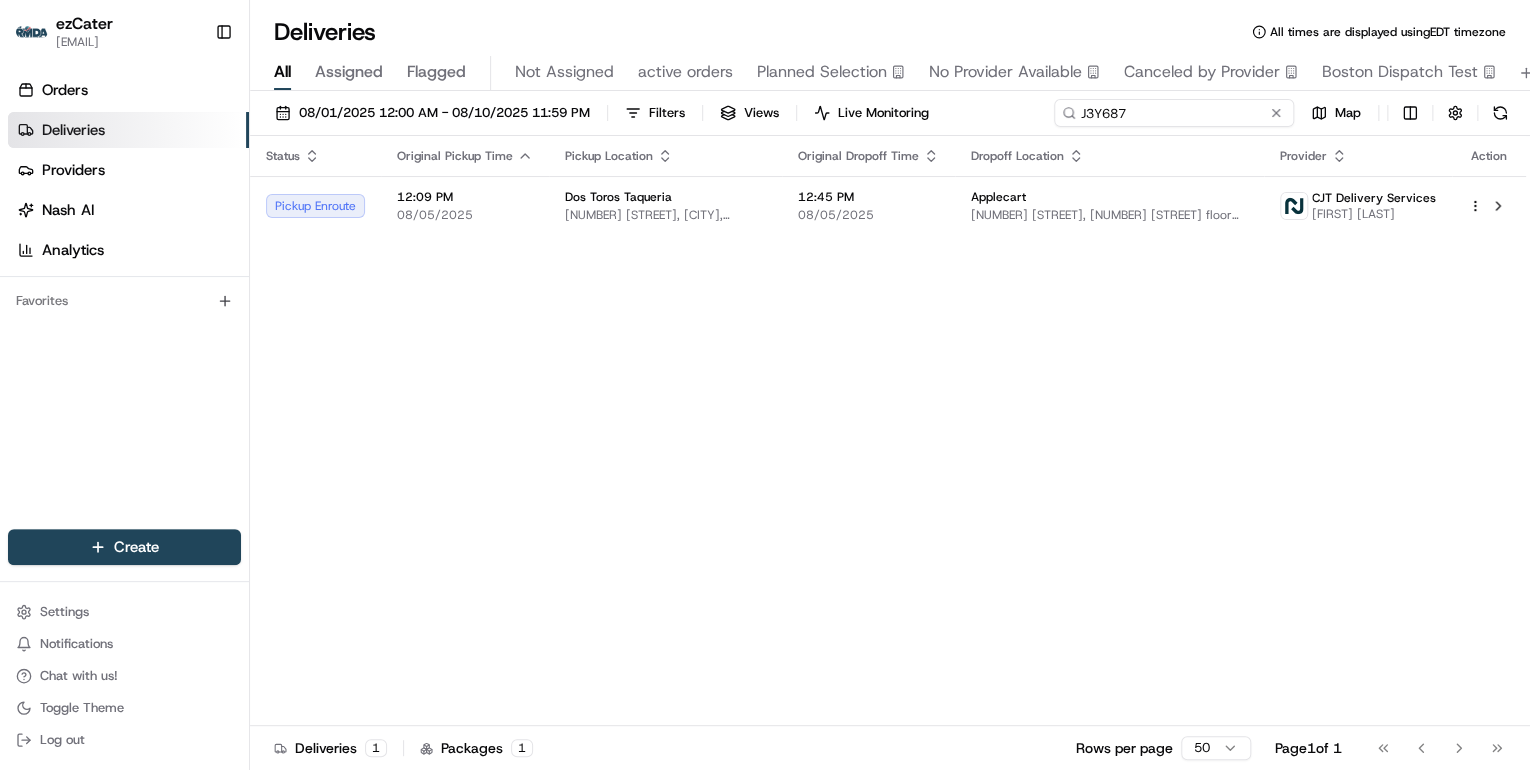 drag, startPoint x: 1203, startPoint y: 115, endPoint x: 609, endPoint y: 120, distance: 594.02106 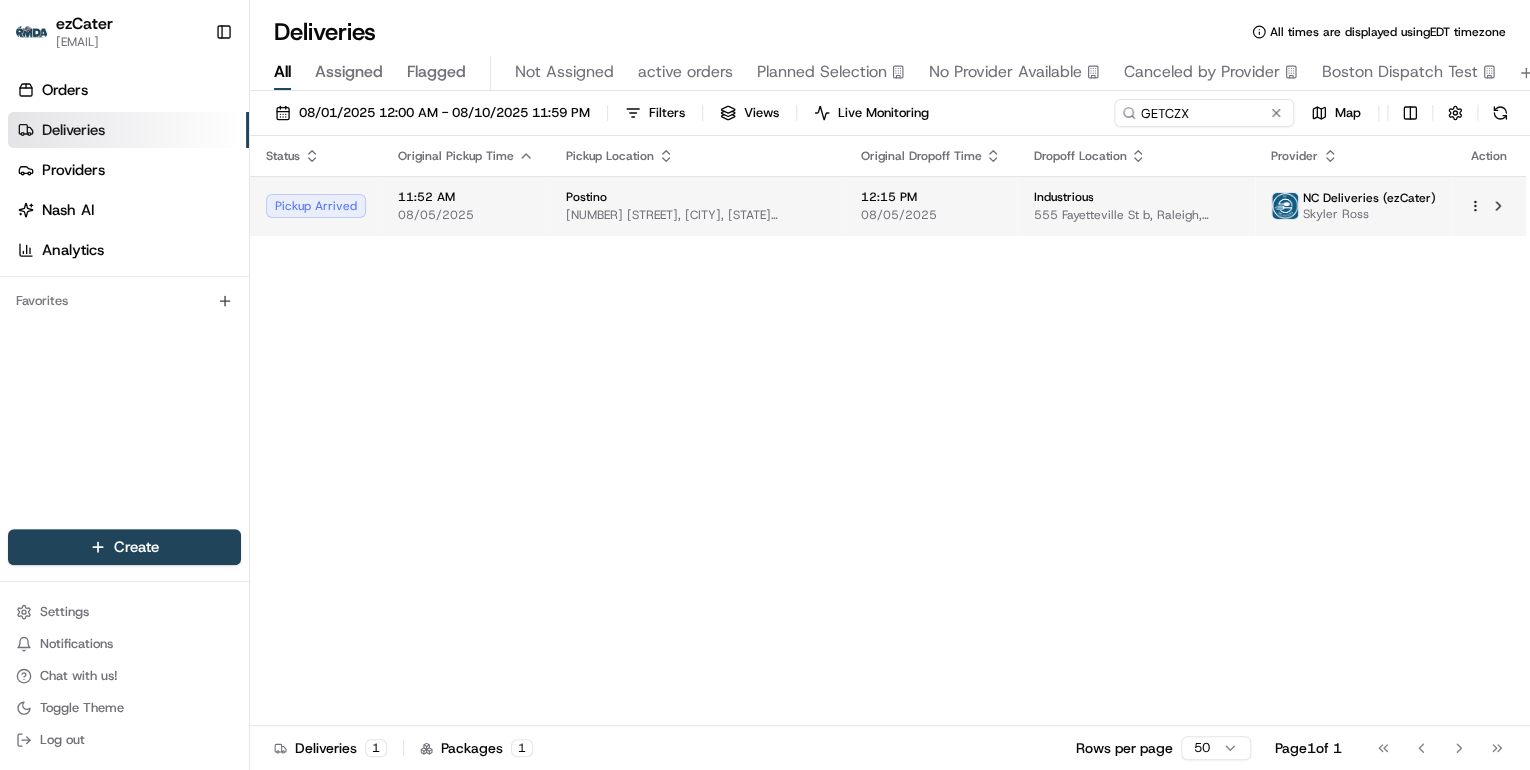 click on "[NUMBER] [STREET], [CITY], [STATE] [POSTAL_CODE], USA" at bounding box center [697, 215] 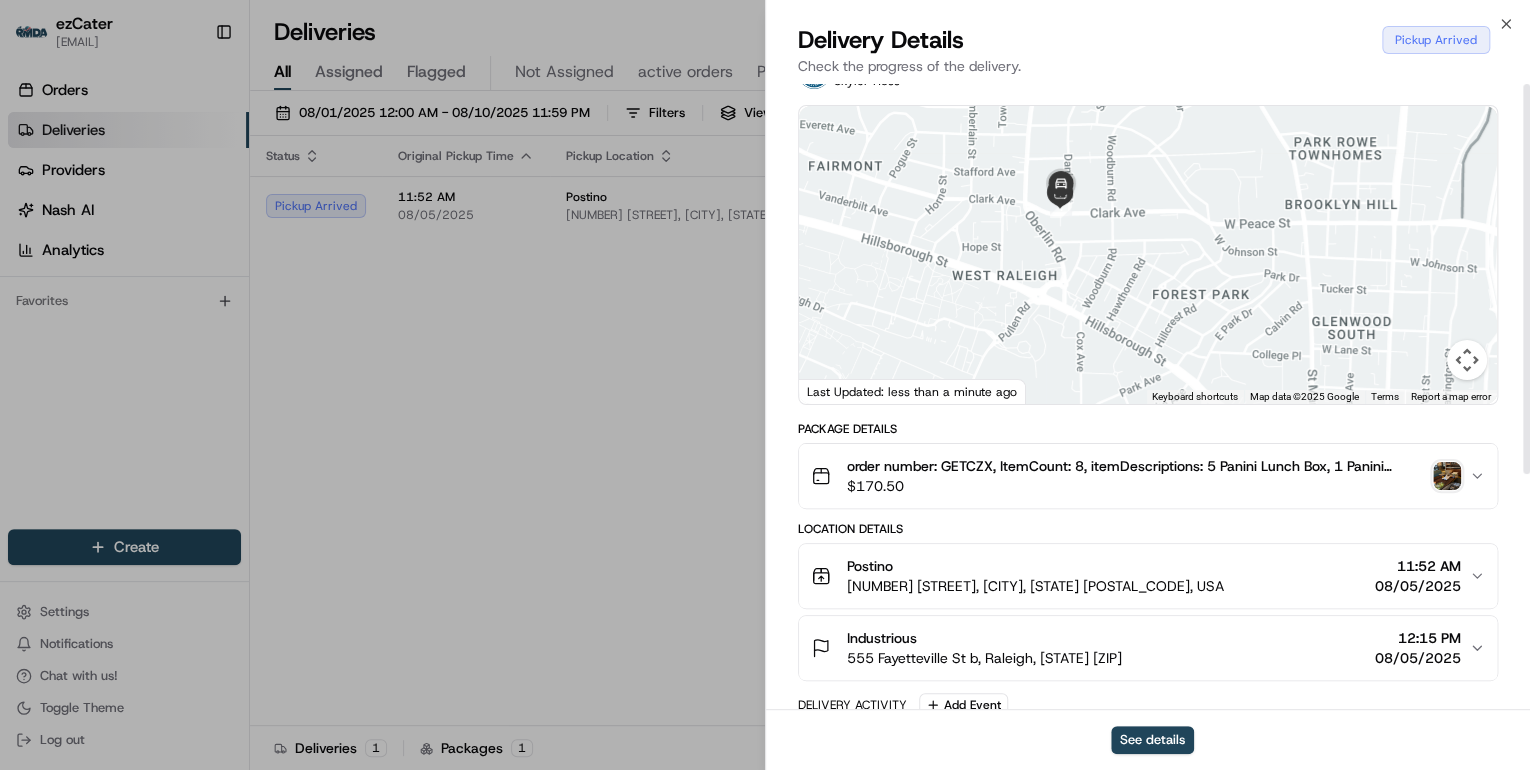 scroll, scrollTop: 0, scrollLeft: 0, axis: both 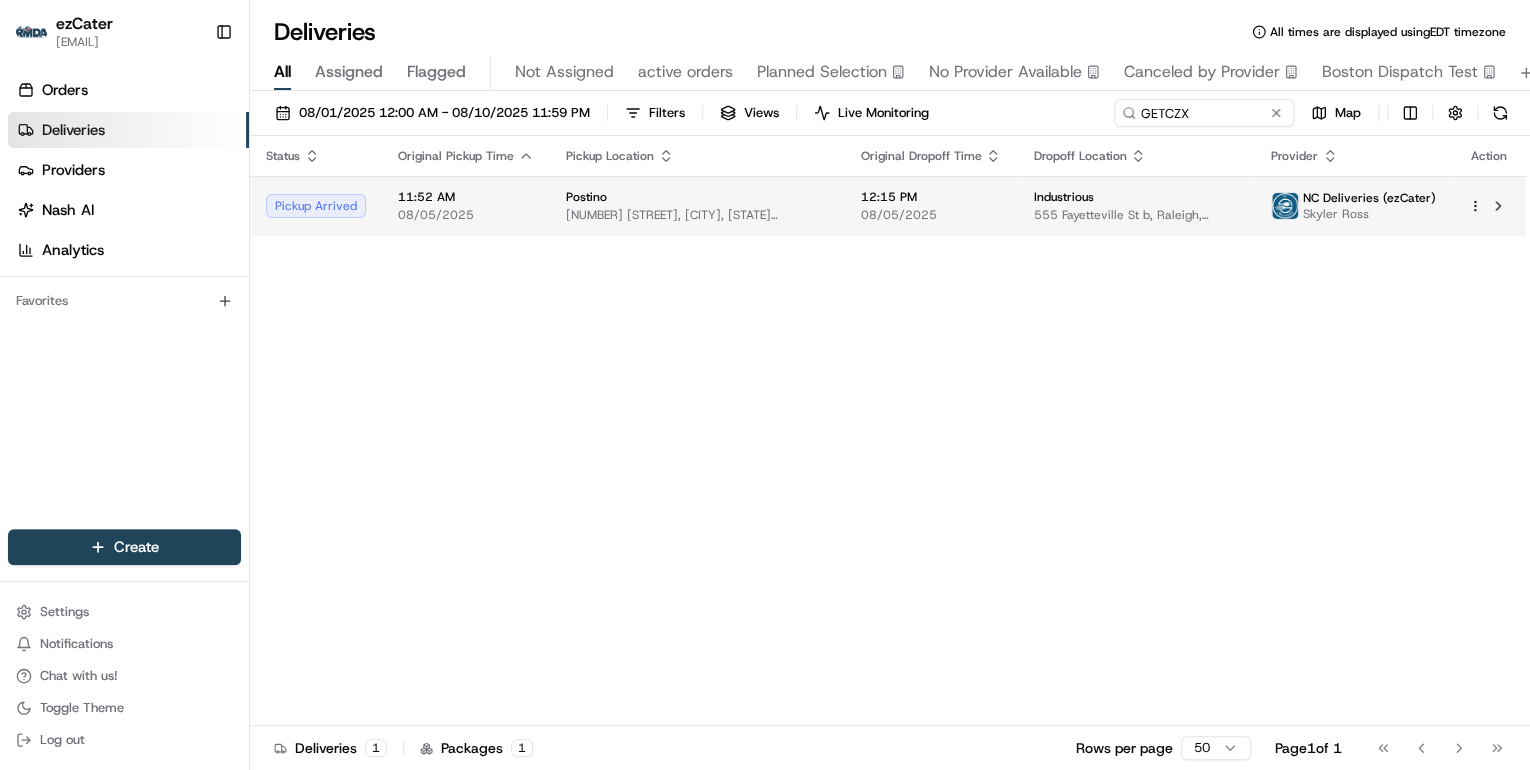 click on "[NUMBER] [STREET], [CITY], [STATE] [POSTAL_CODE], USA" at bounding box center (697, 215) 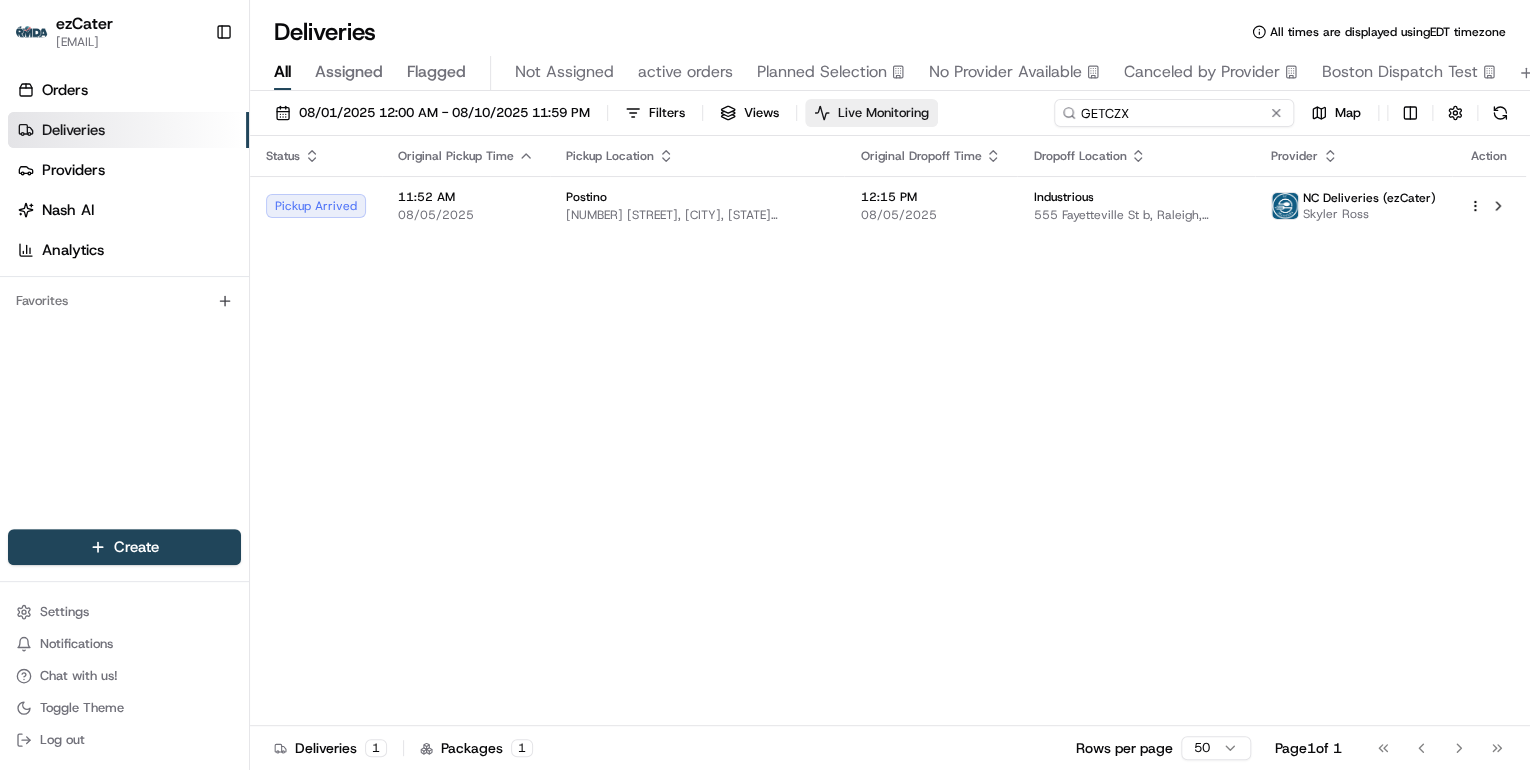 drag, startPoint x: 1188, startPoint y: 116, endPoint x: 878, endPoint y: 101, distance: 310.3627 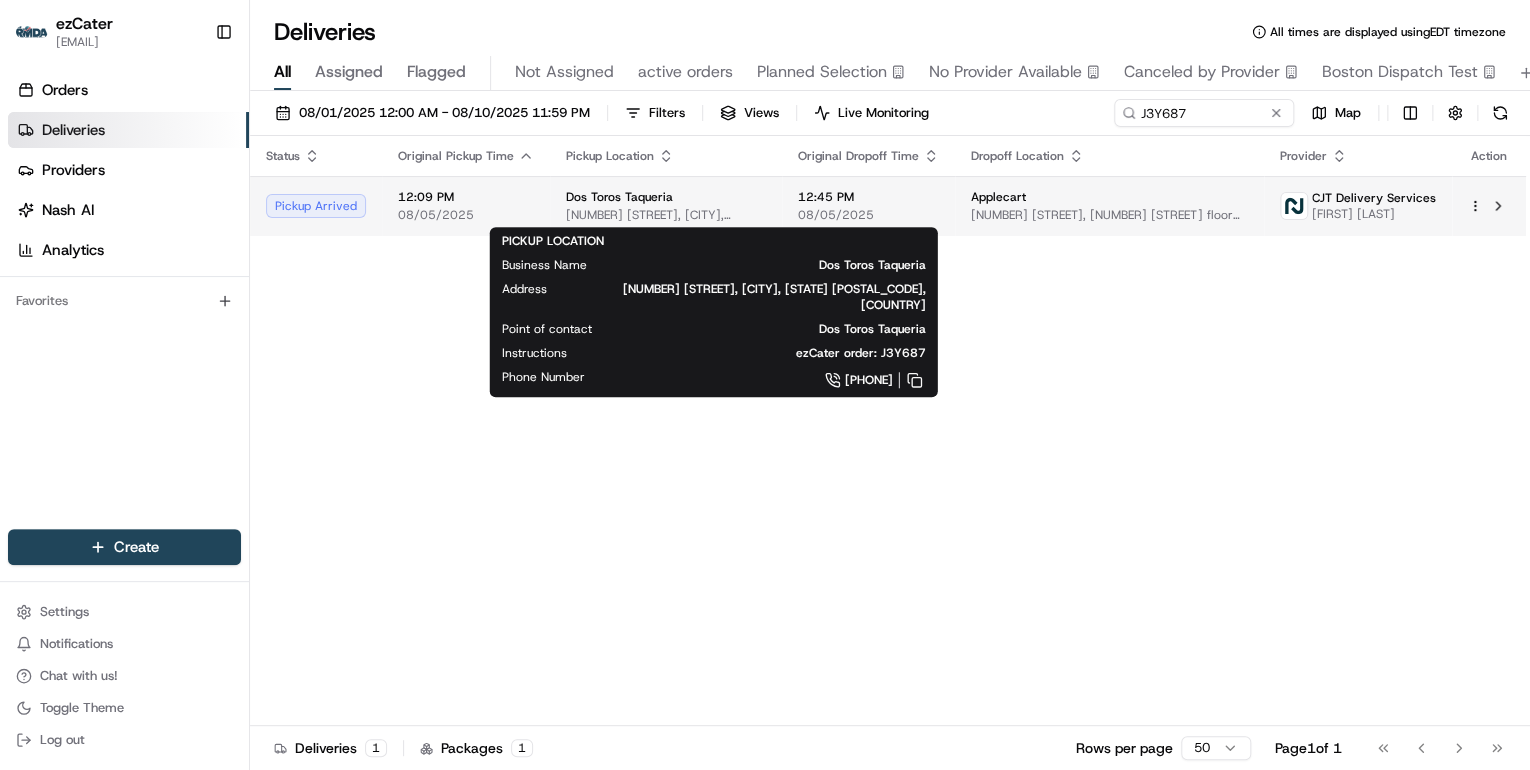 click on "Dos Toros Taqueria" at bounding box center [666, 197] 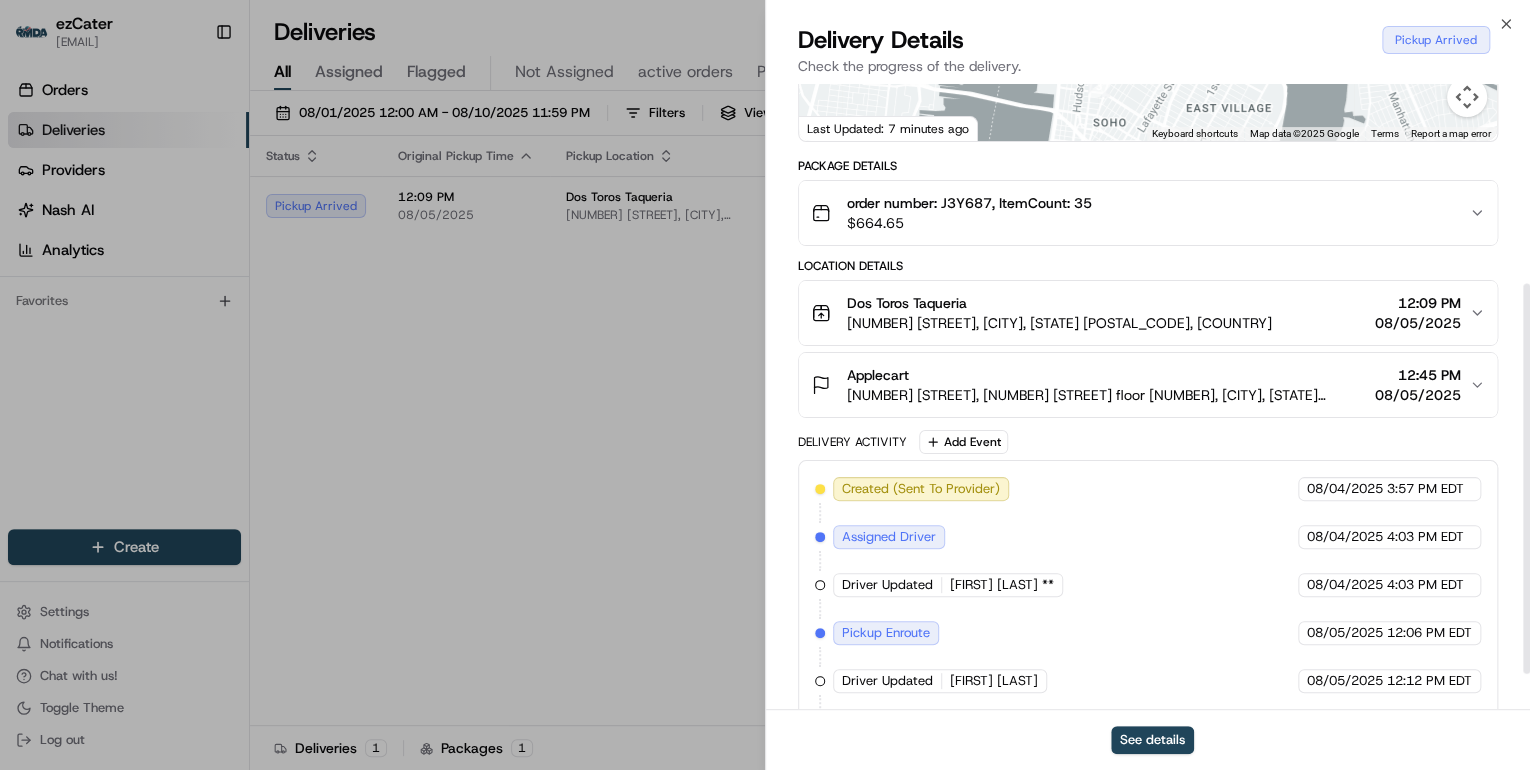 scroll, scrollTop: 377, scrollLeft: 0, axis: vertical 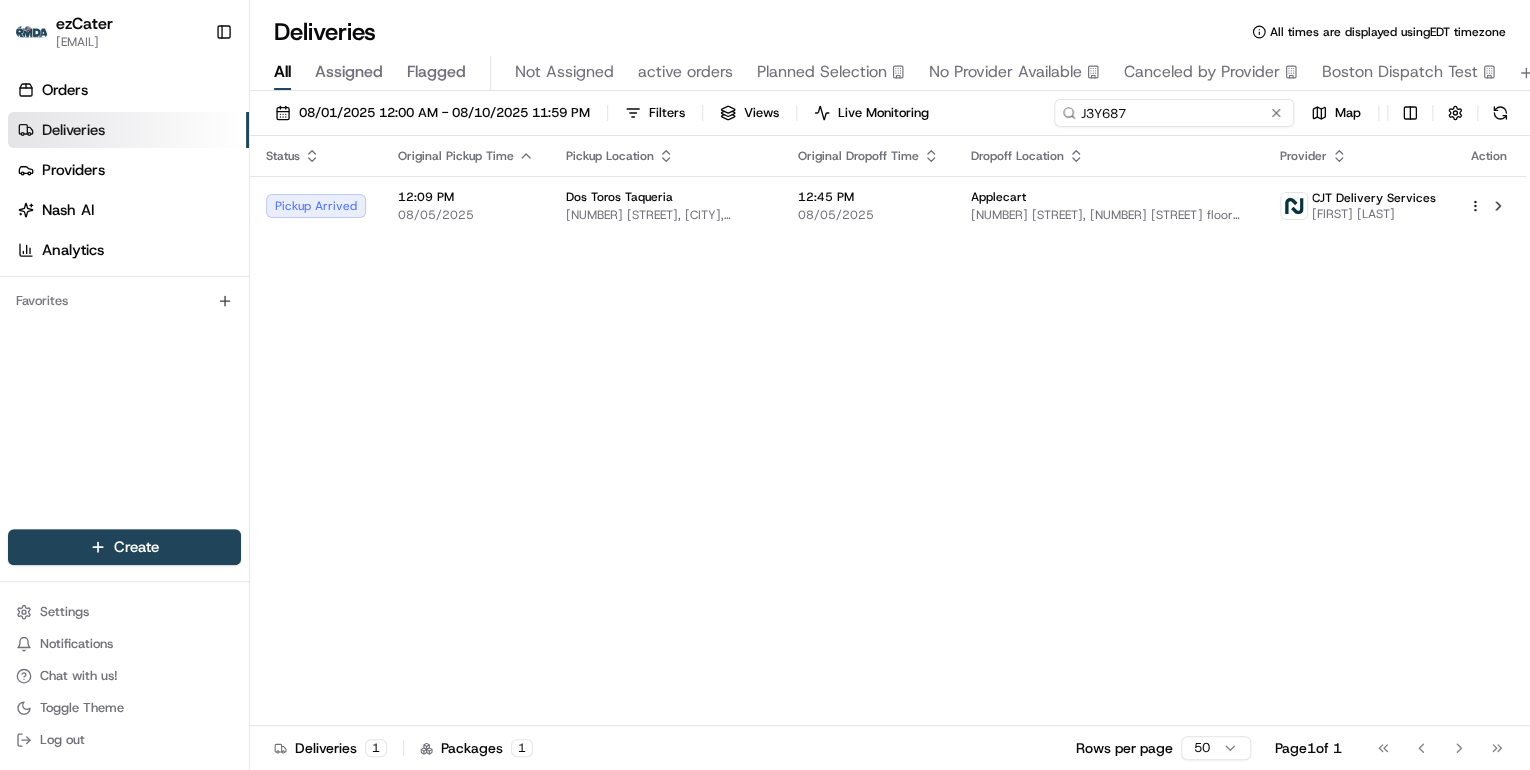 drag, startPoint x: 1218, startPoint y: 112, endPoint x: 610, endPoint y: 107, distance: 608.02057 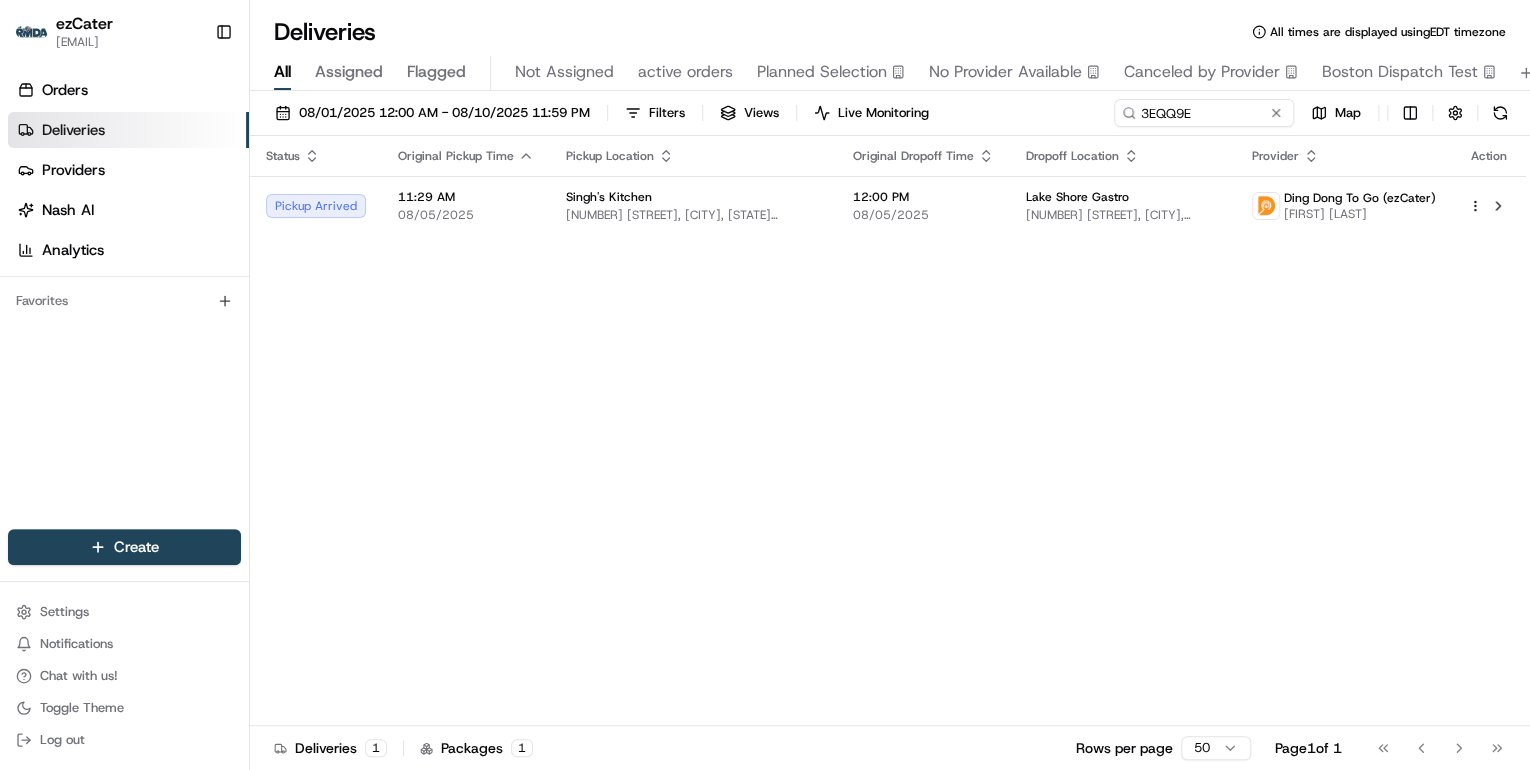 click on "Singh's Kitchen" at bounding box center [693, 197] 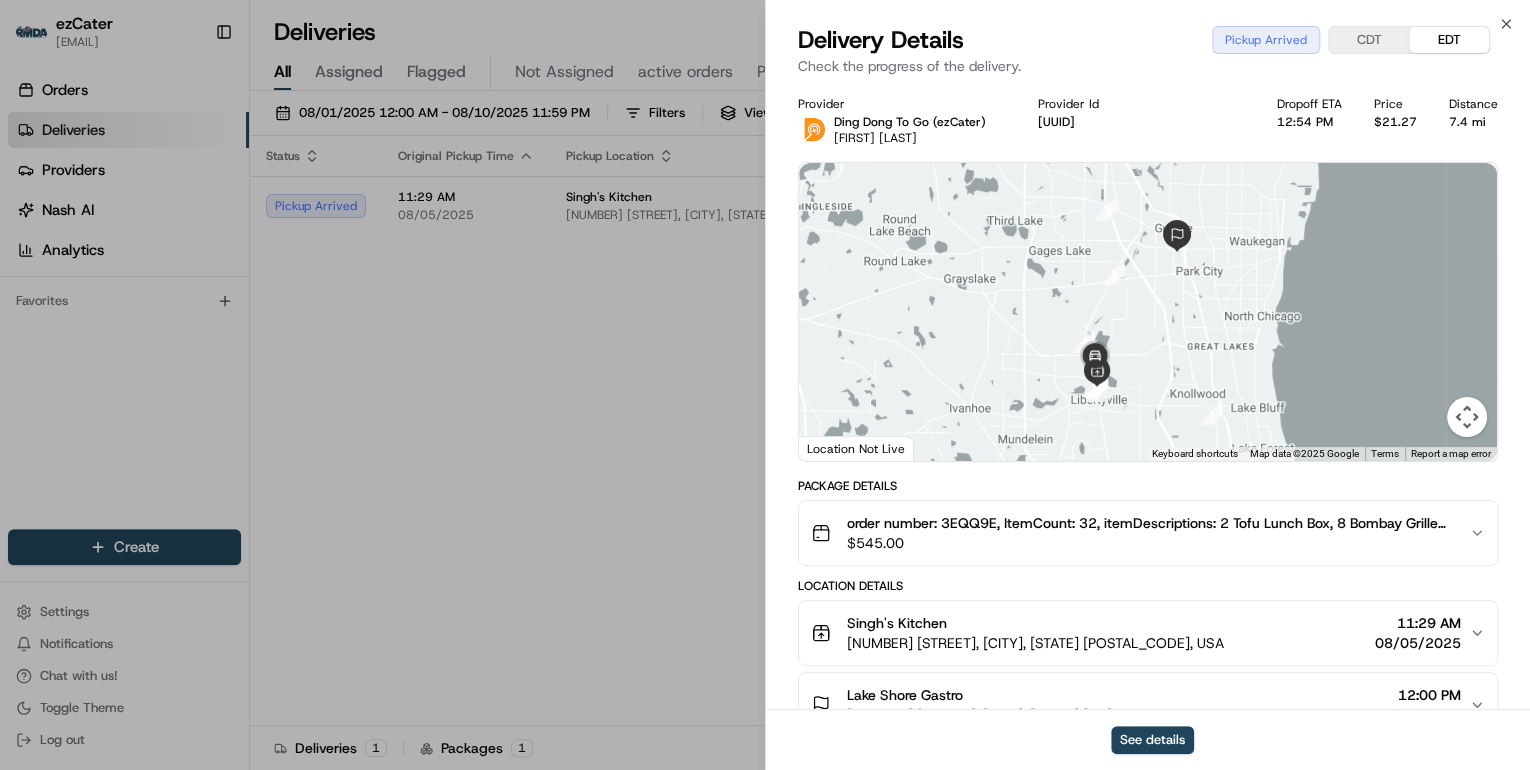 scroll, scrollTop: 377, scrollLeft: 0, axis: vertical 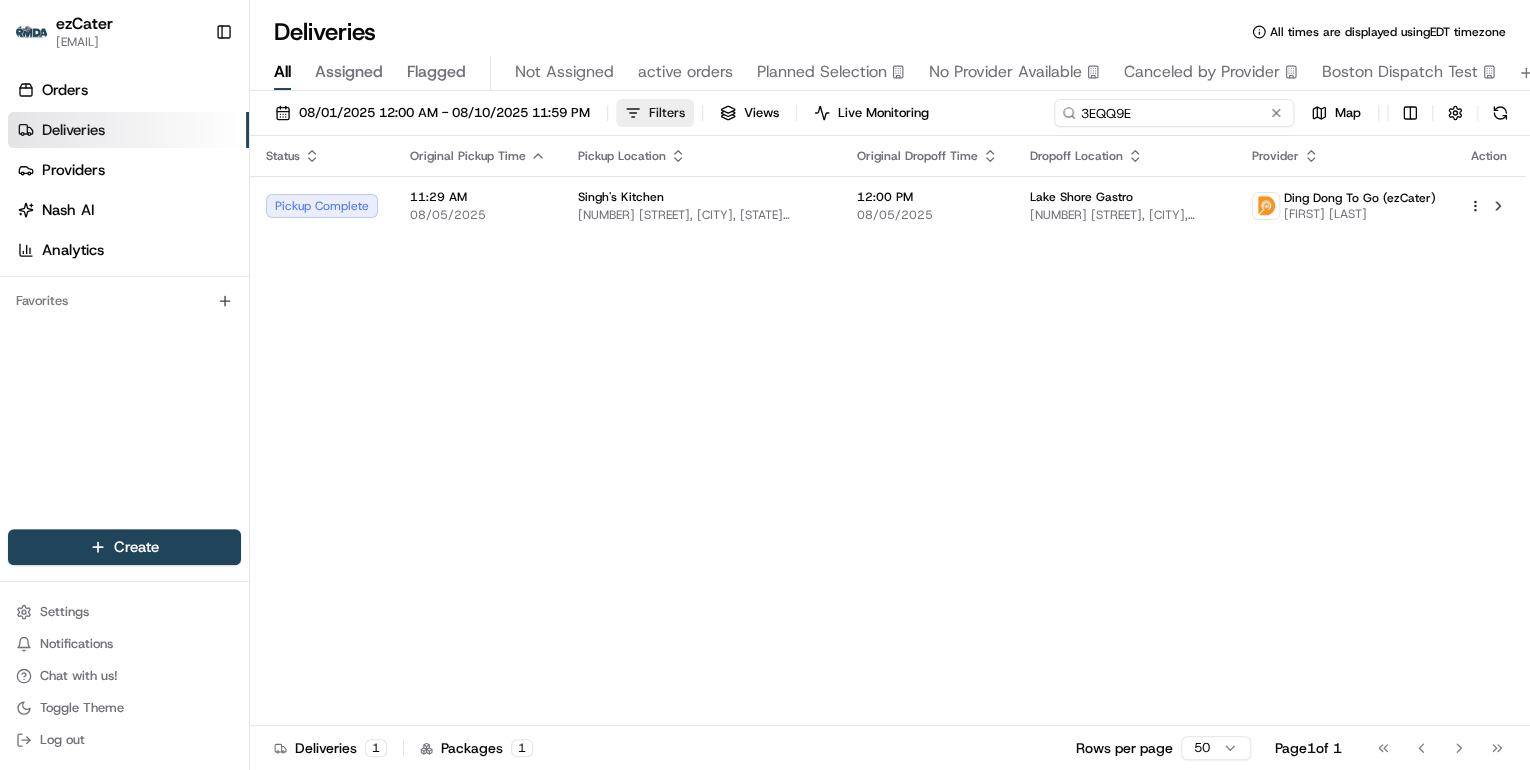 drag, startPoint x: 1238, startPoint y: 120, endPoint x: 618, endPoint y: 106, distance: 620.158 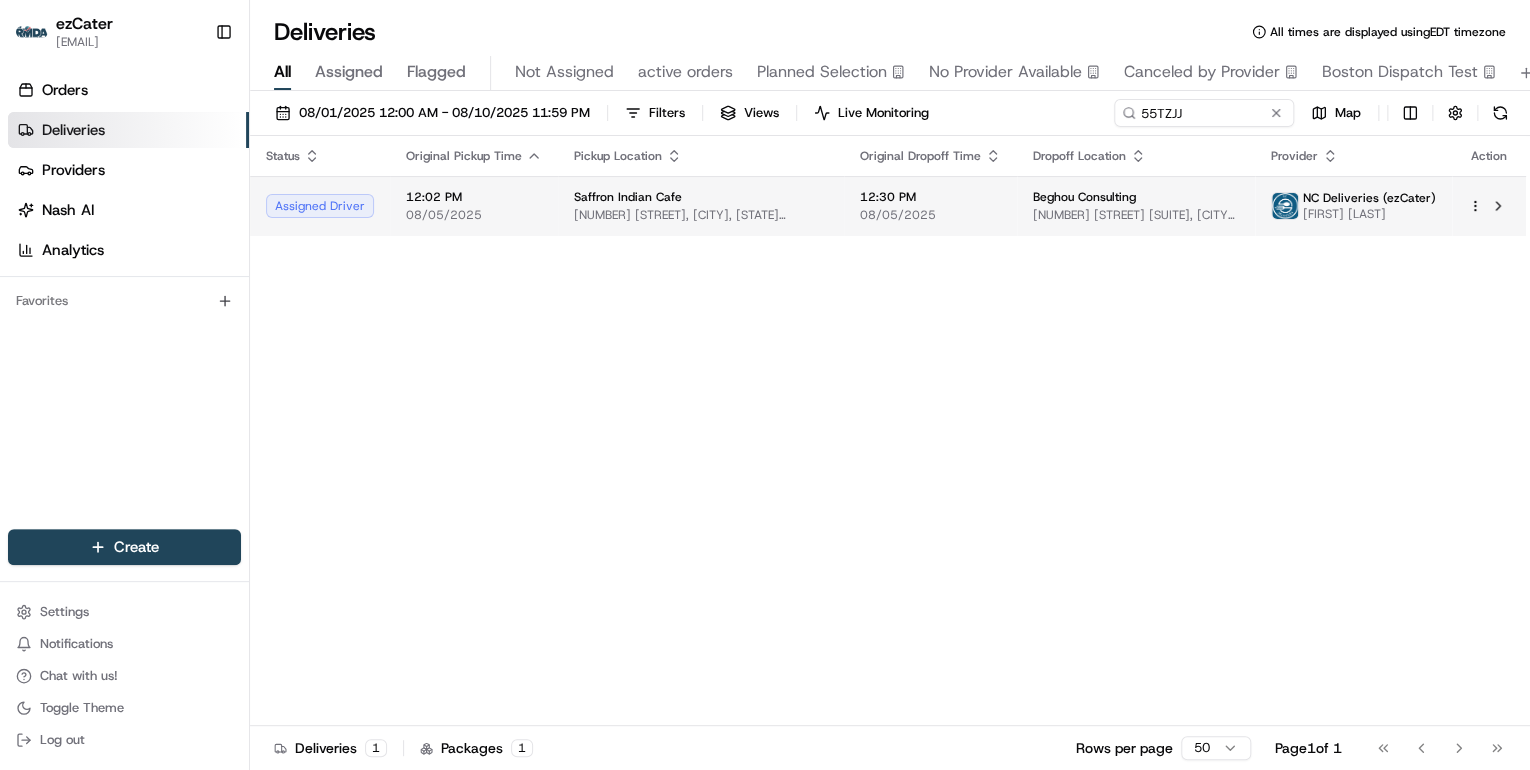 click on "[NUMBER] [STREET], [CITY], [STATE] [POSTAL_CODE], [COUNTRY]" at bounding box center [701, 215] 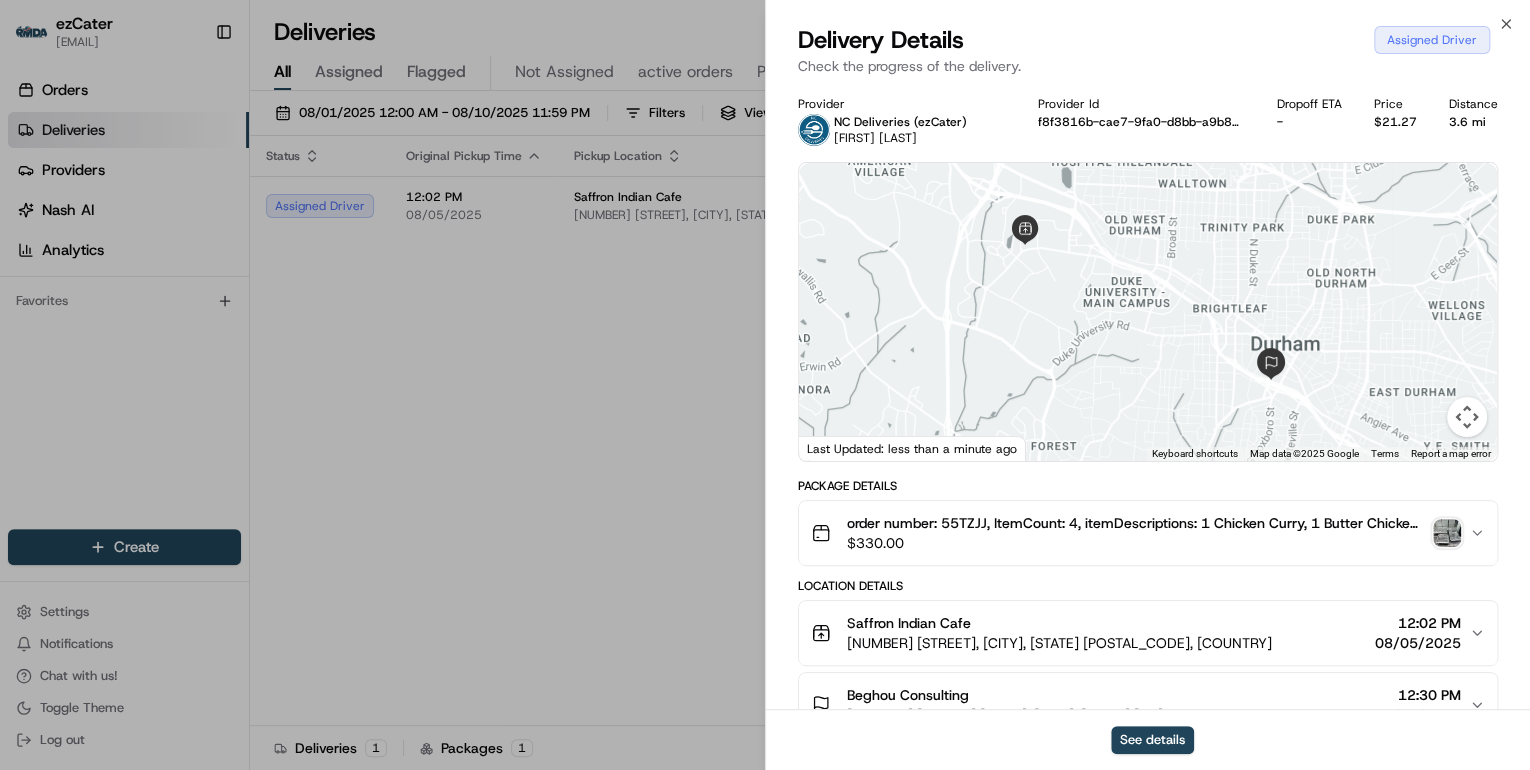 scroll, scrollTop: 160, scrollLeft: 0, axis: vertical 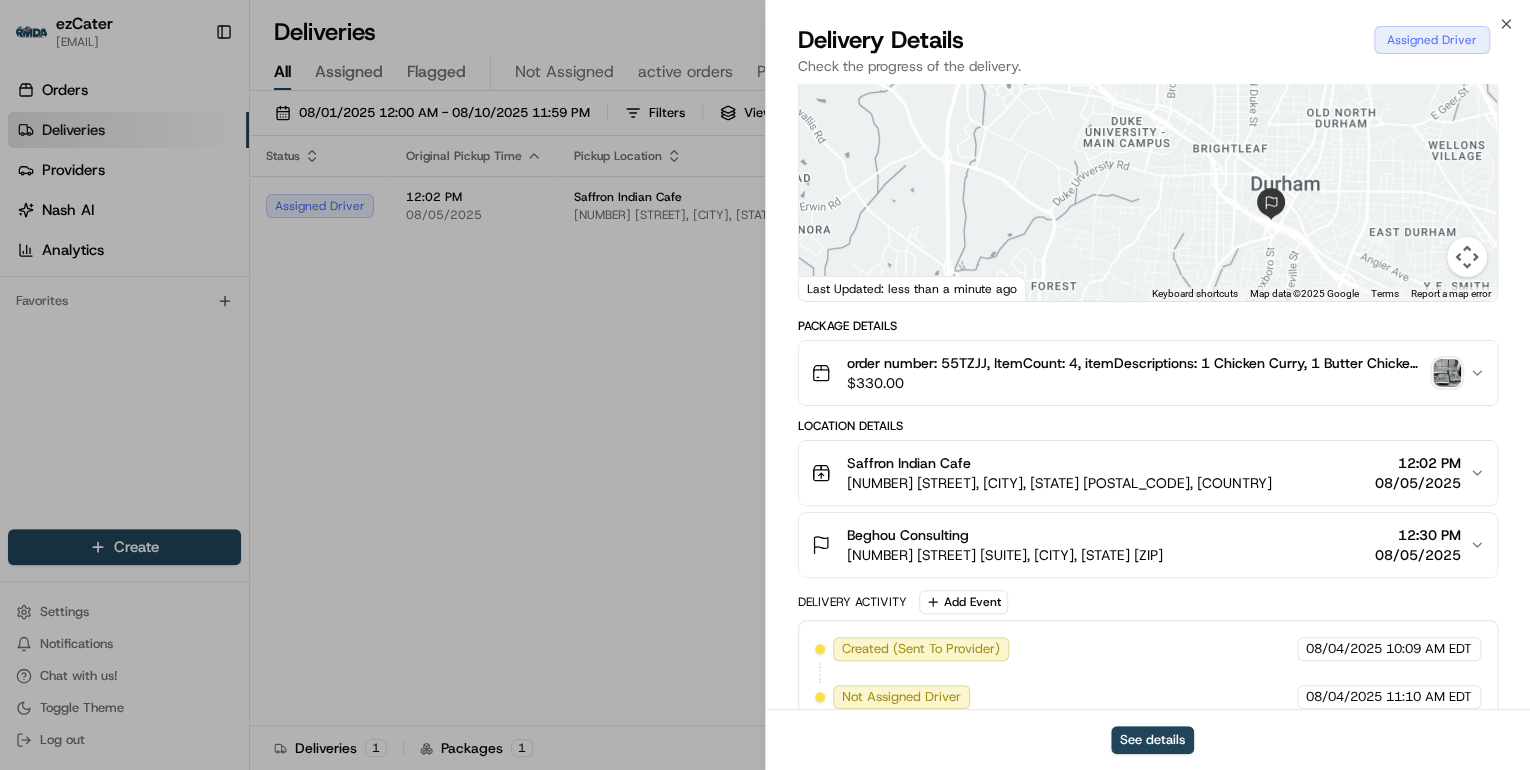 click on "[NUMBER] [STREET], [CITY], [STATE] [POSTAL_CODE], [COUNTRY]" at bounding box center (1059, 483) 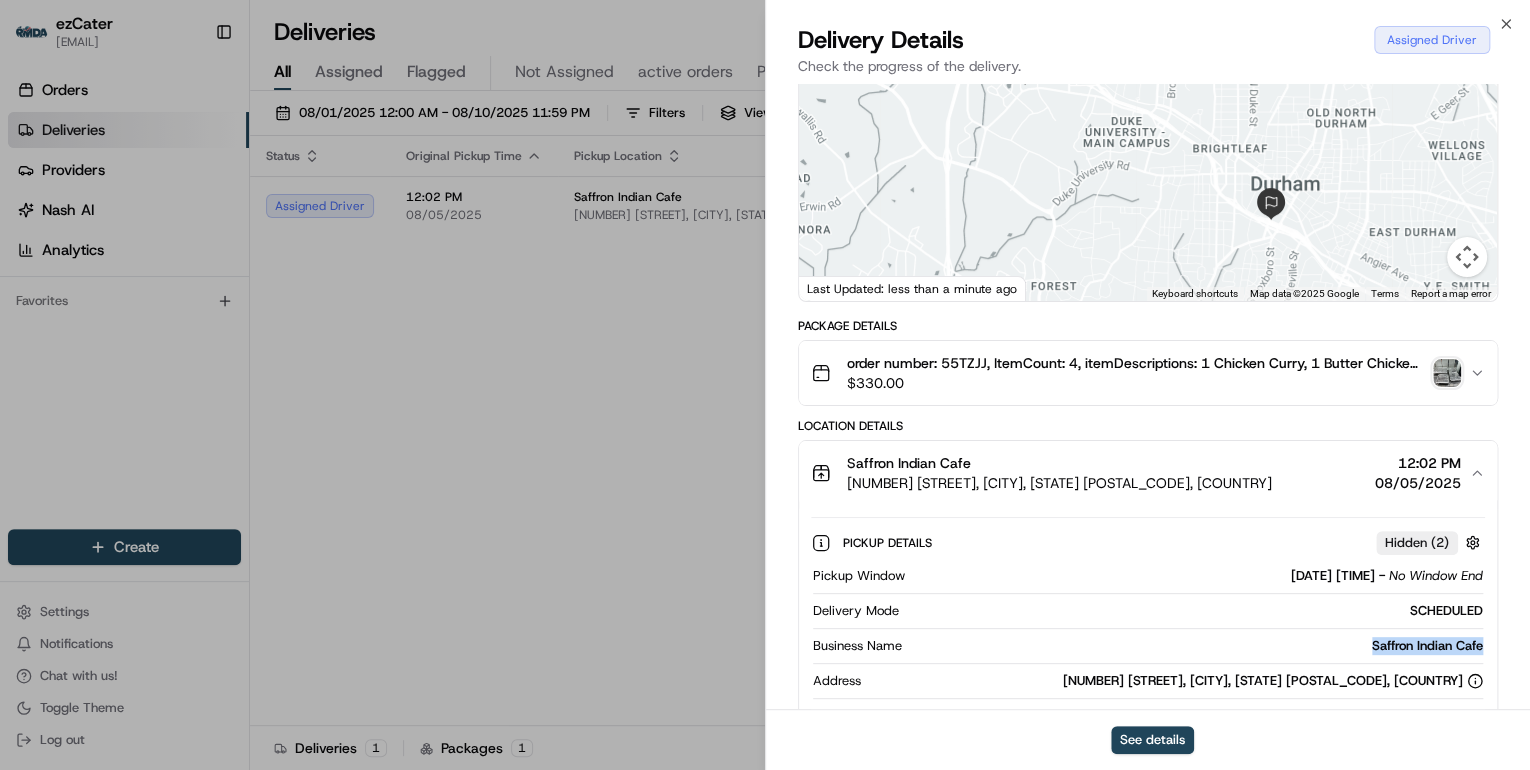 drag, startPoint x: 1484, startPoint y: 645, endPoint x: 1356, endPoint y: 652, distance: 128.19127 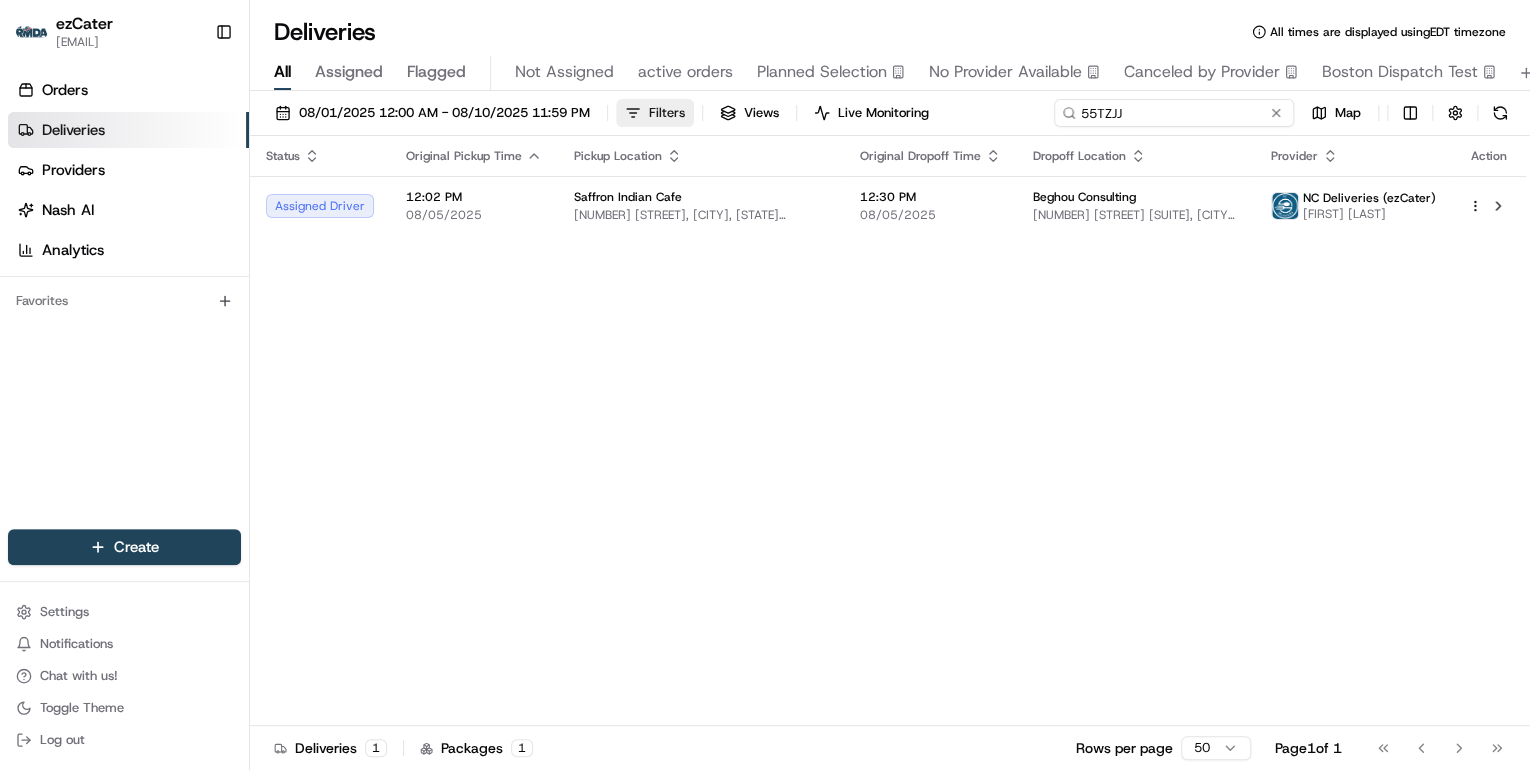 drag, startPoint x: 1194, startPoint y: 118, endPoint x: 634, endPoint y: 116, distance: 560.0036 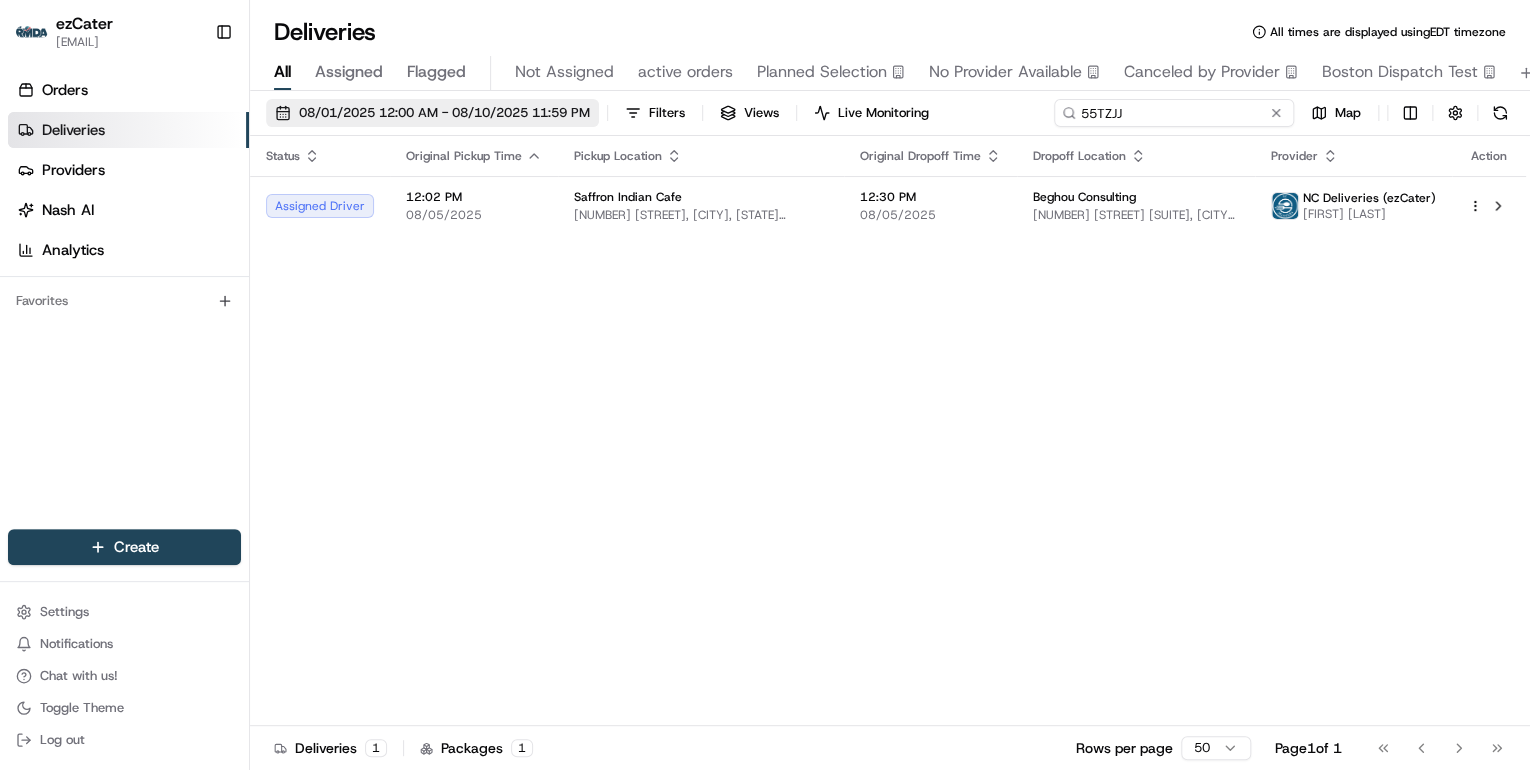 paste on "KFMUU3" 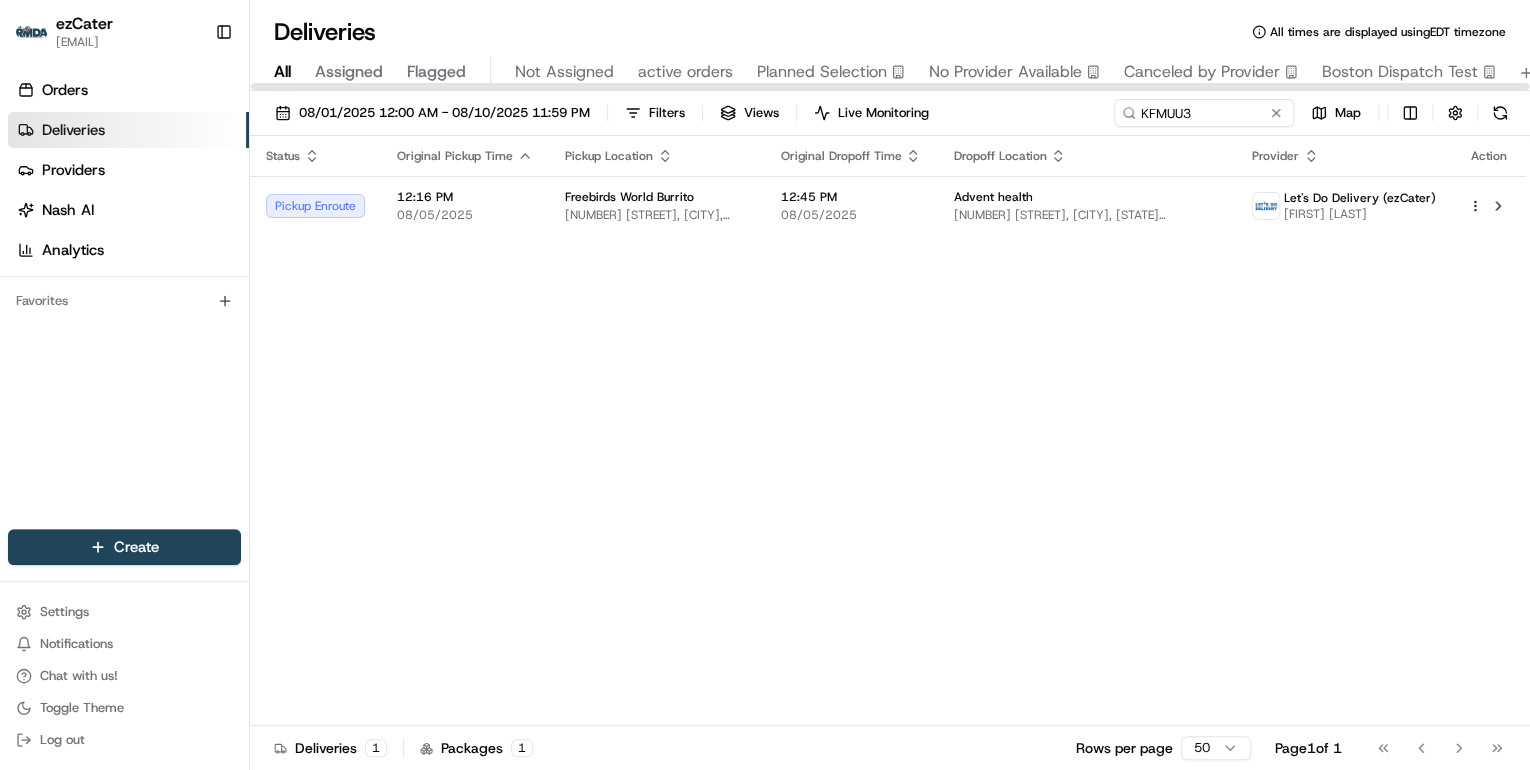 click on "Status Original Pickup Time Pickup Location Original Dropoff Time Dropoff Location Provider Action Pickup Enroute 12:16 PM 08/05/2025 Freebirds World Burrito 2511 Trimmier Rd, [CITY], [STATE] [POSTAL_CODE], USA 12:45 PM 08/05/2025 Advent health 3035 Stillhouse Lake Rd, [CITY], [STATE] [POSTAL_CODE], USA Let's Do Delivery (ezCater) [NAME]" at bounding box center [888, 431] 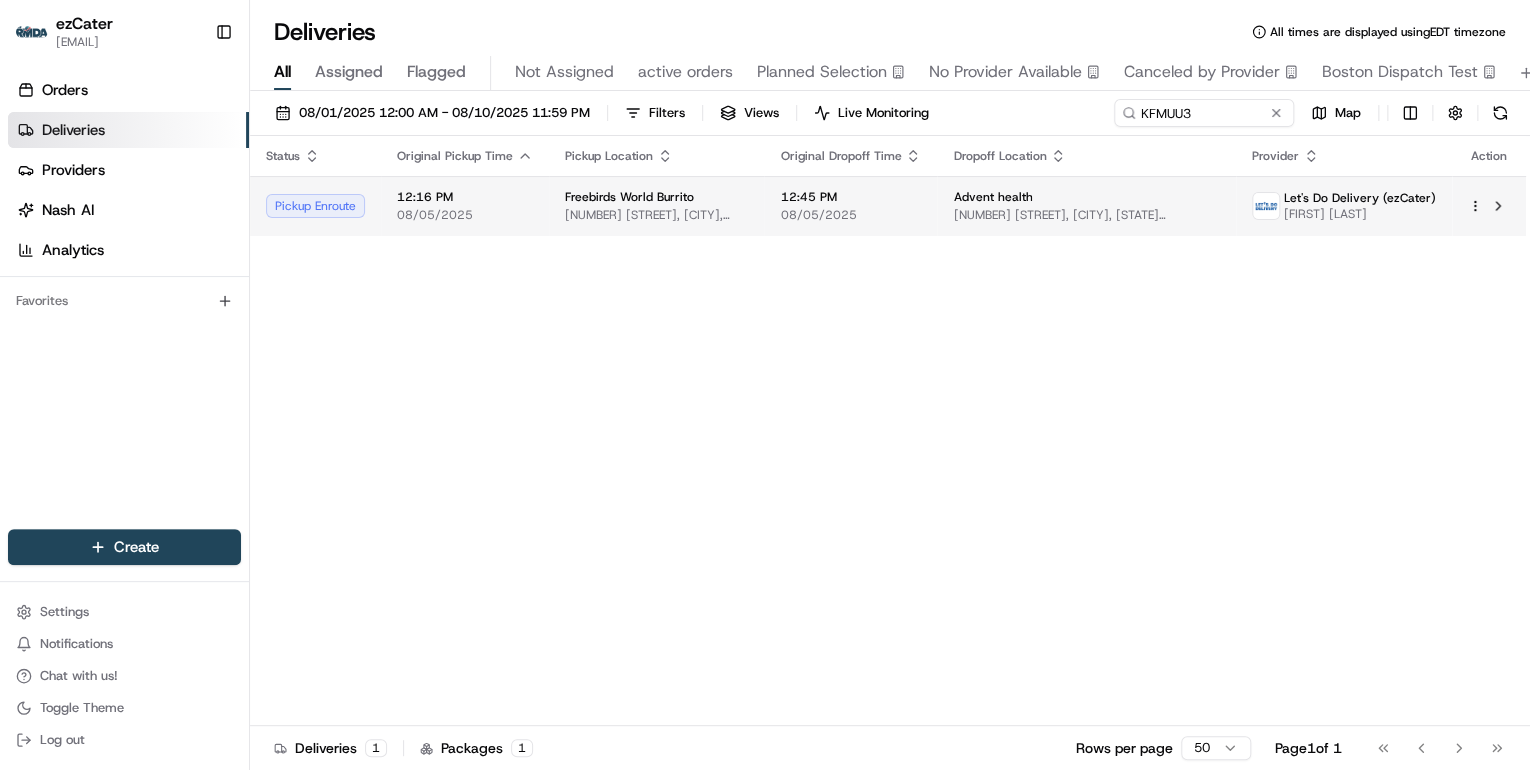 click on "Freebirds World Burrito" at bounding box center (629, 197) 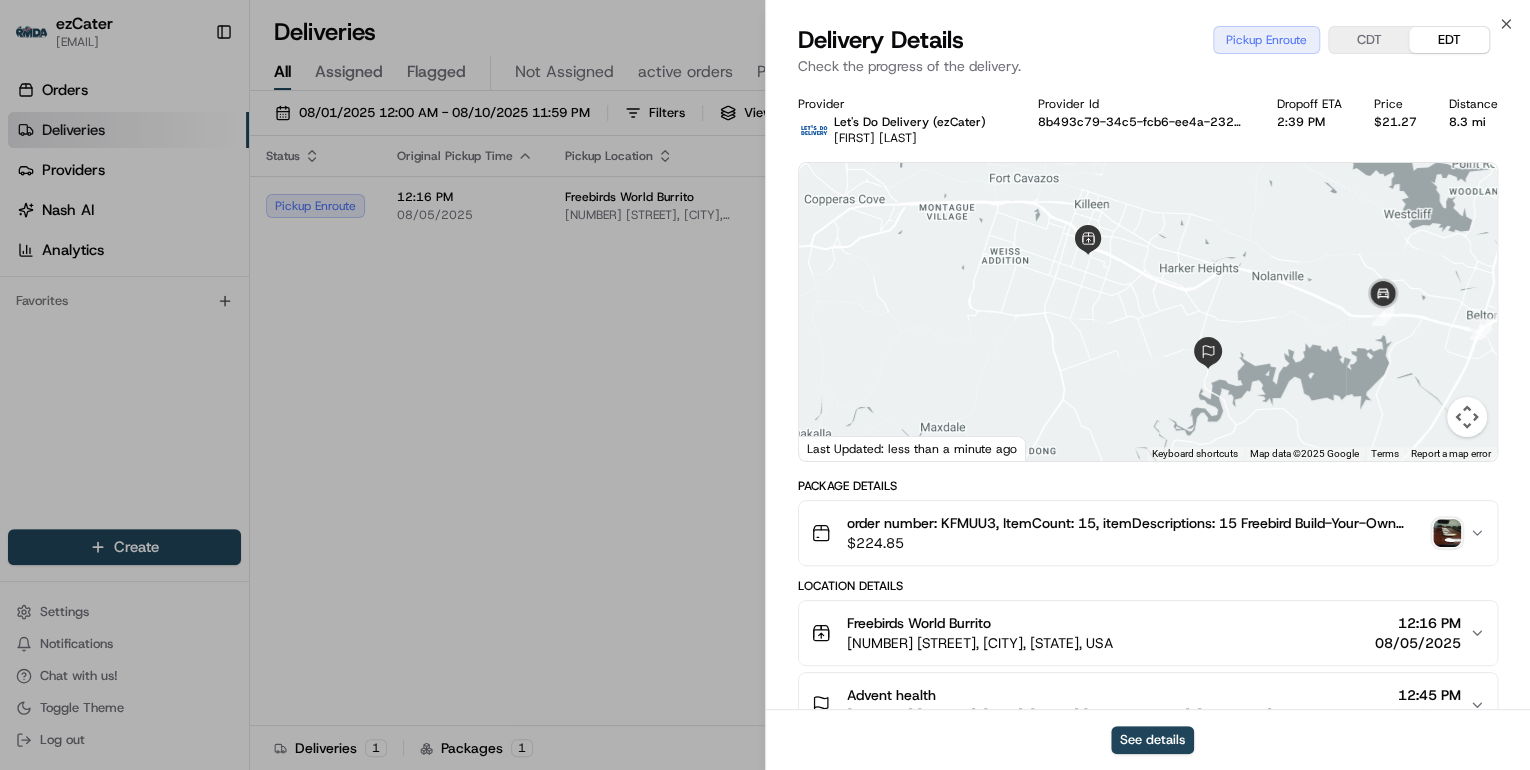 scroll, scrollTop: 160, scrollLeft: 0, axis: vertical 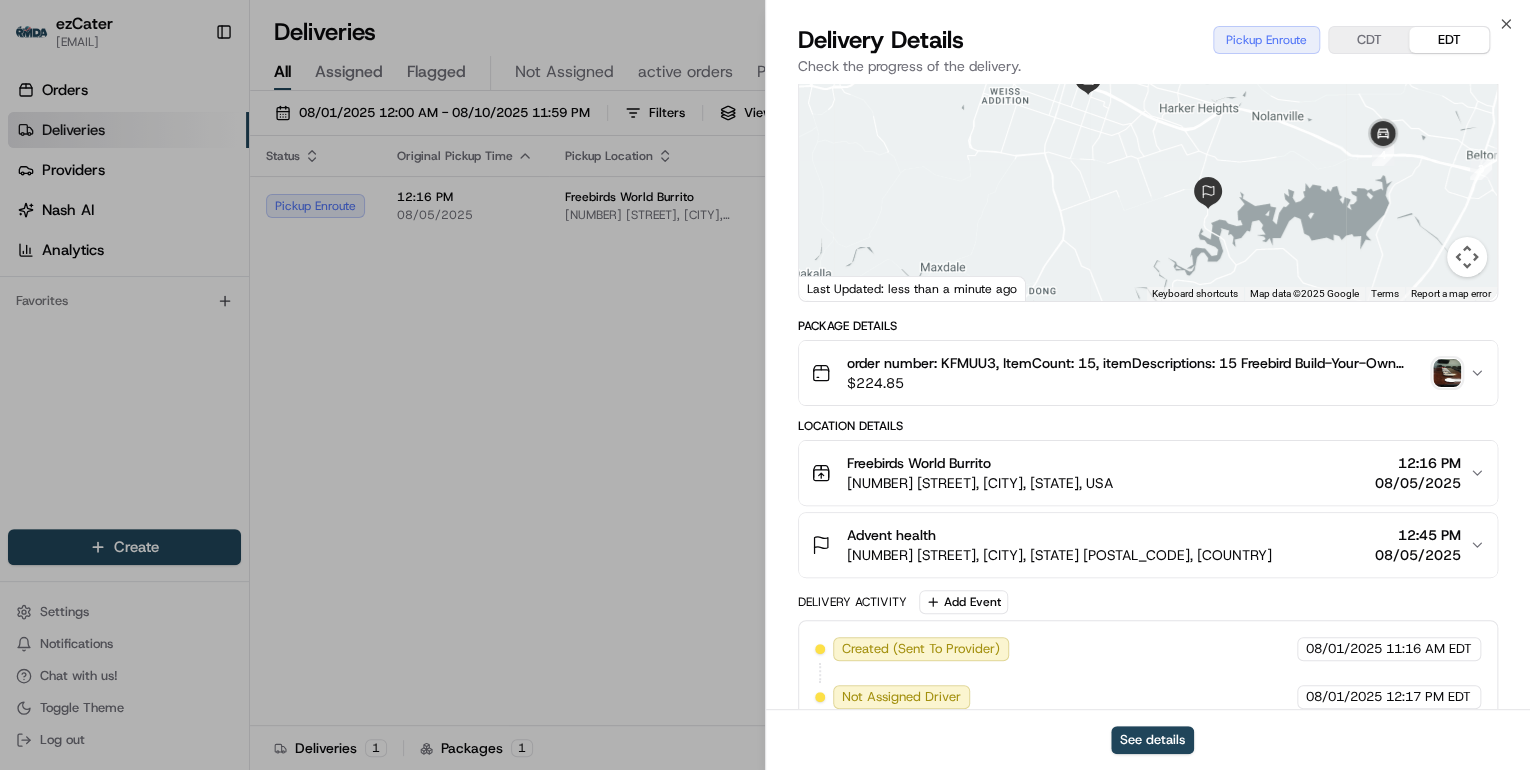 click on "Freebirds World Burrito" at bounding box center (980, 463) 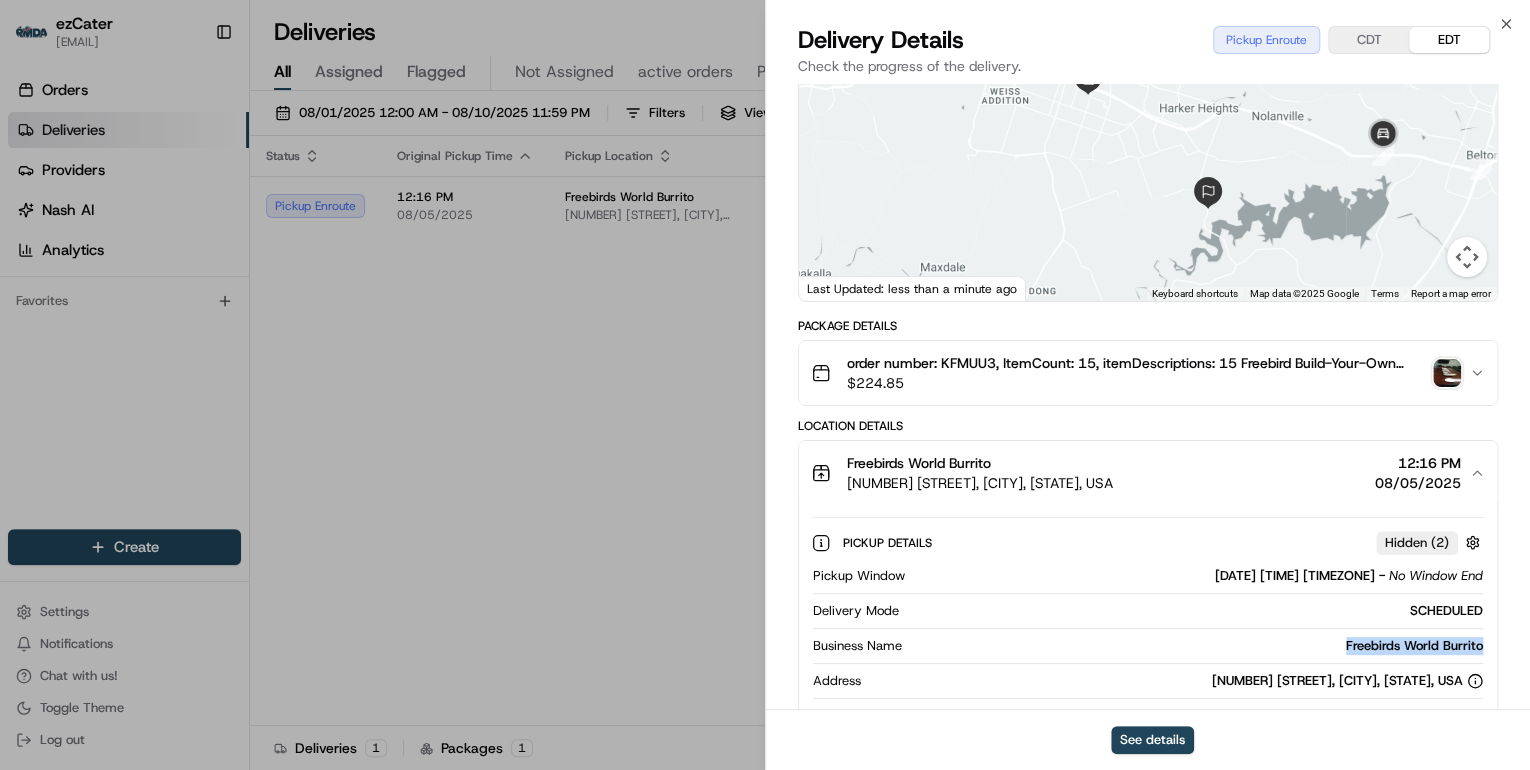 drag, startPoint x: 1508, startPoint y: 645, endPoint x: 1342, endPoint y: 646, distance: 166.003 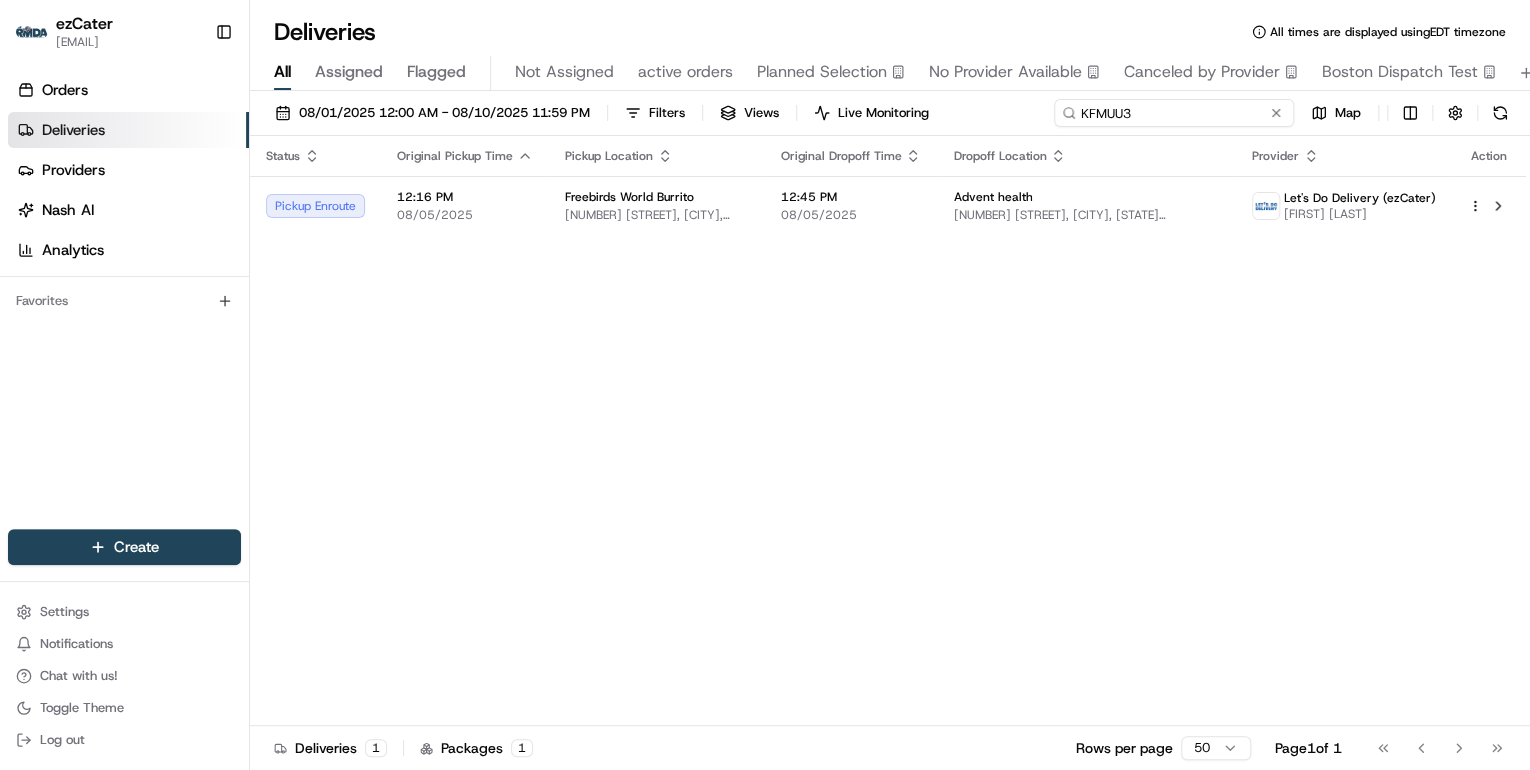 drag, startPoint x: 1197, startPoint y: 113, endPoint x: 650, endPoint y: 131, distance: 547.2961 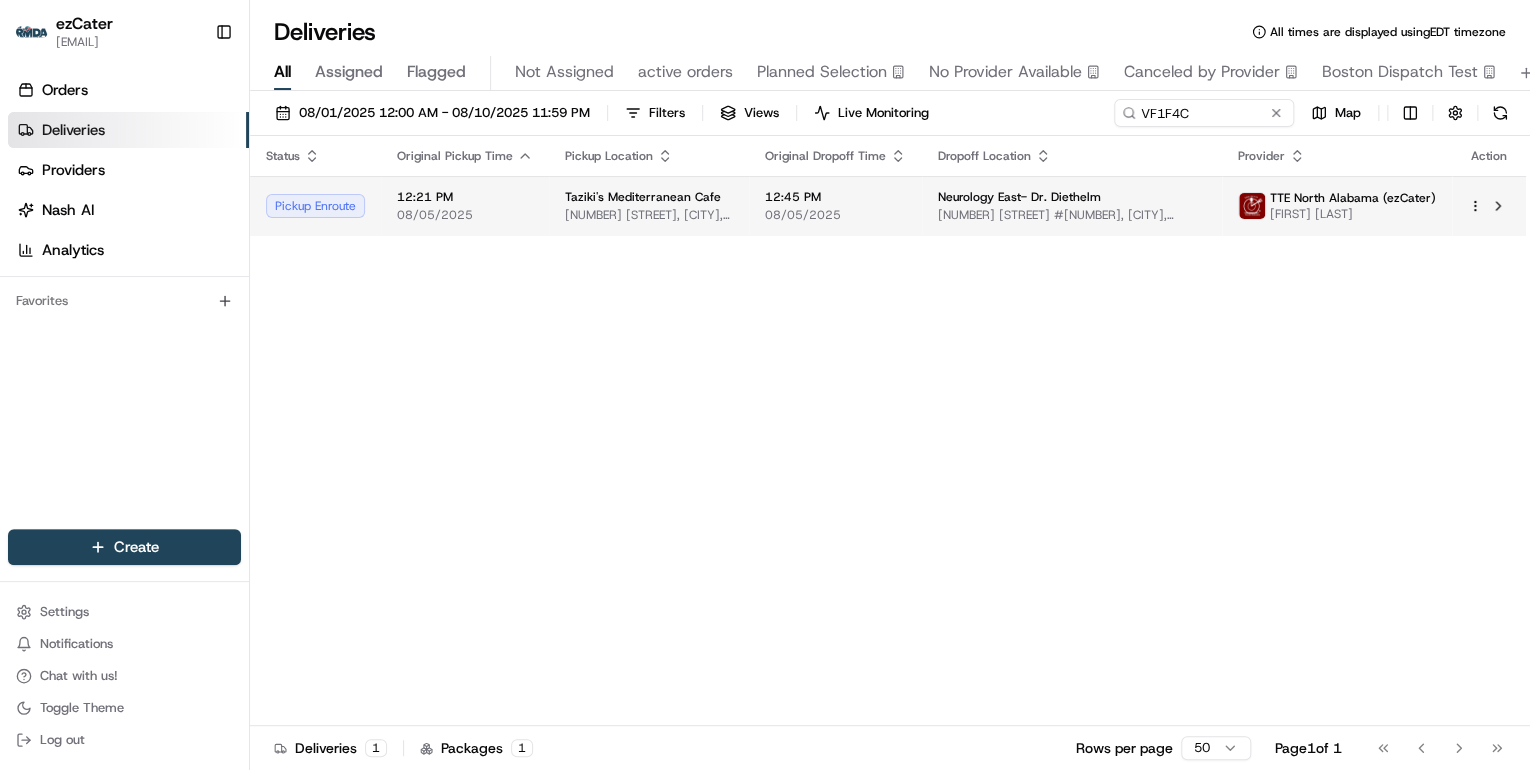 click on "08/05/2025" at bounding box center [465, 215] 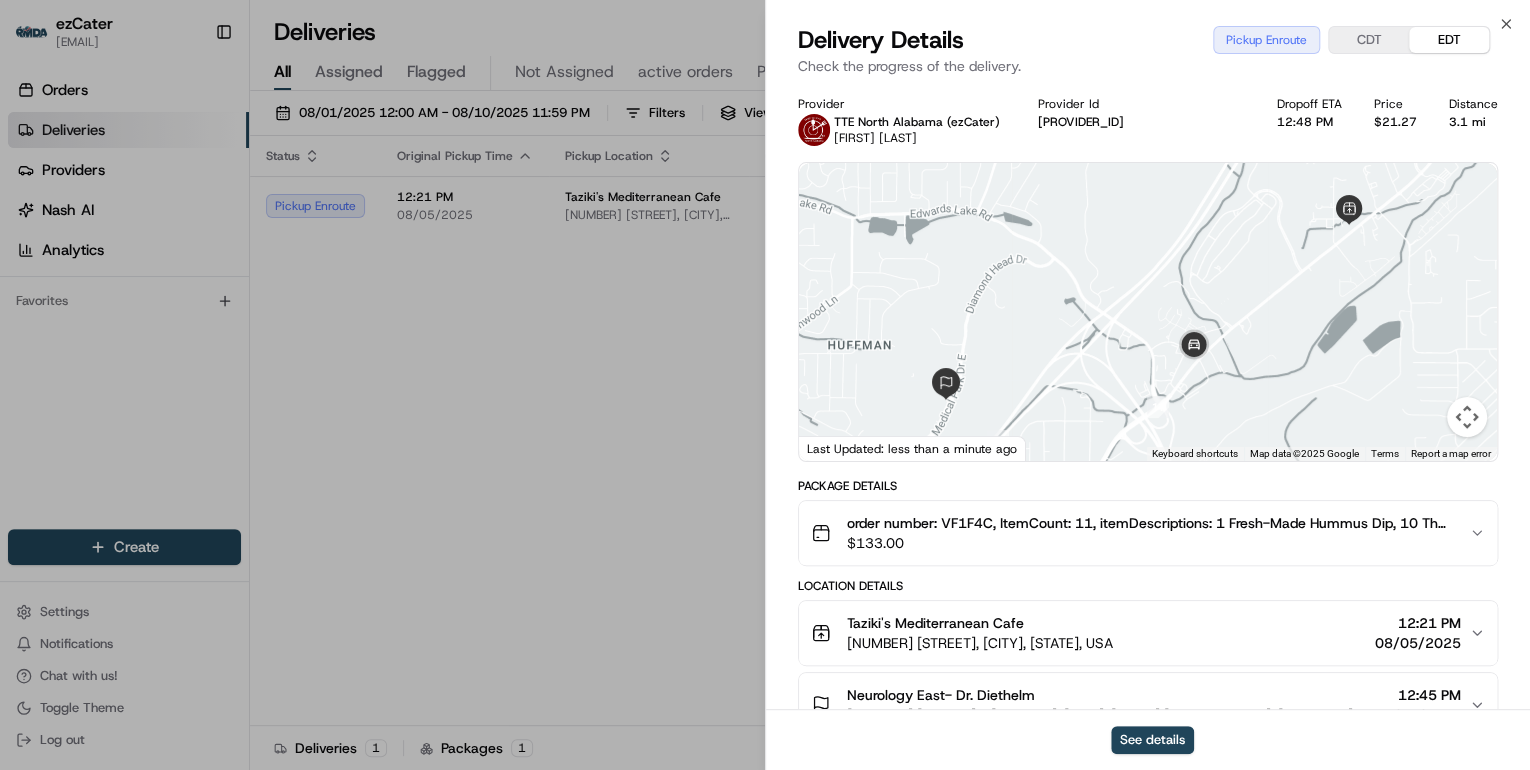 scroll, scrollTop: 160, scrollLeft: 0, axis: vertical 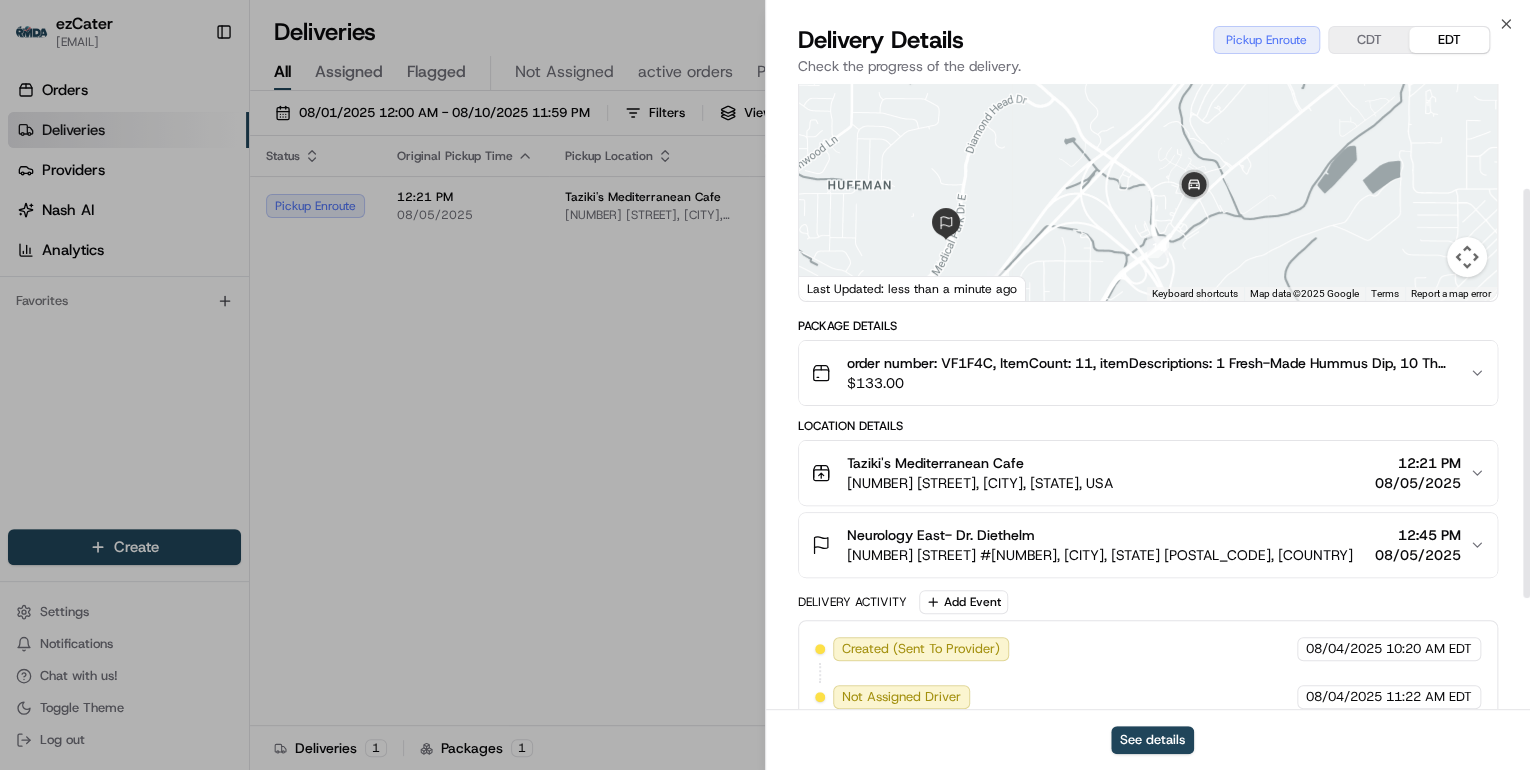 click on "Taziki's Mediterranean Cafe" at bounding box center [980, 463] 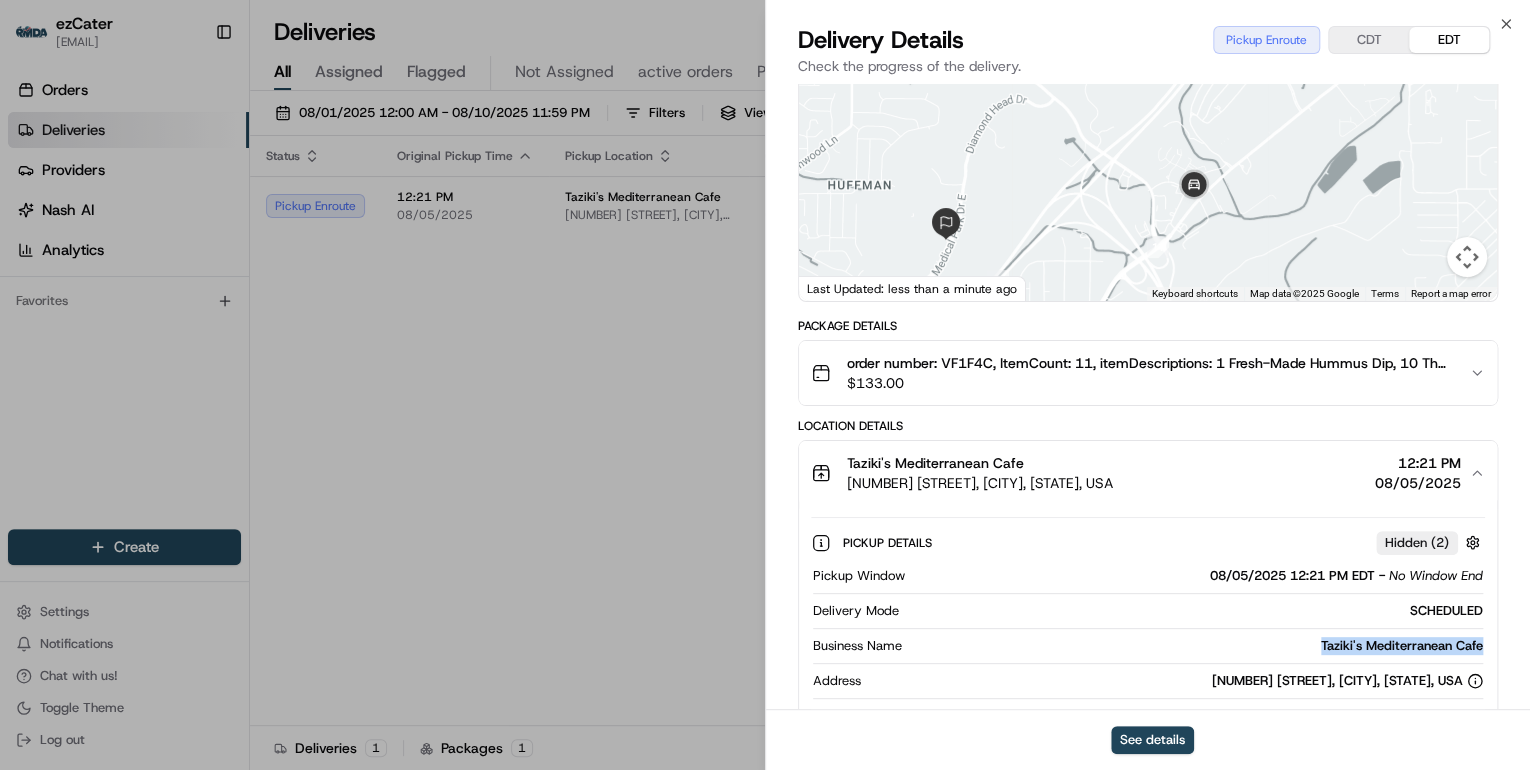drag, startPoint x: 1488, startPoint y: 648, endPoint x: 1324, endPoint y: 648, distance: 164 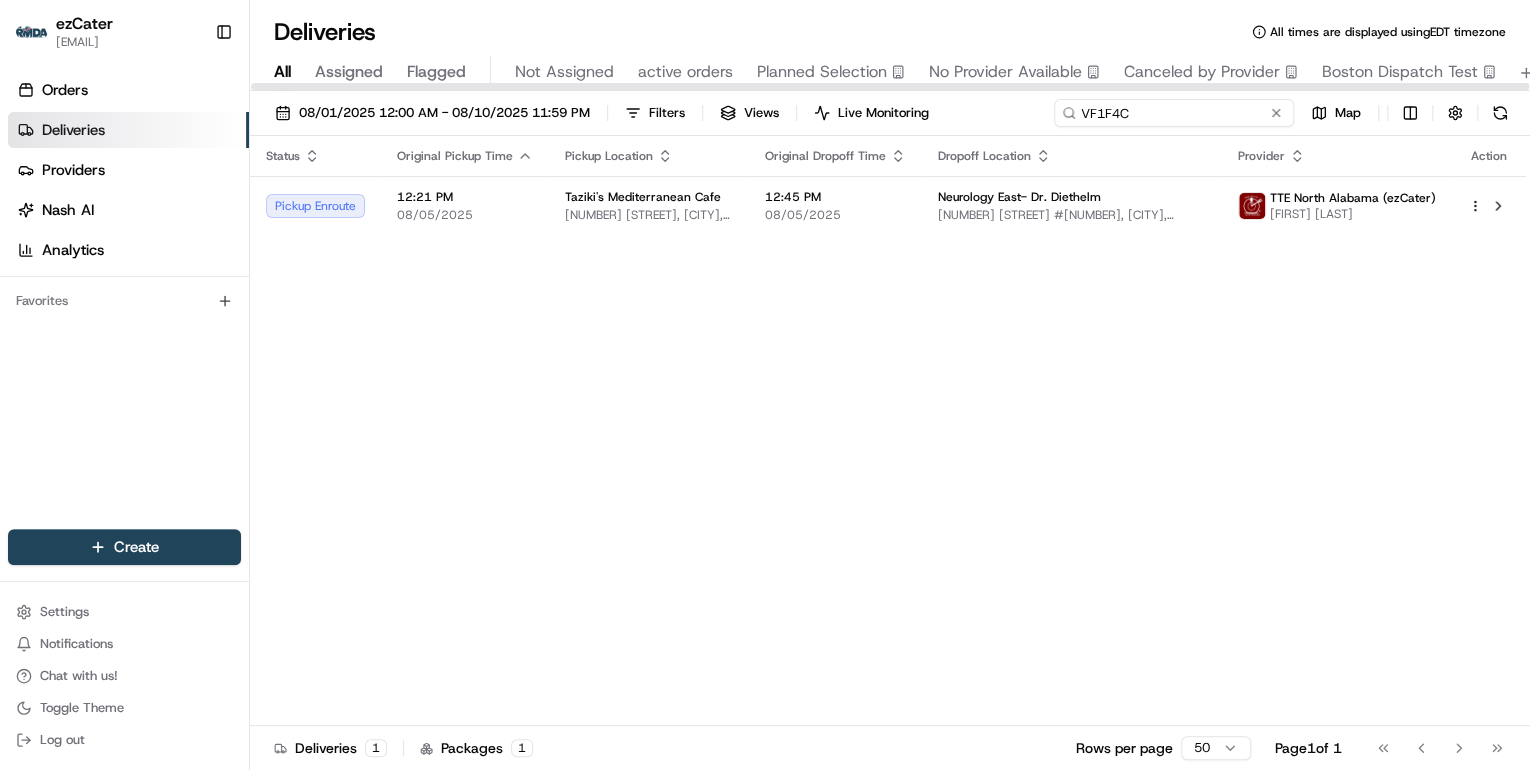 drag, startPoint x: 1195, startPoint y: 116, endPoint x: 691, endPoint y: 84, distance: 505.01486 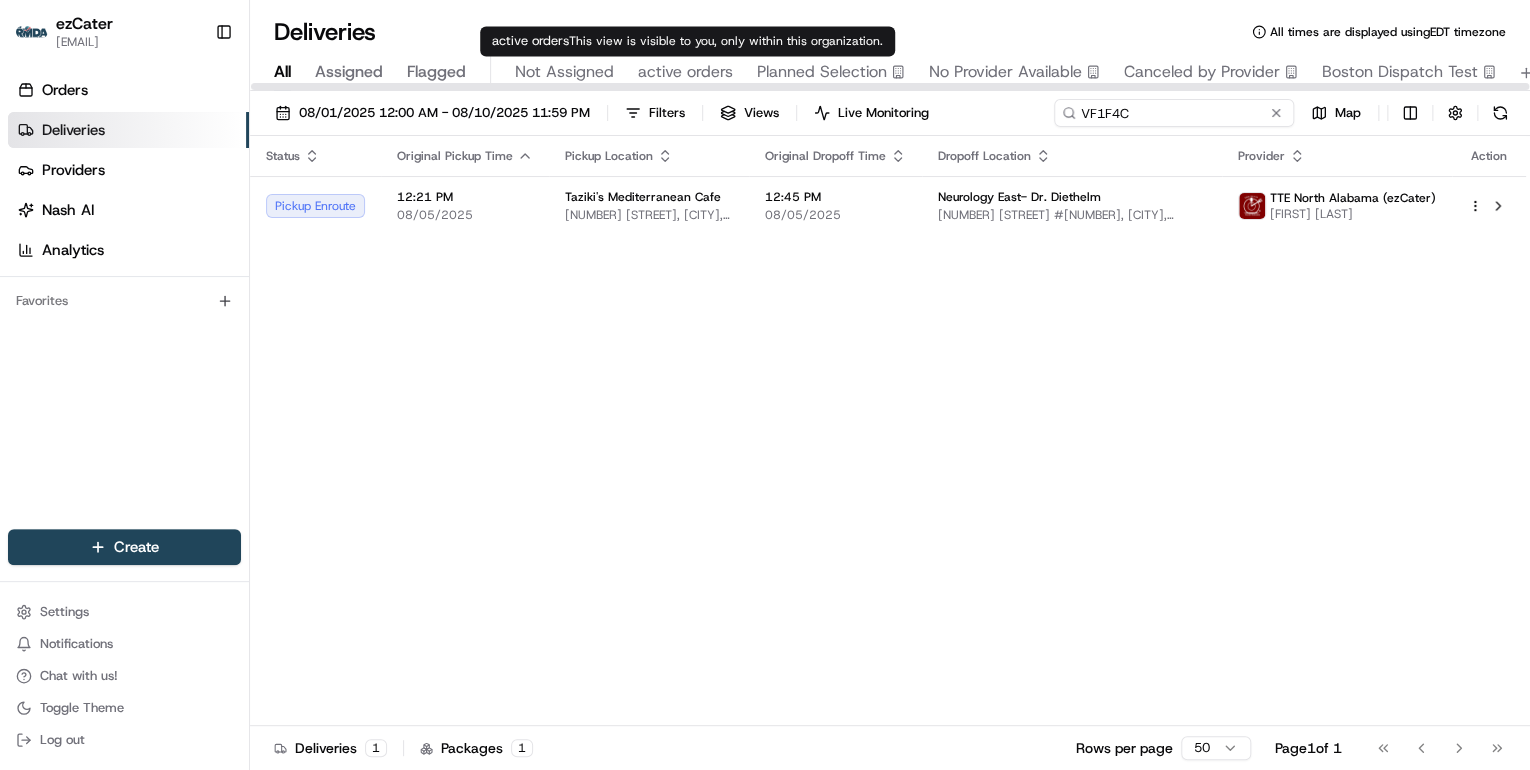 paste on "KM70T6" 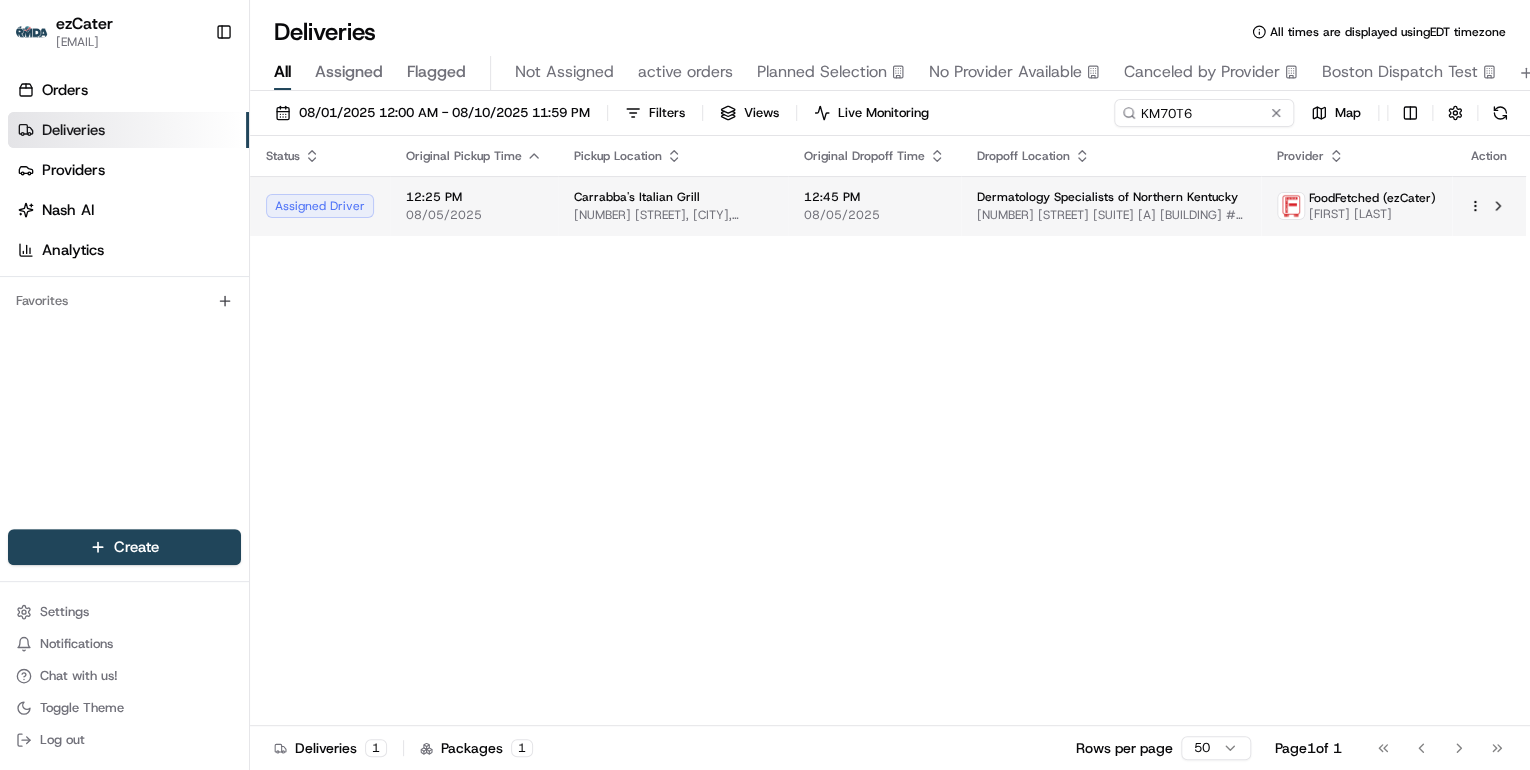 click on "Carrabba's Italian Grill 2899 Dixie Hwy, [CITY], [STATE] [POSTAL_CODE], USA" at bounding box center [673, 206] 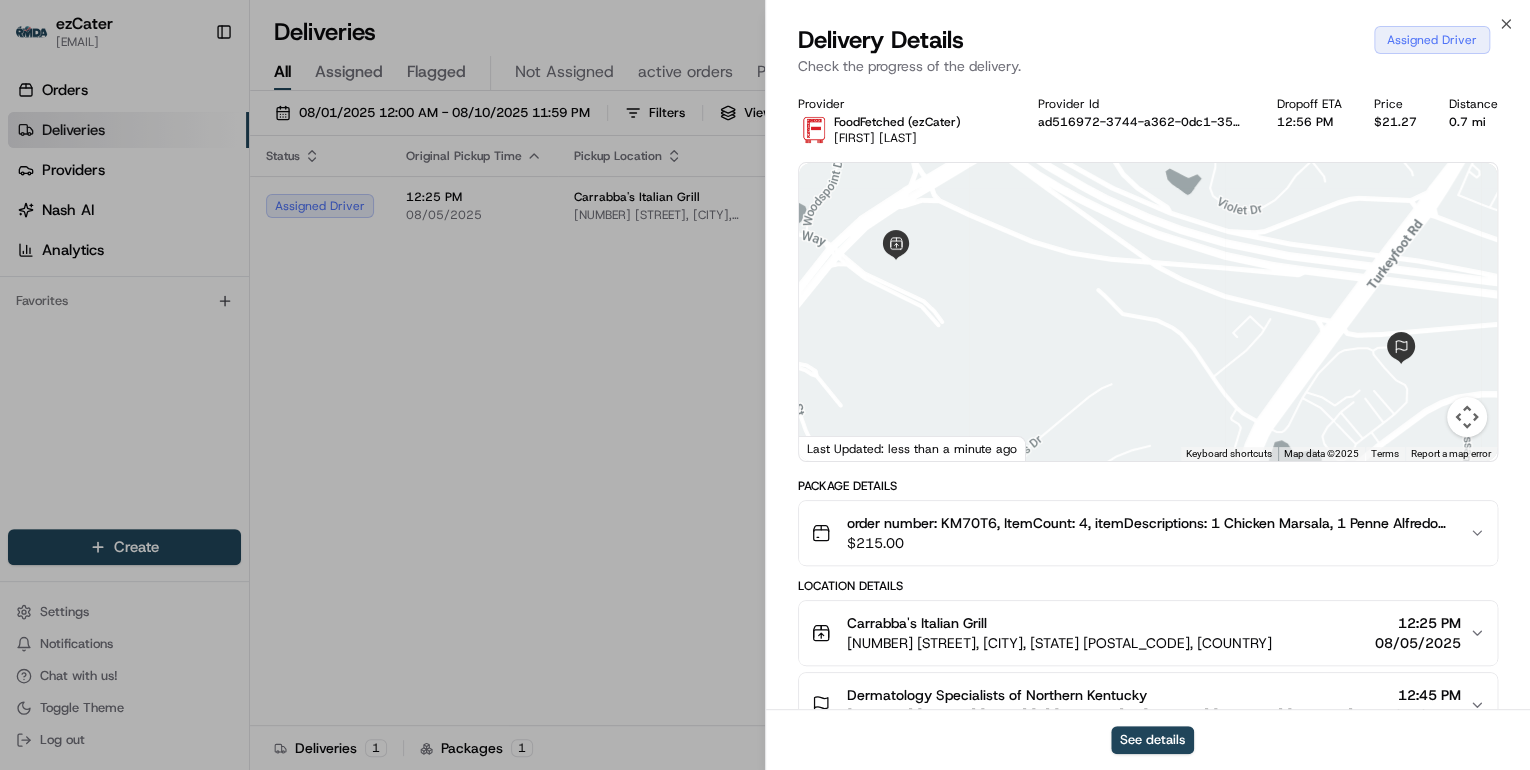 scroll, scrollTop: 160, scrollLeft: 0, axis: vertical 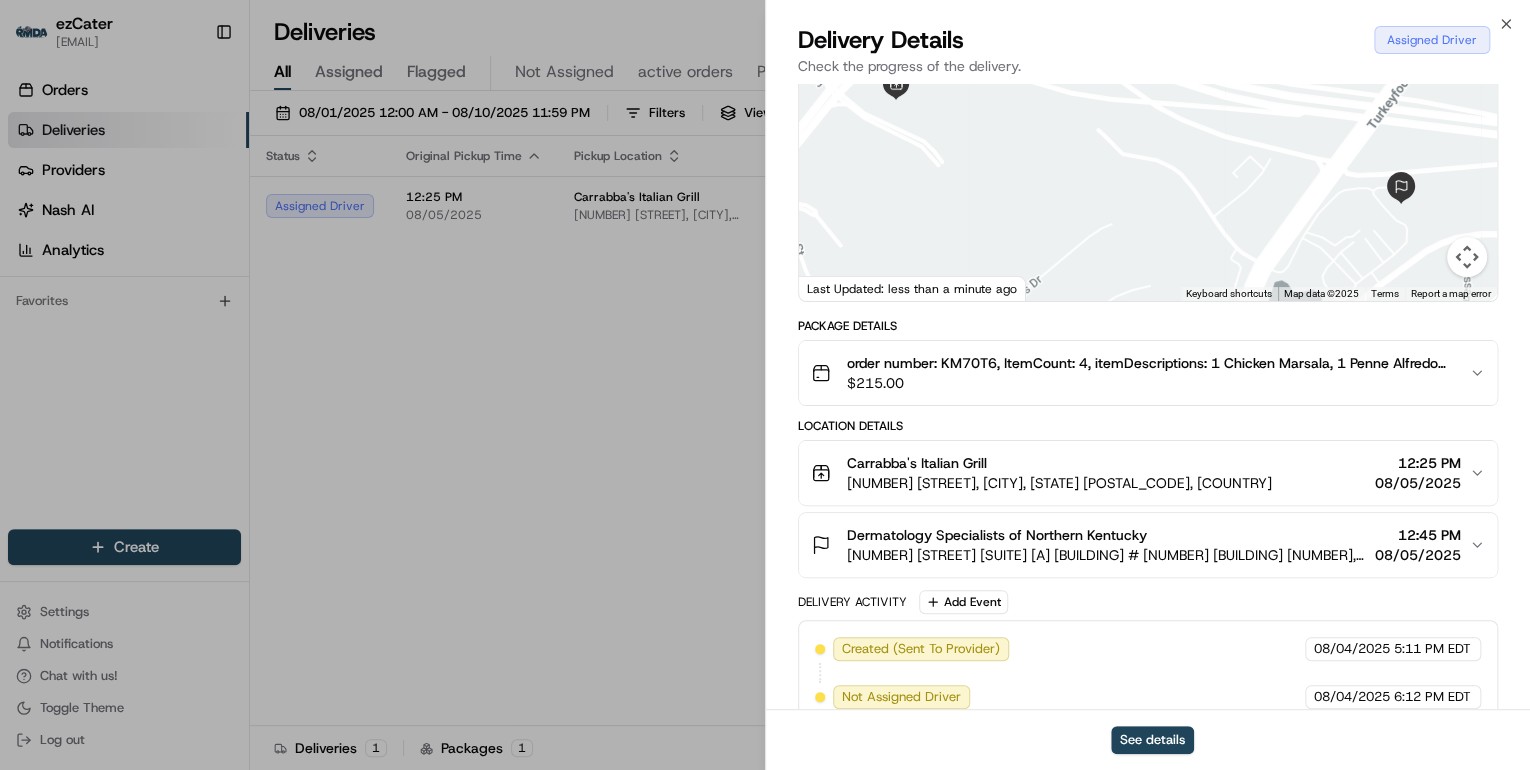 click on "Carrabba's Italian Grill" at bounding box center [1059, 463] 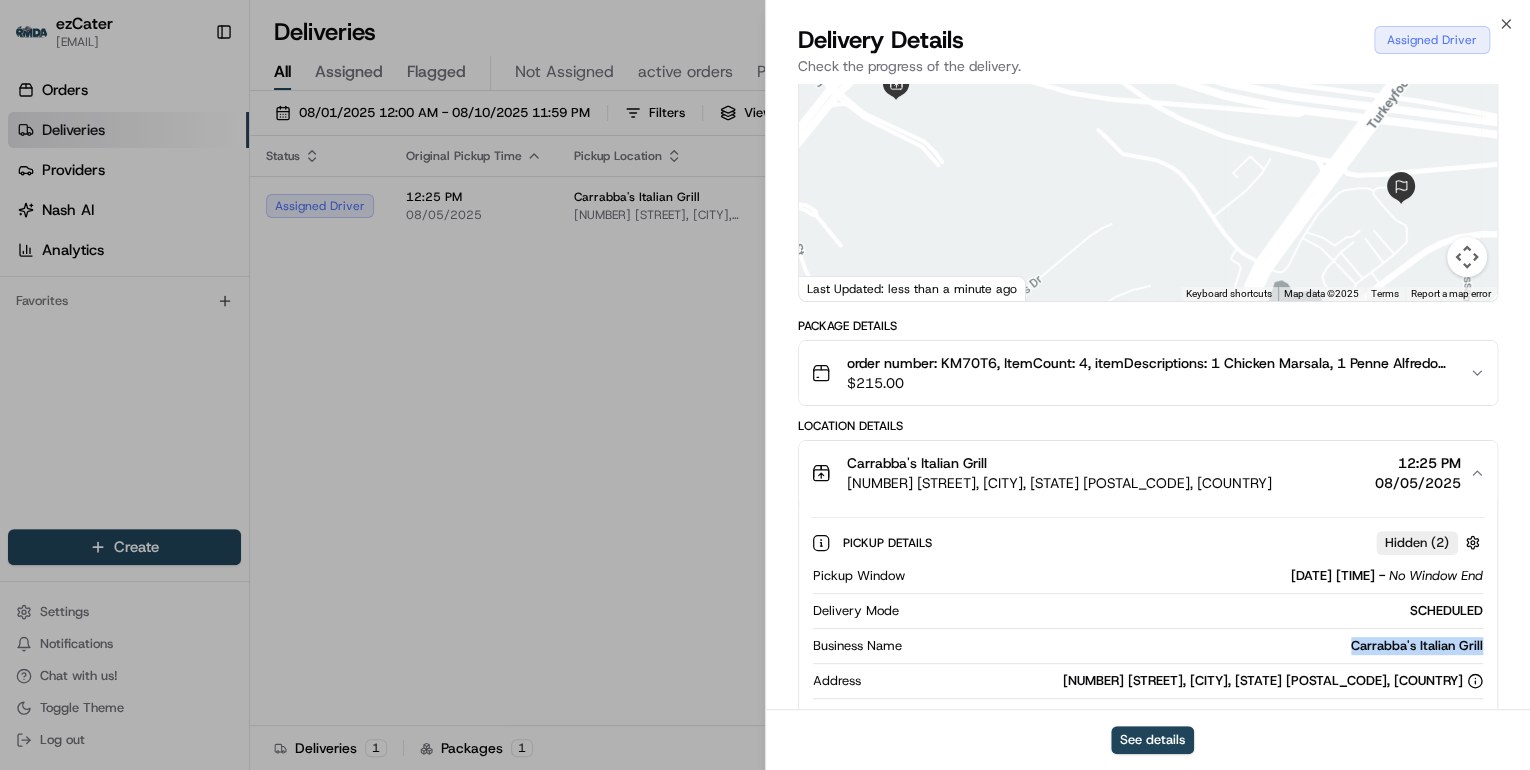 drag, startPoint x: 1498, startPoint y: 644, endPoint x: 1334, endPoint y: 647, distance: 164.02744 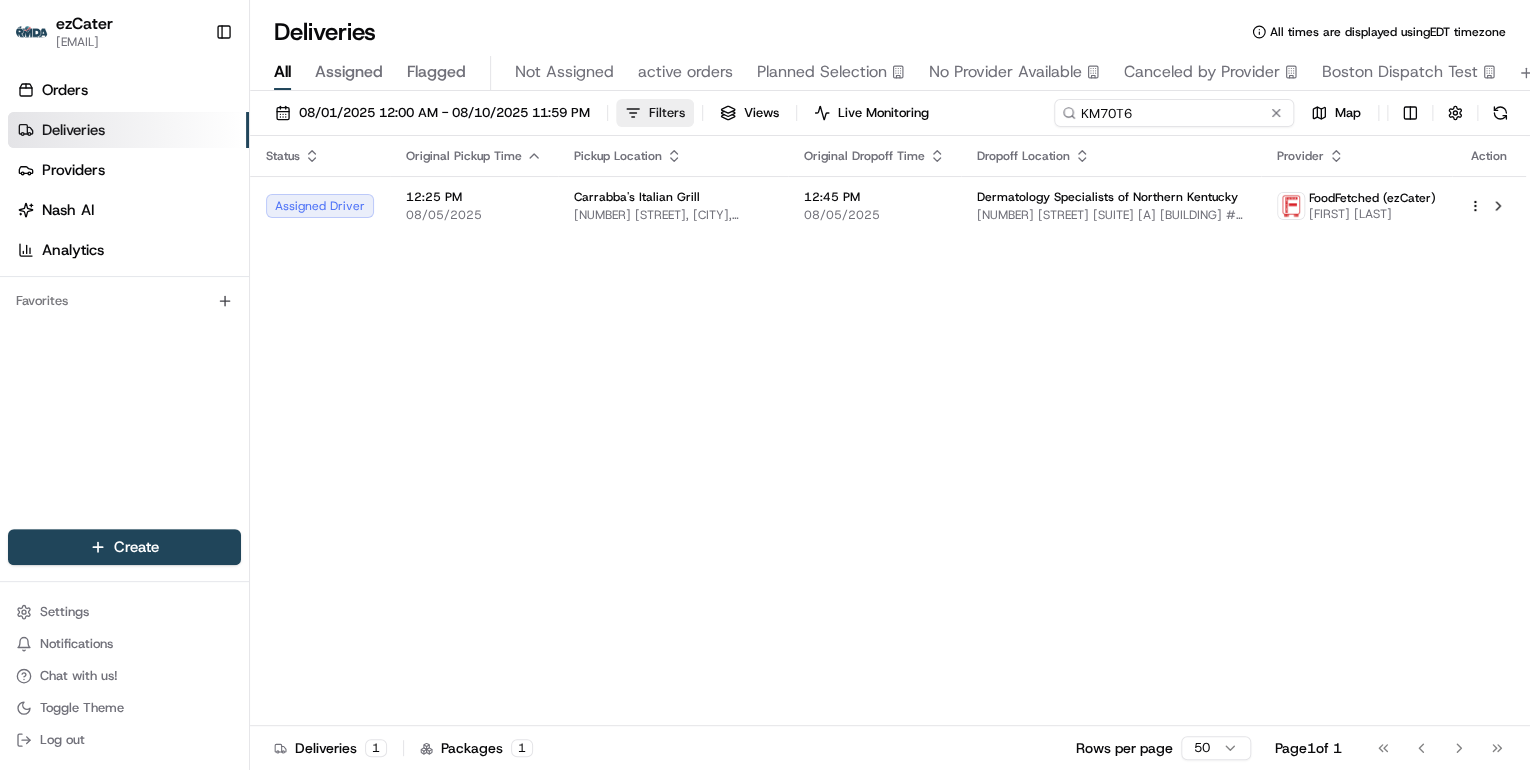 drag, startPoint x: 1198, startPoint y: 111, endPoint x: 672, endPoint y: 113, distance: 526.0038 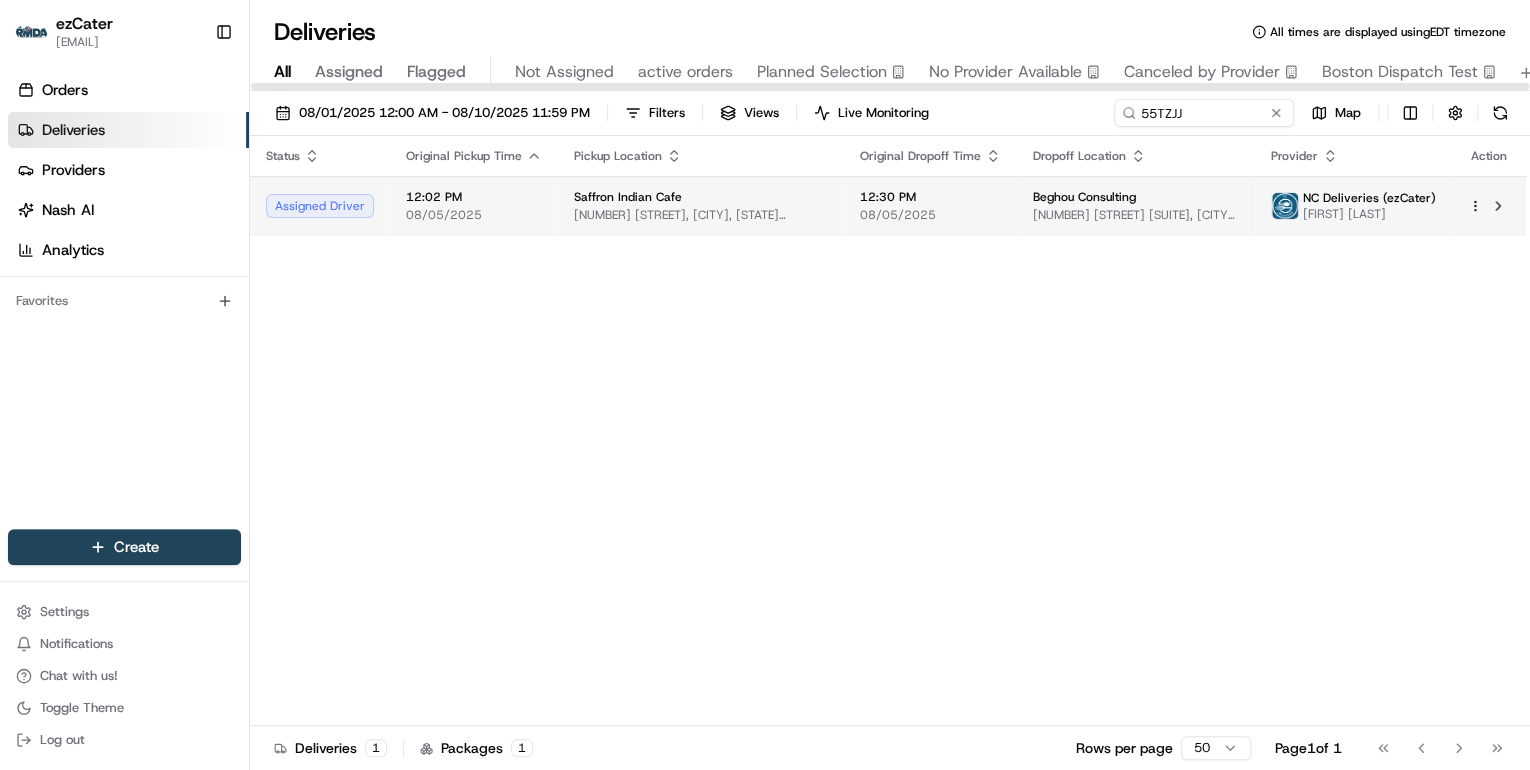 click on "Saffron Indian Cafe" at bounding box center [701, 197] 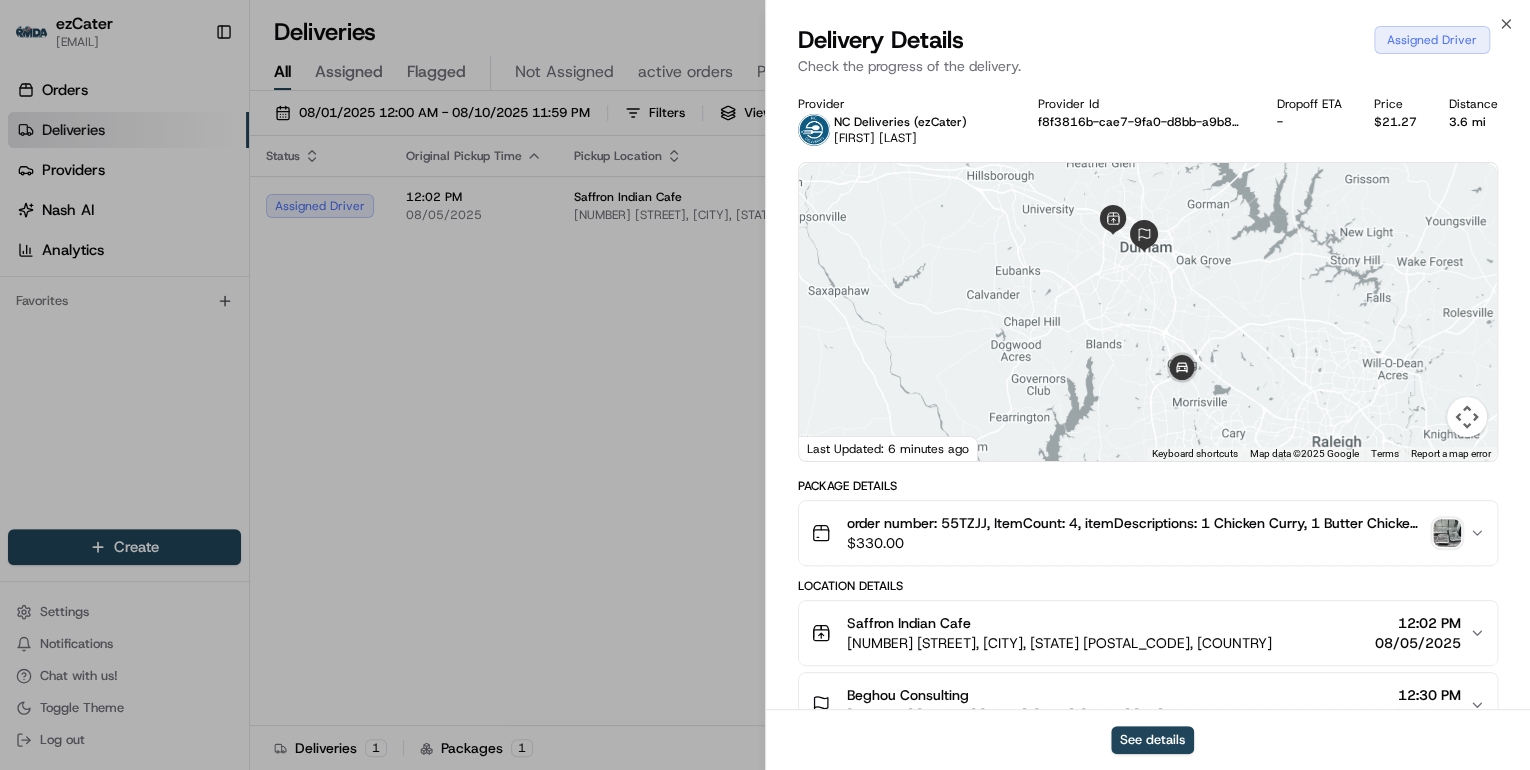 scroll, scrollTop: 240, scrollLeft: 0, axis: vertical 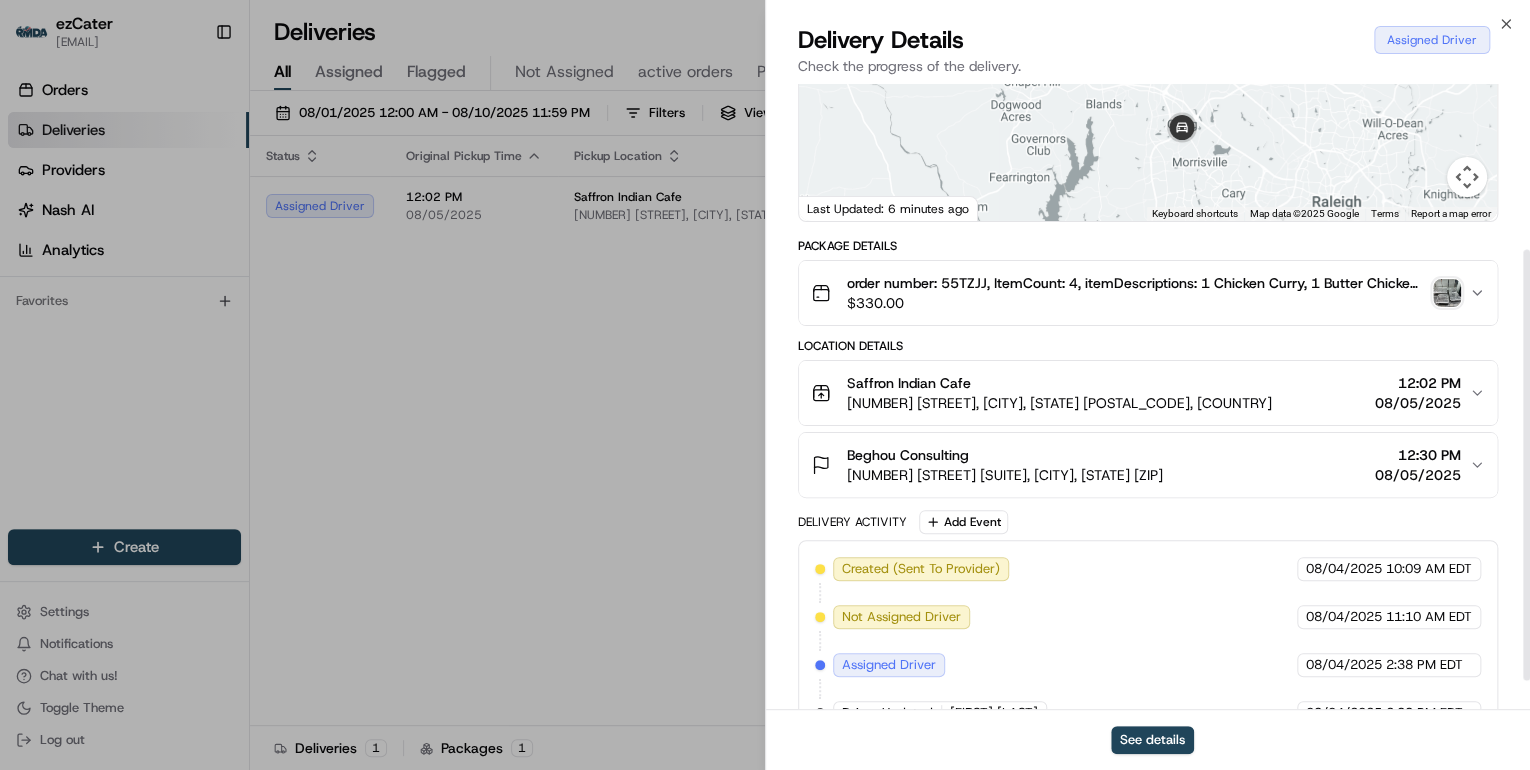 click on "[NUMBER] [STREET], [CITY], [STATE] [POSTAL_CODE], [COUNTRY]" at bounding box center [1059, 403] 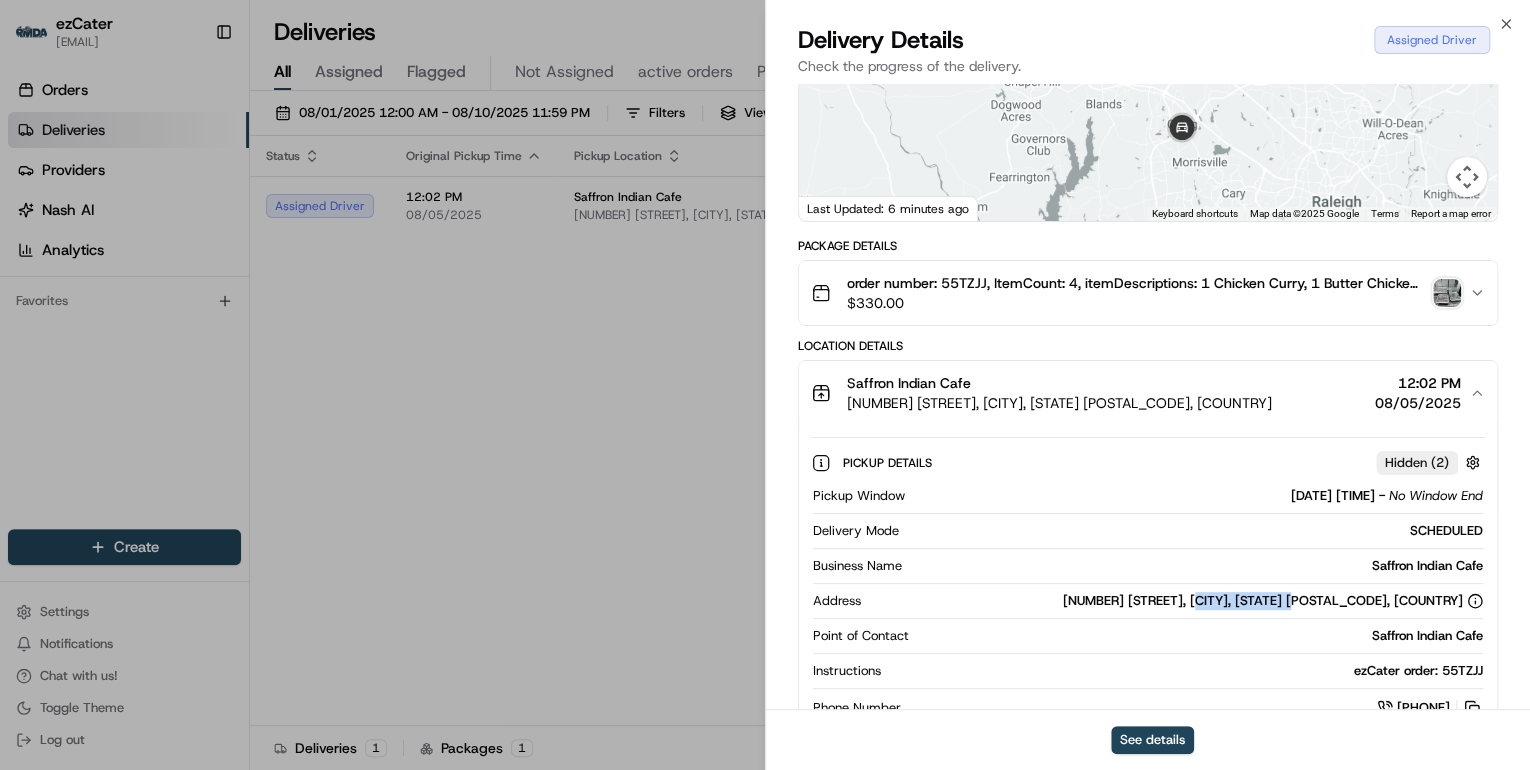 drag, startPoint x: 1428, startPoint y: 603, endPoint x: 1317, endPoint y: 603, distance: 111 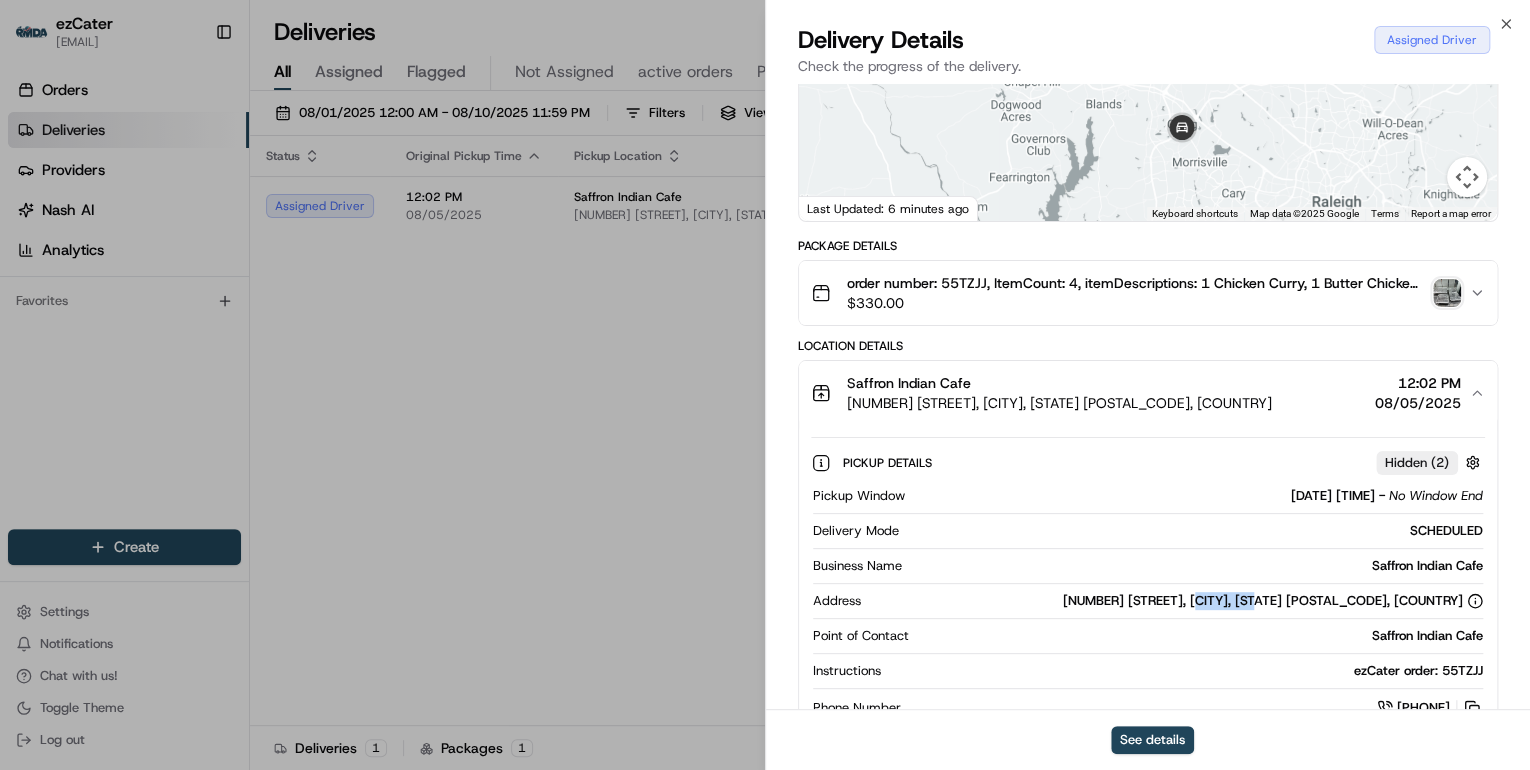drag, startPoint x: 1388, startPoint y: 599, endPoint x: 580, endPoint y: 8, distance: 1001.0719 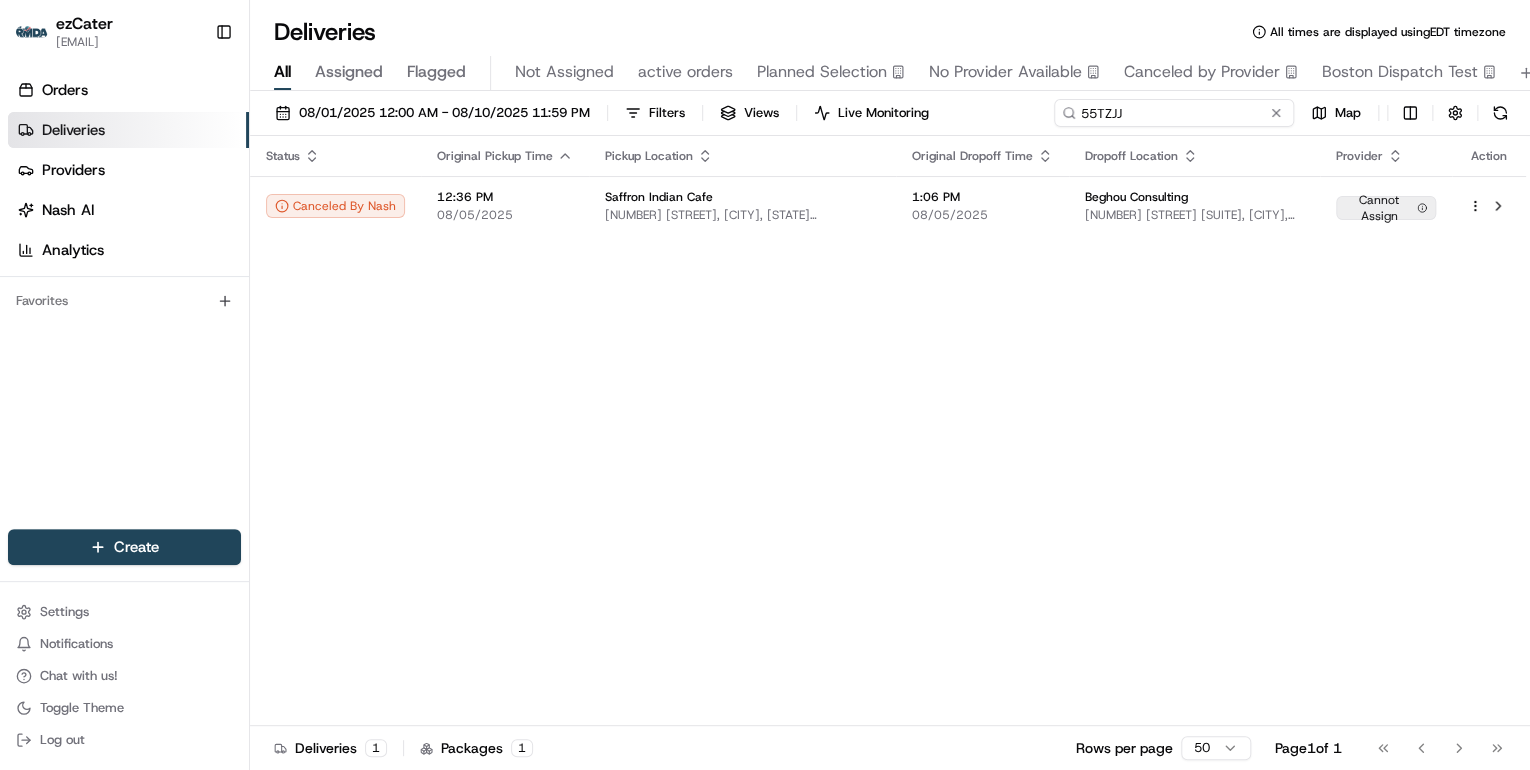 drag, startPoint x: 1206, startPoint y: 110, endPoint x: 665, endPoint y: 92, distance: 541.2994 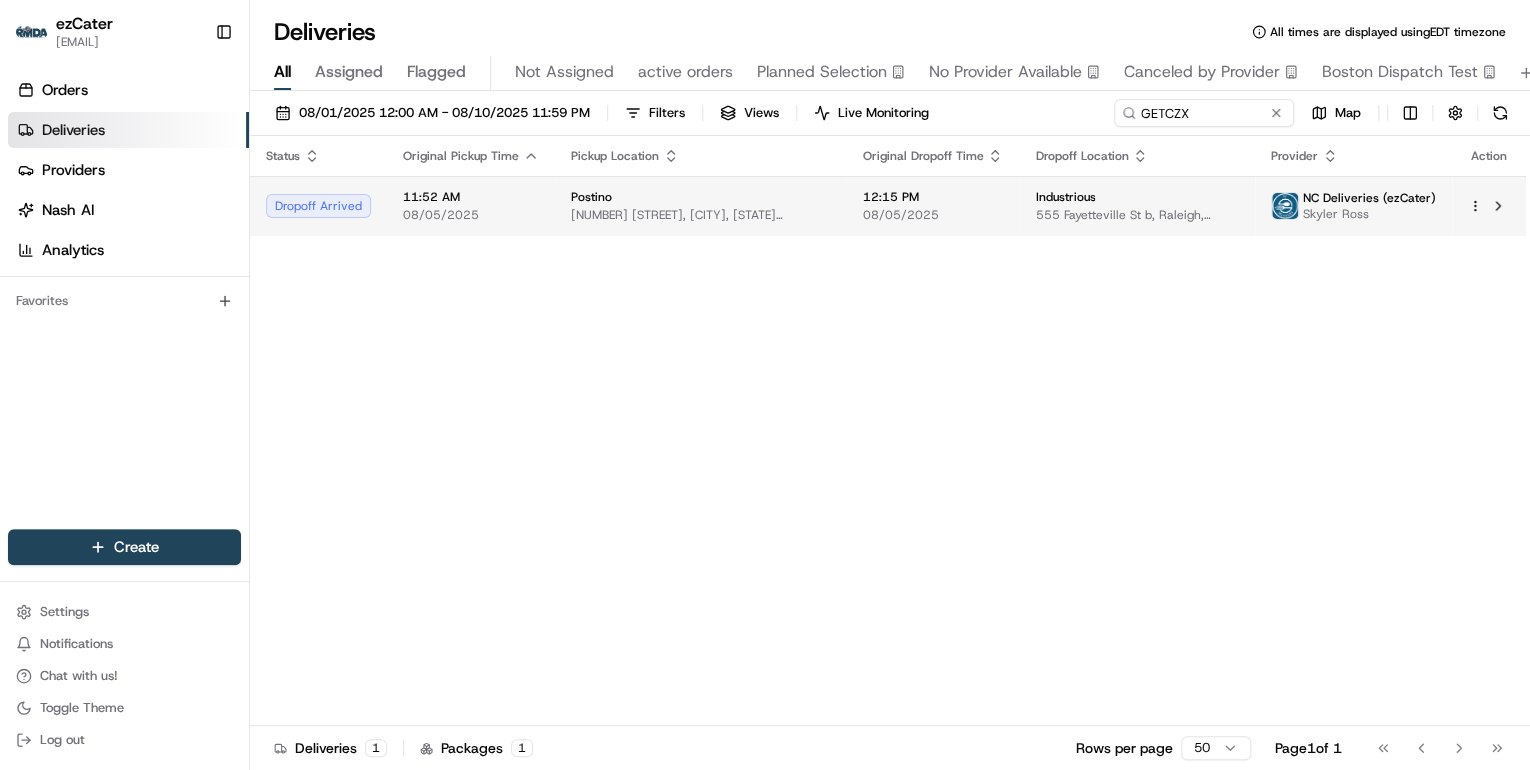 click on "11:52 AM 08/05/2025" at bounding box center (471, 206) 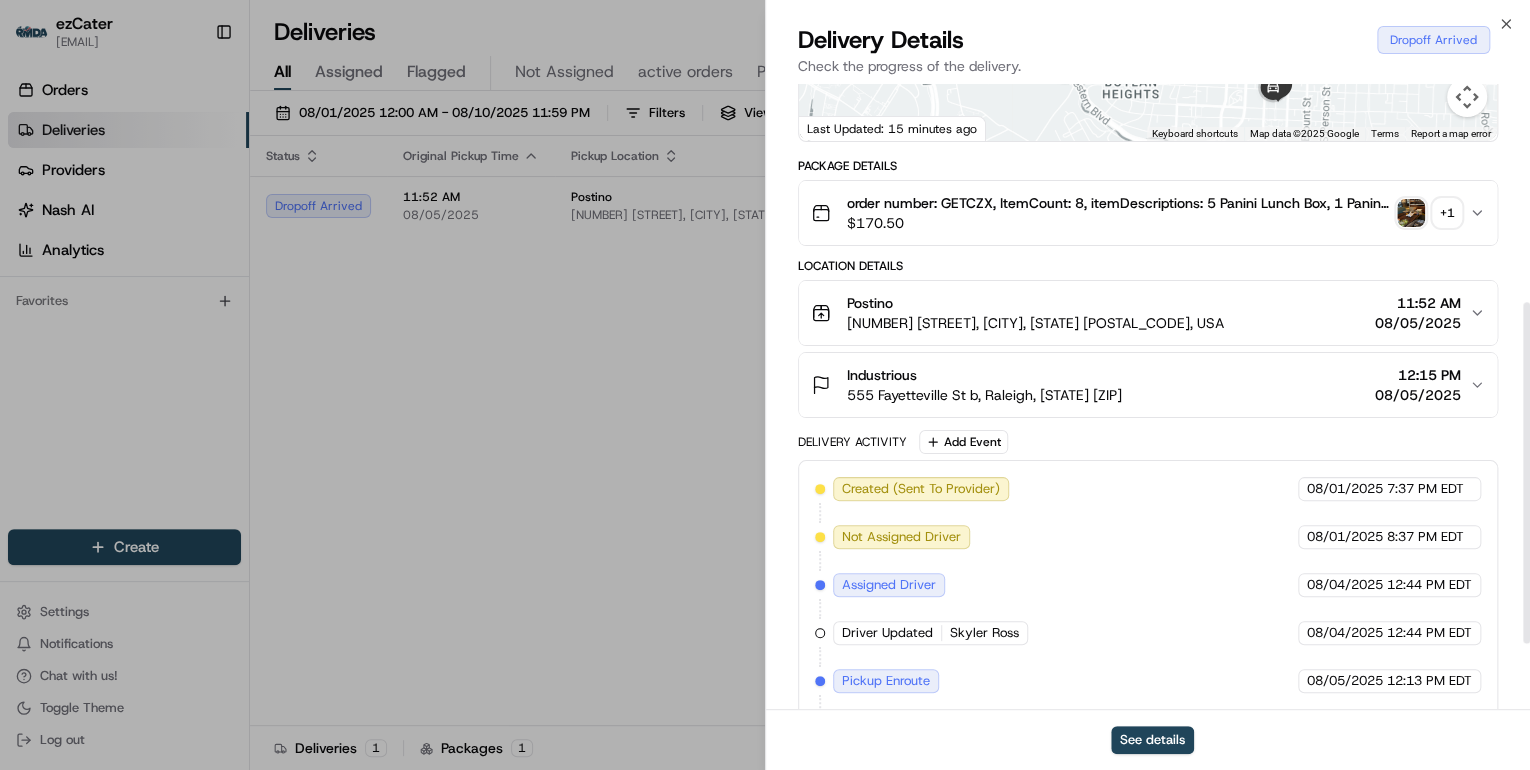 scroll, scrollTop: 520, scrollLeft: 0, axis: vertical 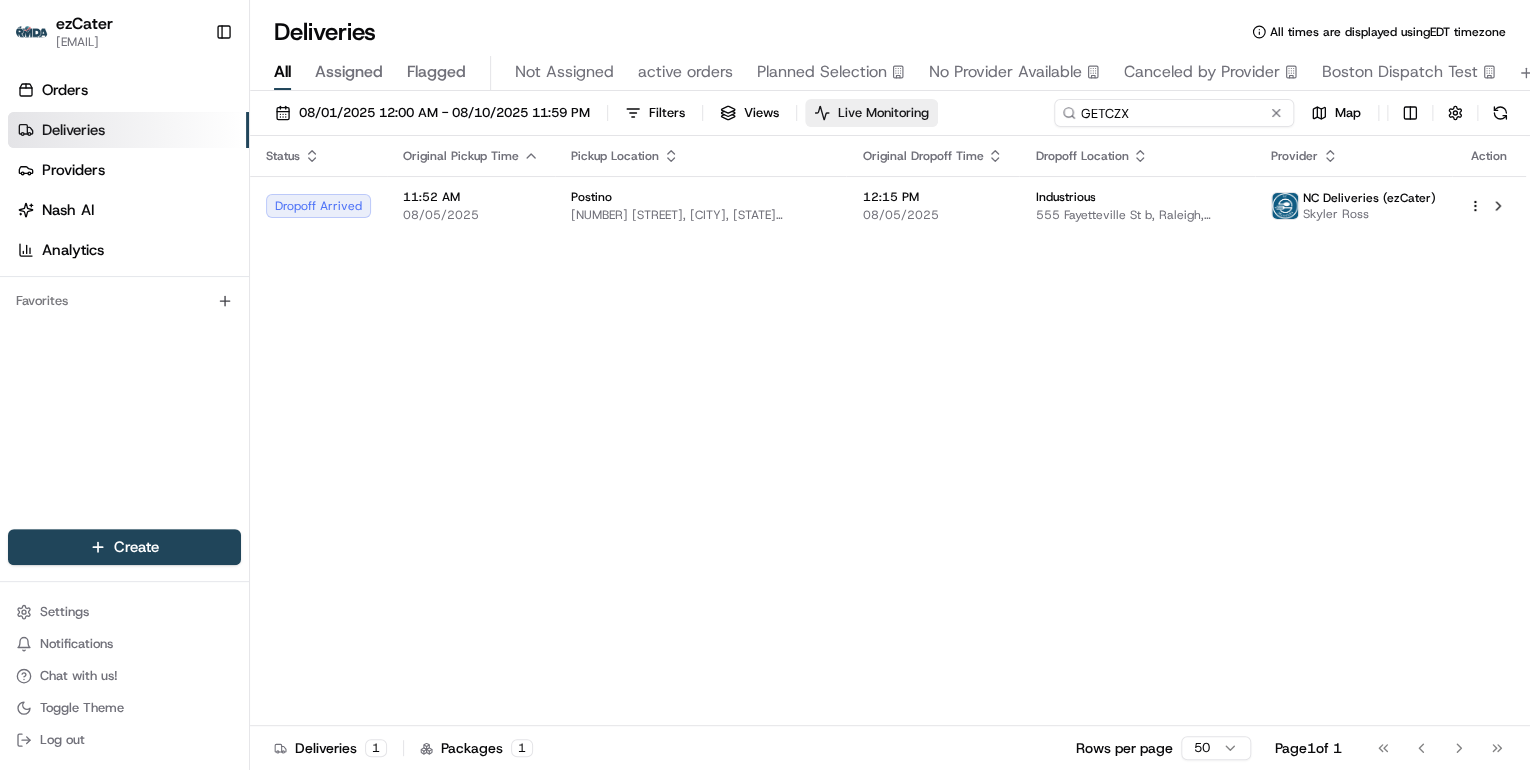 drag, startPoint x: 1193, startPoint y: 116, endPoint x: 810, endPoint y: 102, distance: 383.2558 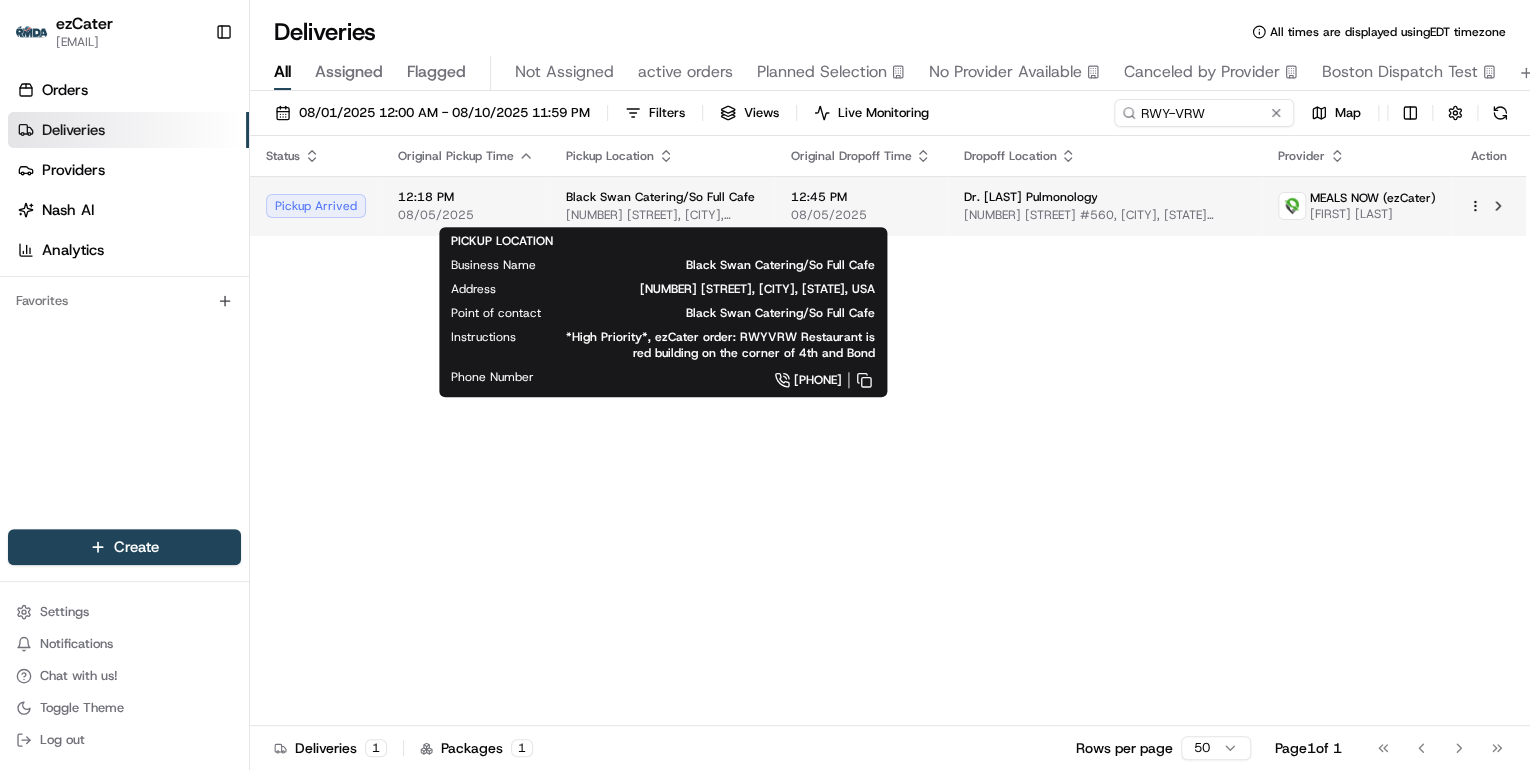 click on "[NUMBER] [STREET], [CITY], [STATE], USA" at bounding box center [662, 215] 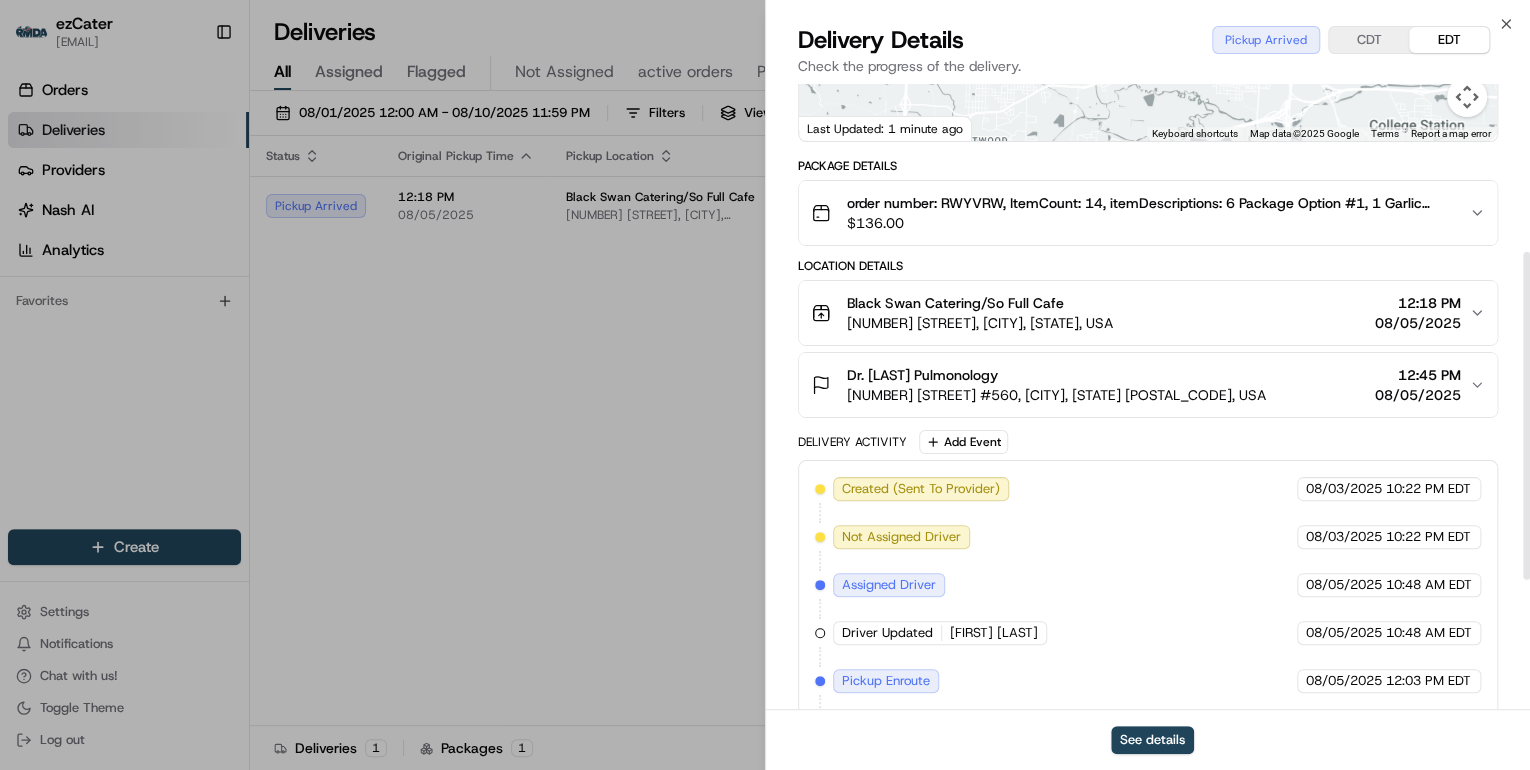 scroll, scrollTop: 568, scrollLeft: 0, axis: vertical 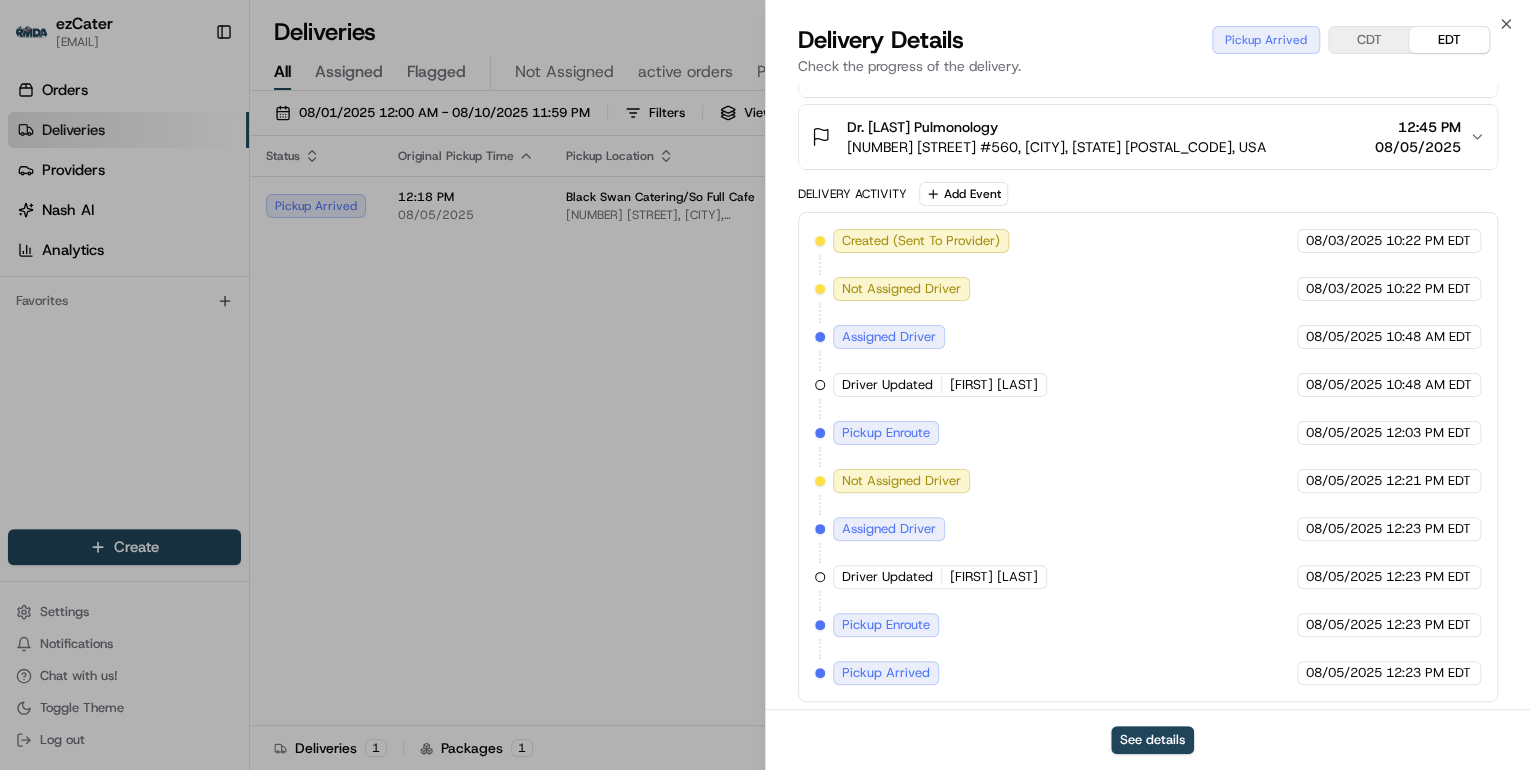 click on "Created (Sent To Provider) MEALS NOW (ezCater) 08/03/2025 10:22 PM EDT Not Assigned Driver MEALS NOW (ezCater) 08/03/2025 10:22 PM EDT Assigned Driver MEALS NOW (ezCater) 08/05/2025 10:48 AM EDT Driver Updated [FIRST] [LAST] MEALS NOW (ezCater) 08/05/2025 10:48 AM EDT Pickup Enroute MEALS NOW (ezCater) 08/05/2025 12:03 PM EDT Not Assigned Driver MEALS NOW (ezCater) 08/05/2025 12:21 PM EDT Assigned Driver MEALS NOW (ezCater) 08/05/2025 12:23 PM EDT Driver Updated [FIRST] [LAST] MEALS NOW (ezCater) 08/05/2025 12:23 PM EDT Pickup Enroute MEALS NOW (ezCater) 08/05/2025 12:23 PM EDT Pickup Arrived" at bounding box center [1148, 457] 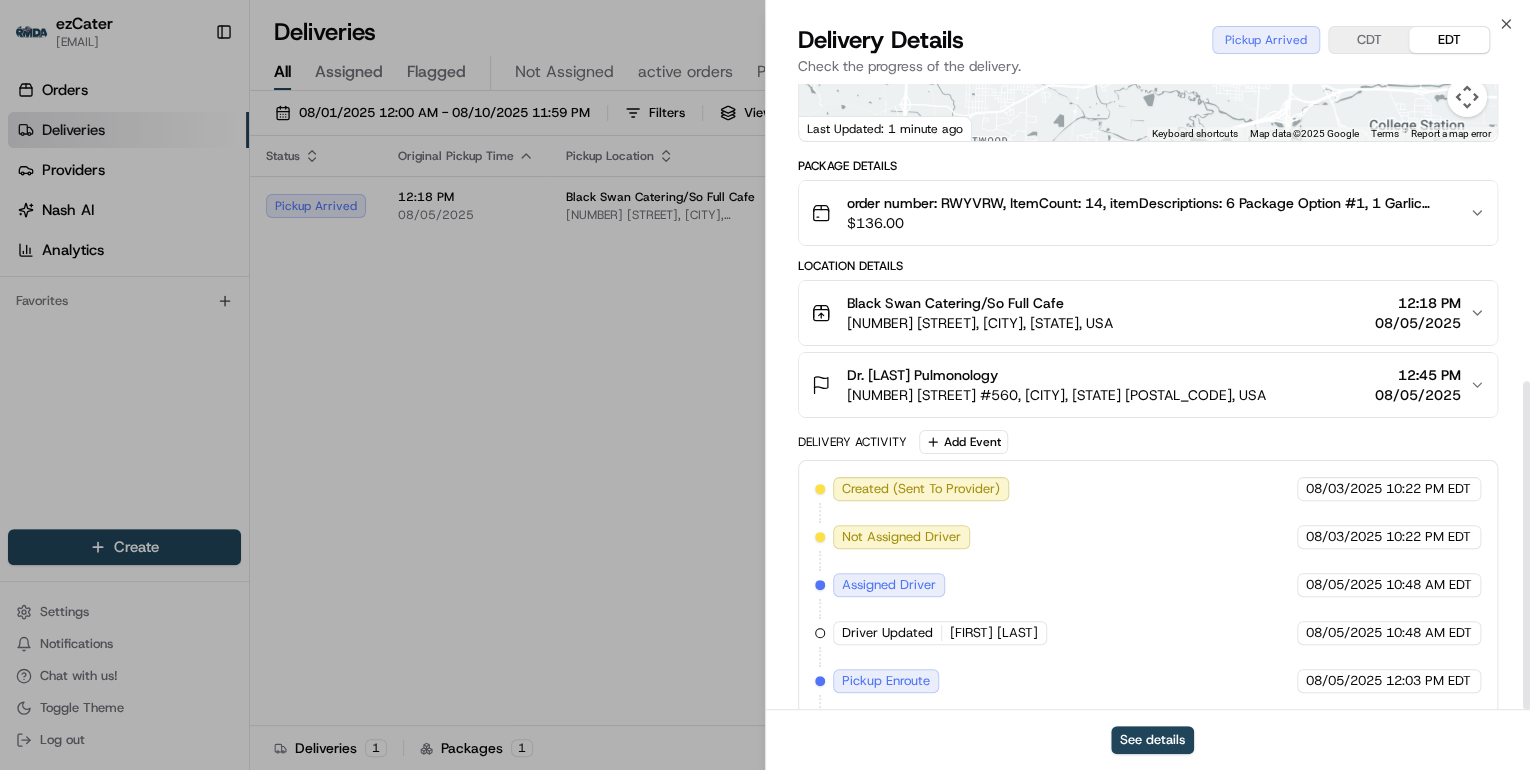 scroll, scrollTop: 568, scrollLeft: 0, axis: vertical 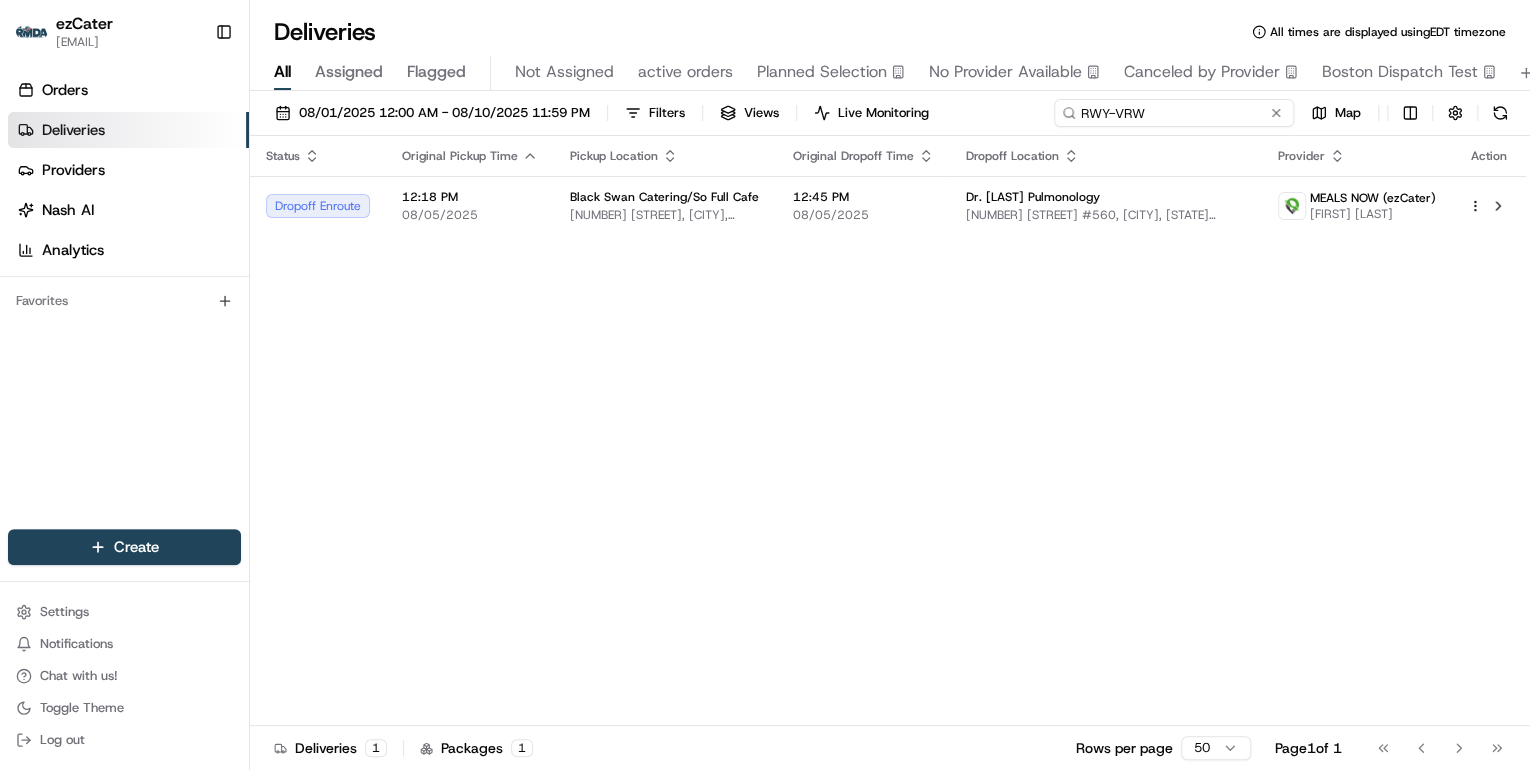 click on "RWY-VRW" at bounding box center [1174, 113] 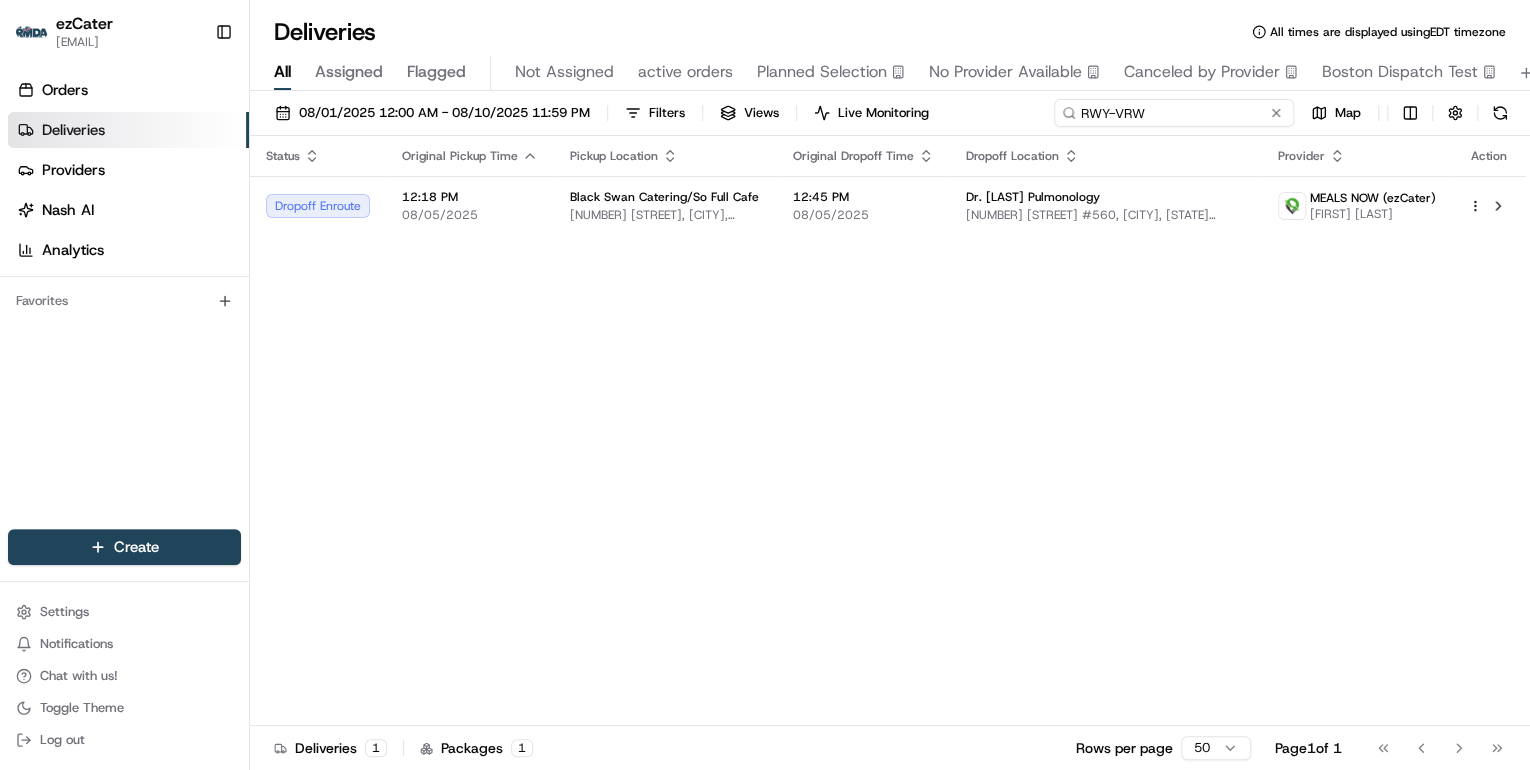click on "RWY-VRW" at bounding box center (1174, 113) 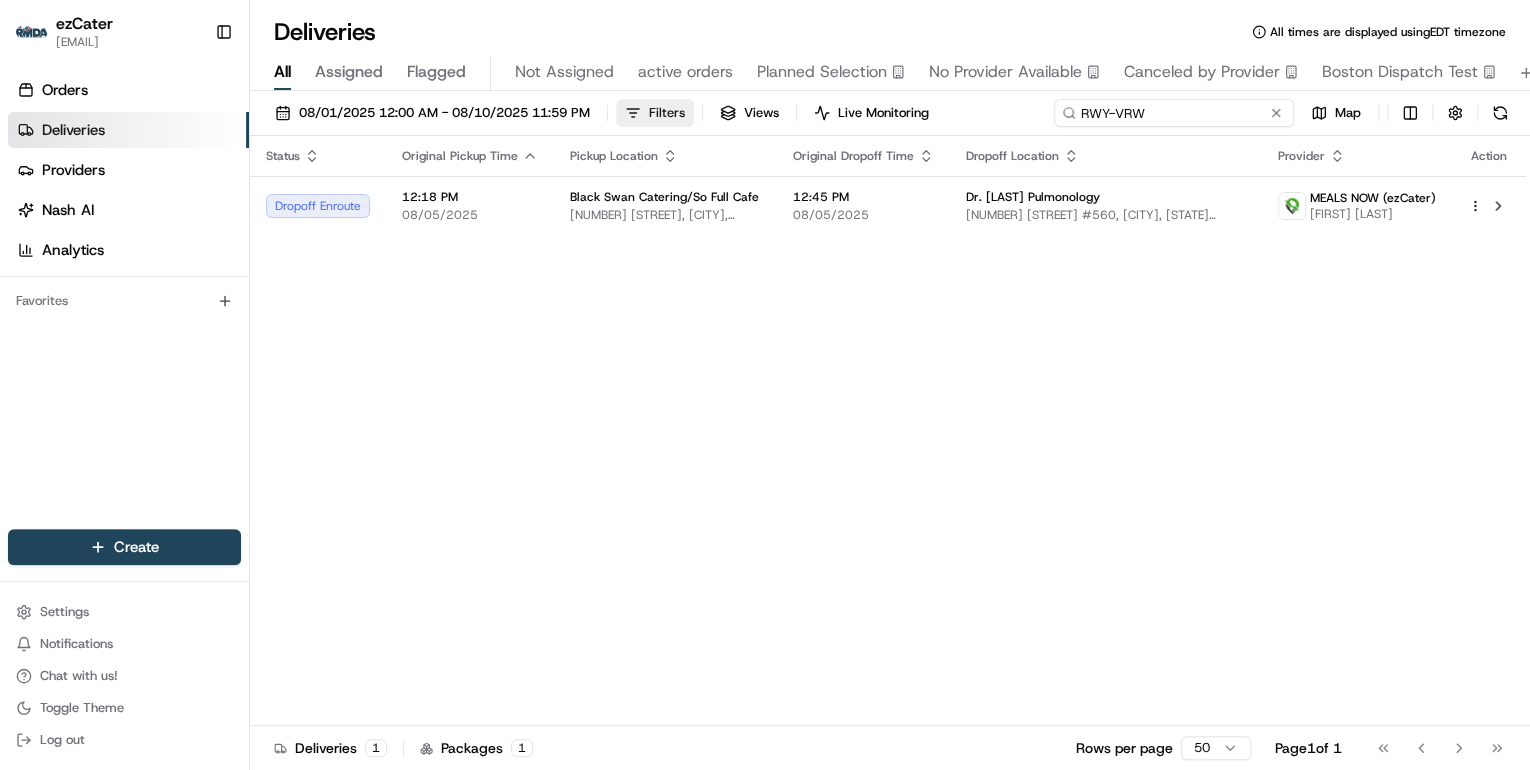 drag, startPoint x: 1156, startPoint y: 112, endPoint x: 692, endPoint y: 102, distance: 464.10776 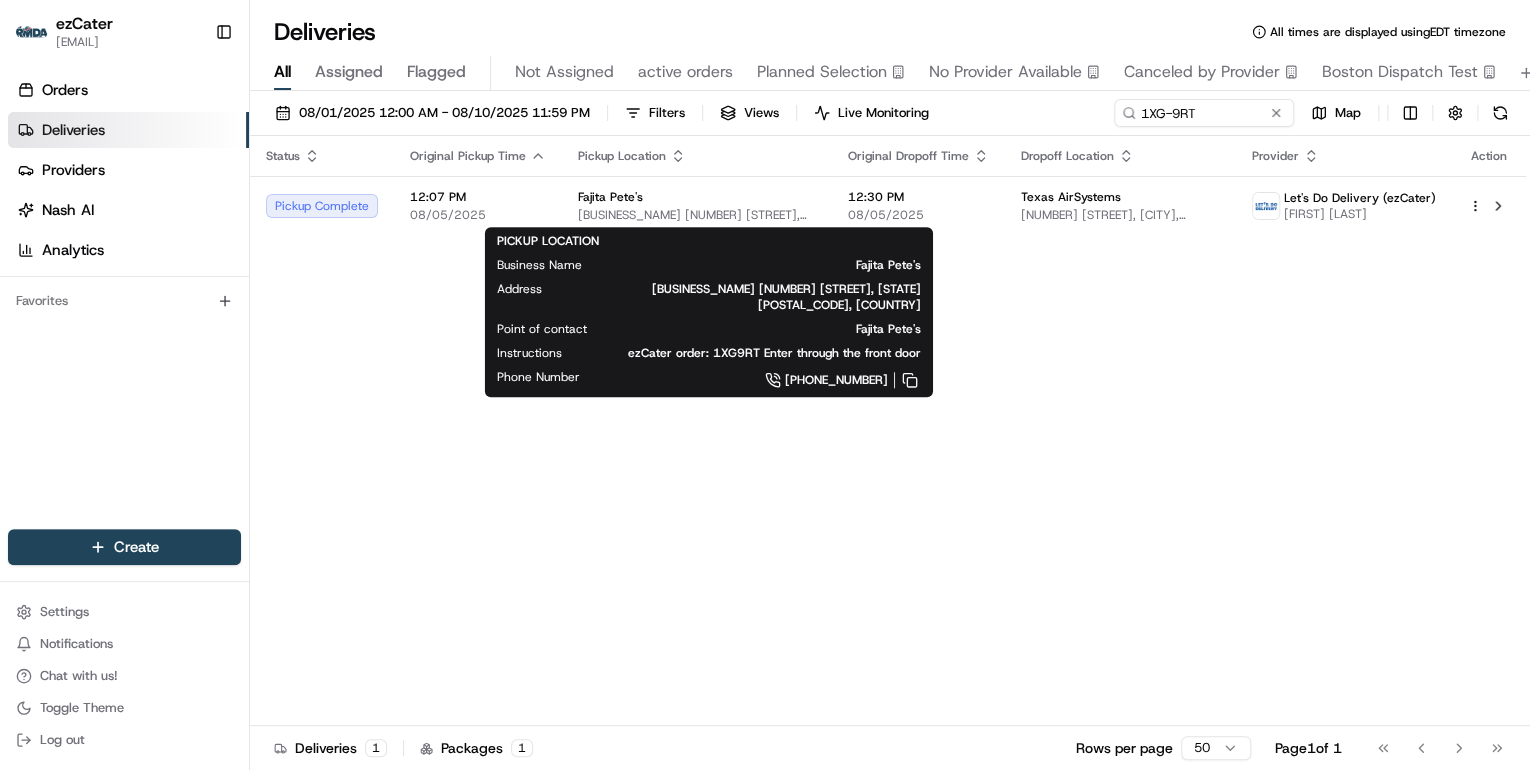 click on "[BUSINESS_NAME] [NUMBER] [STREET], [STATE] [POSTAL_CODE], [COUNTRY]" at bounding box center (697, 215) 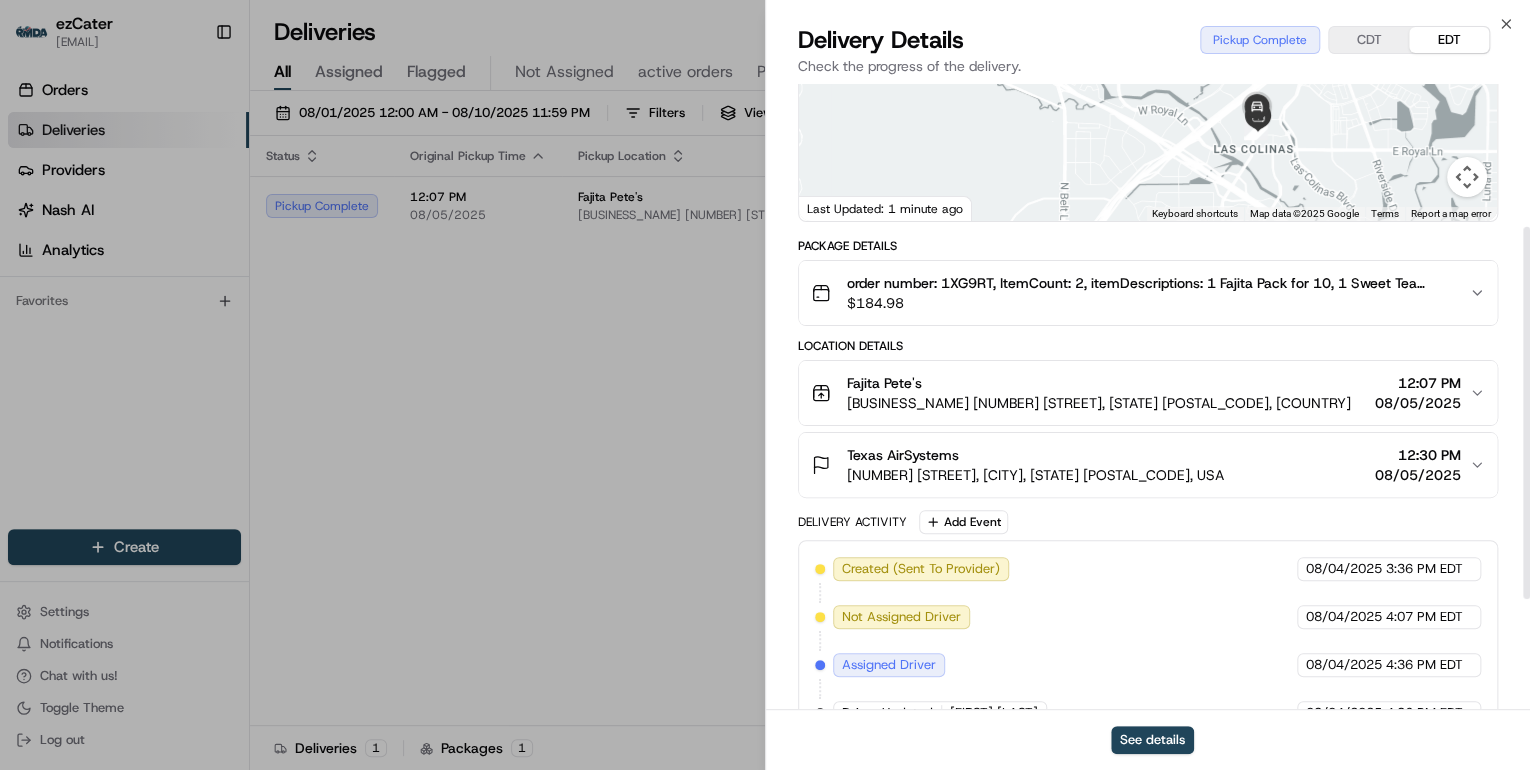 scroll, scrollTop: 424, scrollLeft: 0, axis: vertical 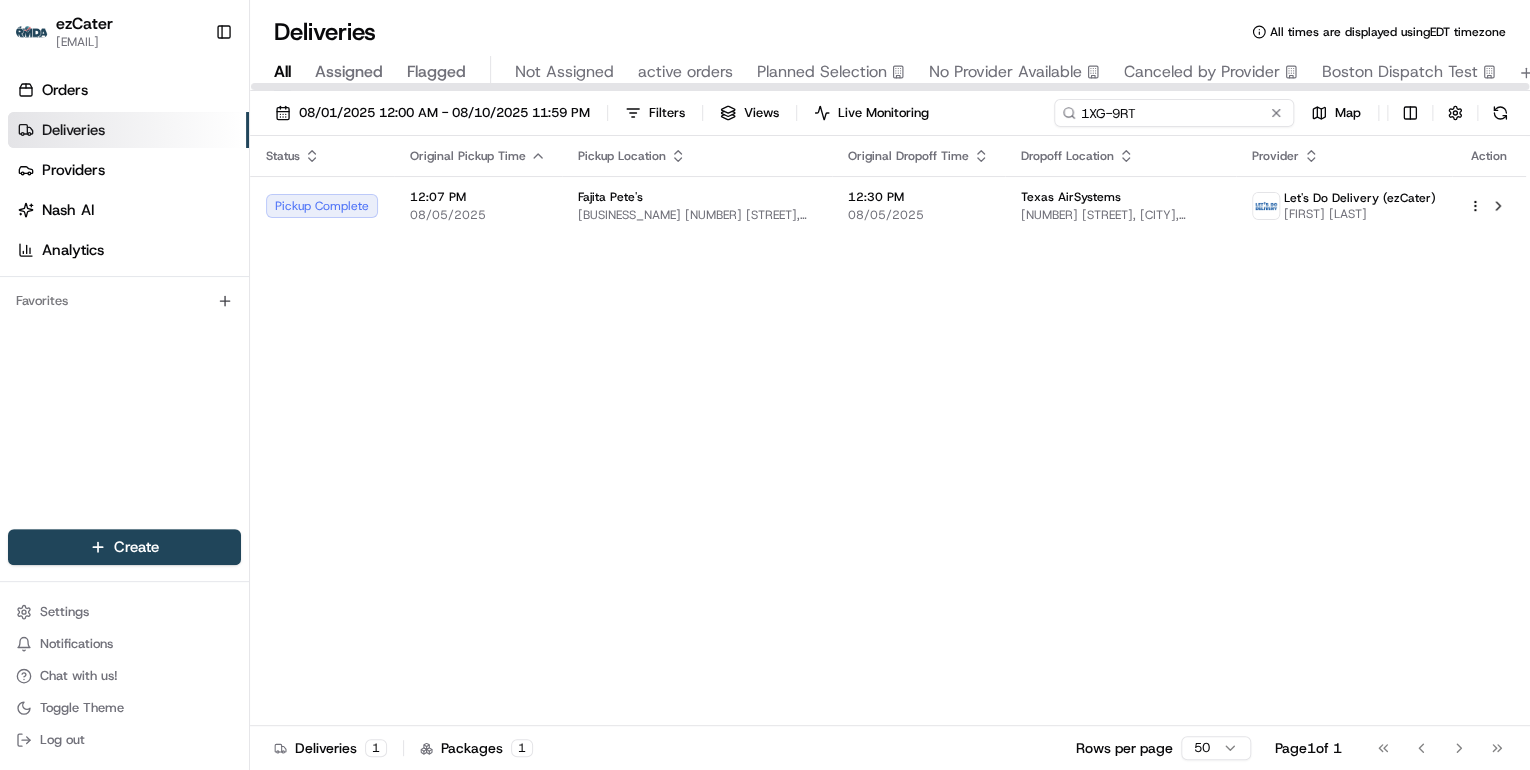drag, startPoint x: 1216, startPoint y: 112, endPoint x: 608, endPoint y: 103, distance: 608.0666 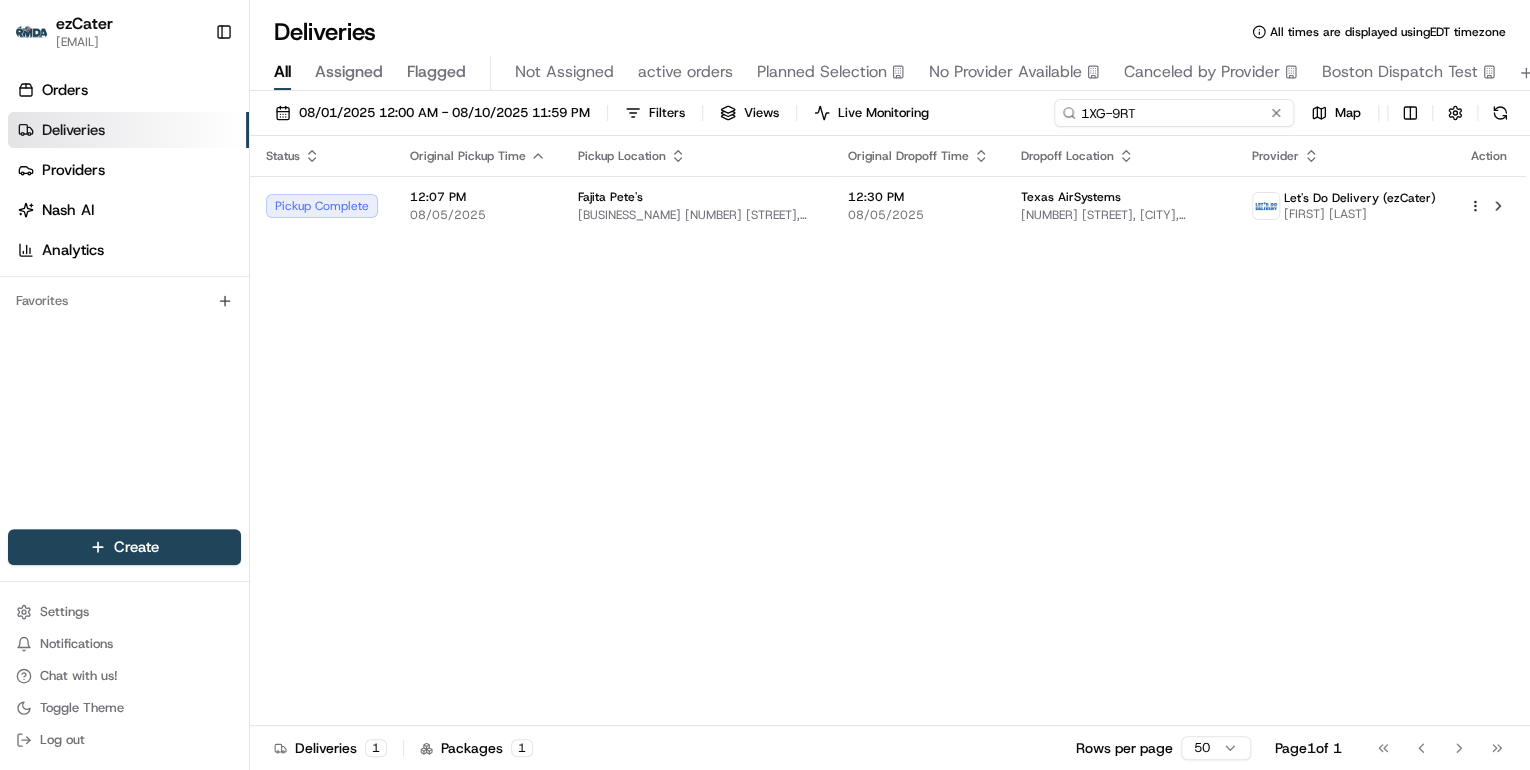 paste on "UYH684" 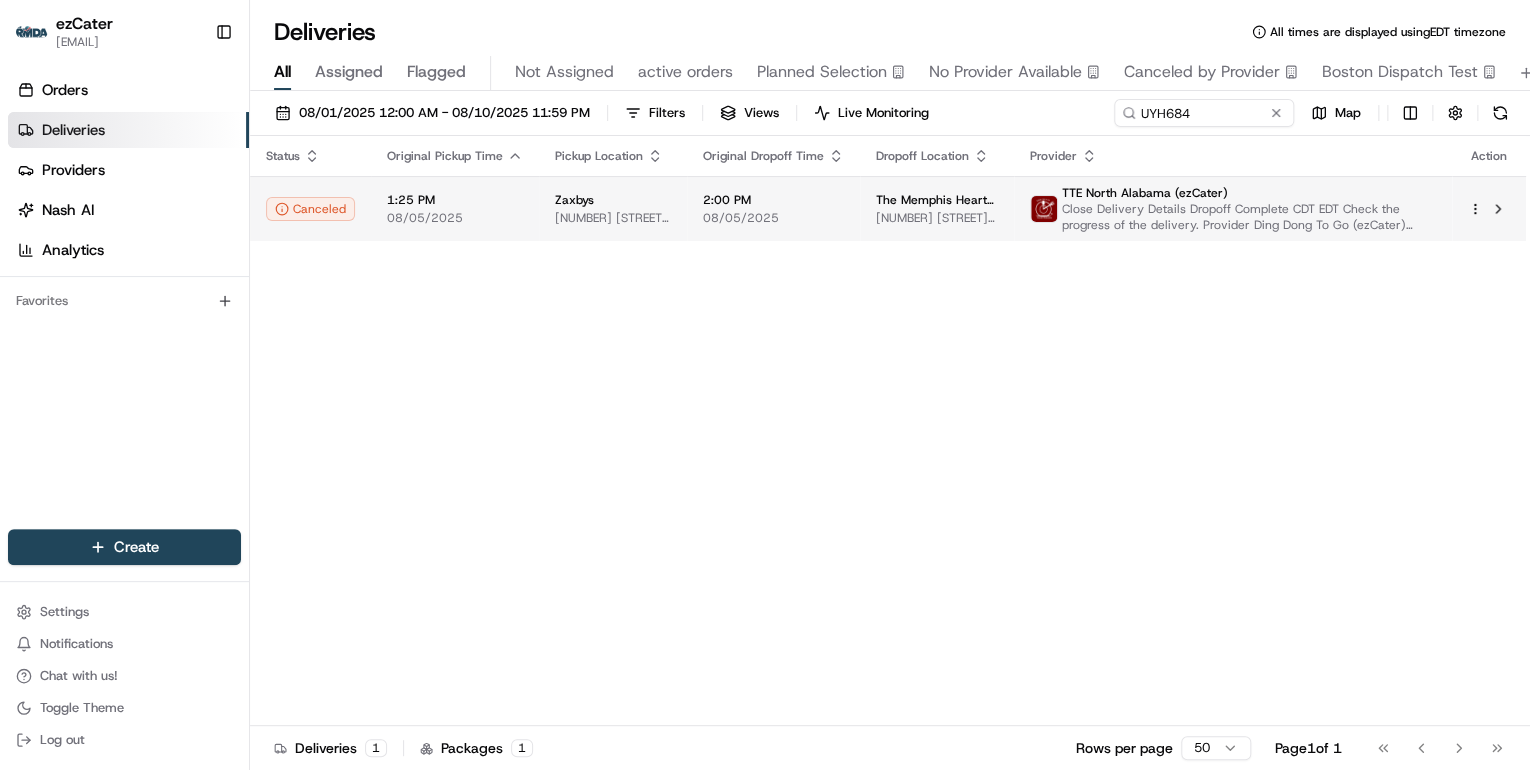 click on "[NUMBER] [STREET], [CITY], [STATE] [POSTAL_CODE], USA" at bounding box center (613, 218) 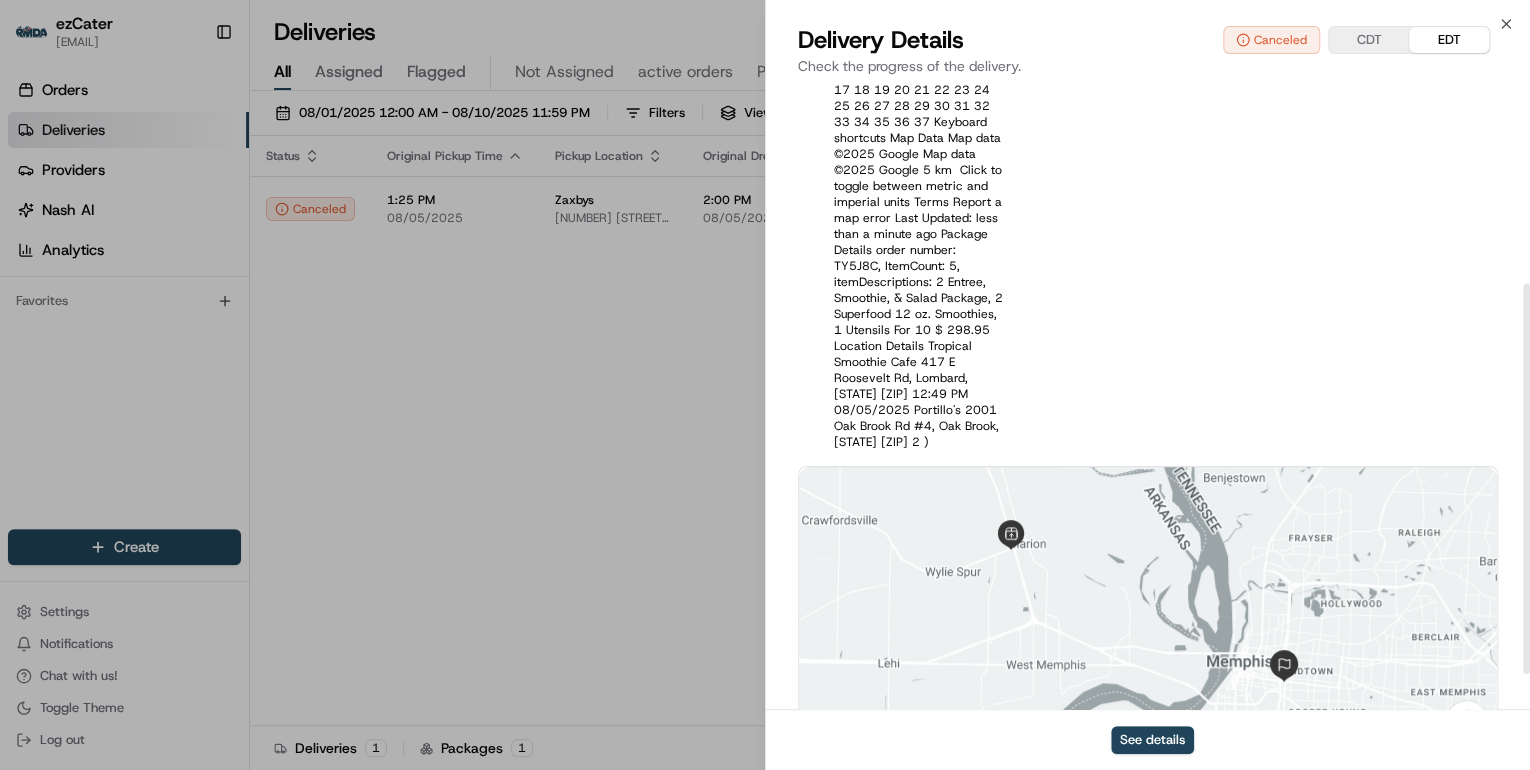 scroll, scrollTop: 377, scrollLeft: 0, axis: vertical 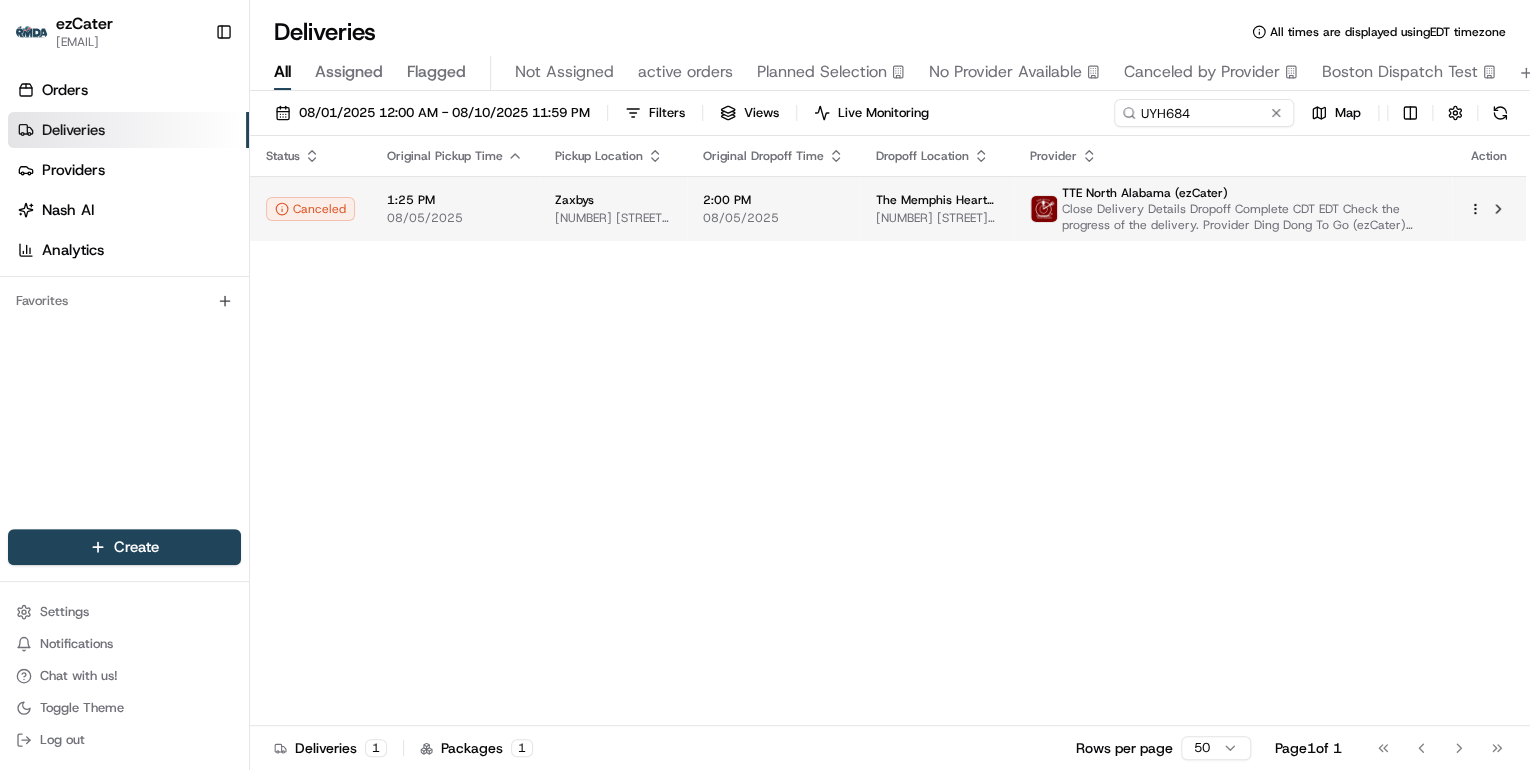 click on "[NUMBER] [STREET], [CITY], [STATE] [POSTAL_CODE], USA" at bounding box center (613, 218) 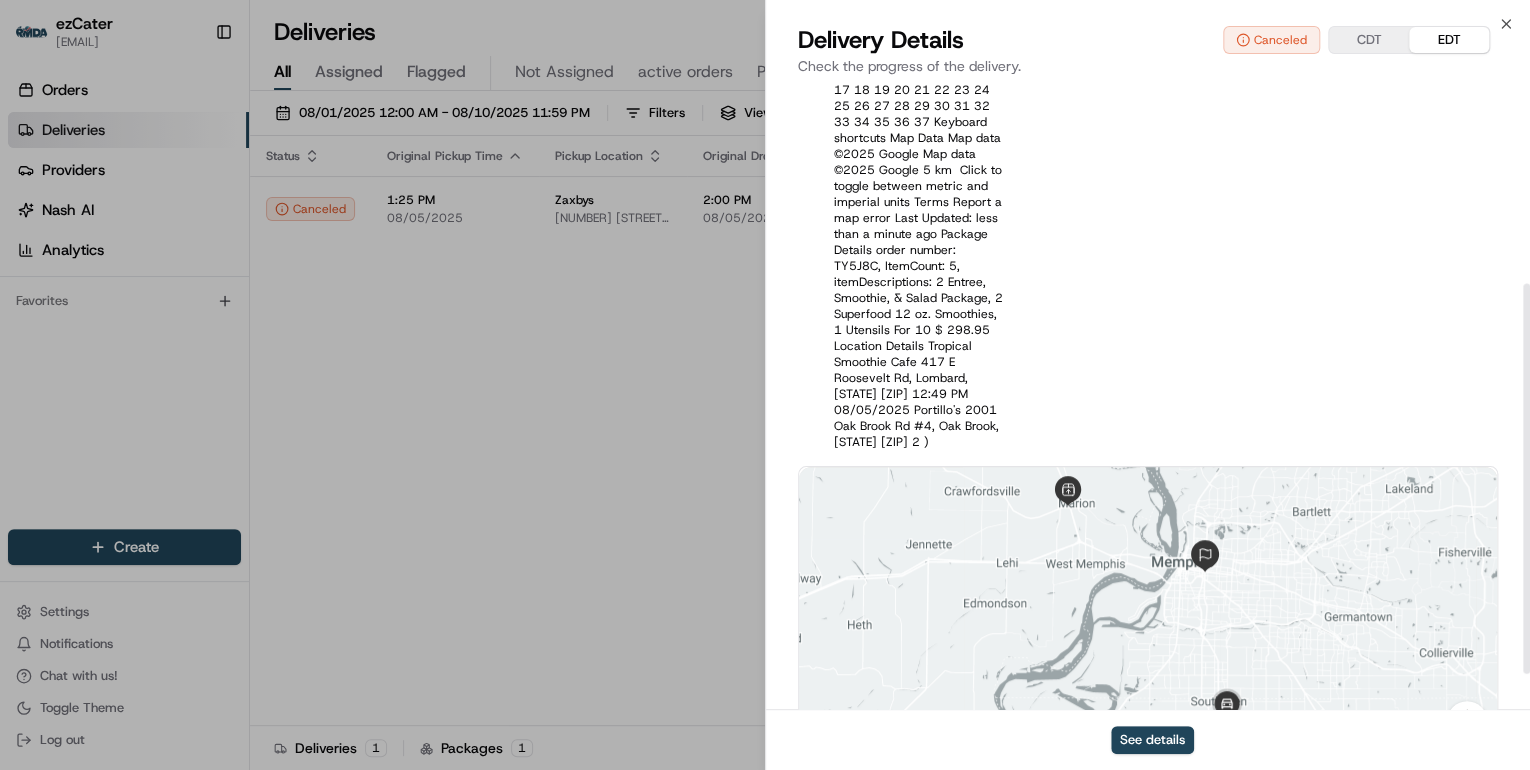 scroll, scrollTop: 377, scrollLeft: 0, axis: vertical 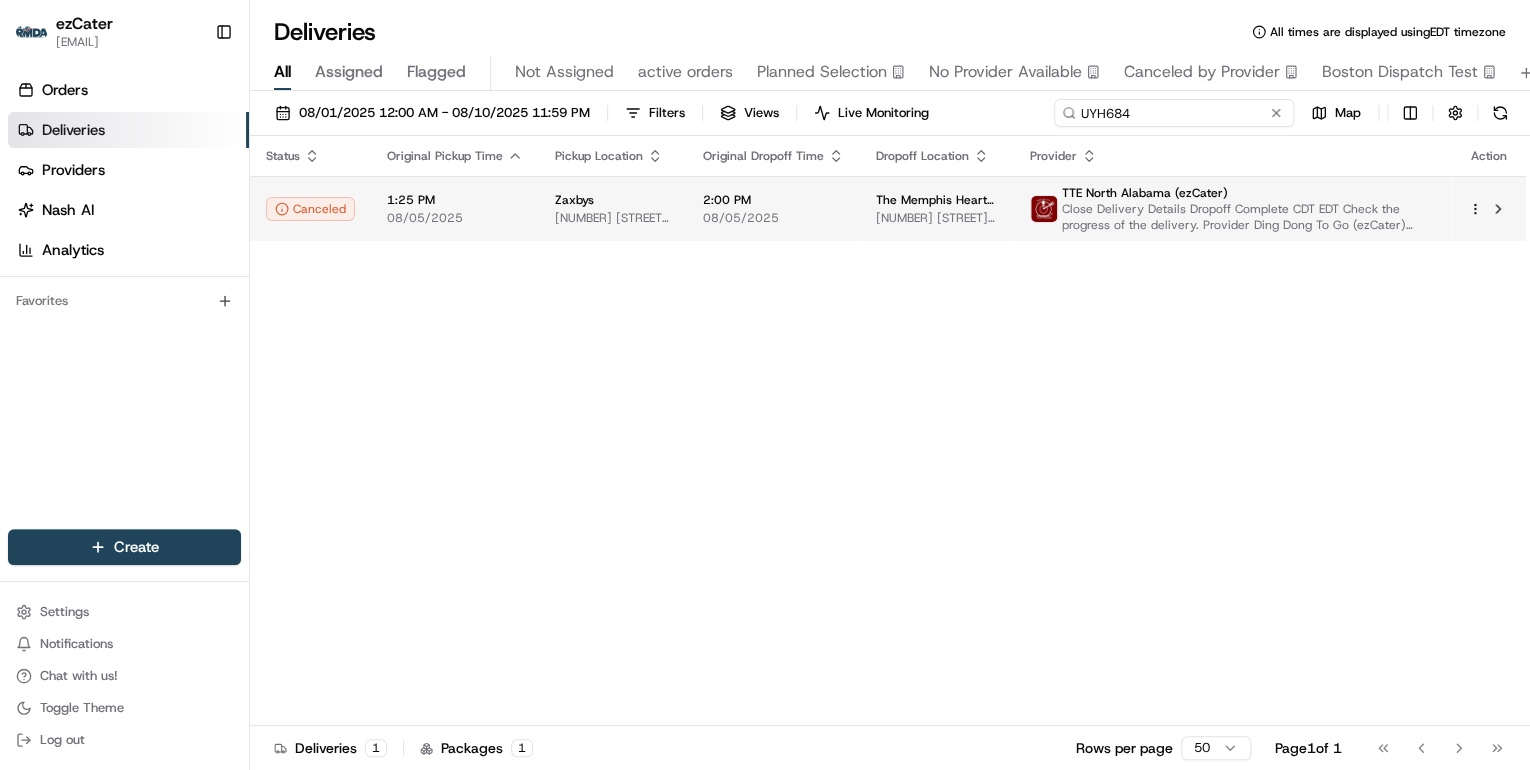 drag, startPoint x: 1203, startPoint y: 113, endPoint x: 1124, endPoint y: 187, distance: 108.245094 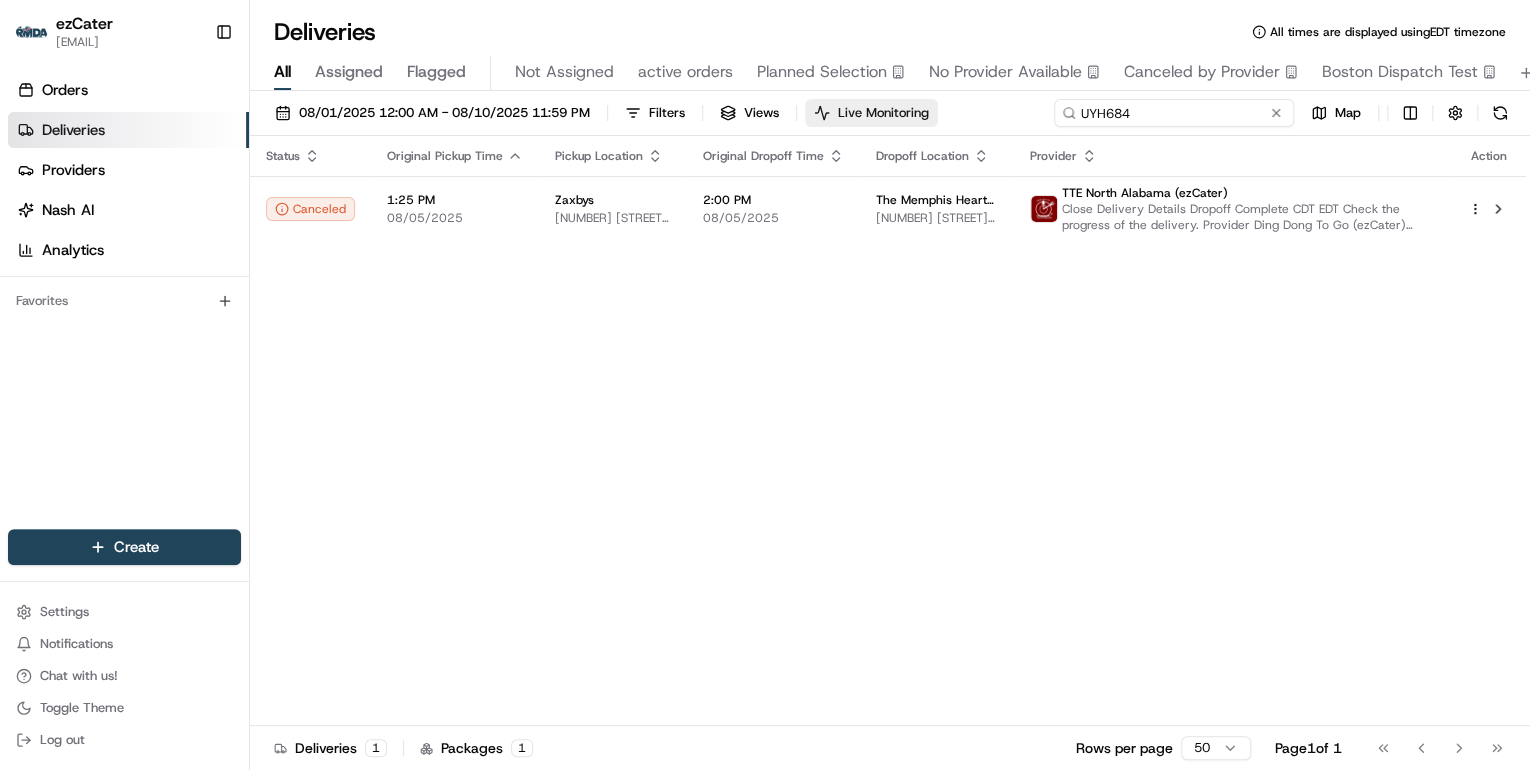 drag, startPoint x: 1151, startPoint y: 118, endPoint x: 850, endPoint y: 99, distance: 301.59906 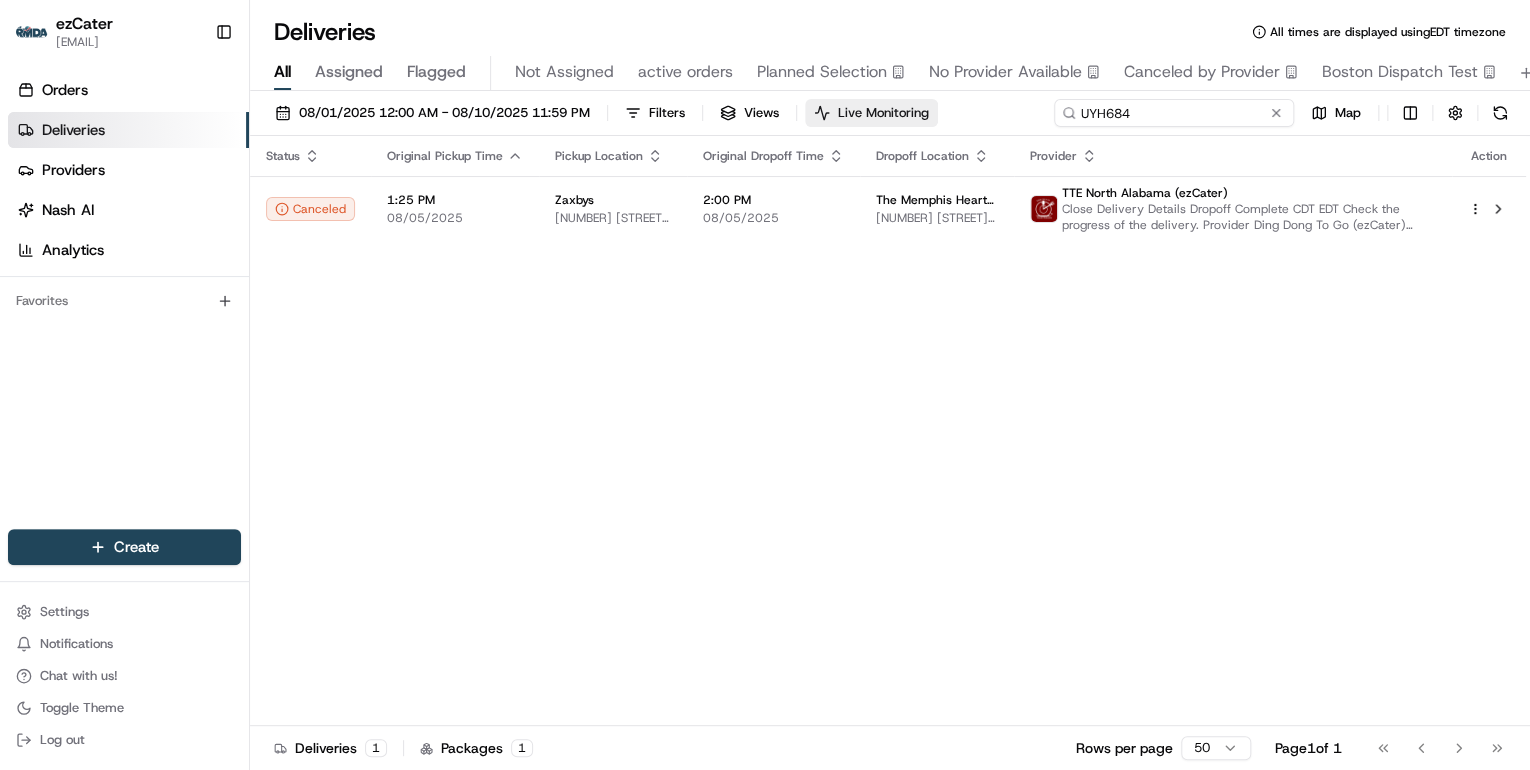 drag, startPoint x: 1132, startPoint y: 116, endPoint x: 867, endPoint y: 107, distance: 265.15277 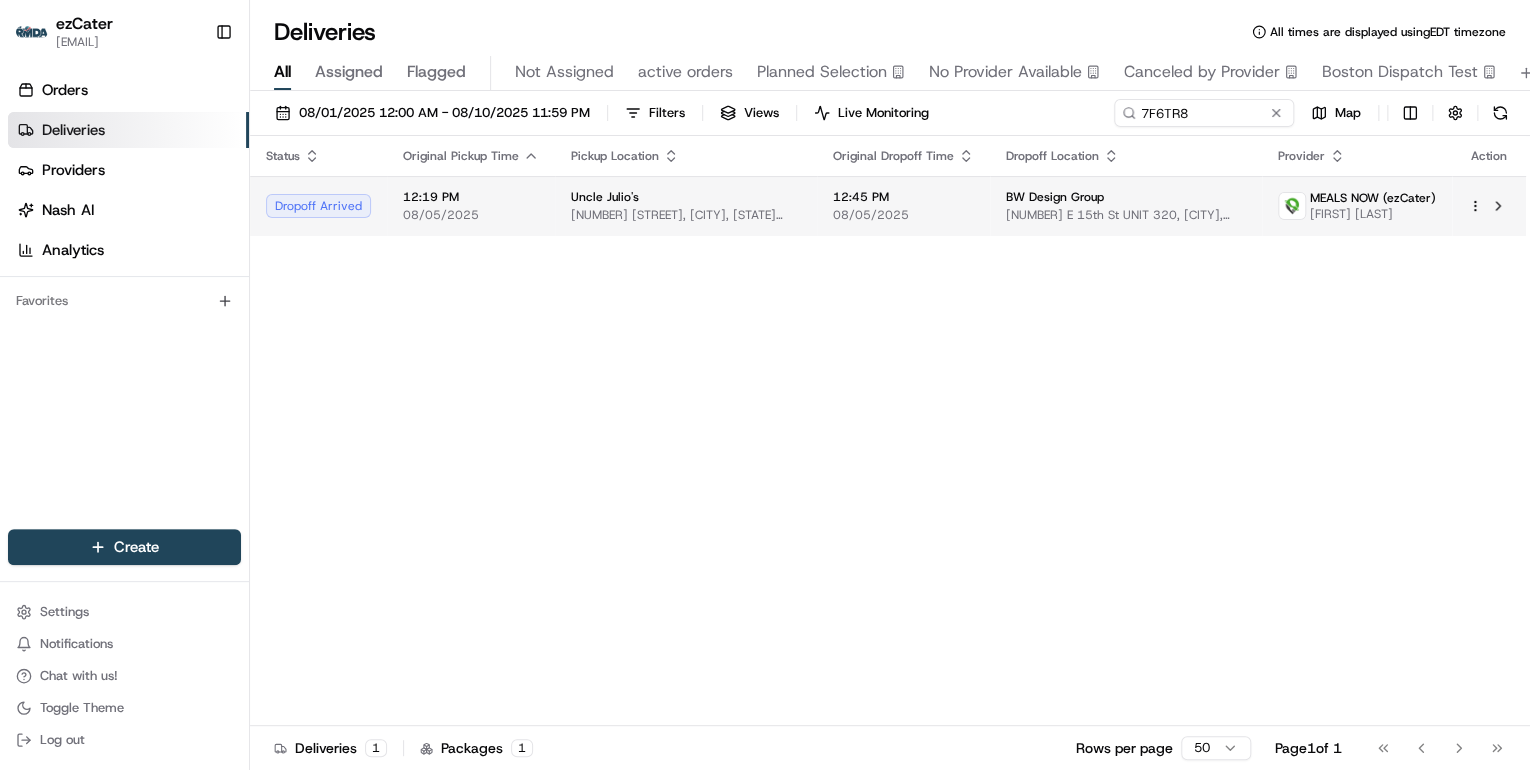click on "Uncle Julio's 5301 Camp Bowie Blvd, [CITY], [STATE] [POSTAL_CODE], USA" at bounding box center [686, 206] 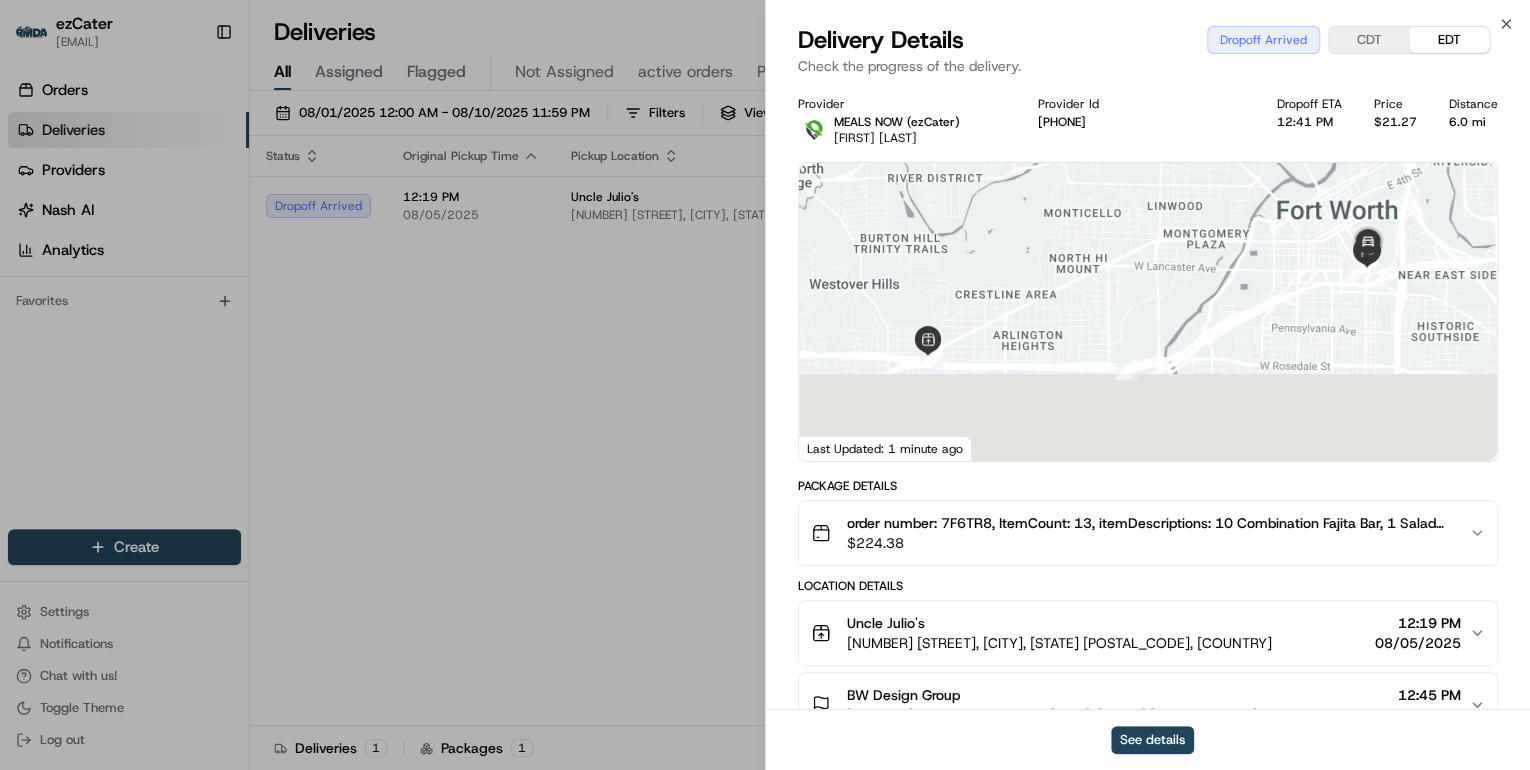 scroll, scrollTop: 320, scrollLeft: 0, axis: vertical 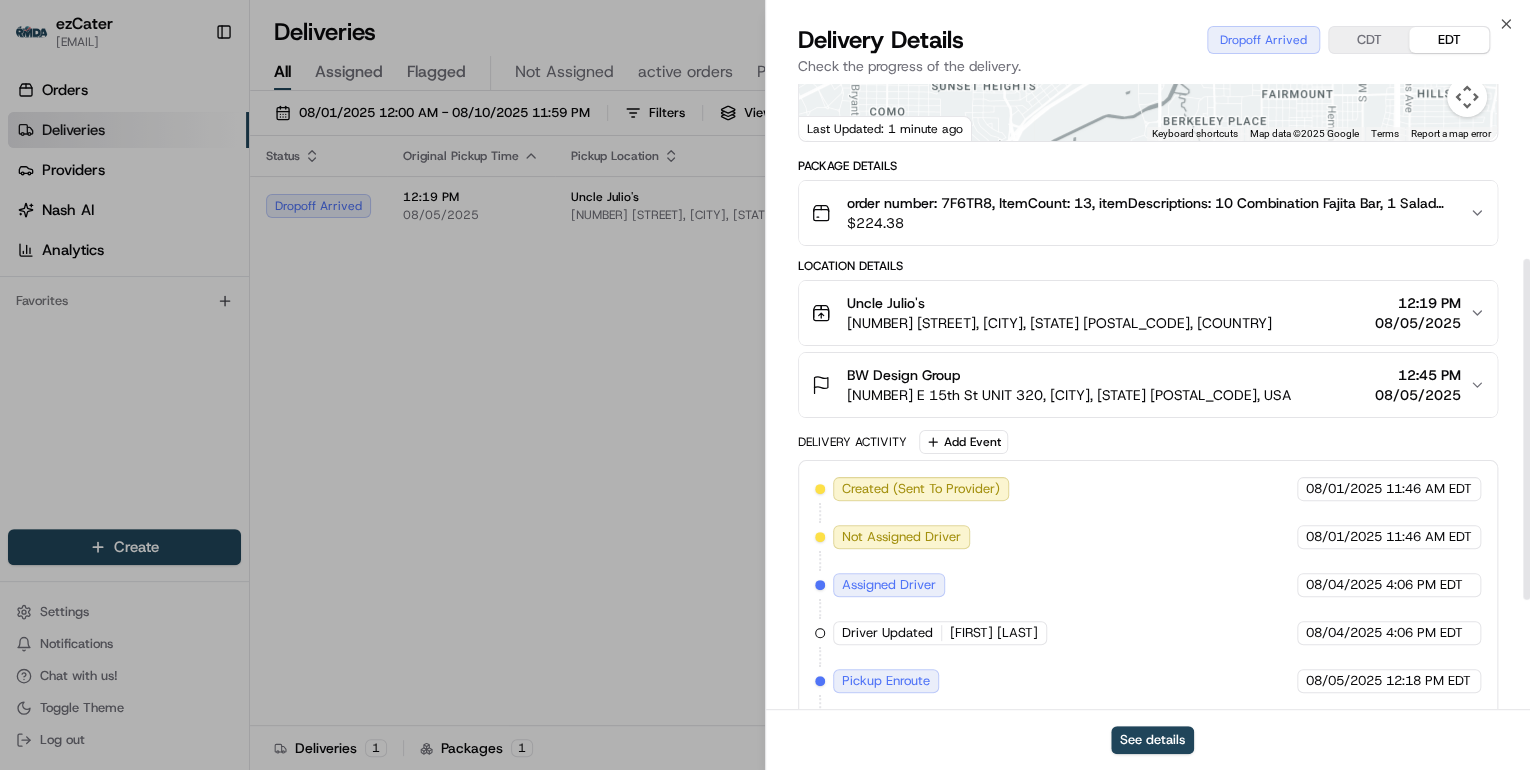 click on "BW Design Group" at bounding box center [1069, 375] 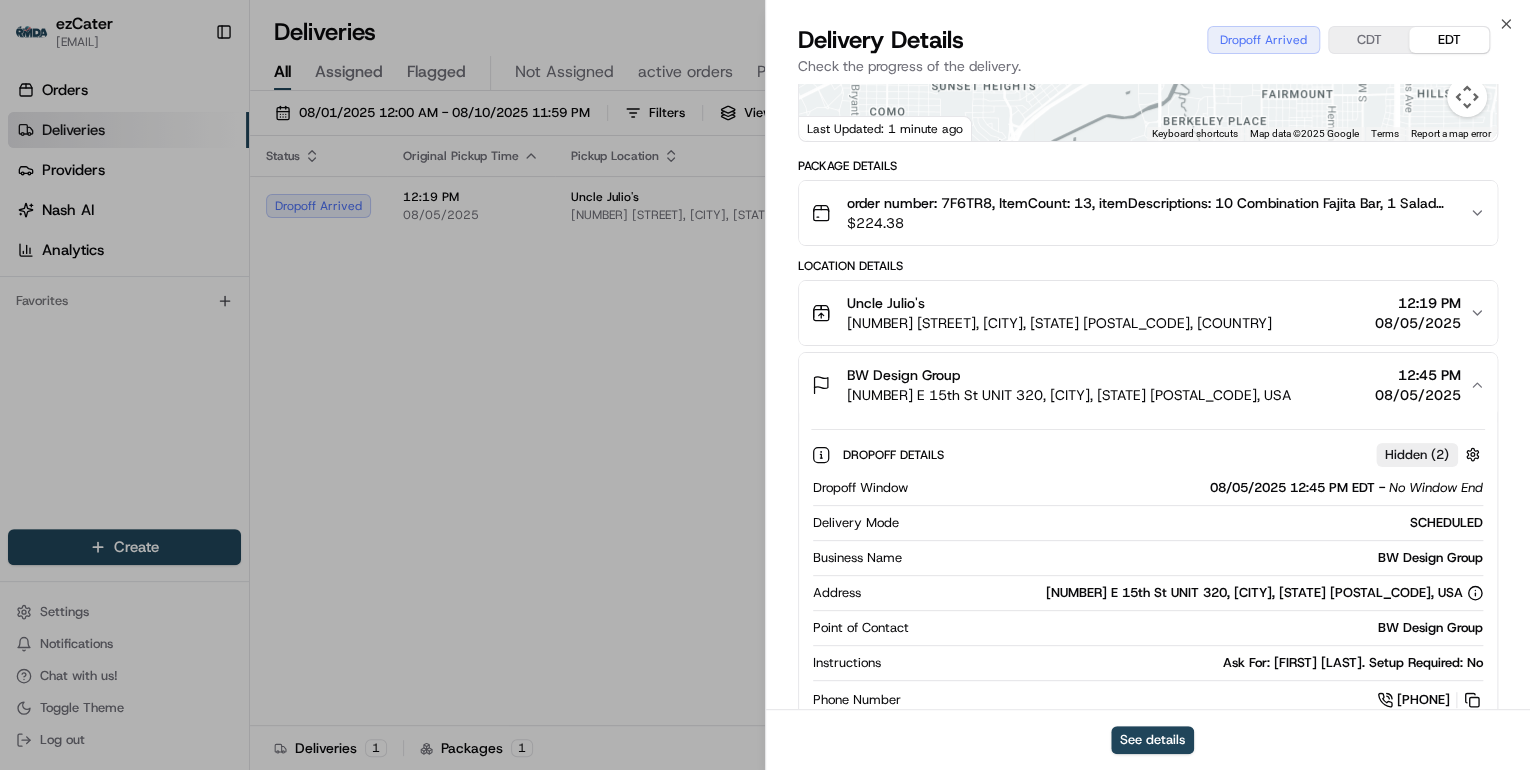 scroll, scrollTop: 480, scrollLeft: 0, axis: vertical 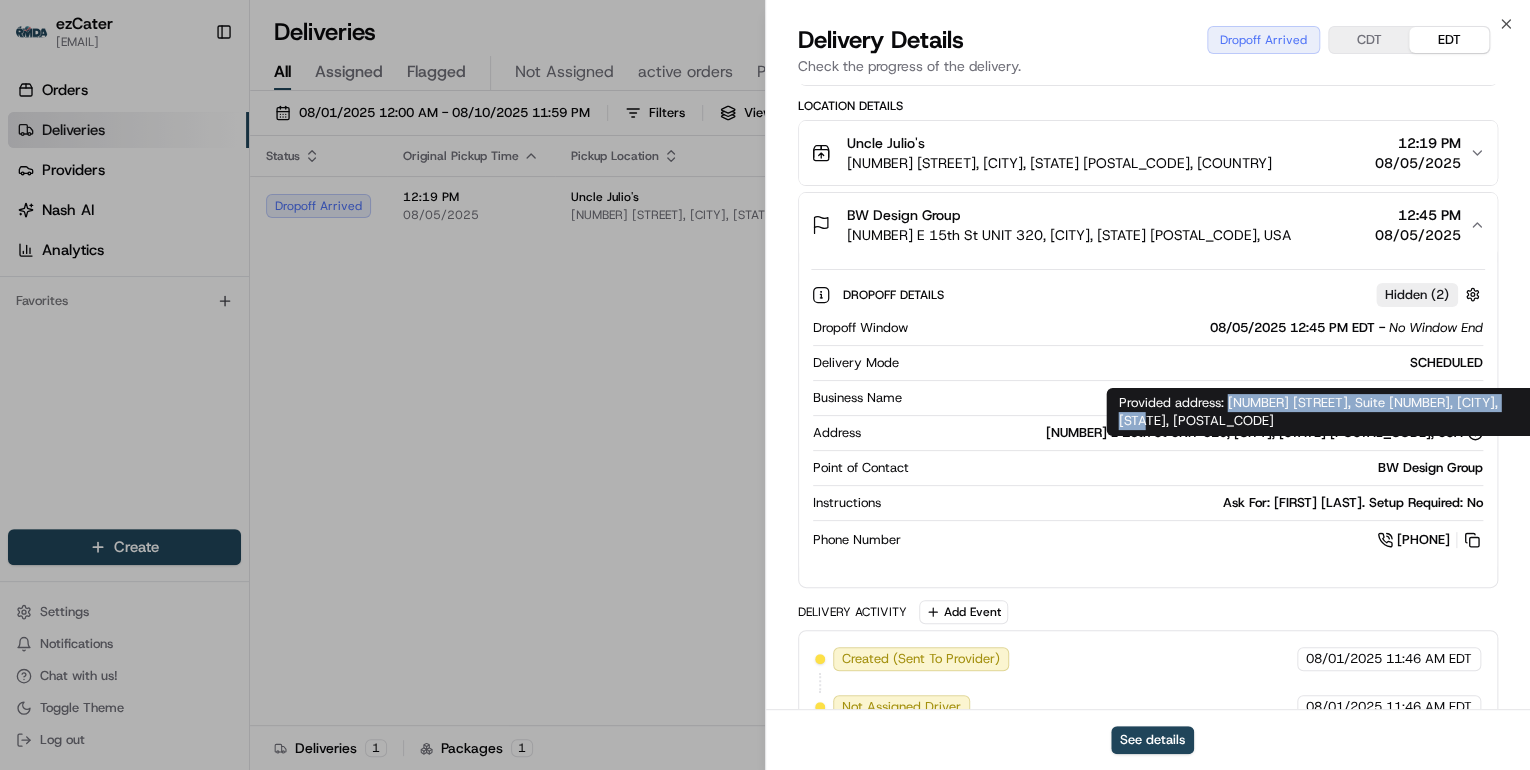 drag, startPoint x: 1517, startPoint y: 402, endPoint x: 1228, endPoint y: 403, distance: 289.00174 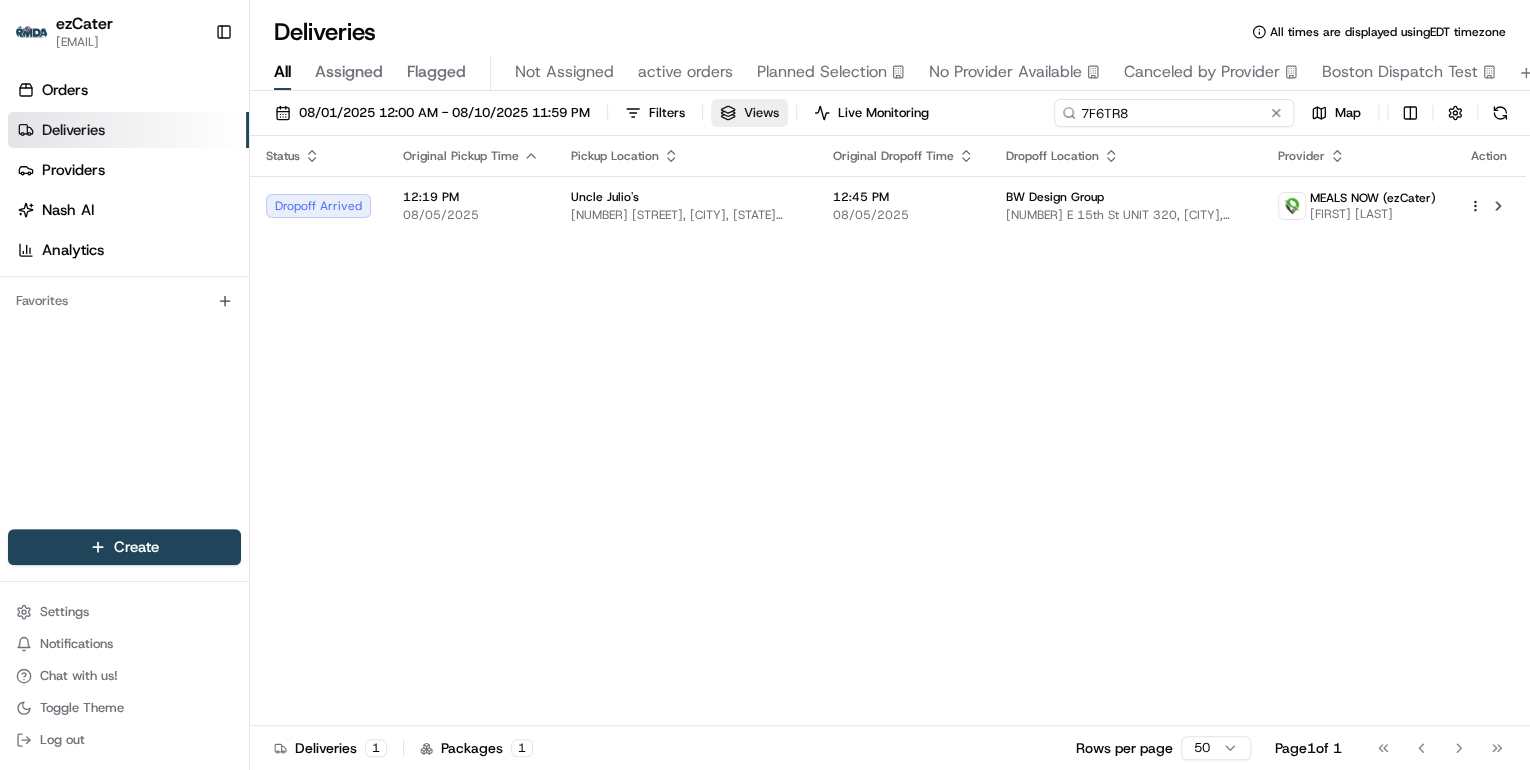 drag, startPoint x: 1196, startPoint y: 117, endPoint x: 771, endPoint y: 108, distance: 425.09528 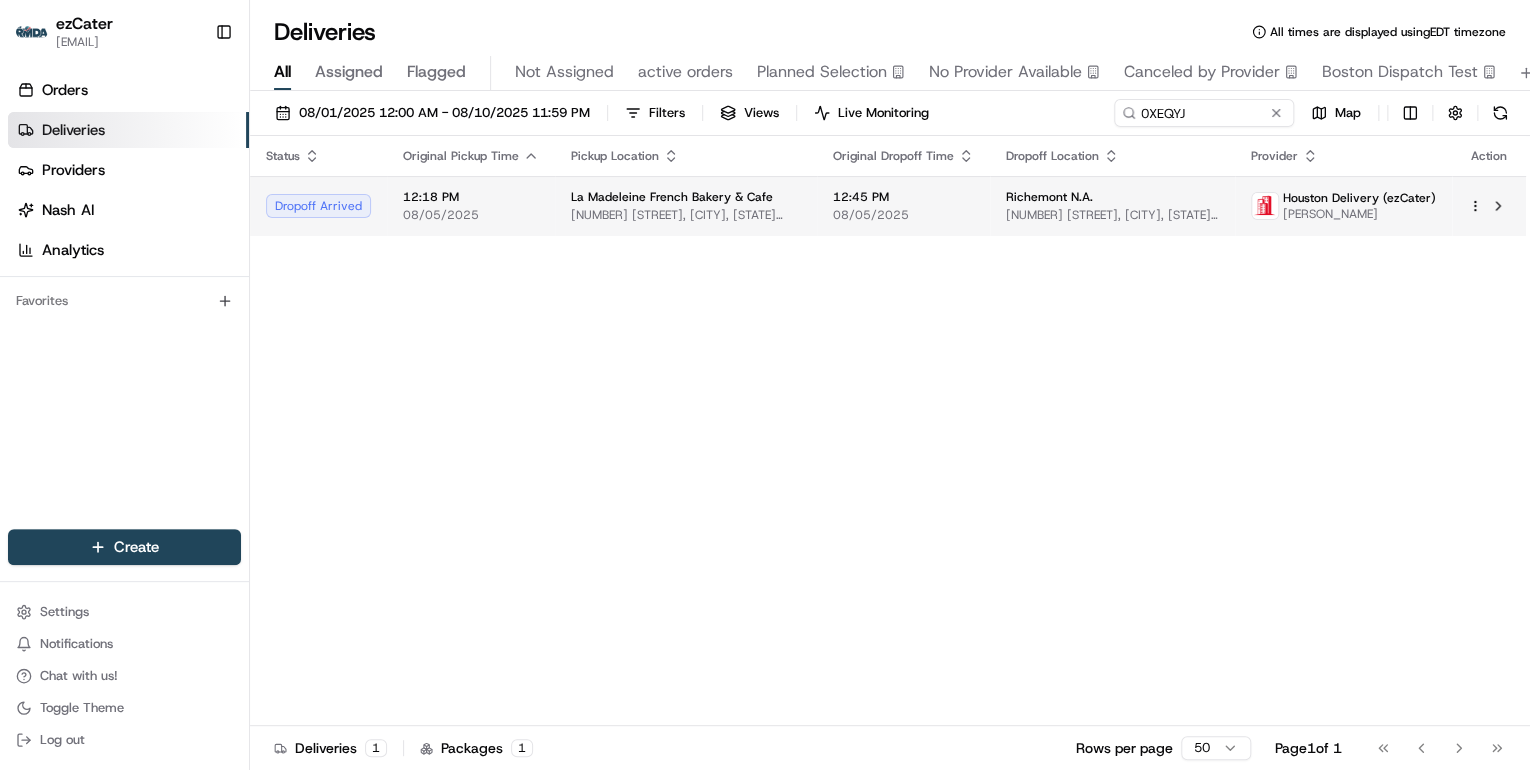 click on "2101 N Collins St, Arlington, TX 76011, USA" at bounding box center [686, 215] 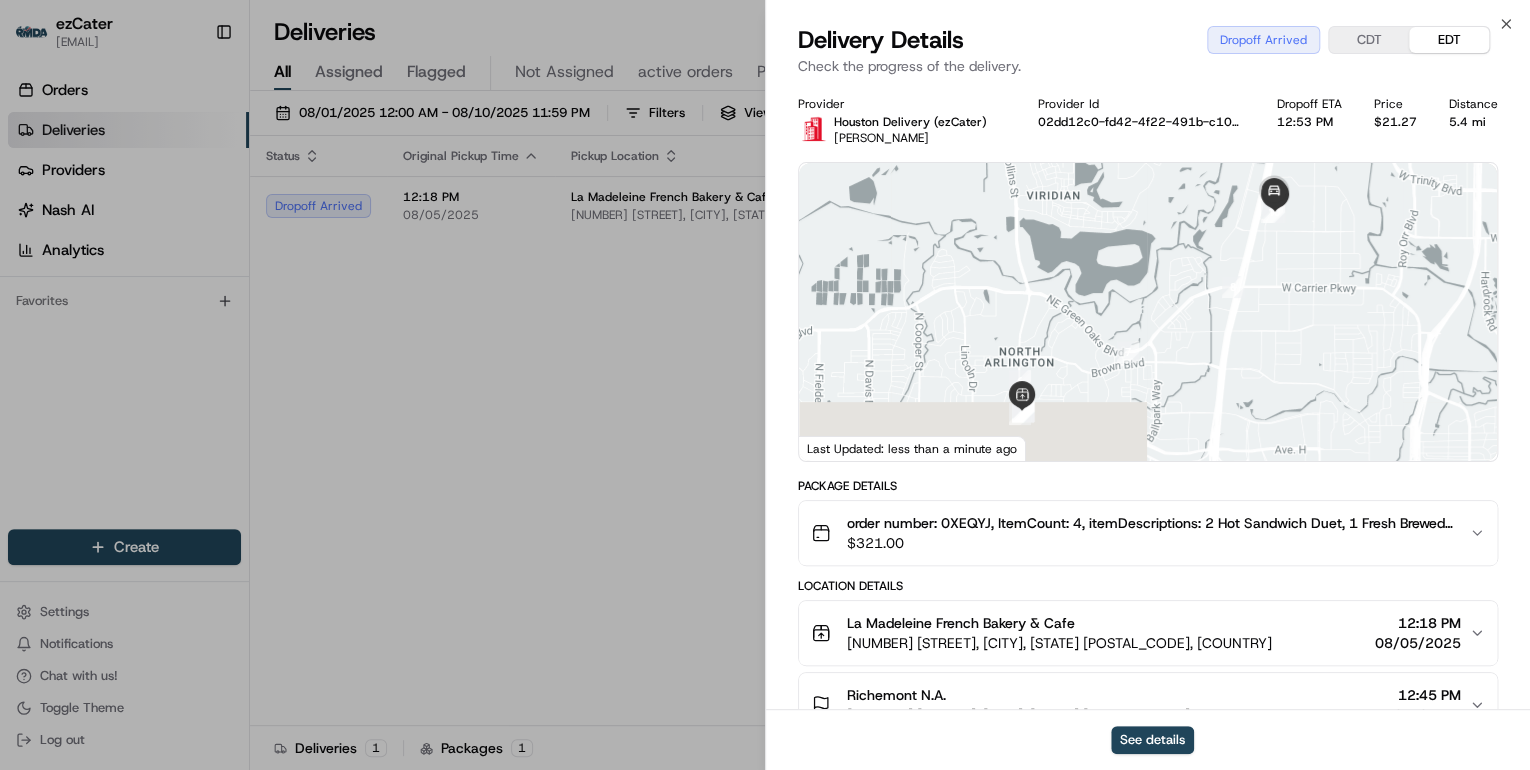 scroll, scrollTop: 240, scrollLeft: 0, axis: vertical 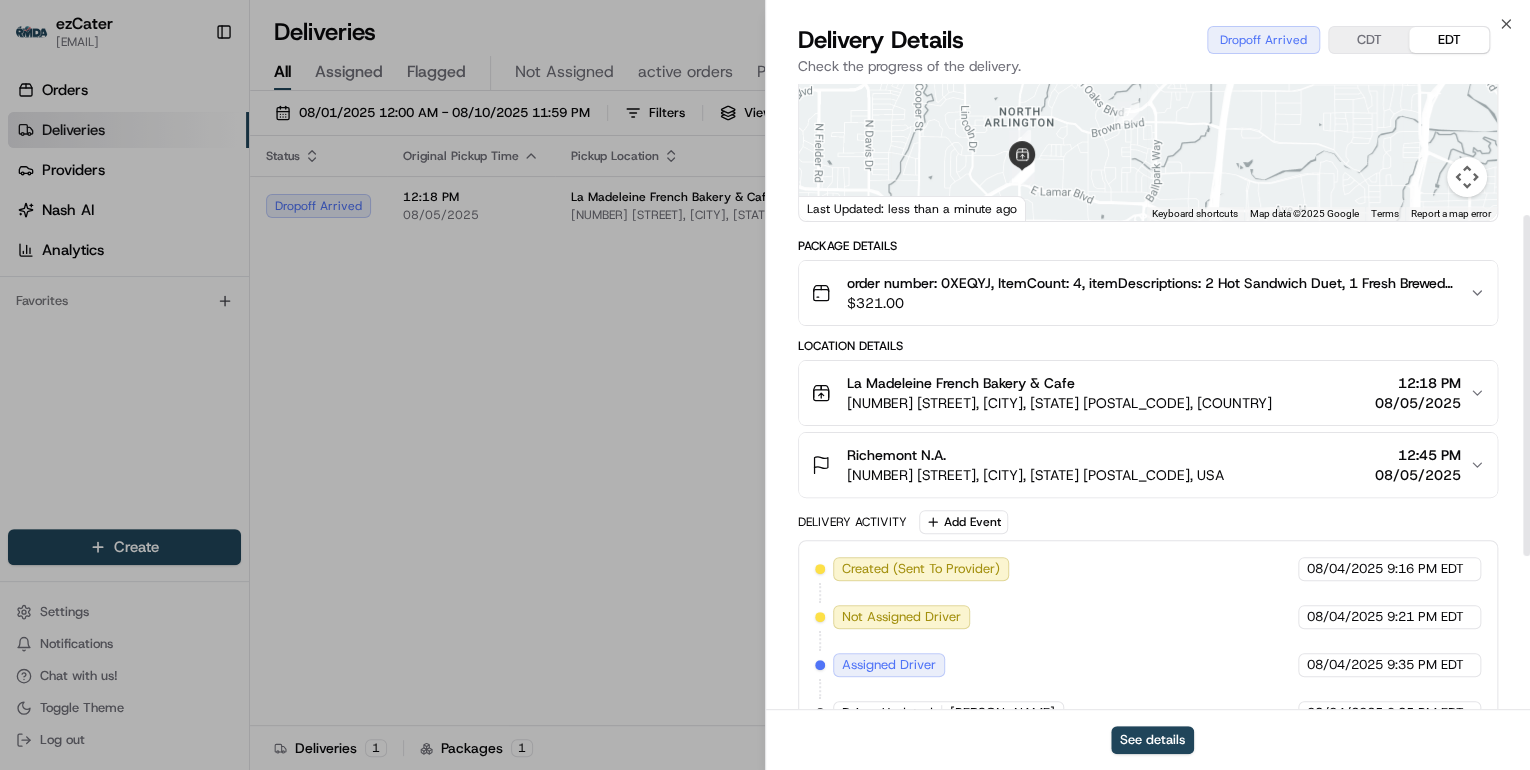 click on "Richemont N.A." at bounding box center [1035, 455] 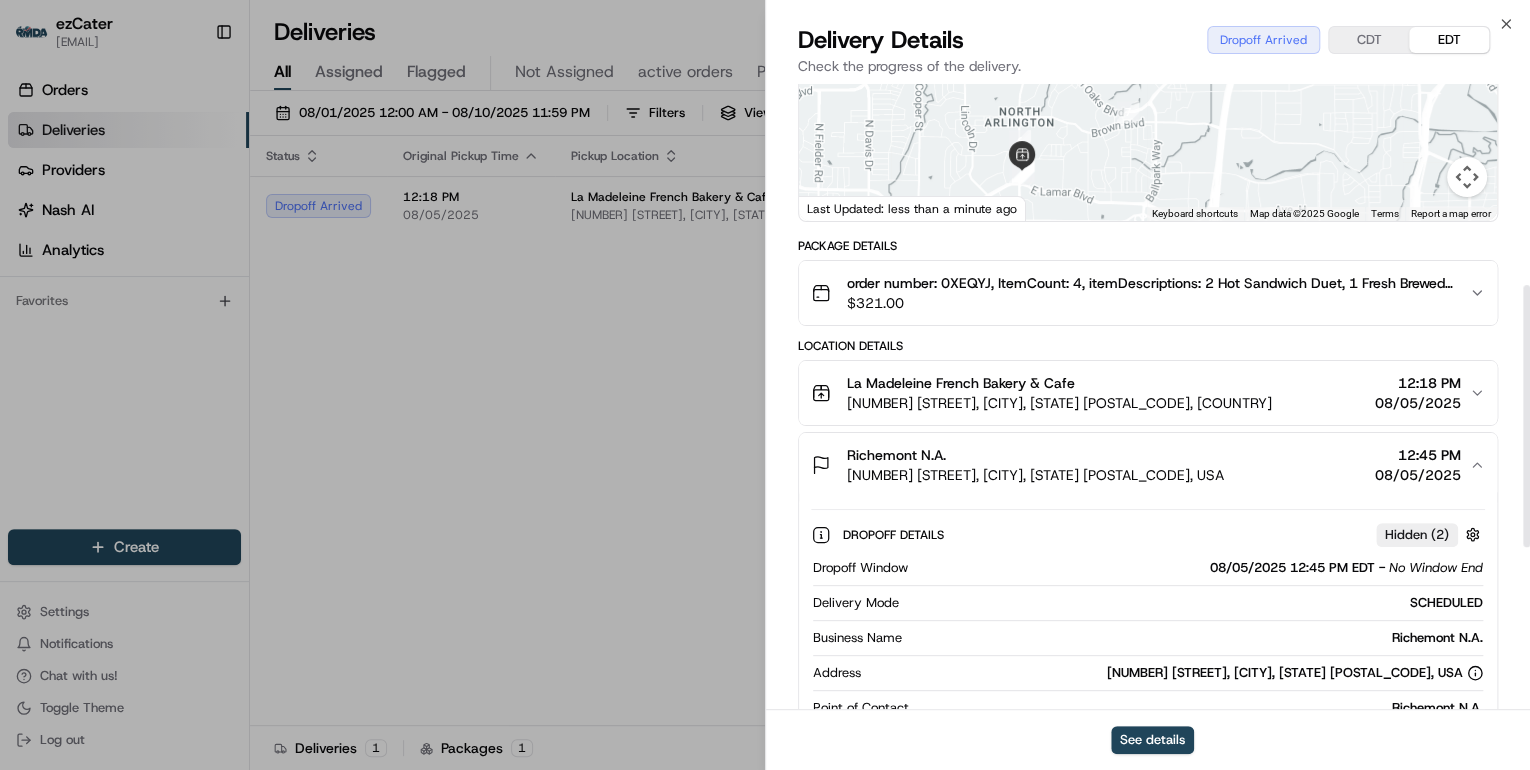 scroll, scrollTop: 480, scrollLeft: 0, axis: vertical 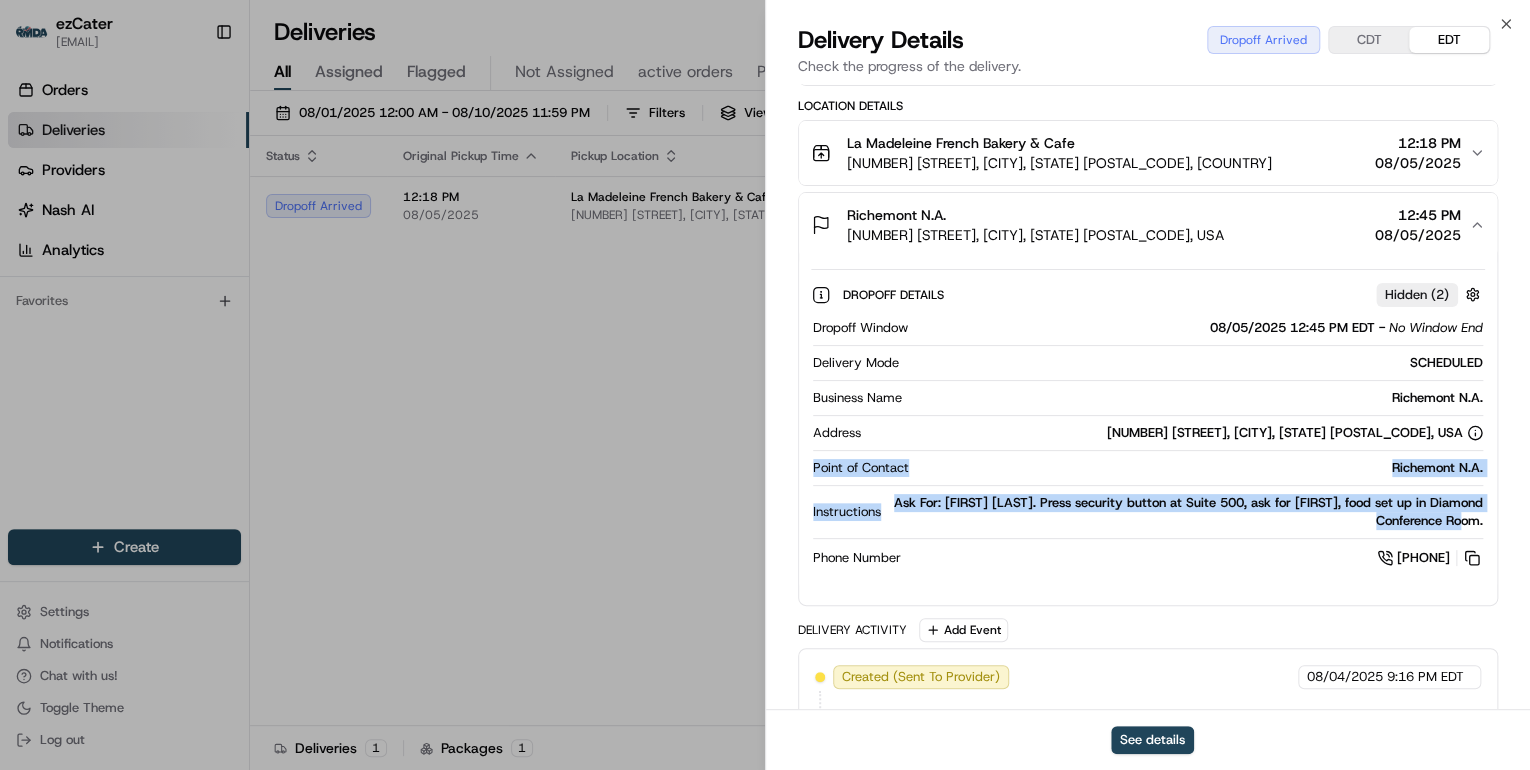 drag, startPoint x: 807, startPoint y: 464, endPoint x: 1492, endPoint y: 522, distance: 687.4511 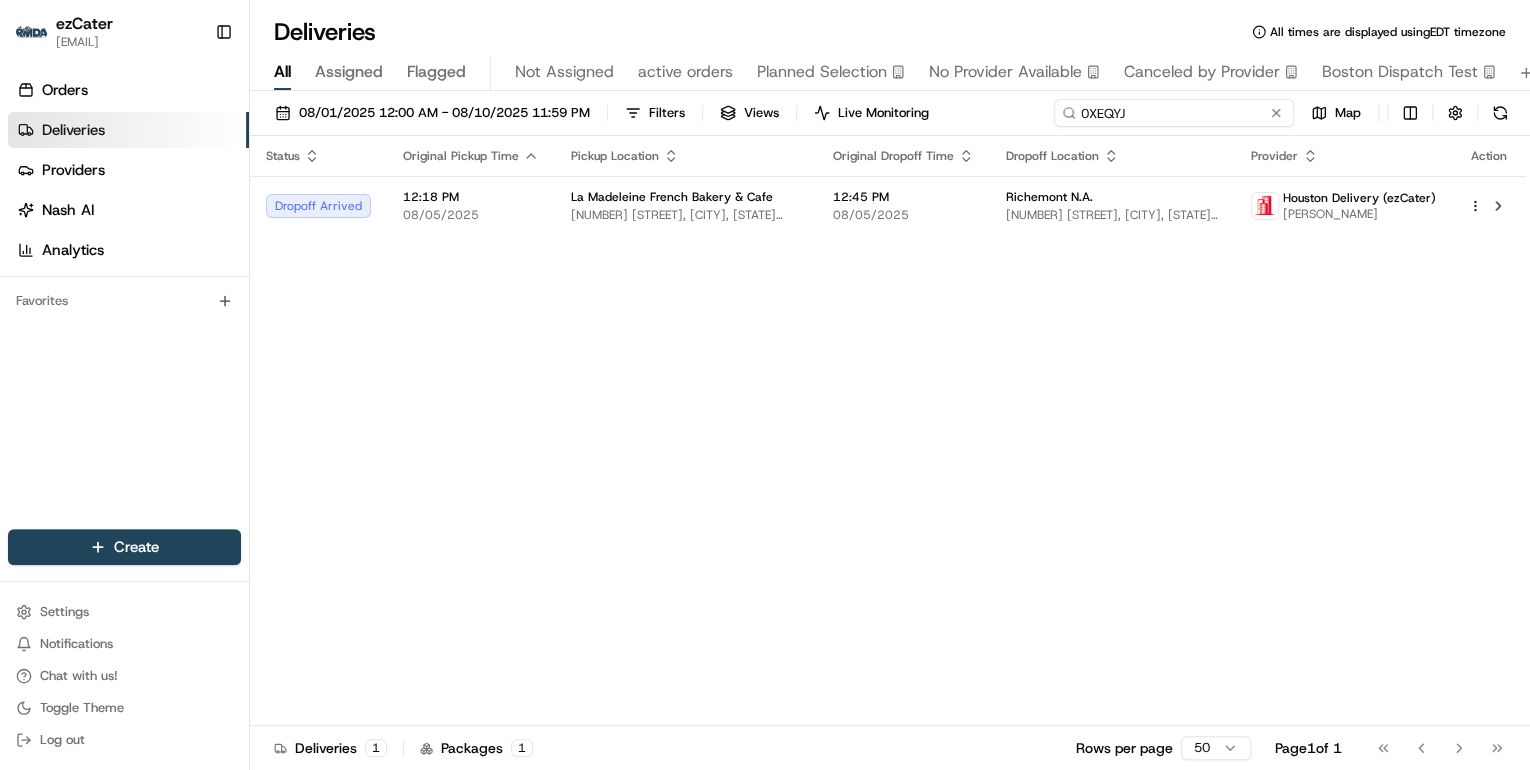 click on "0XEQYJ" at bounding box center [1174, 113] 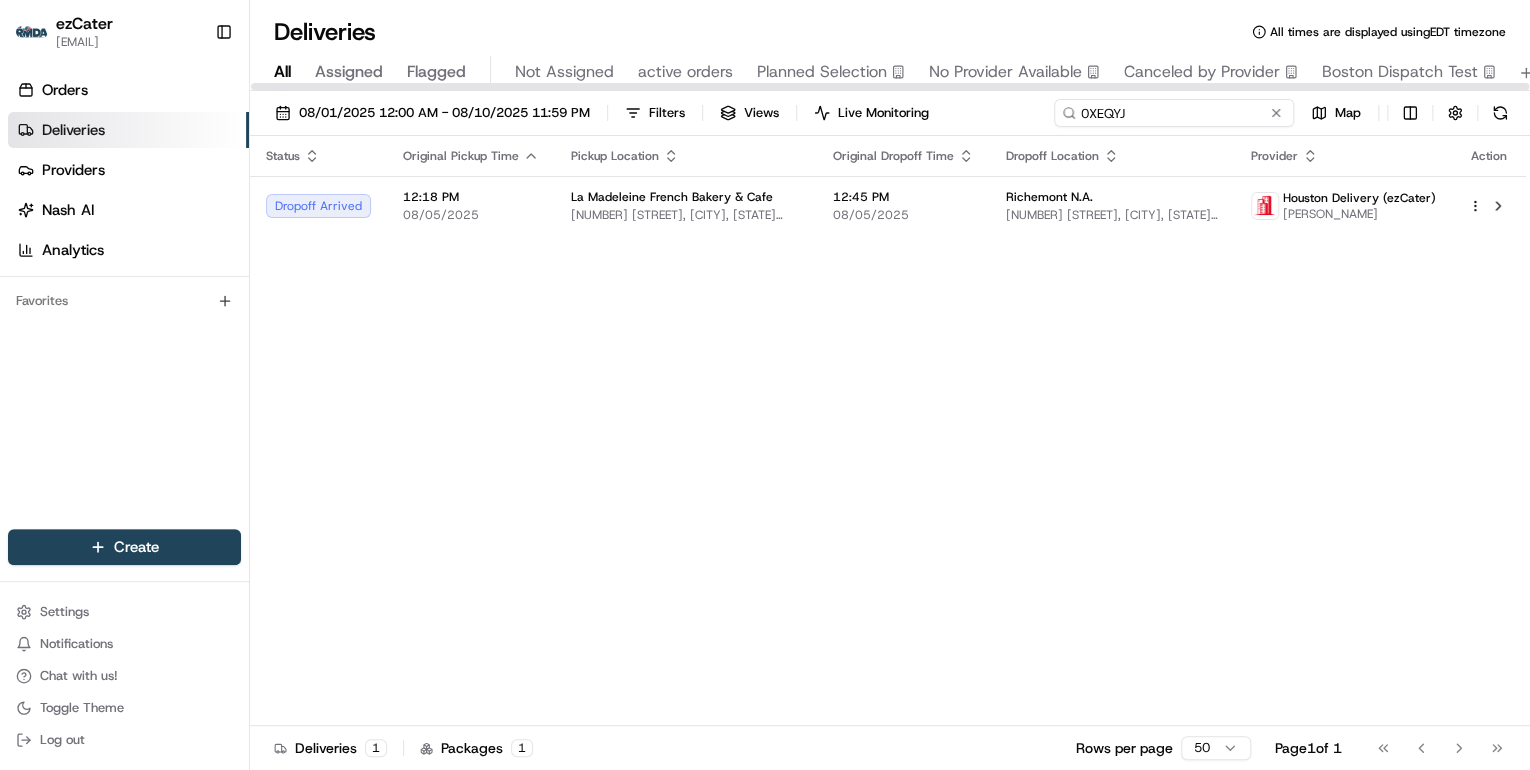 paste on "7F6TR8" 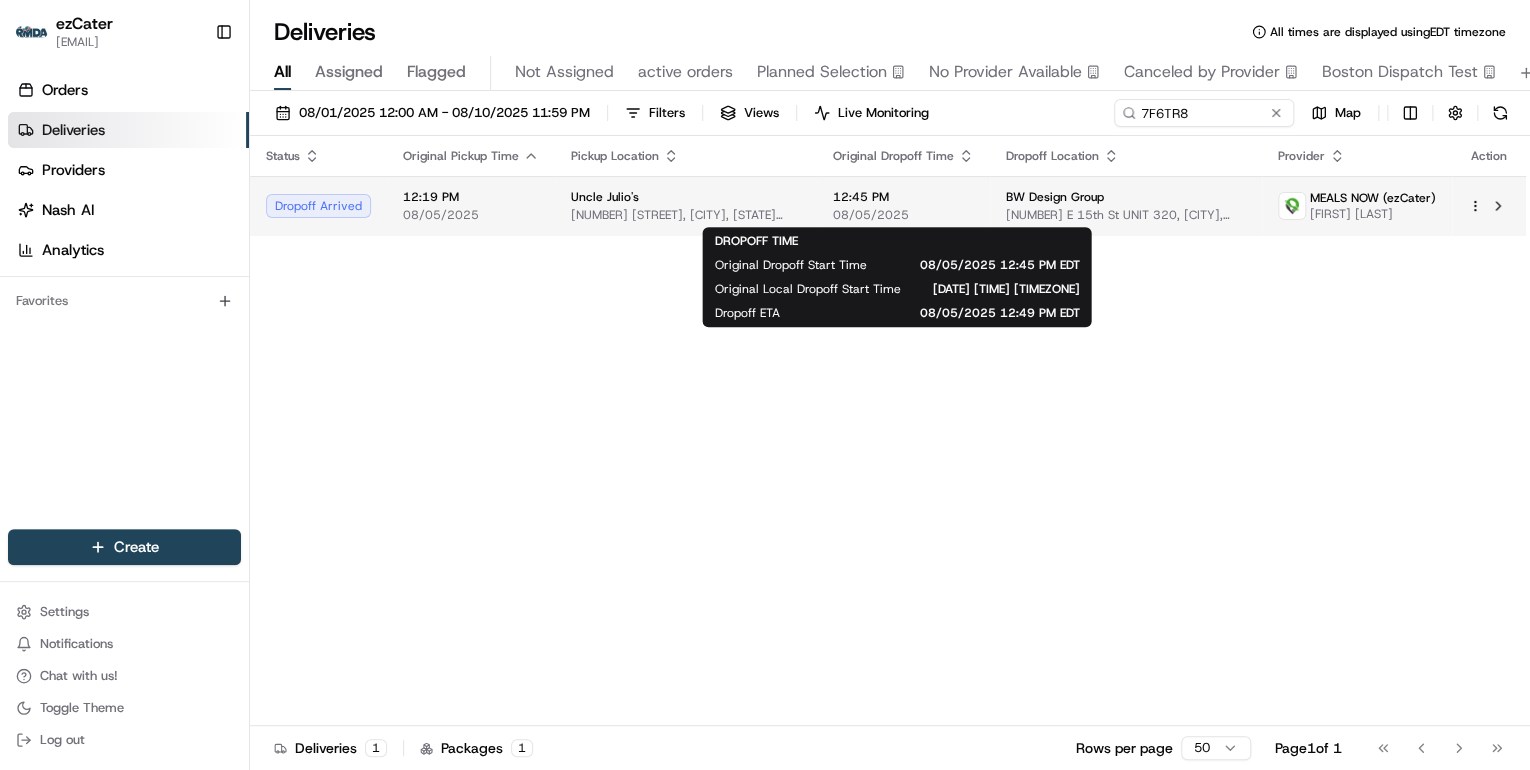 click on "12:45 PM" at bounding box center [903, 197] 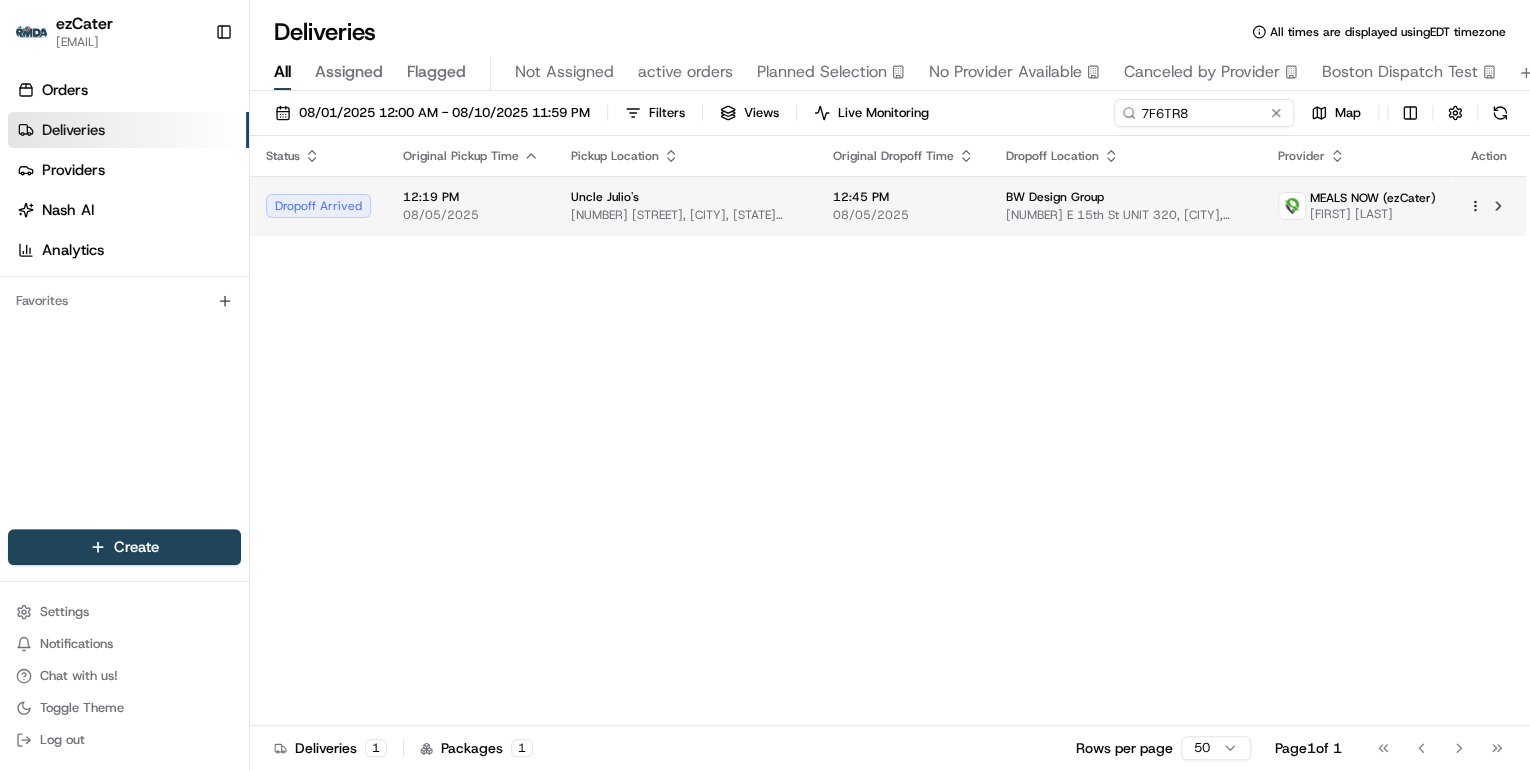 click on "08/05/2025" at bounding box center [903, 215] 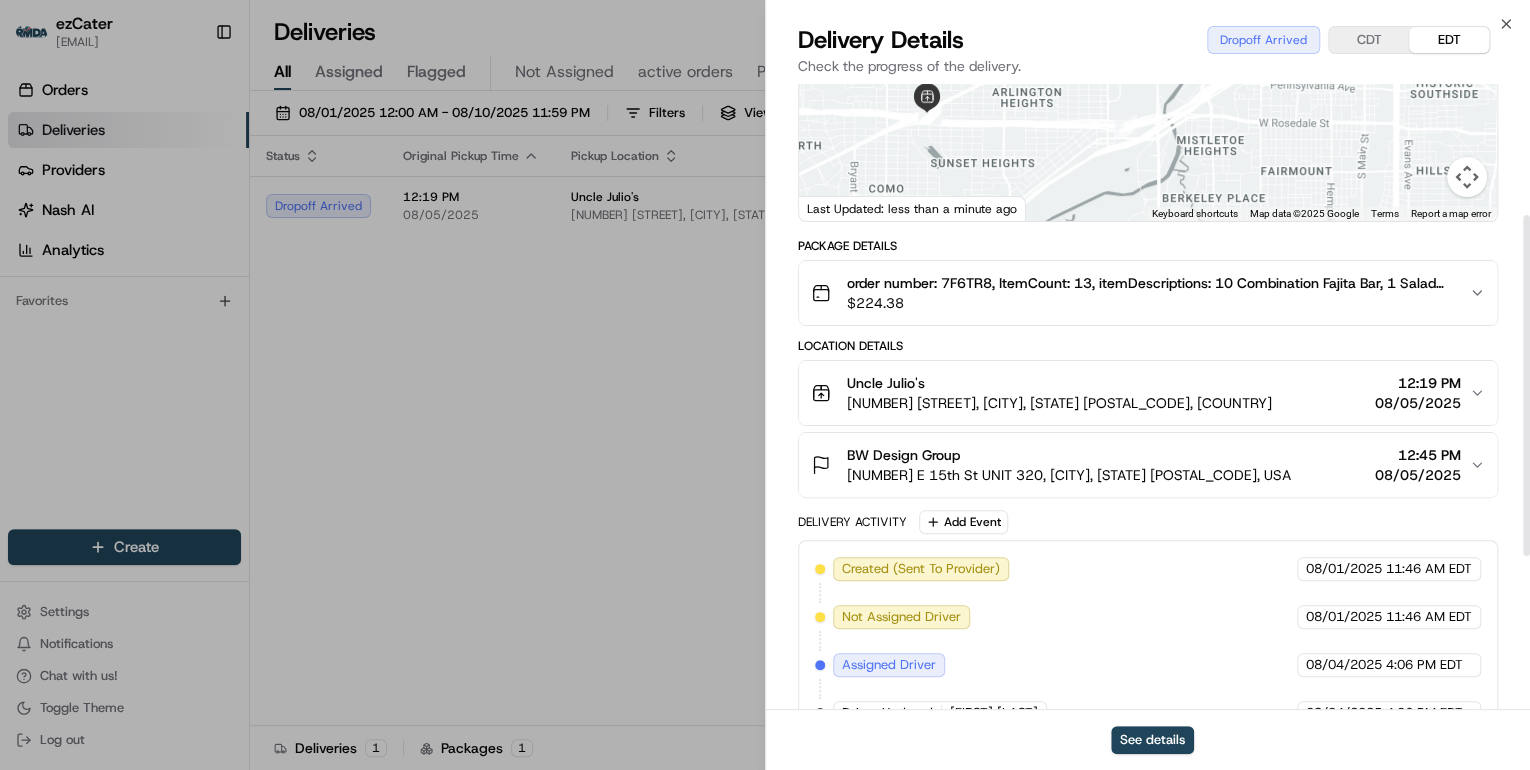 scroll, scrollTop: 480, scrollLeft: 0, axis: vertical 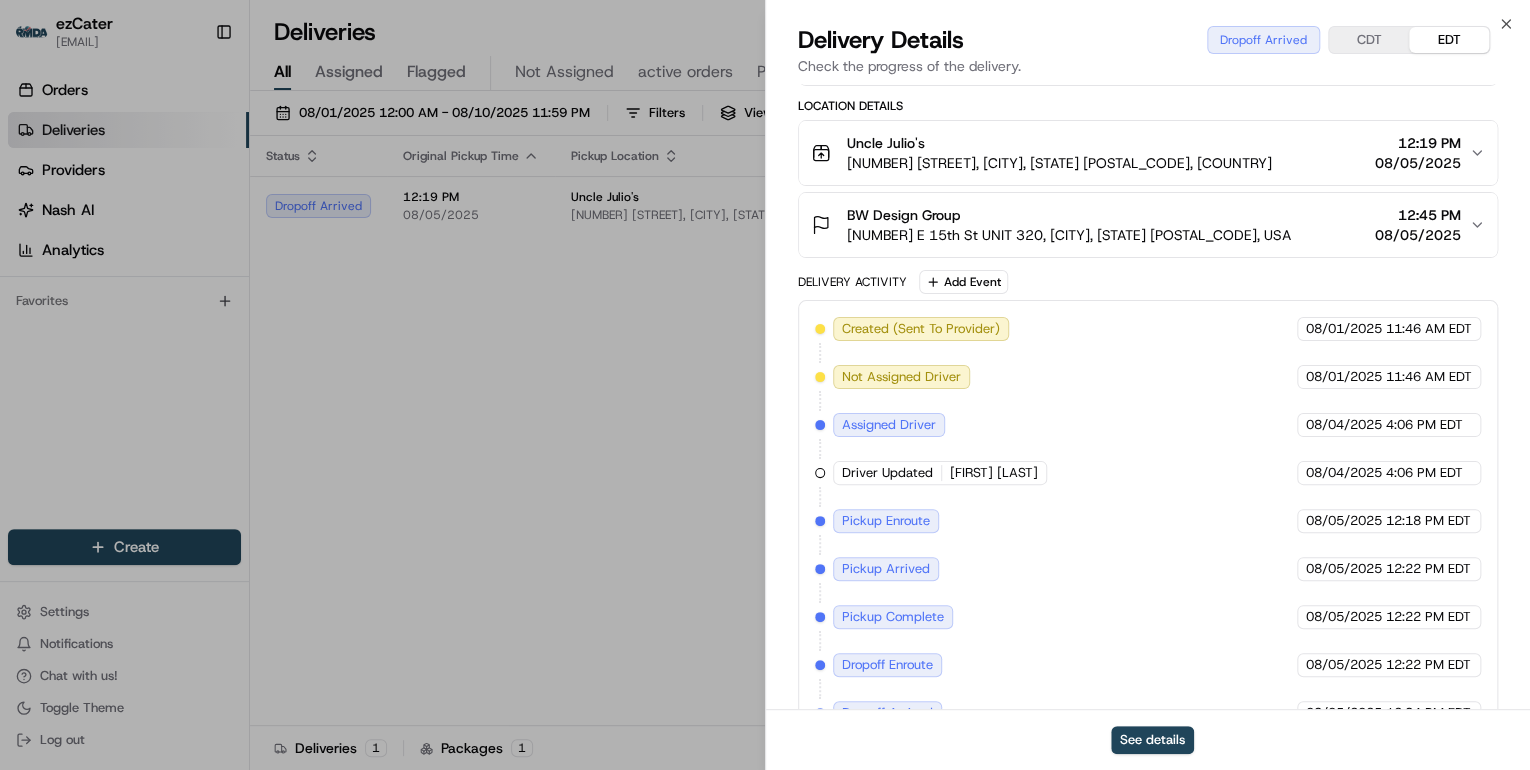 click on "100 E 15th St UNIT 320, Fort Worth, TX 76102, USA" at bounding box center [1069, 235] 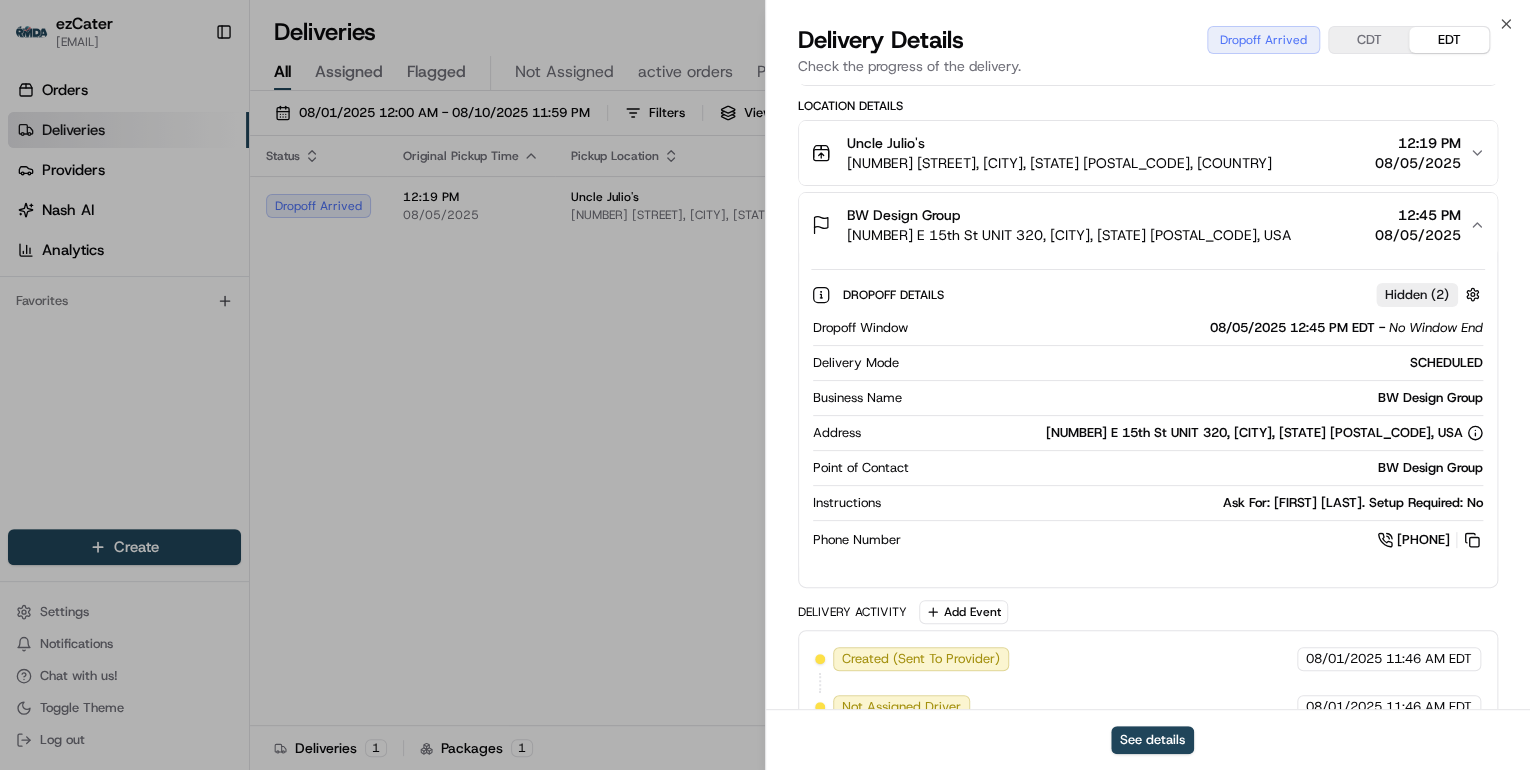 click on "Status Original Pickup Time Pickup Location Original Dropoff Time Dropoff Location Provider Action Dropoff Arrived 12:19 PM 08/05/2025 Uncle Julio's 5301 Camp Bowie Blvd, Fort Worth, TX 76107, USA 12:45 PM 08/05/2025 BW Design Group 100 E 15th St UNIT 320, Fort Worth, TX 76102, USA MEALS NOW (ezCater) Mariah brown" at bounding box center [888, 431] 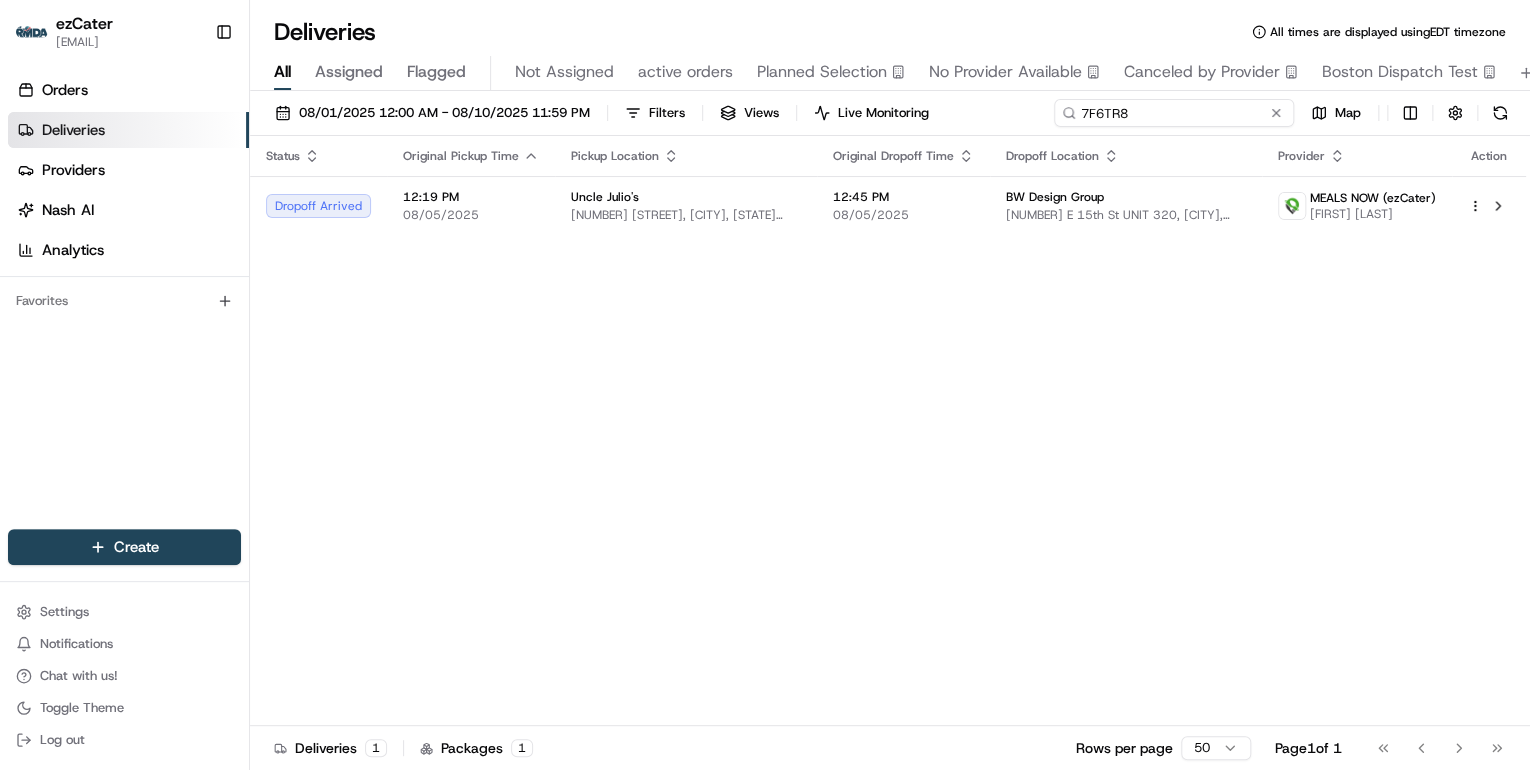 drag, startPoint x: 1211, startPoint y: 109, endPoint x: 1141, endPoint y: 110, distance: 70.00714 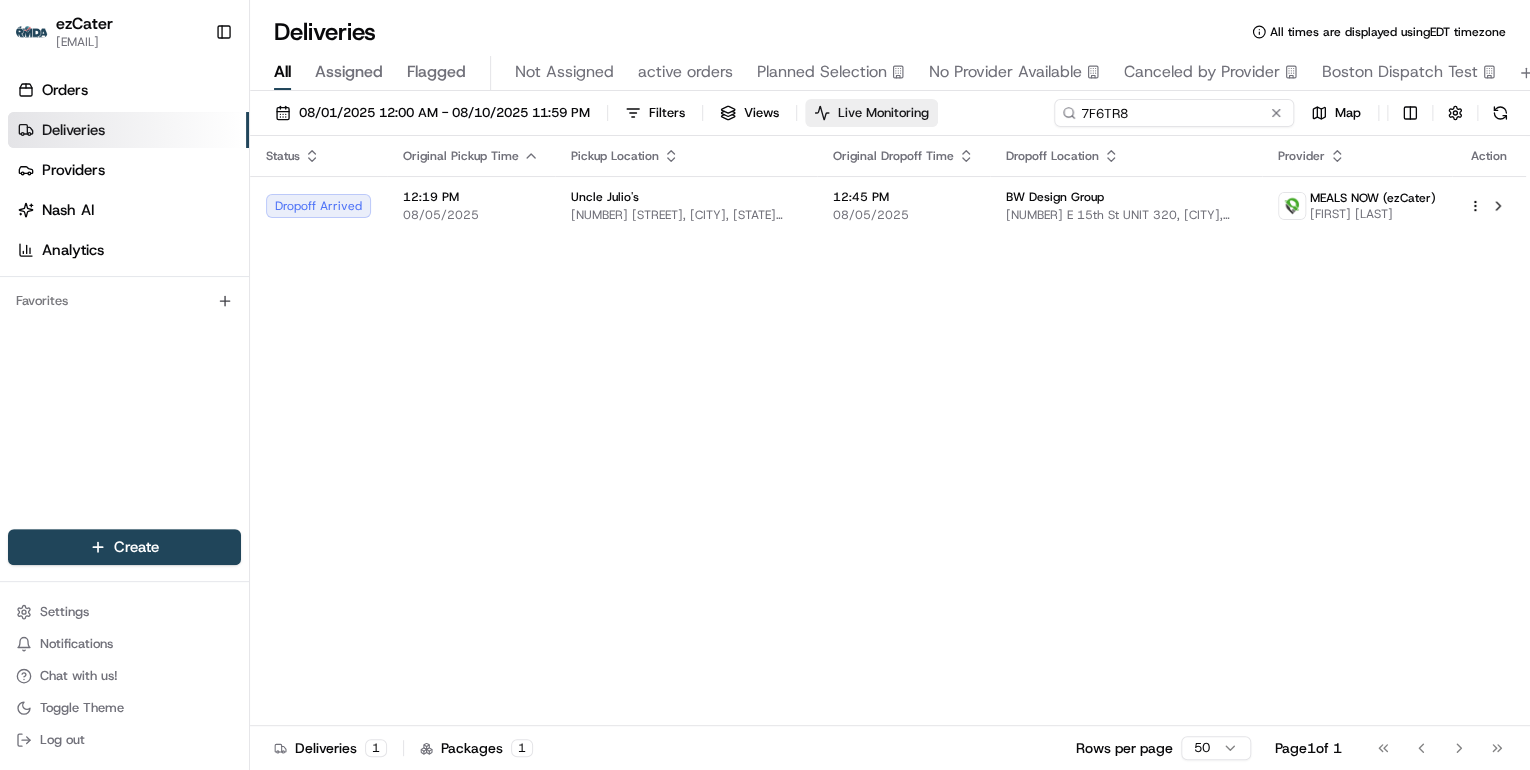 drag, startPoint x: 1155, startPoint y: 110, endPoint x: 873, endPoint y: 111, distance: 282.00177 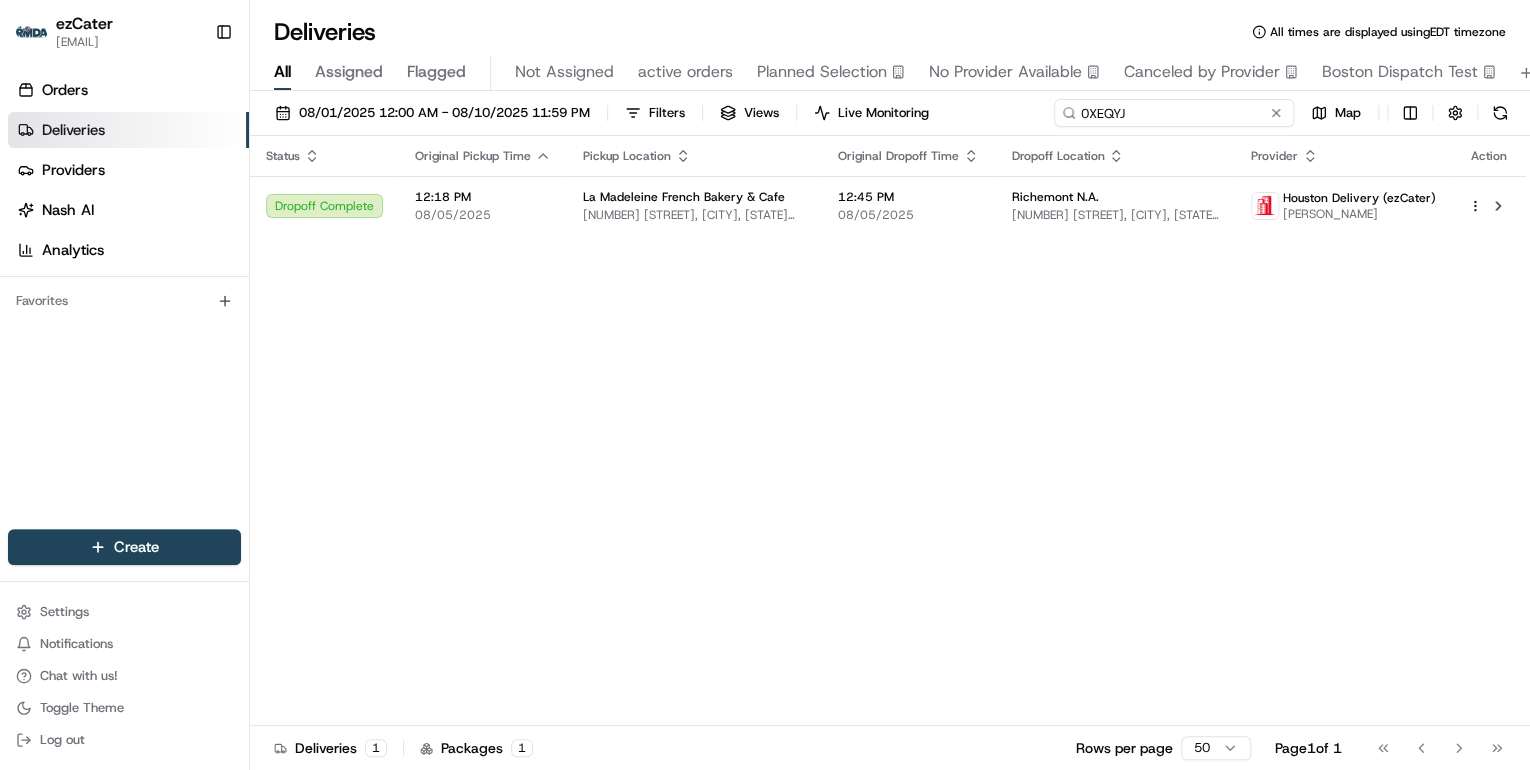 drag, startPoint x: 1136, startPoint y: 118, endPoint x: 458, endPoint y: 52, distance: 681.20483 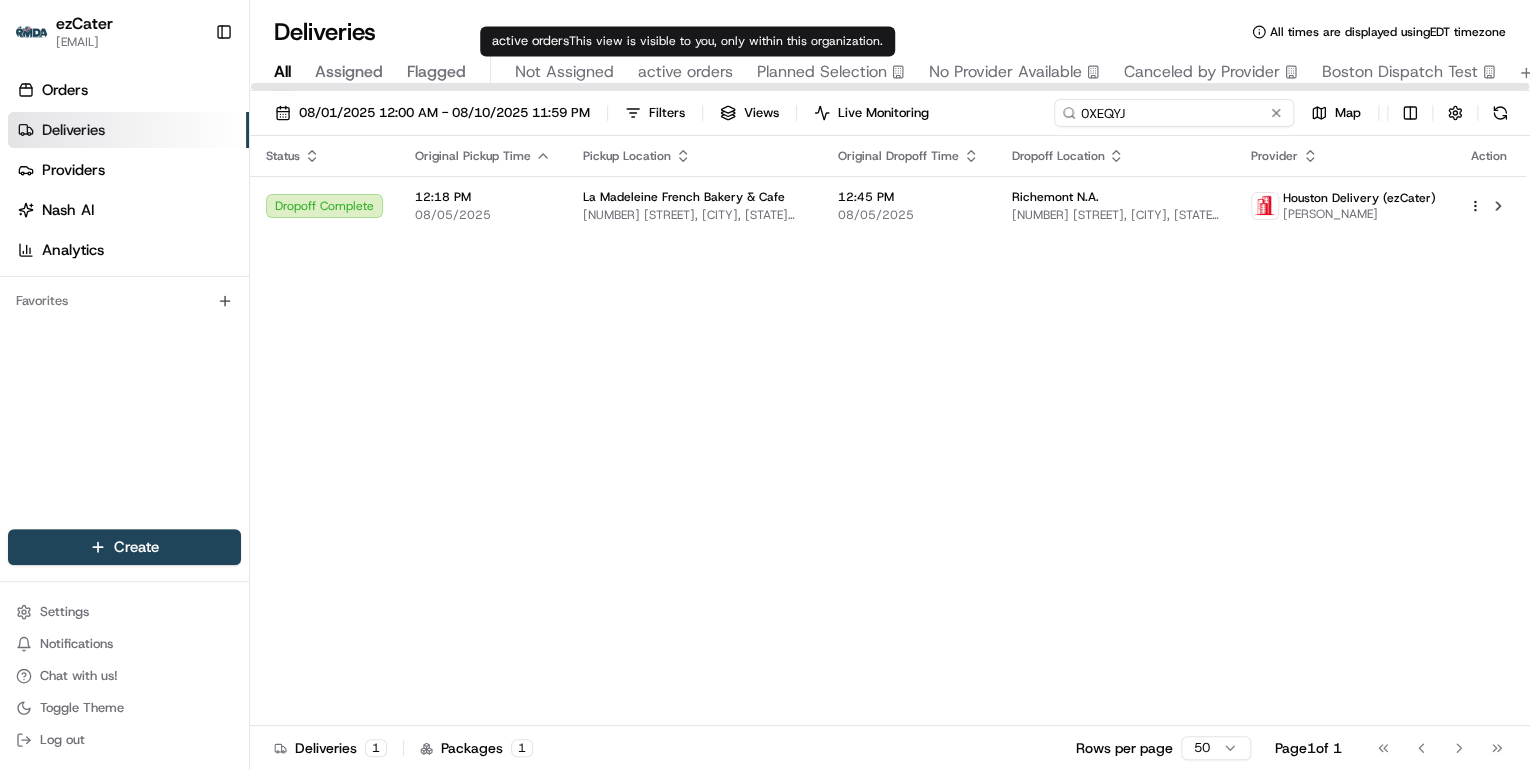 paste on "QKY5U6" 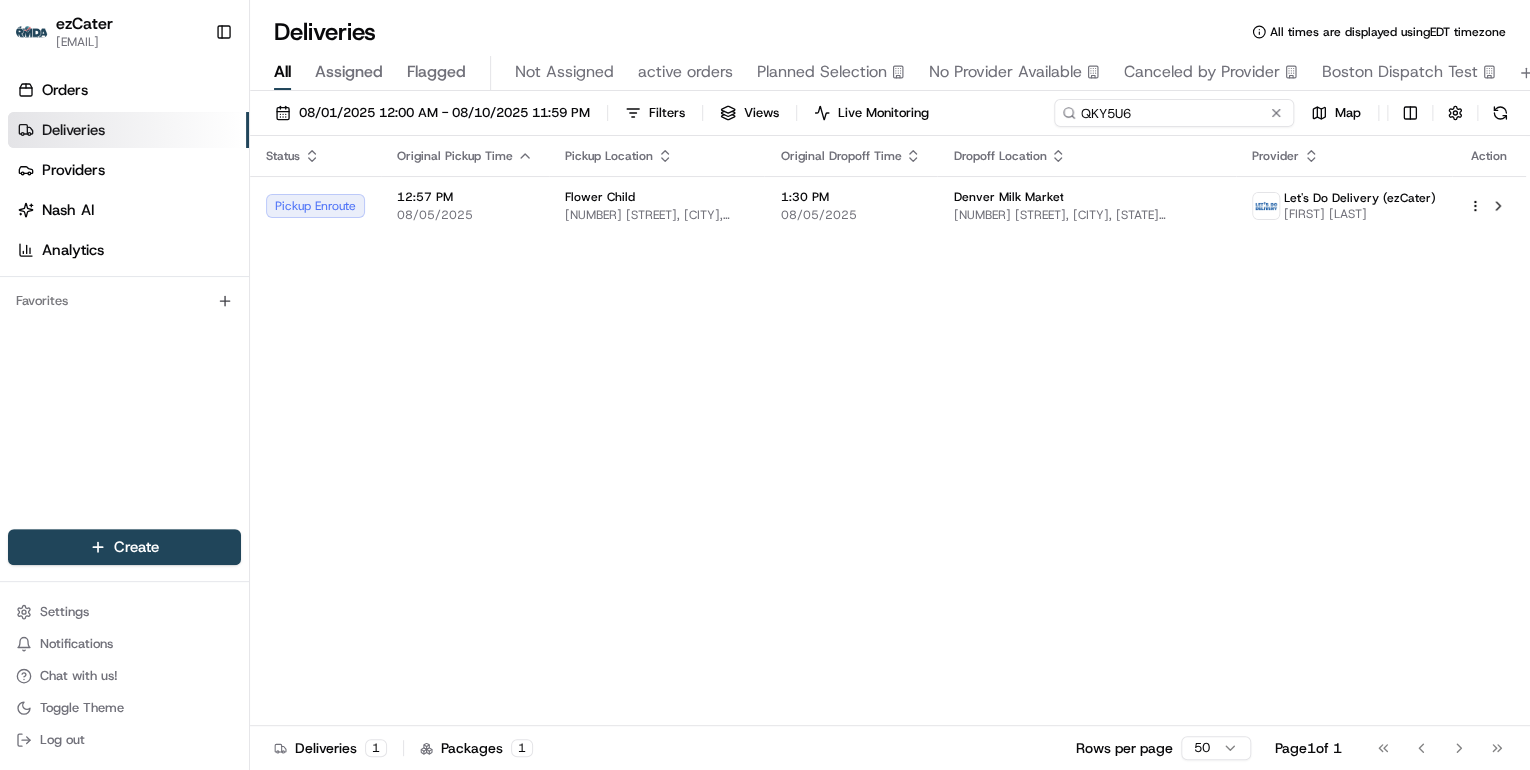 drag, startPoint x: 1154, startPoint y: 117, endPoint x: 602, endPoint y: 107, distance: 552.0906 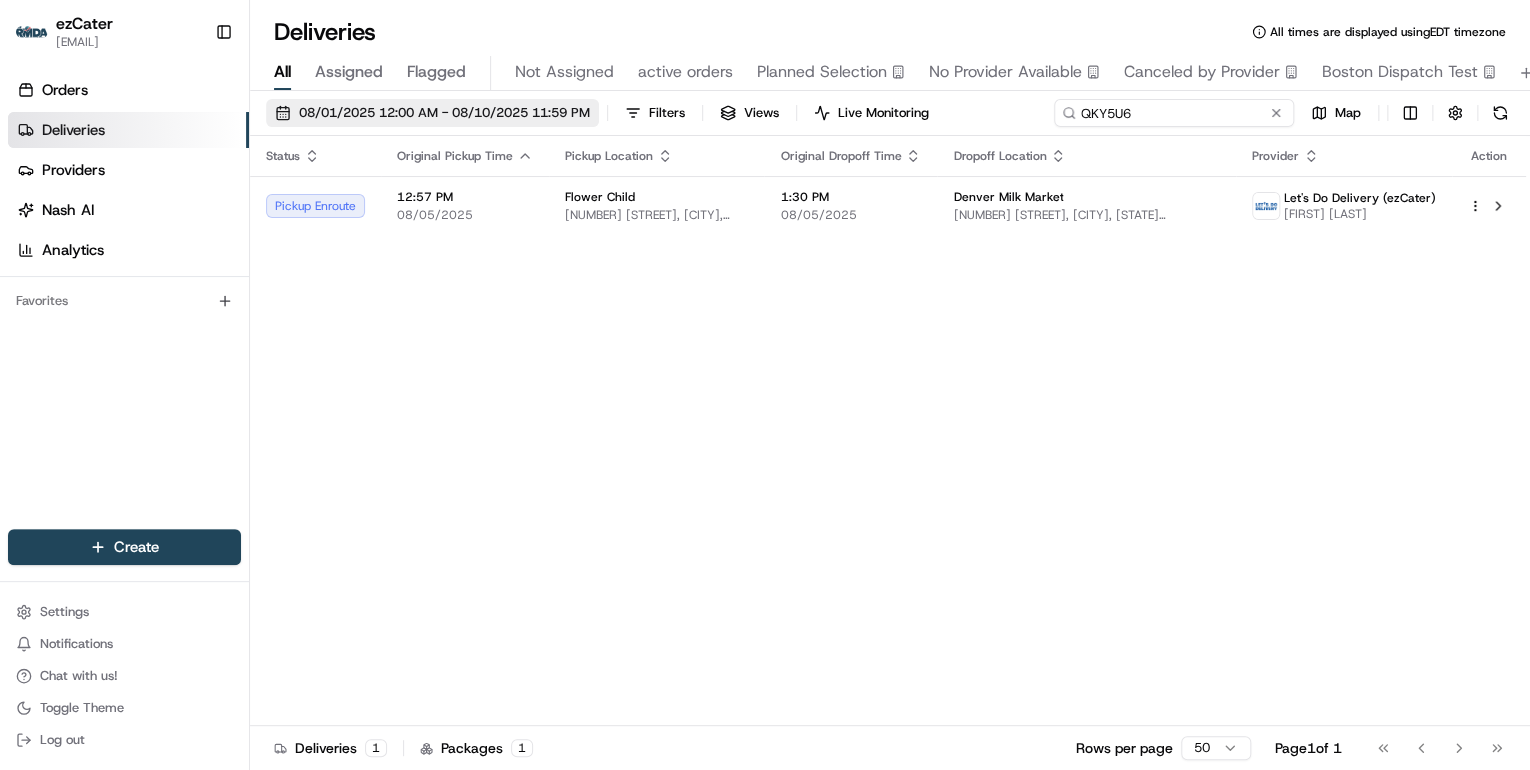 paste on "TY5J8C" 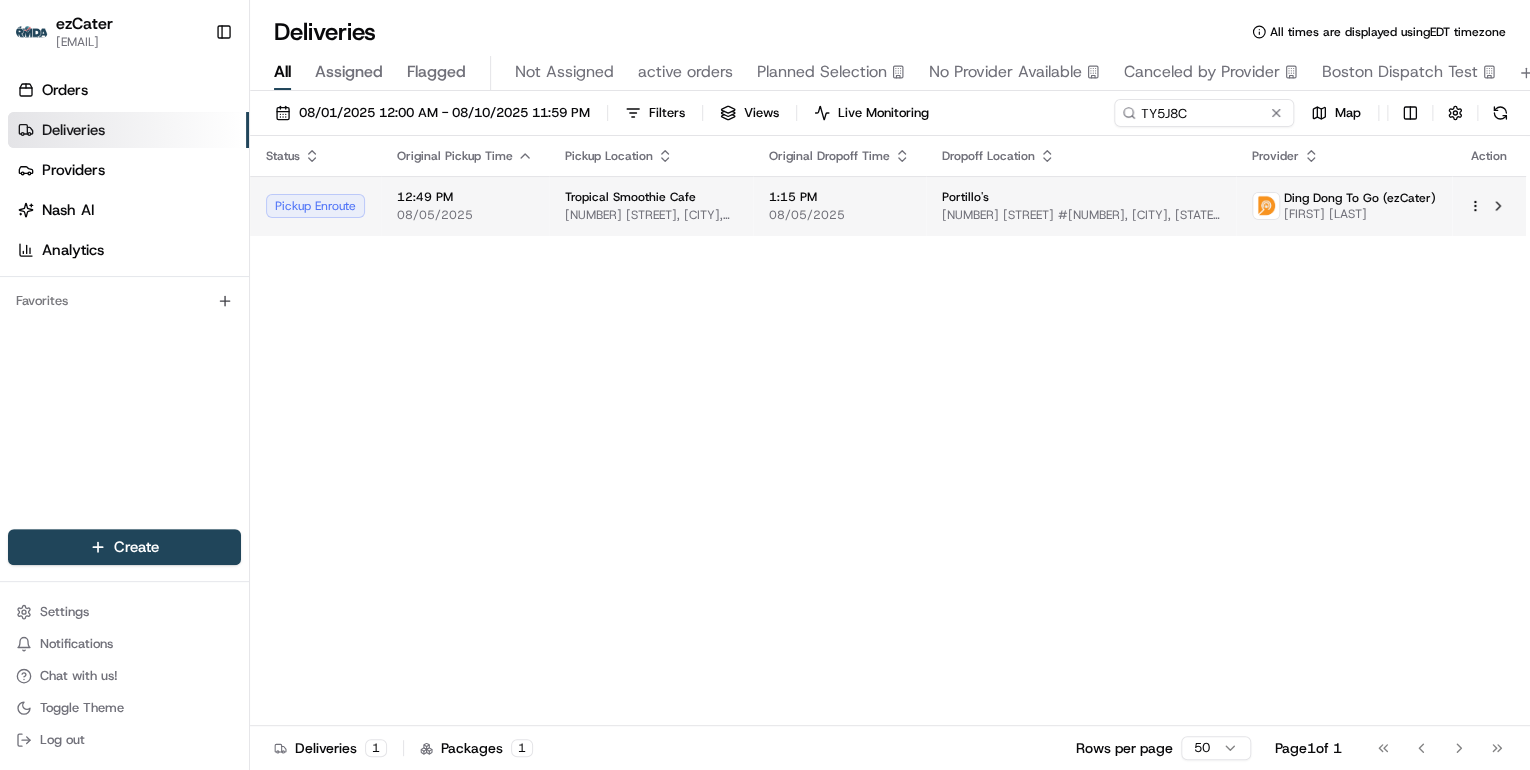 click on "417 E Roosevelt Rd, Lombard, IL 60148, USA" at bounding box center [651, 215] 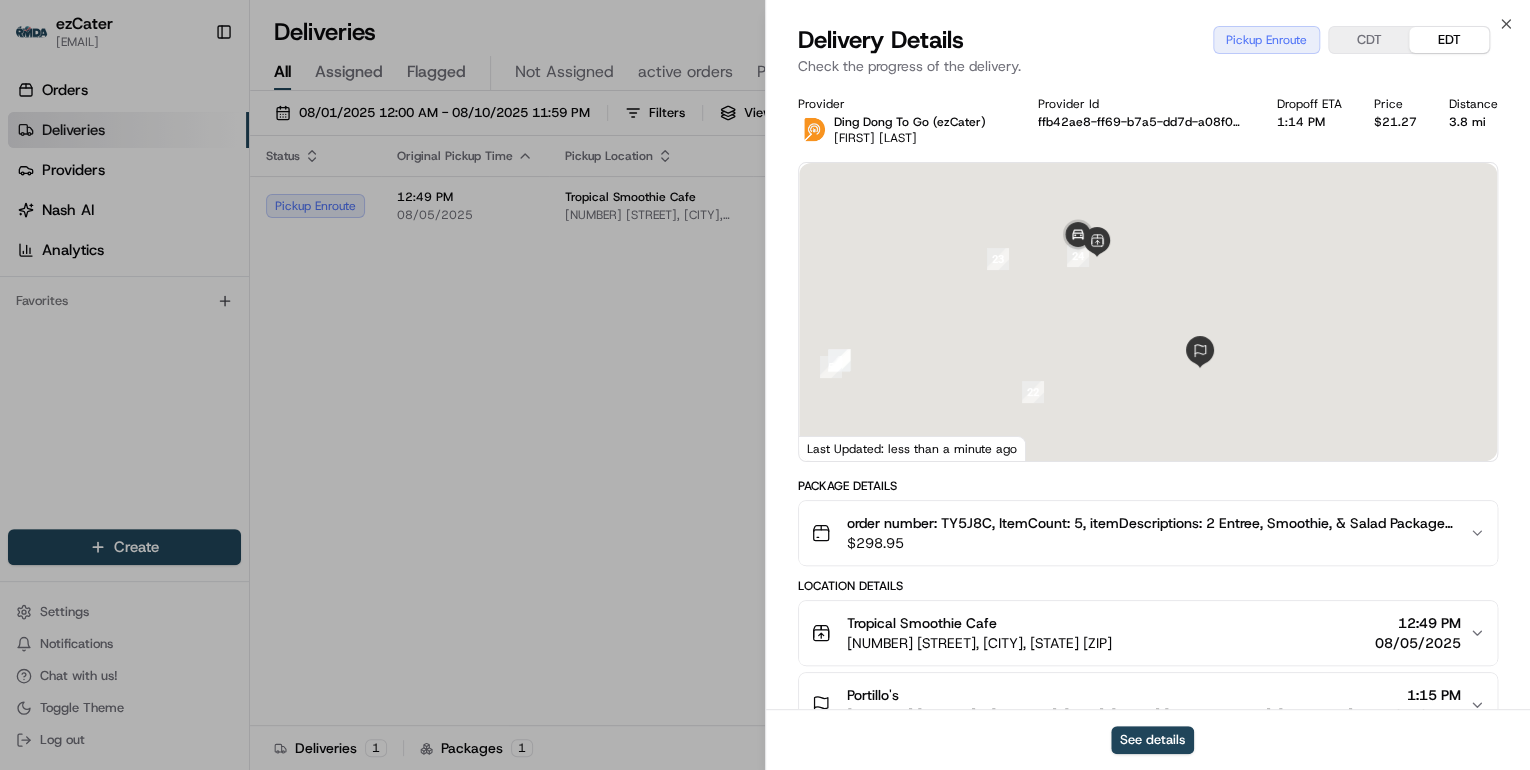 scroll, scrollTop: 240, scrollLeft: 0, axis: vertical 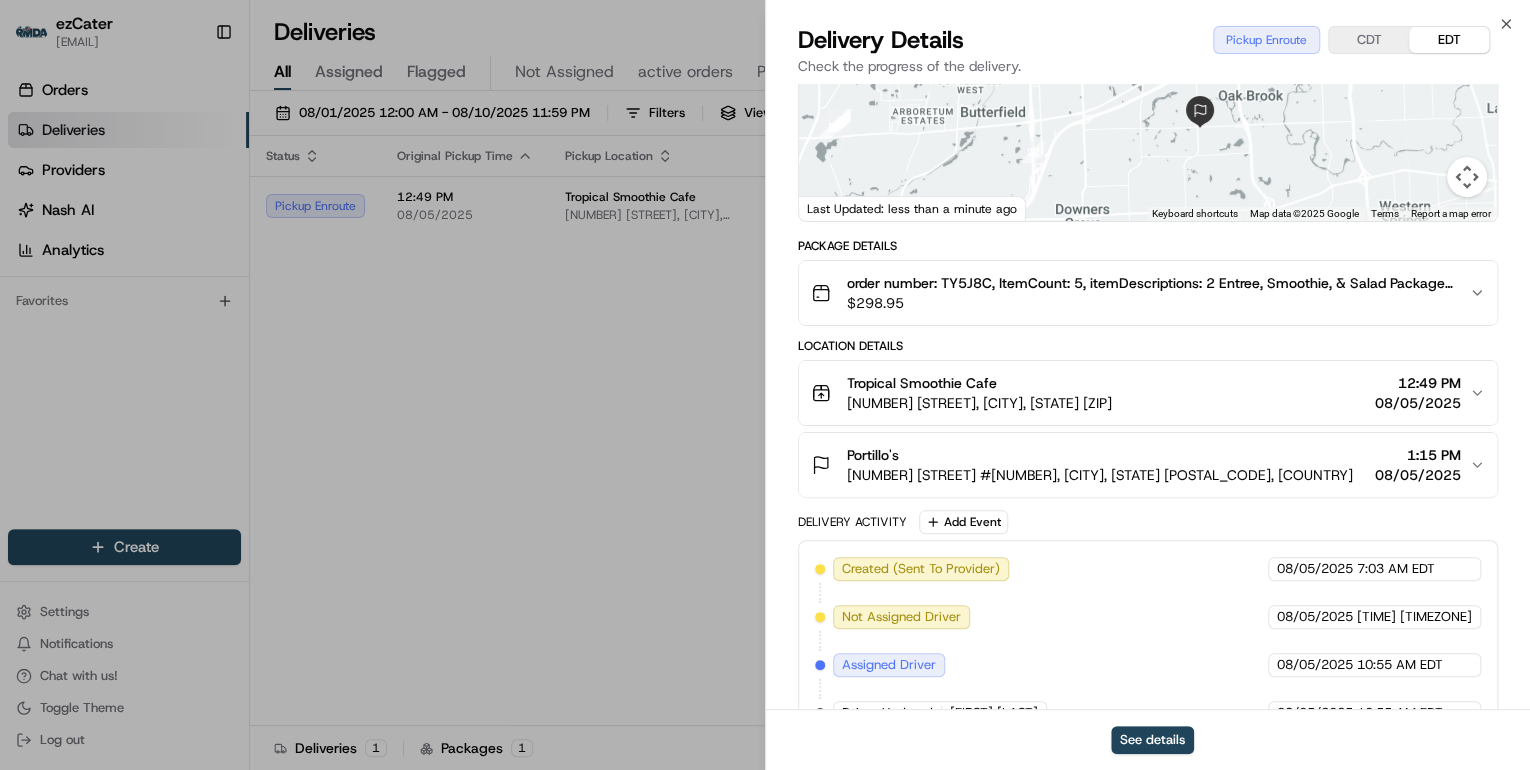 click on "417 E Roosevelt Rd, Lombard, IL 60148, USA" at bounding box center [979, 403] 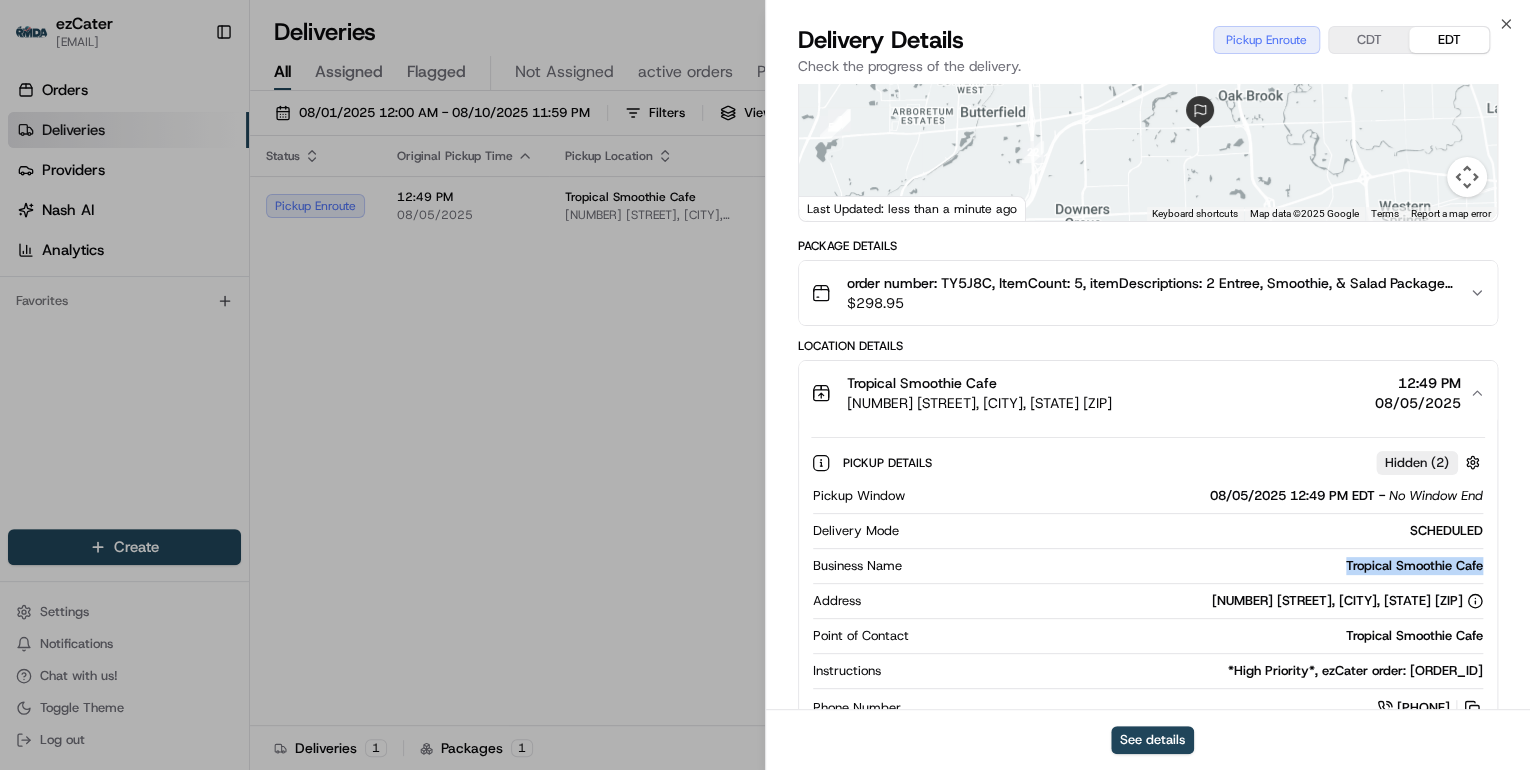 drag, startPoint x: 1484, startPoint y: 564, endPoint x: 1327, endPoint y: 568, distance: 157.05095 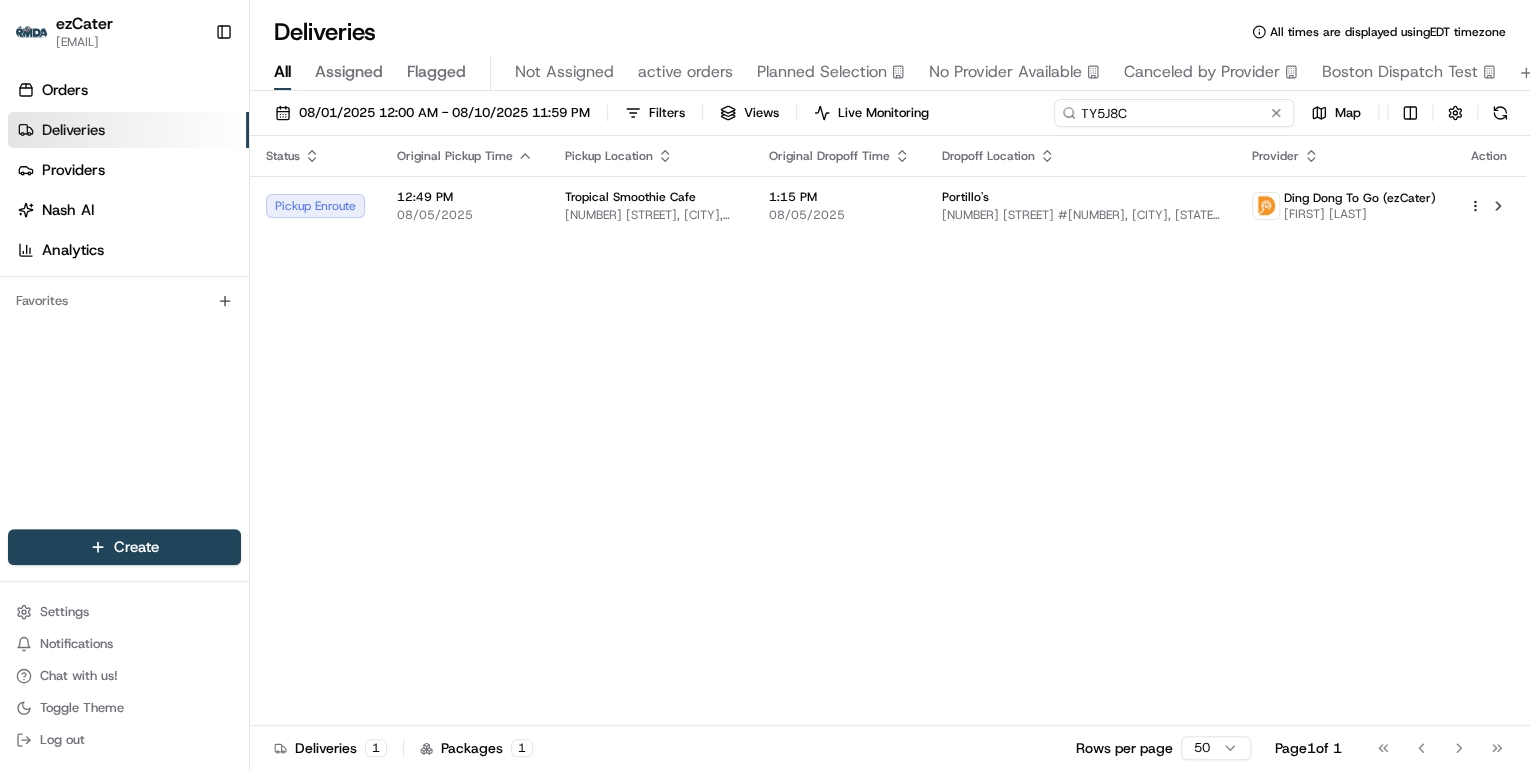 drag, startPoint x: 1205, startPoint y: 115, endPoint x: 491, endPoint y: 67, distance: 715.61163 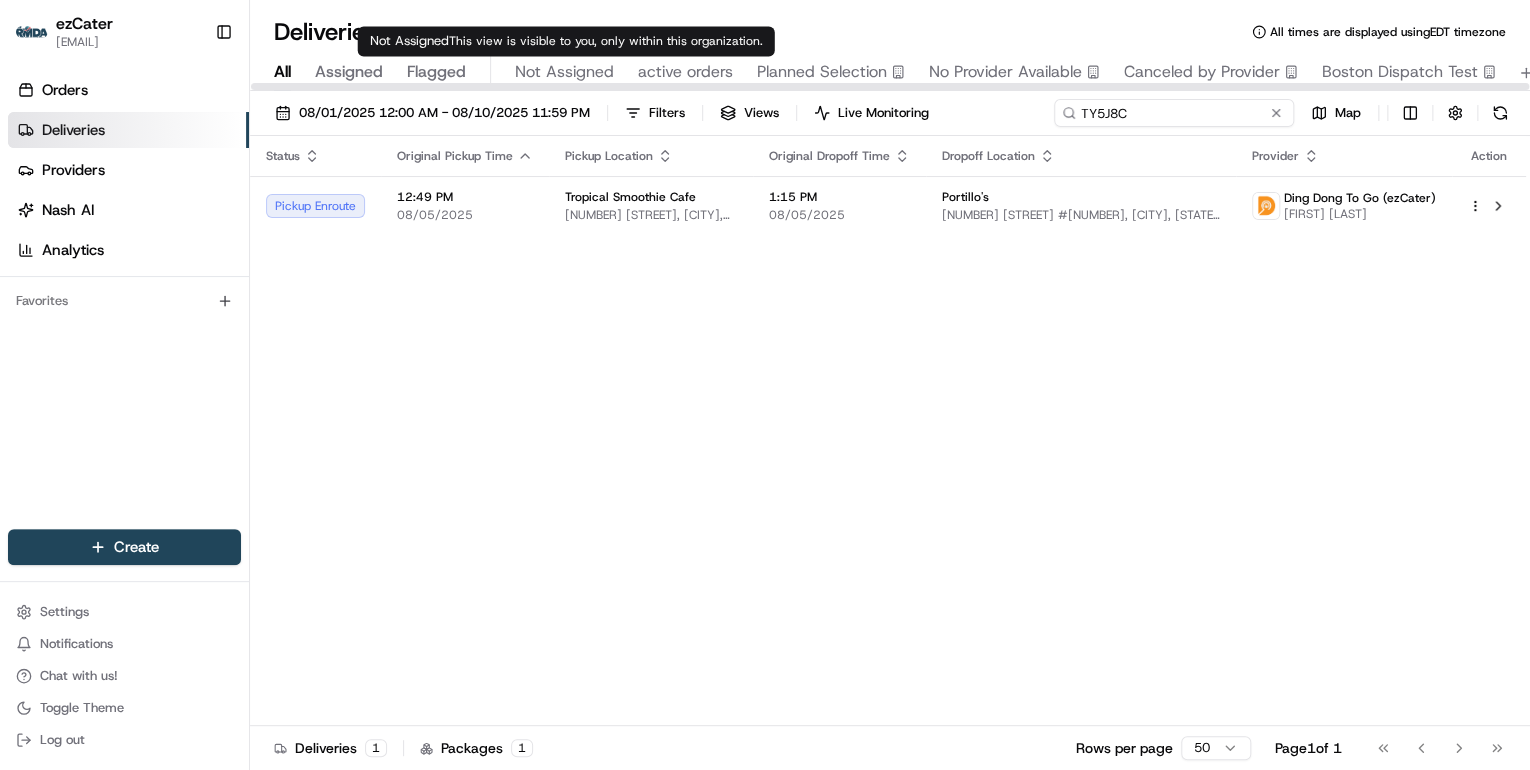 paste on "7F6TR8" 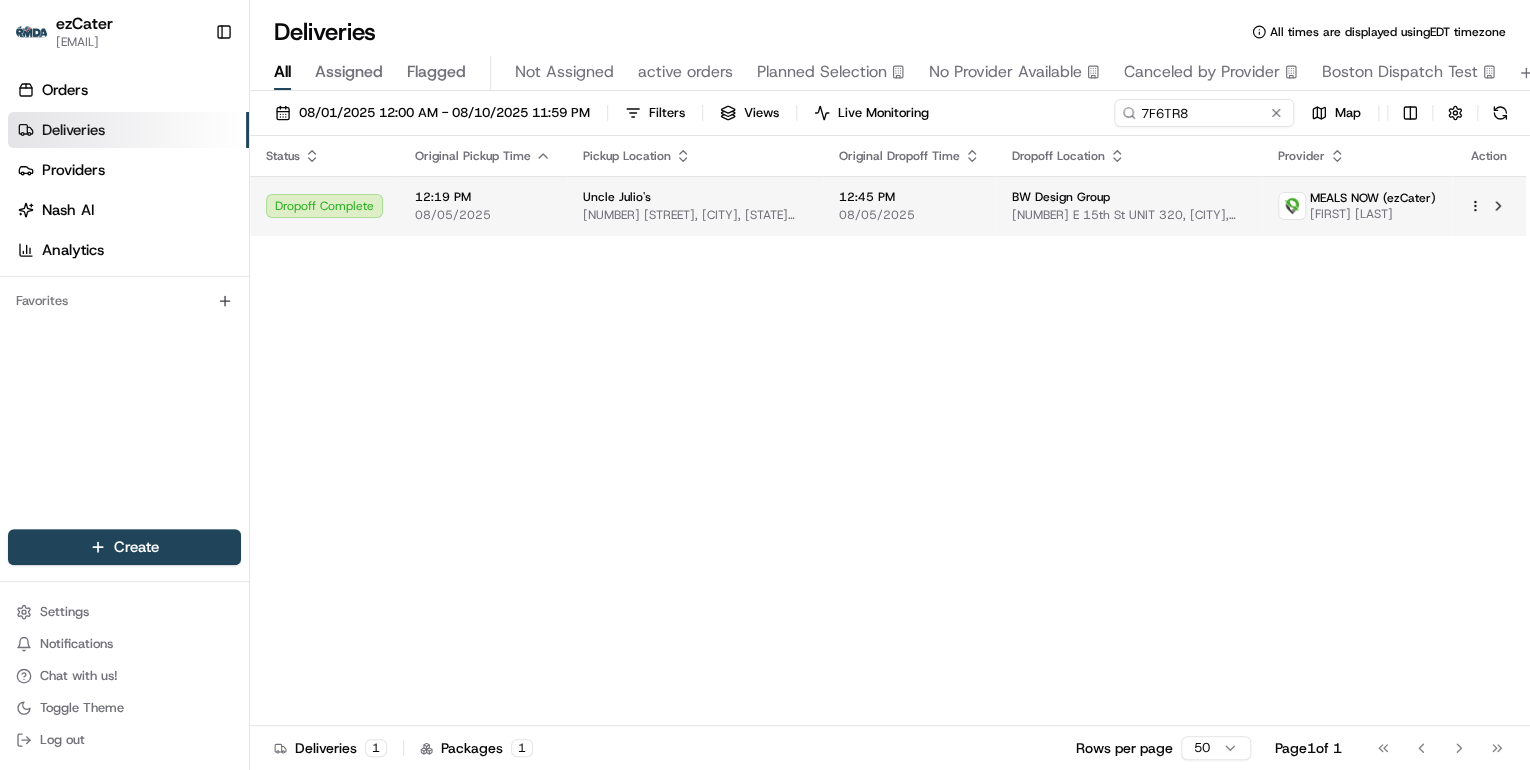click on "Uncle Julio's 5301 Camp Bowie Blvd, Fort Worth, TX 76107, USA" at bounding box center (695, 206) 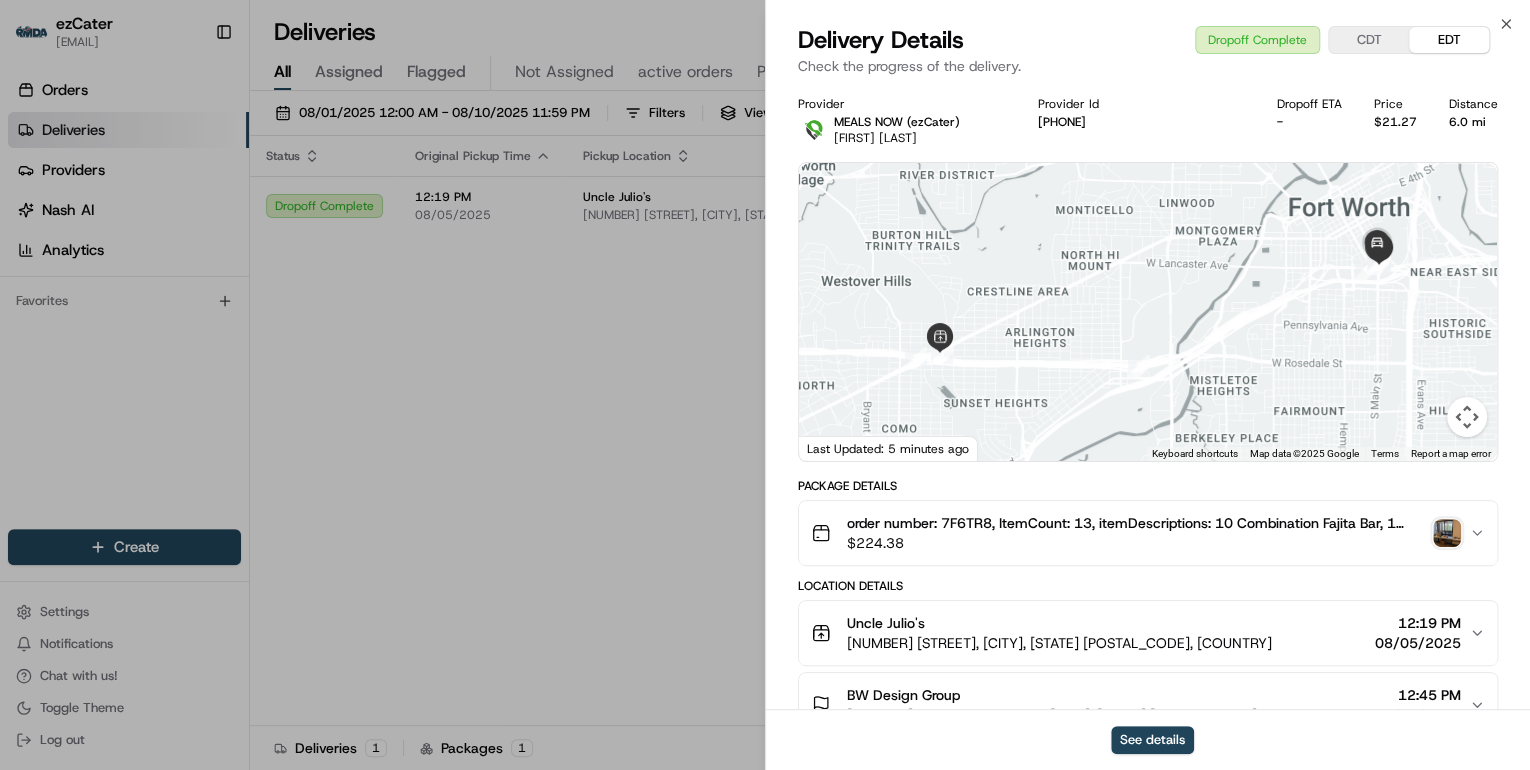 click at bounding box center (1447, 533) 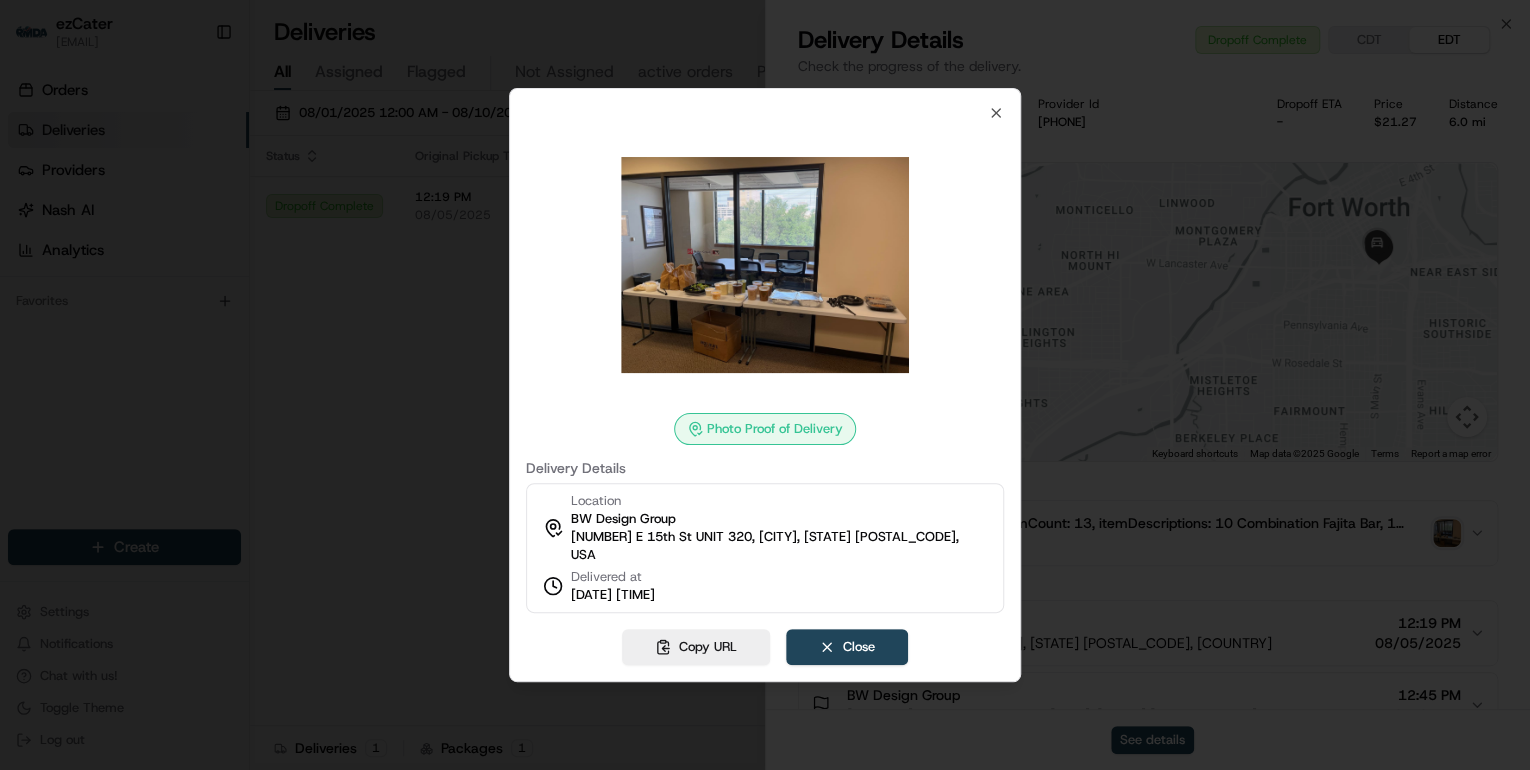 click at bounding box center [765, 385] 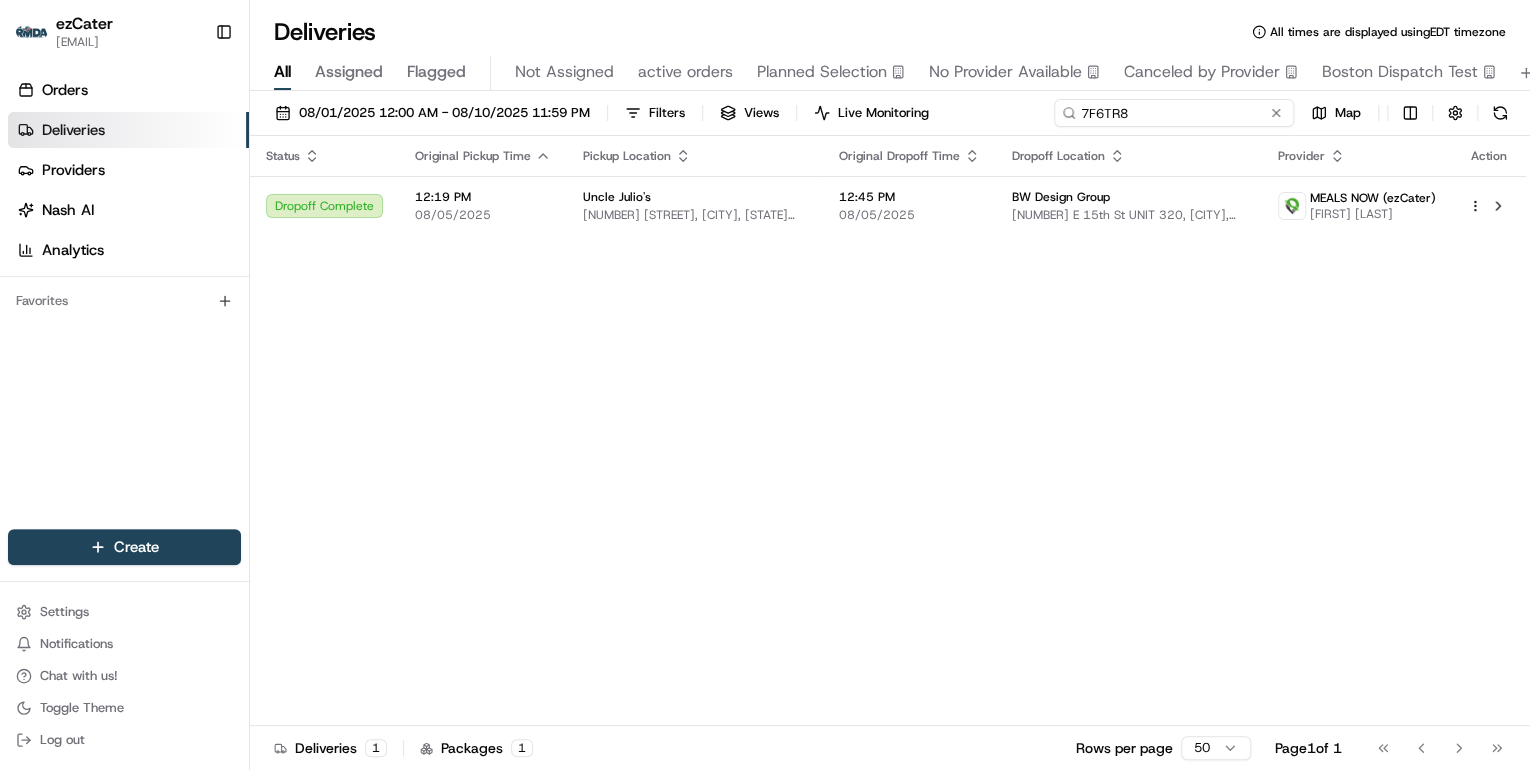 drag, startPoint x: 1191, startPoint y: 116, endPoint x: 636, endPoint y: 62, distance: 557.62085 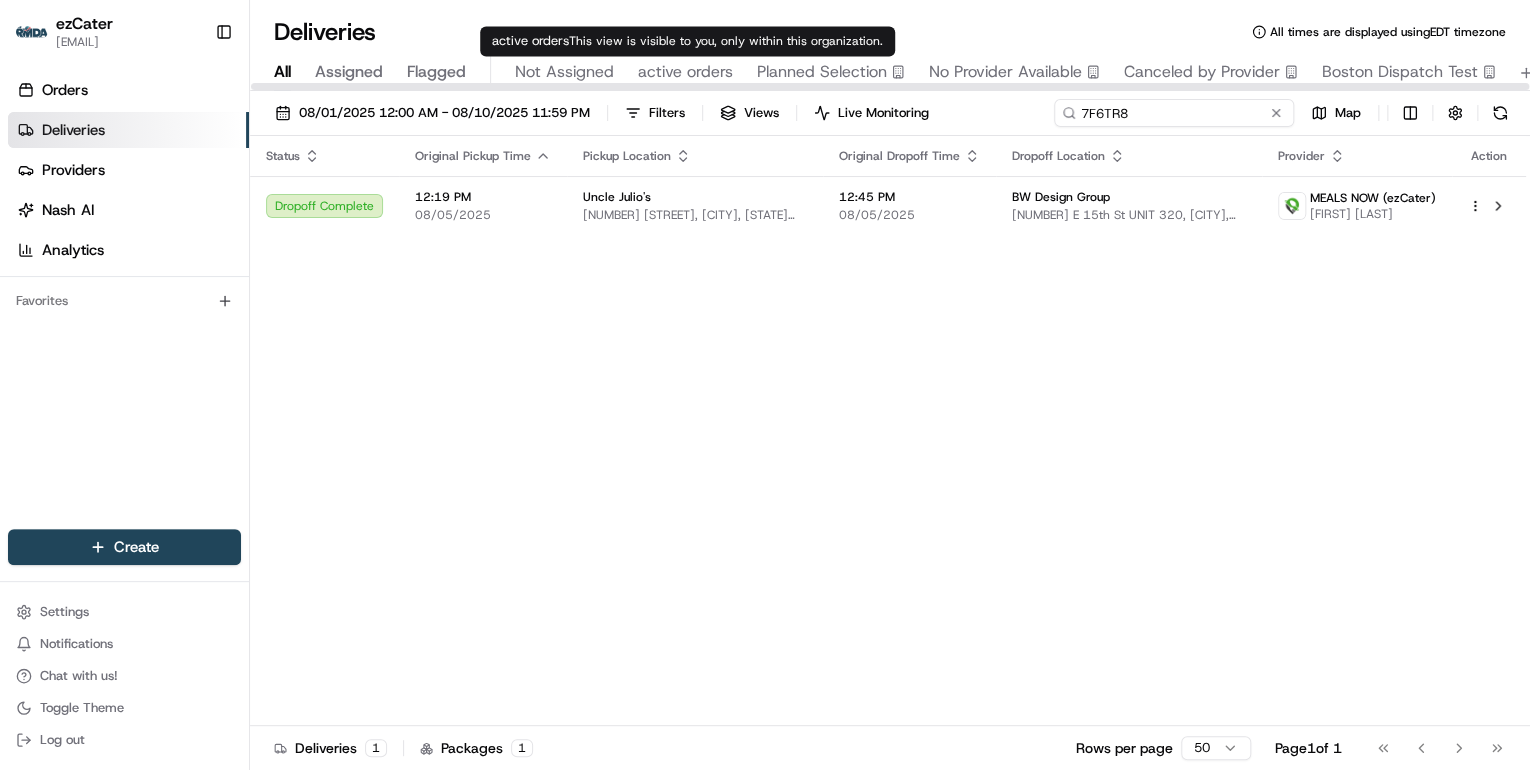 paste on "7FAQA" 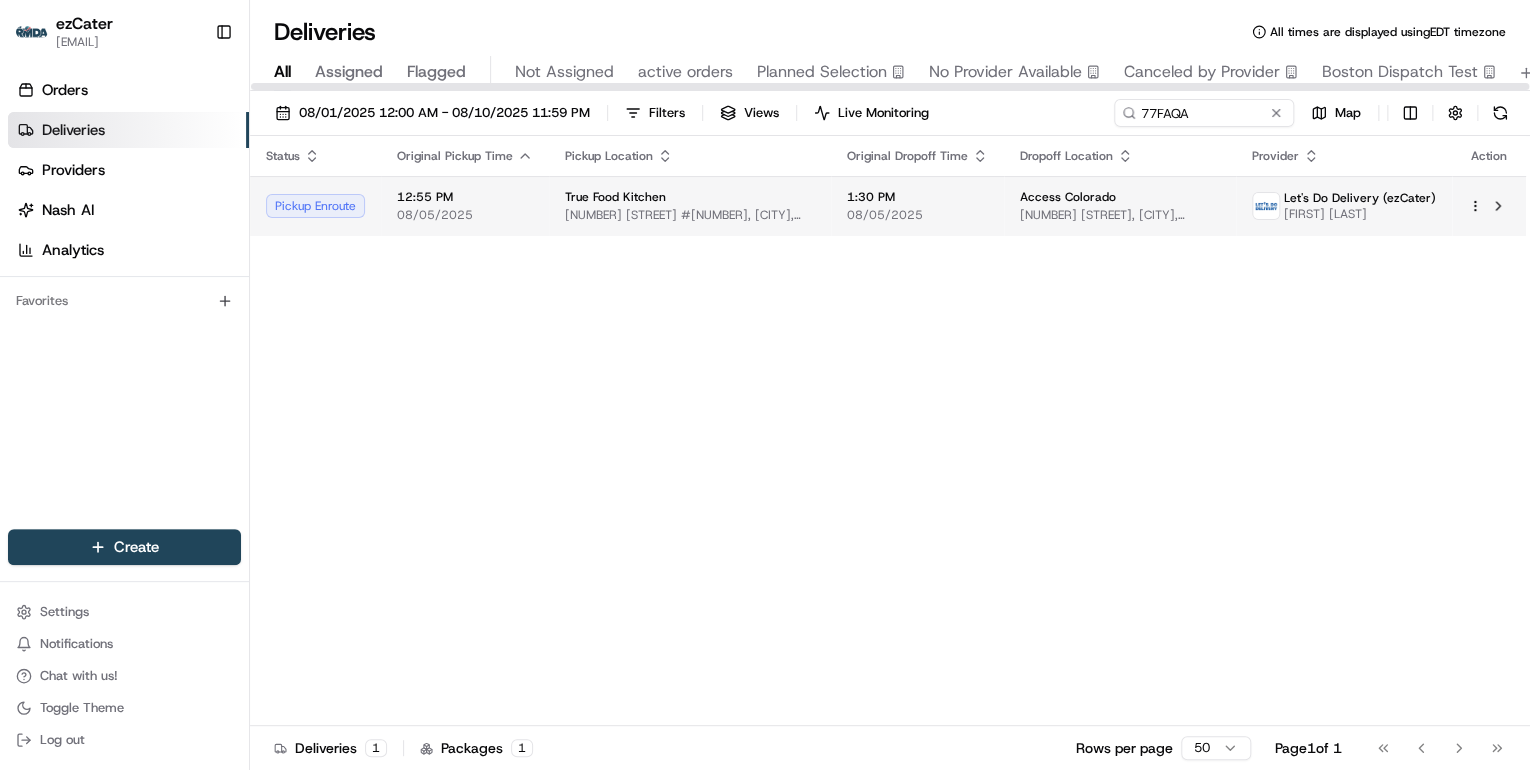 click on "12:55 PM 08/05/2025" at bounding box center [465, 206] 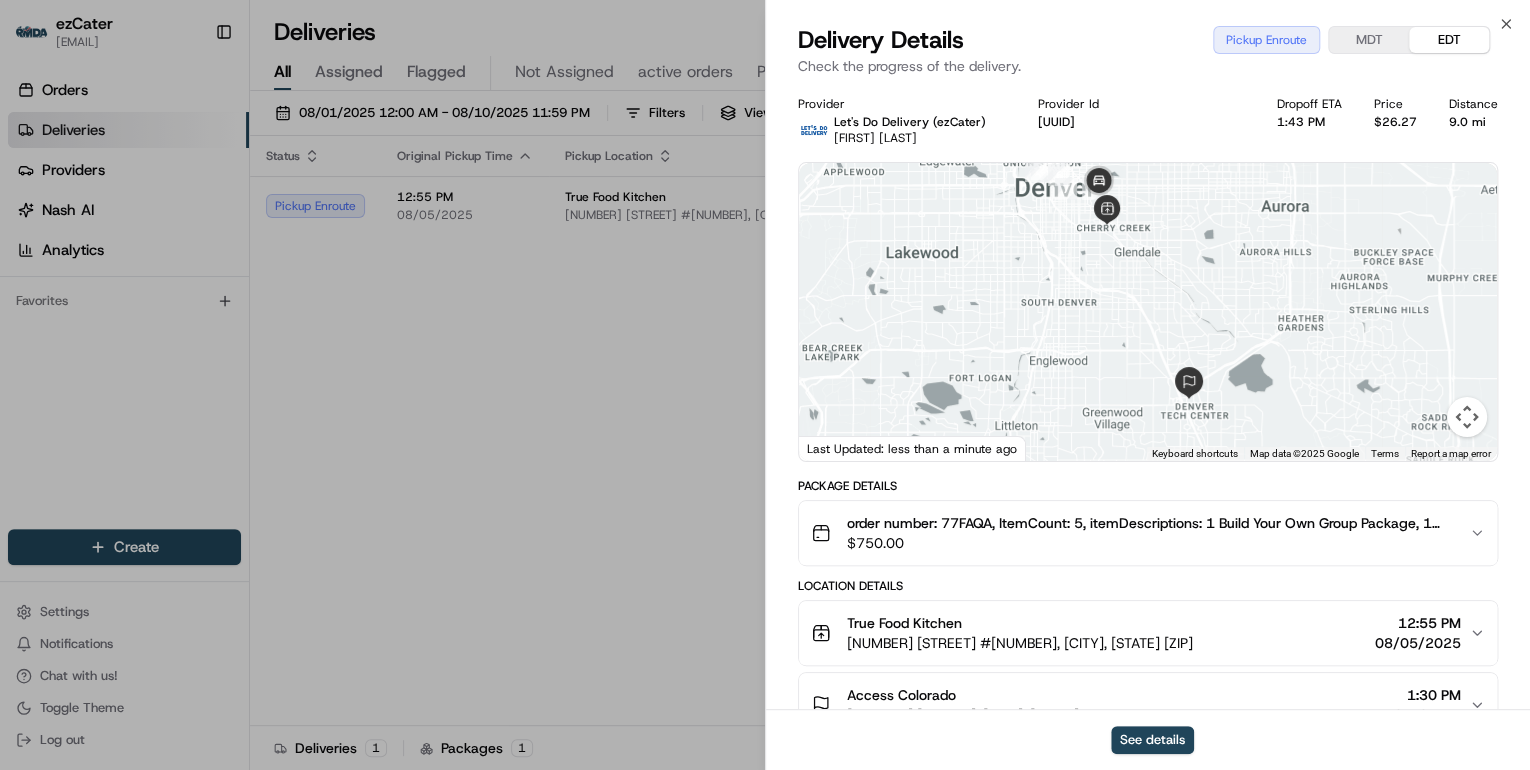 scroll, scrollTop: 160, scrollLeft: 0, axis: vertical 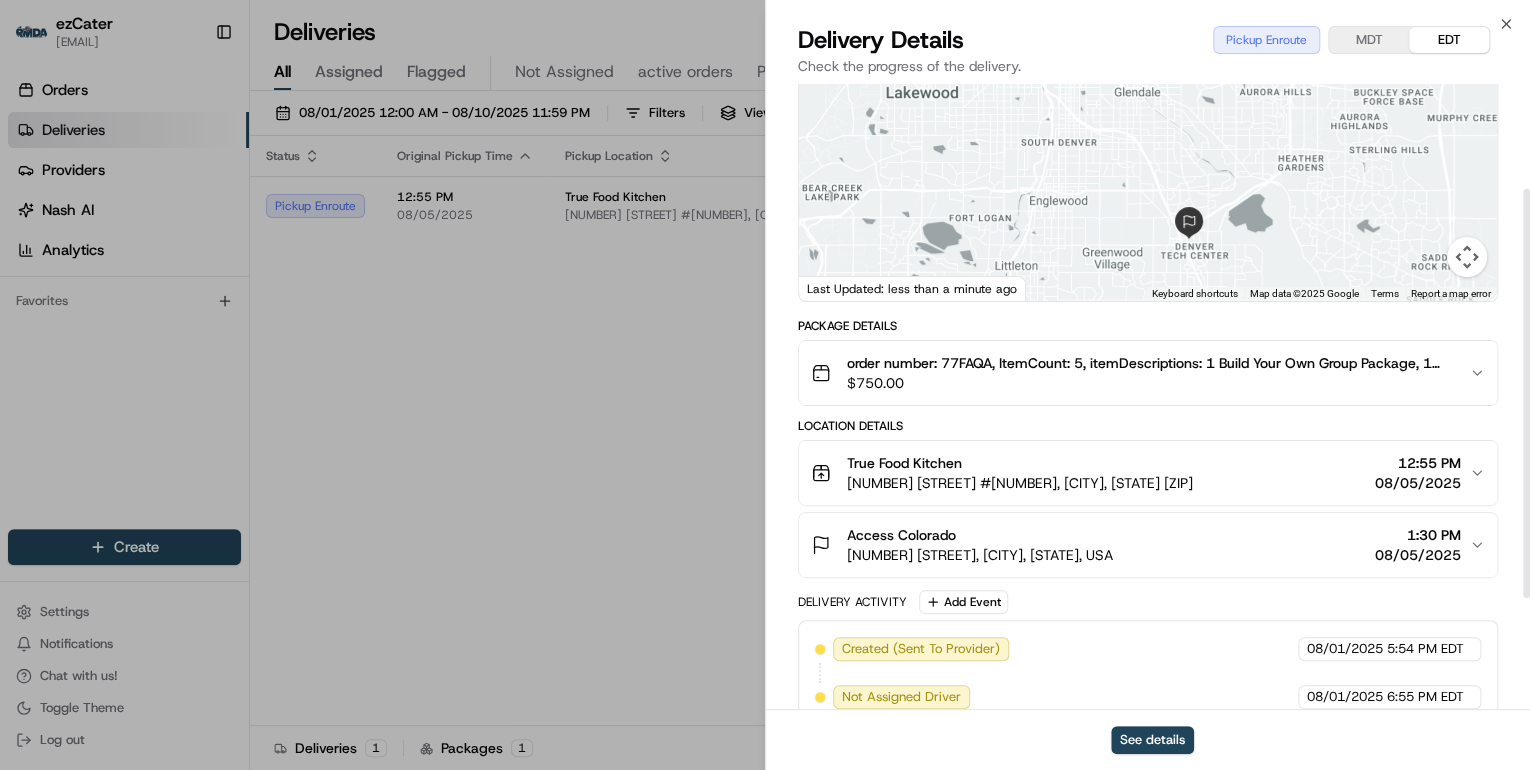 click on "2800 E 2nd Ave #101, Denver, CO 80206, USA" at bounding box center [1020, 483] 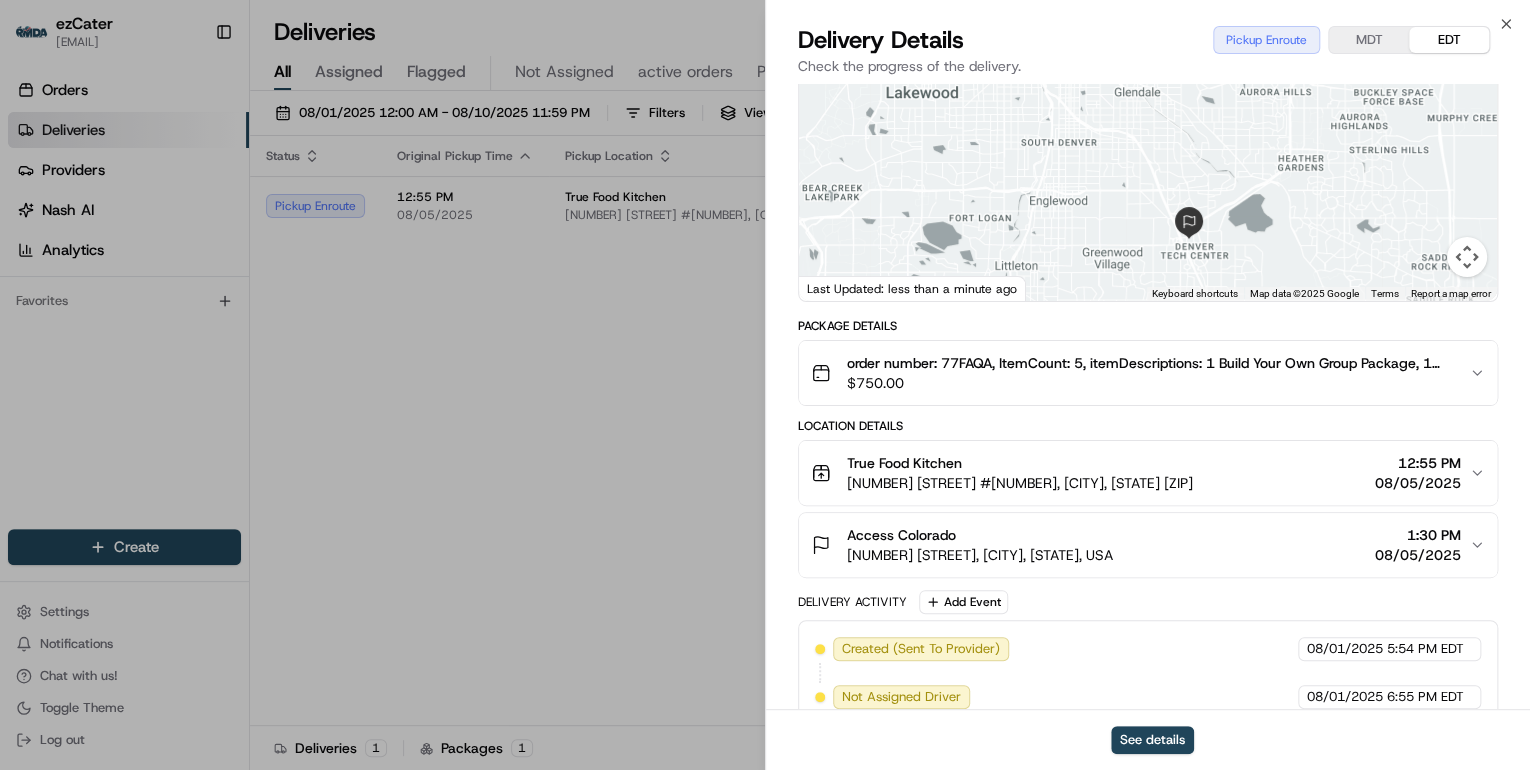 click 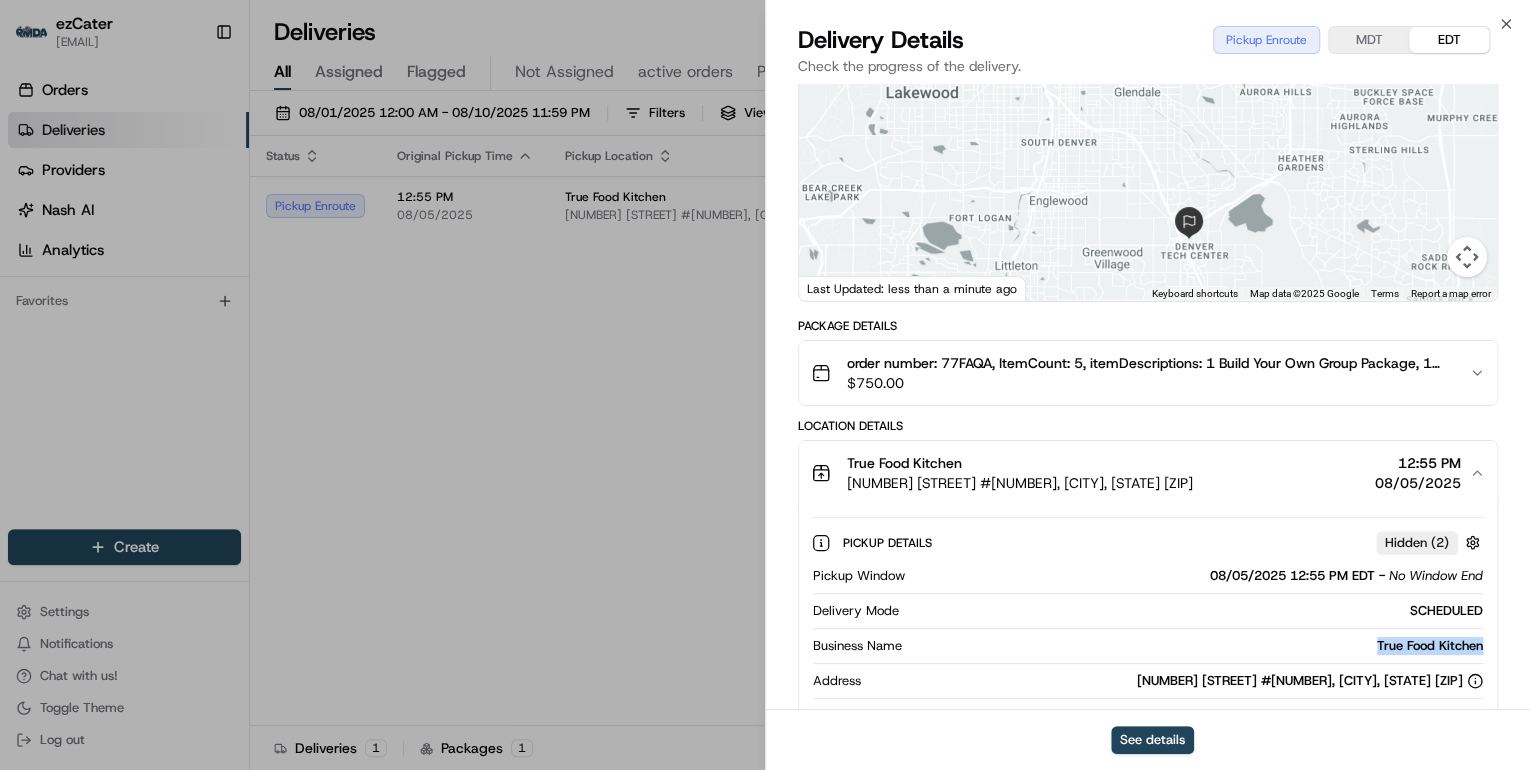 drag, startPoint x: 1487, startPoint y: 644, endPoint x: 1327, endPoint y: 641, distance: 160.02812 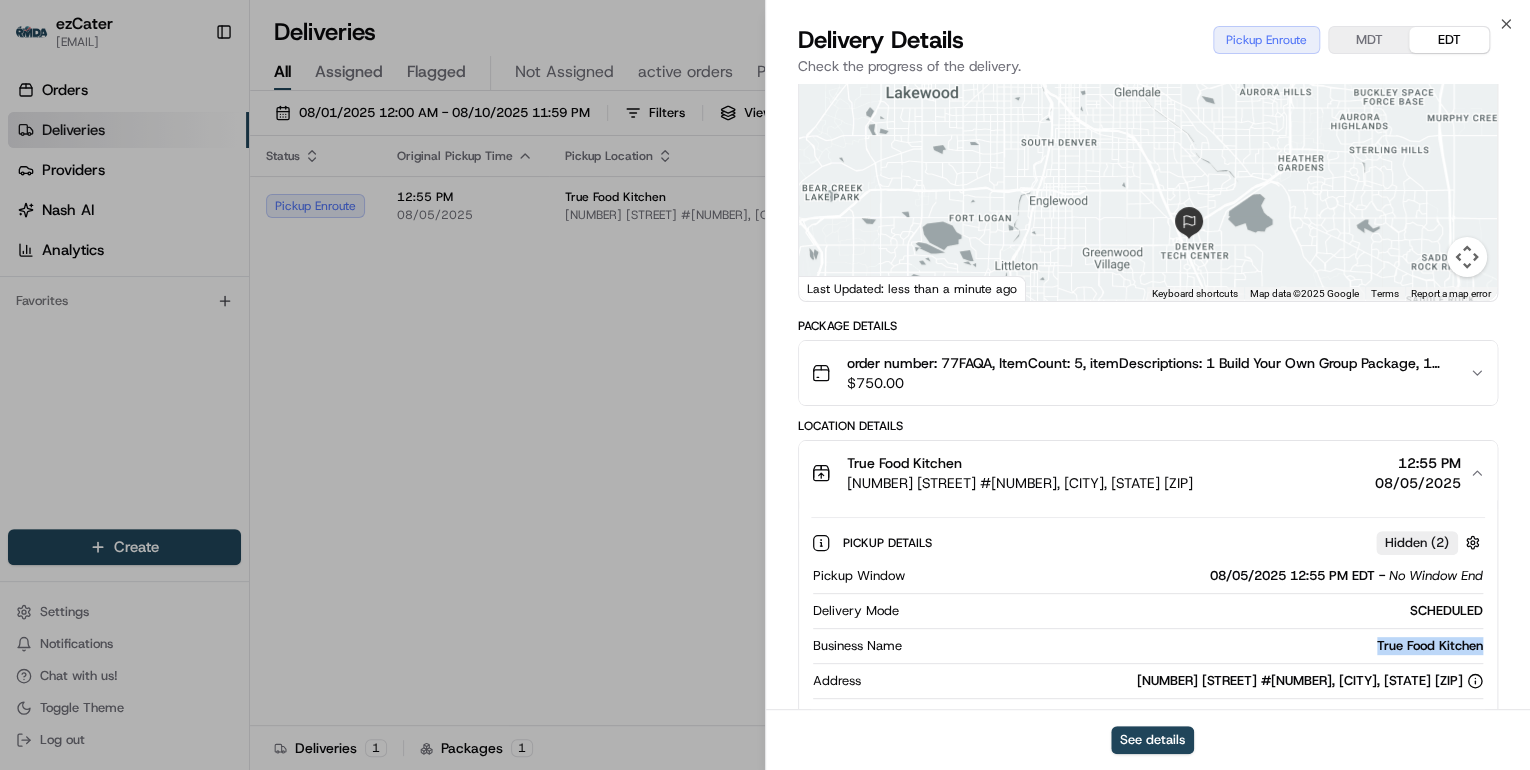 click on "Status Original Pickup Time Pickup Location Original Dropoff Time Dropoff Location Provider Action Pickup Enroute 12:55 PM 08/05/2025 True Food Kitchen 2800 E 2nd Ave #101, Denver, CO 80206, USA 1:30 PM 08/05/2025 Access Colorado 7800 E Union Ave #320, Denver, CO 80237, USA Let's Do Delivery (ezCater) Herminia Garcia" at bounding box center (888, 431) 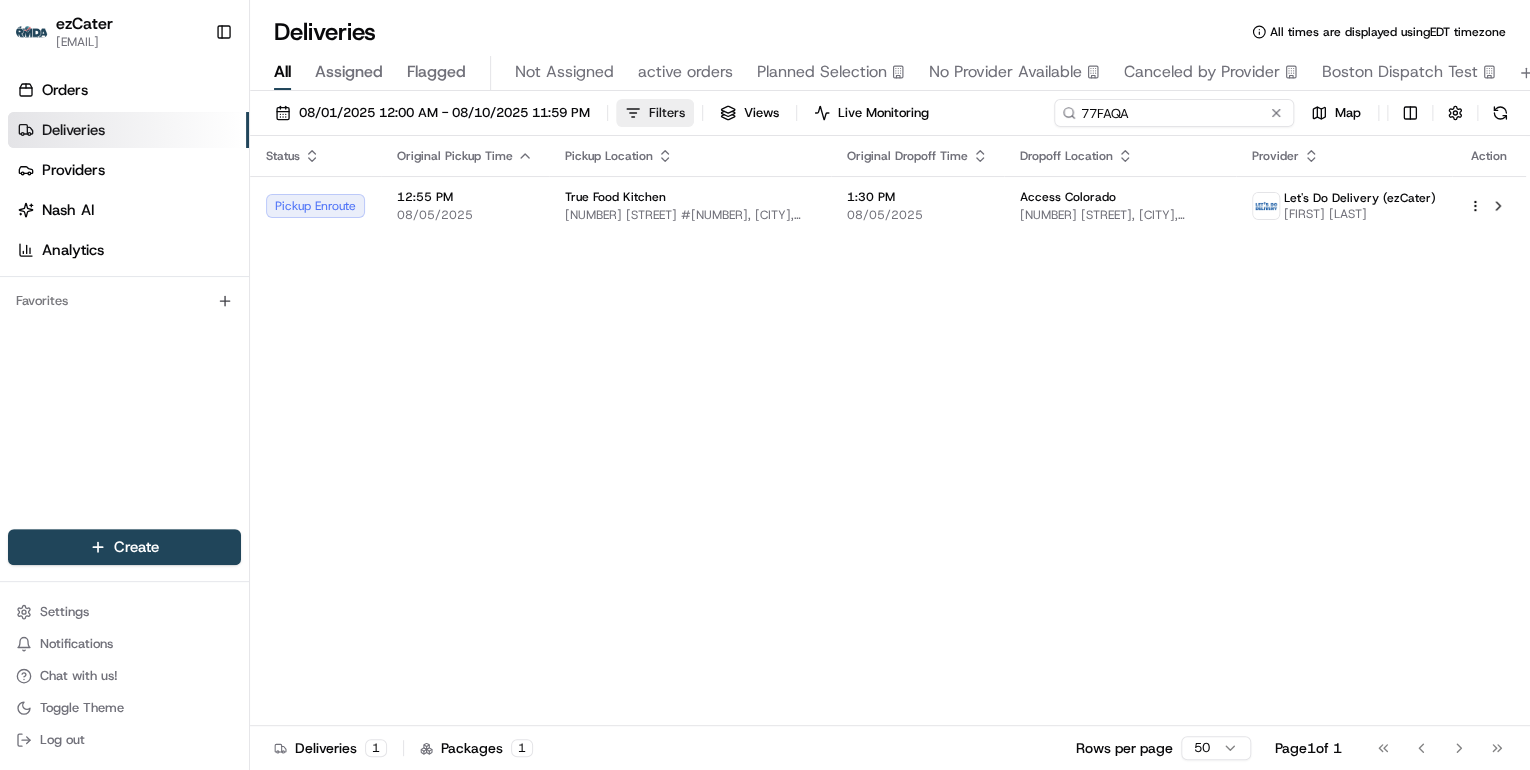 drag, startPoint x: 1207, startPoint y: 116, endPoint x: 629, endPoint y: 100, distance: 578.22144 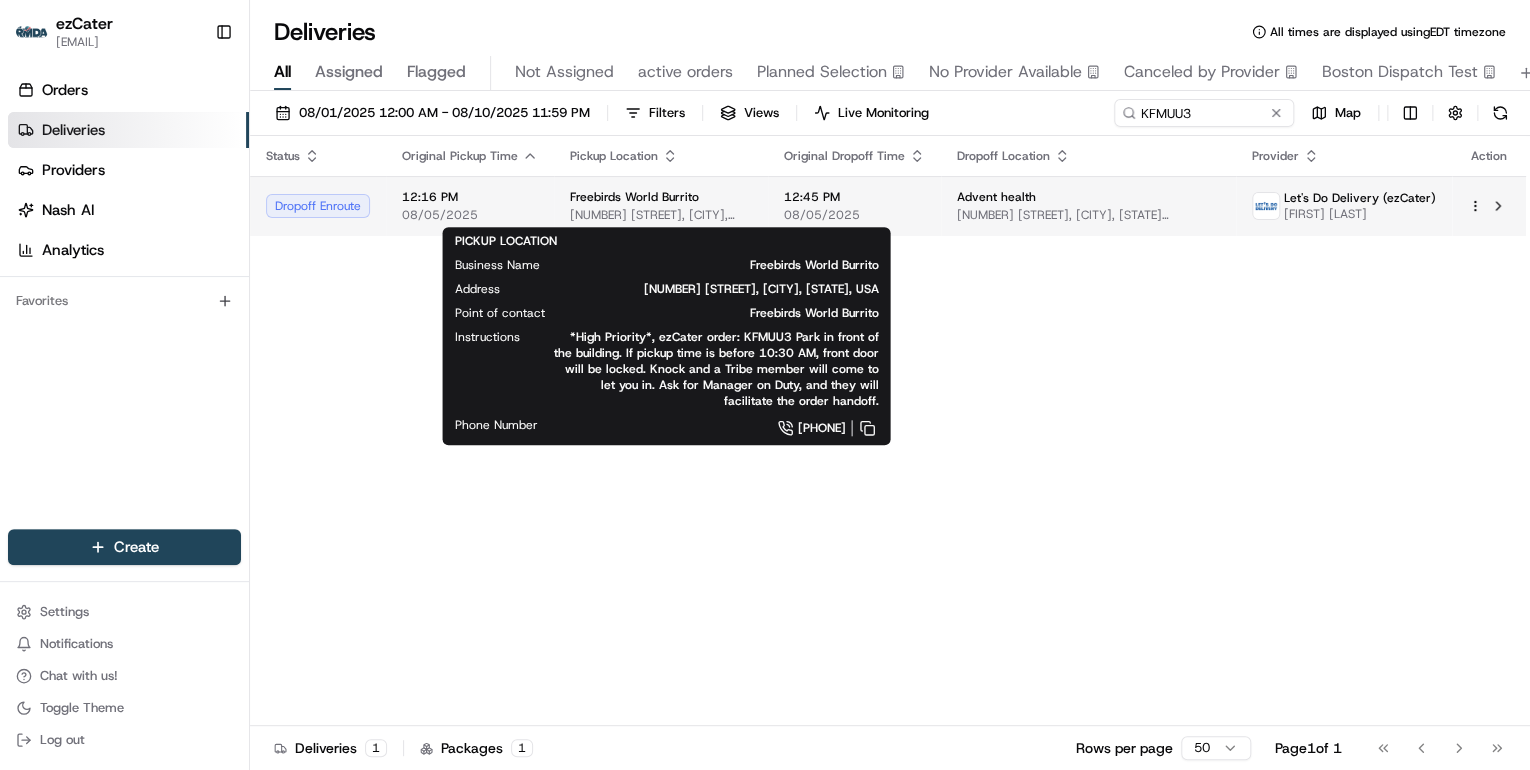click on "2511 Trimmier Rd, Killeen, TX 76542, USA" at bounding box center [661, 215] 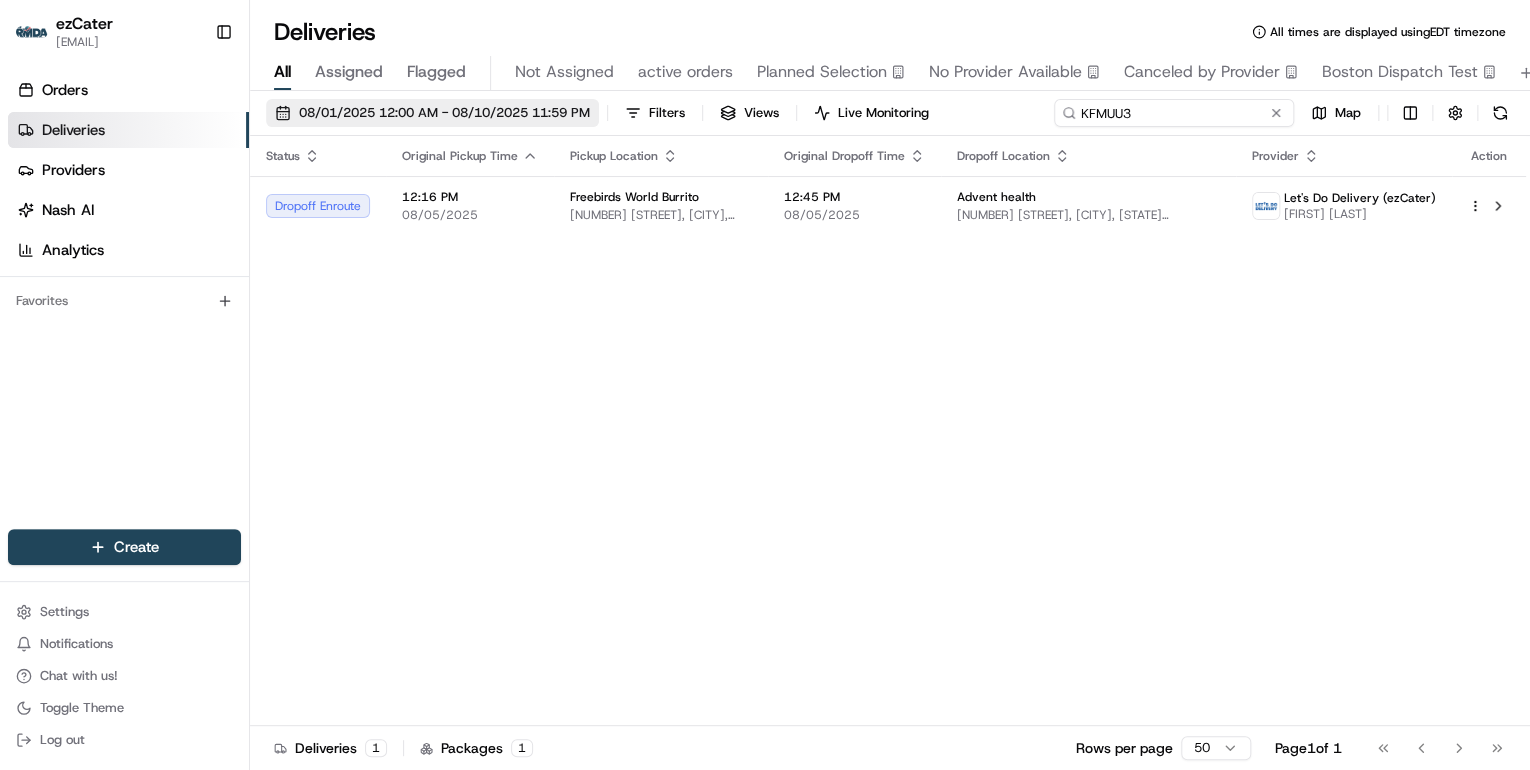 drag, startPoint x: 1209, startPoint y: 117, endPoint x: 572, endPoint y: 106, distance: 637.095 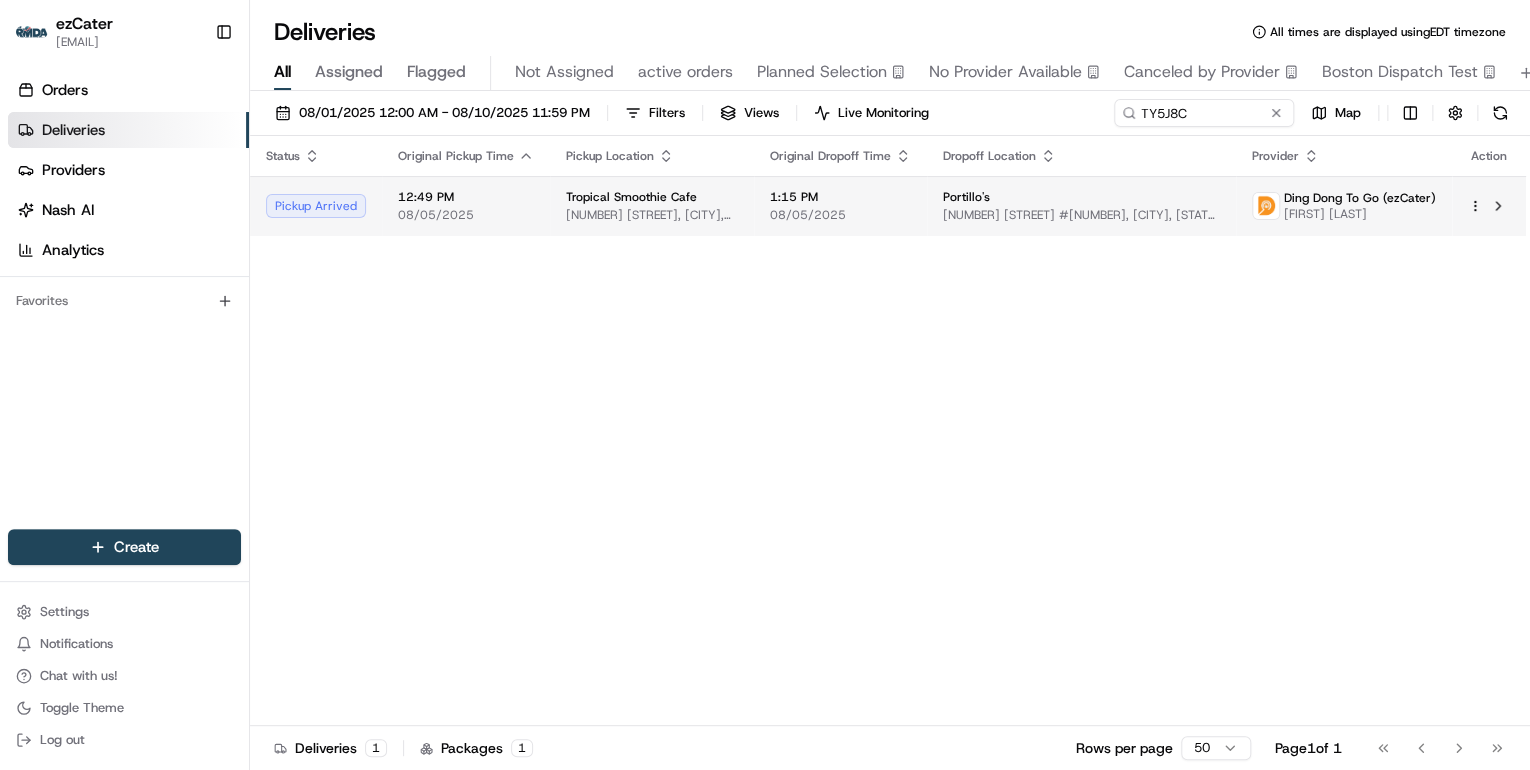 click on "Tropical Smoothie Cafe" at bounding box center [631, 197] 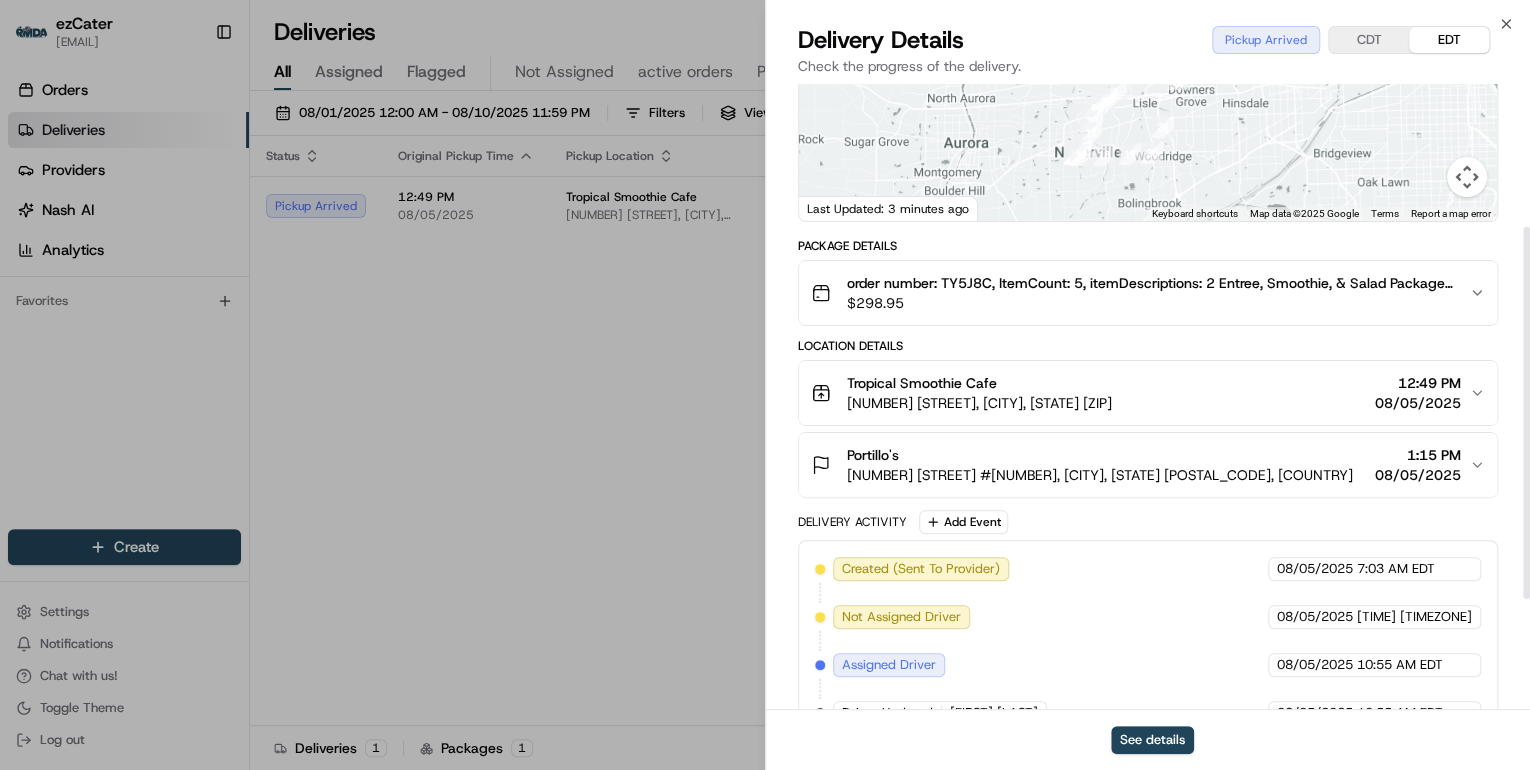 scroll, scrollTop: 424, scrollLeft: 0, axis: vertical 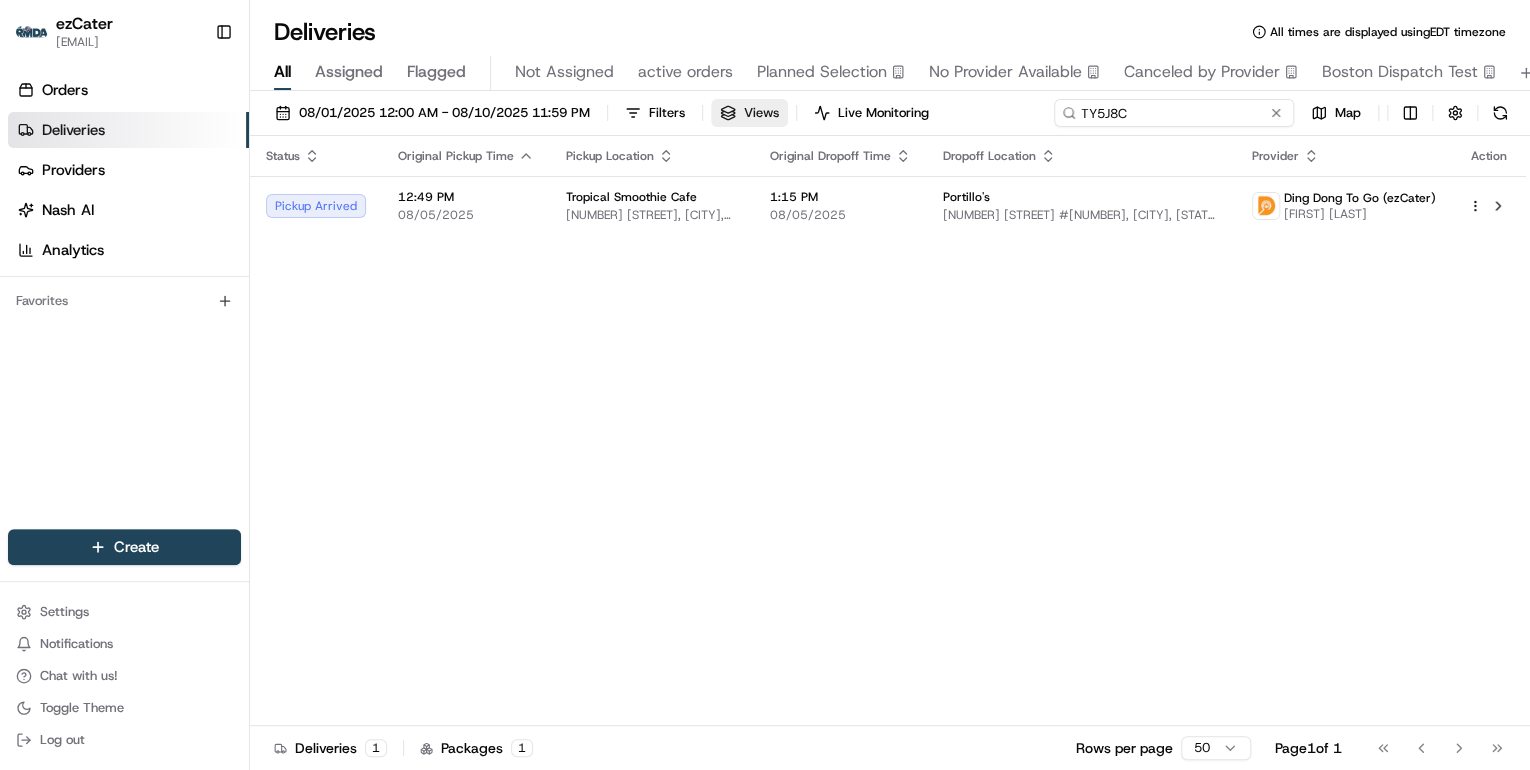 drag, startPoint x: 1191, startPoint y: 115, endPoint x: 779, endPoint y: 112, distance: 412.01093 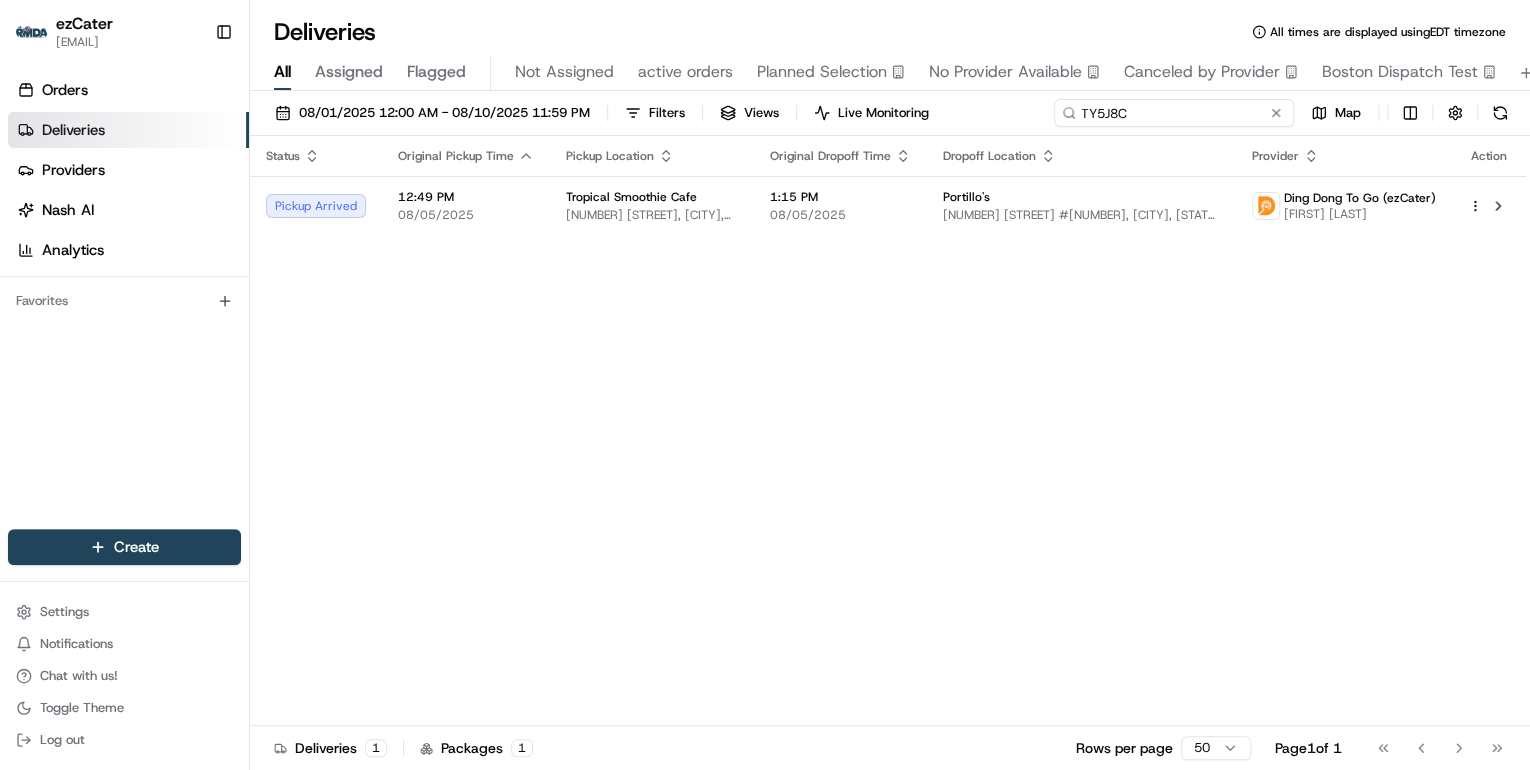 paste on "UYH684" 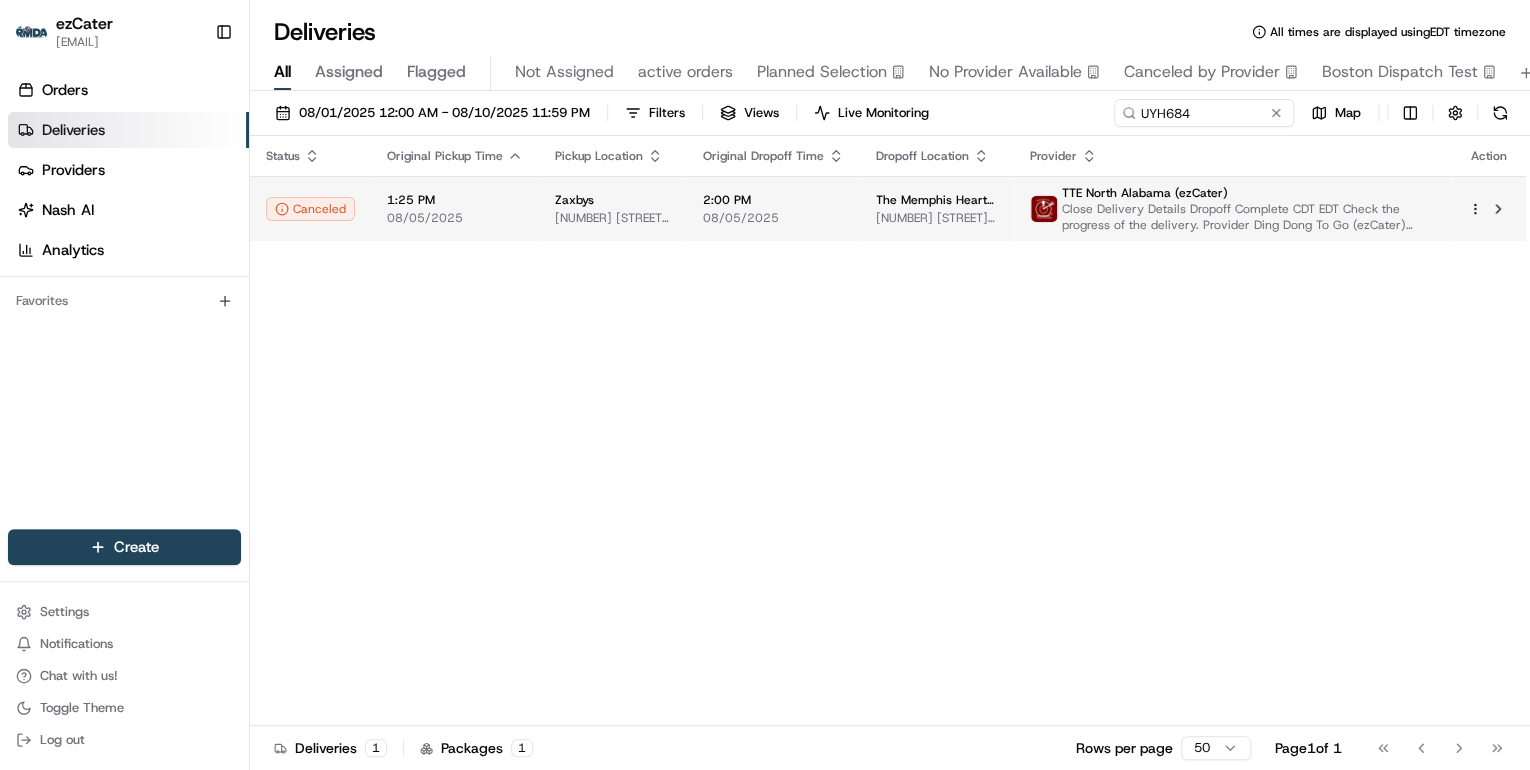 click on "306 Bancario Rd, Marion, AR 72364, USA" at bounding box center [613, 218] 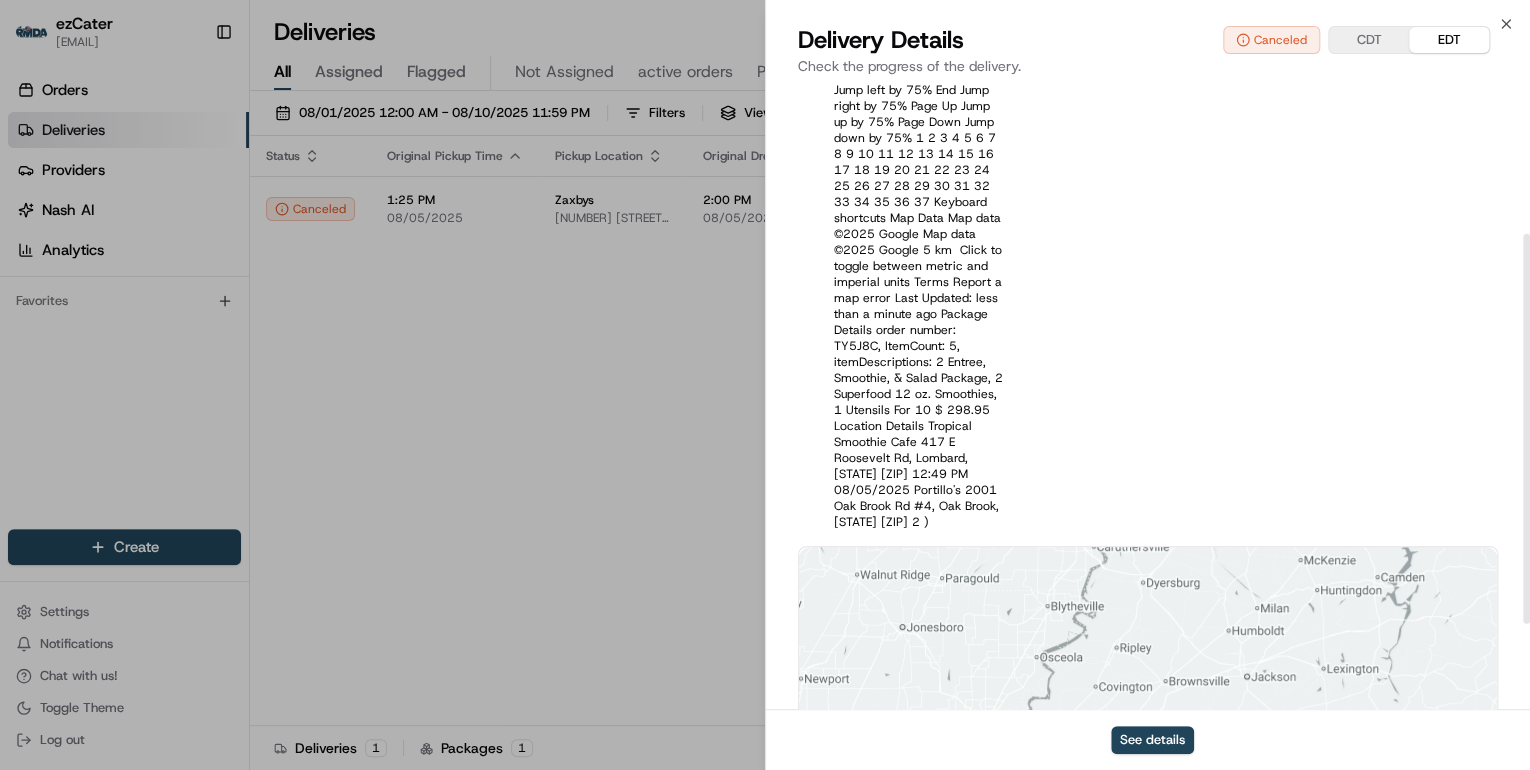 scroll, scrollTop: 377, scrollLeft: 0, axis: vertical 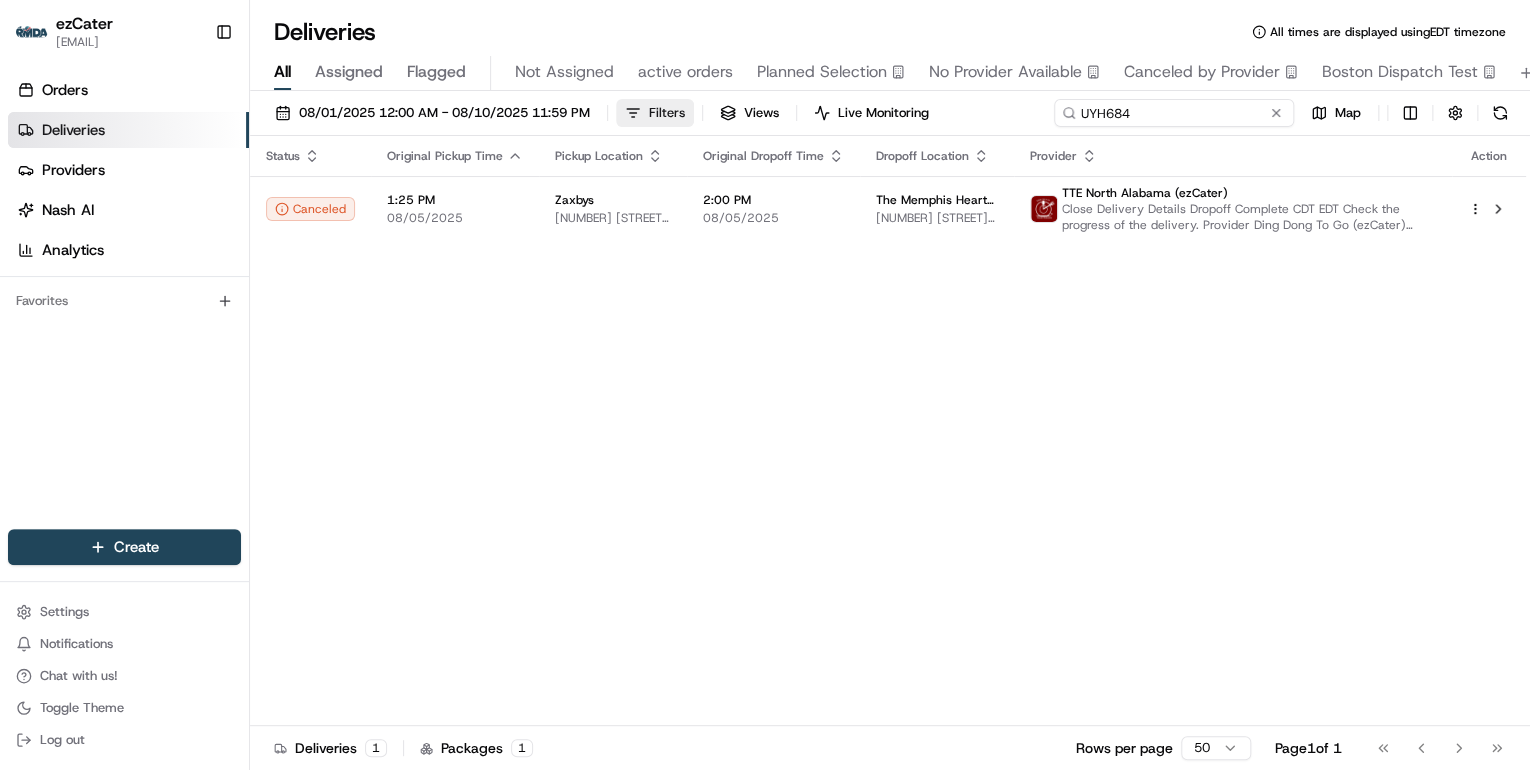 drag, startPoint x: 1220, startPoint y: 112, endPoint x: 640, endPoint y: 120, distance: 580.0552 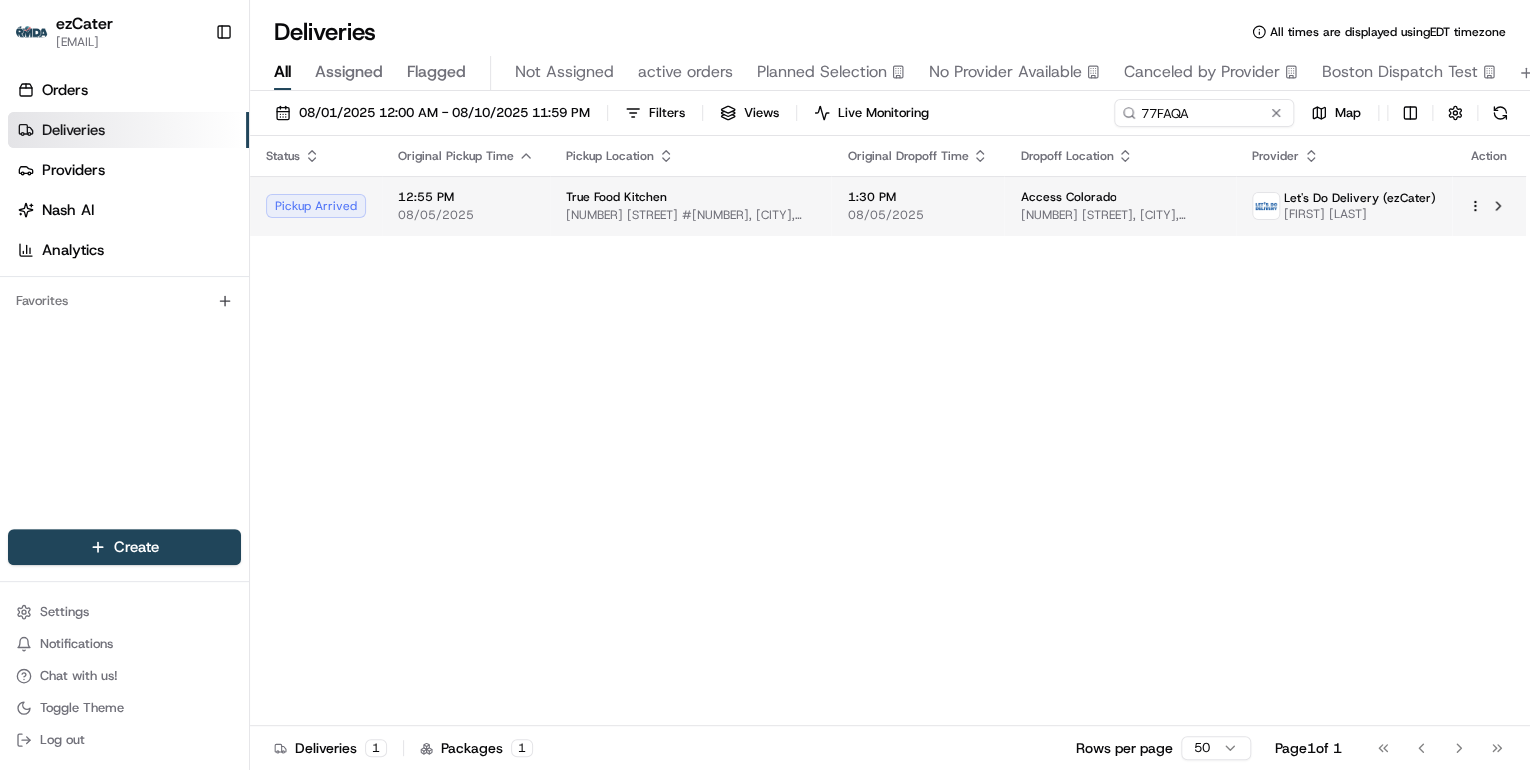 click on "2800 E 2nd Ave #101, Denver, CO 80206, USA" at bounding box center (690, 215) 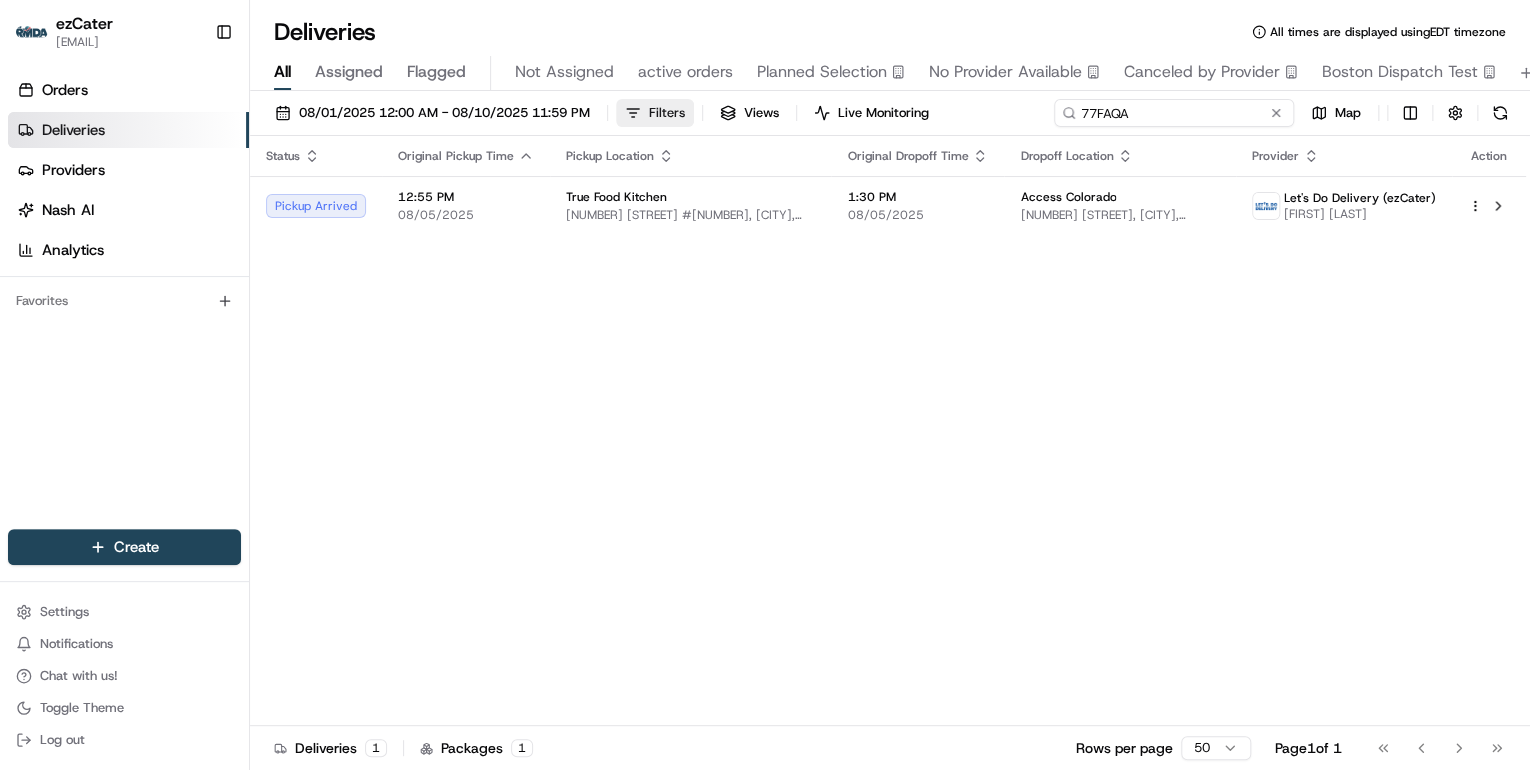 drag, startPoint x: 1200, startPoint y: 112, endPoint x: 667, endPoint y: 118, distance: 533.03375 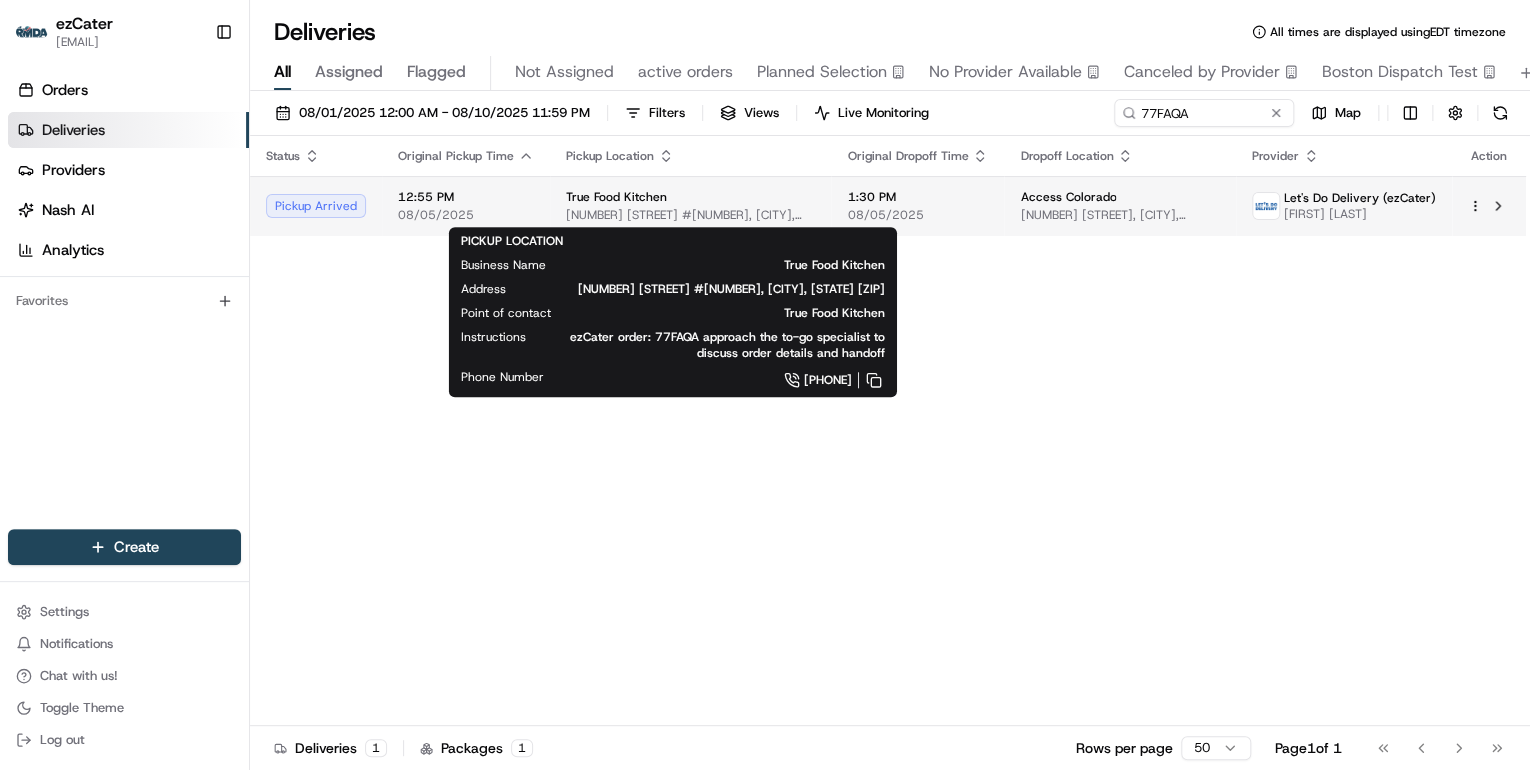 click on "True Food Kitchen" at bounding box center (690, 197) 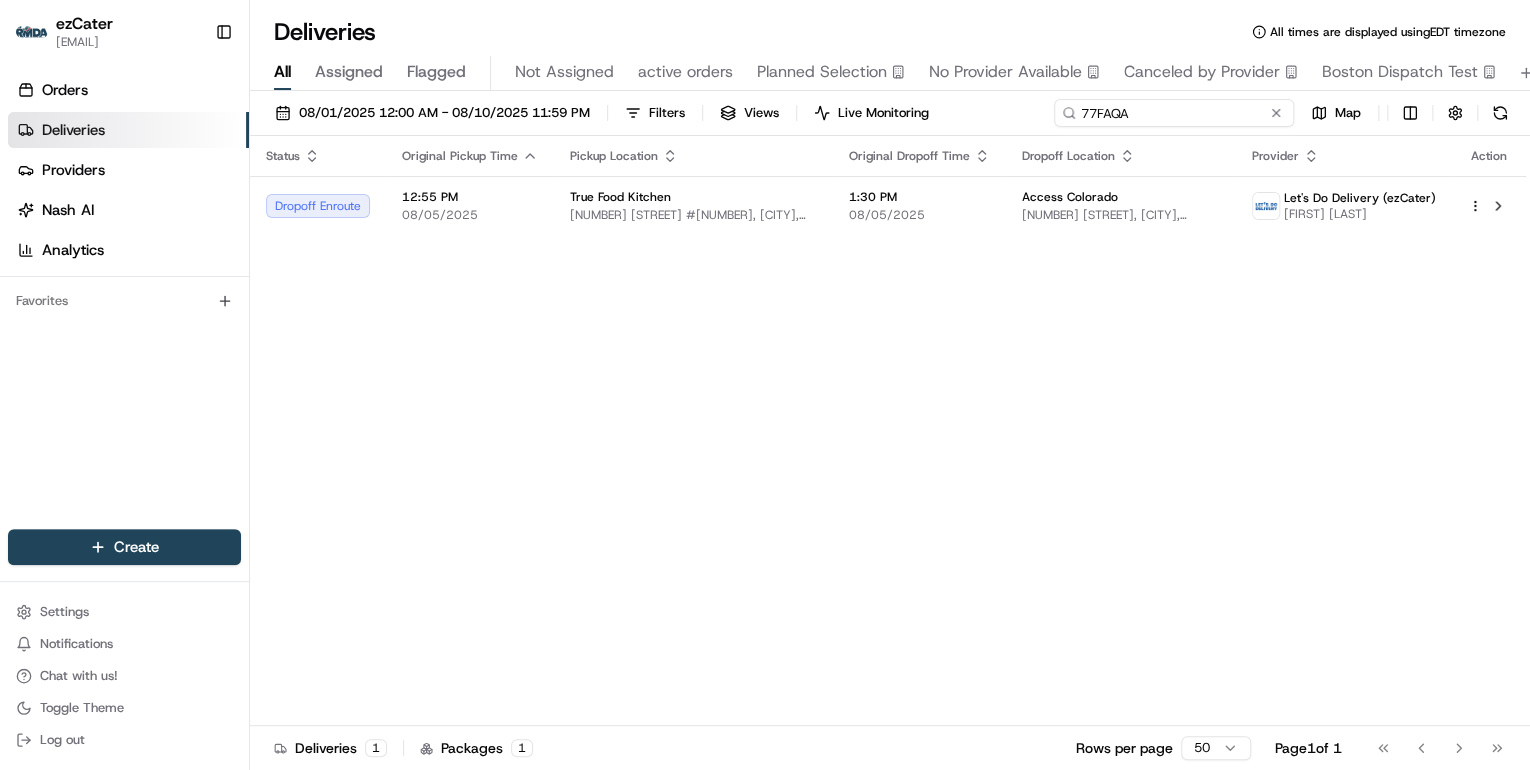 drag, startPoint x: 1232, startPoint y: 112, endPoint x: 590, endPoint y: 127, distance: 642.17523 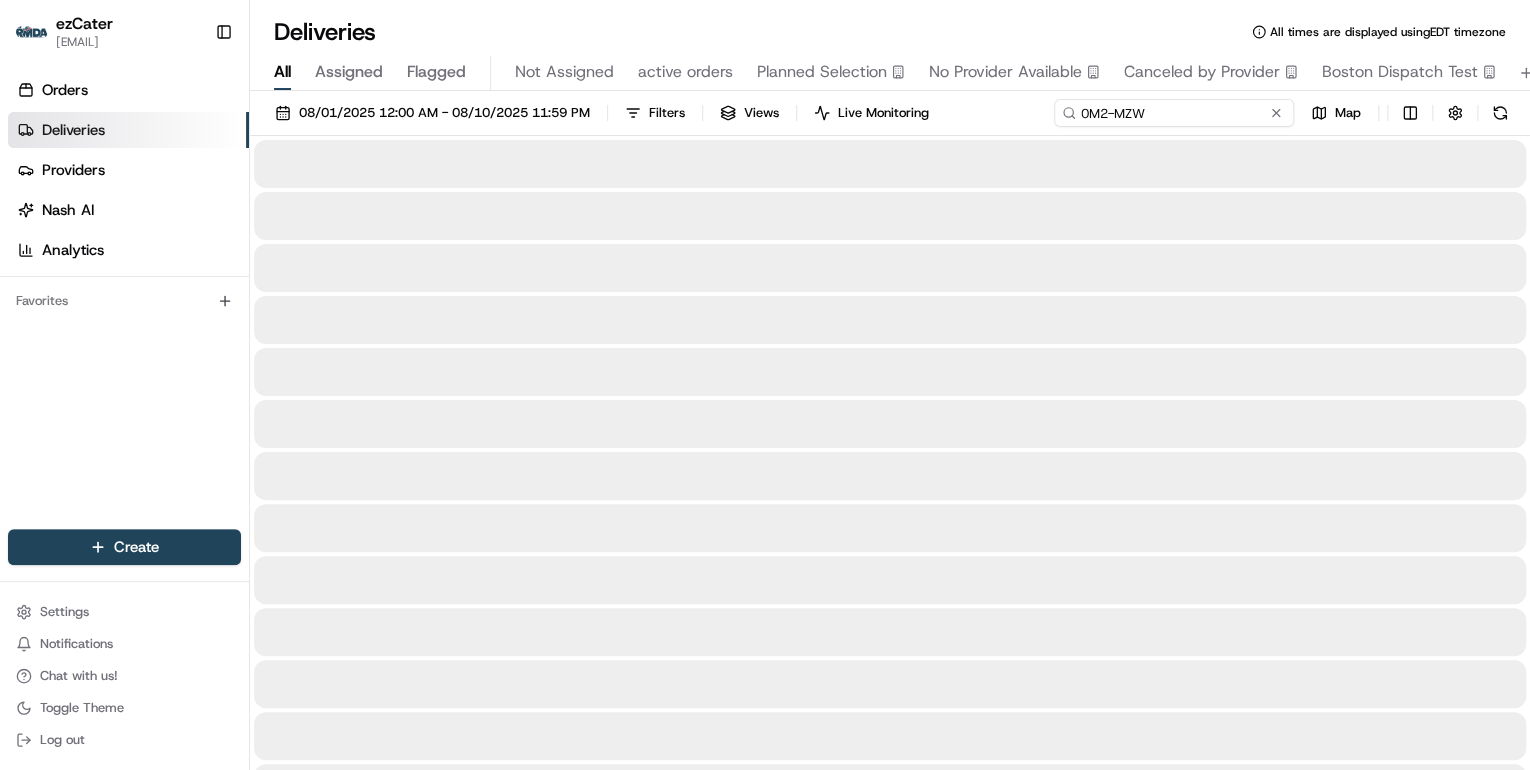 click on "0M2-MZW" at bounding box center (1174, 113) 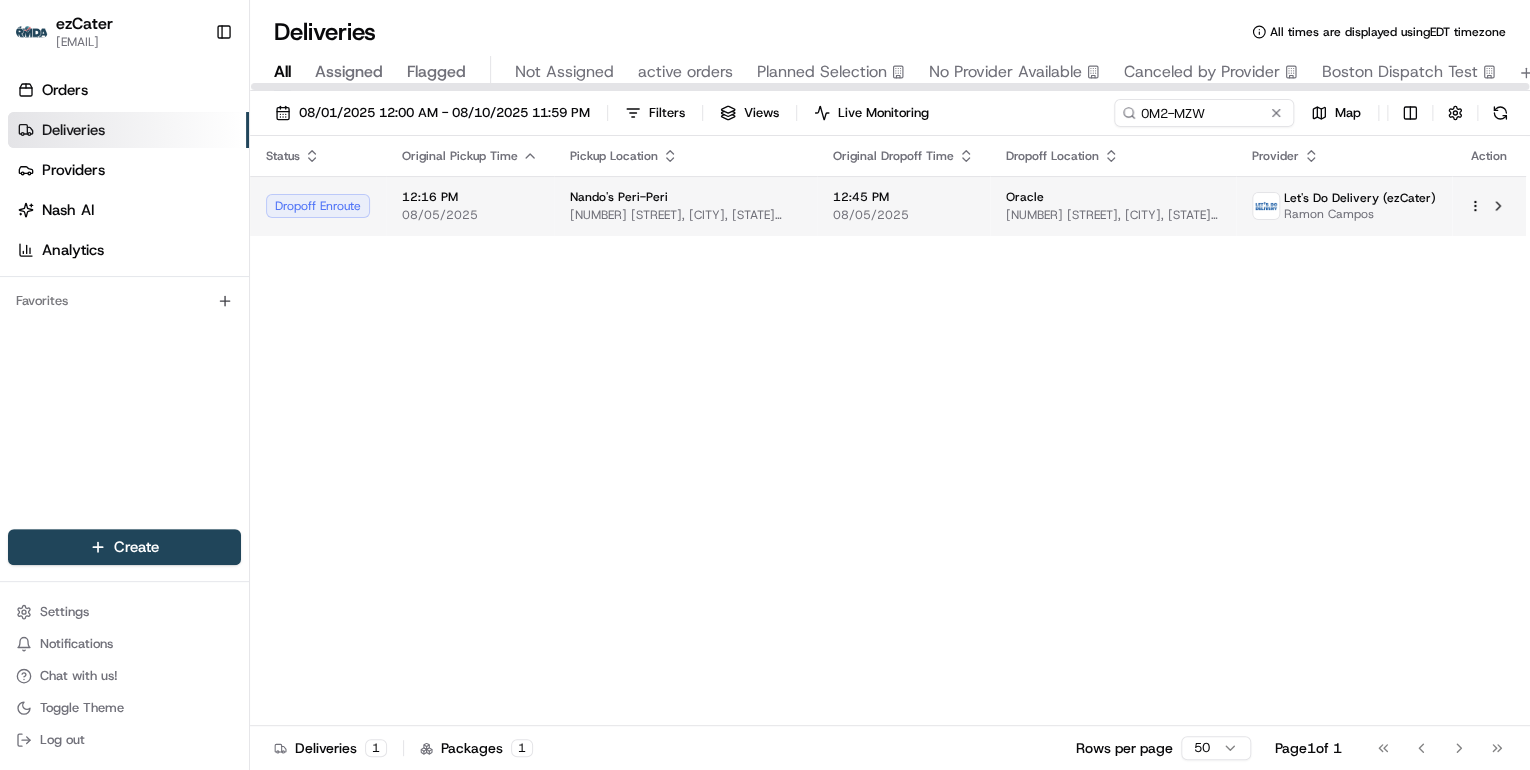 click on "Nando's Peri-Peri" at bounding box center (685, 197) 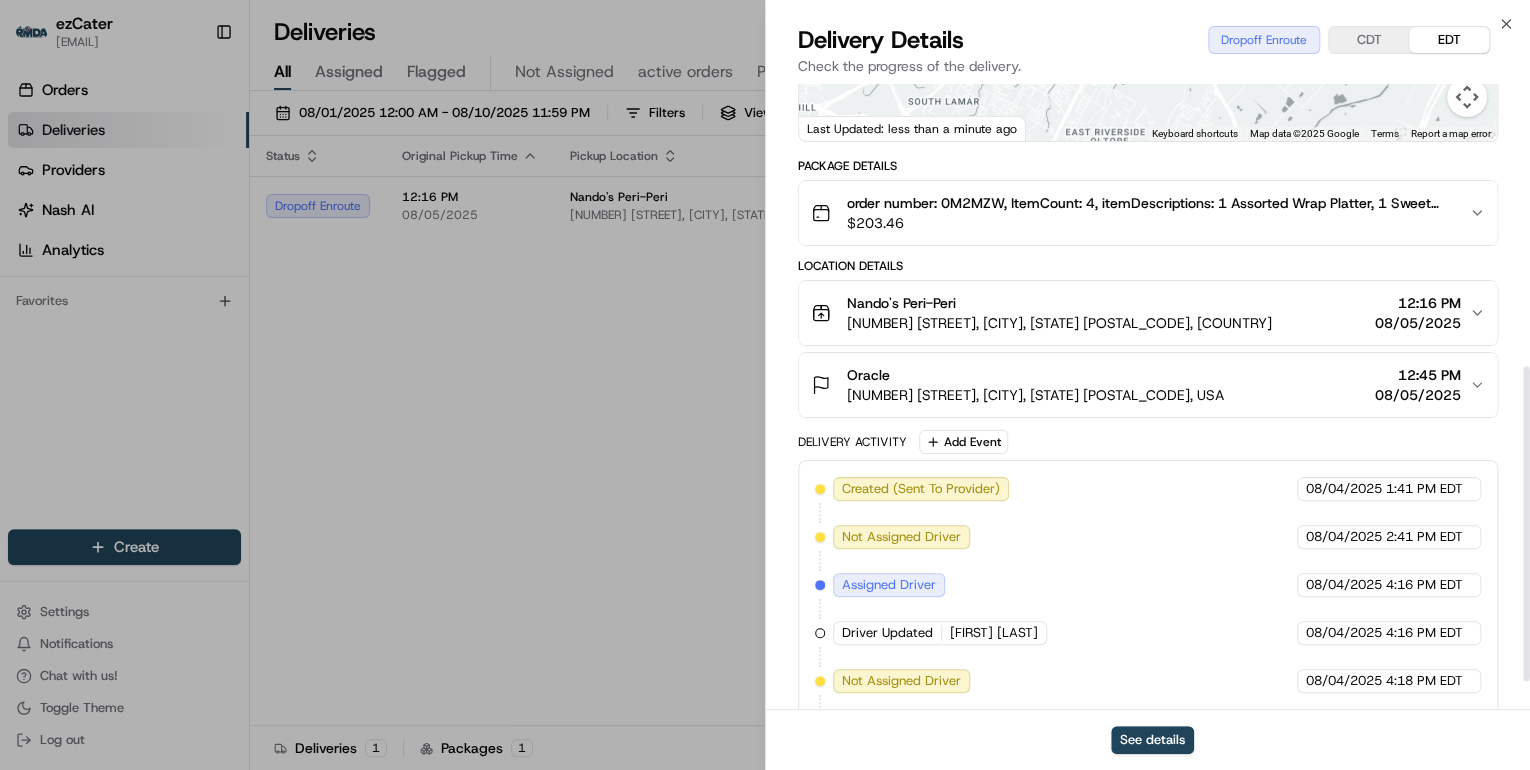 scroll, scrollTop: 615, scrollLeft: 0, axis: vertical 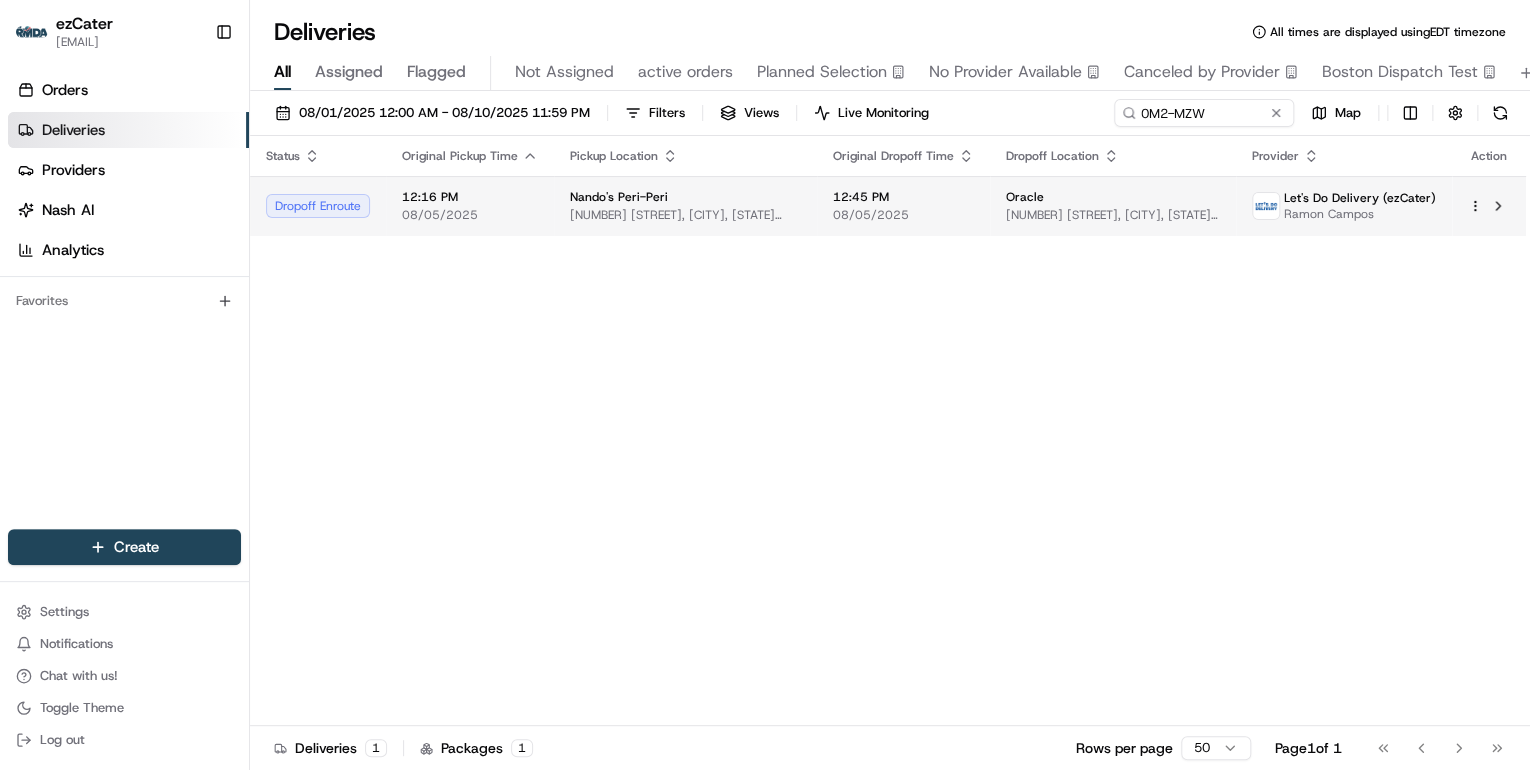click on "1825 McBee St, Austin, TX 78723, USA" at bounding box center (685, 215) 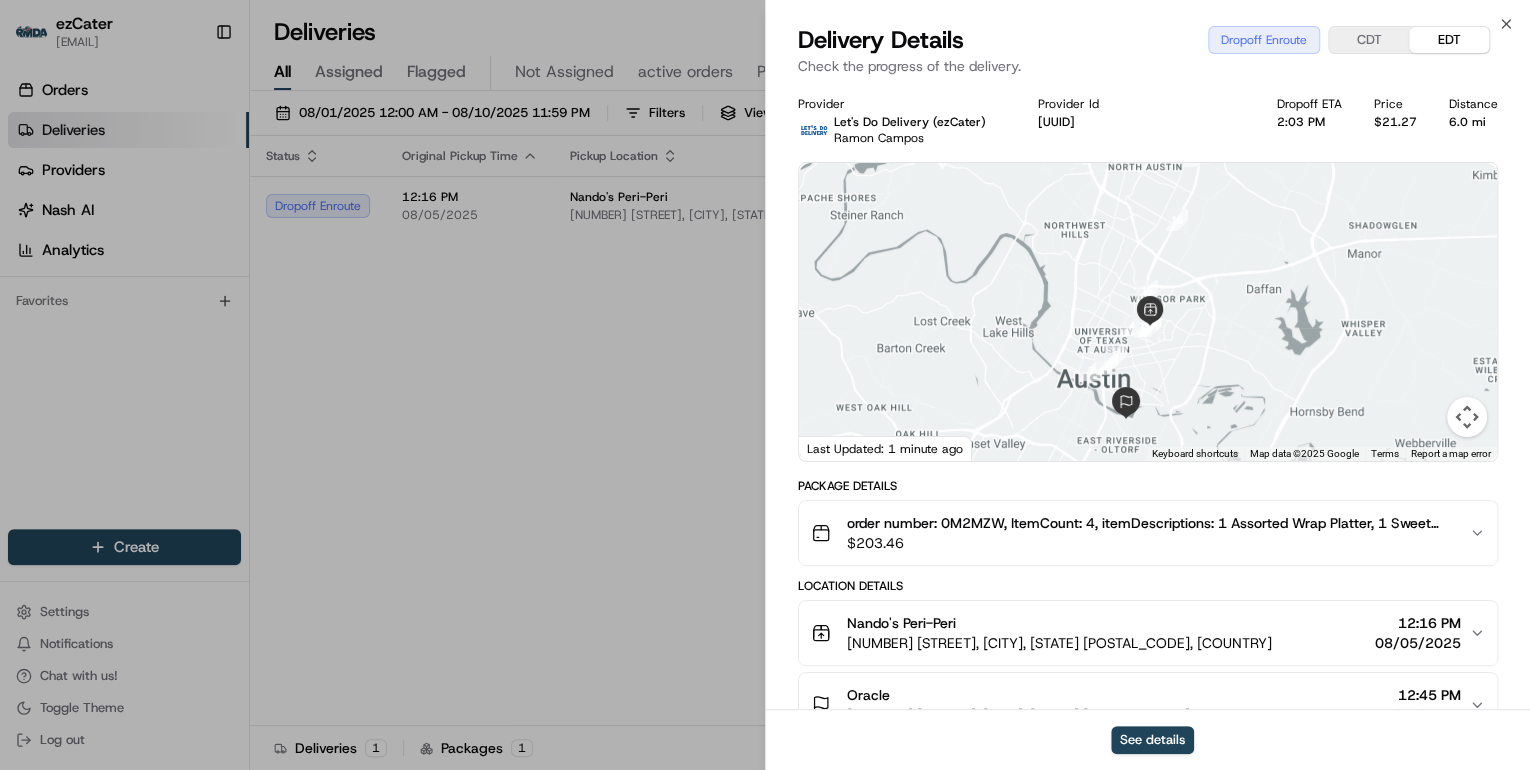 drag, startPoint x: 1215, startPoint y: 326, endPoint x: 1256, endPoint y: 233, distance: 101.636604 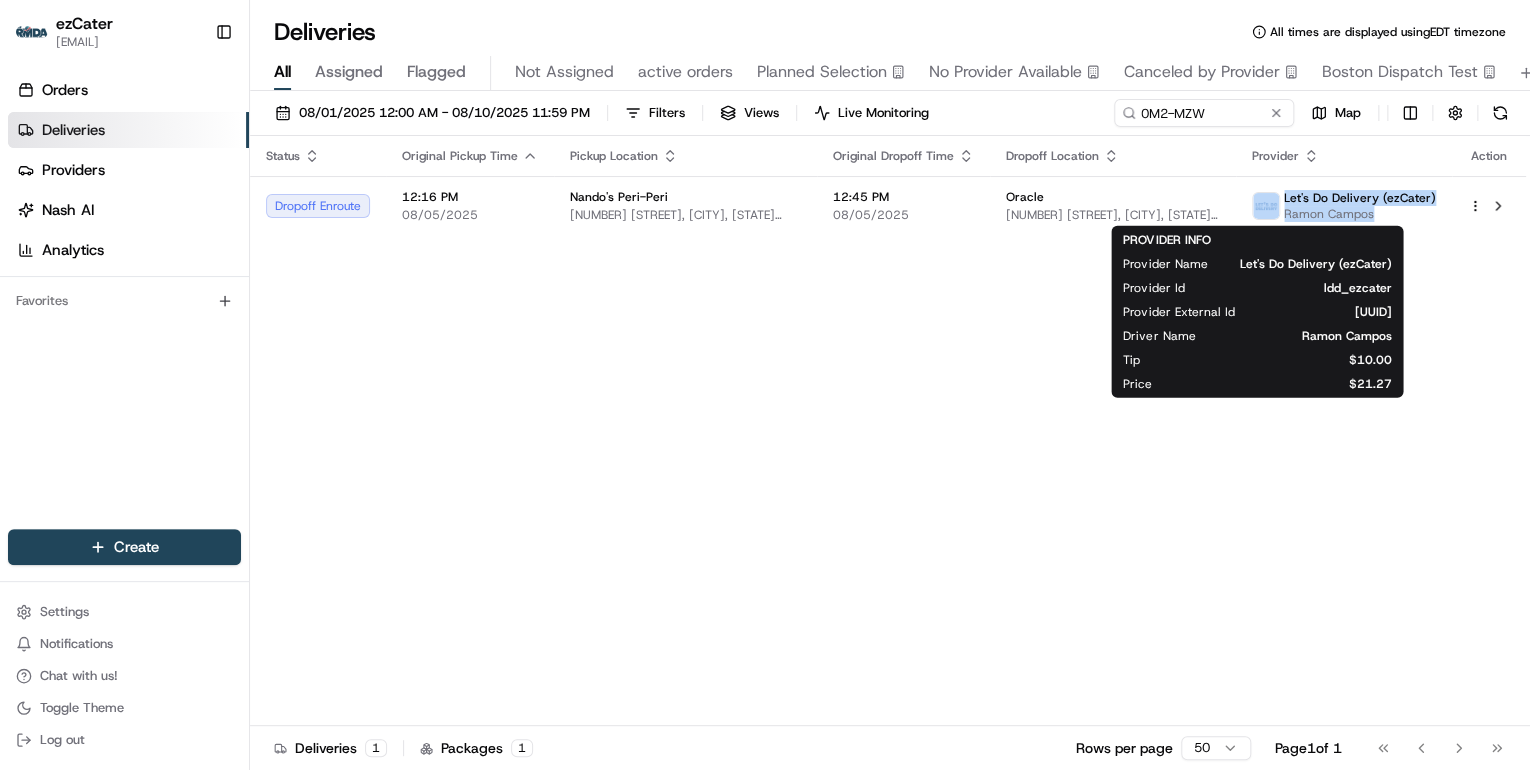 drag, startPoint x: 1377, startPoint y: 217, endPoint x: 294, endPoint y: 0, distance: 1104.5261 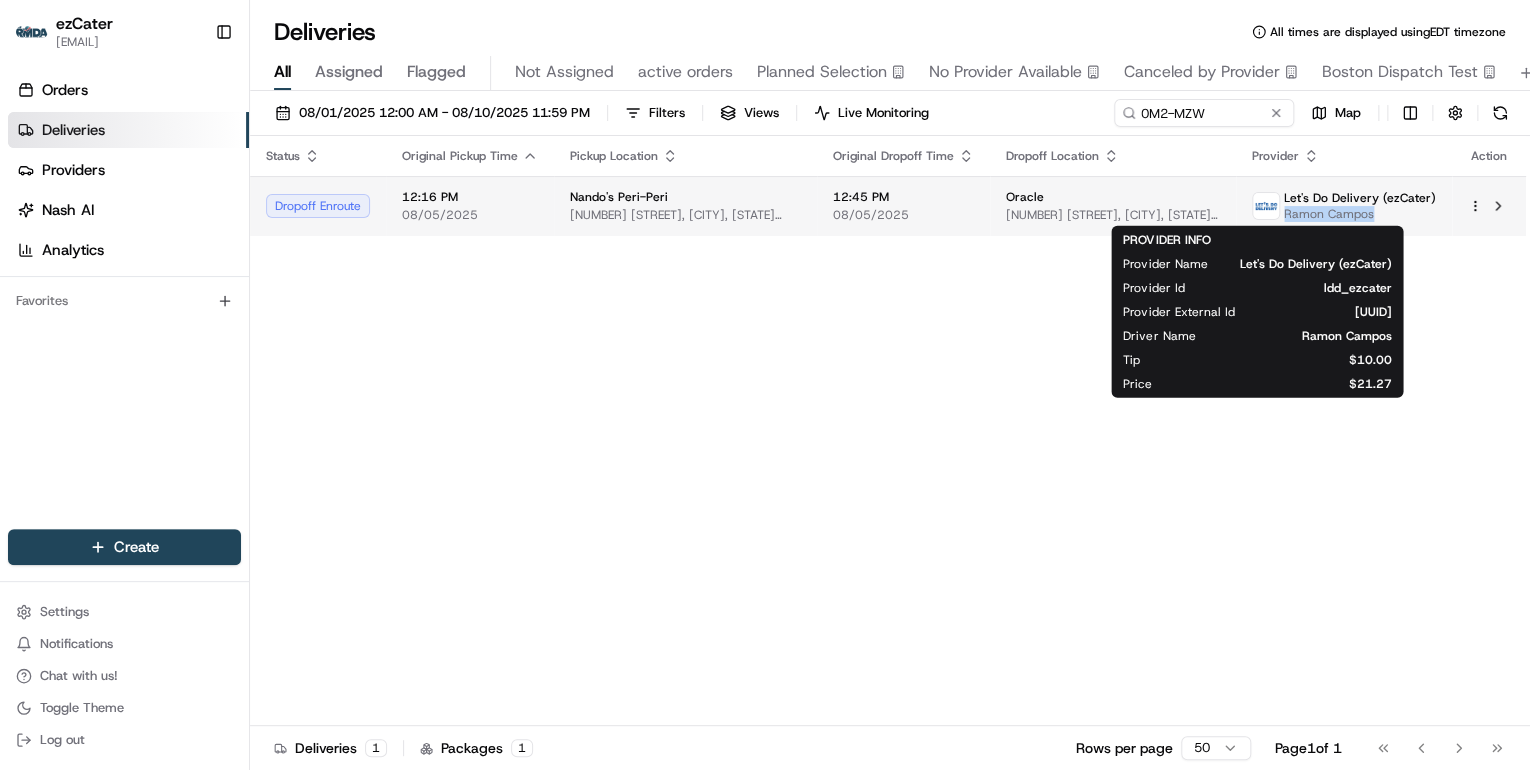 drag, startPoint x: 1376, startPoint y: 213, endPoint x: 1288, endPoint y: 217, distance: 88.09086 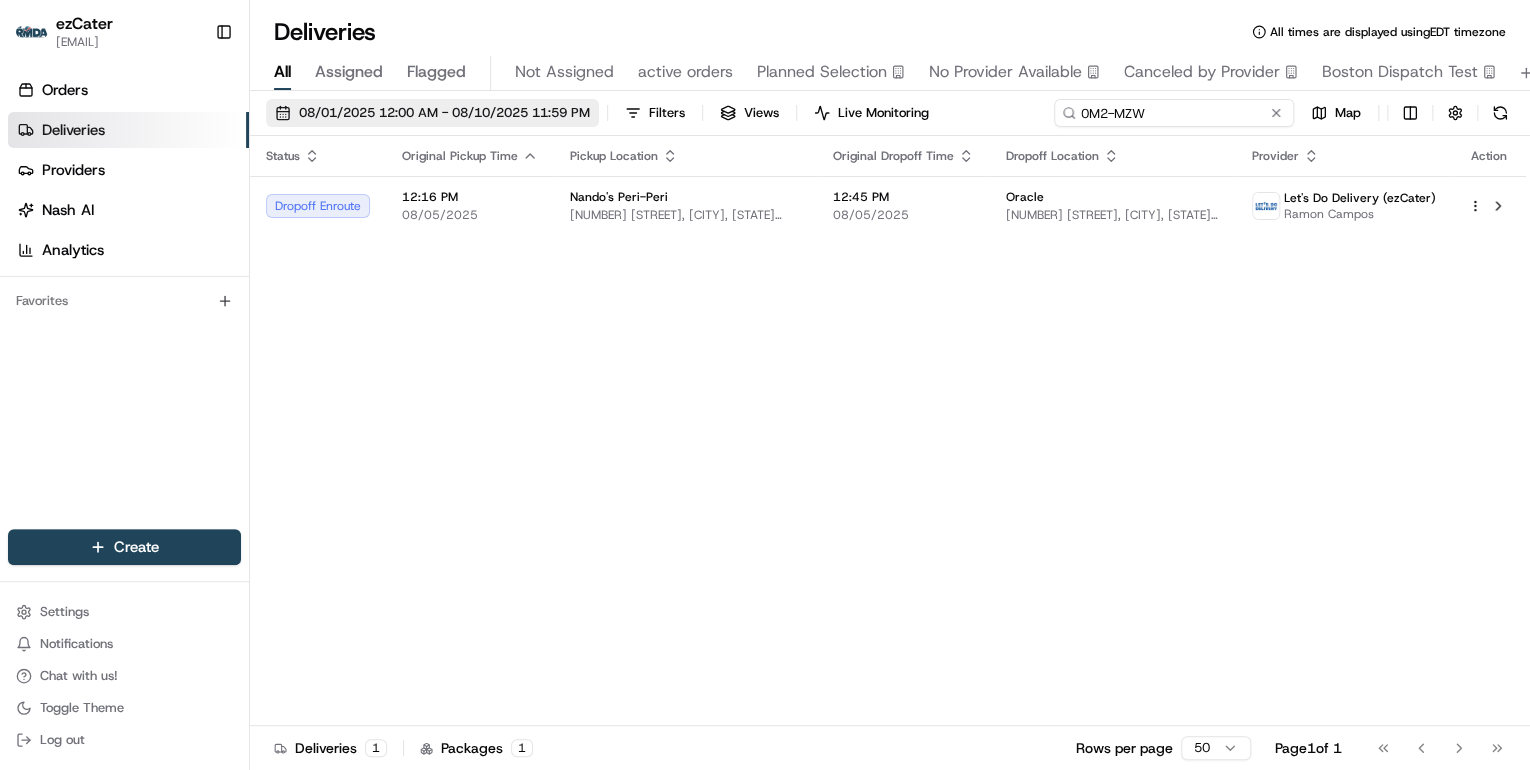drag, startPoint x: 1206, startPoint y: 112, endPoint x: 593, endPoint y: 114, distance: 613.00323 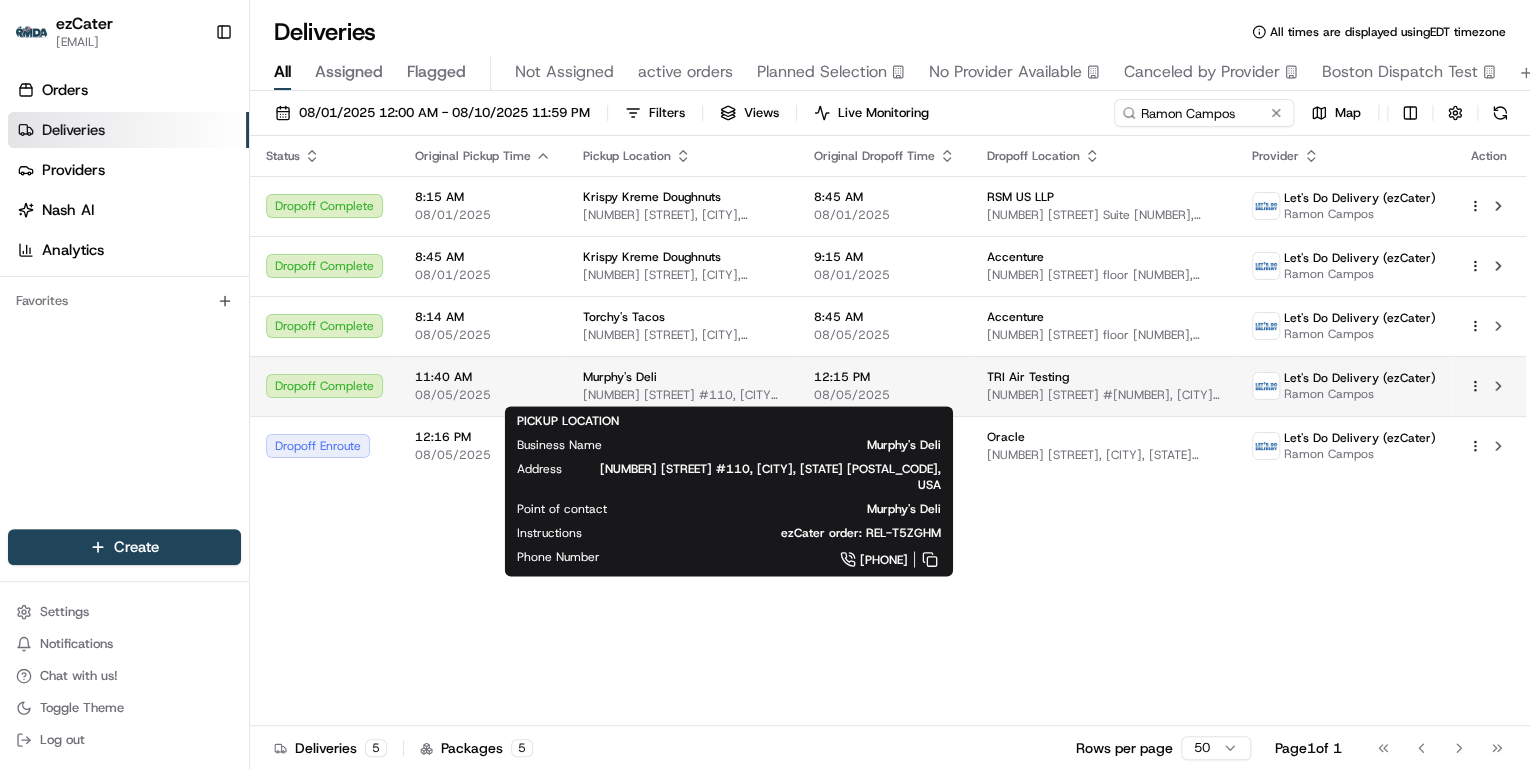 click on "700 Lavaca St #110, Austin, TX 78701, USA" at bounding box center (682, 395) 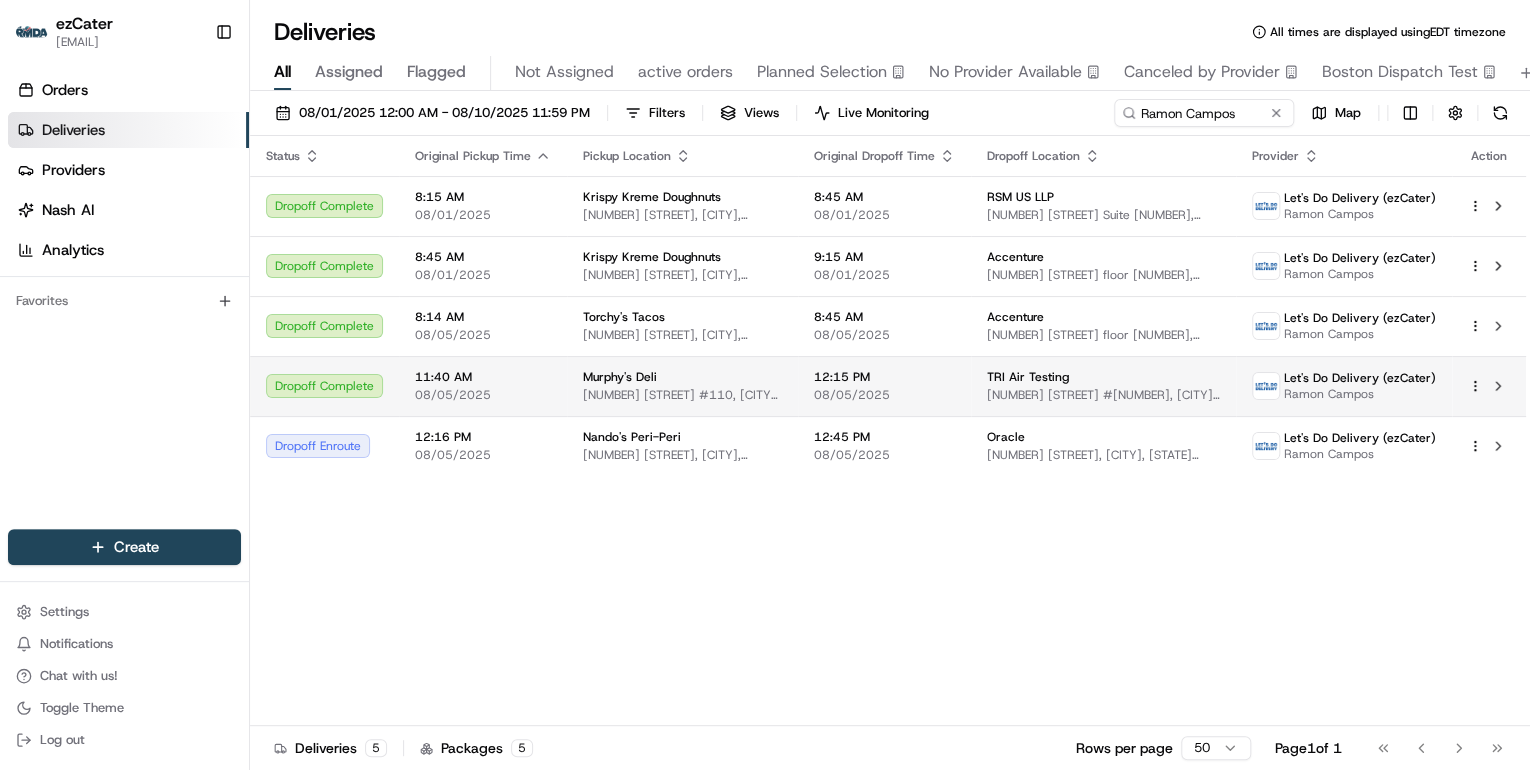click on "Murphy's Deli" at bounding box center [682, 377] 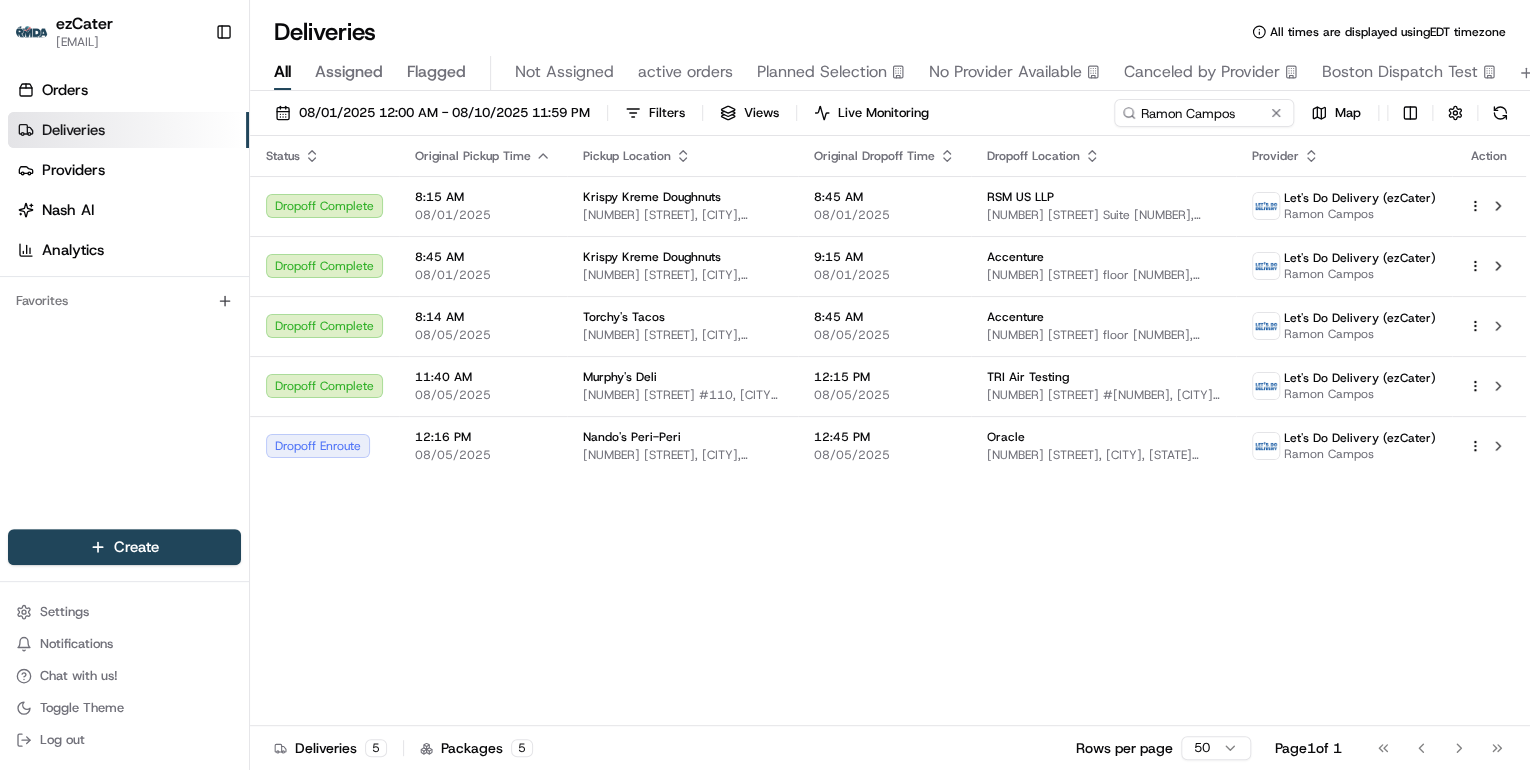 click on "1825 McBee St, Austin, TX 78723, USA" at bounding box center (682, 455) 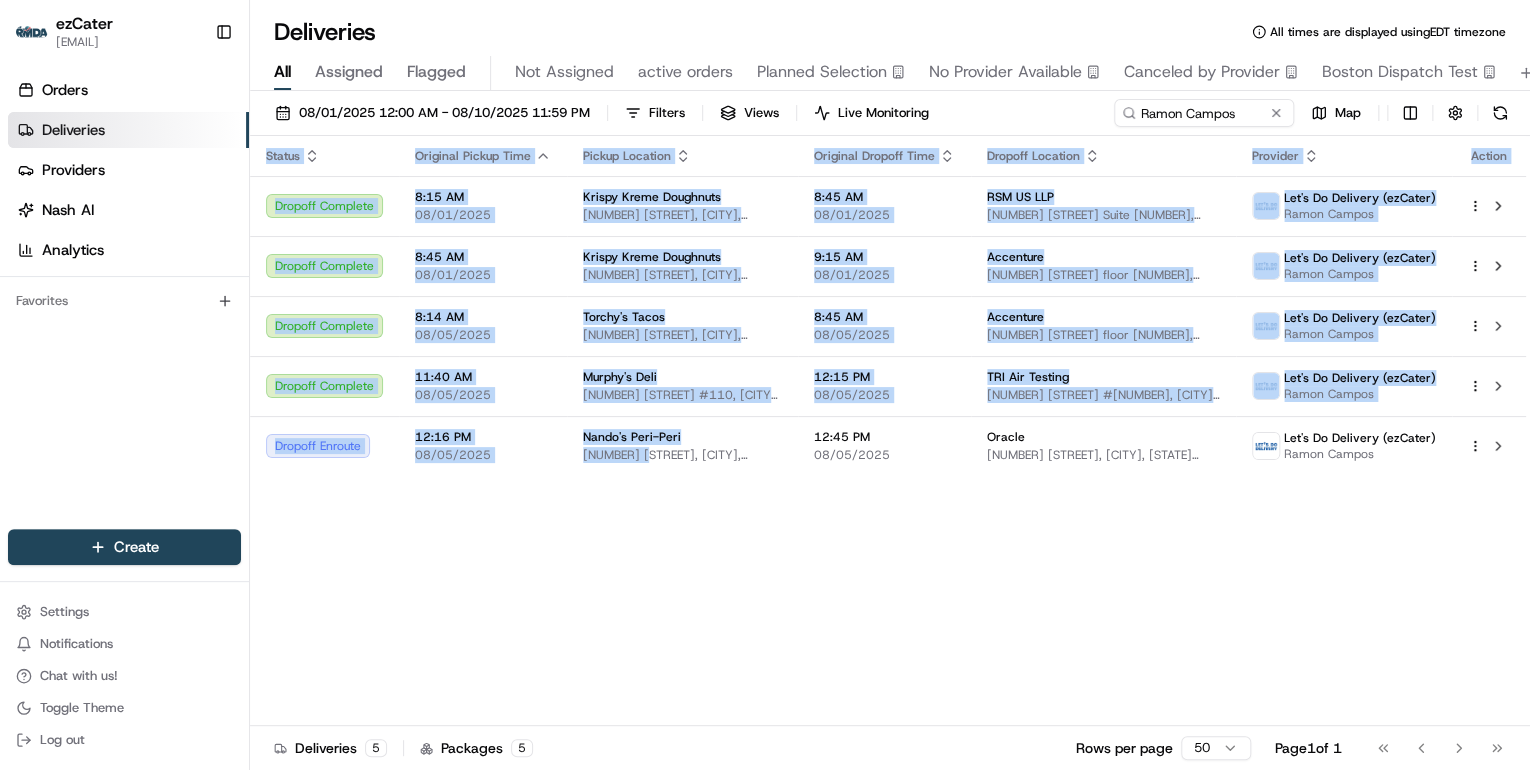drag, startPoint x: 640, startPoint y: 487, endPoint x: 628, endPoint y: 504, distance: 20.808653 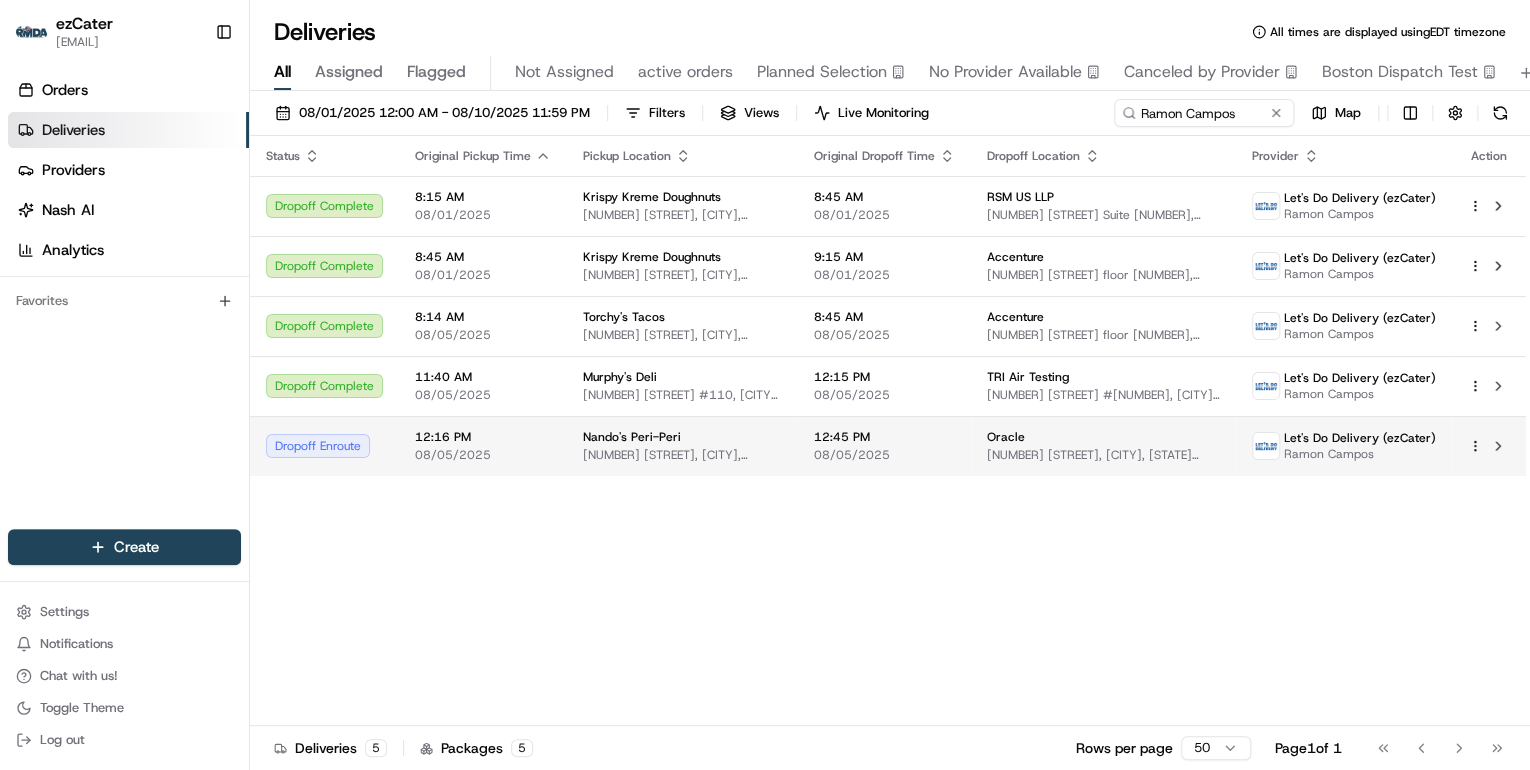 click on "1825 McBee St, Austin, TX 78723, USA" at bounding box center (682, 455) 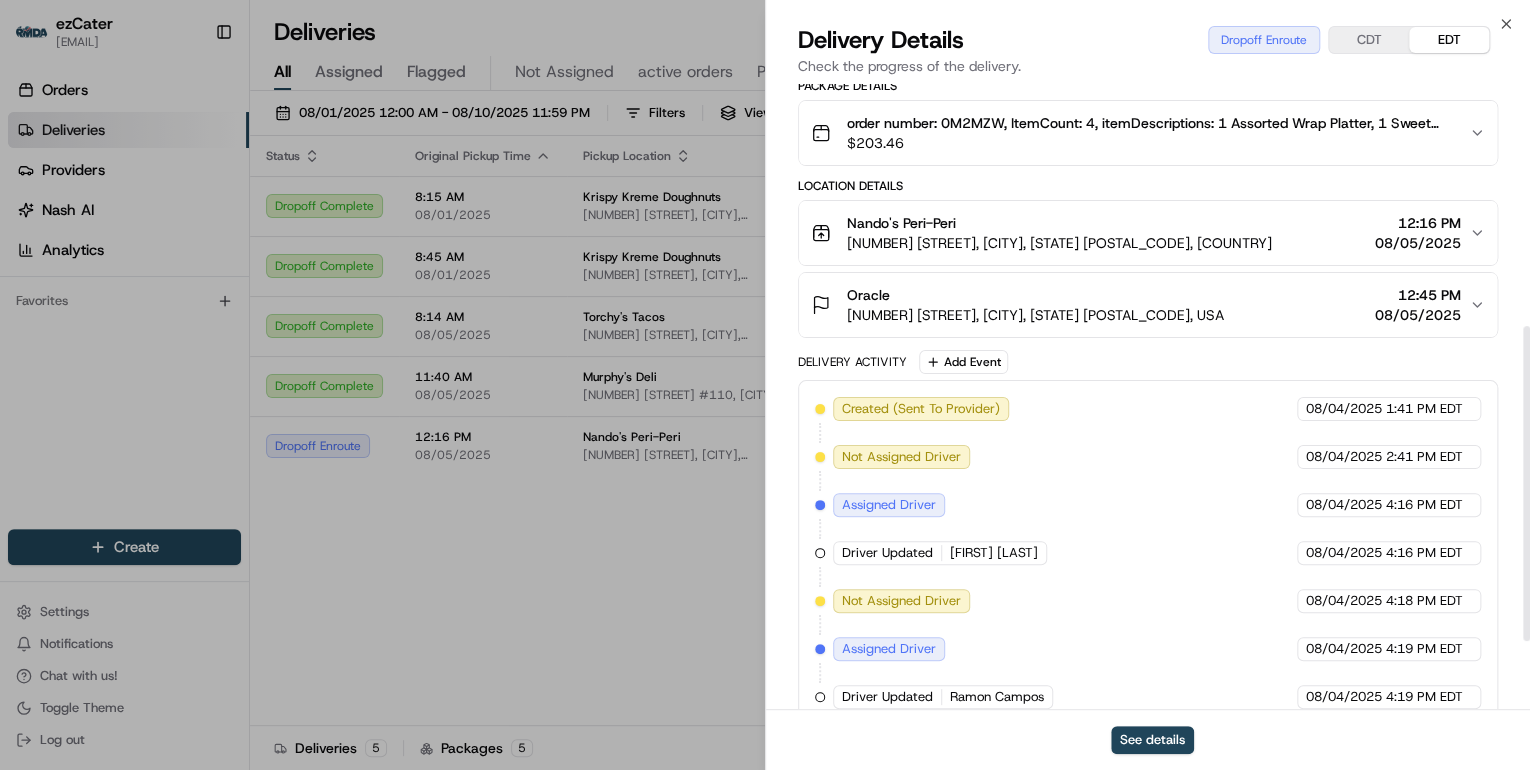scroll, scrollTop: 615, scrollLeft: 0, axis: vertical 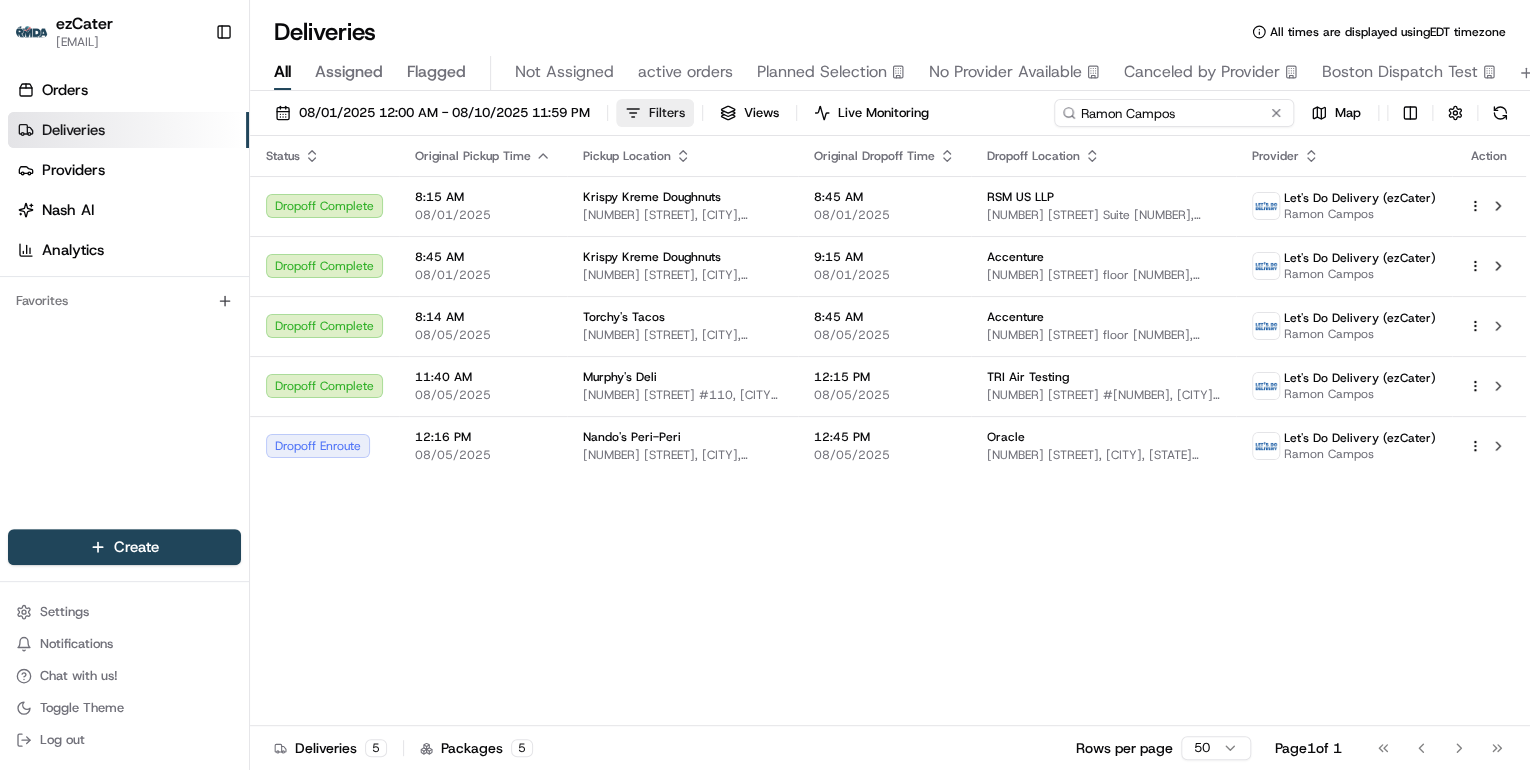 drag, startPoint x: 1251, startPoint y: 107, endPoint x: 676, endPoint y: 104, distance: 575.0078 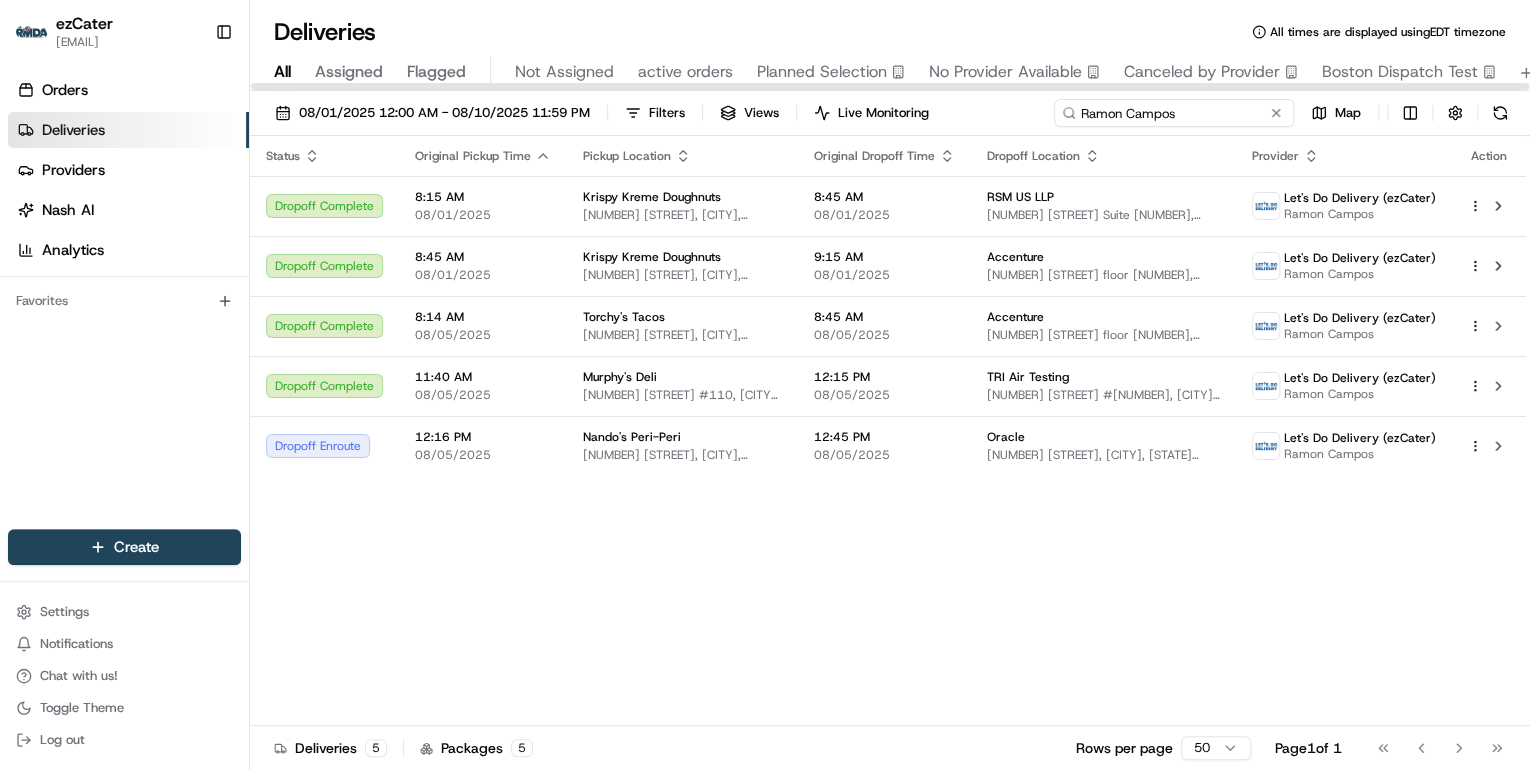 paste on "77FAQA" 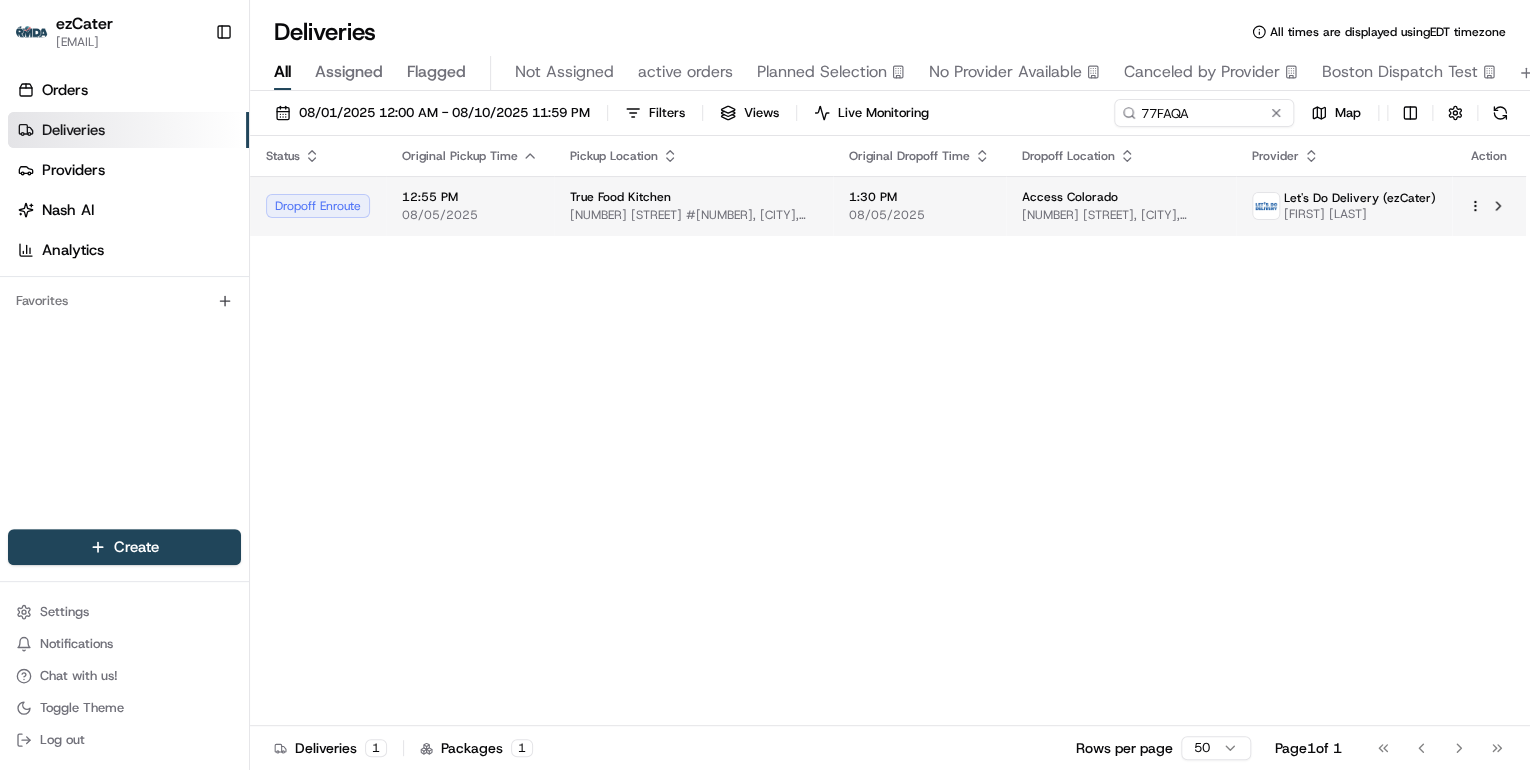 click on "2800 E 2nd Ave #101, Denver, CO 80206, USA" at bounding box center [693, 215] 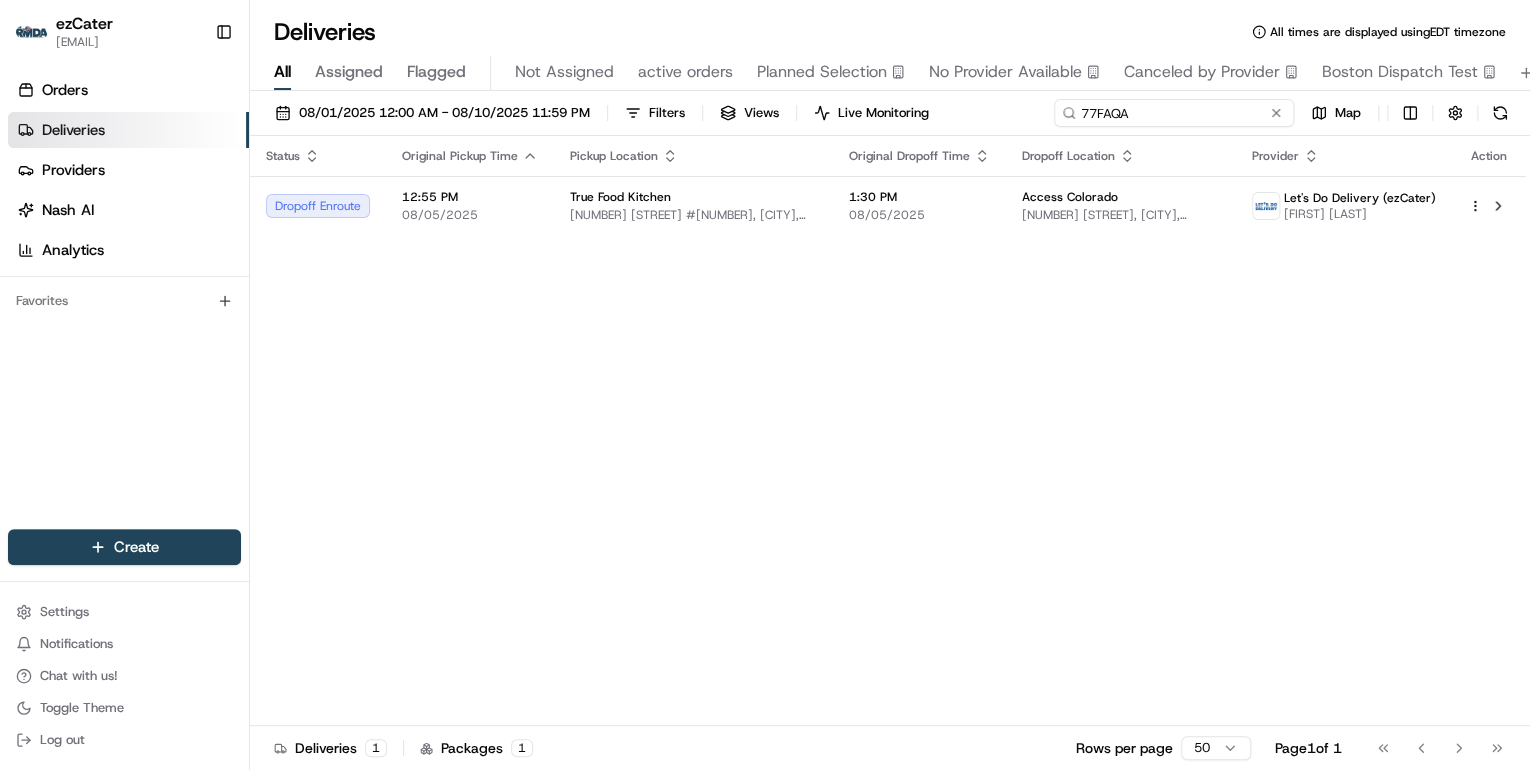 drag, startPoint x: 1195, startPoint y: 118, endPoint x: 702, endPoint y: 73, distance: 495.0495 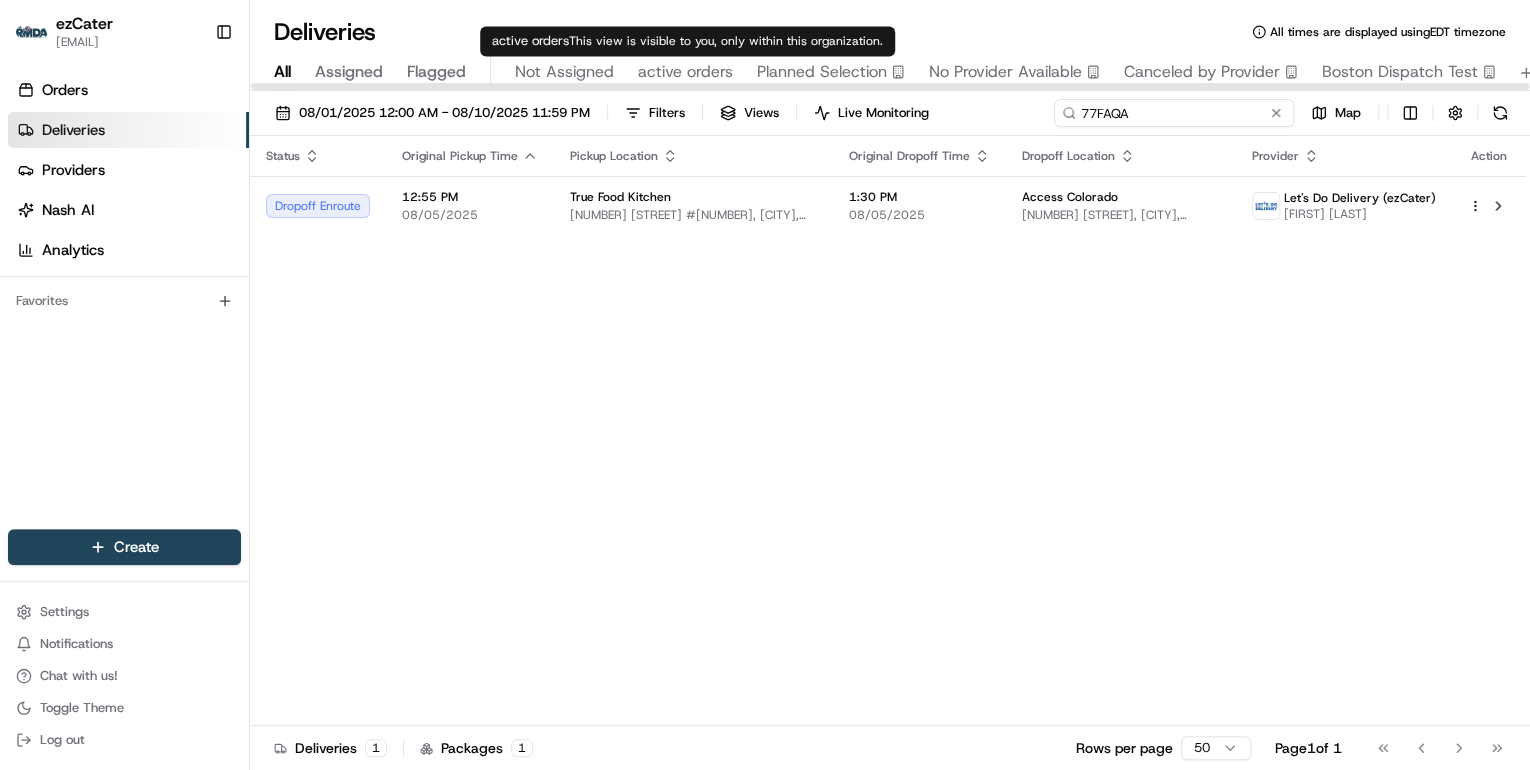 paste on "FX6A7C" 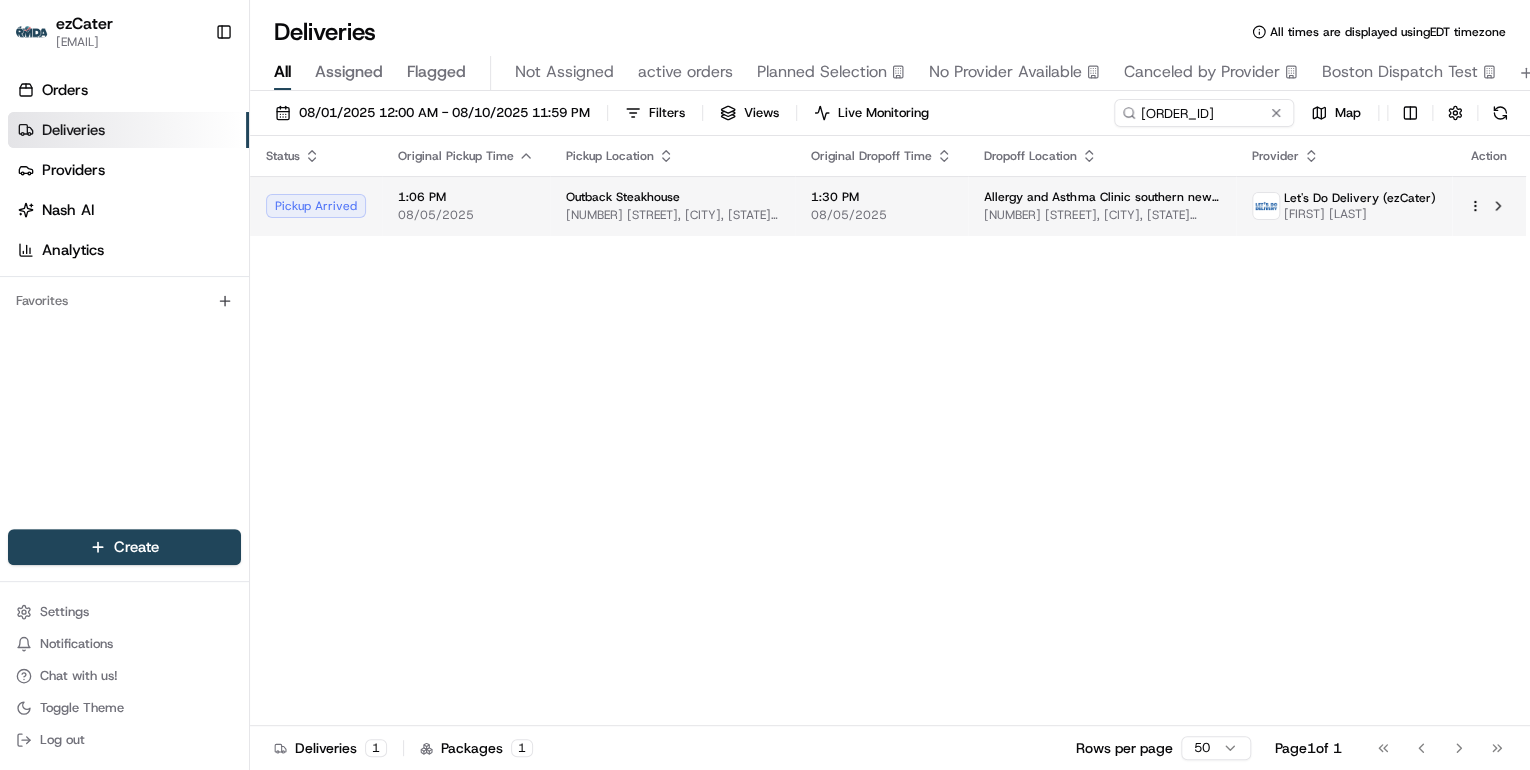 click on "940 N Telshor Blvd, Las Cruces, NM 88011, USA" at bounding box center (672, 215) 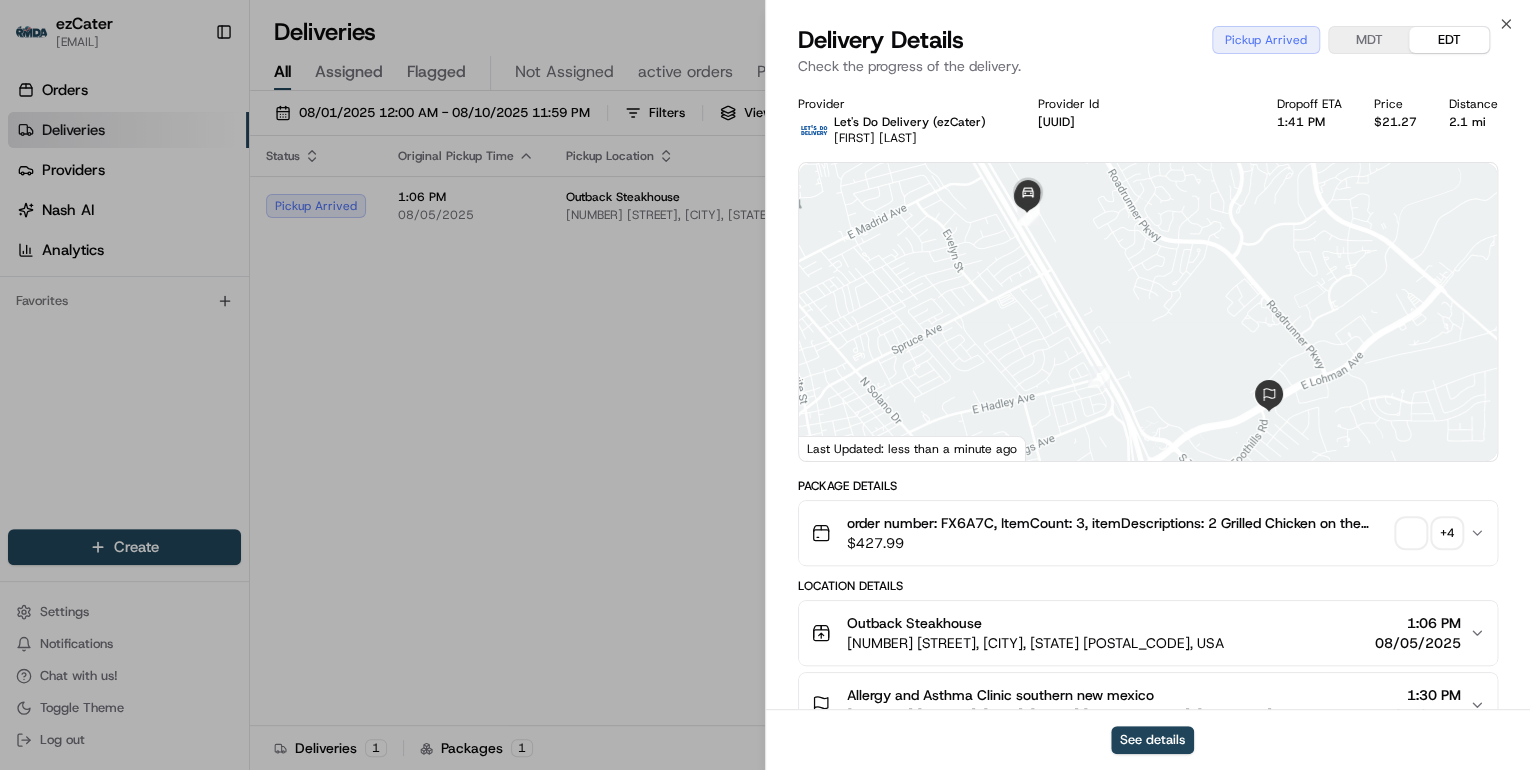 click on "940 N Telshor Blvd, Las Cruces, NM 88011, USA" at bounding box center (1035, 643) 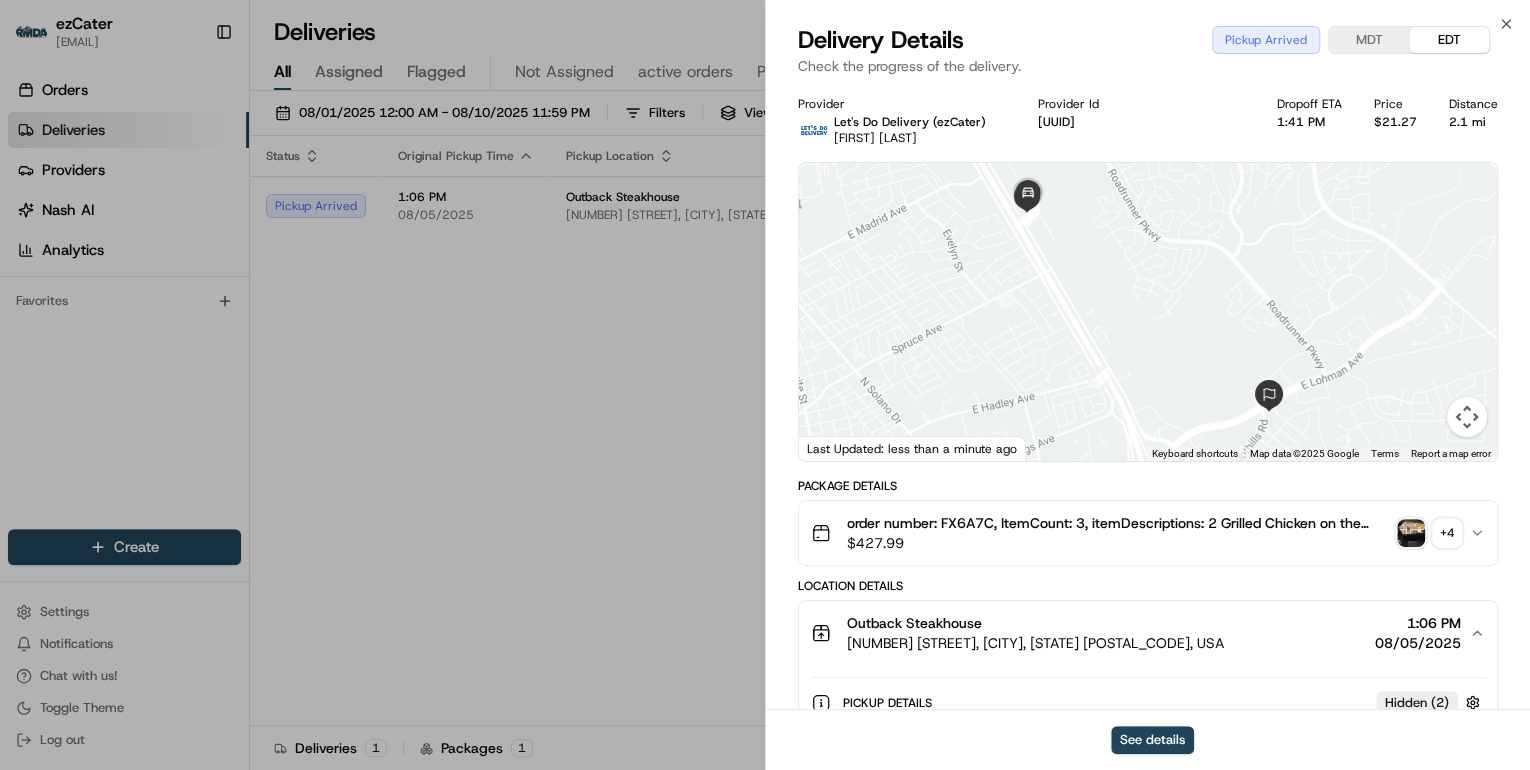 scroll, scrollTop: 80, scrollLeft: 0, axis: vertical 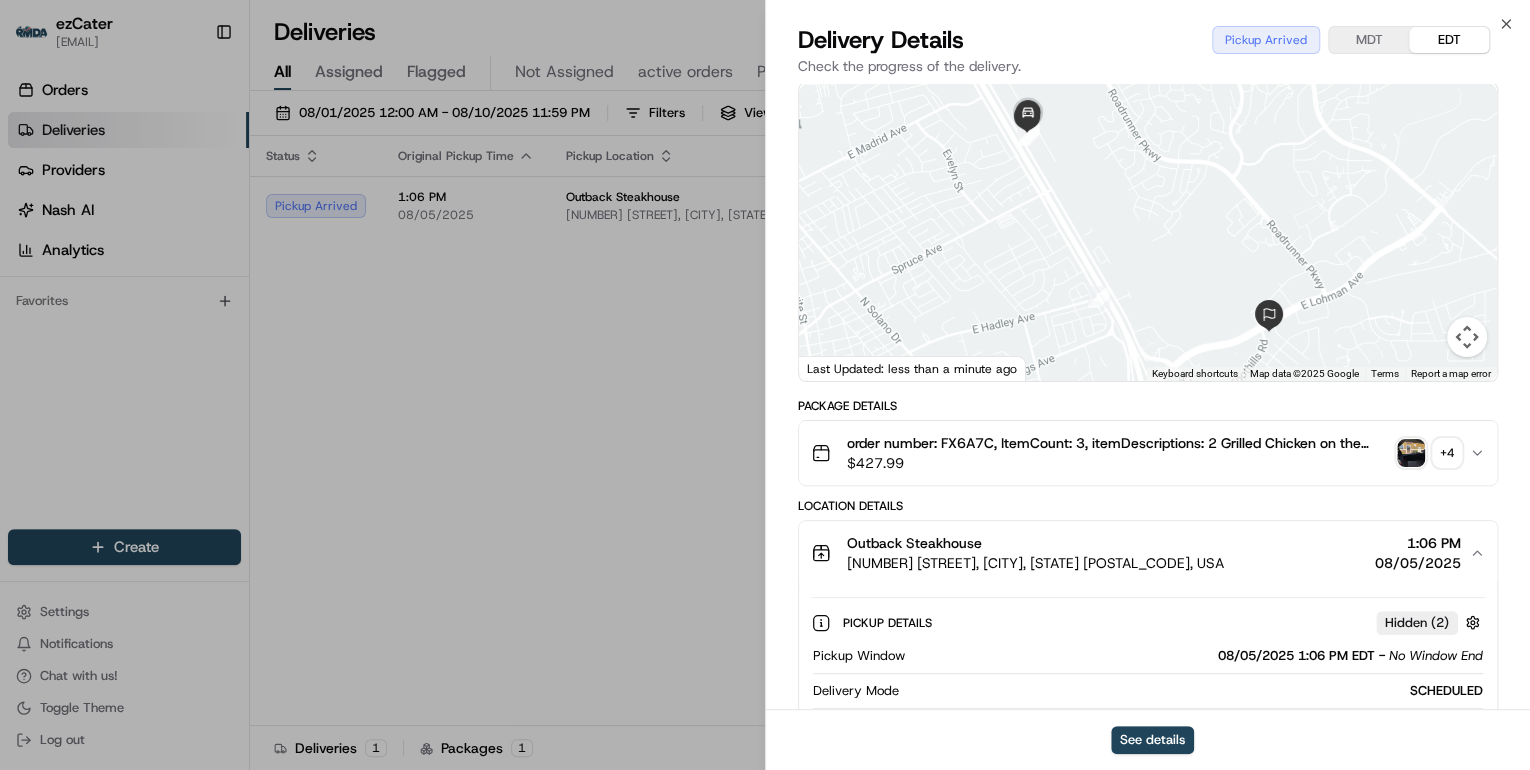 click at bounding box center (1411, 453) 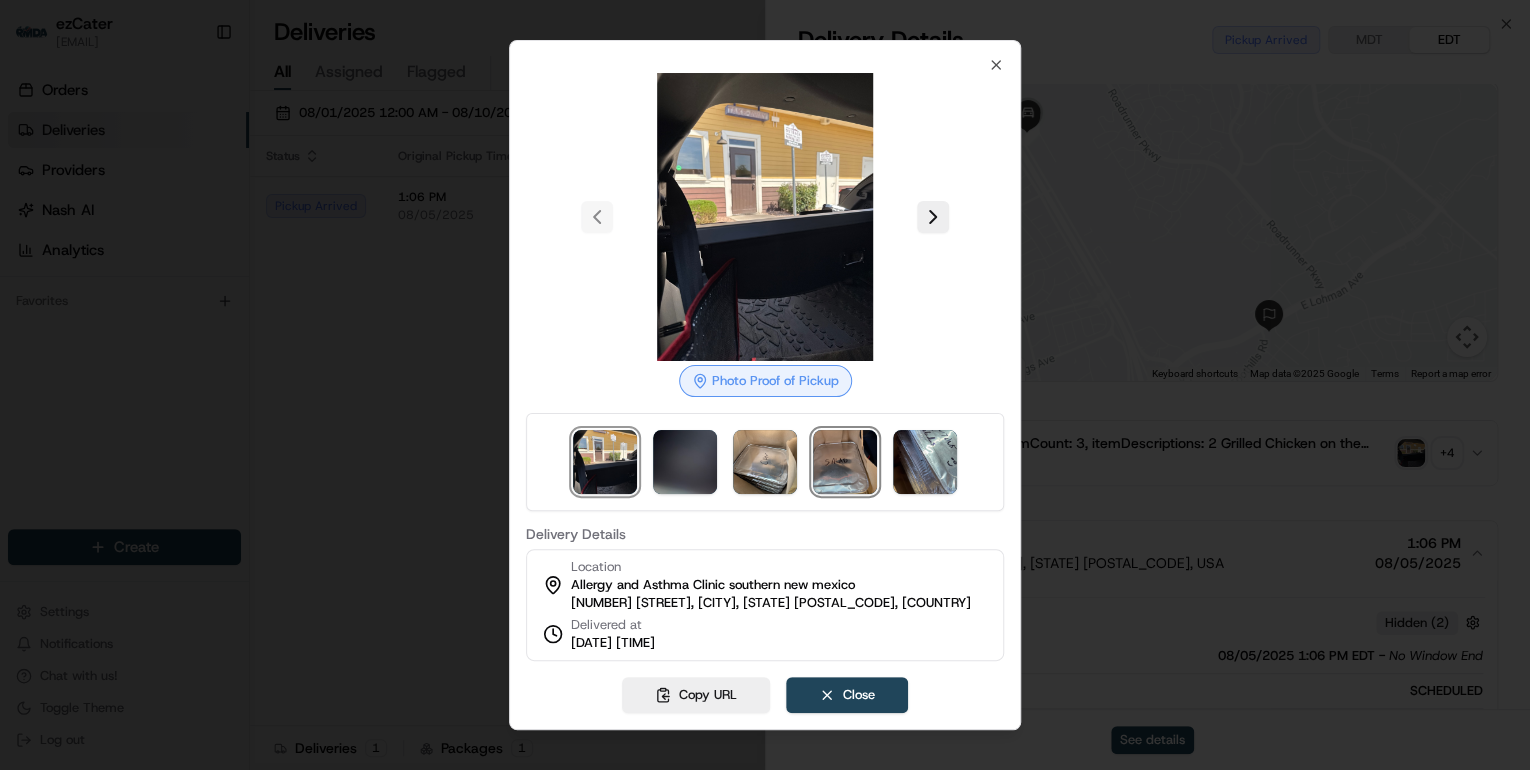 click at bounding box center [845, 462] 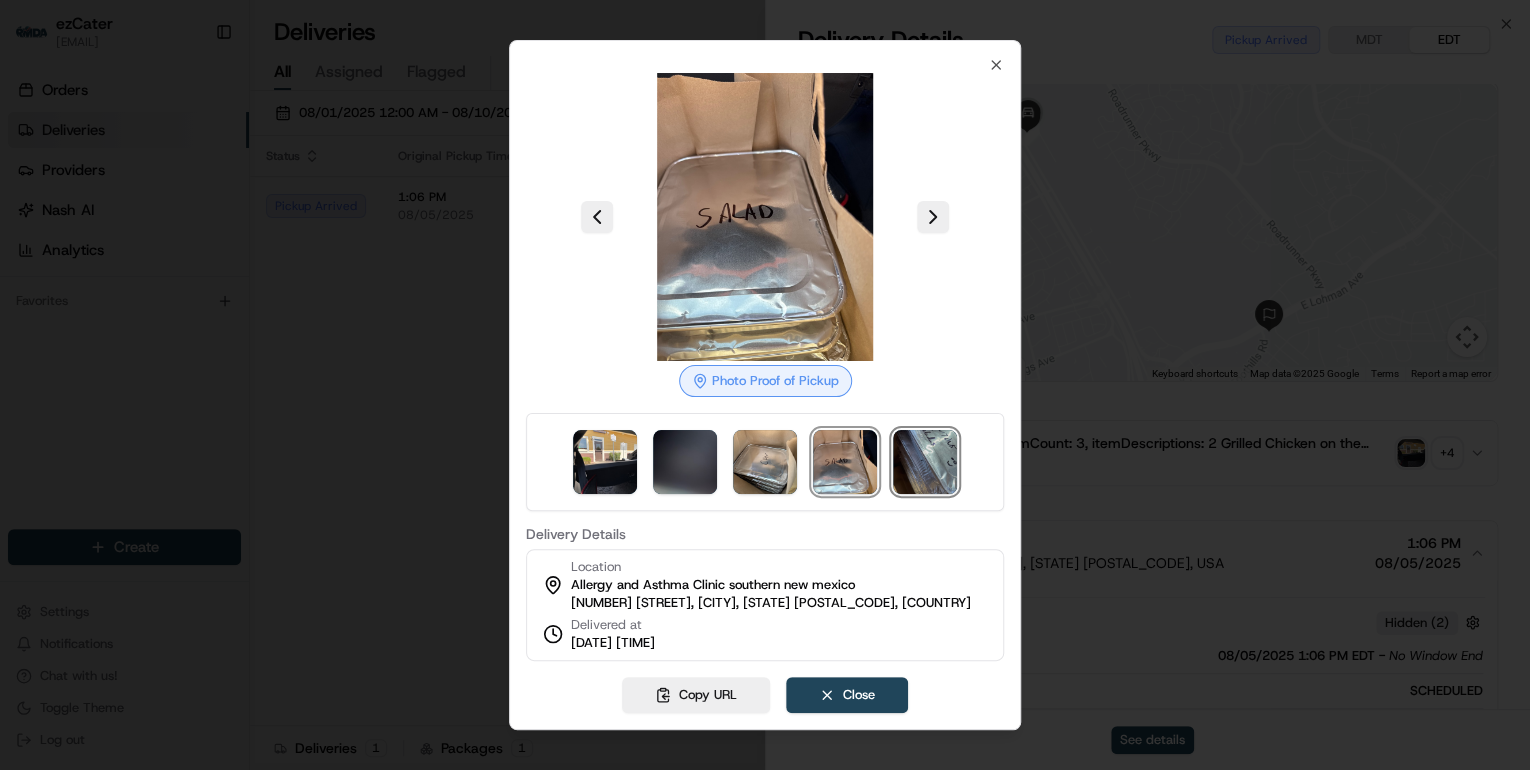 click at bounding box center (925, 462) 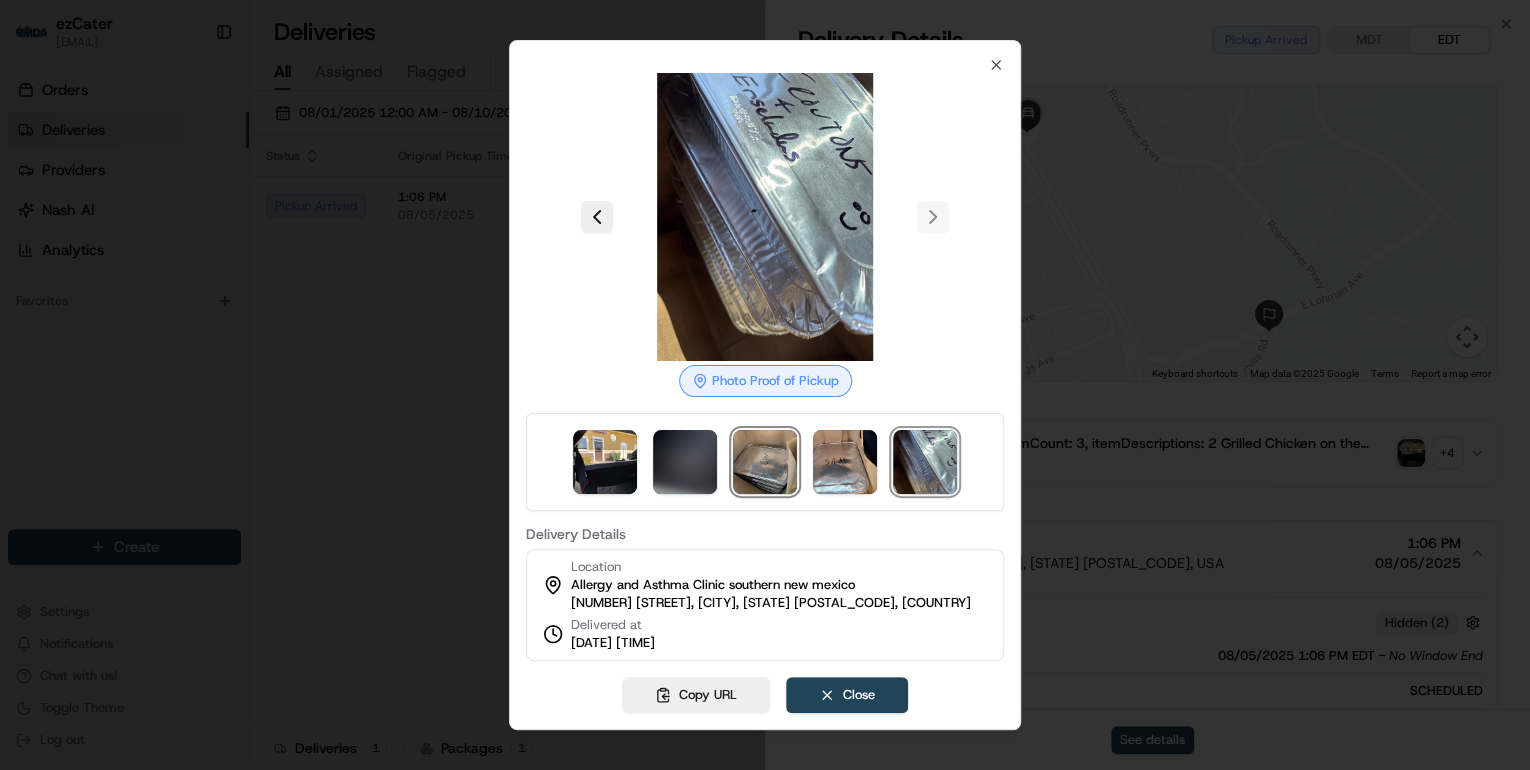 click at bounding box center [765, 462] 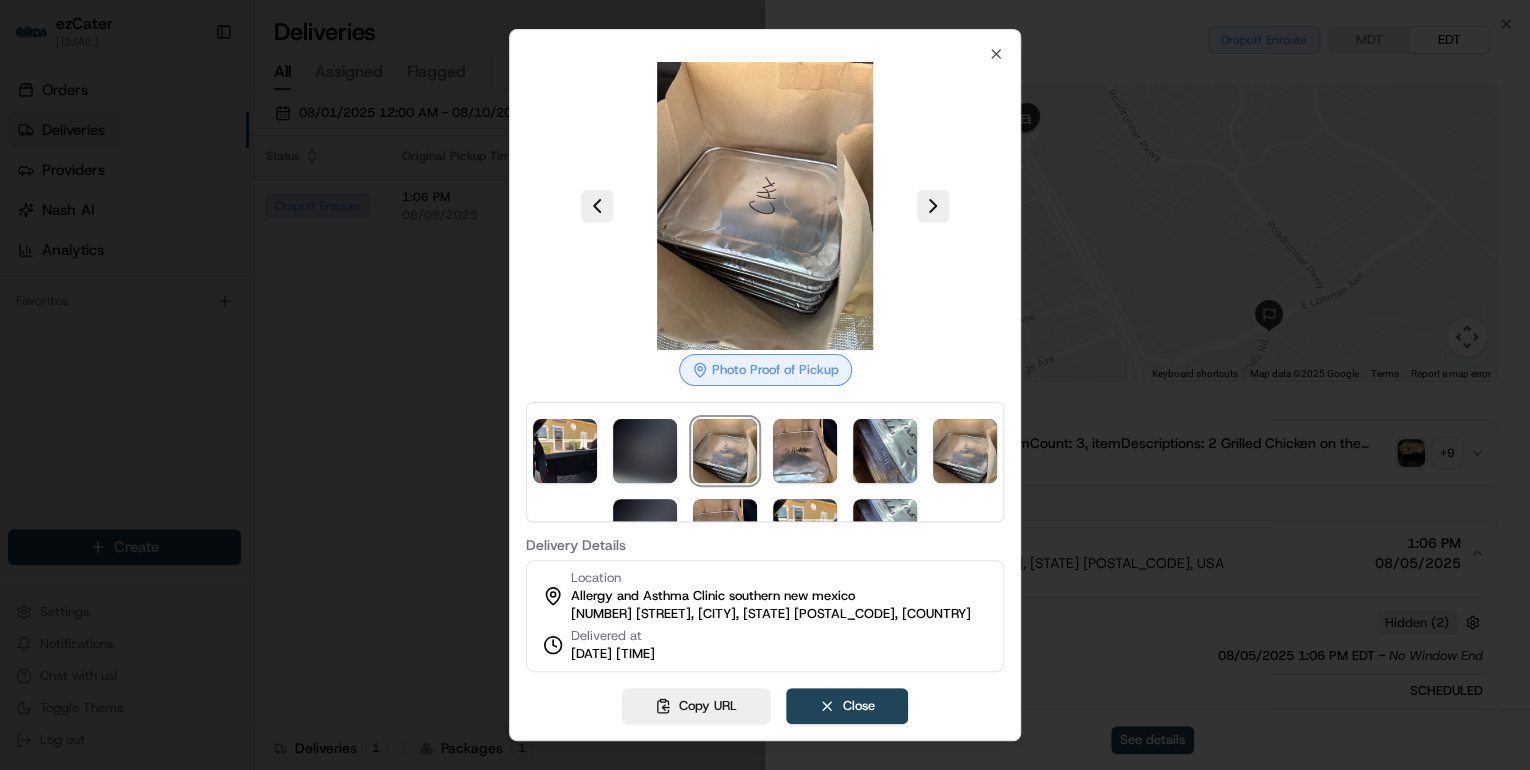 click at bounding box center (765, 385) 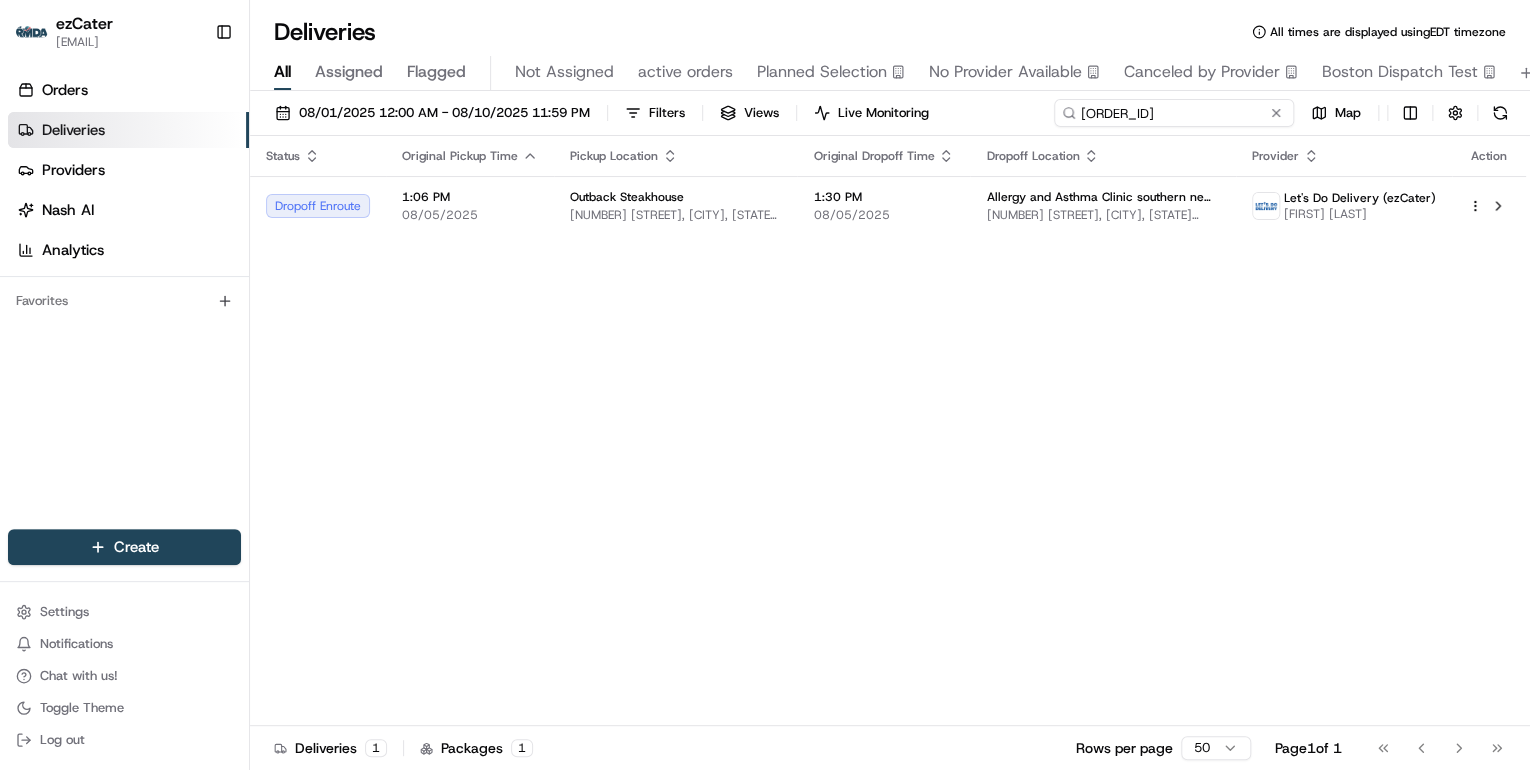 drag, startPoint x: 1210, startPoint y: 117, endPoint x: 600, endPoint y: 113, distance: 610.0131 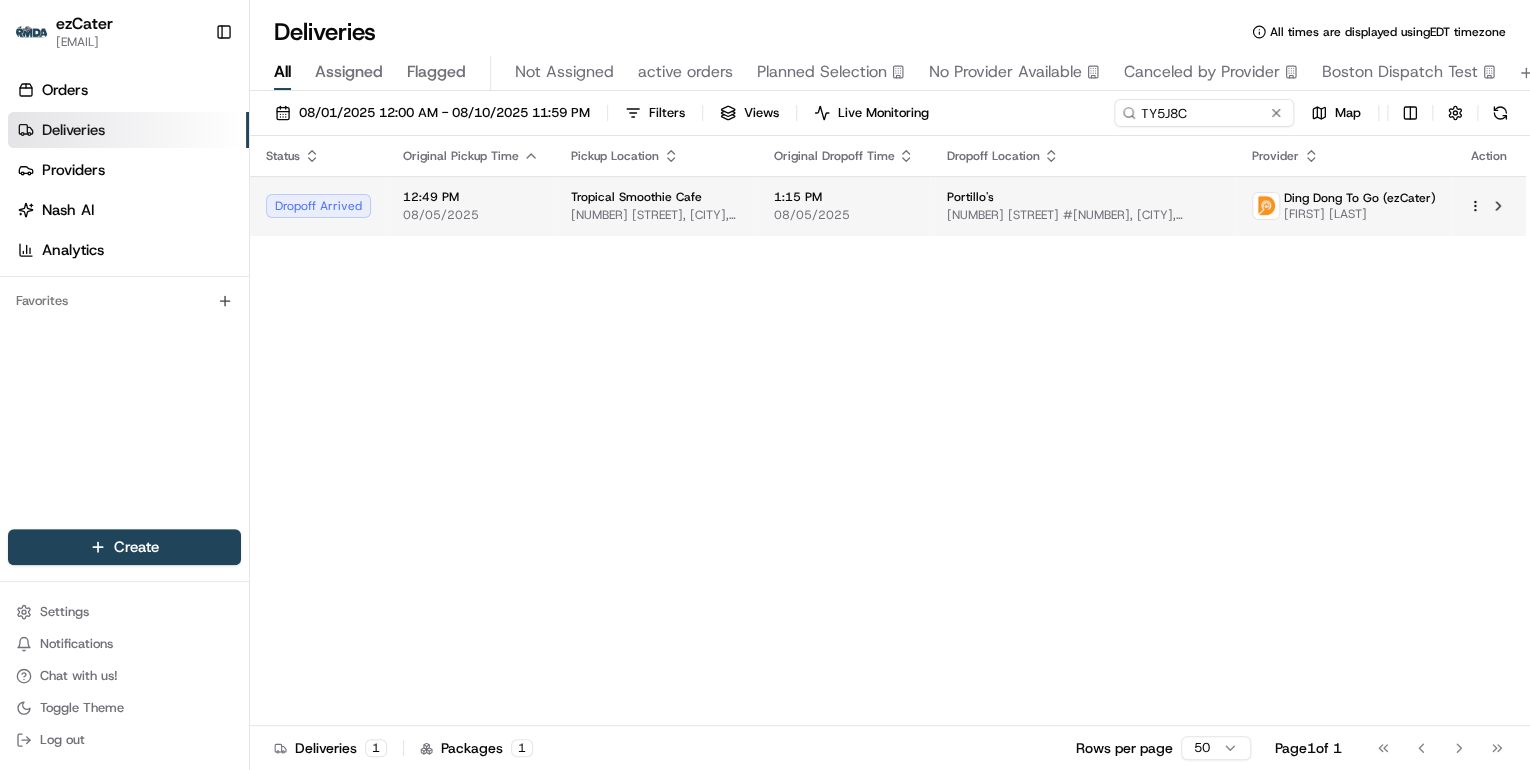 click on "417 E Roosevelt Rd, Lombard, IL 60148, USA" at bounding box center (656, 215) 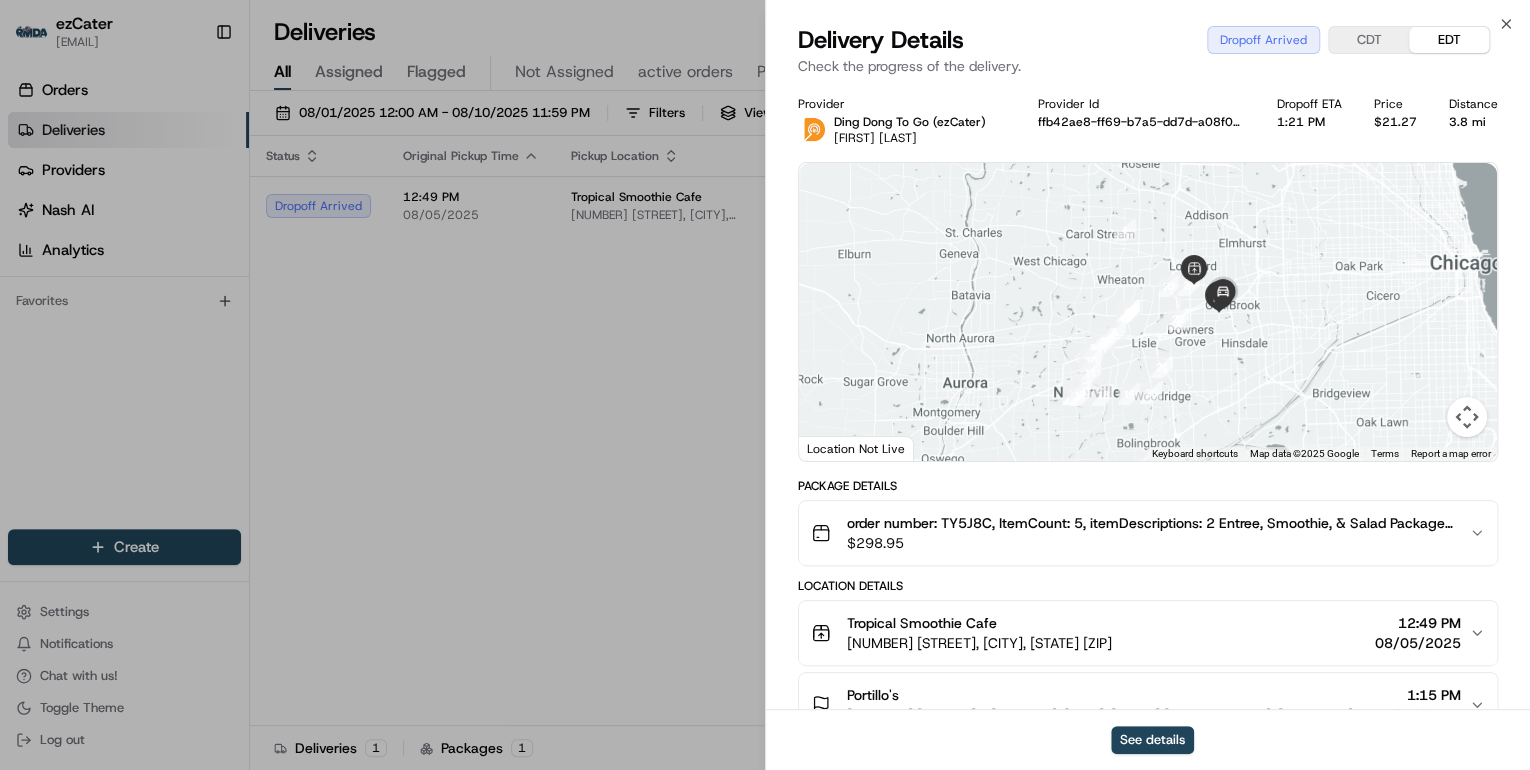 scroll, scrollTop: 240, scrollLeft: 0, axis: vertical 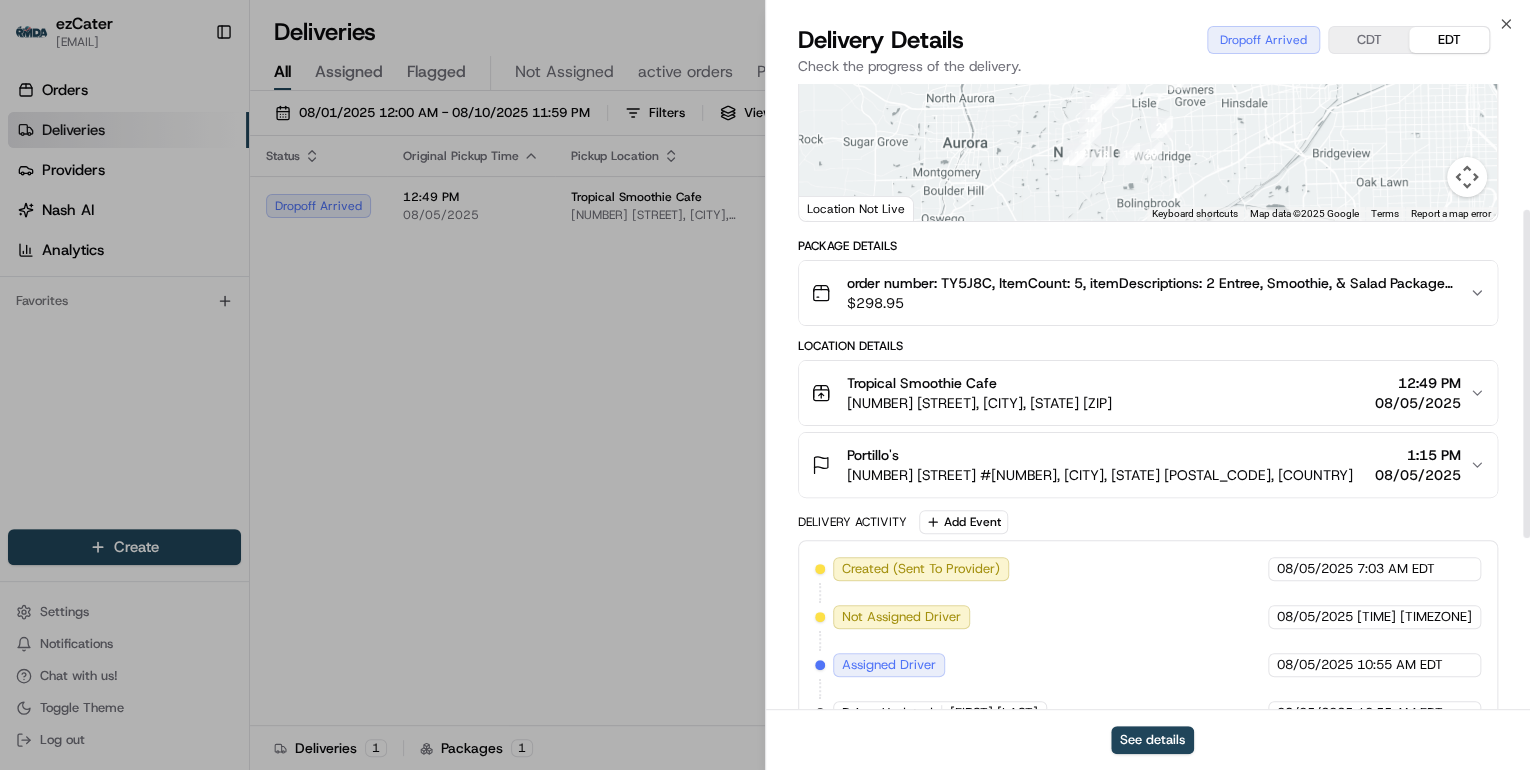 click on "Portillo's" at bounding box center [1100, 455] 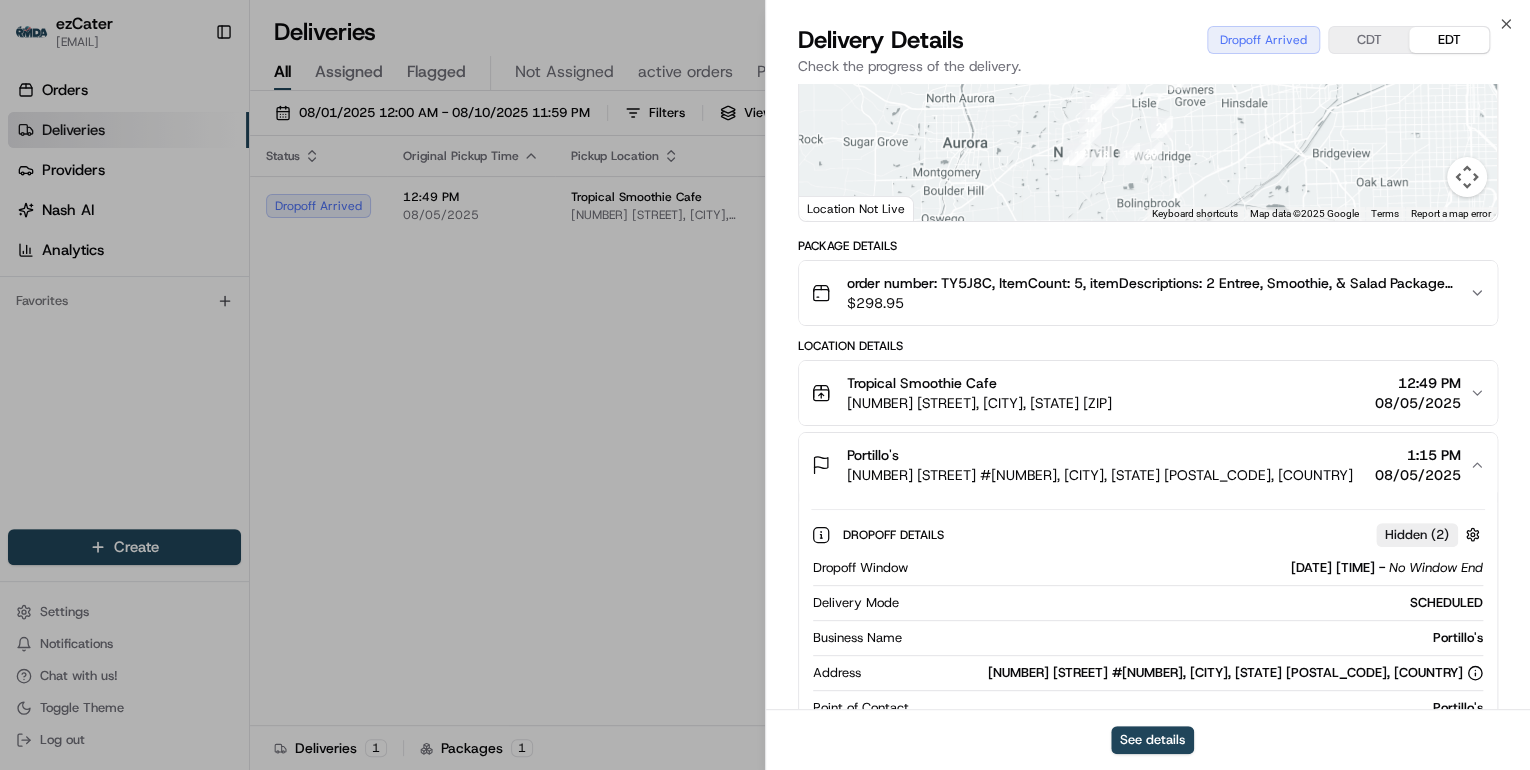 scroll, scrollTop: 400, scrollLeft: 0, axis: vertical 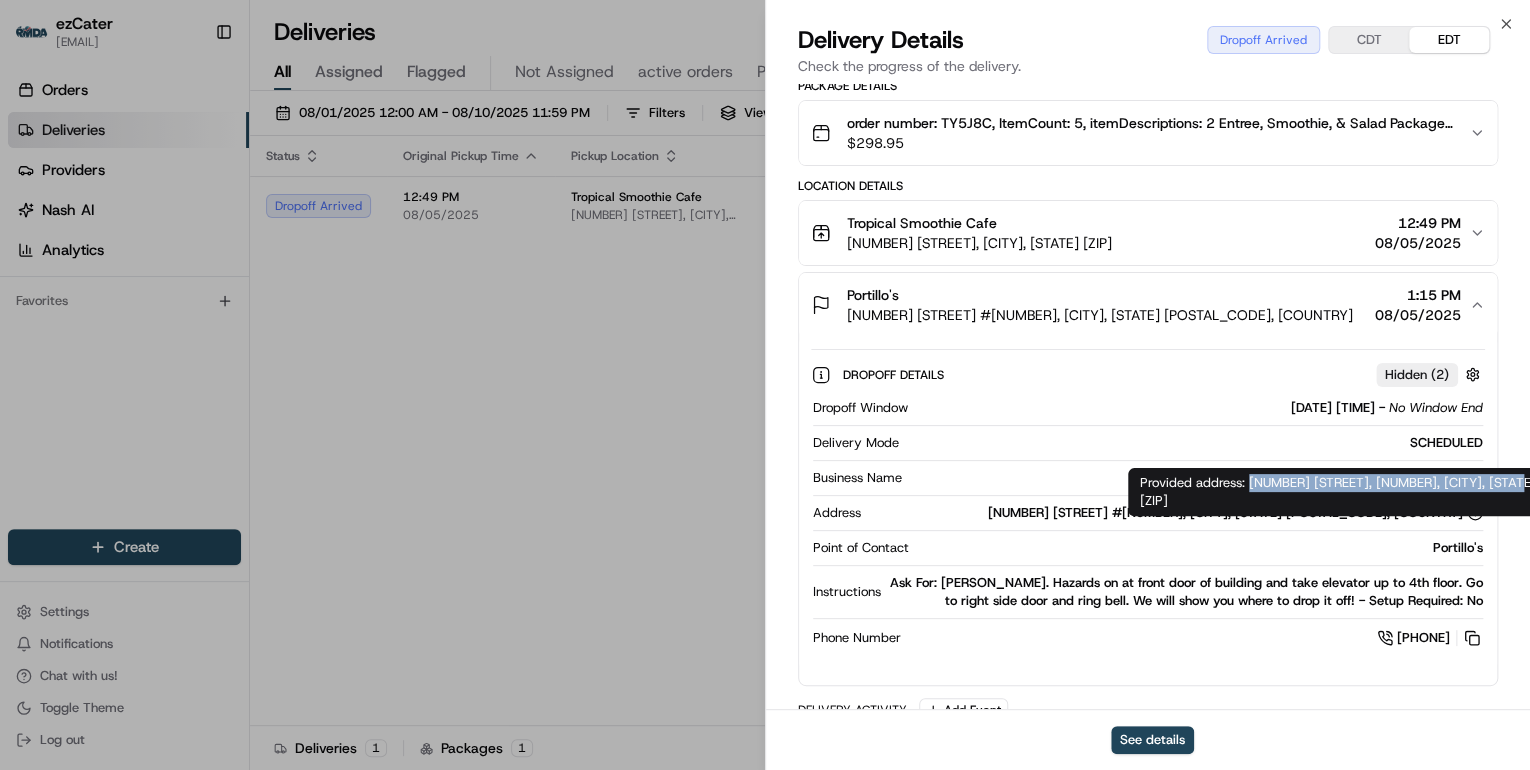 drag, startPoint x: 1513, startPoint y: 484, endPoint x: 1248, endPoint y: 486, distance: 265.00754 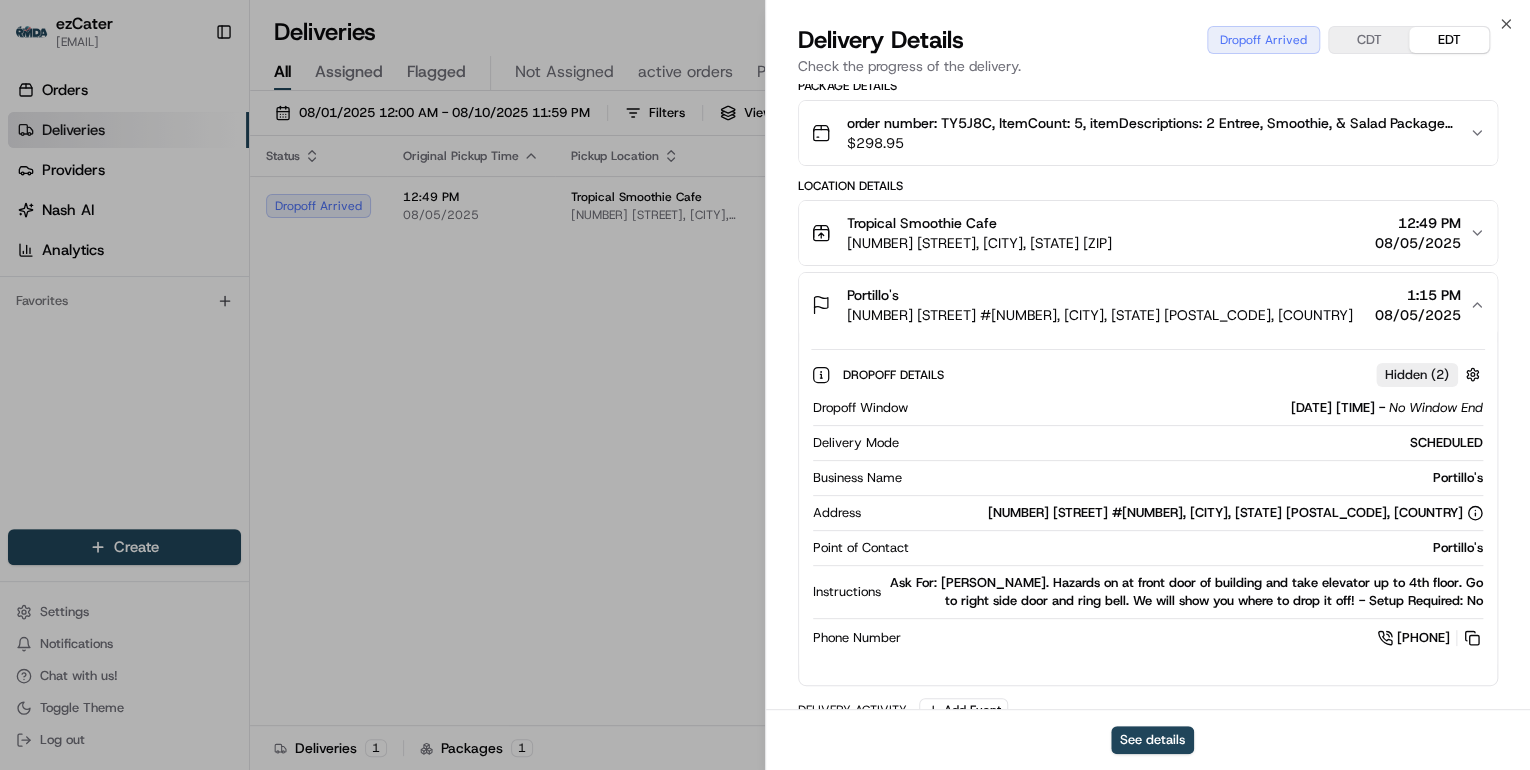 drag, startPoint x: 1144, startPoint y: 561, endPoint x: 826, endPoint y: 540, distance: 318.69263 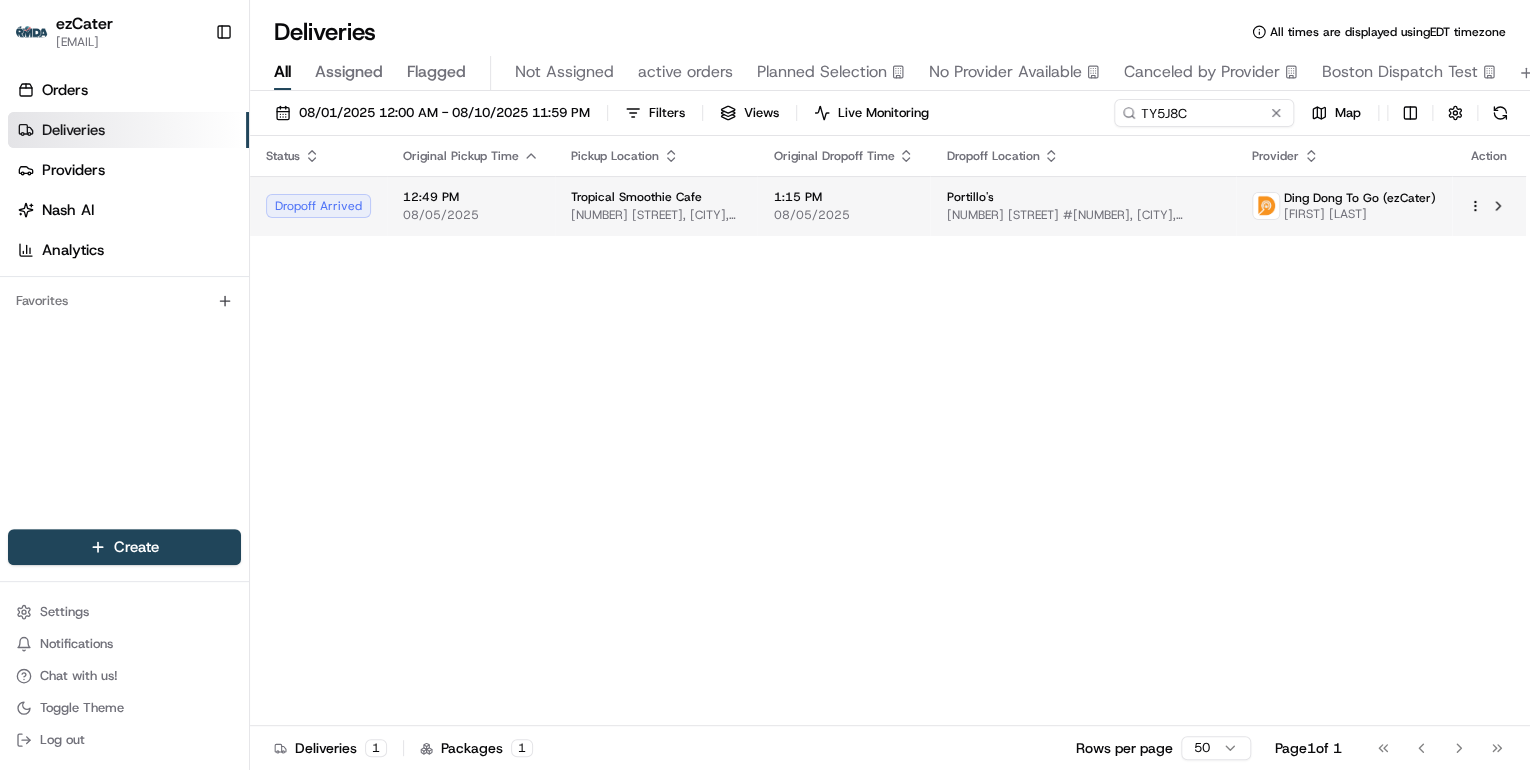 click on "Tropical Smoothie Cafe" at bounding box center (656, 197) 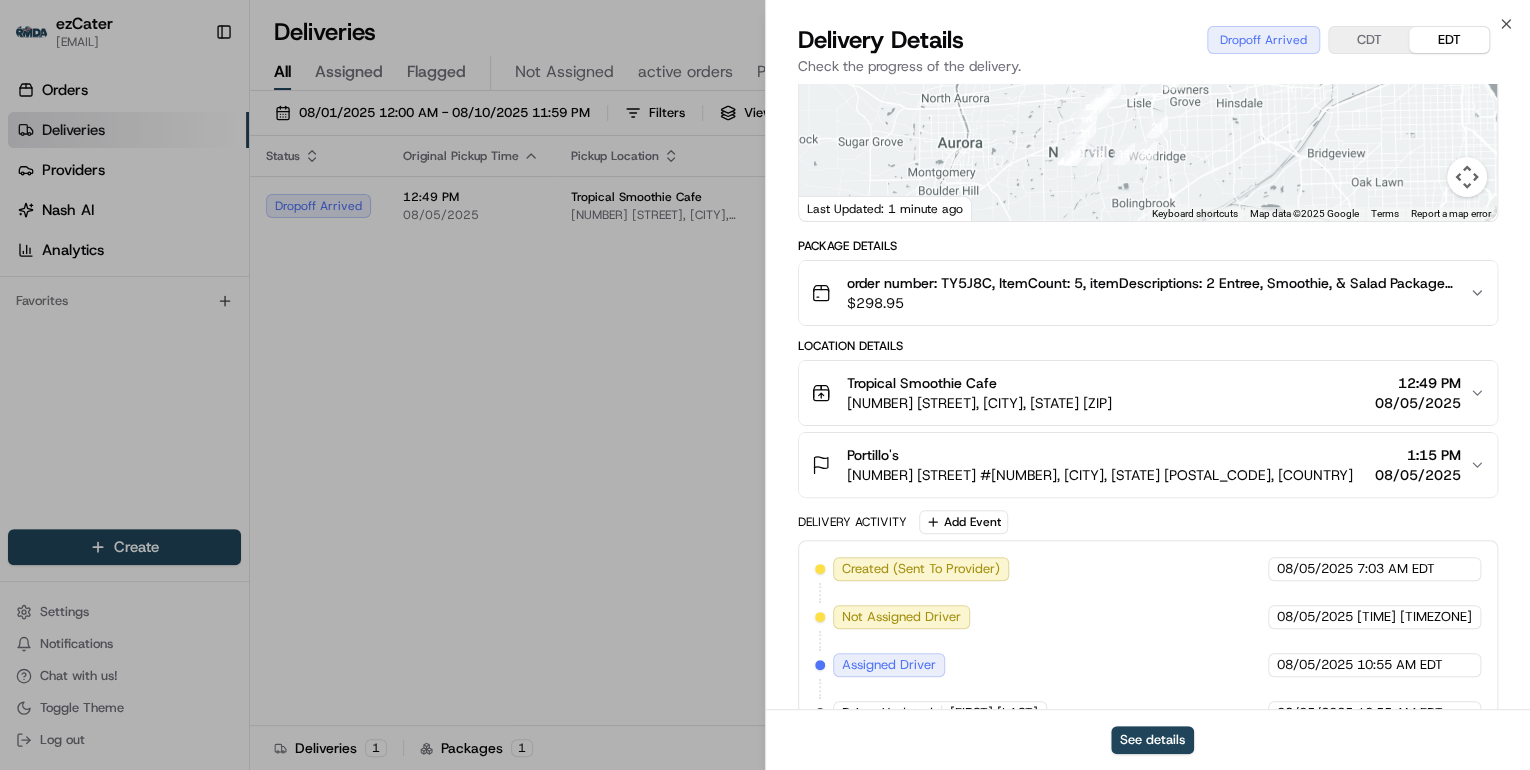 scroll, scrollTop: 480, scrollLeft: 0, axis: vertical 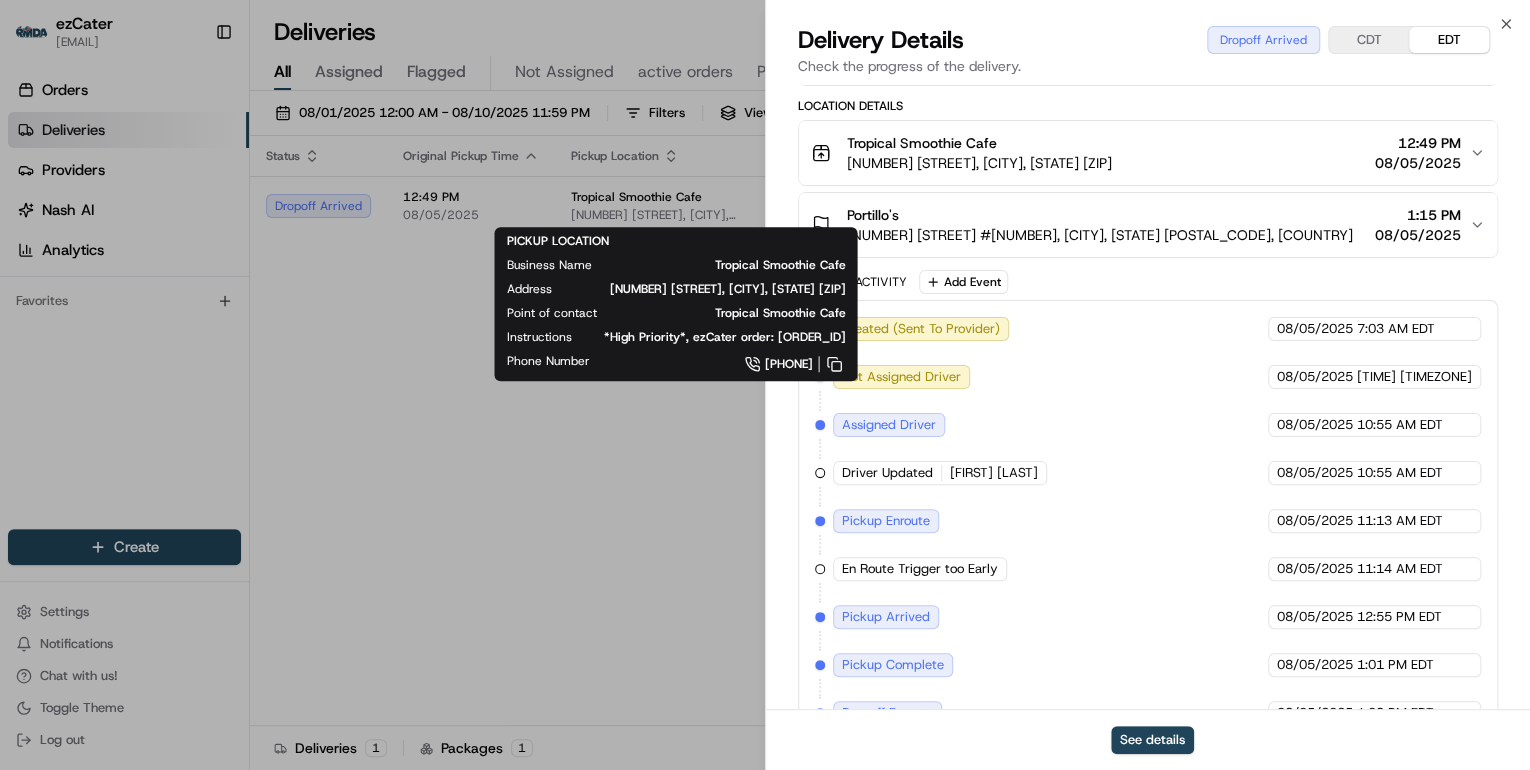 click on "2001 Oak Brook Rd #4, Oak Brook, IL 60523, USA" at bounding box center (1100, 235) 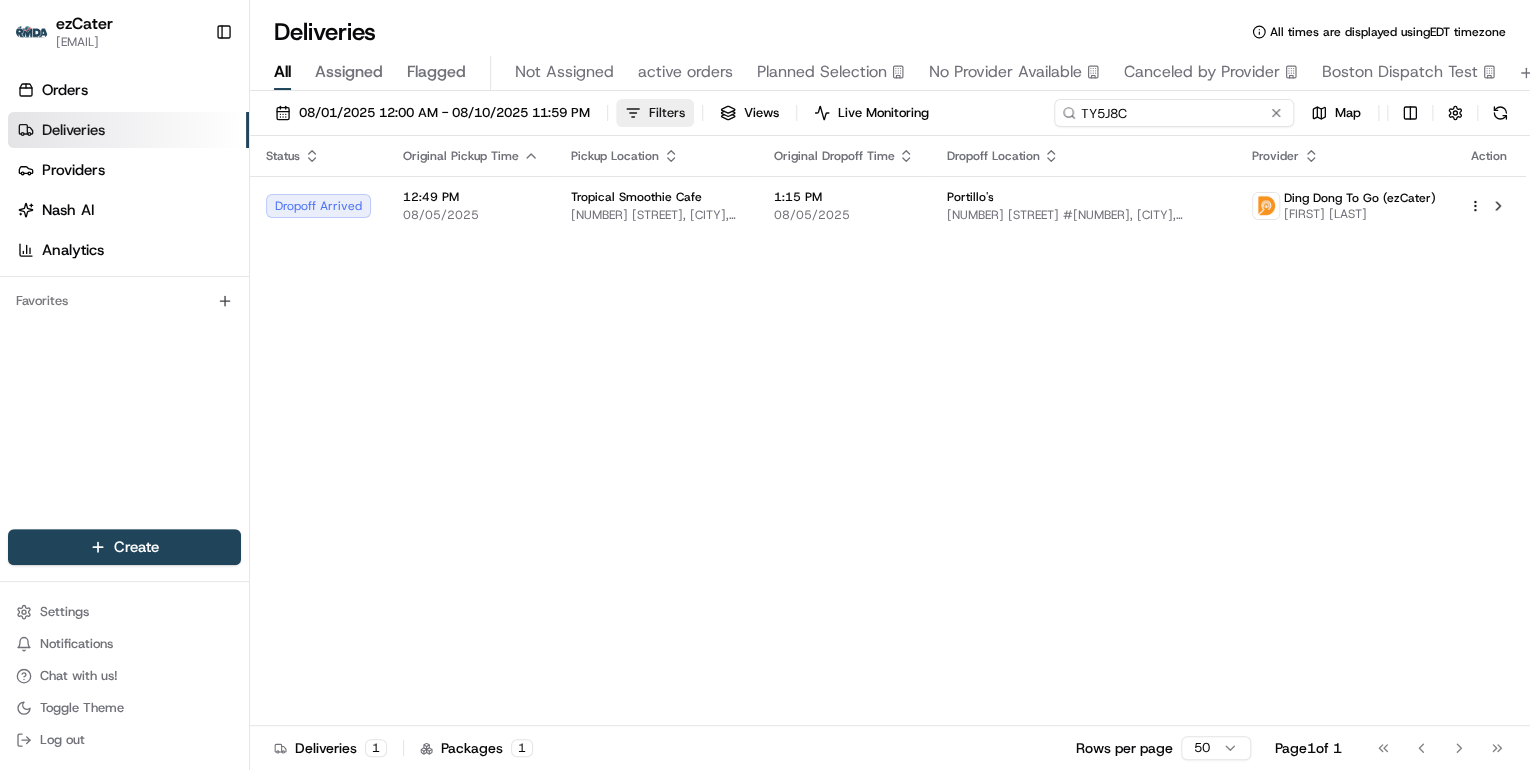 drag, startPoint x: 1218, startPoint y: 118, endPoint x: 688, endPoint y: 117, distance: 530.0009 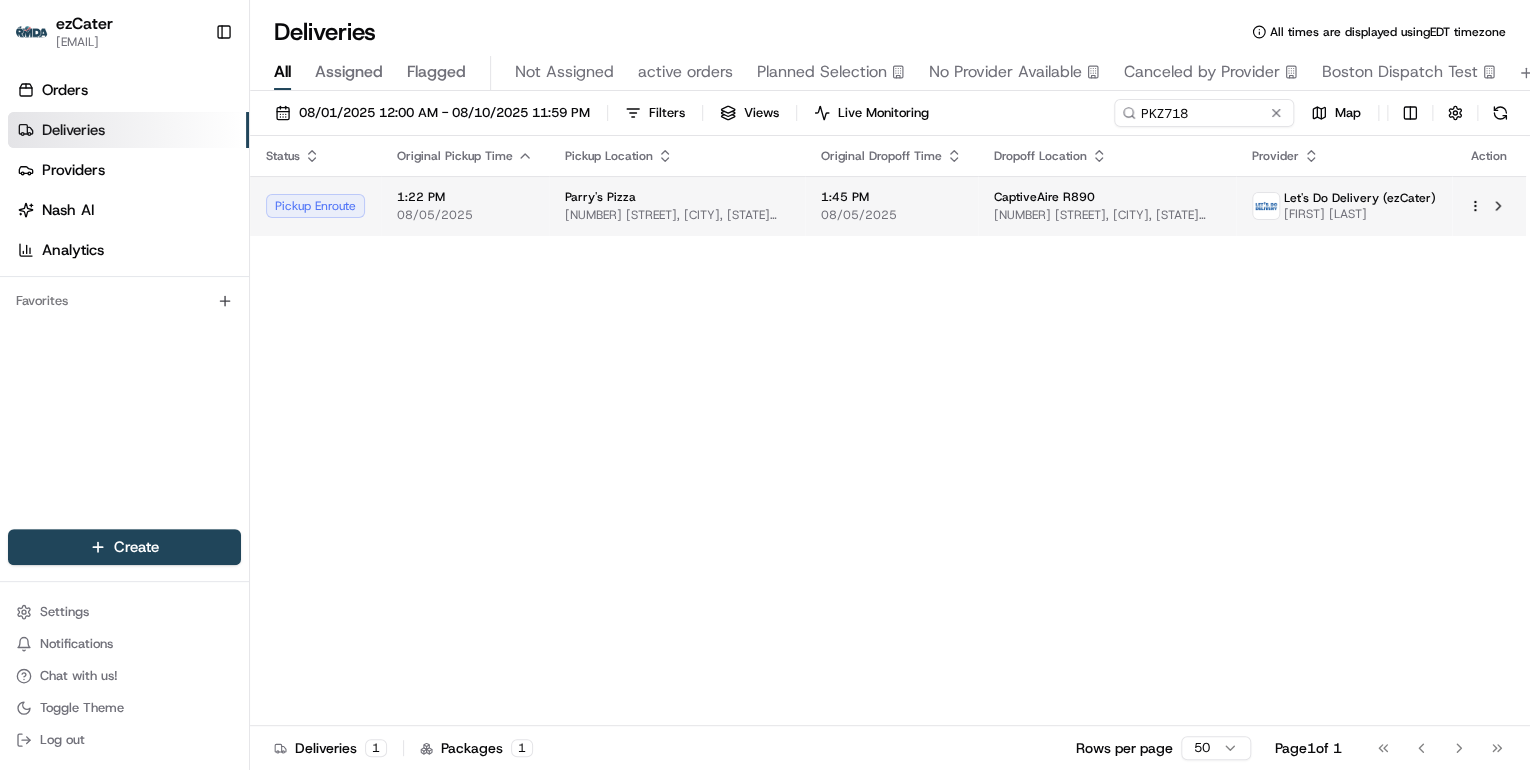 click on "5970 S Holly St, Englewood, CO 80111, USA" at bounding box center (677, 215) 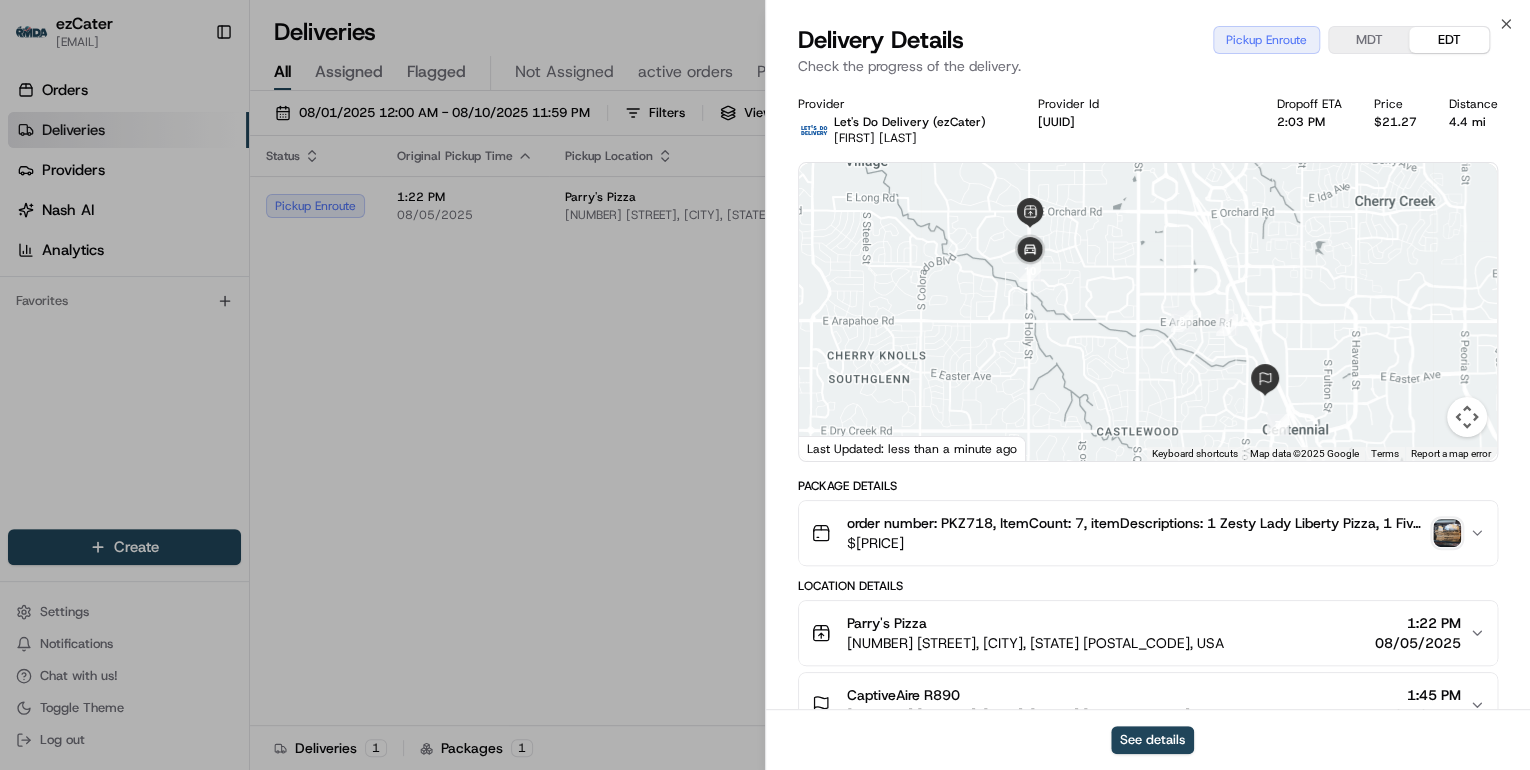 scroll, scrollTop: 160, scrollLeft: 0, axis: vertical 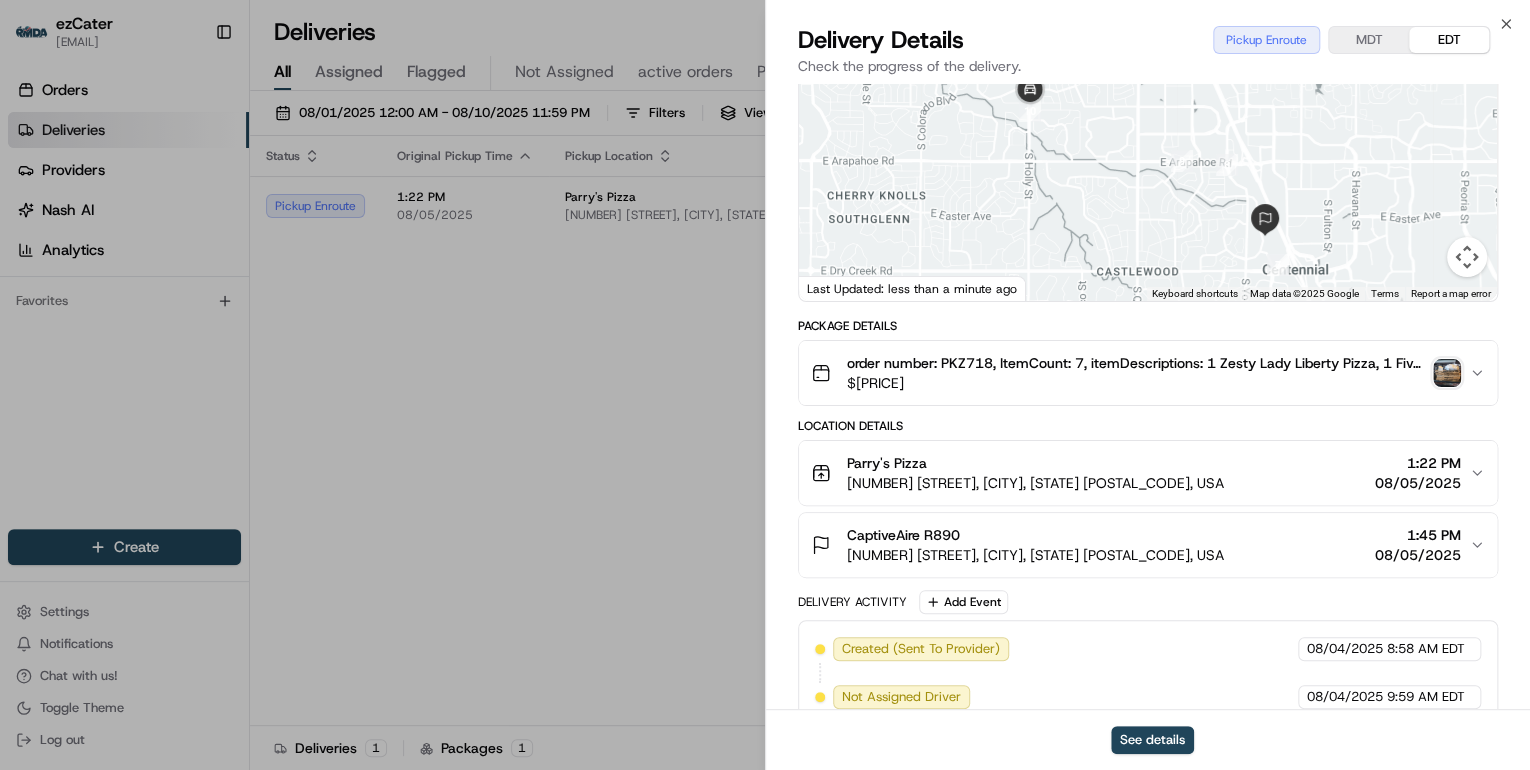 click on "5970 S Holly St, Englewood, CO 80111, USA" at bounding box center [1035, 483] 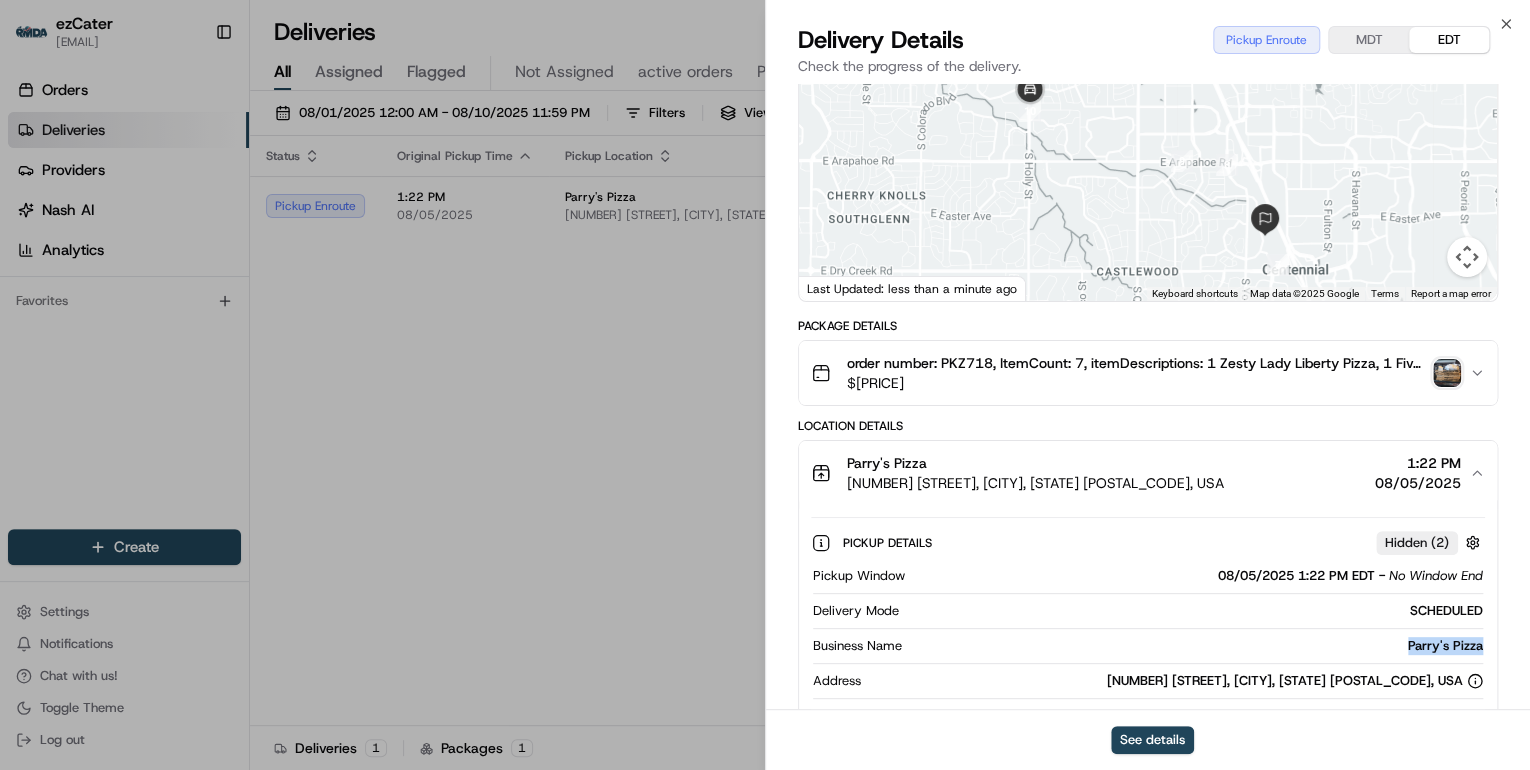 drag, startPoint x: 1492, startPoint y: 645, endPoint x: 1361, endPoint y: 640, distance: 131.09538 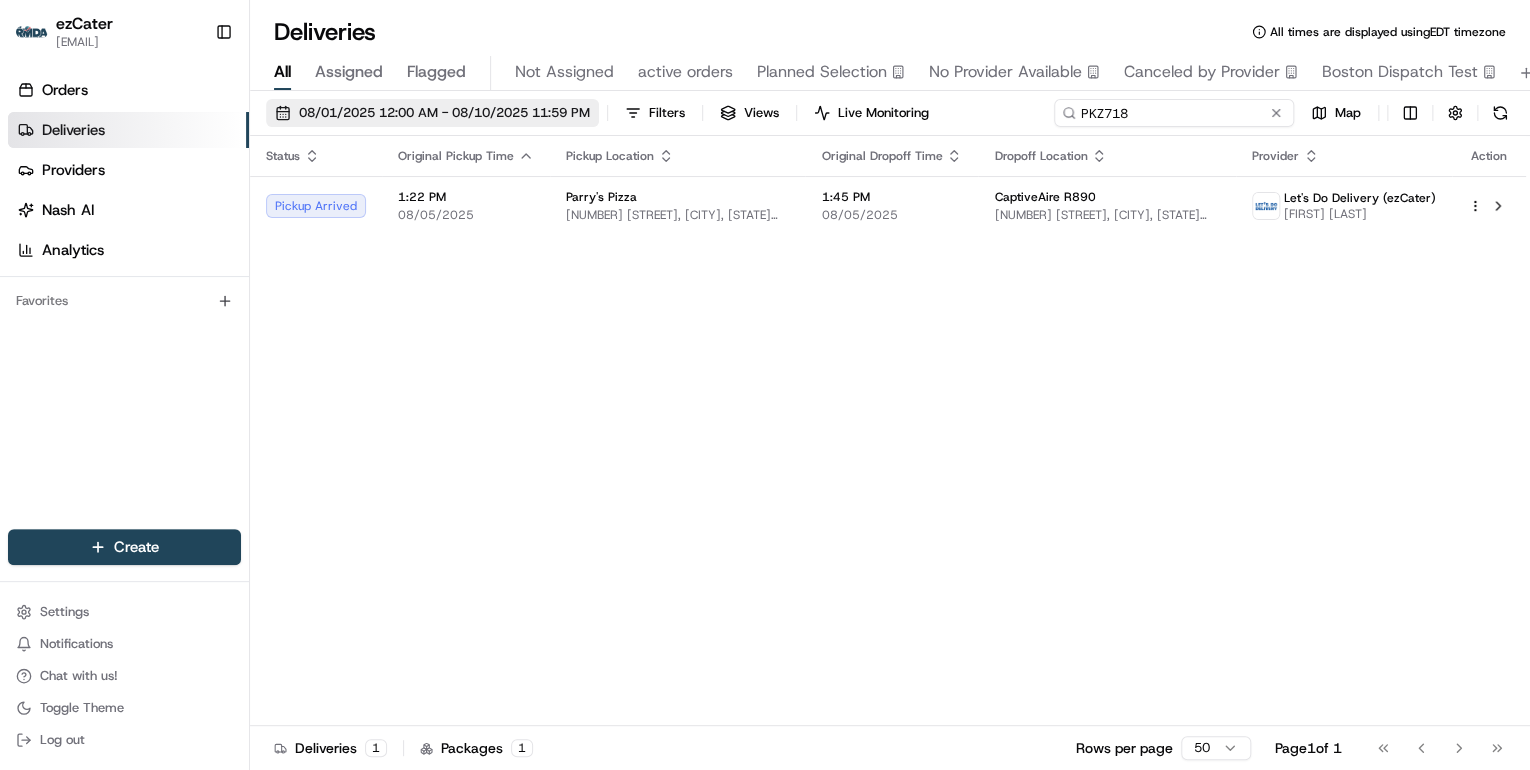drag, startPoint x: 1196, startPoint y: 108, endPoint x: 575, endPoint y: 111, distance: 621.00726 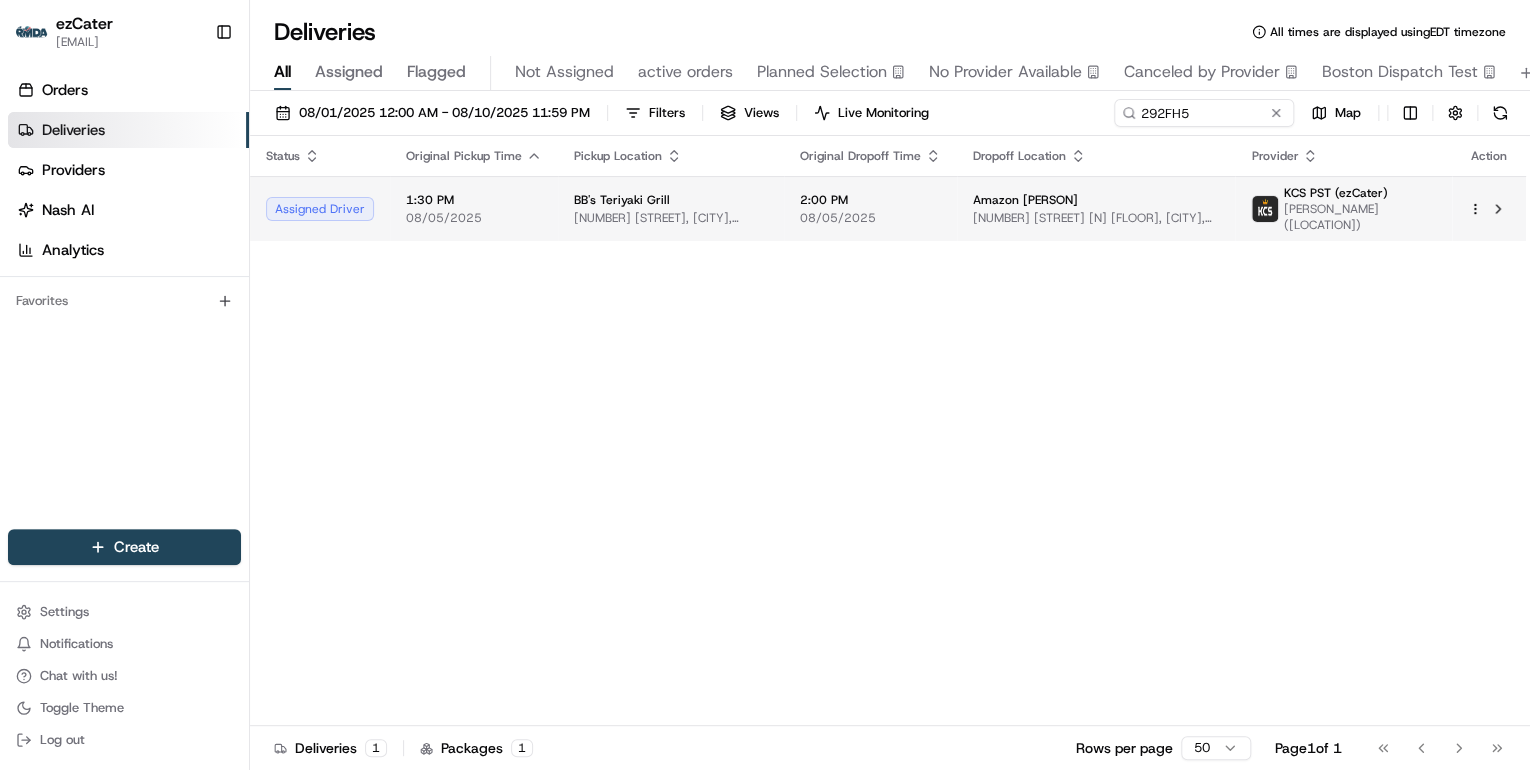click on "BB's Teriyaki Grill 4221 University Wy NE, Seattle, WA 98105, USA" at bounding box center [671, 208] 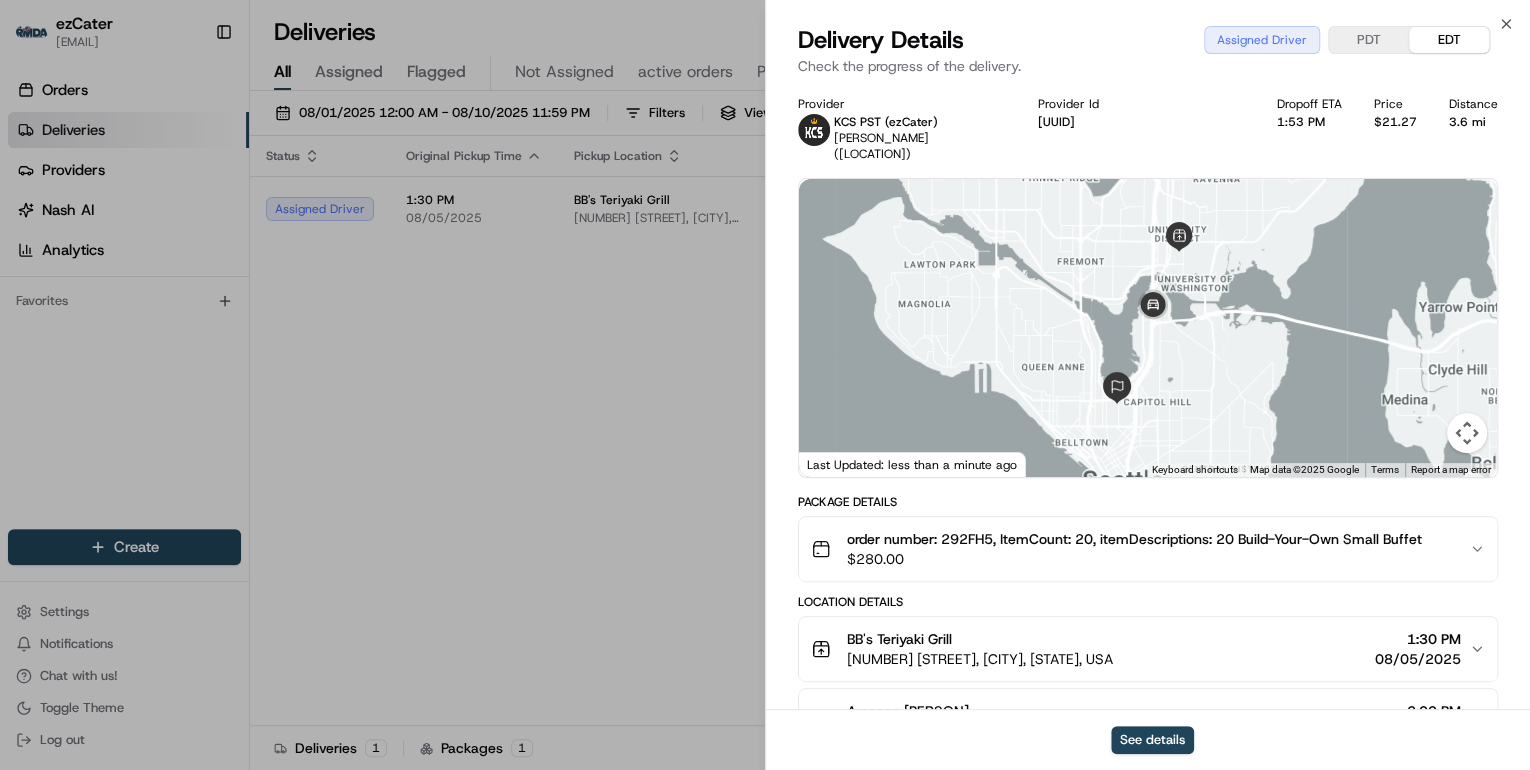 scroll, scrollTop: 160, scrollLeft: 0, axis: vertical 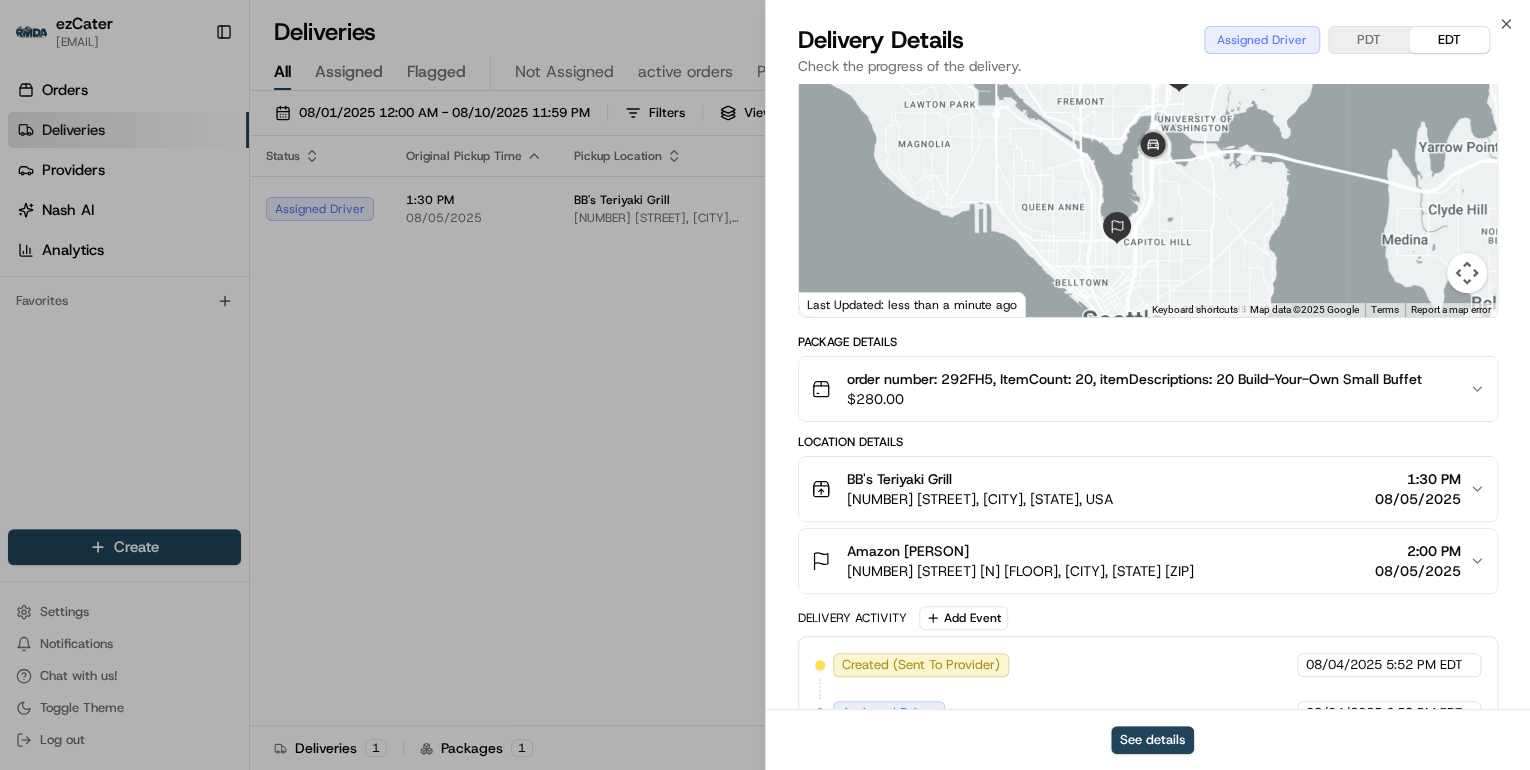 click on "4221 University Wy NE, Seattle, WA 98105, USA" at bounding box center [980, 499] 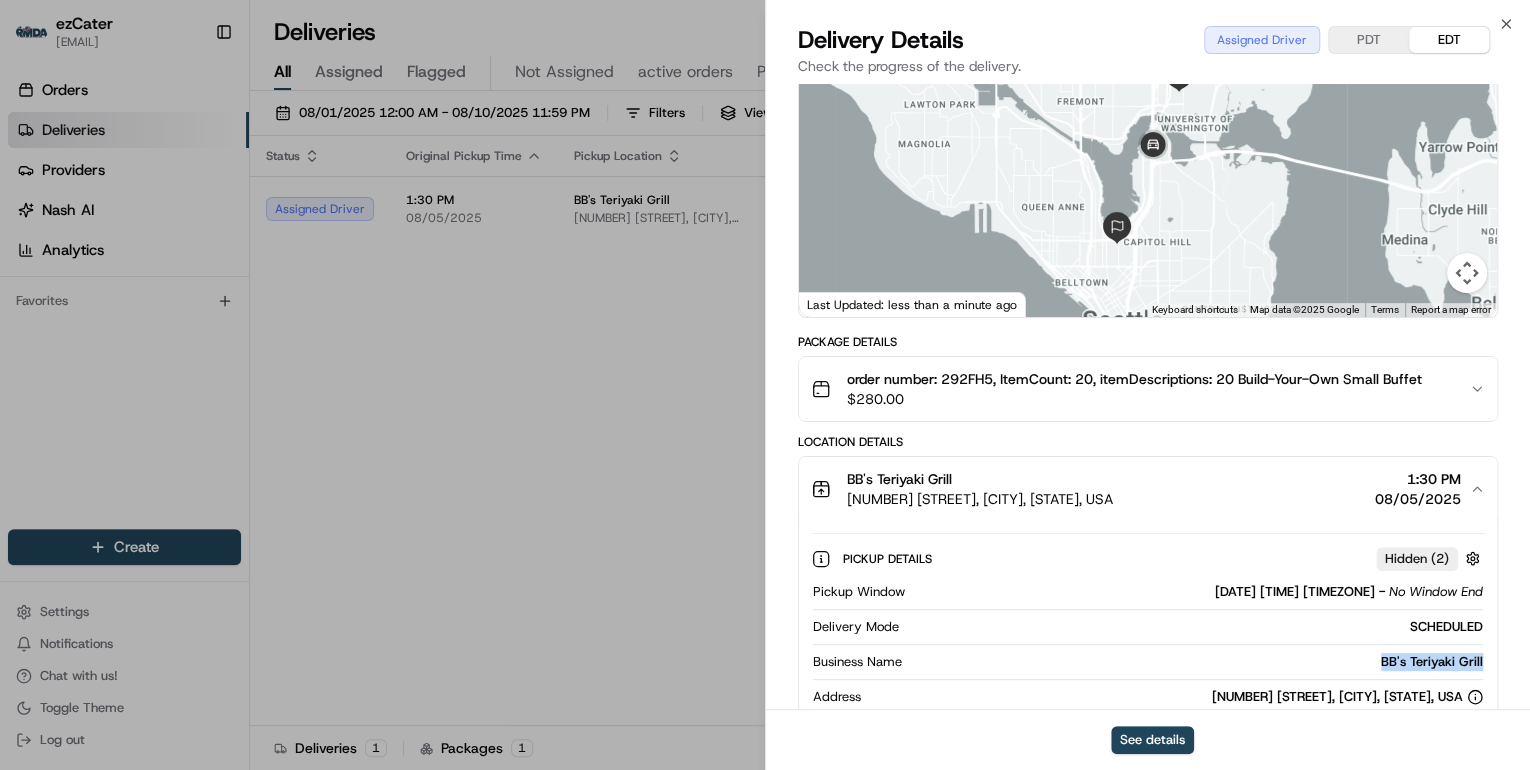 drag, startPoint x: 1493, startPoint y: 661, endPoint x: 1356, endPoint y: 656, distance: 137.09122 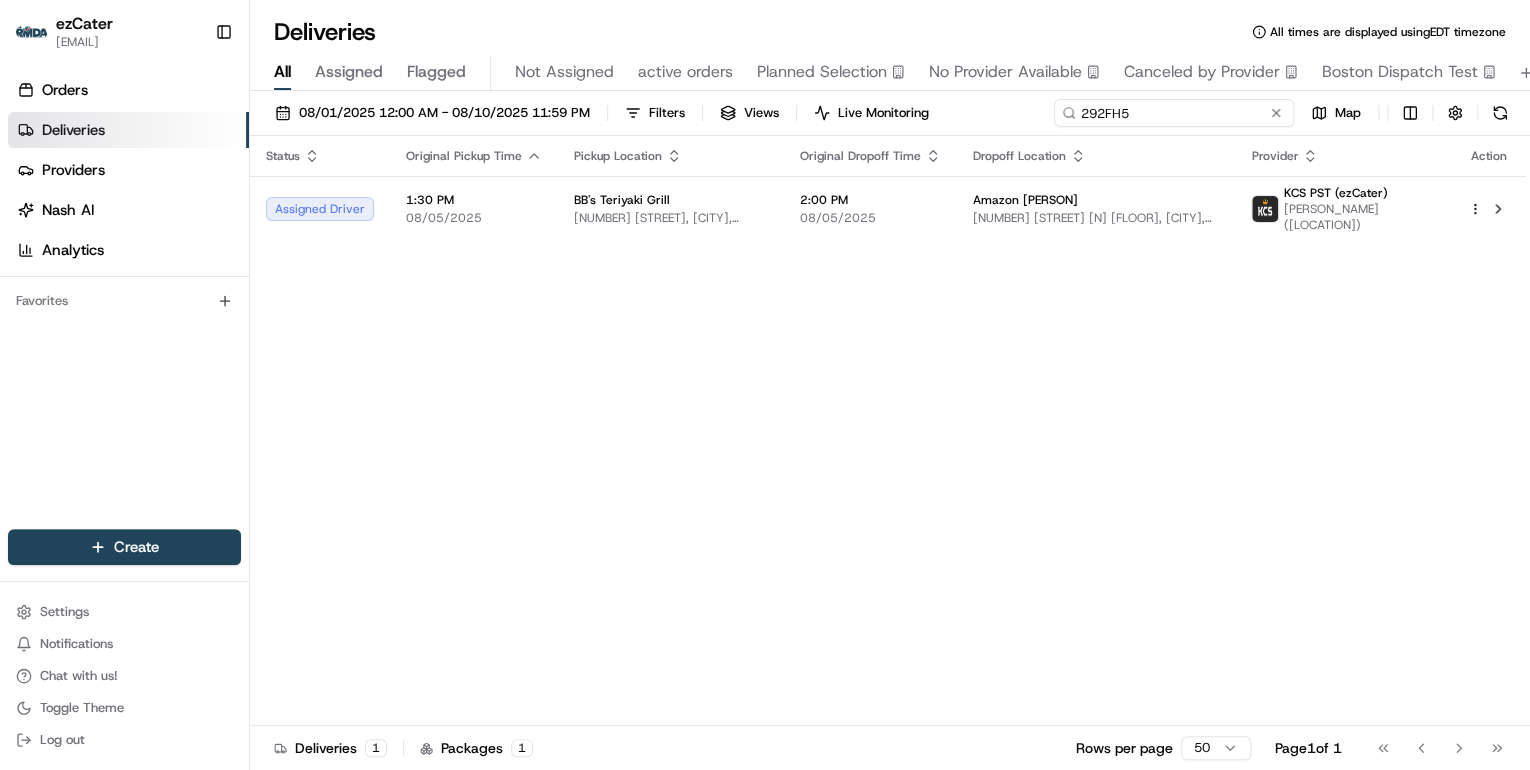 drag, startPoint x: 1215, startPoint y: 112, endPoint x: 600, endPoint y: 94, distance: 615.26337 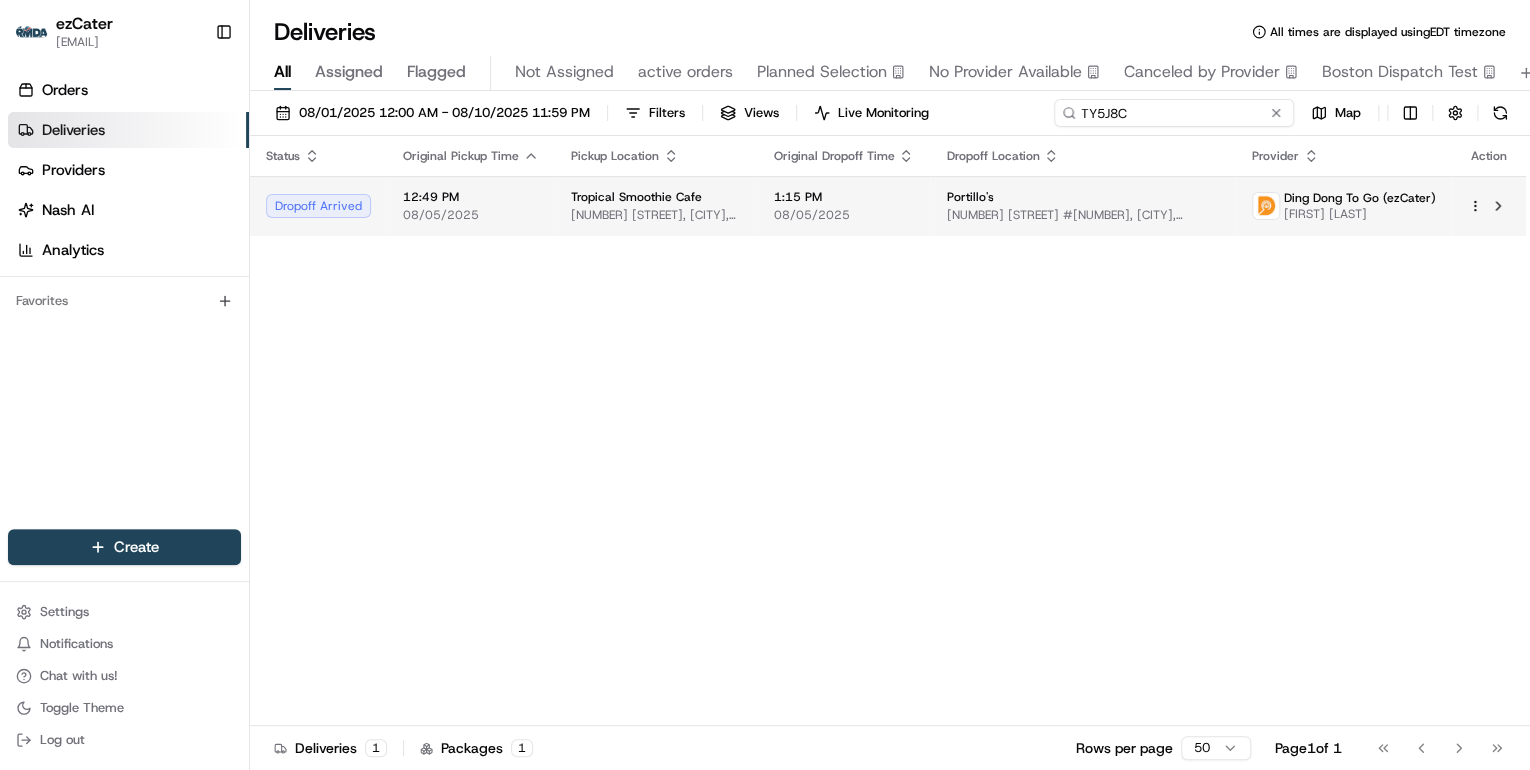 type on "TY5J8C" 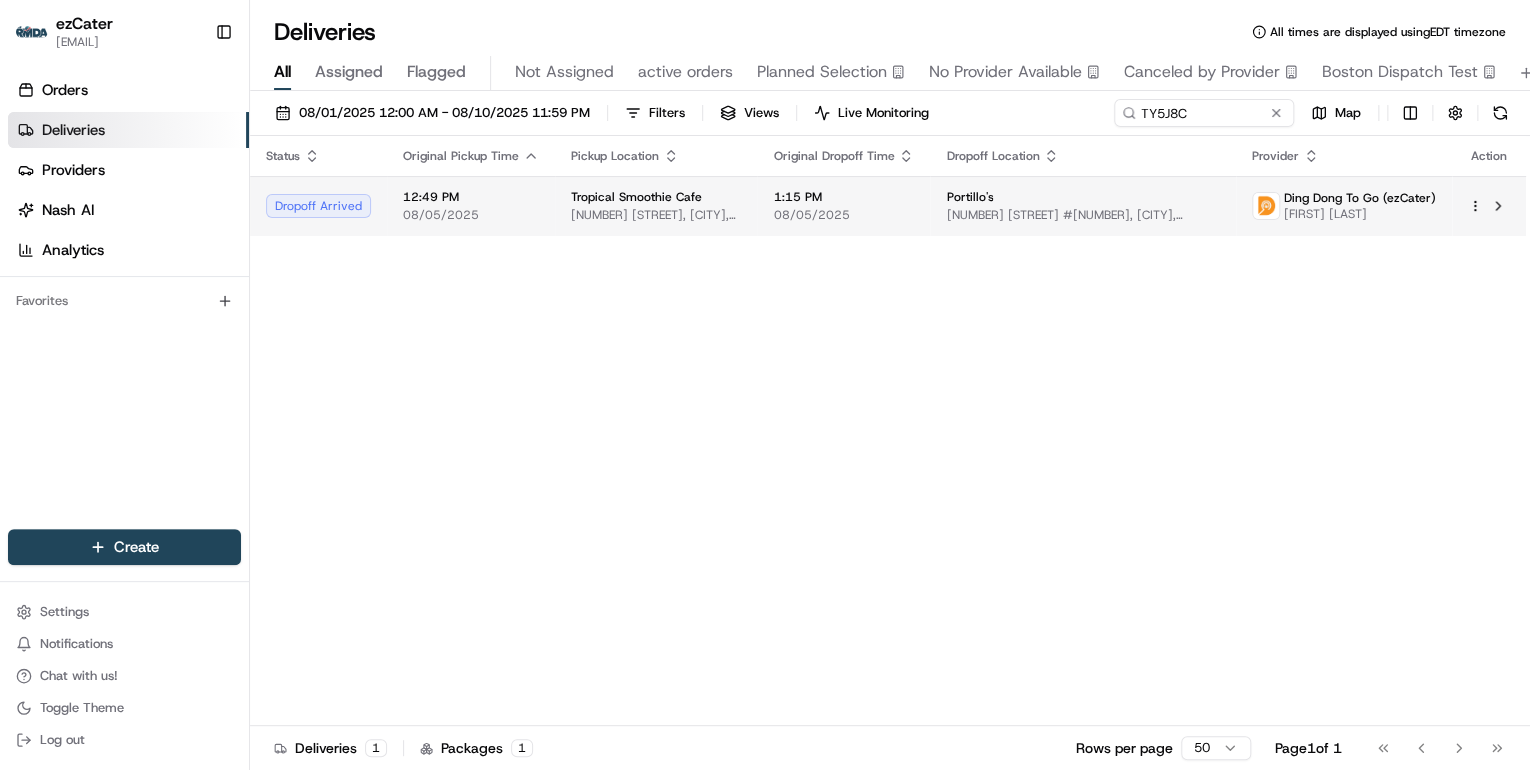 click on "Tropical Smoothie Cafe 417 E Roosevelt Rd, Lombard, IL 60148, USA" at bounding box center [656, 206] 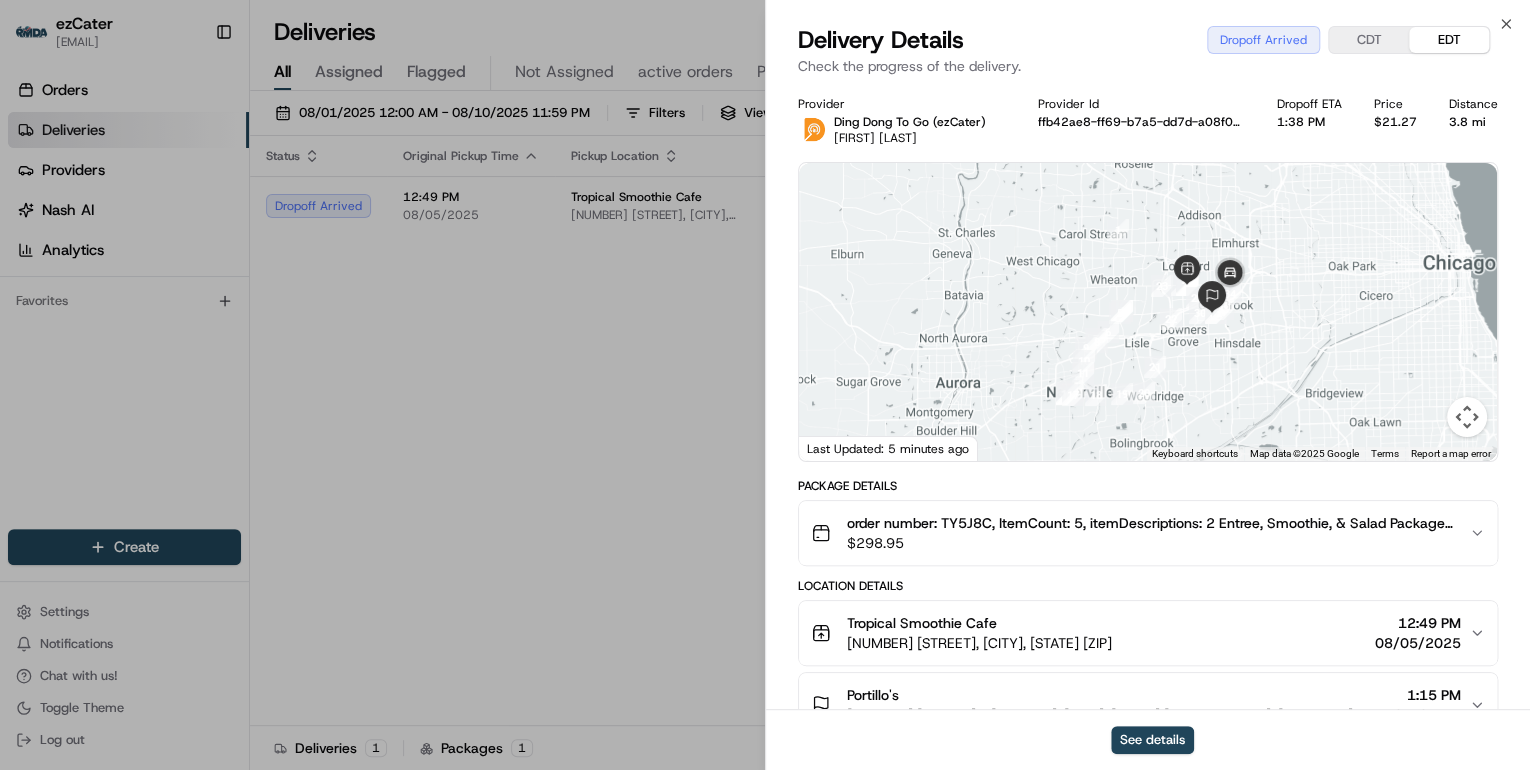 scroll, scrollTop: 320, scrollLeft: 0, axis: vertical 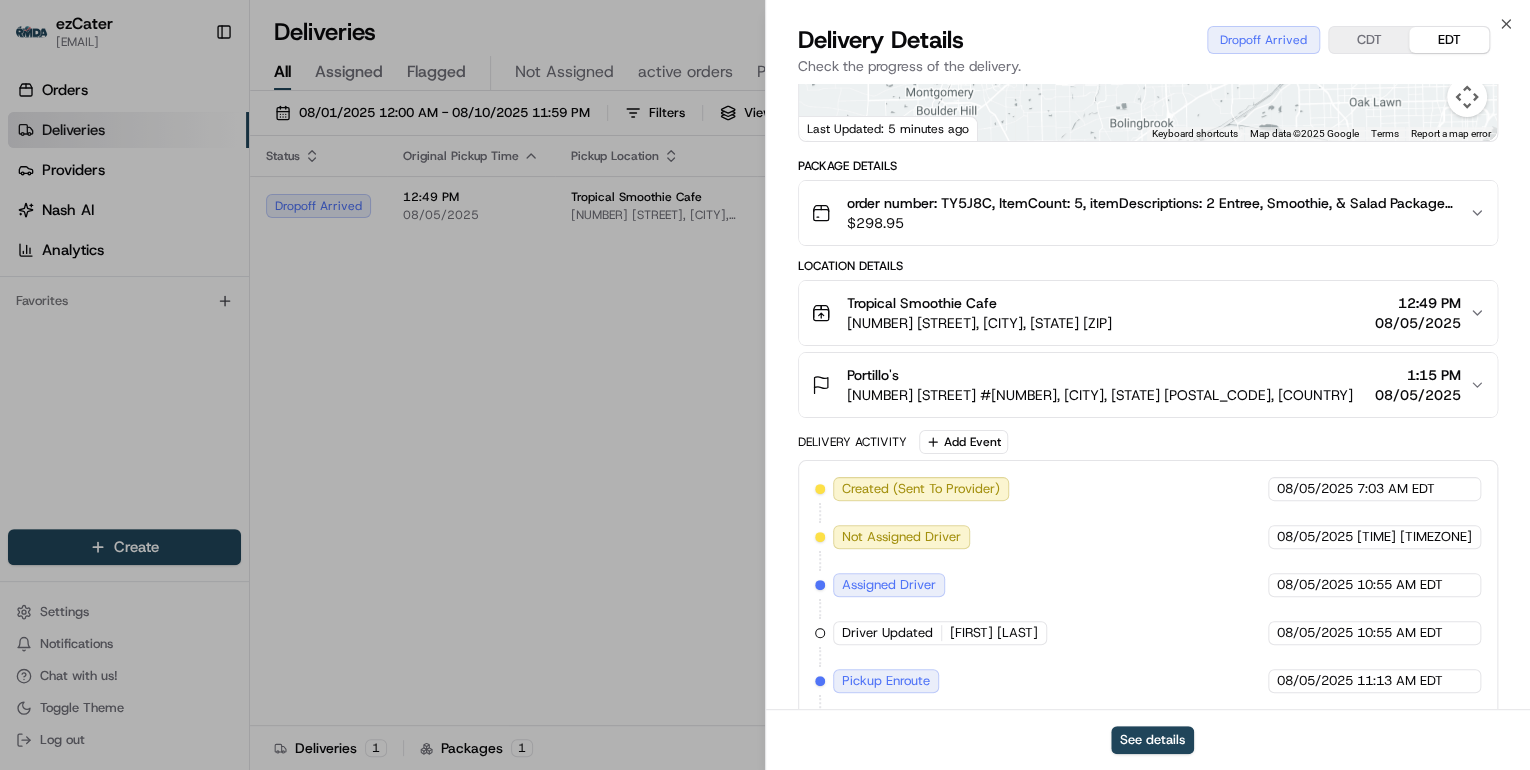 click on "2001 Oak Brook Rd #4, Oak Brook, IL 60523, USA" at bounding box center [1100, 395] 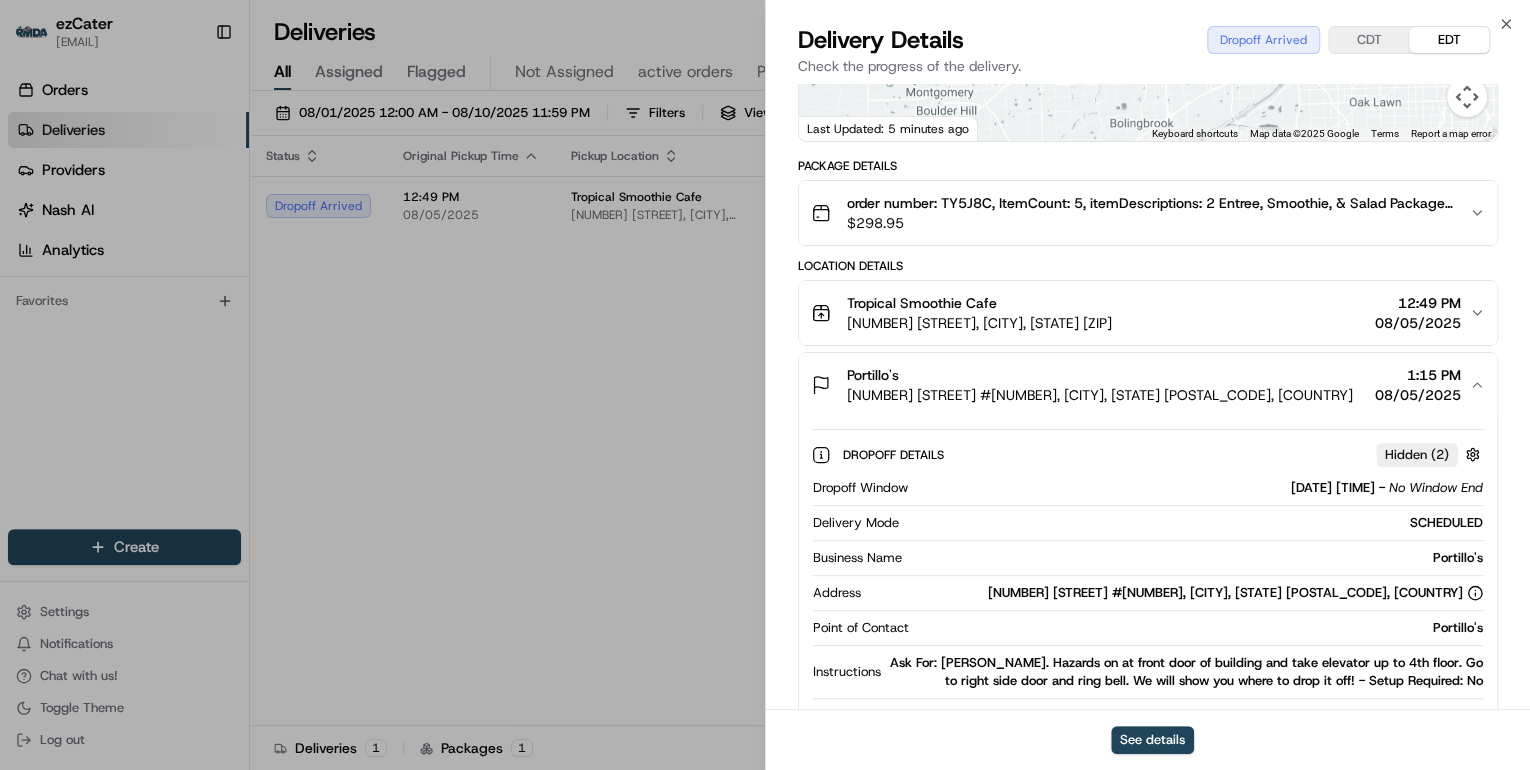 scroll, scrollTop: 480, scrollLeft: 0, axis: vertical 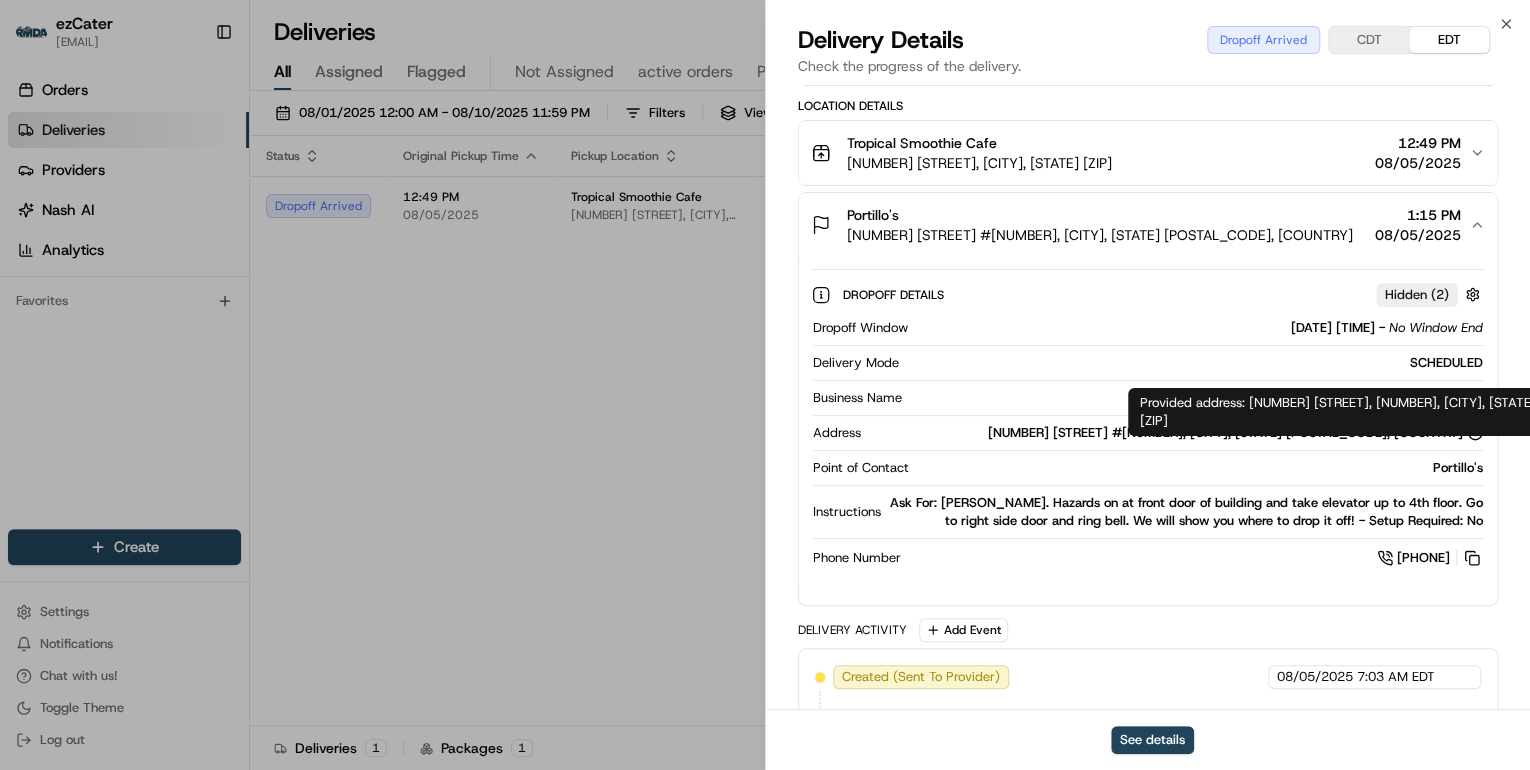 drag, startPoint x: 1508, startPoint y: 400, endPoint x: 1251, endPoint y: 403, distance: 257.01752 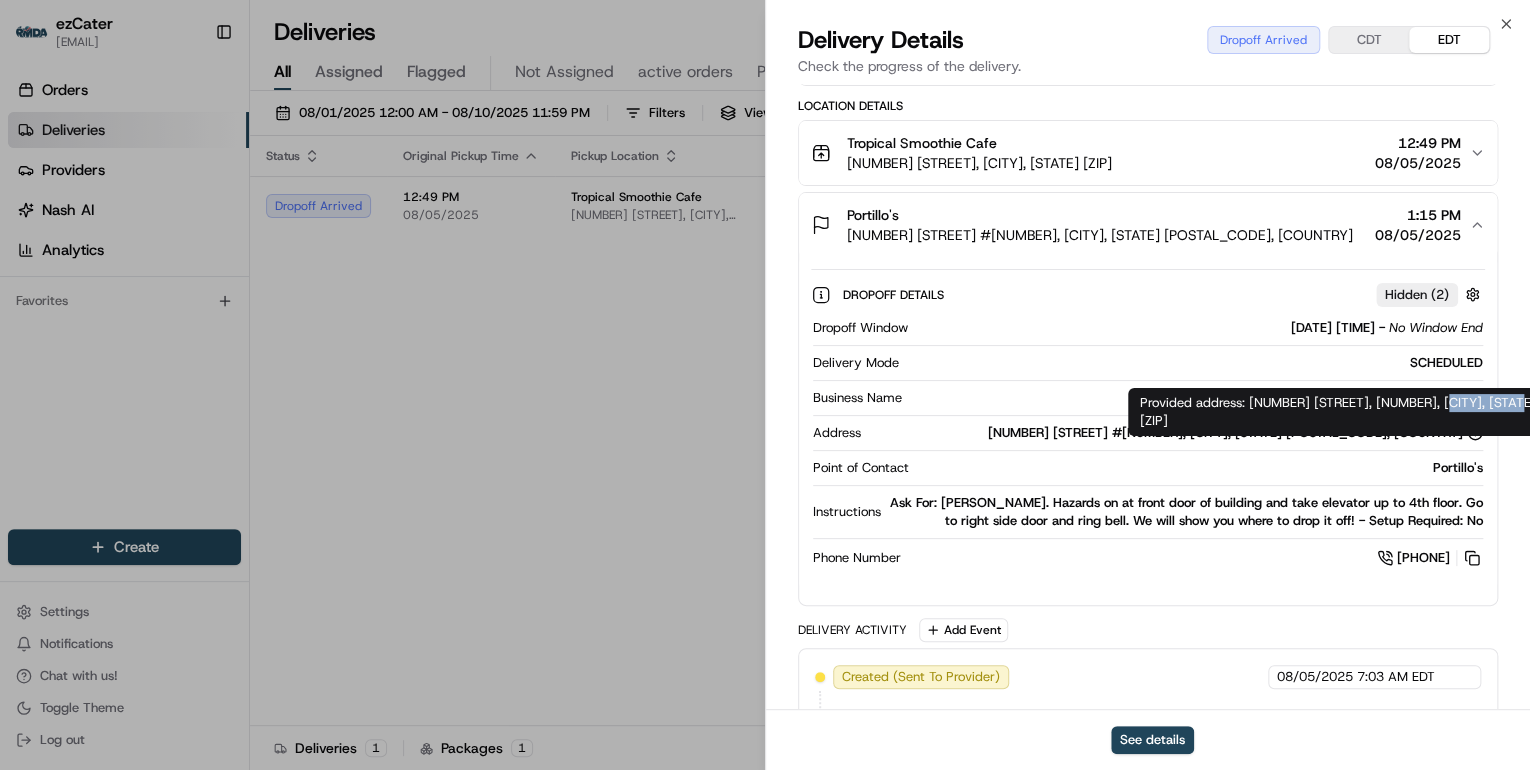 click on "Provided address: 2001 Oak Brook Rd, 4, Oak Brook, IL, 60523 Provided address: 2001 Oak Brook Rd, 4, Oak Brook, IL, 60523" at bounding box center [1352, 412] 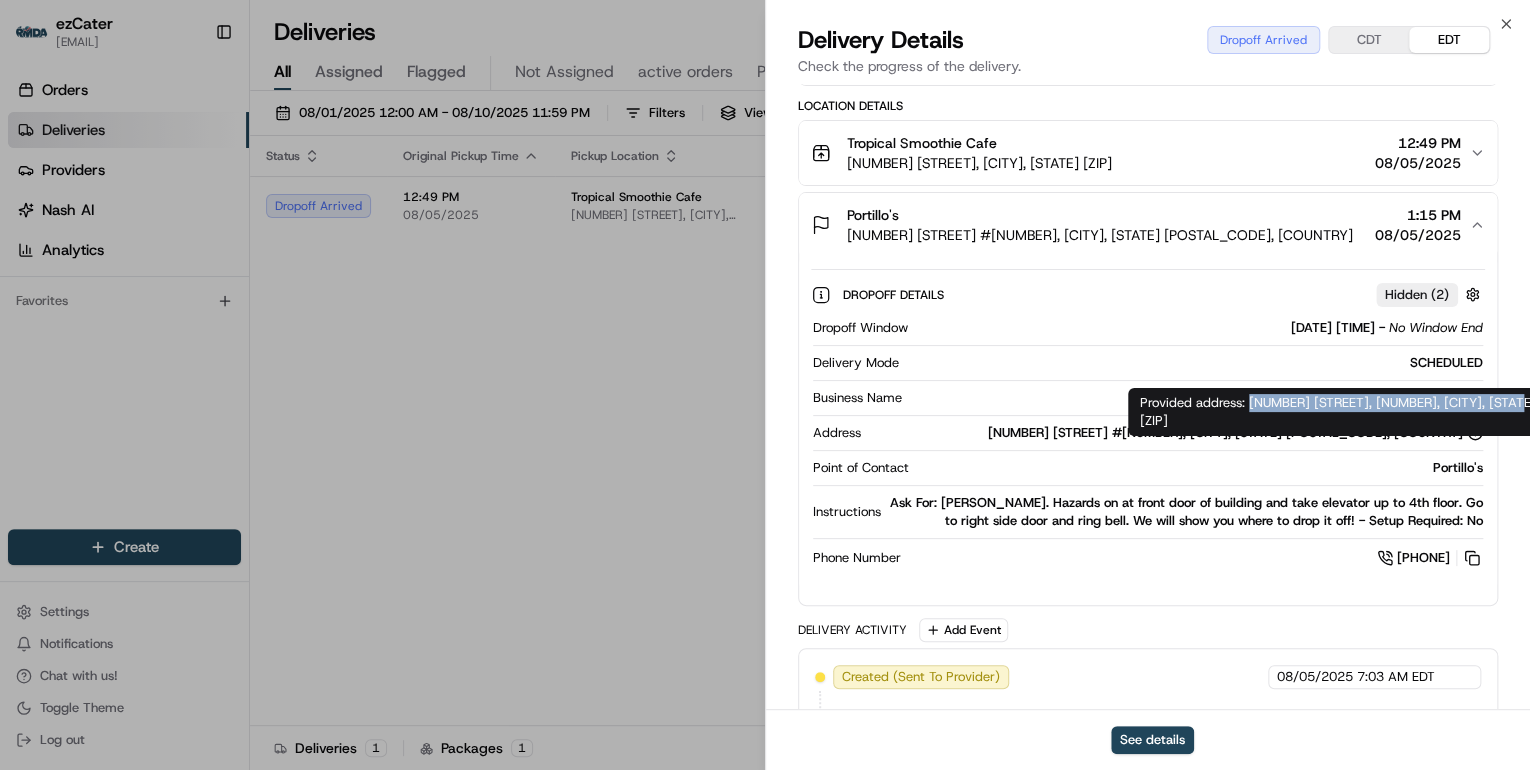 drag, startPoint x: 1512, startPoint y: 400, endPoint x: 1251, endPoint y: 404, distance: 261.03064 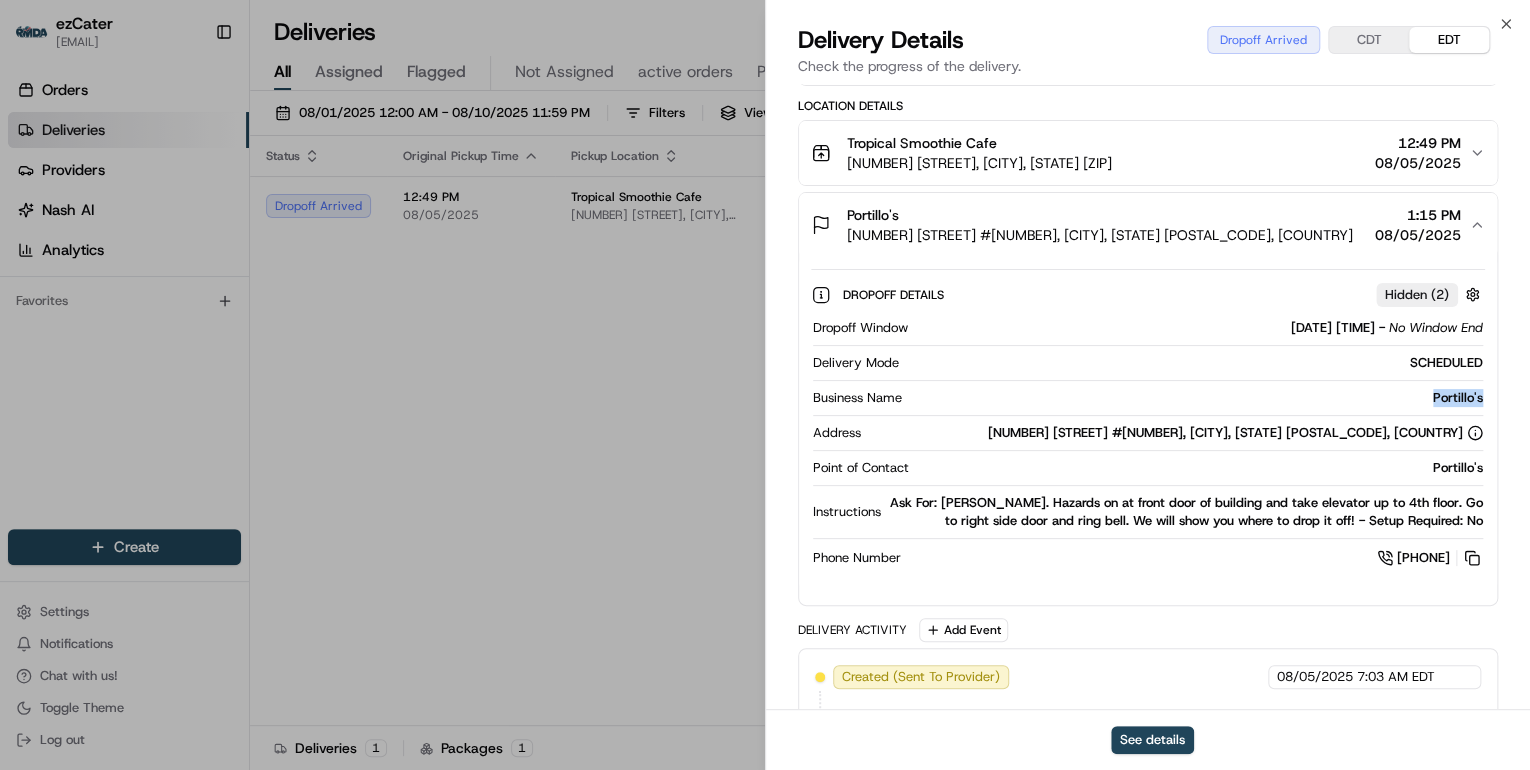 drag, startPoint x: 1484, startPoint y: 398, endPoint x: 1434, endPoint y: 397, distance: 50.01 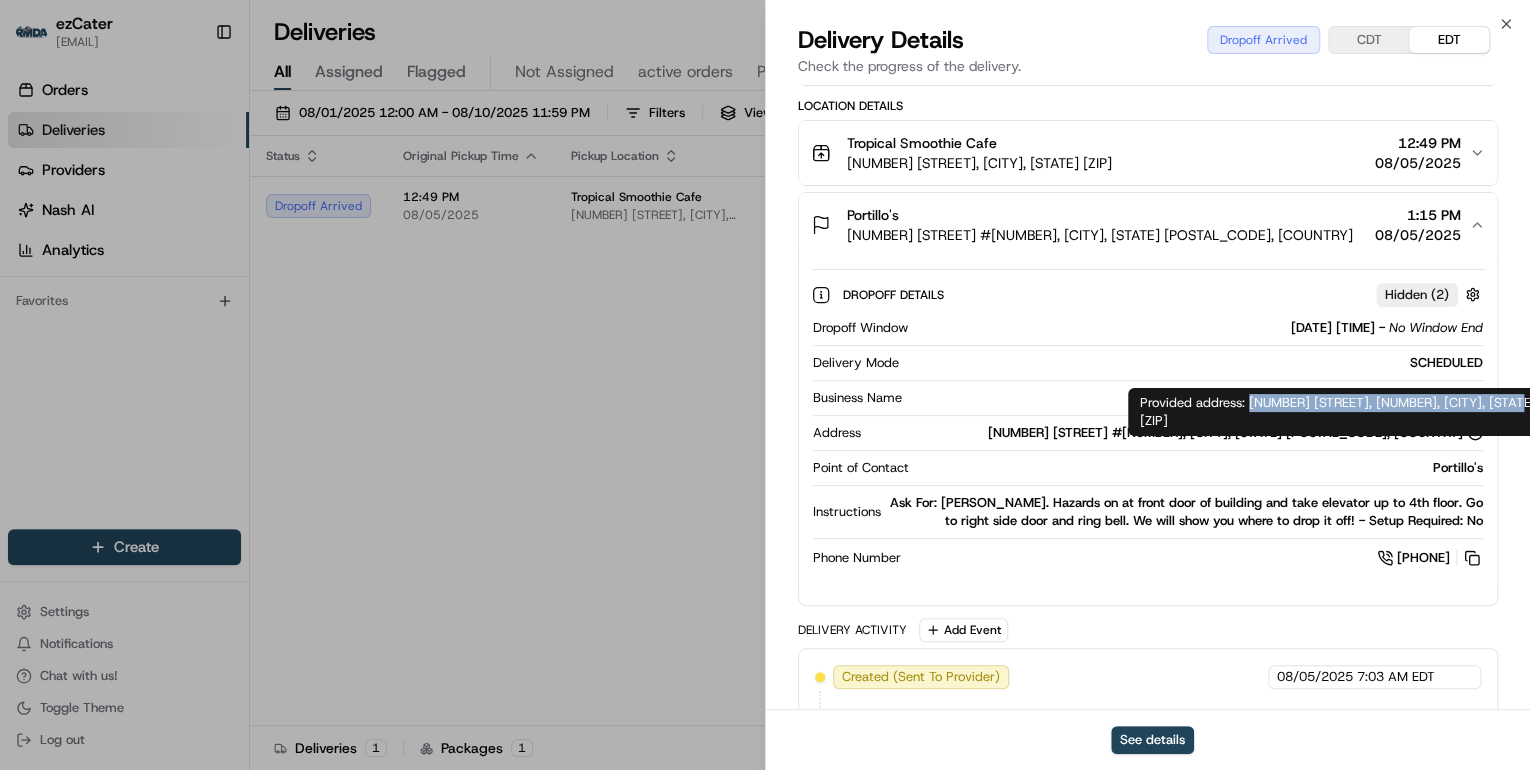 drag, startPoint x: 1249, startPoint y: 402, endPoint x: 1511, endPoint y: 404, distance: 262.00763 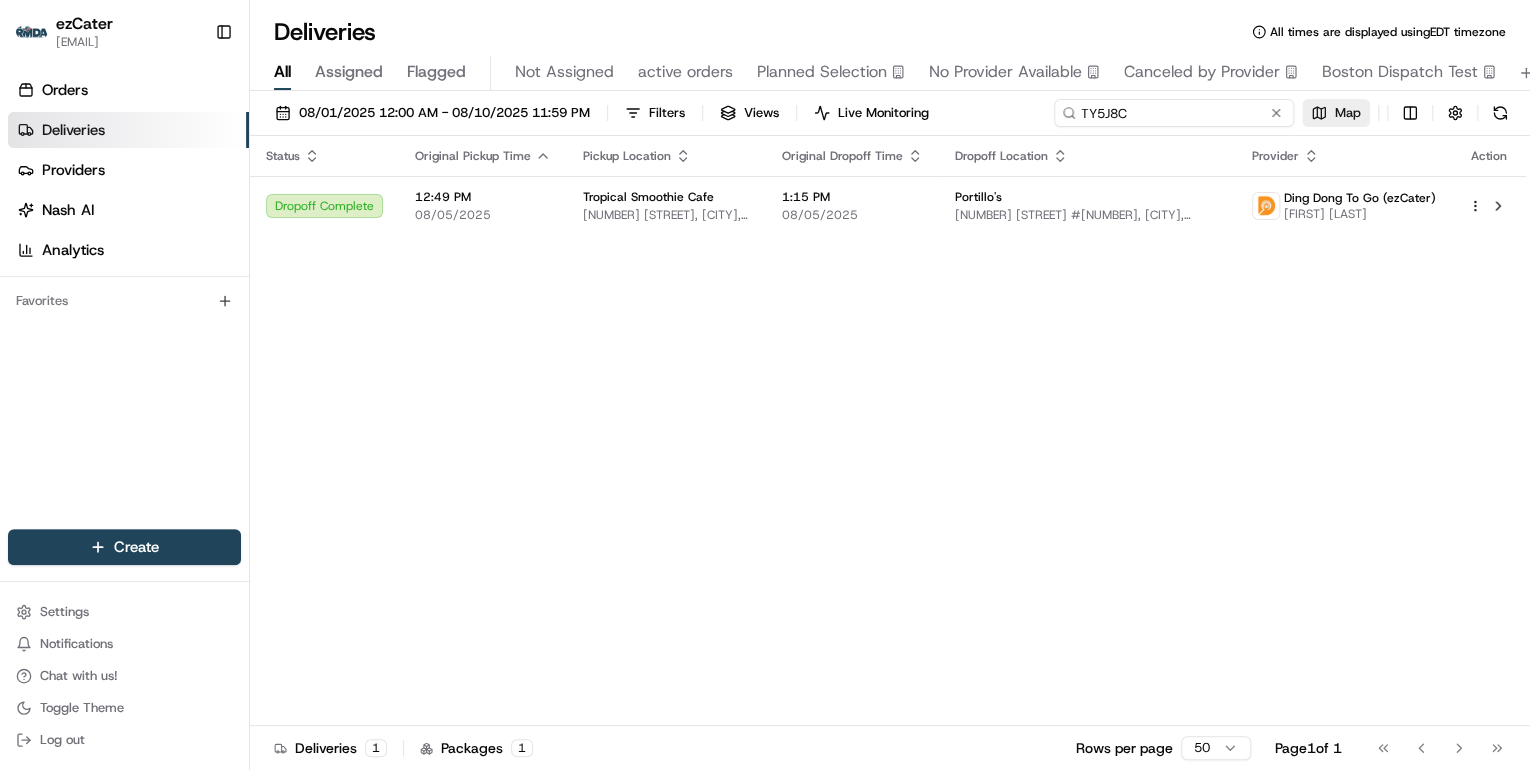 click on "08/01/2025 12:00 AM - 08/10/2025 11:59 PM Filters Views Live Monitoring TY5J8C Map" at bounding box center [890, 117] 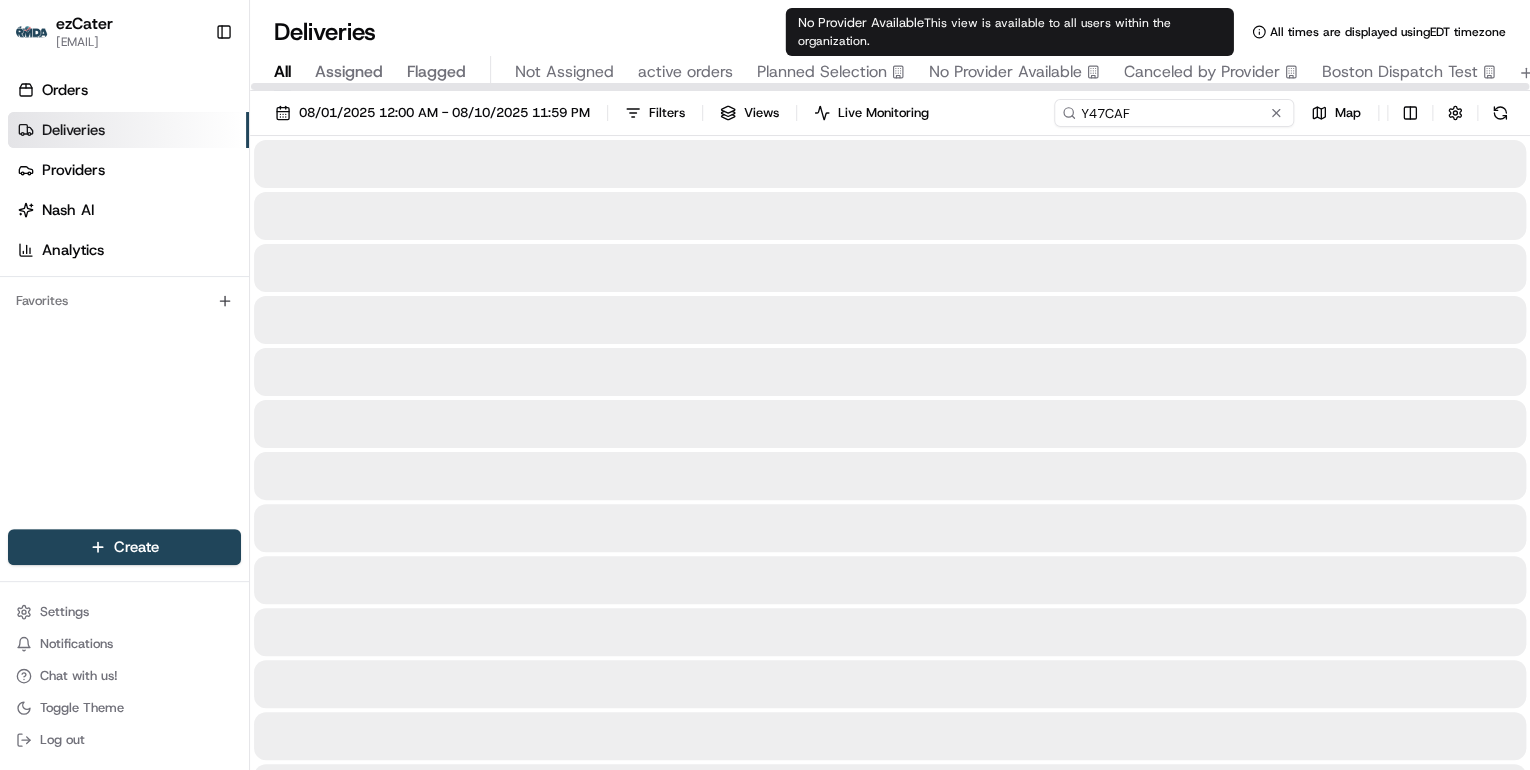 type on "Y47CAF" 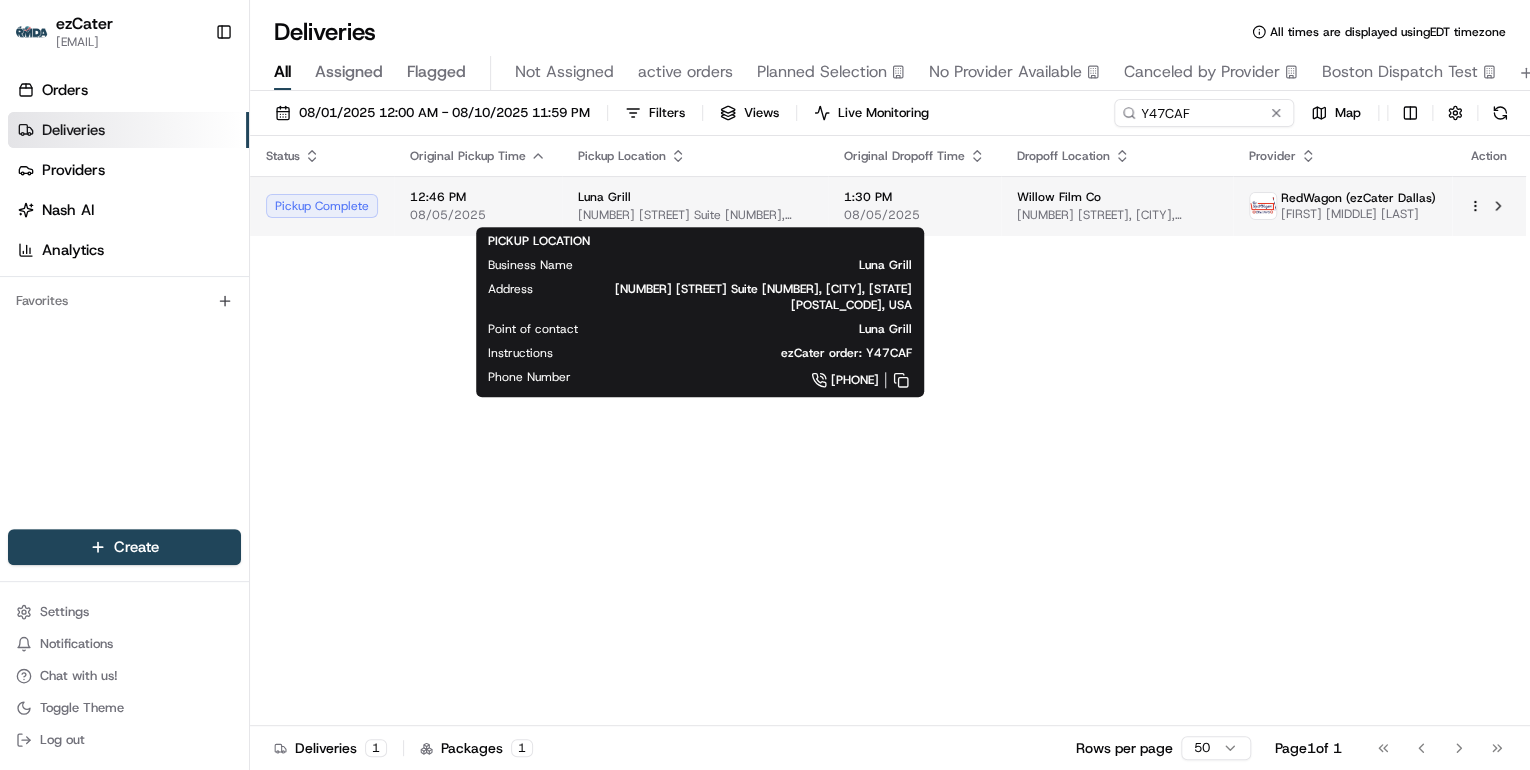click on "2500 Cross Timbers Rd Suite 100, Flower Mound, TX 75028, USA" at bounding box center (695, 215) 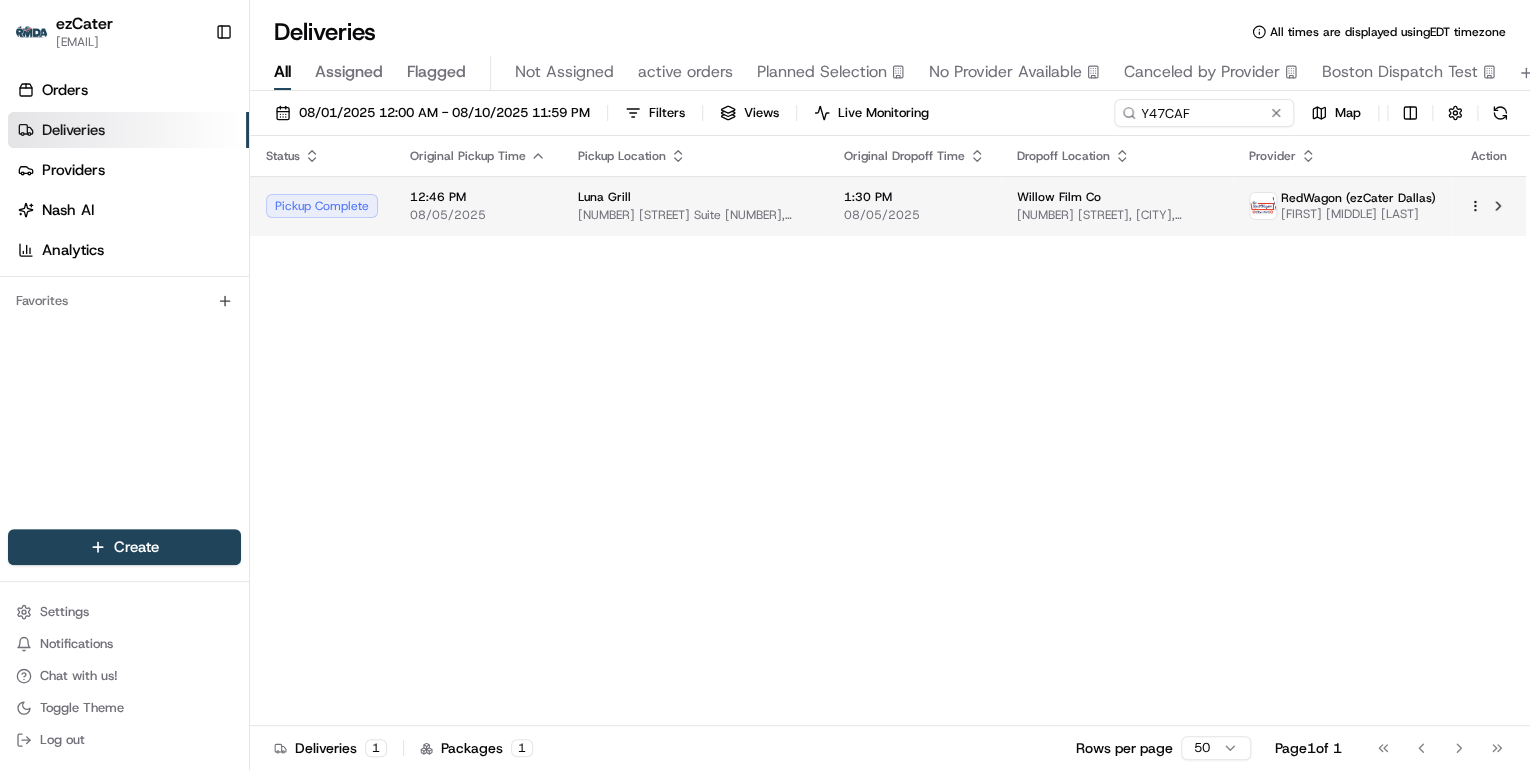 click on "1:30 PM" at bounding box center [914, 197] 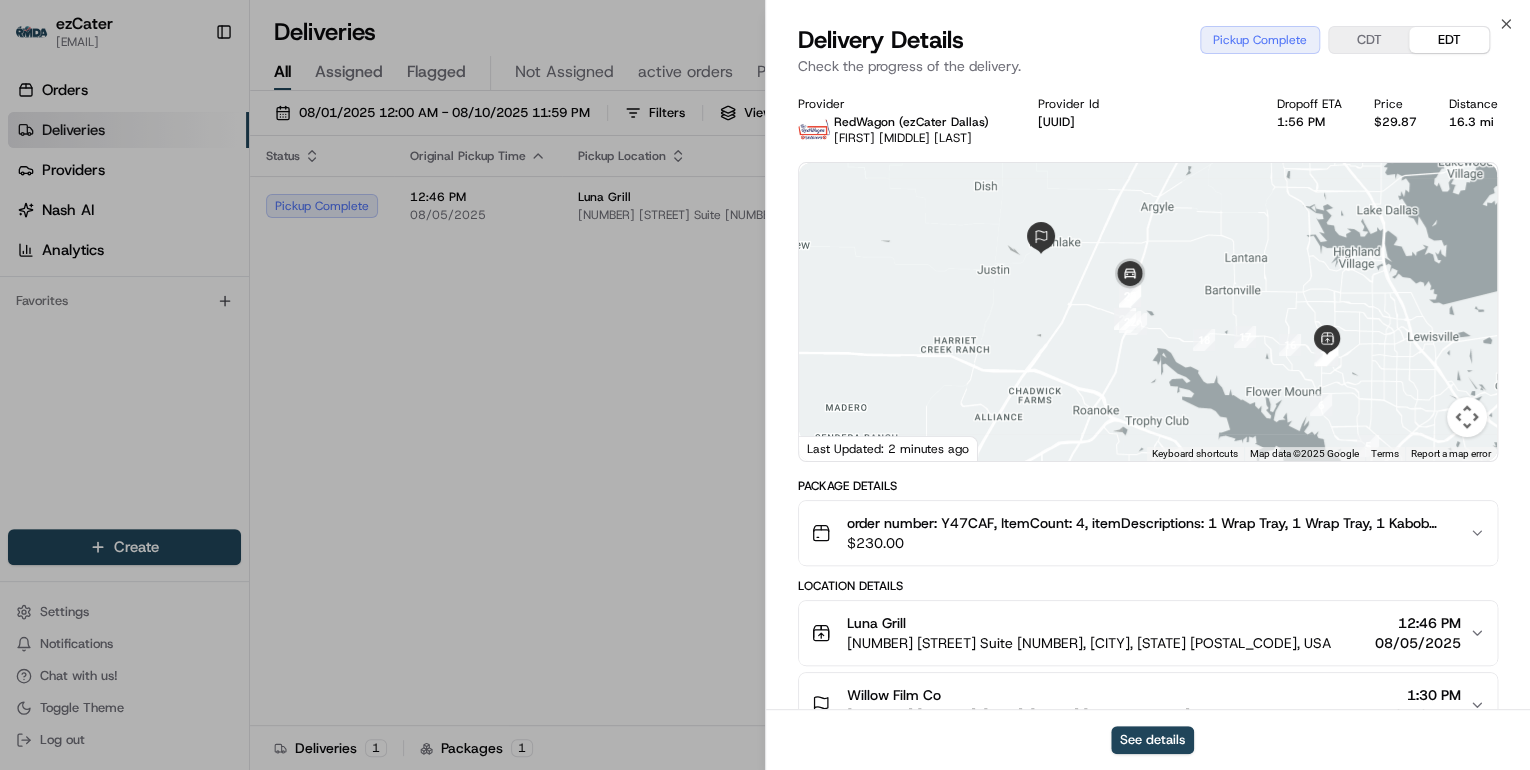 drag, startPoint x: 1052, startPoint y: 300, endPoint x: 1145, endPoint y: 387, distance: 127.349915 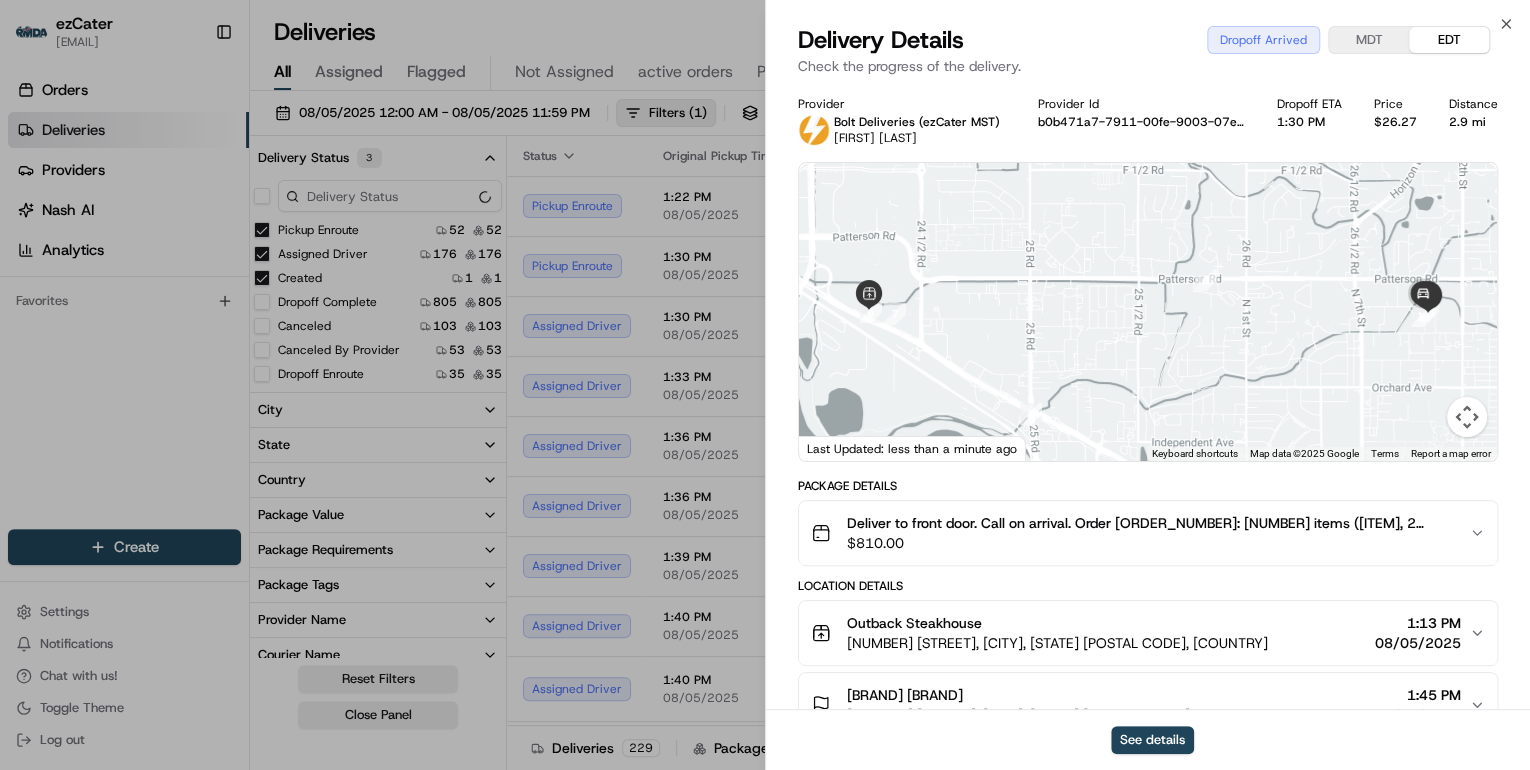 scroll, scrollTop: 0, scrollLeft: 0, axis: both 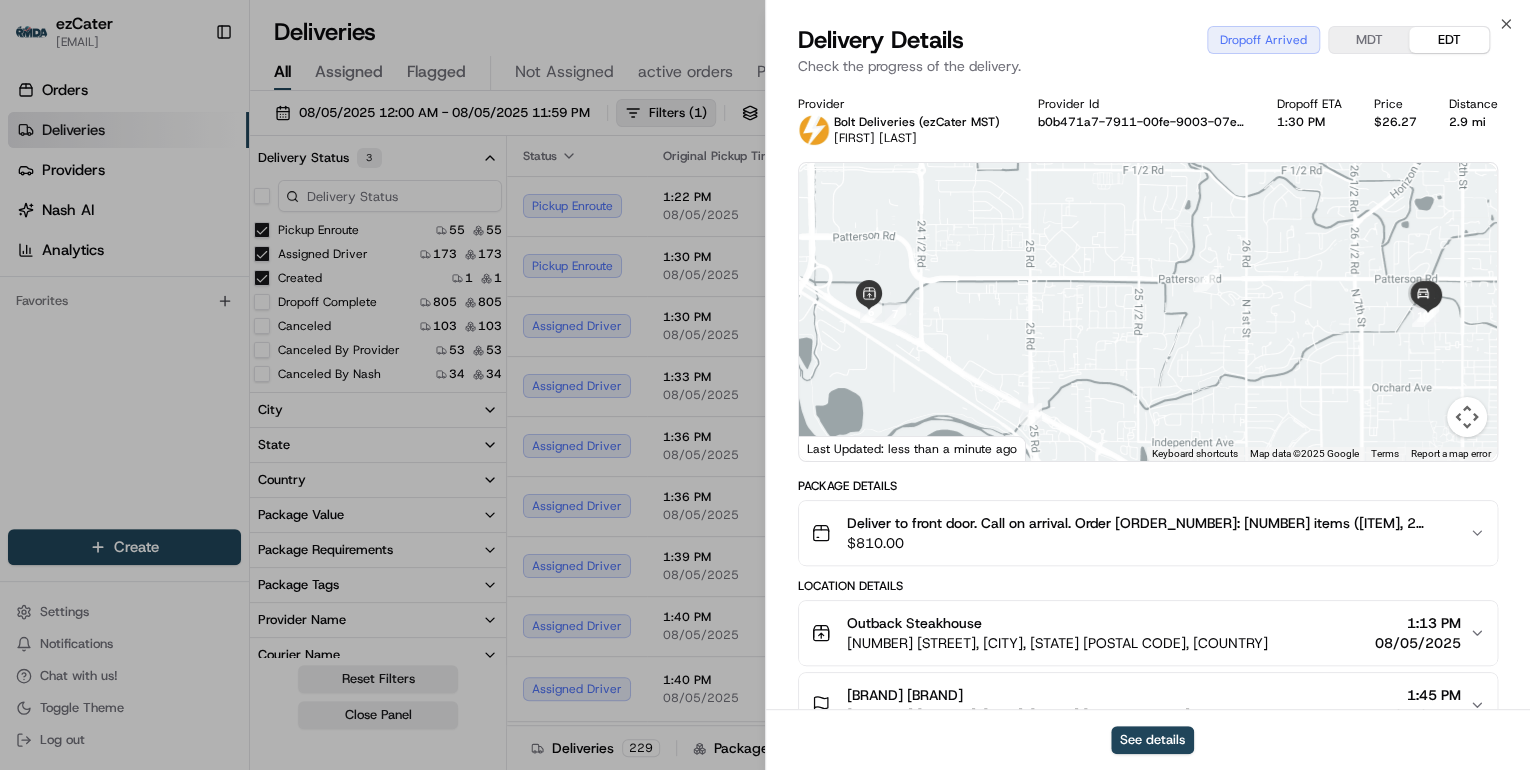 click on "All Assigned Flagged Not Assigned active orders Planned Selection No Provider Available Canceled by Provider Boston Dispatch Test" at bounding box center (907, 69) 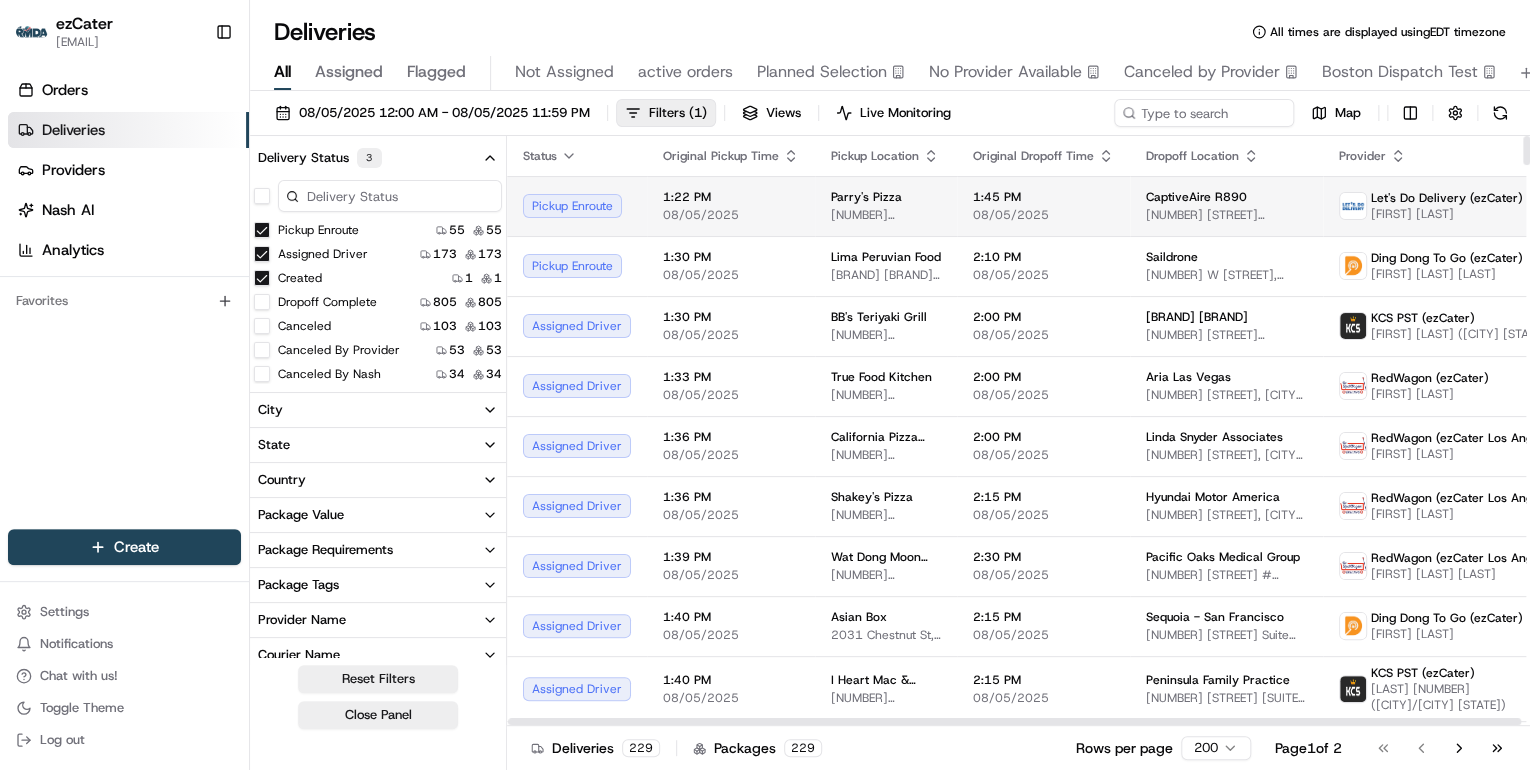 click on "[TIME] [DATE]" at bounding box center (731, 206) 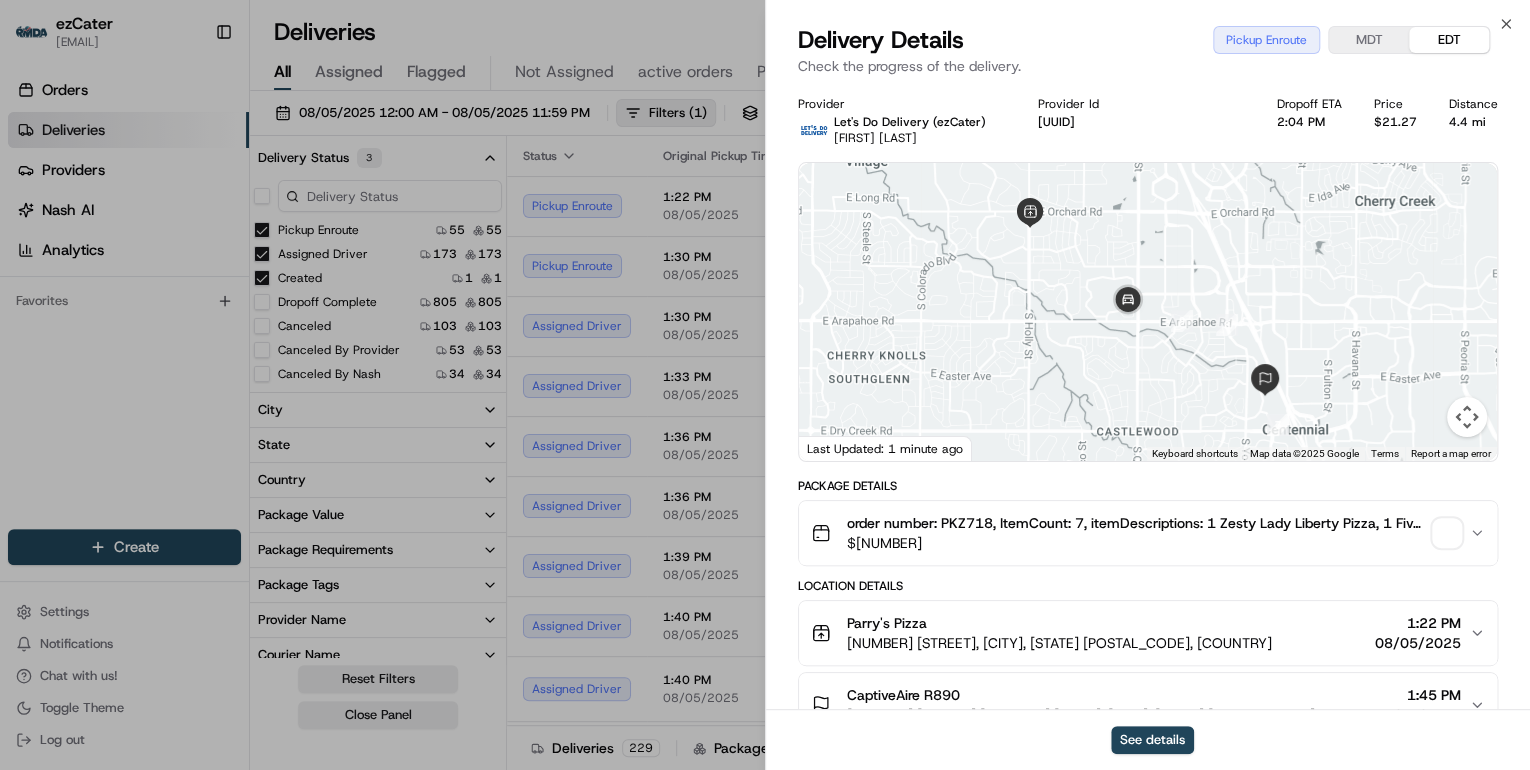 click on "order number: PKZ718,
ItemCount: 7,
itemDescriptions:
1 Zesty Lady Liberty Pizza,
1 Five Boroughs Pizza,
1 I Love Meat Pizza,
1 Not Yo Momma's Margherita Pizza,
1 Summer of 2010 Pizza,
1 Sprite 2L Soda Bottle,
1 Lemonade 2L Bottle $ 141.03" at bounding box center (1148, 533) 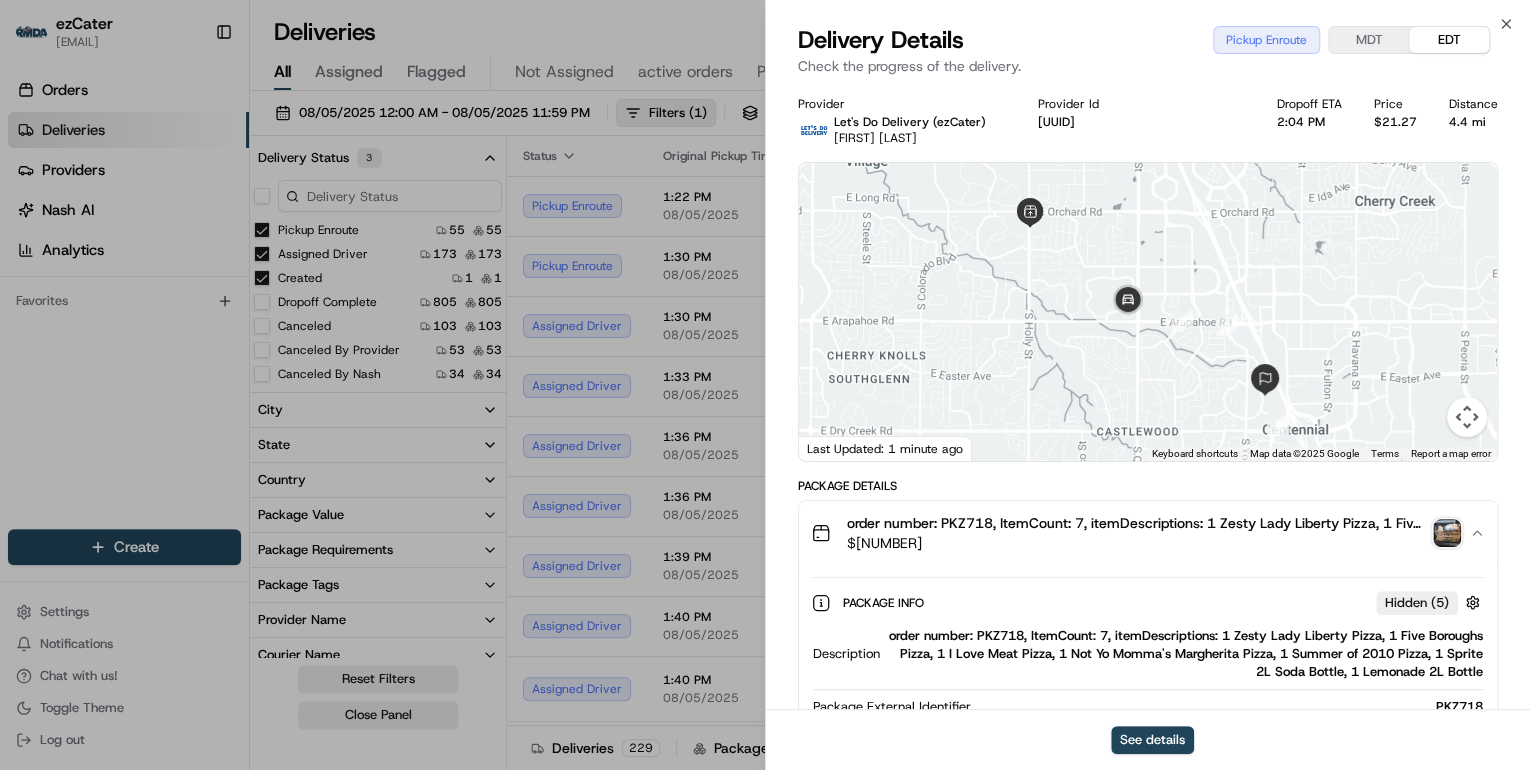 scroll, scrollTop: 240, scrollLeft: 0, axis: vertical 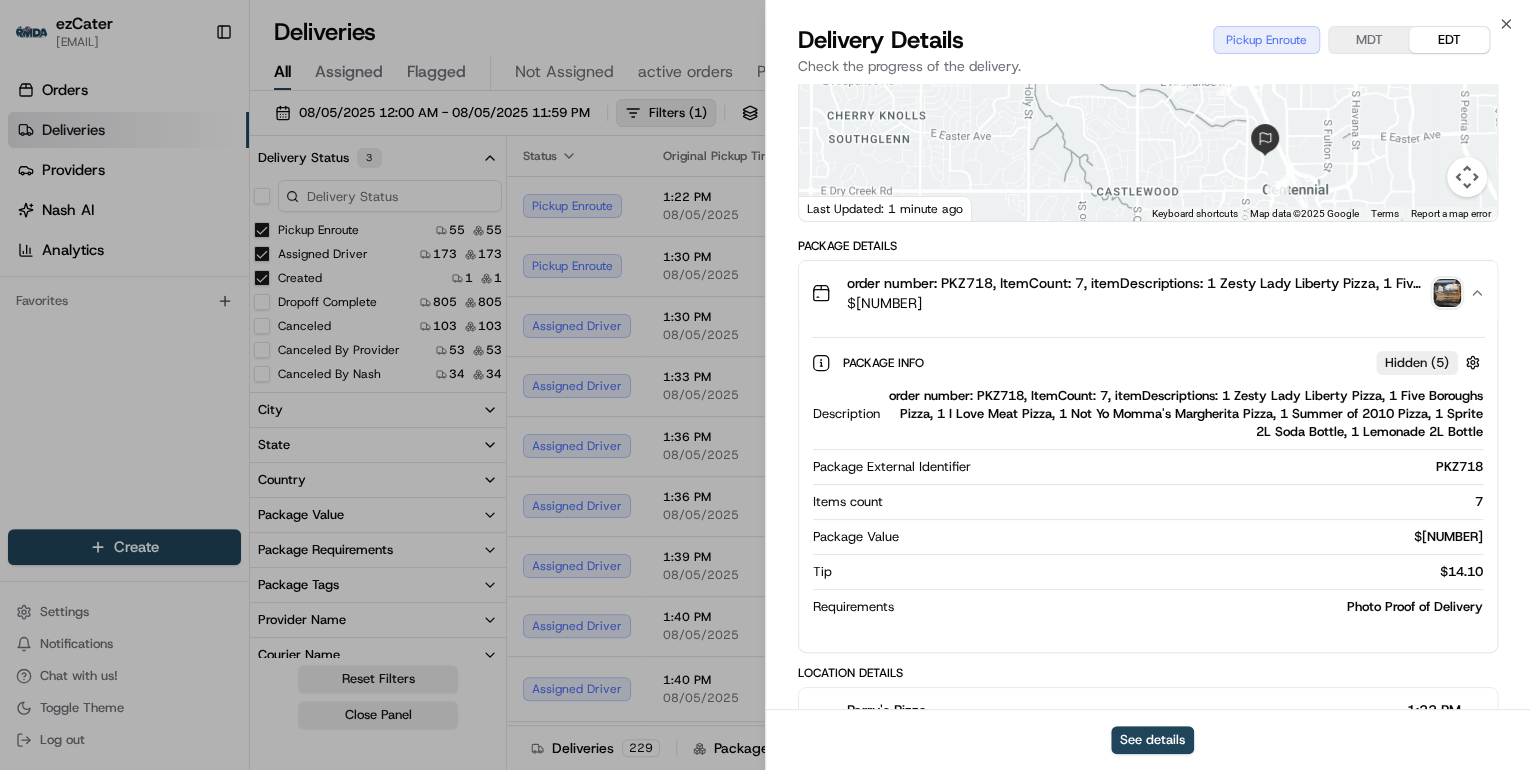 click on "order number: PKZ718,
ItemCount: 7,
itemDescriptions:
1 Zesty Lady Liberty Pizza,
1 Five Boroughs Pizza,
1 I Love Meat Pizza,
1 Not Yo Momma's Margherita Pizza,
1 Summer of 2010 Pizza,
1 Sprite 2L Soda Bottle,
1 Lemonade 2L Bottle" at bounding box center (1185, 414) 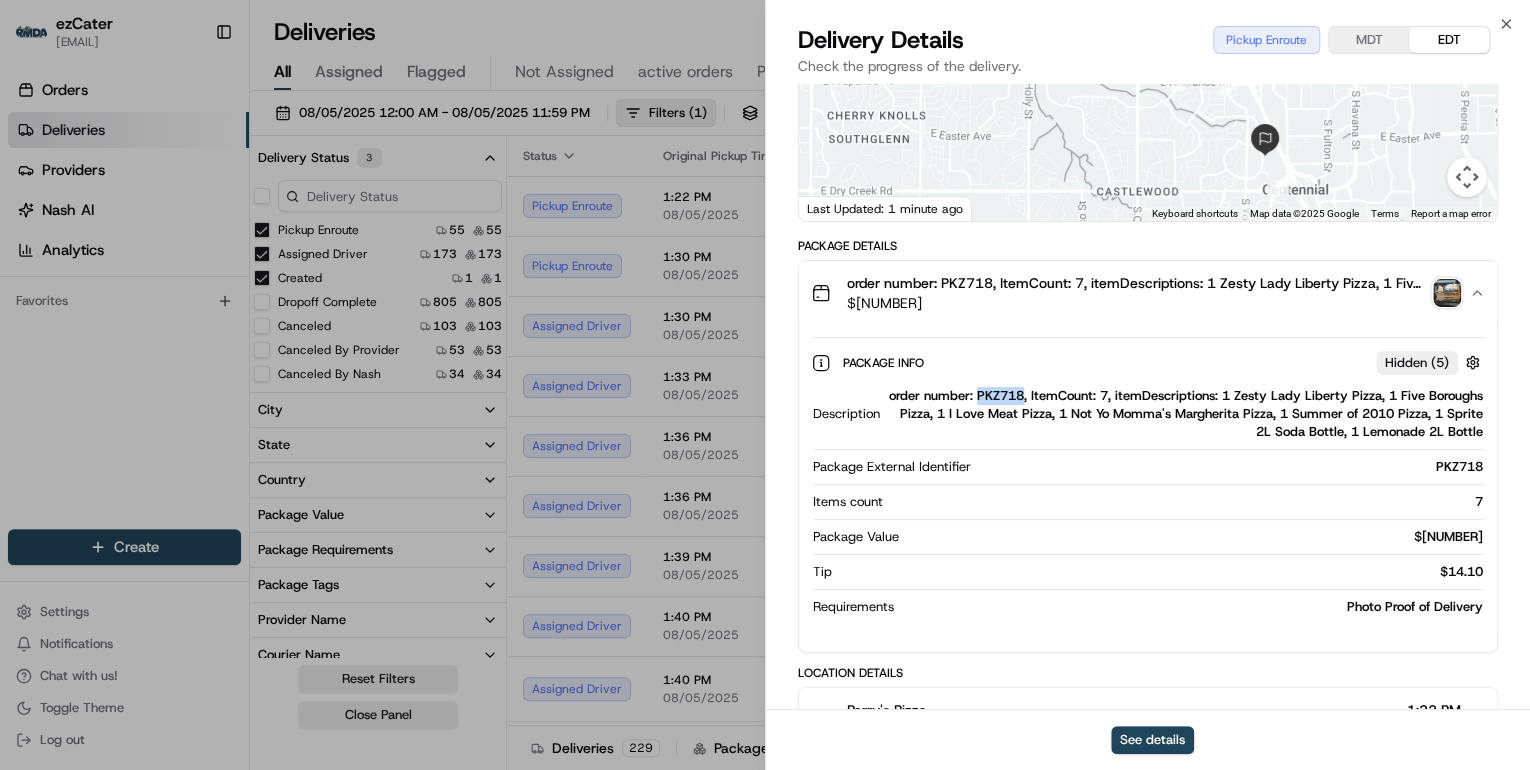 click on "order number: PKZ718,
ItemCount: 7,
itemDescriptions:
1 Zesty Lady Liberty Pizza,
1 Five Boroughs Pizza,
1 I Love Meat Pizza,
1 Not Yo Momma's Margherita Pizza,
1 Summer of 2010 Pizza,
1 Sprite 2L Soda Bottle,
1 Lemonade 2L Bottle" at bounding box center [1185, 414] 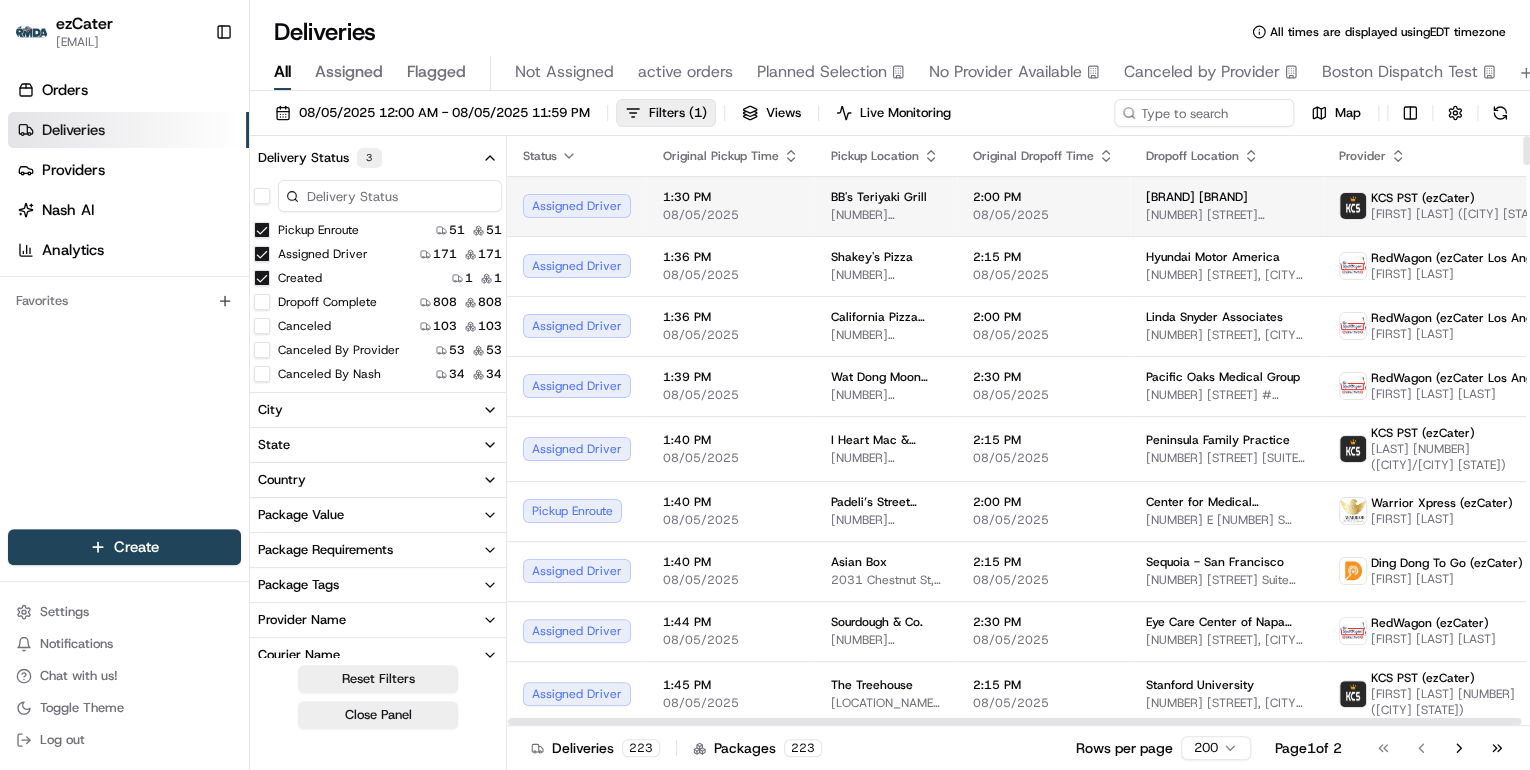click on "08/05/2025" at bounding box center (731, 215) 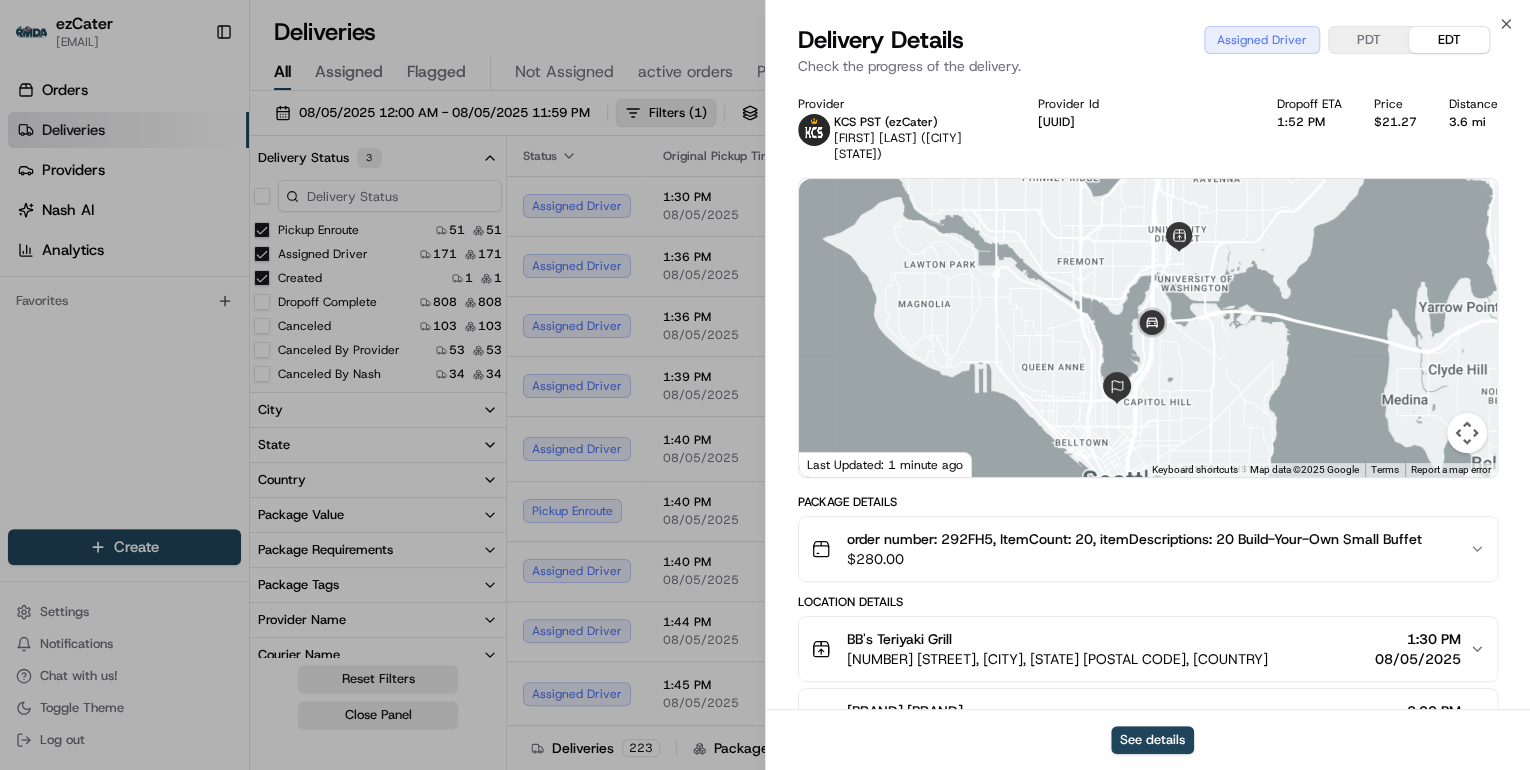 click on "$ 280.00" at bounding box center (1134, 559) 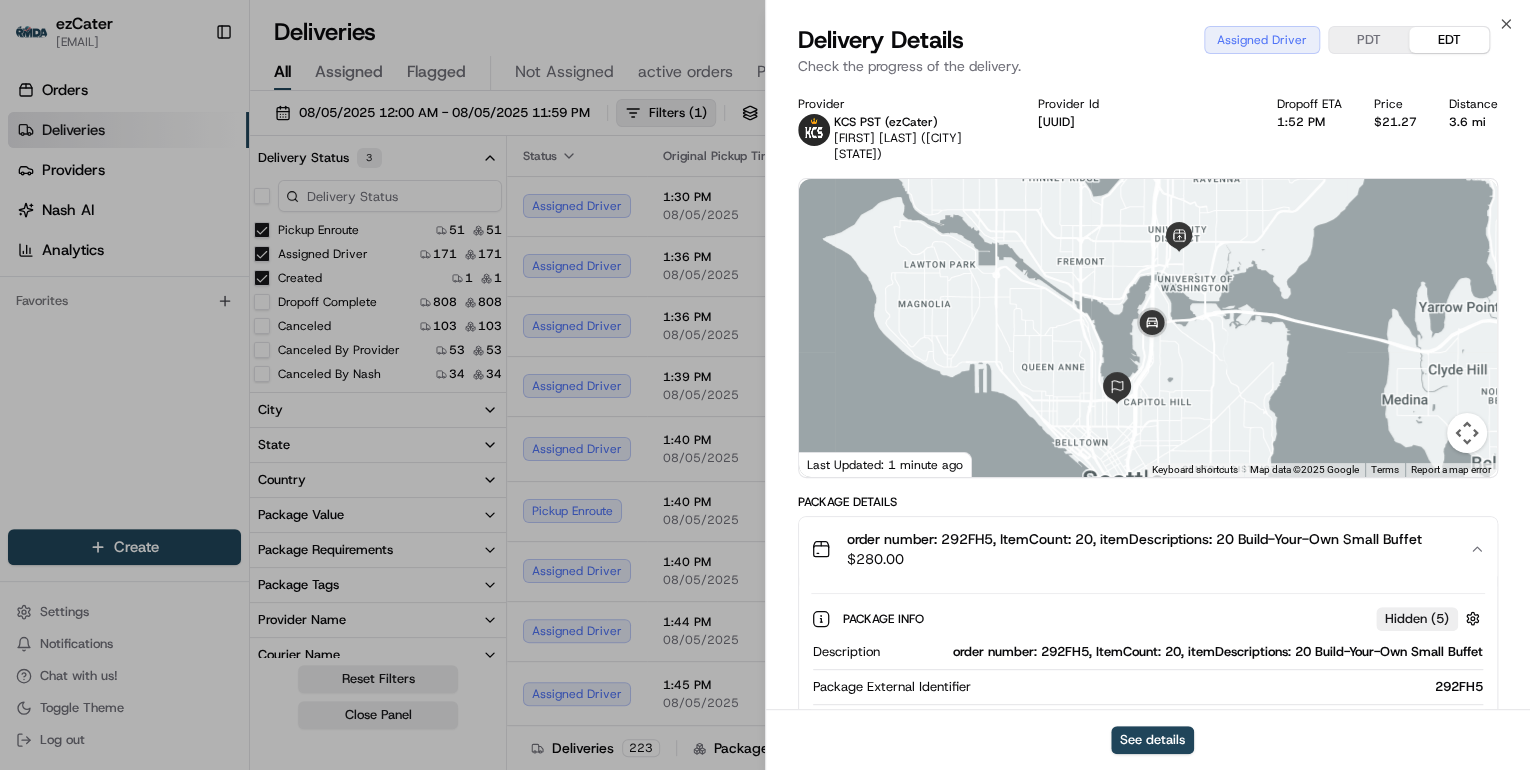 click on "order number: 292FH5,
ItemCount: 20,
itemDescriptions:
20 Build-Your-Own Small Buffet" at bounding box center (1185, 652) 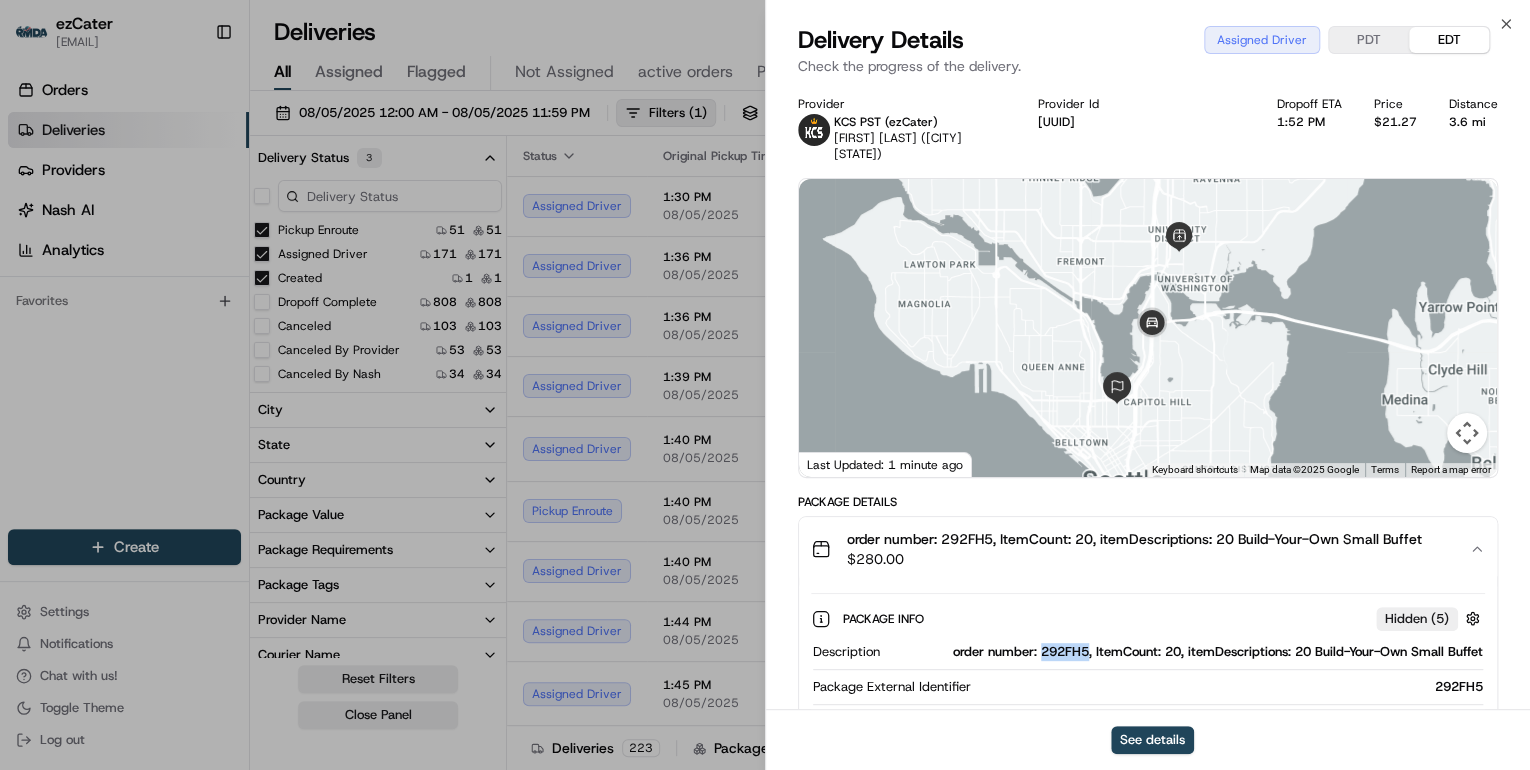 click on "order number: 292FH5,
ItemCount: 20,
itemDescriptions:
20 Build-Your-Own Small Buffet" at bounding box center [1185, 652] 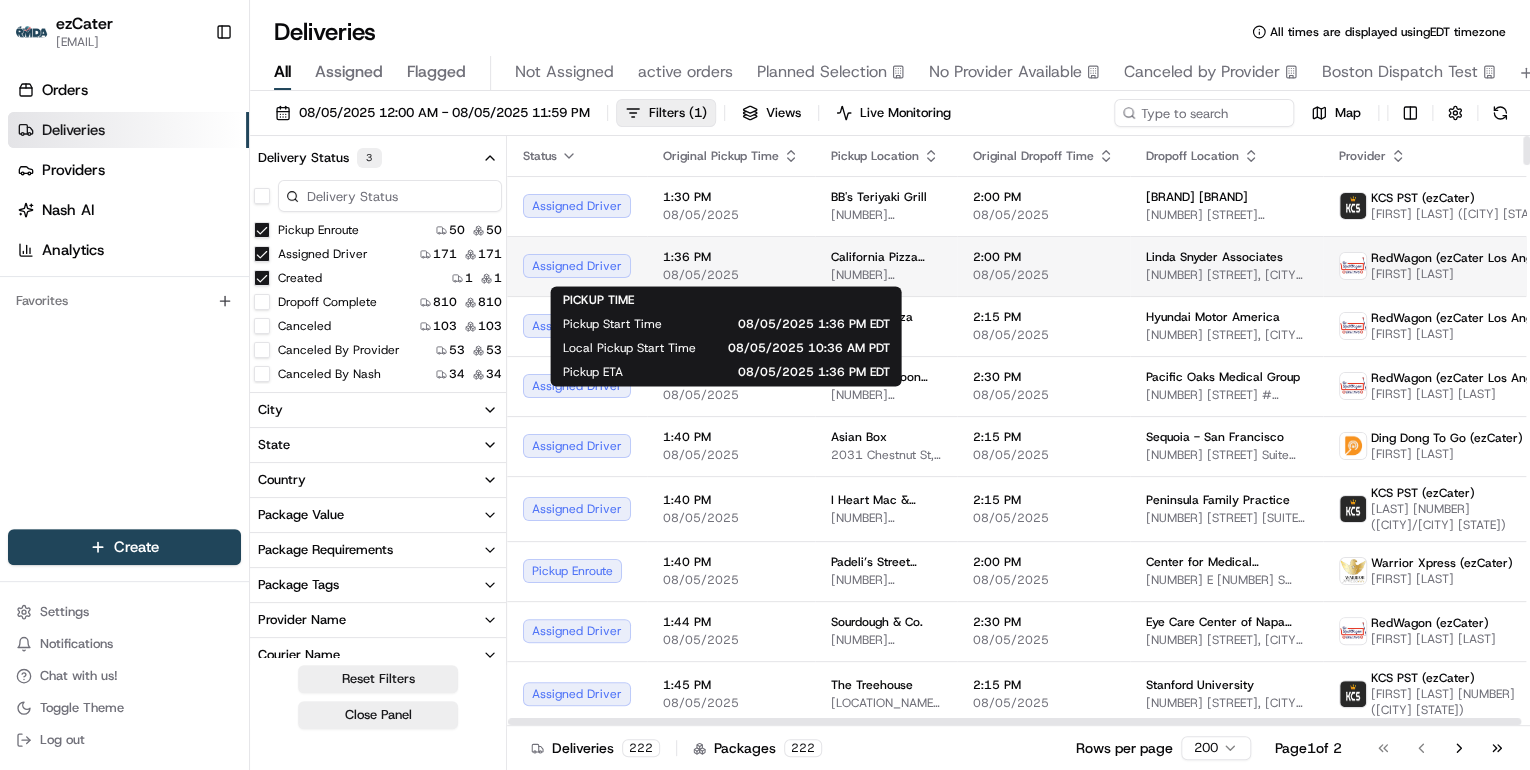 click on "08/05/2025" at bounding box center [731, 275] 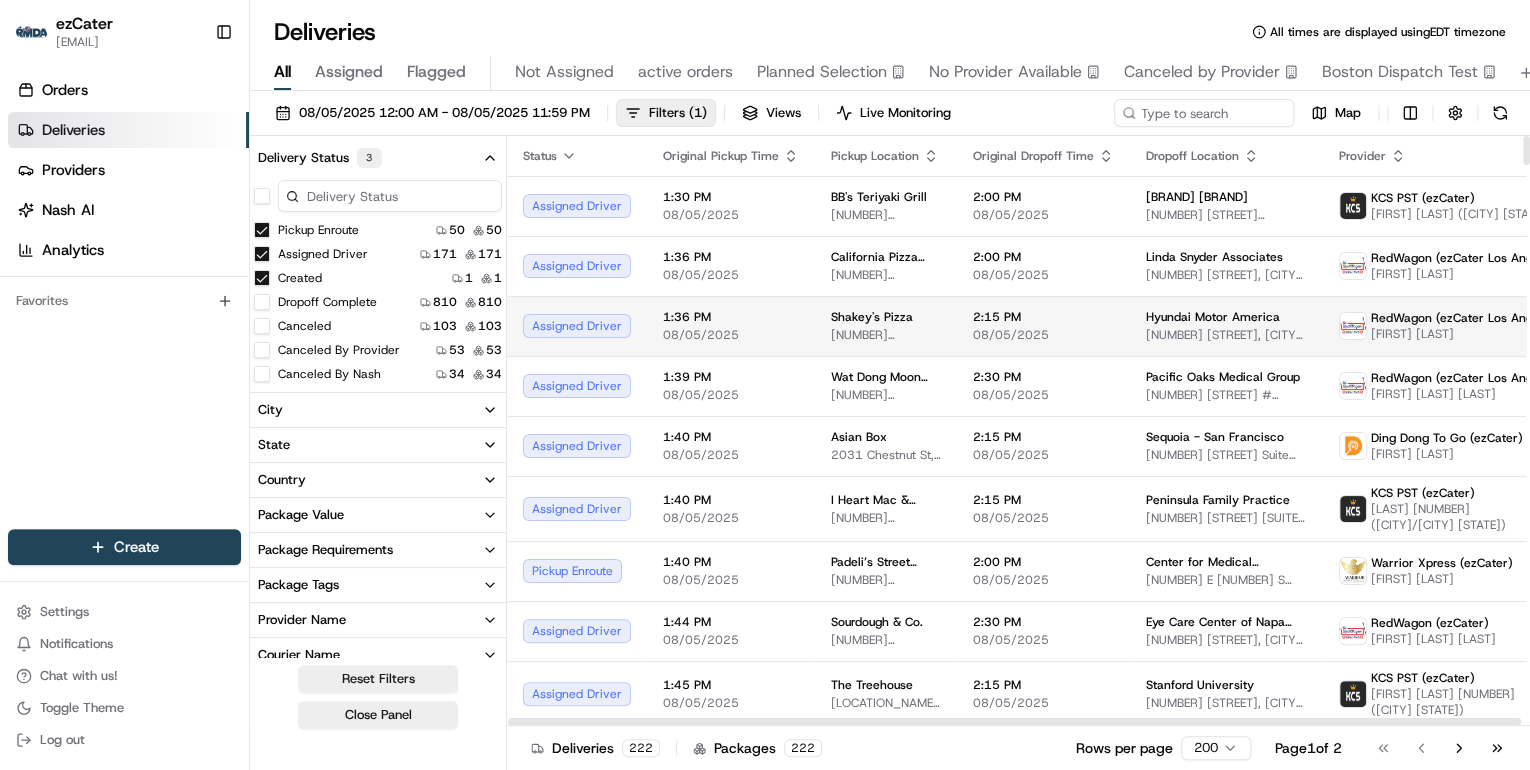 click on "1:36 PM 08/05/2025" at bounding box center (731, 326) 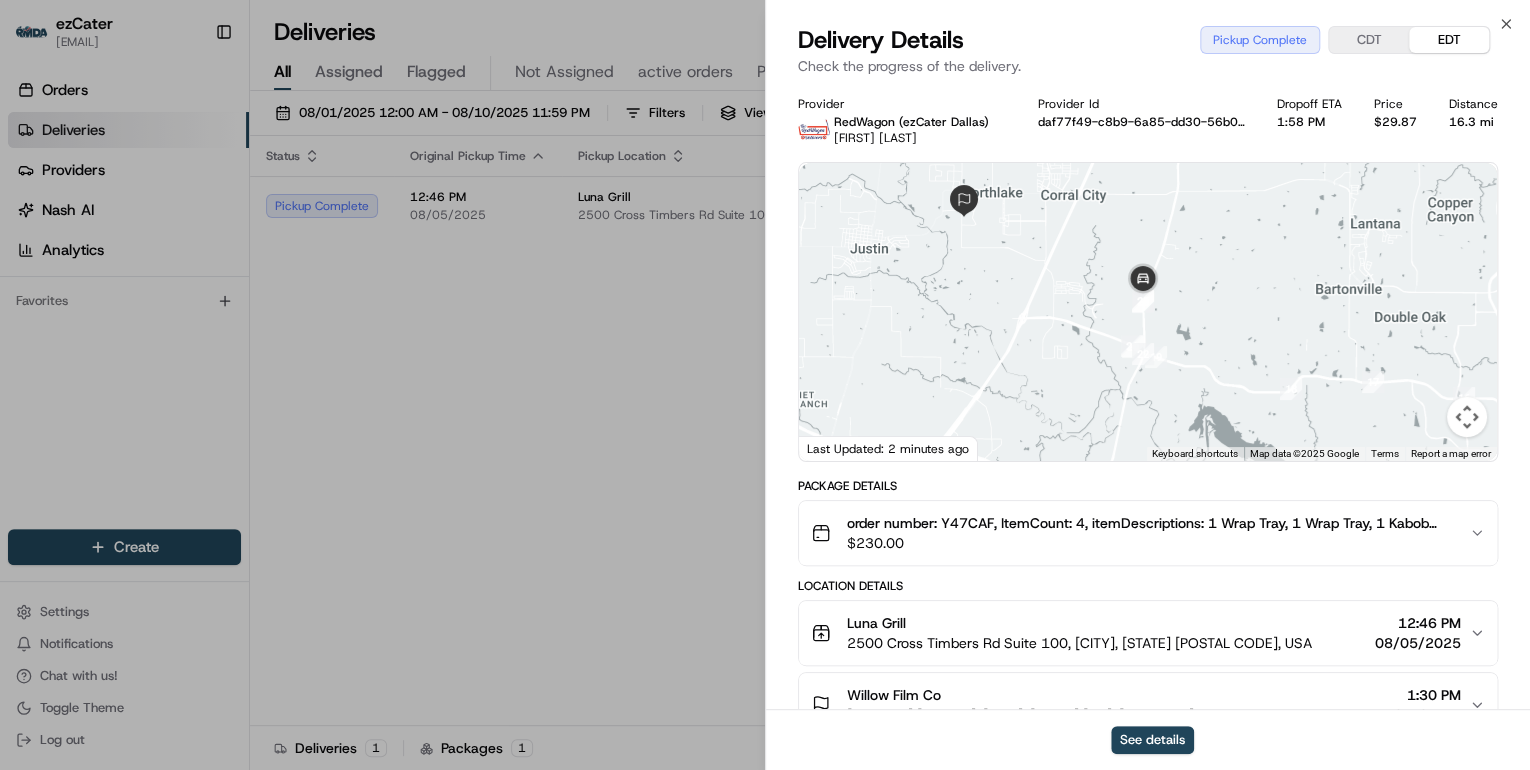scroll, scrollTop: 0, scrollLeft: 0, axis: both 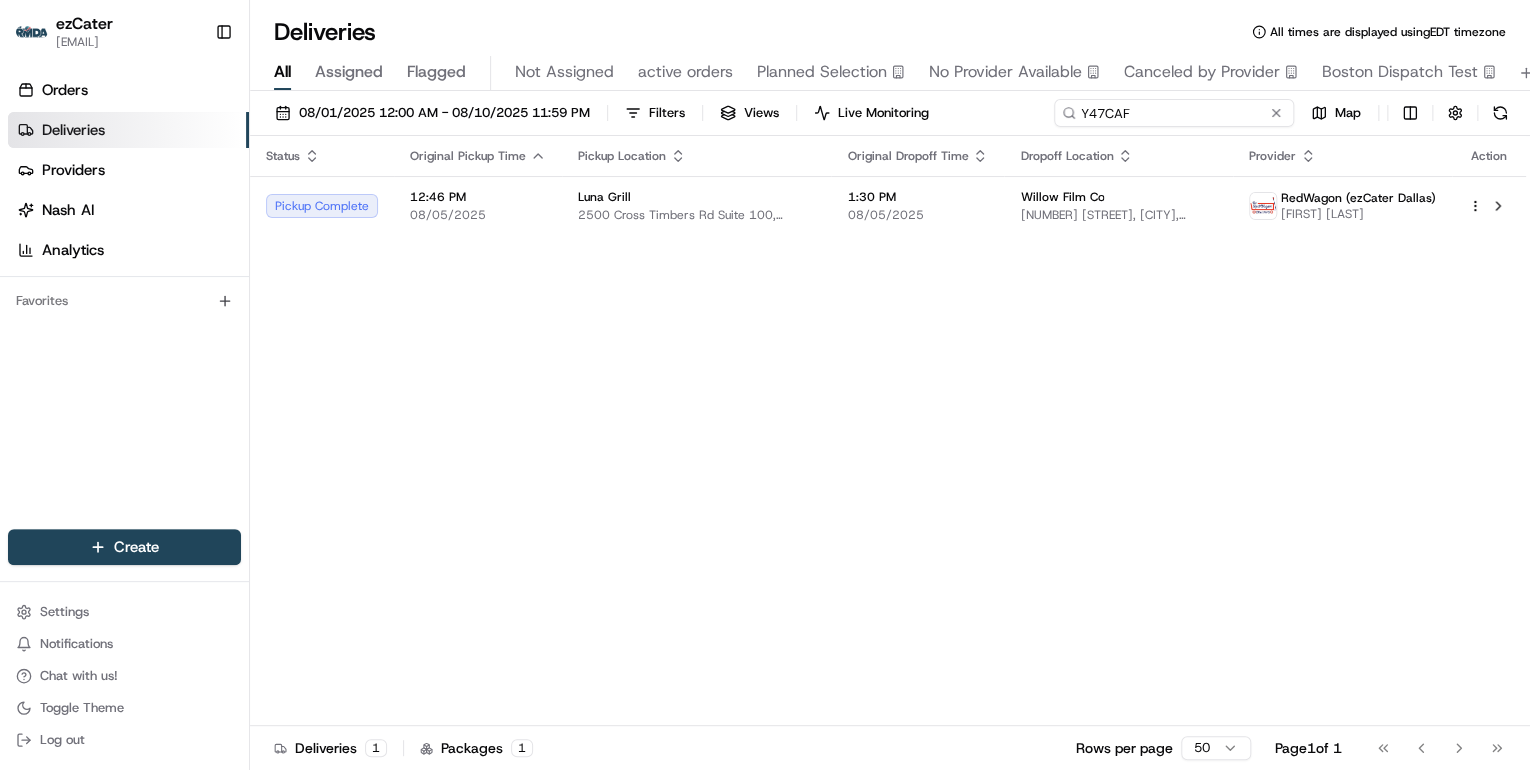 drag, startPoint x: 1224, startPoint y: 100, endPoint x: 609, endPoint y: 100, distance: 615 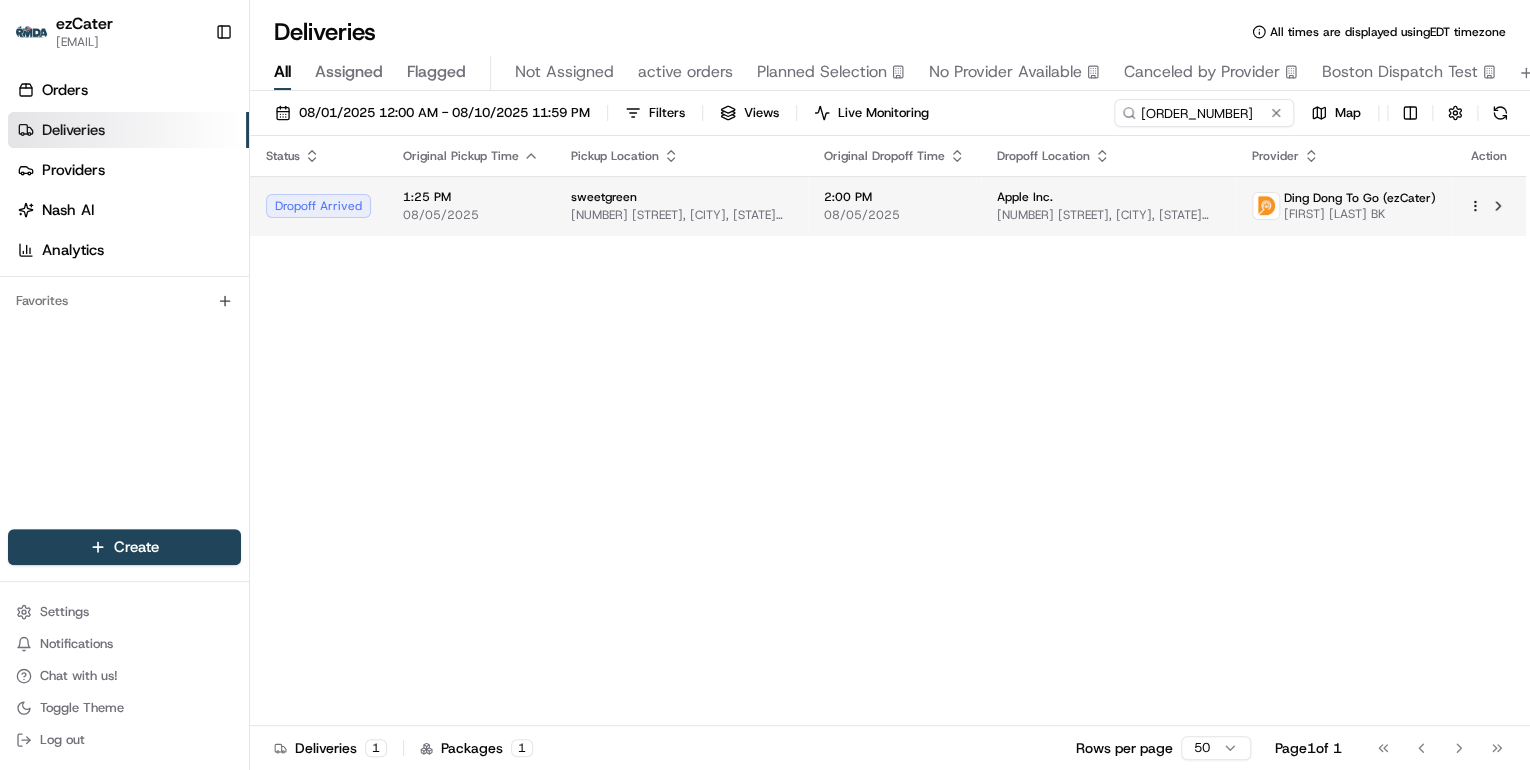 click on "sweetgreen" at bounding box center (681, 197) 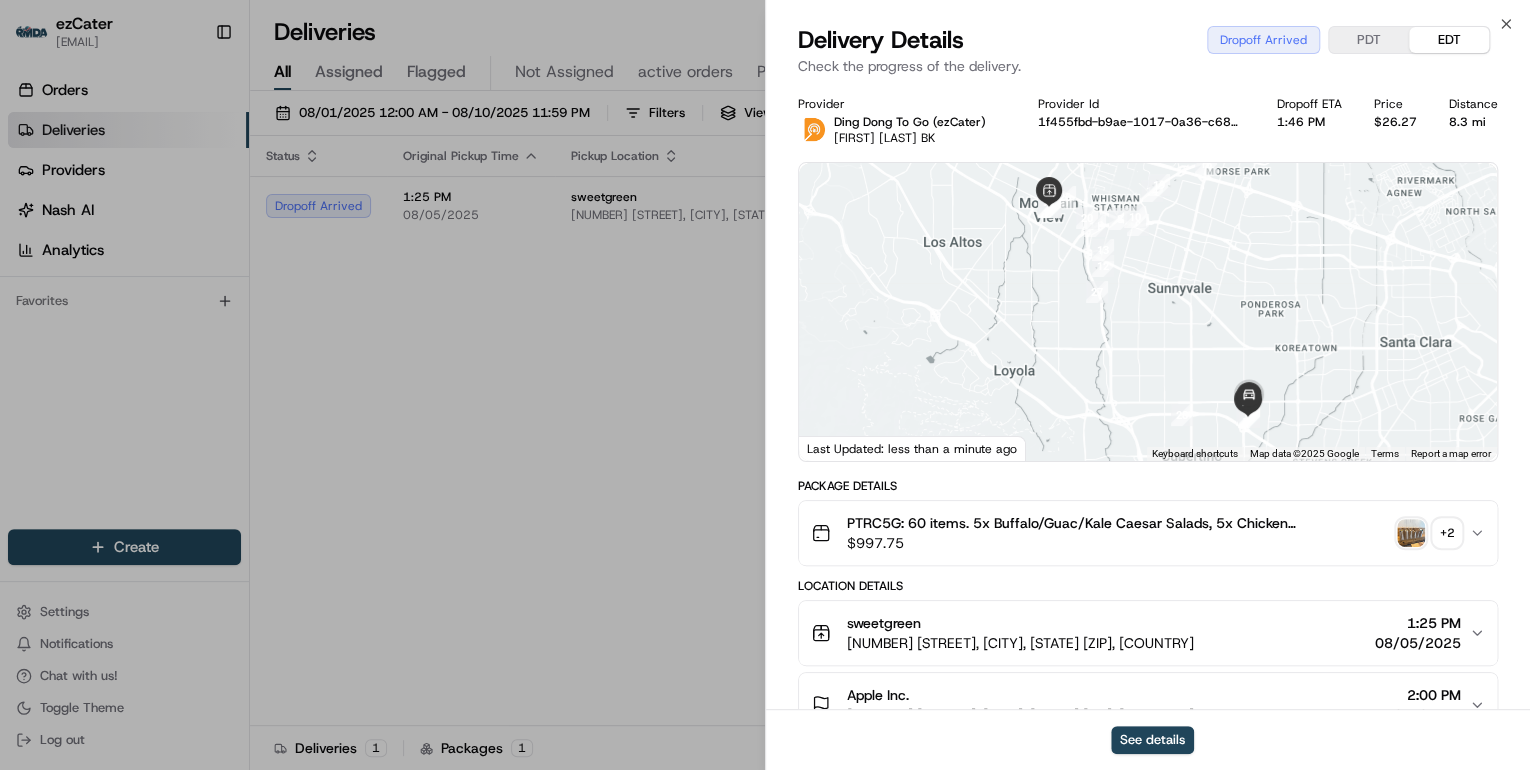 scroll, scrollTop: 320, scrollLeft: 0, axis: vertical 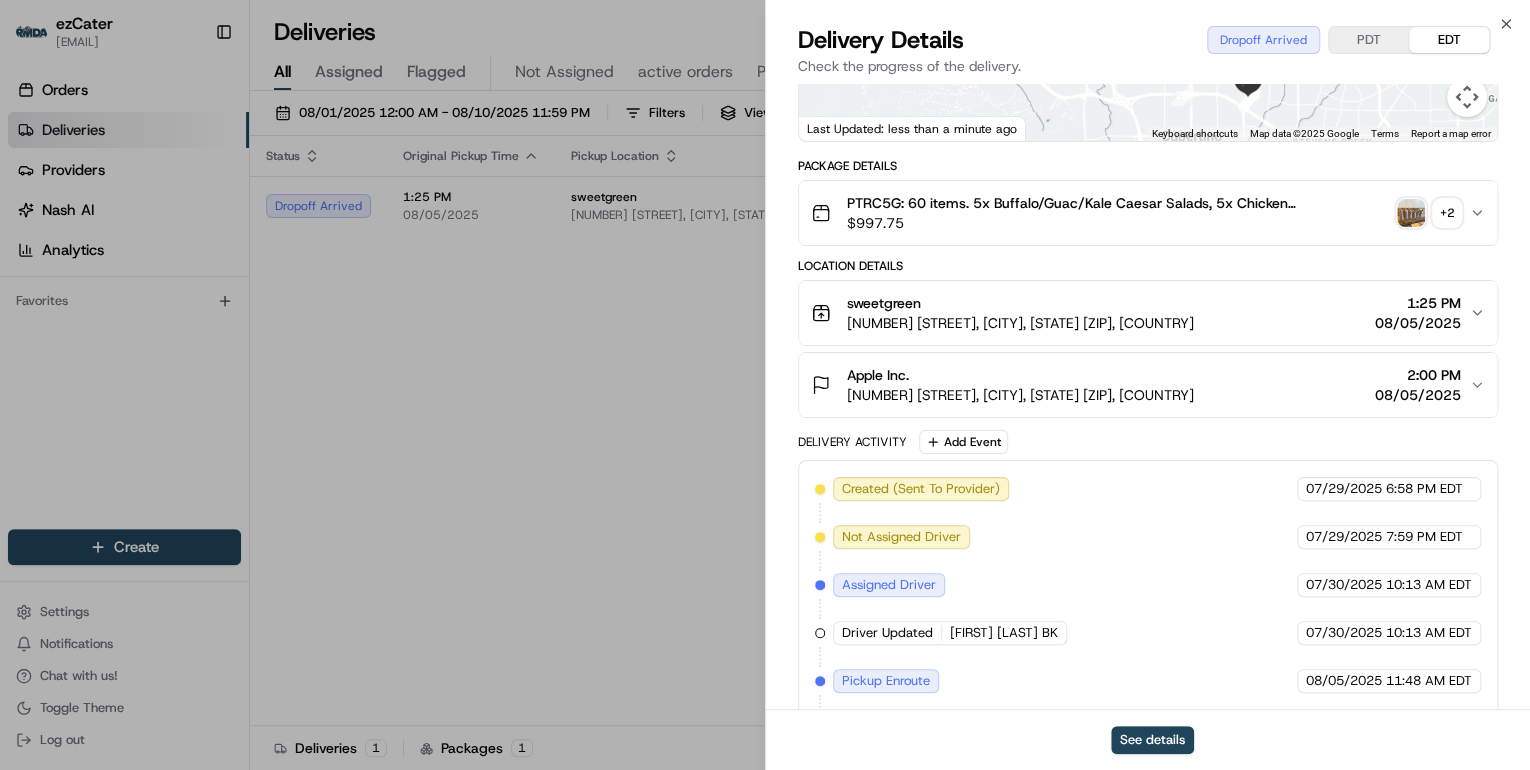 click on "Apple Inc." at bounding box center [1020, 375] 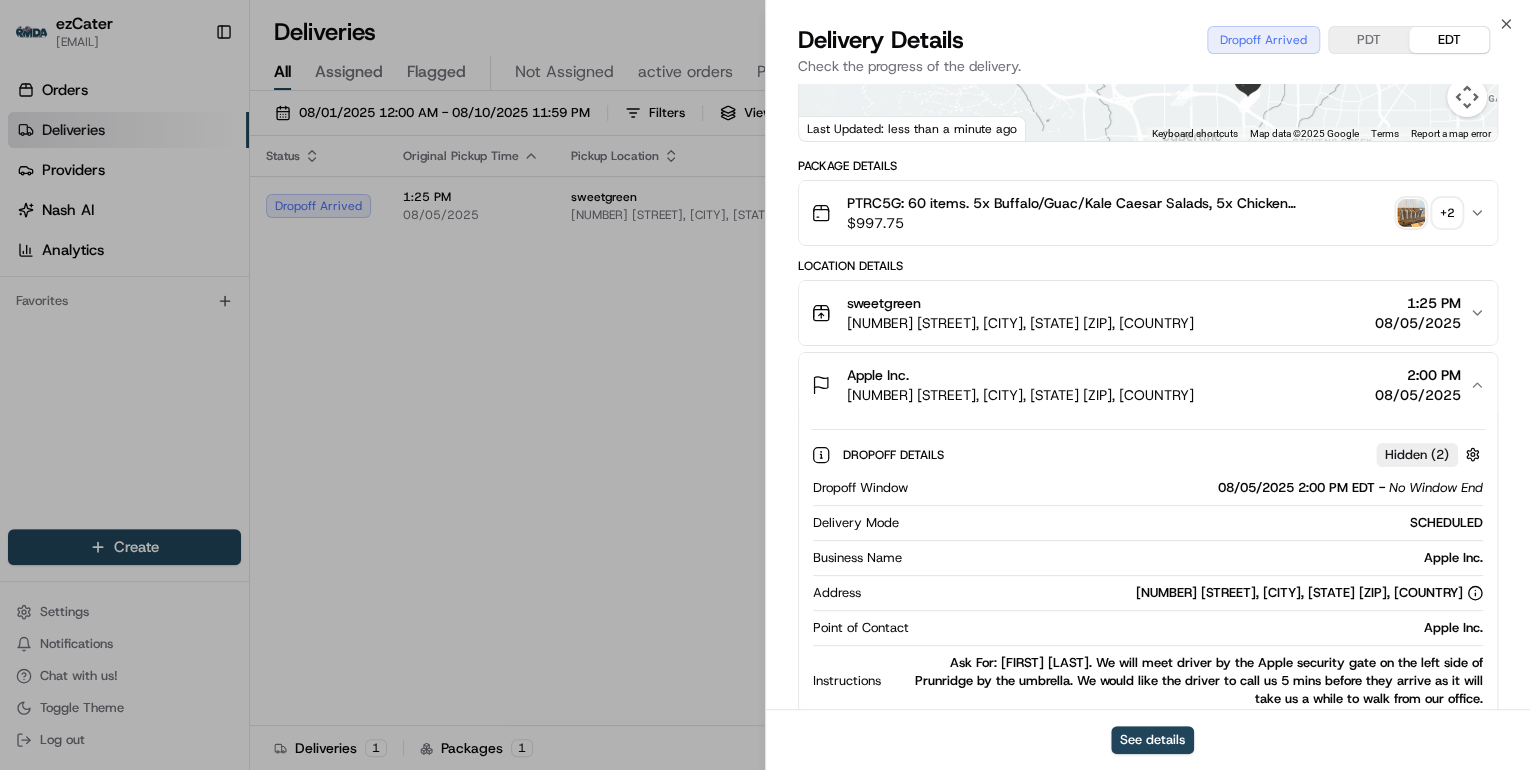 scroll, scrollTop: 560, scrollLeft: 0, axis: vertical 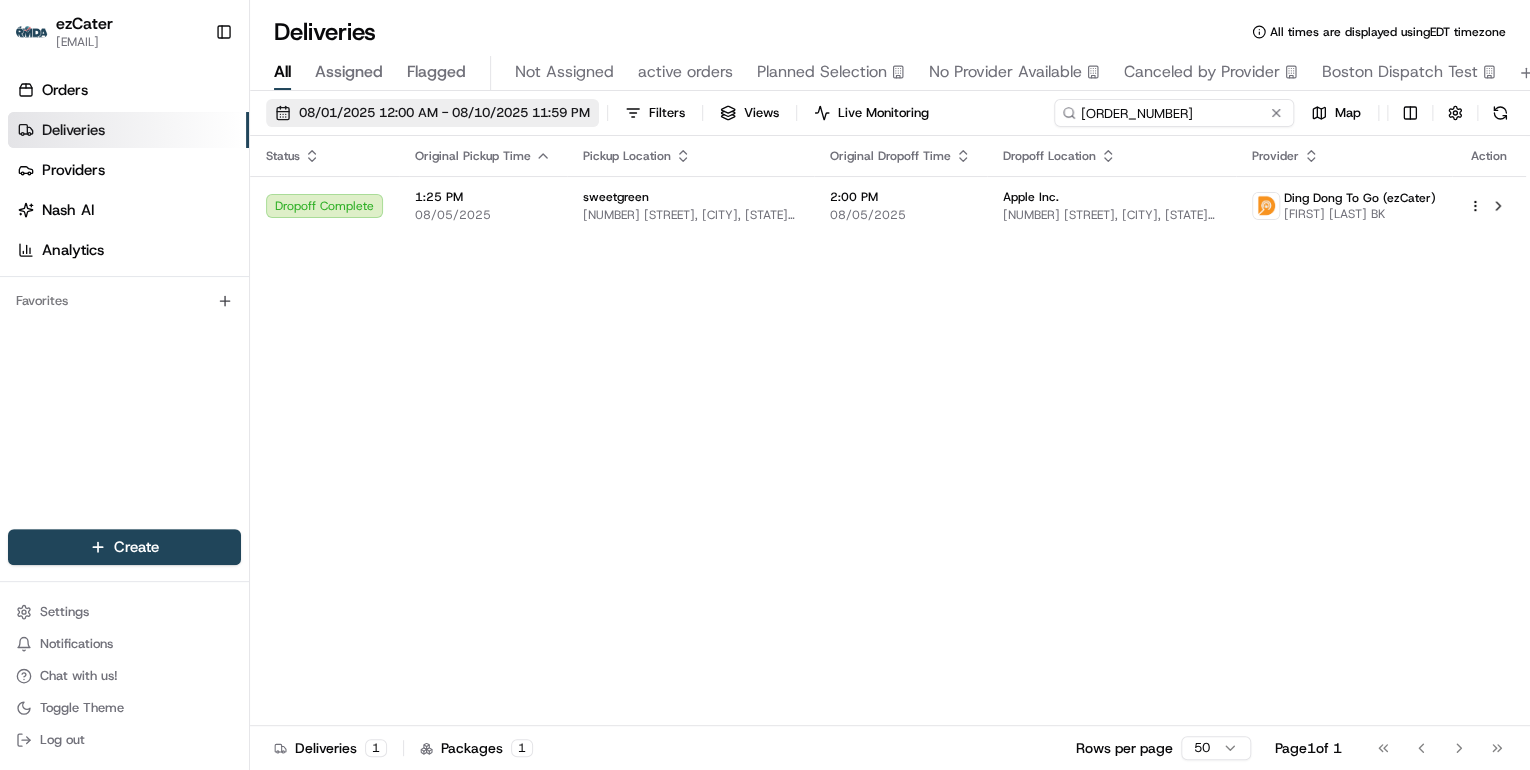 drag, startPoint x: 1226, startPoint y: 116, endPoint x: 519, endPoint y: 116, distance: 707 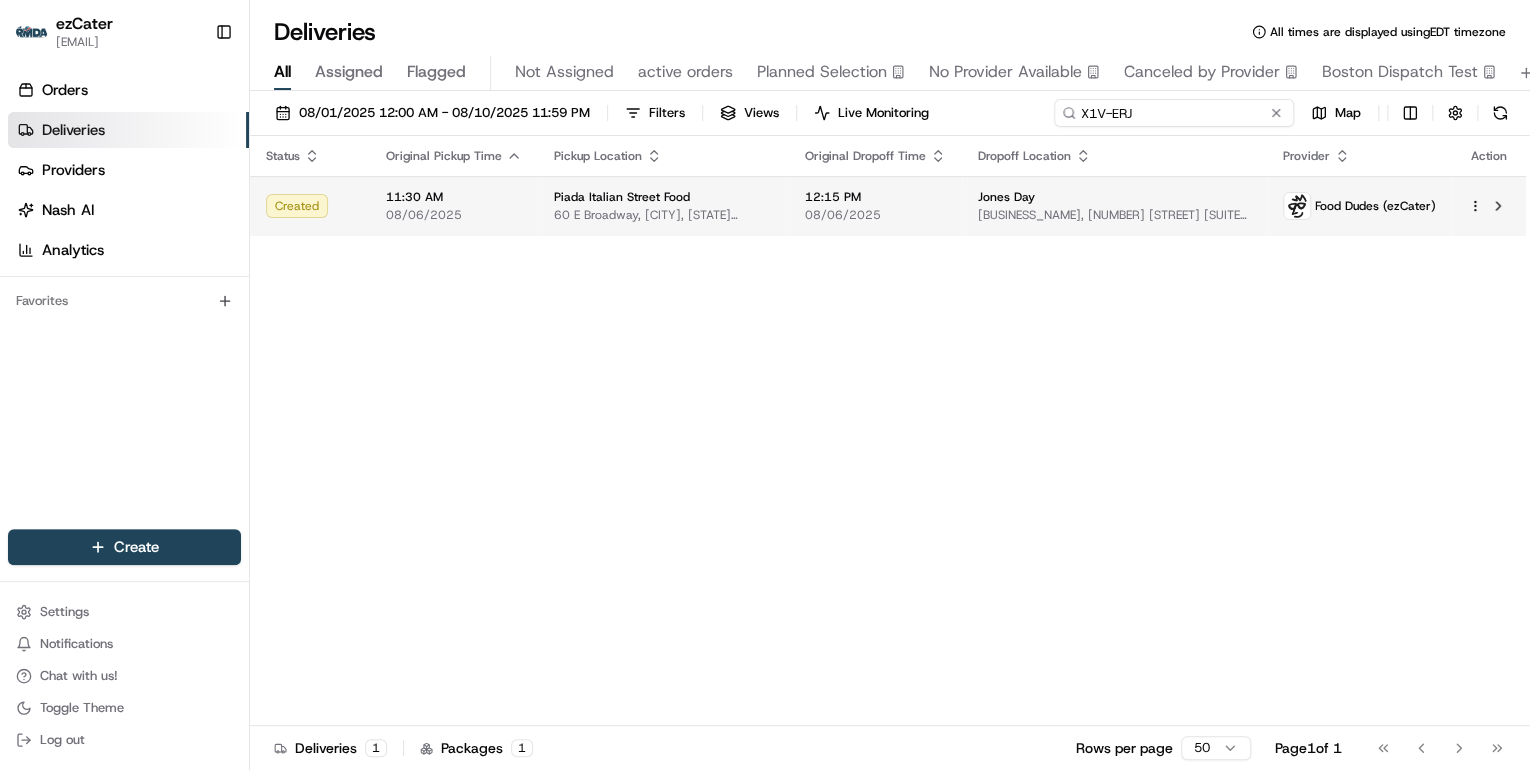 type on "X1V-ERJ" 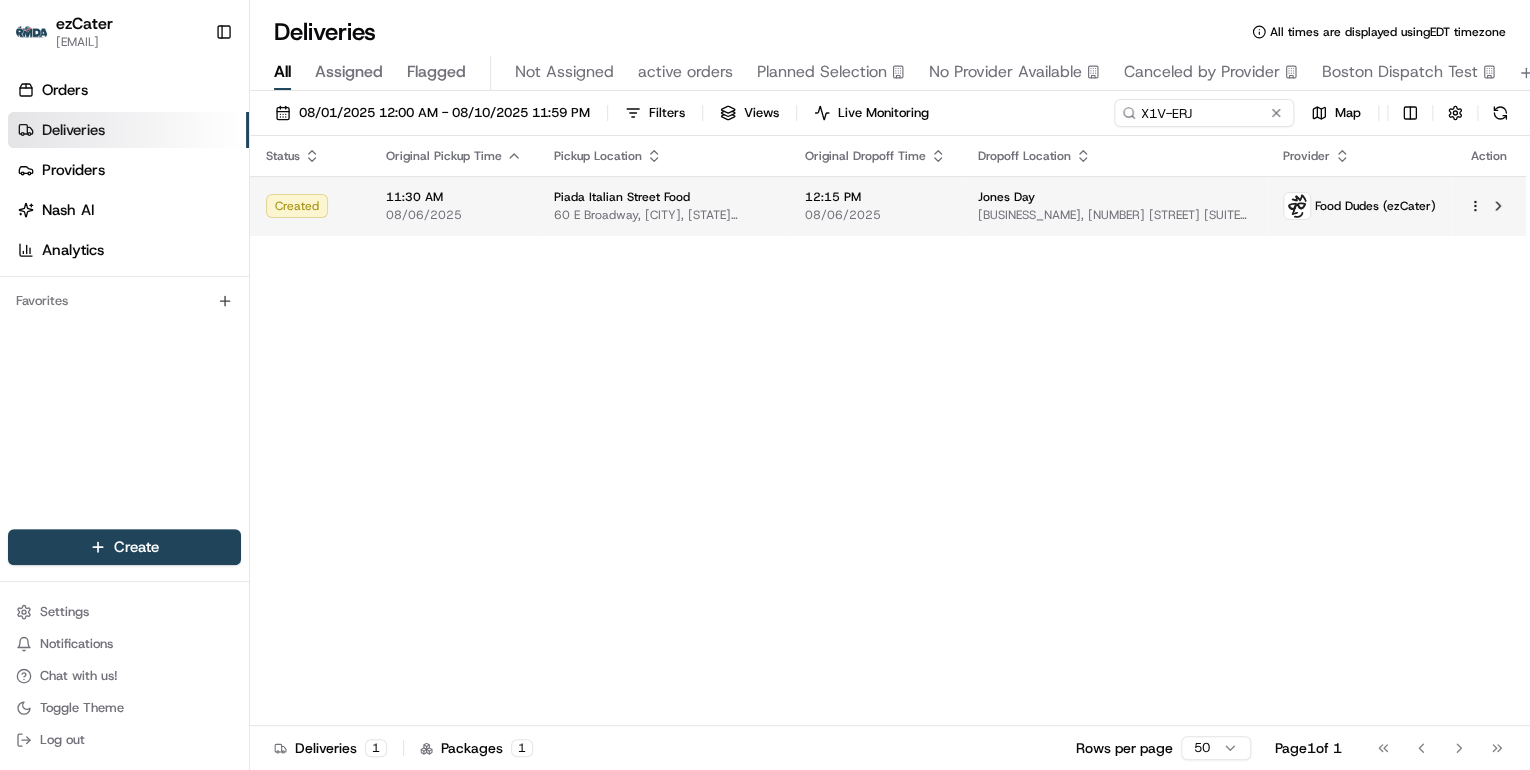 click on "60 E Broadway, [CITY], [STATE] [POSTAL CODE], USA" at bounding box center [663, 215] 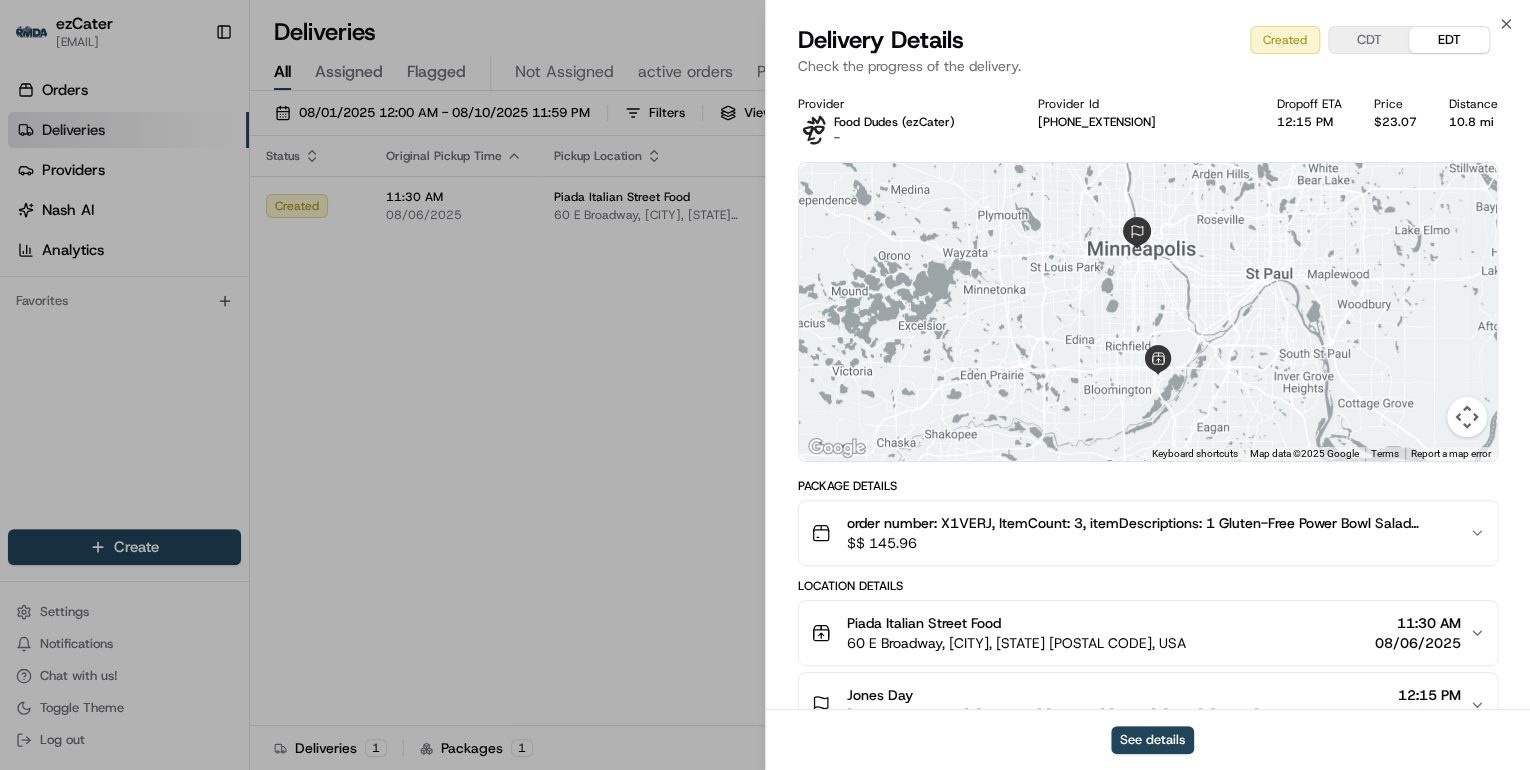 click on "CDT" at bounding box center (1369, 40) 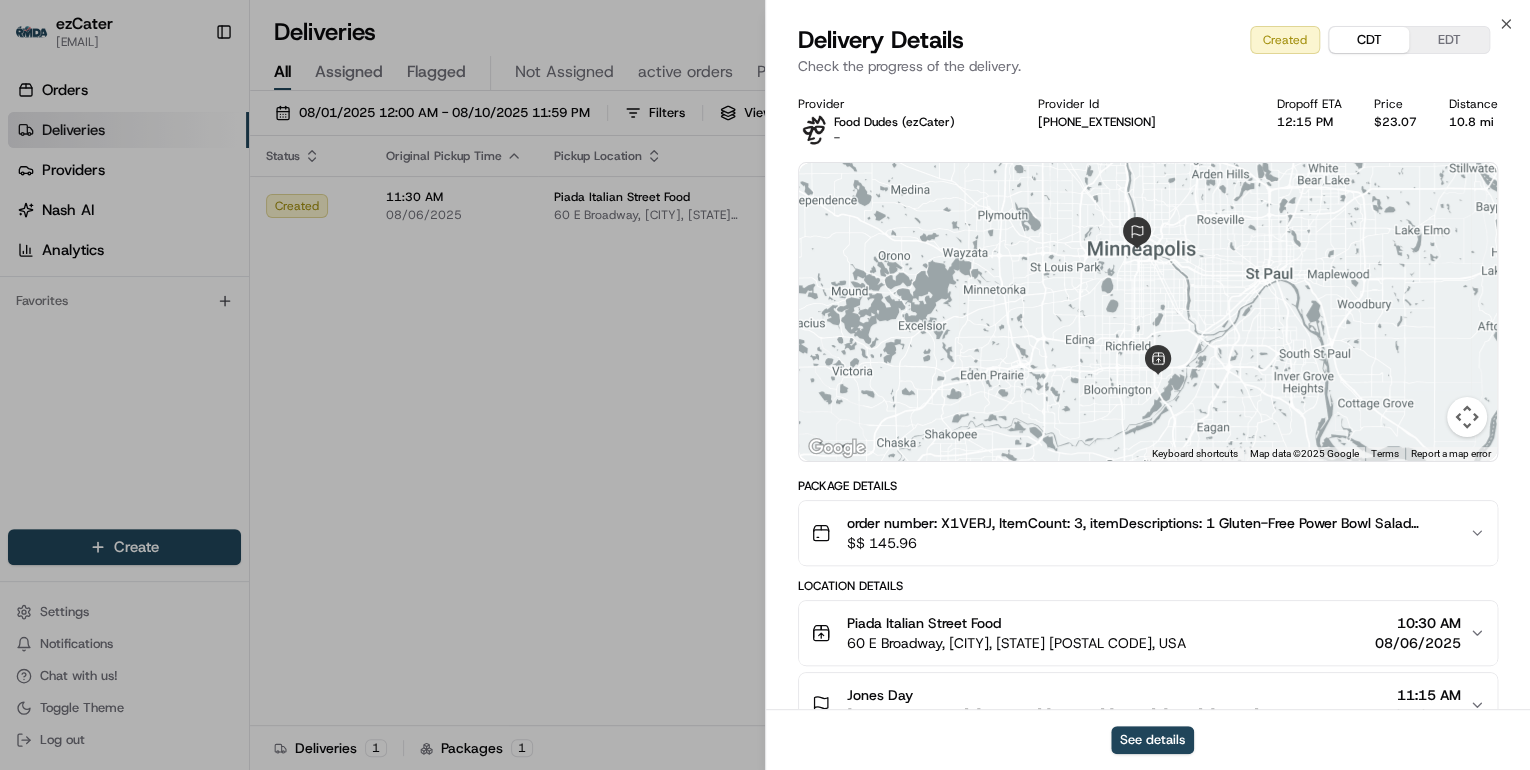 type 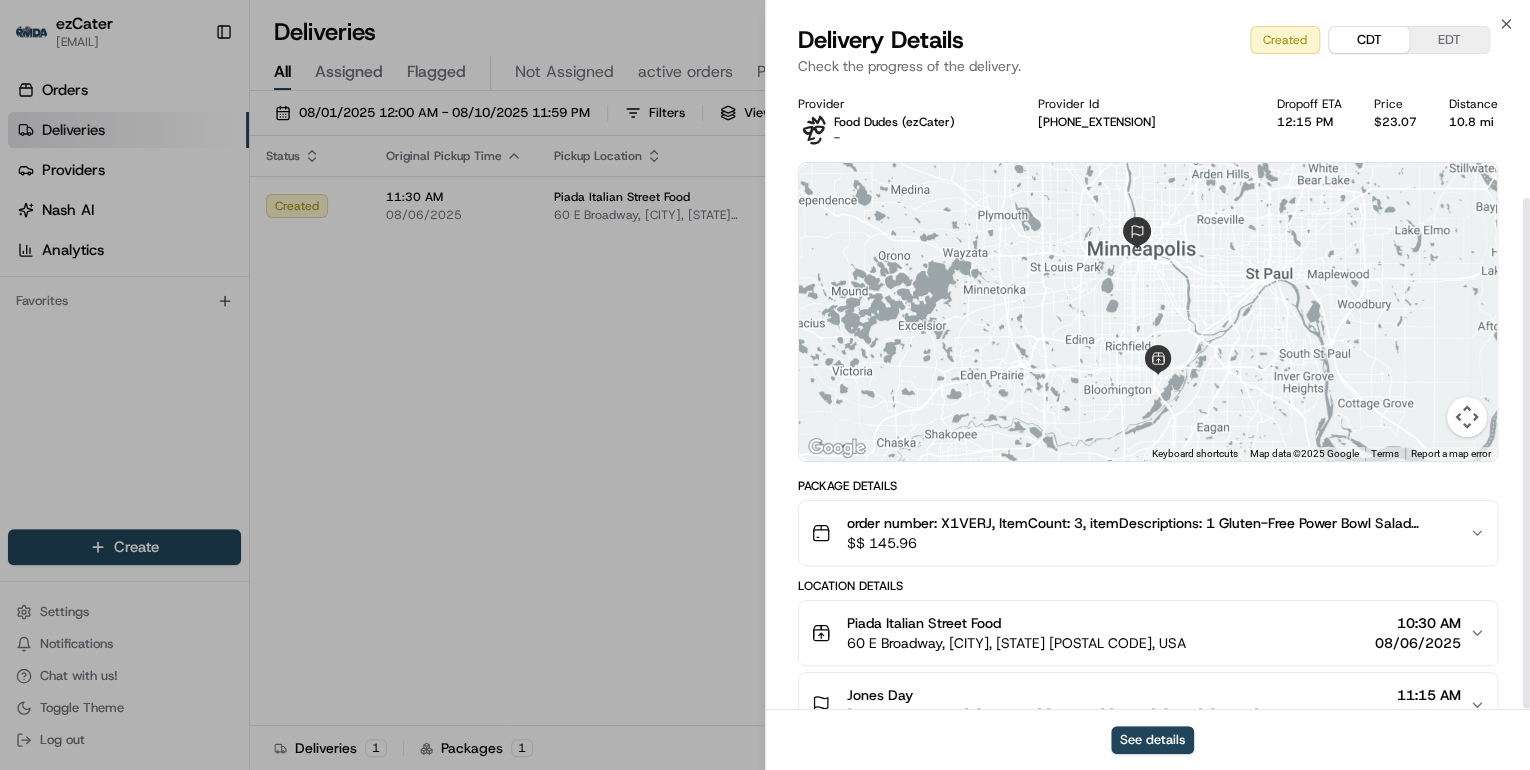 scroll, scrollTop: 139, scrollLeft: 0, axis: vertical 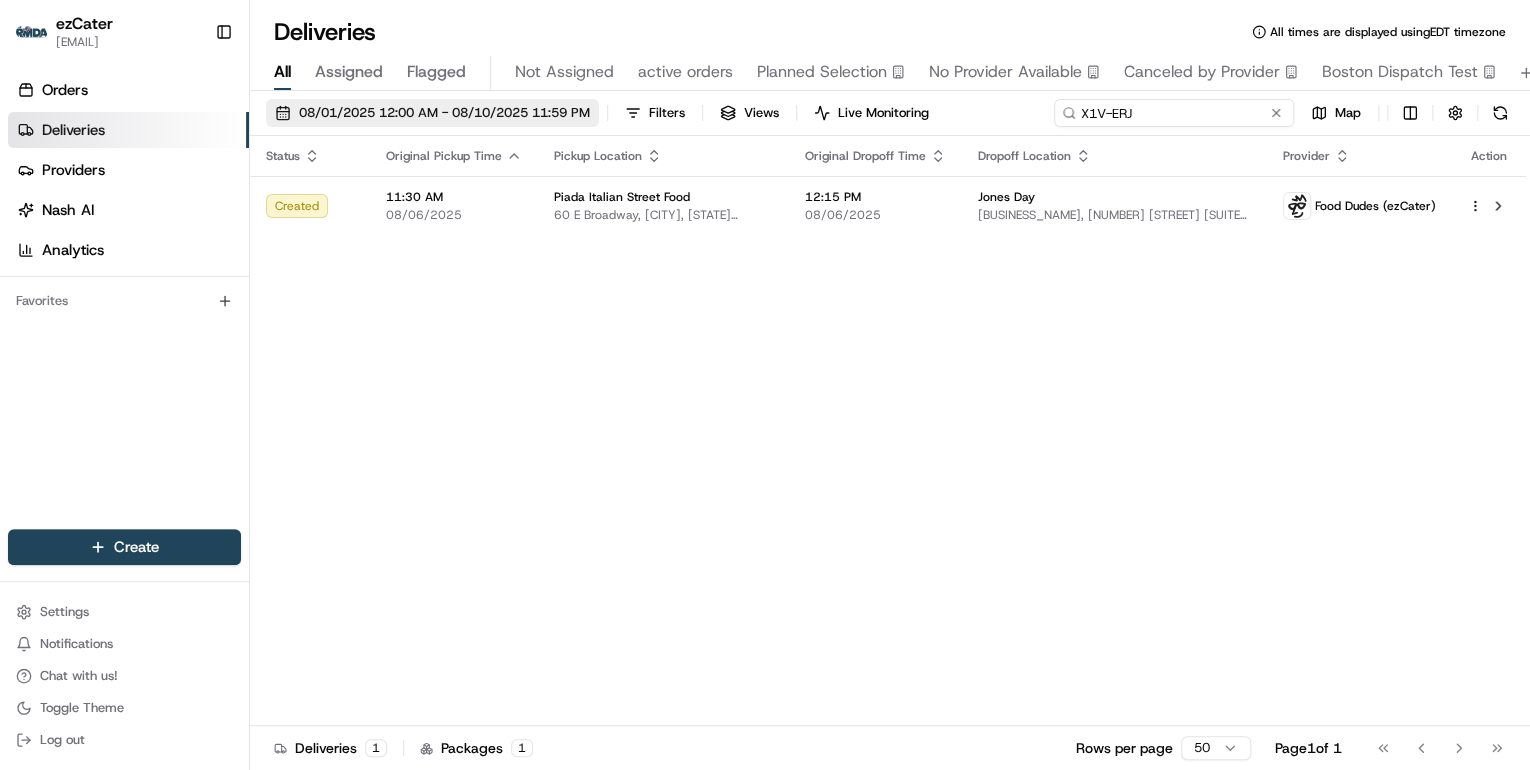 drag, startPoint x: 1208, startPoint y: 118, endPoint x: 523, endPoint y: 113, distance: 685.01825 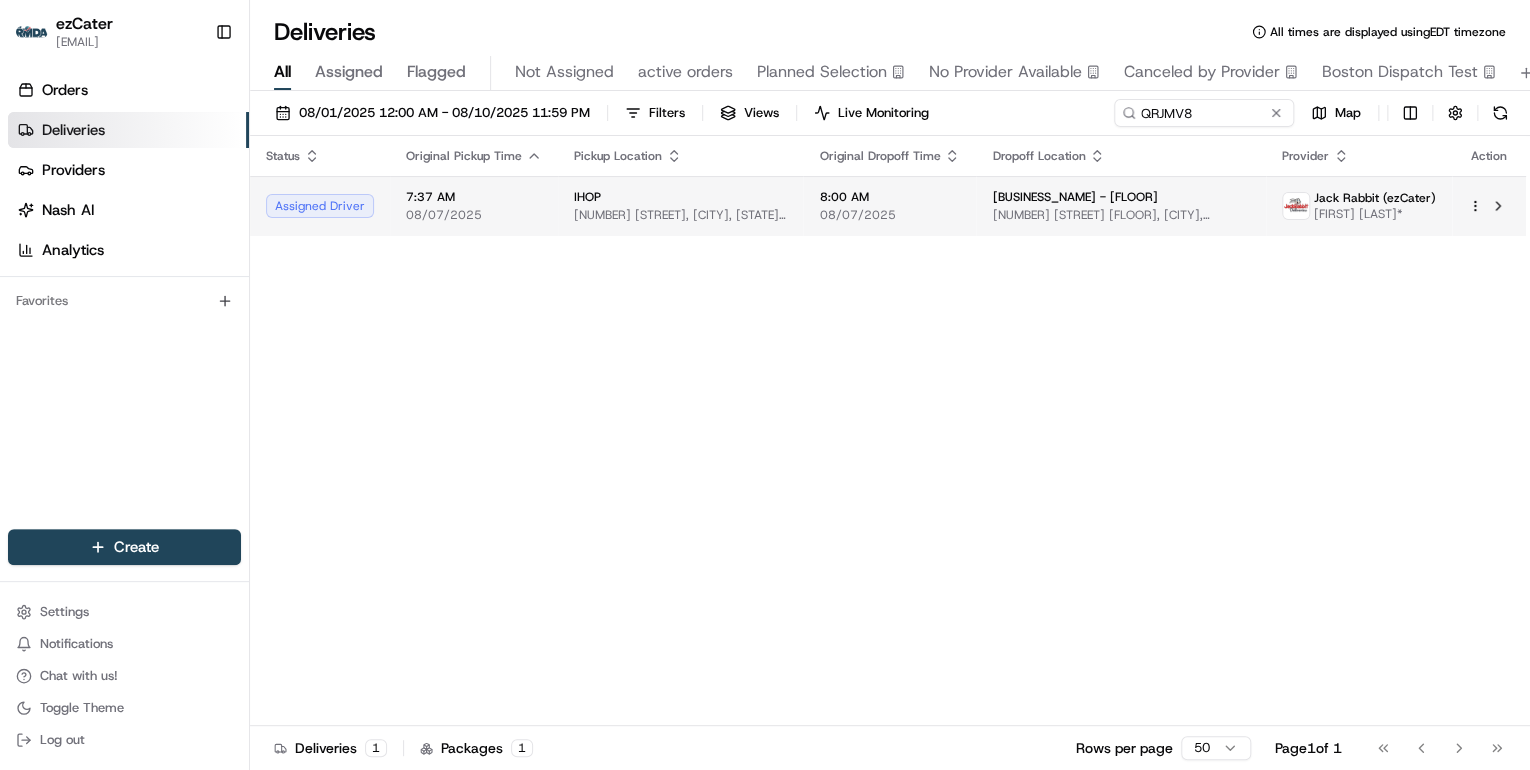 click on "[NUMBER] [STREET], [CITY], [STATE], USA" at bounding box center (680, 215) 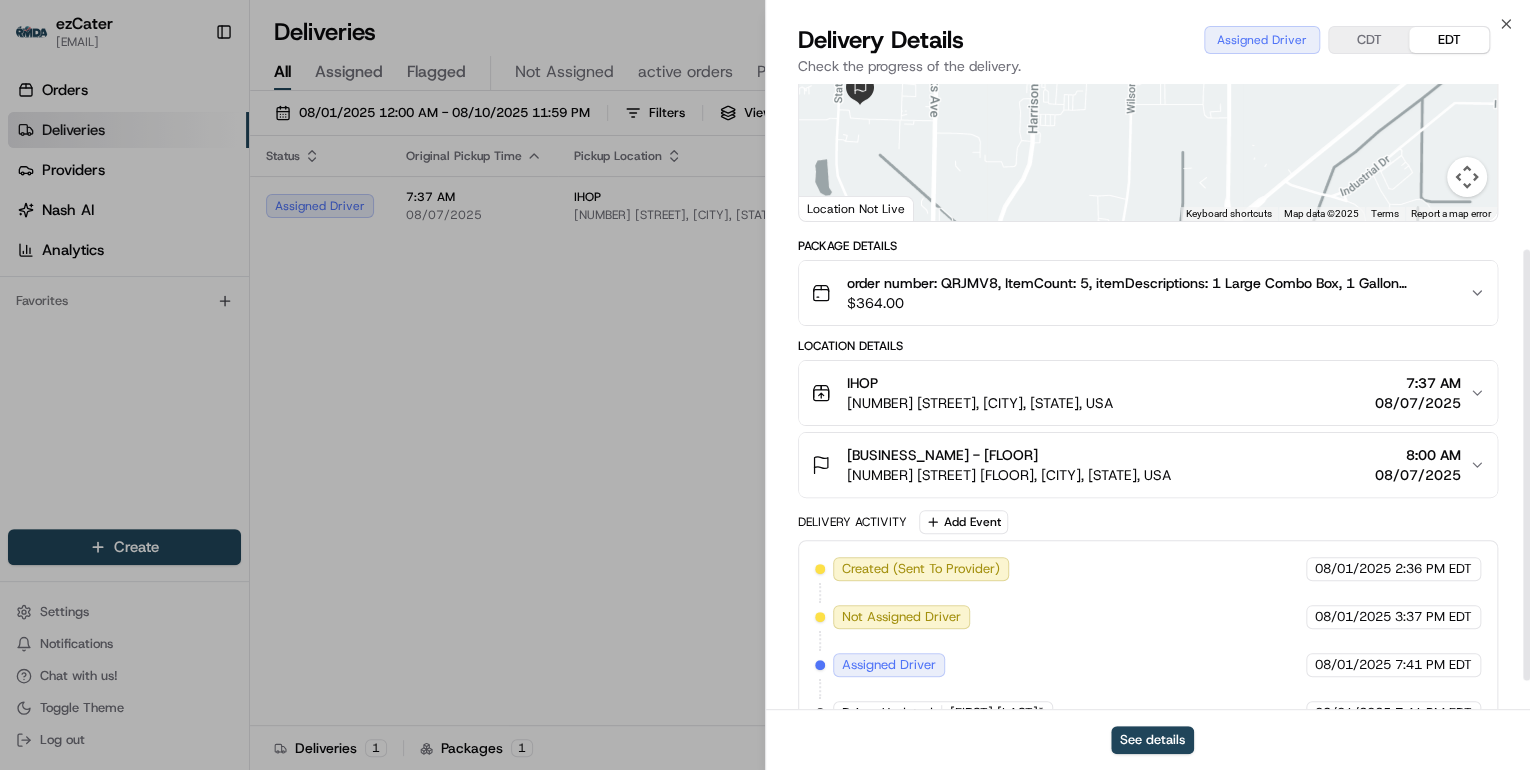 scroll, scrollTop: 282, scrollLeft: 0, axis: vertical 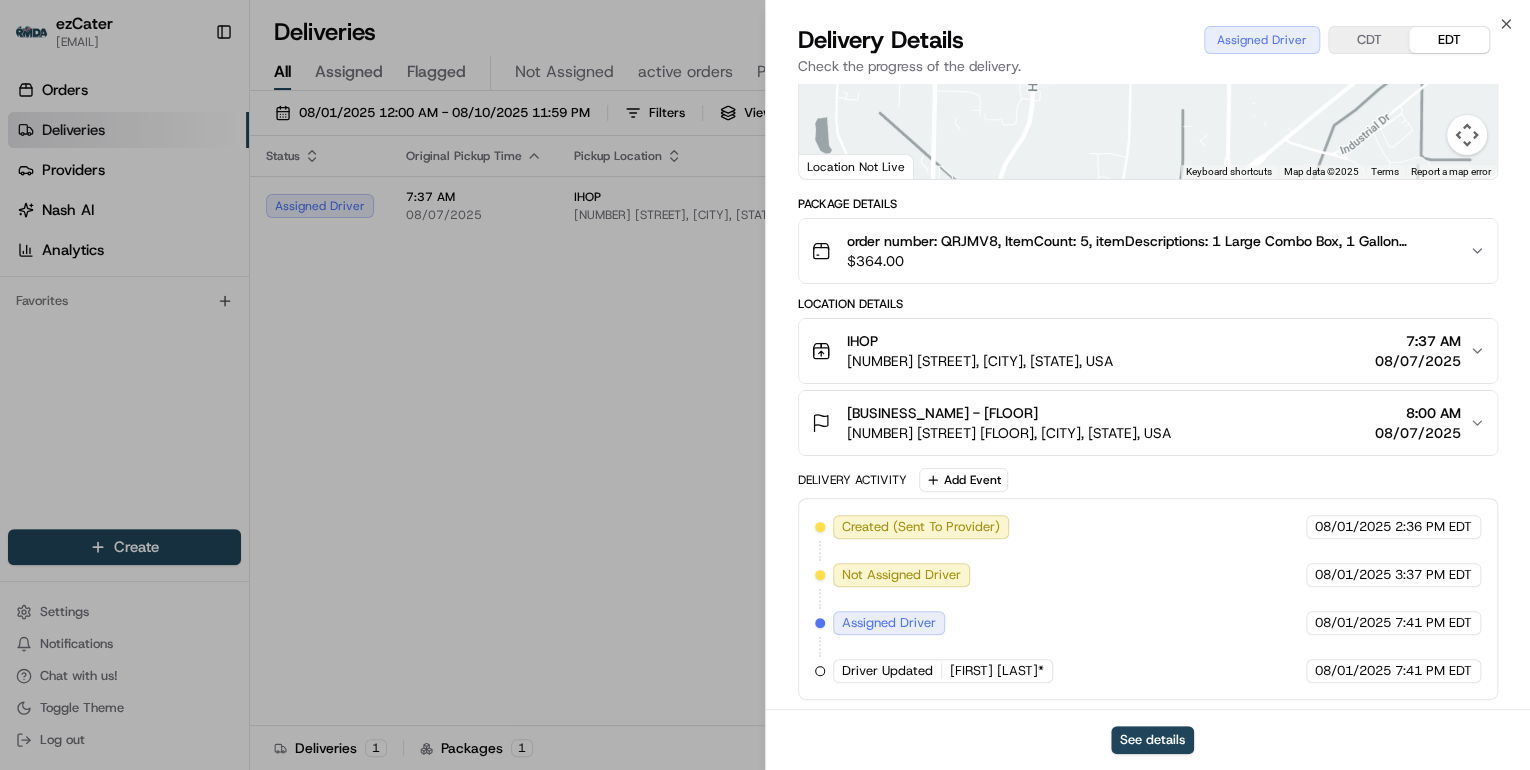 click on "[NUMBER] [STREET] [FLOOR], [CITY], [STATE], USA" at bounding box center (1009, 433) 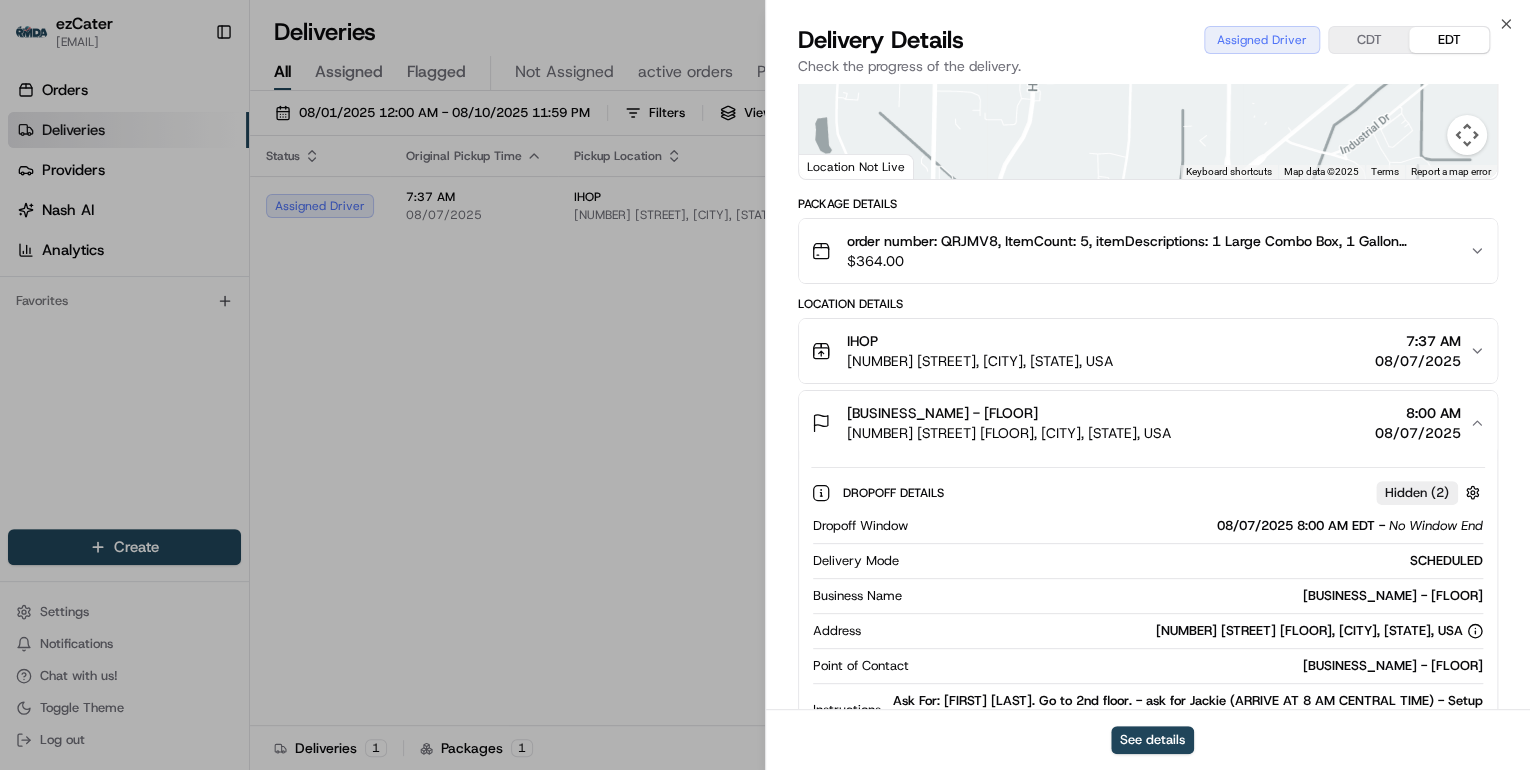 click on "[NUMBER] [STREET], [CITY], [STATE], USA" at bounding box center (980, 361) 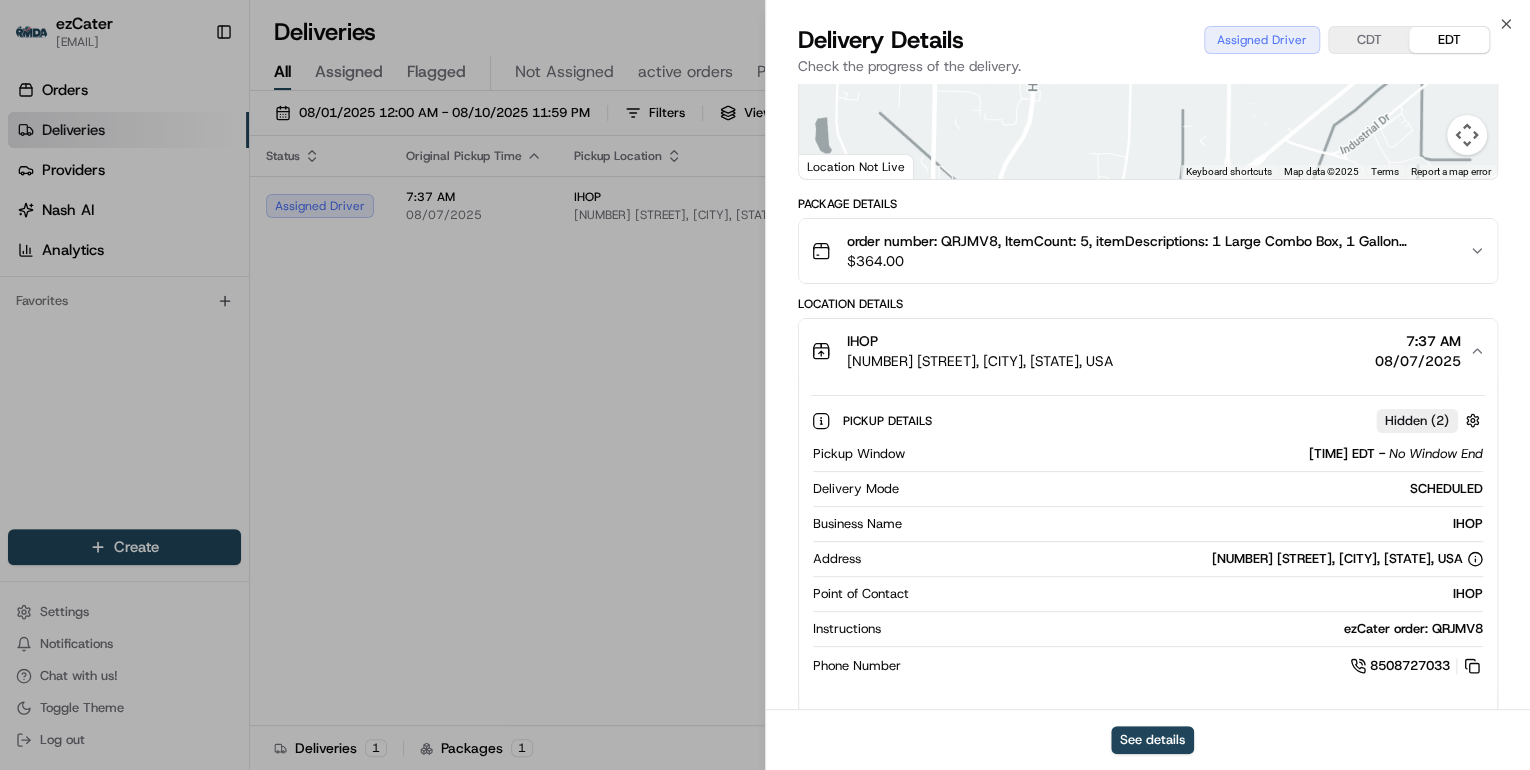 click on "[NUMBER] [STREET], [CITY], [STATE], USA" at bounding box center (980, 361) 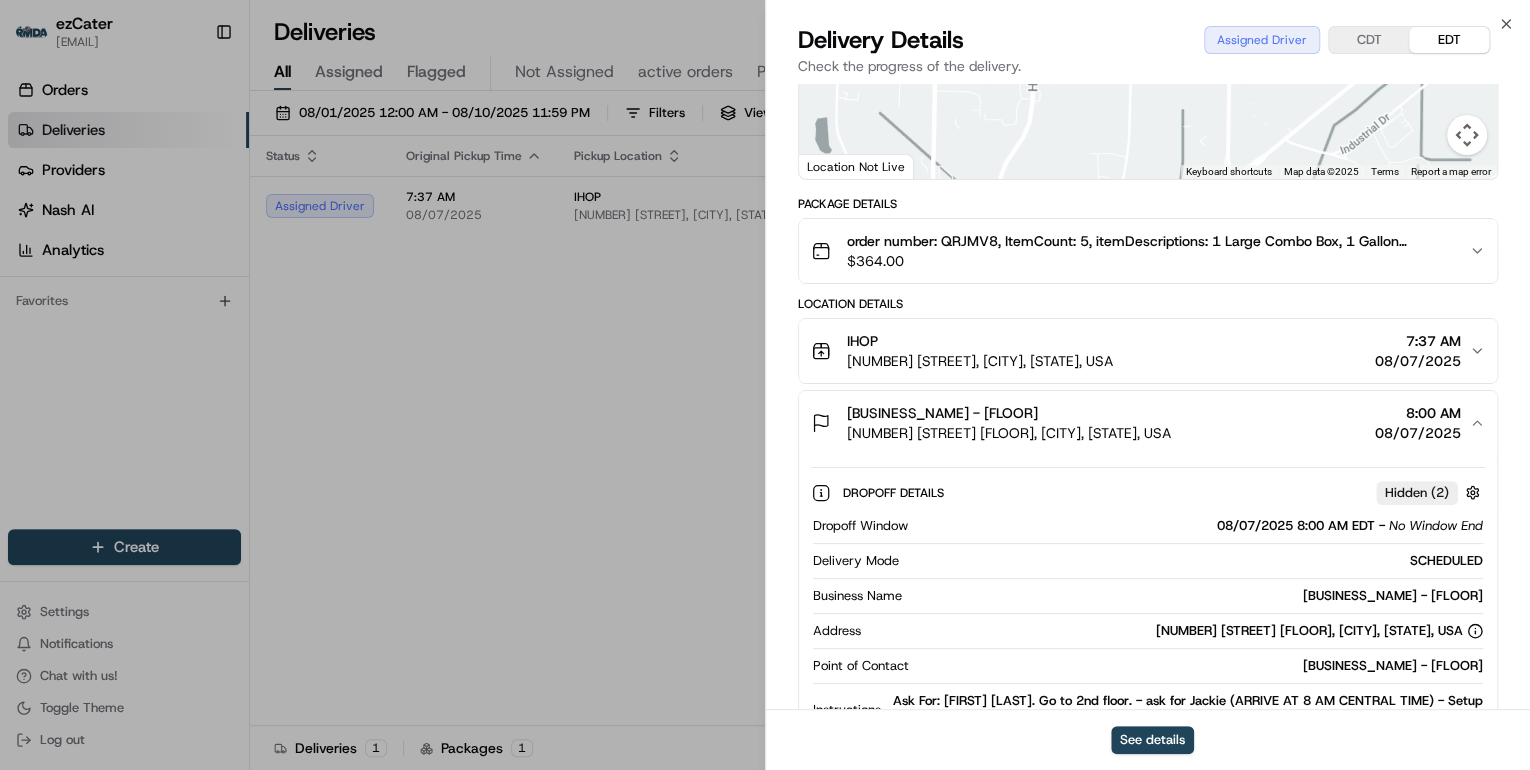 click on "[NUMBER] [STREET] [FLOOR], [CITY], [STATE], USA" at bounding box center [1009, 433] 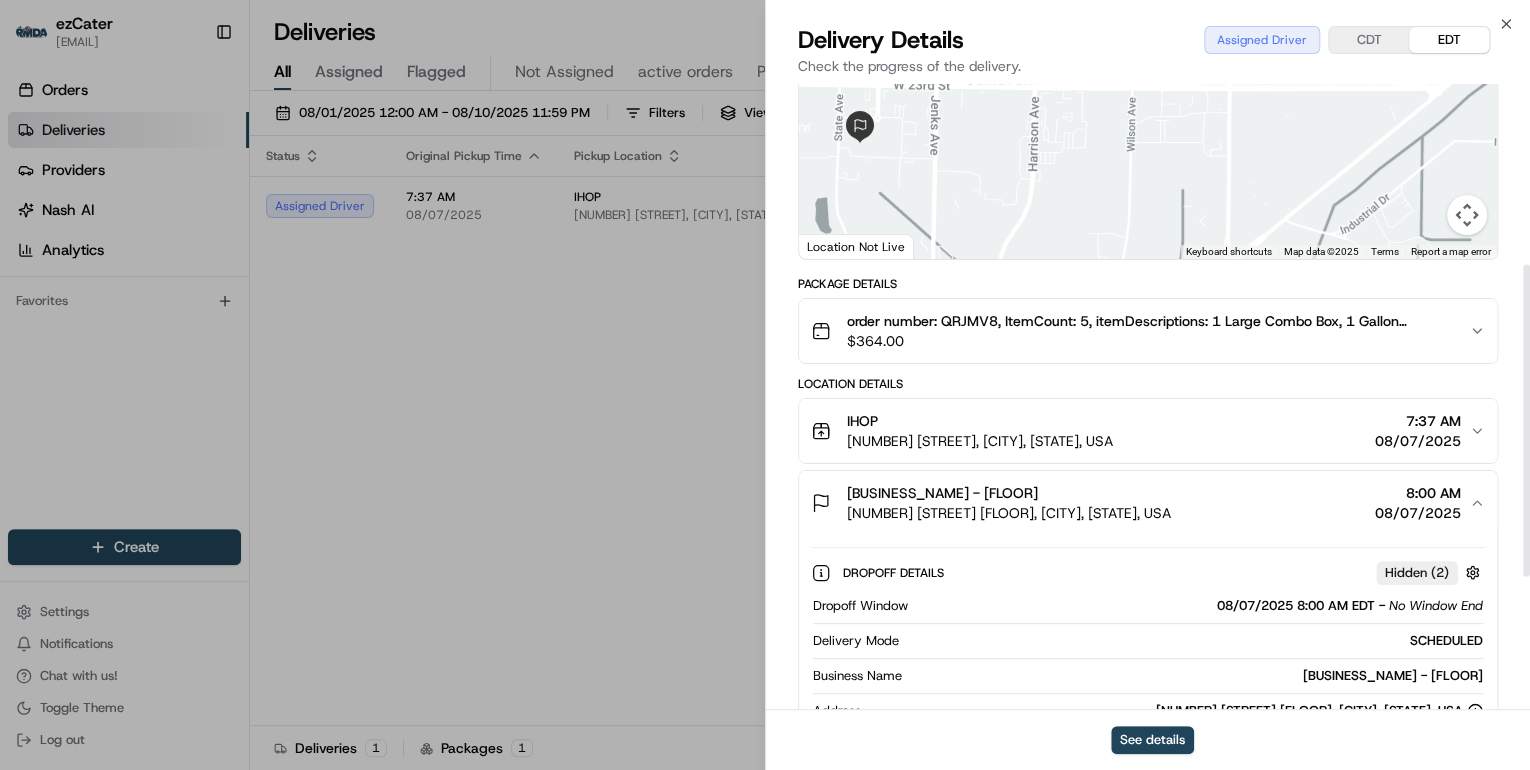 scroll, scrollTop: 442, scrollLeft: 0, axis: vertical 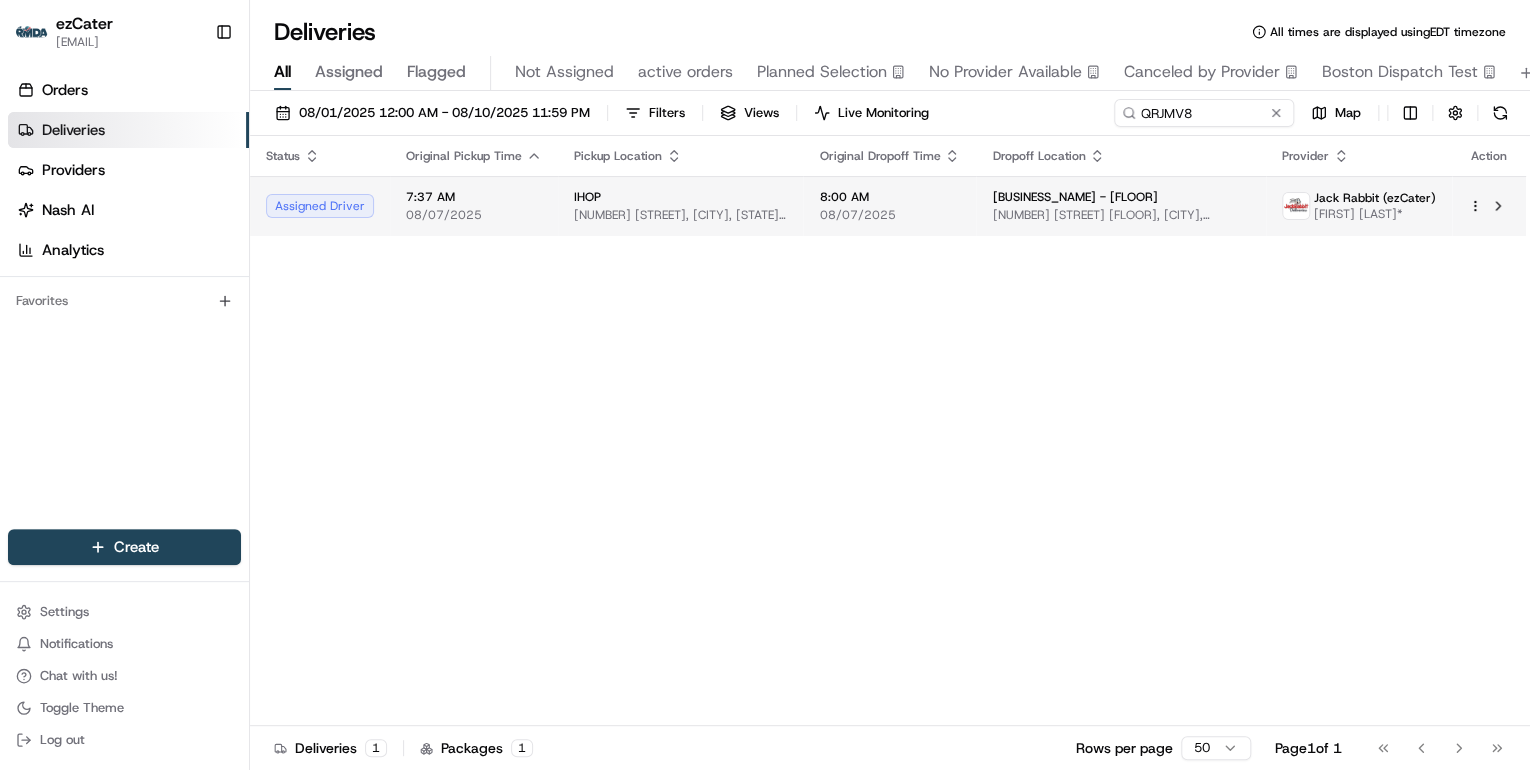 click on "[NUMBER] [STREET], [CITY], [STATE], USA" at bounding box center (680, 215) 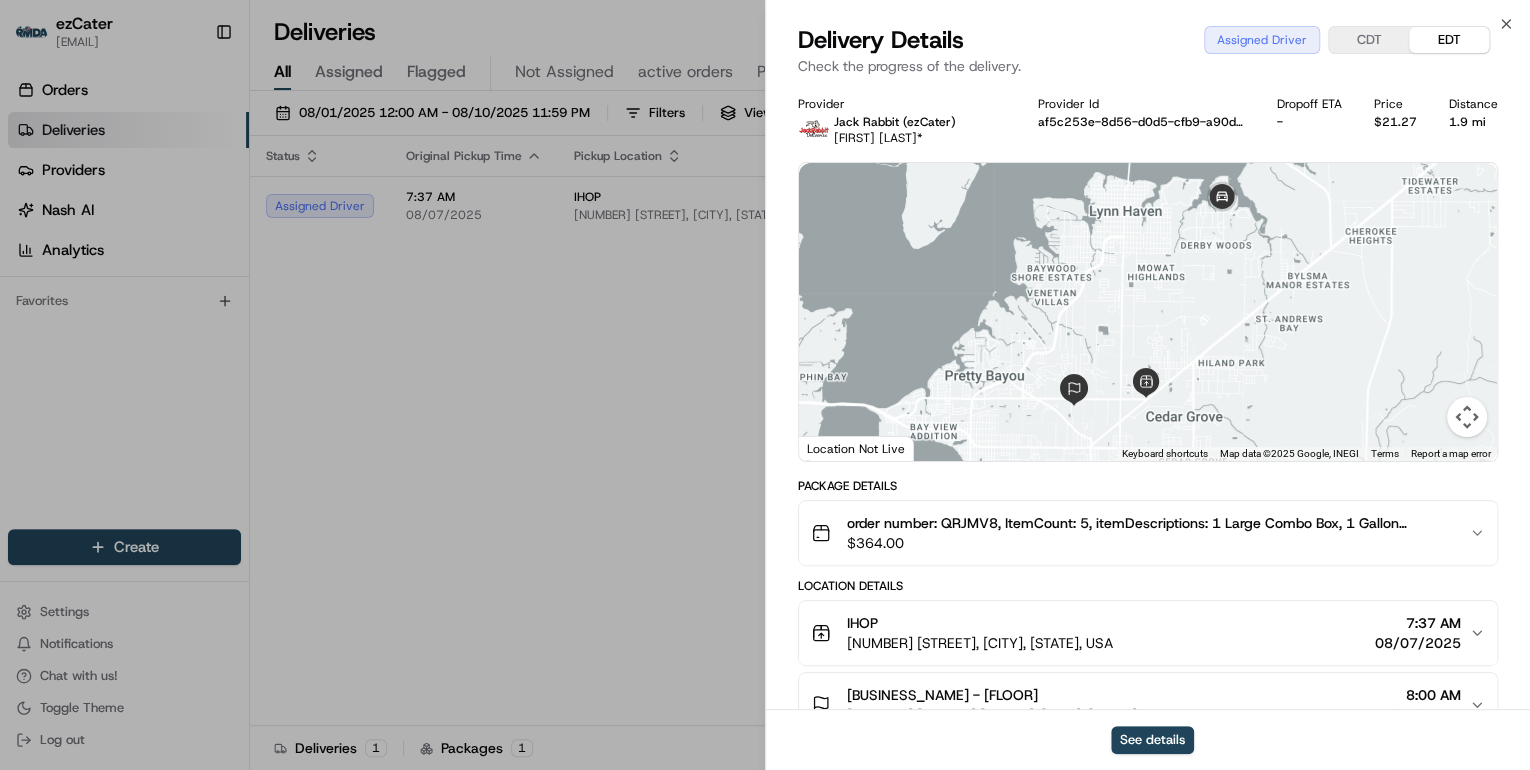 click on "CDT" at bounding box center (1369, 40) 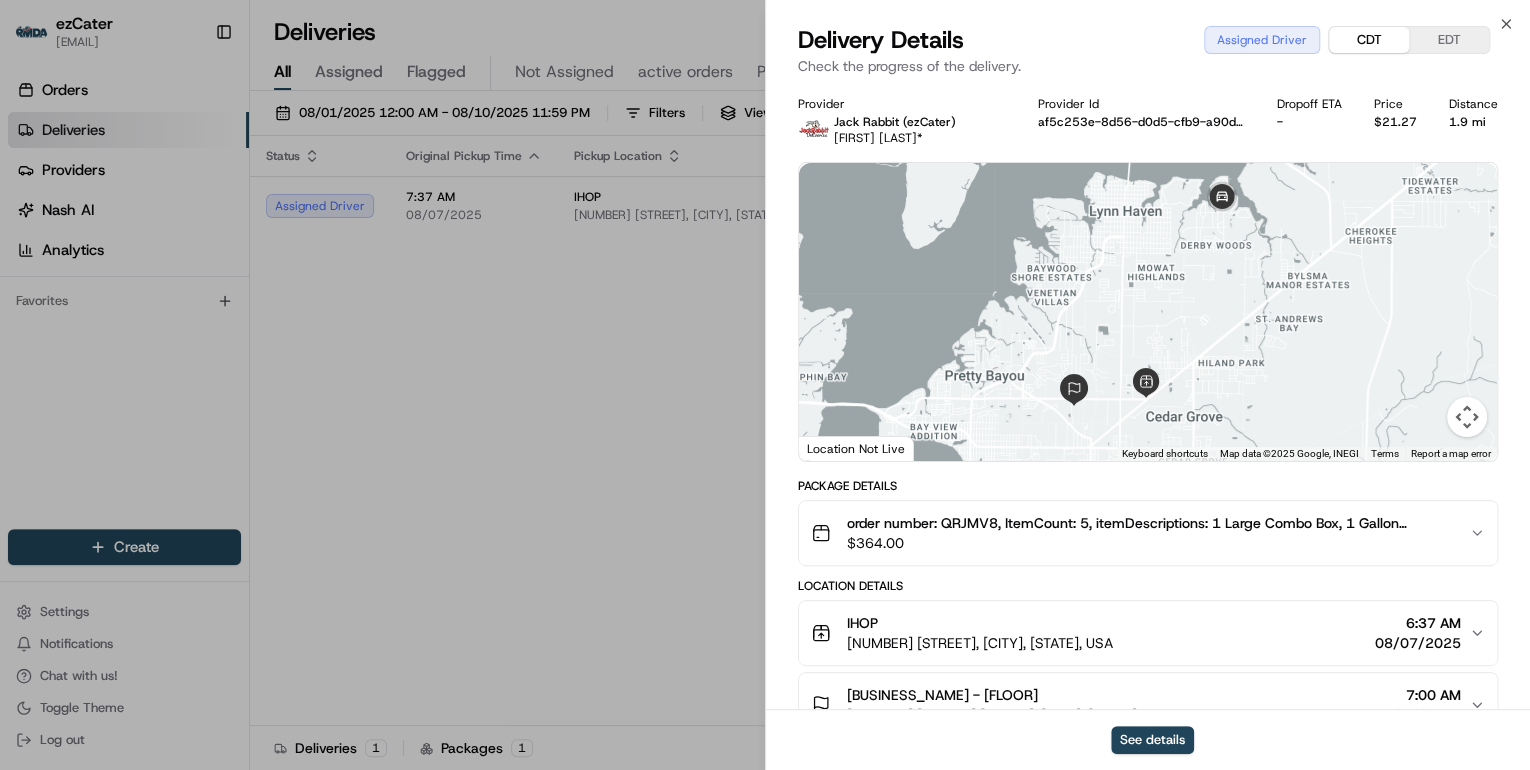 scroll, scrollTop: 240, scrollLeft: 0, axis: vertical 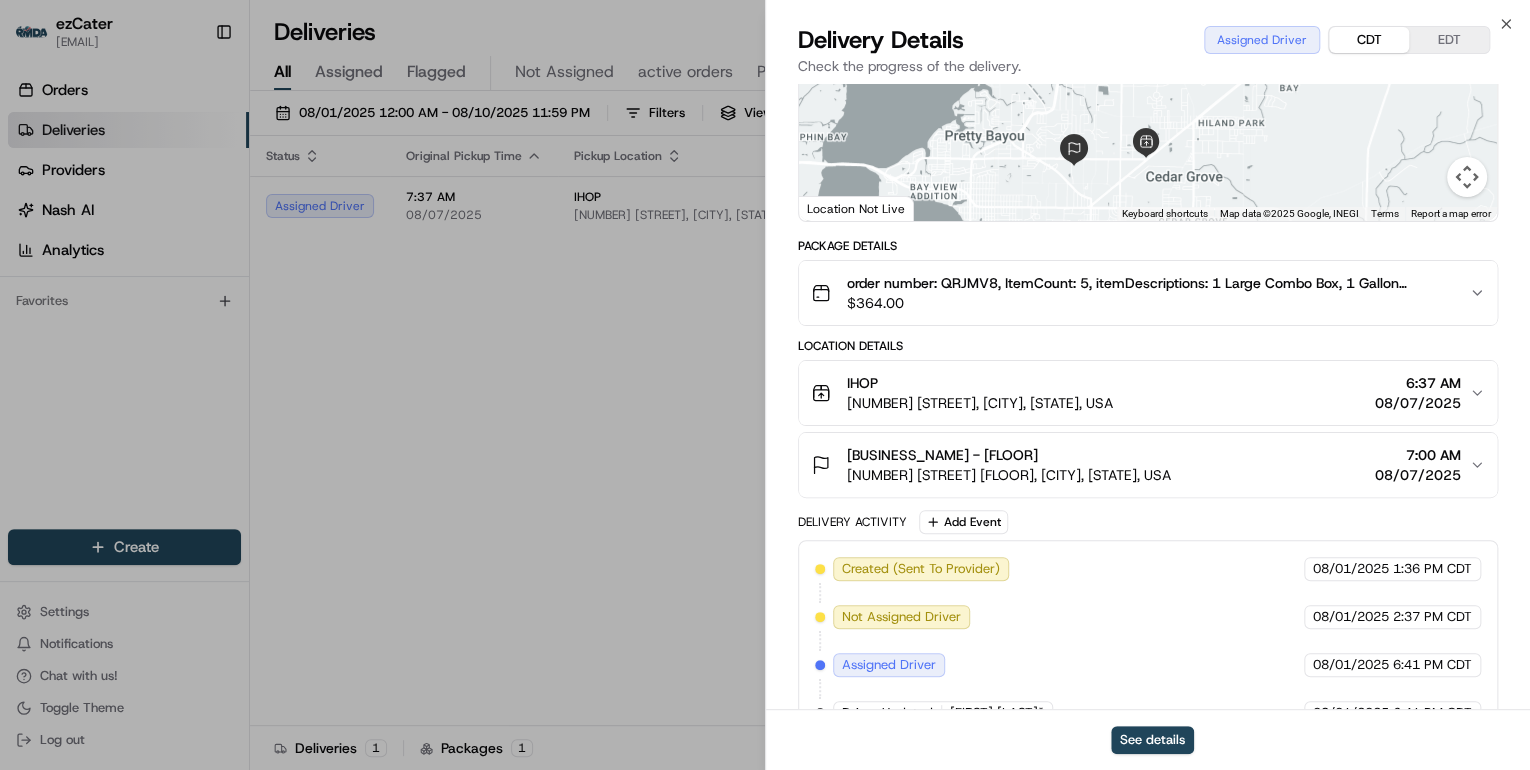 click on "[NUMBER] [STREET] [FLOOR], [CITY], [STATE], USA" at bounding box center [1009, 475] 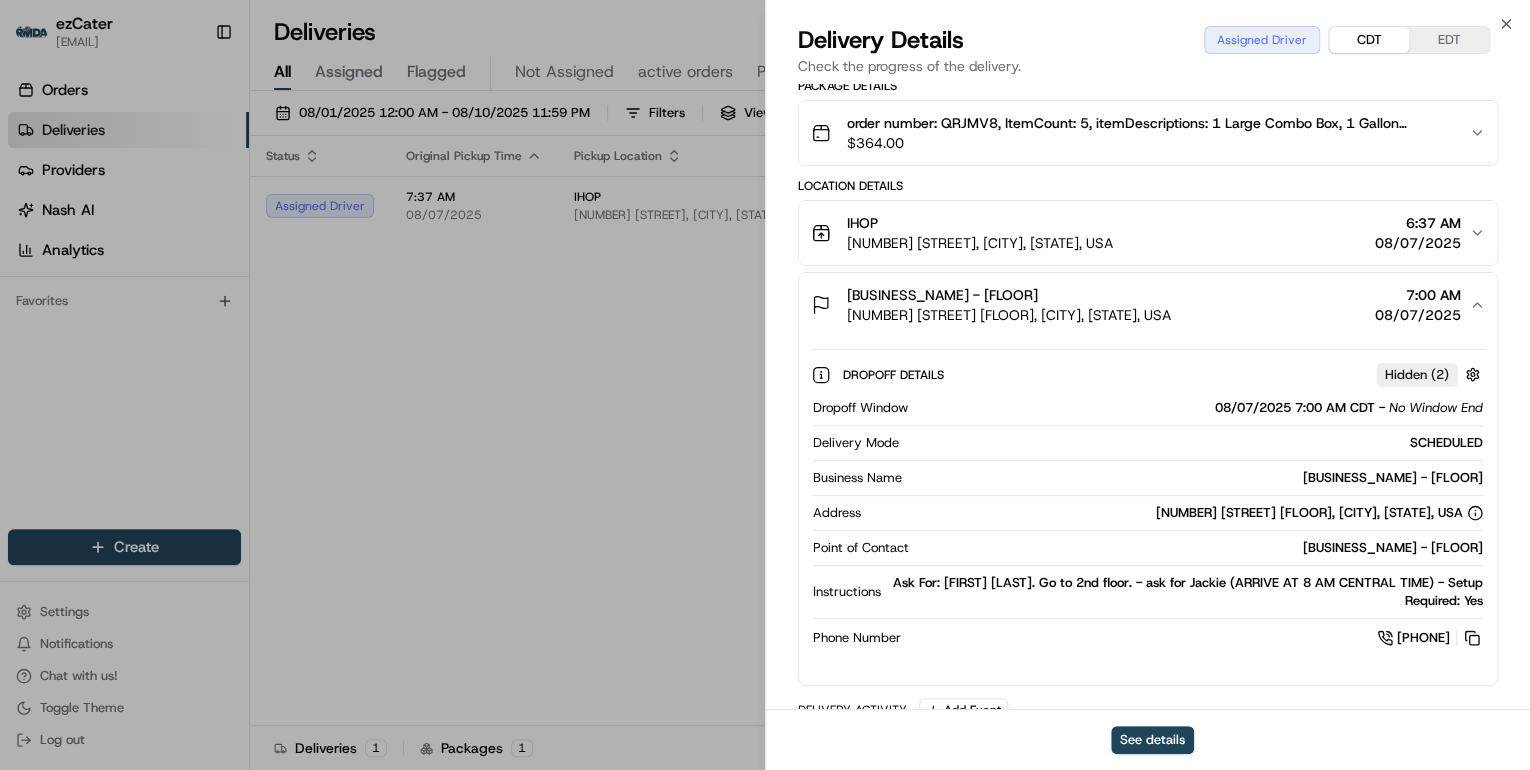 scroll, scrollTop: 320, scrollLeft: 0, axis: vertical 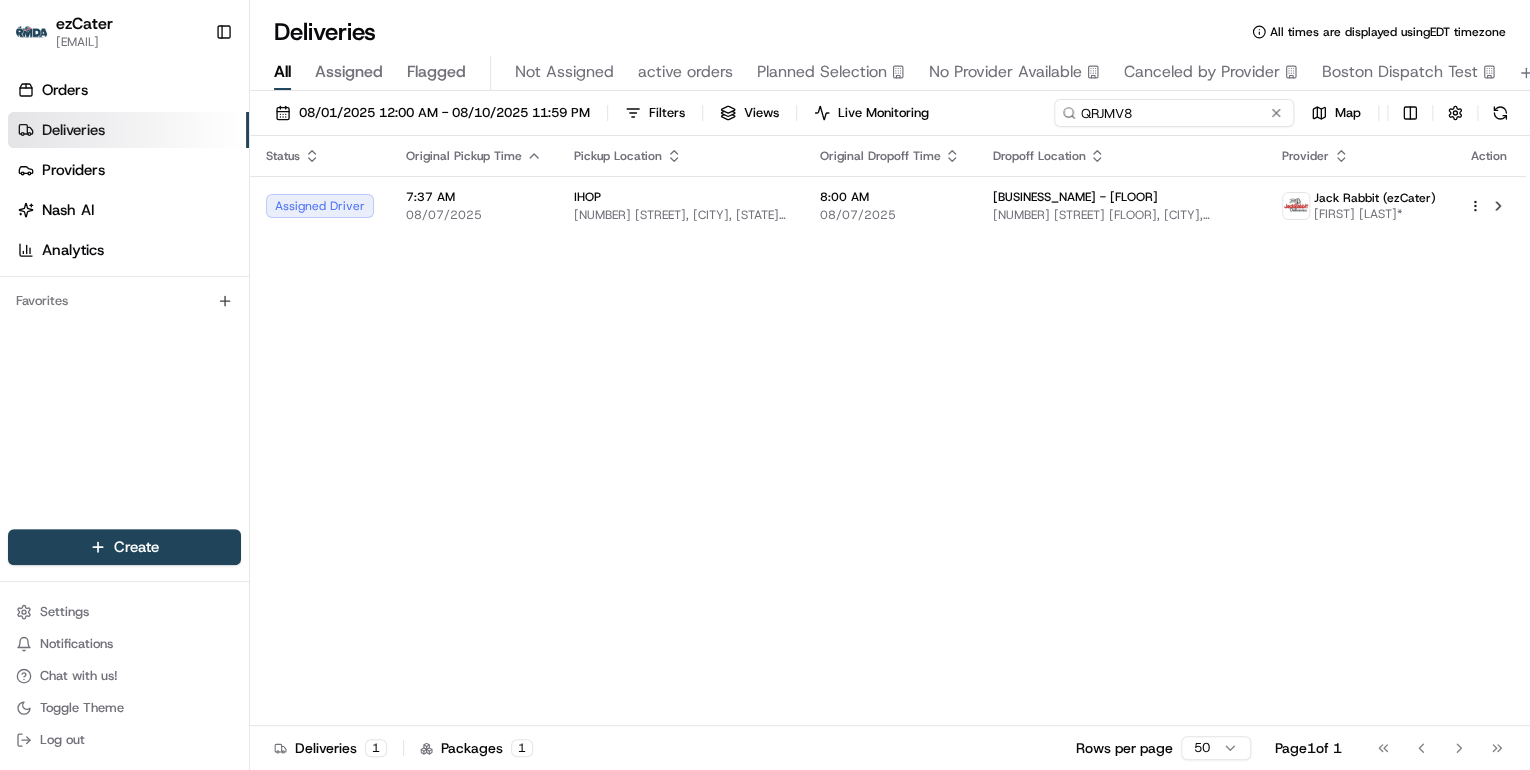 drag, startPoint x: 1198, startPoint y: 110, endPoint x: 585, endPoint y: 73, distance: 614.1156 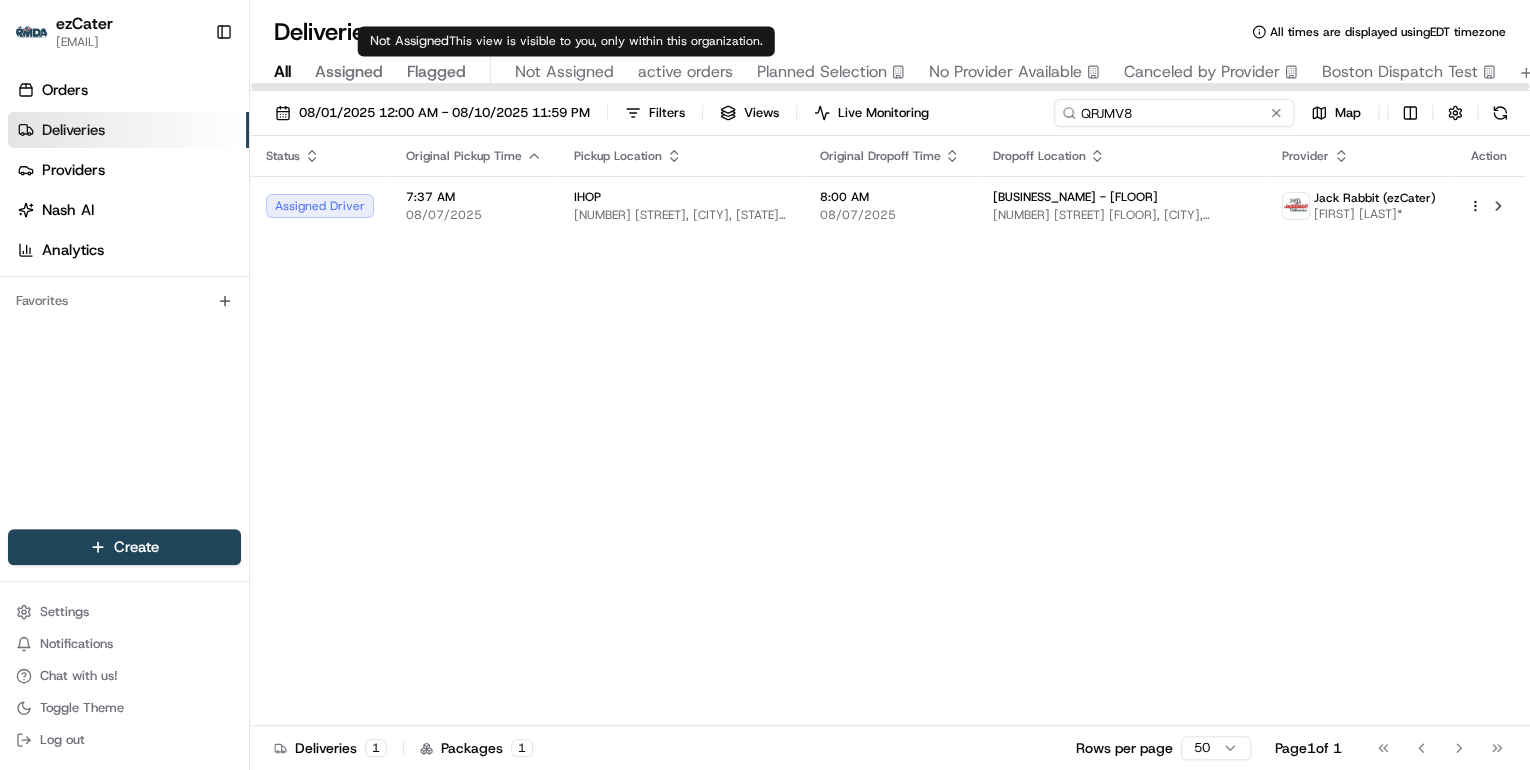 paste on "RY3H2E" 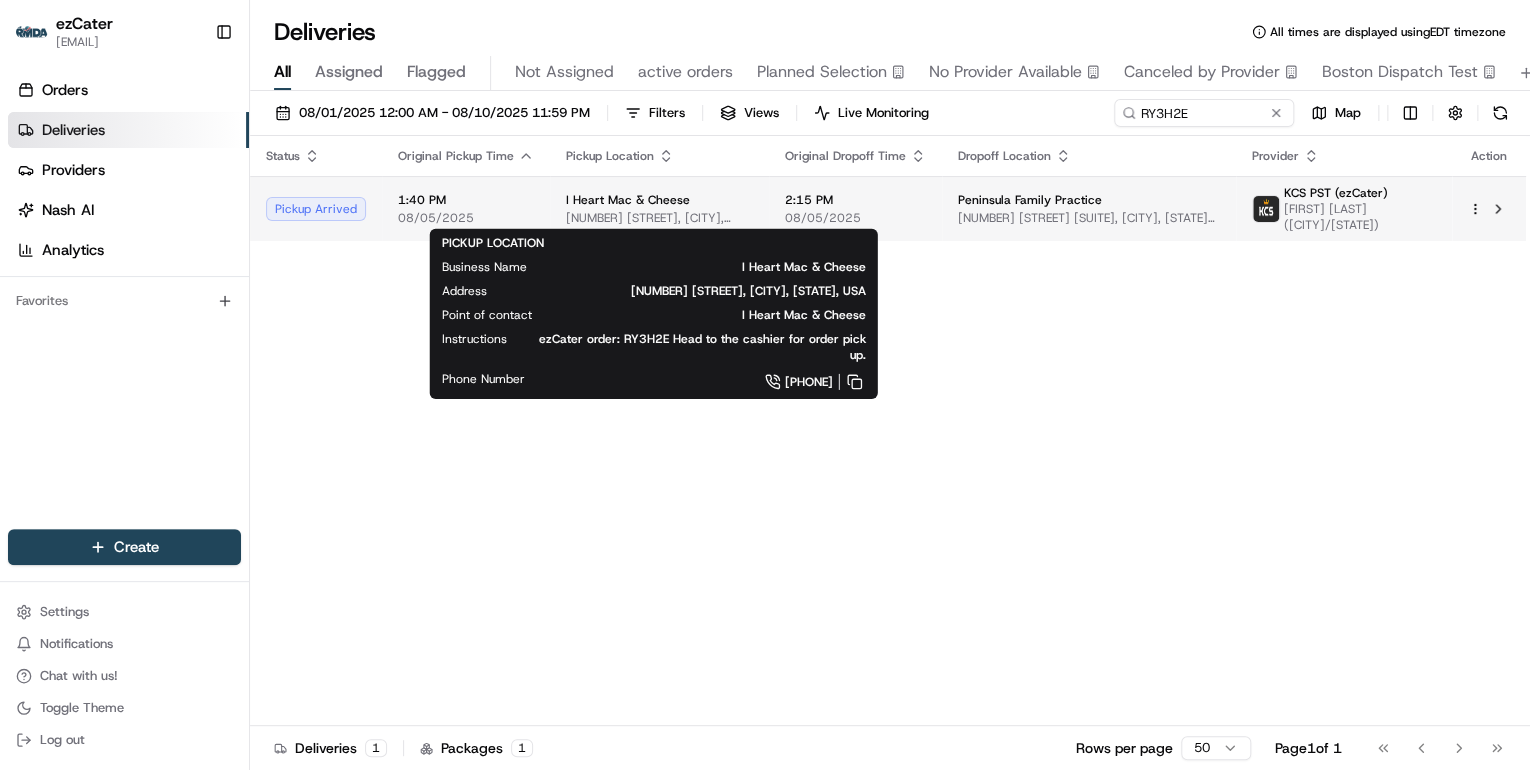 click on "I Heart Mac & Cheese" at bounding box center (628, 200) 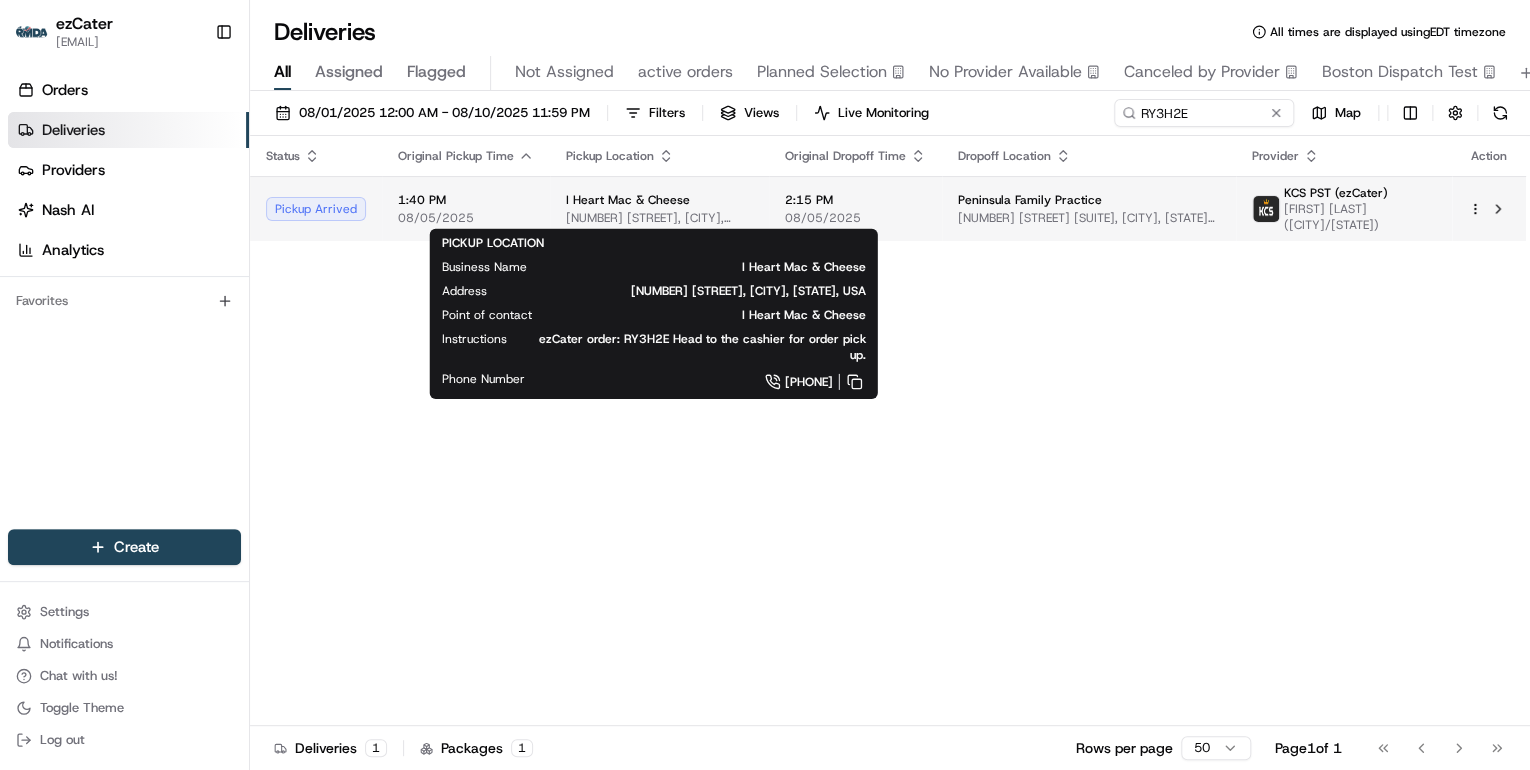 click on "[NUMBER] [STREET], [CITY], [STATE], USA" at bounding box center [659, 218] 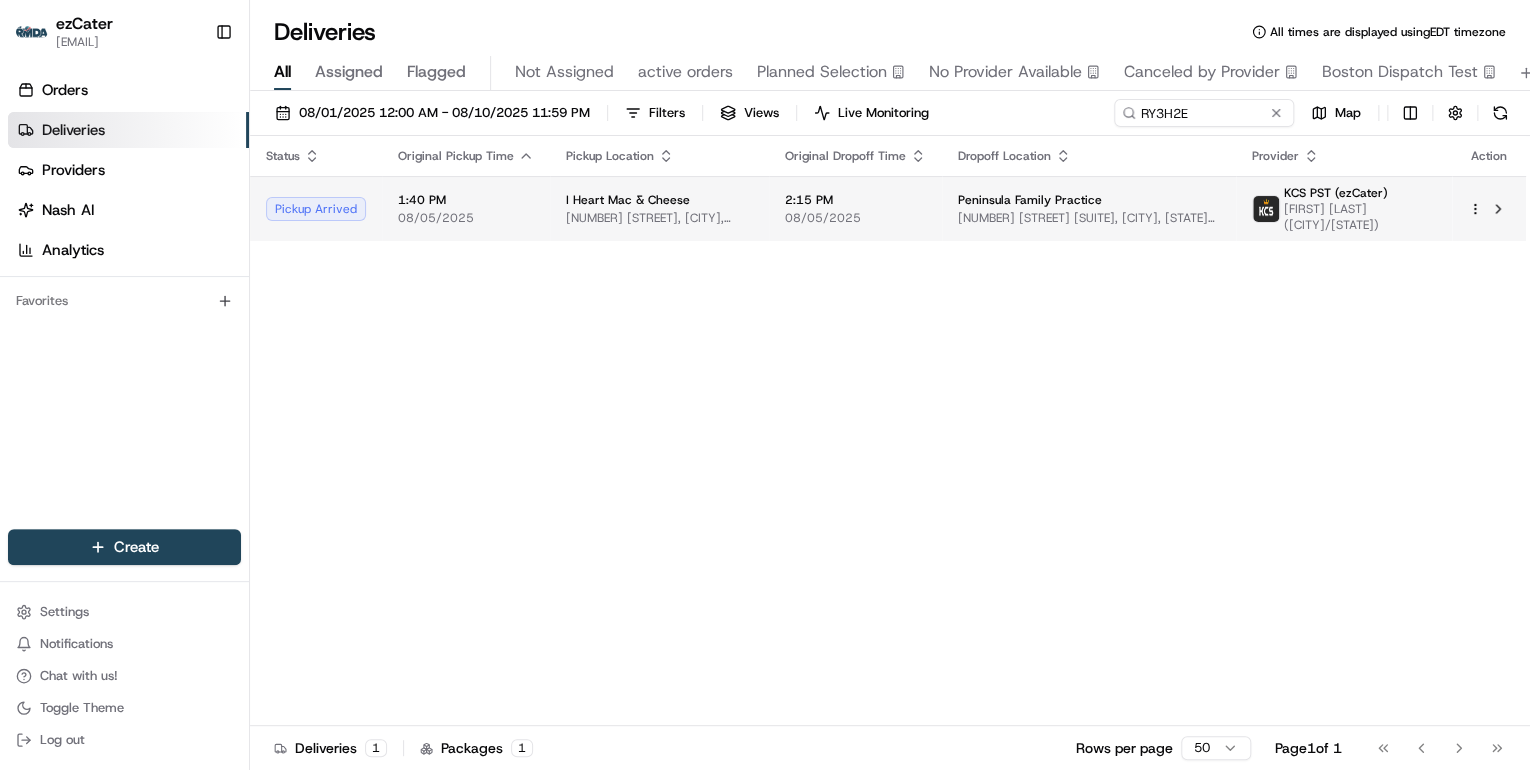 click on "[NUMBER] [STREET], [CITY], [STATE], USA" at bounding box center [659, 218] 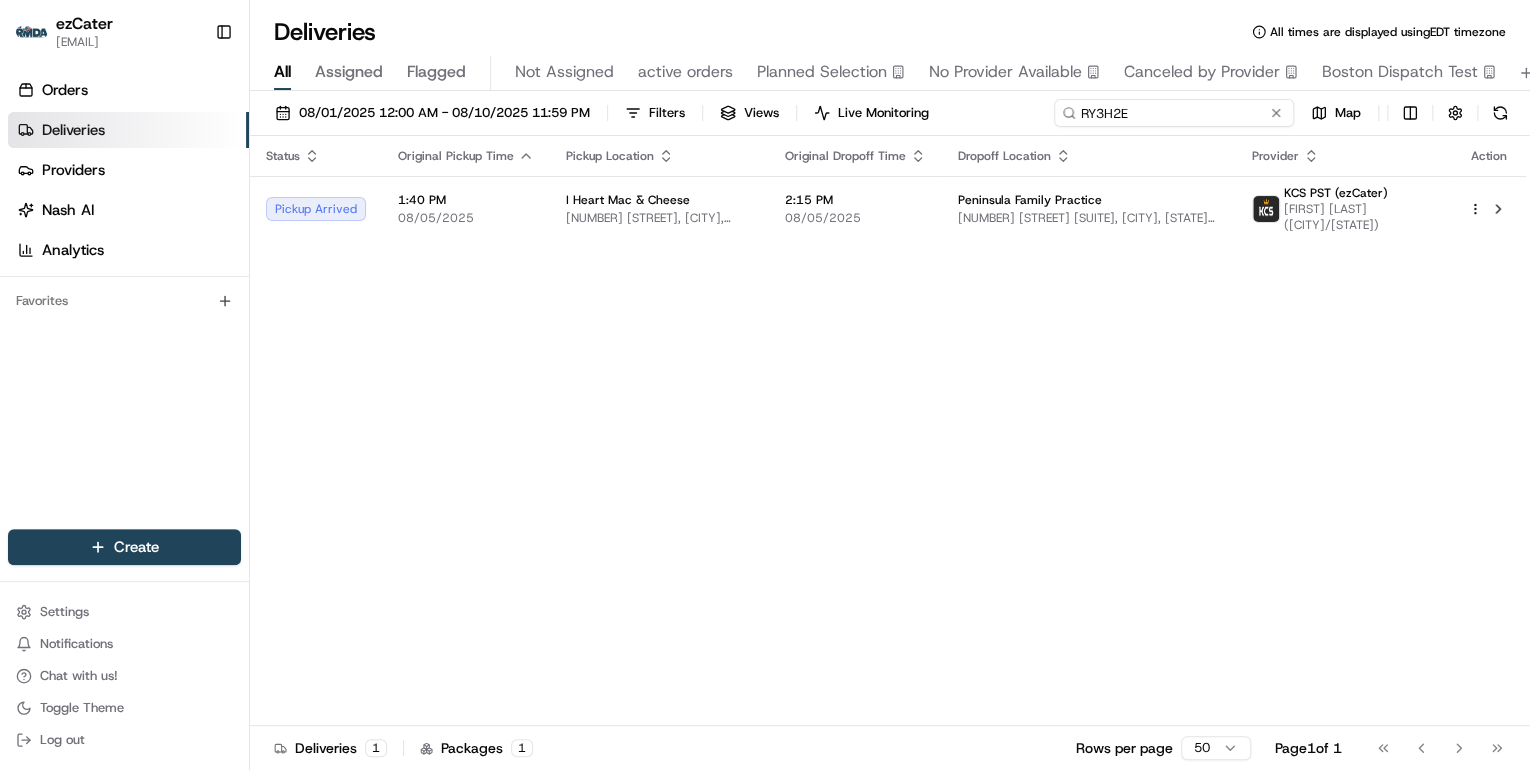 drag, startPoint x: 1188, startPoint y: 117, endPoint x: 601, endPoint y: 83, distance: 587.9838 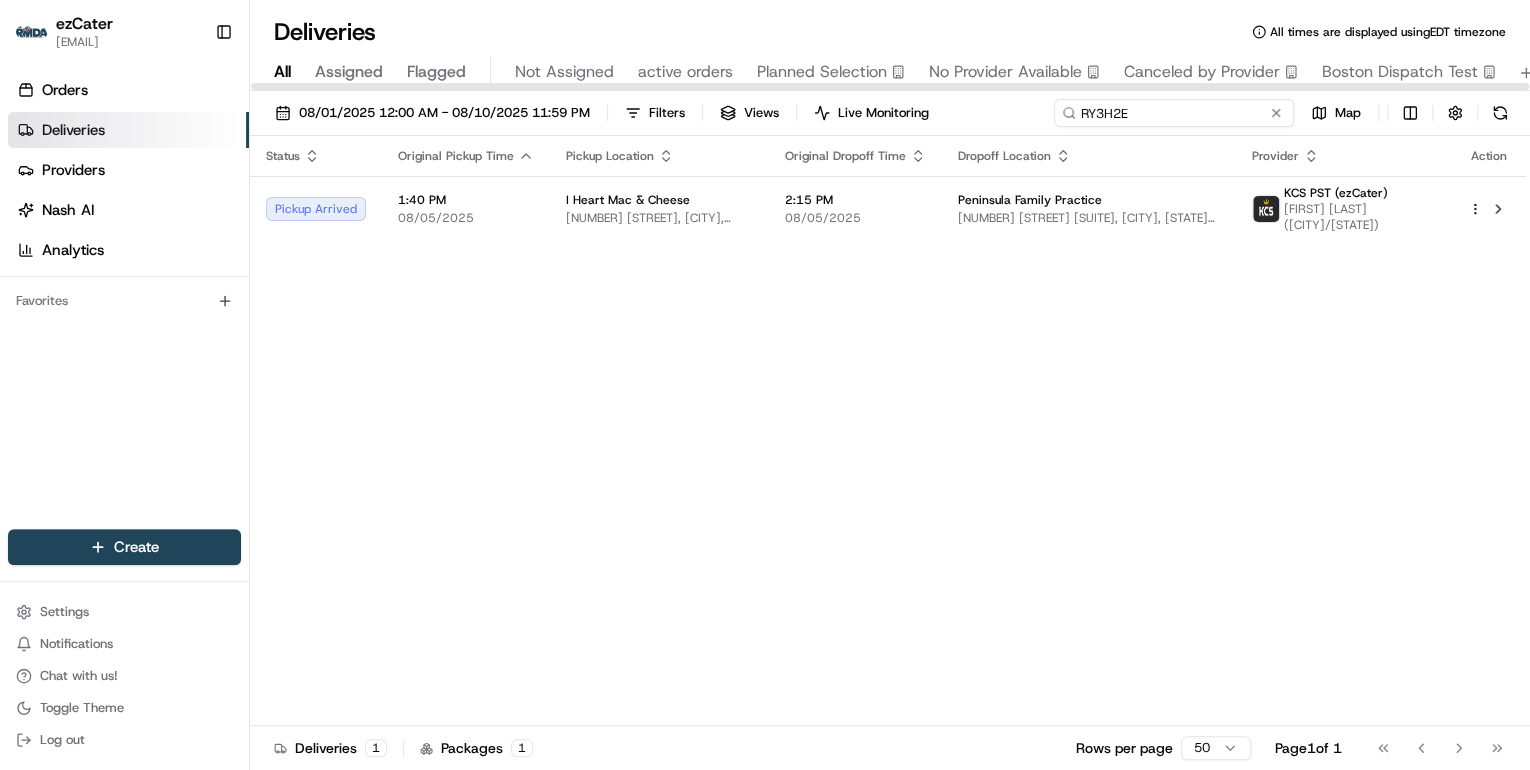 paste on "HUXH69" 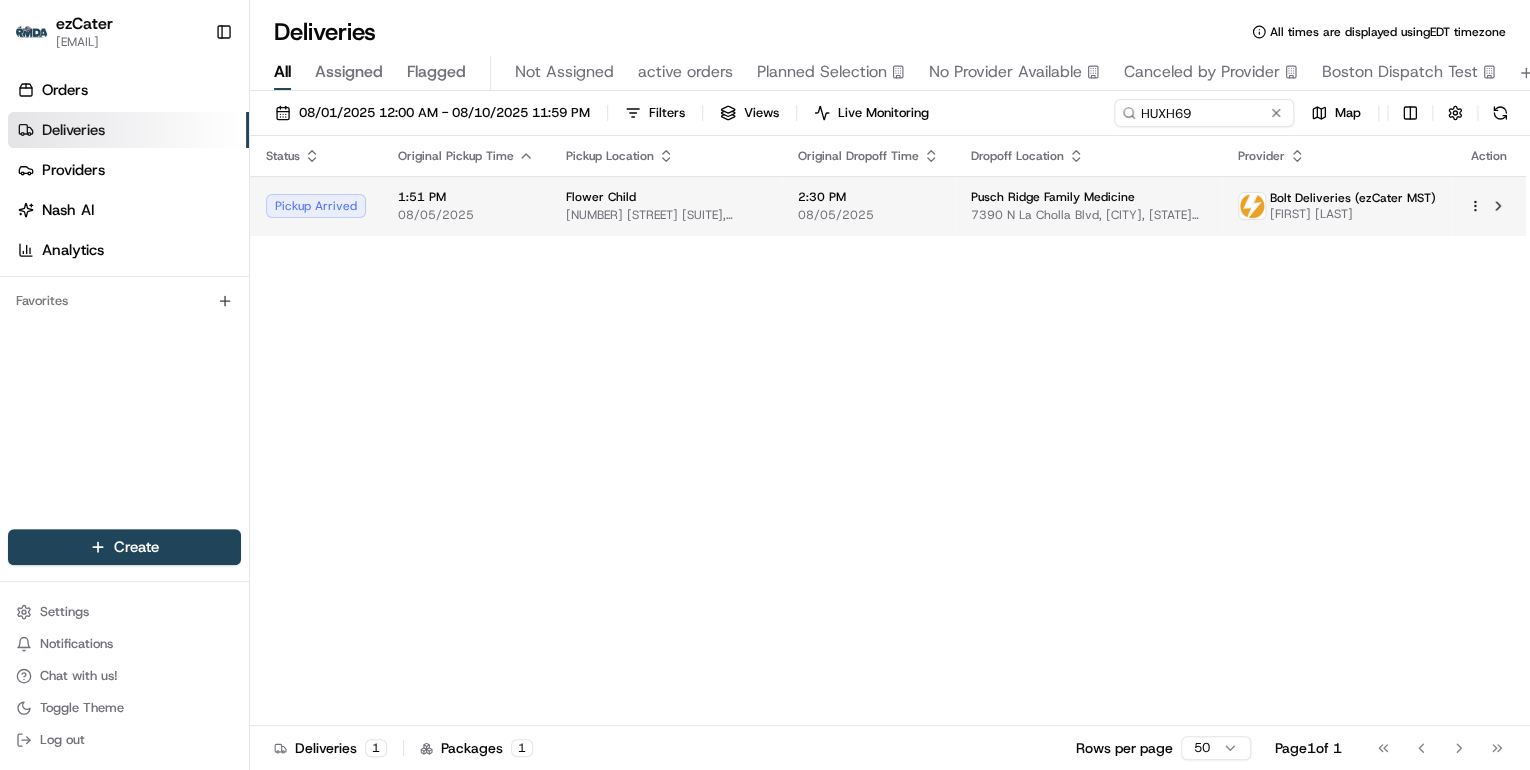 click on "1:51 PM 08/05/2025" at bounding box center (466, 206) 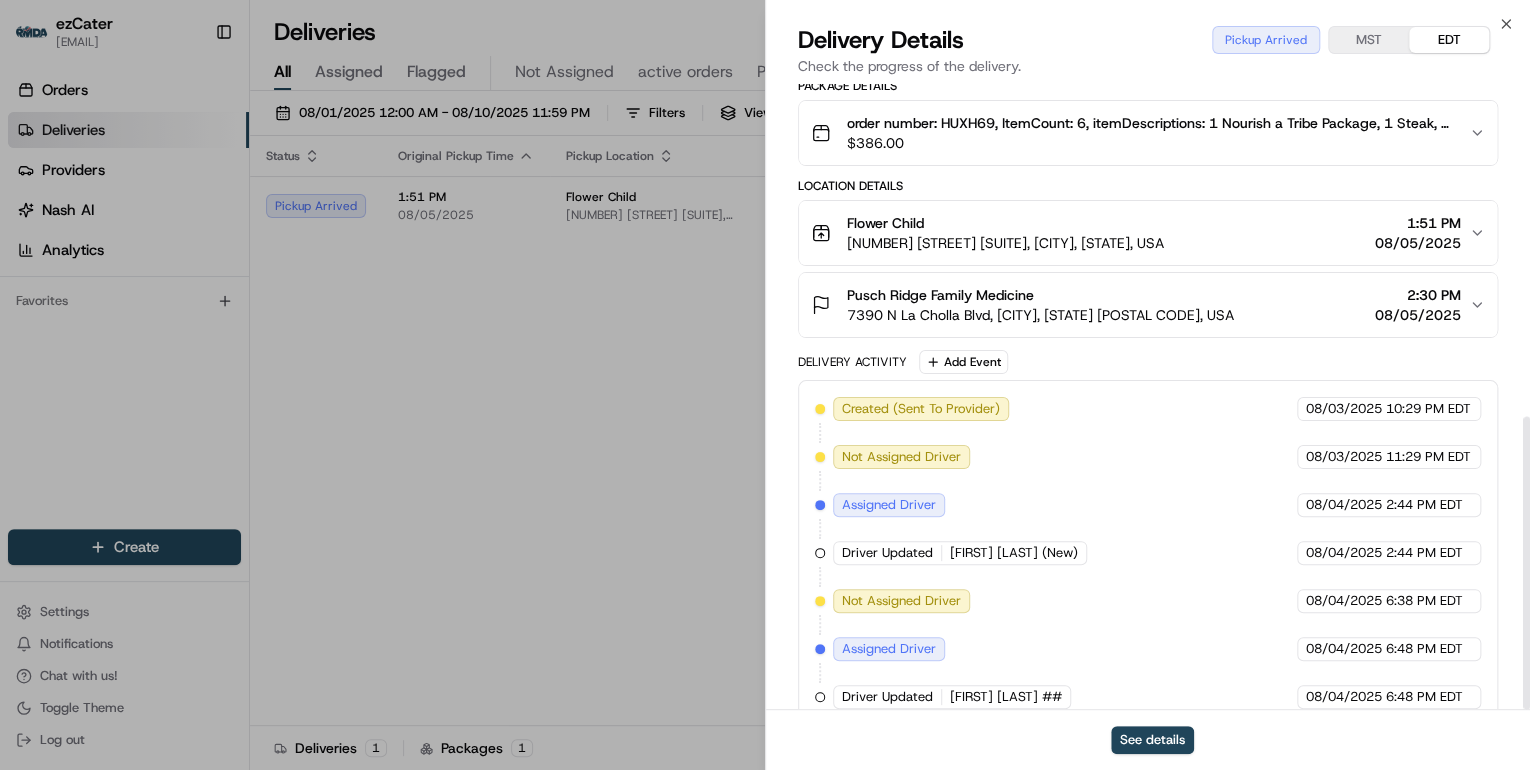 scroll, scrollTop: 710, scrollLeft: 0, axis: vertical 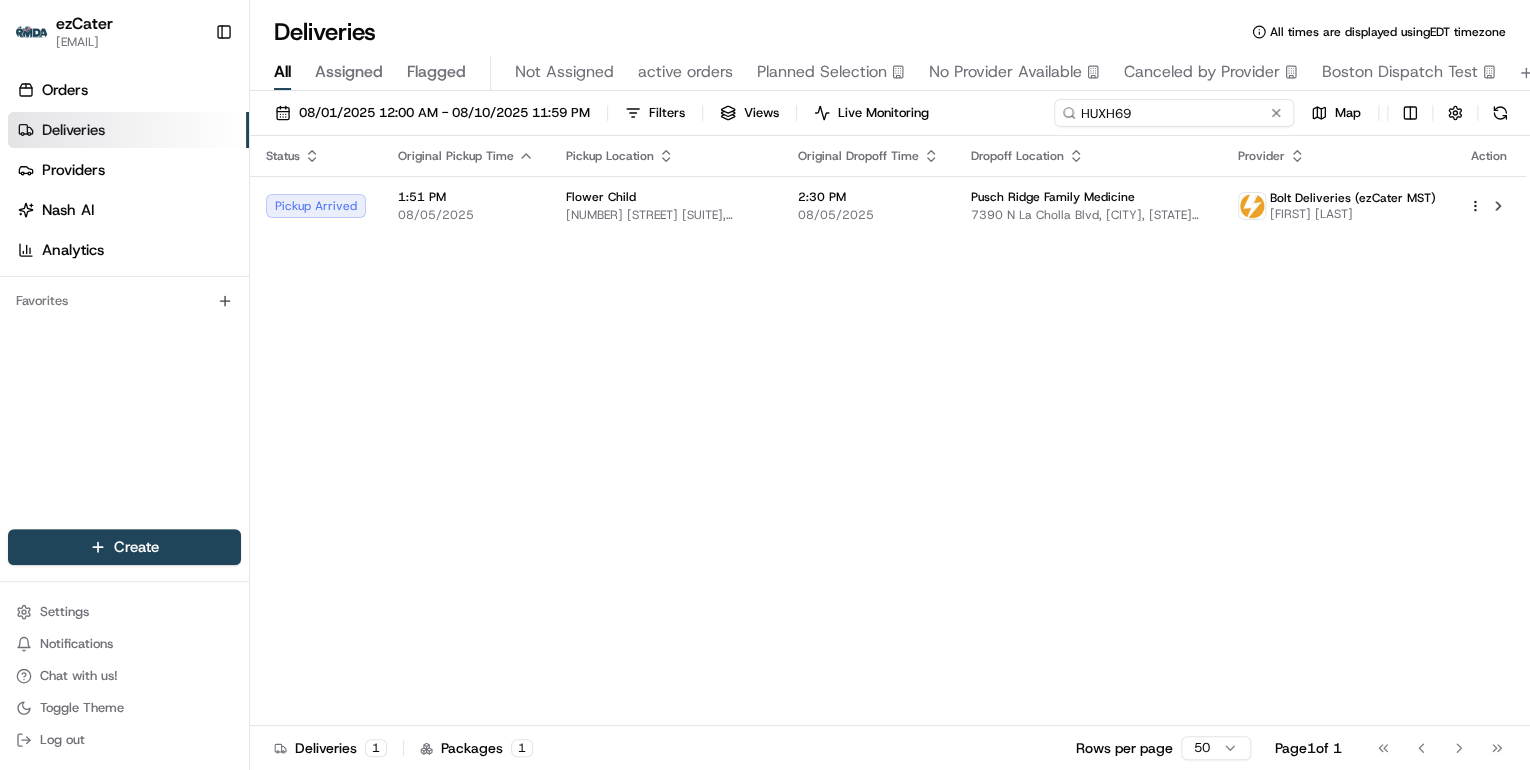 drag, startPoint x: 1228, startPoint y: 112, endPoint x: 607, endPoint y: 69, distance: 622.48694 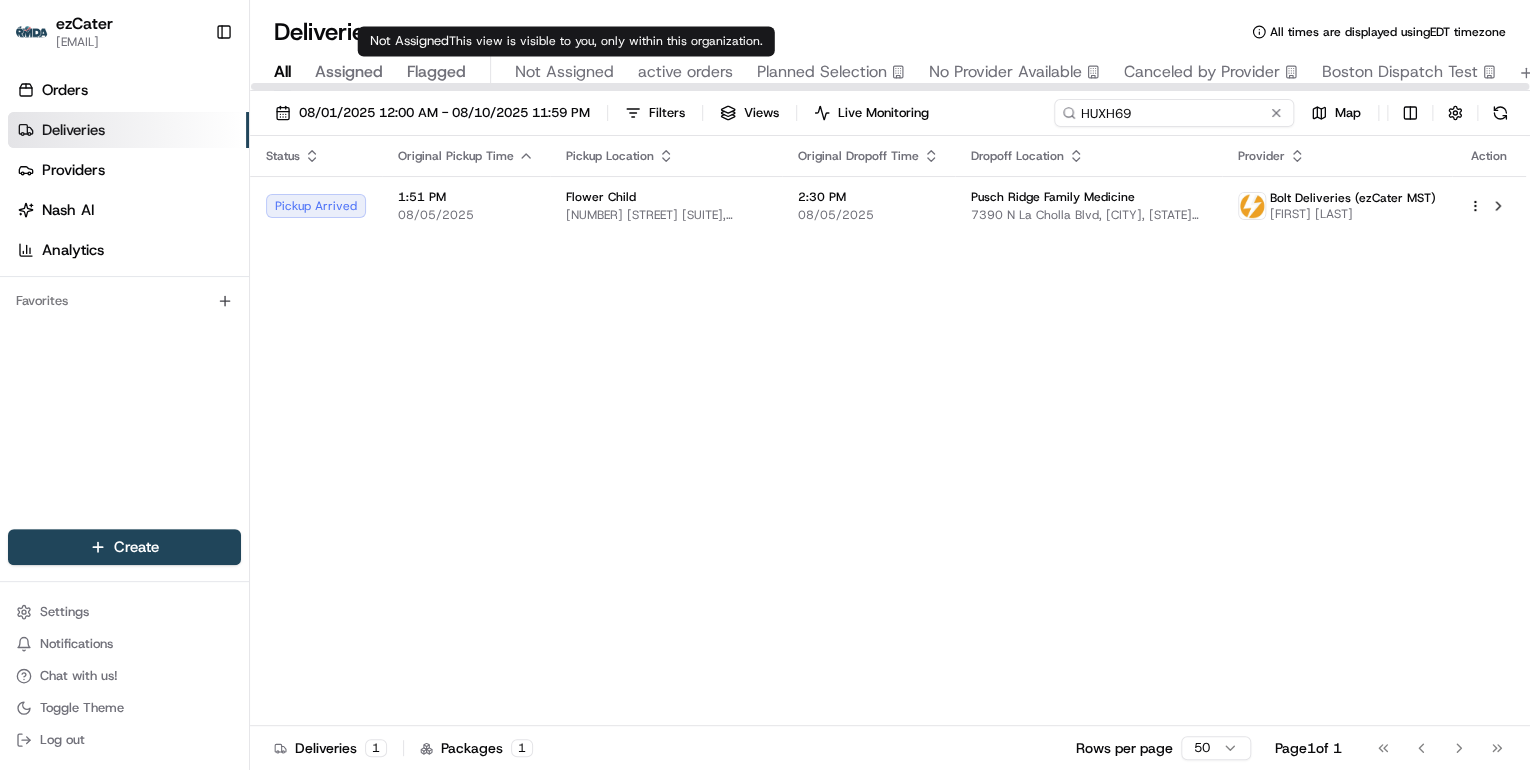 paste on "PK9W8Y" 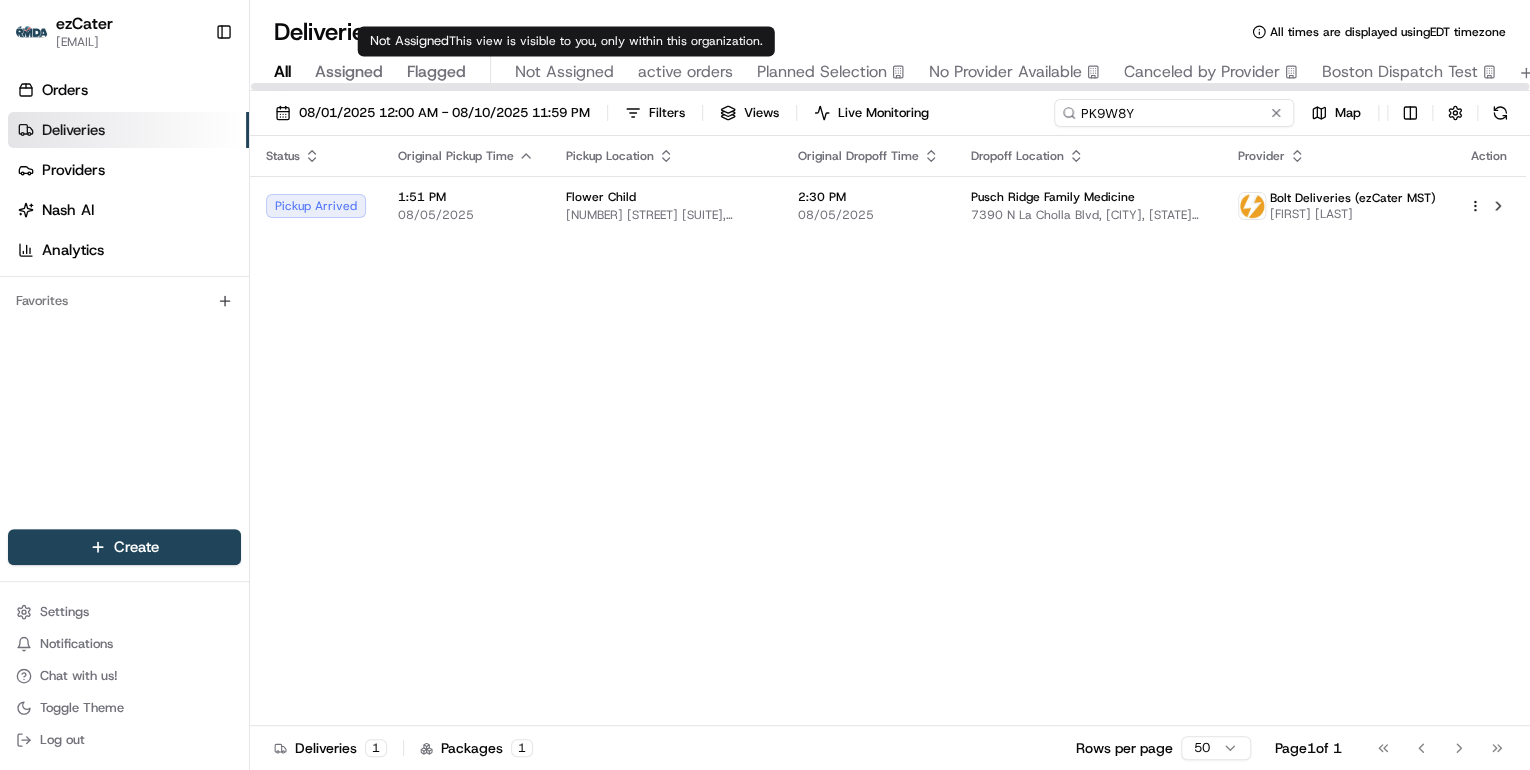 click on "PK9W8Y" at bounding box center (1174, 113) 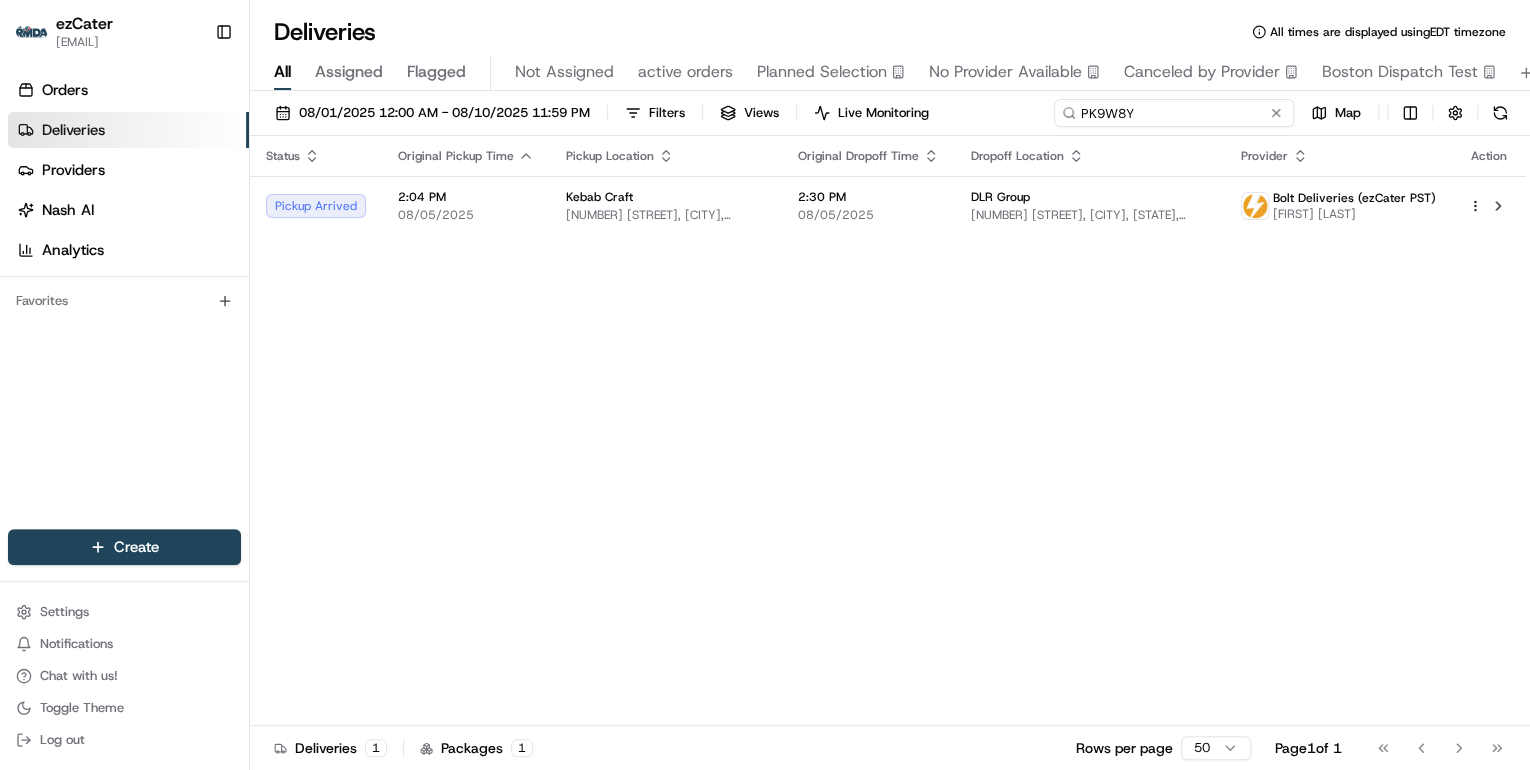 type on "PK9W8Y" 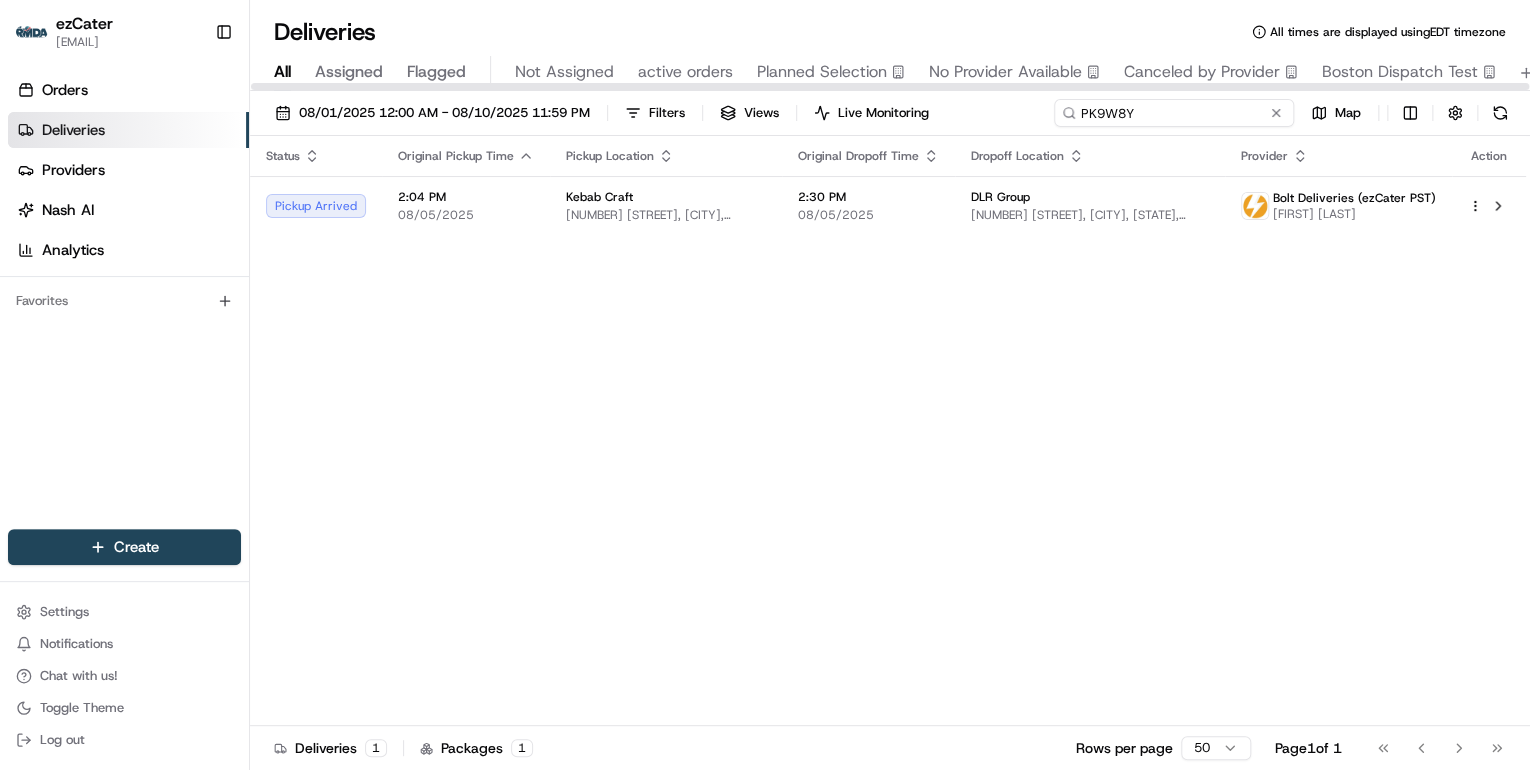 drag, startPoint x: 1144, startPoint y: 104, endPoint x: 791, endPoint y: 85, distance: 353.51096 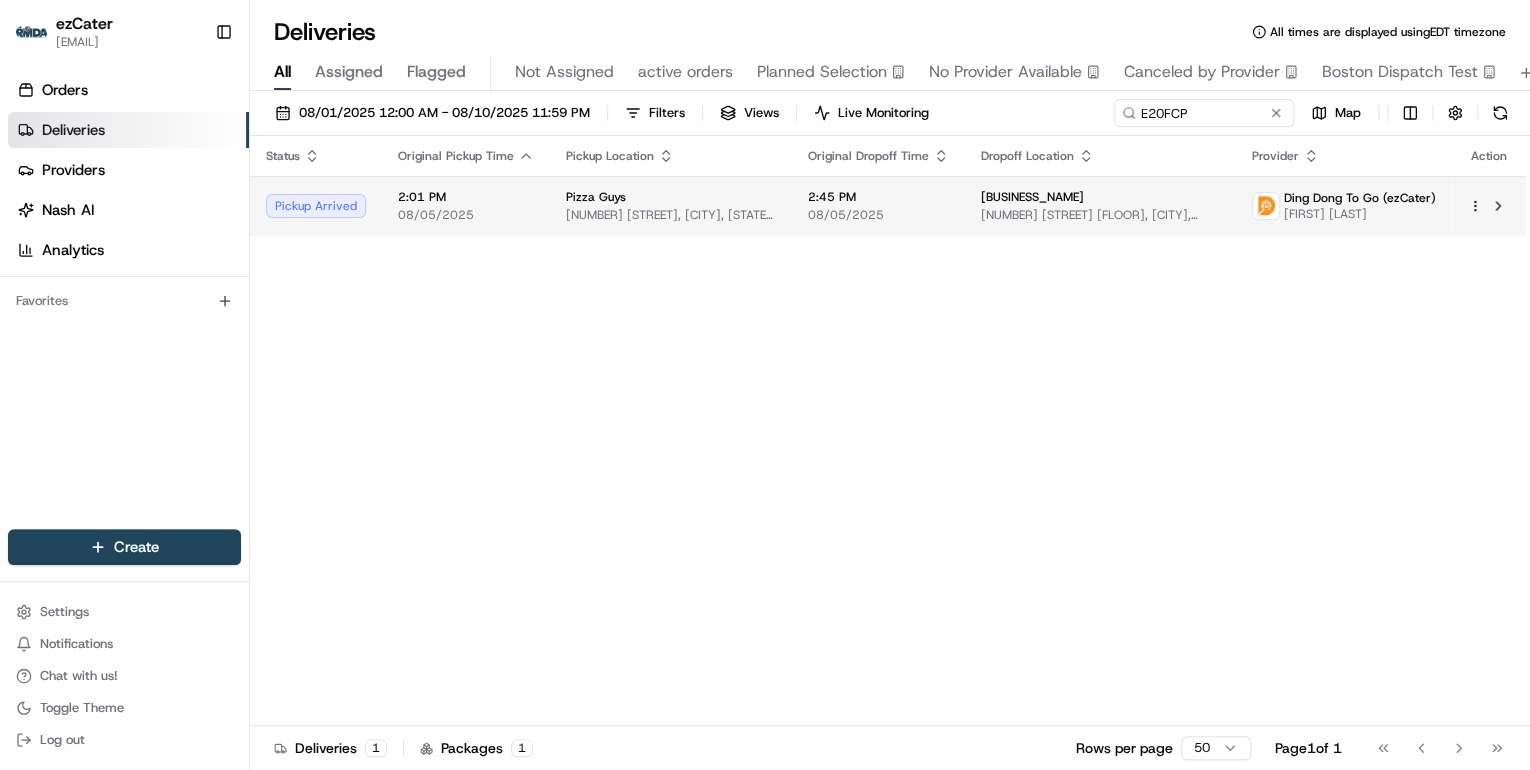 click on "[NUMBER] [STREET], [CITY], [STATE] [ZIP], [COUNTRY]" at bounding box center (671, 215) 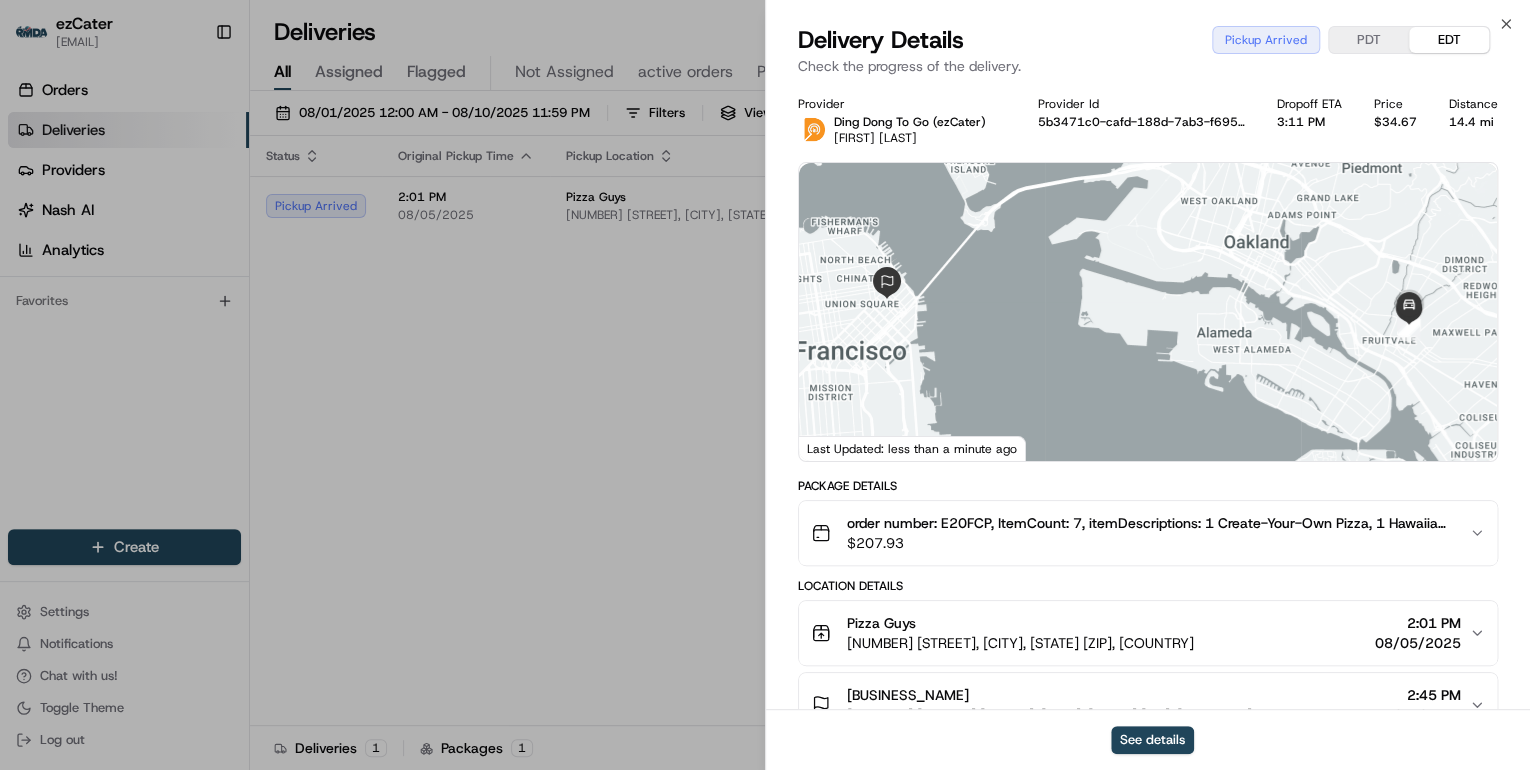 scroll, scrollTop: 160, scrollLeft: 0, axis: vertical 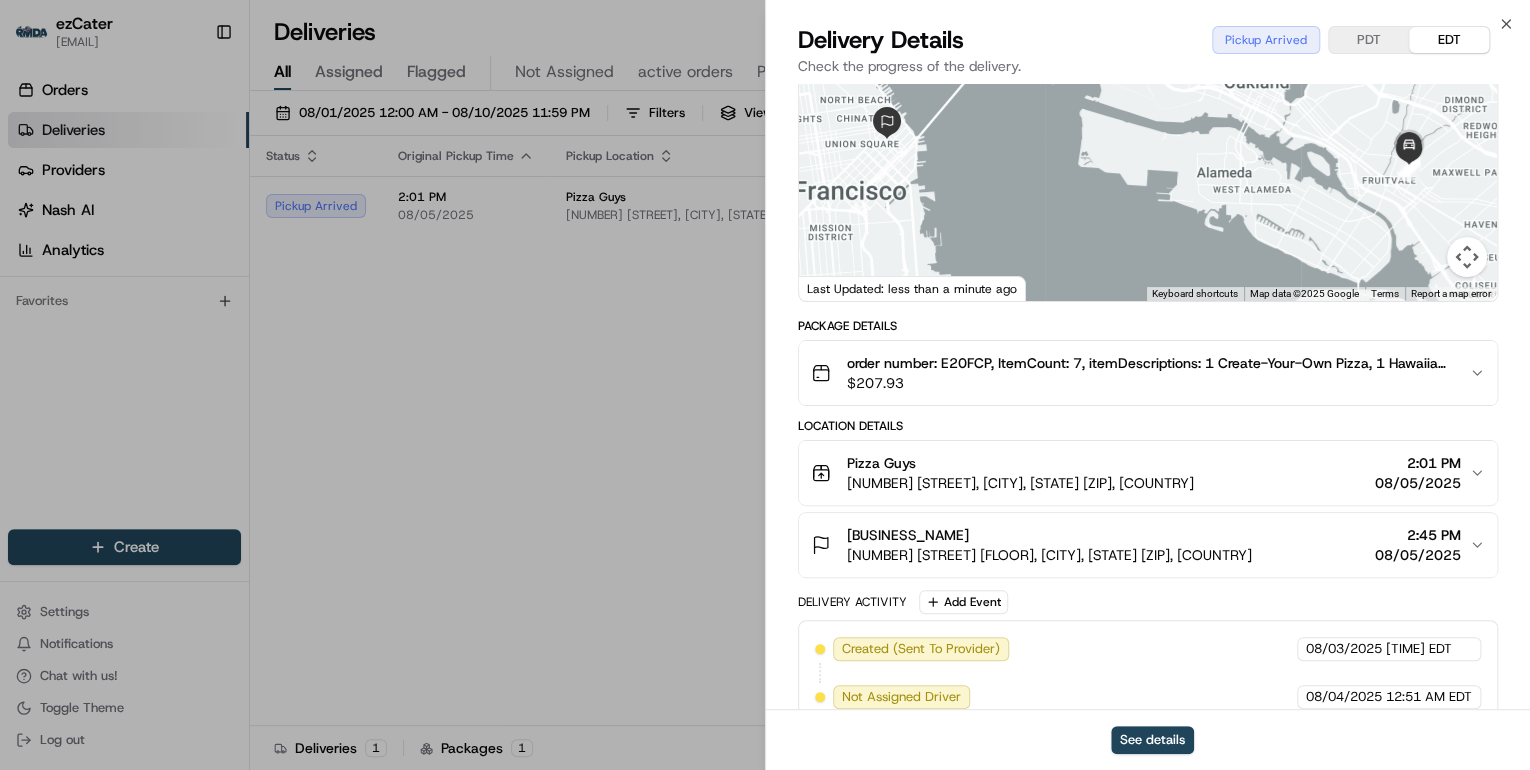 click on "Pizza Guys" at bounding box center (1020, 463) 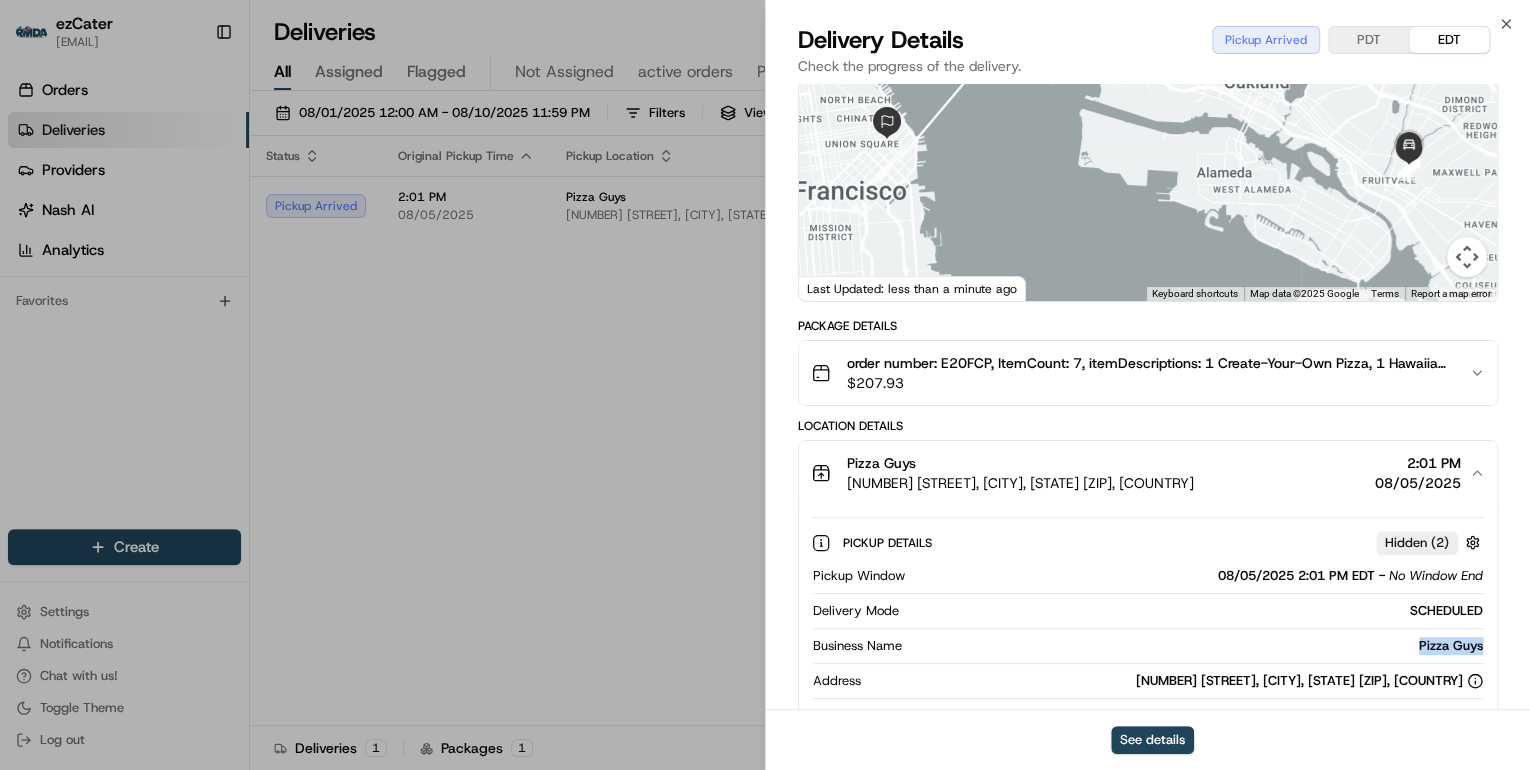 drag, startPoint x: 1497, startPoint y: 646, endPoint x: 1392, endPoint y: 642, distance: 105.076164 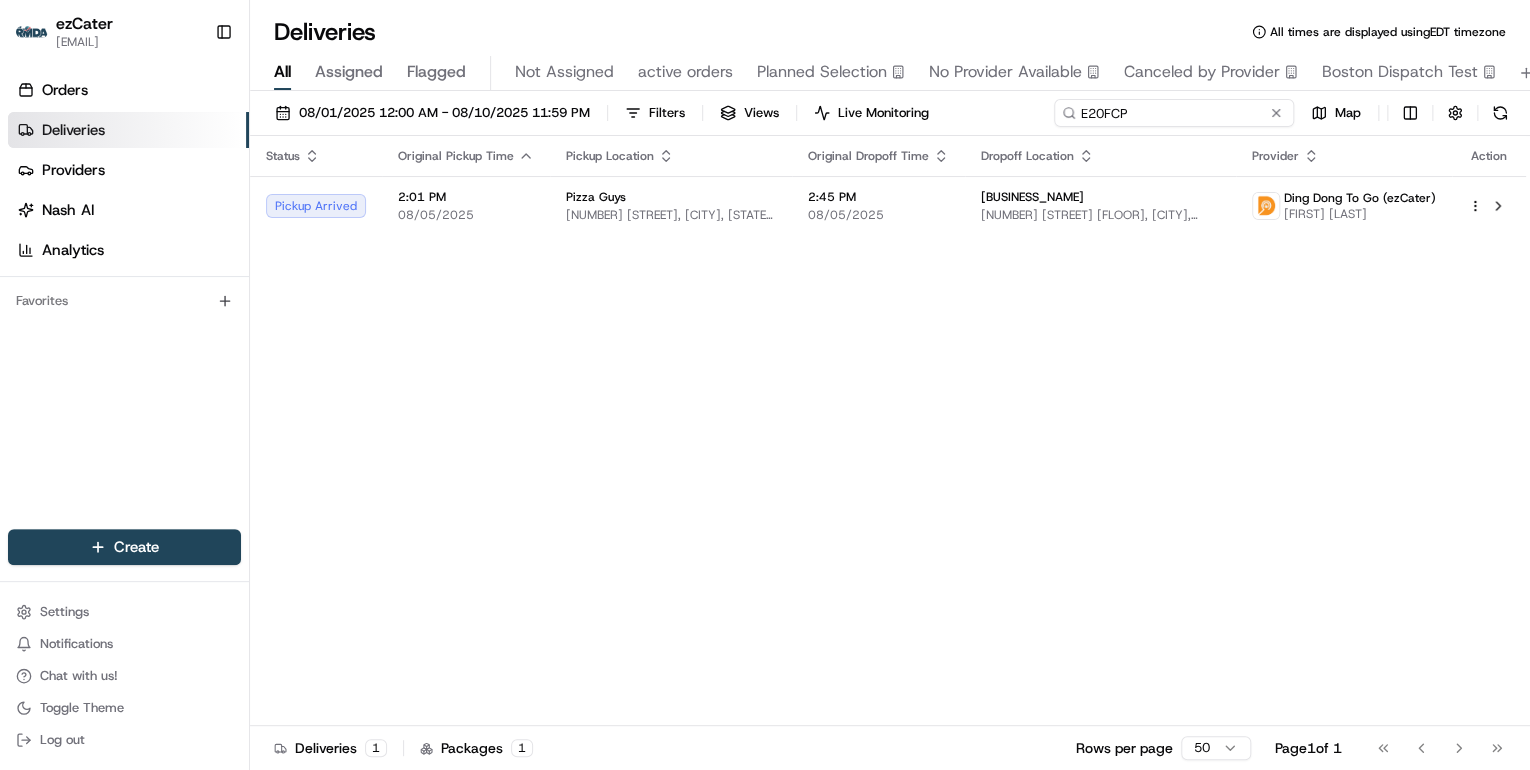 drag, startPoint x: 1188, startPoint y: 116, endPoint x: 834, endPoint y: 76, distance: 356.25272 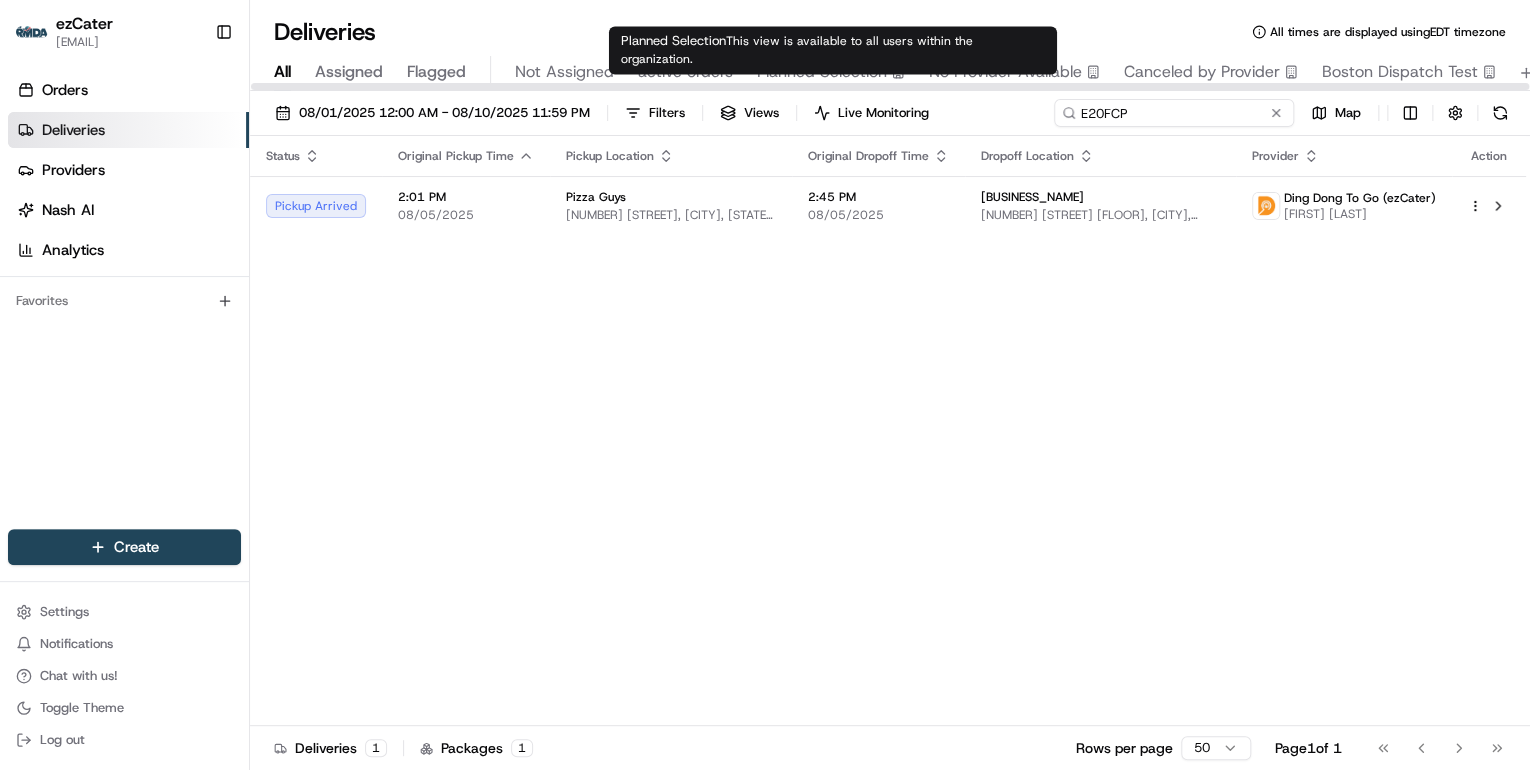 paste on "H33PEQ" 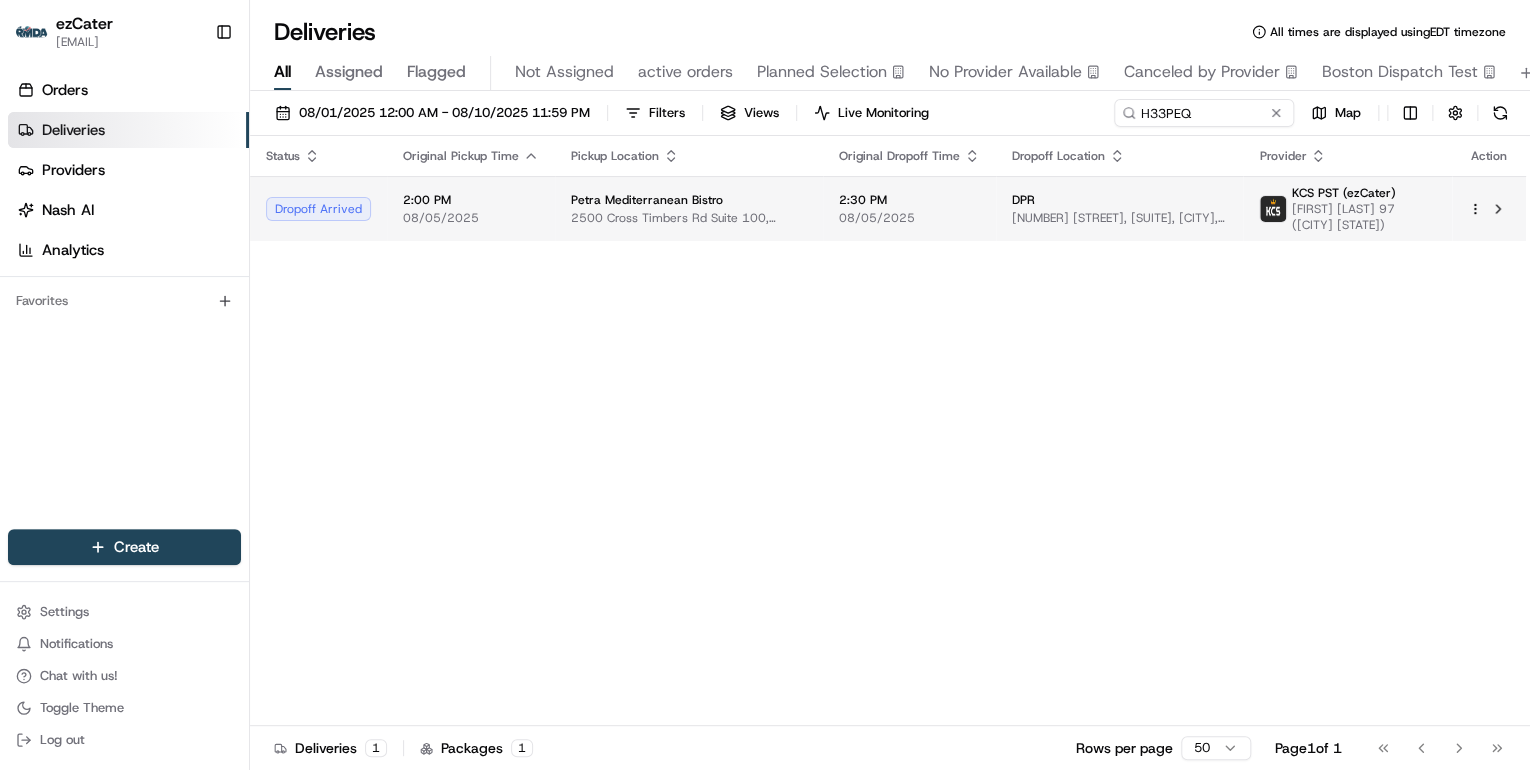 click on "2:30 PM" at bounding box center [909, 200] 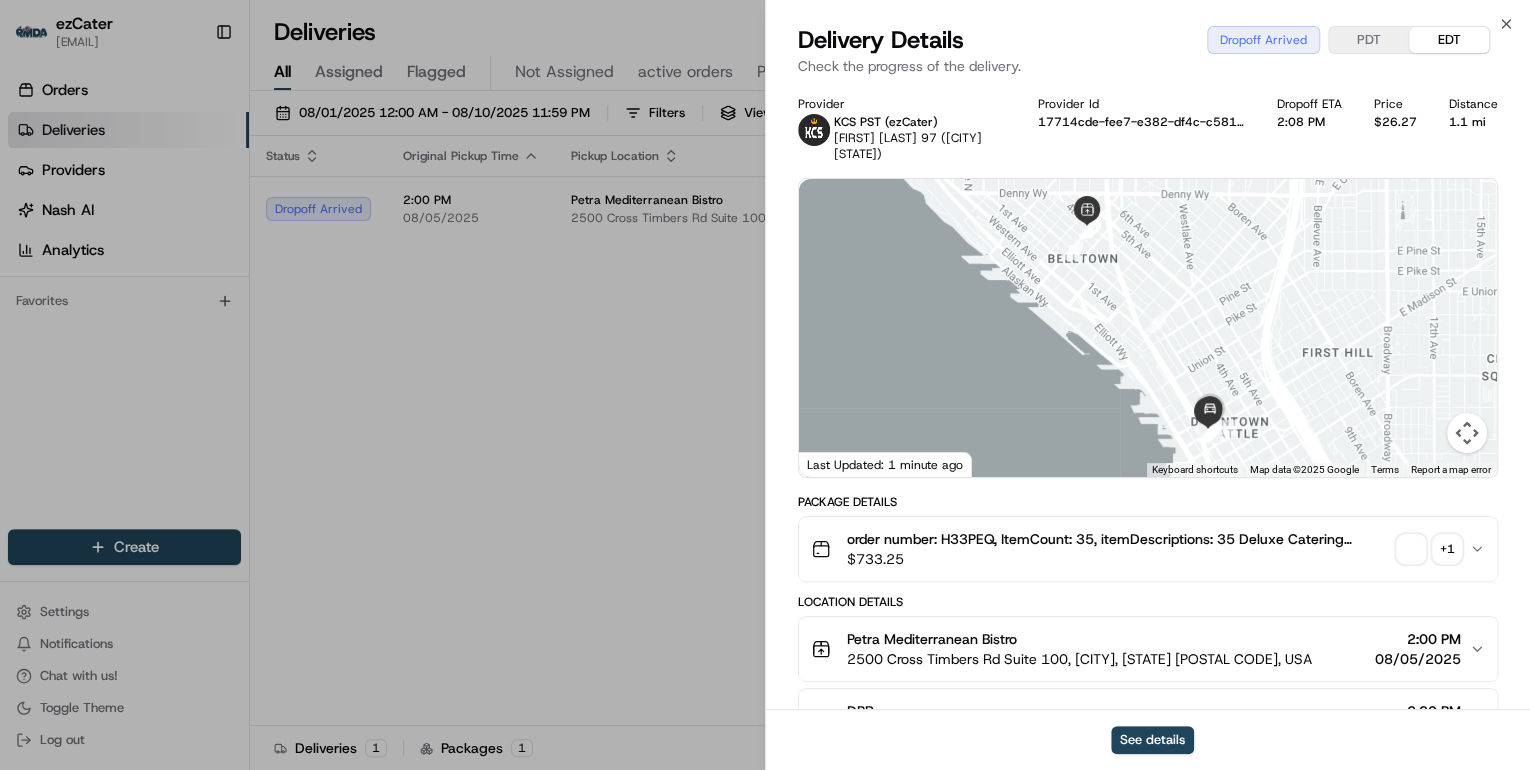 scroll, scrollTop: 160, scrollLeft: 0, axis: vertical 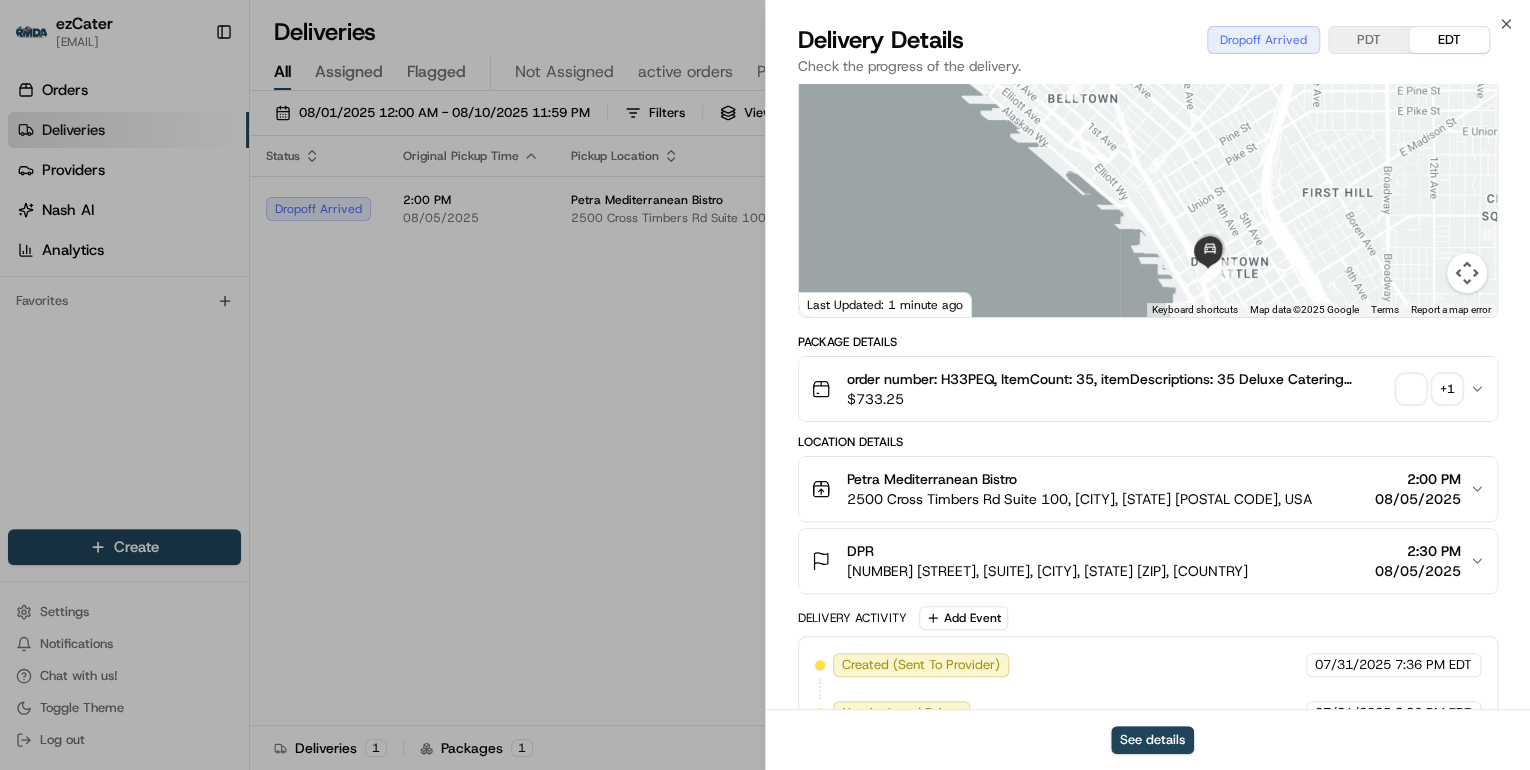click on "DPR" at bounding box center (1047, 551) 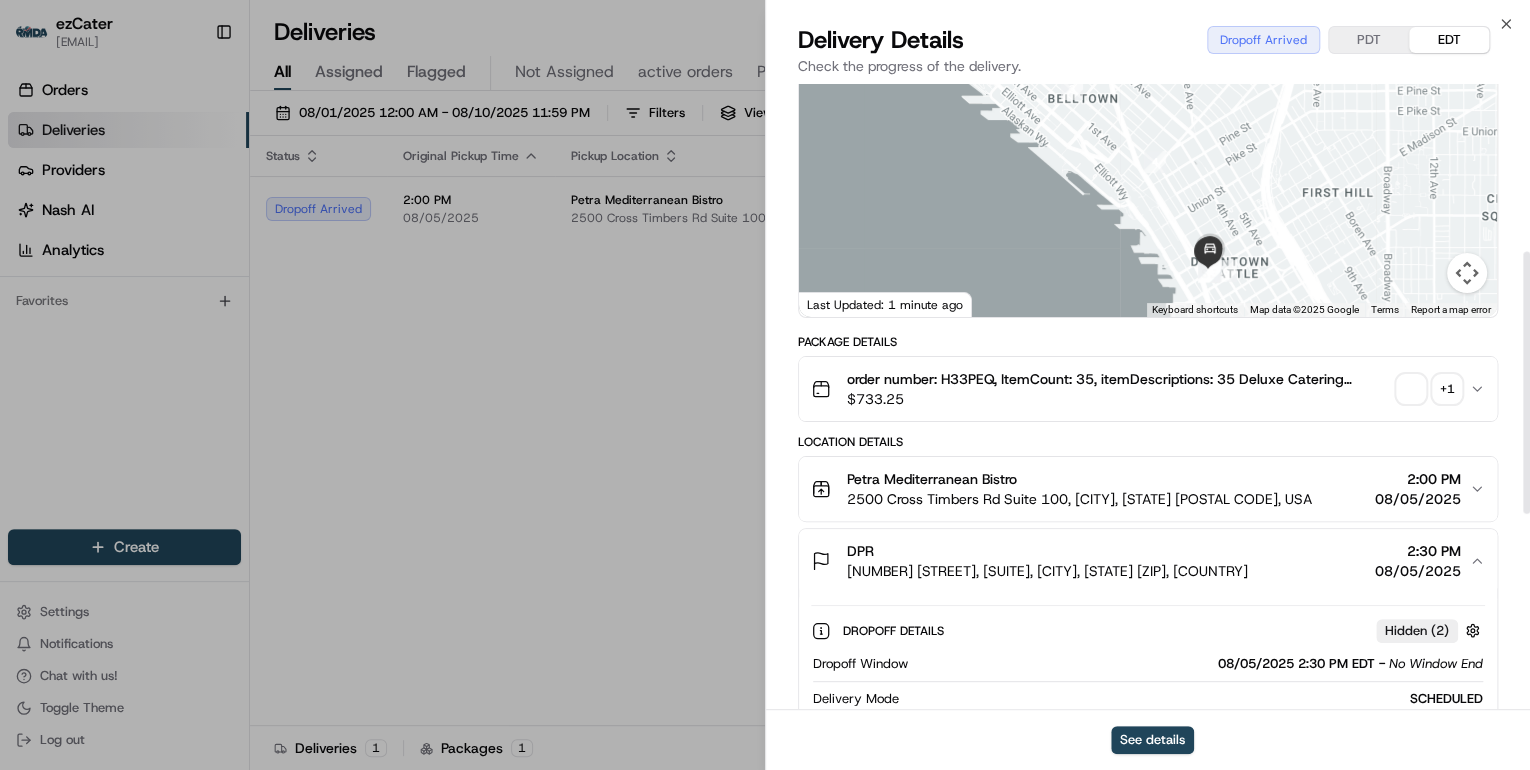 scroll, scrollTop: 400, scrollLeft: 0, axis: vertical 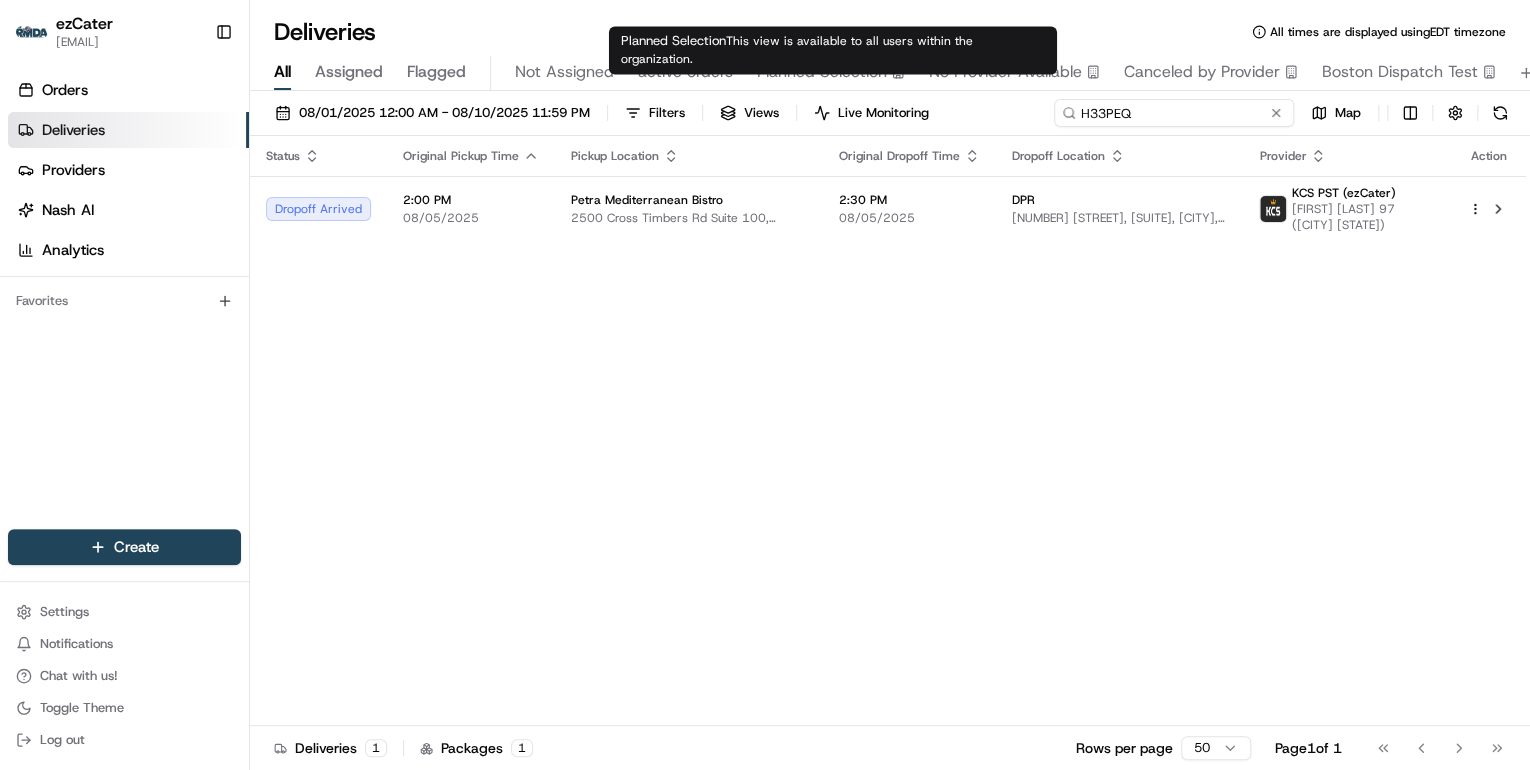 drag, startPoint x: 1202, startPoint y: 118, endPoint x: 764, endPoint y: 76, distance: 440.0091 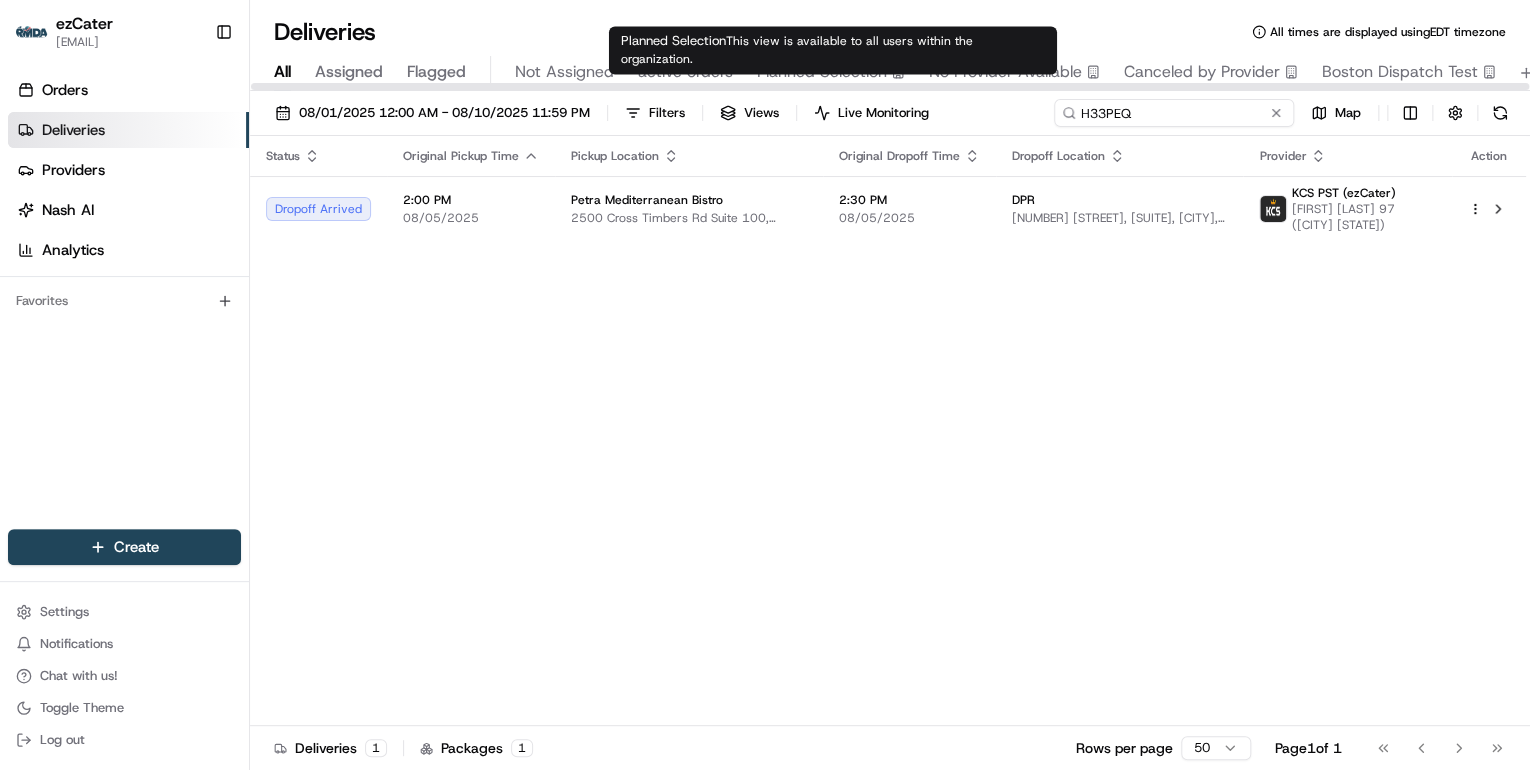 paste on "UK9ZC6" 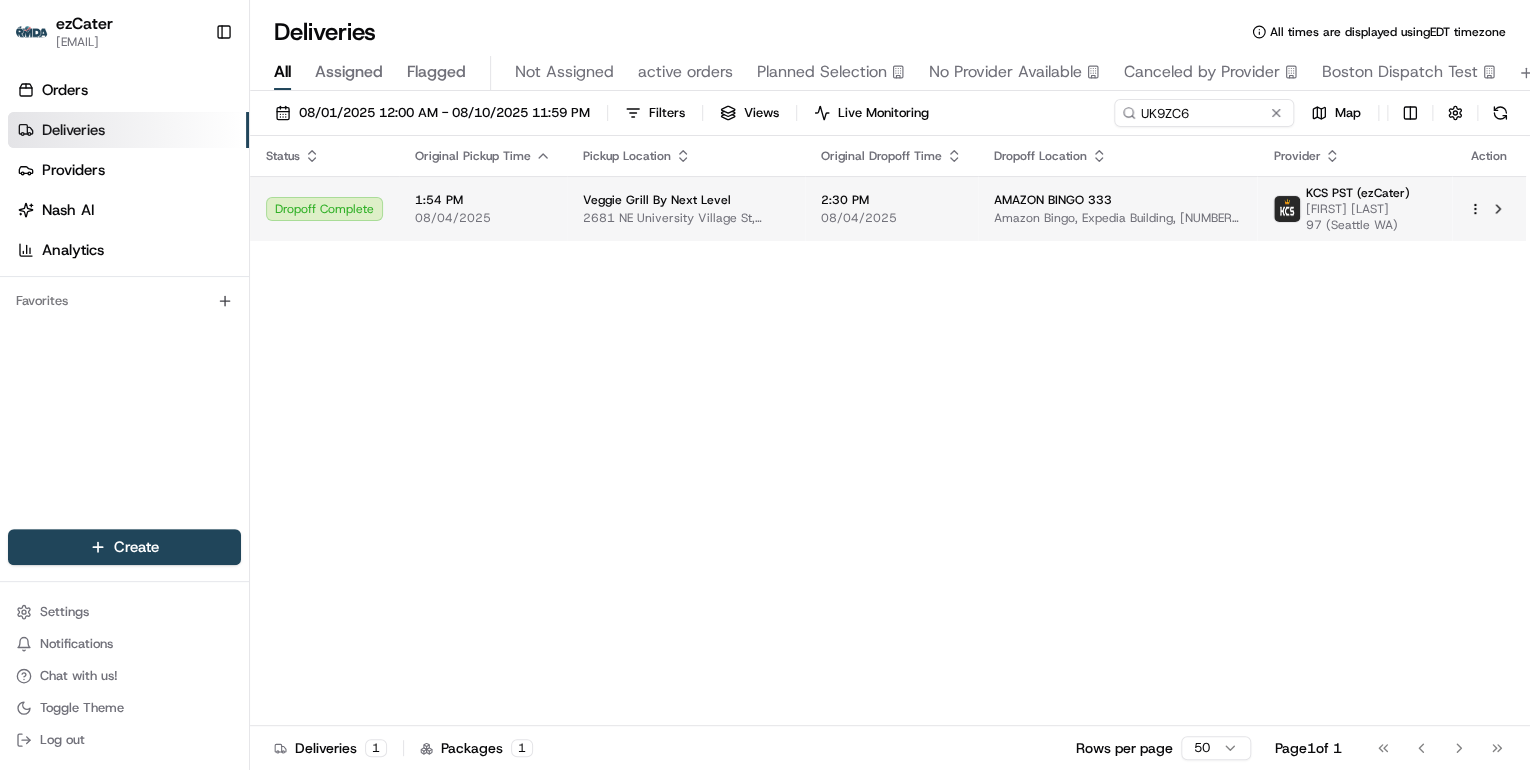 click on "Veggie Grill By Next Level" at bounding box center (657, 200) 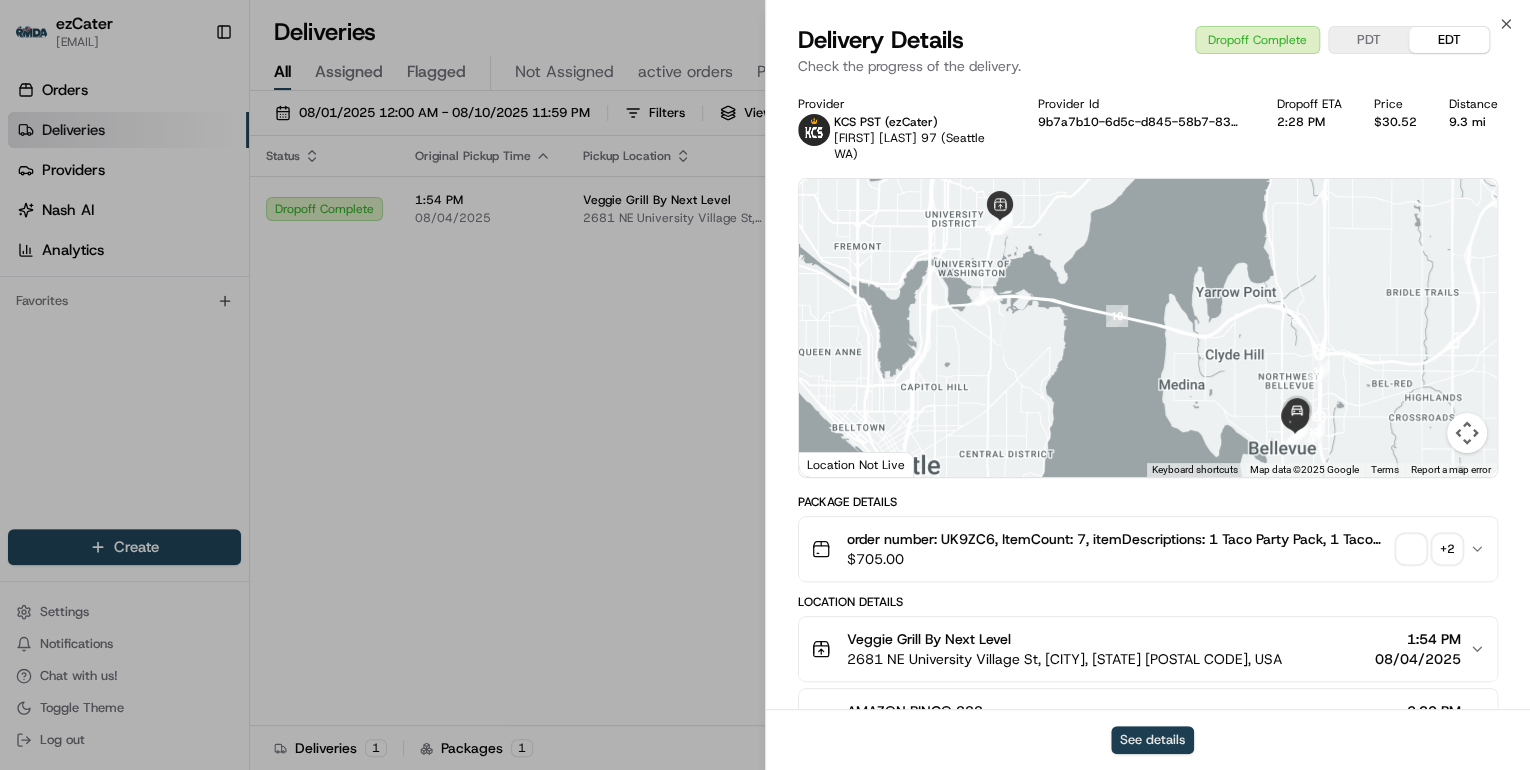 click on "See details" at bounding box center [1152, 740] 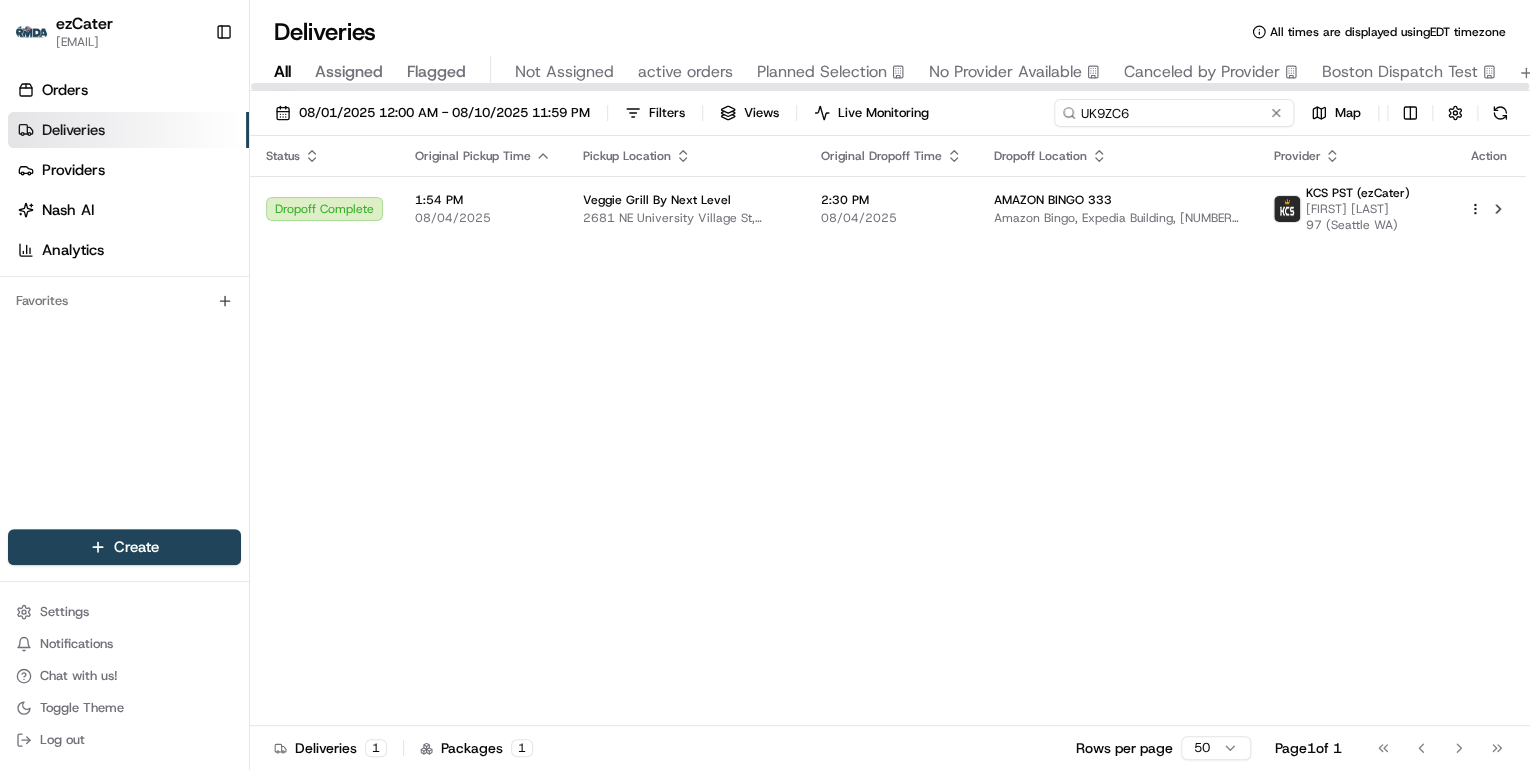 drag, startPoint x: 1211, startPoint y: 112, endPoint x: 648, endPoint y: 88, distance: 563.5113 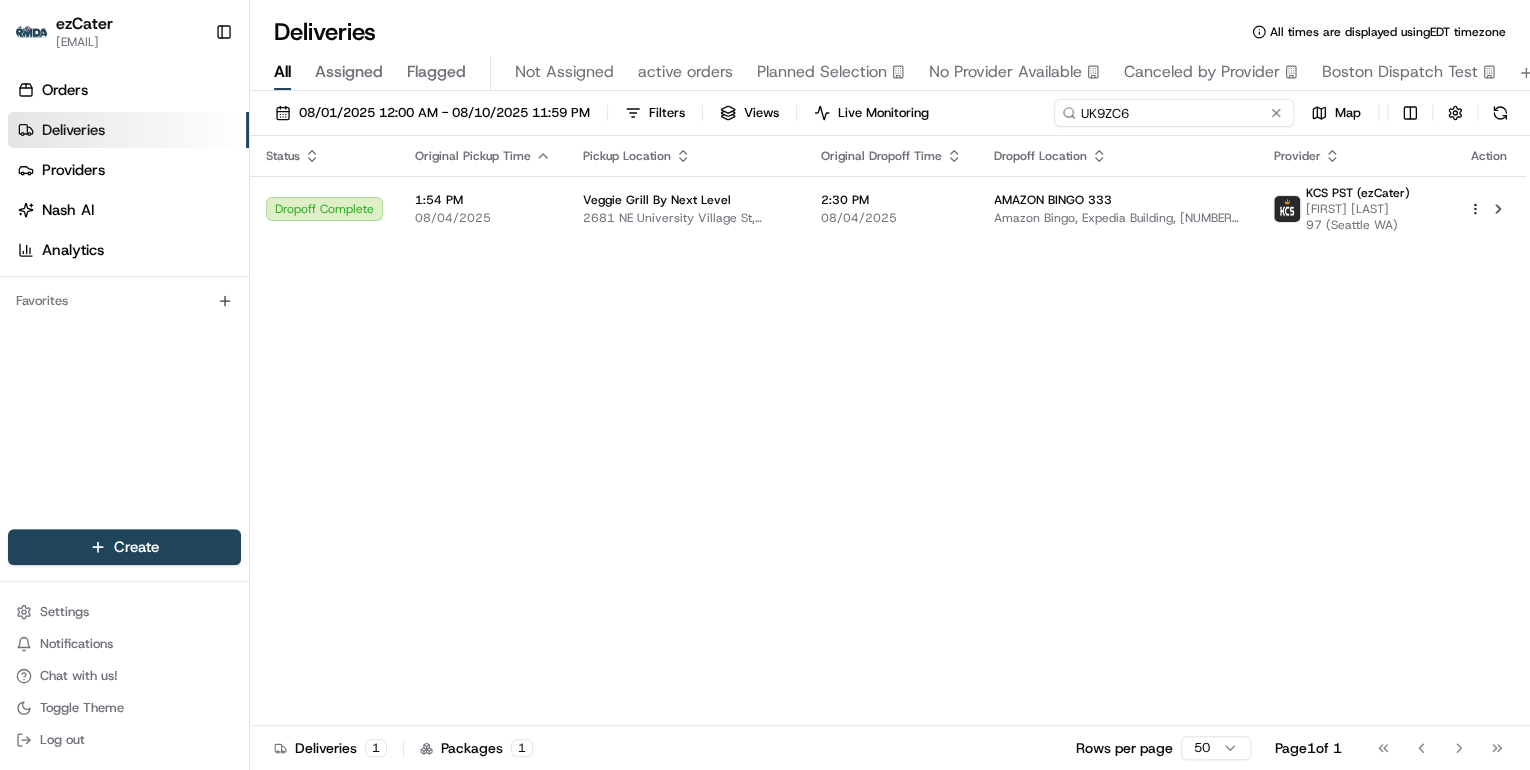 paste on "PK9W8Y" 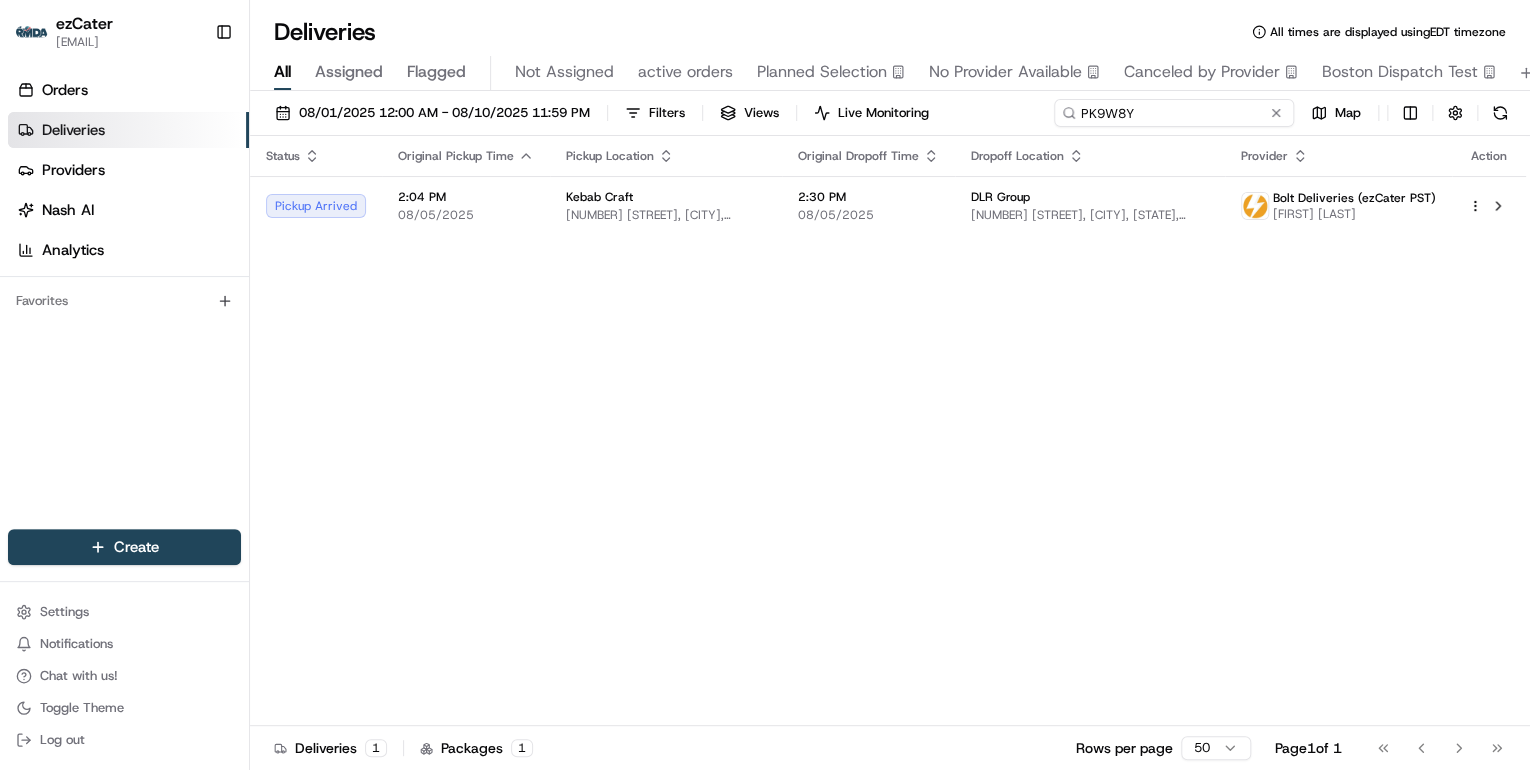 click on "ezCater [EMAIL] Toggle Sidebar Orders Deliveries Providers Nash AI Analytics Favorites Main Menu Members & Organization Organization Users Roles Preferences Customization Tracking Orchestration Automations Locations Pickup Locations Dropoff Locations Zones Shifts Delivery Windows Billing Billing Refund Requests Integrations Notification Triggers Webhooks API Keys Request Logs Create Settings Notifications Chat with us! Toggle Theme Log out Deliveries All times are displayed using  EDT   timezone All Assigned Flagged Not Assigned active orders Planned Selection No Provider Available Canceled by Provider Boston Dispatch Test 08/01/2025 12:00 AM - 08/10/2025 11:59 PM Filters Views Live Monitoring PK9W8Y Map Status Original Pickup Time Pickup Location Original Dropoff Time Dropoff Location Provider Action Pickup Arrived 2:04 PM 08/05/2025 Kebab Craft [NUMBER] [STREET], [CITY], [STATE], USA 2:30 PM 08/05/2025 DLR Group [NUMBER] [STREET], [CITY], [STATE], United States 1 1" at bounding box center (765, 385) 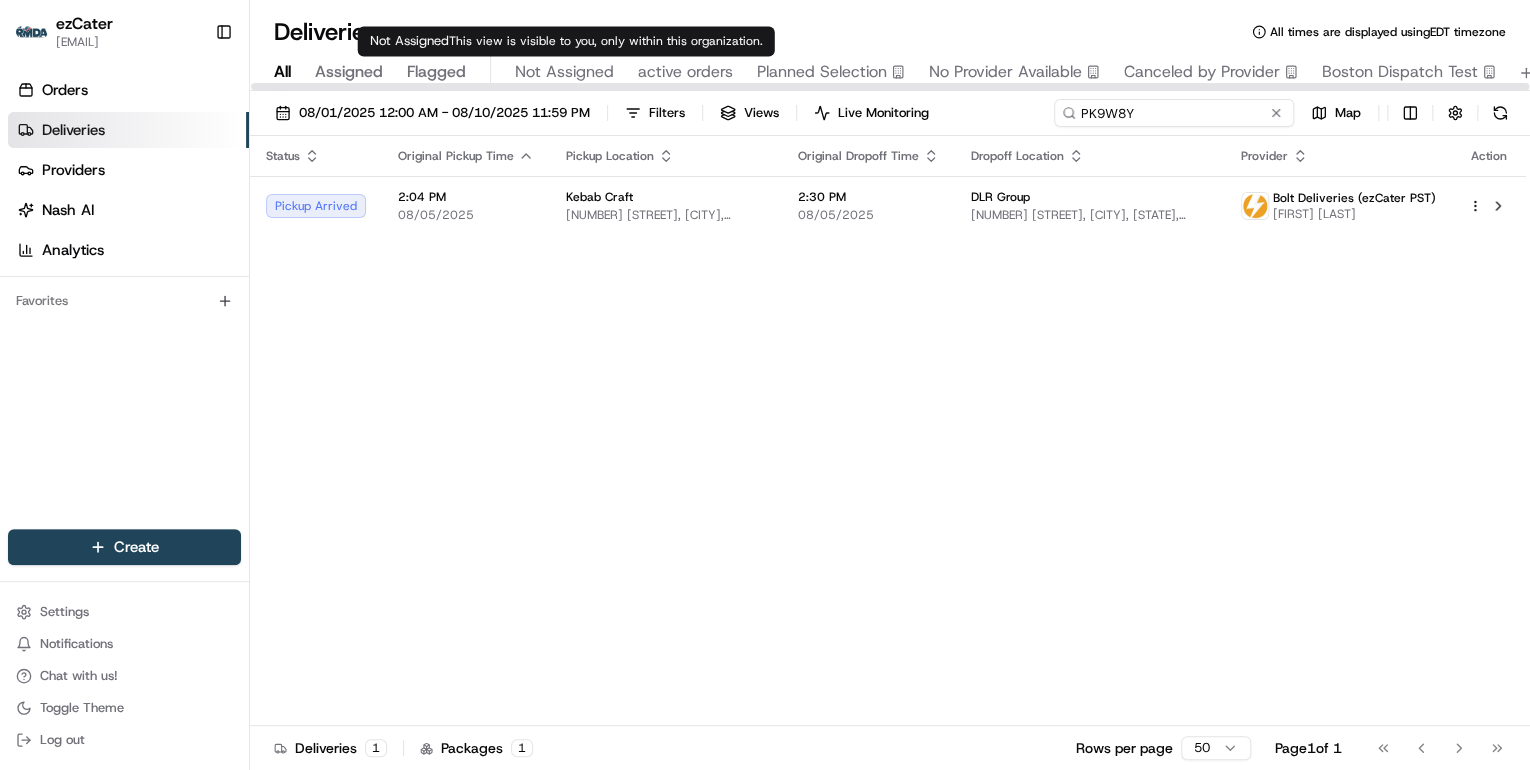 paste on "MK7U77" 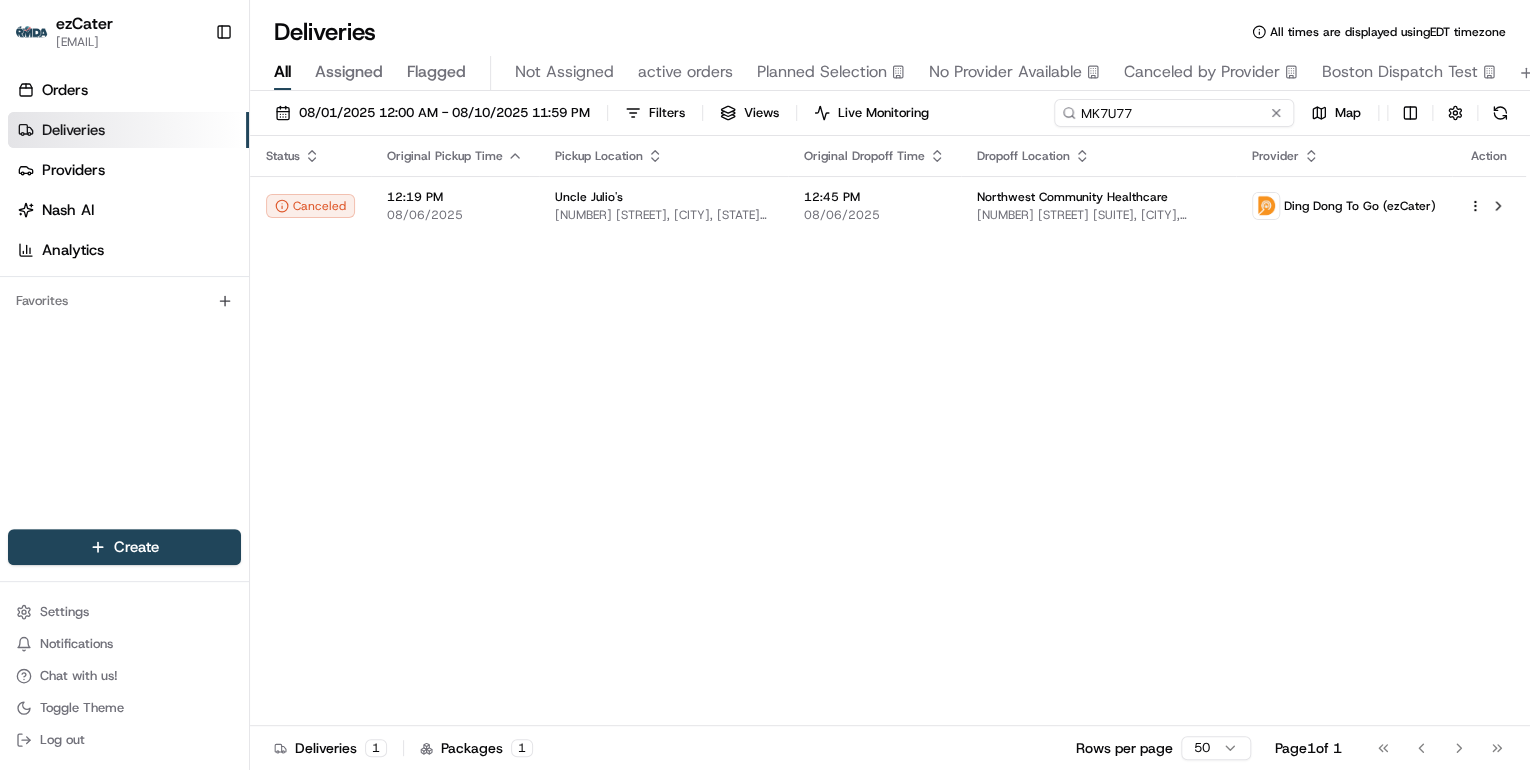 drag, startPoint x: 1140, startPoint y: 115, endPoint x: 514, endPoint y: 170, distance: 628.4115 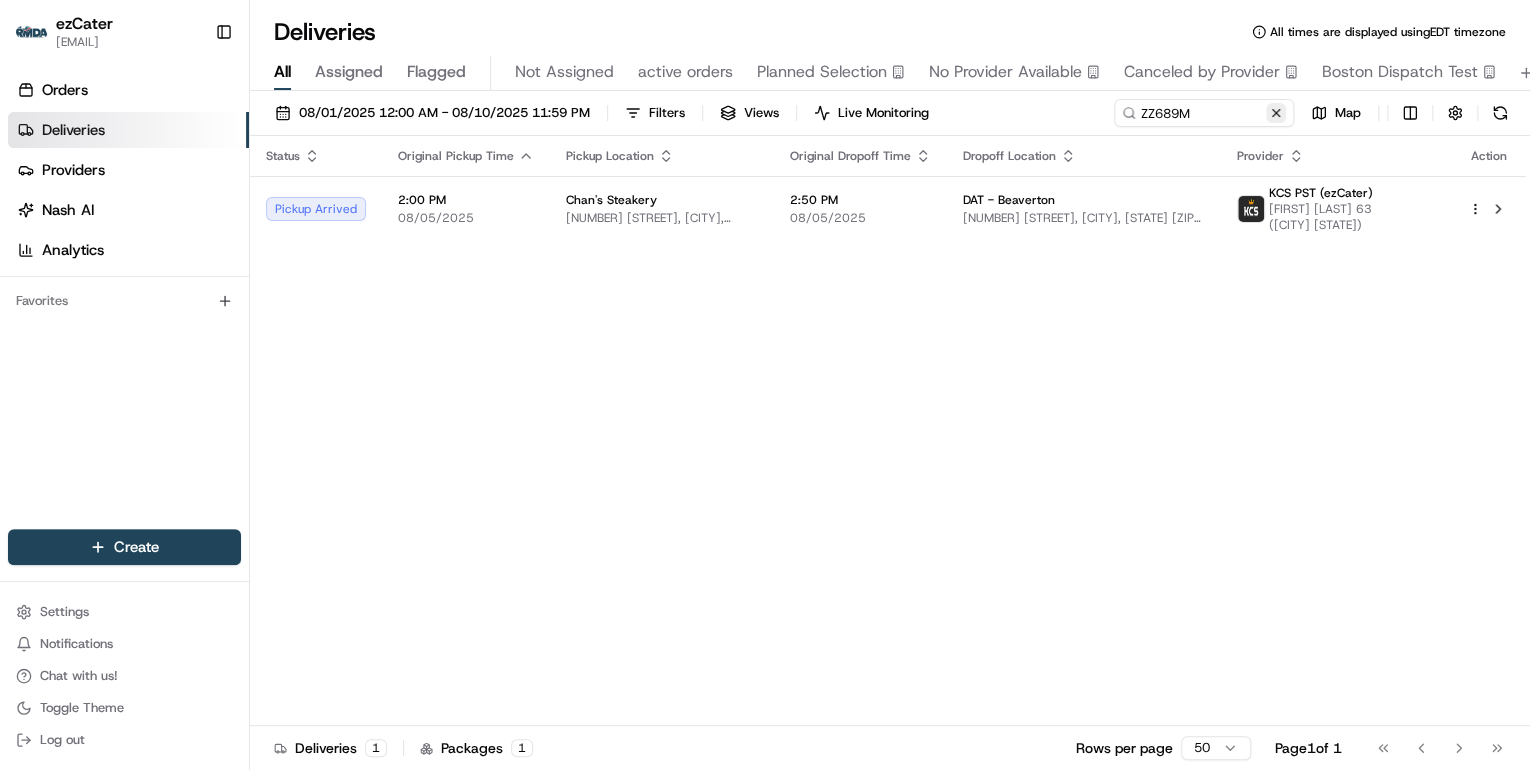 drag, startPoint x: 656, startPoint y: 334, endPoint x: 1280, endPoint y: 108, distance: 663.6656 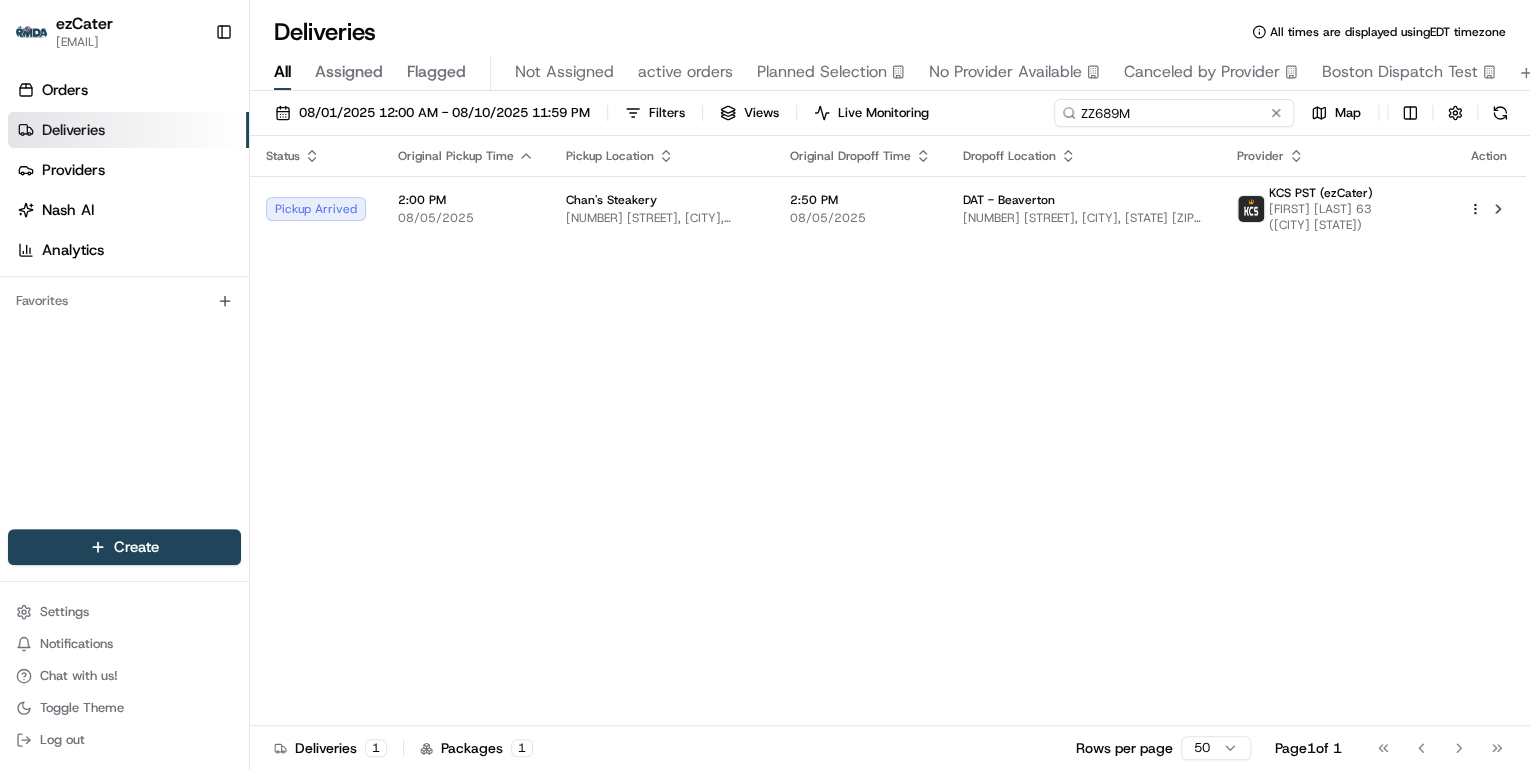 drag, startPoint x: 1202, startPoint y: 112, endPoint x: 468, endPoint y: 66, distance: 735.44 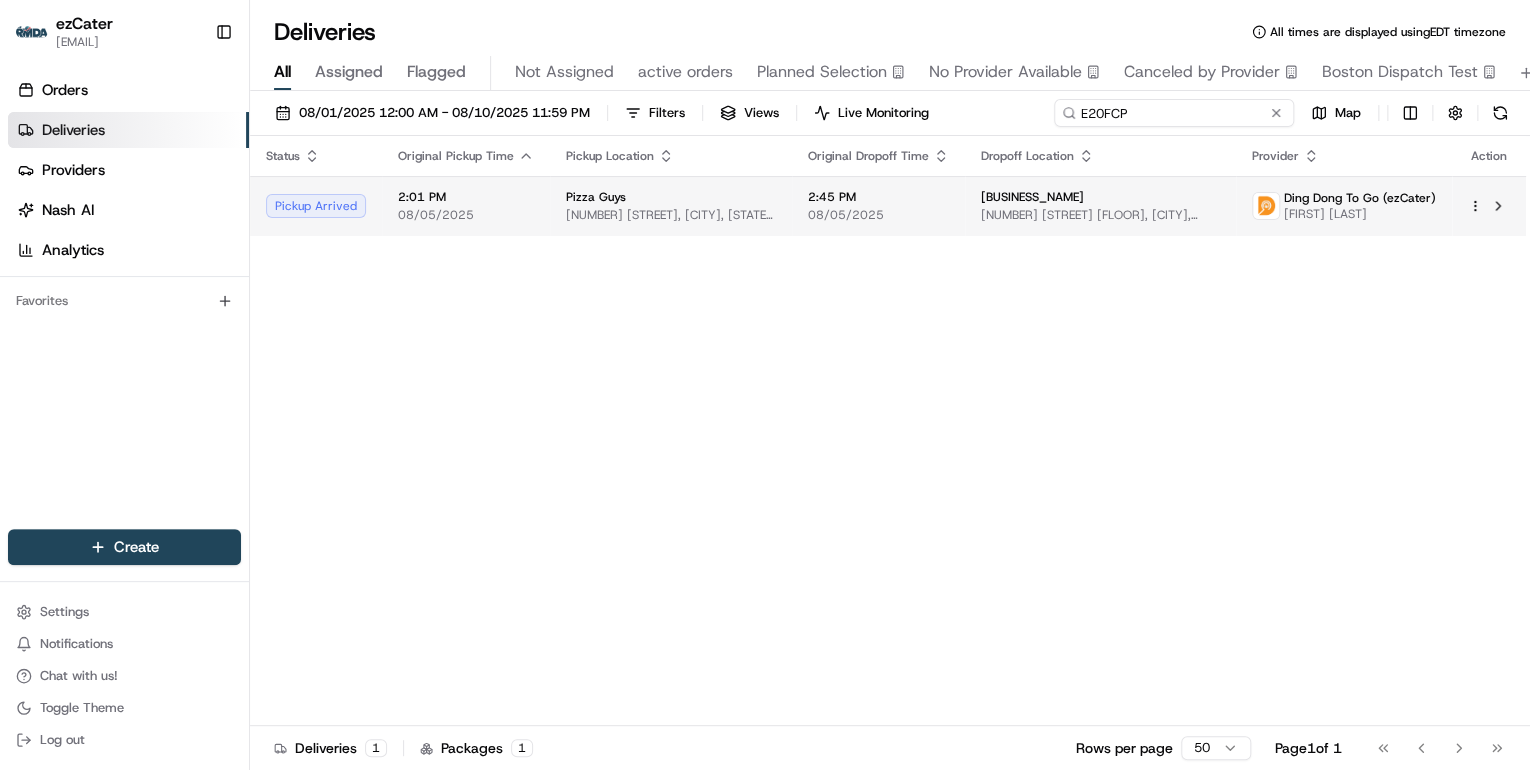 type on "E20FCP" 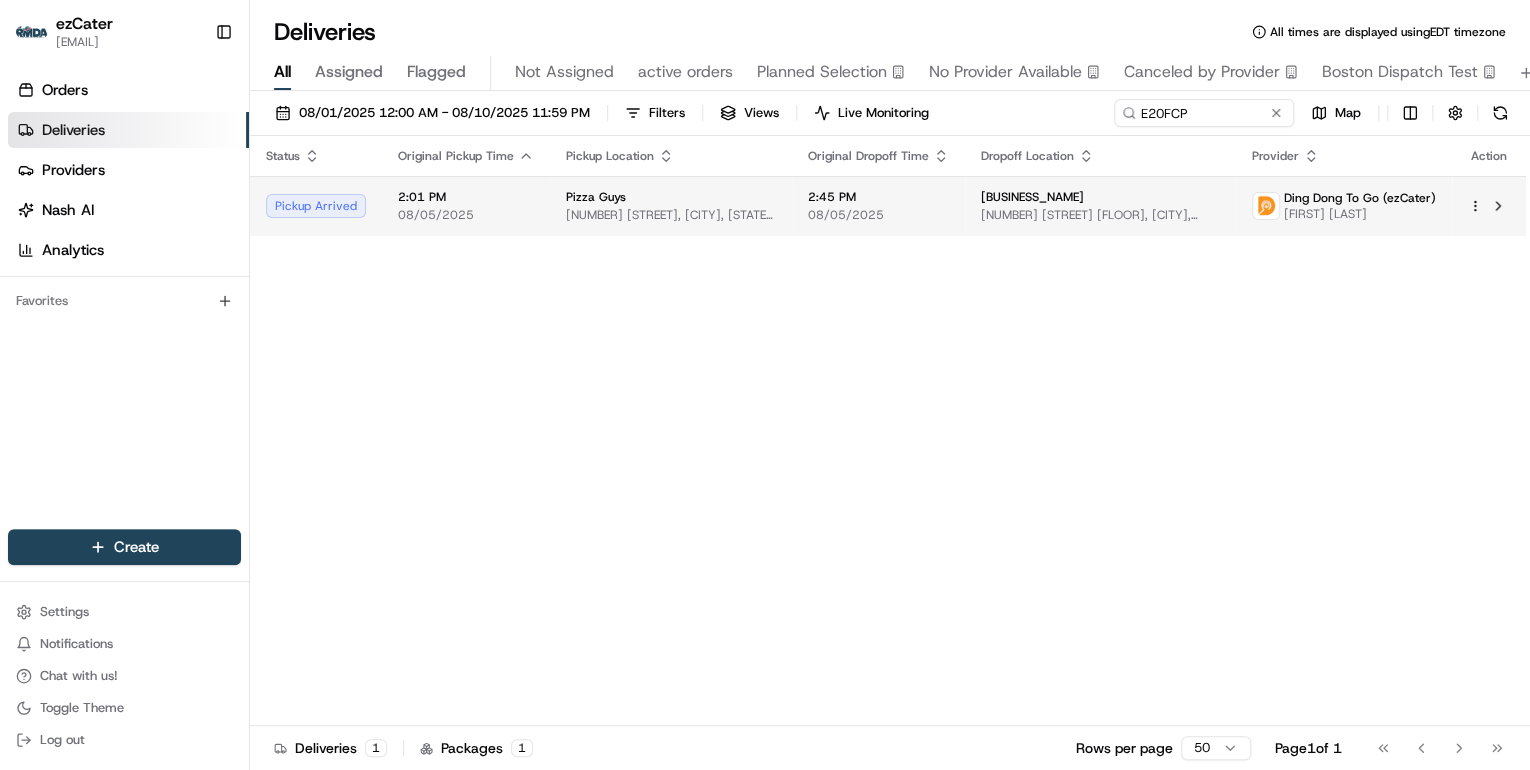 click on "[NUMBER] [STREET], [CITY], [STATE] [ZIP], [COUNTRY]" at bounding box center (671, 215) 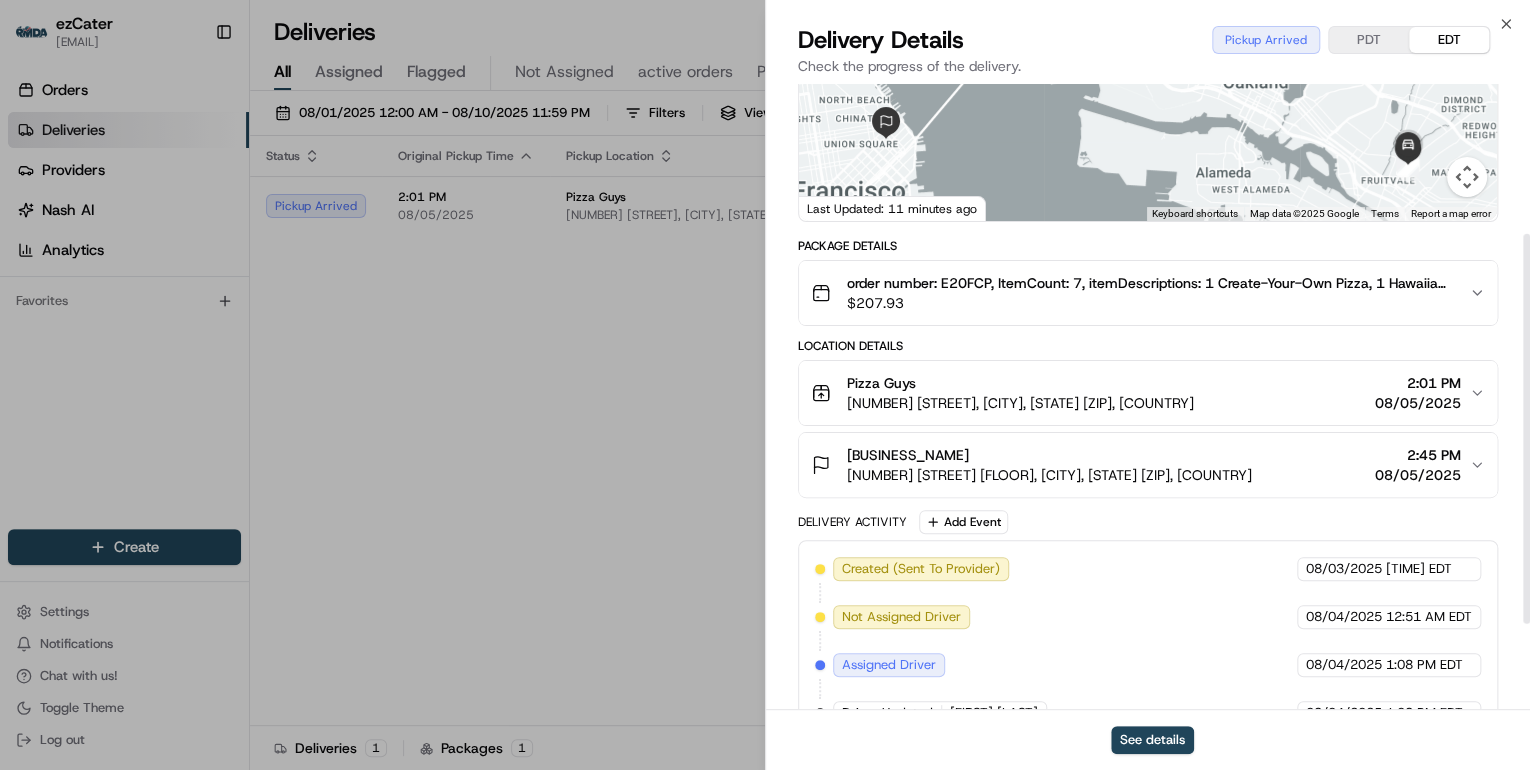scroll, scrollTop: 377, scrollLeft: 0, axis: vertical 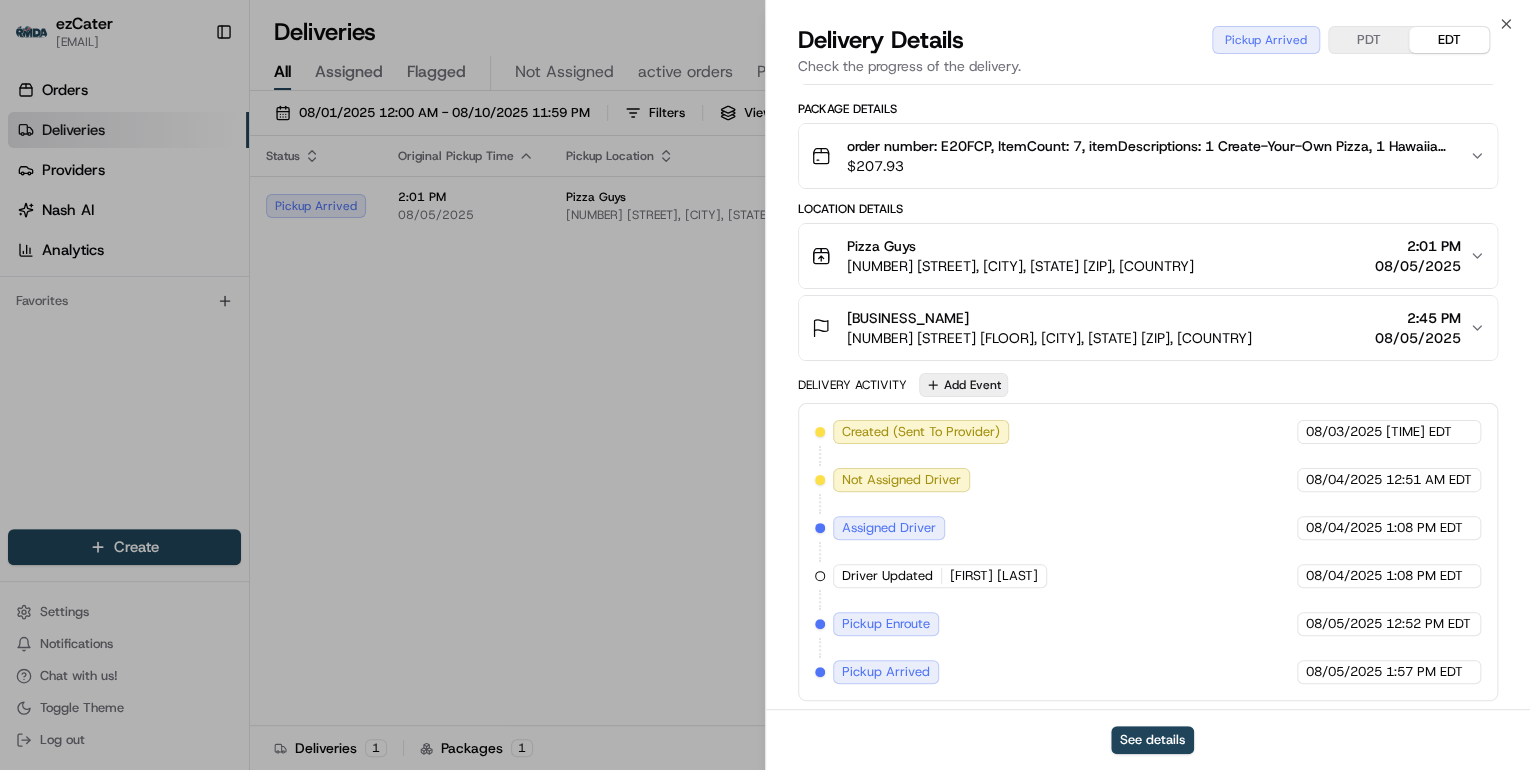 click on "Add Event" at bounding box center (963, 385) 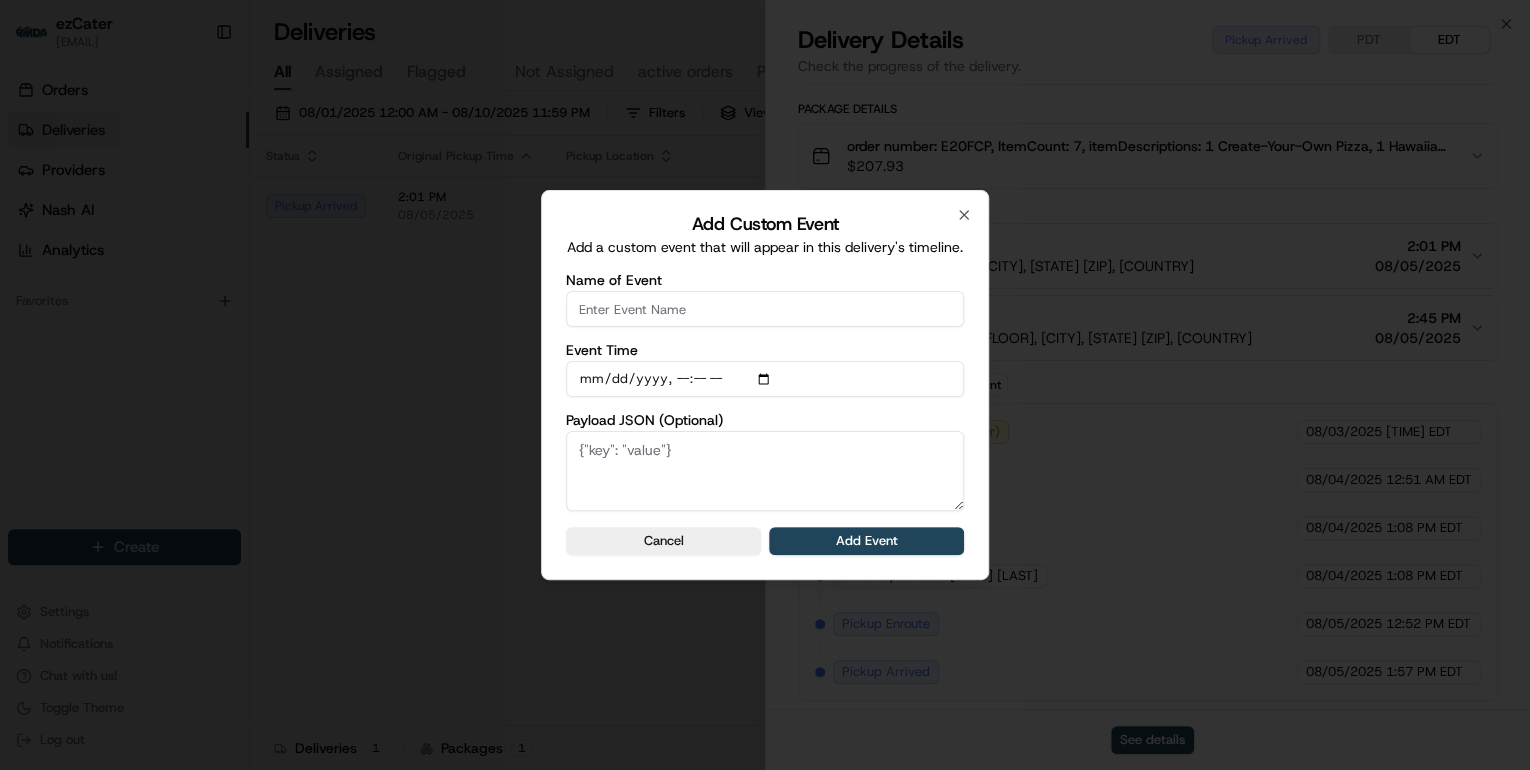 click on "Name of Event" at bounding box center (765, 309) 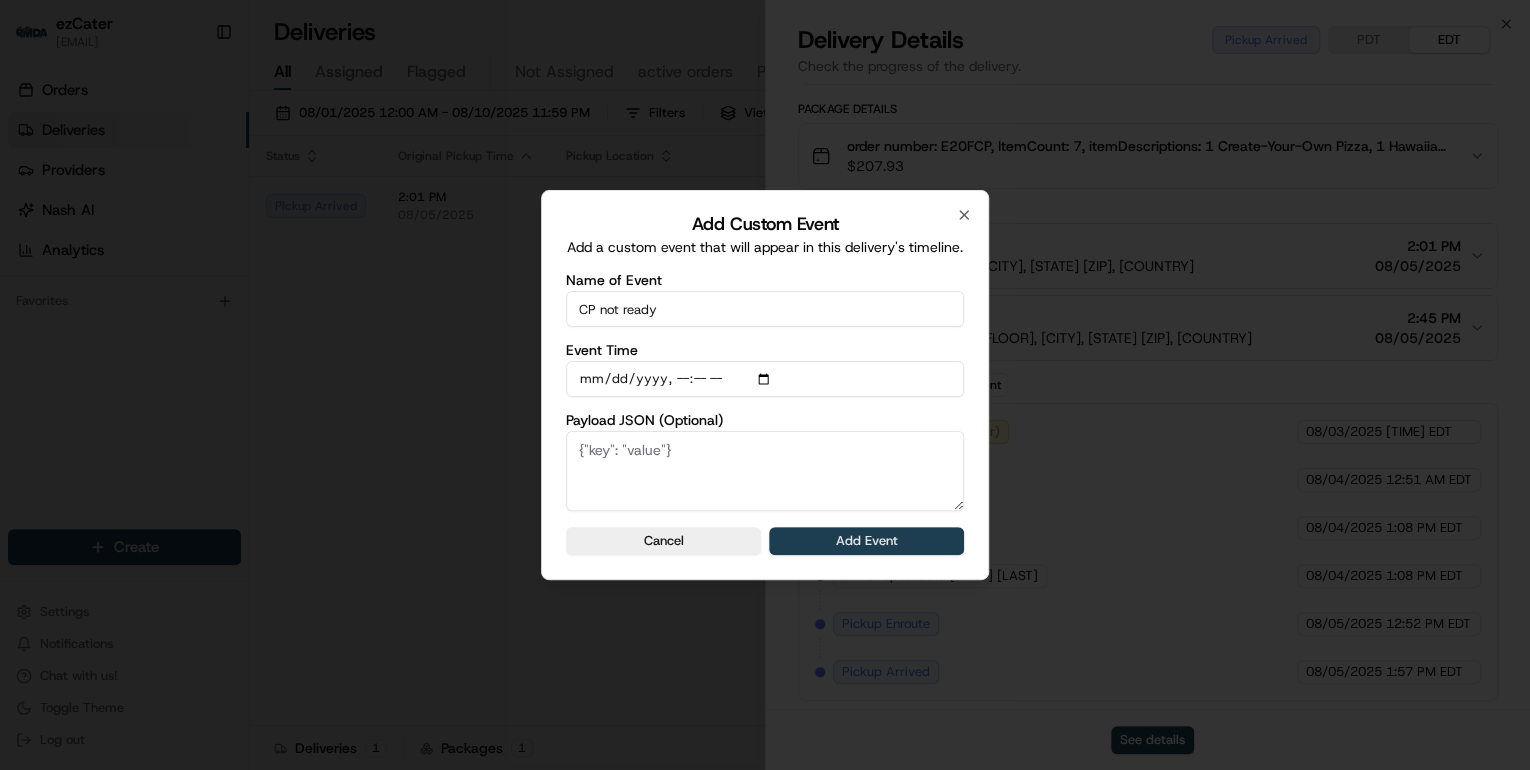 click on "Add Event" at bounding box center [866, 541] 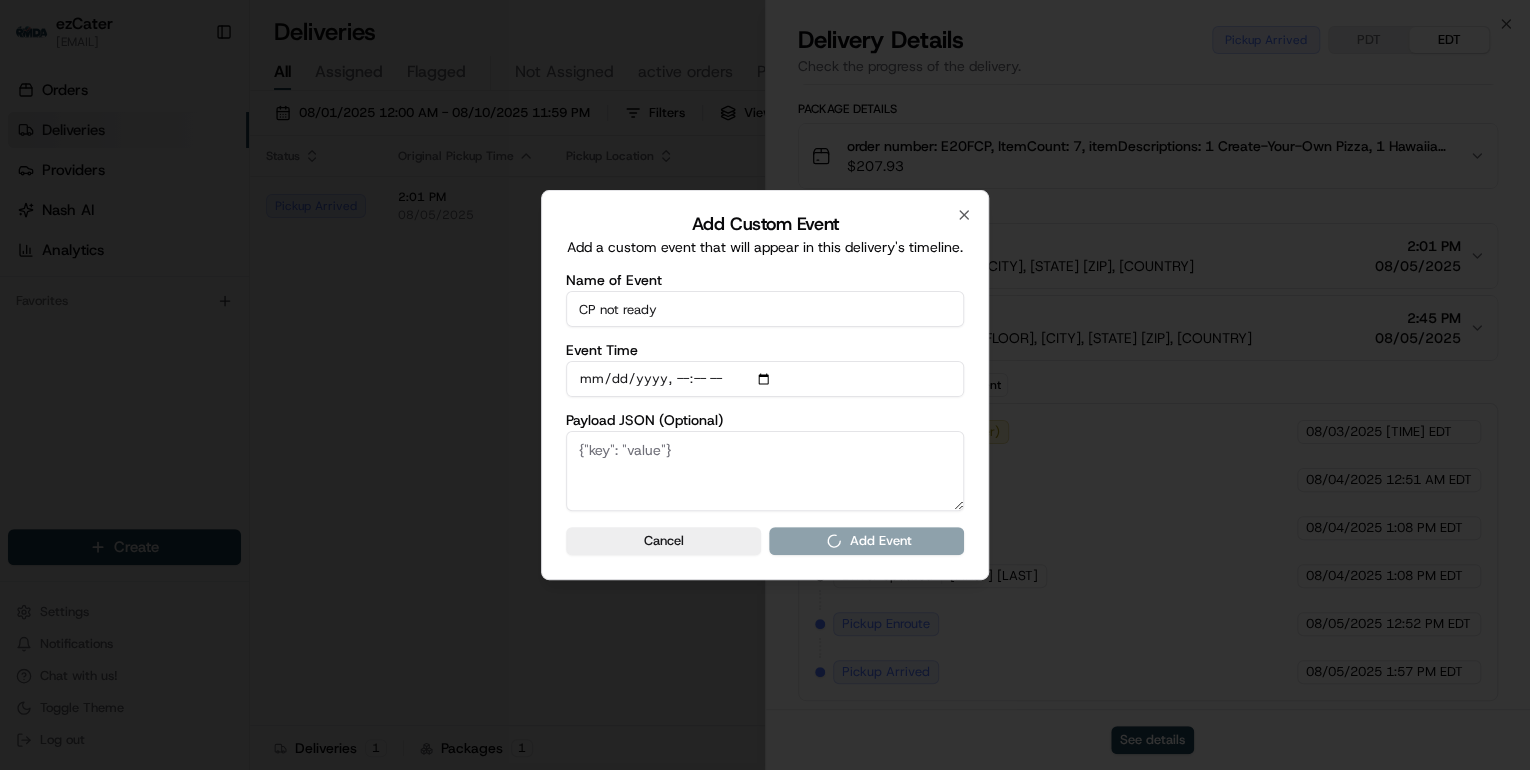 type 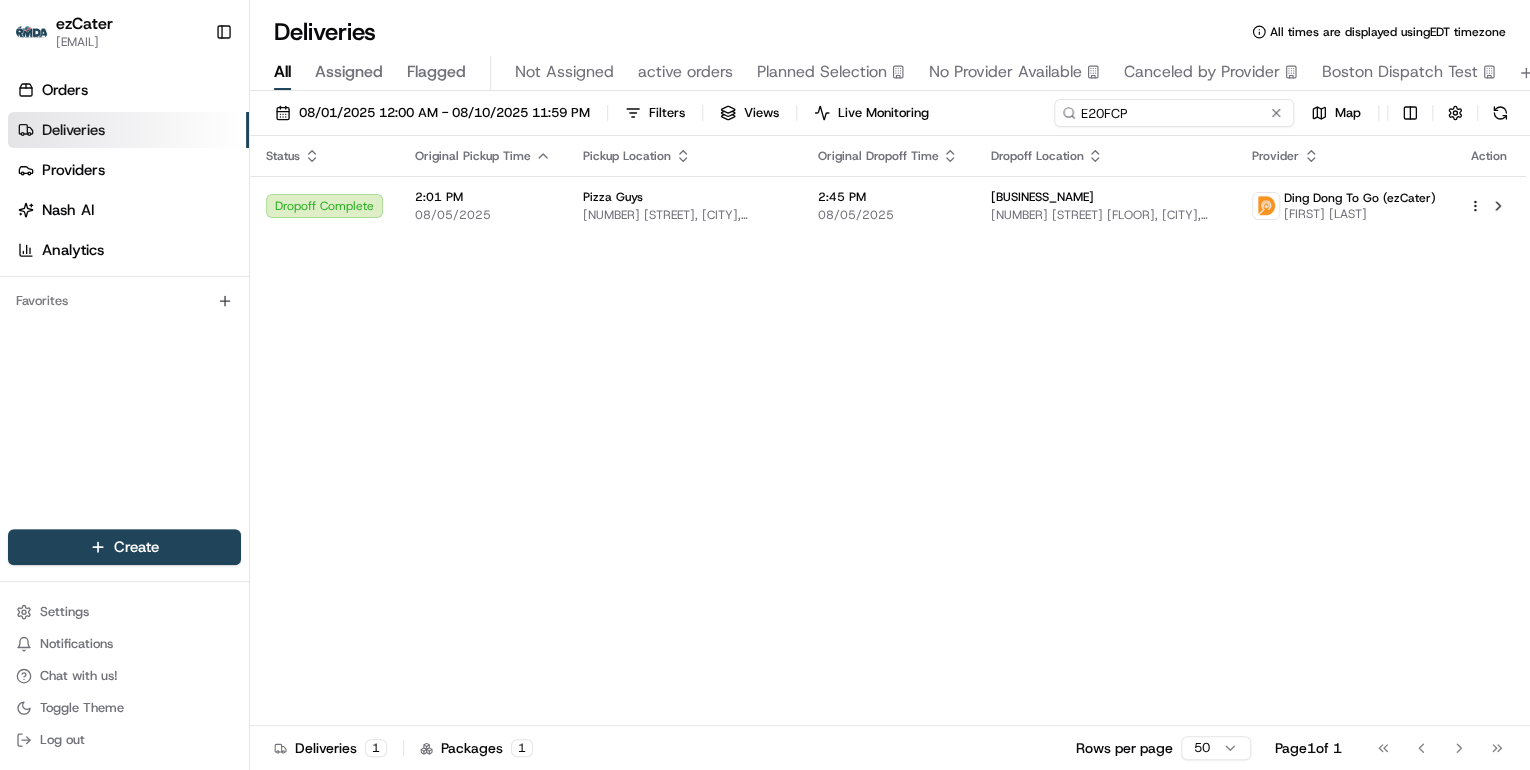 drag, startPoint x: 1204, startPoint y: 119, endPoint x: 528, endPoint y: 64, distance: 678.23376 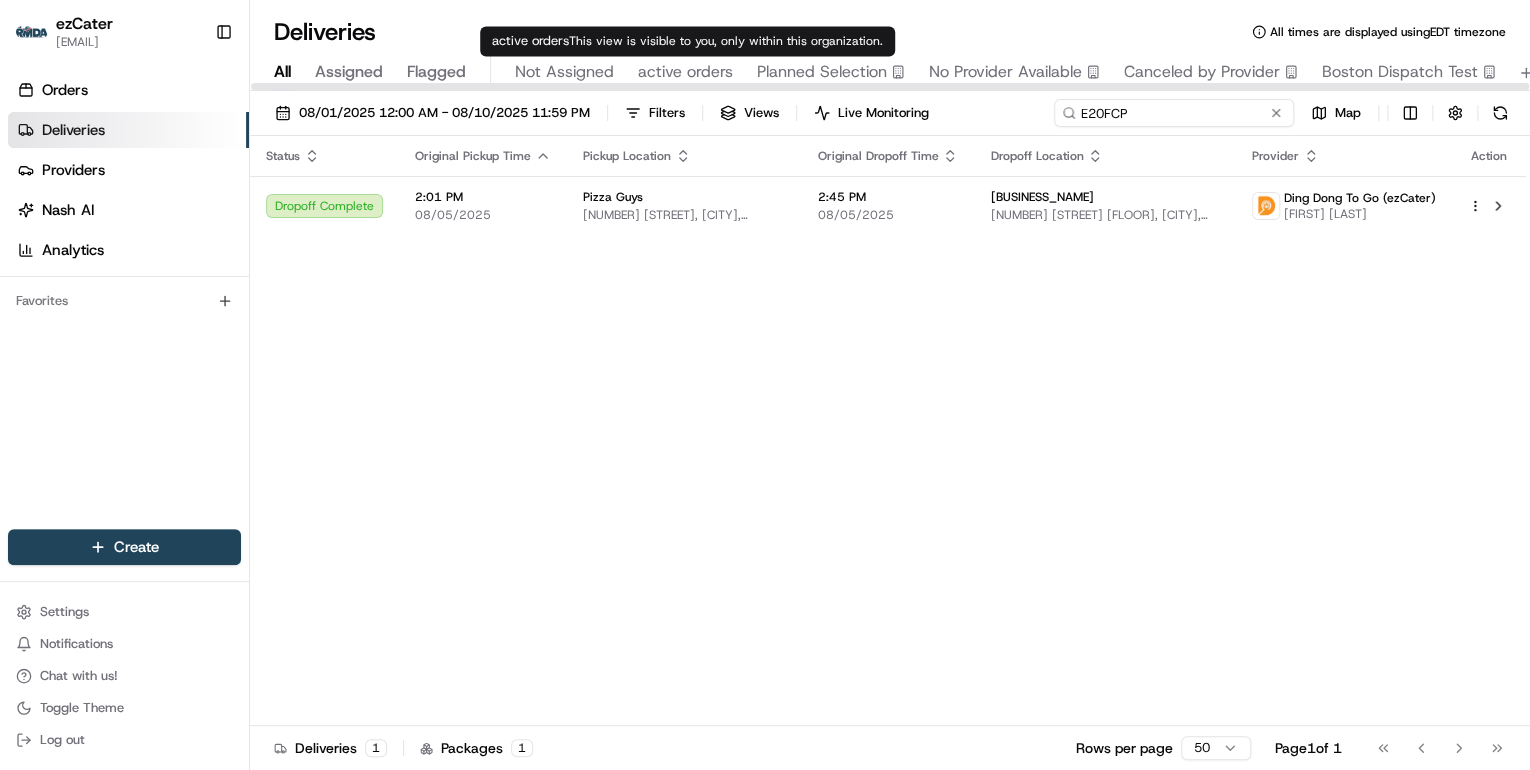 paste on "R9YFY3" 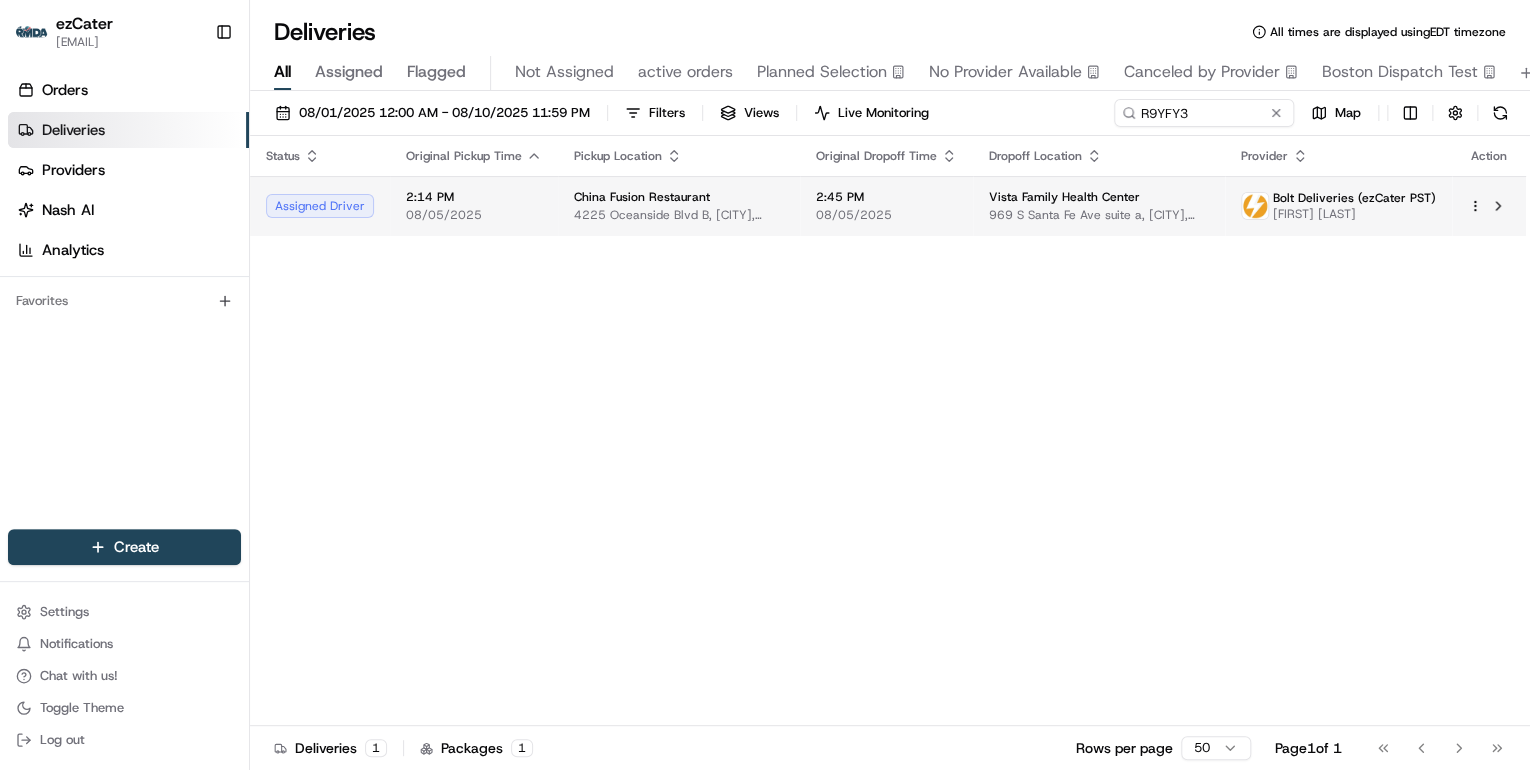 click on "China Fusion Restaurant" at bounding box center [642, 197] 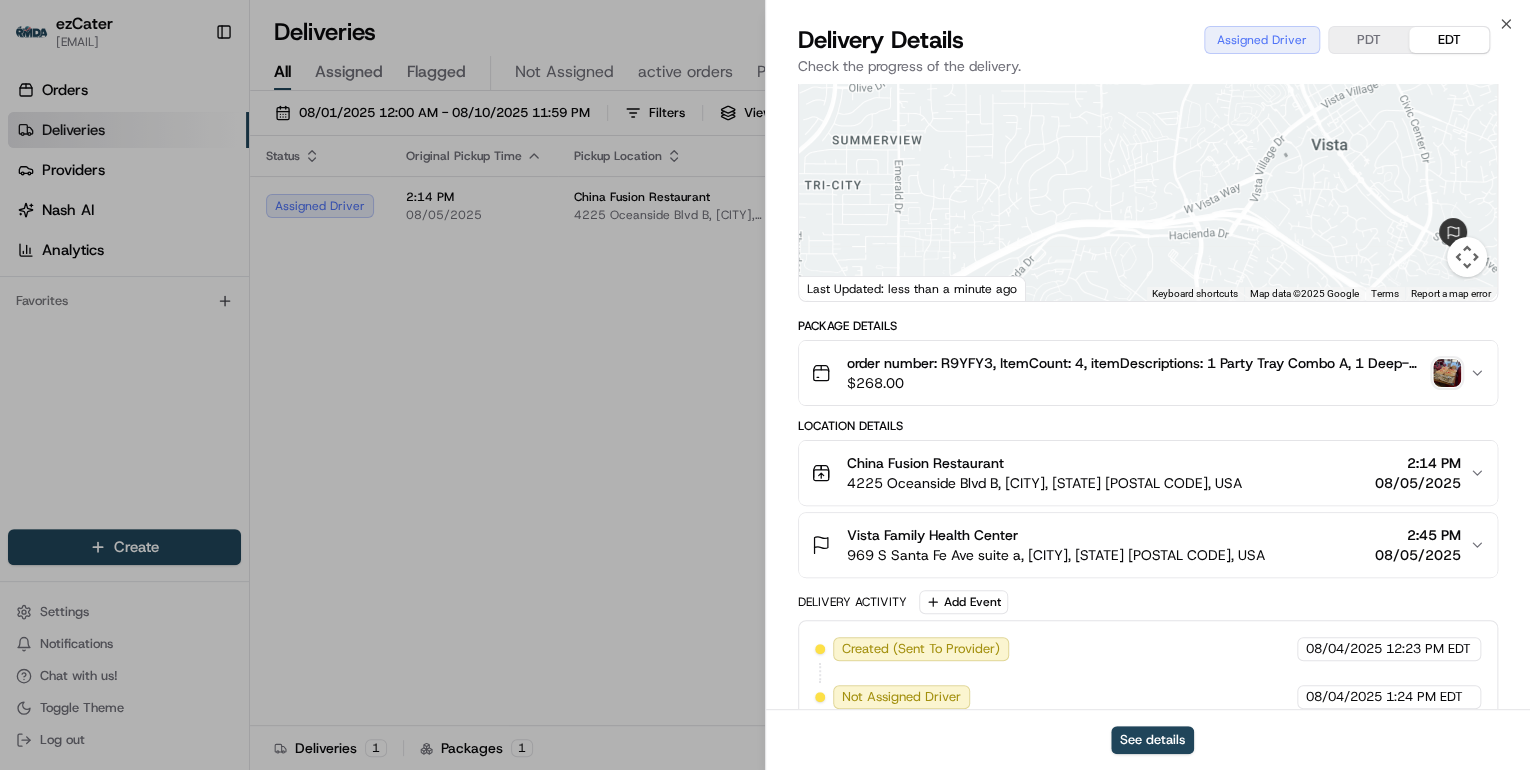 scroll, scrollTop: 240, scrollLeft: 0, axis: vertical 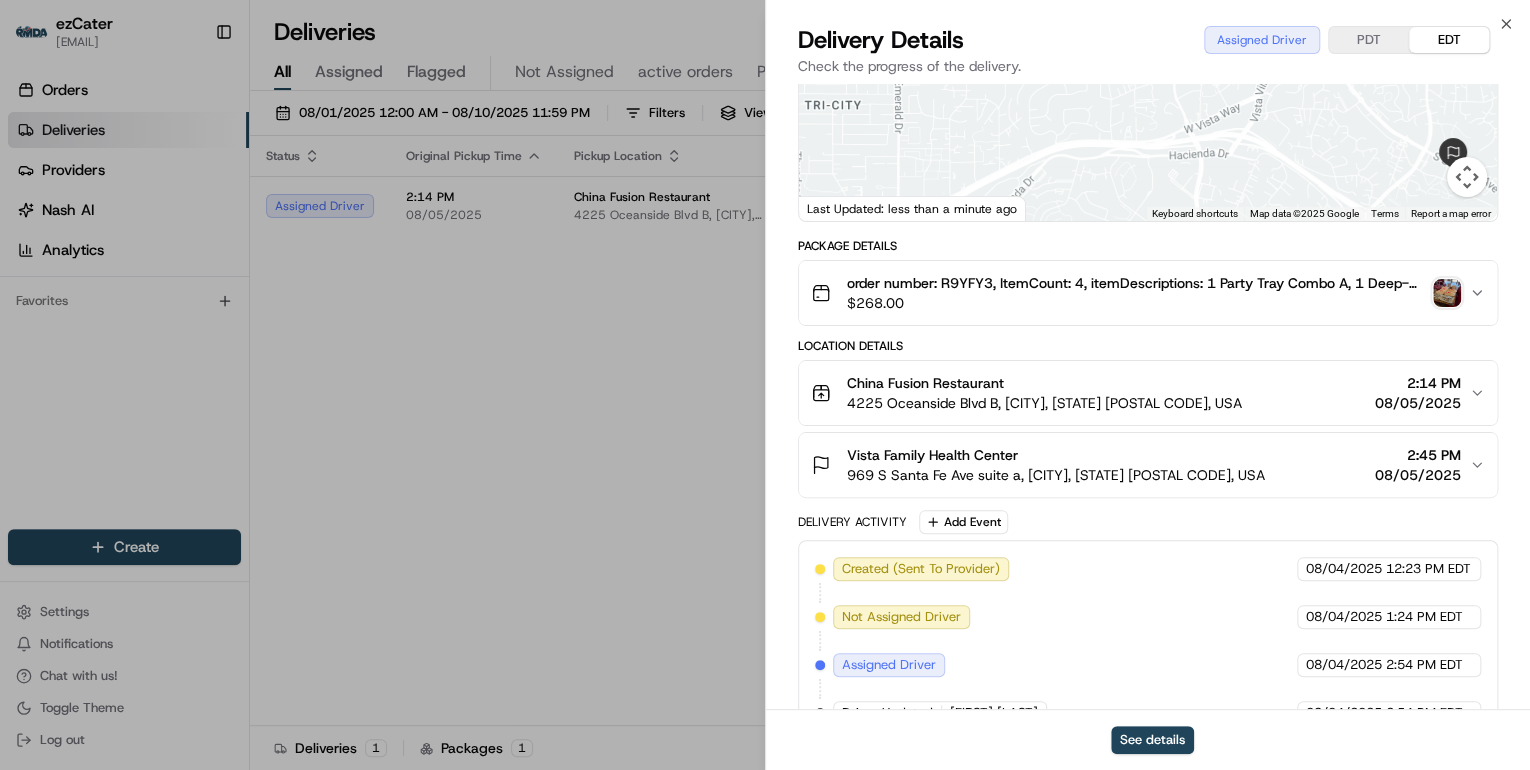 click at bounding box center (1447, 293) 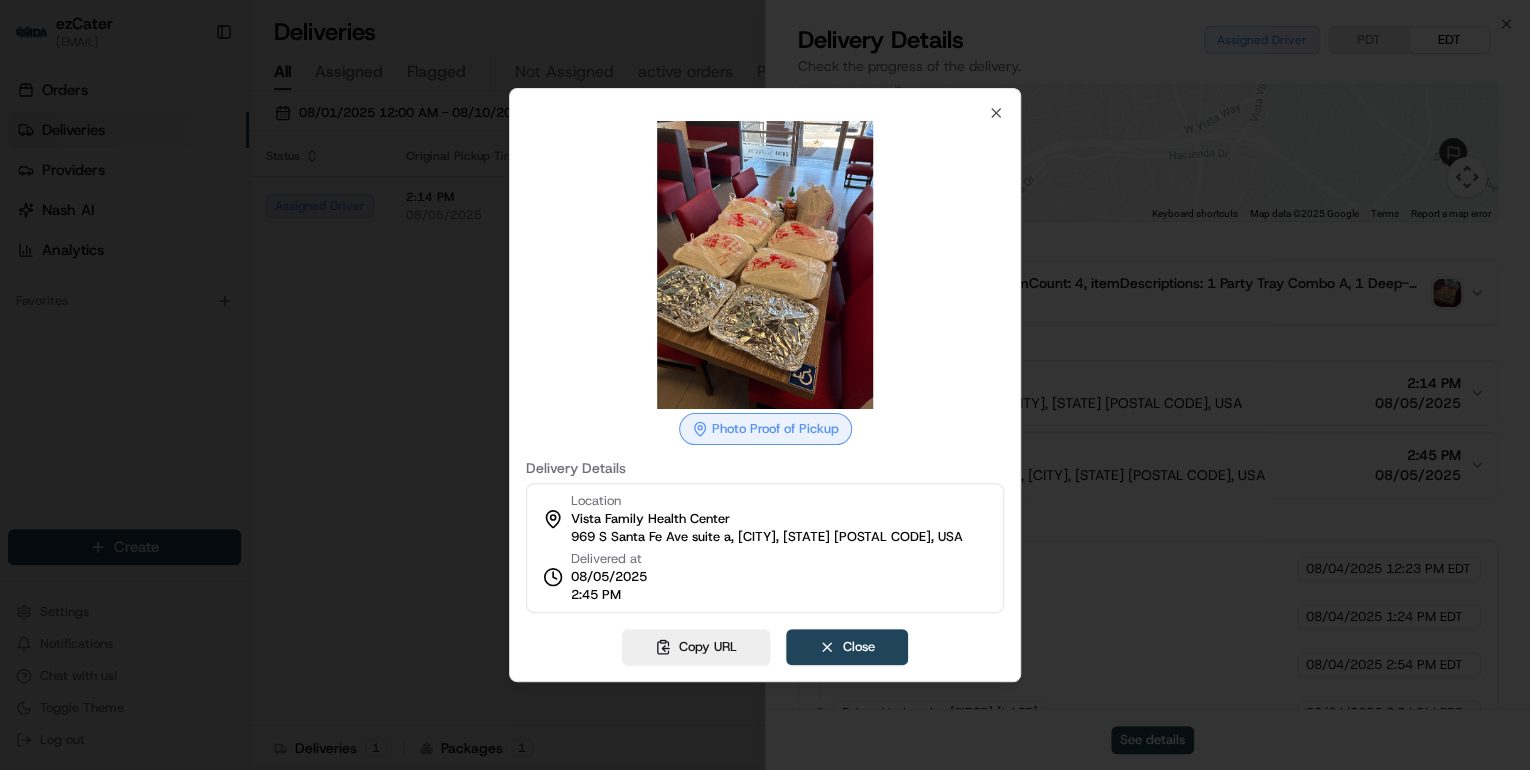 click at bounding box center (765, 385) 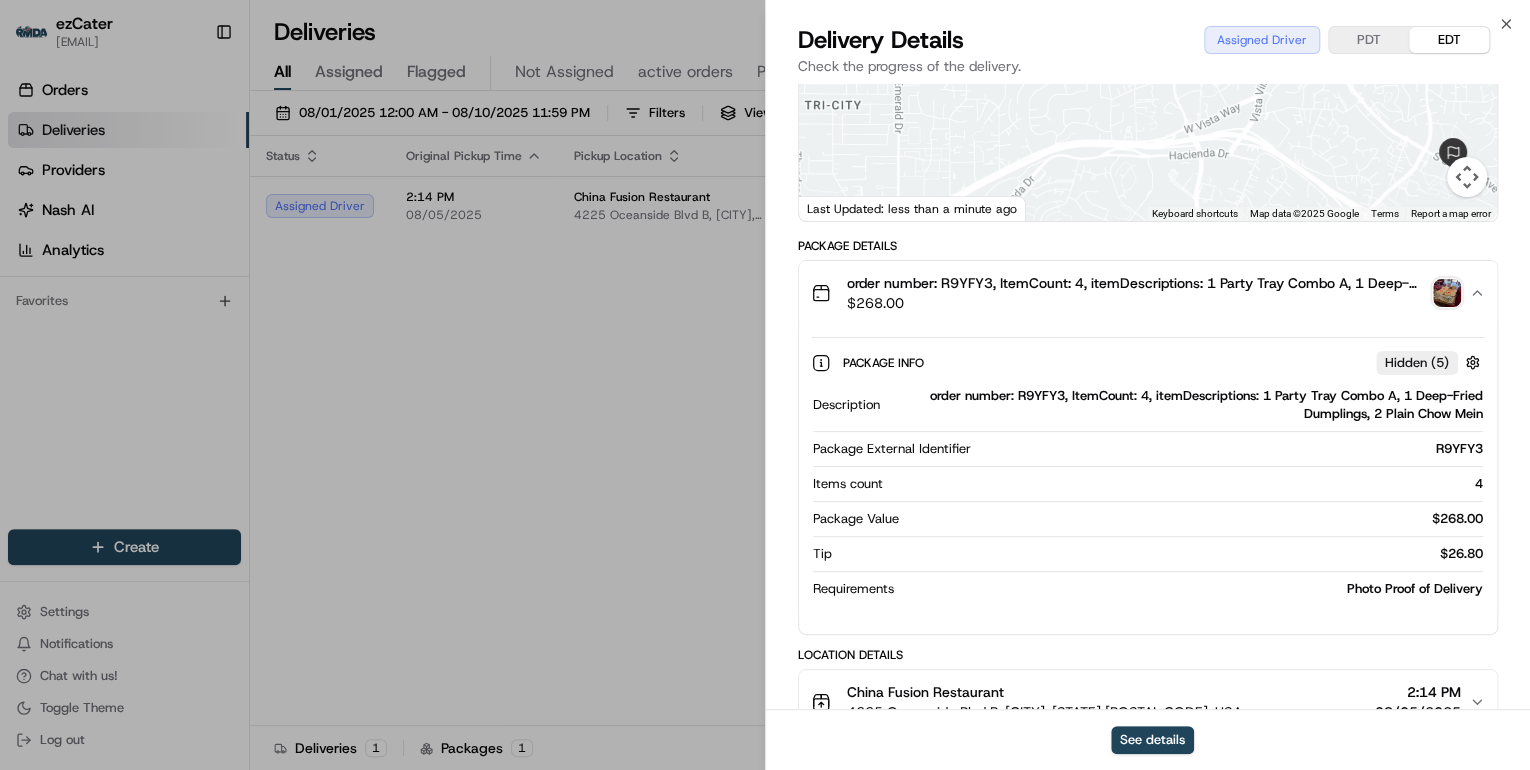 click at bounding box center [1447, 293] 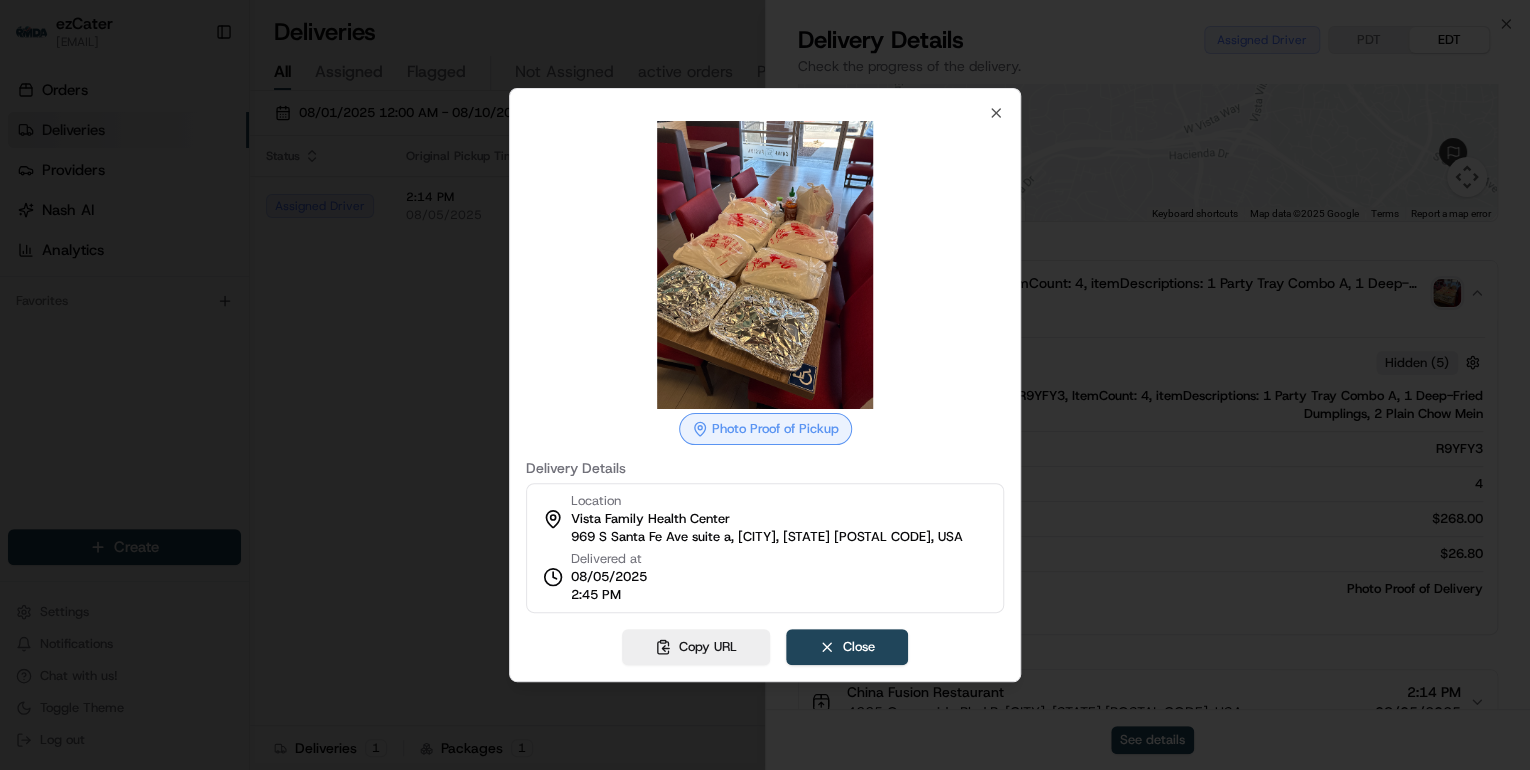 click at bounding box center (765, 385) 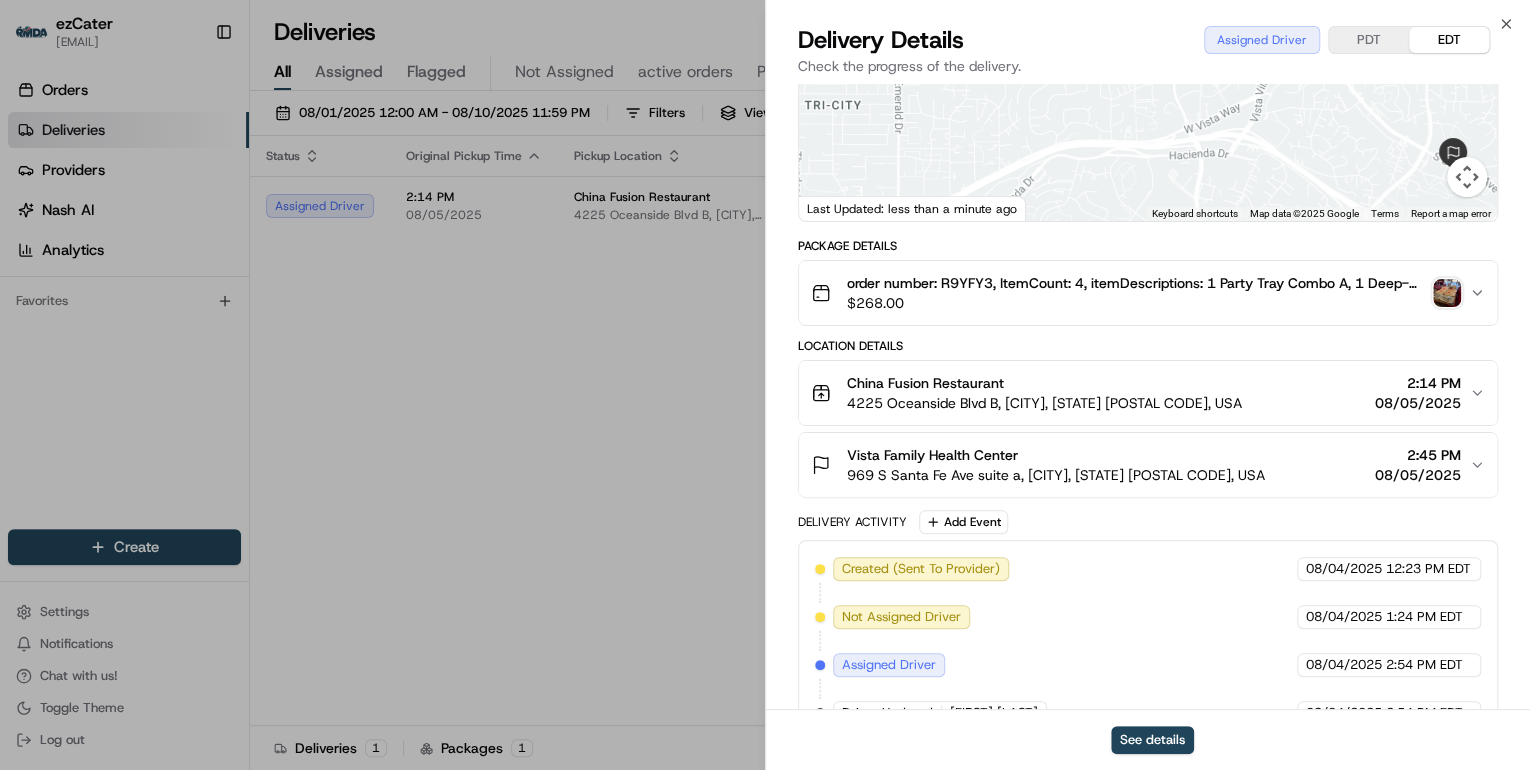 scroll, scrollTop: 80, scrollLeft: 0, axis: vertical 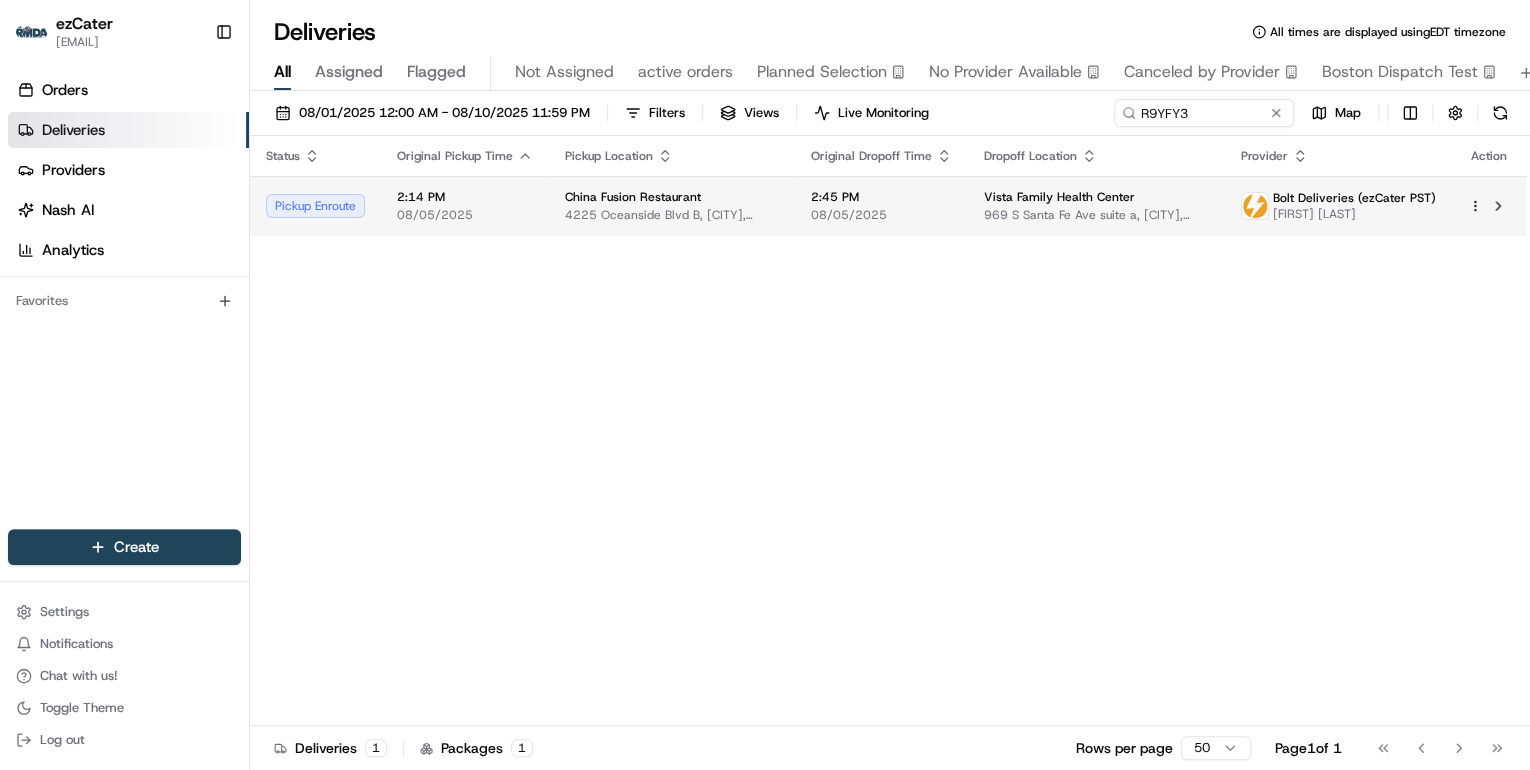 click on "4225 Oceanside Blvd B, Oceanside, CA 92056, USA" at bounding box center (672, 215) 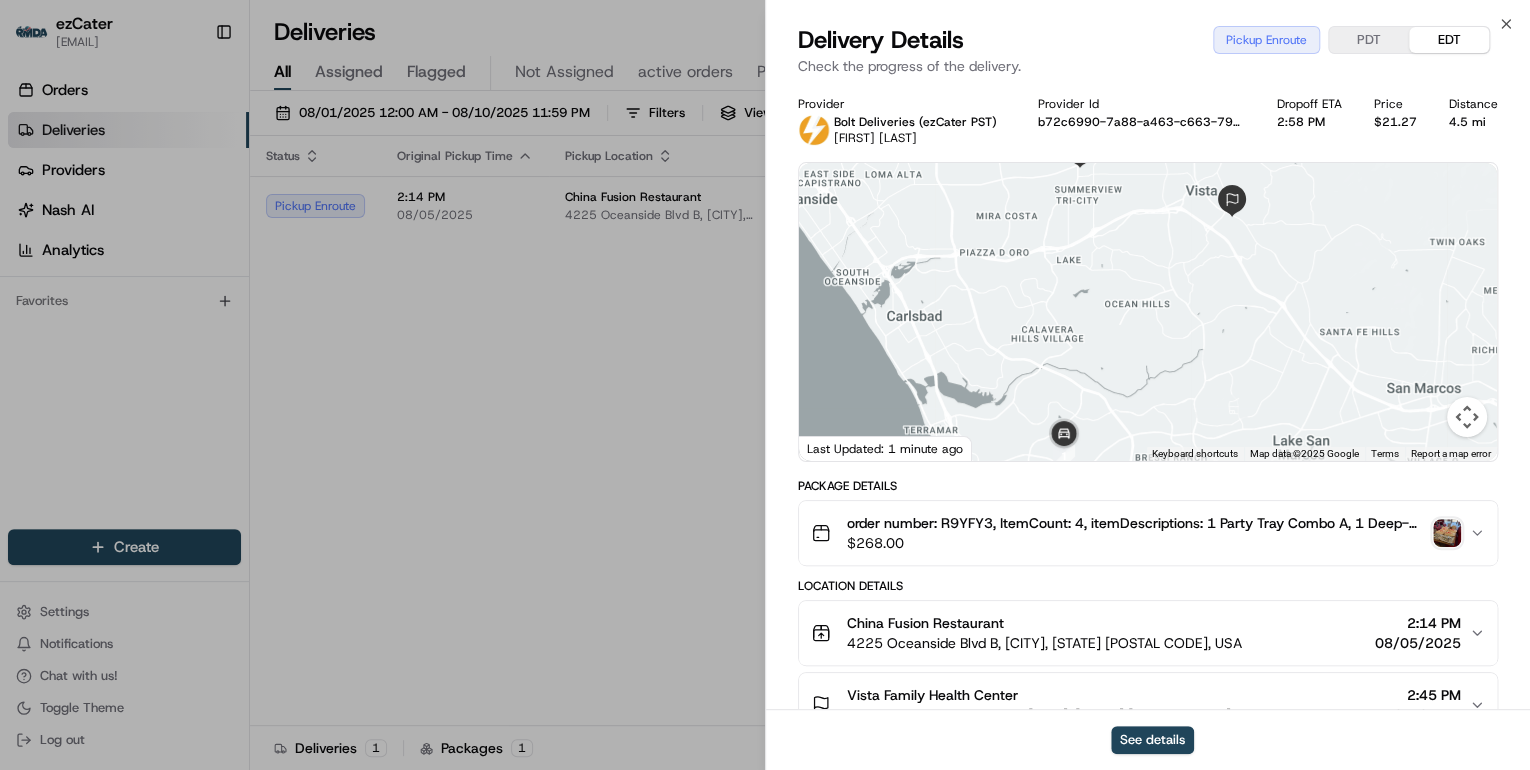 scroll, scrollTop: 160, scrollLeft: 0, axis: vertical 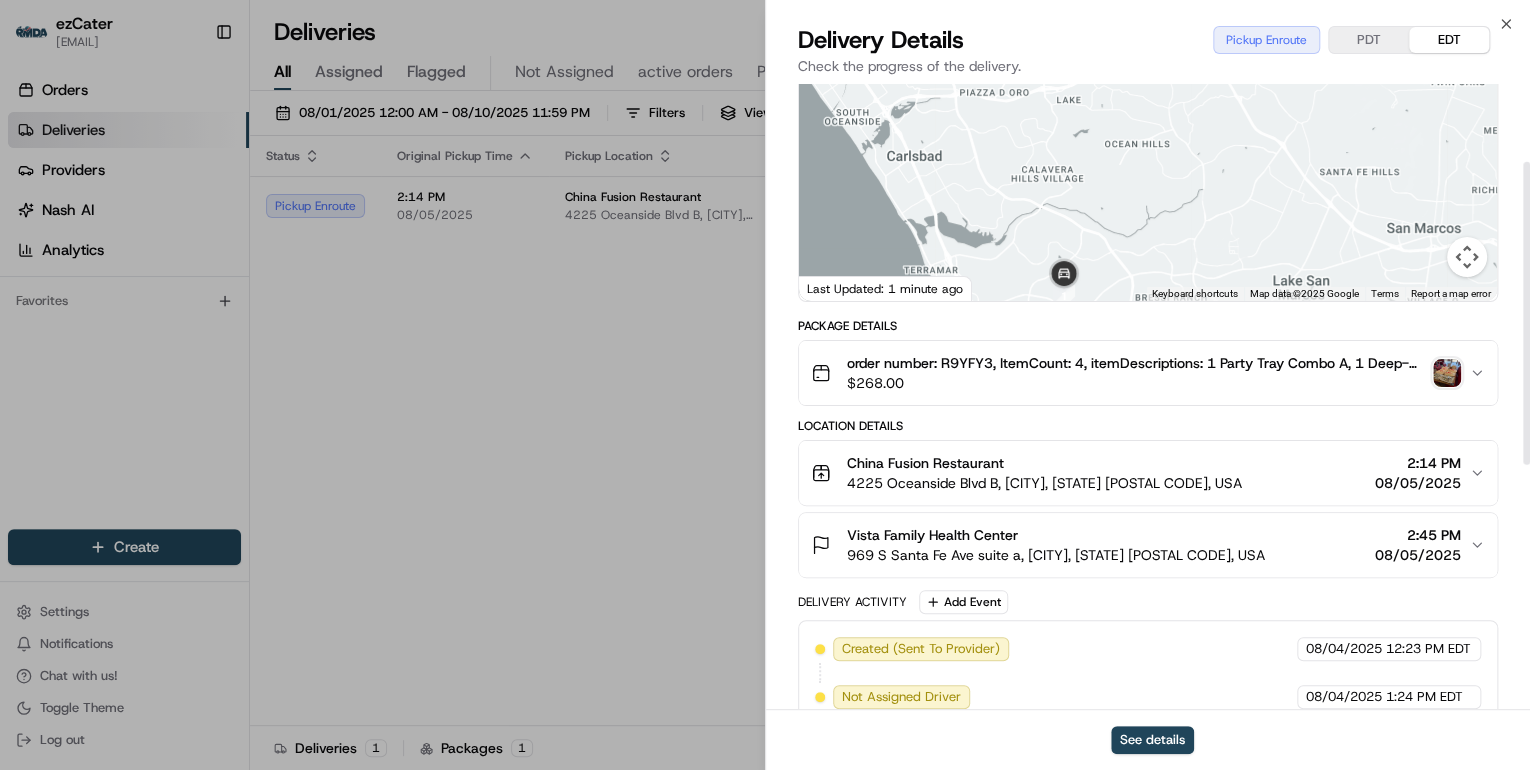 click on "4225 Oceanside Blvd B, Oceanside, CA 92056, USA" at bounding box center [1044, 483] 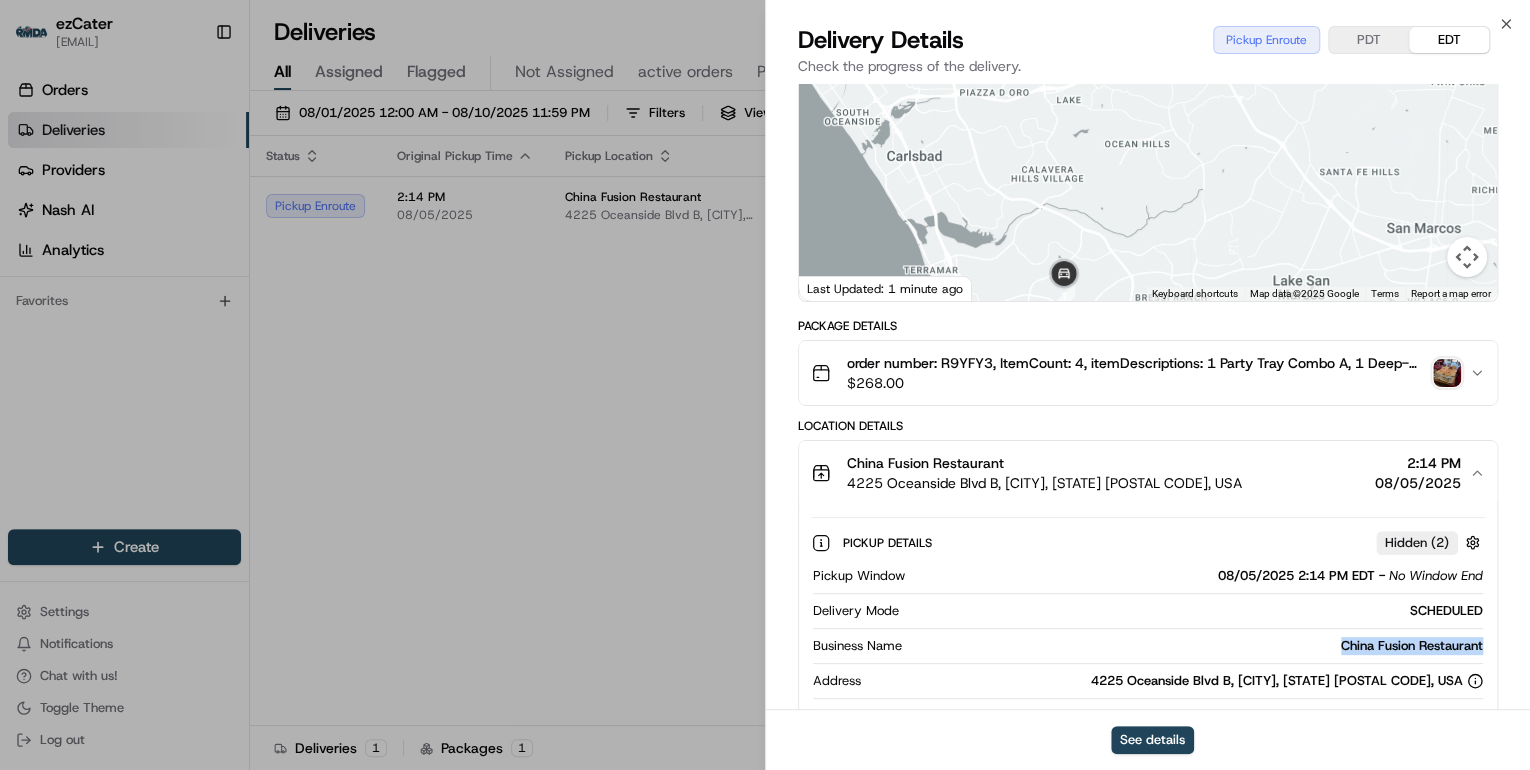 drag, startPoint x: 1488, startPoint y: 646, endPoint x: 1327, endPoint y: 648, distance: 161.01242 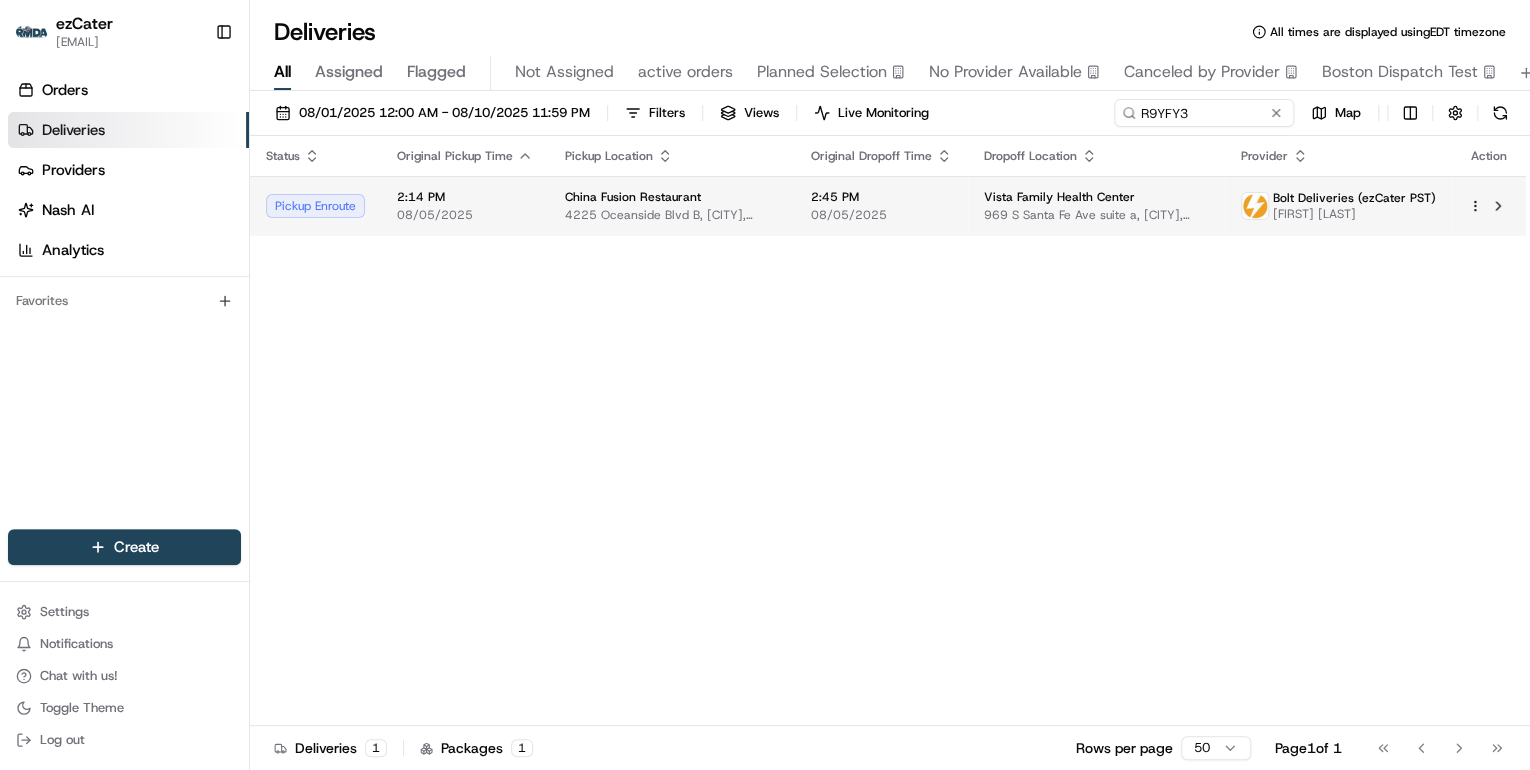 click on "China Fusion Restaurant" at bounding box center [633, 197] 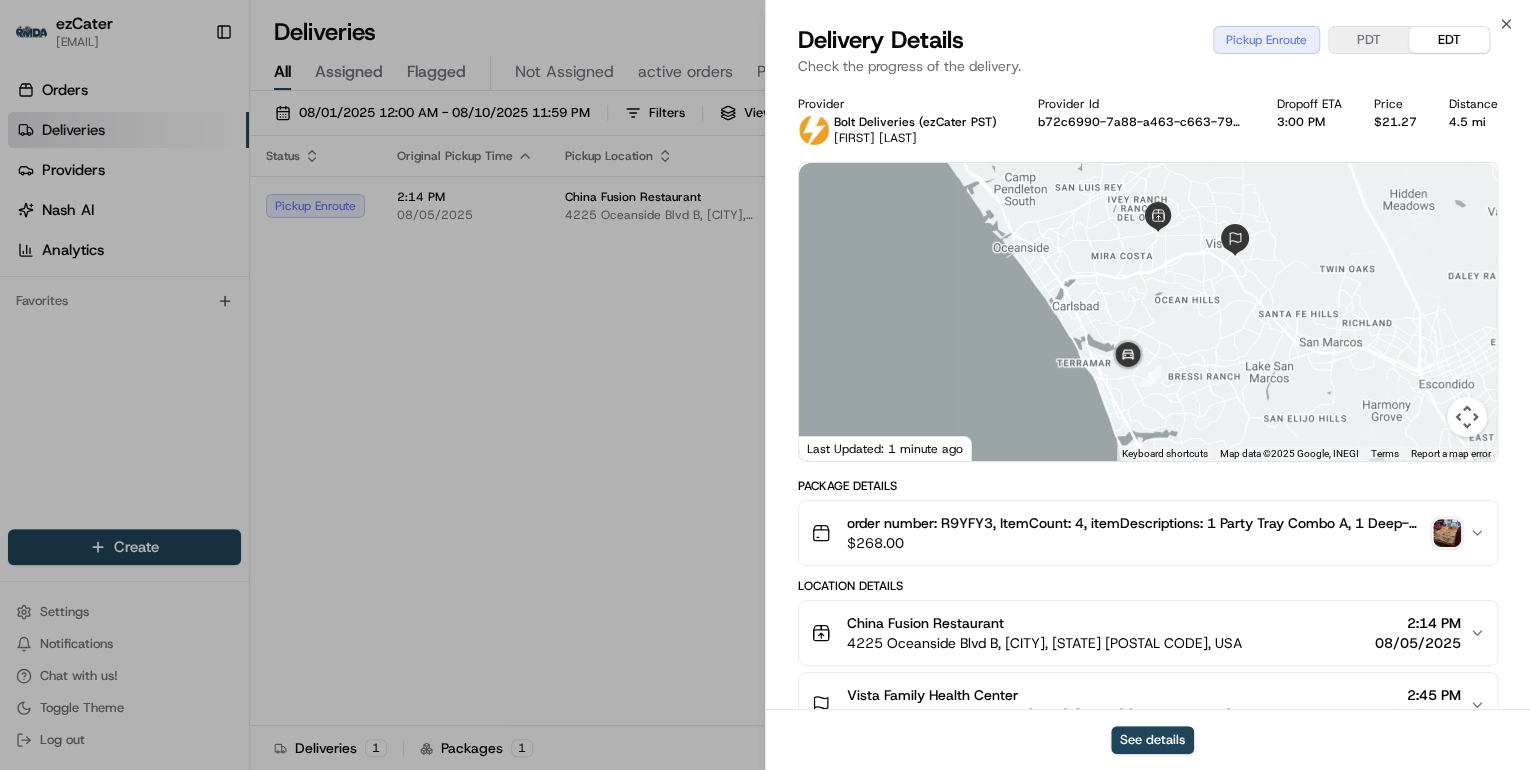 click at bounding box center [1447, 533] 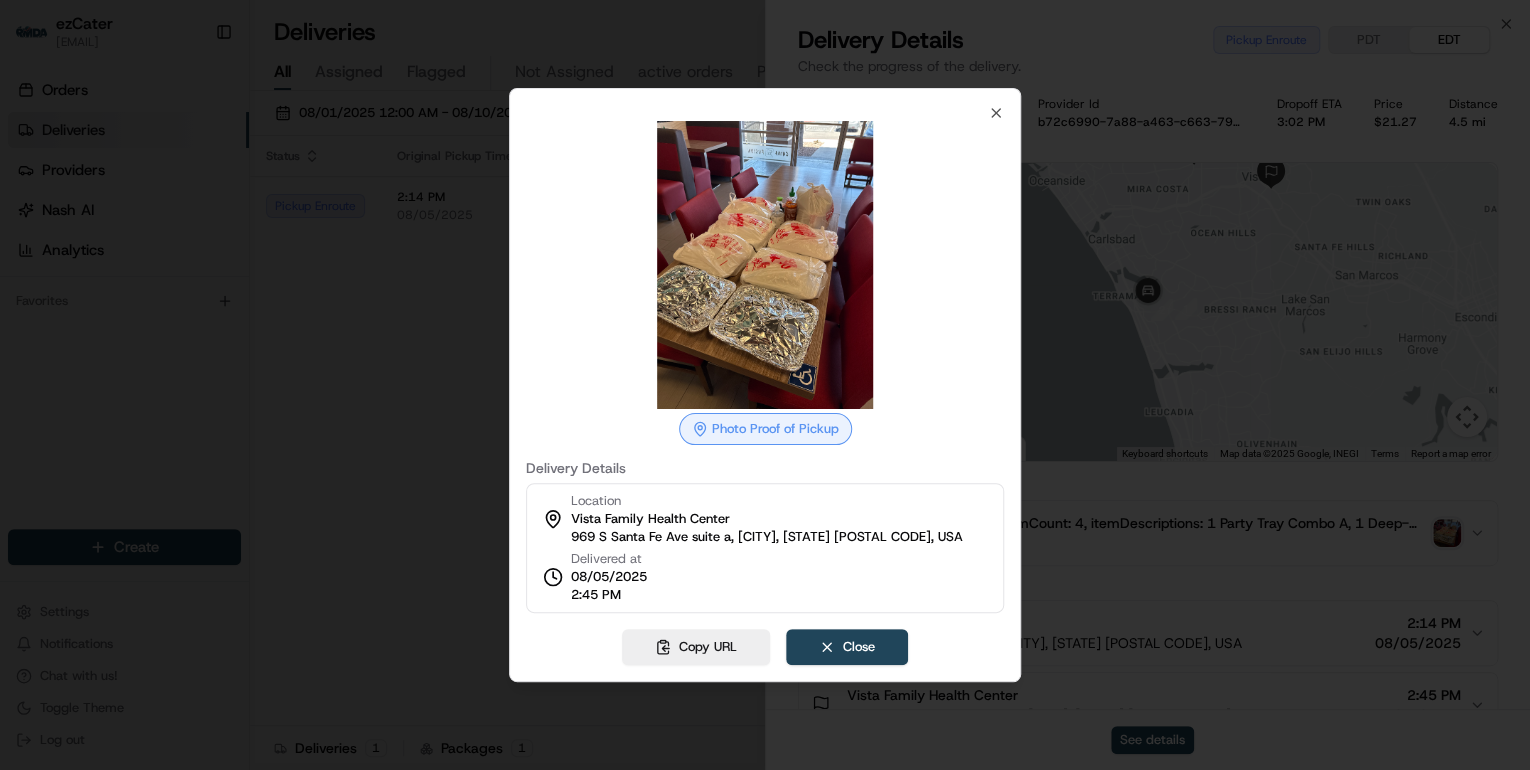 click at bounding box center (765, 385) 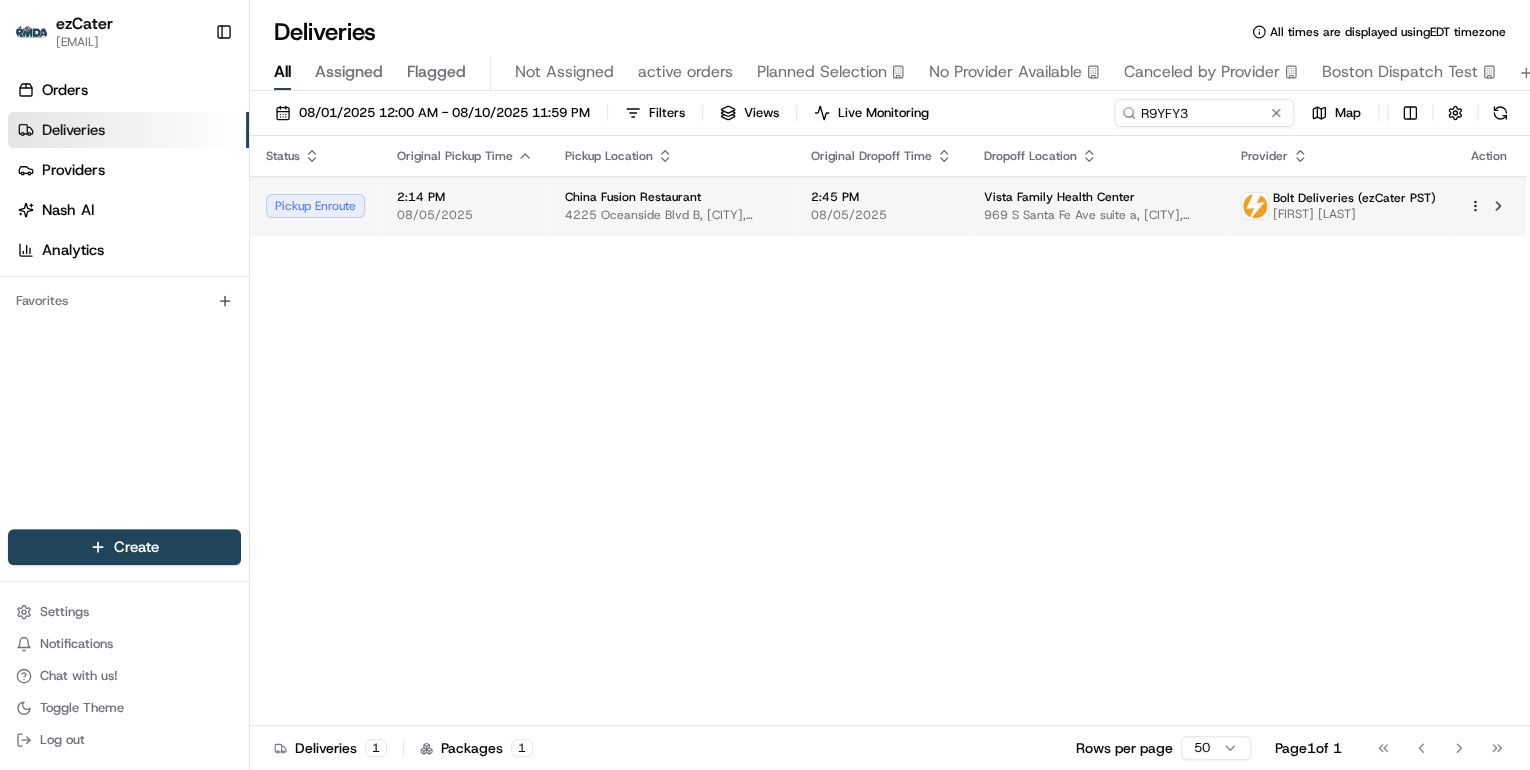 click on "China Fusion Restaurant" at bounding box center (633, 197) 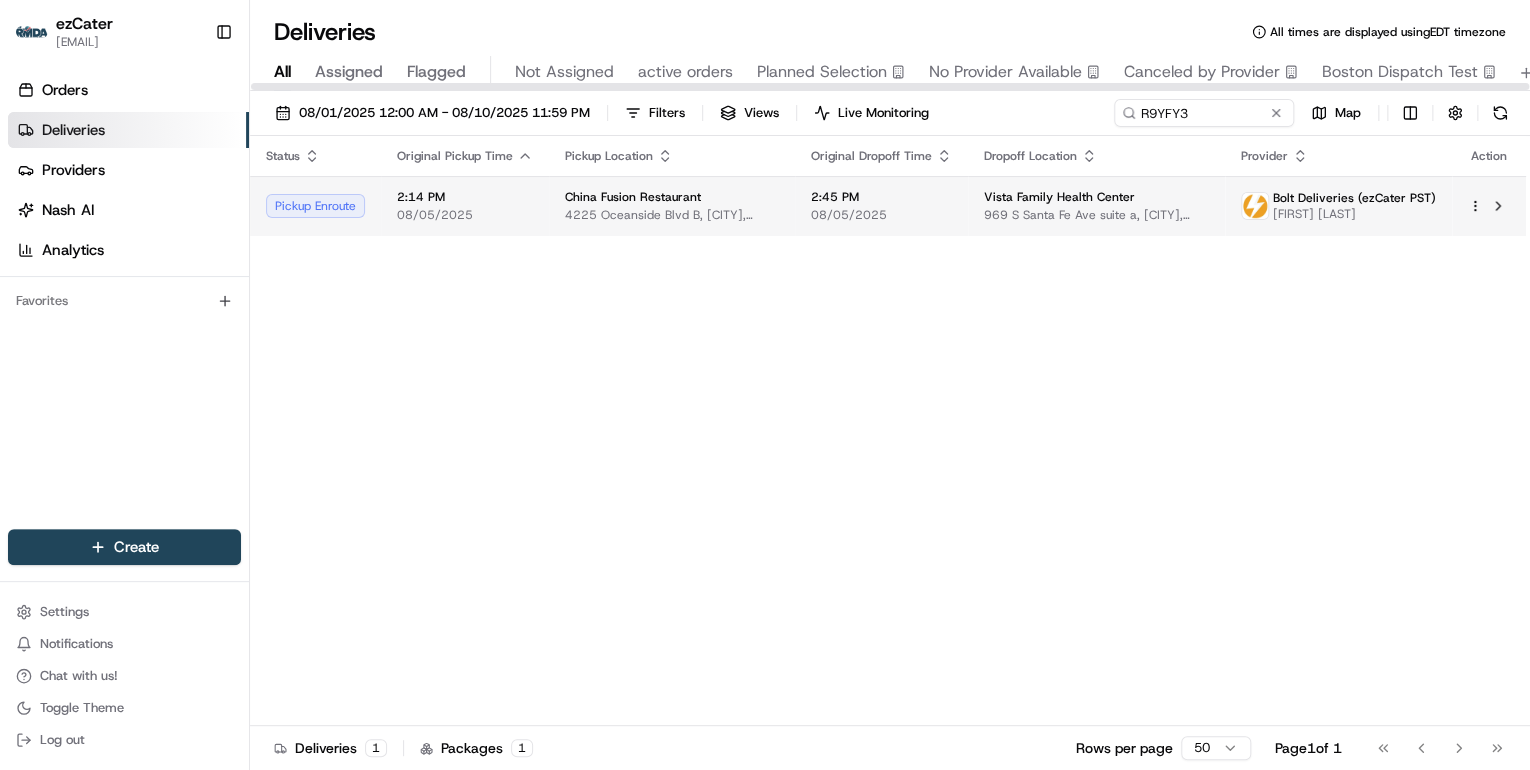 click on "China Fusion Restaurant" at bounding box center (633, 197) 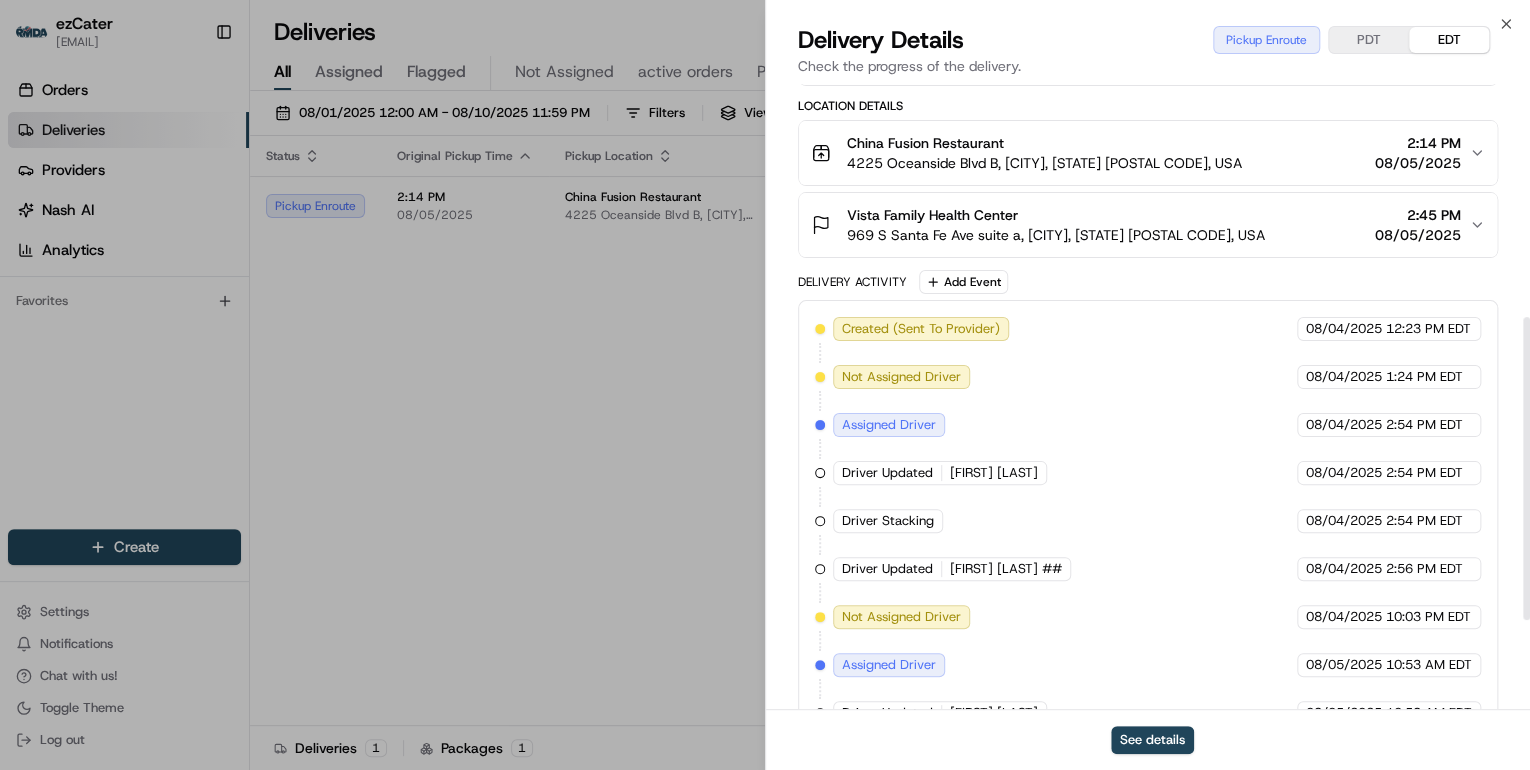 scroll, scrollTop: 663, scrollLeft: 0, axis: vertical 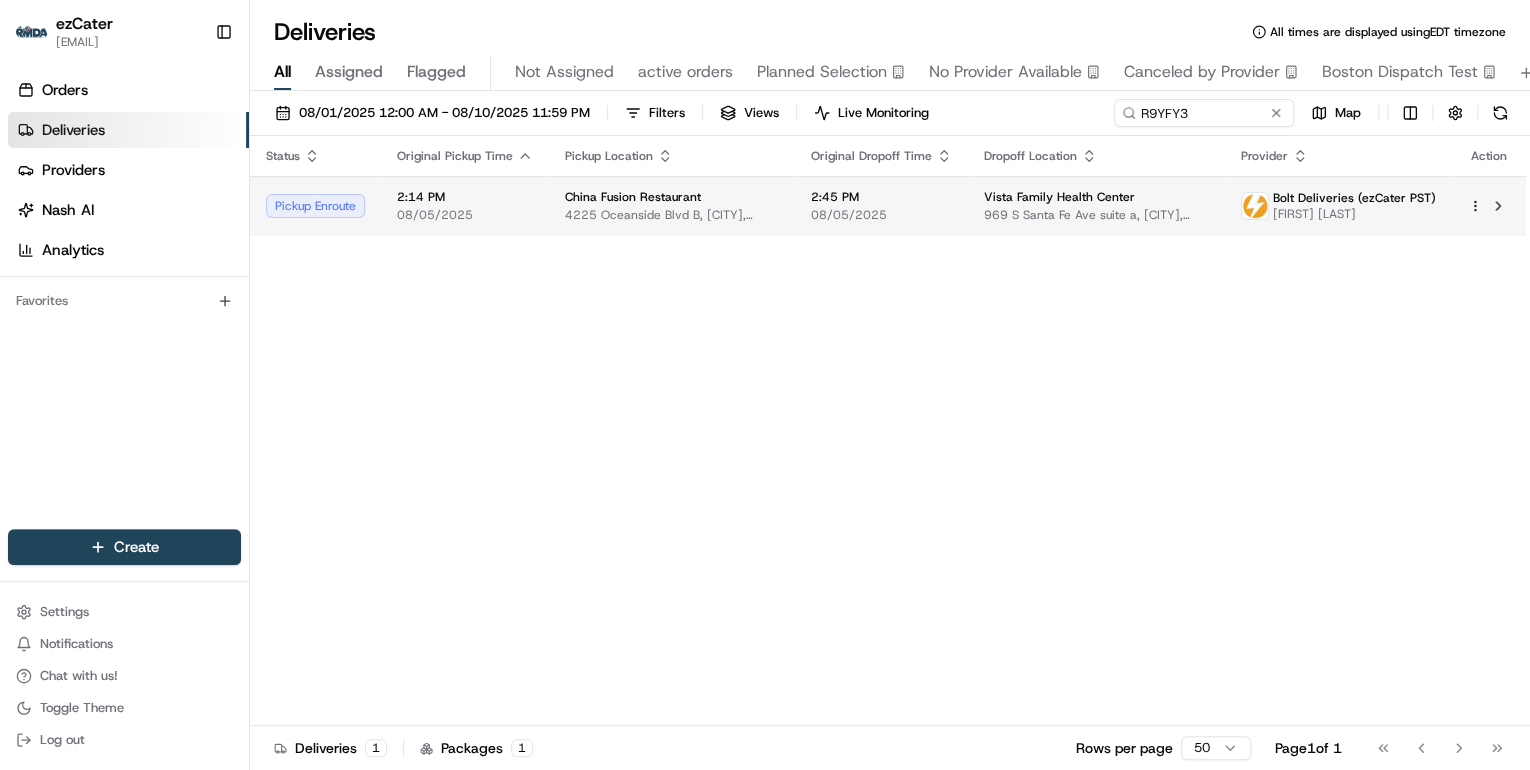click on "08/05/2025" at bounding box center (465, 215) 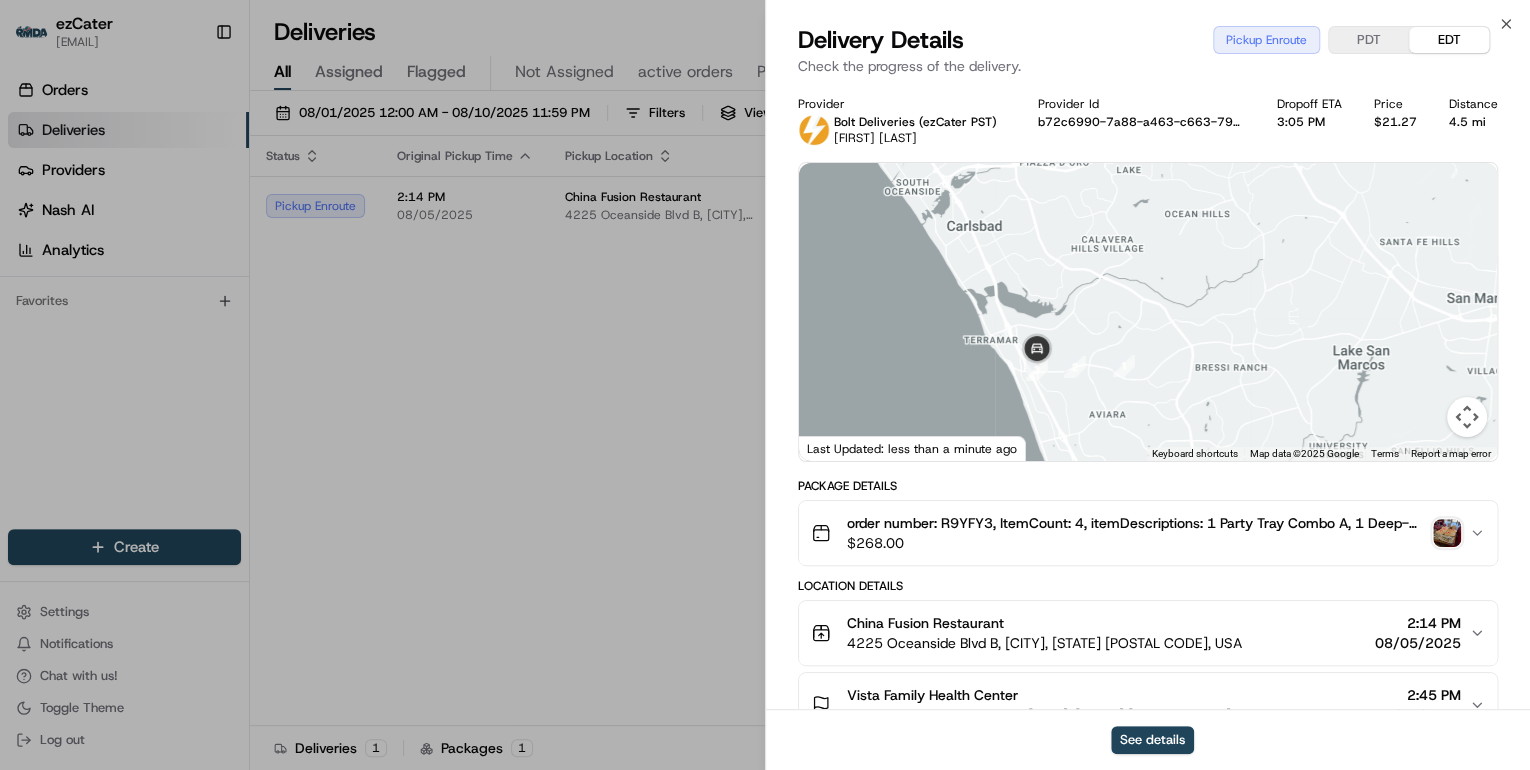 click at bounding box center [1447, 533] 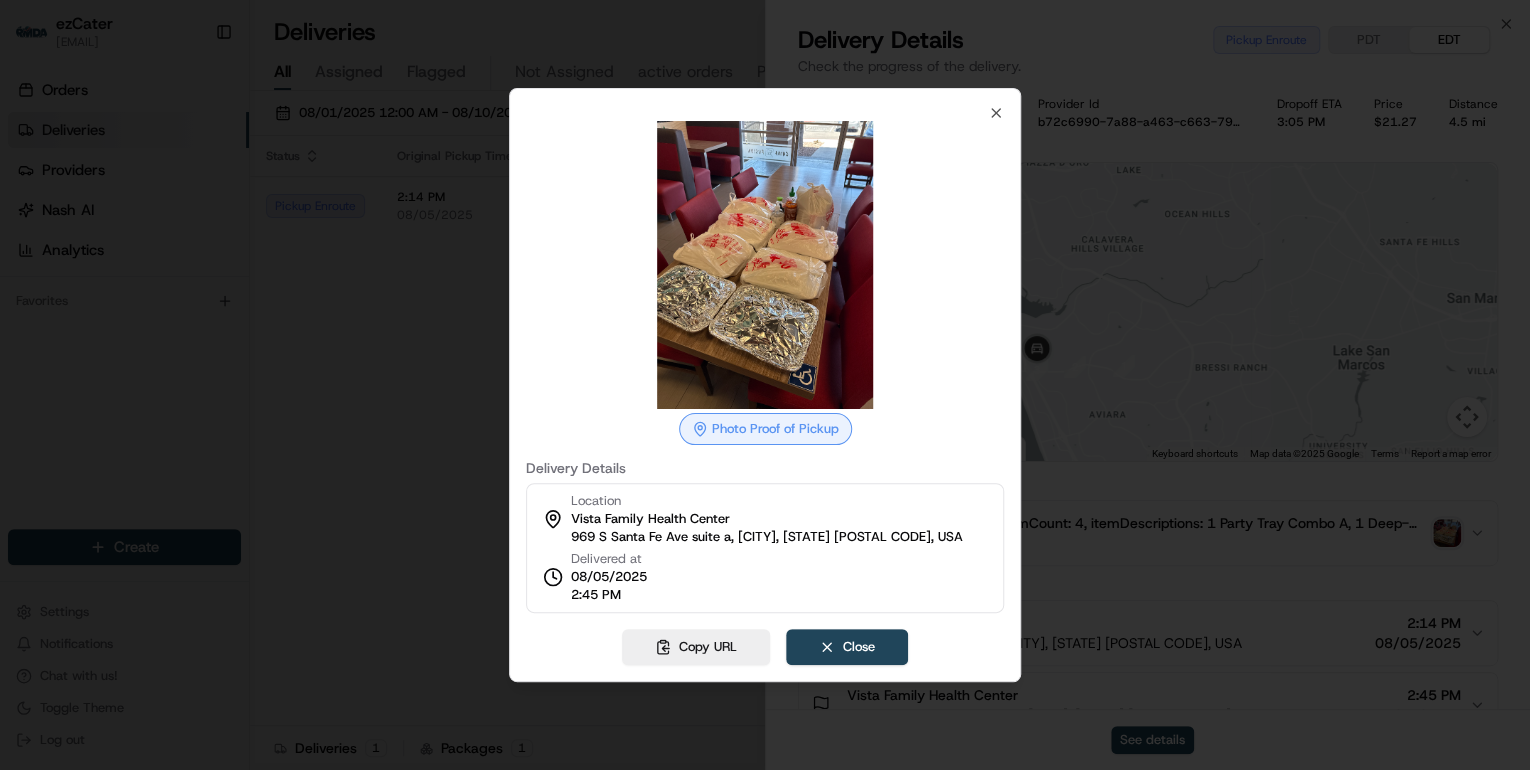 click at bounding box center [765, 385] 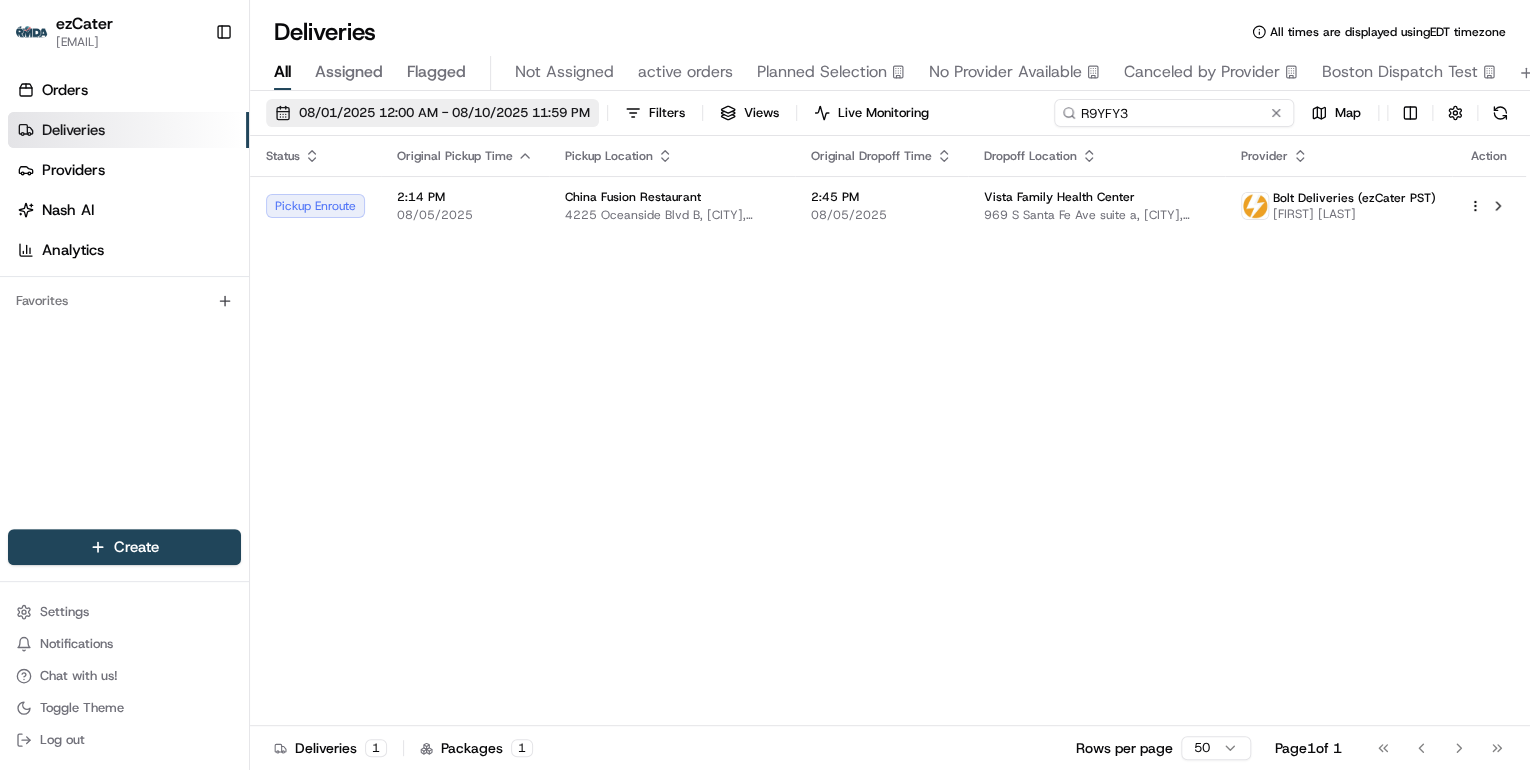 drag, startPoint x: 1194, startPoint y: 110, endPoint x: 491, endPoint y: 113, distance: 703.0064 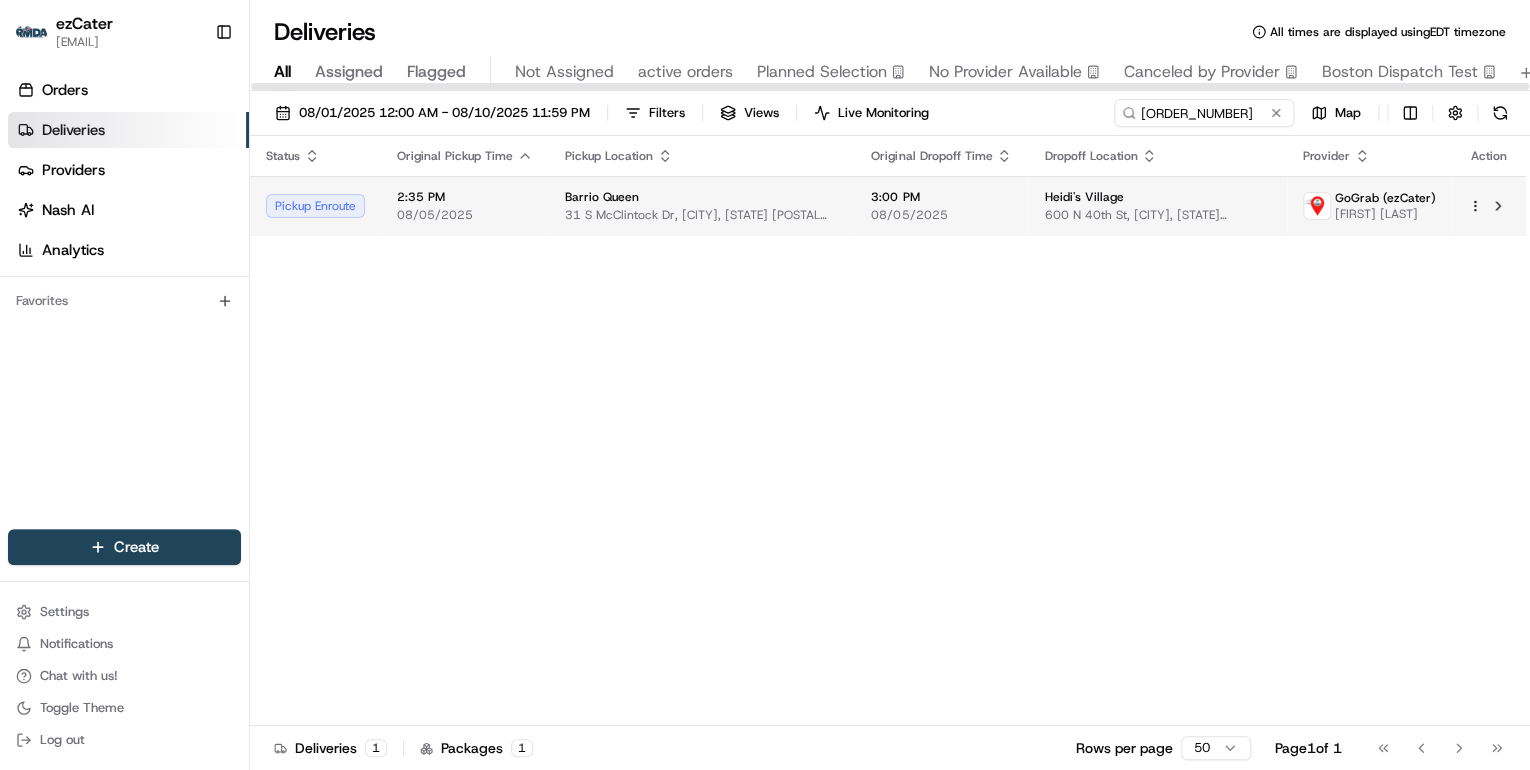 click on "Barrio Queen 31 S McClintock Dr, Tempe, AZ 85281, United States" at bounding box center [702, 206] 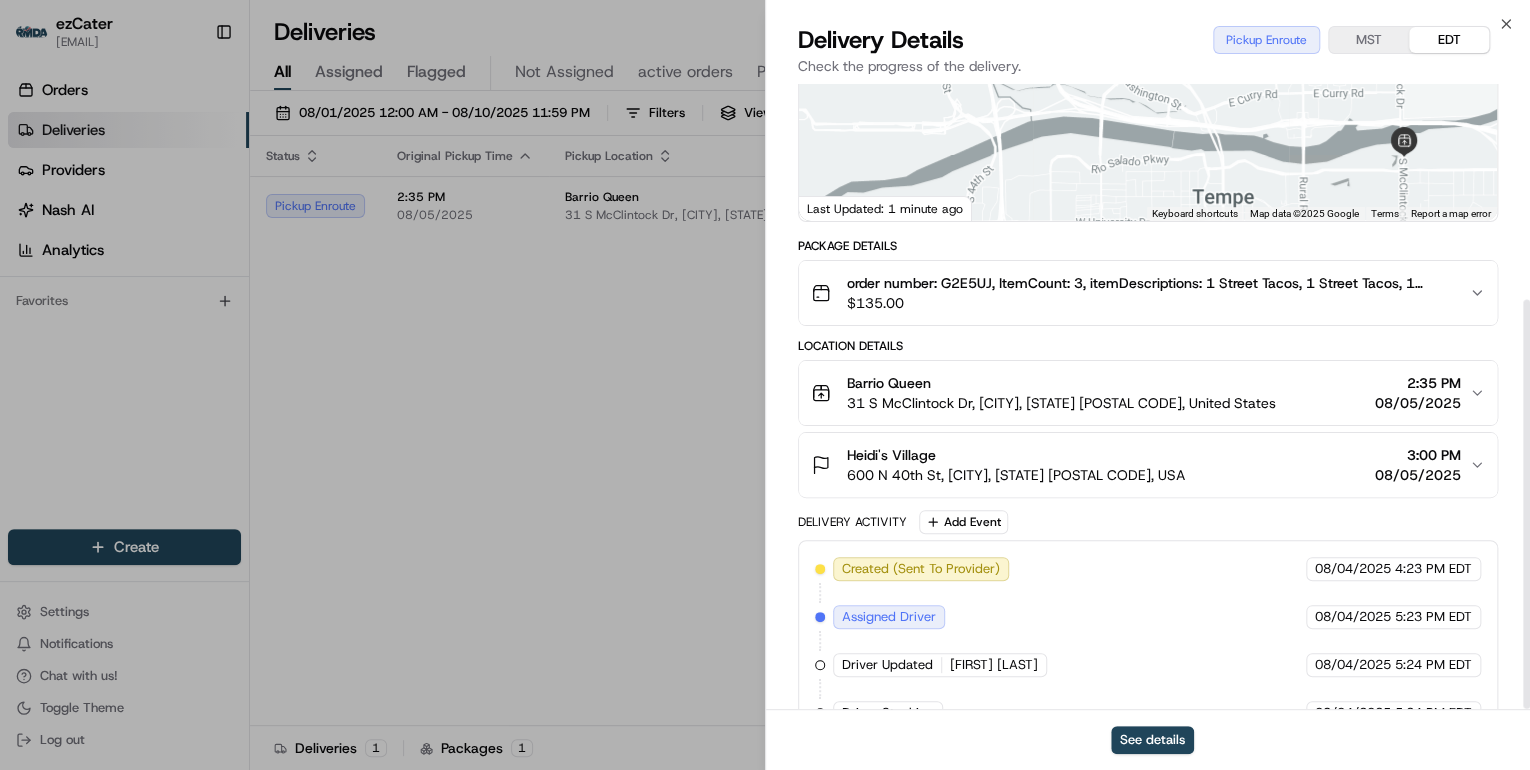 scroll, scrollTop: 329, scrollLeft: 0, axis: vertical 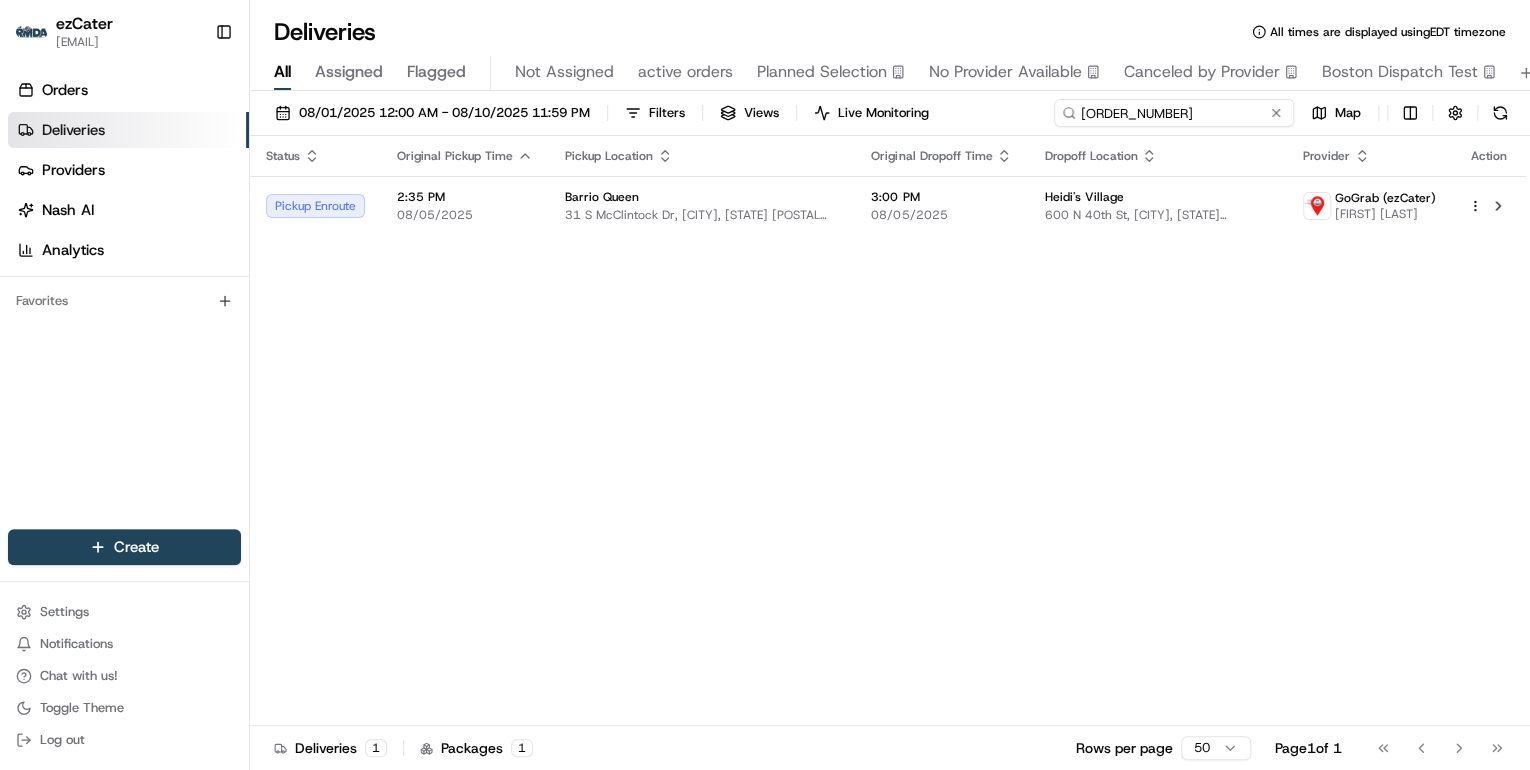 drag, startPoint x: 1193, startPoint y: 120, endPoint x: 741, endPoint y: 135, distance: 452.24884 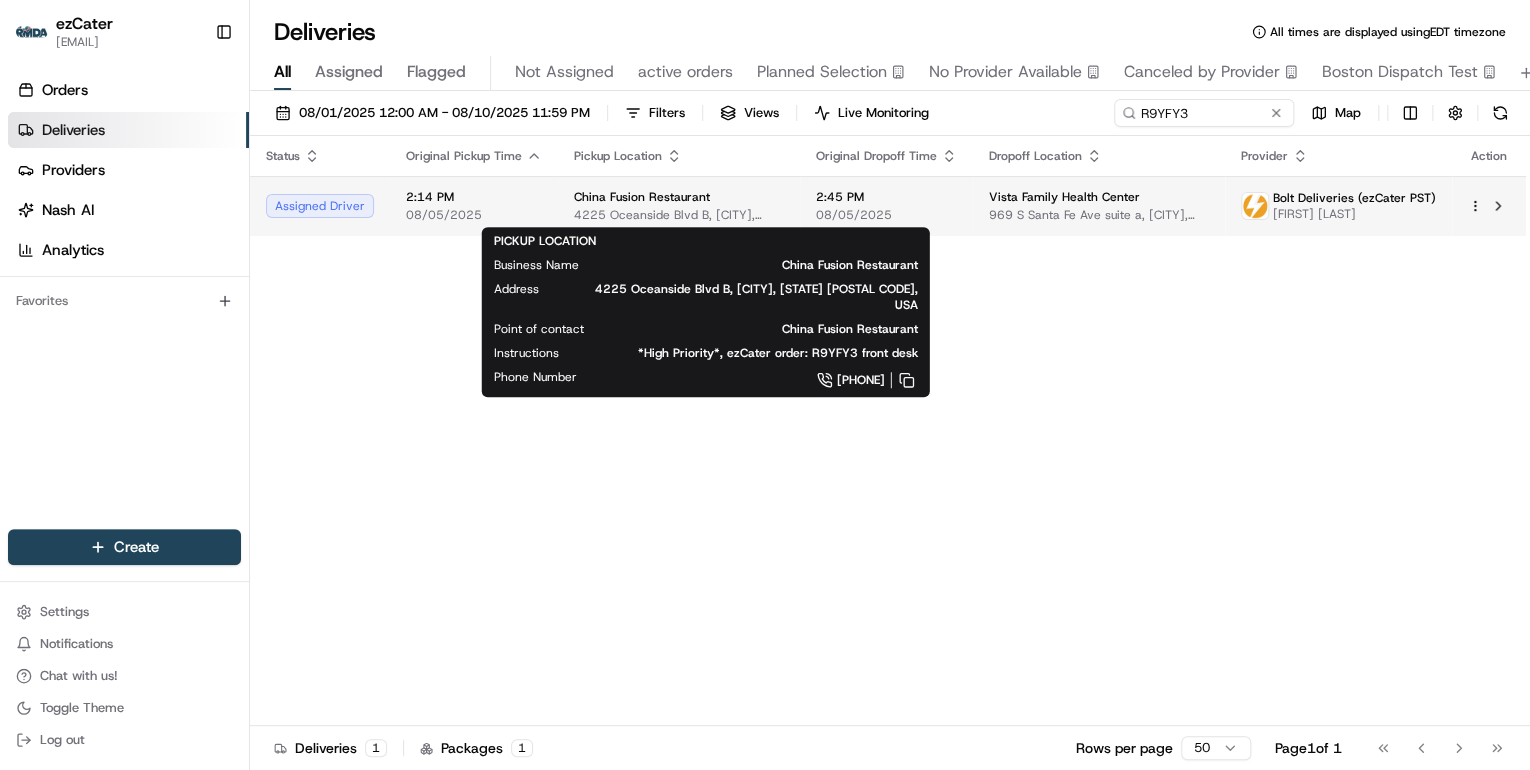 click on "China Fusion Restaurant 4225 Oceanside Blvd B, Oceanside, CA 92056, USA" at bounding box center [679, 206] 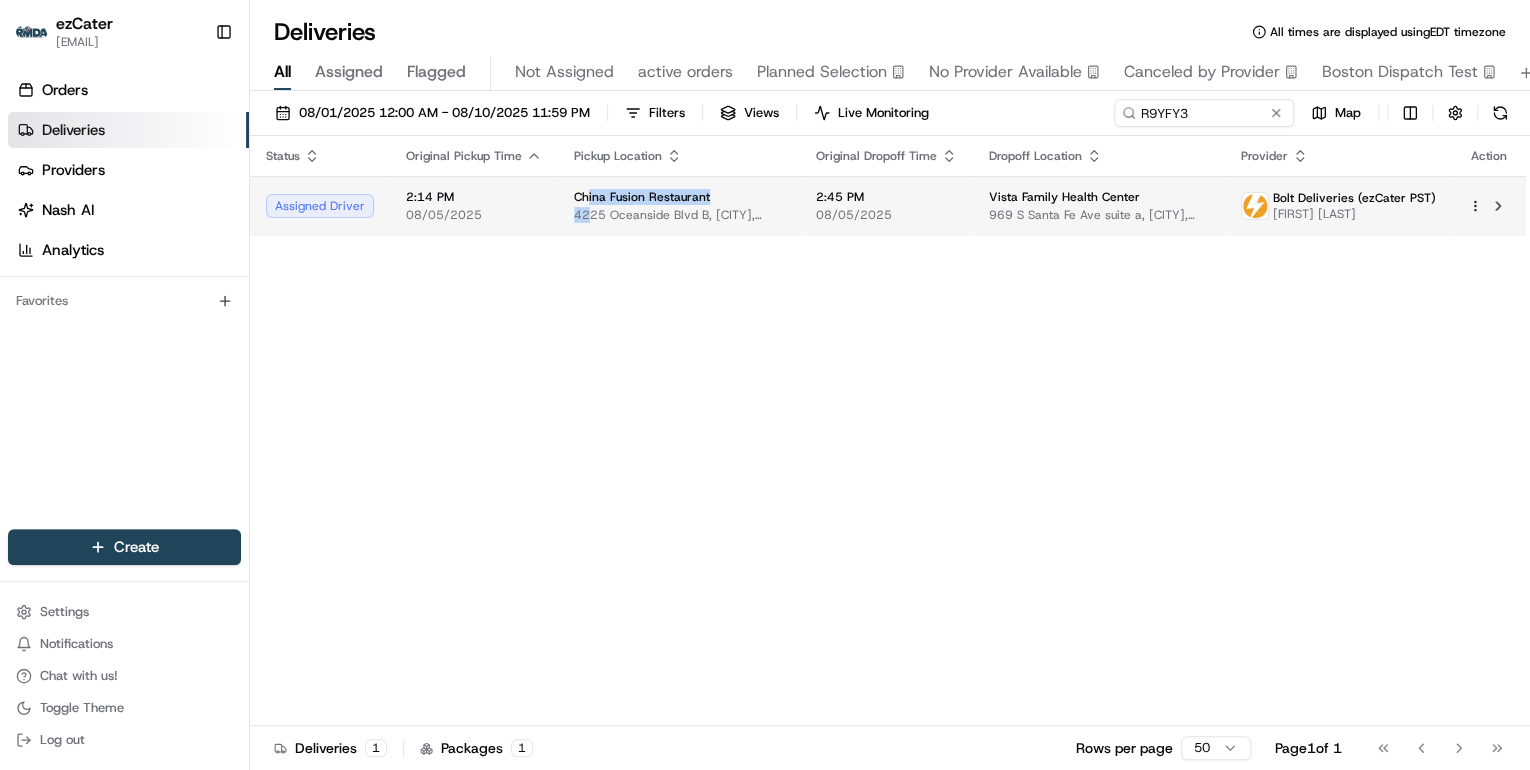 drag, startPoint x: 579, startPoint y: 207, endPoint x: 516, endPoint y: 212, distance: 63.1981 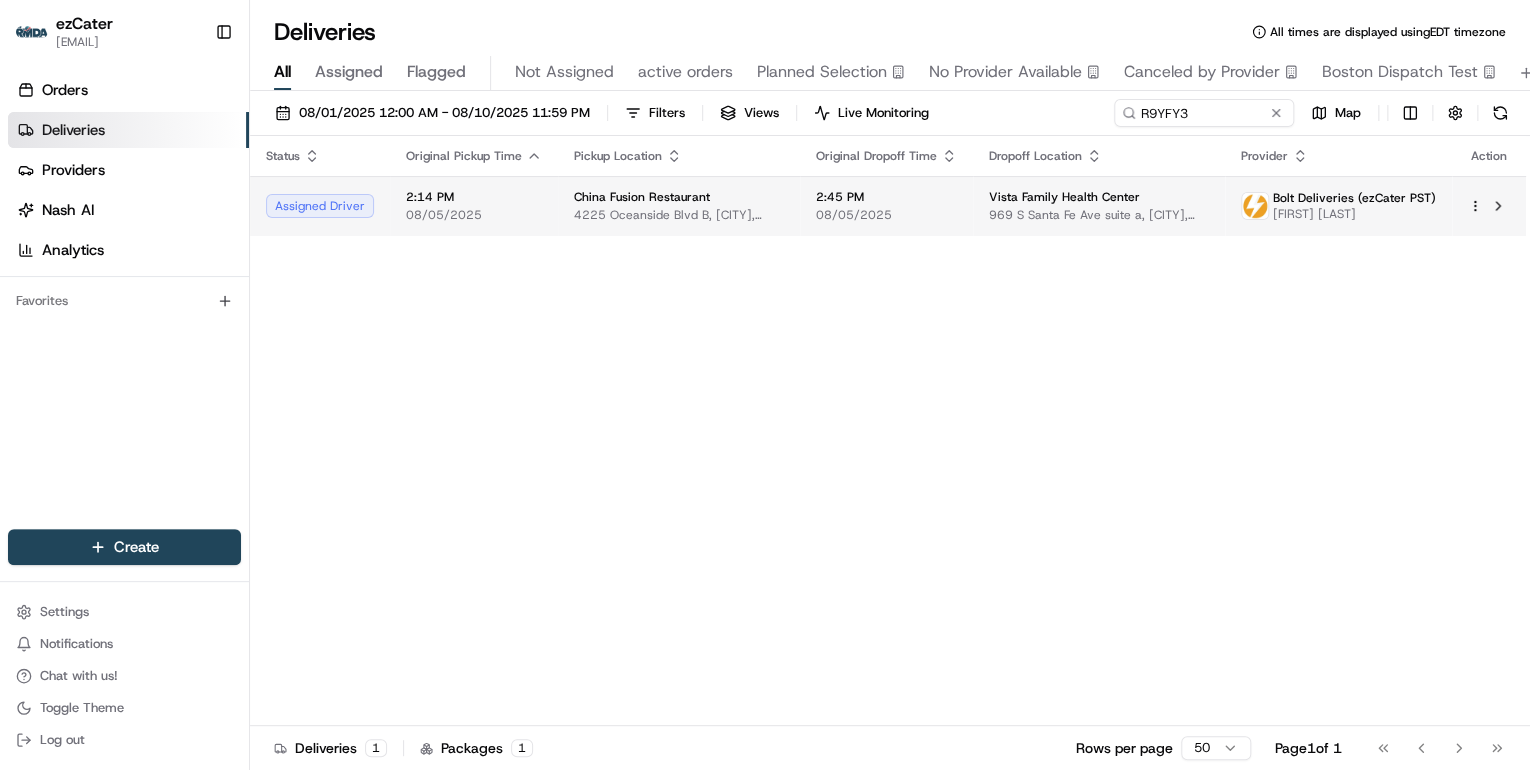 click on "[NUMBER] [STREET] [LETTER], [CITY], [STATE] [POSTAL_CODE], USA" at bounding box center (679, 215) 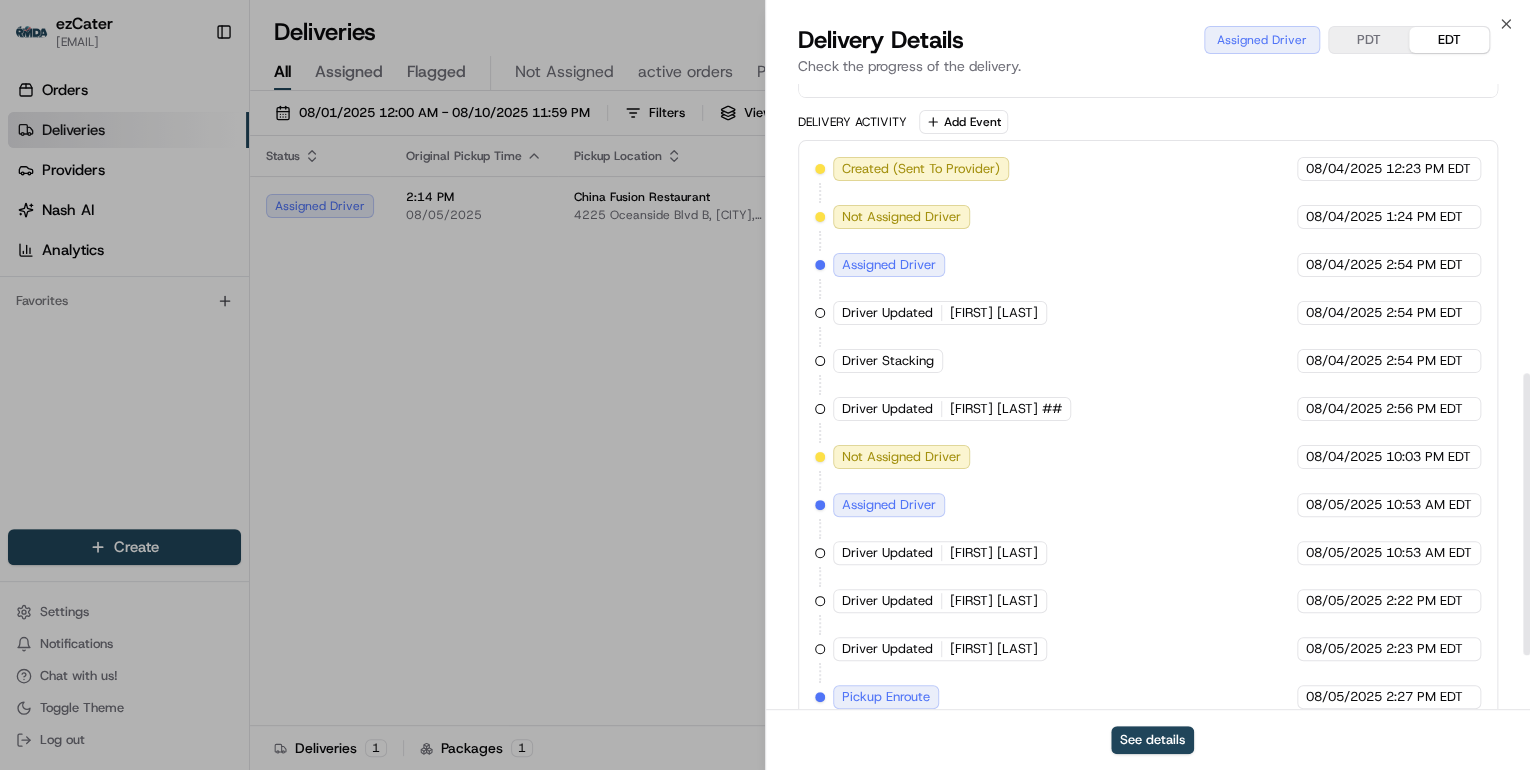 scroll, scrollTop: 758, scrollLeft: 0, axis: vertical 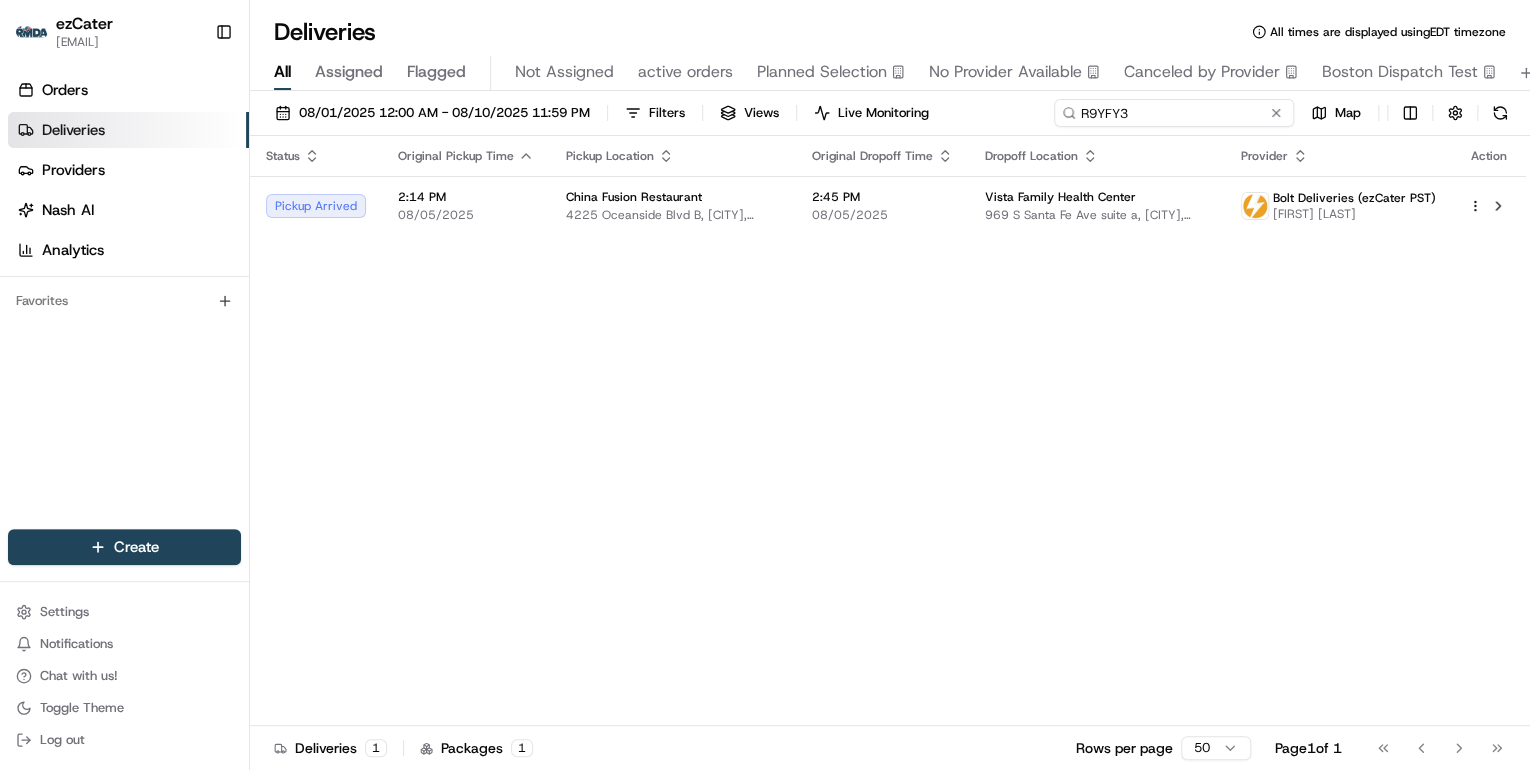 drag, startPoint x: 1200, startPoint y: 116, endPoint x: 627, endPoint y: 76, distance: 574.3945 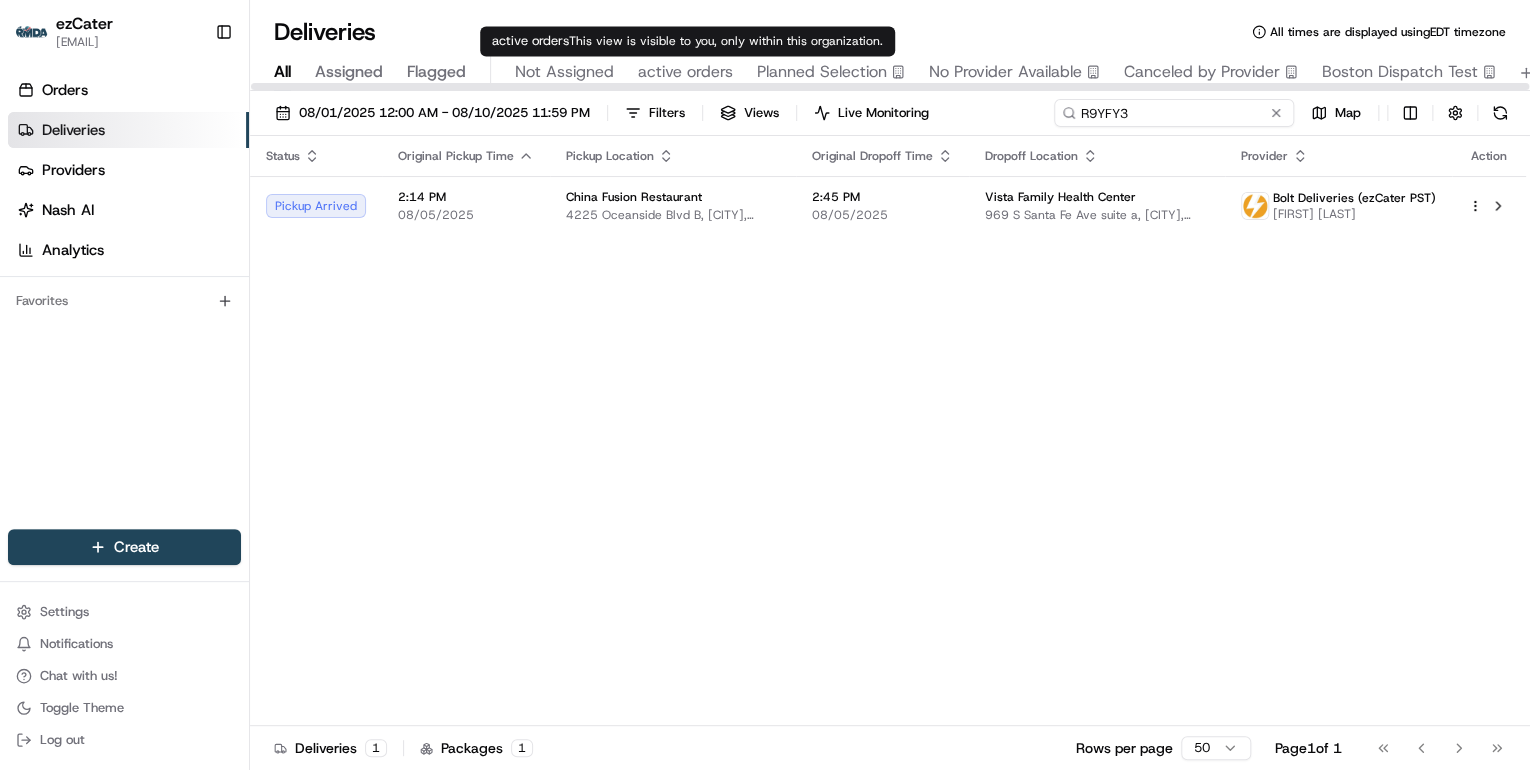 paste on "0W8XQW" 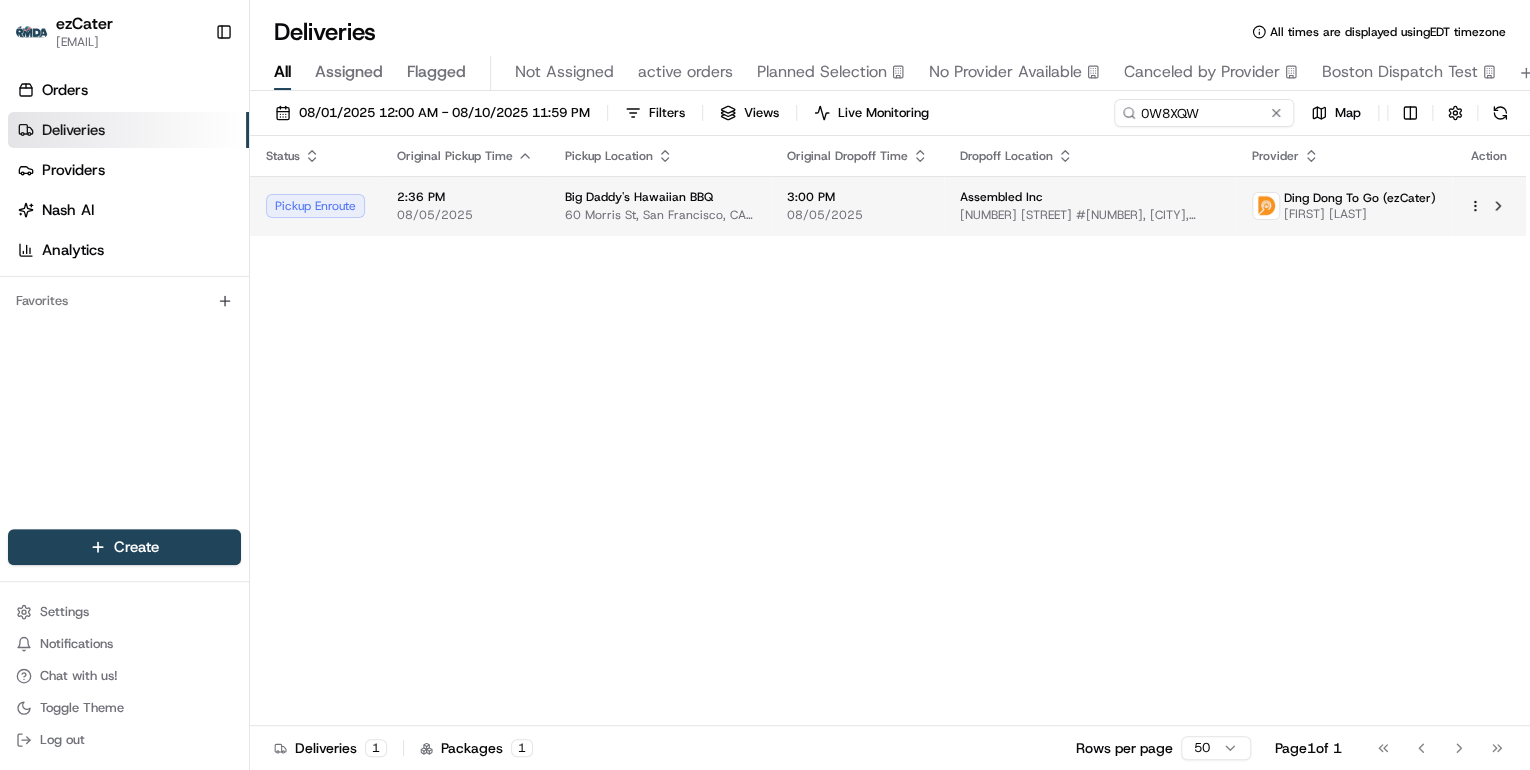 click on "08/05/2025" at bounding box center (465, 215) 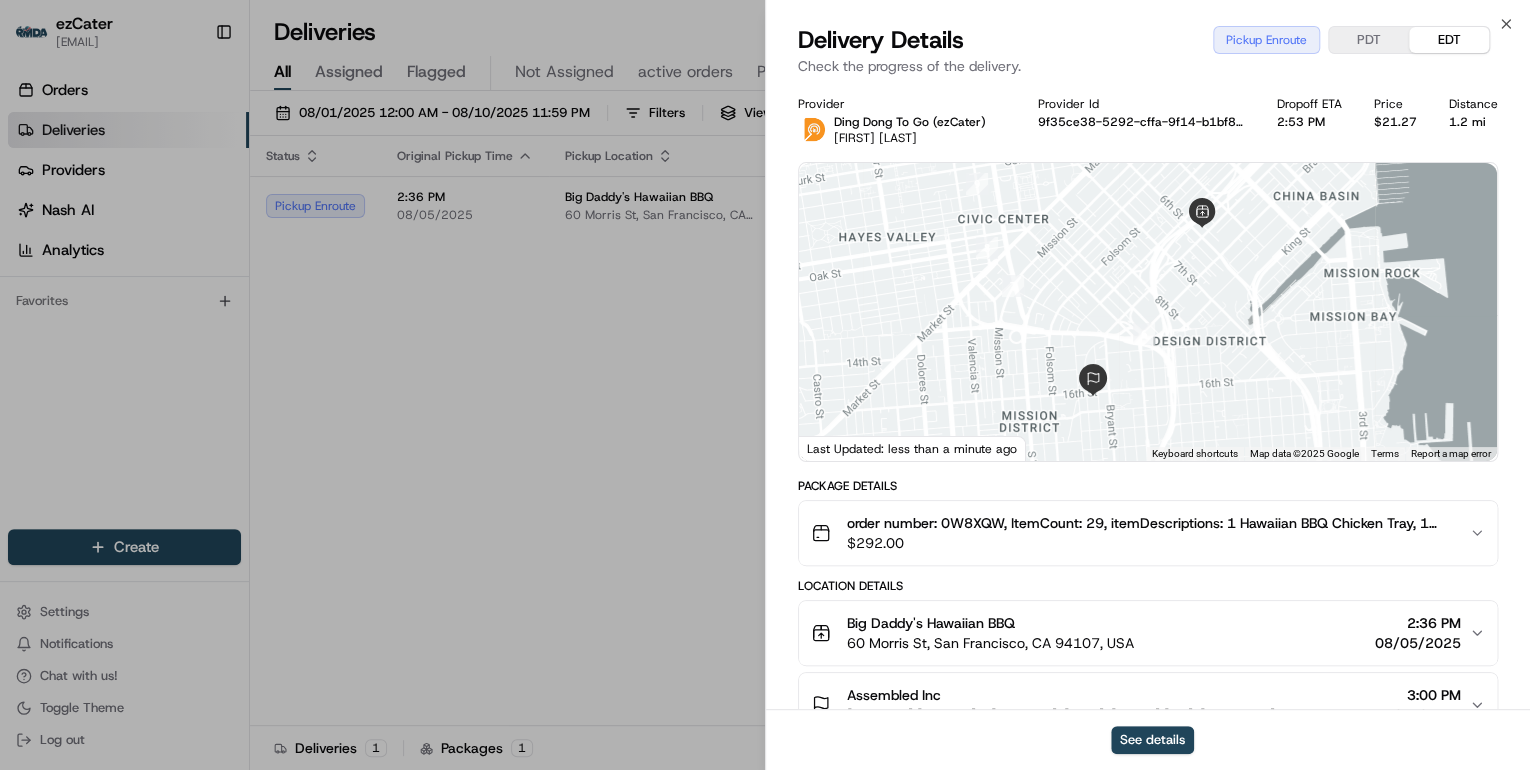 scroll, scrollTop: 160, scrollLeft: 0, axis: vertical 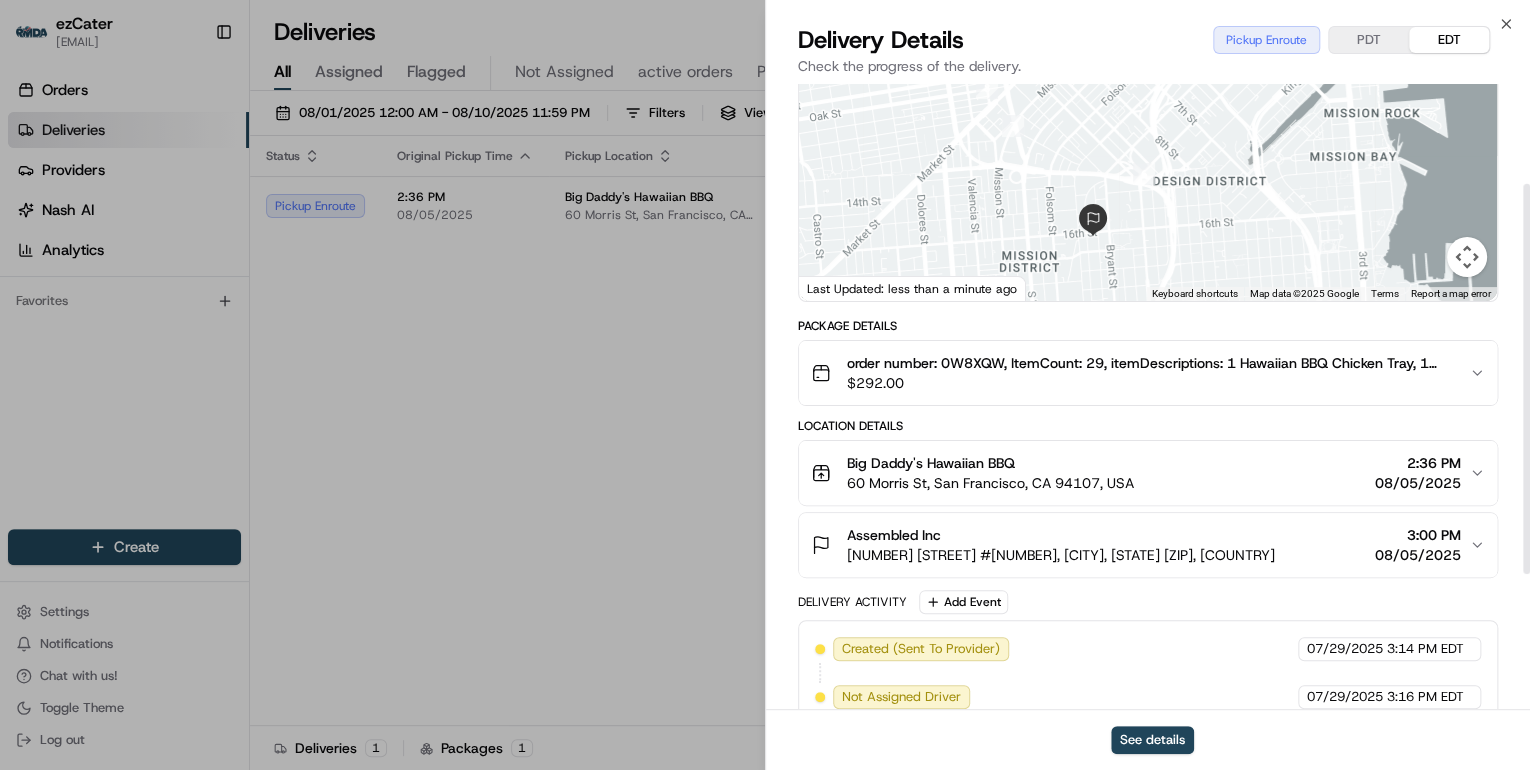 click on "60 Morris St, San Francisco, CA 94107, USA" at bounding box center (990, 483) 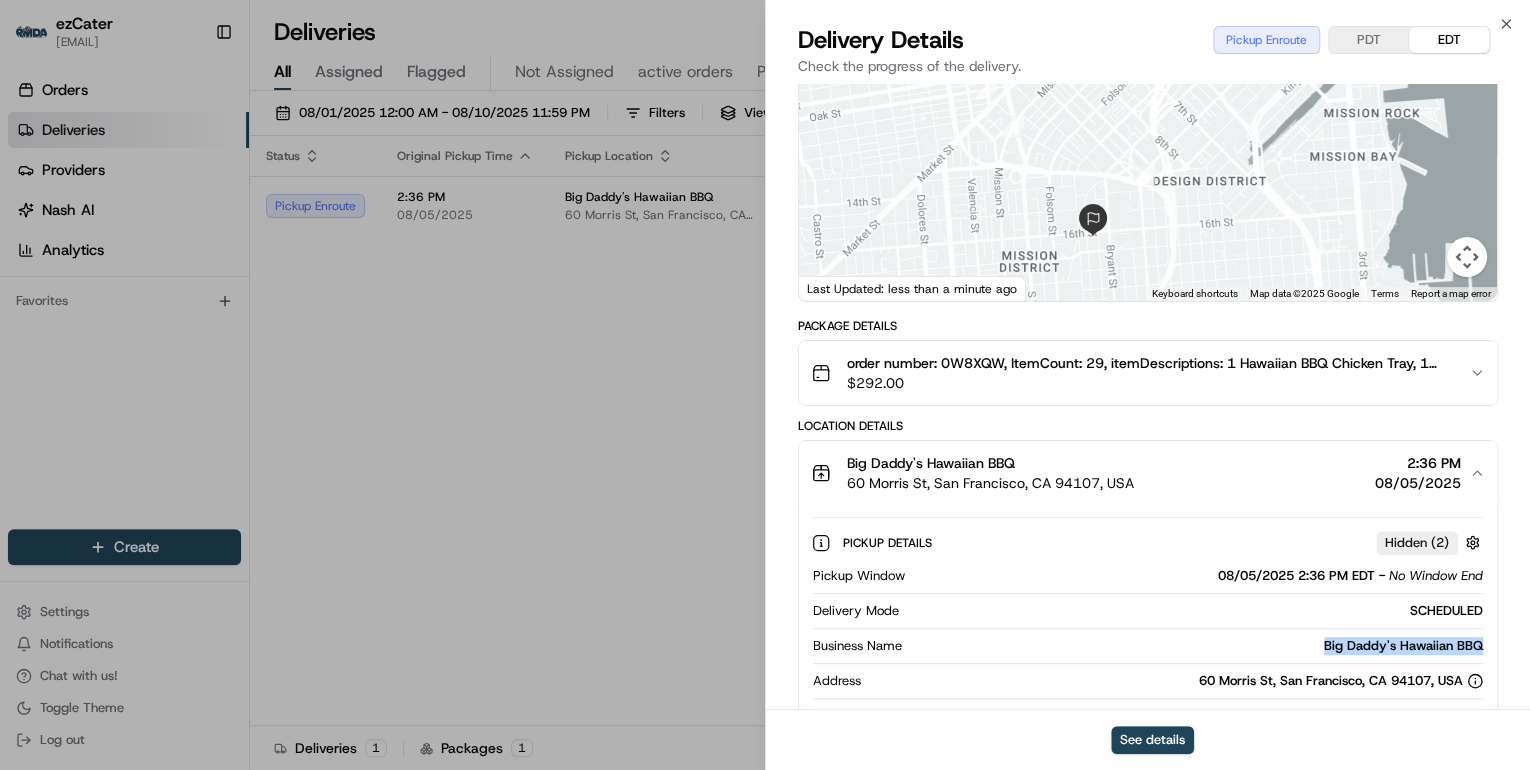 drag, startPoint x: 1496, startPoint y: 644, endPoint x: 1329, endPoint y: 648, distance: 167.0479 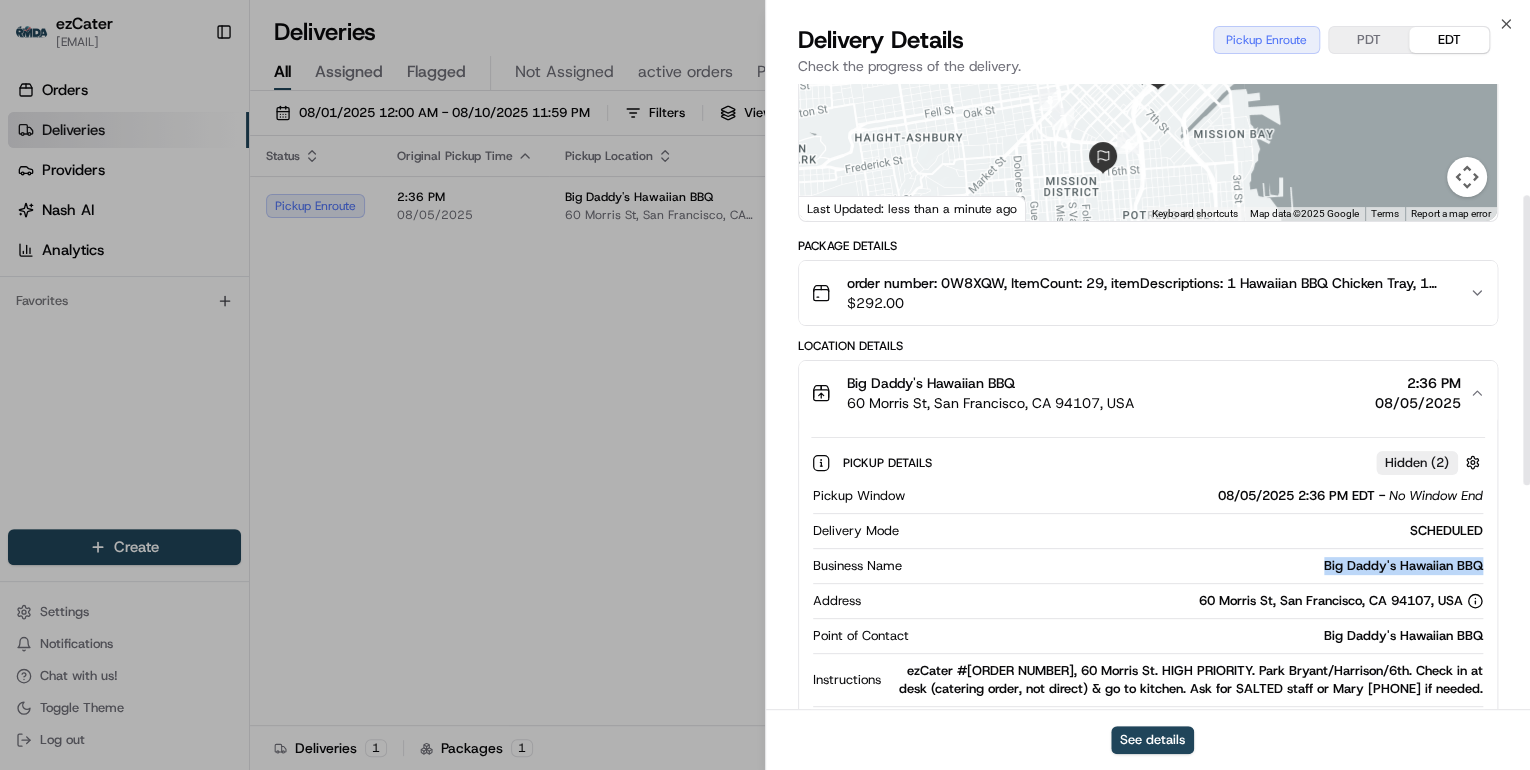 scroll, scrollTop: 480, scrollLeft: 0, axis: vertical 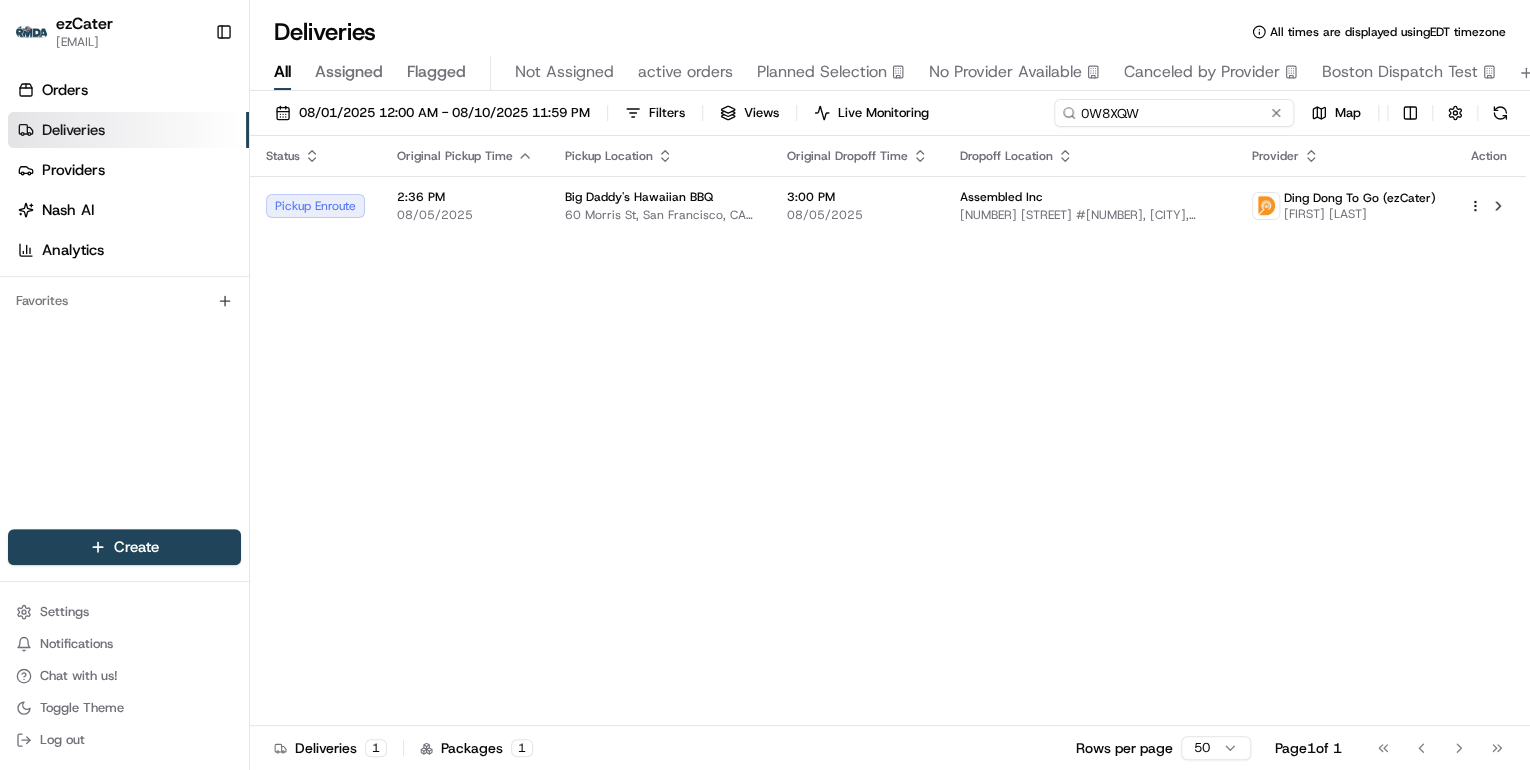 drag, startPoint x: 1200, startPoint y: 117, endPoint x: 529, endPoint y: 78, distance: 672.13245 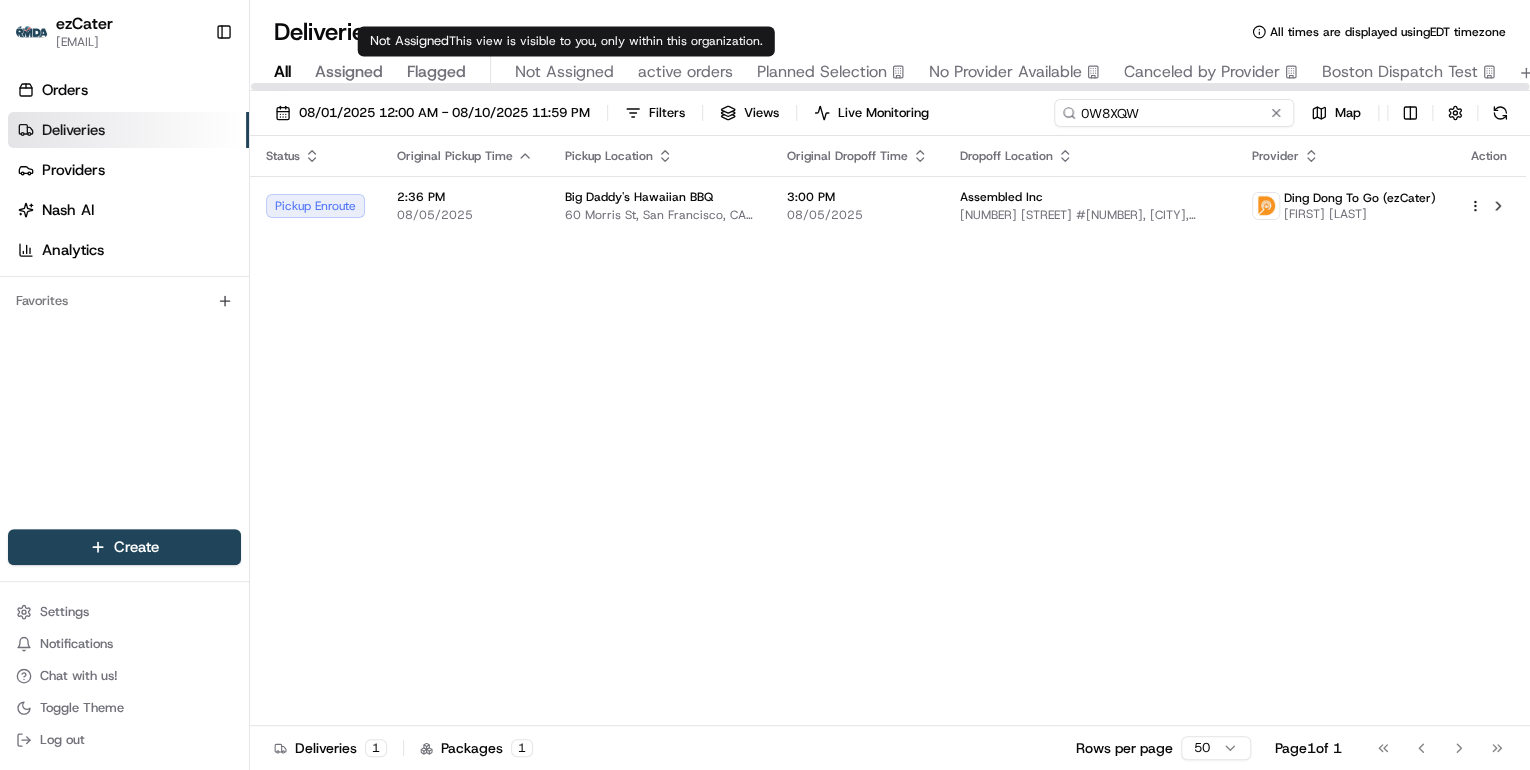 paste on "9U5-31H" 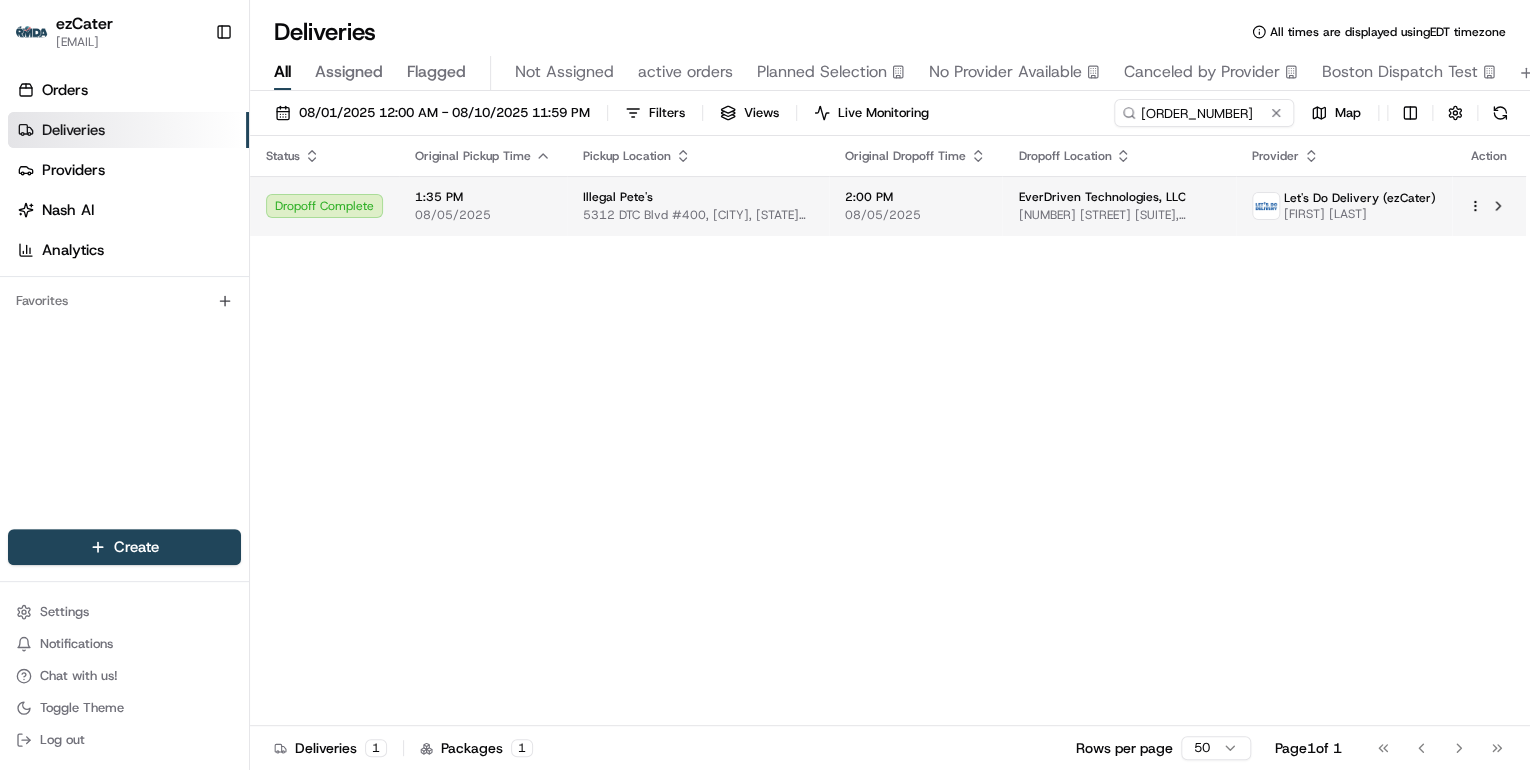 click on "Illegal Pete's 5312 DTC Blvd #400, Greenwood Village, CO 80111, USA" at bounding box center (698, 206) 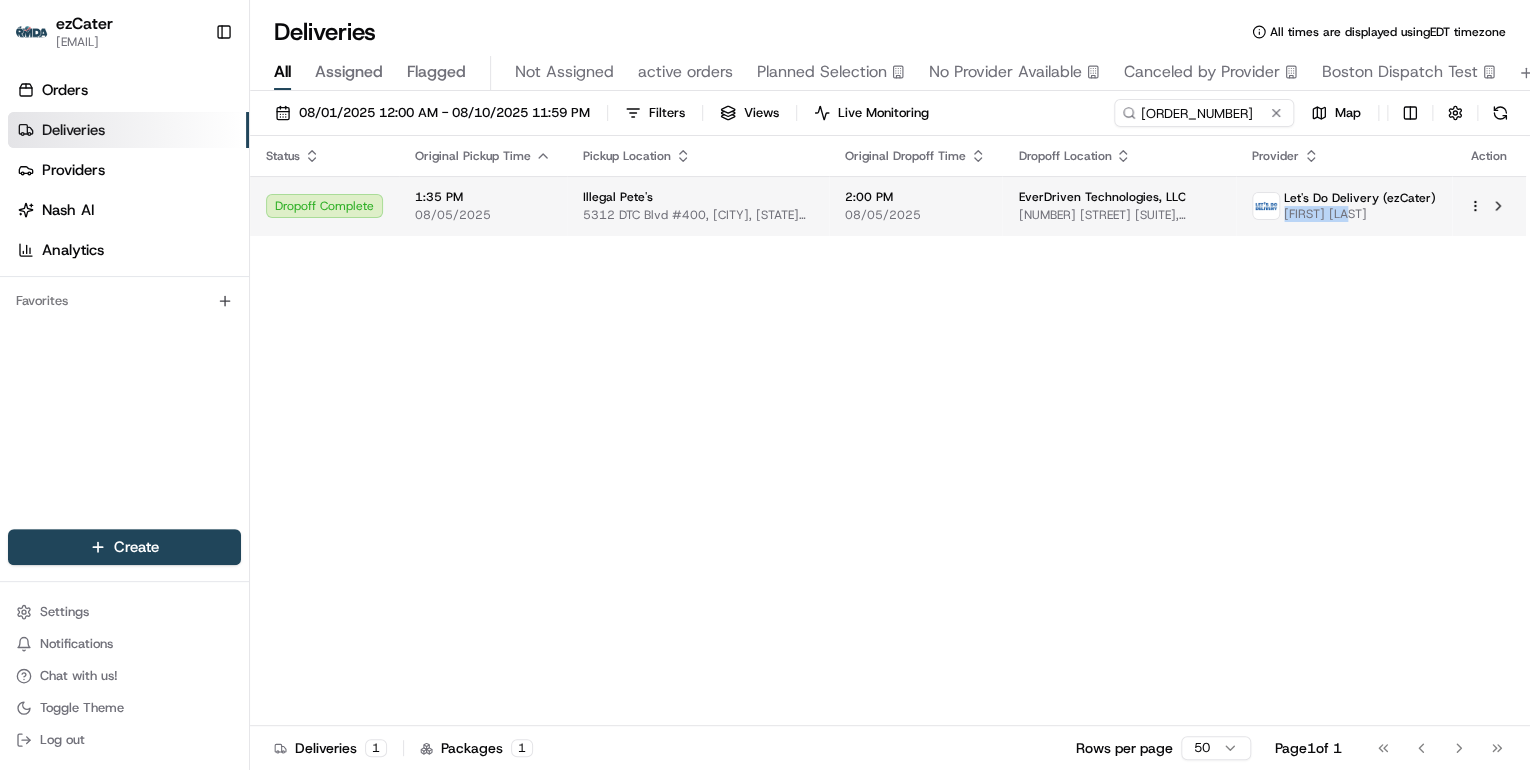 drag, startPoint x: 1368, startPoint y: 214, endPoint x: 1288, endPoint y: 215, distance: 80.00625 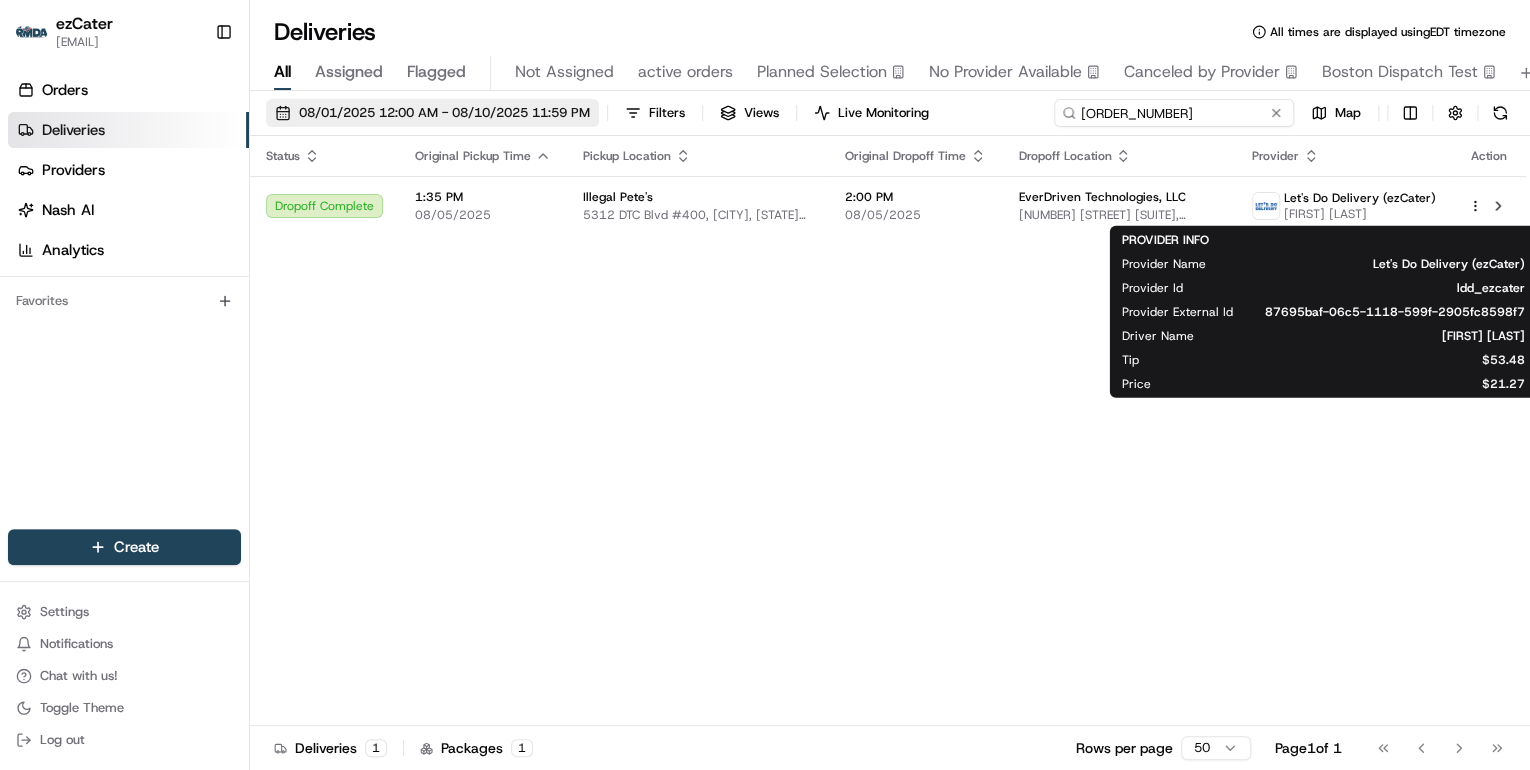drag, startPoint x: 1217, startPoint y: 116, endPoint x: 504, endPoint y: 108, distance: 713.04486 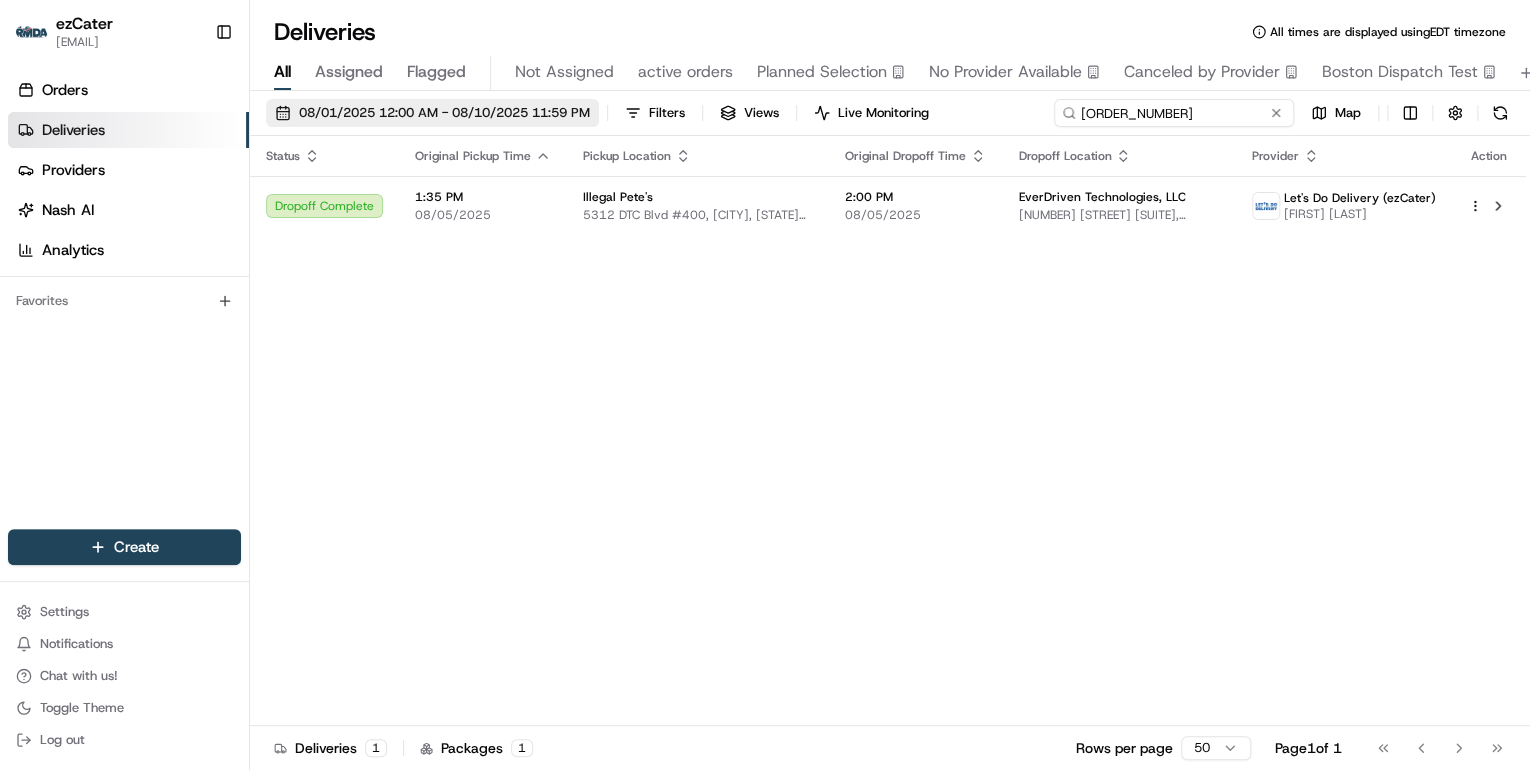 paste on "HMWZX" 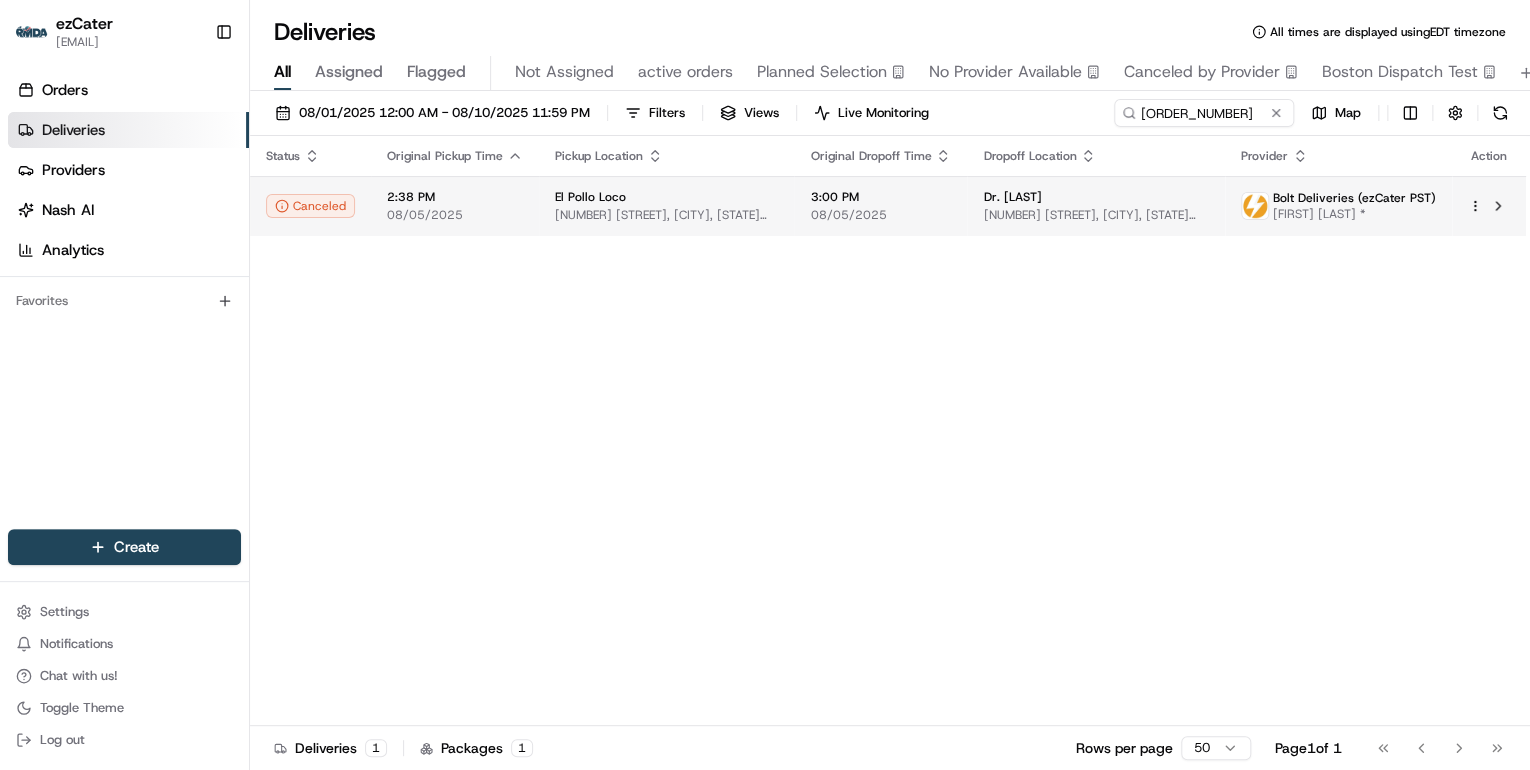 click on "El Pollo Loco 1210 W Colton Ave, Redlands, CA 92374, USA" at bounding box center [666, 206] 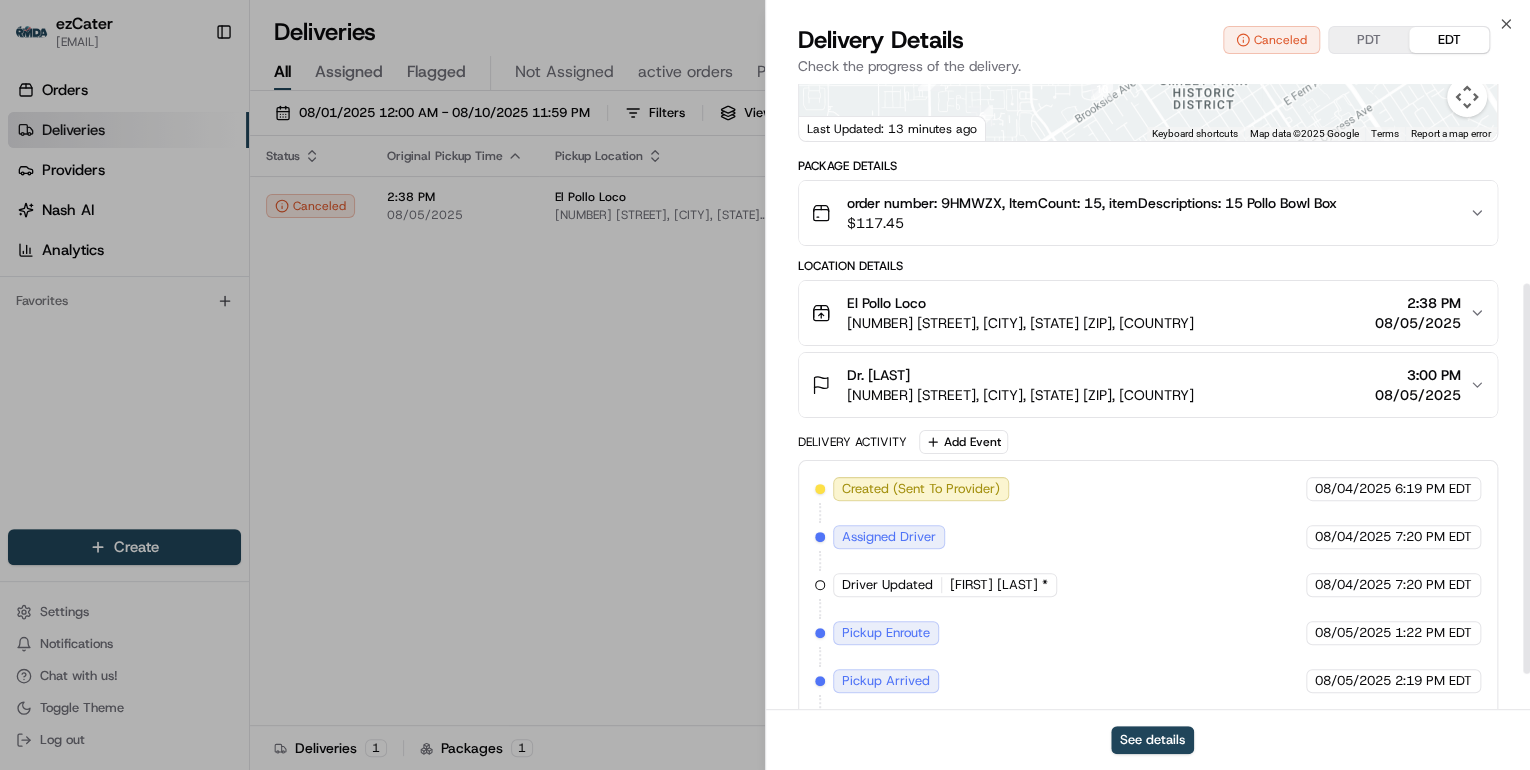 scroll, scrollTop: 377, scrollLeft: 0, axis: vertical 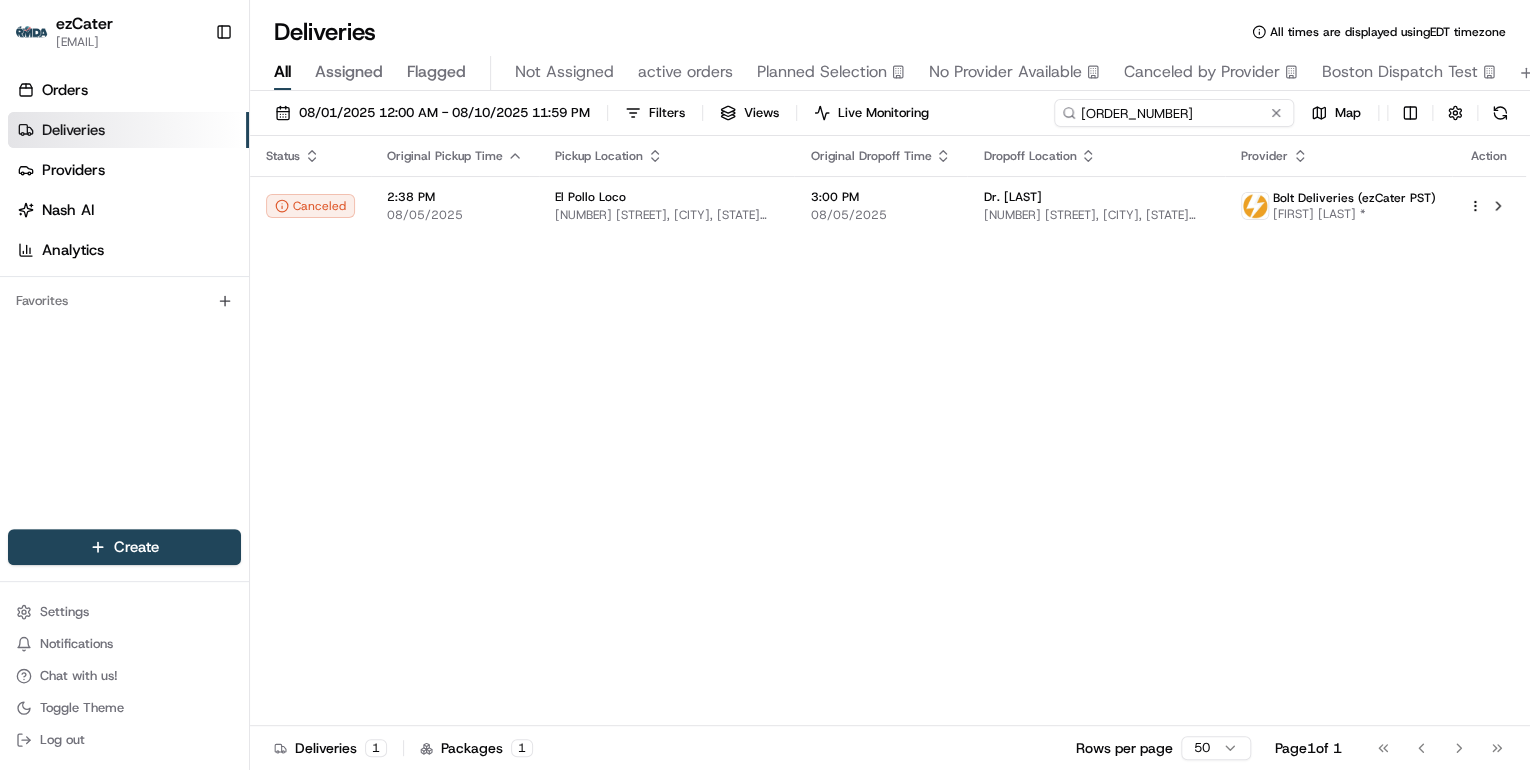 drag, startPoint x: 1214, startPoint y: 105, endPoint x: 631, endPoint y: 132, distance: 583.6249 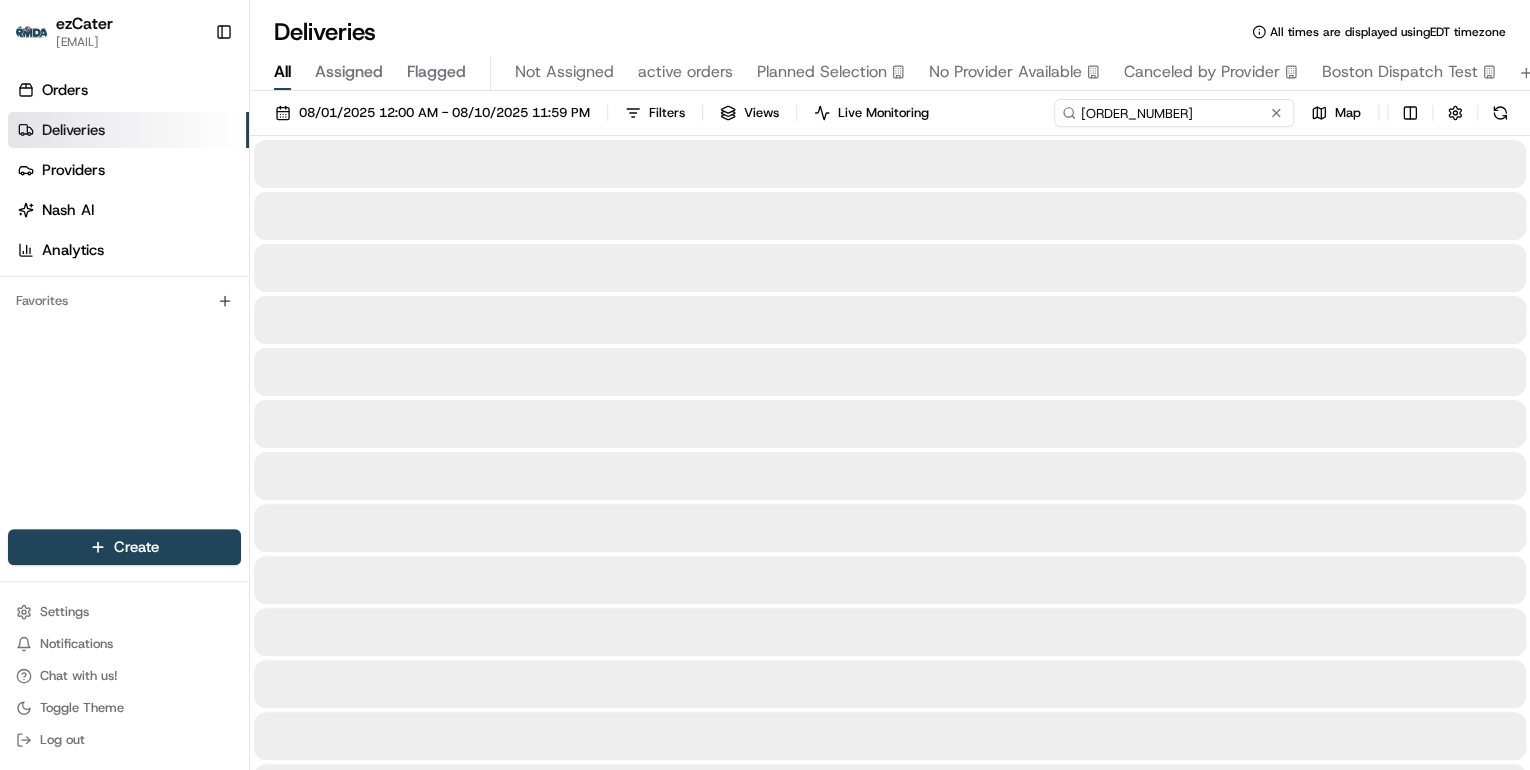 type on "9HMWZX" 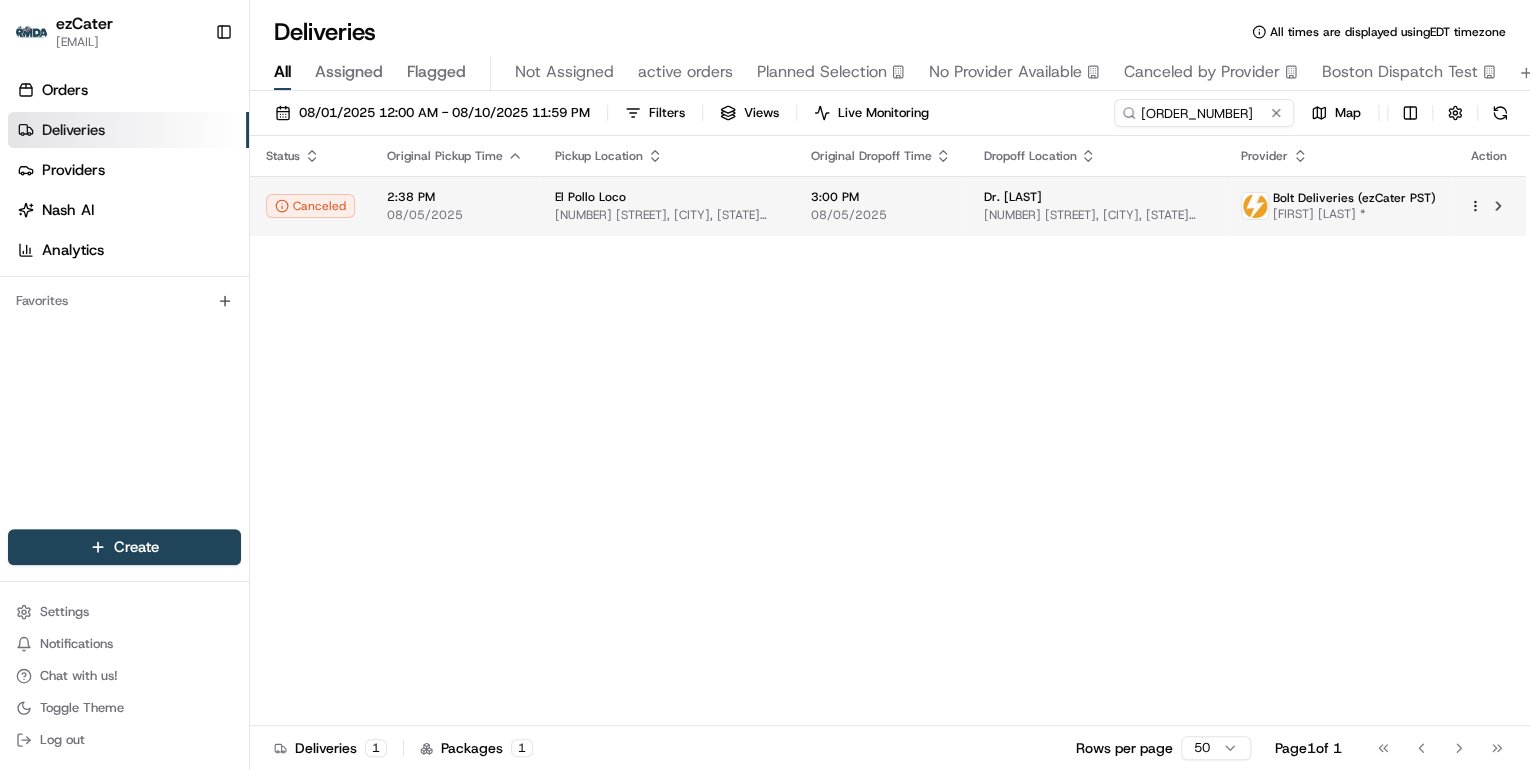 click on "1210 W Colton Ave, Redlands, CA 92374, USA" at bounding box center [666, 215] 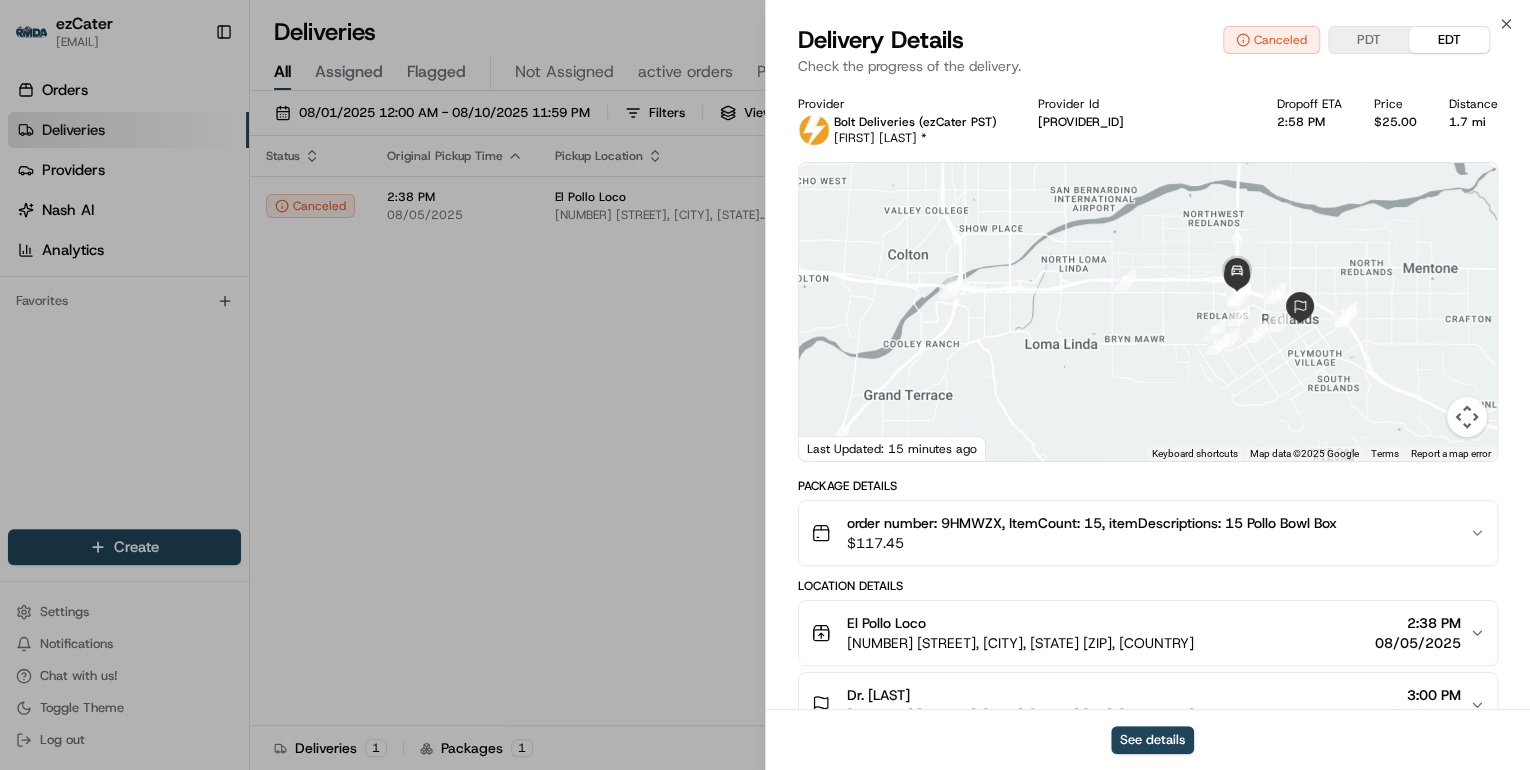 scroll, scrollTop: 320, scrollLeft: 0, axis: vertical 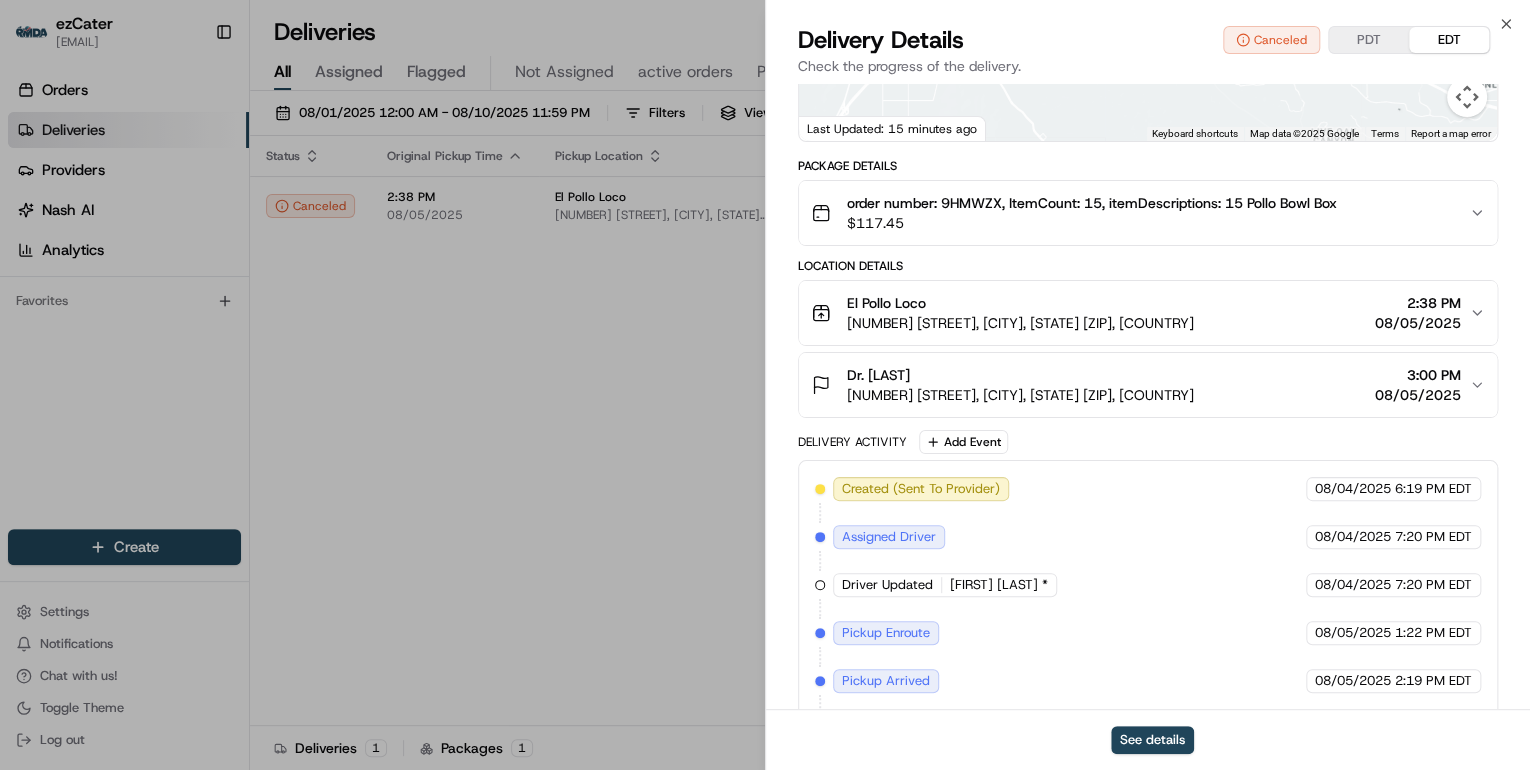 click on "$ 117.45" at bounding box center (1092, 223) 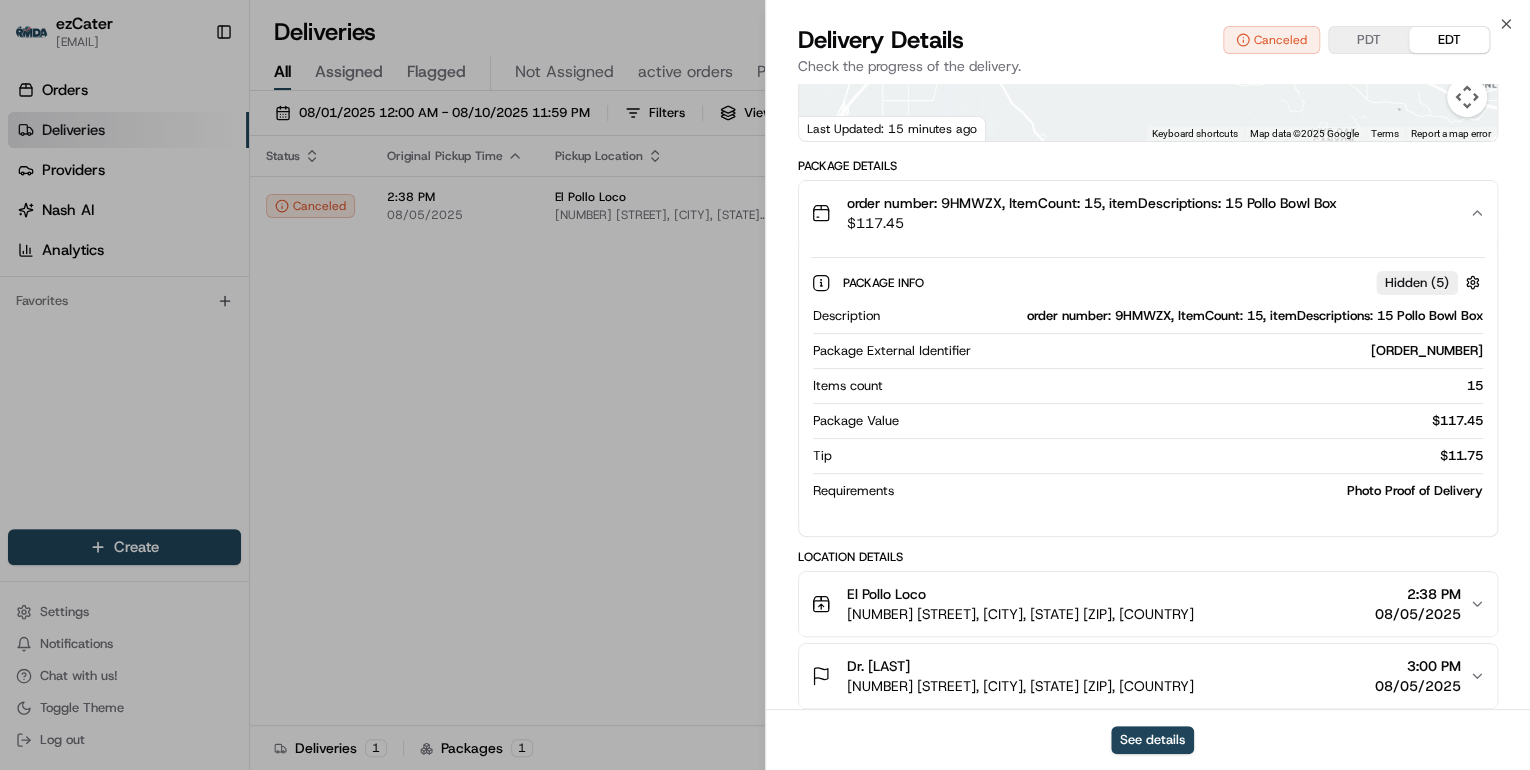 type 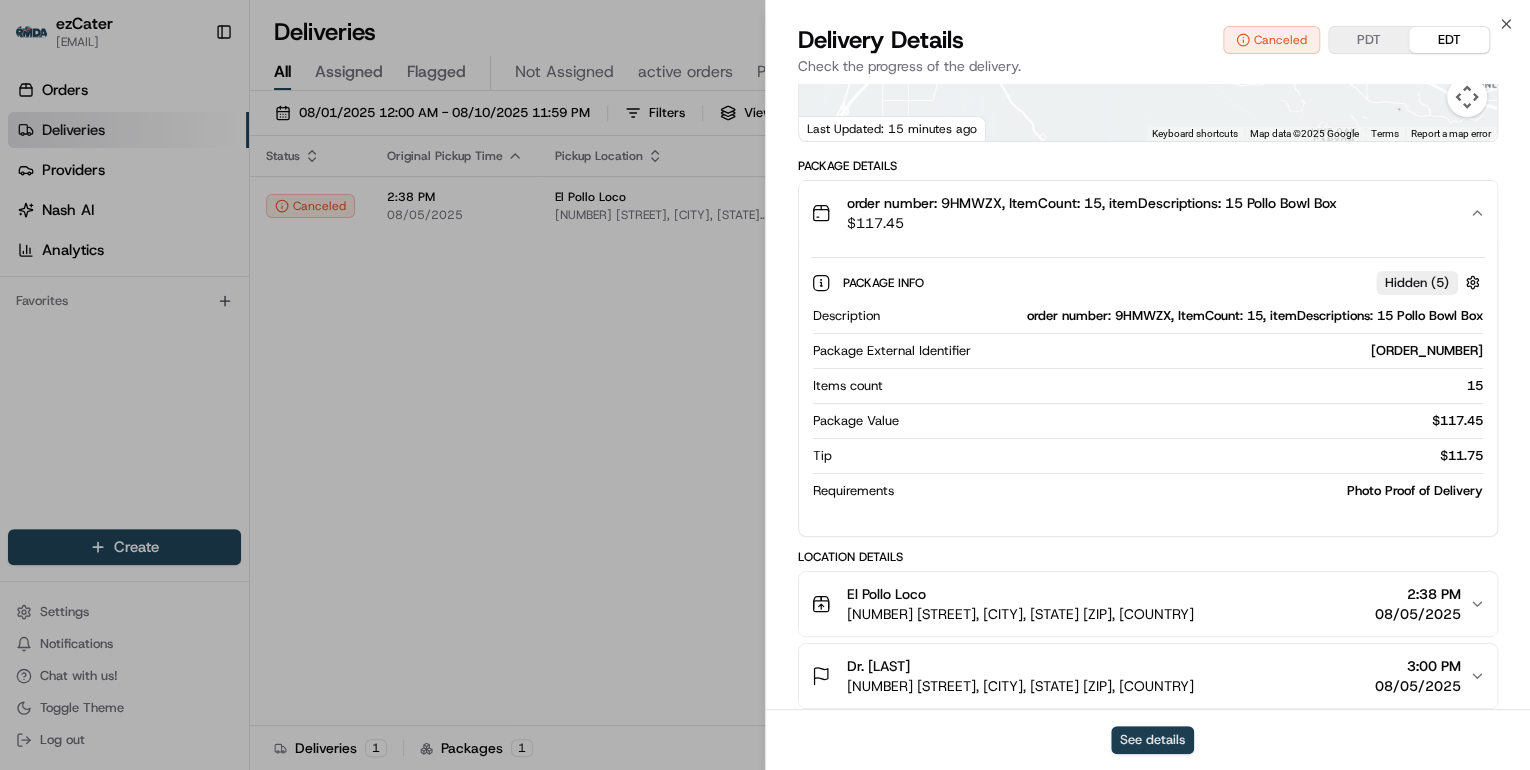 click on "See details" at bounding box center (1152, 740) 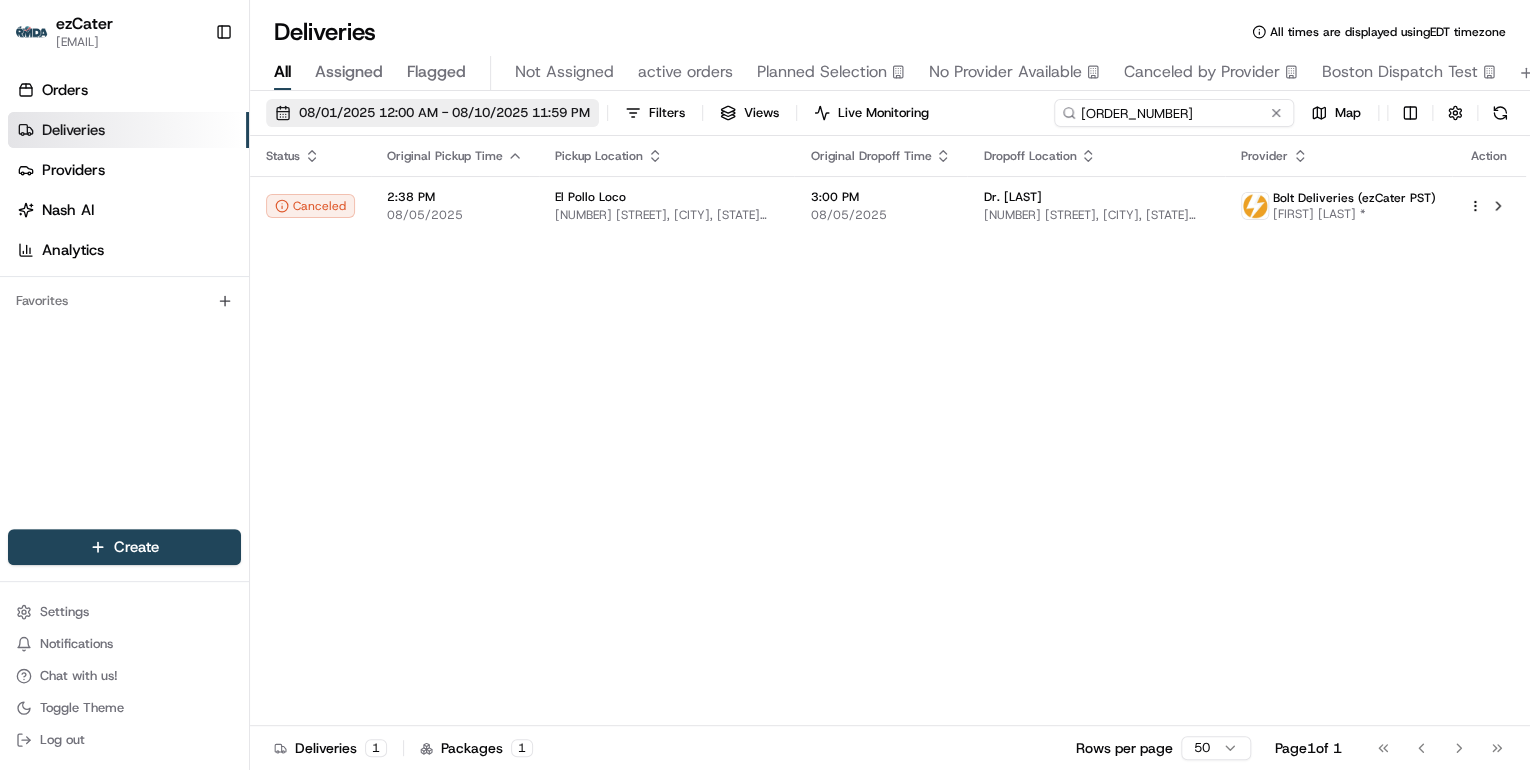 drag, startPoint x: 1216, startPoint y: 112, endPoint x: 364, endPoint y: 125, distance: 852.0992 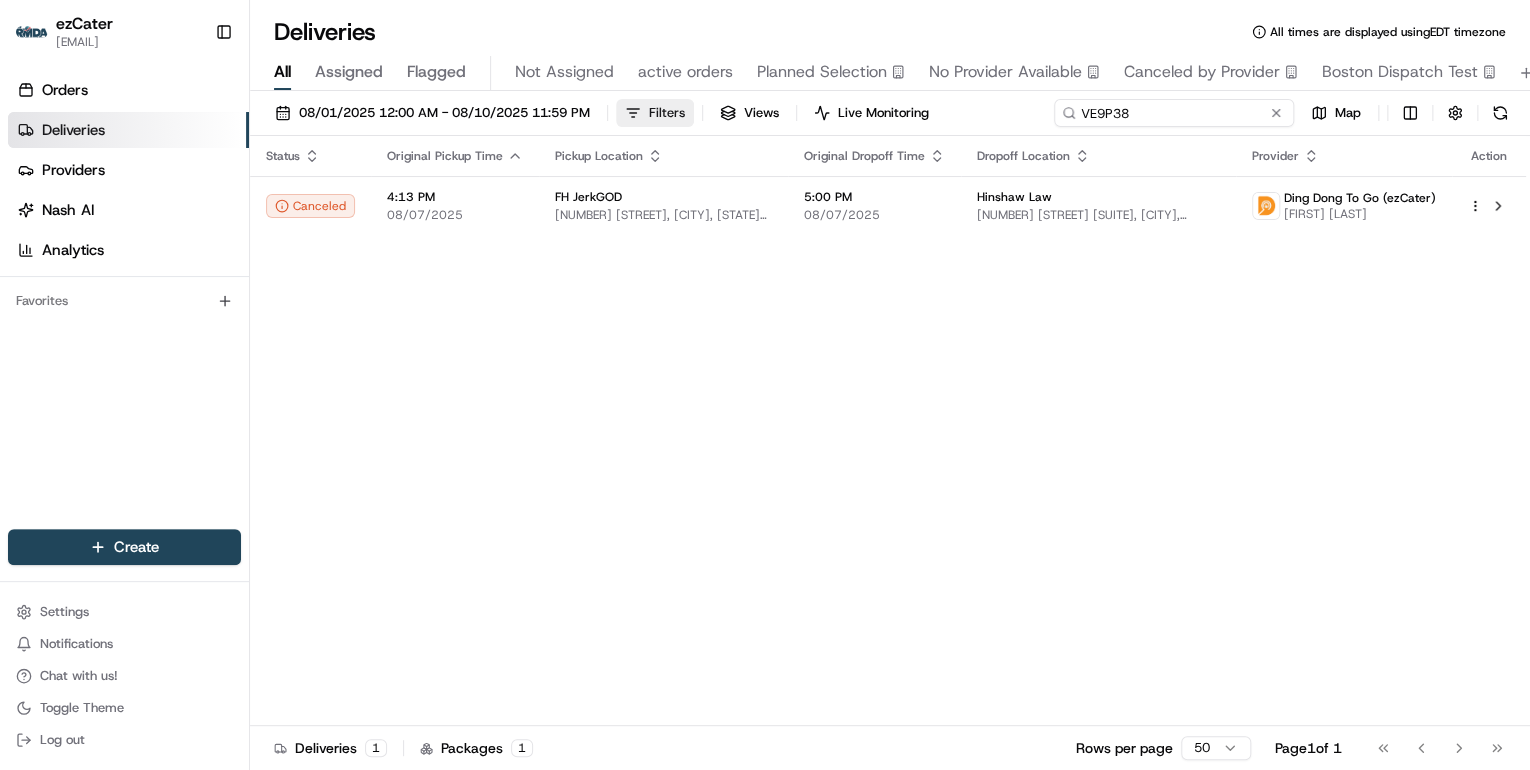drag, startPoint x: 1196, startPoint y: 115, endPoint x: 636, endPoint y: 120, distance: 560.02234 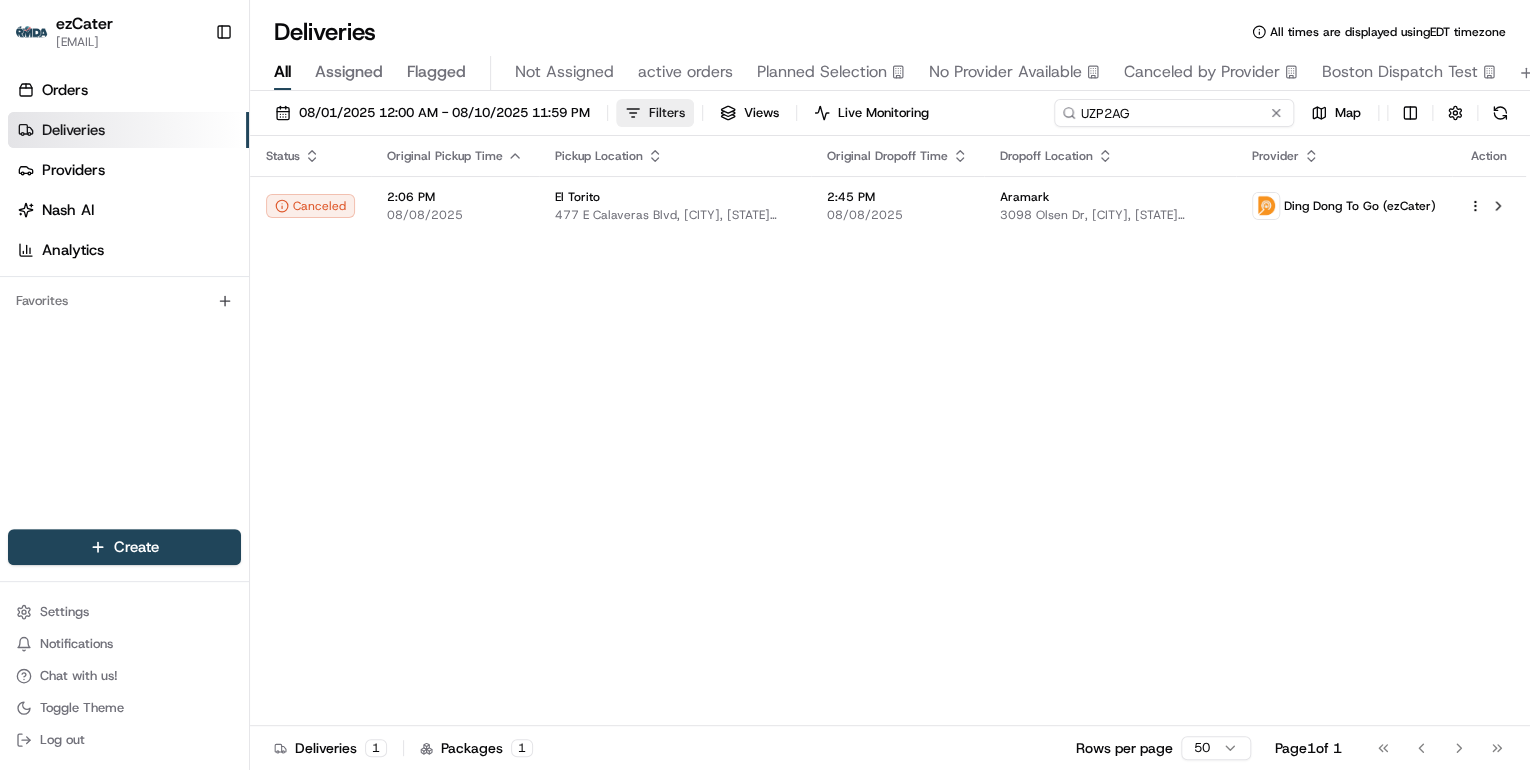 drag, startPoint x: 1156, startPoint y: 108, endPoint x: 628, endPoint y: 105, distance: 528.00854 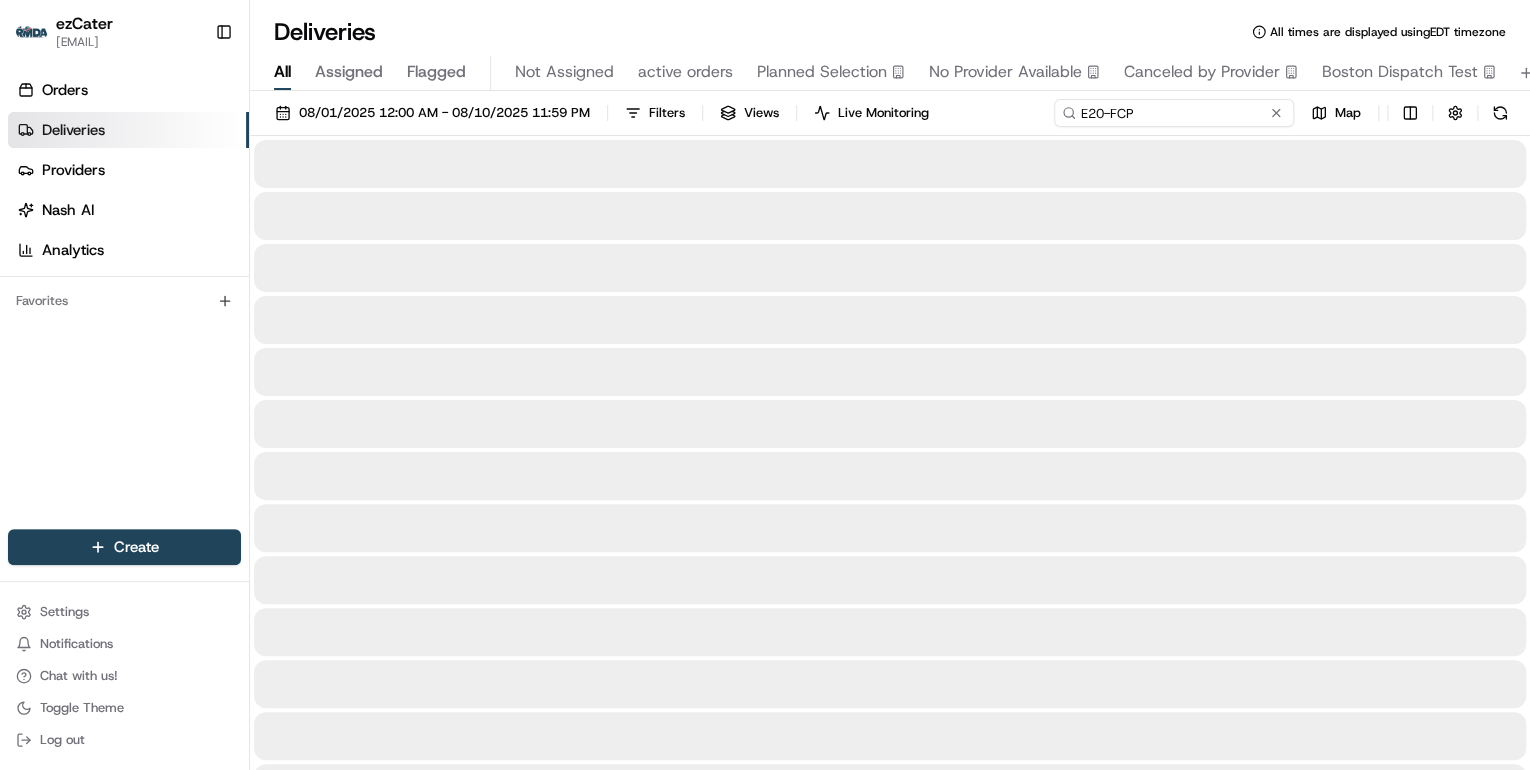 click on "E20-FCP" at bounding box center [1174, 113] 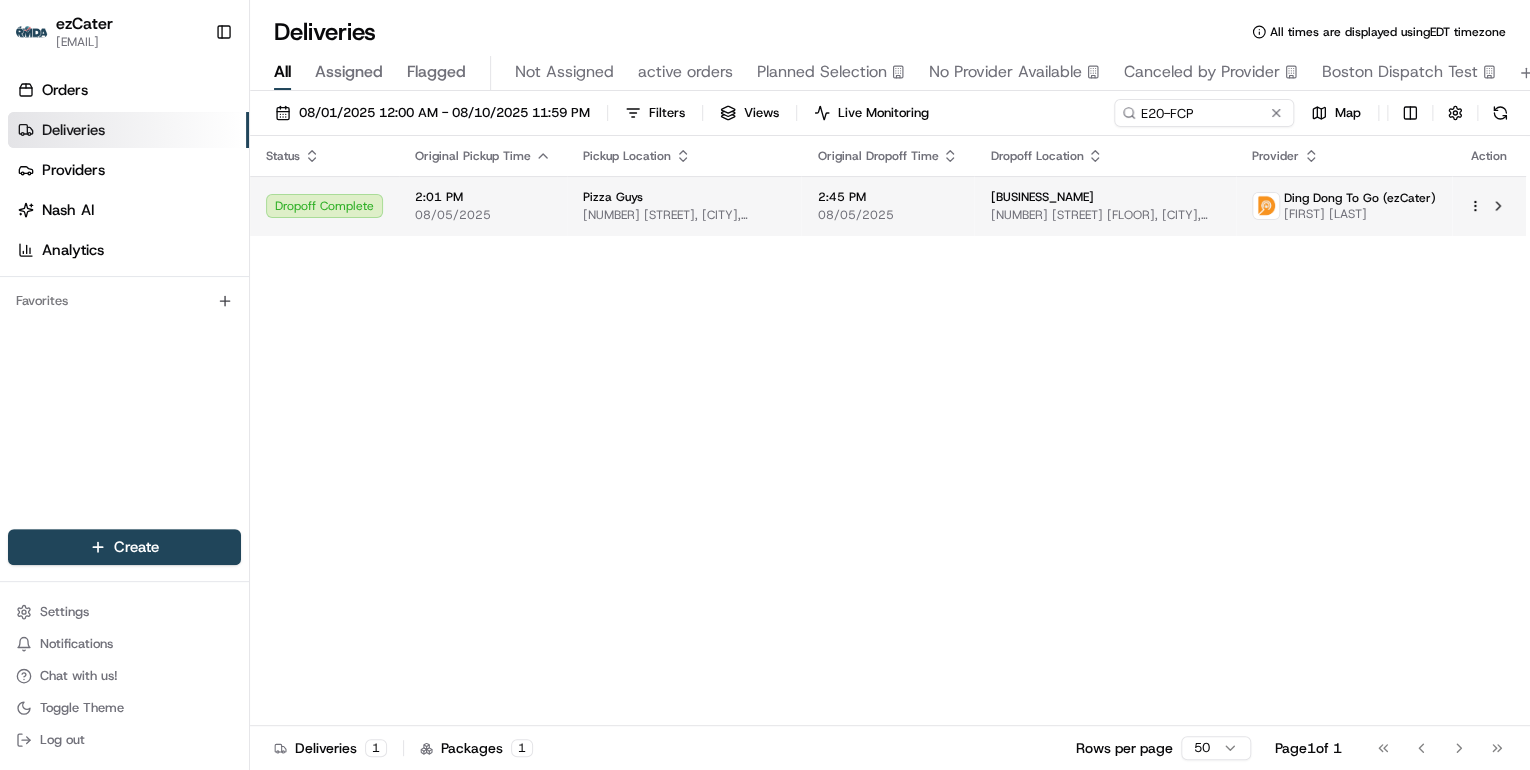 click on "2:01 PM 08/05/2025" at bounding box center [483, 206] 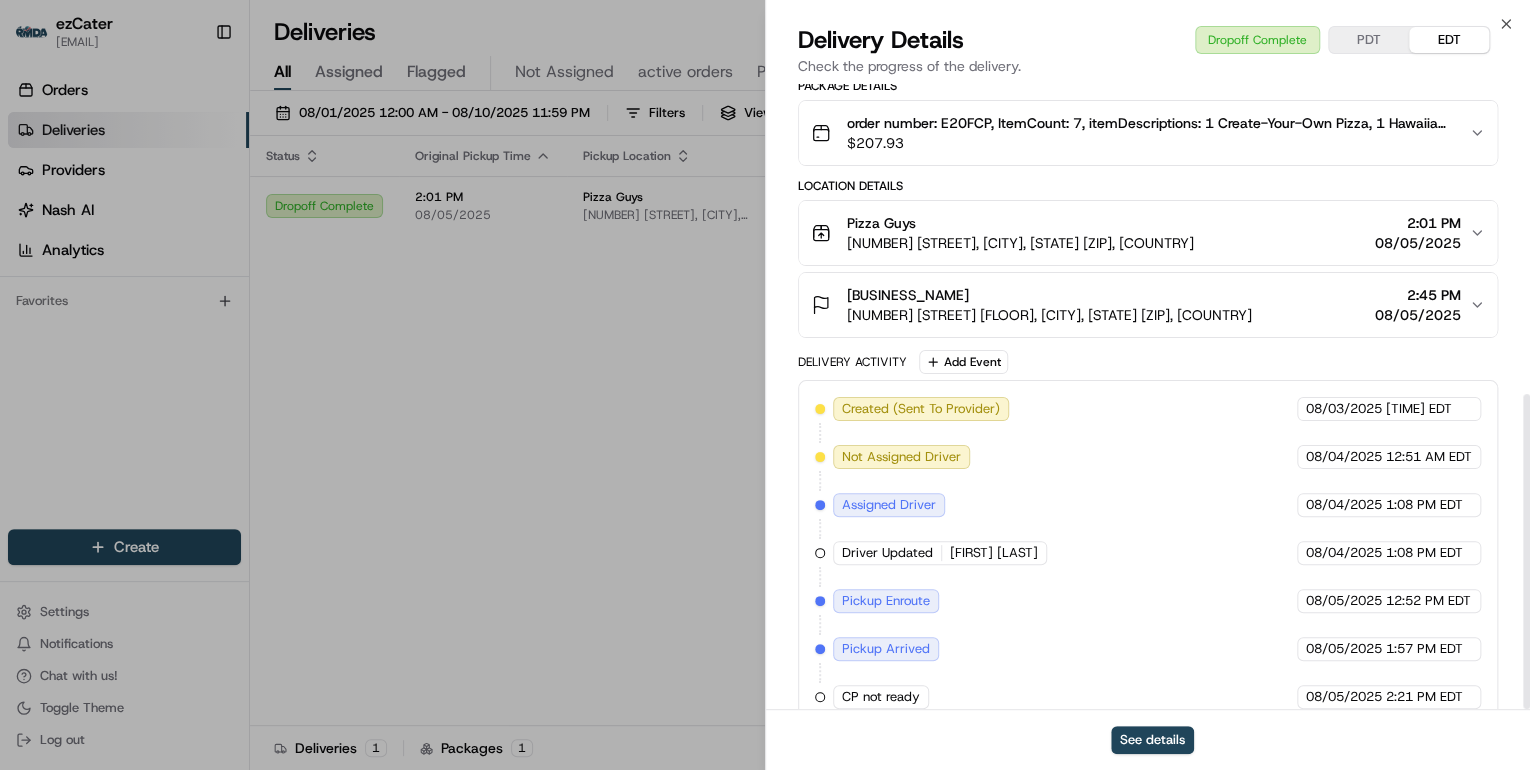 scroll, scrollTop: 615, scrollLeft: 0, axis: vertical 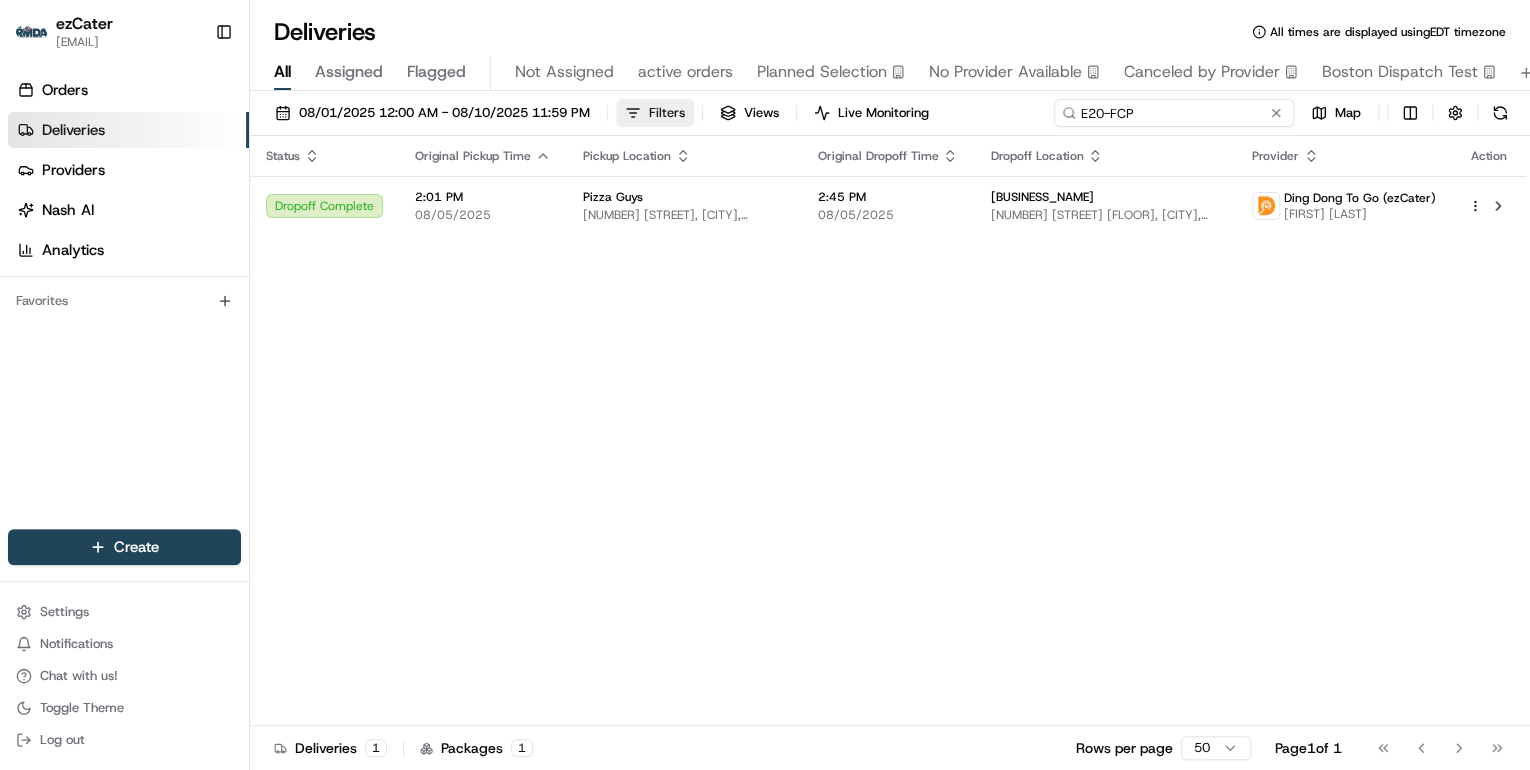 drag, startPoint x: 1192, startPoint y: 114, endPoint x: 619, endPoint y: 117, distance: 573.0079 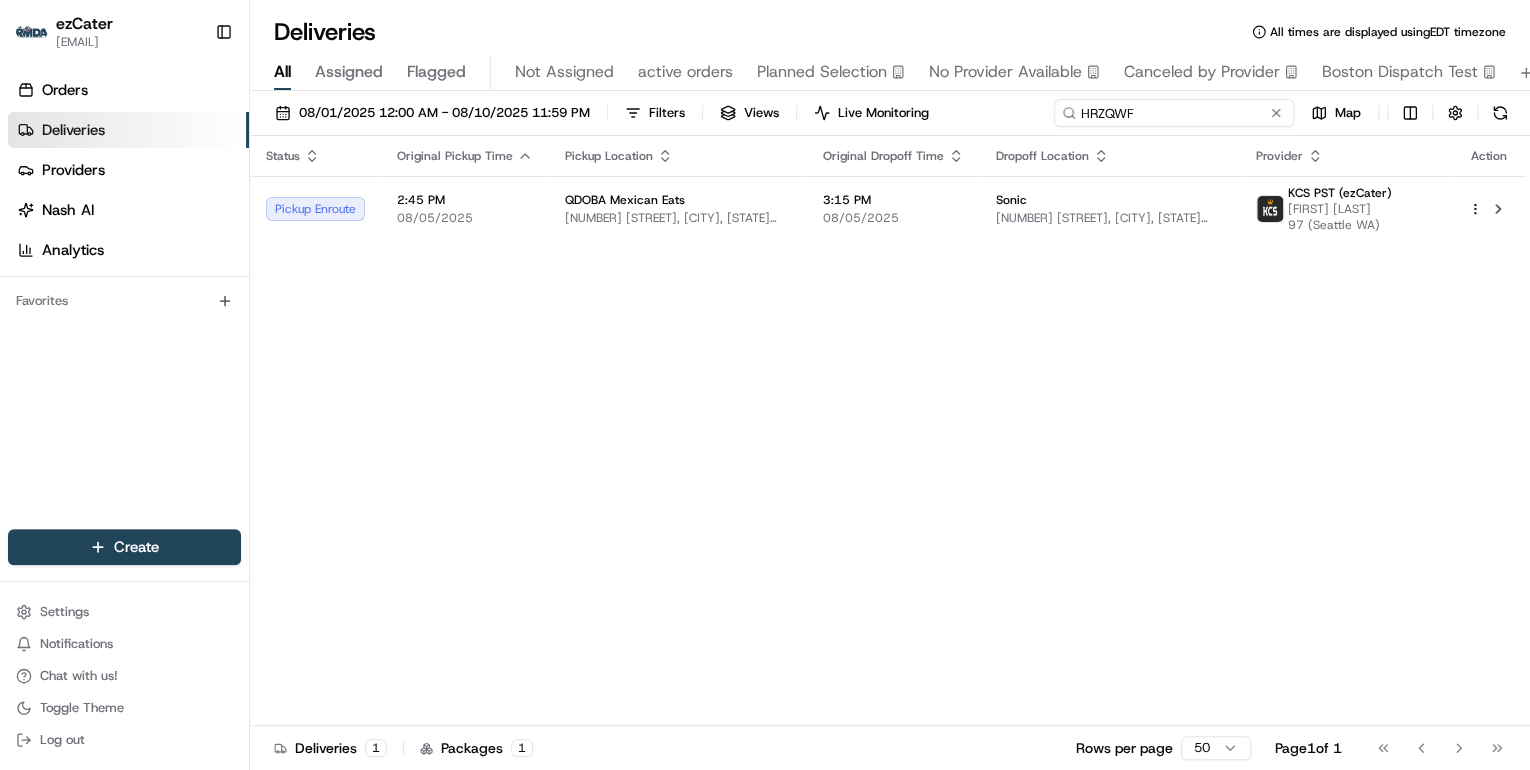 type on "HRZQWF" 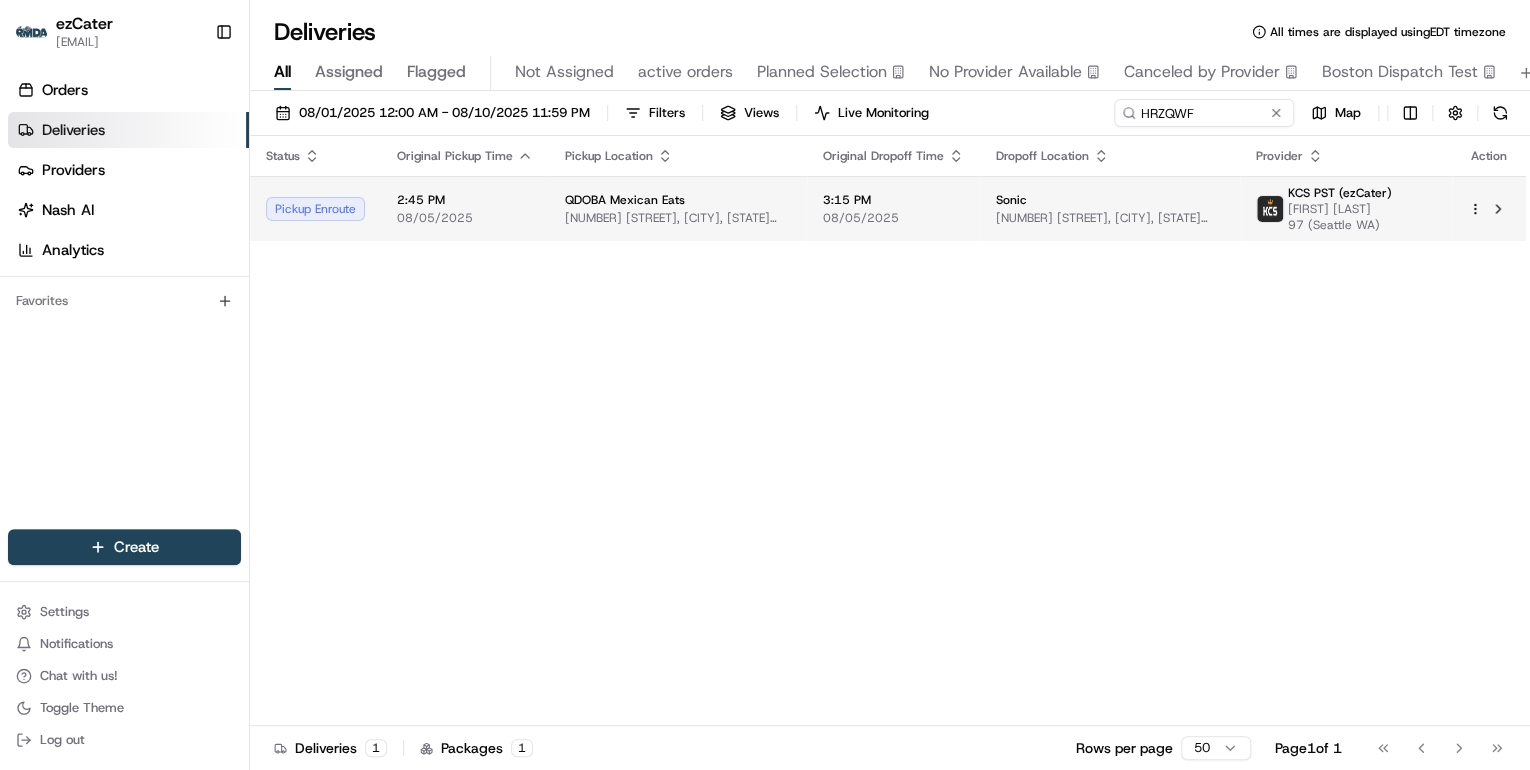 click on "QDOBA Mexican Eats 7650 SE 27th St, Mercer Island, WA 98040, USA" at bounding box center [678, 208] 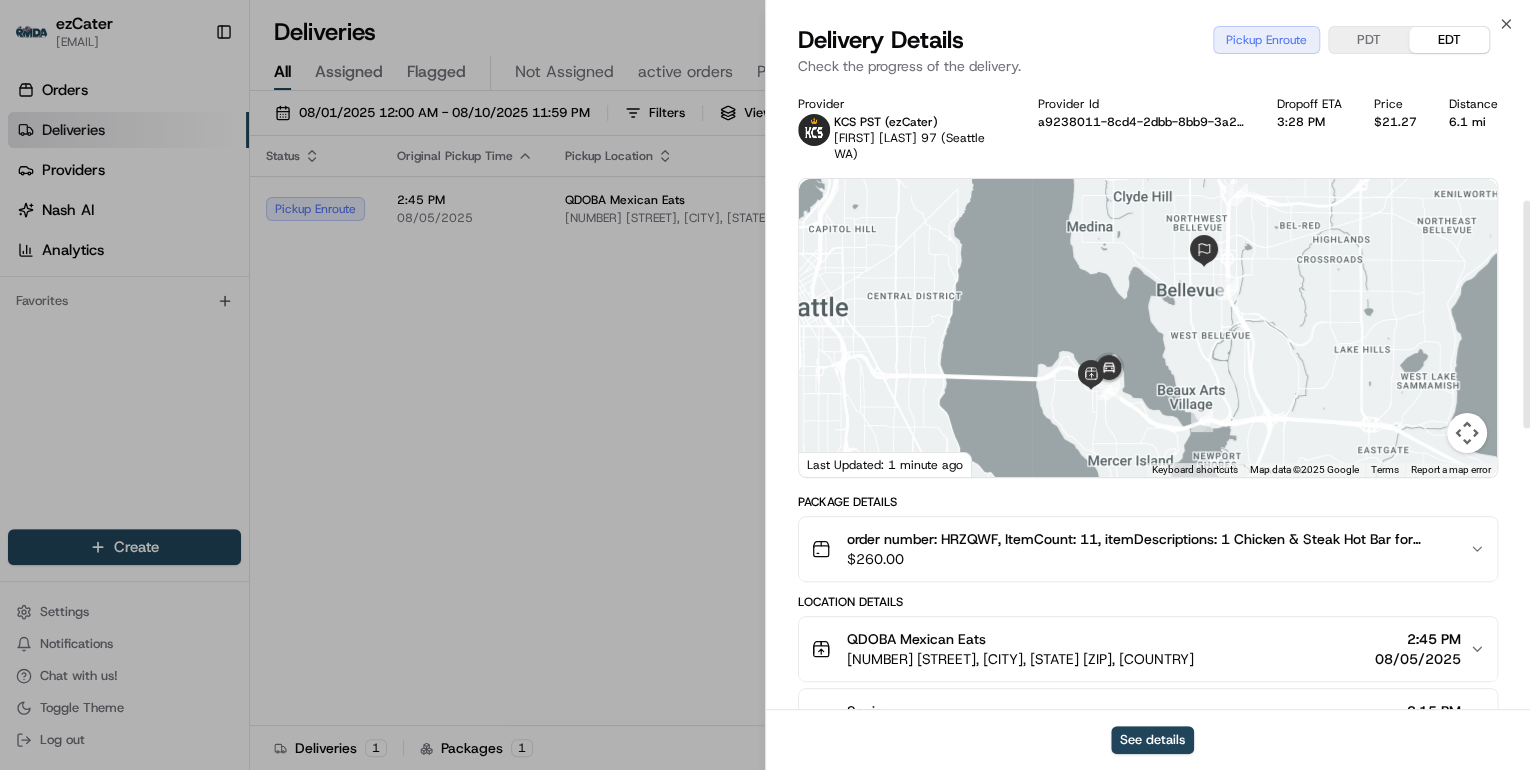 scroll, scrollTop: 320, scrollLeft: 0, axis: vertical 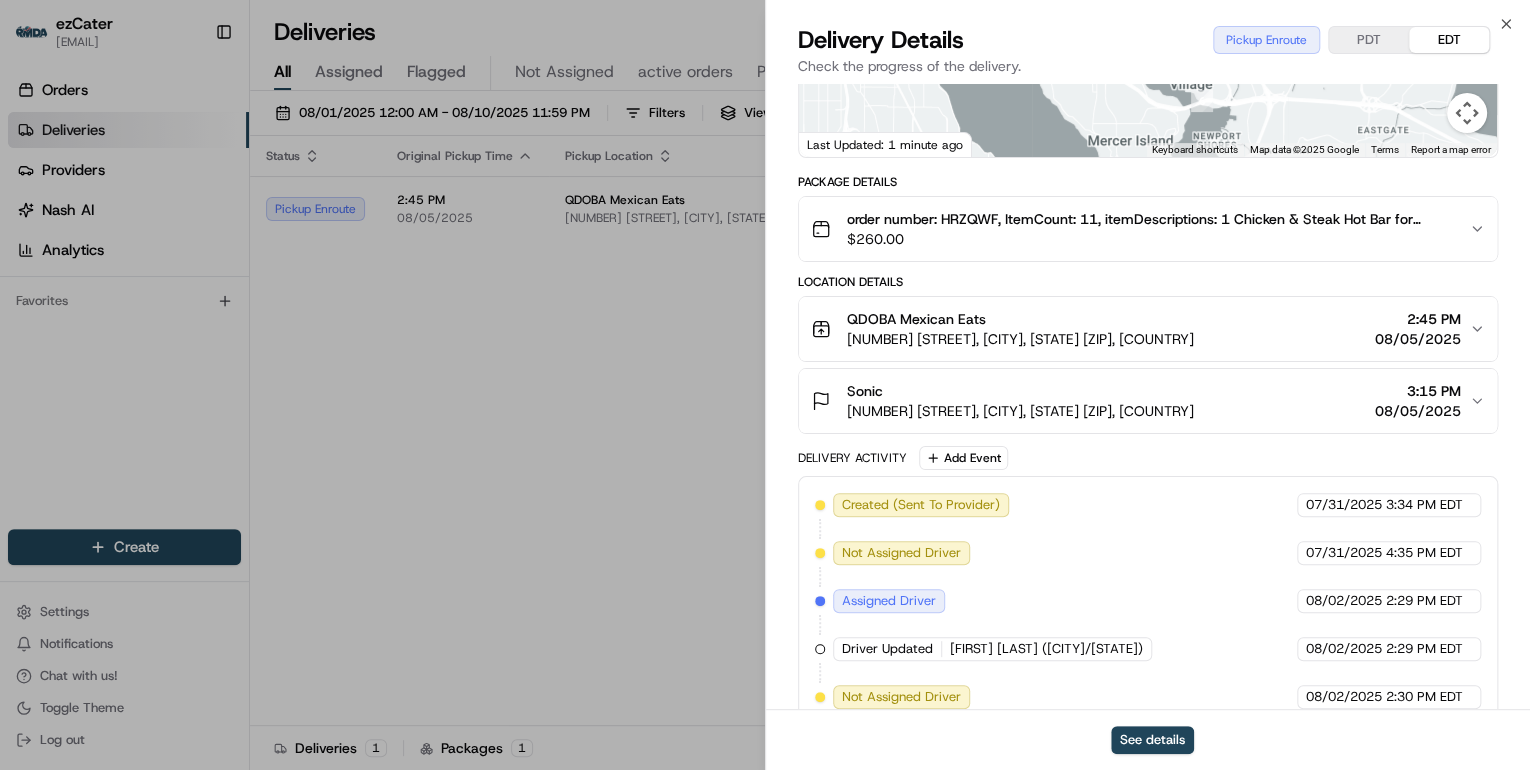 click on "[NUMBER] [STREET], [CITY], [STATE] [POSTAL_CODE], USA" at bounding box center [1020, 339] 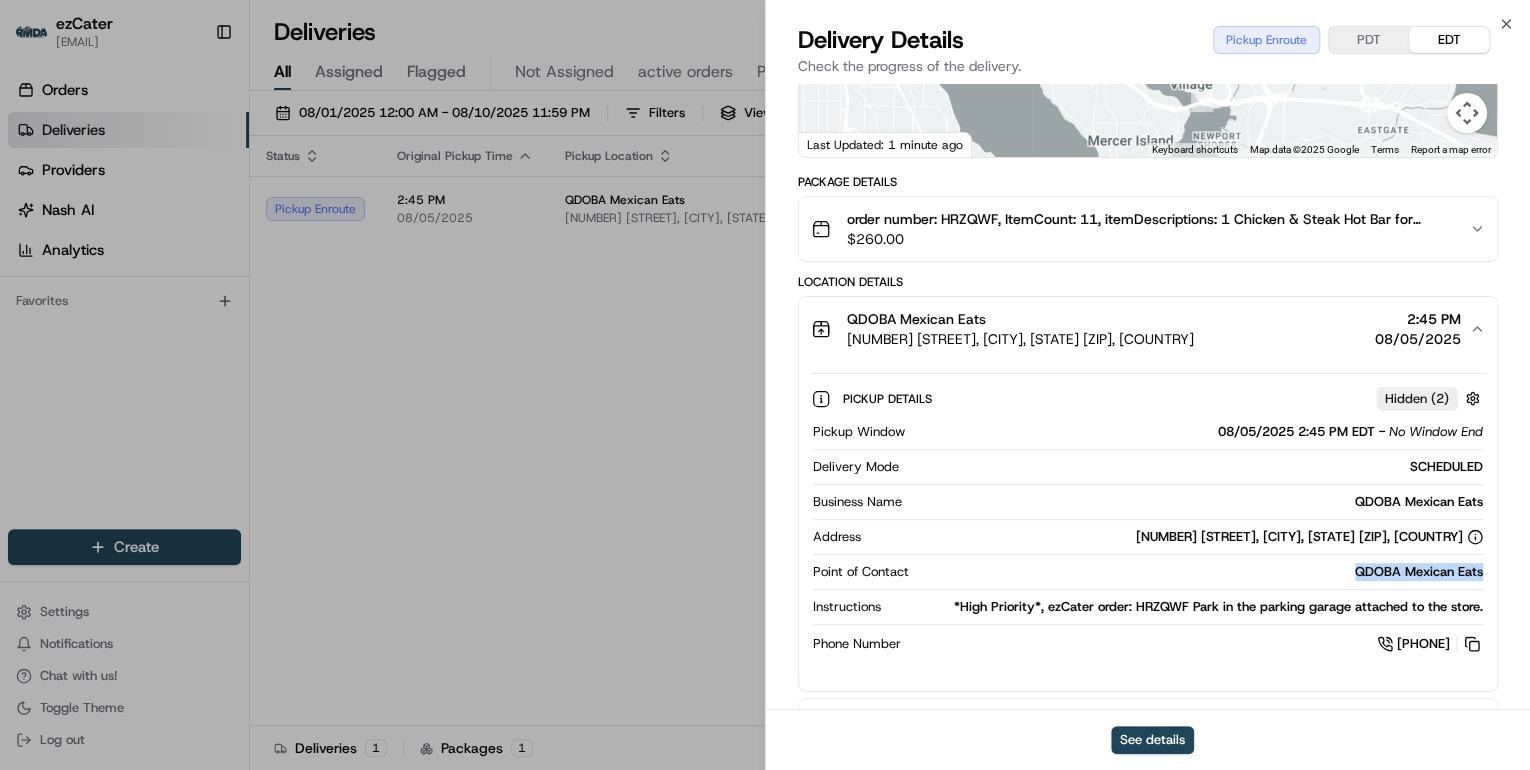 drag, startPoint x: 1484, startPoint y: 554, endPoint x: 1350, endPoint y: 556, distance: 134.01492 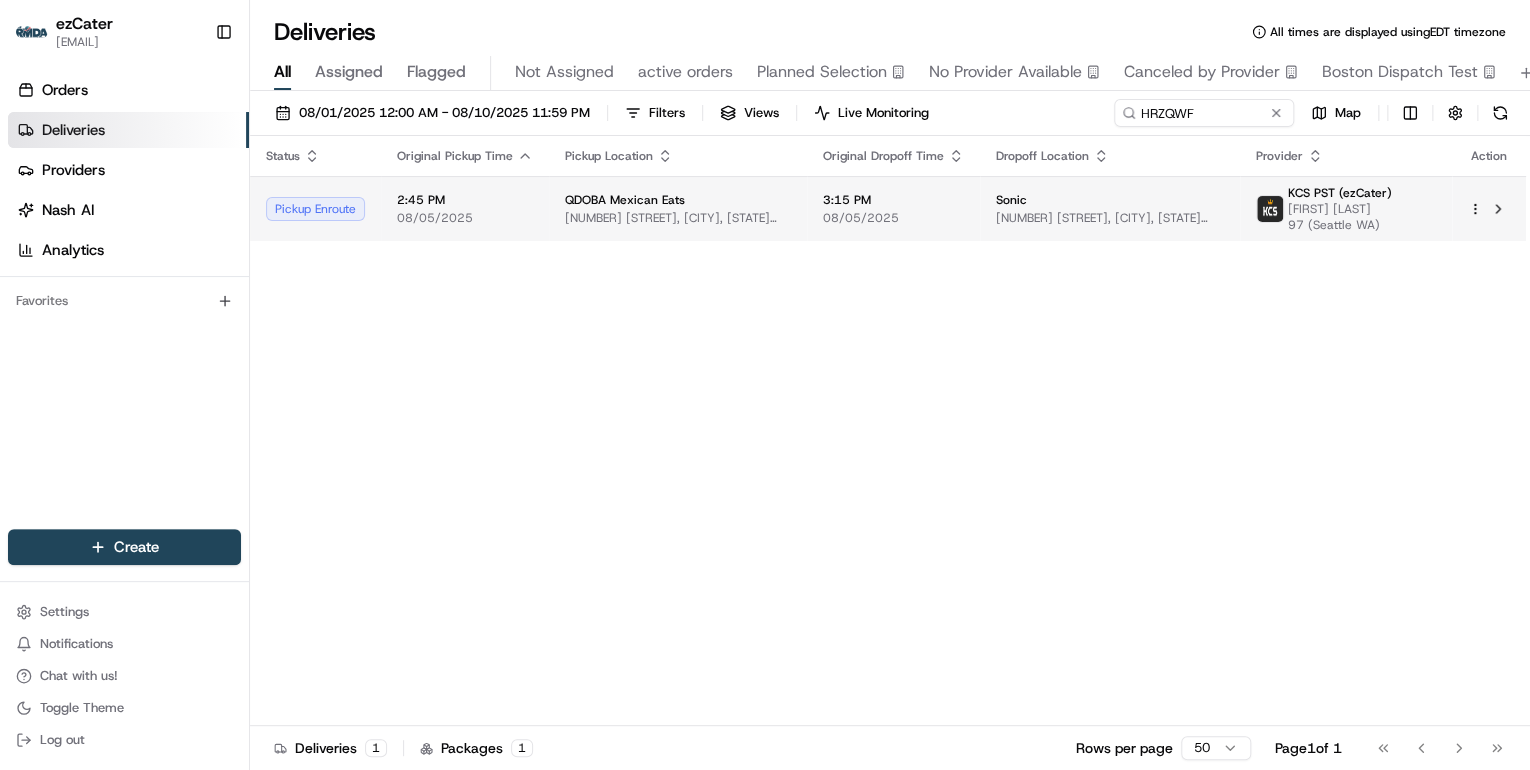 click on "QDOBA Mexican Eats 7650 SE 27th St, Mercer Island, WA 98040, USA" at bounding box center (678, 208) 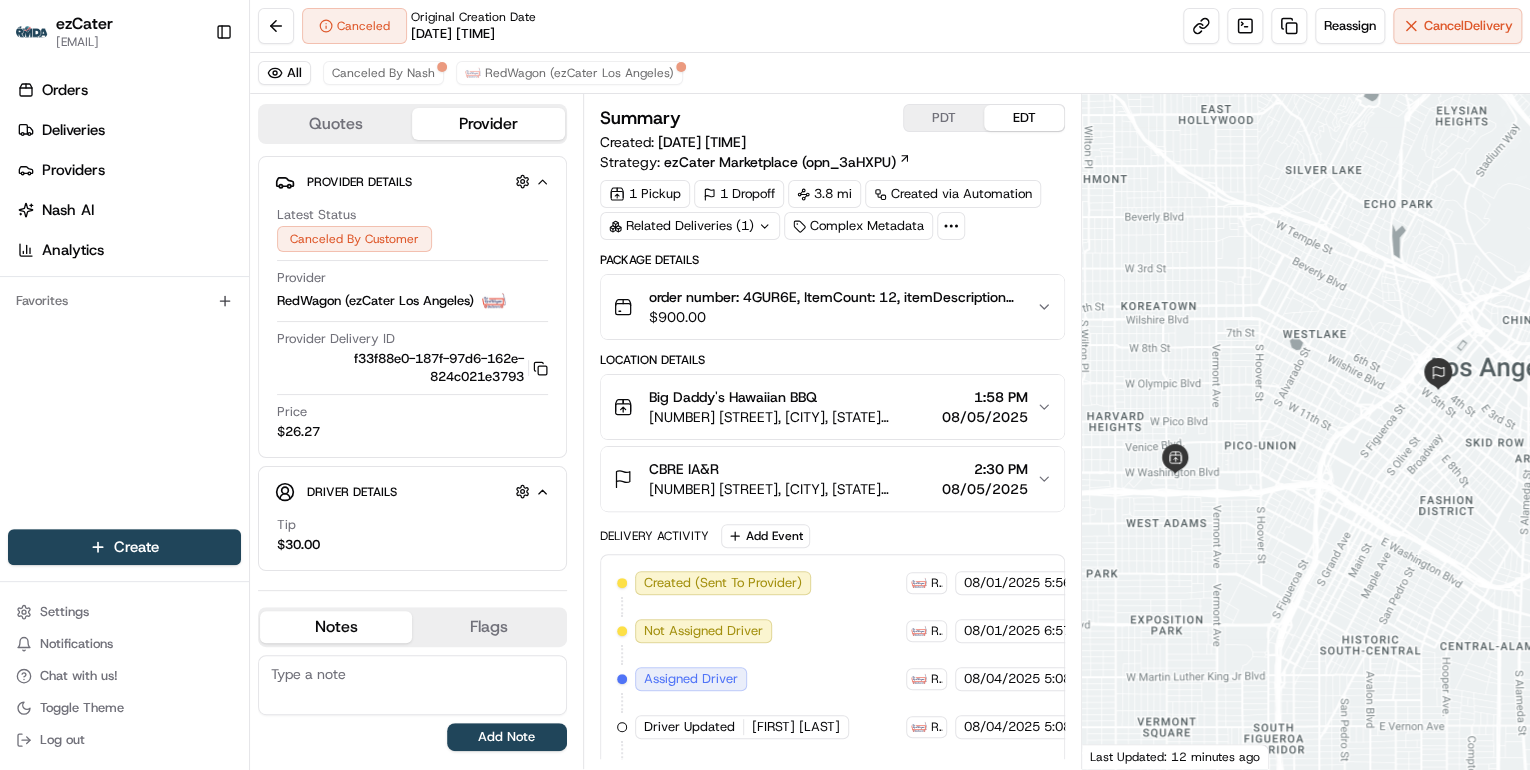 scroll, scrollTop: 0, scrollLeft: 0, axis: both 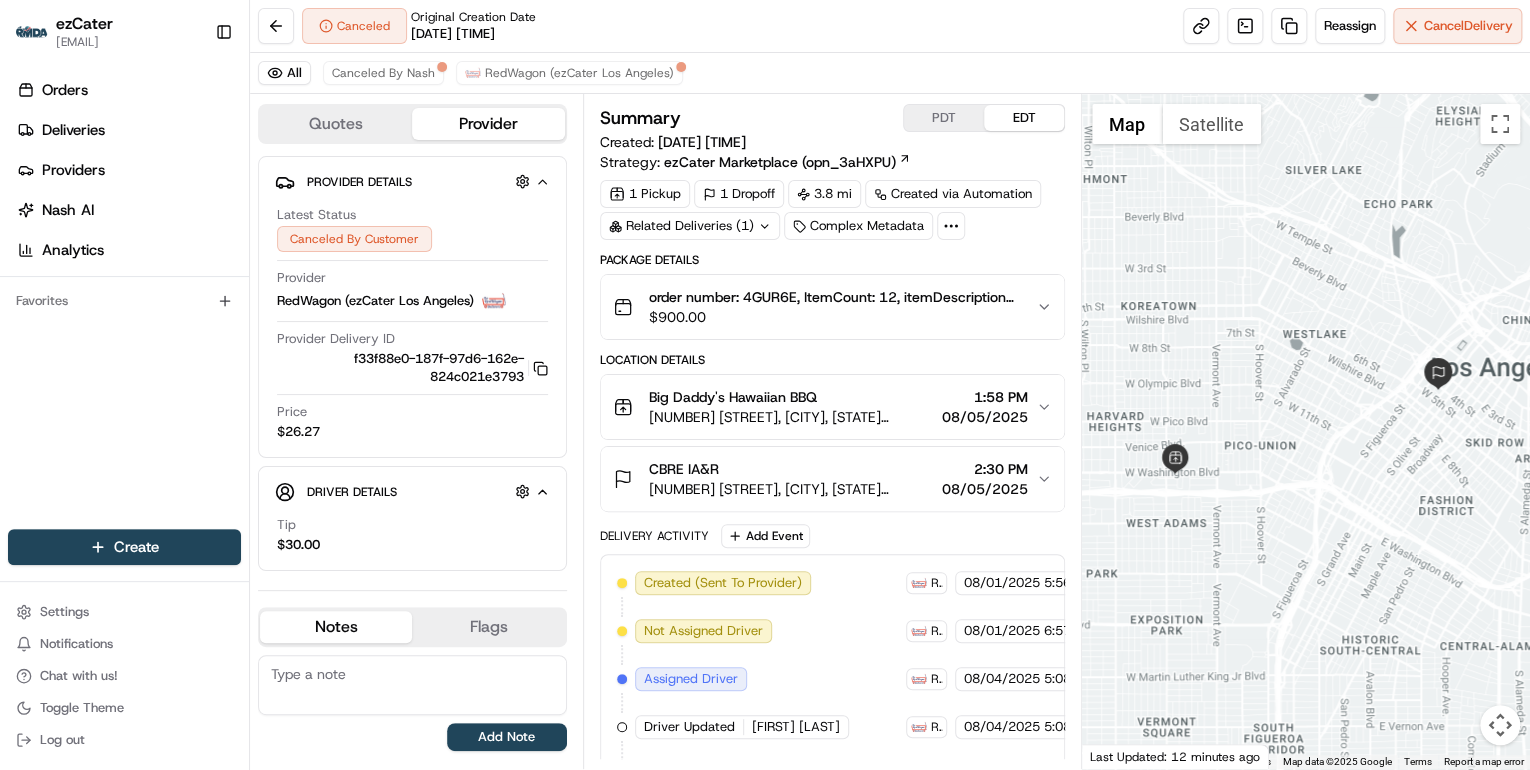 click on "order number: 4GUR6E,
ItemCount: 12,
itemDescriptions:
2 Hawaiian BBQ Chicken Package,
2 Hawaiian BBQ Steak Package,
1 Hawaiian BBQ Chicken Tray,
1 Hawaiian BBQ Impossible Beef Tray,
1 Mixed Greens Tray,
5 Utensils $ 900.00" at bounding box center [832, 307] 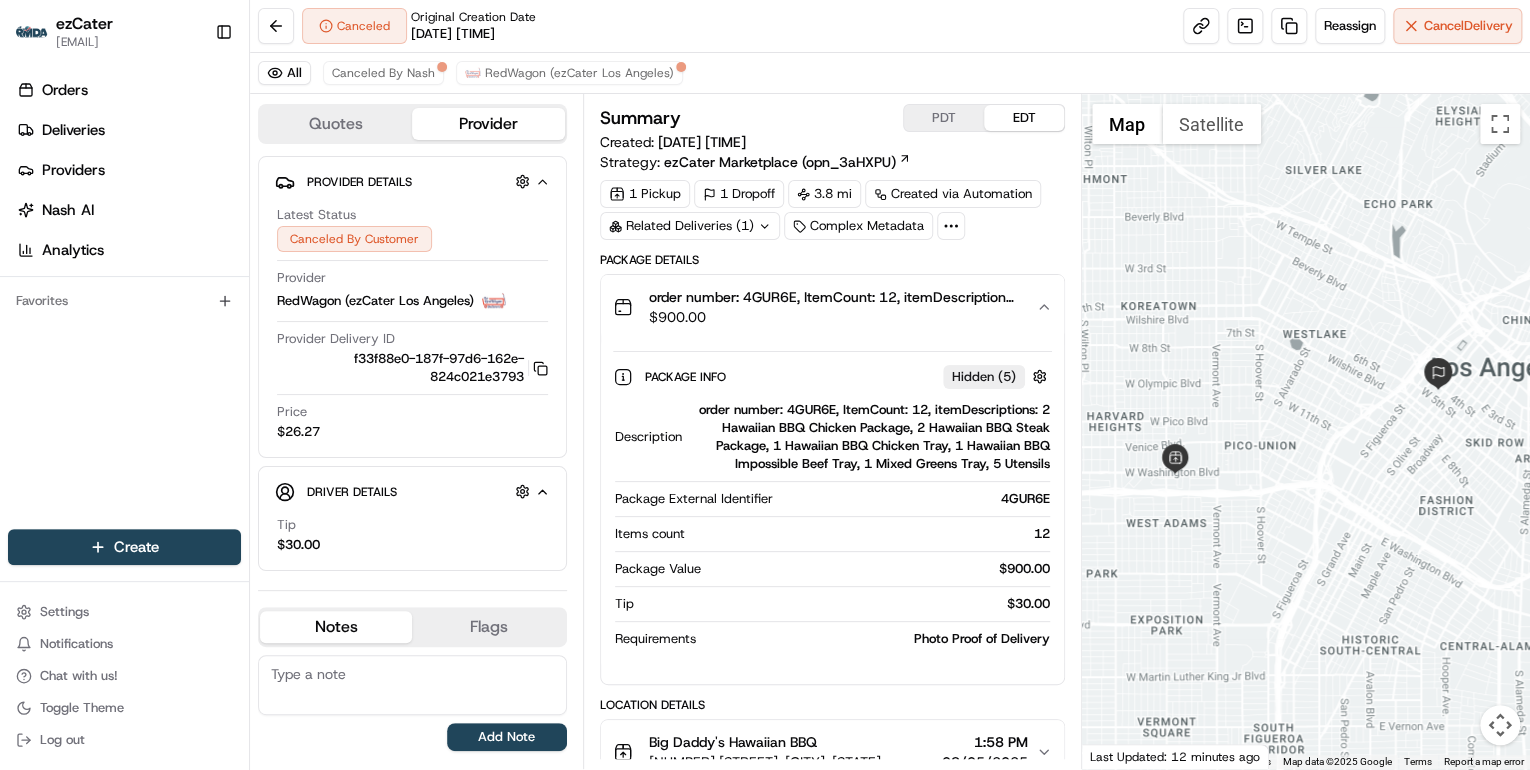 click on "order number: 4GUR6E,
ItemCount: 12,
itemDescriptions:
2 Hawaiian BBQ Chicken Package,
2 Hawaiian BBQ Steak Package,
1 Hawaiian BBQ Chicken Tray,
1 Hawaiian BBQ Impossible Beef Tray,
1 Mixed Greens Tray,
5 Utensils" at bounding box center (870, 437) 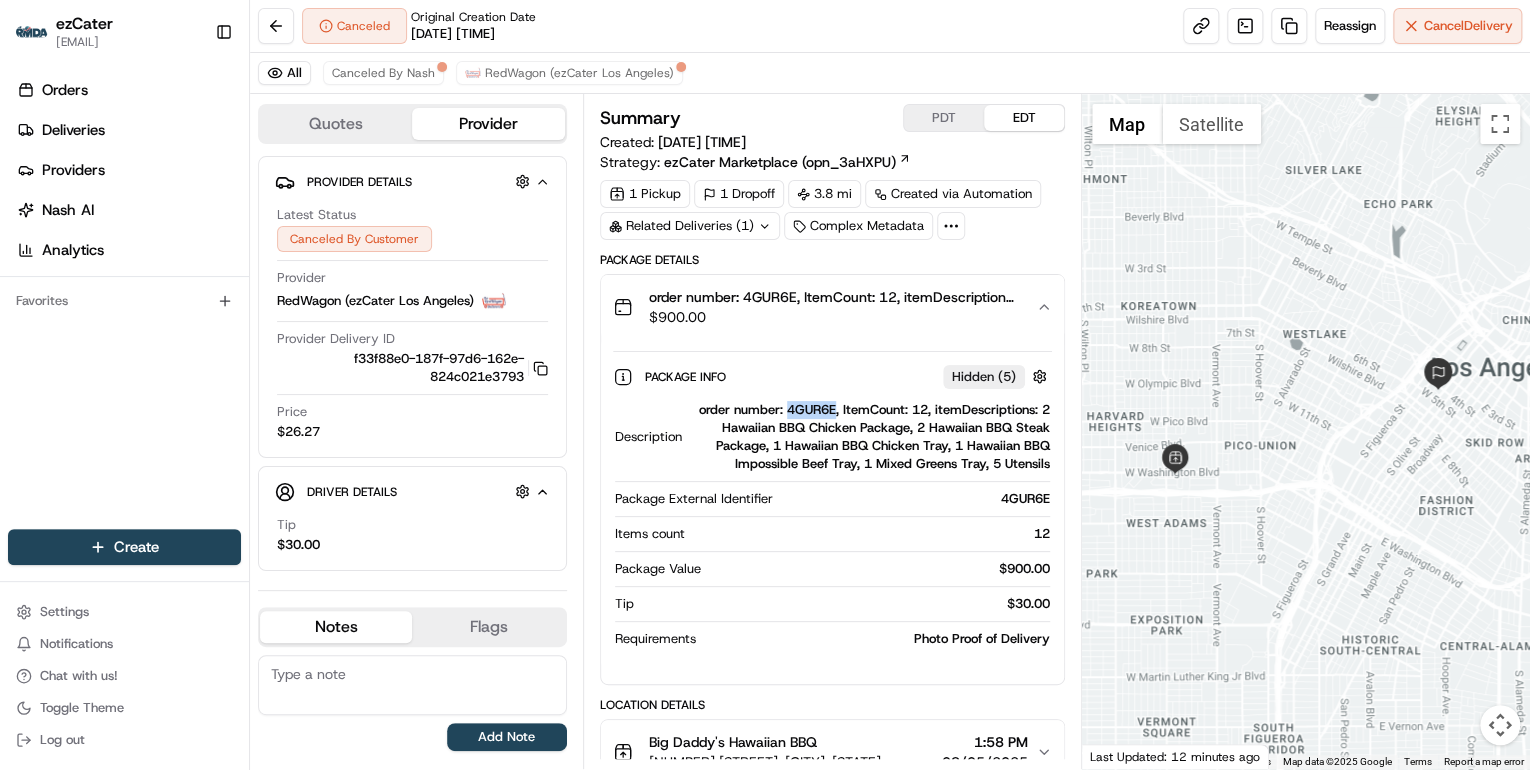 click on "order number: 4GUR6E,
ItemCount: 12,
itemDescriptions:
2 Hawaiian BBQ Chicken Package,
2 Hawaiian BBQ Steak Package,
1 Hawaiian BBQ Chicken Tray,
1 Hawaiian BBQ Impossible Beef Tray,
1 Mixed Greens Tray,
5 Utensils" at bounding box center (870, 437) 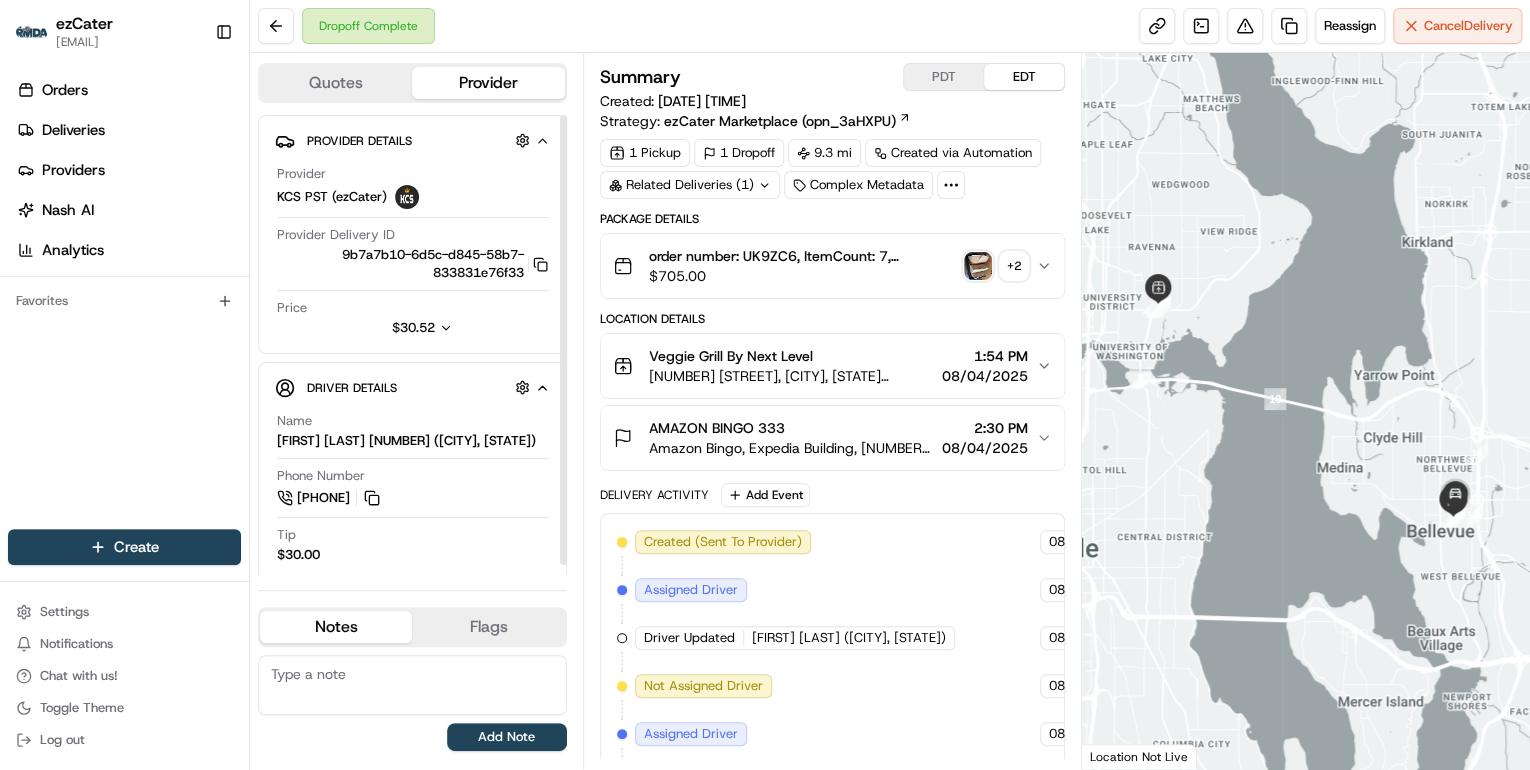 scroll, scrollTop: 0, scrollLeft: 0, axis: both 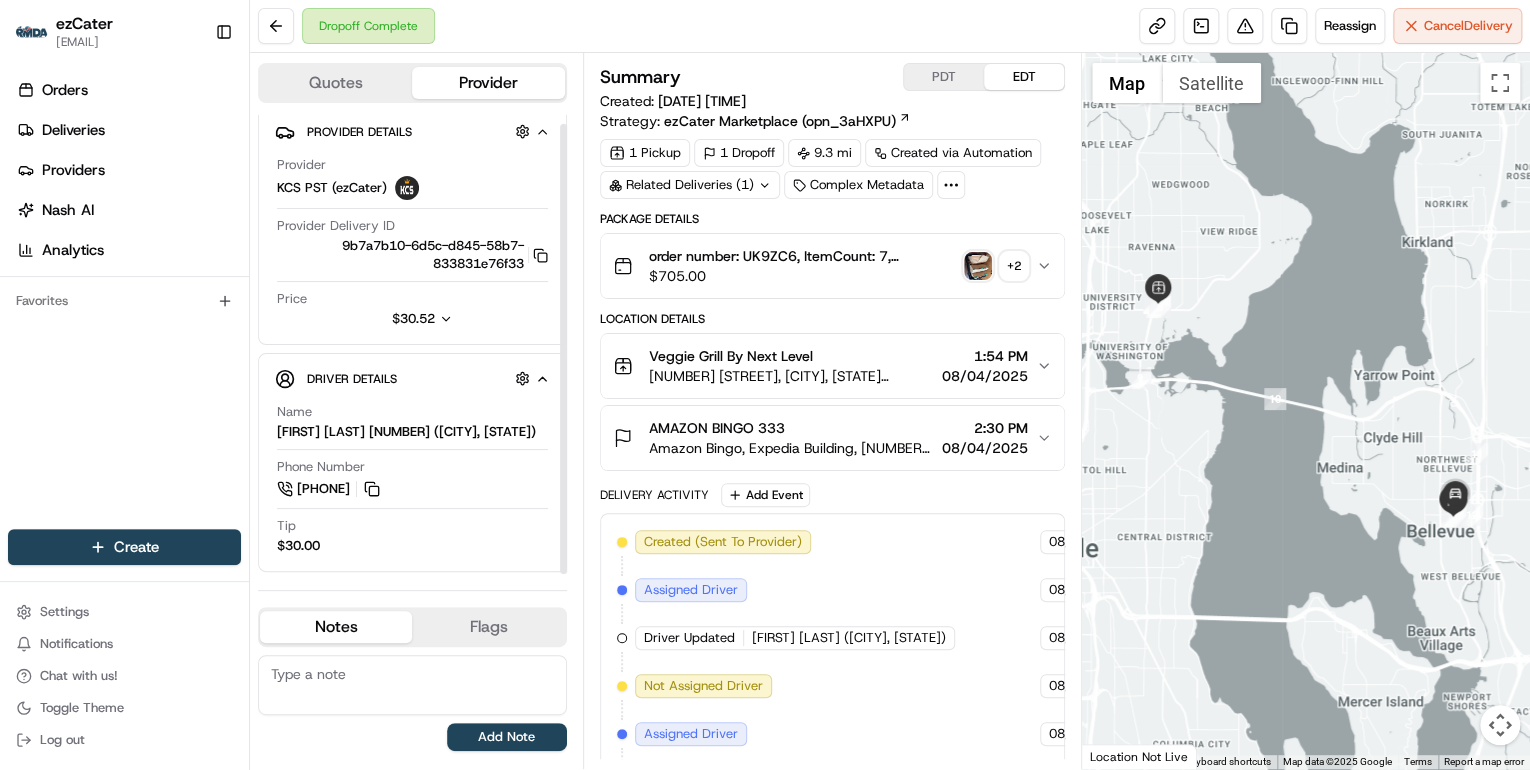 click 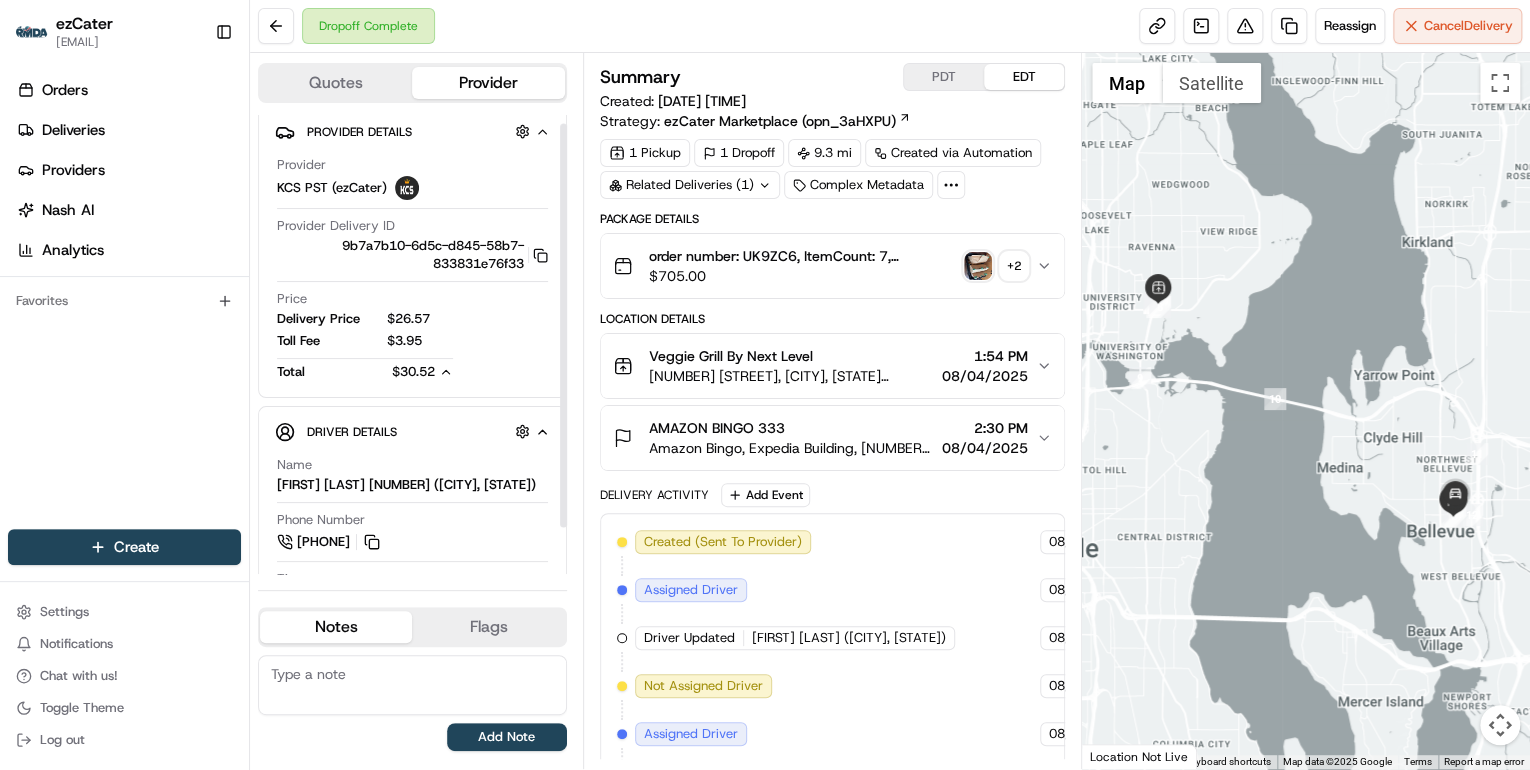 scroll, scrollTop: 62, scrollLeft: 0, axis: vertical 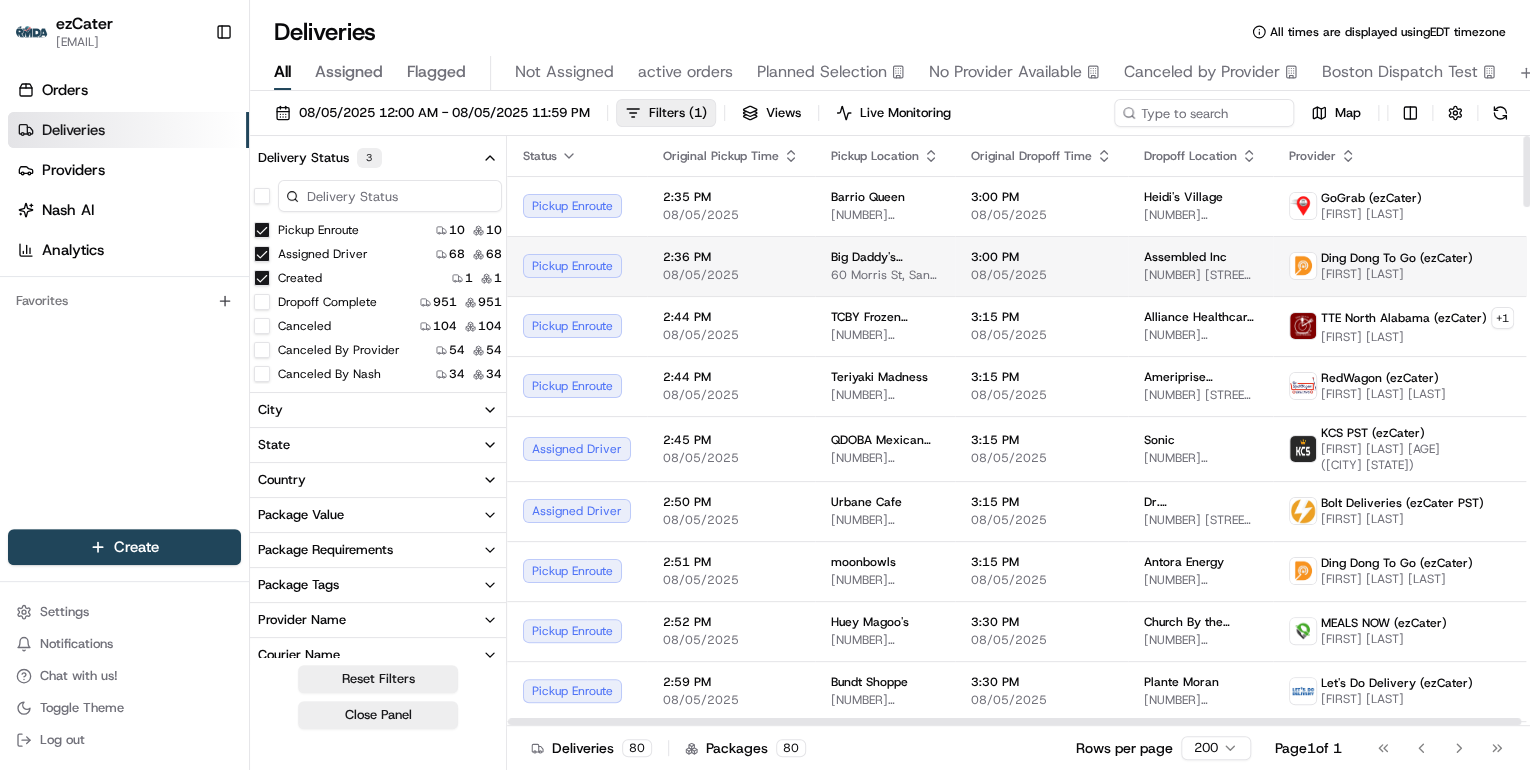 click on "[TIME] [DATE]" at bounding box center [731, 266] 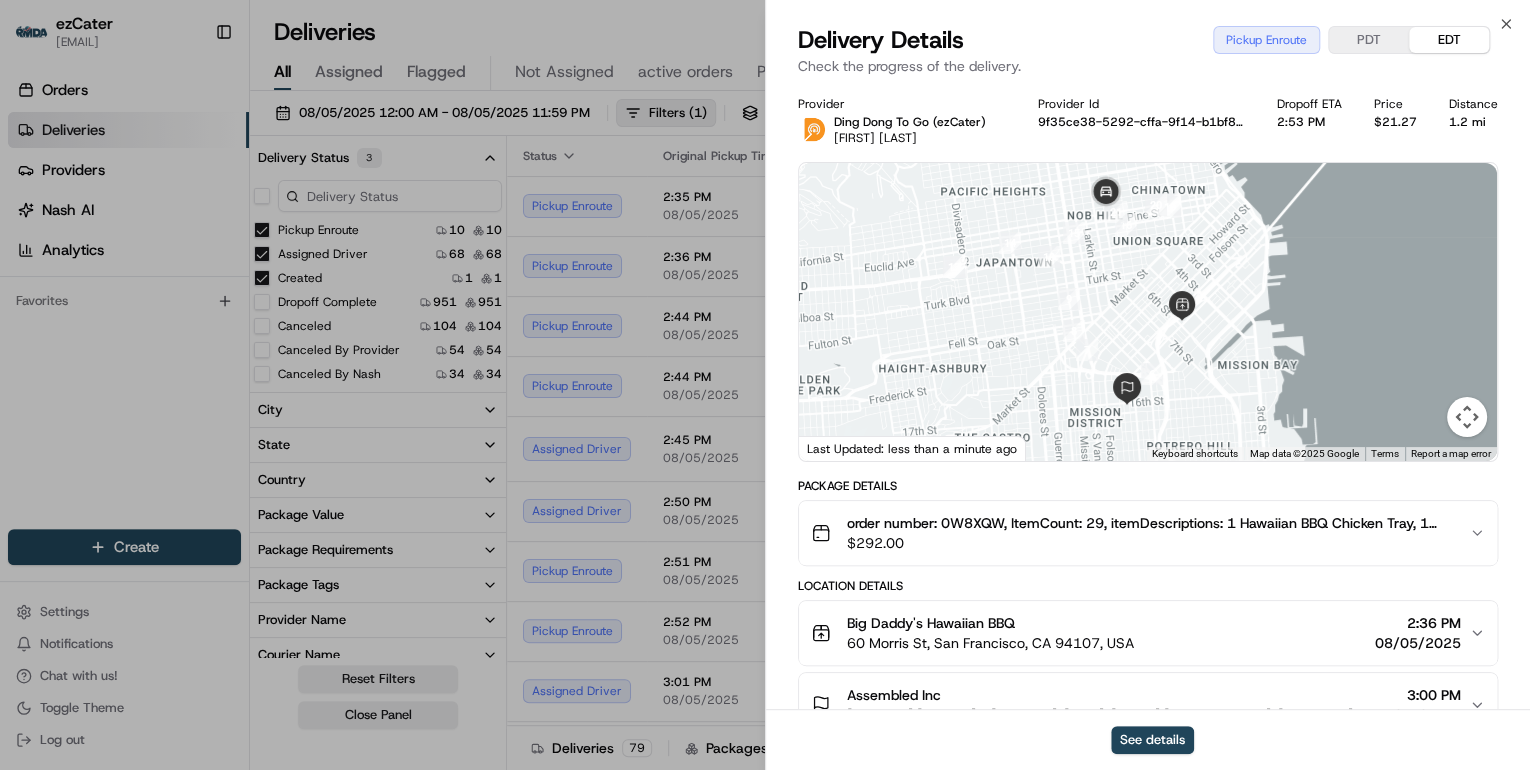 click on "$ 292.00" at bounding box center (1150, 543) 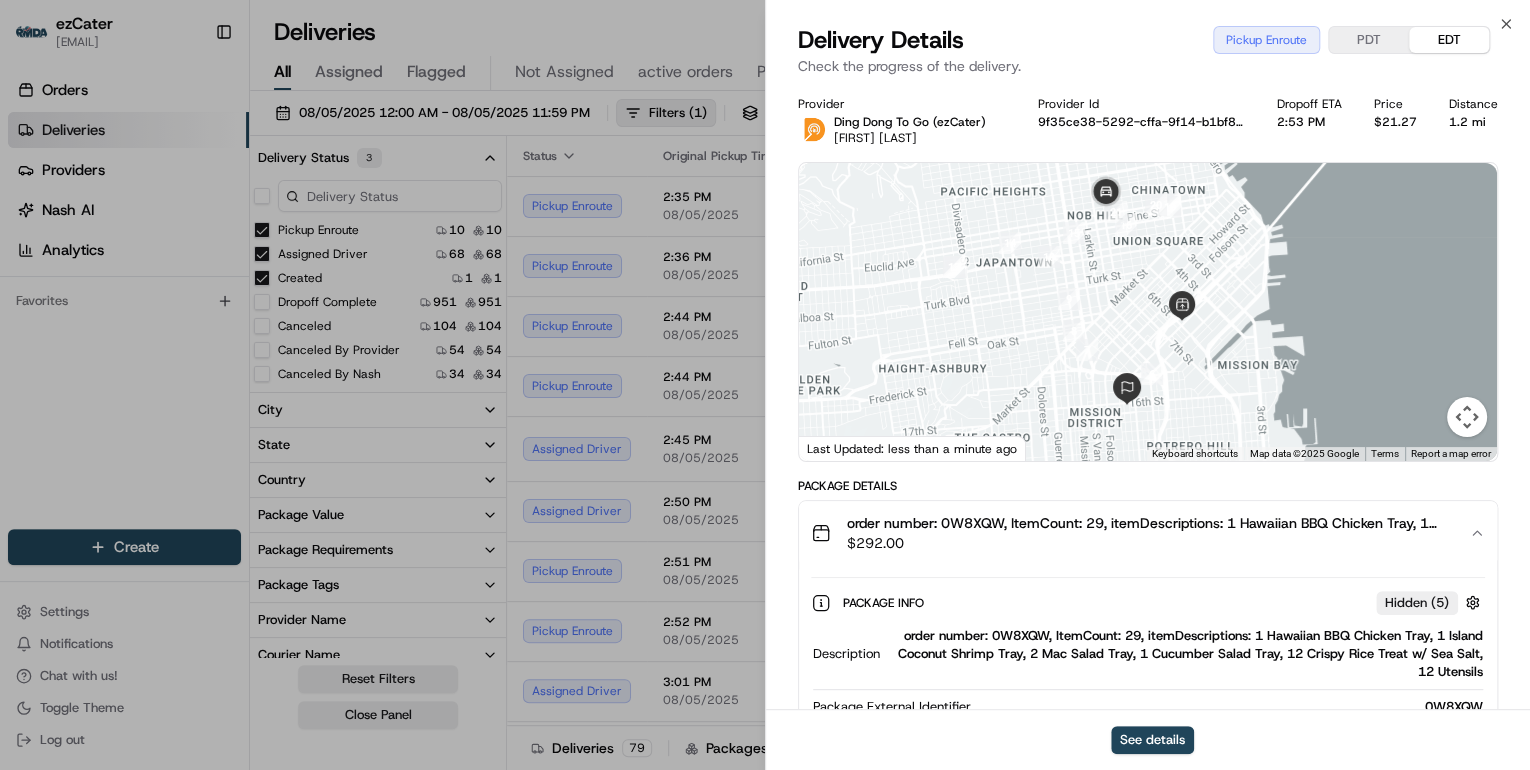click on "order number: 0W8XQW,
ItemCount: 29,
itemDescriptions:
1 Hawaiian BBQ Chicken Tray,
1 Island Coconut Shrimp Tray,
2 Mac Salad Tray,
1 Cucumber Salad Tray,
12 Crispy Rice Treat w/ Sea Salt,
12 Utensils" at bounding box center [1185, 654] 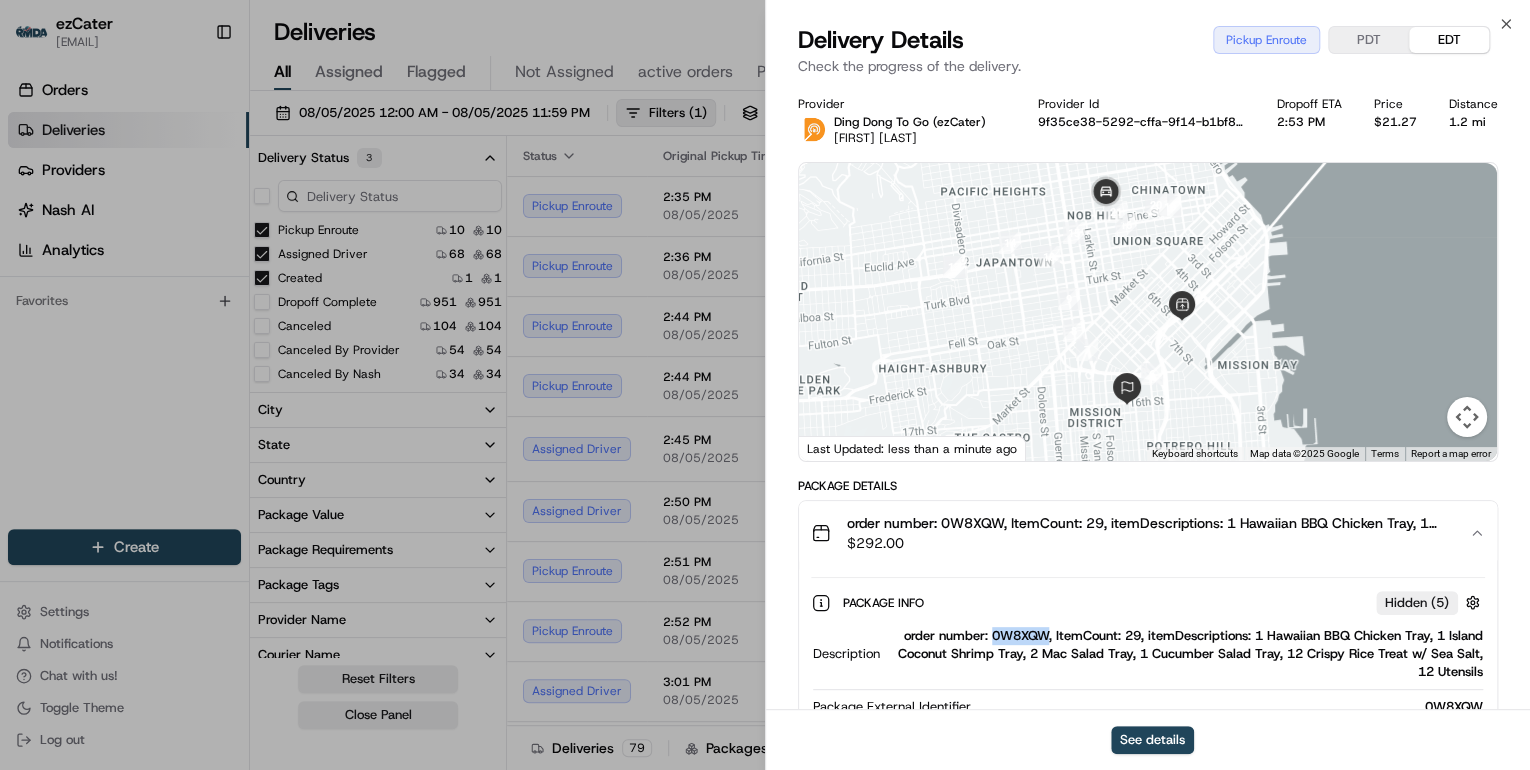 copy on "0W8XQW" 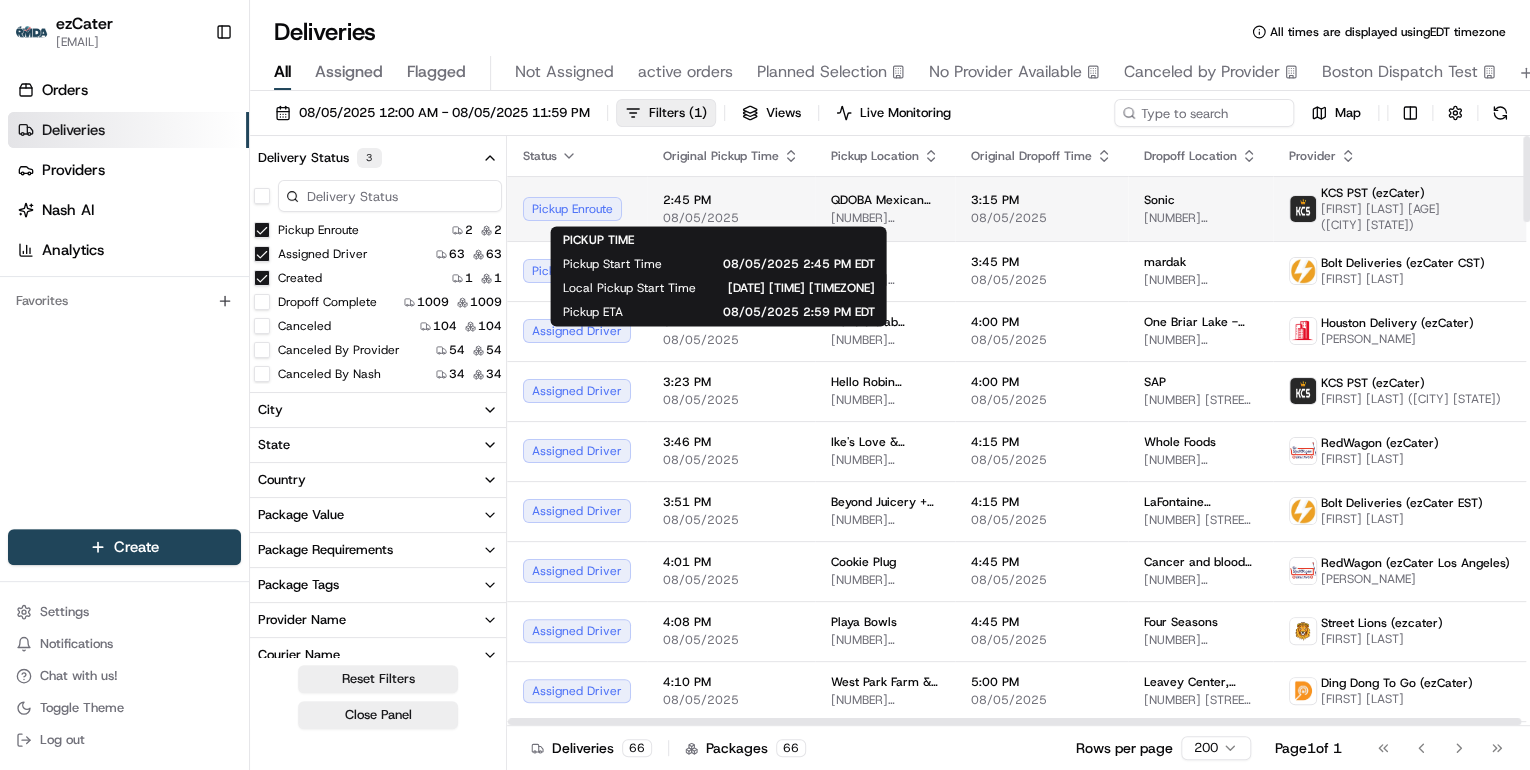 click on "[TIME] [DATE]" at bounding box center [731, 209] 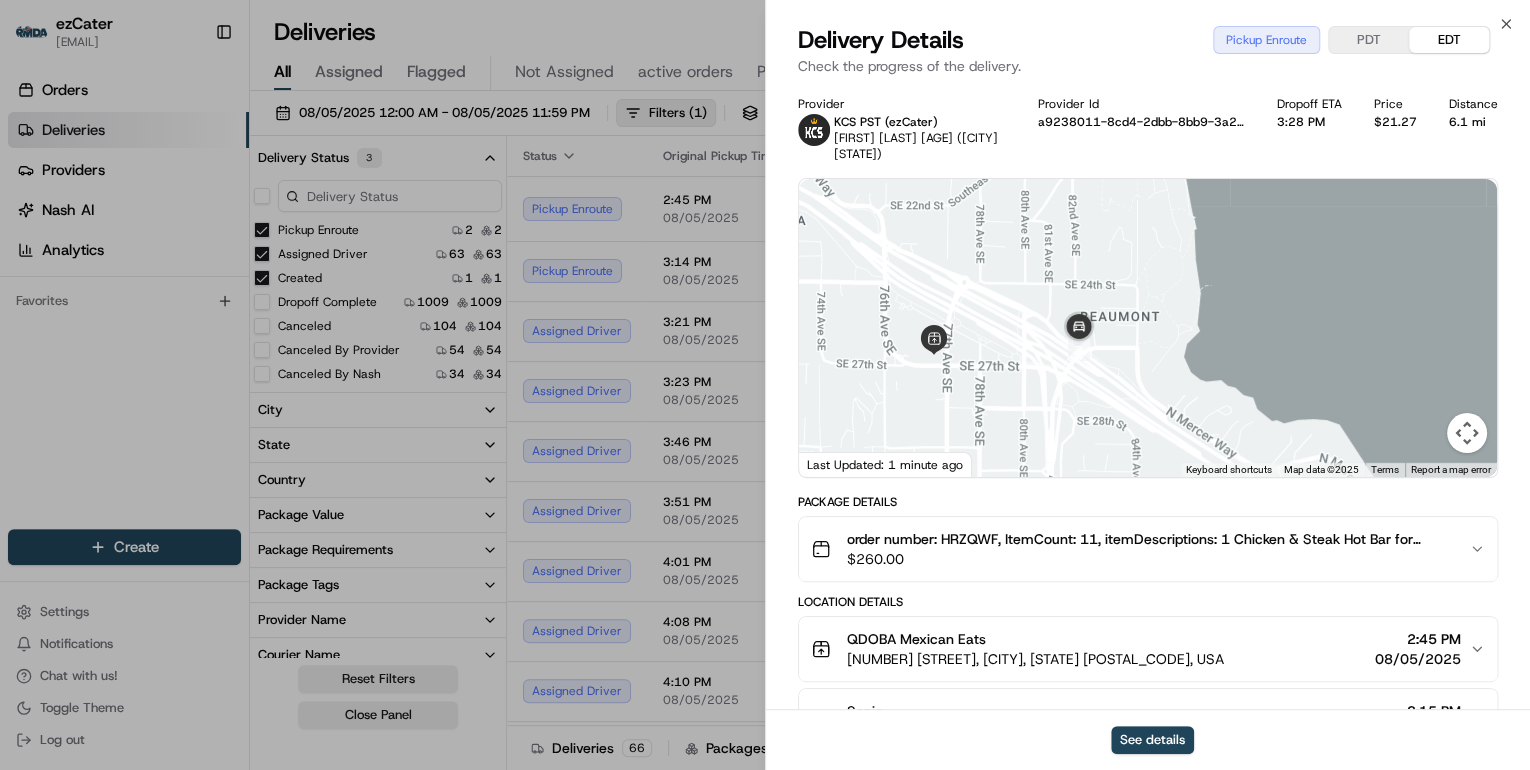 scroll, scrollTop: 80, scrollLeft: 0, axis: vertical 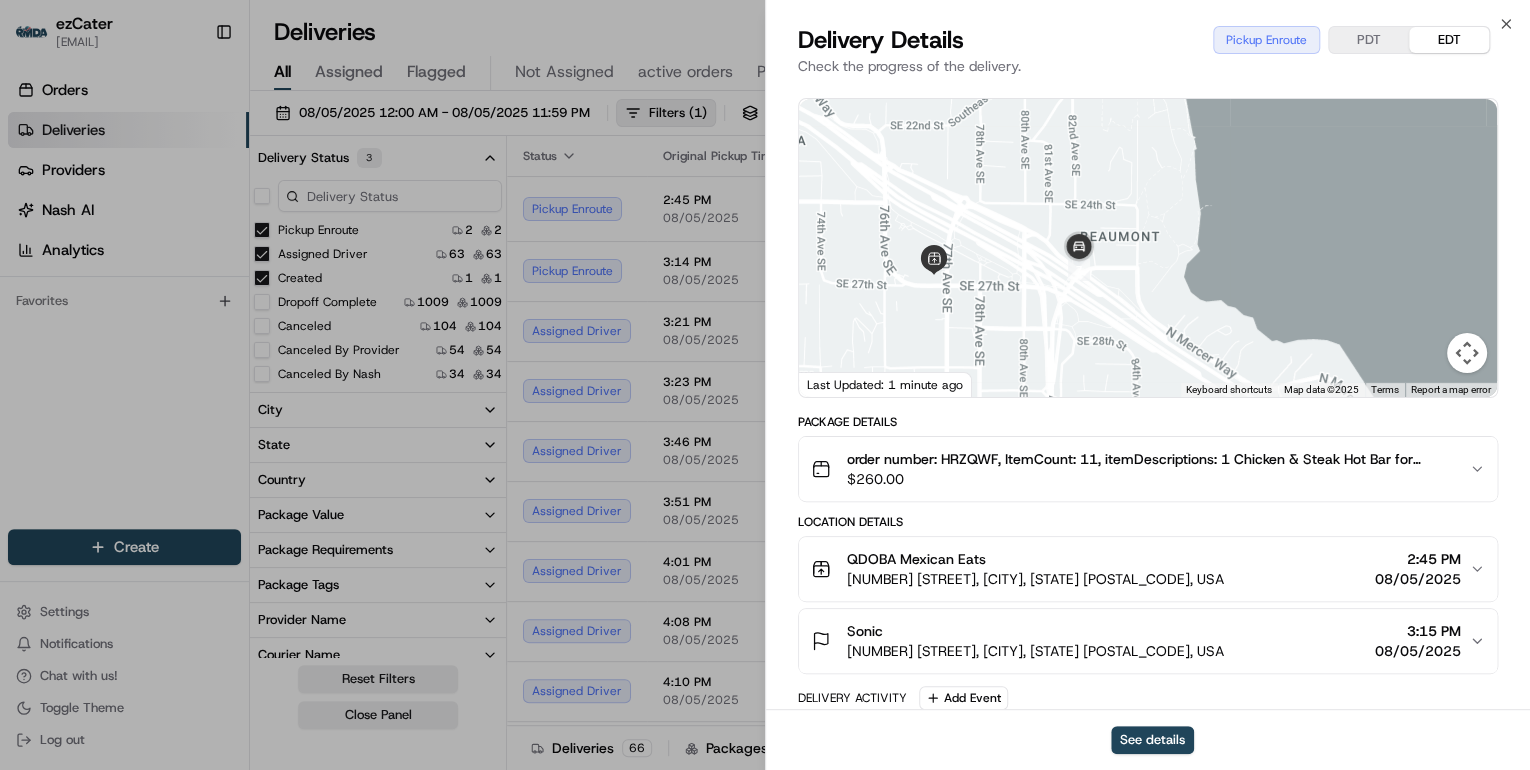 click on "[PRICE]" at bounding box center [1150, 479] 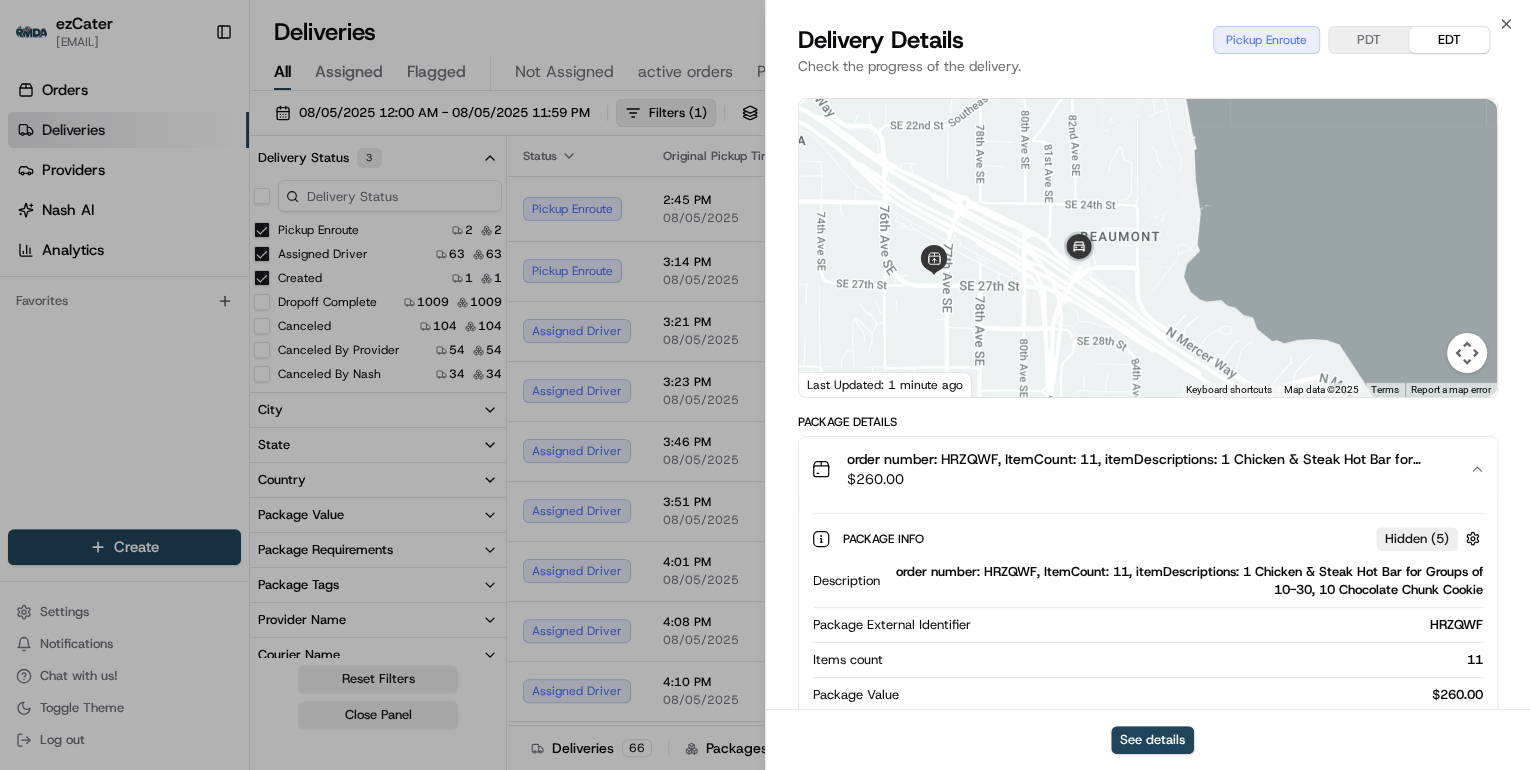 click on "order number: HRZQWF,
ItemCount: 11,
itemDescriptions:
1 Chicken & Steak Hot Bar for Groups of 10-30,
10 Chocolate Chunk Cookie" at bounding box center [1185, 581] 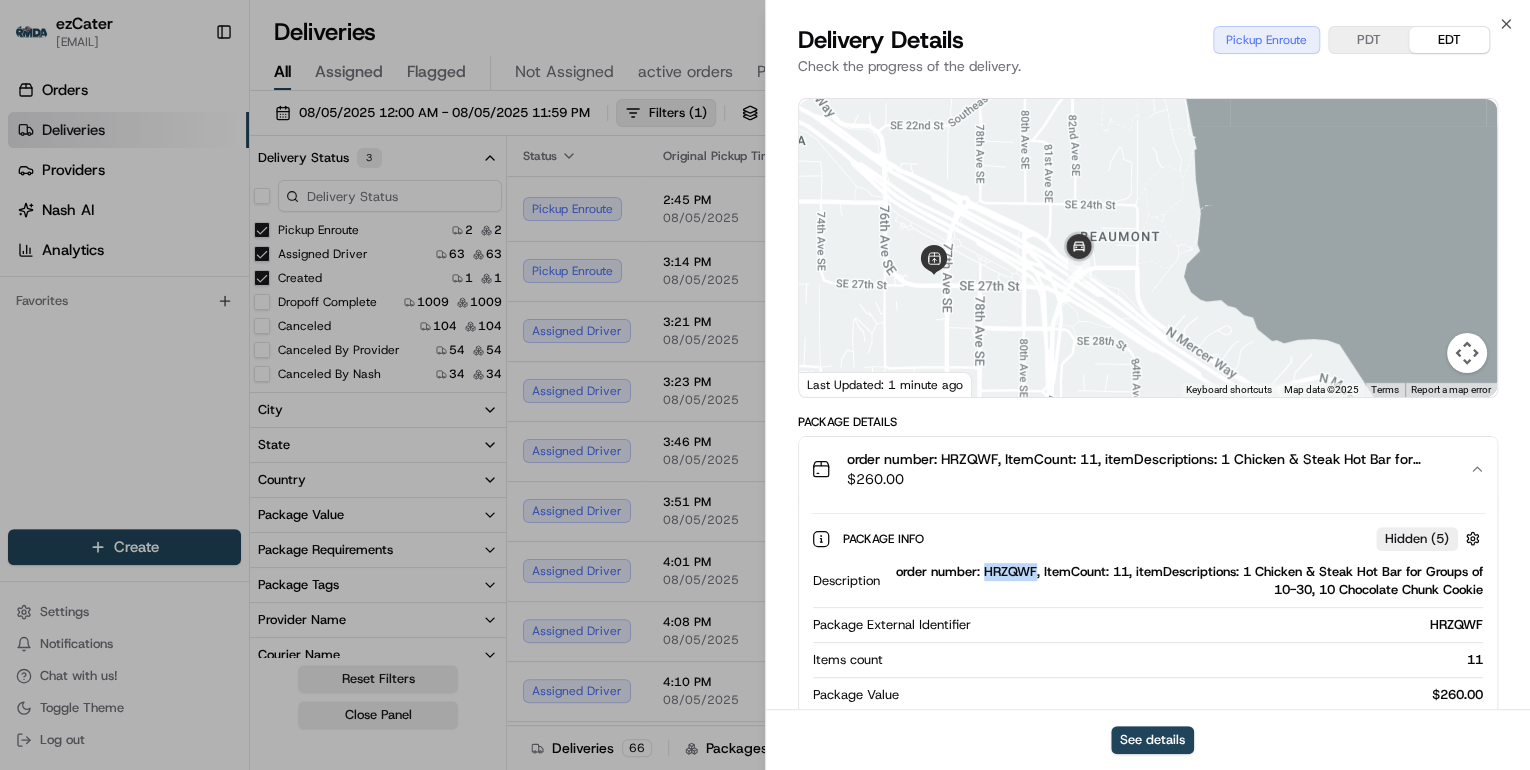 click on "order number: HRZQWF,
ItemCount: 11,
itemDescriptions:
1 Chicken & Steak Hot Bar for Groups of 10-30,
10 Chocolate Chunk Cookie" at bounding box center [1185, 581] 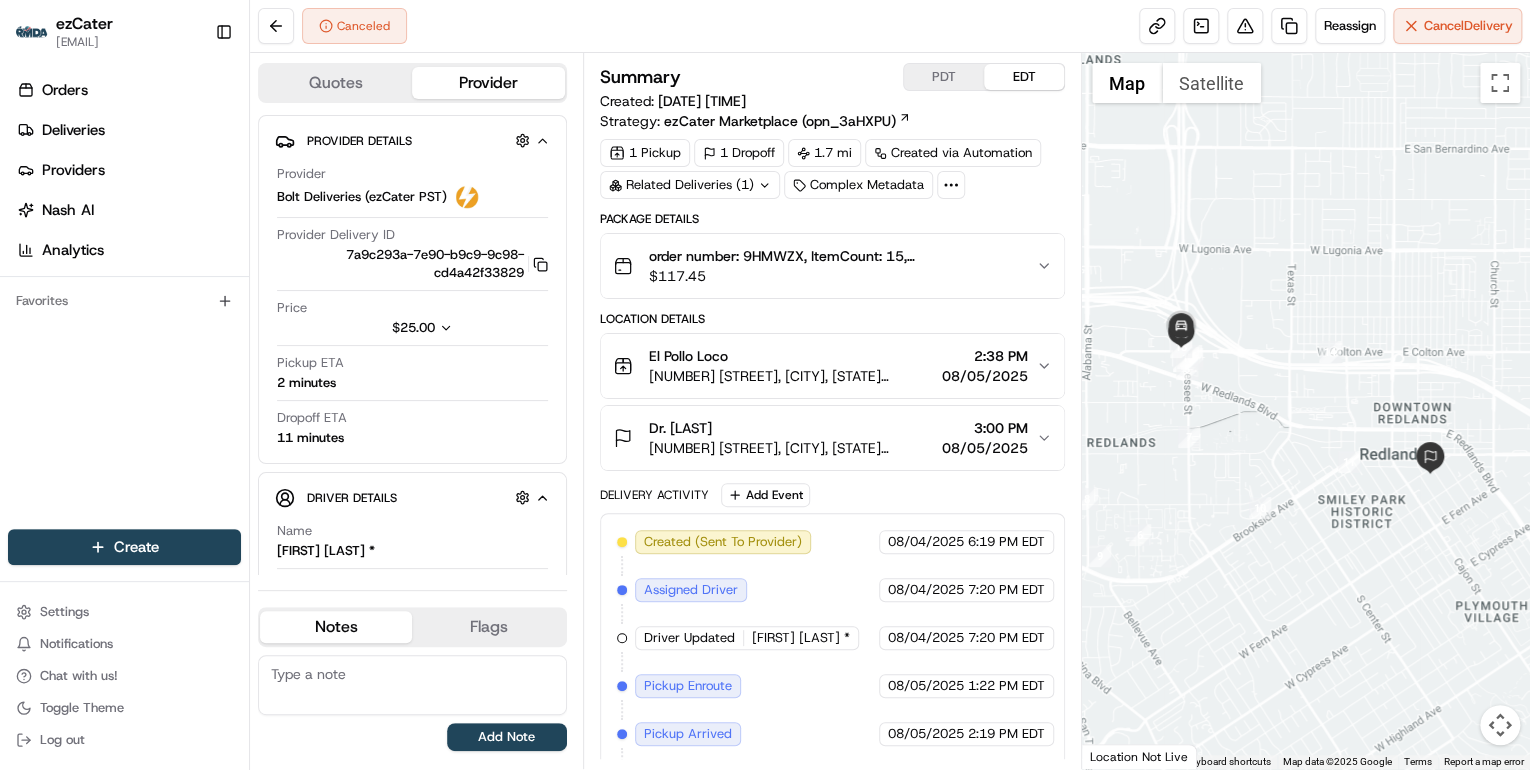 scroll, scrollTop: 0, scrollLeft: 0, axis: both 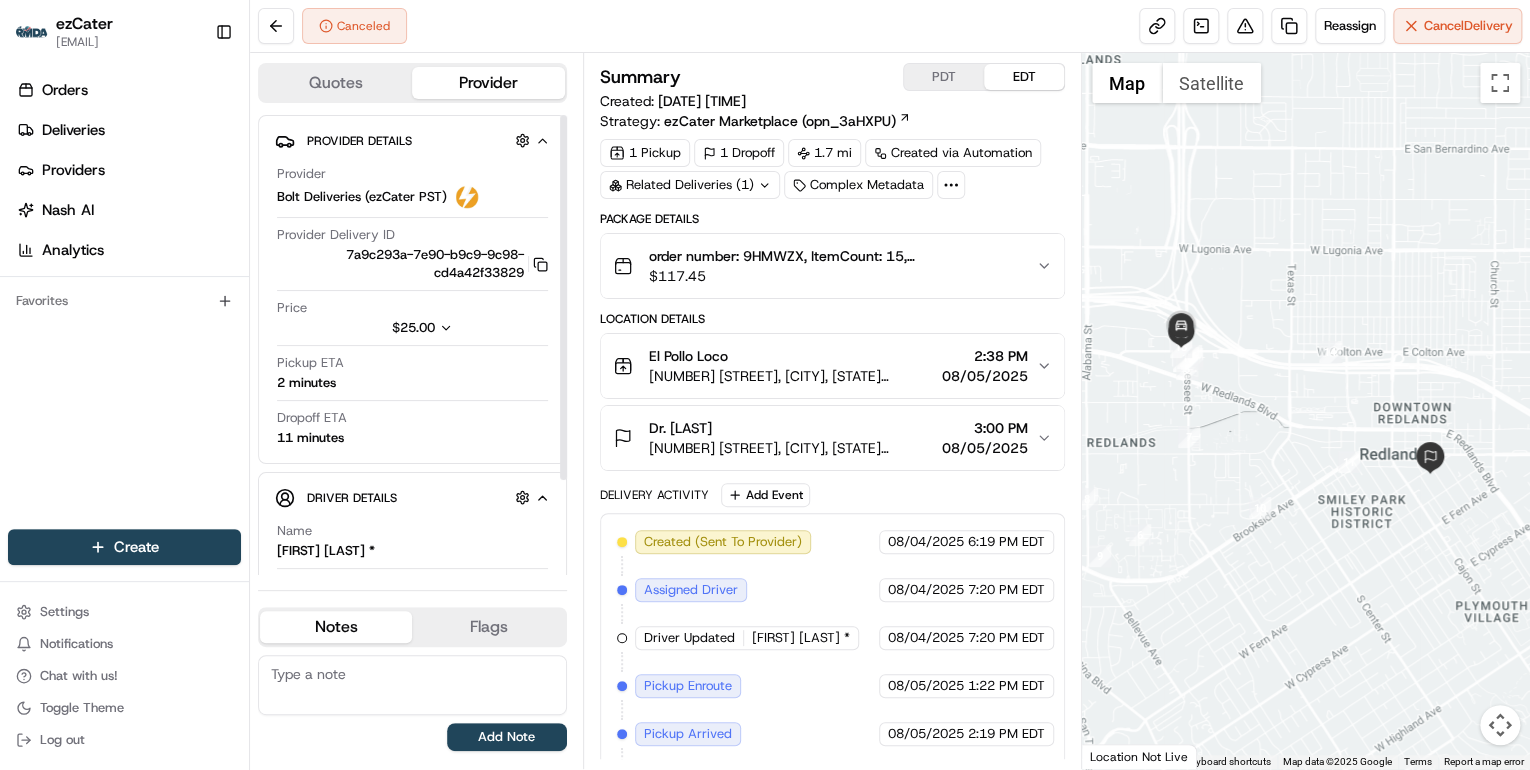 click 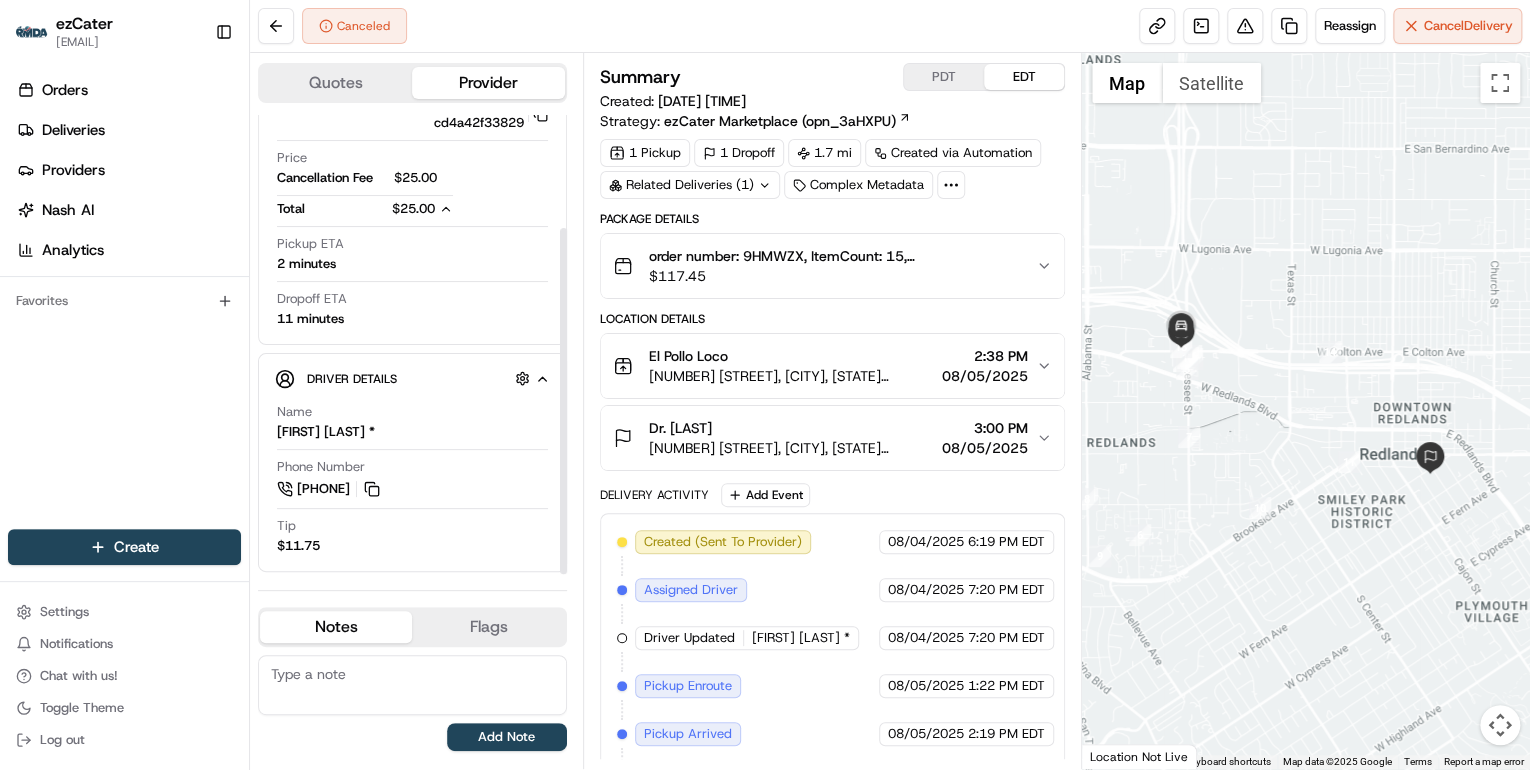 scroll, scrollTop: 70, scrollLeft: 0, axis: vertical 